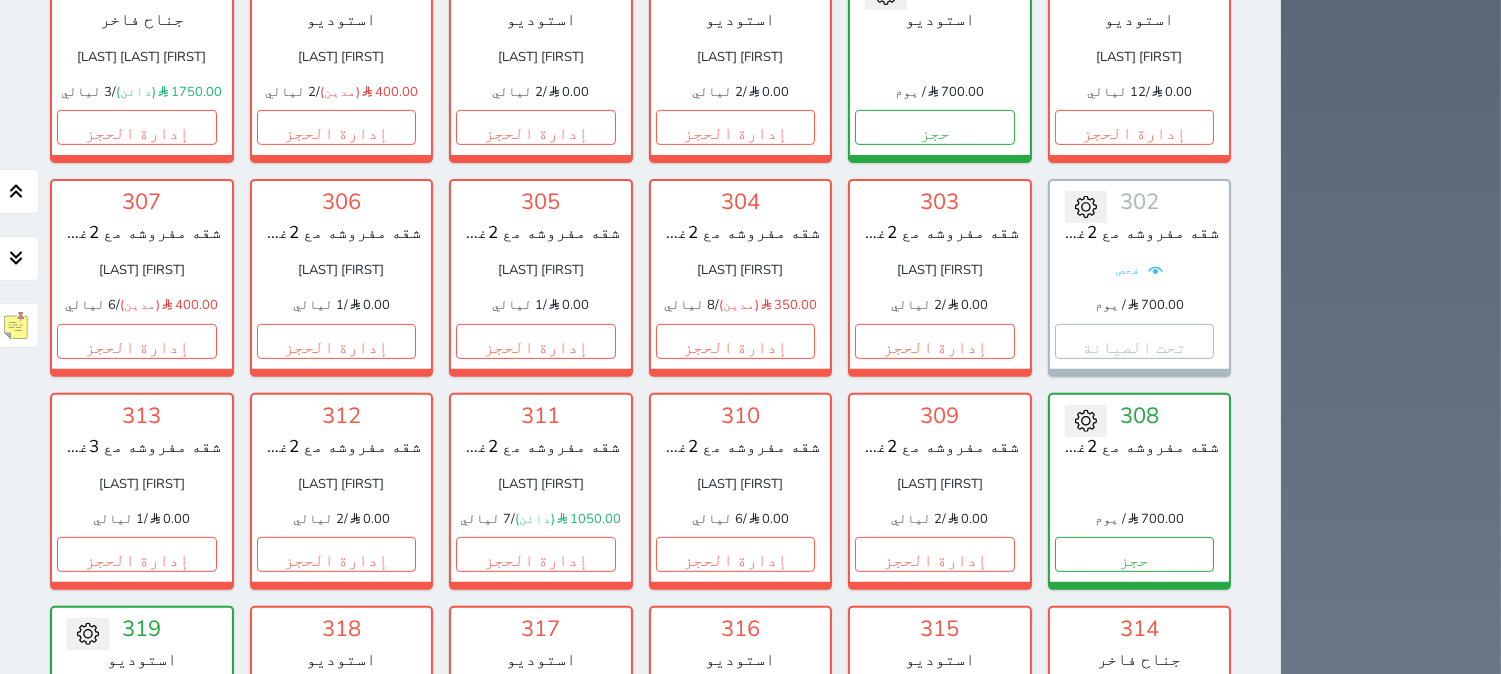scroll, scrollTop: 1444, scrollLeft: 0, axis: vertical 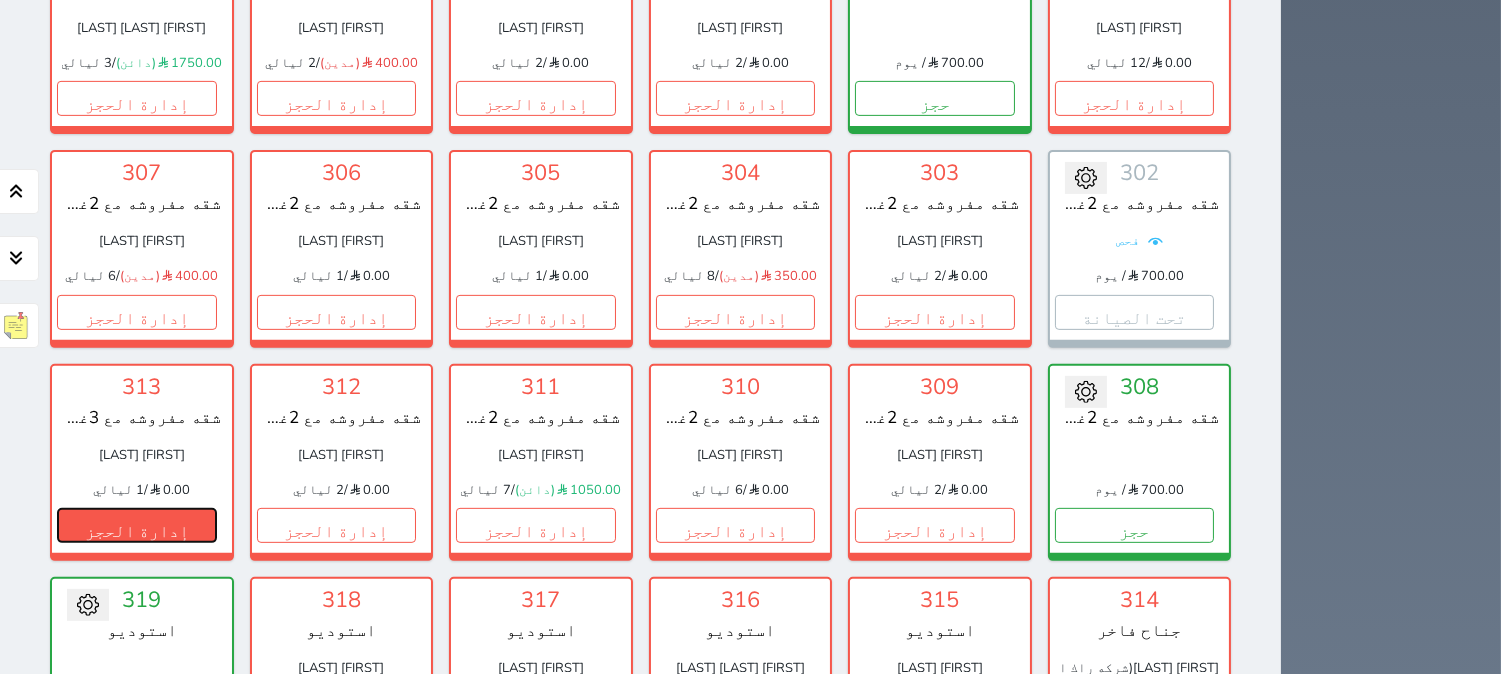 click on "إدارة الحجز" at bounding box center (137, 525) 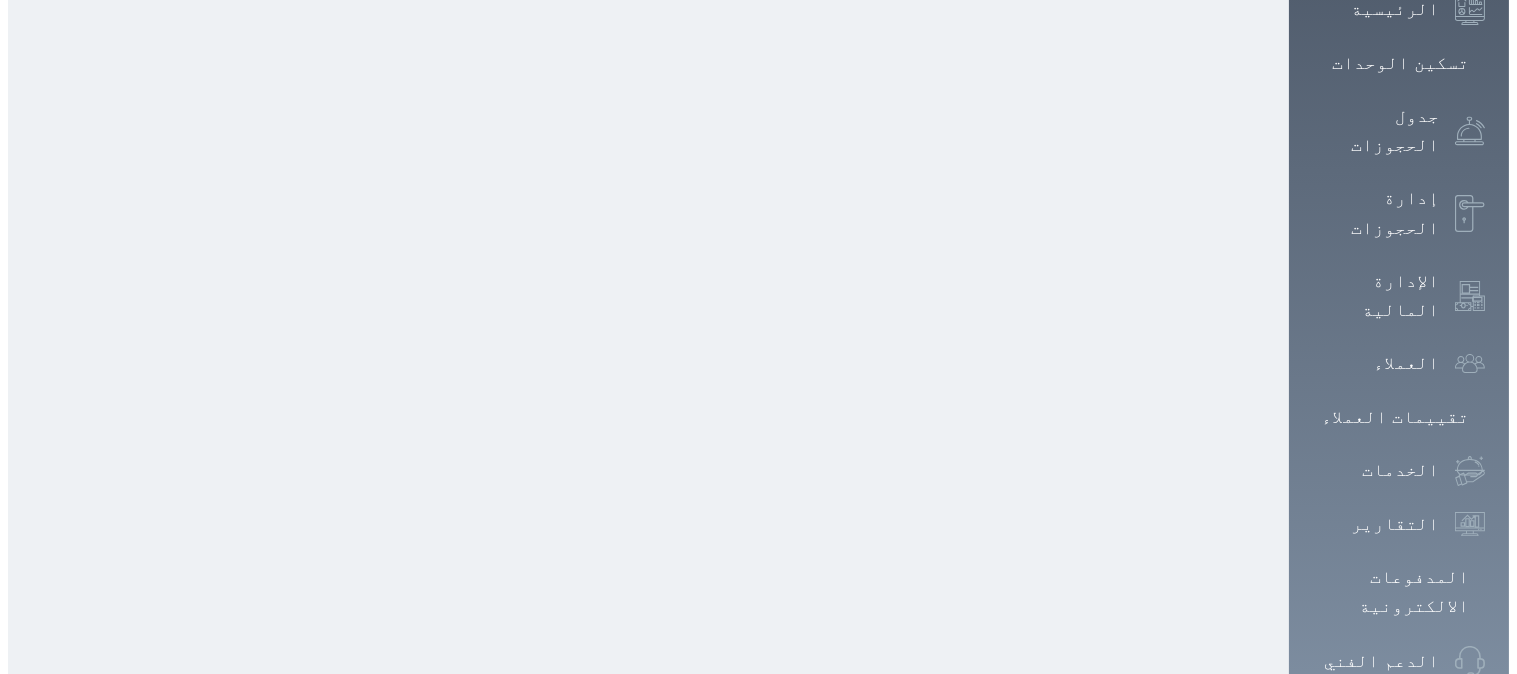 scroll, scrollTop: 0, scrollLeft: 0, axis: both 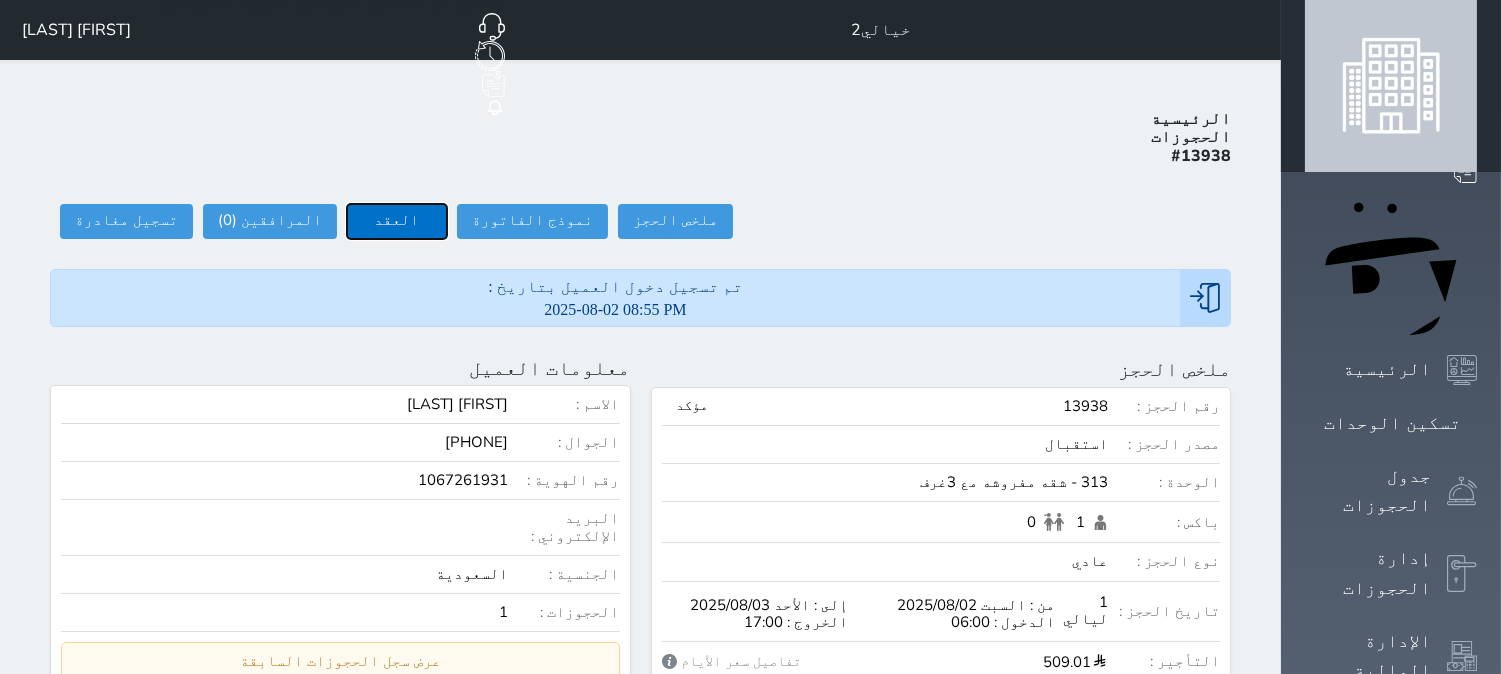 click on "العقد" at bounding box center [397, 221] 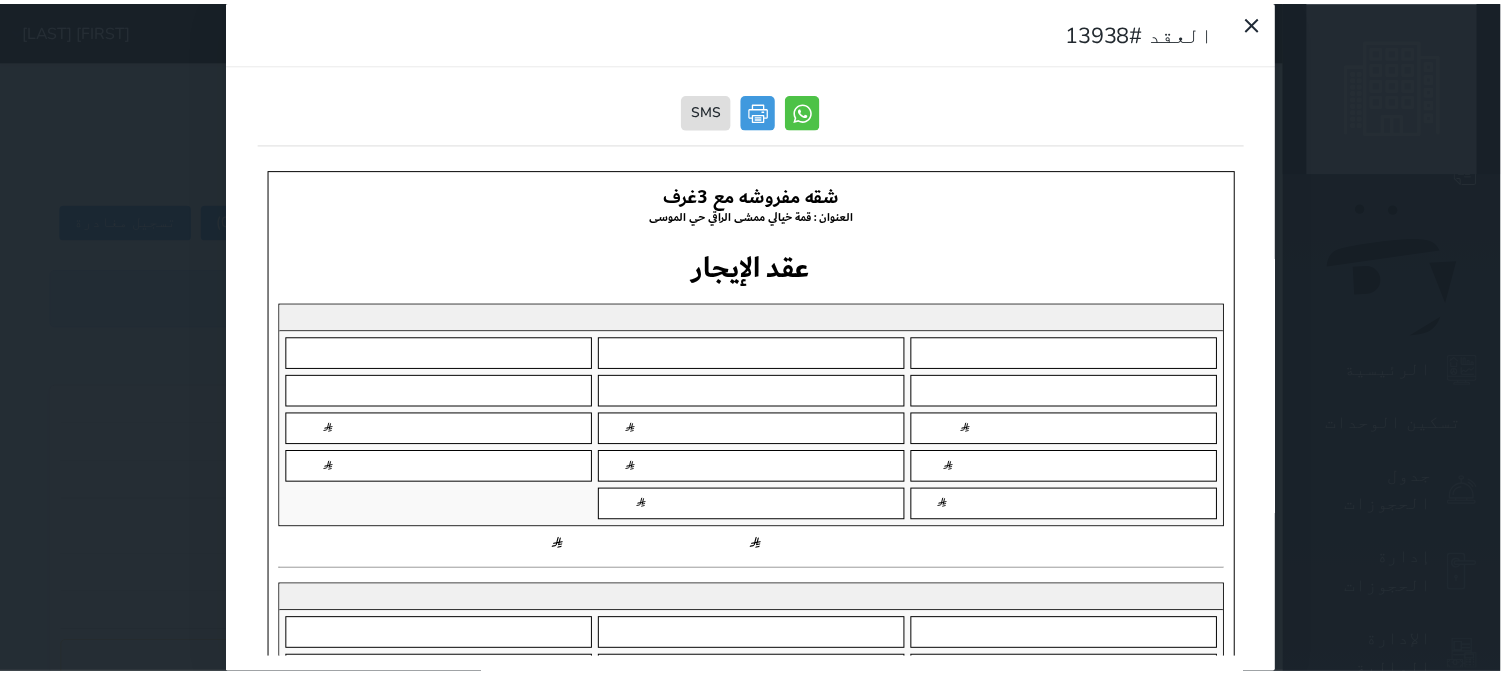 scroll, scrollTop: 0, scrollLeft: 0, axis: both 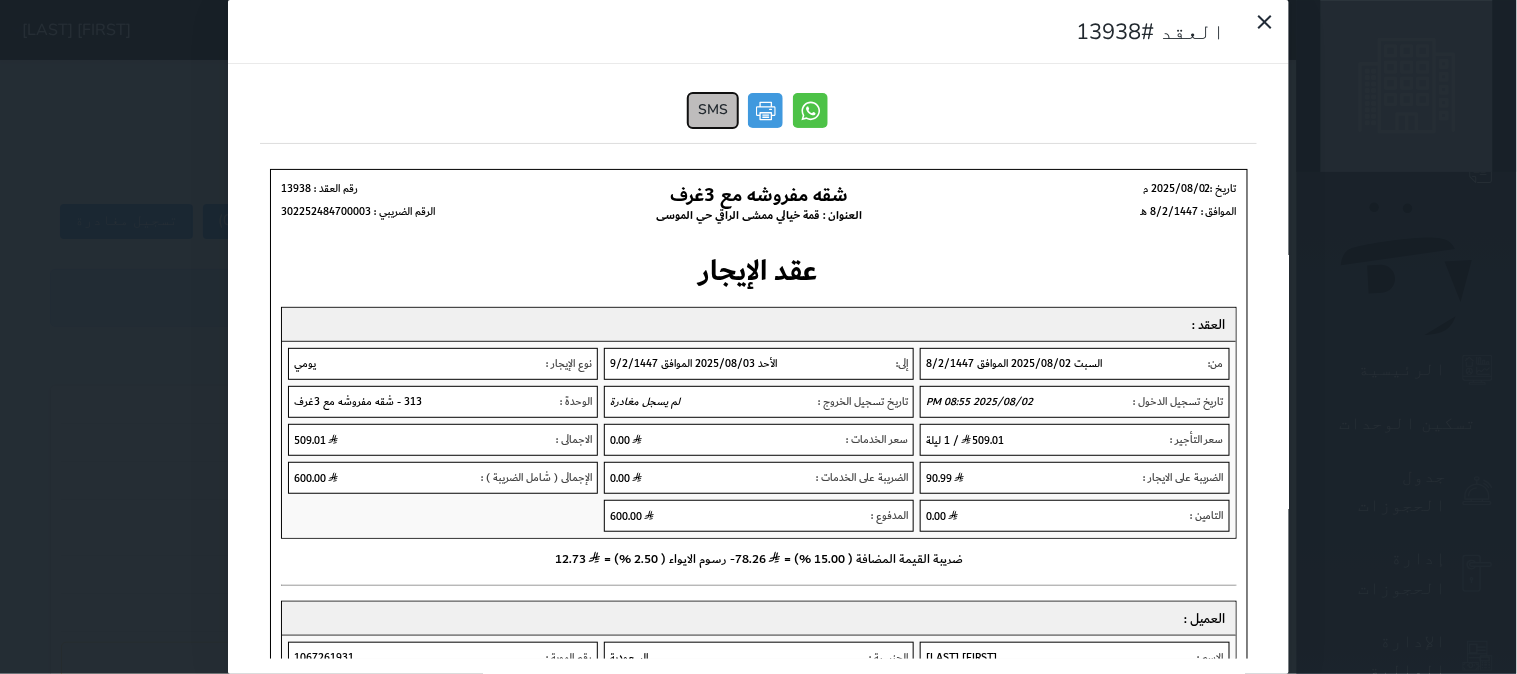 click on "SMS" at bounding box center (714, 110) 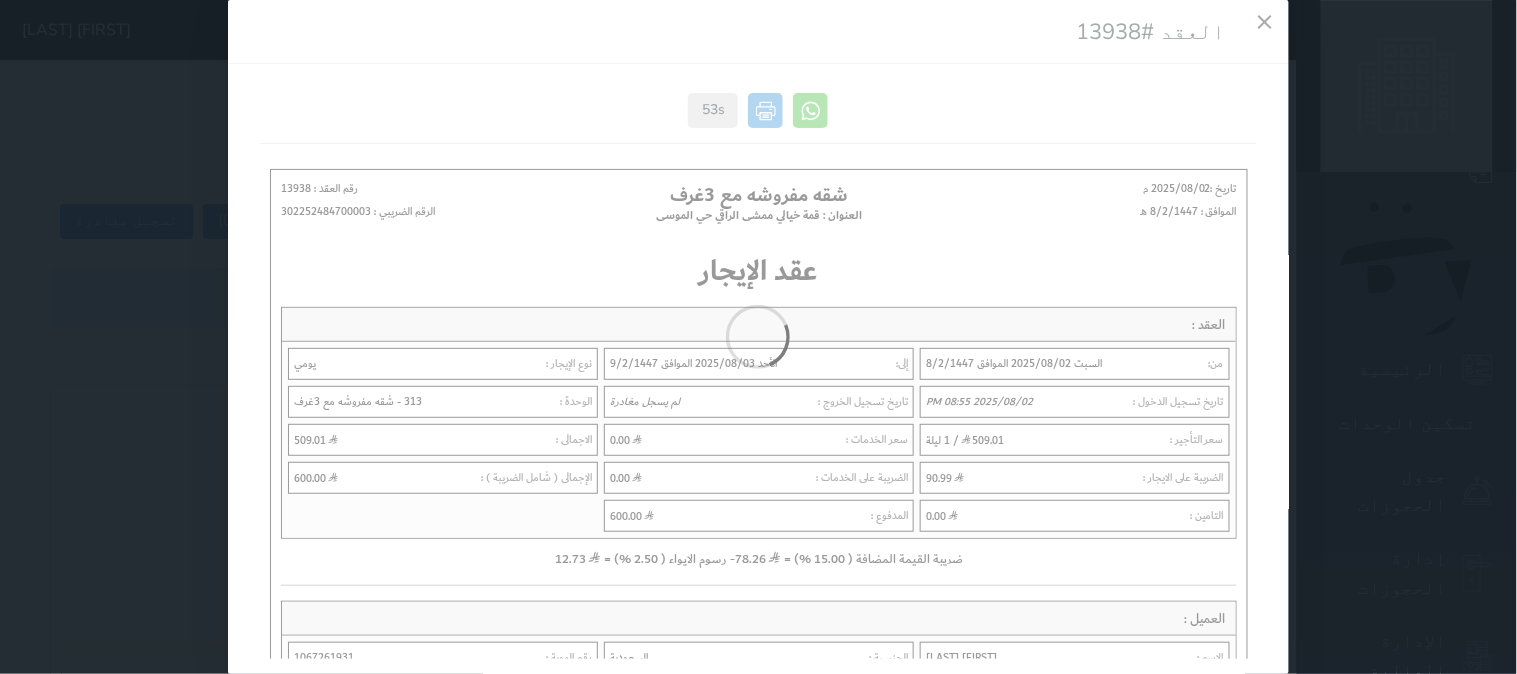 click at bounding box center (759, 337) 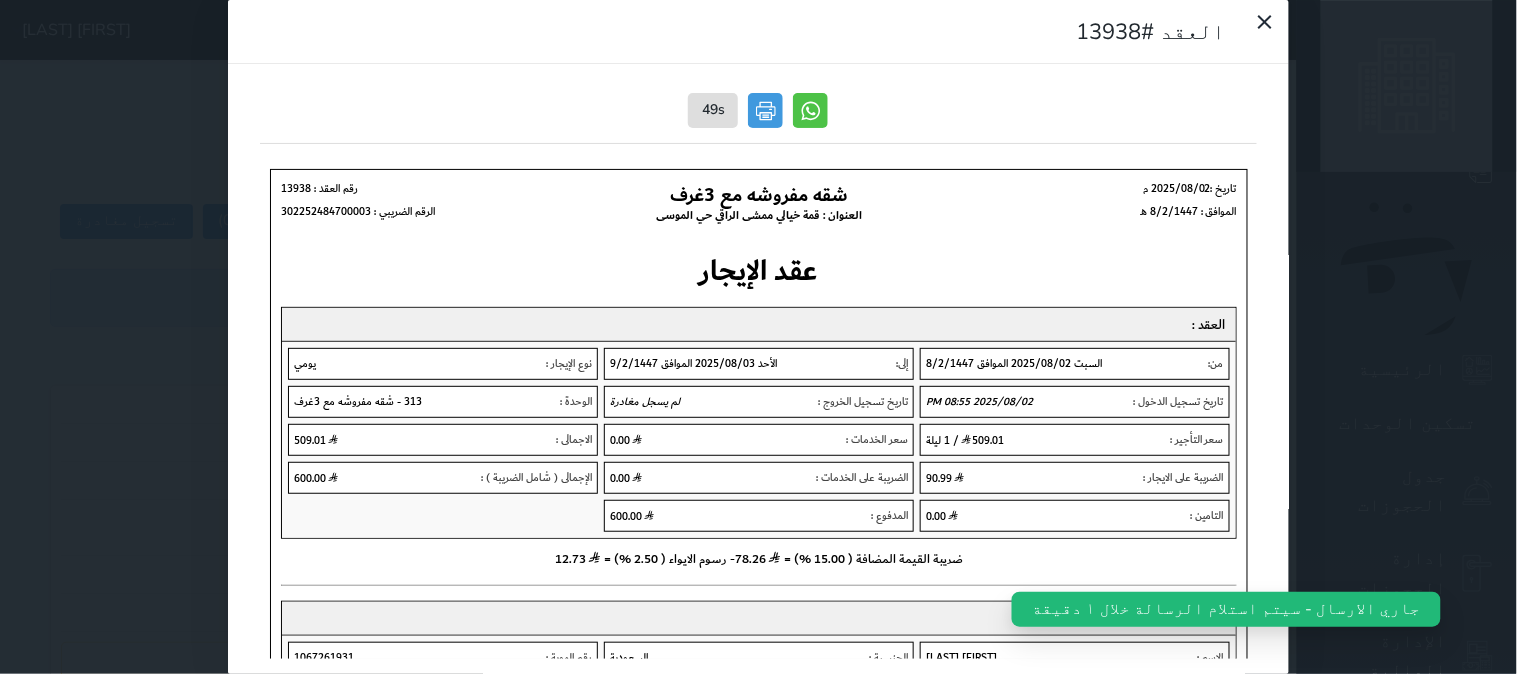 click 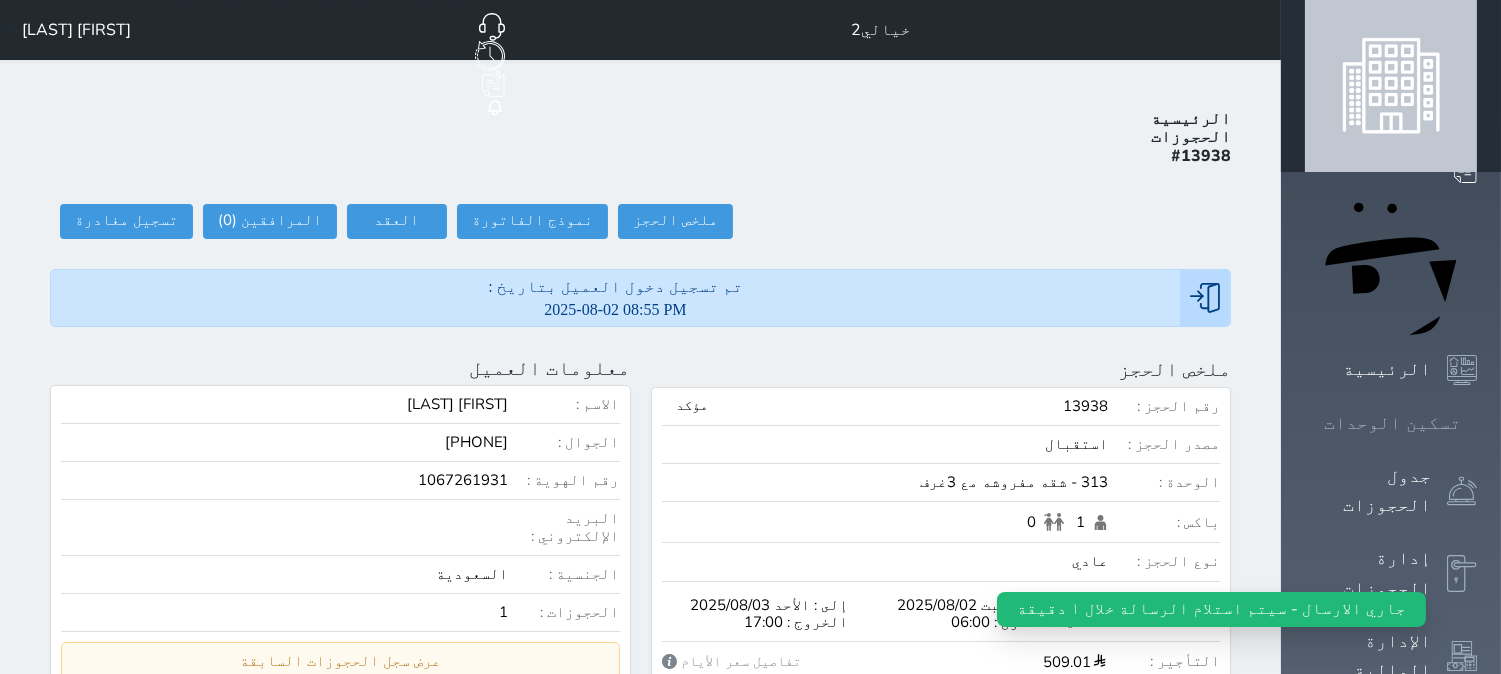 click 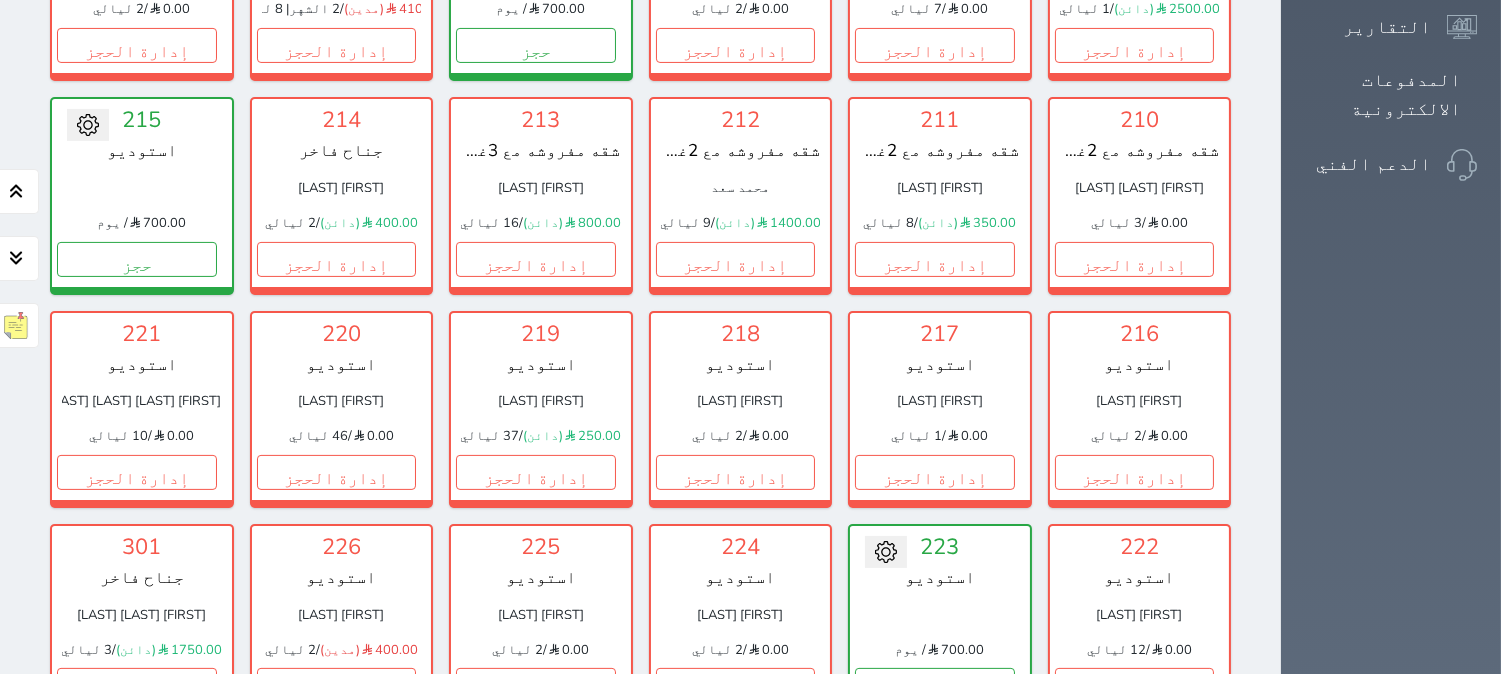 scroll, scrollTop: 966, scrollLeft: 0, axis: vertical 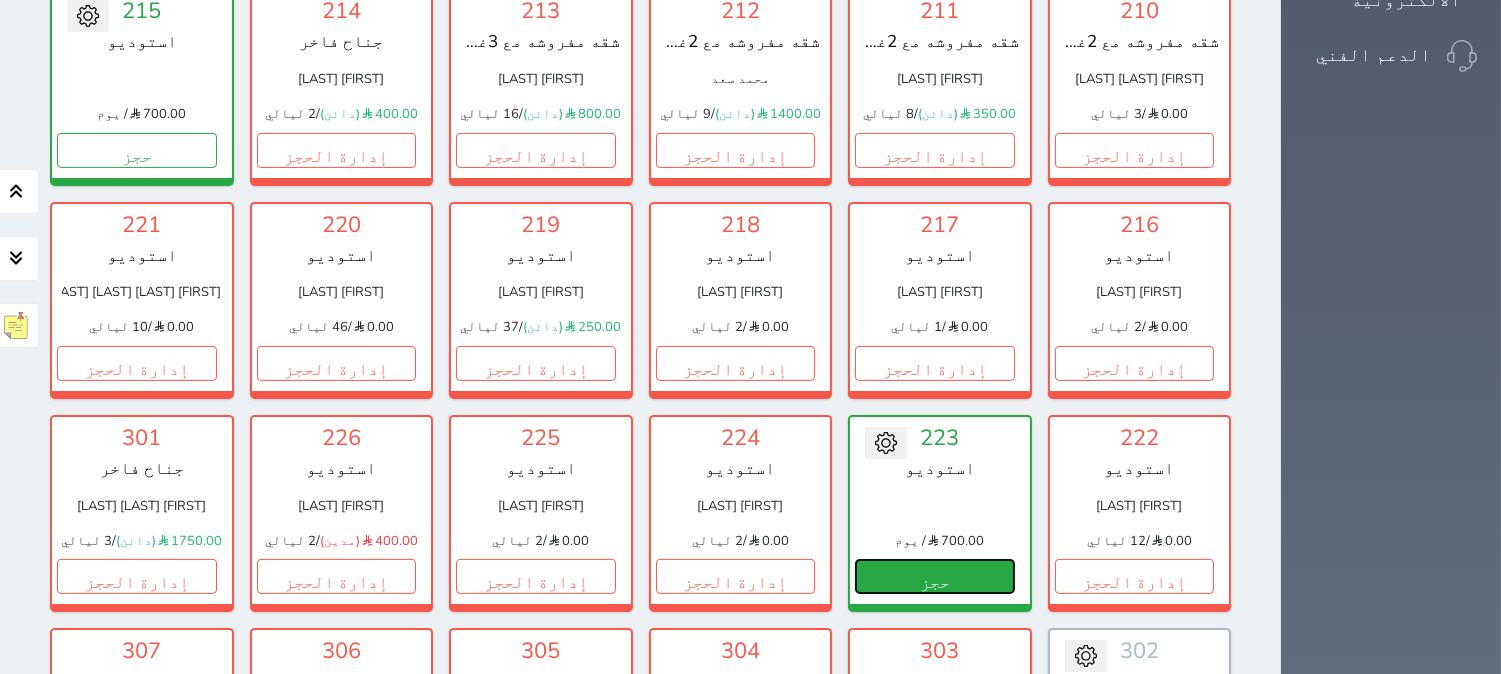click on "حجز" at bounding box center (935, 576) 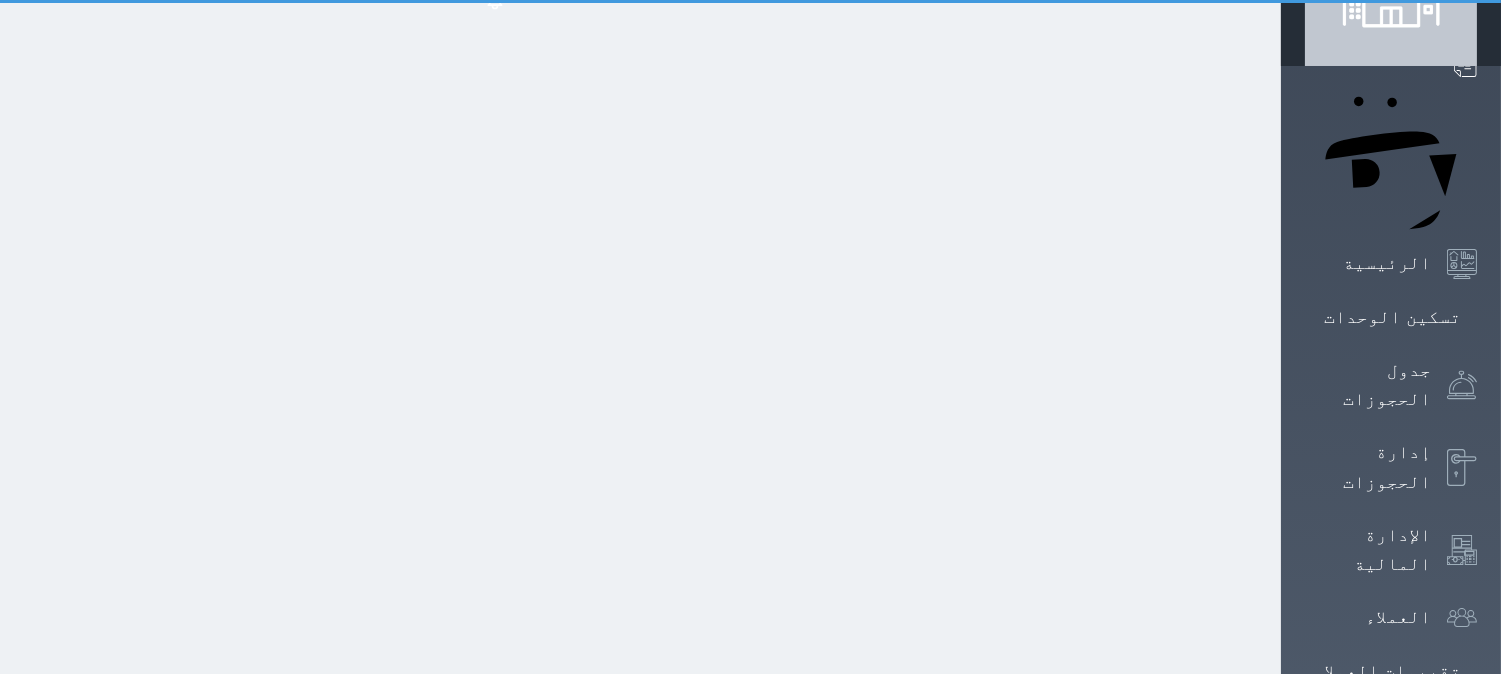select on "1" 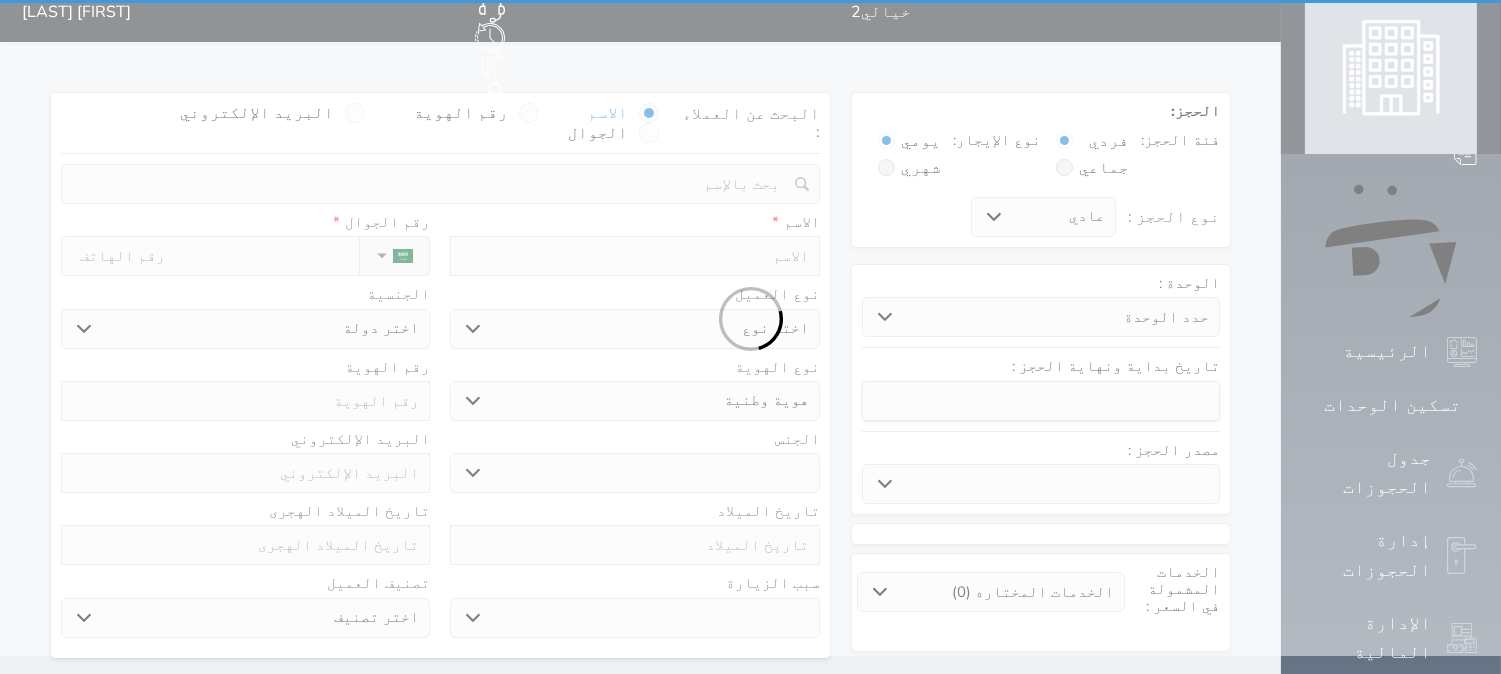 scroll, scrollTop: 0, scrollLeft: 0, axis: both 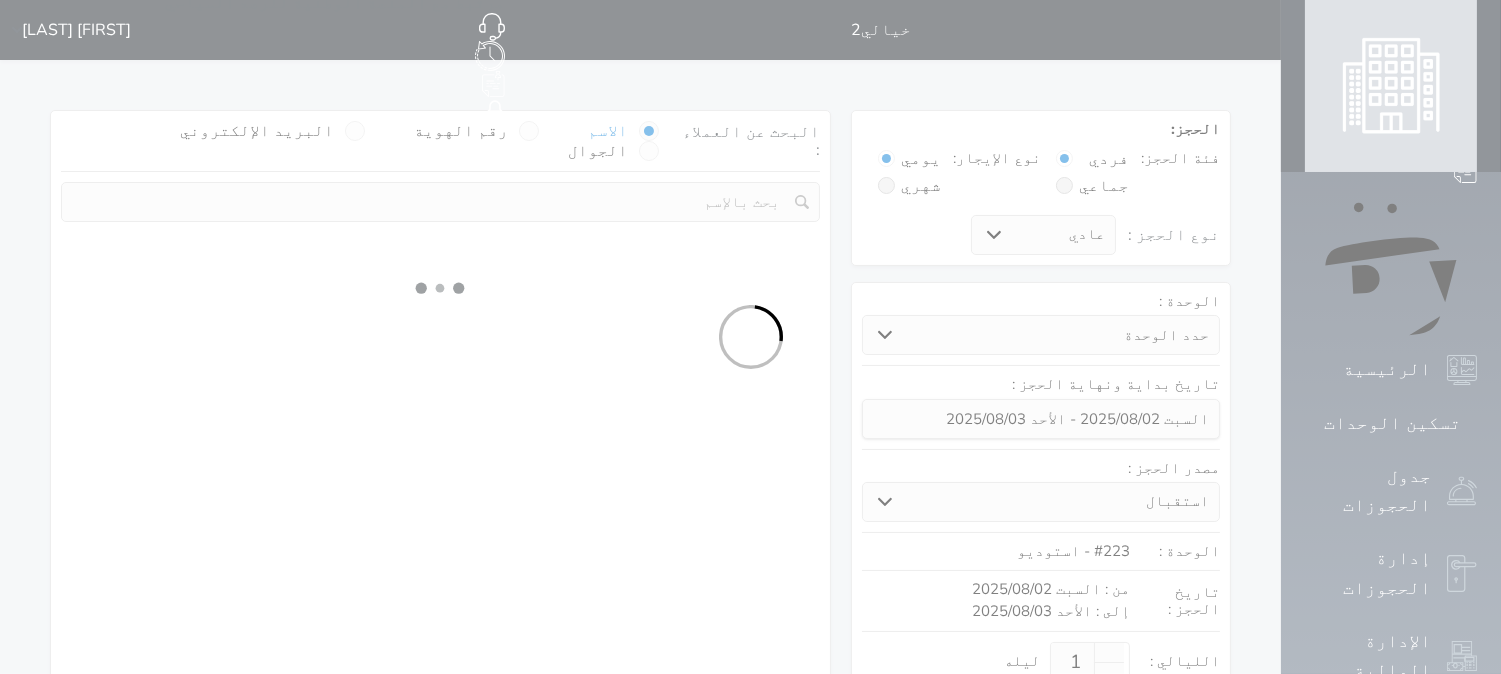 select 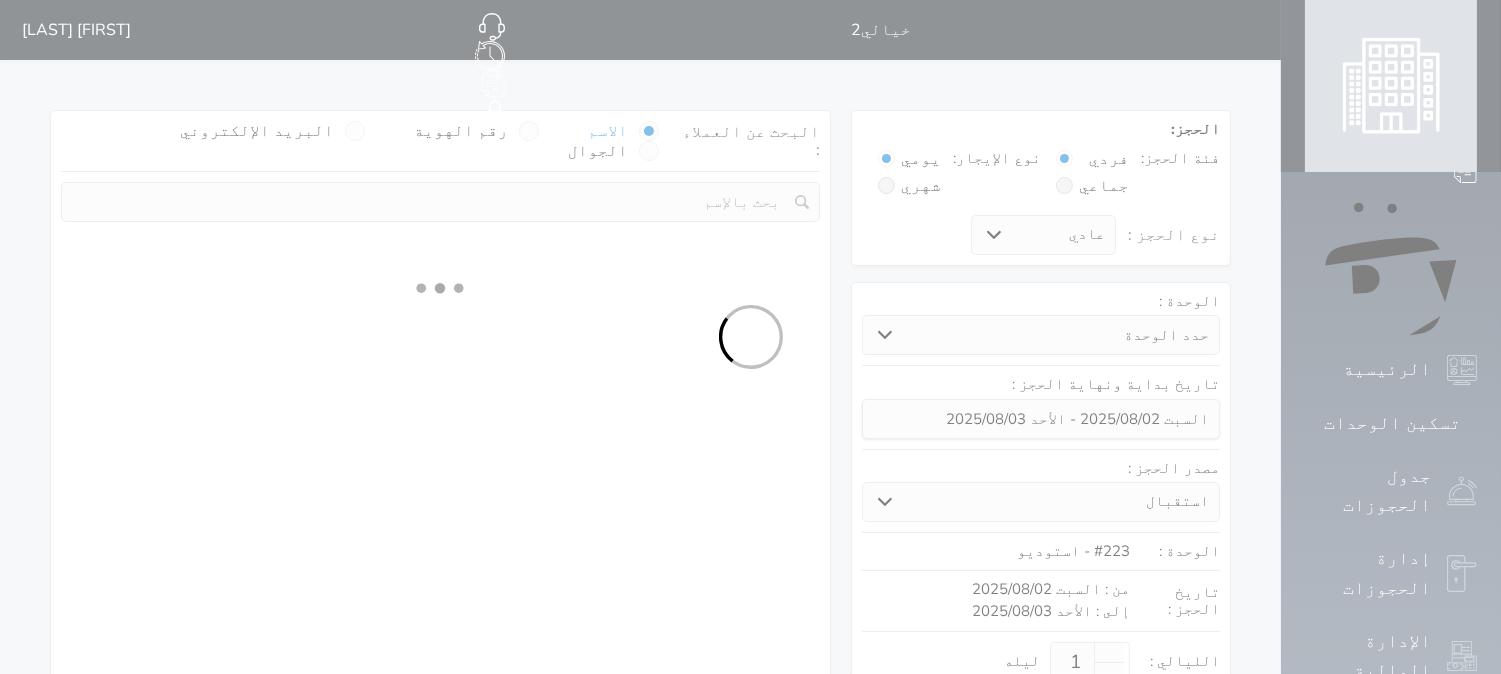 select on "113" 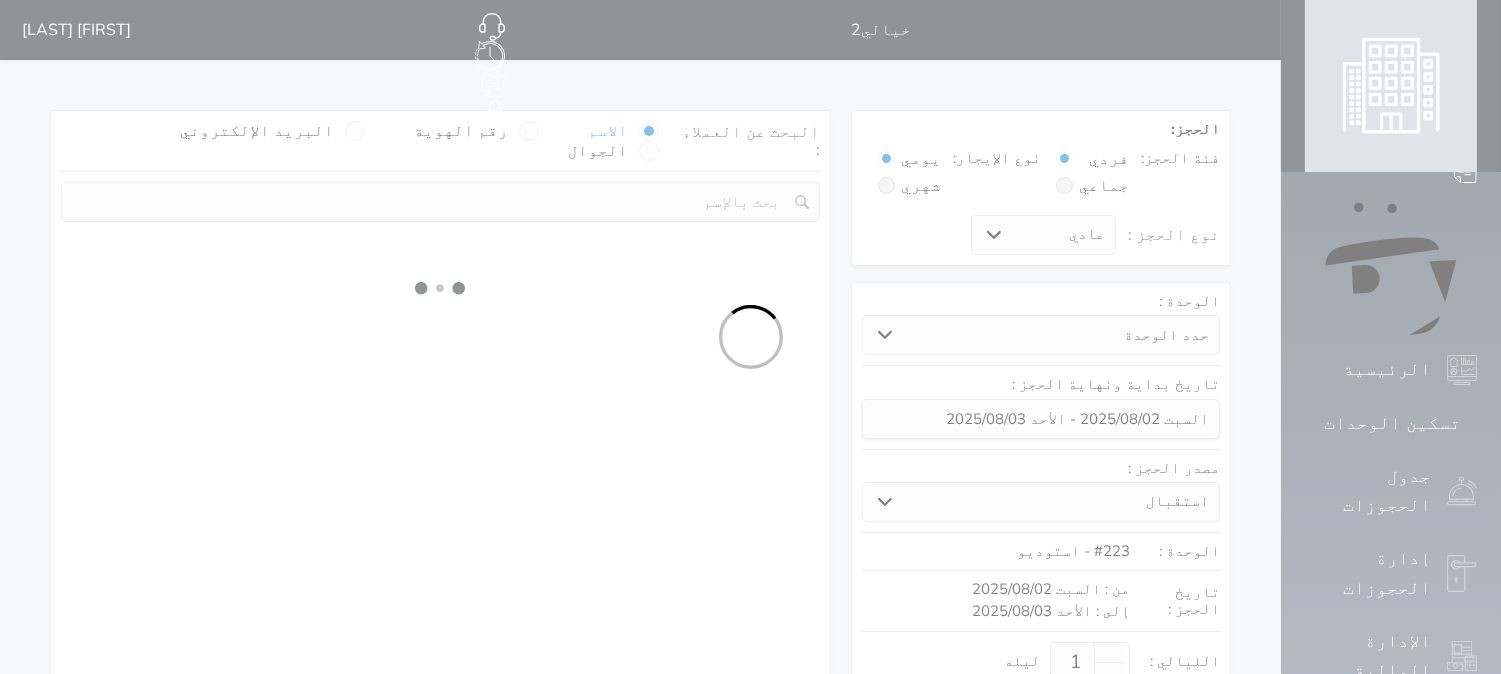select on "1" 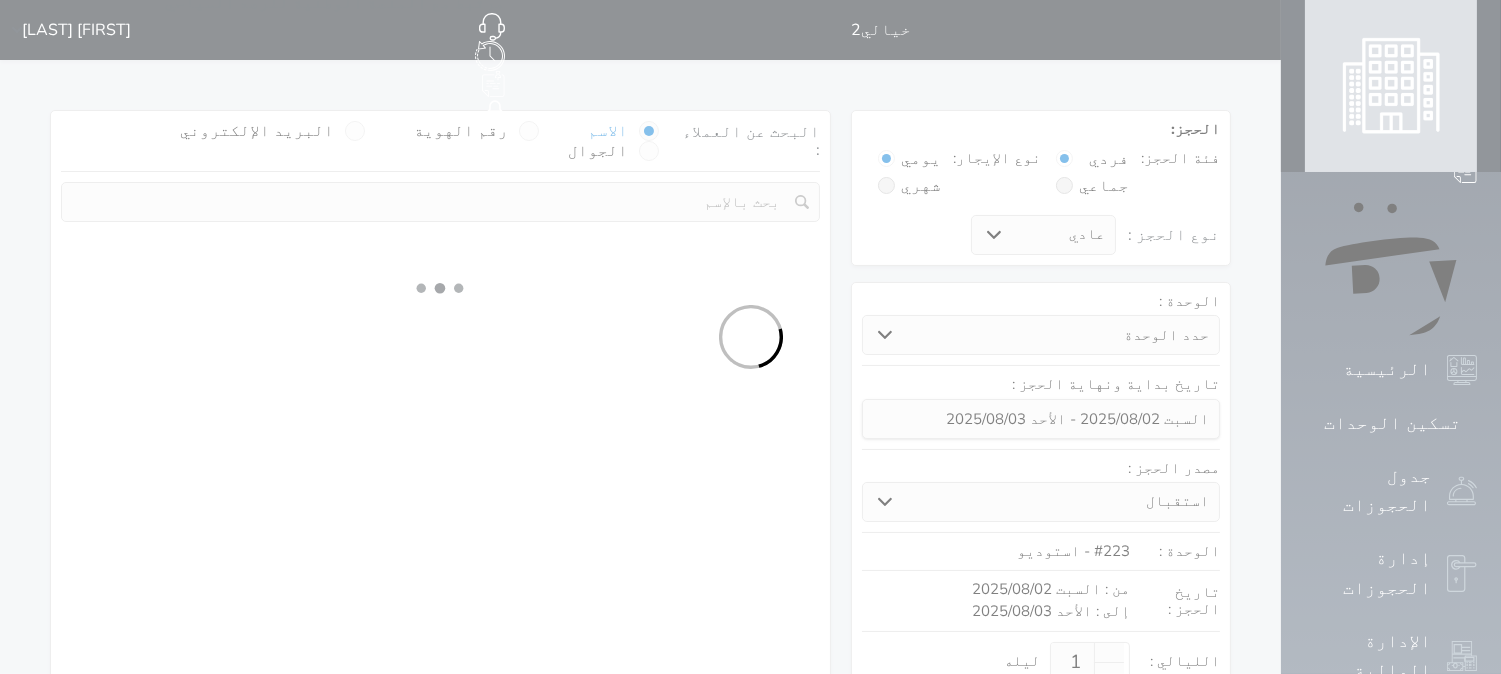 select 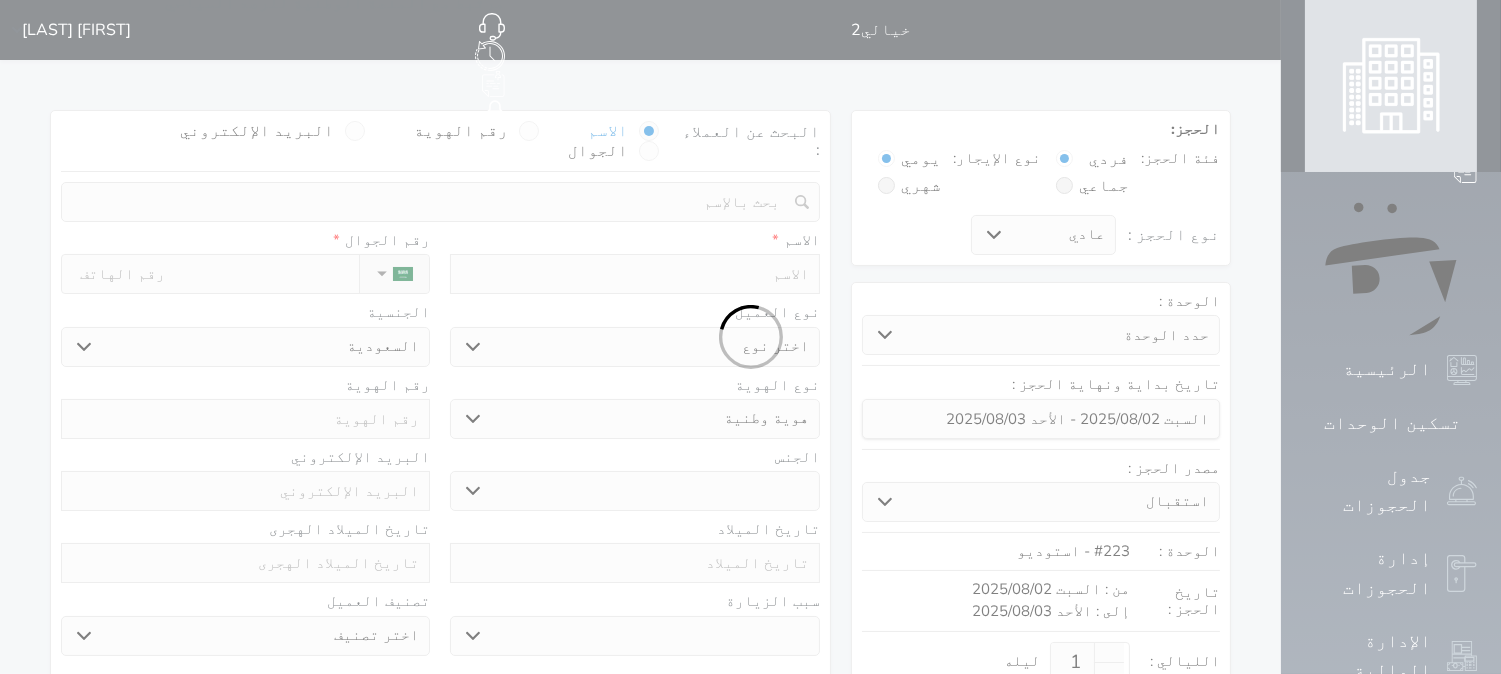 select 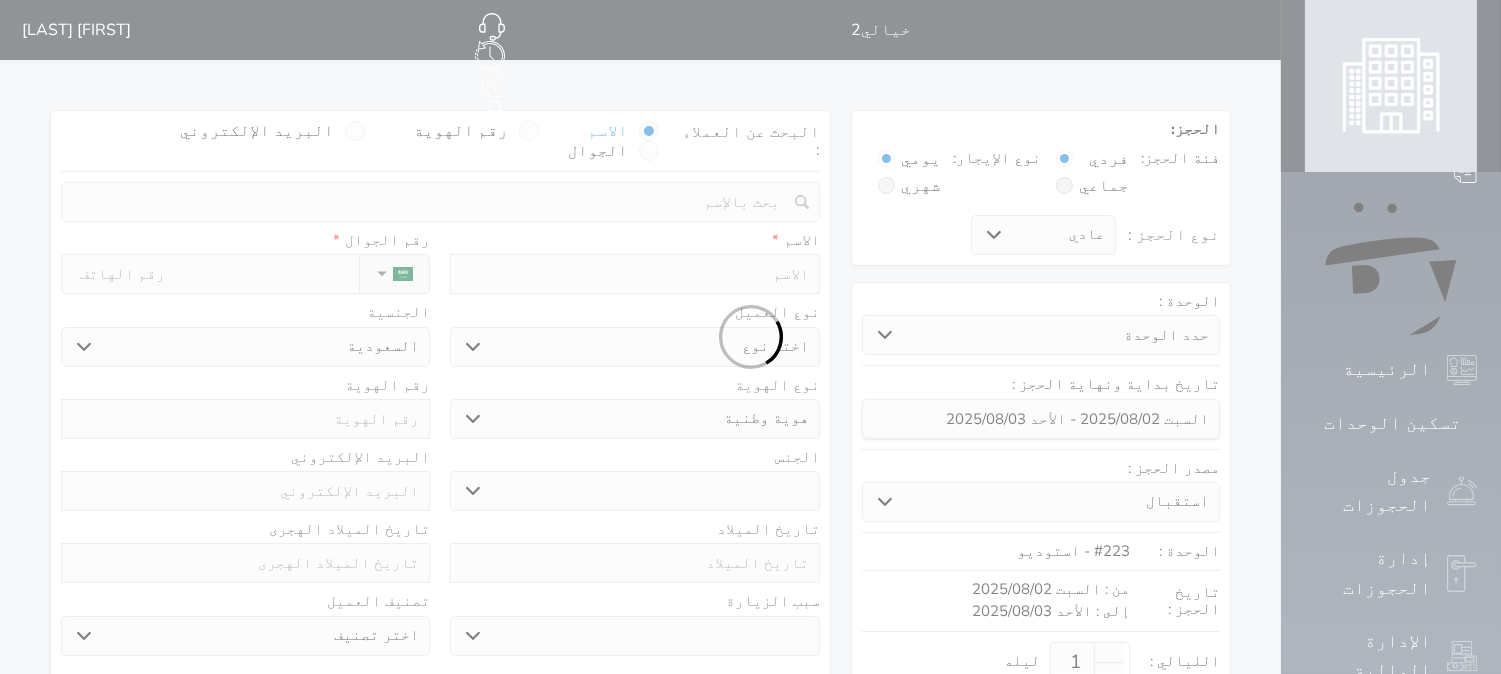 select 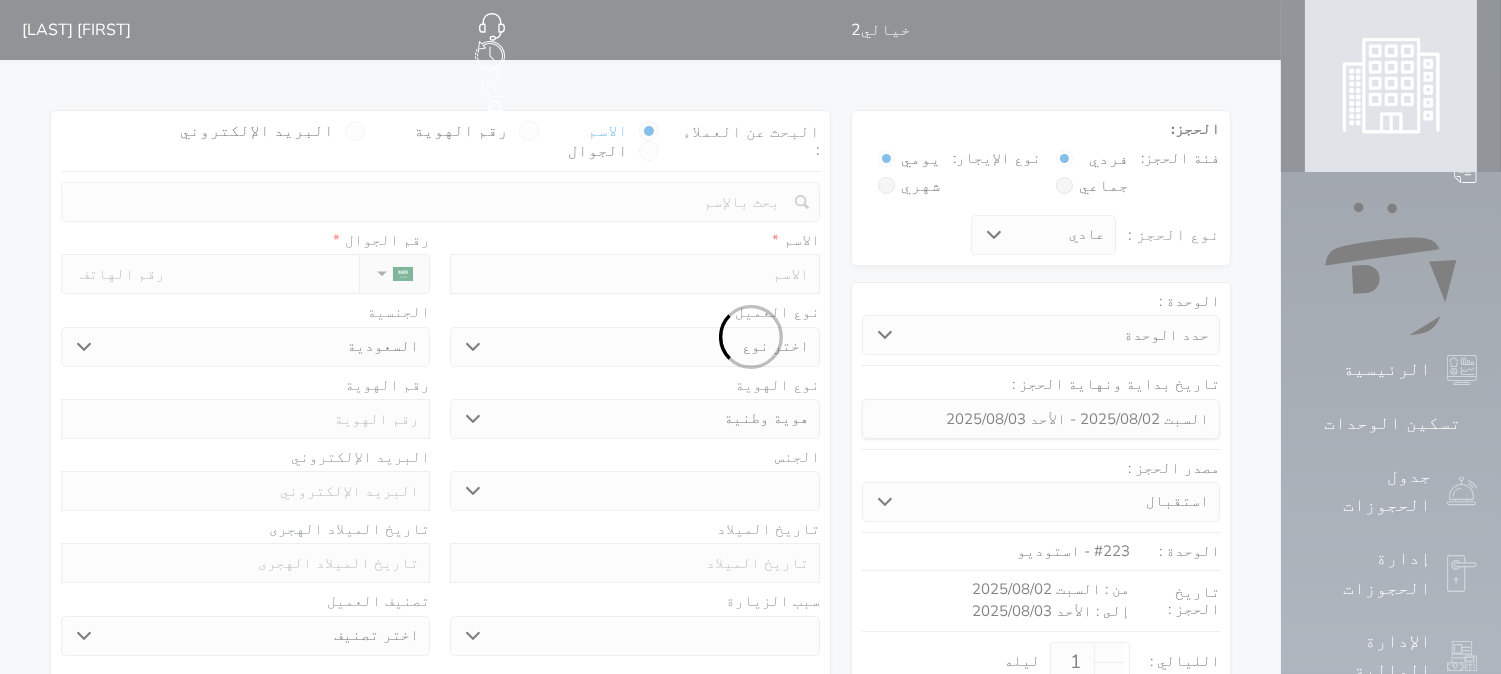 select 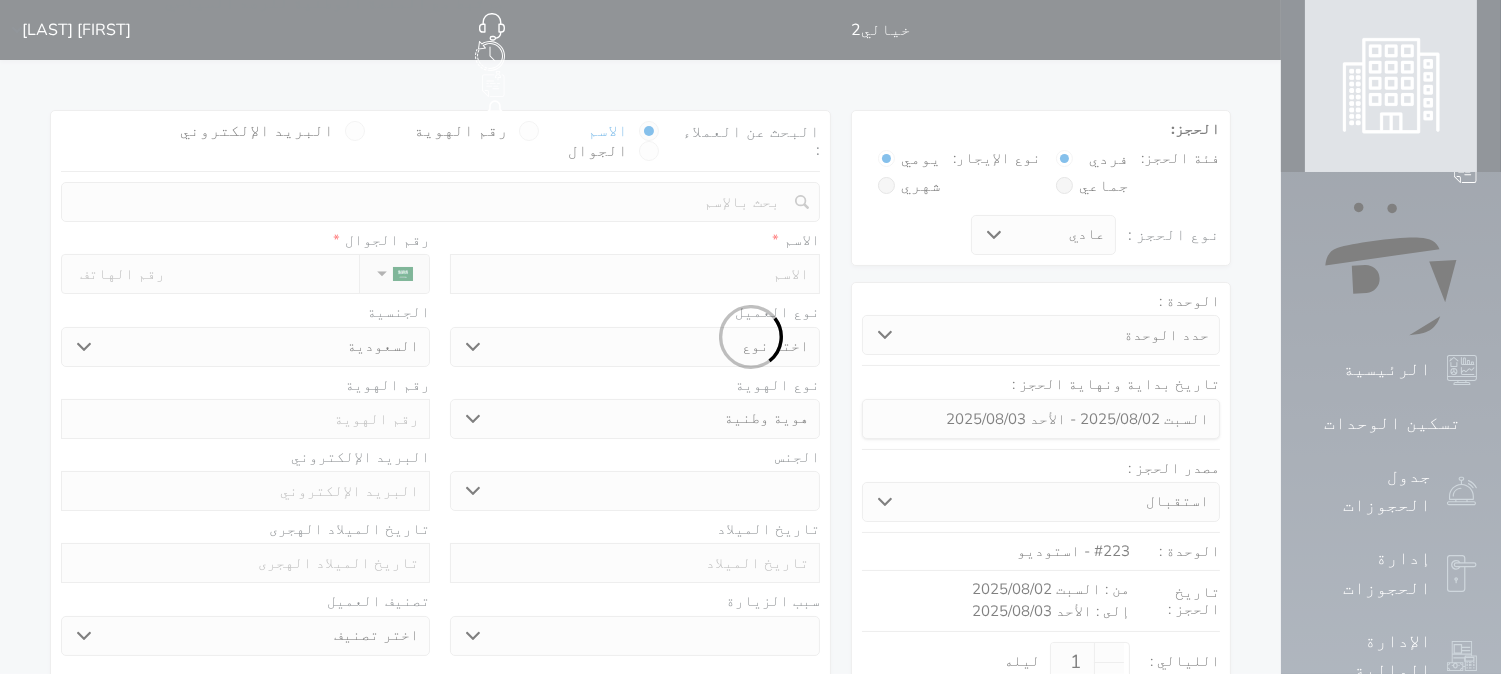 select 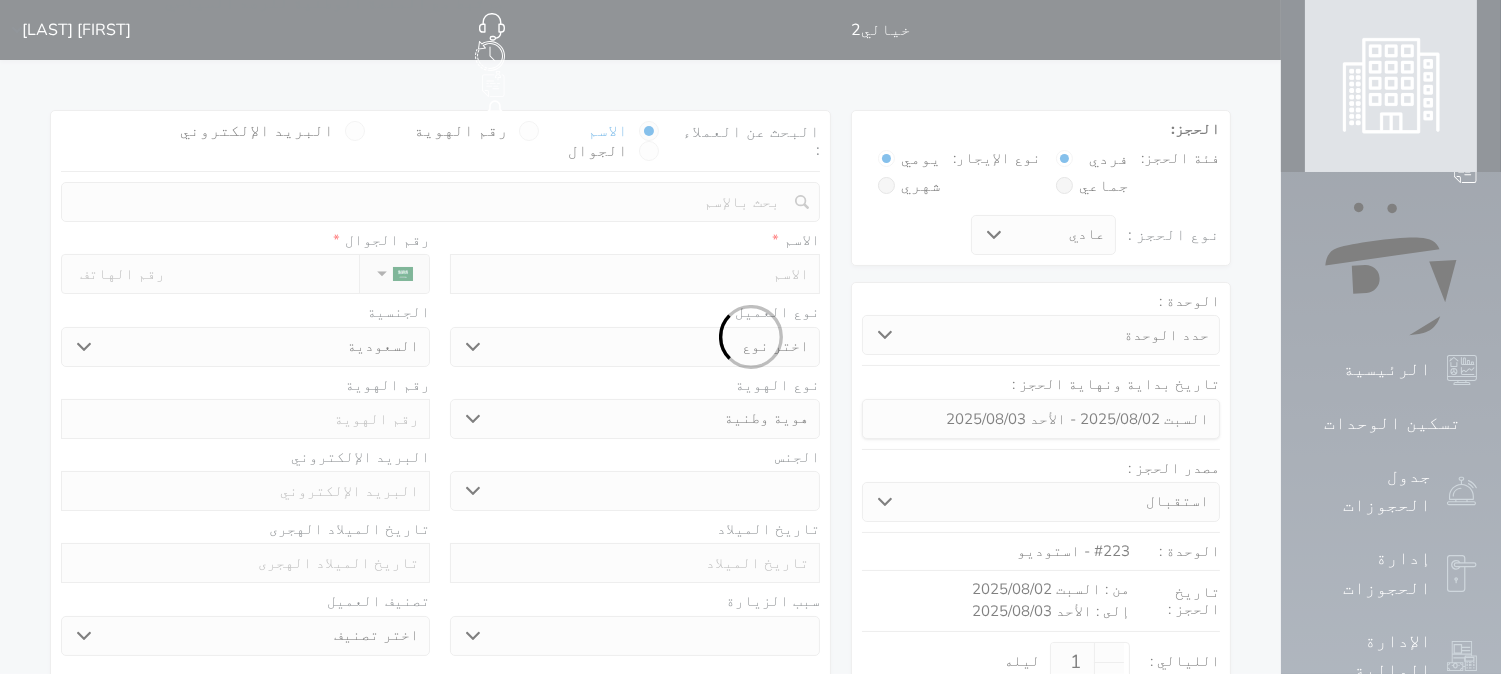 select on "1" 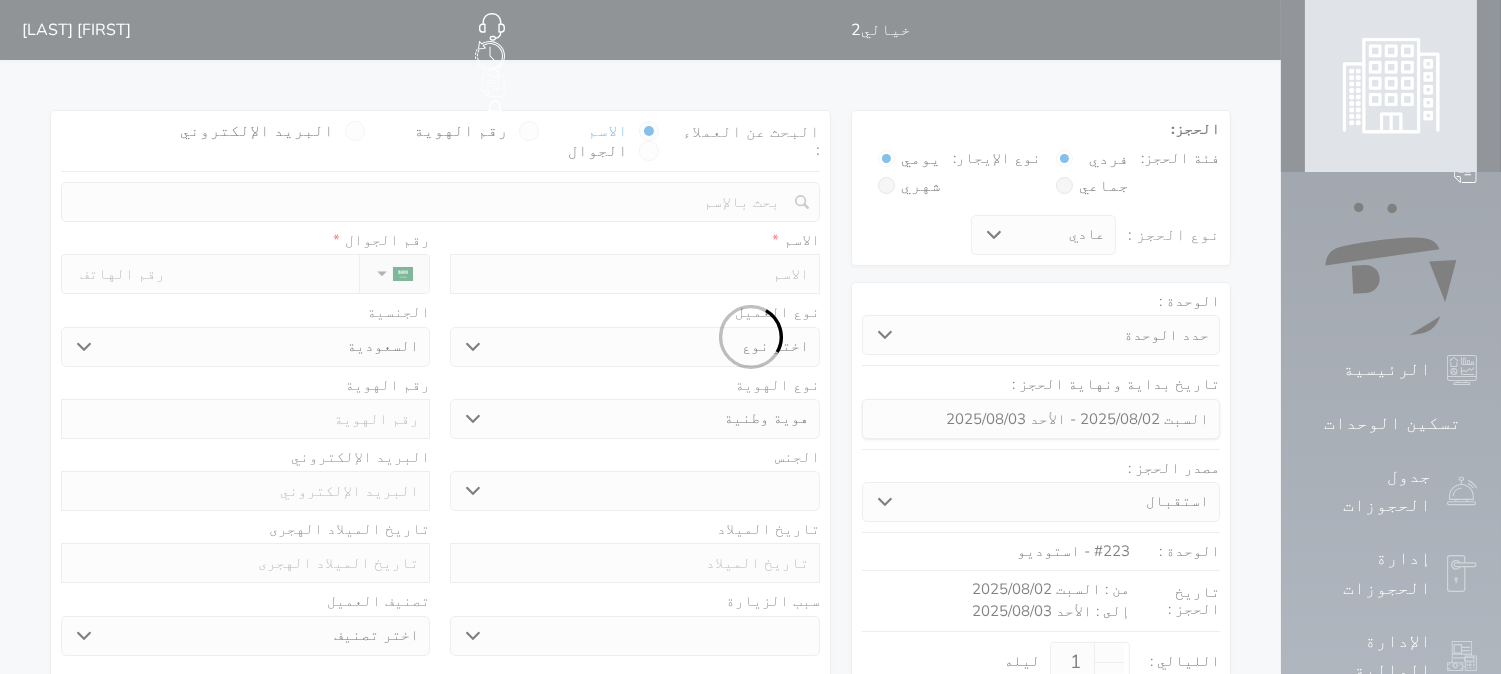 select on "7" 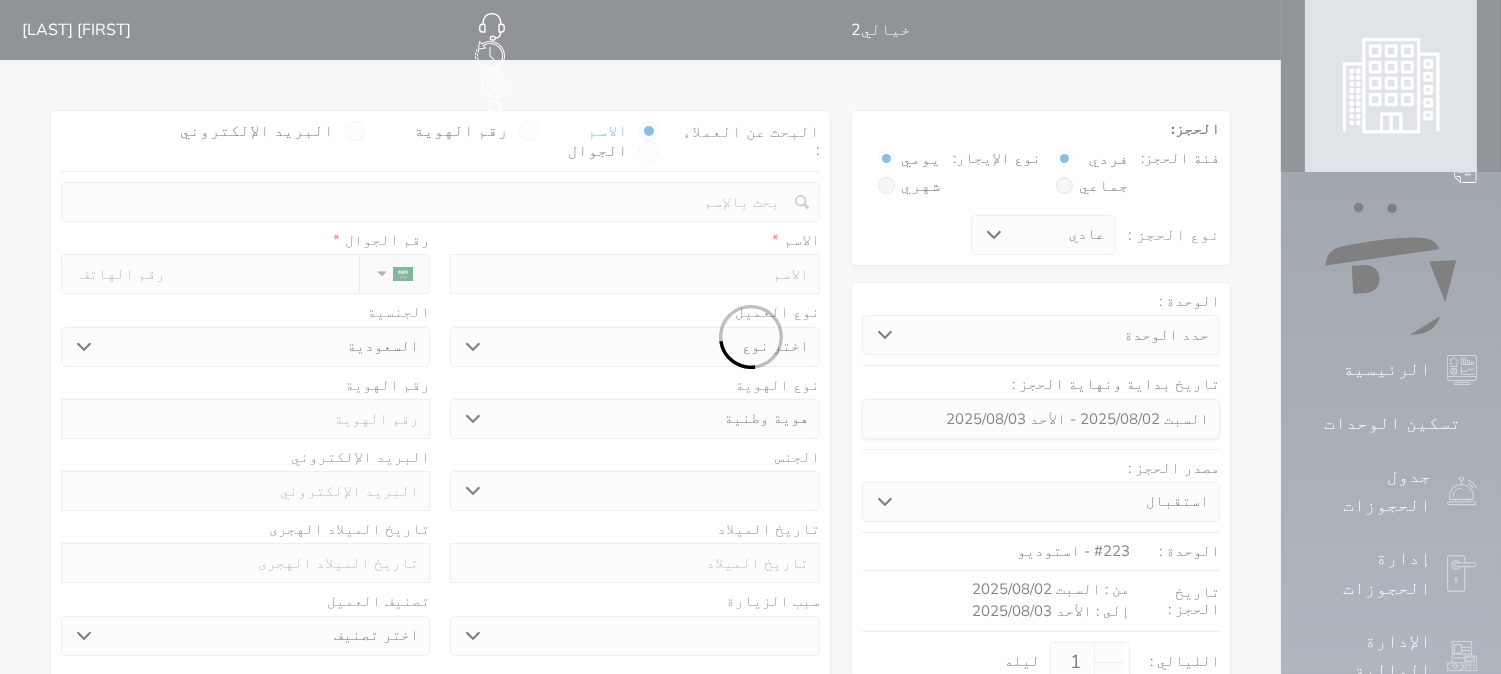 select 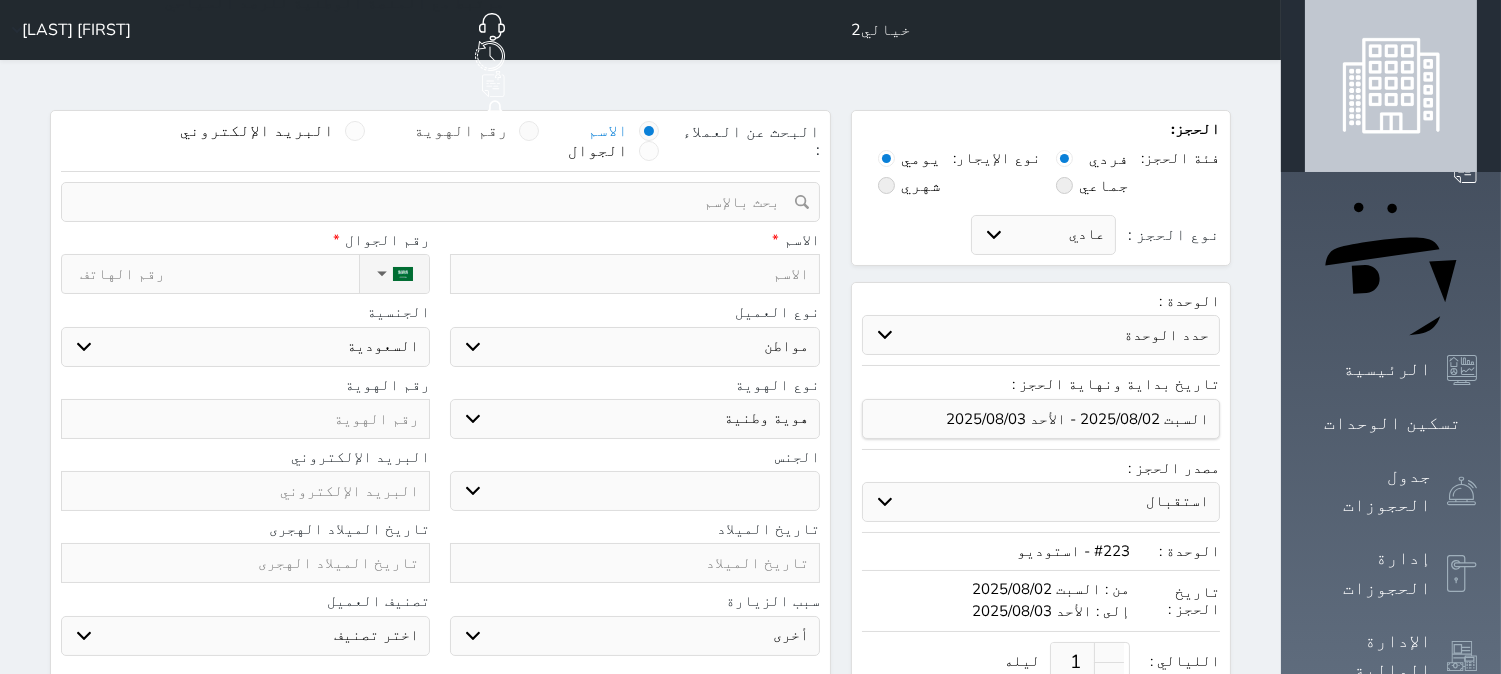 click at bounding box center [529, 131] 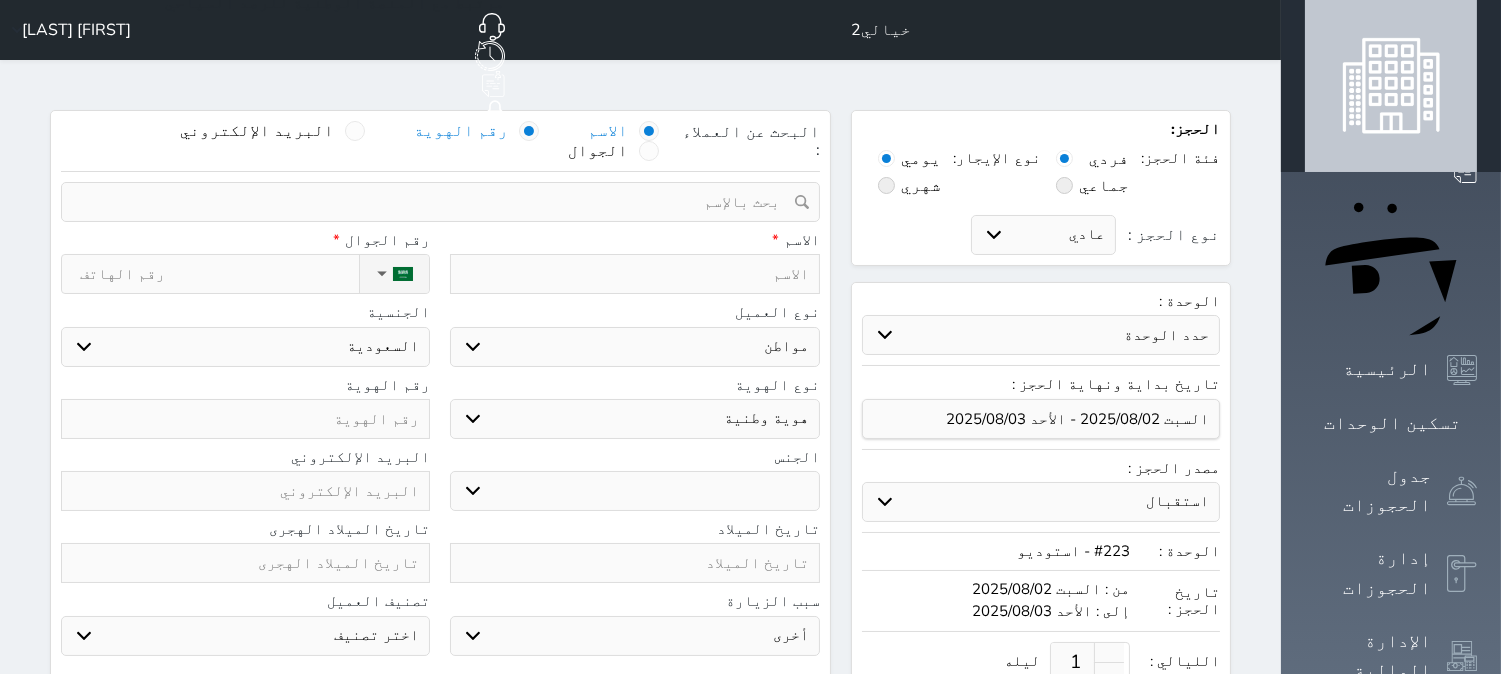 select 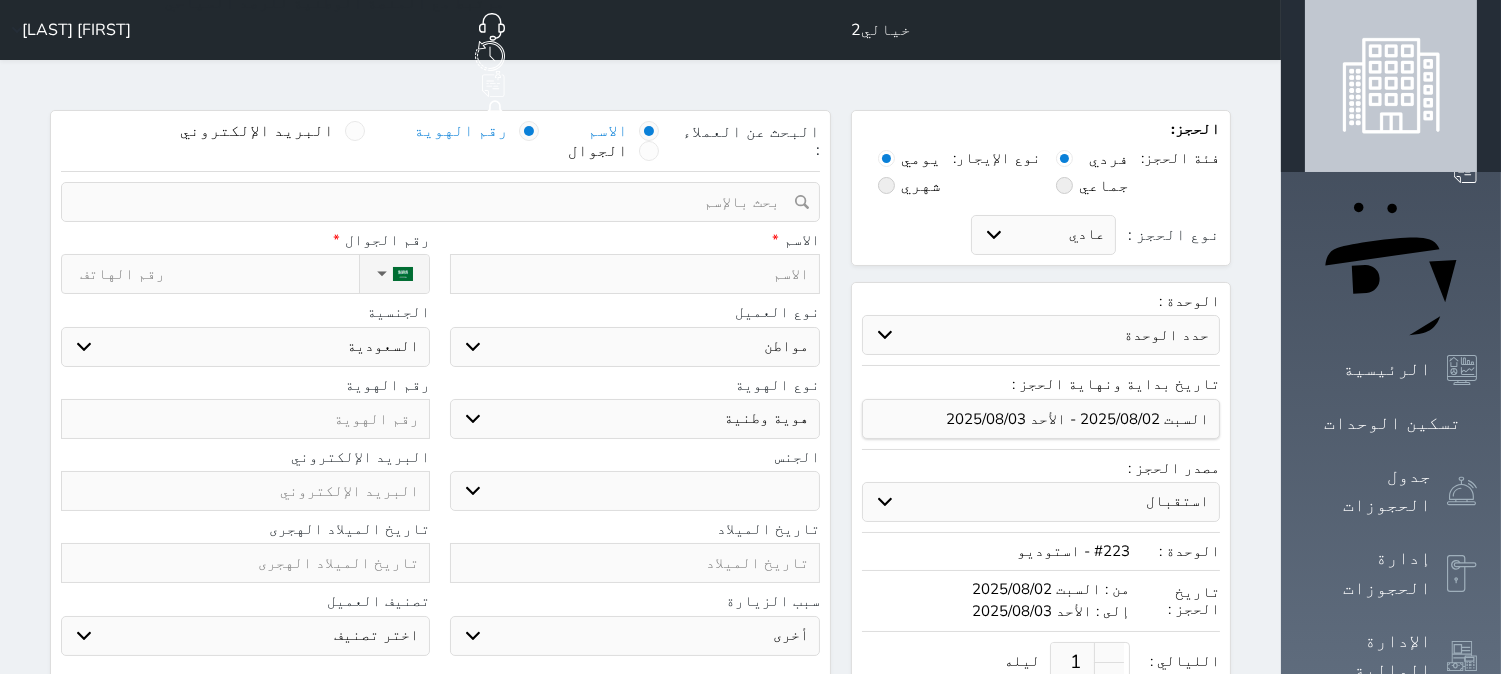 select 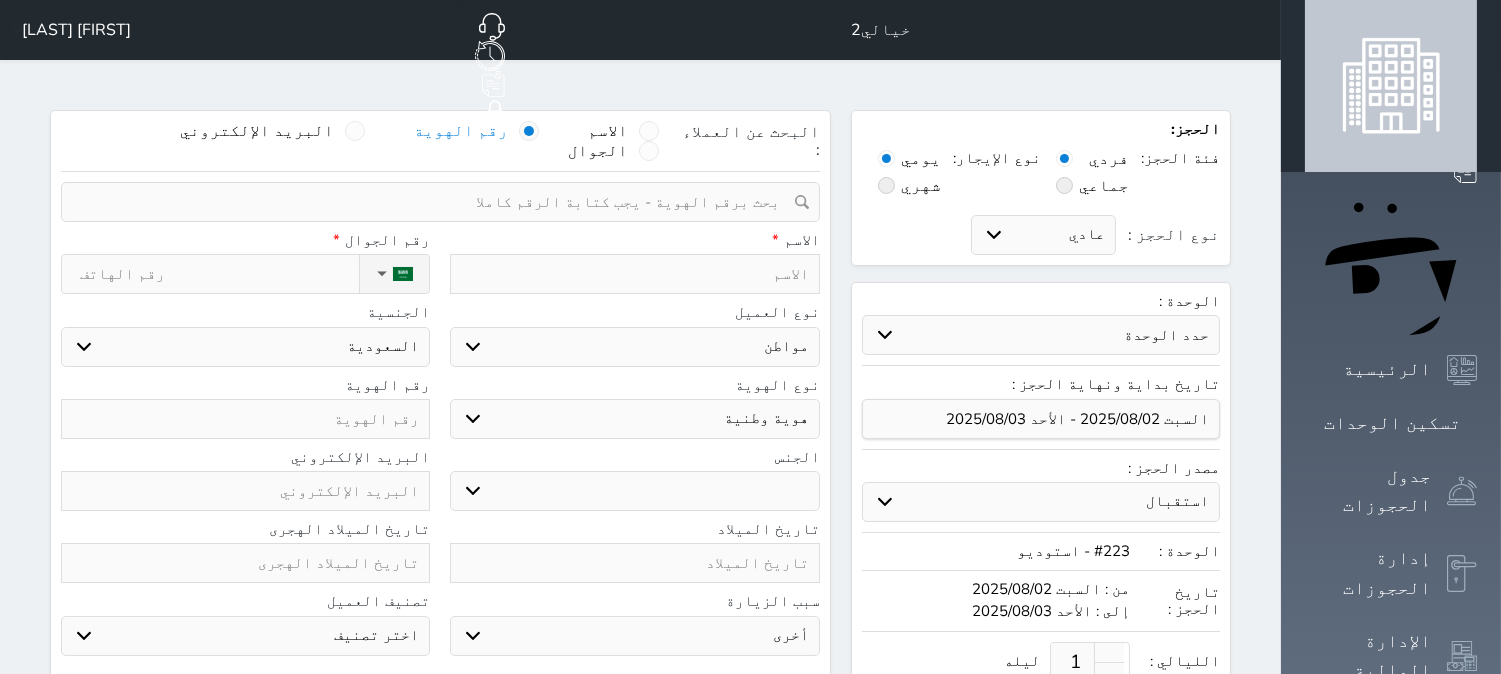 click at bounding box center [433, 202] 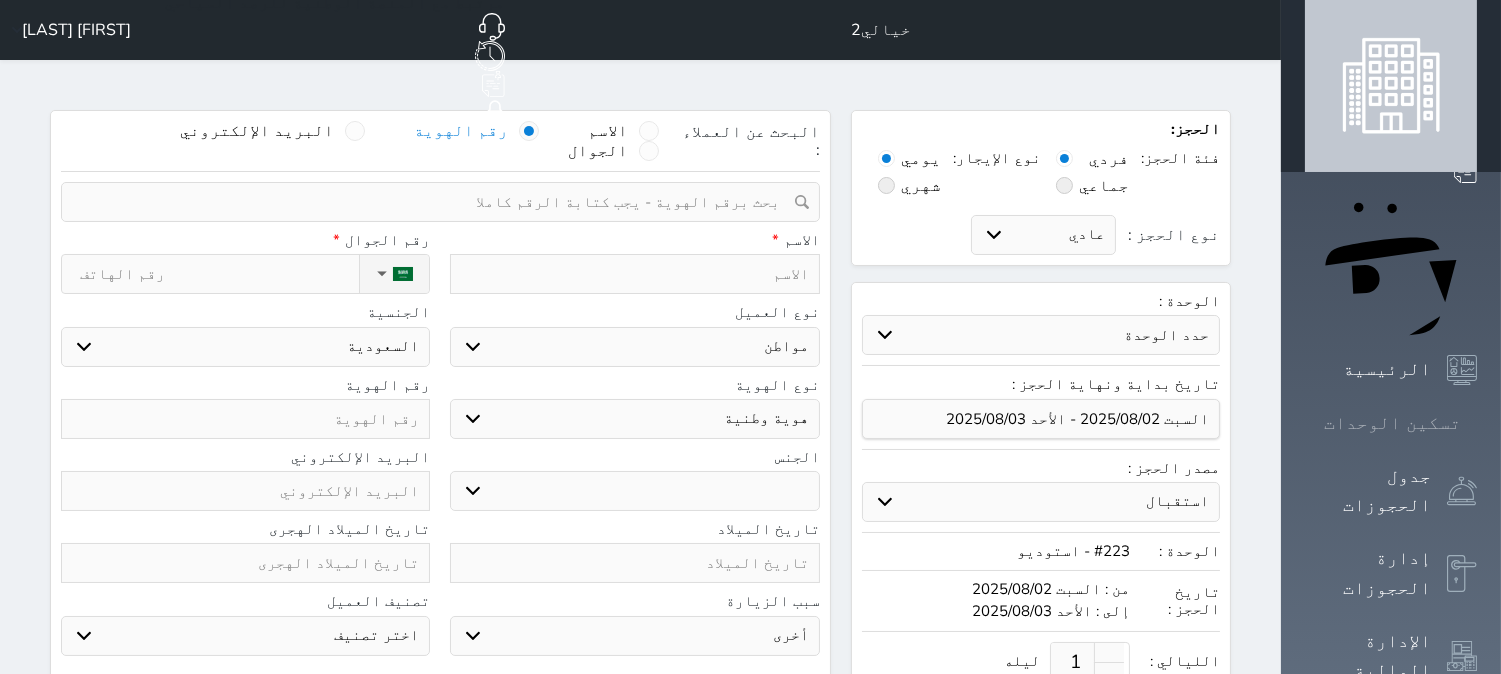 click 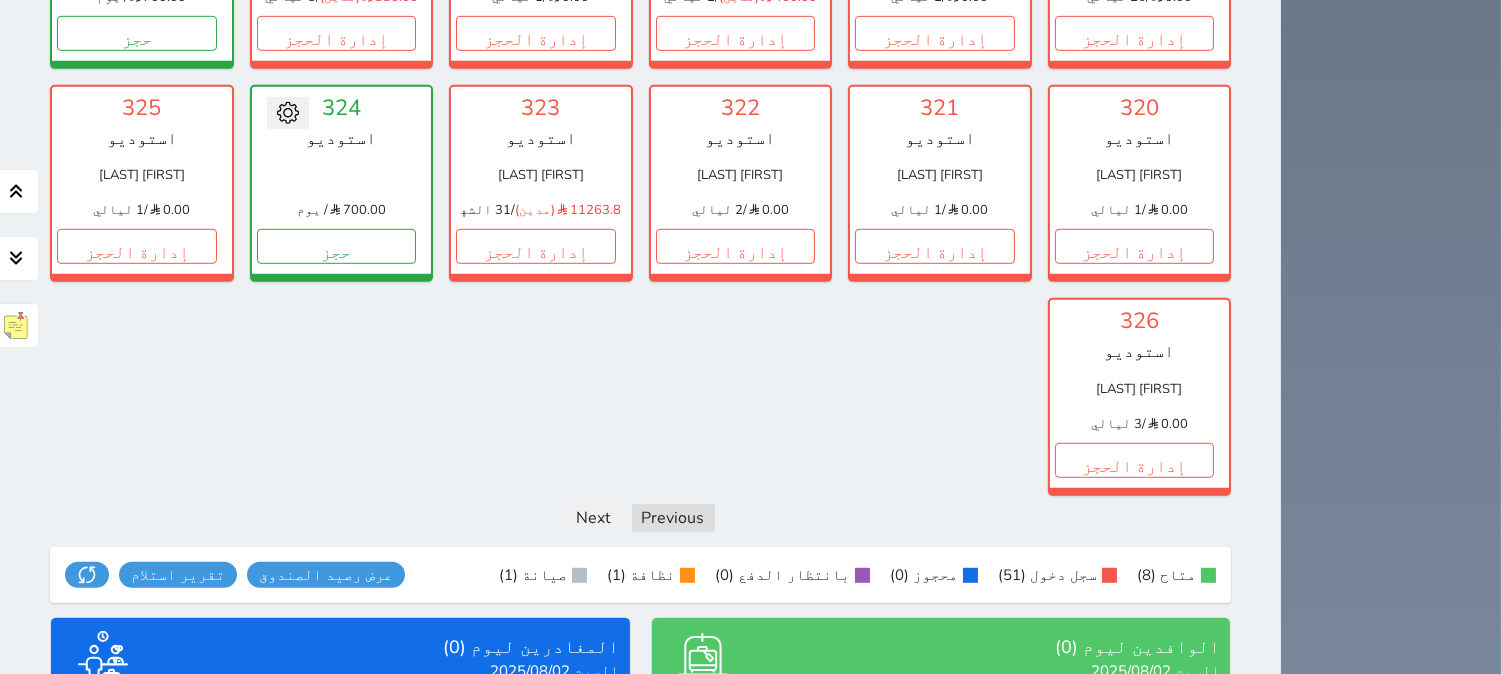 scroll, scrollTop: 2188, scrollLeft: 0, axis: vertical 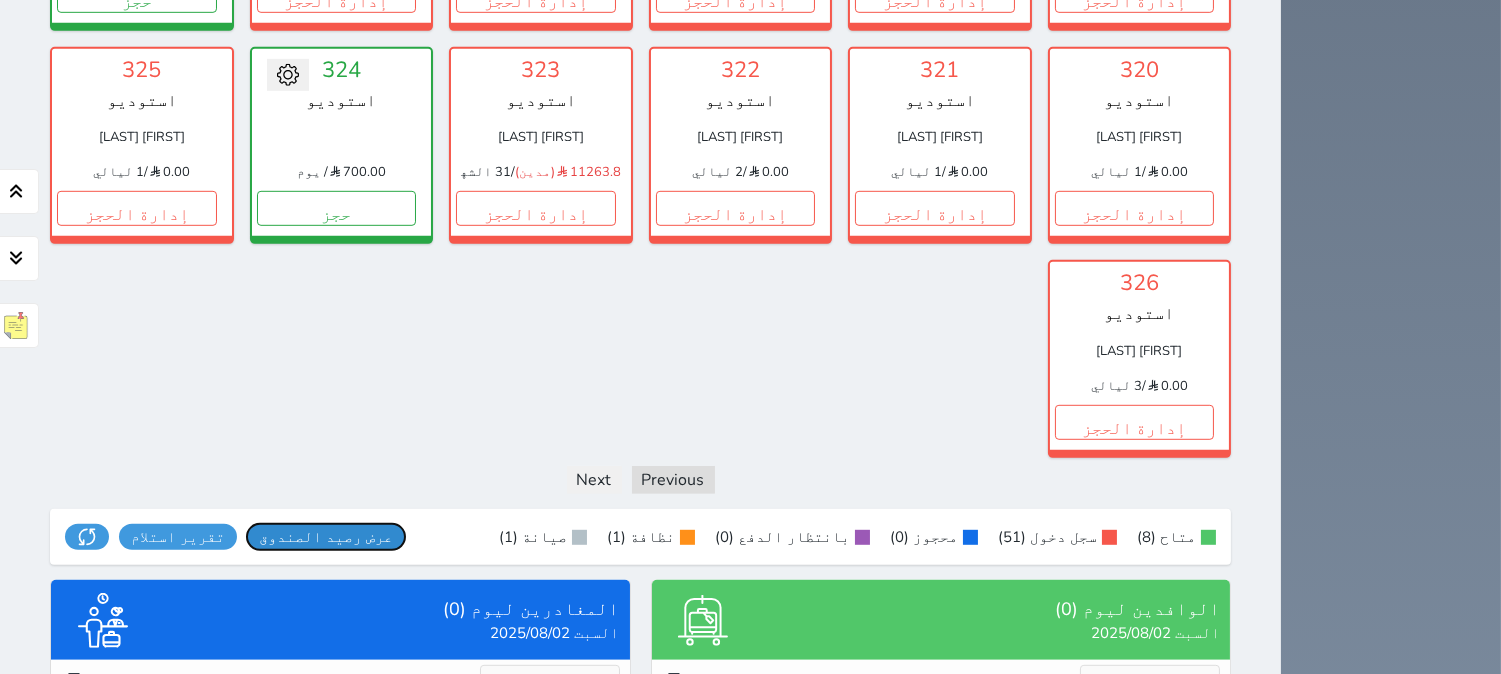 click on "عرض رصيد الصندوق" at bounding box center [326, 537] 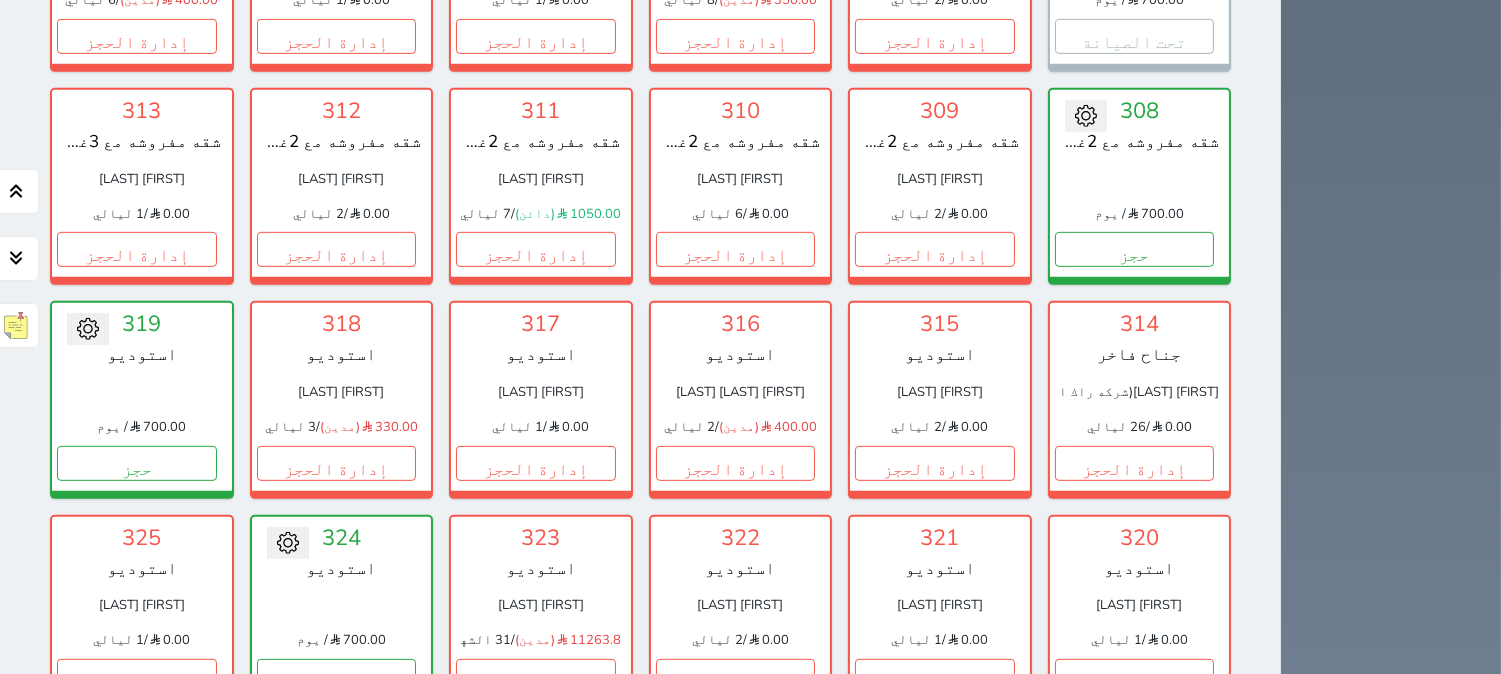 scroll, scrollTop: 1744, scrollLeft: 0, axis: vertical 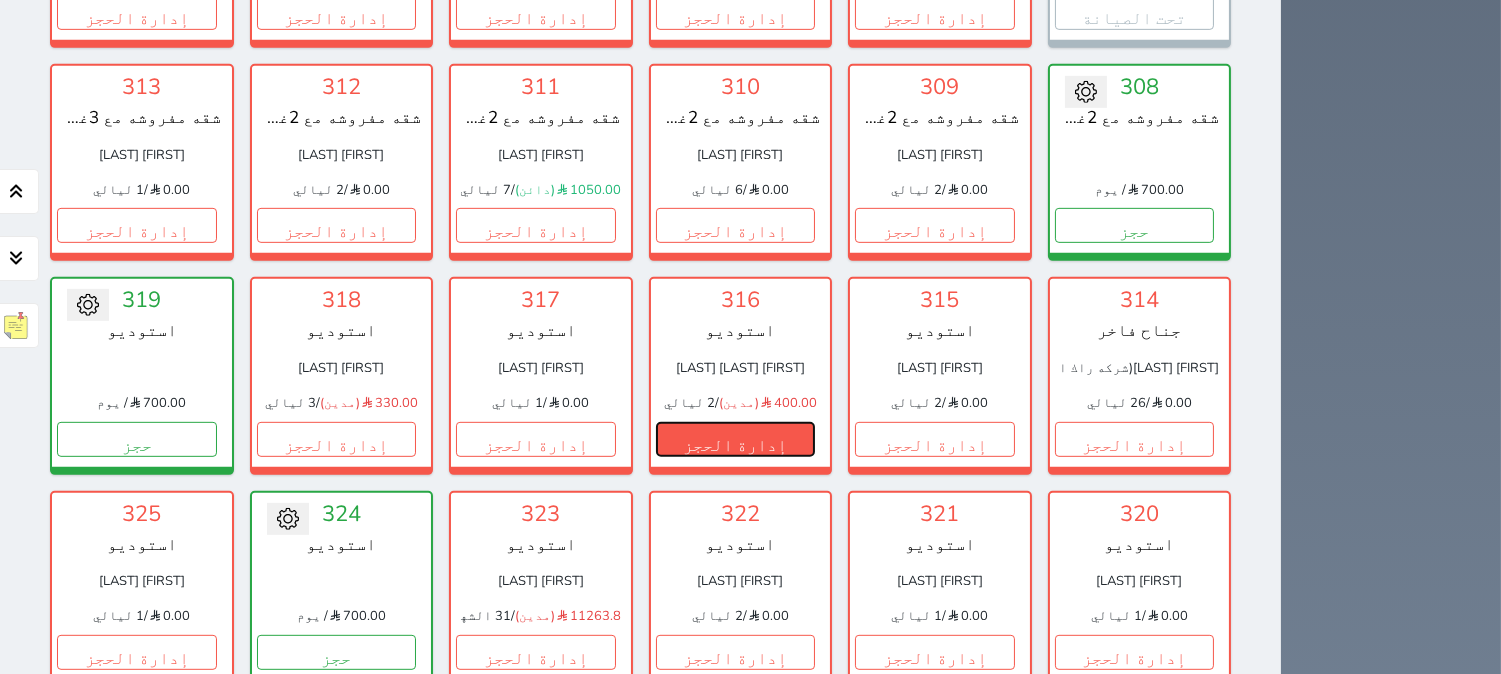 click on "إدارة الحجز" at bounding box center (736, 439) 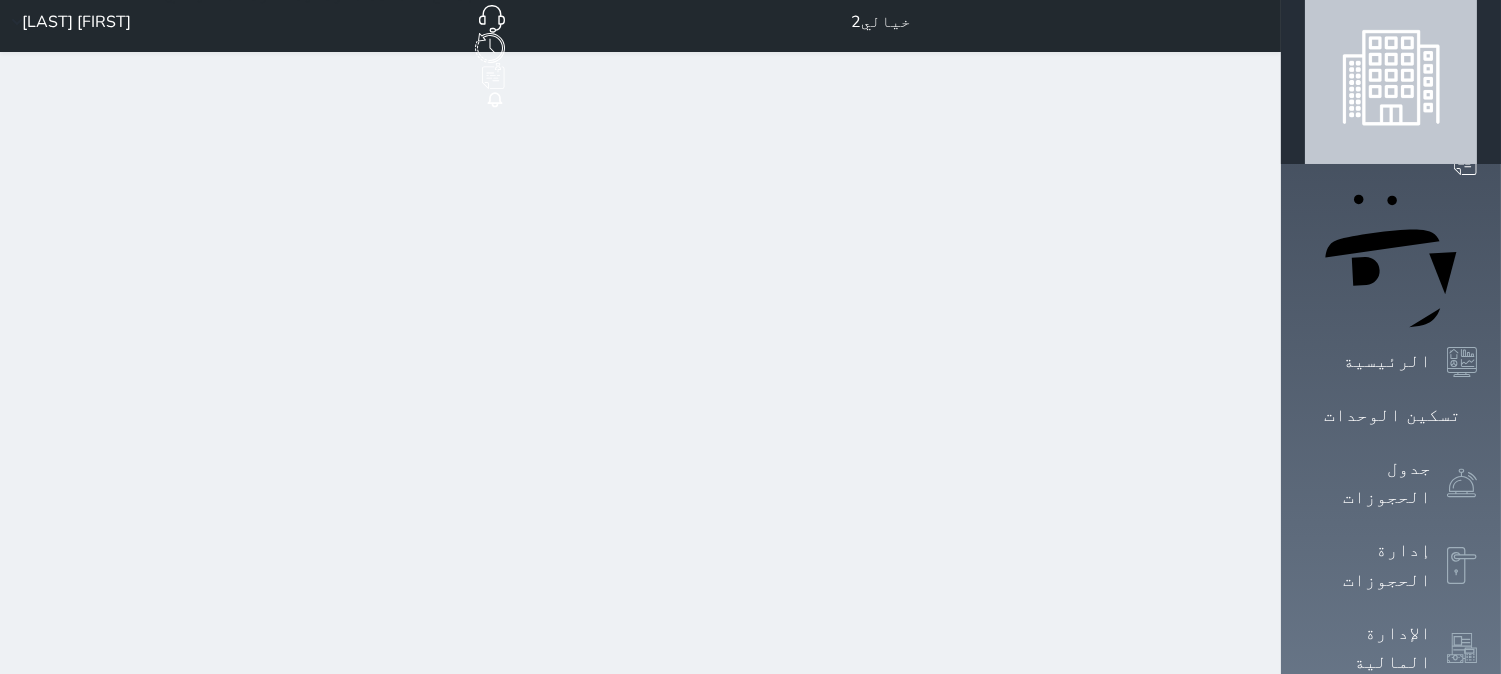 scroll, scrollTop: 0, scrollLeft: 0, axis: both 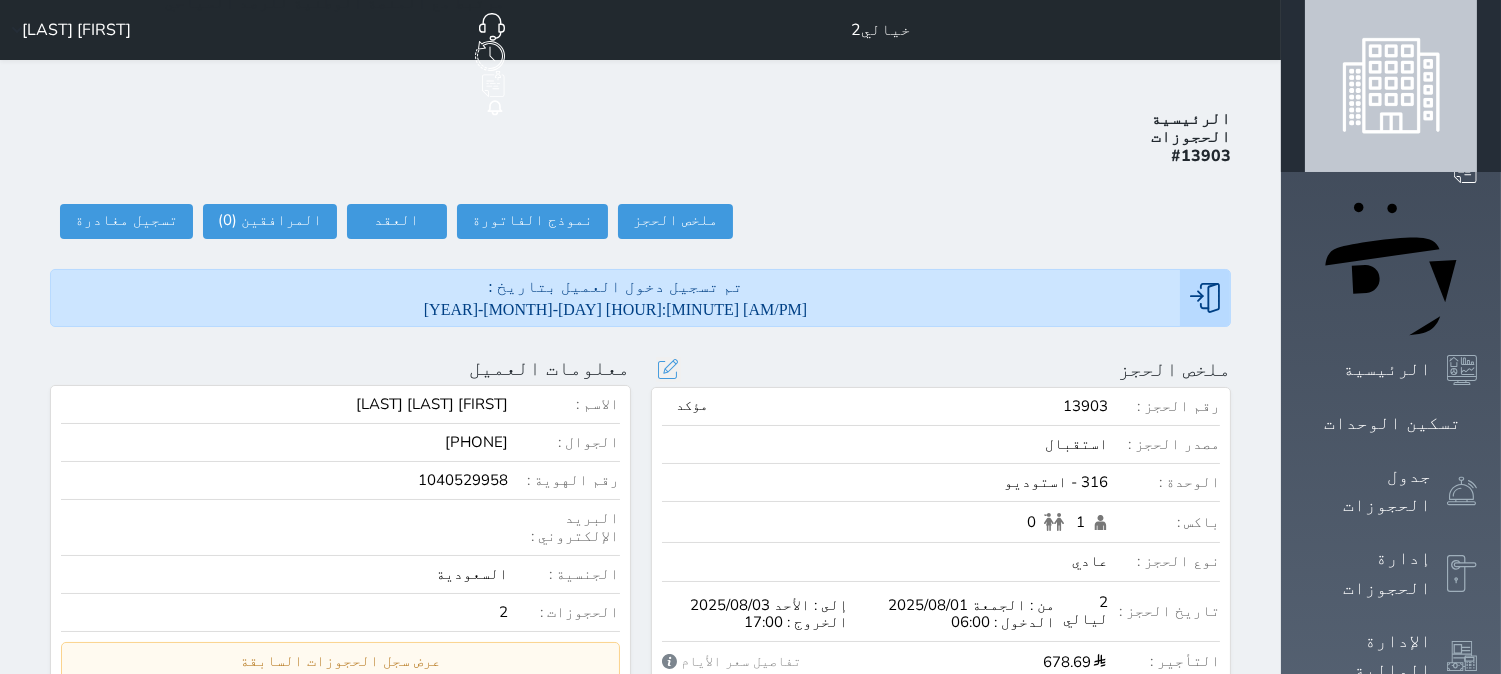select 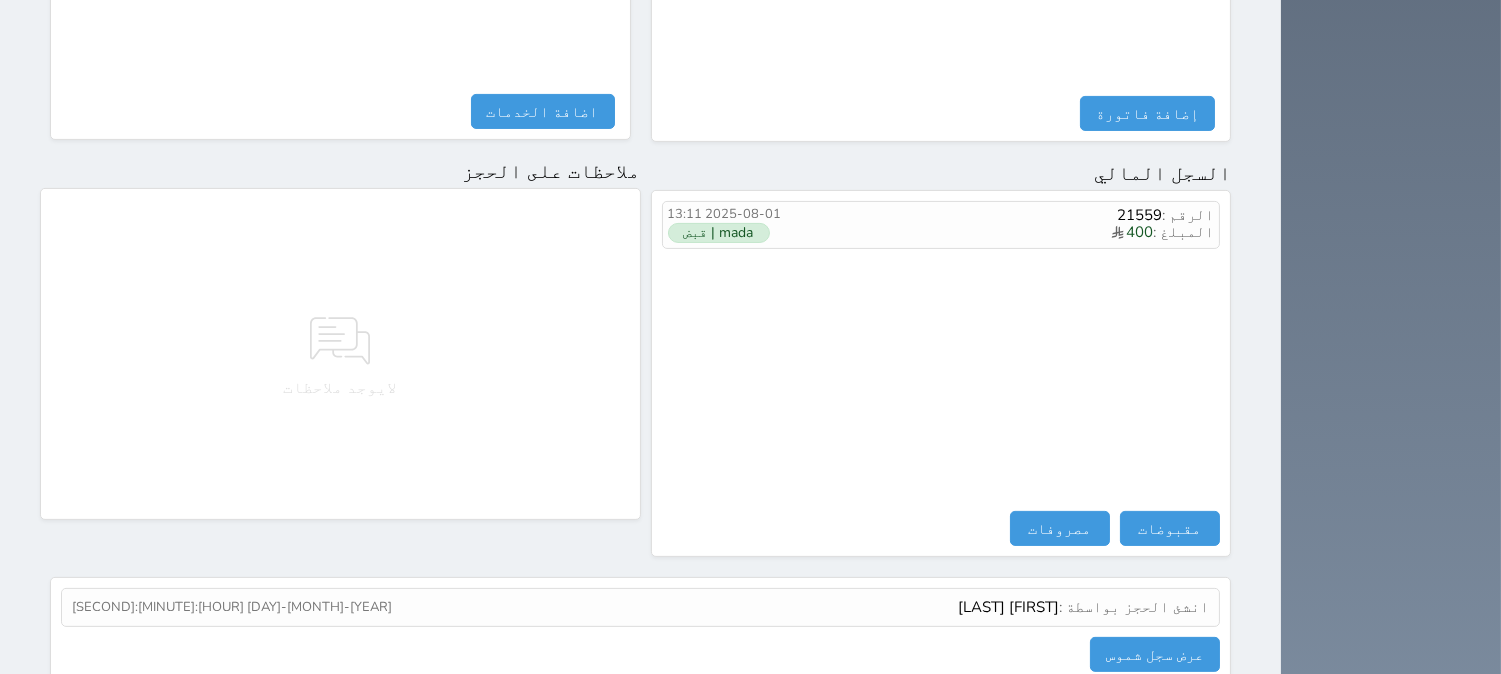 scroll, scrollTop: 1106, scrollLeft: 0, axis: vertical 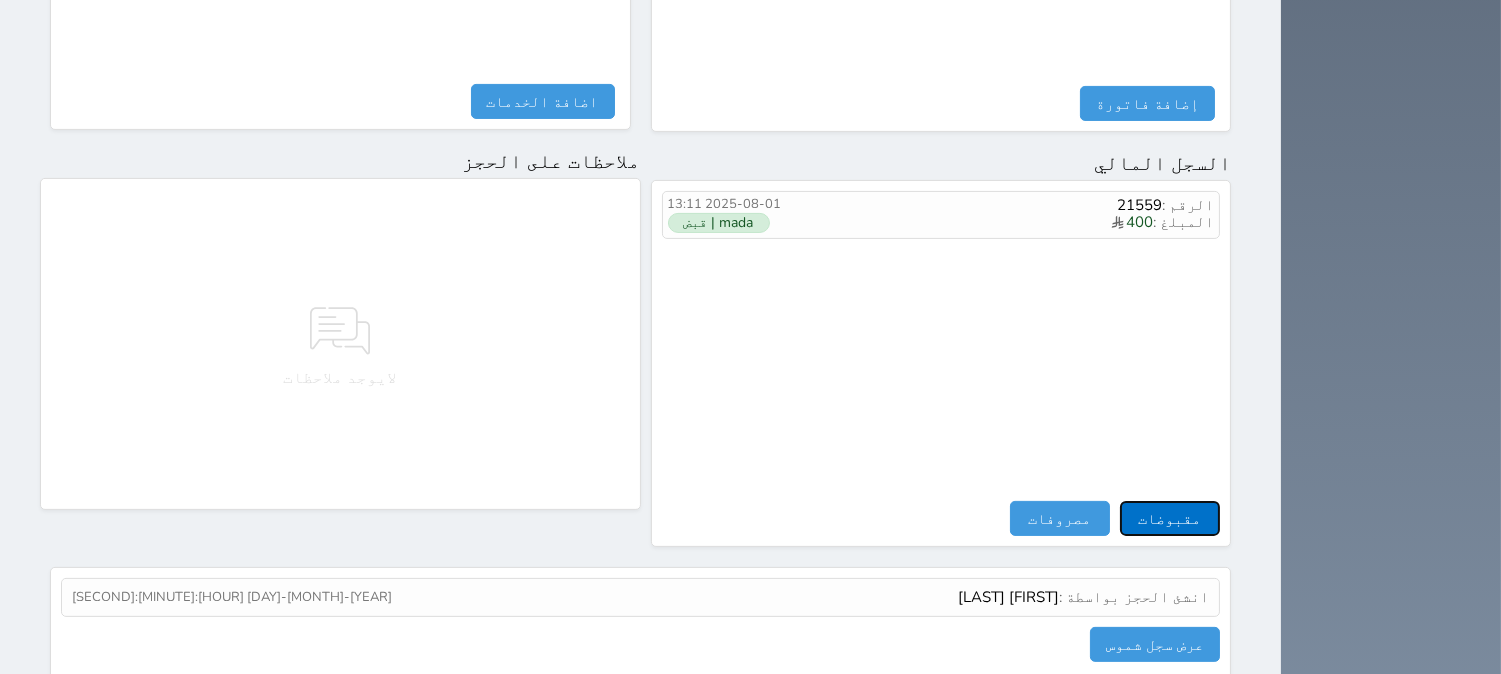 click on "مقبوضات" at bounding box center (1170, 518) 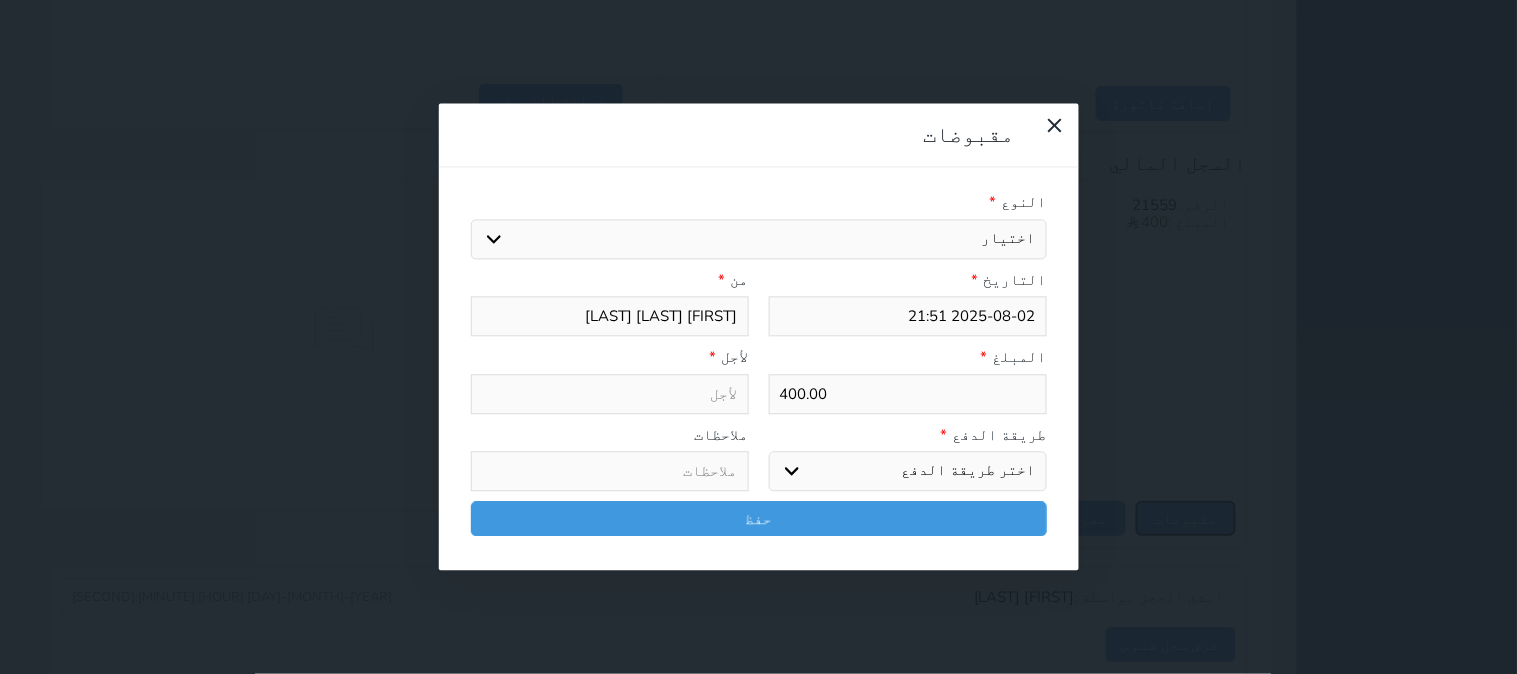 select 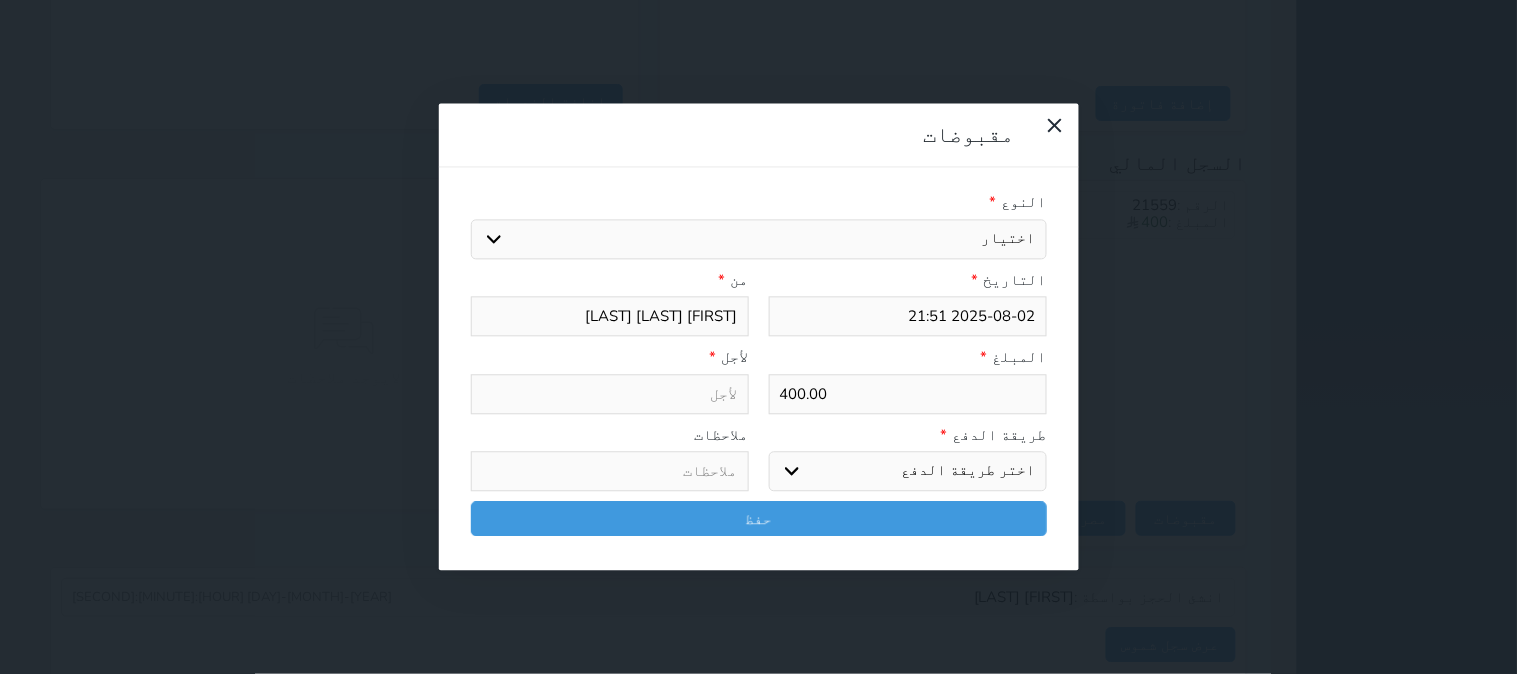 click on "اختيار   مقبوضات عامة قيمة إيجار فواتير تامين عربون لا ينطبق آخر مغسلة واي فاي - الإنترنت مواقف السيارات طعام الأغذية والمشروبات مشروبات المشروبات الباردة المشروبات الساخنة الإفطار غداء عشاء مخبز و كعك حمام سباحة الصالة الرياضية سبا و خدمات الجمال اختيار وإسقاط (خدمات النقل) ميني بار كابل - تلفزيون سرير إضافي تصفيف الشعر التسوق خدمات الجولات السياحية المنظمة خدمات الدليل السياحي" at bounding box center [759, 239] 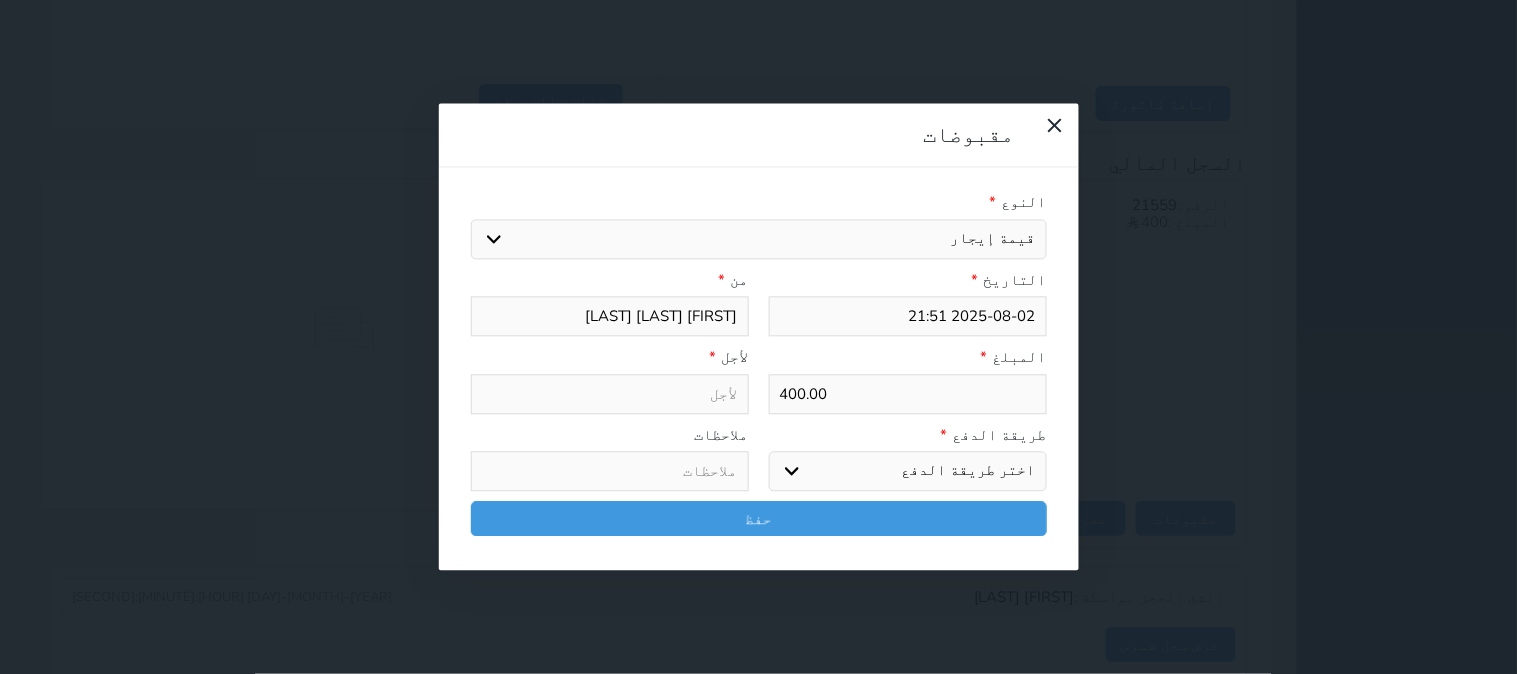 click on "اختيار   مقبوضات عامة قيمة إيجار فواتير تامين عربون لا ينطبق آخر مغسلة واي فاي - الإنترنت مواقف السيارات طعام الأغذية والمشروبات مشروبات المشروبات الباردة المشروبات الساخنة الإفطار غداء عشاء مخبز و كعك حمام سباحة الصالة الرياضية سبا و خدمات الجمال اختيار وإسقاط (خدمات النقل) ميني بار كابل - تلفزيون سرير إضافي تصفيف الشعر التسوق خدمات الجولات السياحية المنظمة خدمات الدليل السياحي" at bounding box center (759, 239) 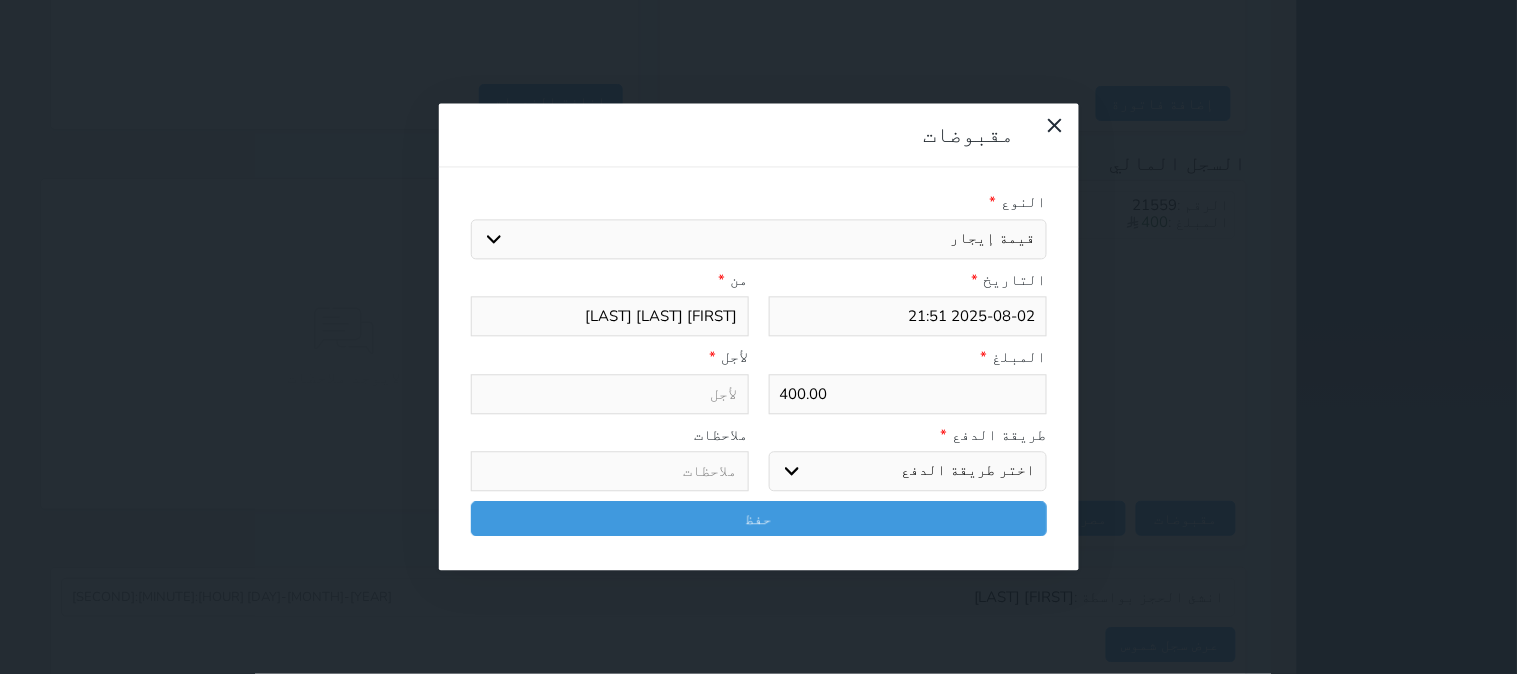 type on "قيمة إيجار - الوحدة - 316" 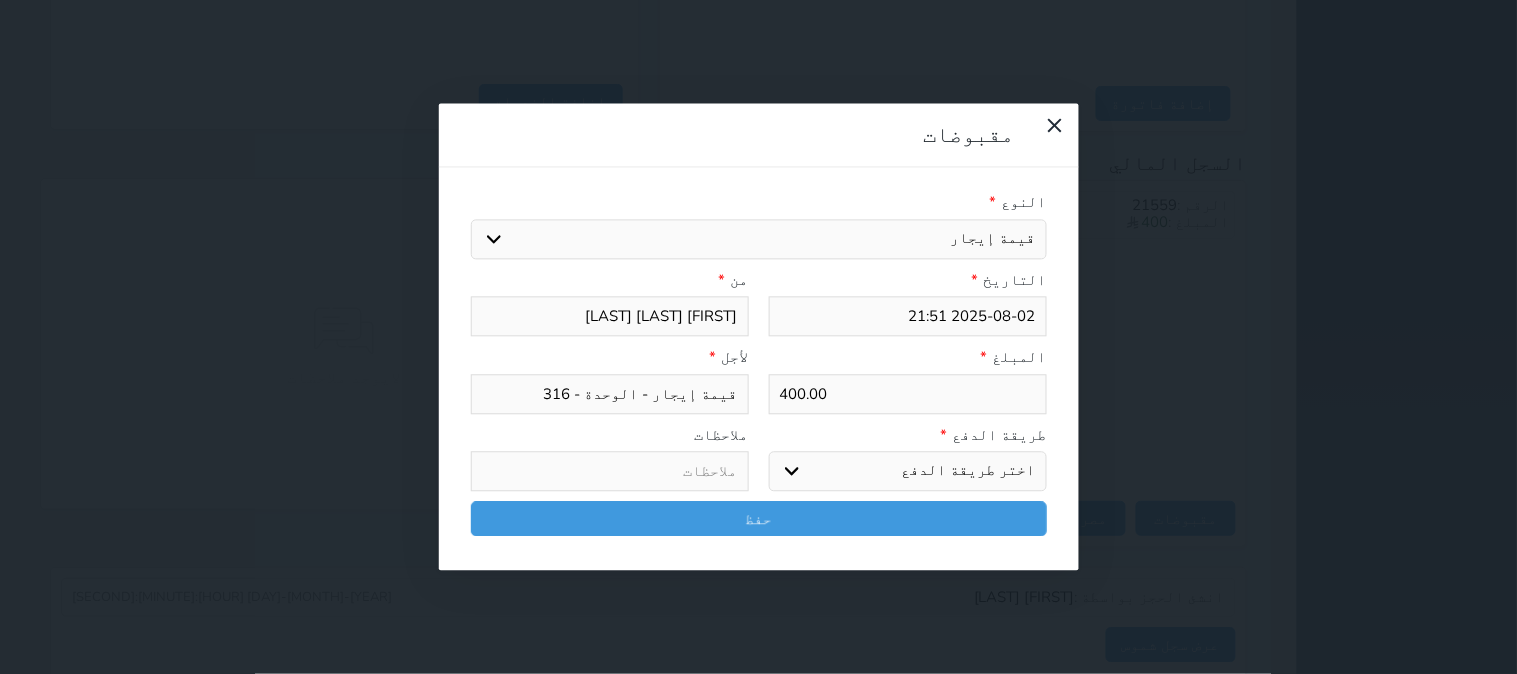 click on "اختر طريقة الدفع   دفع نقدى   تحويل بنكى   مدى   بطاقة ائتمان   آجل" at bounding box center (908, 472) 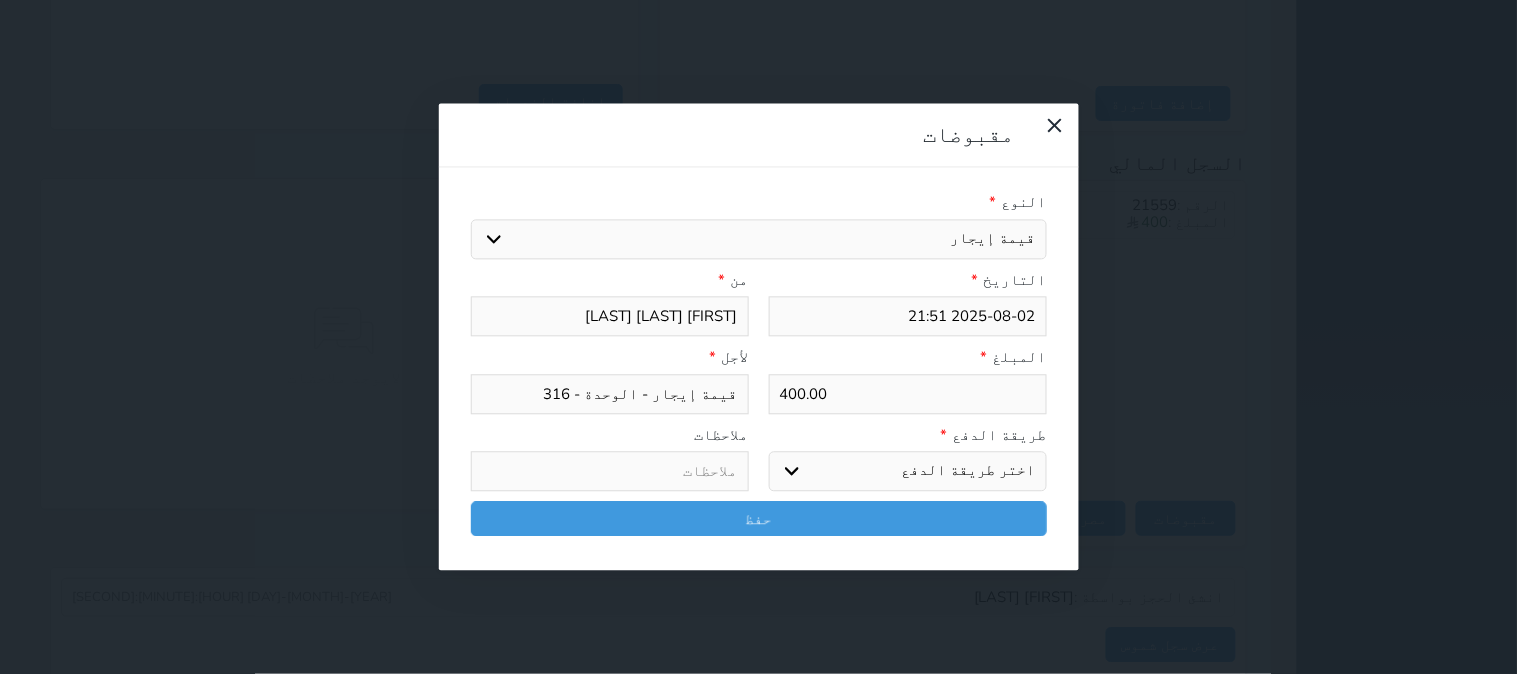 select on "mada" 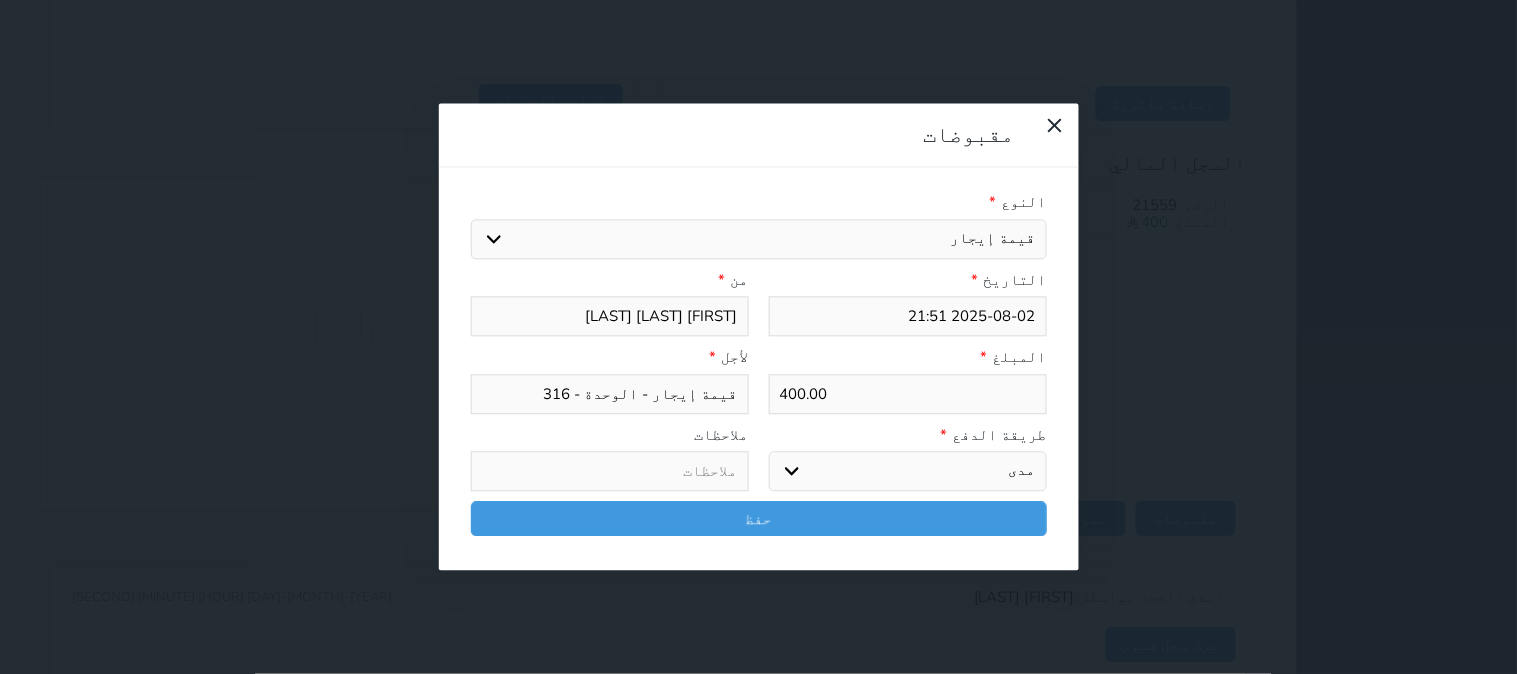 click on "اختر طريقة الدفع   دفع نقدى   تحويل بنكى   مدى   بطاقة ائتمان   آجل" at bounding box center (908, 472) 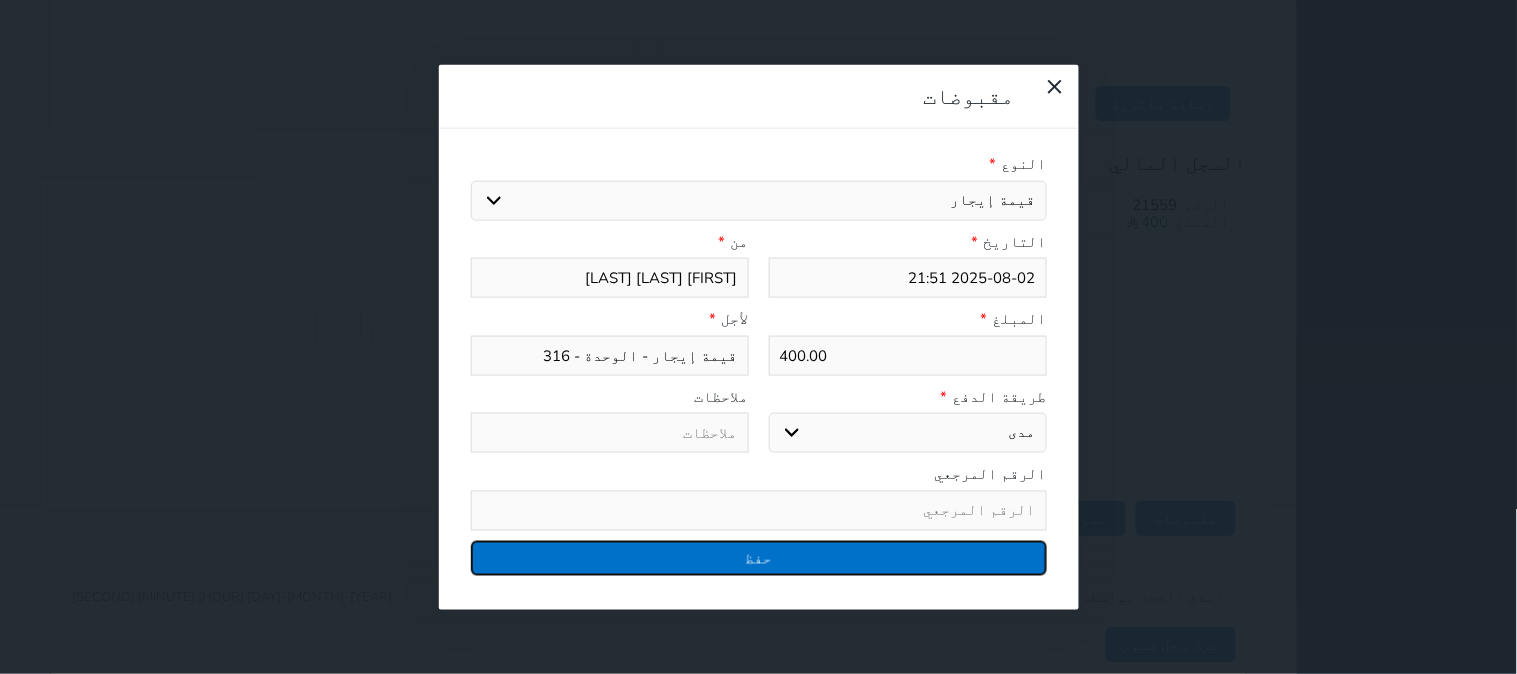 click on "حفظ" at bounding box center [759, 557] 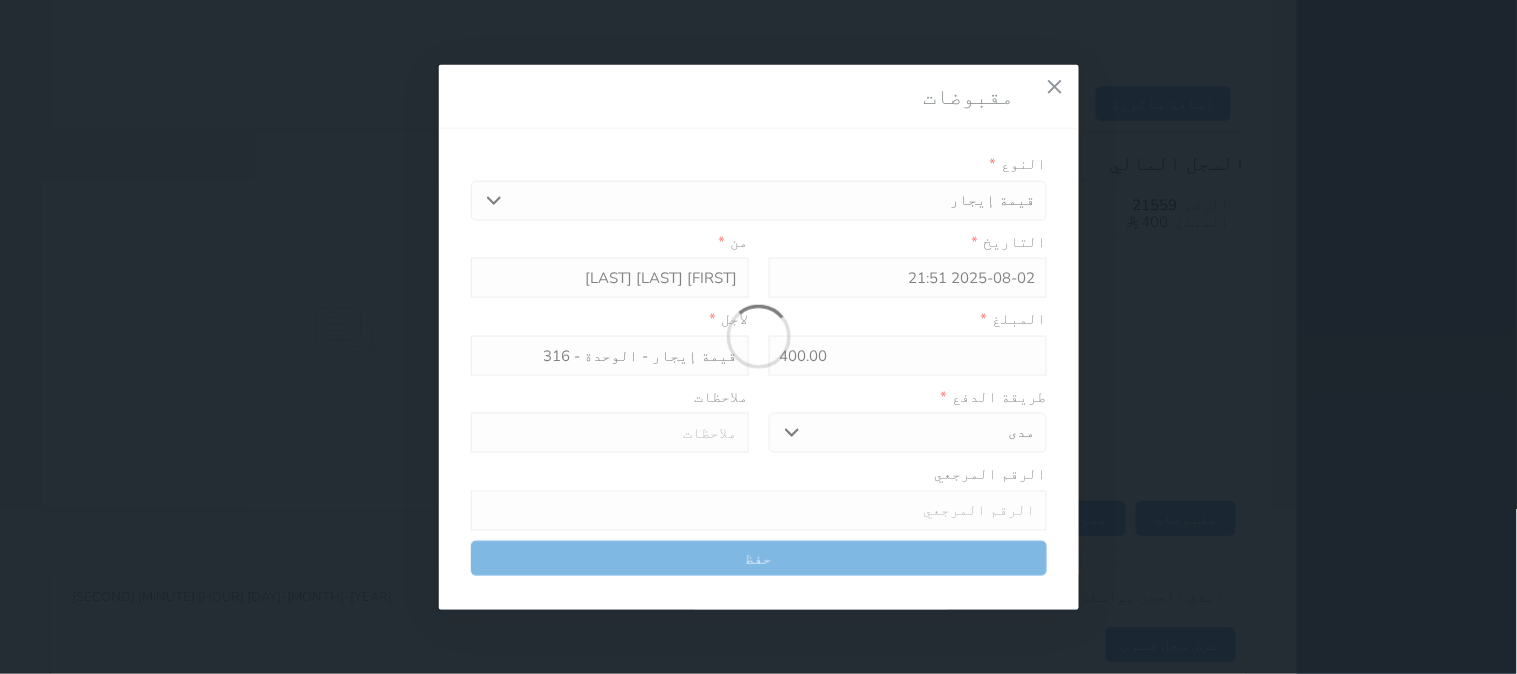 select 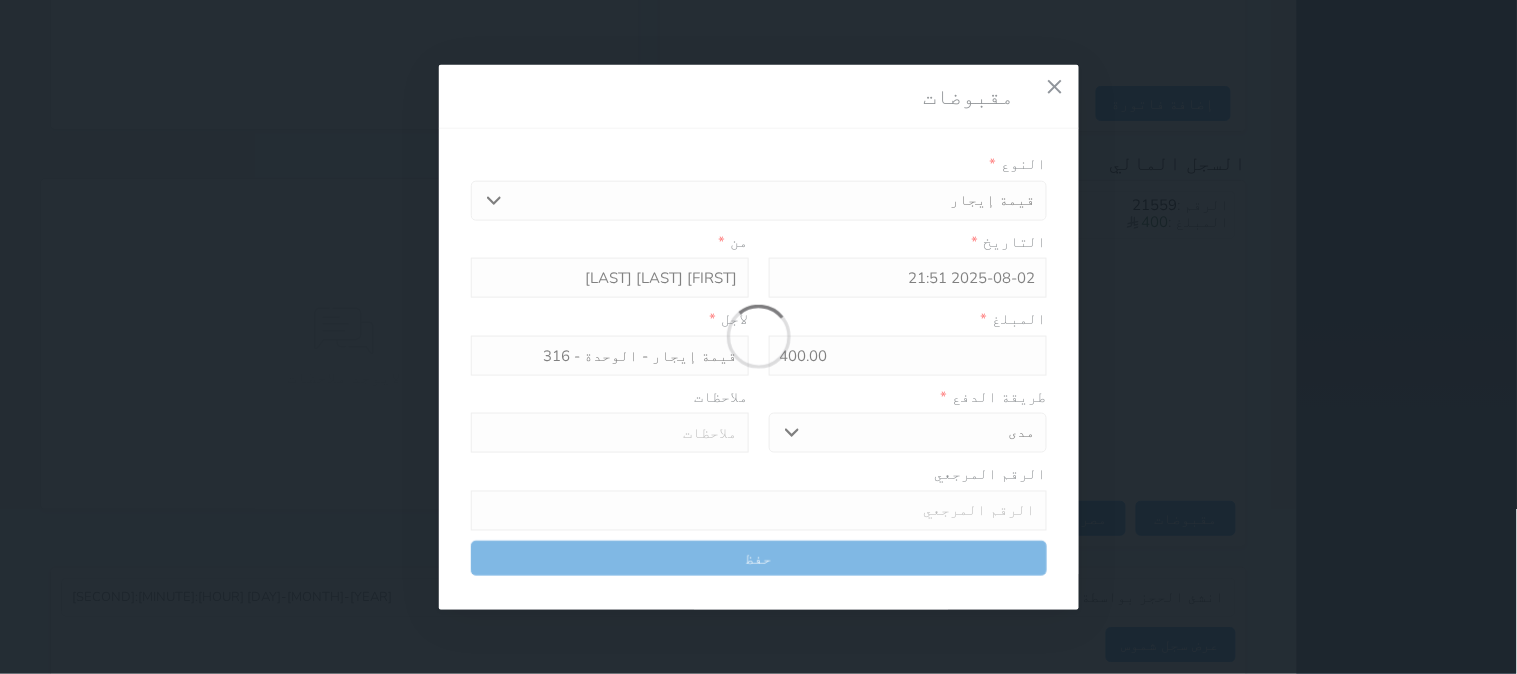 type 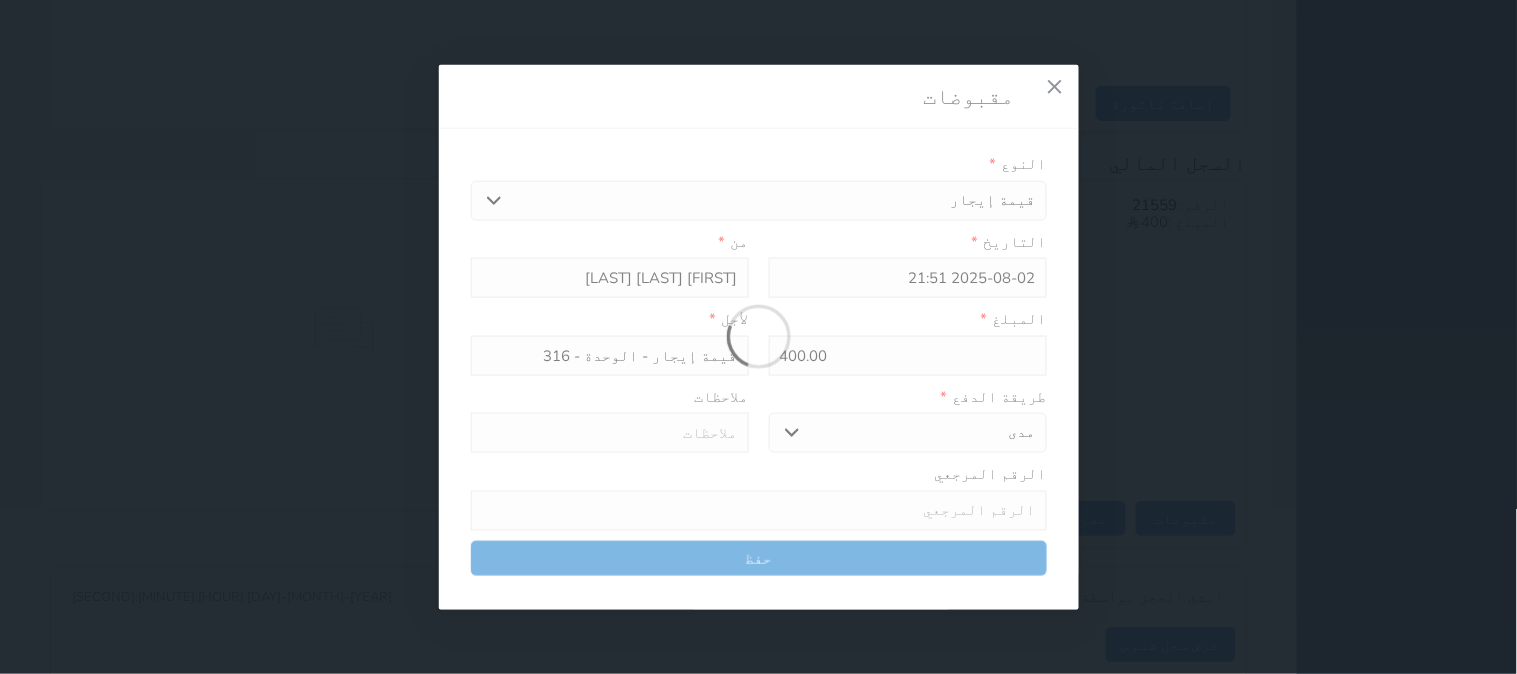 type on "0" 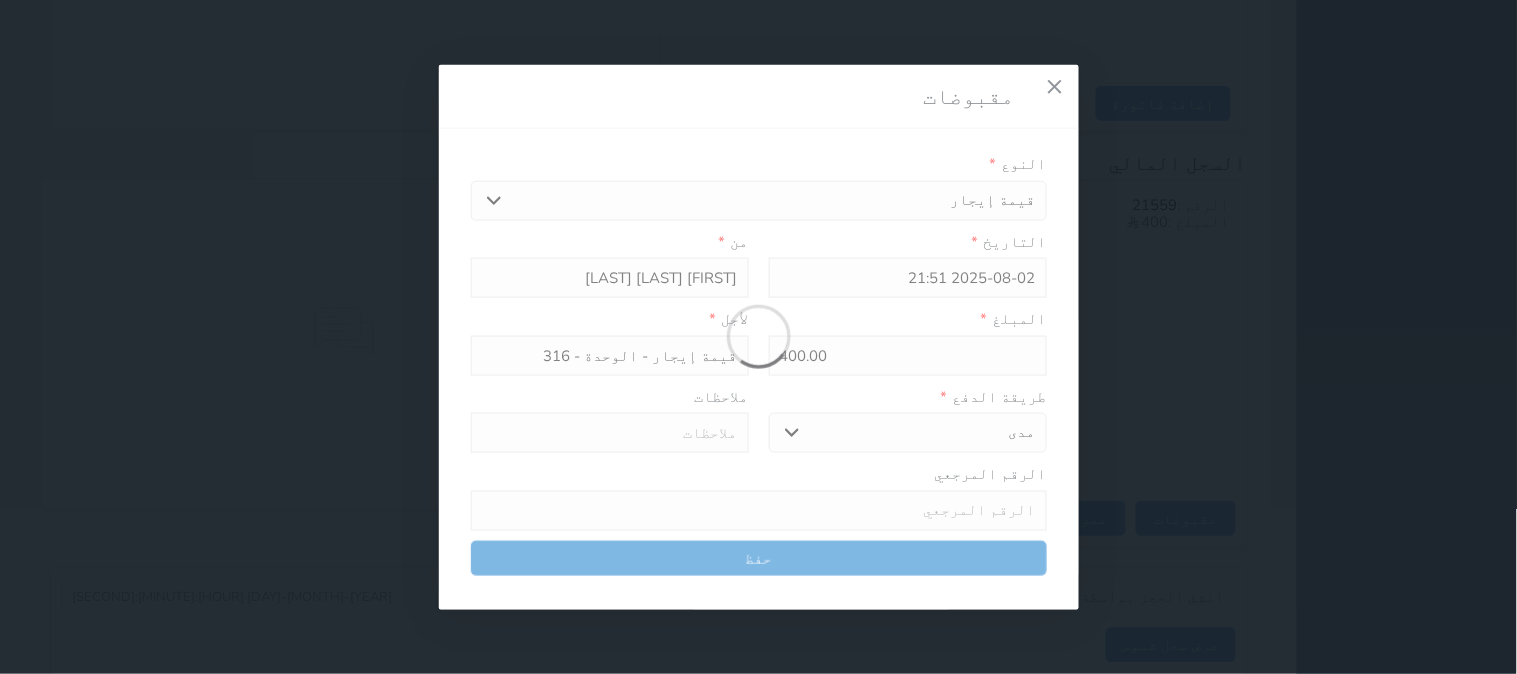 select 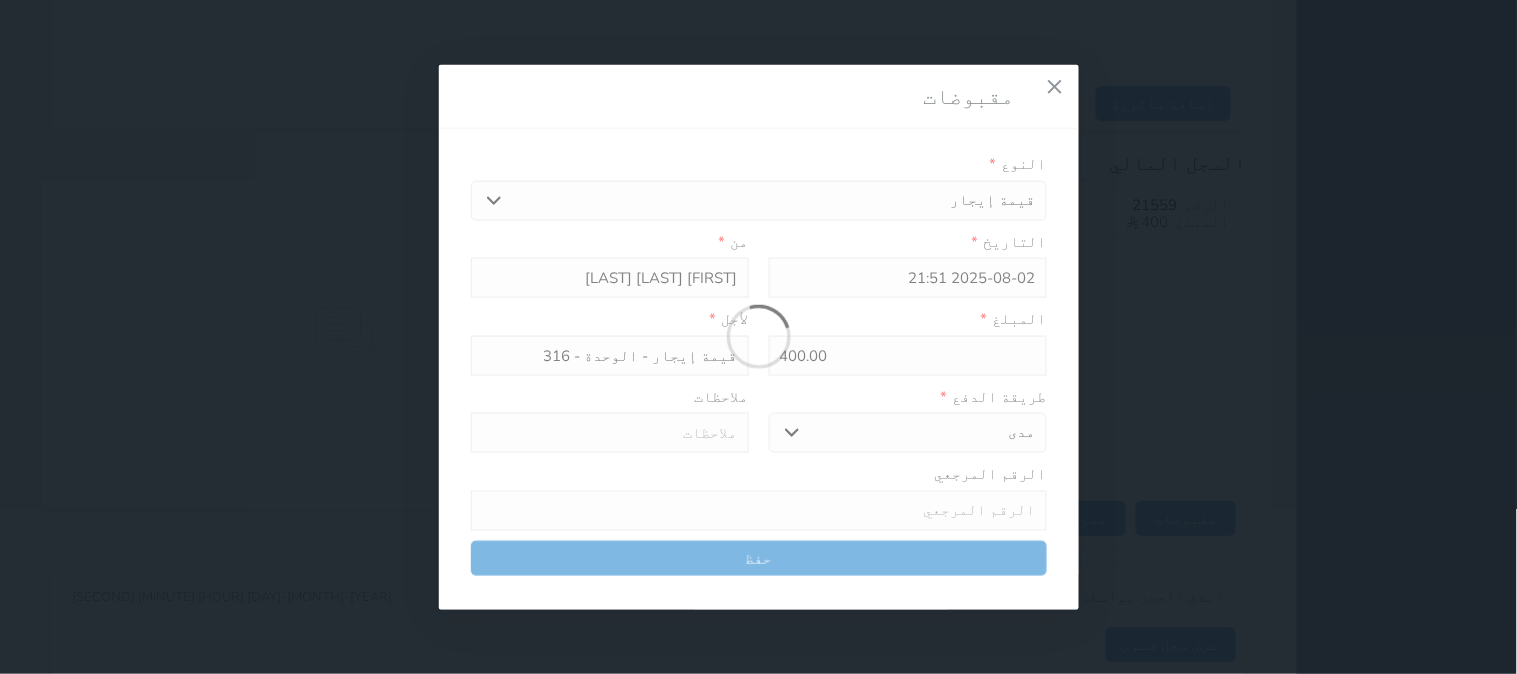 type on "0" 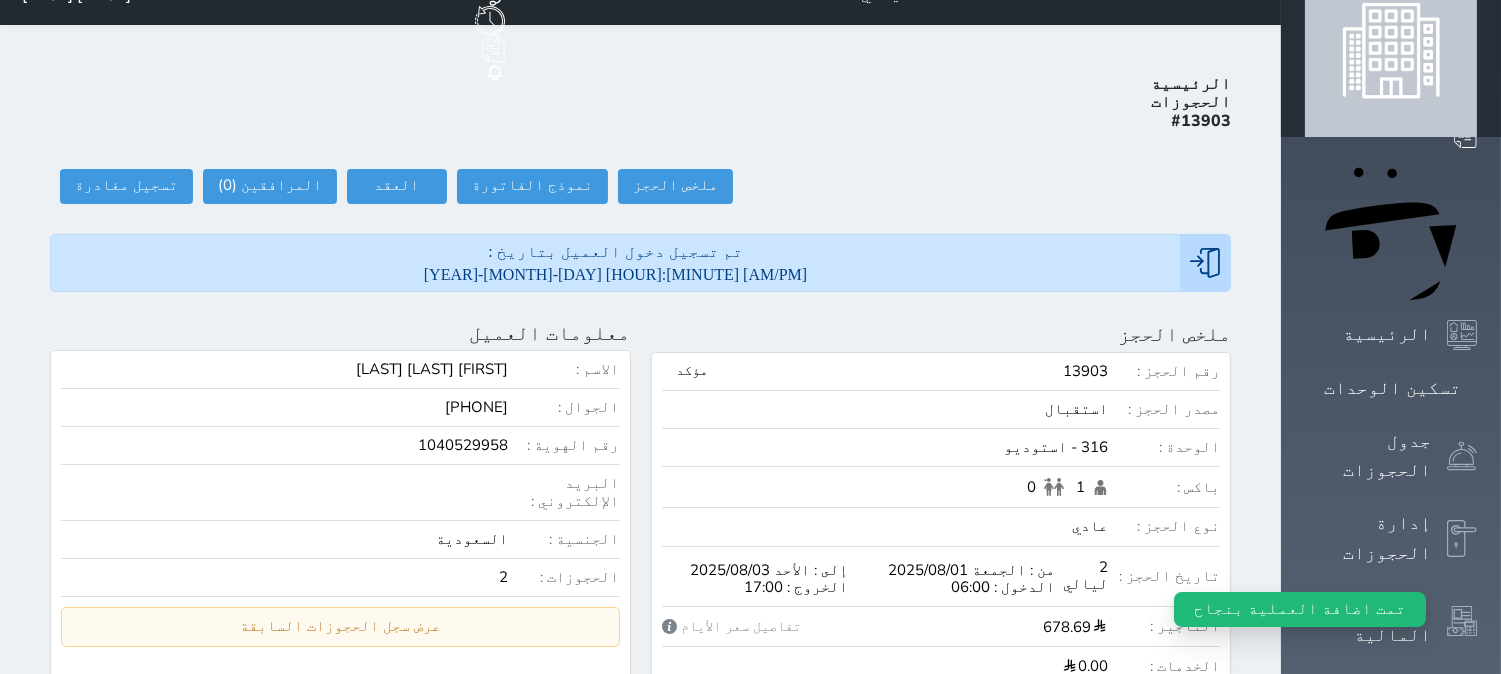 scroll, scrollTop: 0, scrollLeft: 0, axis: both 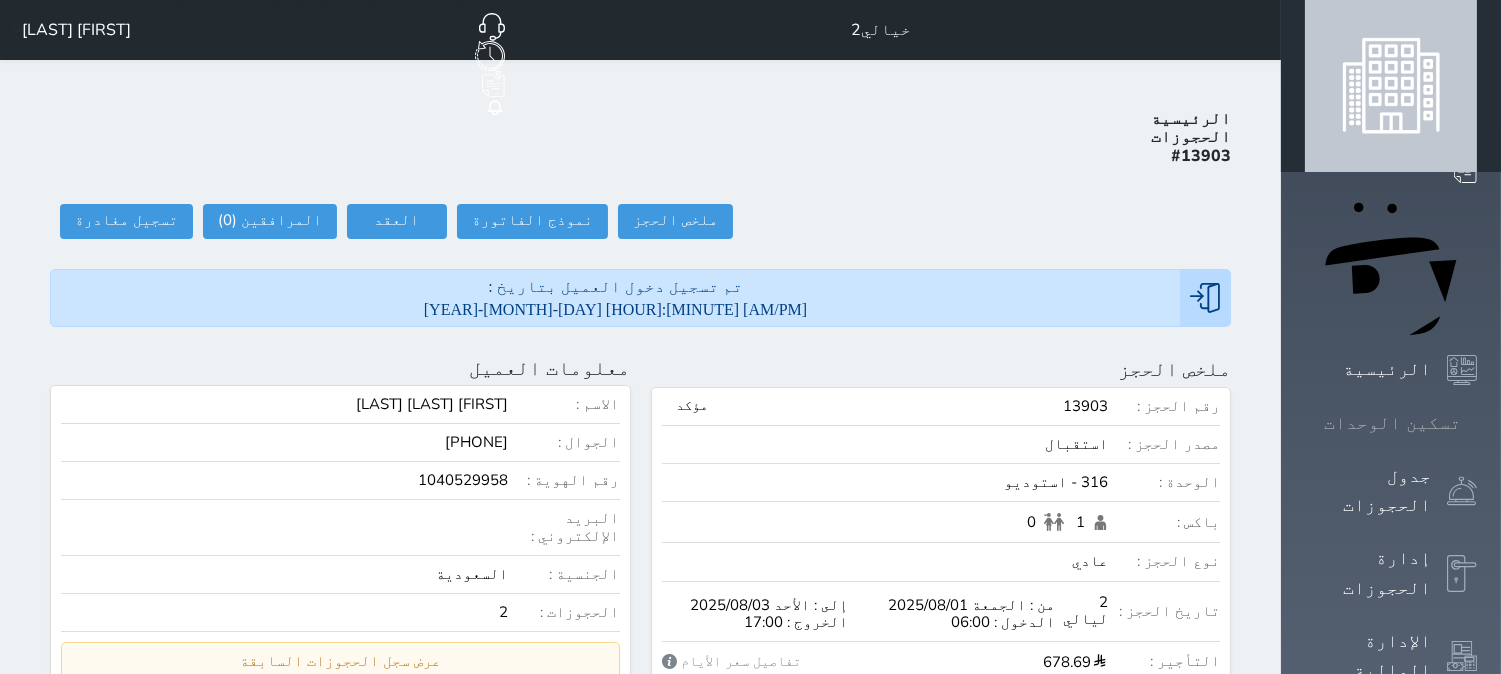 click 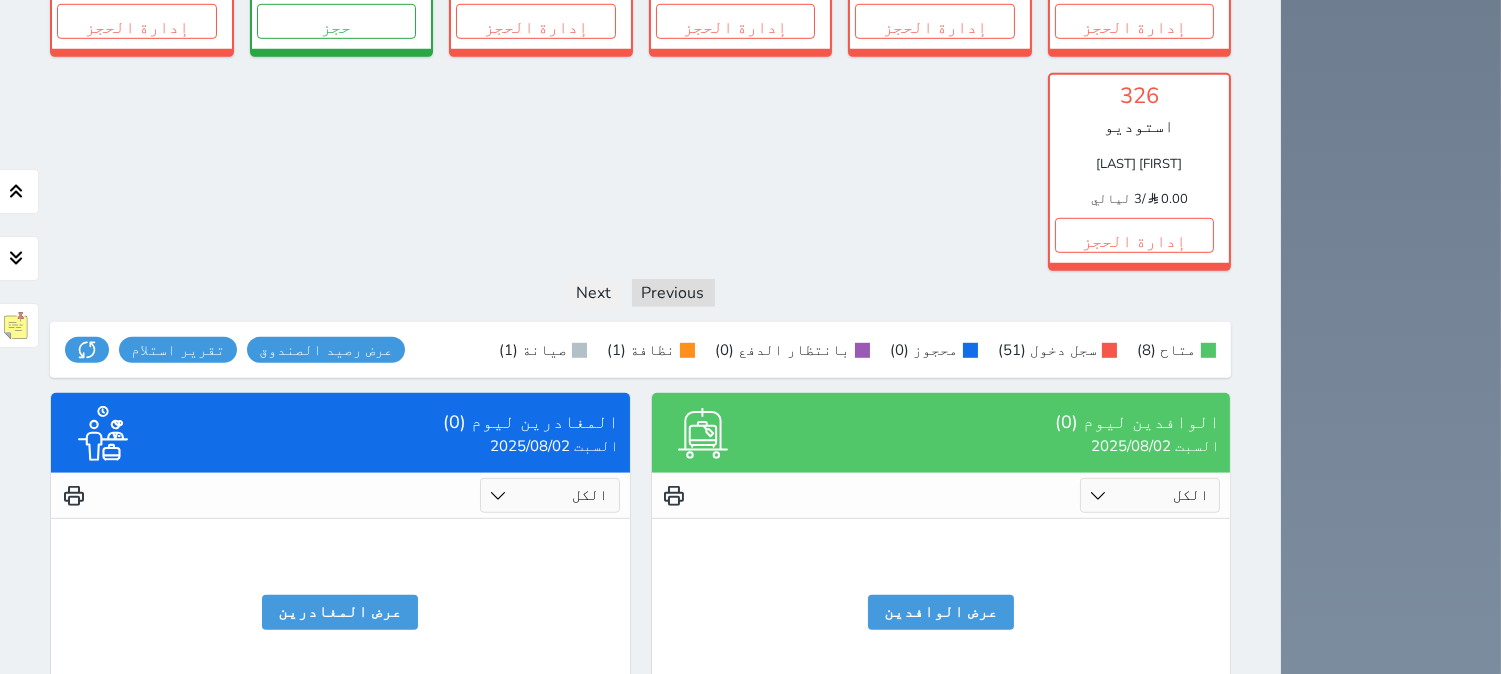 scroll, scrollTop: 2376, scrollLeft: 0, axis: vertical 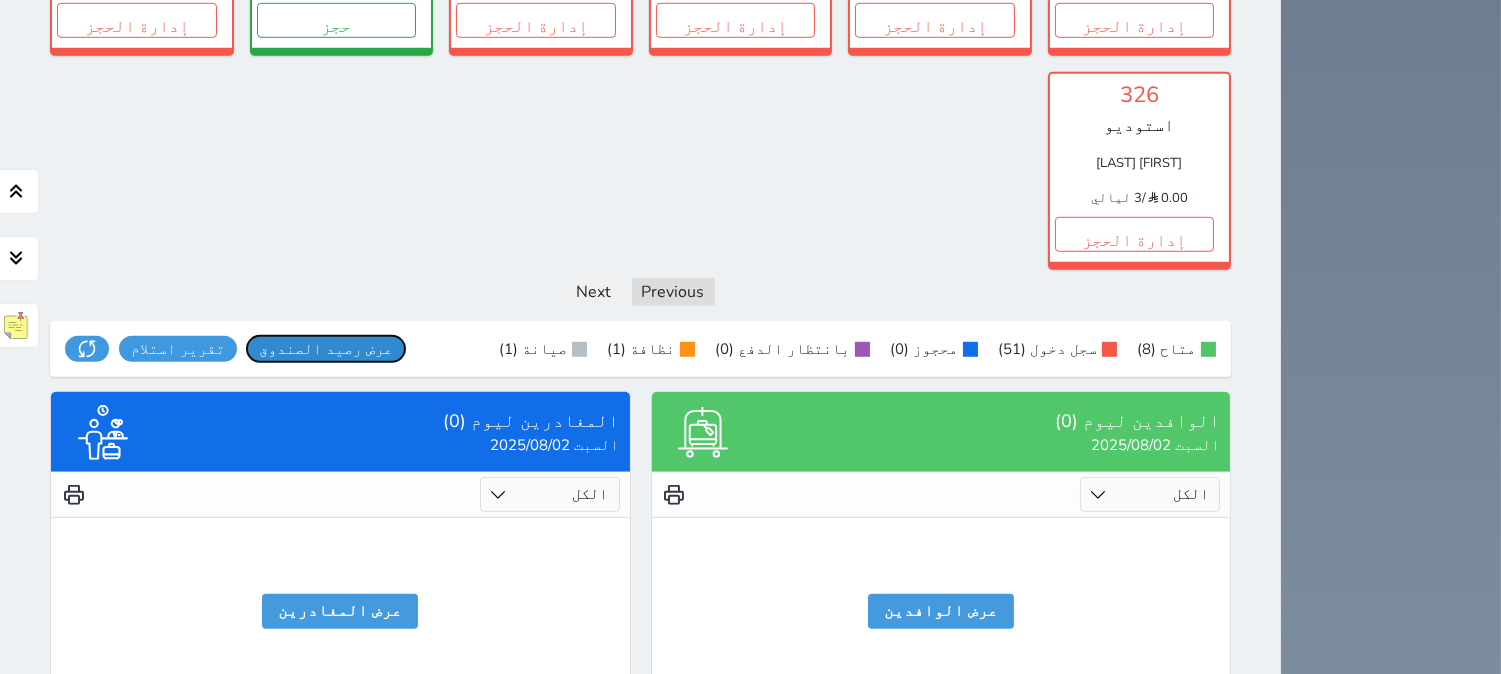 click on "عرض رصيد الصندوق" at bounding box center (326, 349) 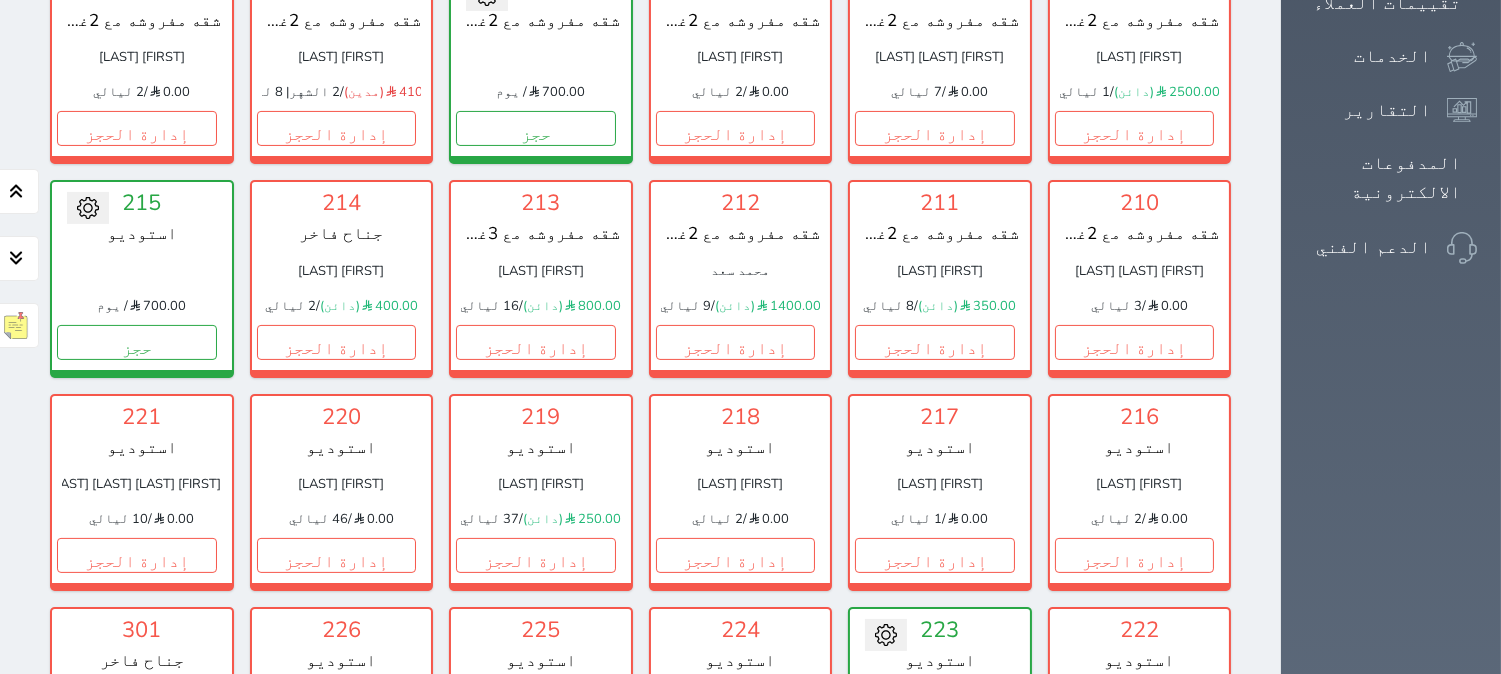 scroll, scrollTop: 1043, scrollLeft: 0, axis: vertical 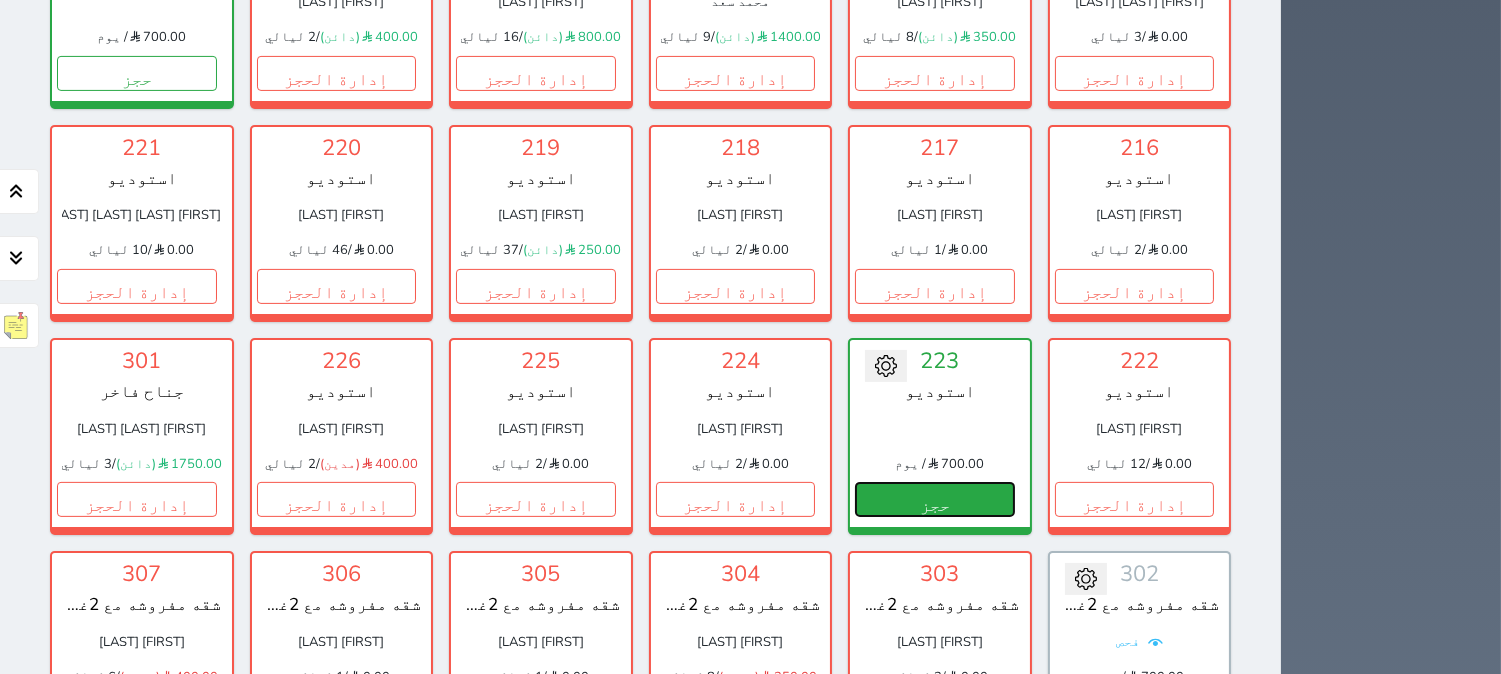 click on "حجز" at bounding box center [935, 499] 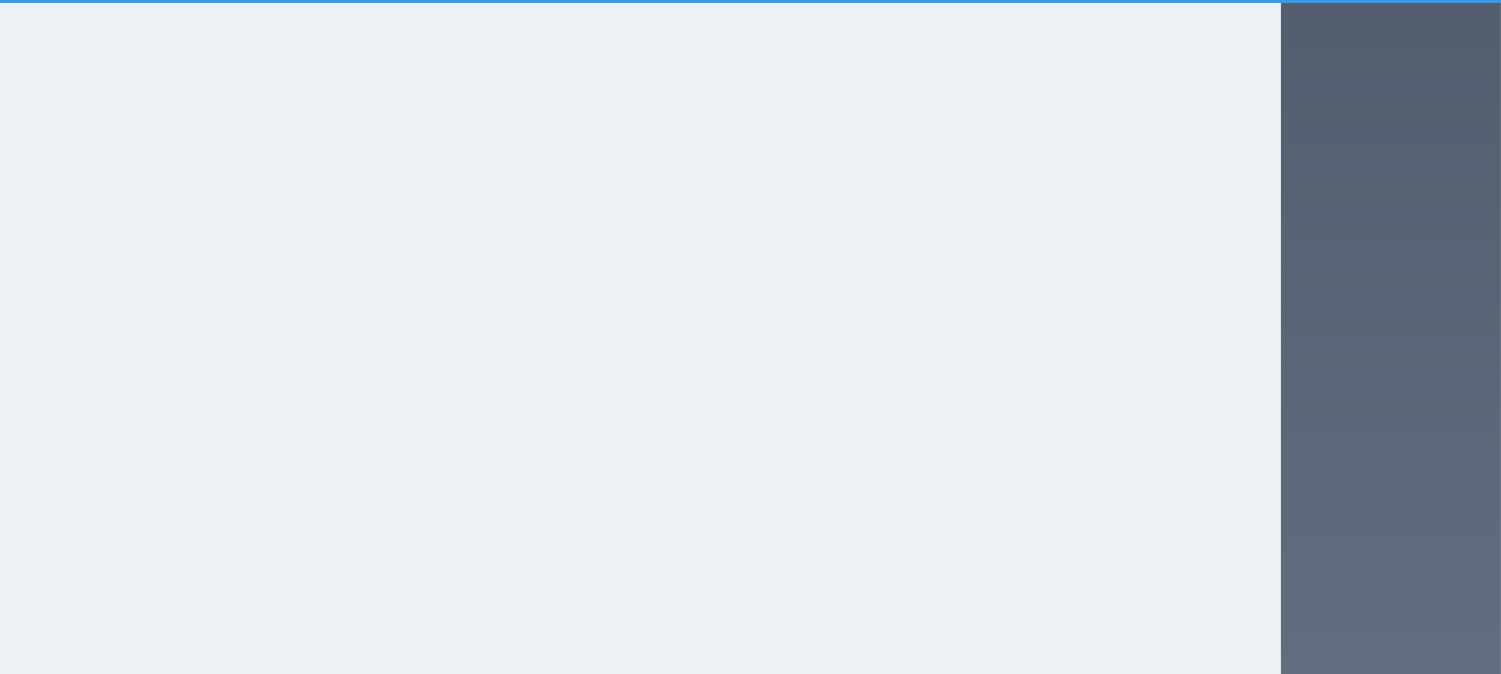 select on "1" 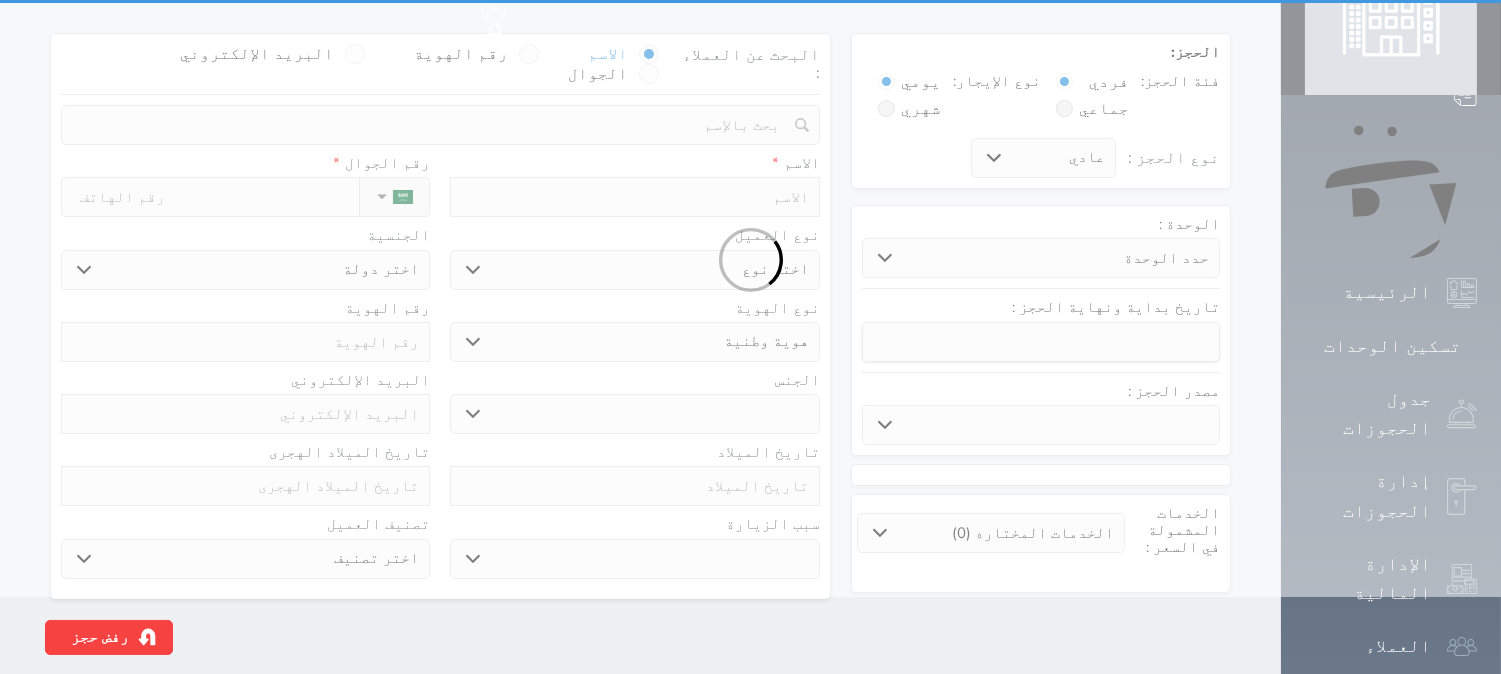 scroll, scrollTop: 7, scrollLeft: 0, axis: vertical 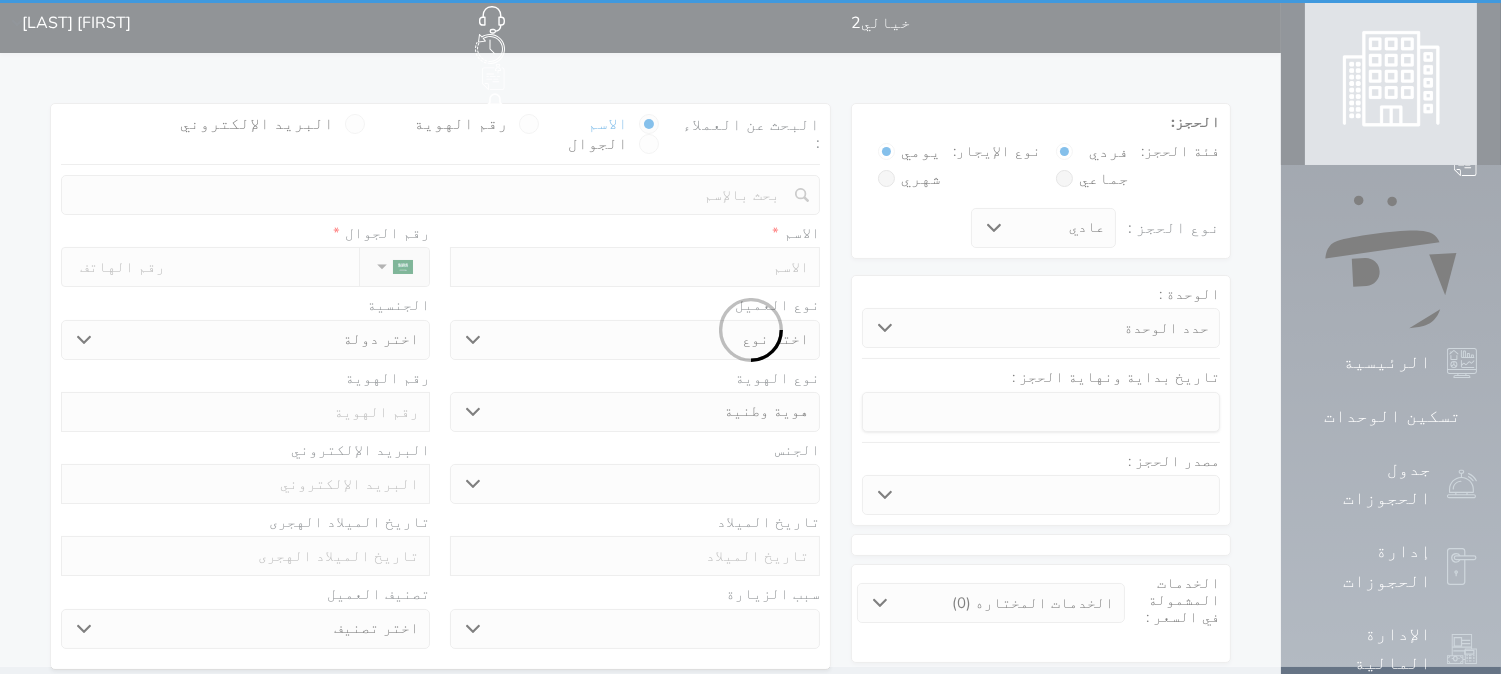 select 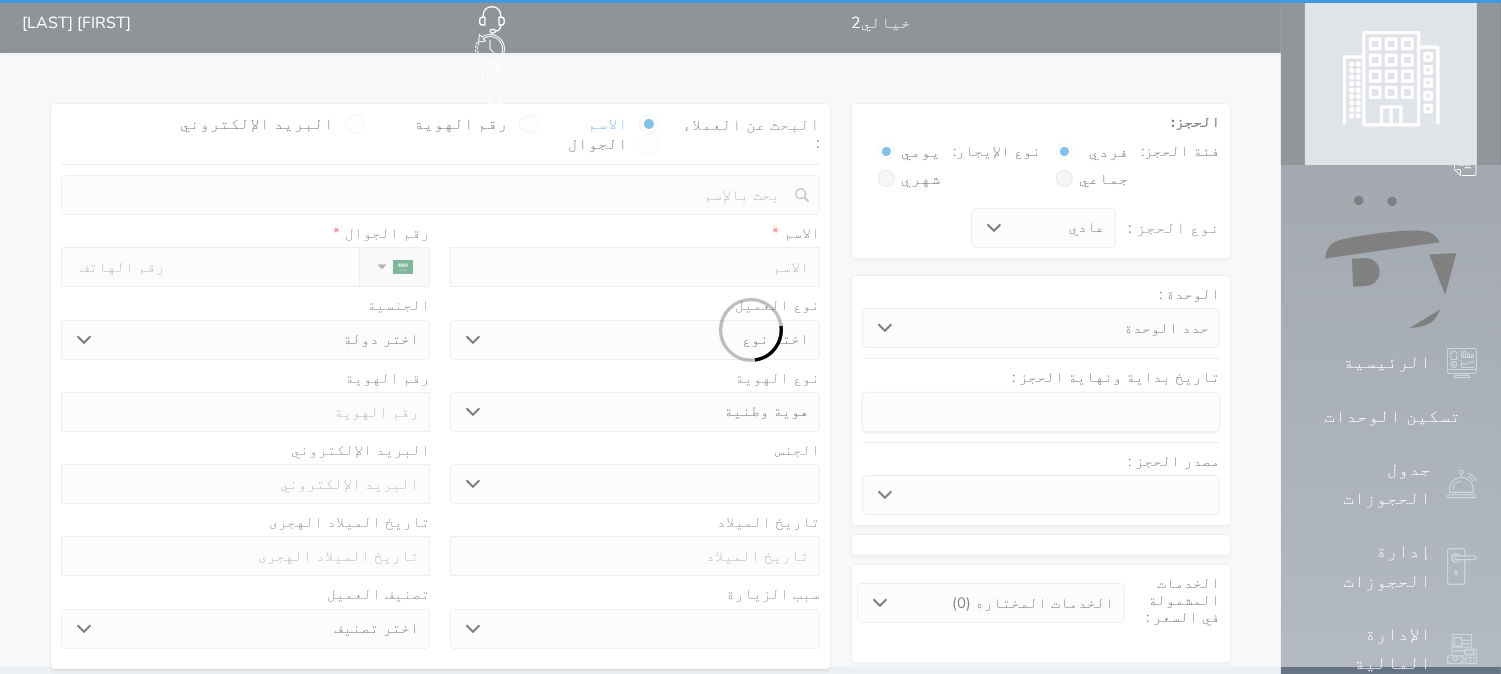 scroll, scrollTop: 0, scrollLeft: 0, axis: both 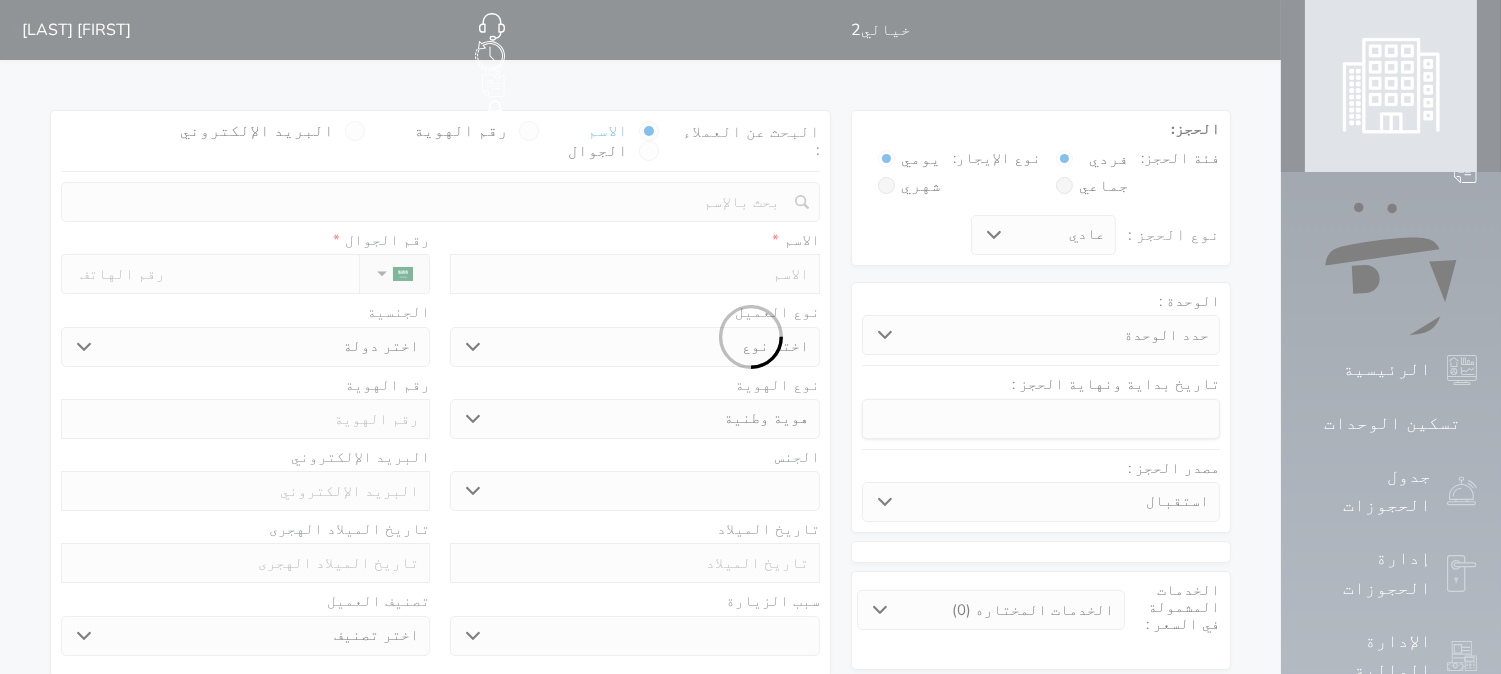 select 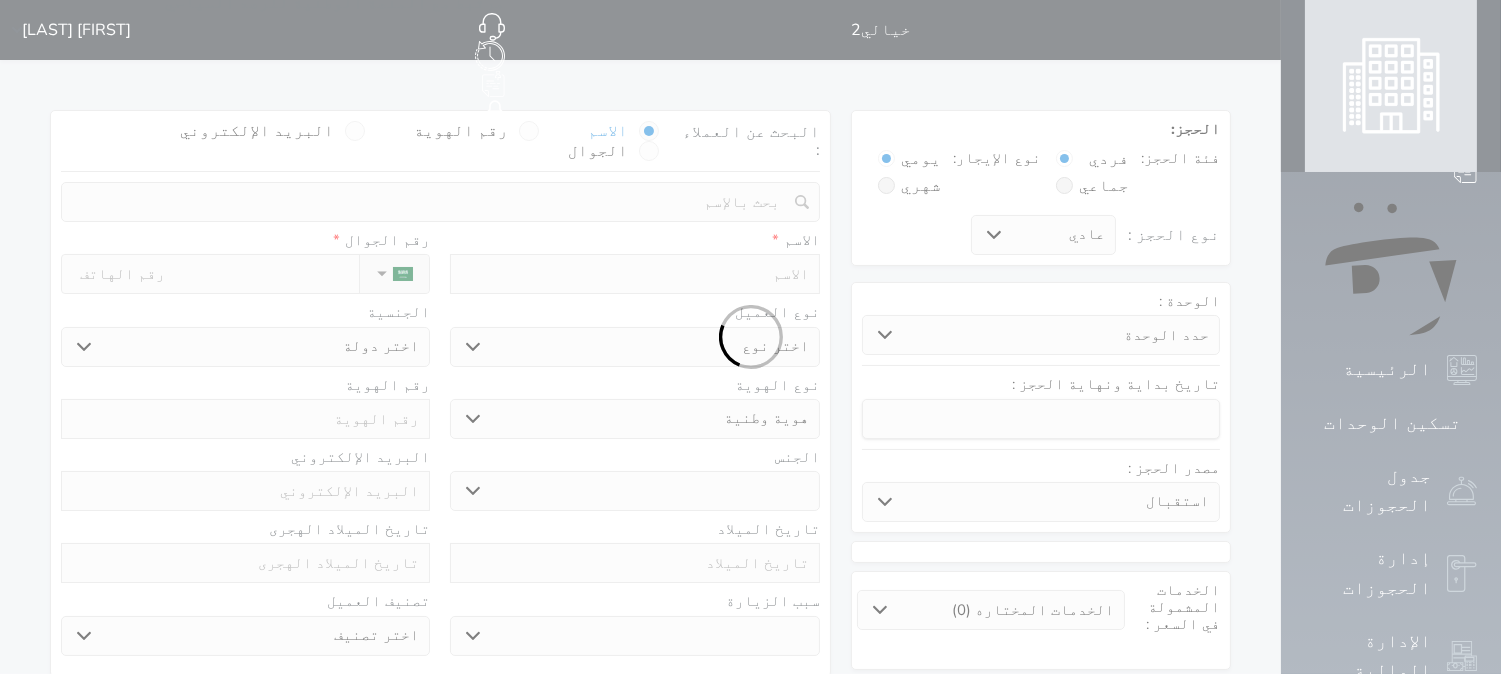 select 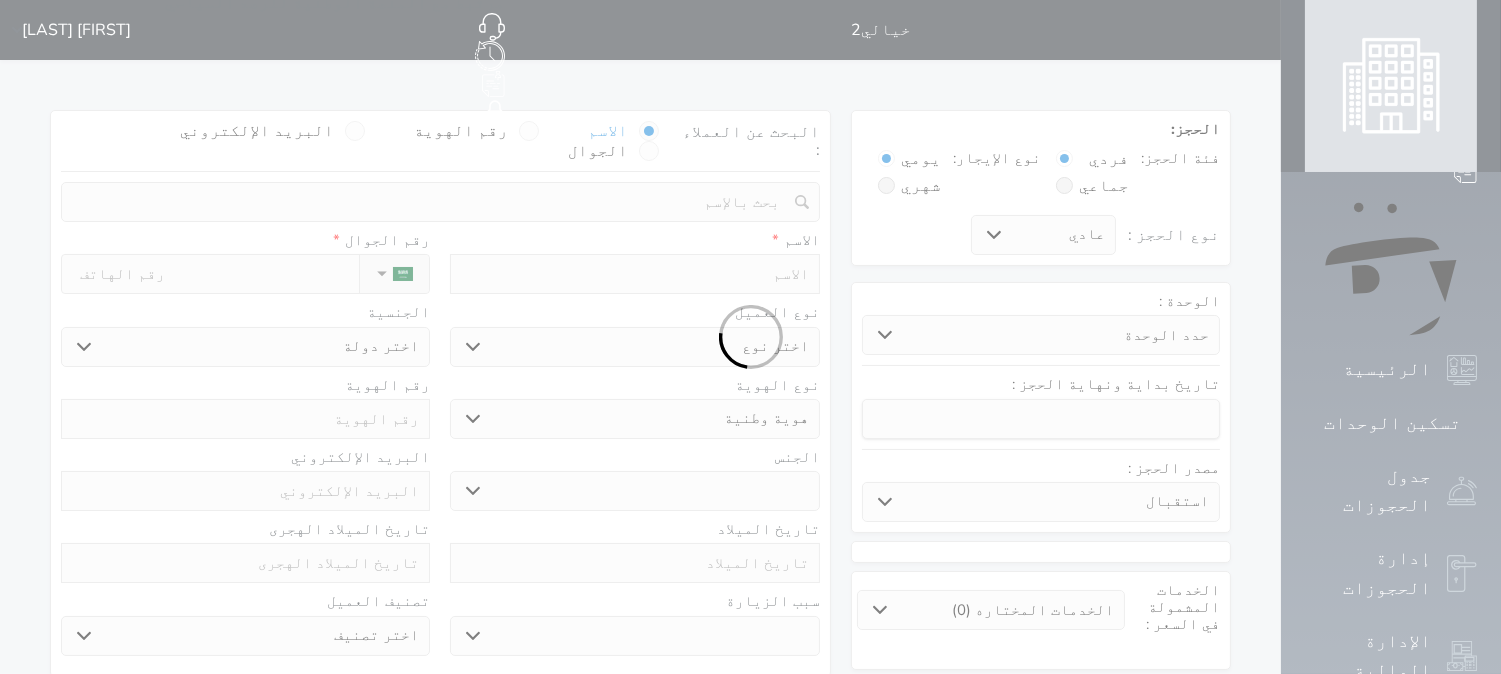 select 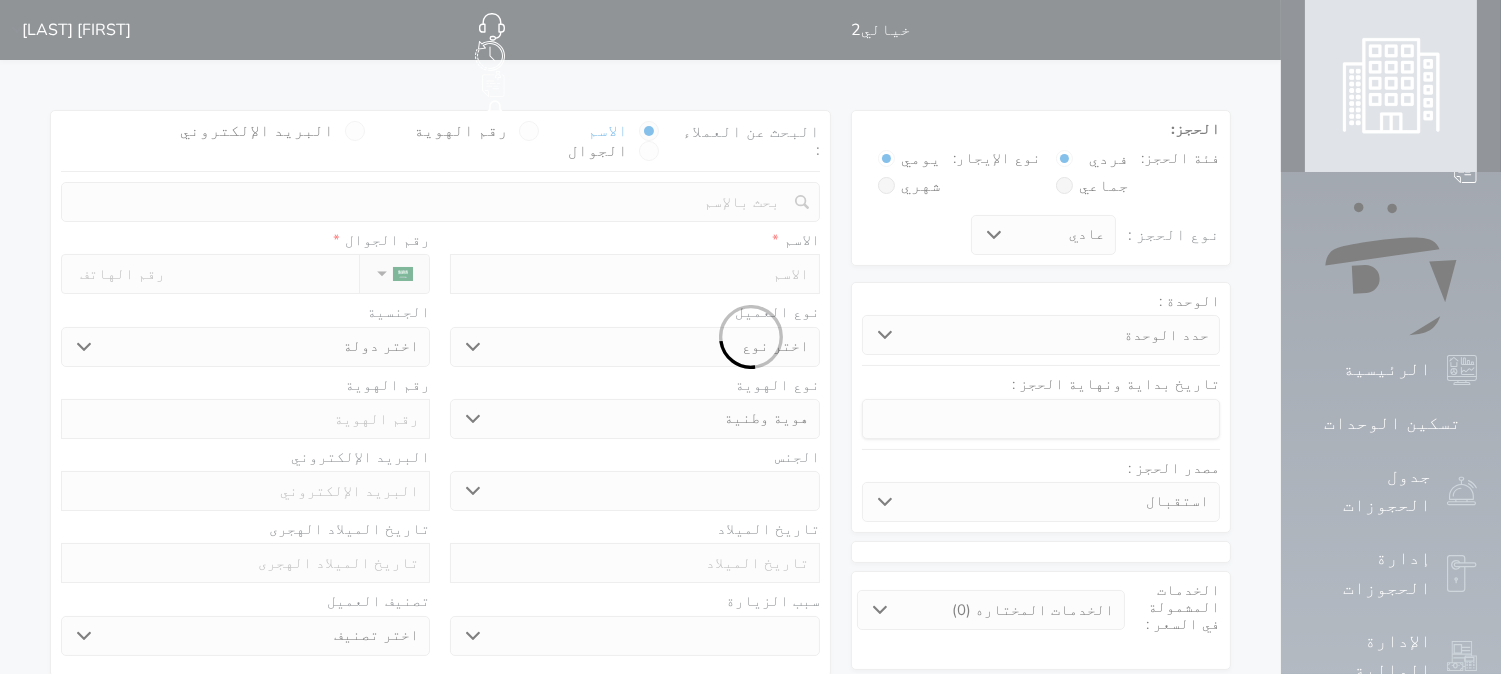 select 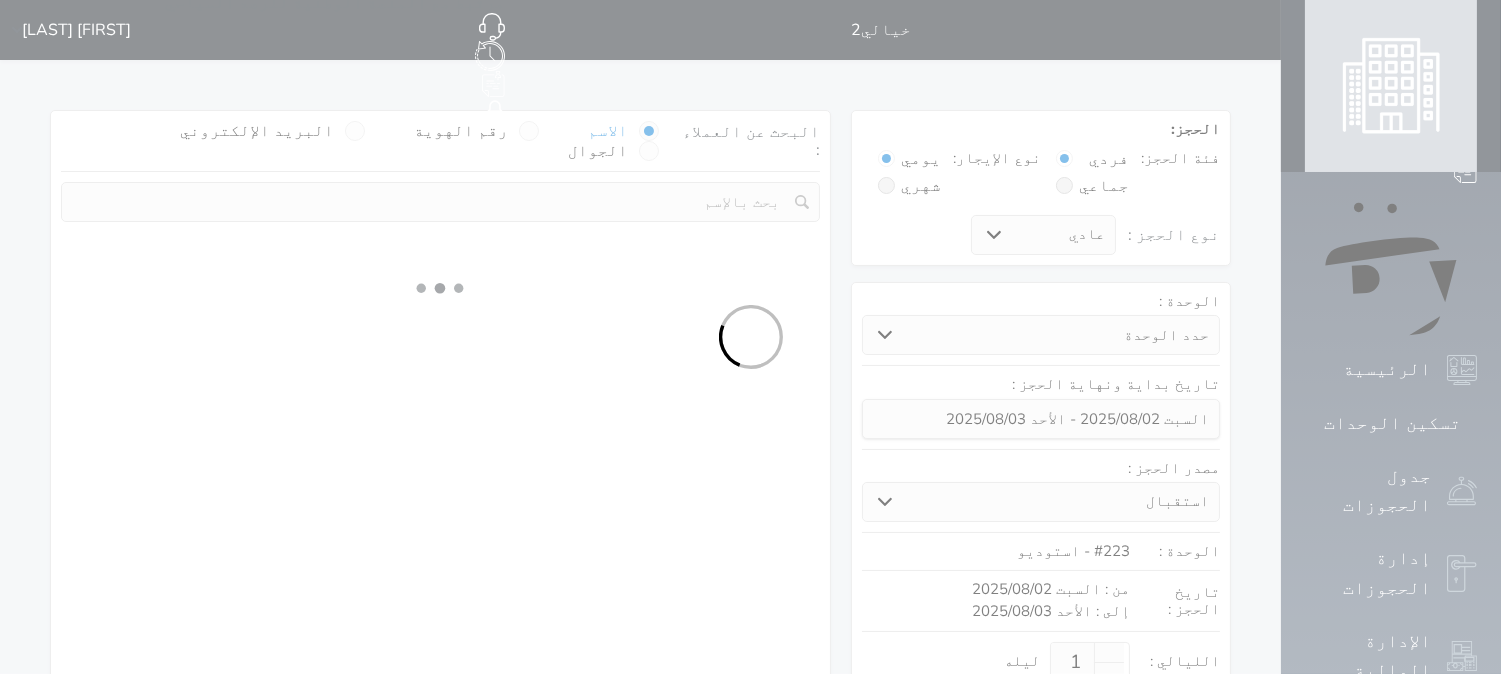 click at bounding box center (750, 337) 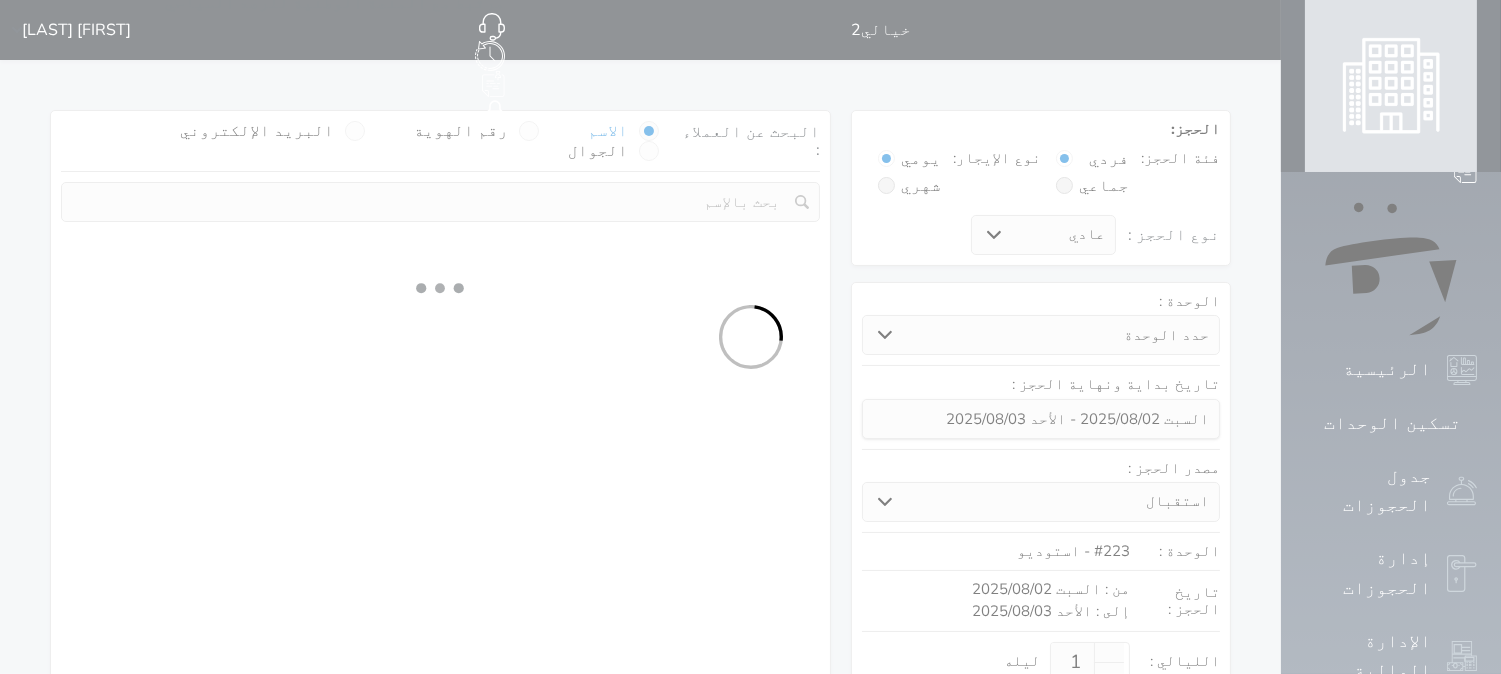 select 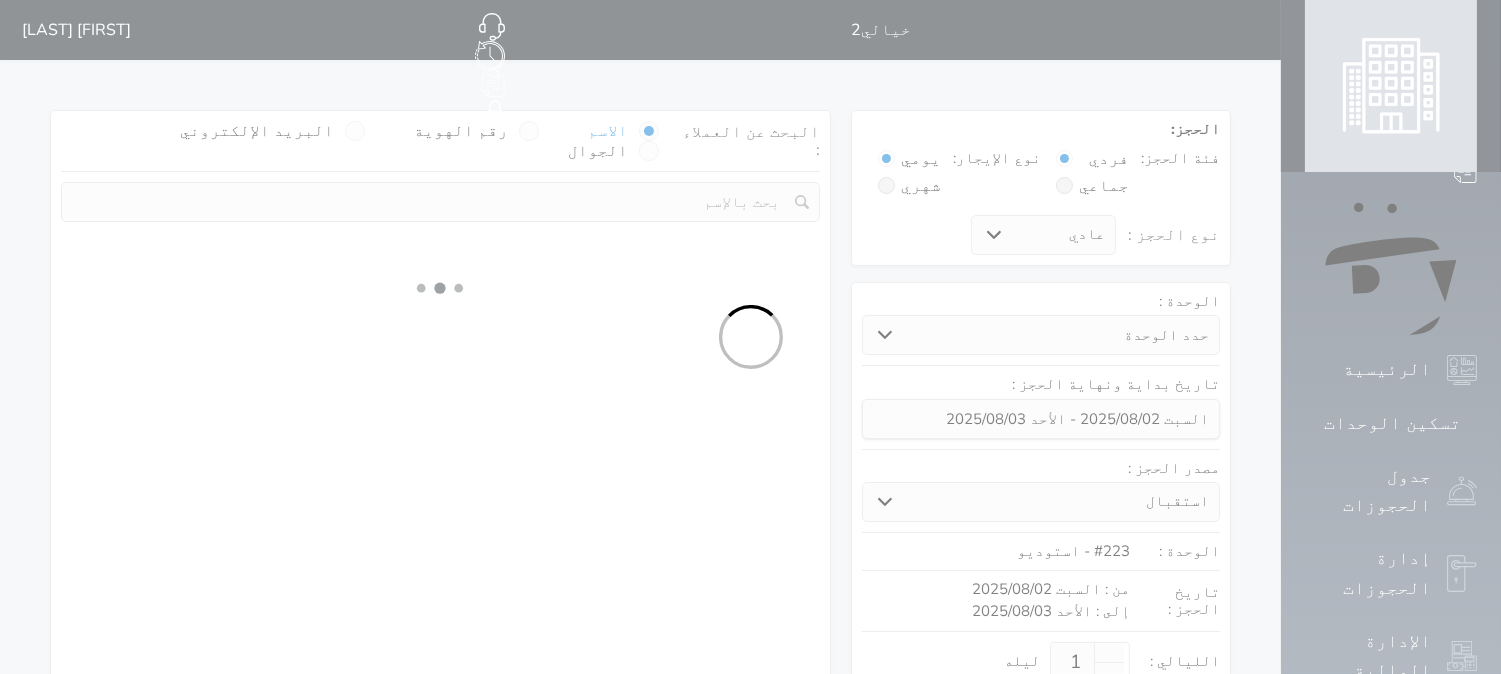 select on "113" 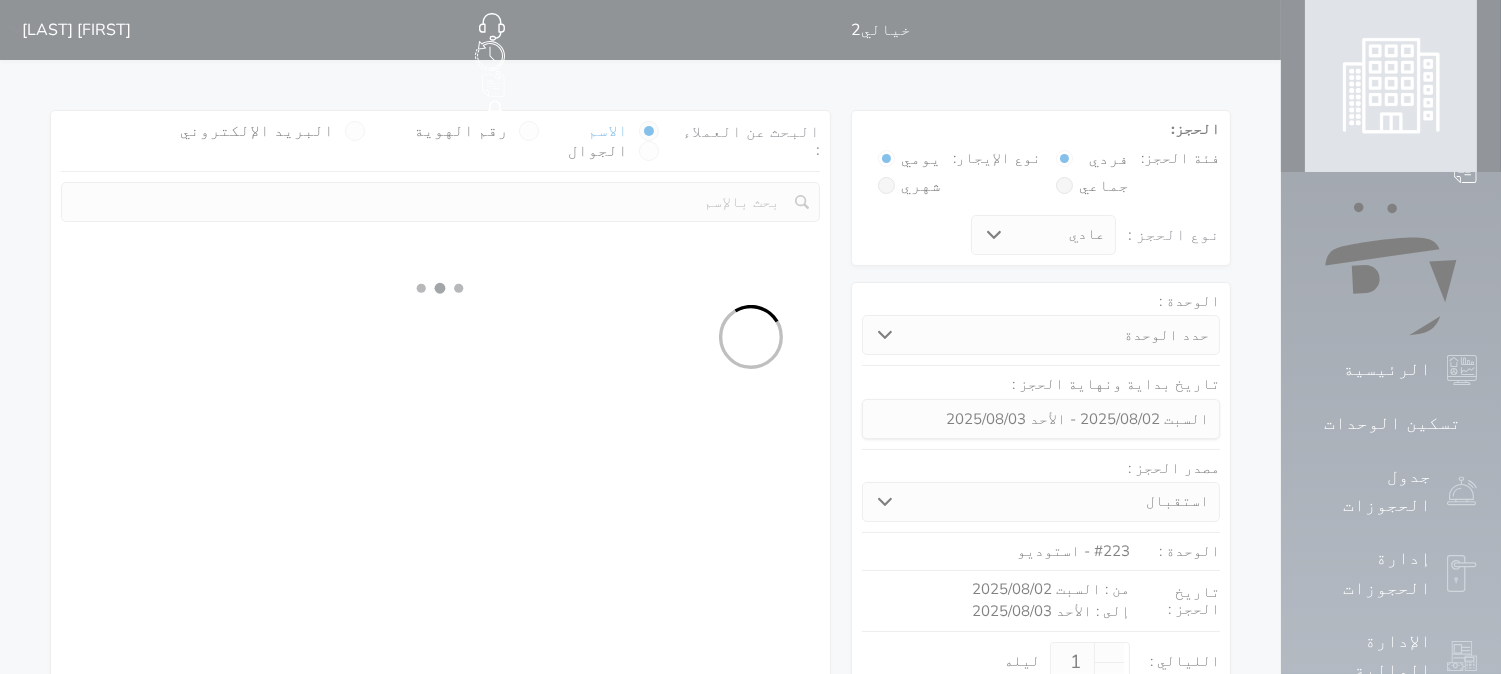 select on "1" 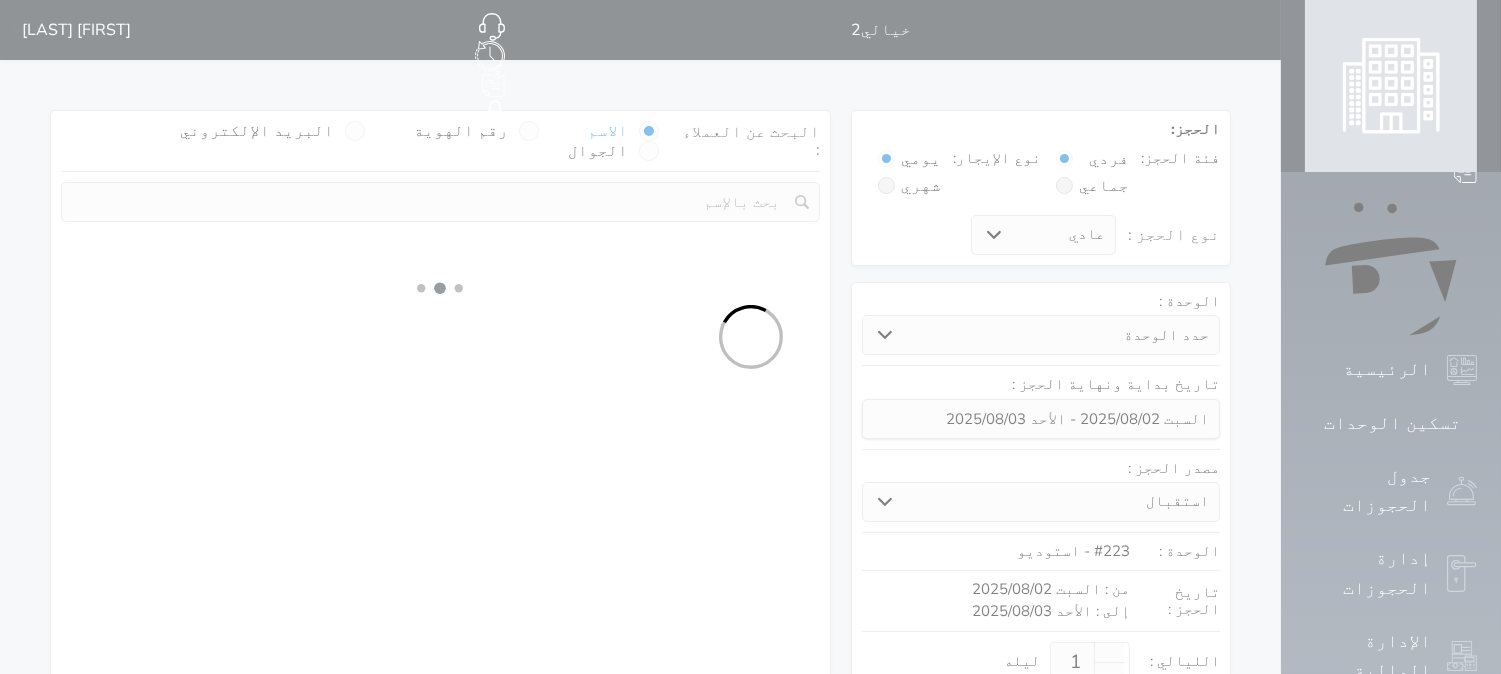 select 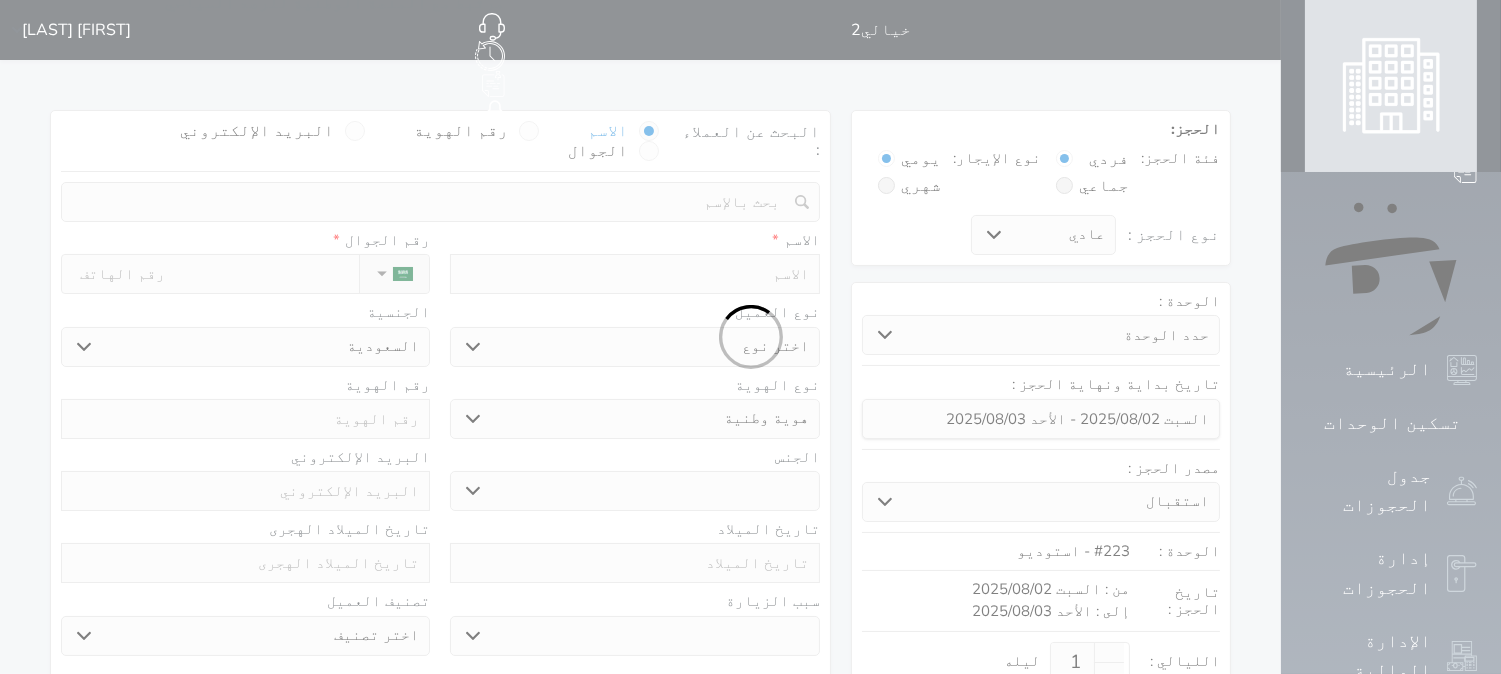 select 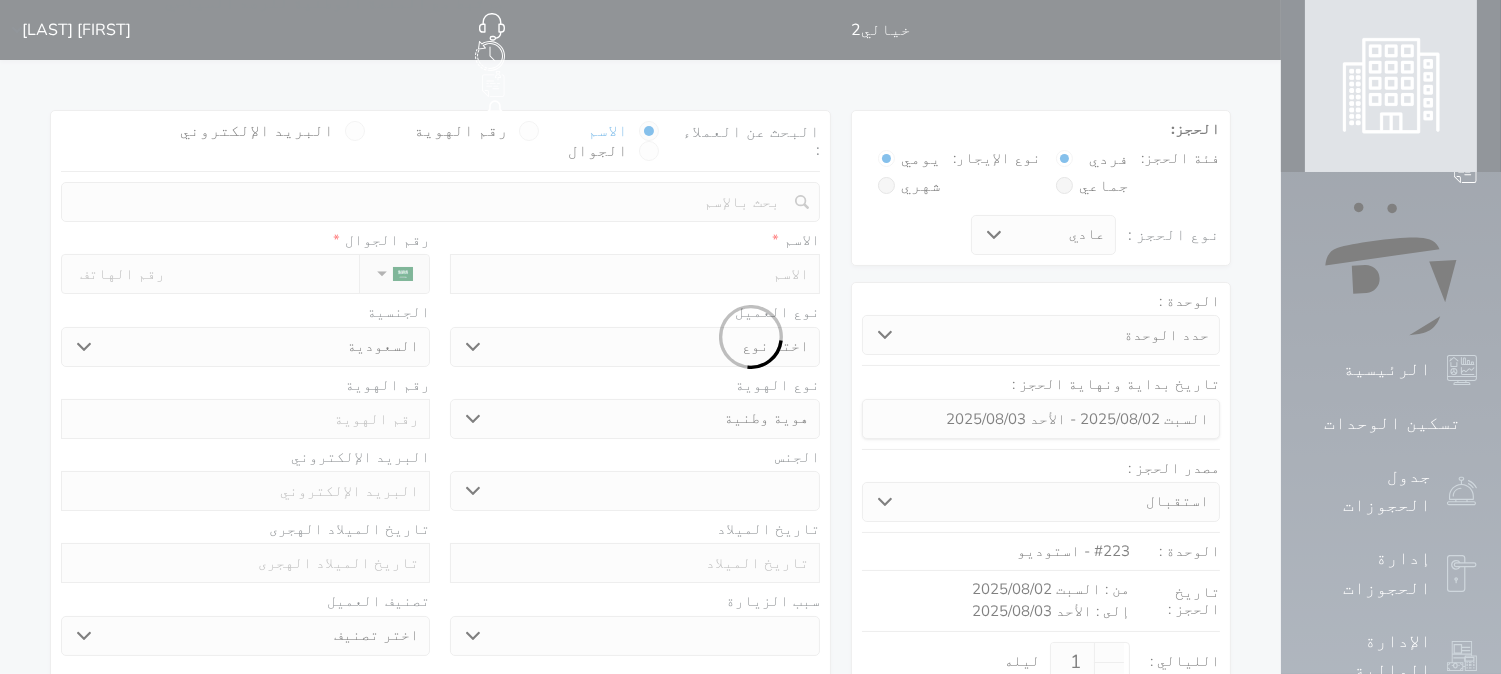 select 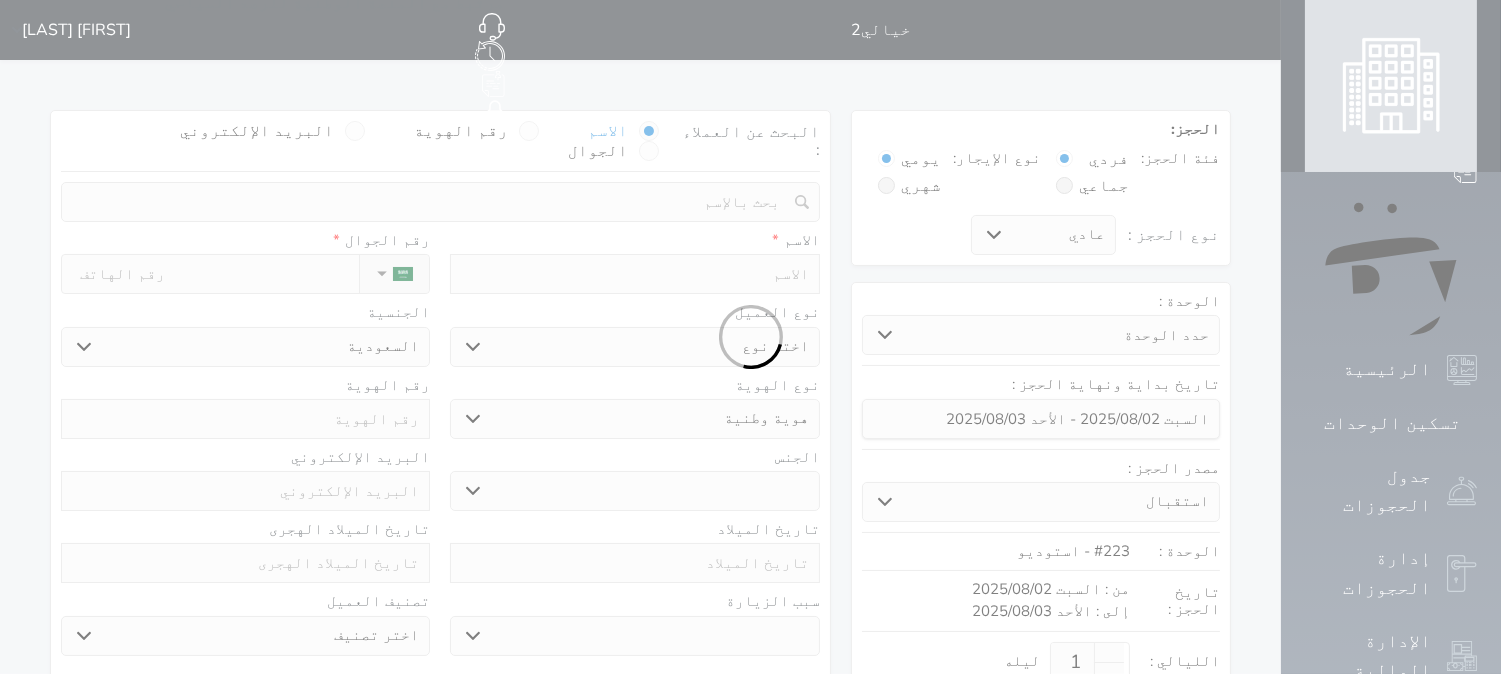 select 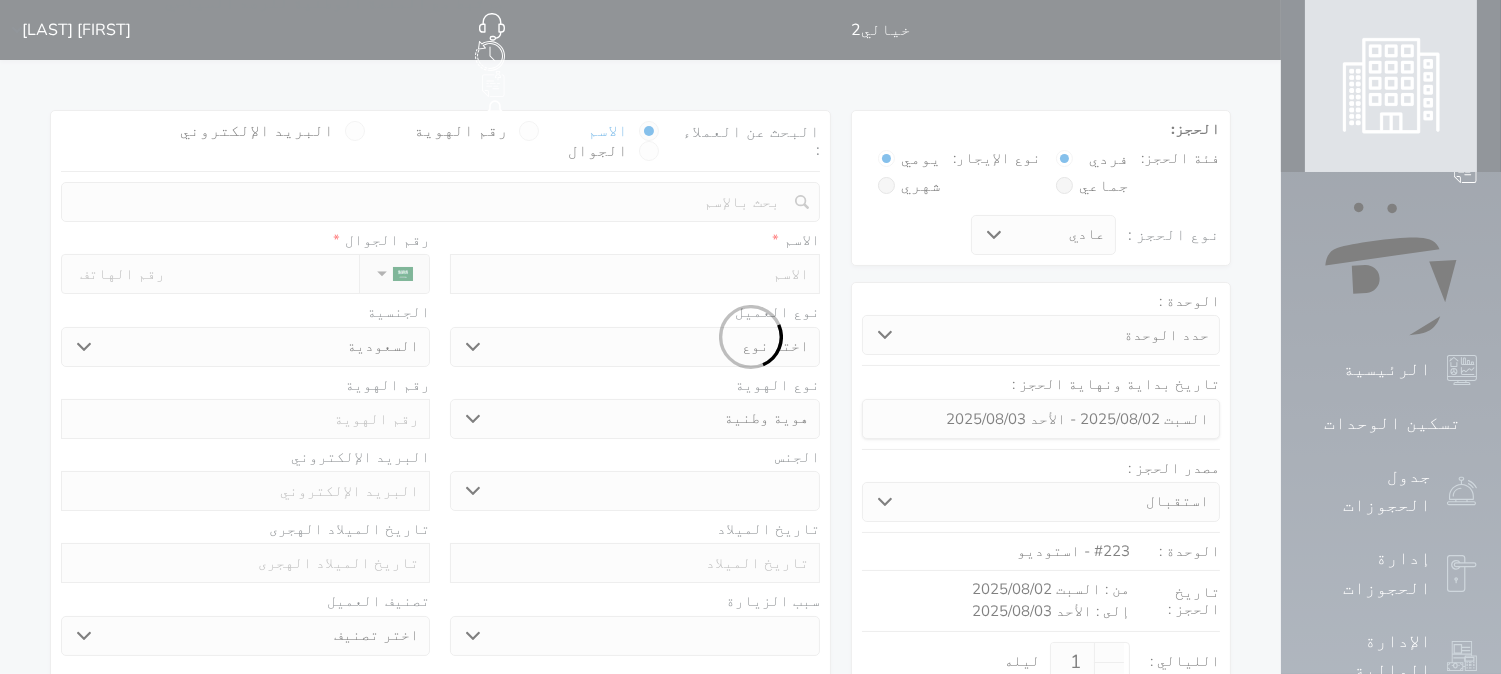 select 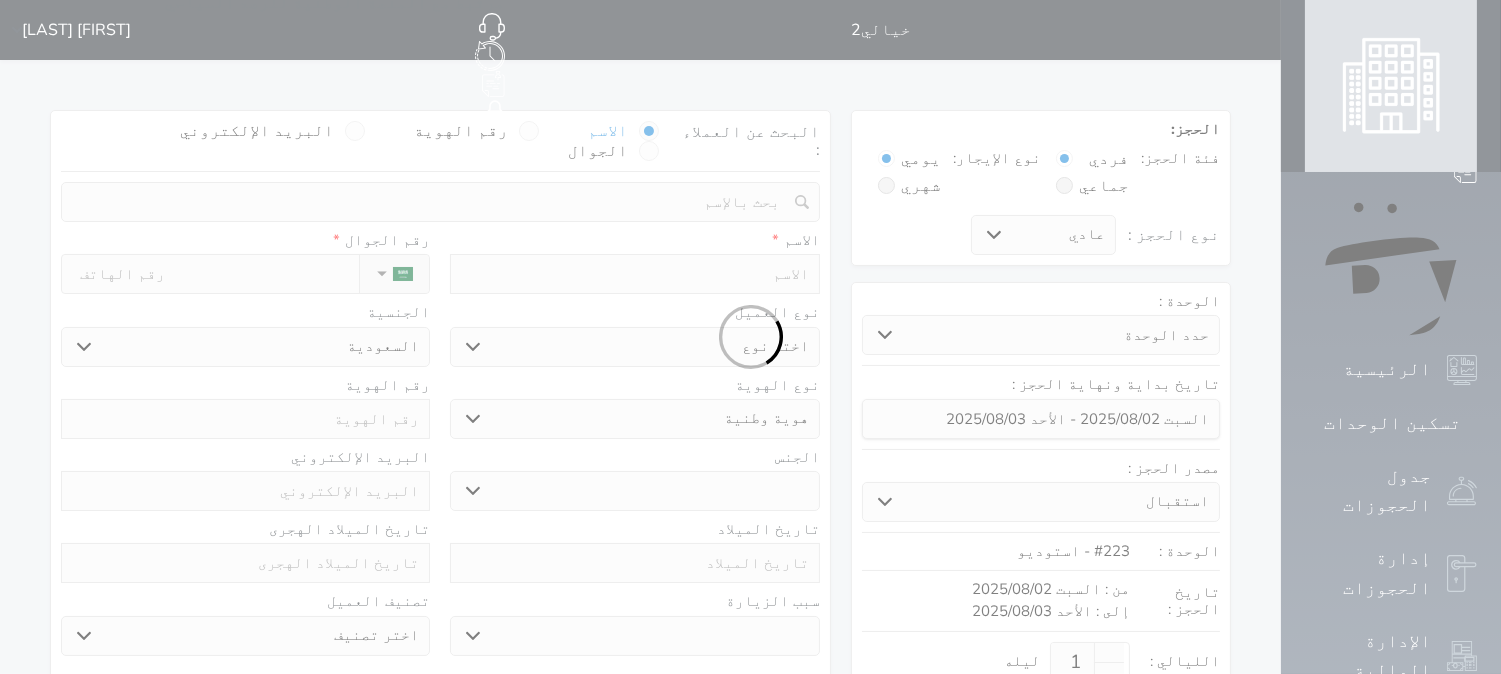 select 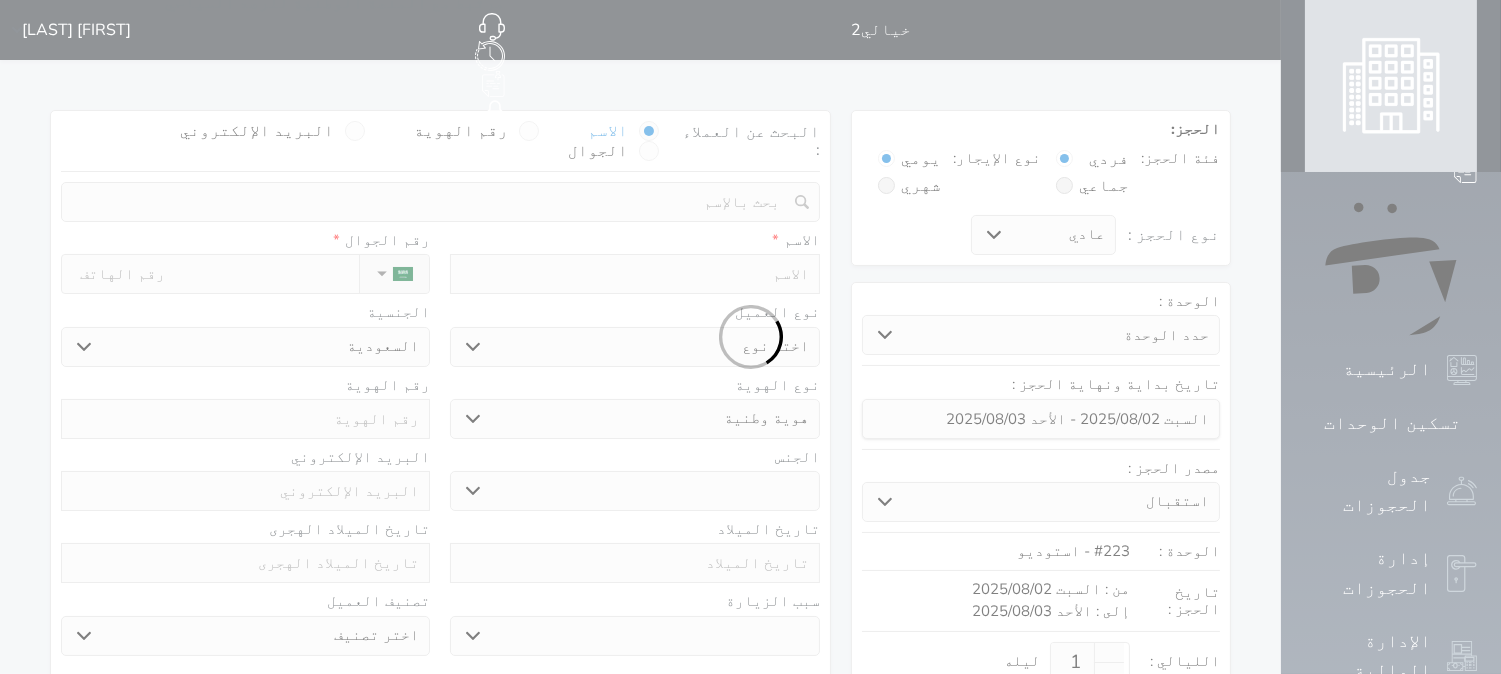 select 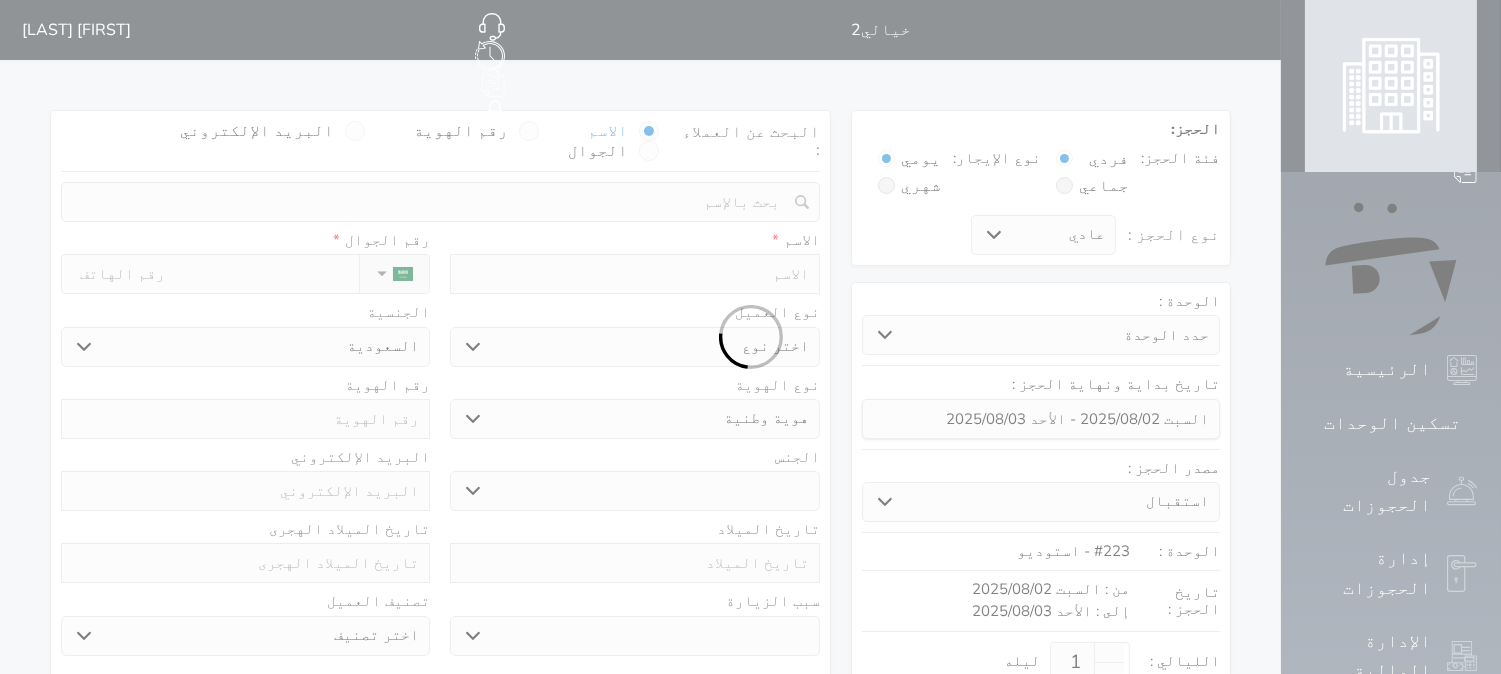 select 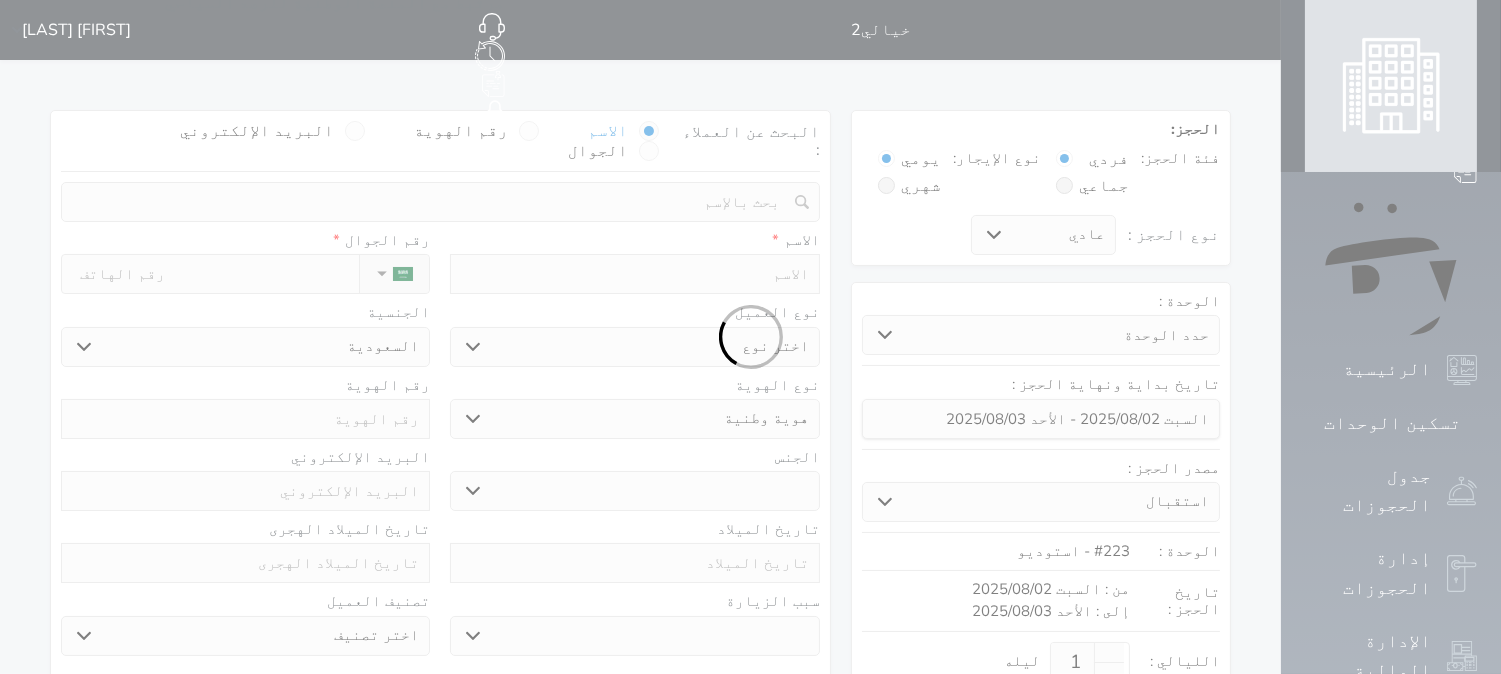 select on "1" 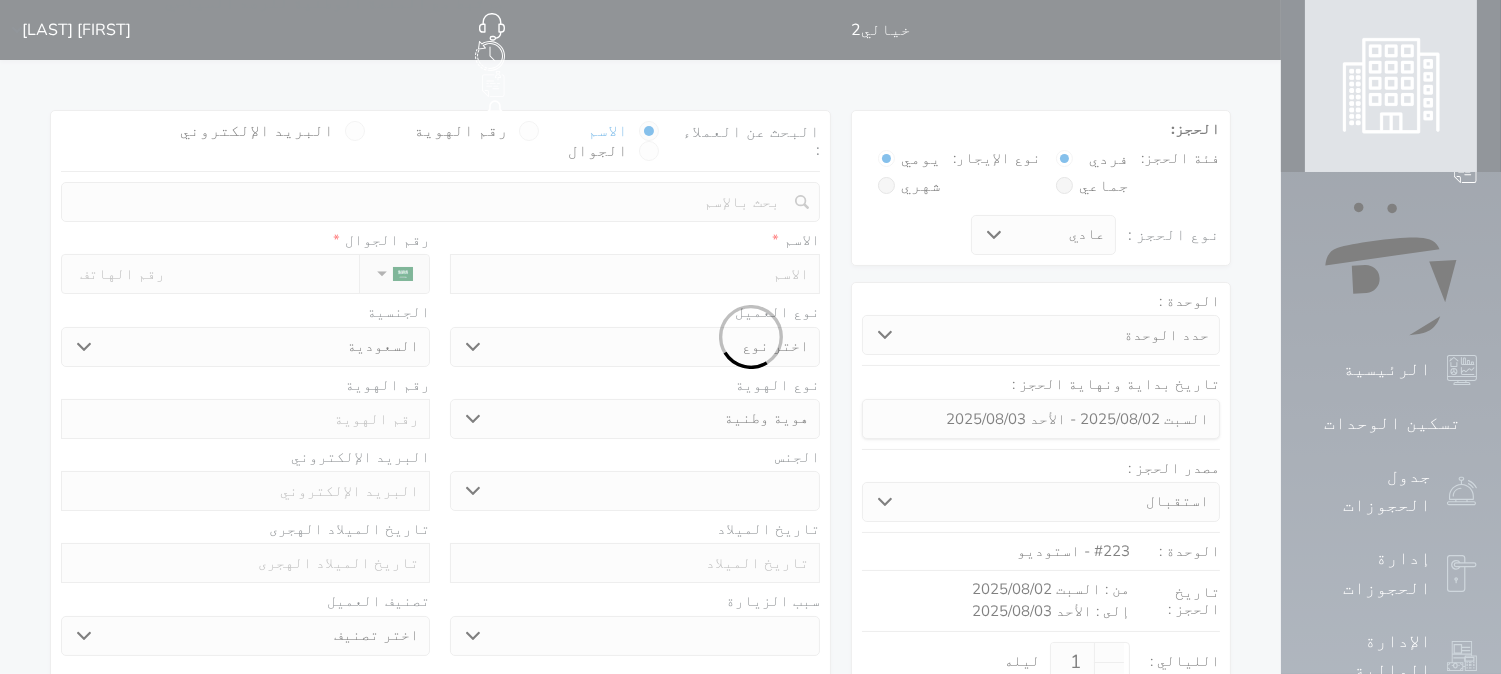 select on "7" 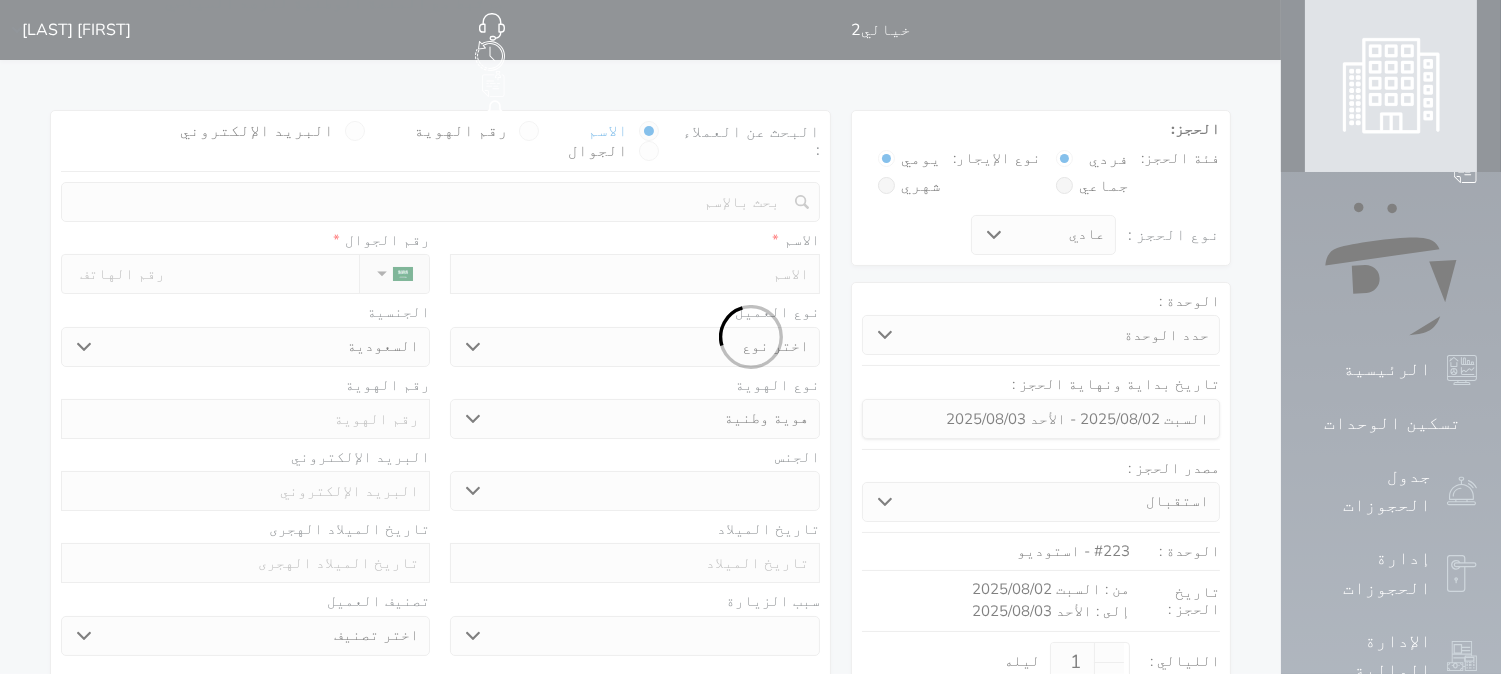 select 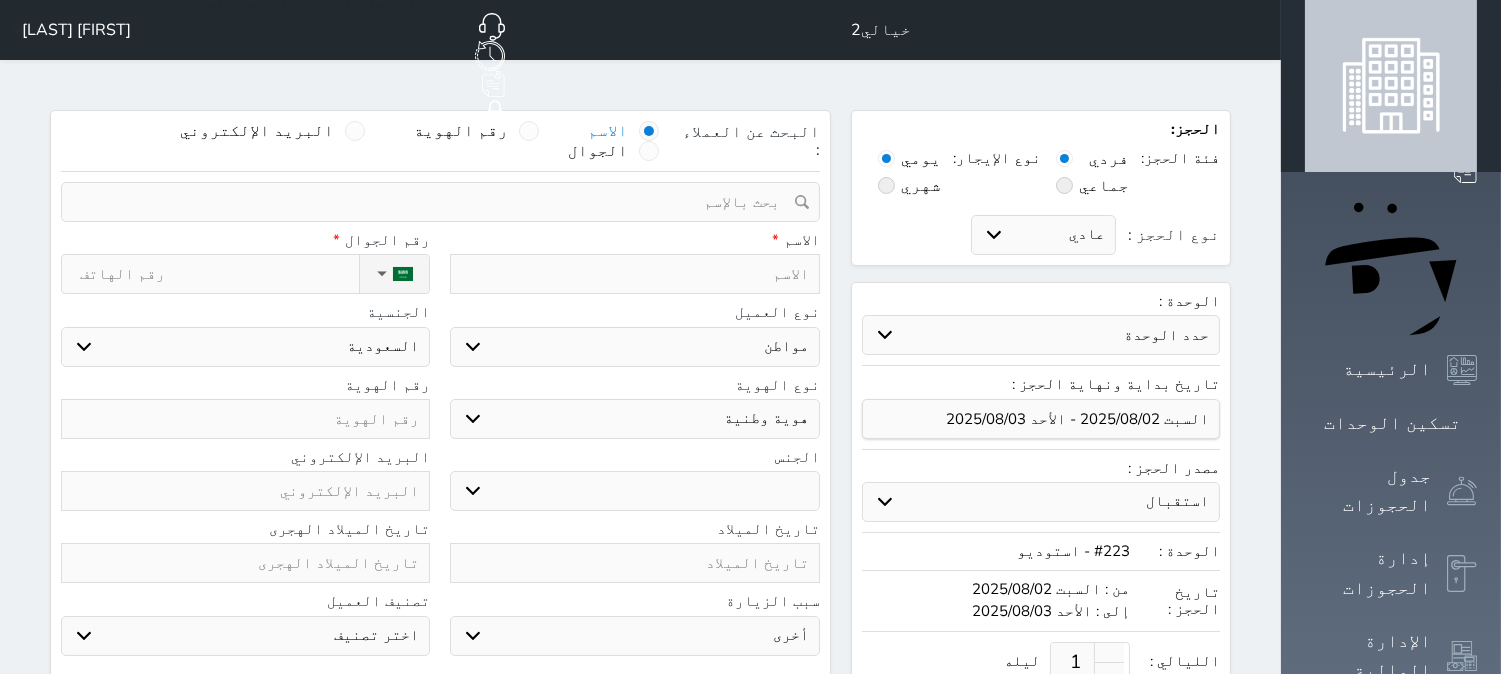 click at bounding box center [529, 131] 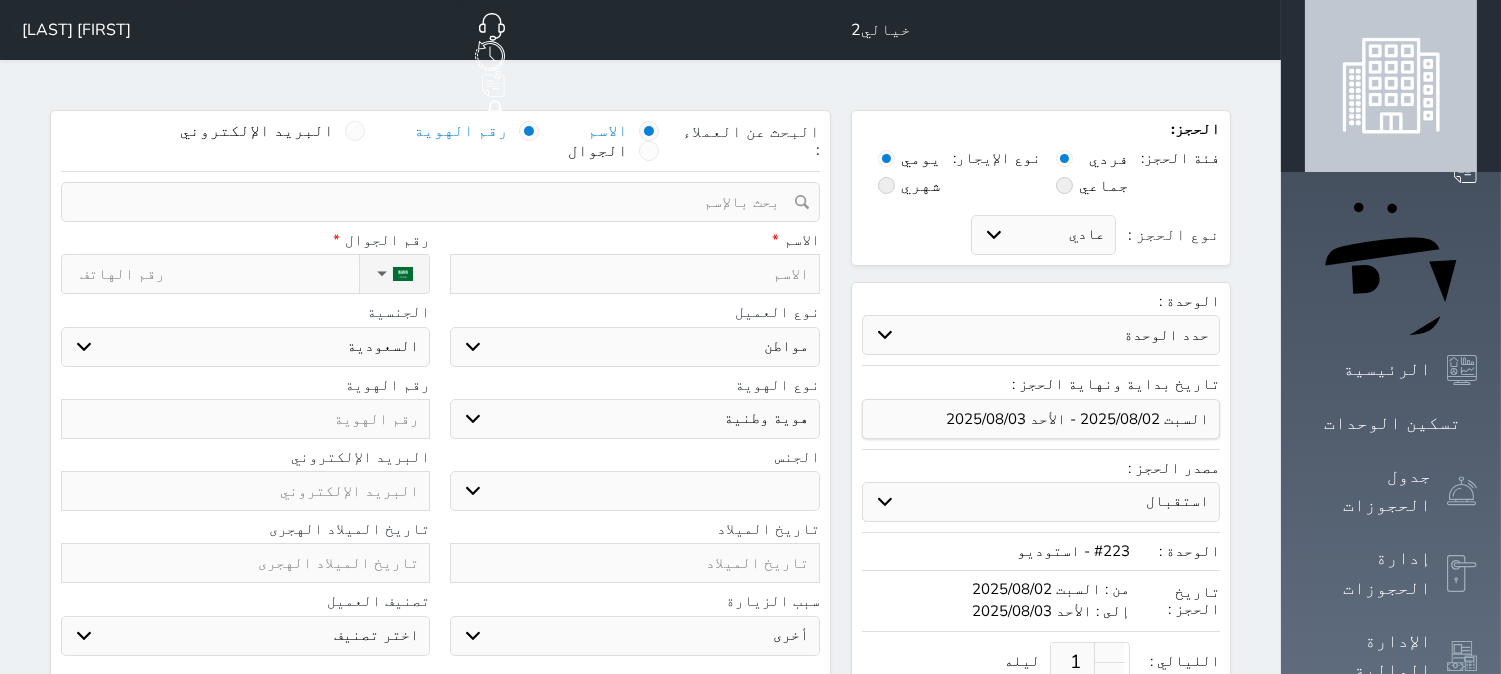 select 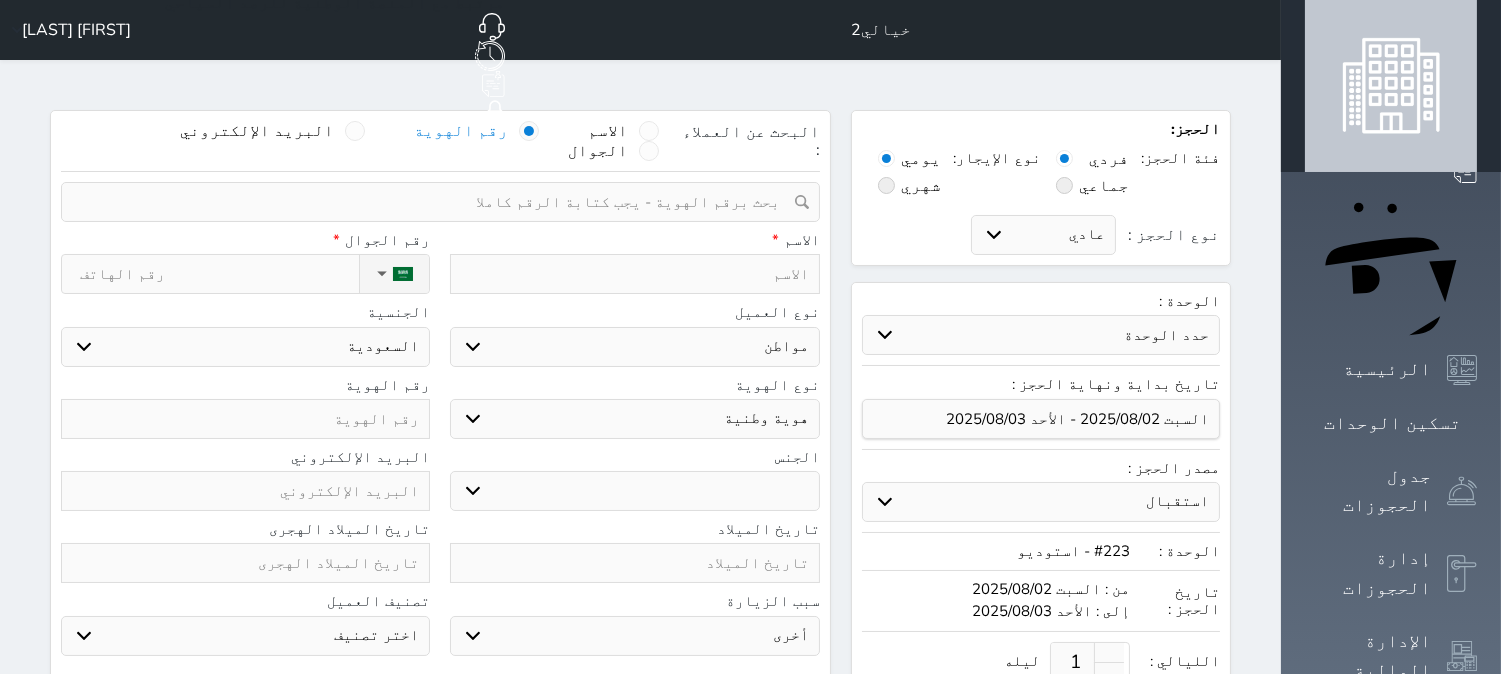 click at bounding box center (433, 202) 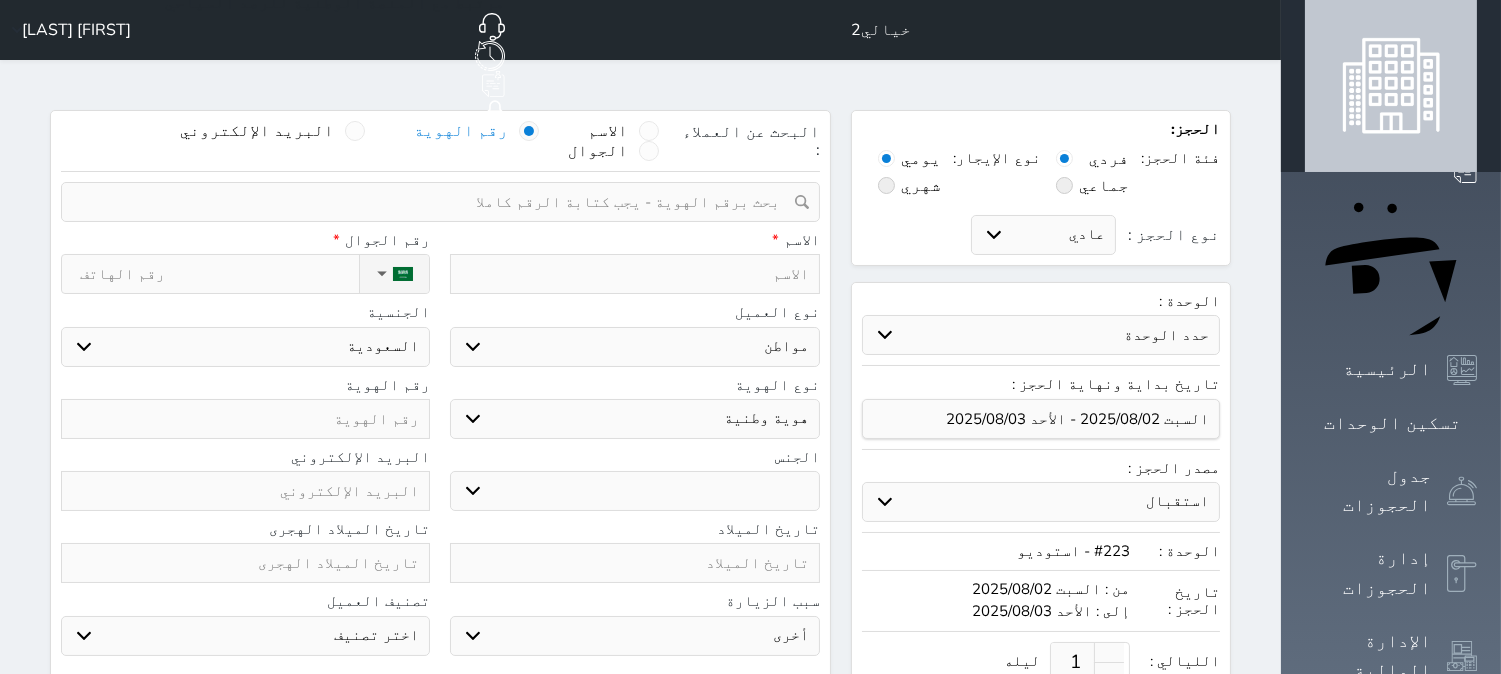 click at bounding box center (433, 202) 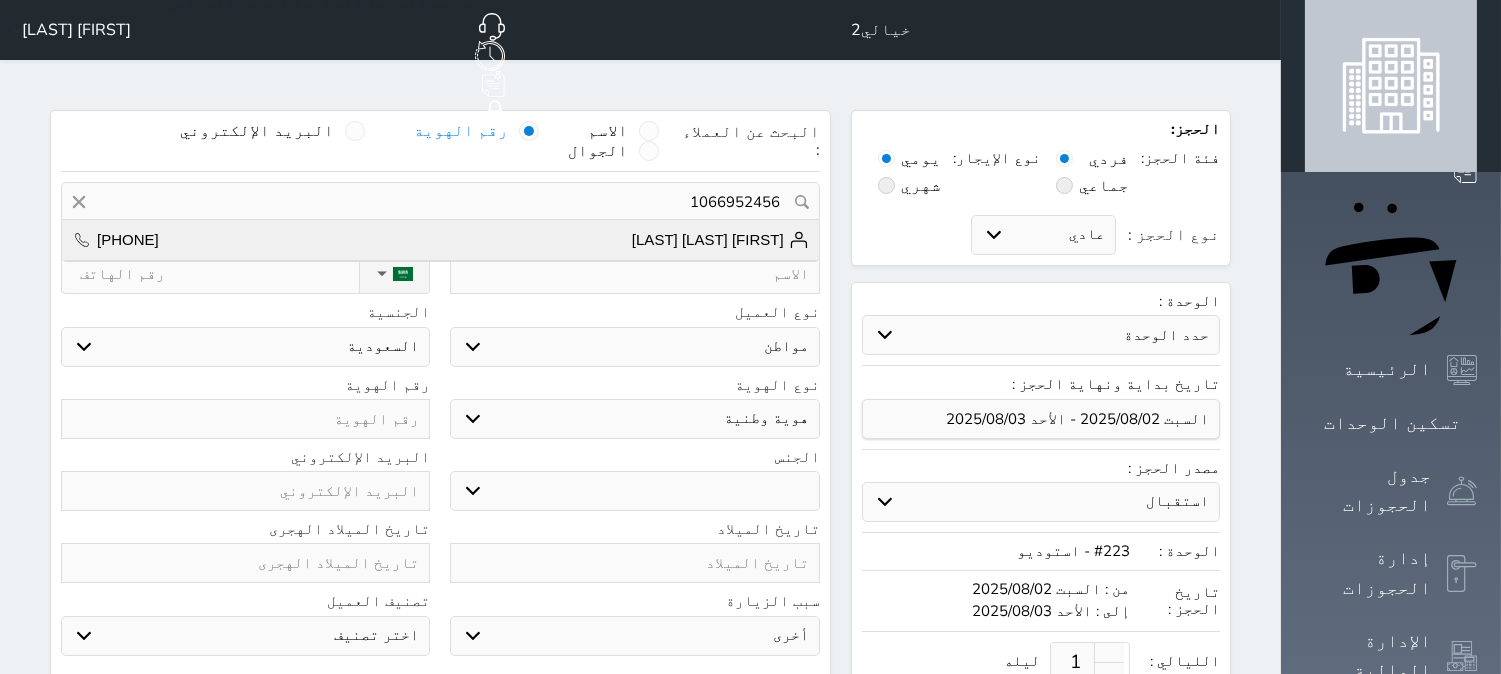 click on "[FIRST] [LAST]" at bounding box center [720, 240] 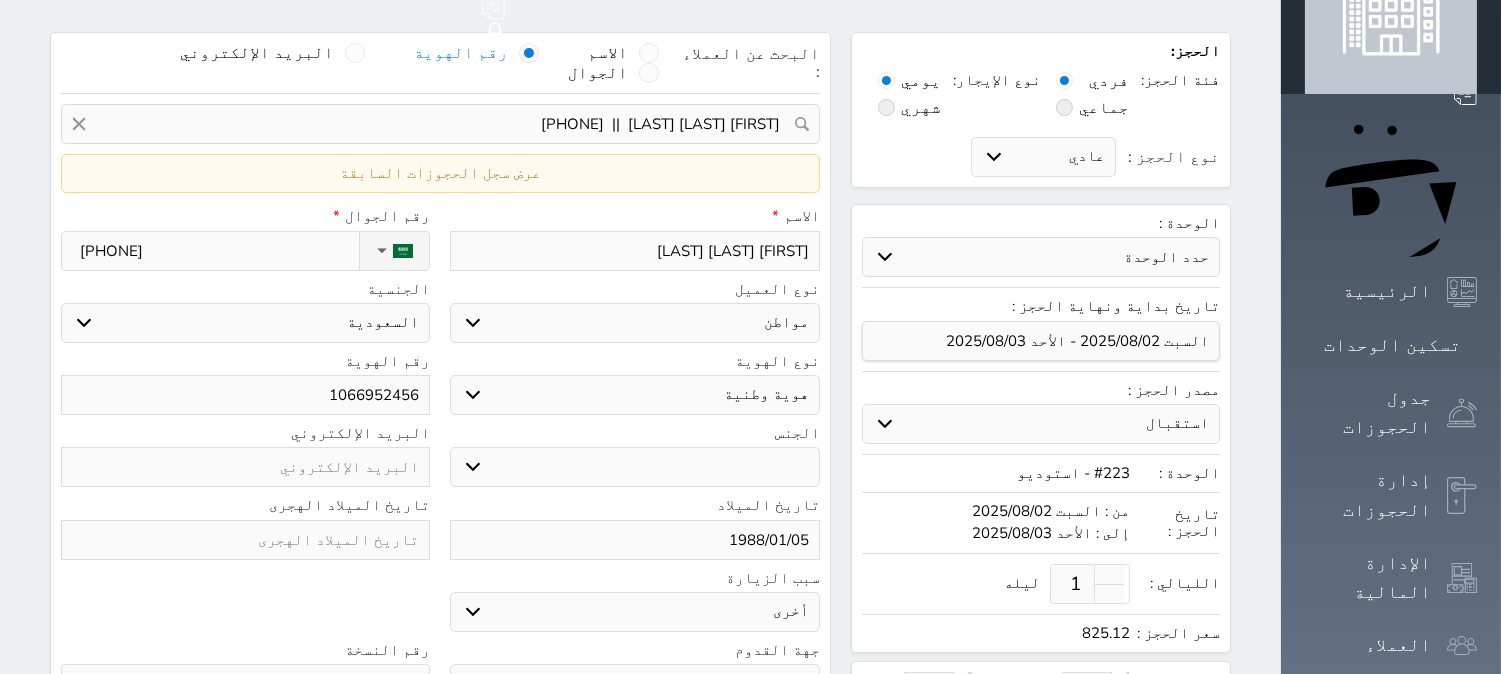 scroll, scrollTop: 111, scrollLeft: 0, axis: vertical 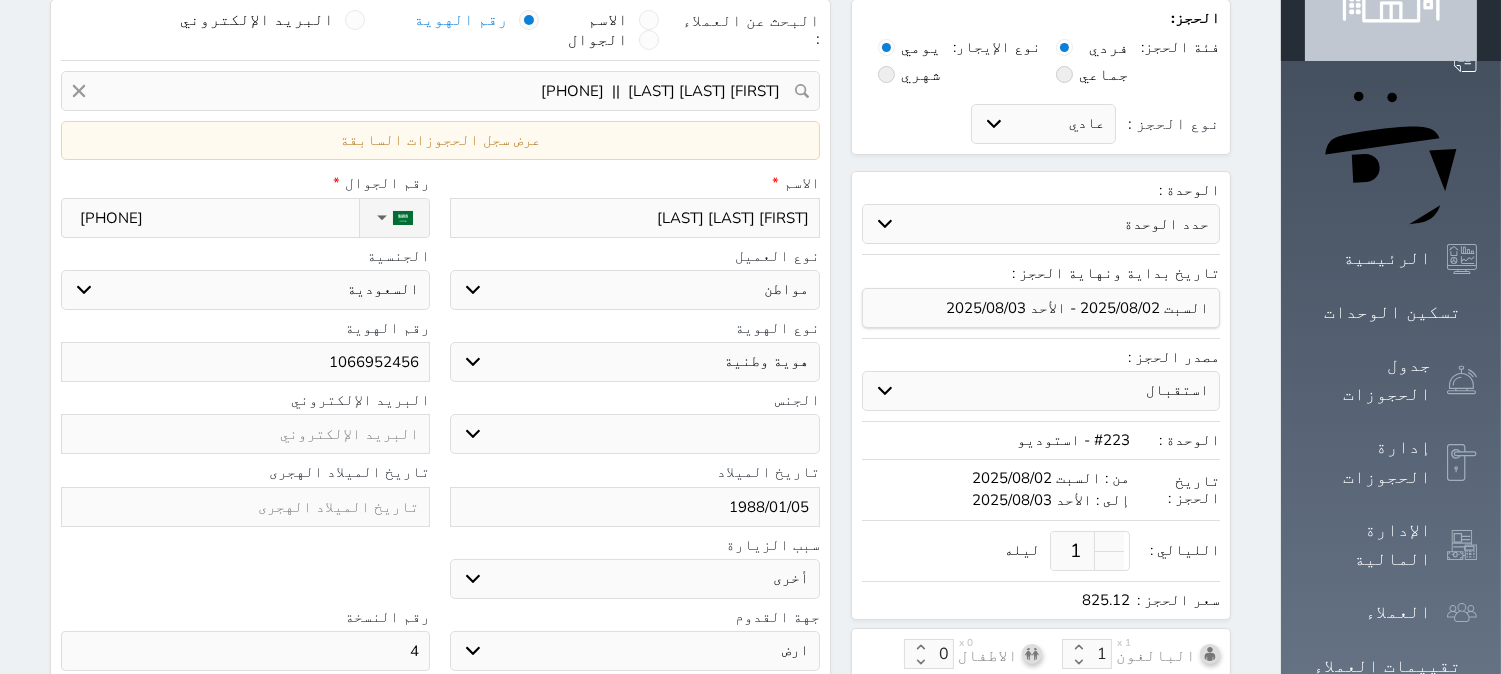 click on "1988/01/05" at bounding box center (634, 507) 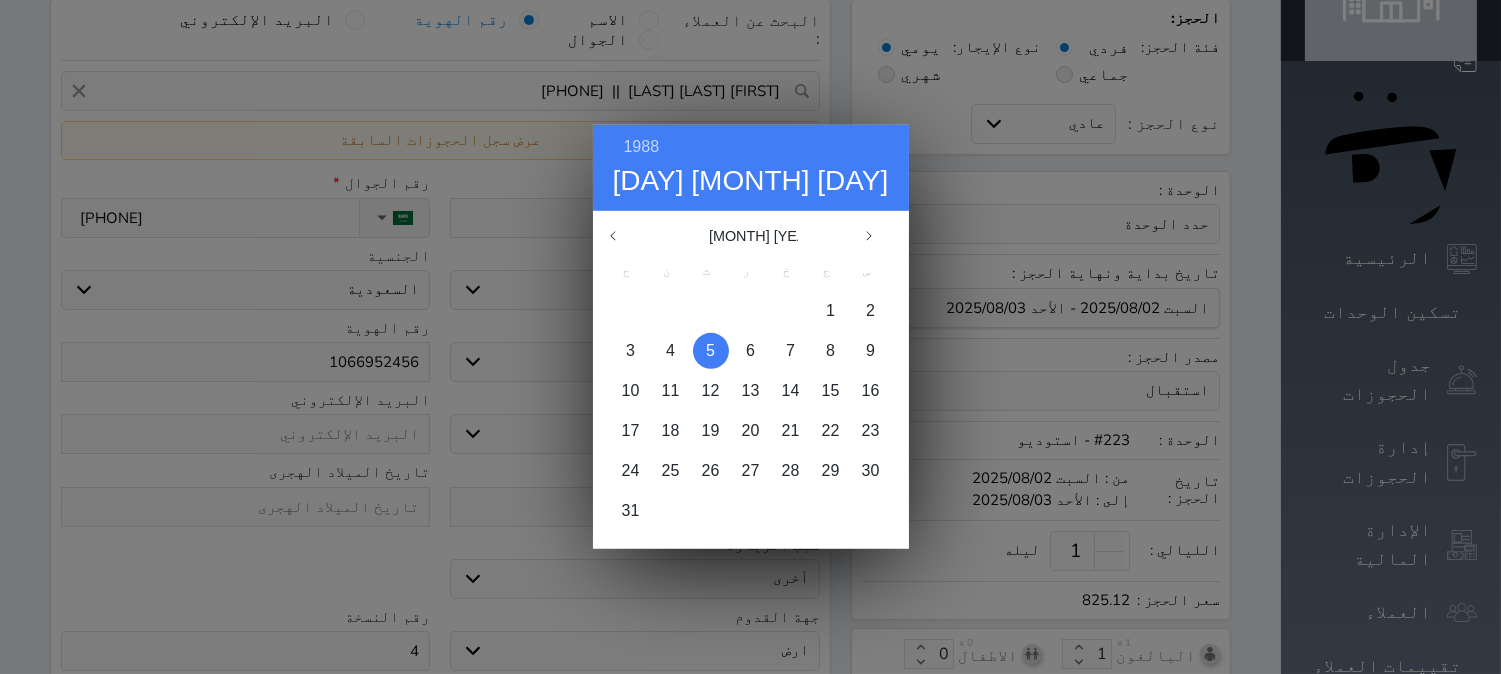 click at bounding box center [711, 351] 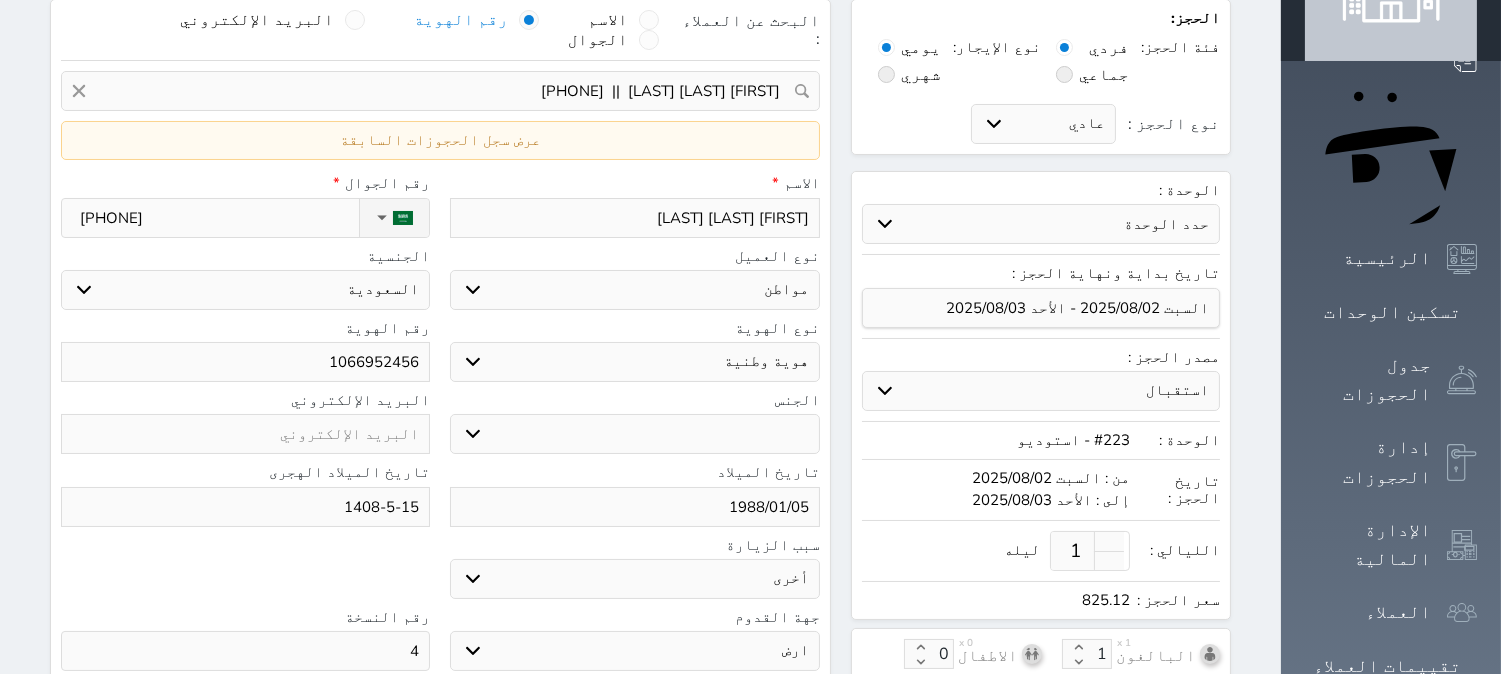 click on "ذكر   انثى" at bounding box center (634, 434) 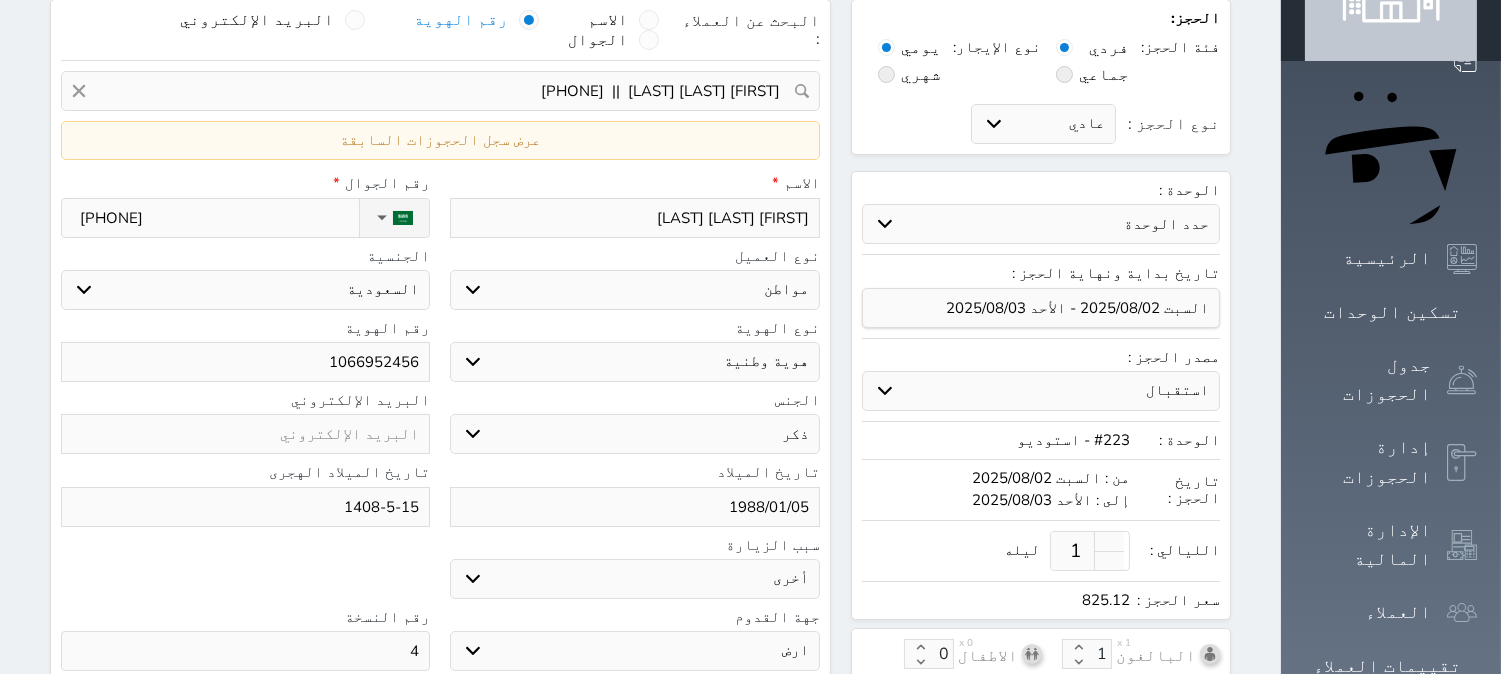click on "ذكر   انثى" at bounding box center [634, 434] 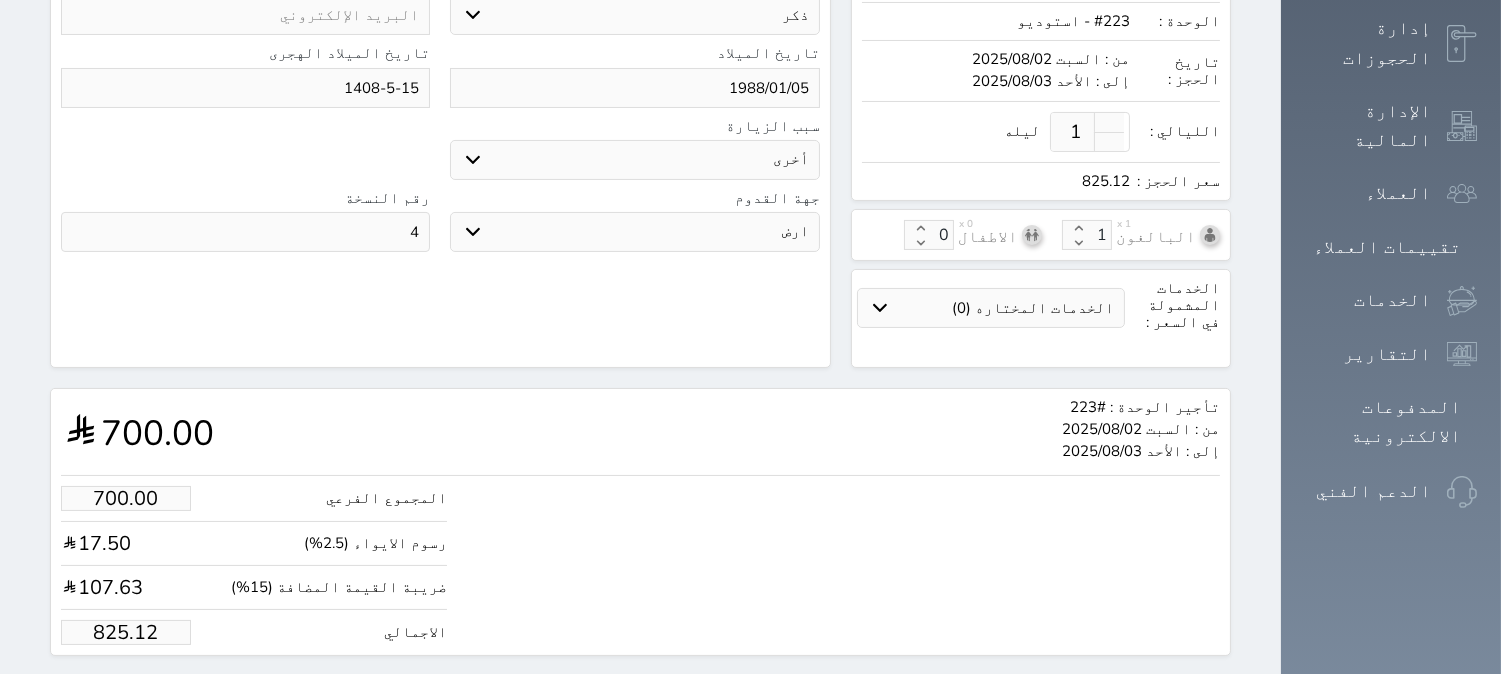 scroll, scrollTop: 555, scrollLeft: 0, axis: vertical 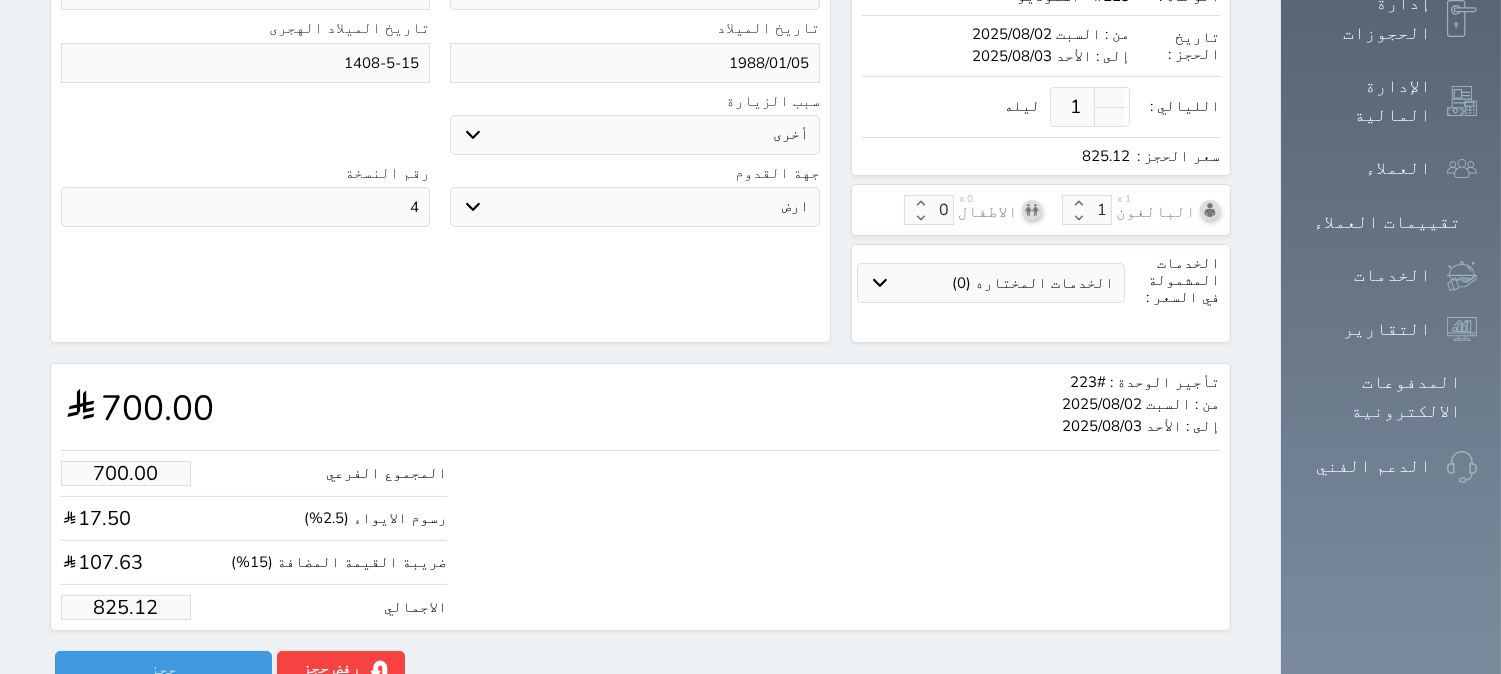 drag, startPoint x: 130, startPoint y: 572, endPoint x: 56, endPoint y: 570, distance: 74.02702 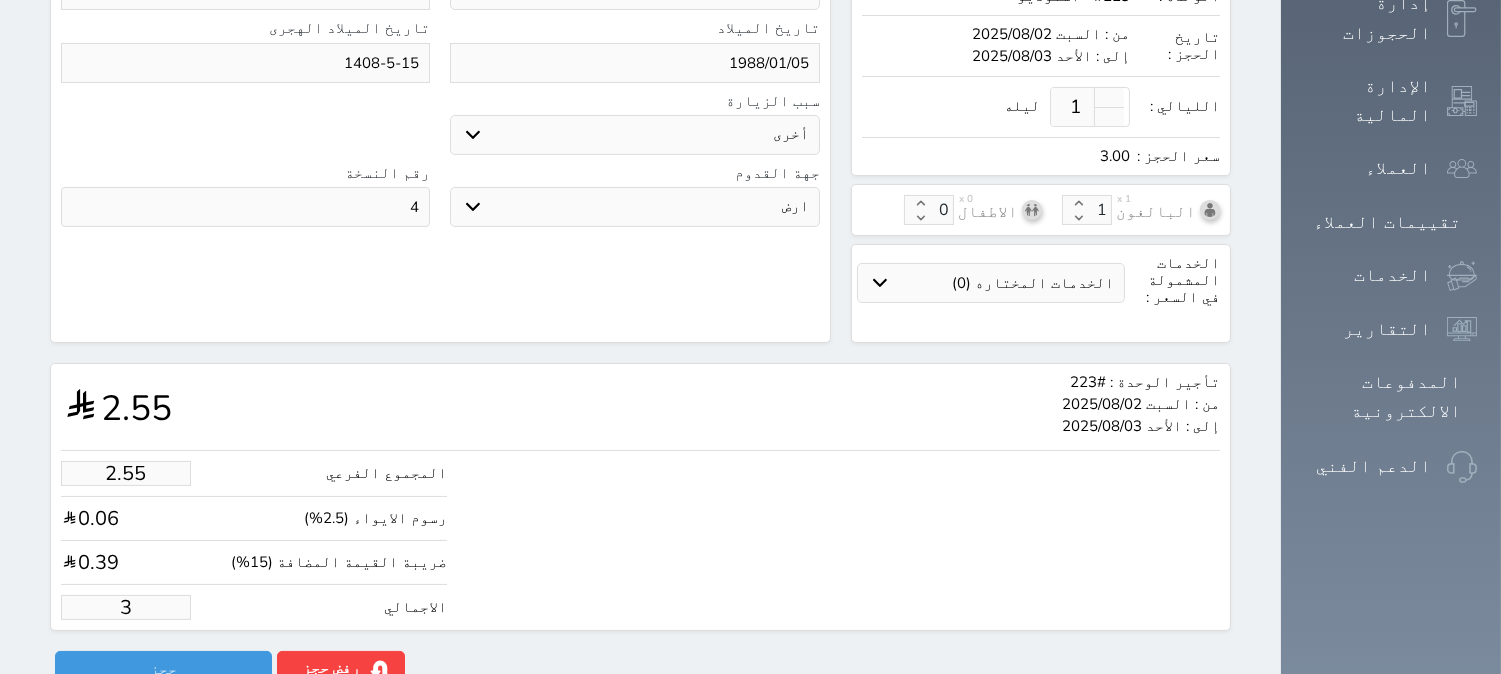 type on "29.69" 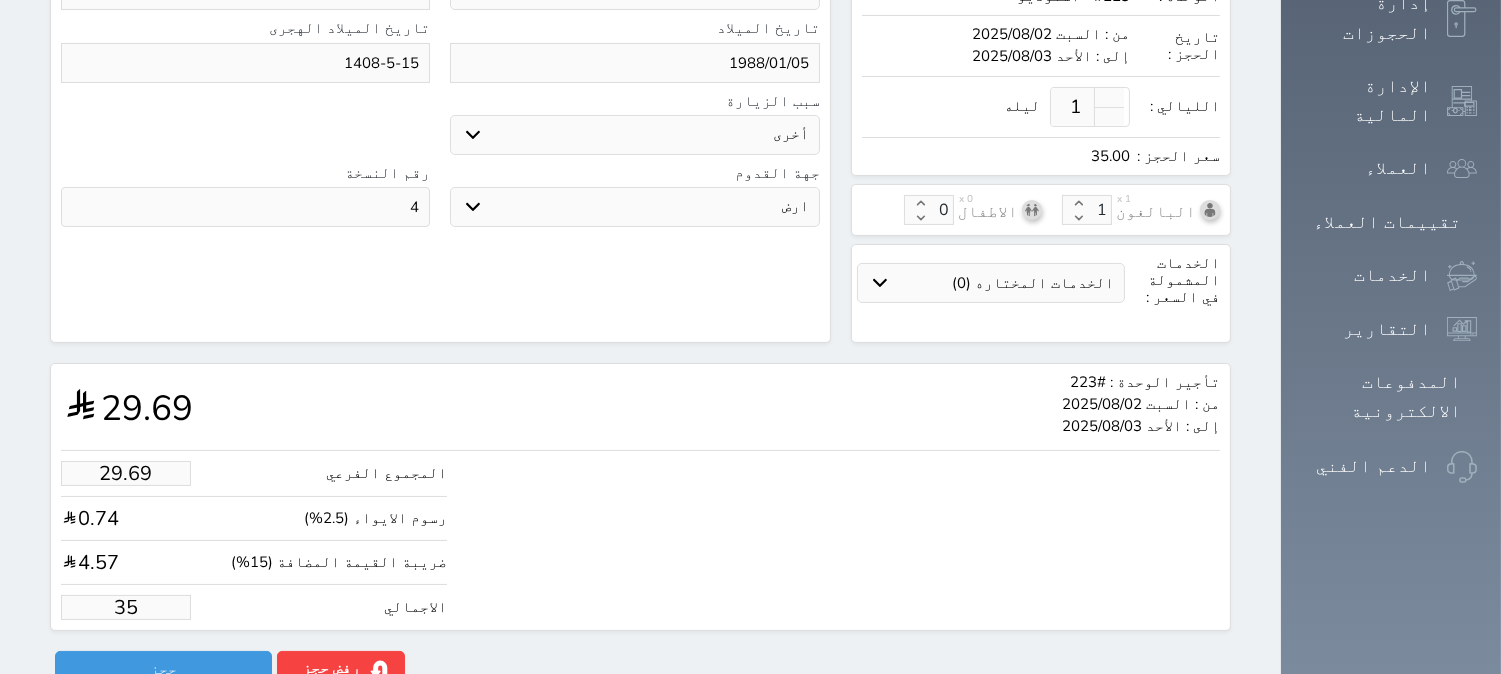 type on "296.92" 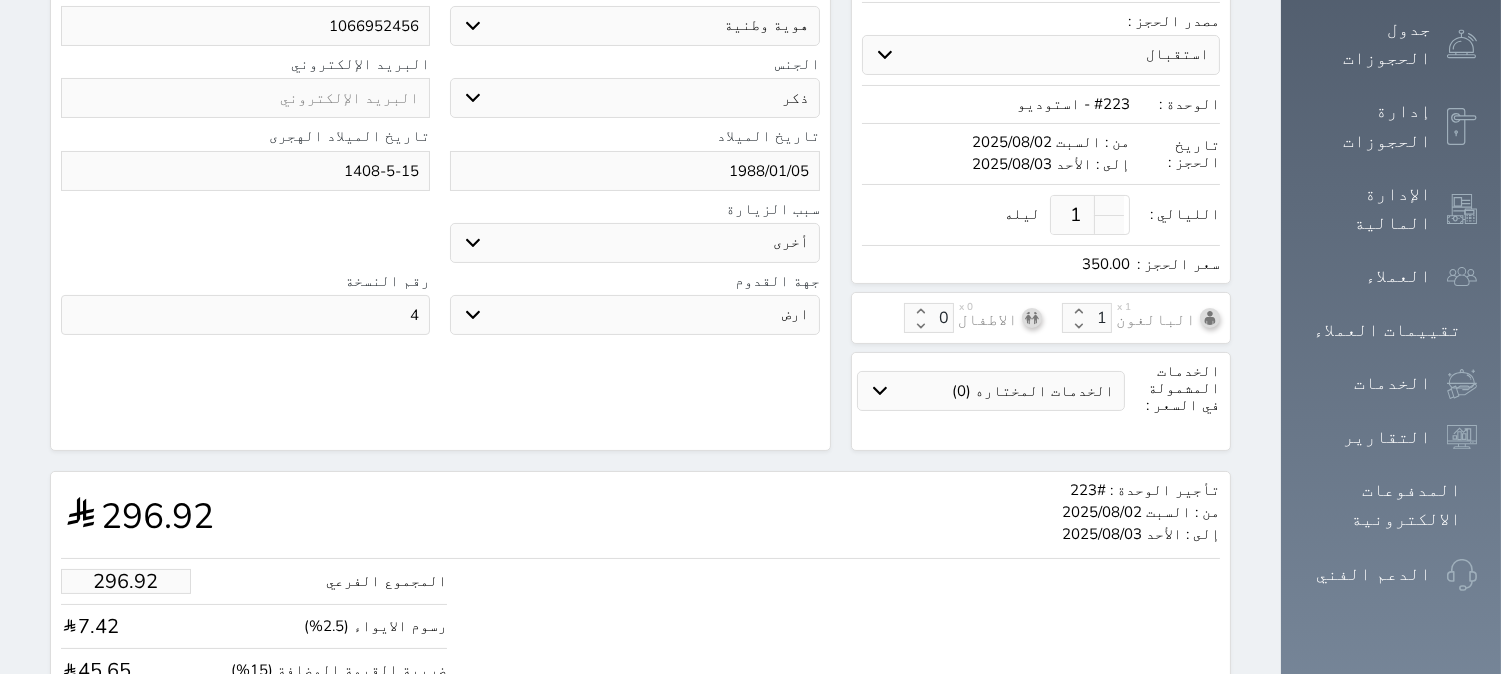 scroll, scrollTop: 555, scrollLeft: 0, axis: vertical 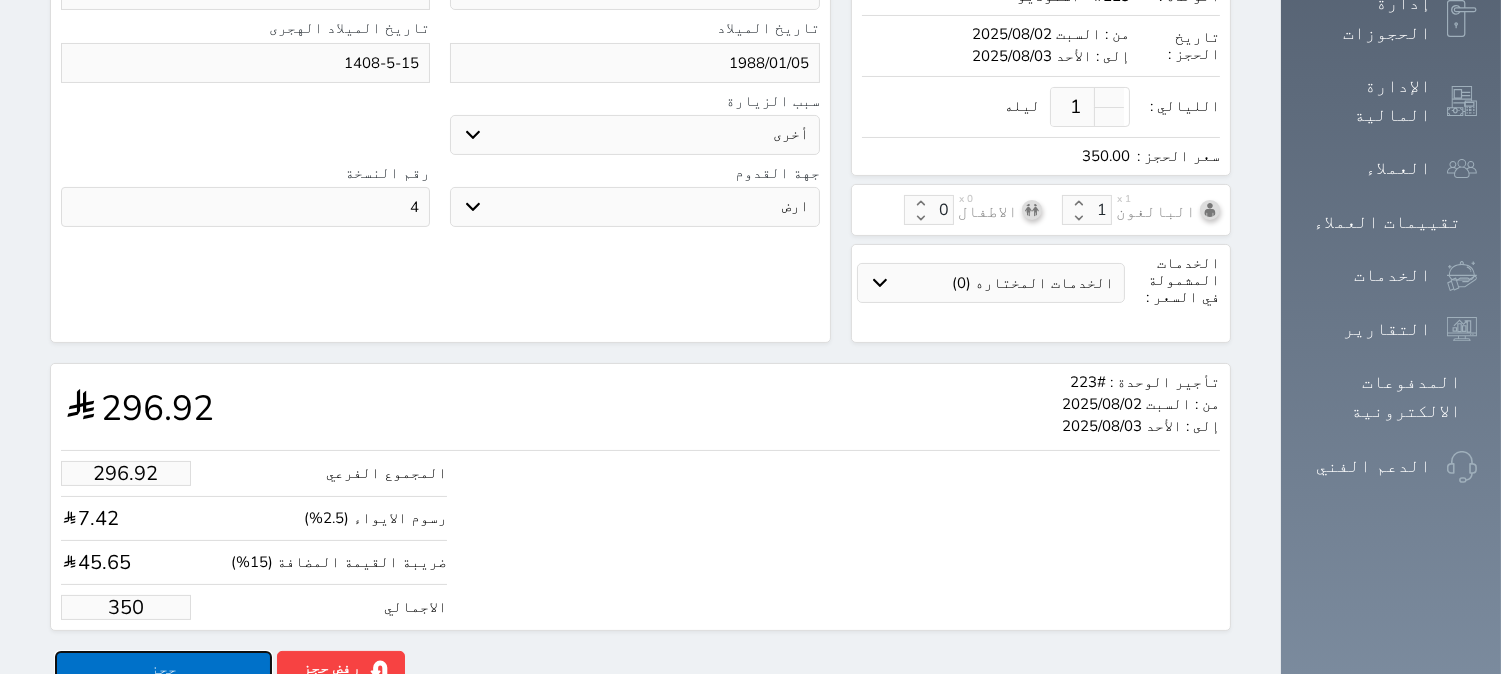 type on "350.00" 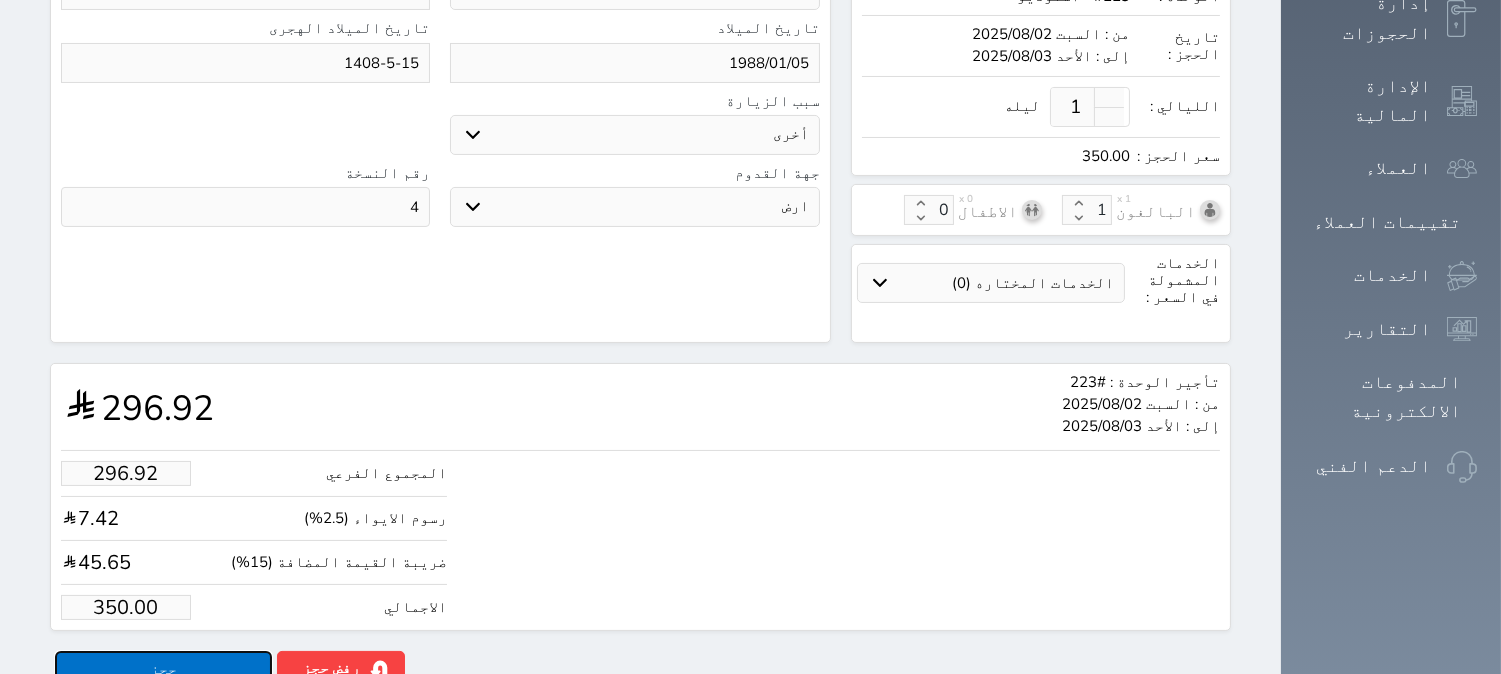 click on "حجز" at bounding box center (163, 668) 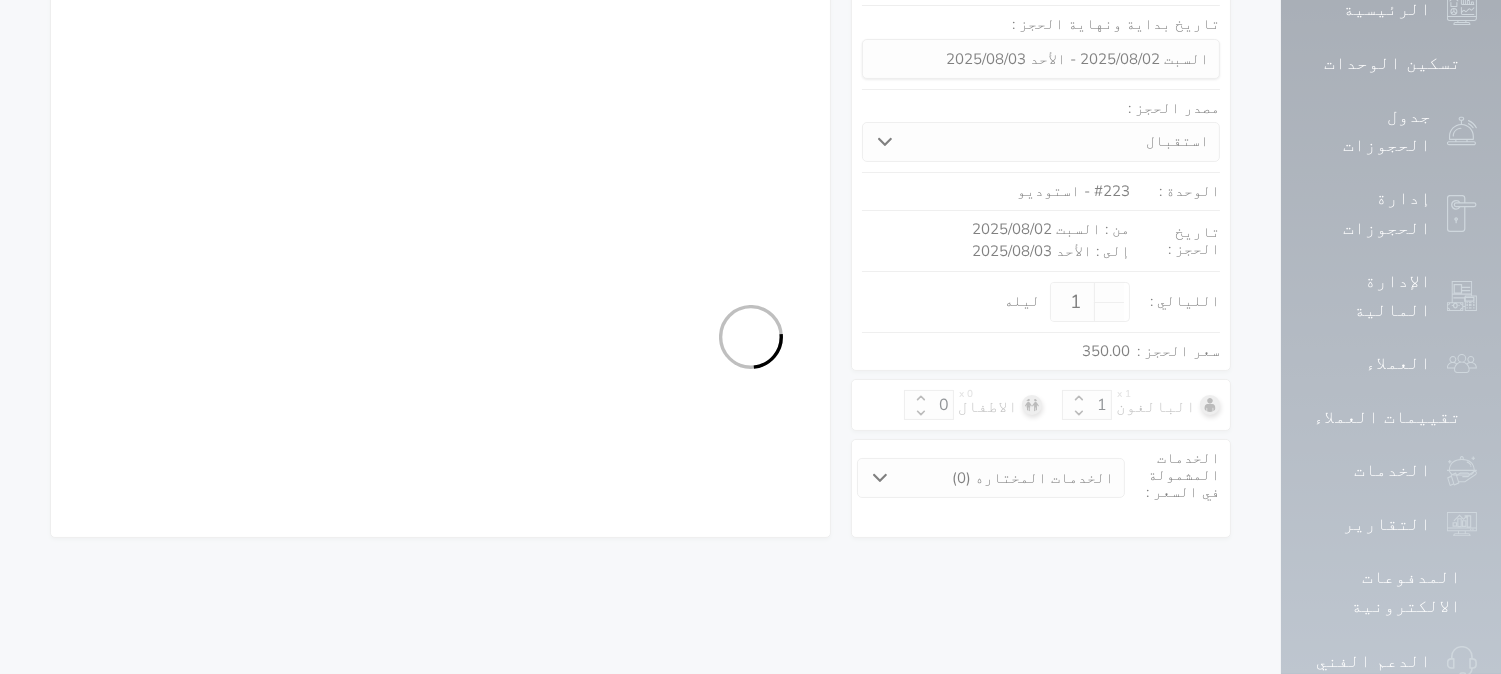 select on "1" 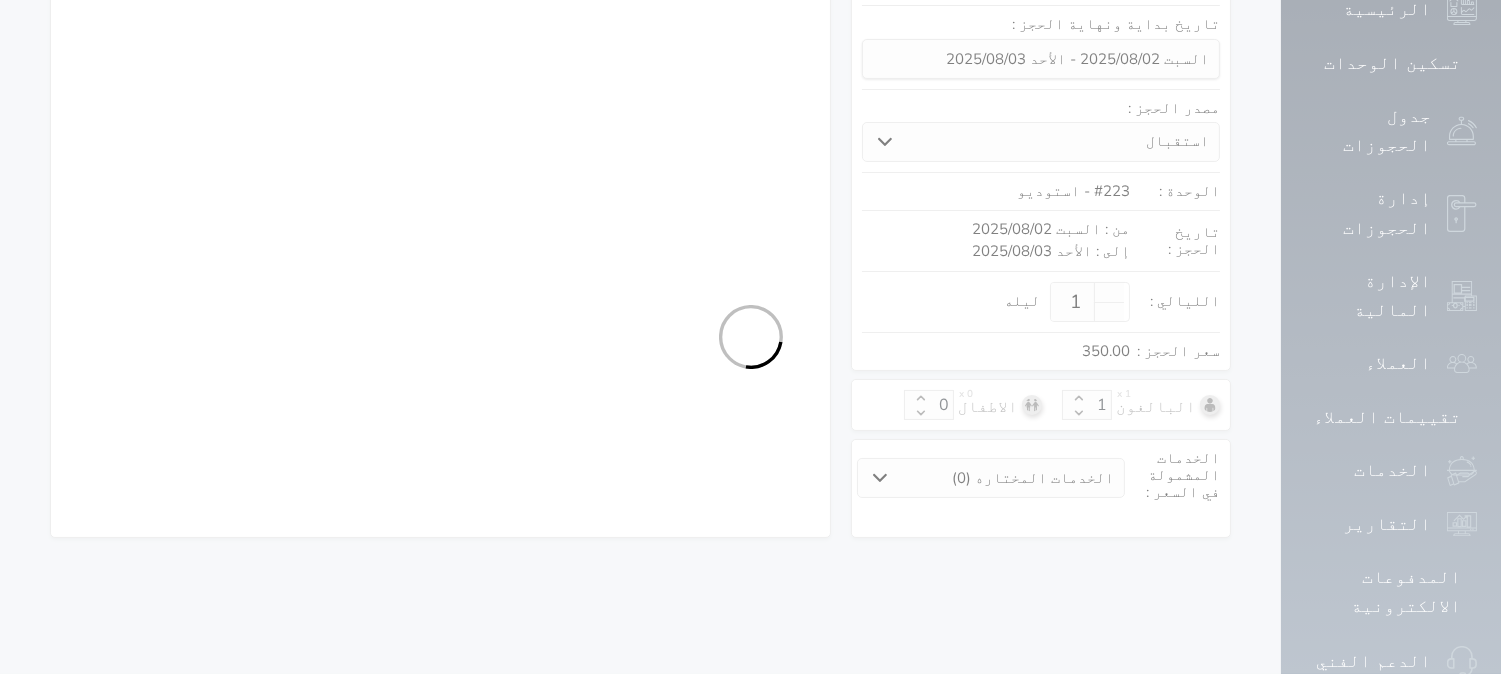 select on "113" 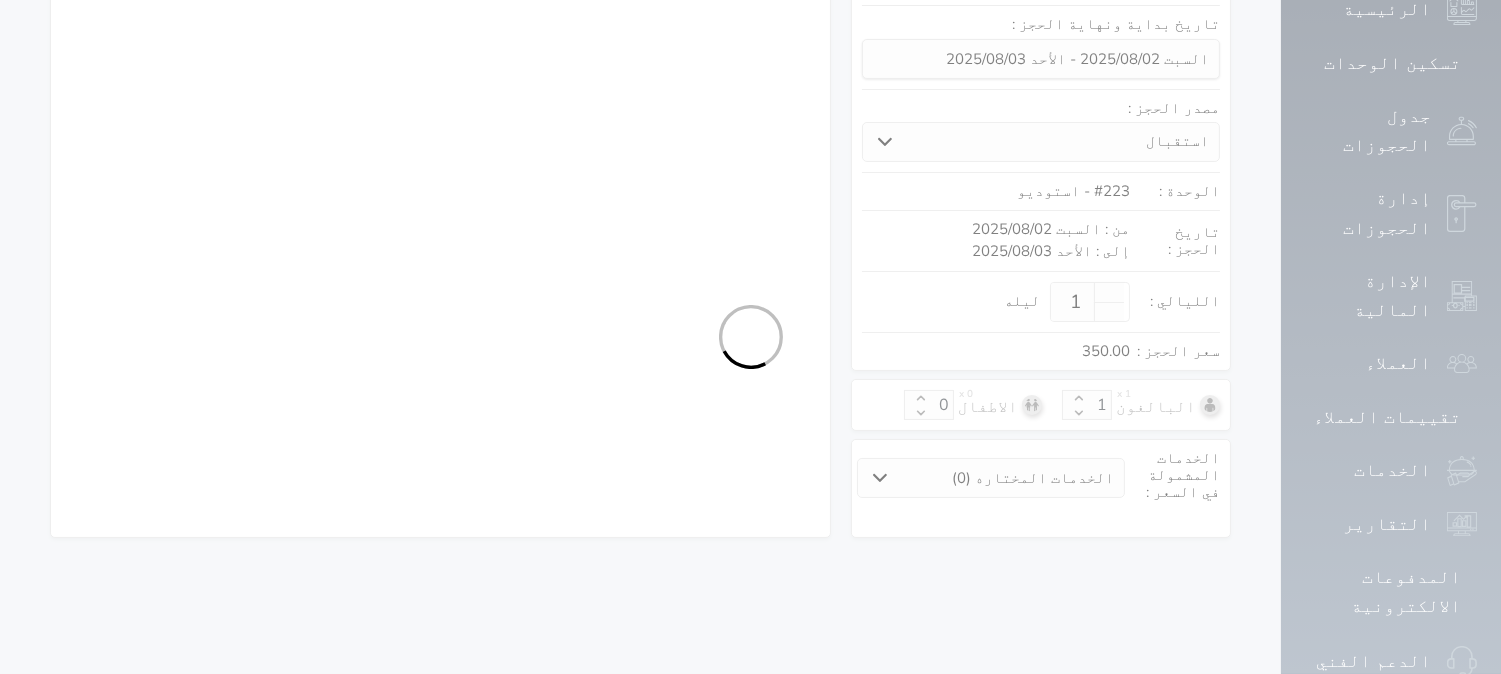 select on "1" 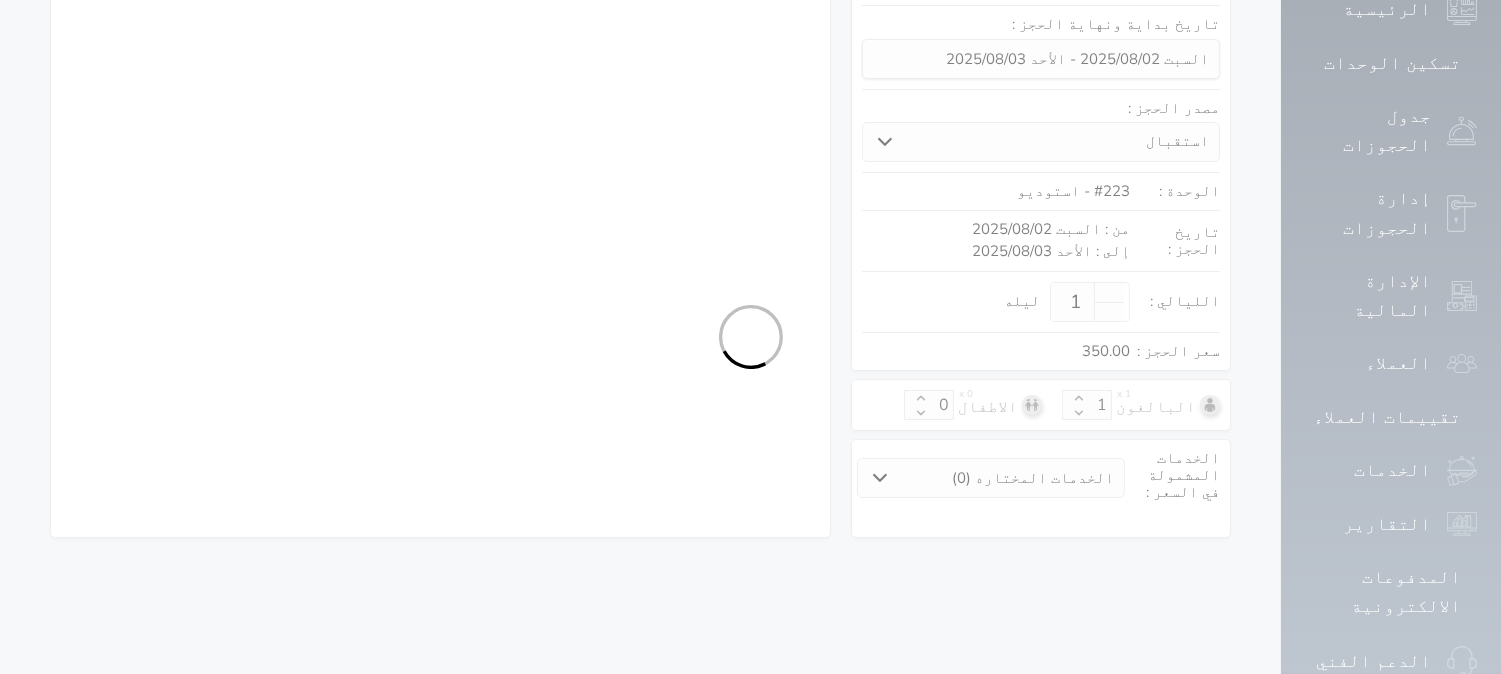 select on "7" 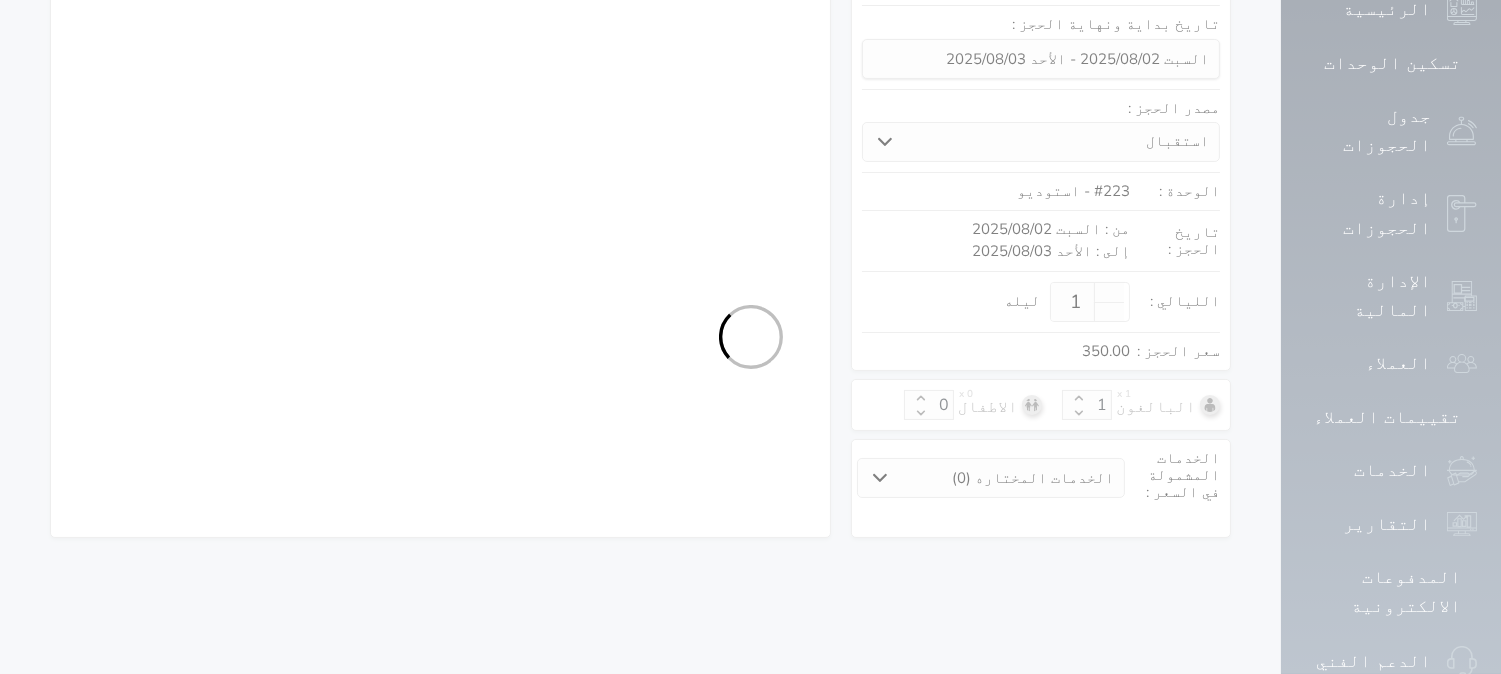 select on "9" 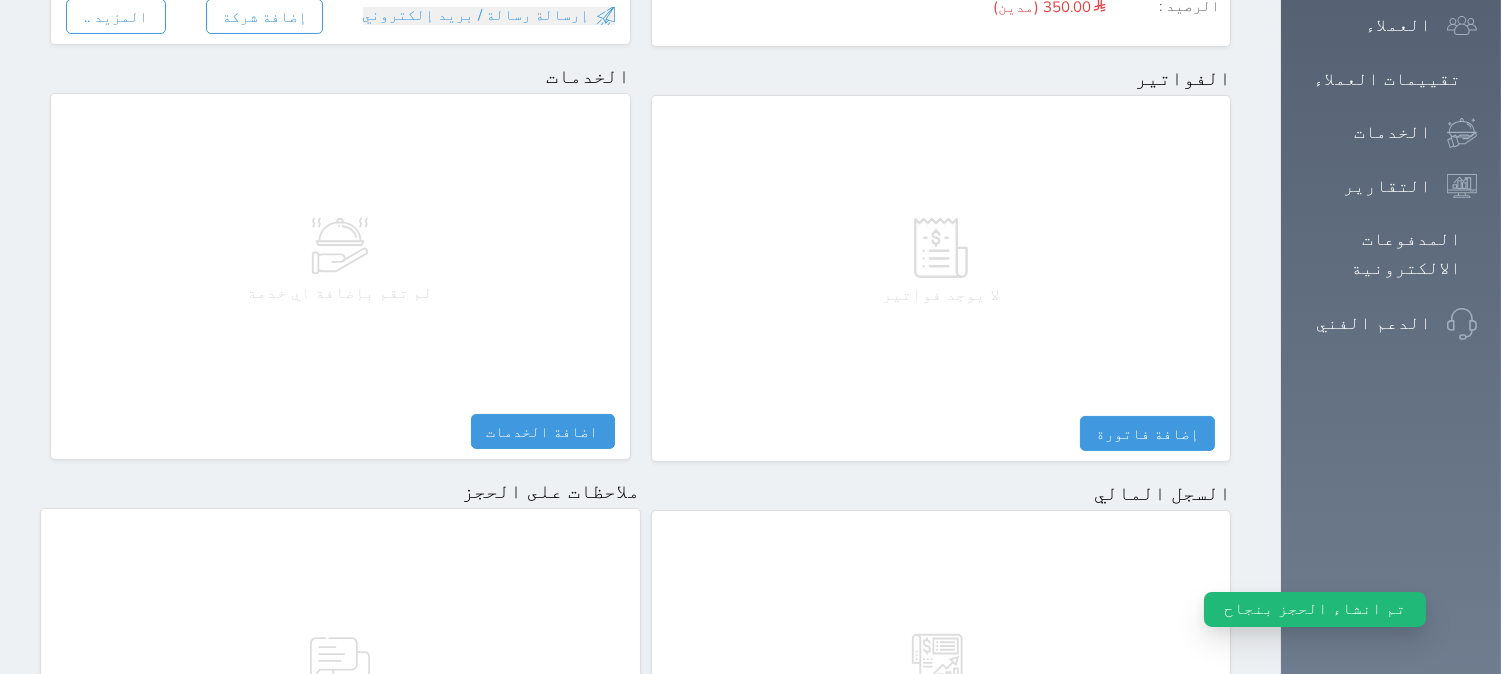 scroll, scrollTop: 1028, scrollLeft: 0, axis: vertical 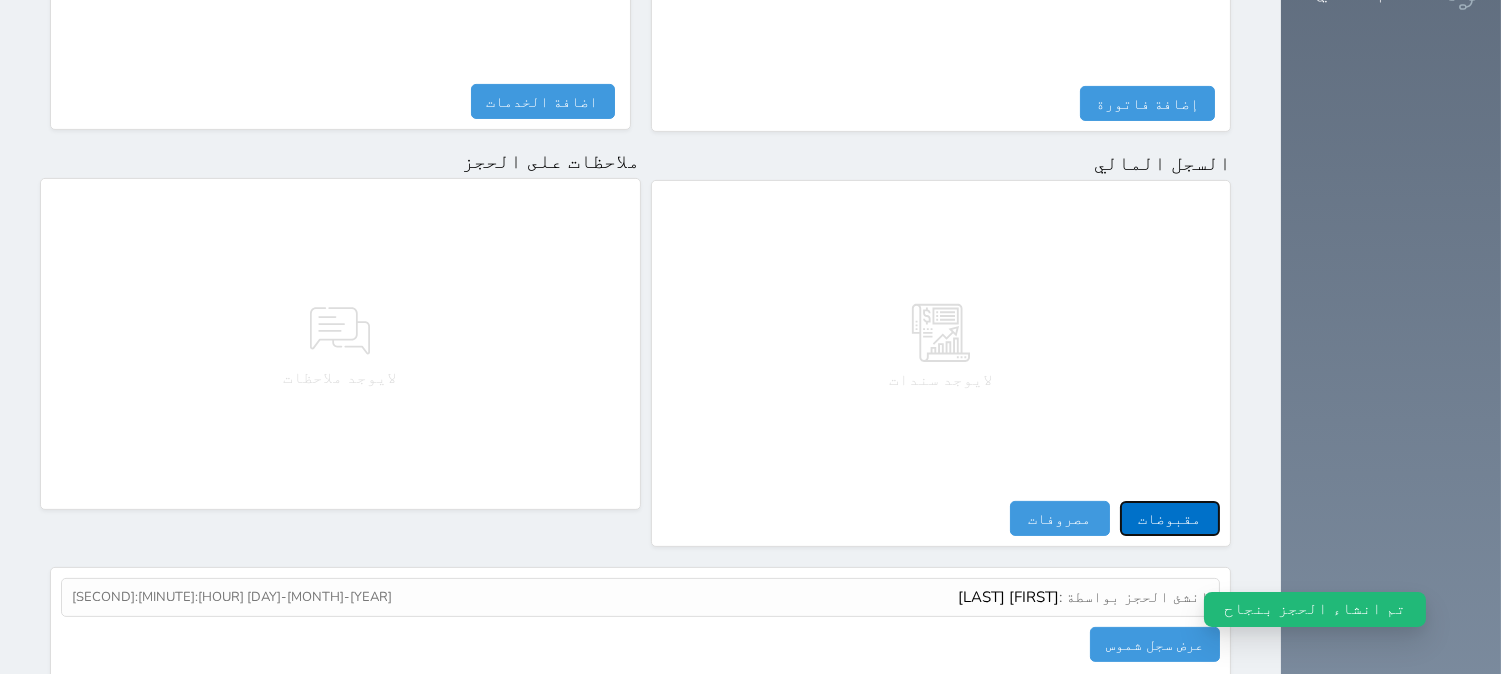 click on "مقبوضات" at bounding box center [1170, 518] 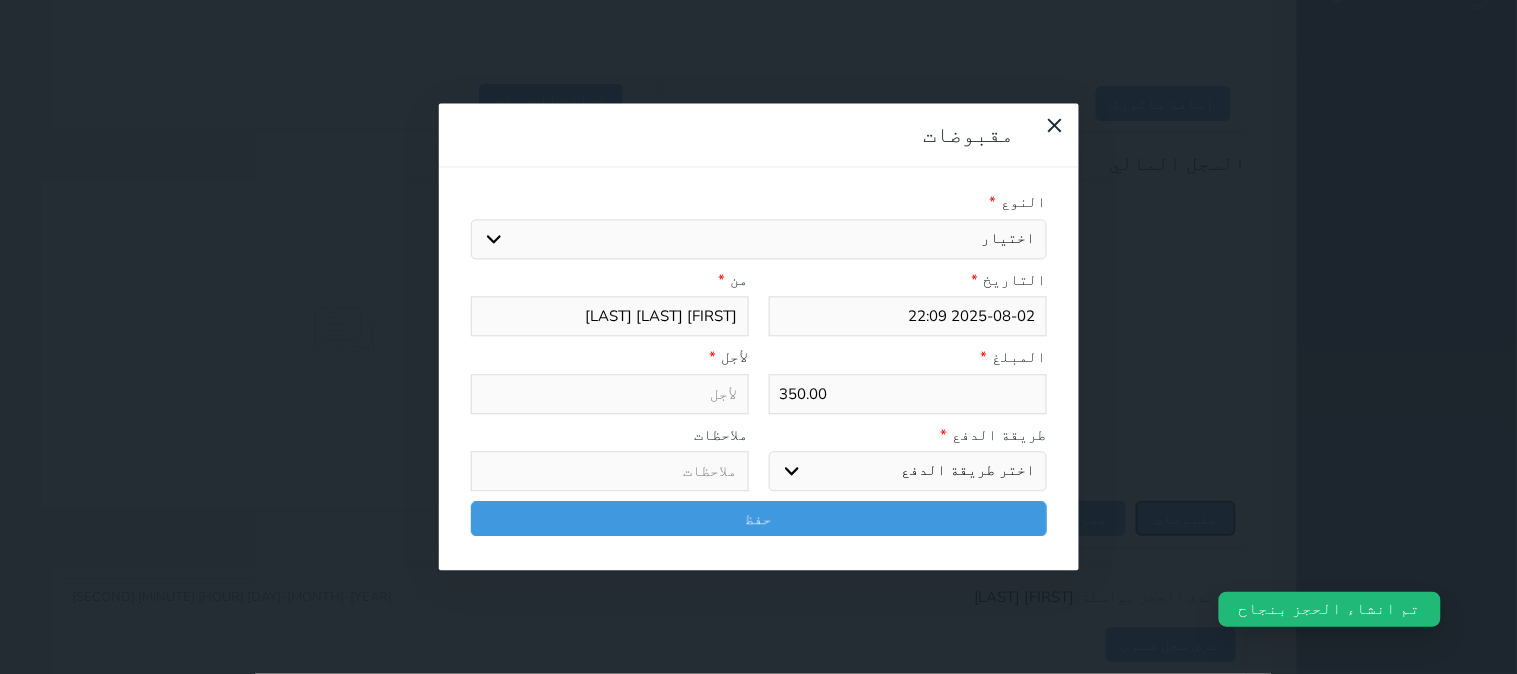 select 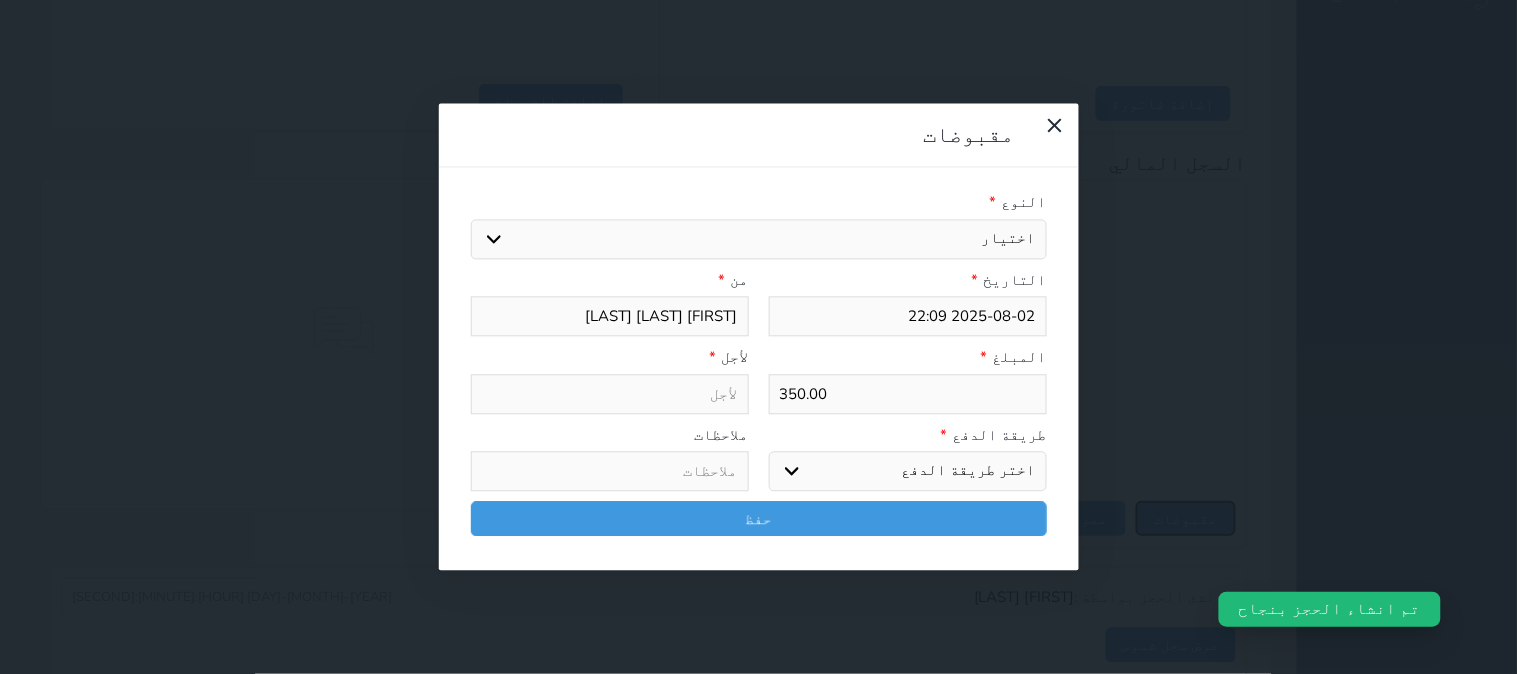 select 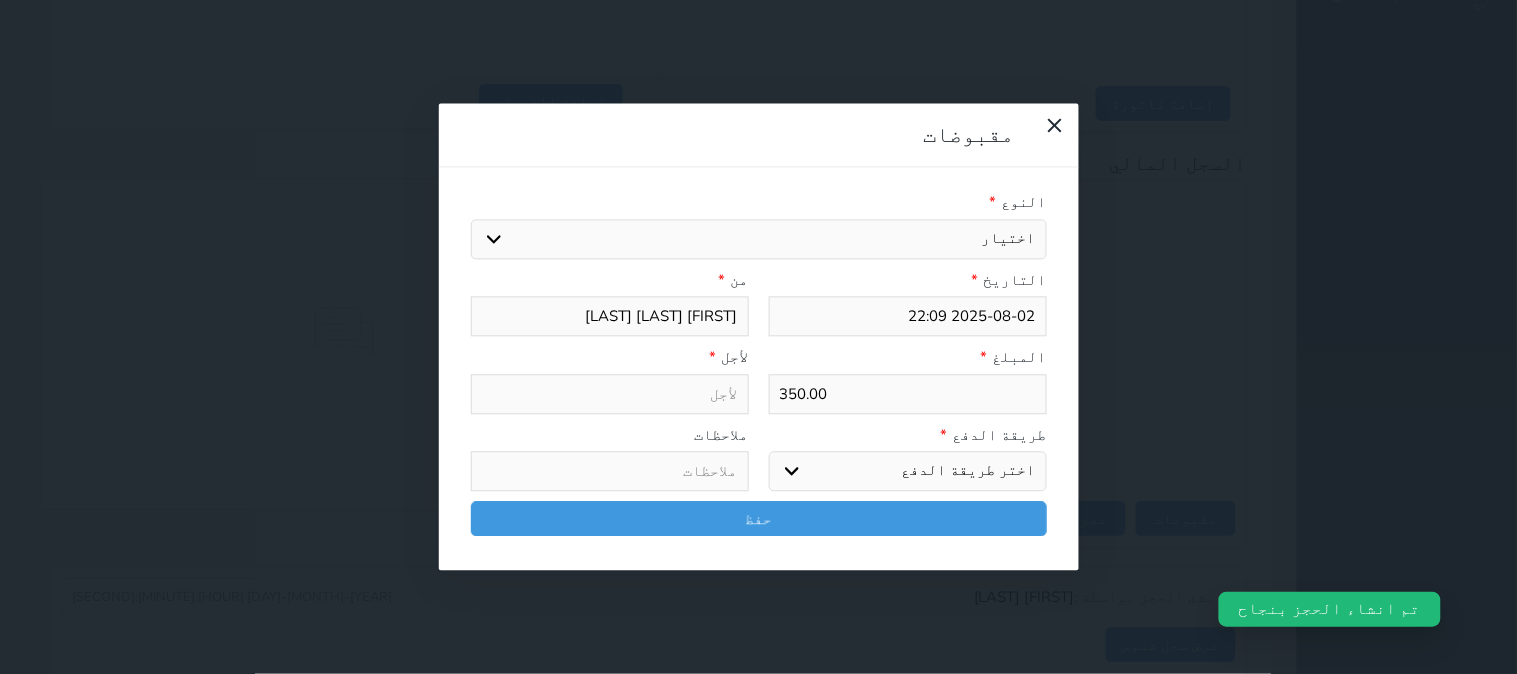 click on "اختيار   مقبوضات عامة قيمة إيجار فواتير تامين عربون لا ينطبق آخر مغسلة واي فاي - الإنترنت مواقف السيارات طعام الأغذية والمشروبات مشروبات المشروبات الباردة المشروبات الساخنة الإفطار غداء عشاء مخبز و كعك حمام سباحة الصالة الرياضية سبا و خدمات الجمال اختيار وإسقاط (خدمات النقل) ميني بار كابل - تلفزيون سرير إضافي تصفيف الشعر التسوق خدمات الجولات السياحية المنظمة خدمات الدليل السياحي" at bounding box center (759, 239) 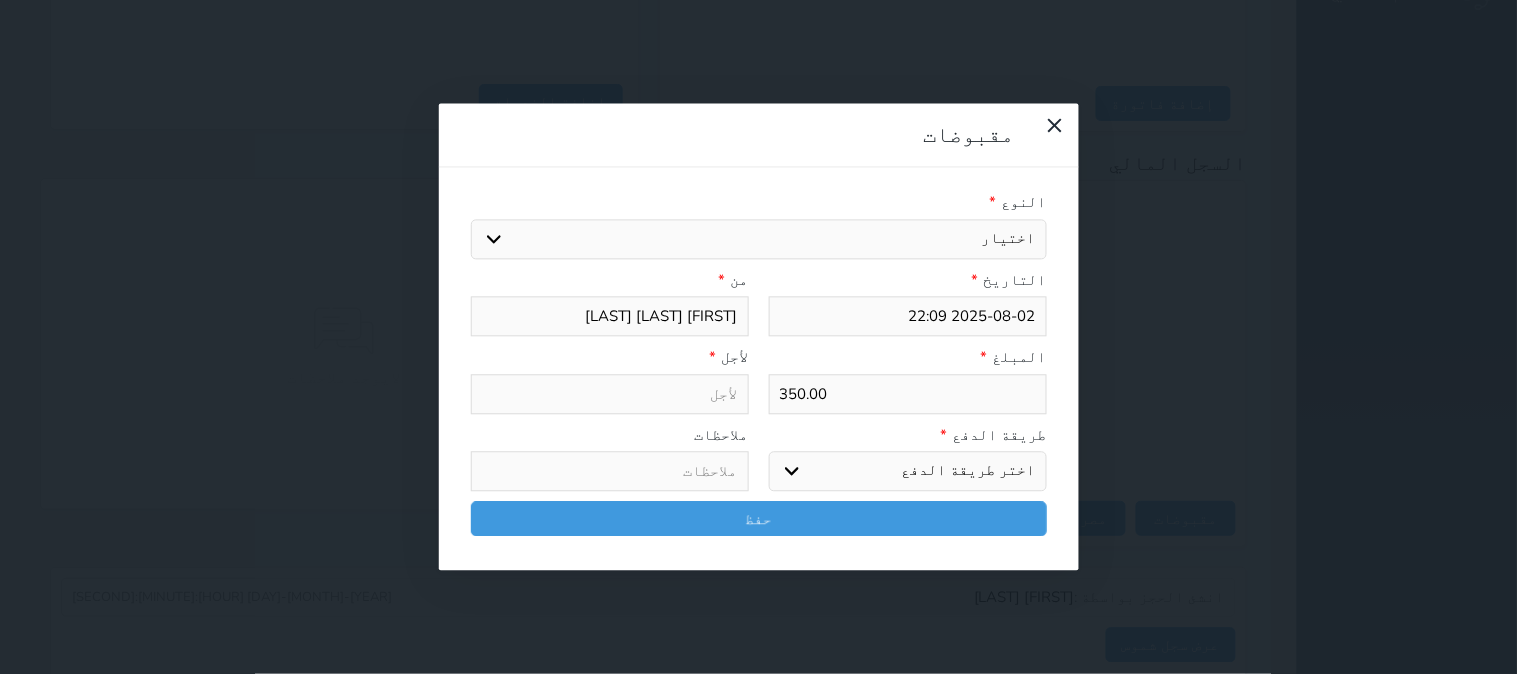 select on "26613" 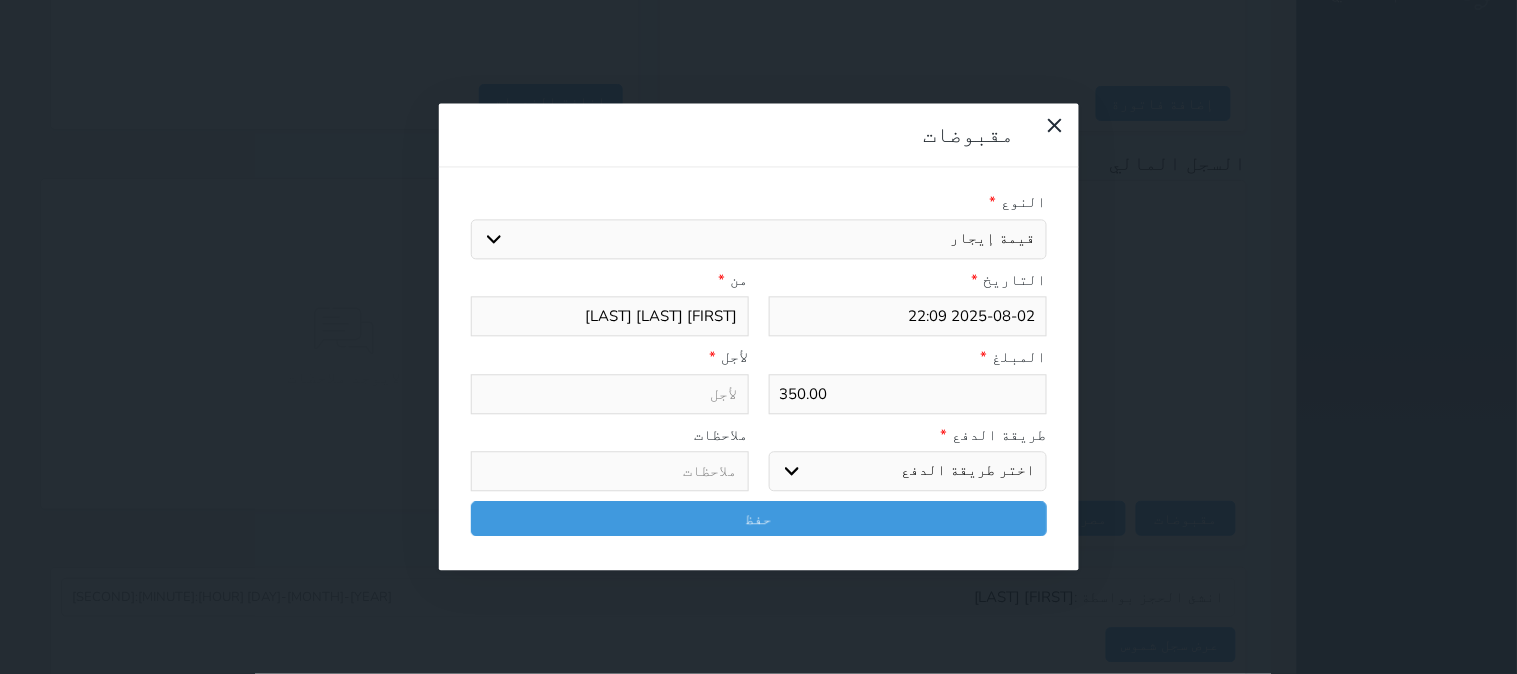 click on "اختيار   مقبوضات عامة قيمة إيجار فواتير تامين عربون لا ينطبق آخر مغسلة واي فاي - الإنترنت مواقف السيارات طعام الأغذية والمشروبات مشروبات المشروبات الباردة المشروبات الساخنة الإفطار غداء عشاء مخبز و كعك حمام سباحة الصالة الرياضية سبا و خدمات الجمال اختيار وإسقاط (خدمات النقل) ميني بار كابل - تلفزيون سرير إضافي تصفيف الشعر التسوق خدمات الجولات السياحية المنظمة خدمات الدليل السياحي" at bounding box center (759, 239) 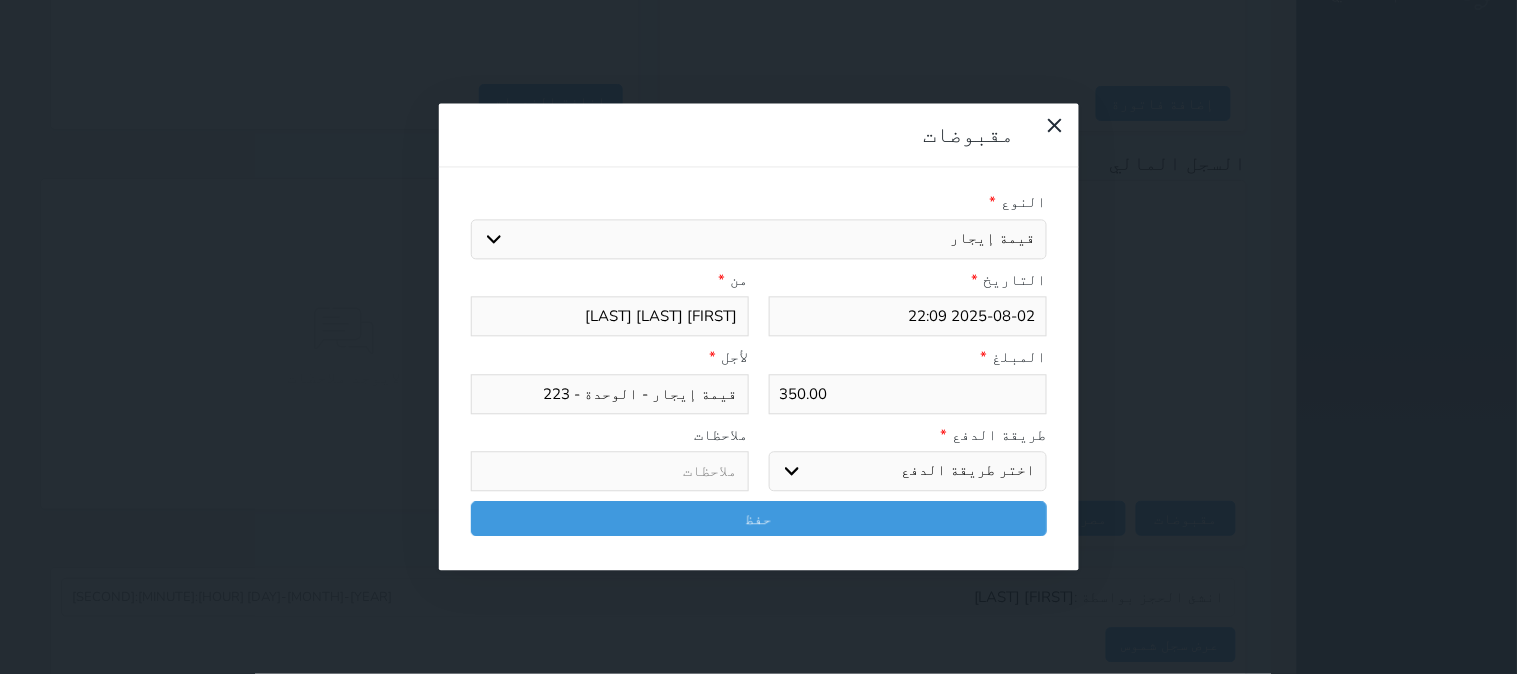 click on "اختر طريقة الدفع   دفع نقدى   تحويل بنكى   مدى   بطاقة ائتمان   آجل" at bounding box center [908, 472] 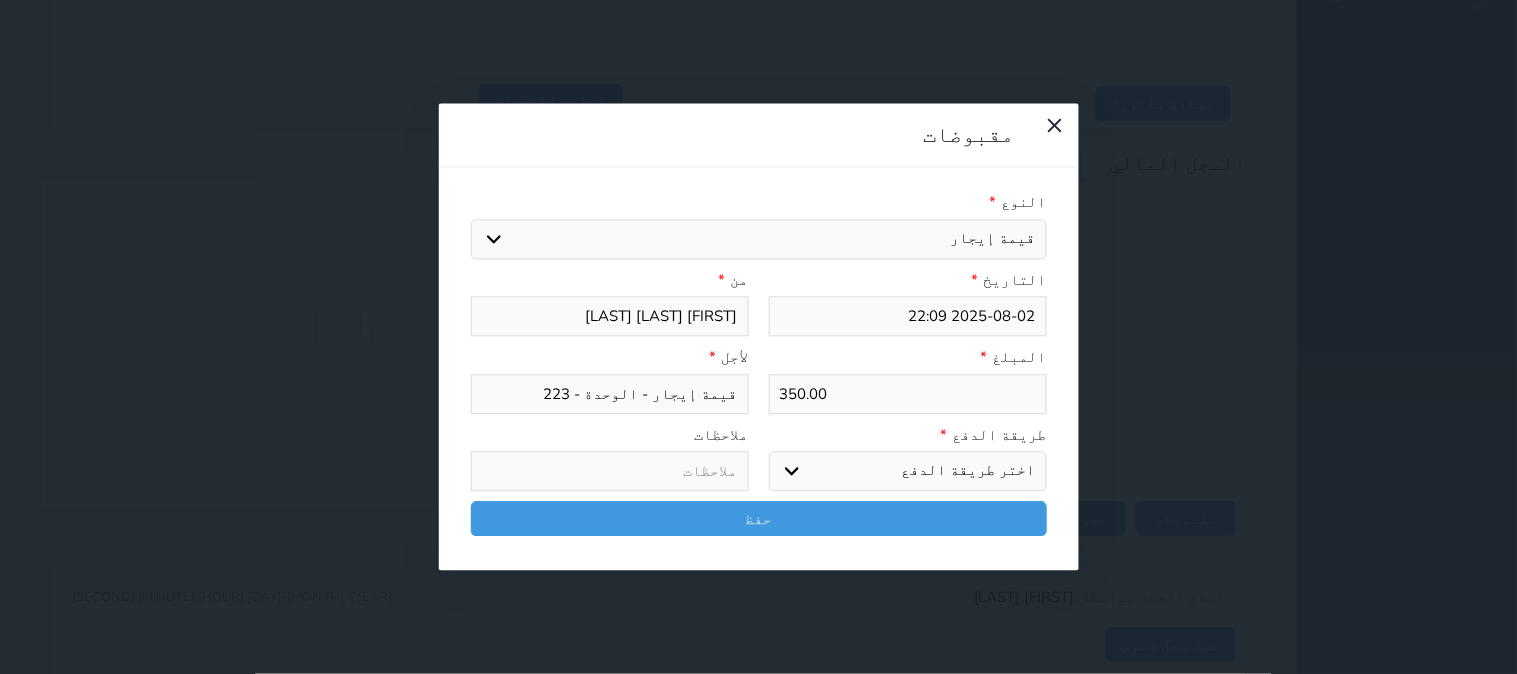 select on "mada" 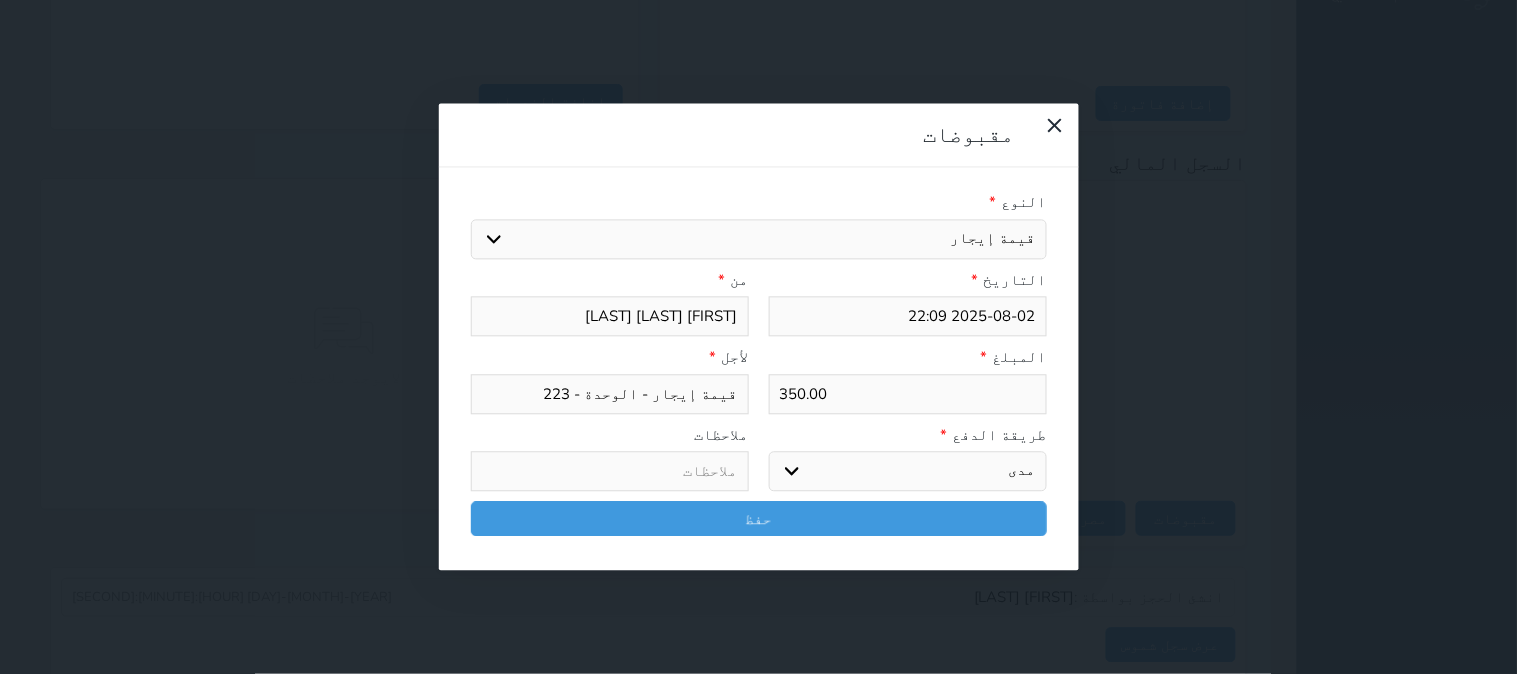 click on "اختر طريقة الدفع   دفع نقدى   تحويل بنكى   مدى   بطاقة ائتمان   آجل" at bounding box center [908, 472] 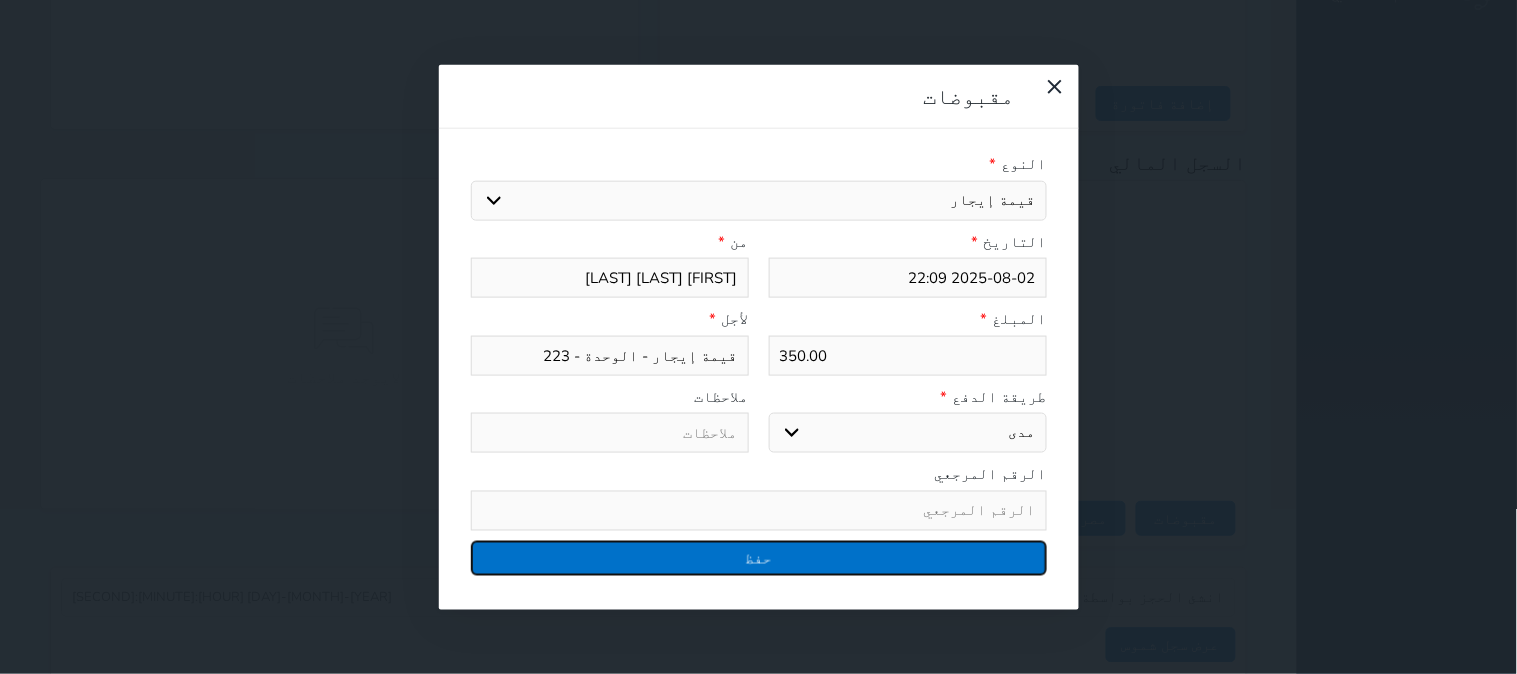click on "حفظ" at bounding box center (759, 557) 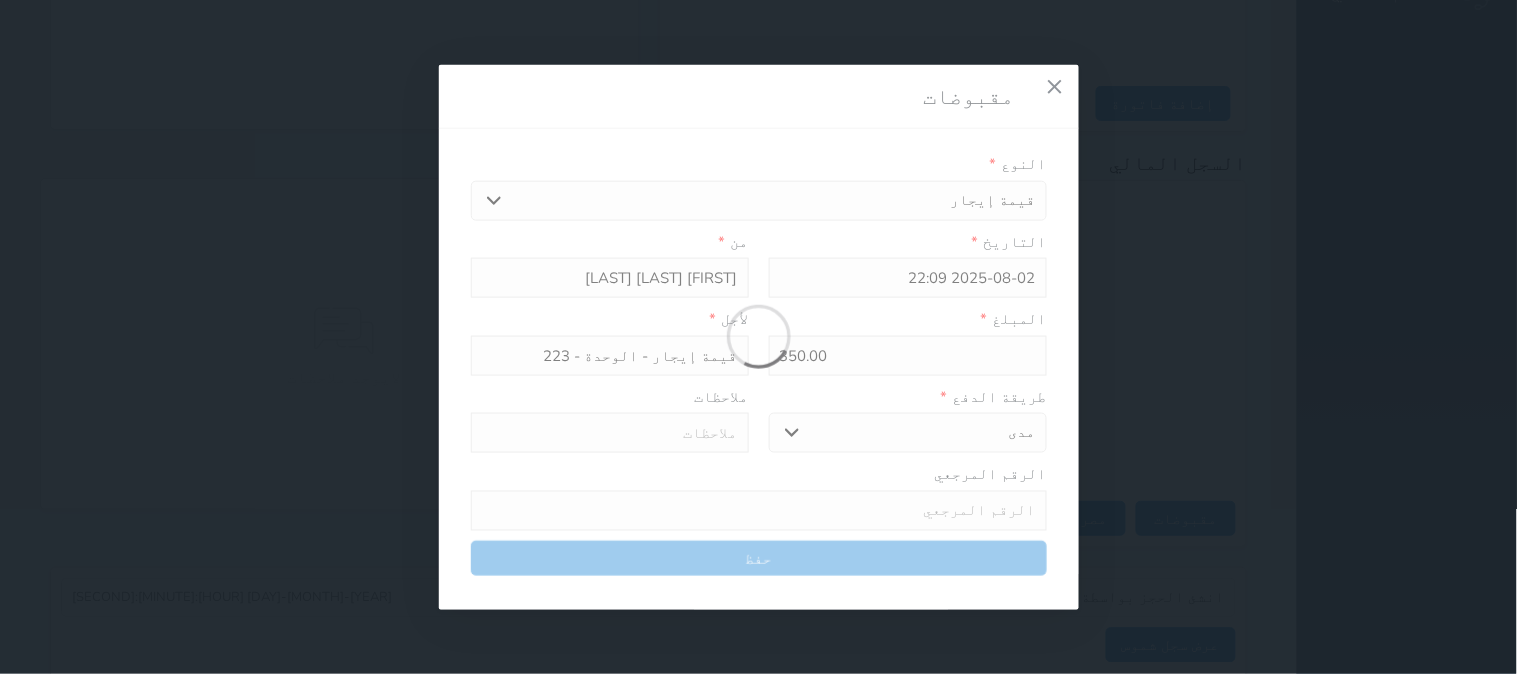 select 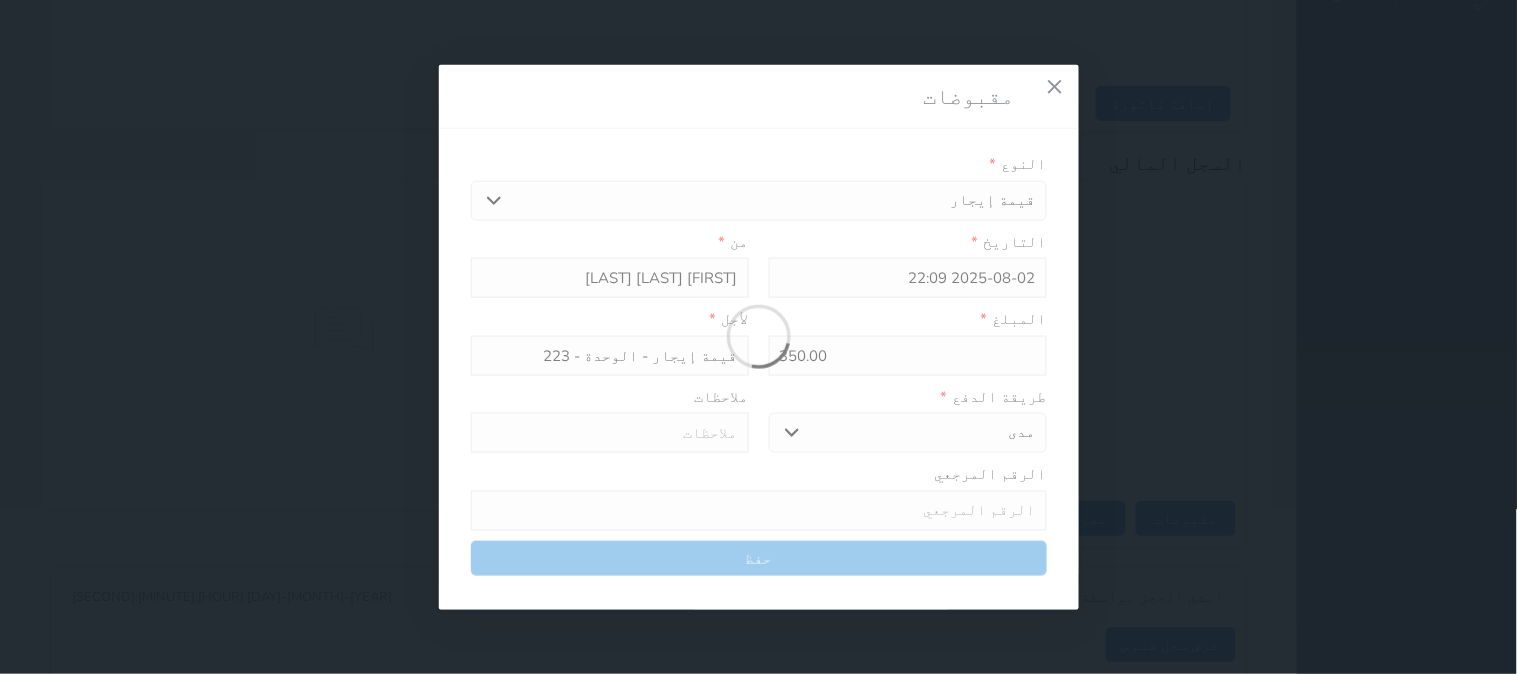 type 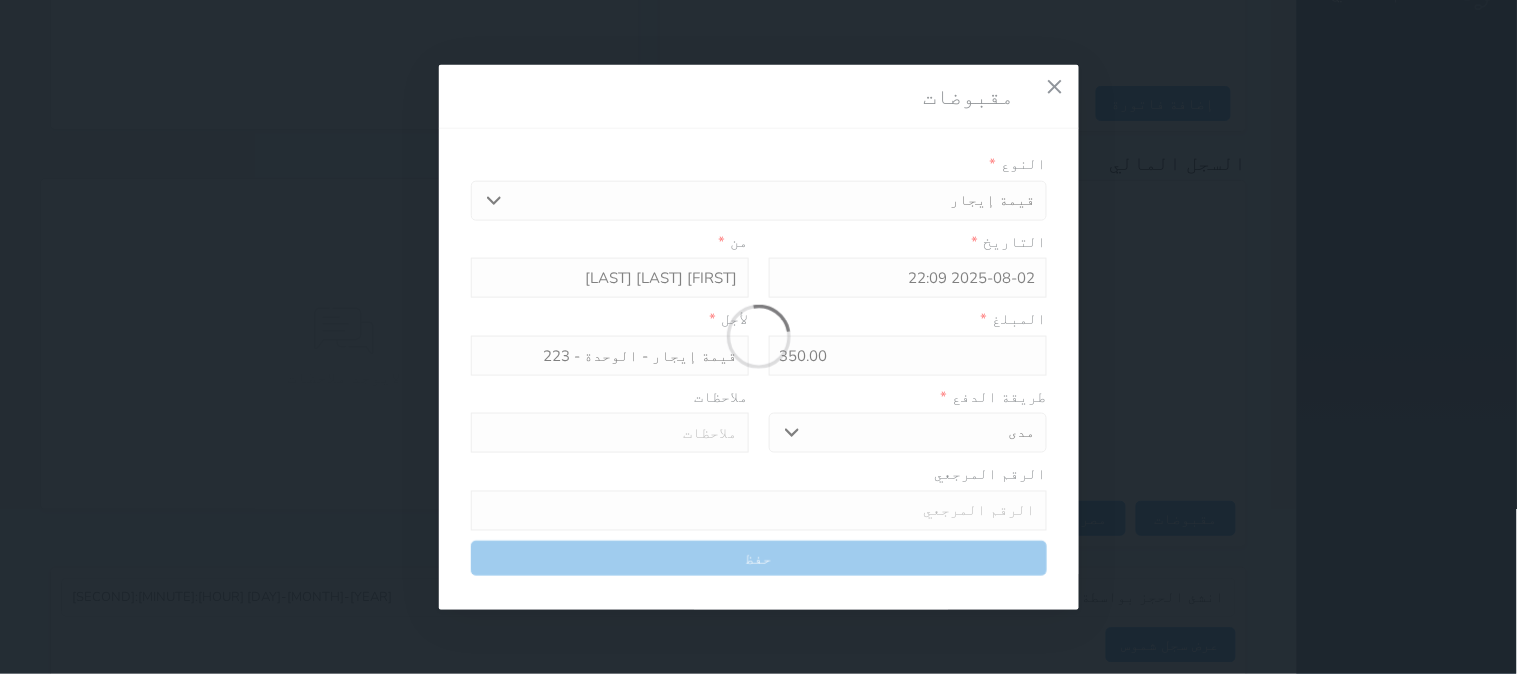 type on "0" 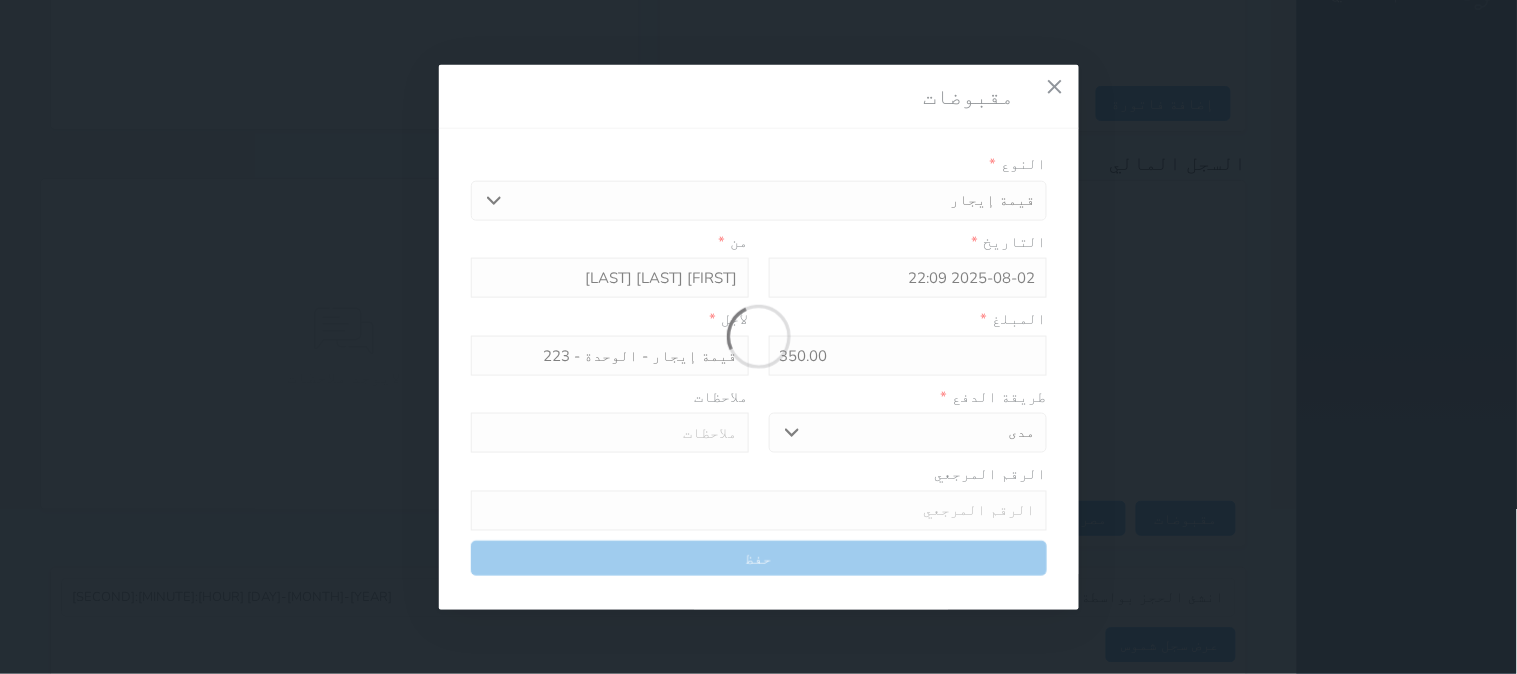 select 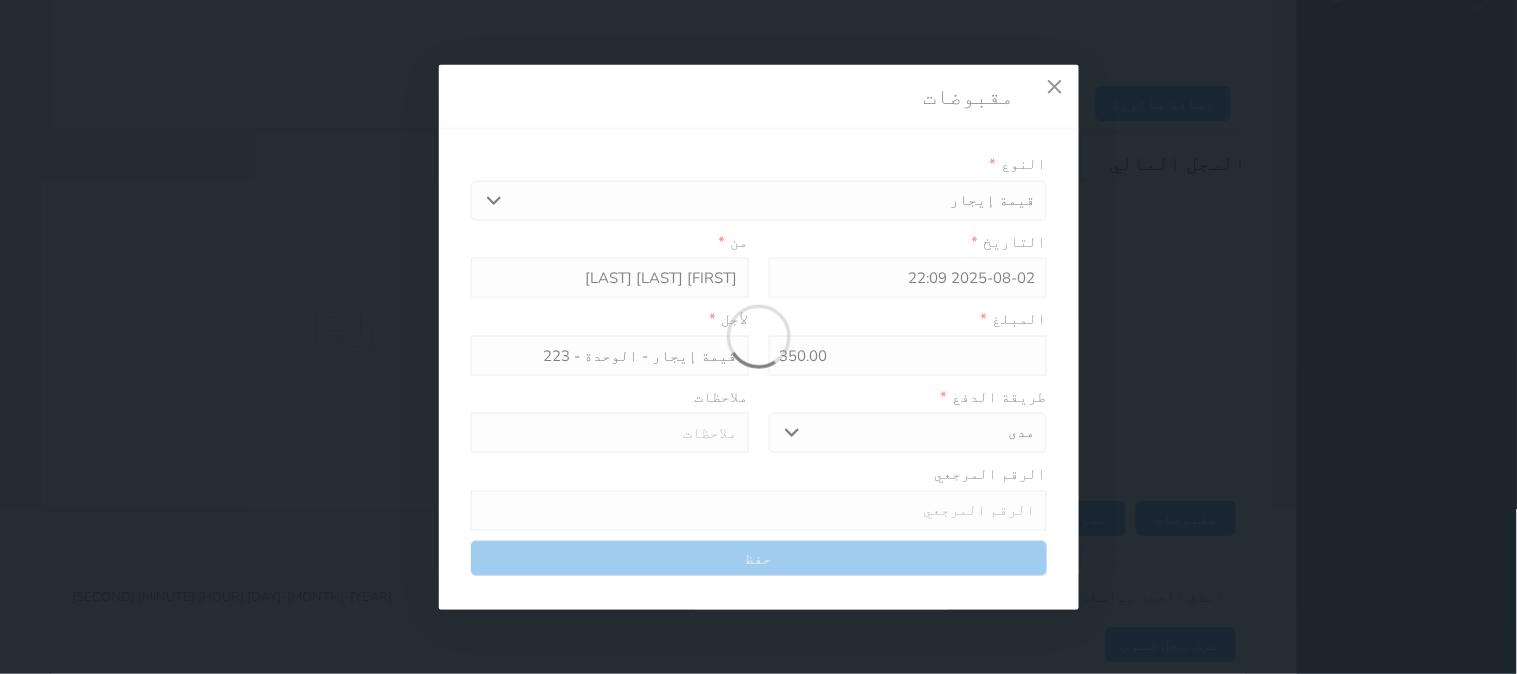 type on "0" 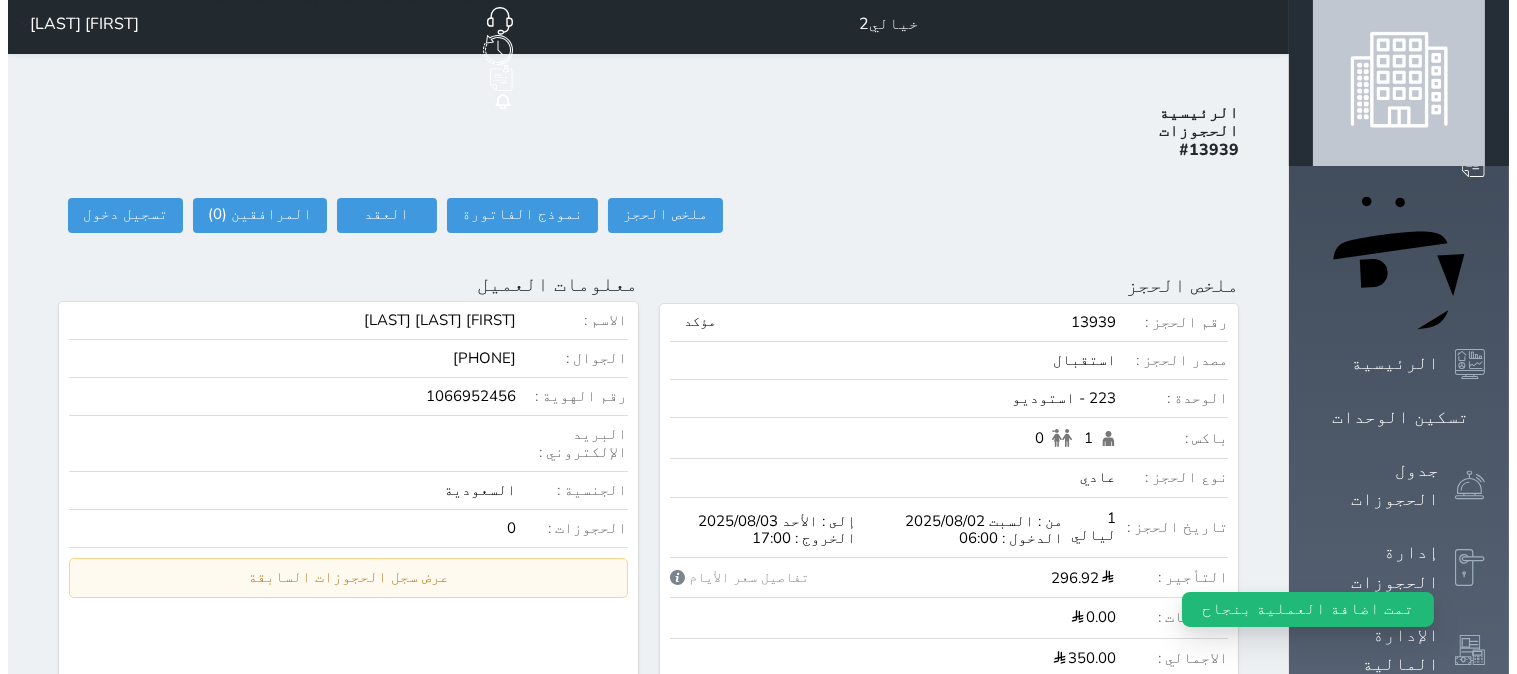 scroll, scrollTop: 0, scrollLeft: 0, axis: both 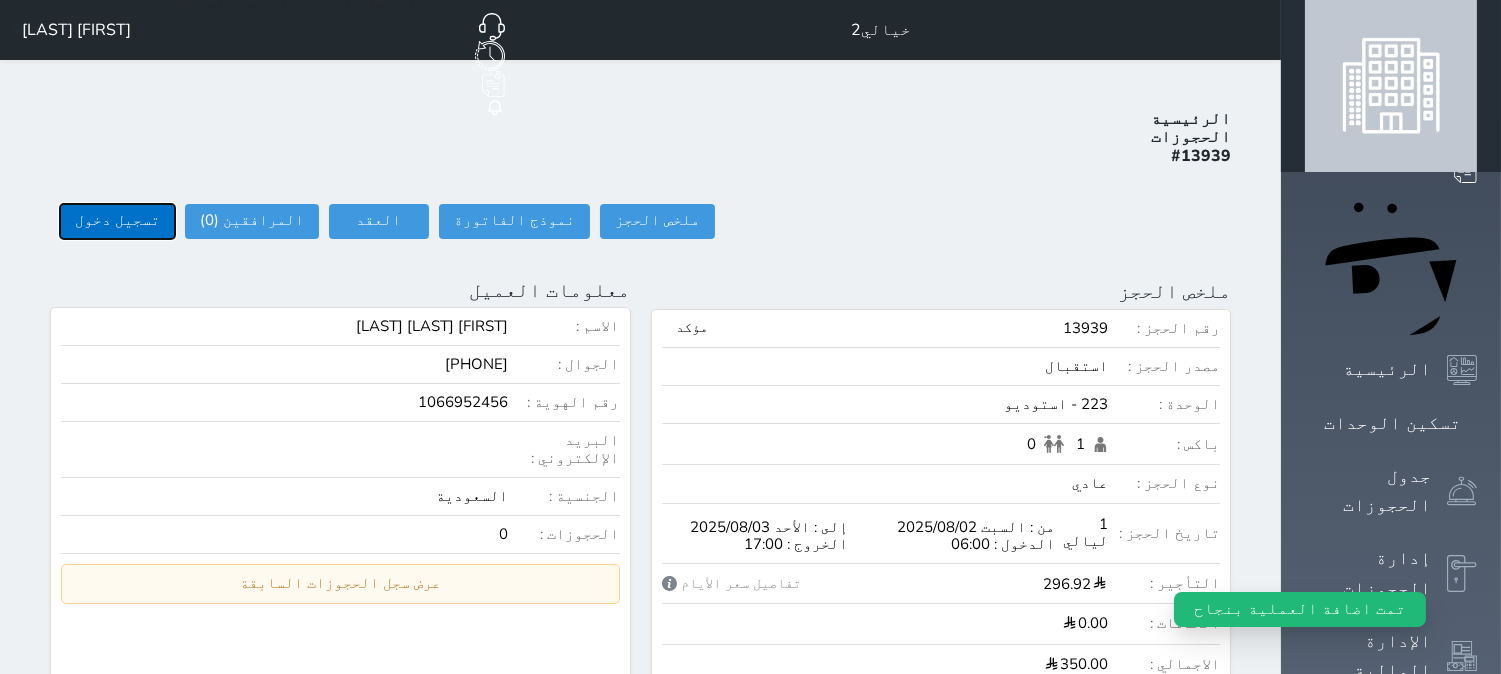 click on "تسجيل دخول" at bounding box center [117, 221] 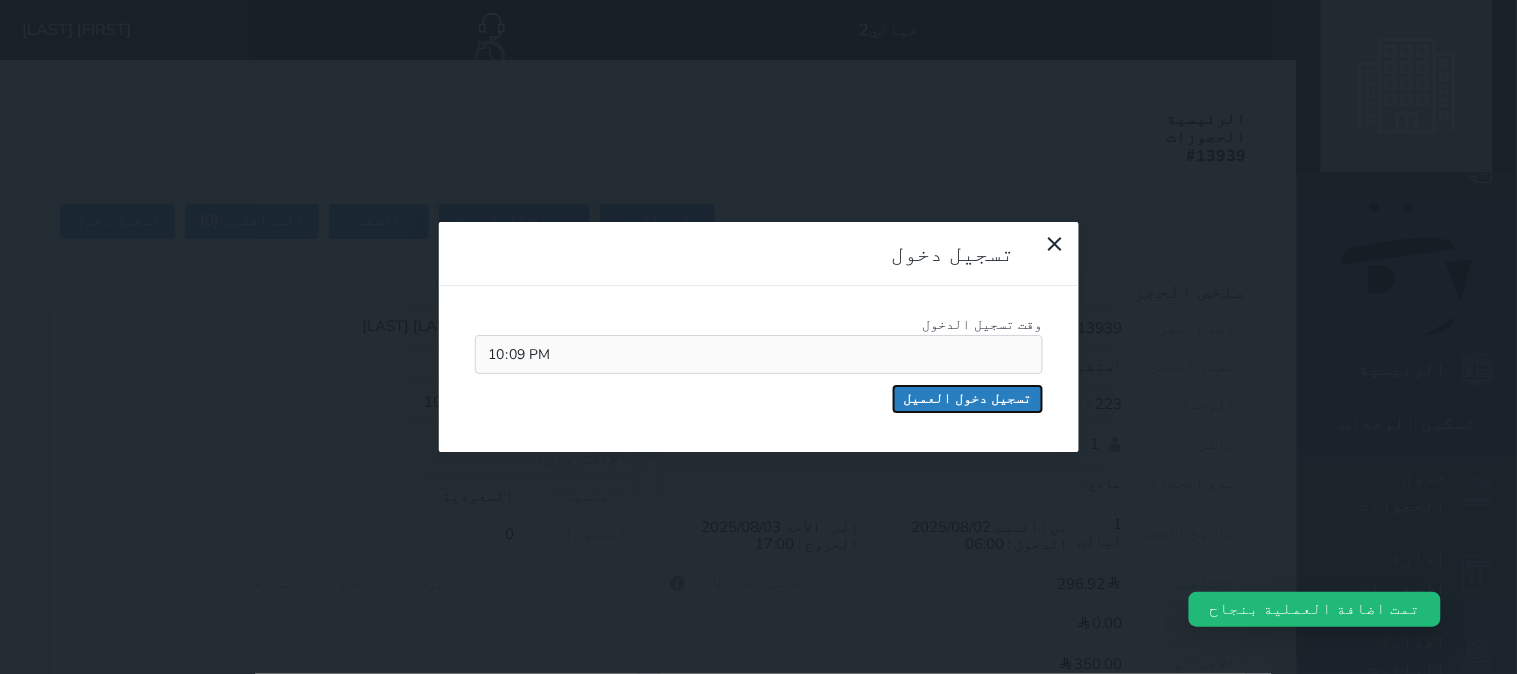 click on "تسجيل دخول العميل" at bounding box center (968, 399) 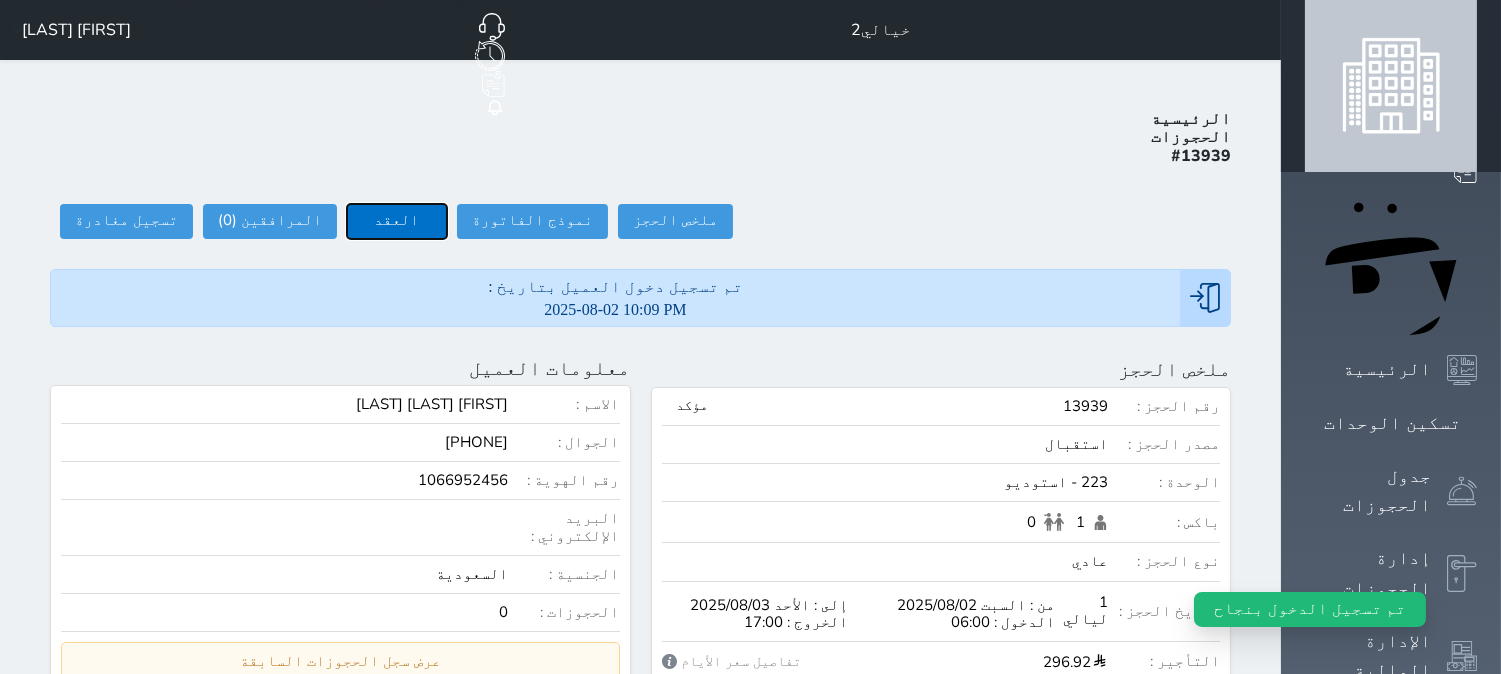 click on "العقد" at bounding box center (397, 221) 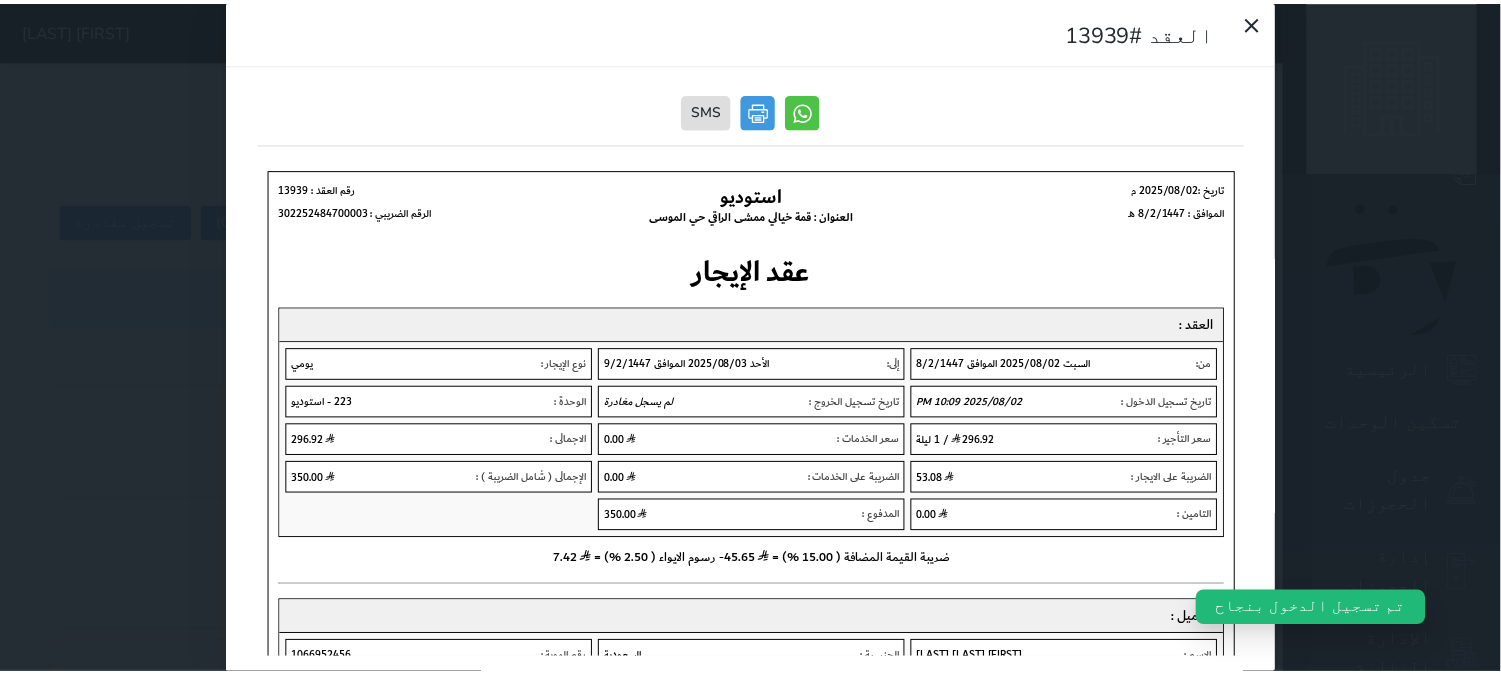scroll, scrollTop: 0, scrollLeft: 0, axis: both 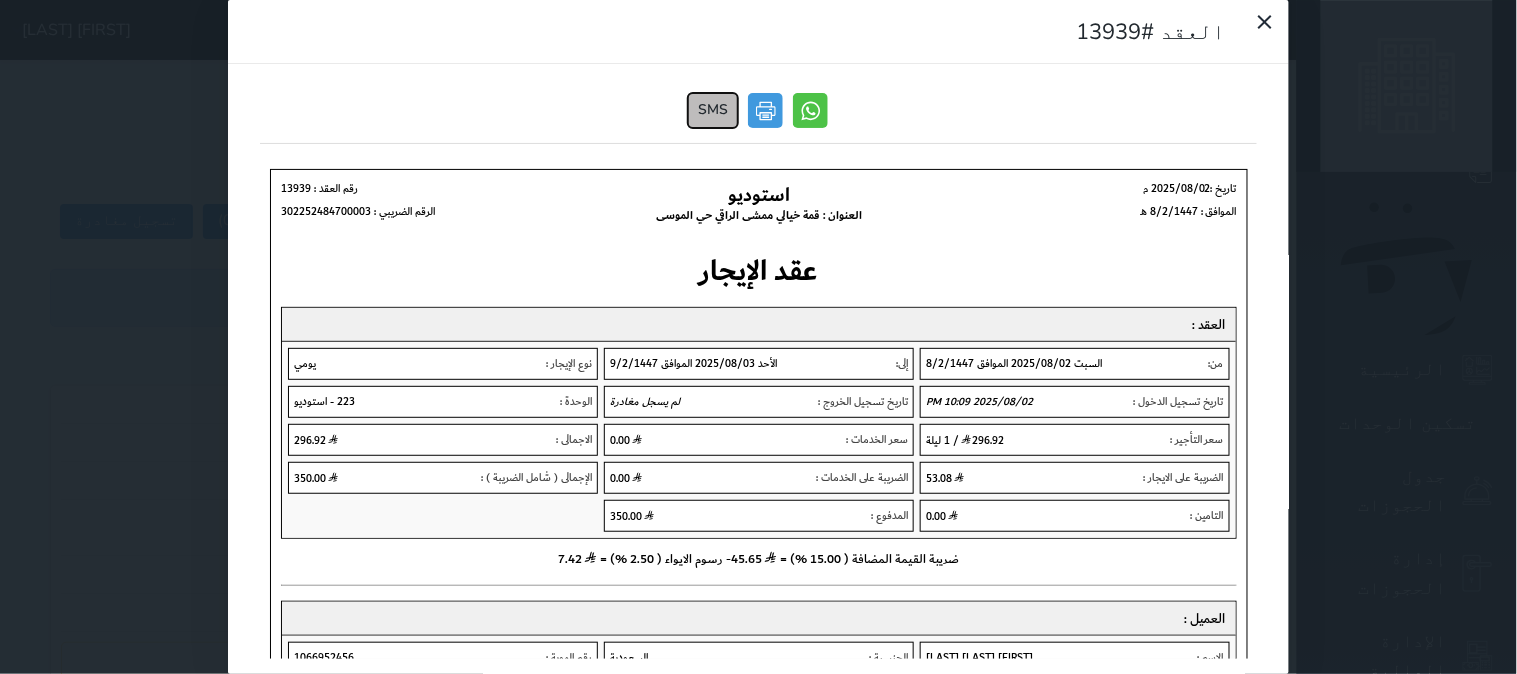 click on "SMS" at bounding box center (714, 110) 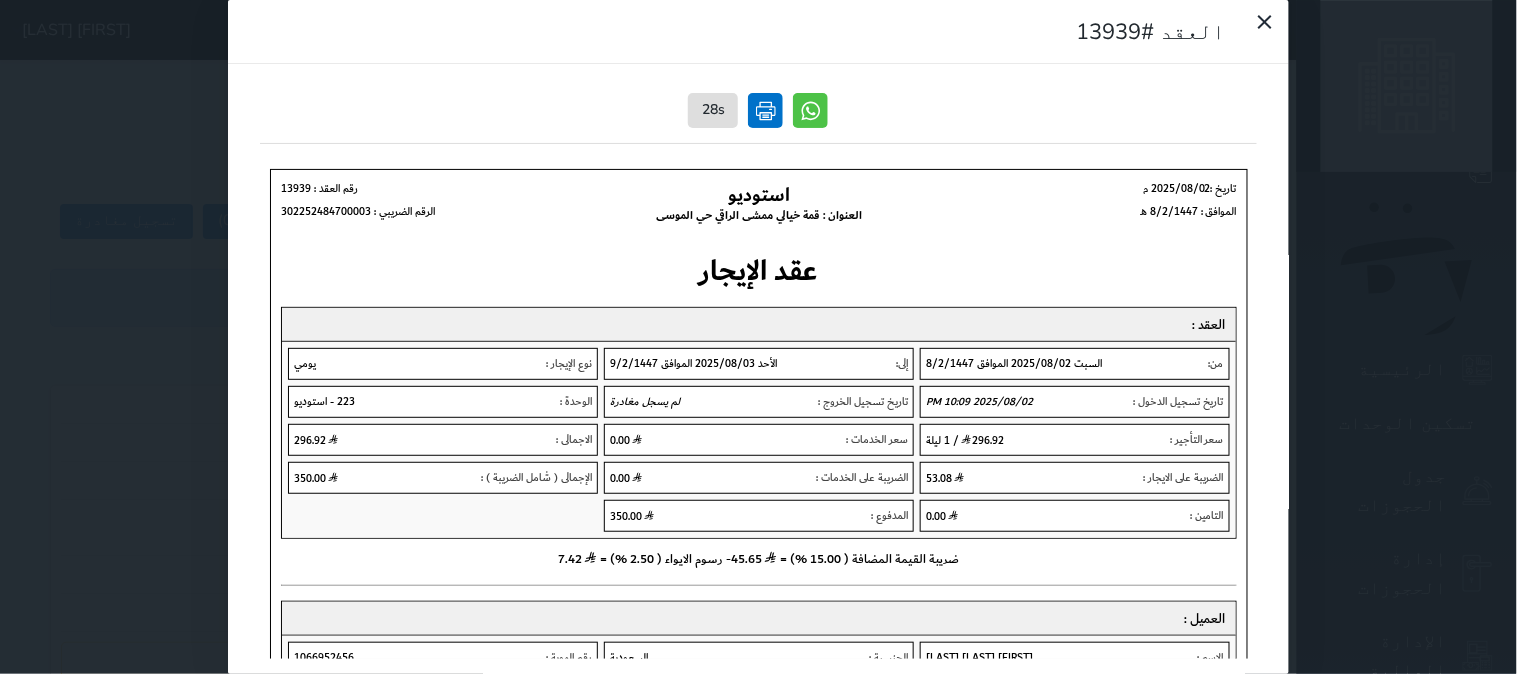 click at bounding box center (766, 110) 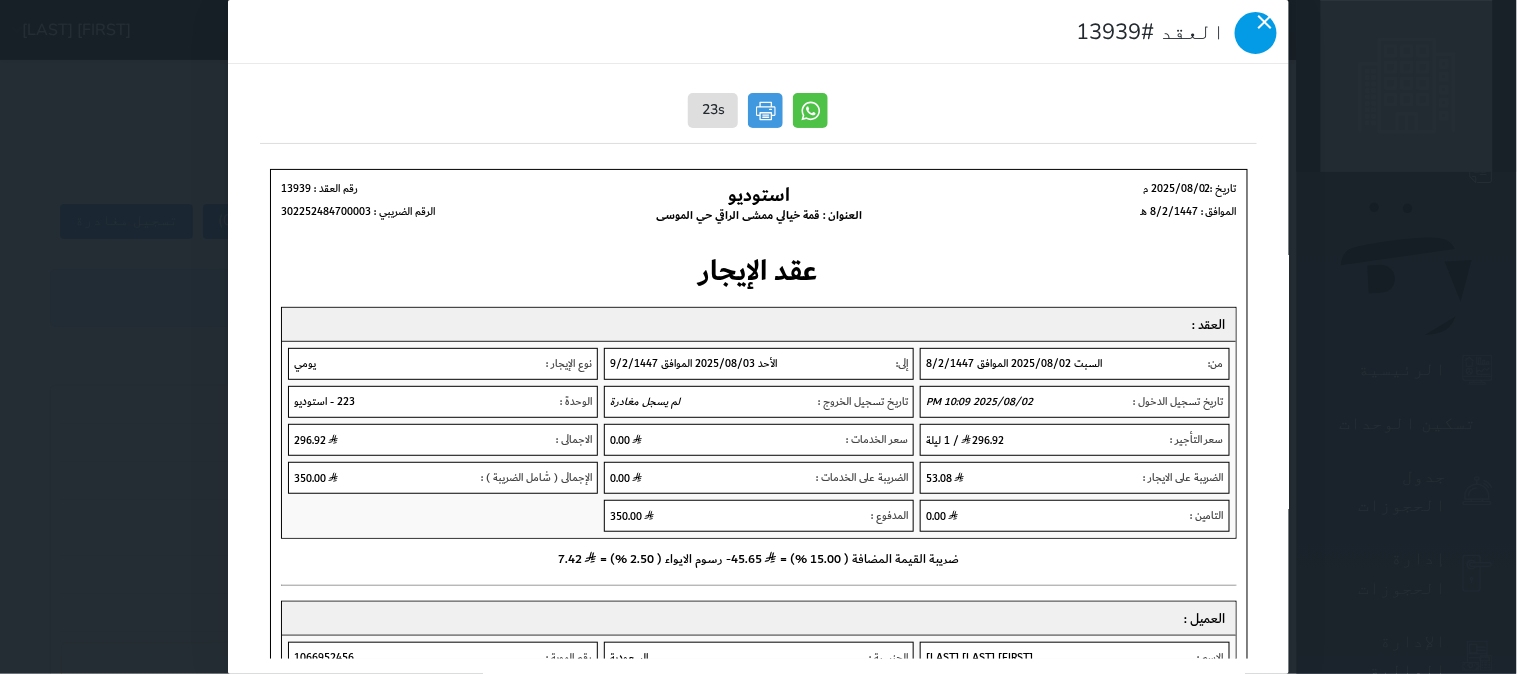 click 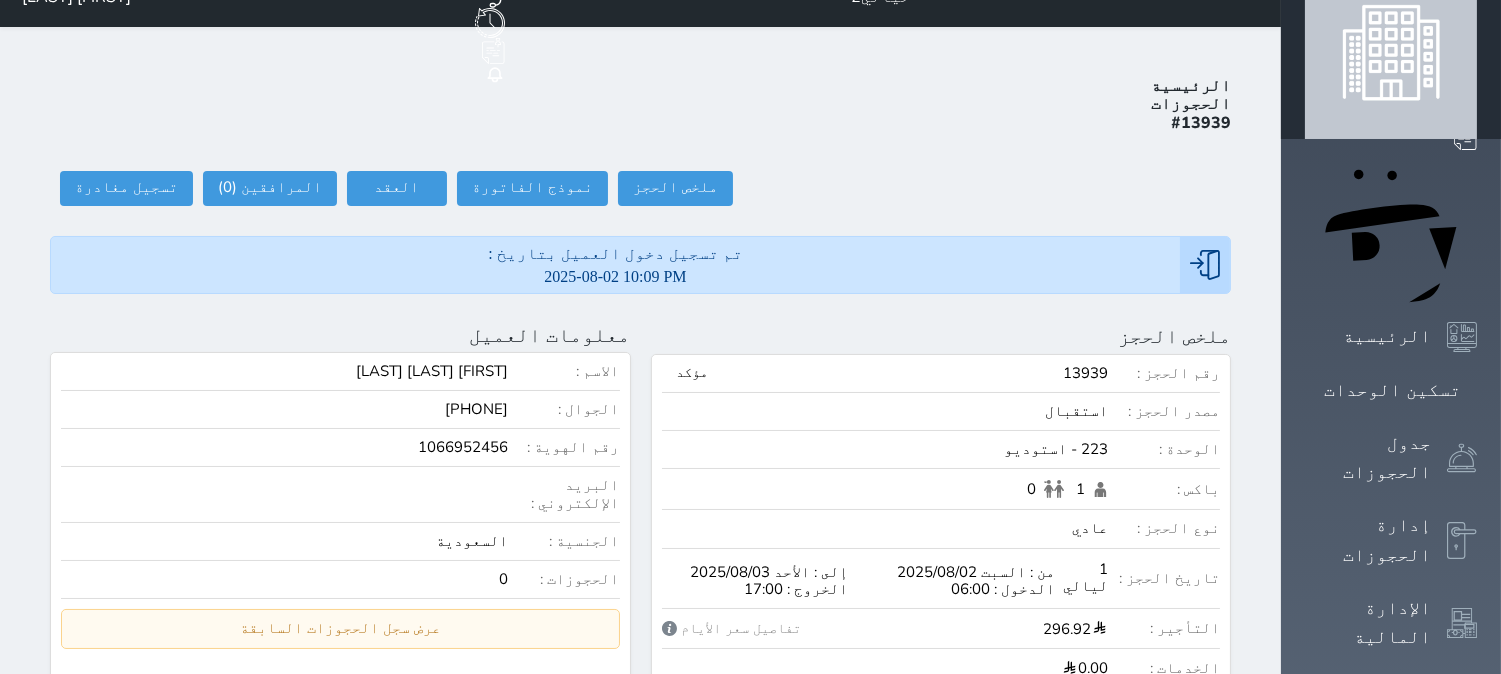 scroll, scrollTop: 0, scrollLeft: 0, axis: both 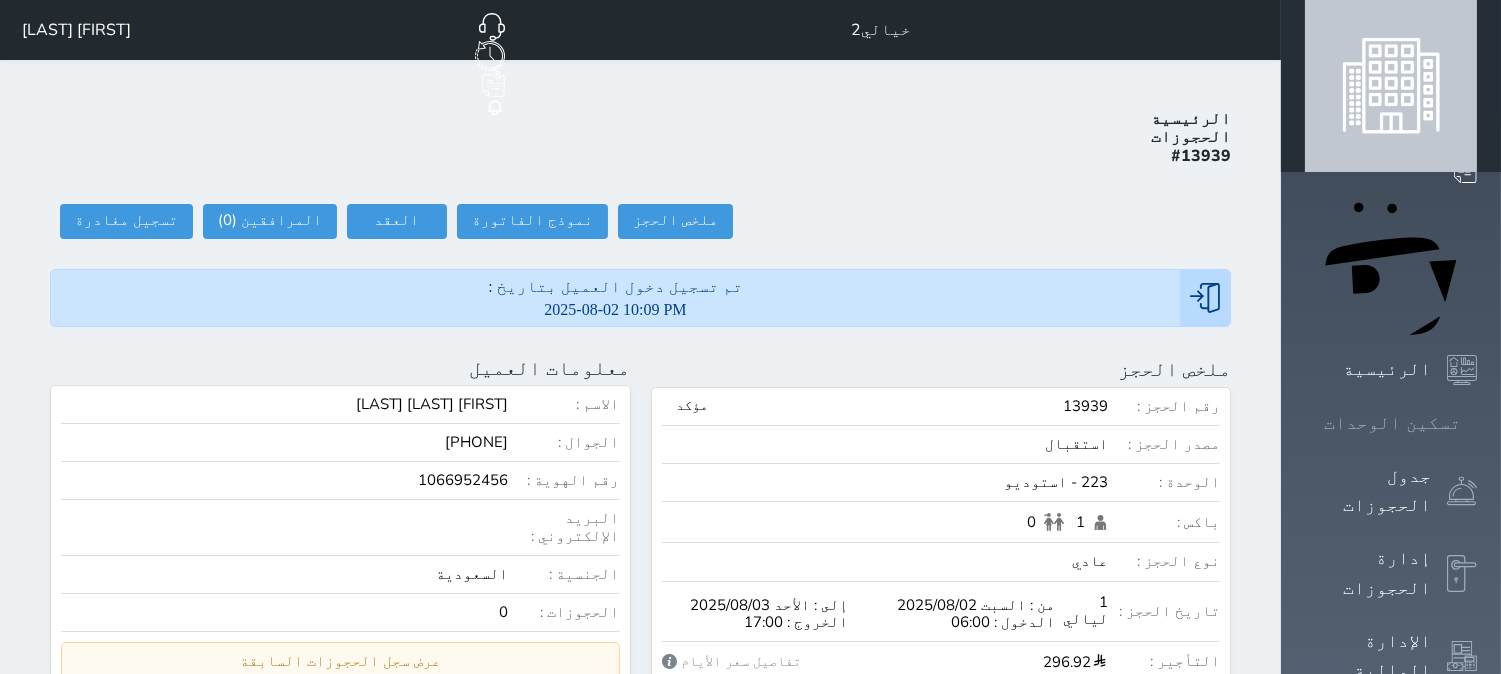 click 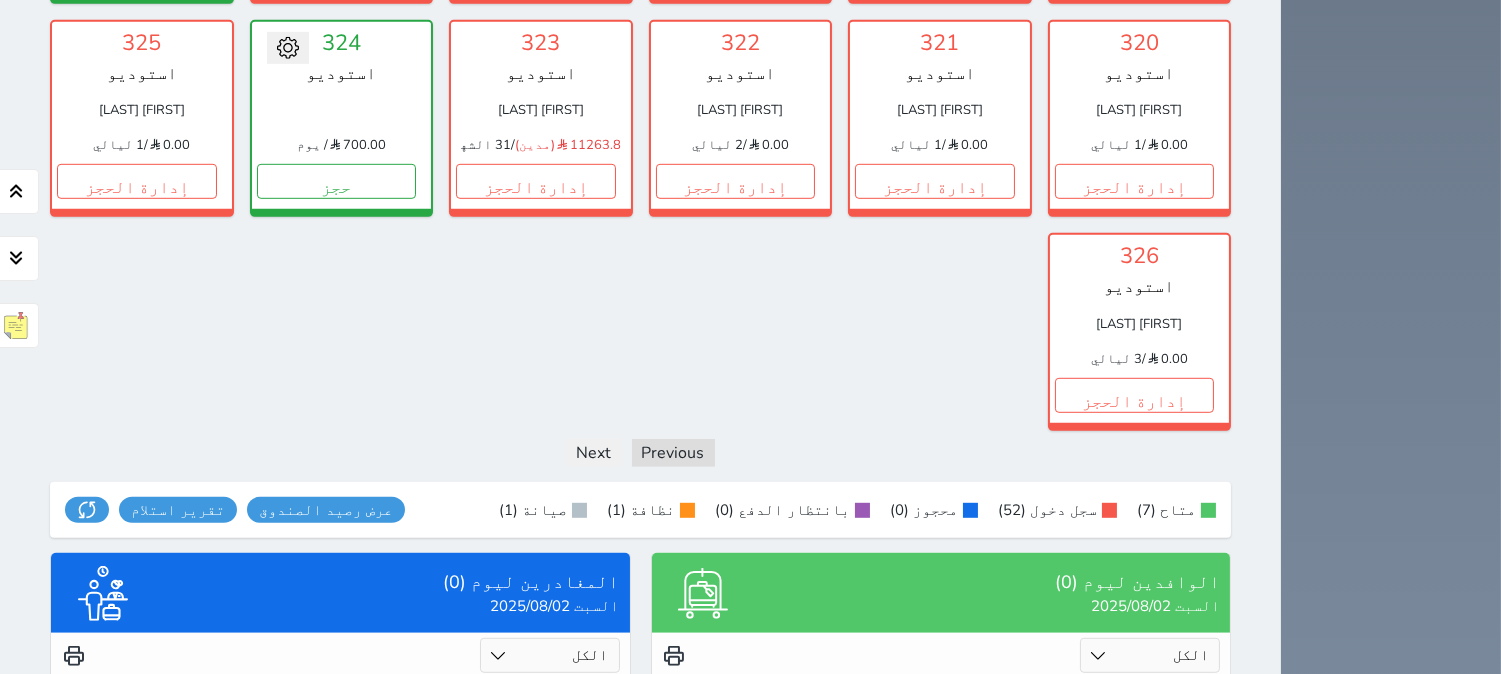 scroll, scrollTop: 2376, scrollLeft: 0, axis: vertical 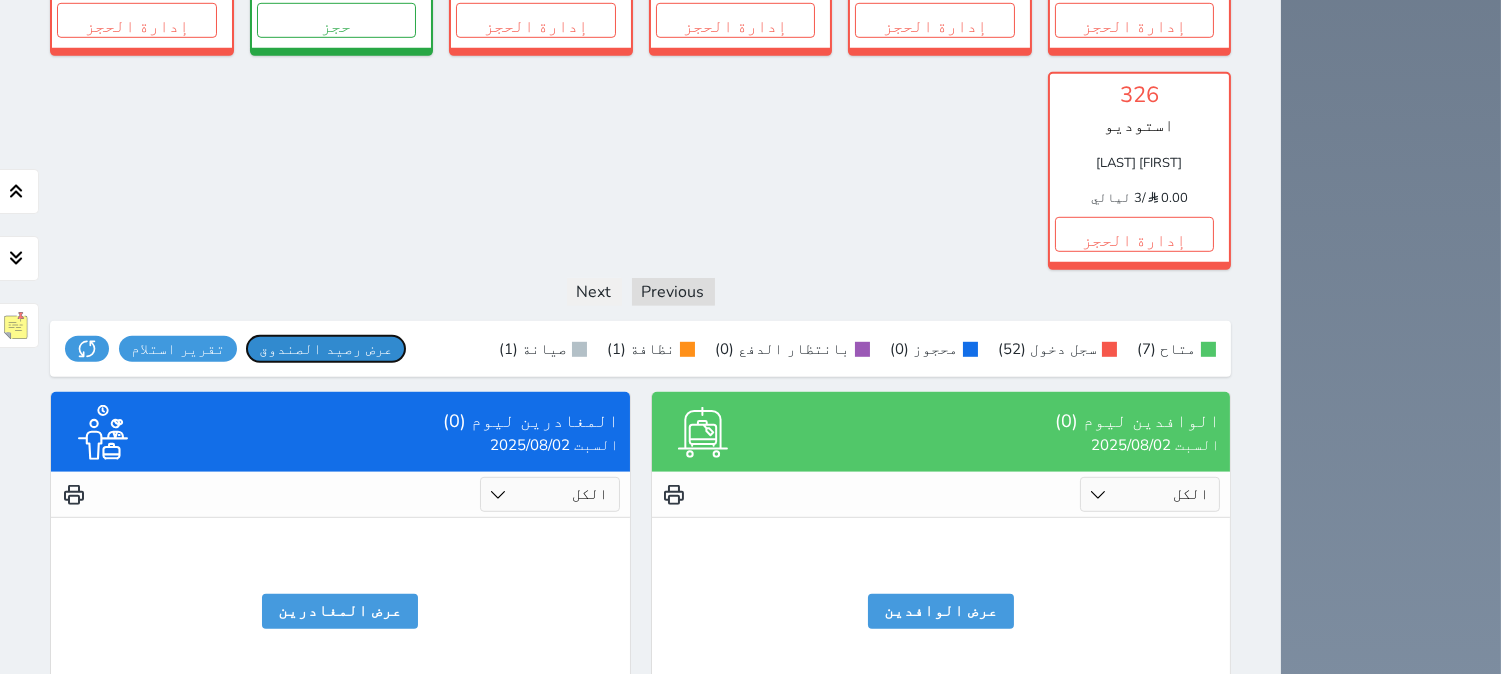 click on "عرض رصيد الصندوق" at bounding box center (326, 349) 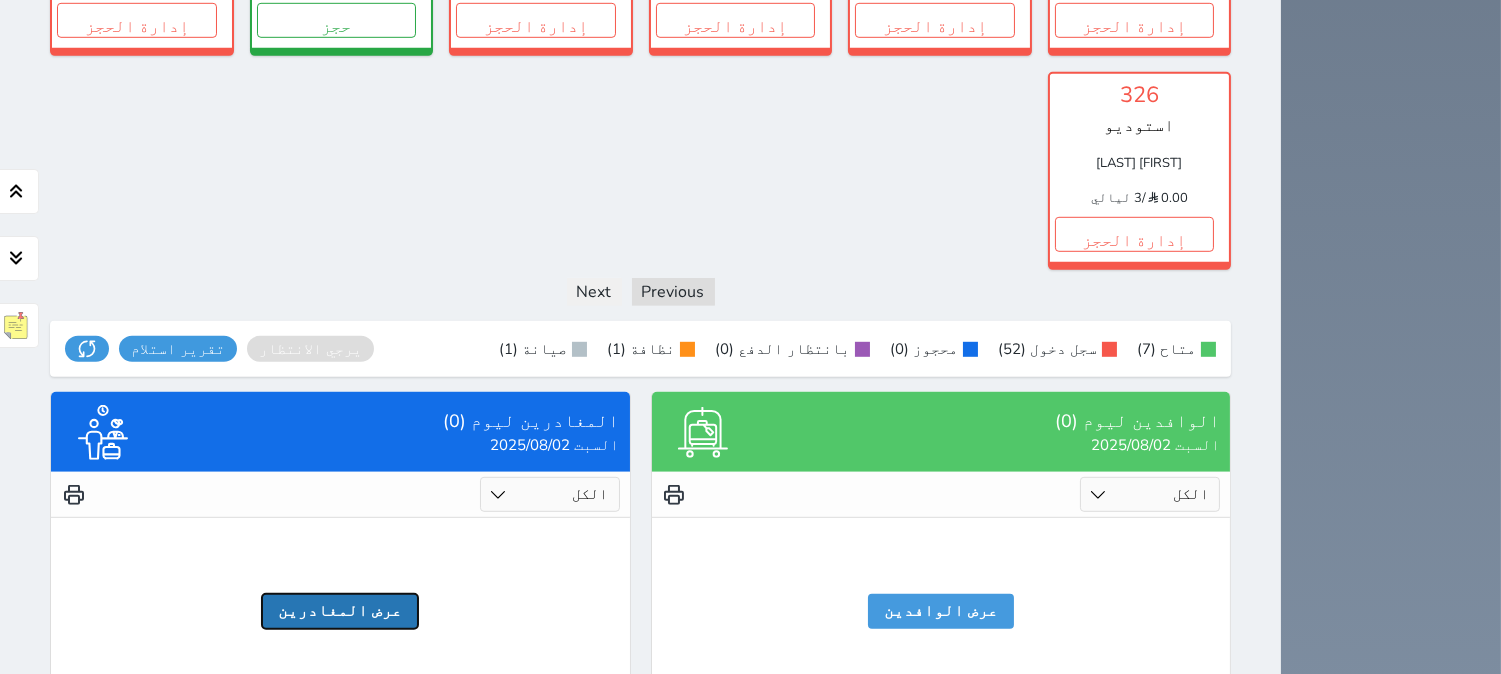 click on "عرض المغادرين" at bounding box center [340, 611] 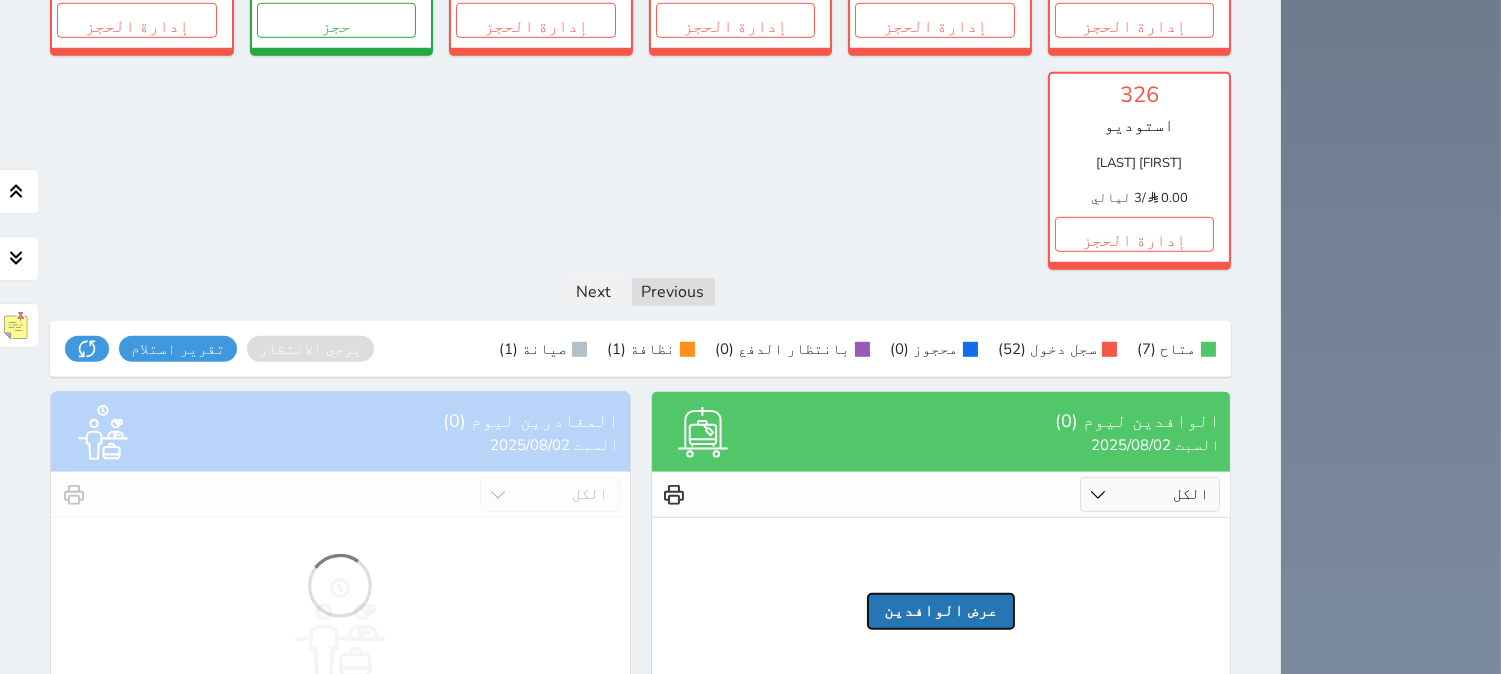 click on "عرض الوافدين" at bounding box center (941, 611) 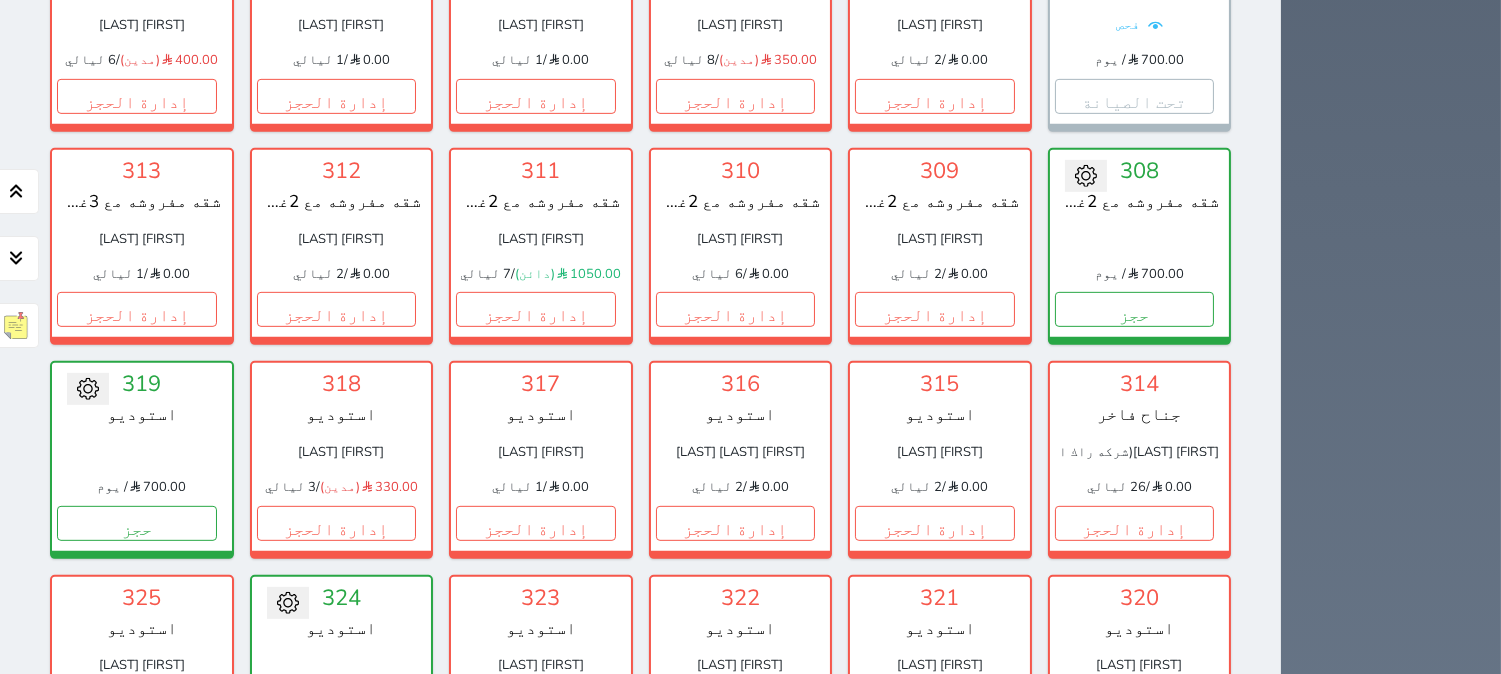 scroll, scrollTop: 1666, scrollLeft: 0, axis: vertical 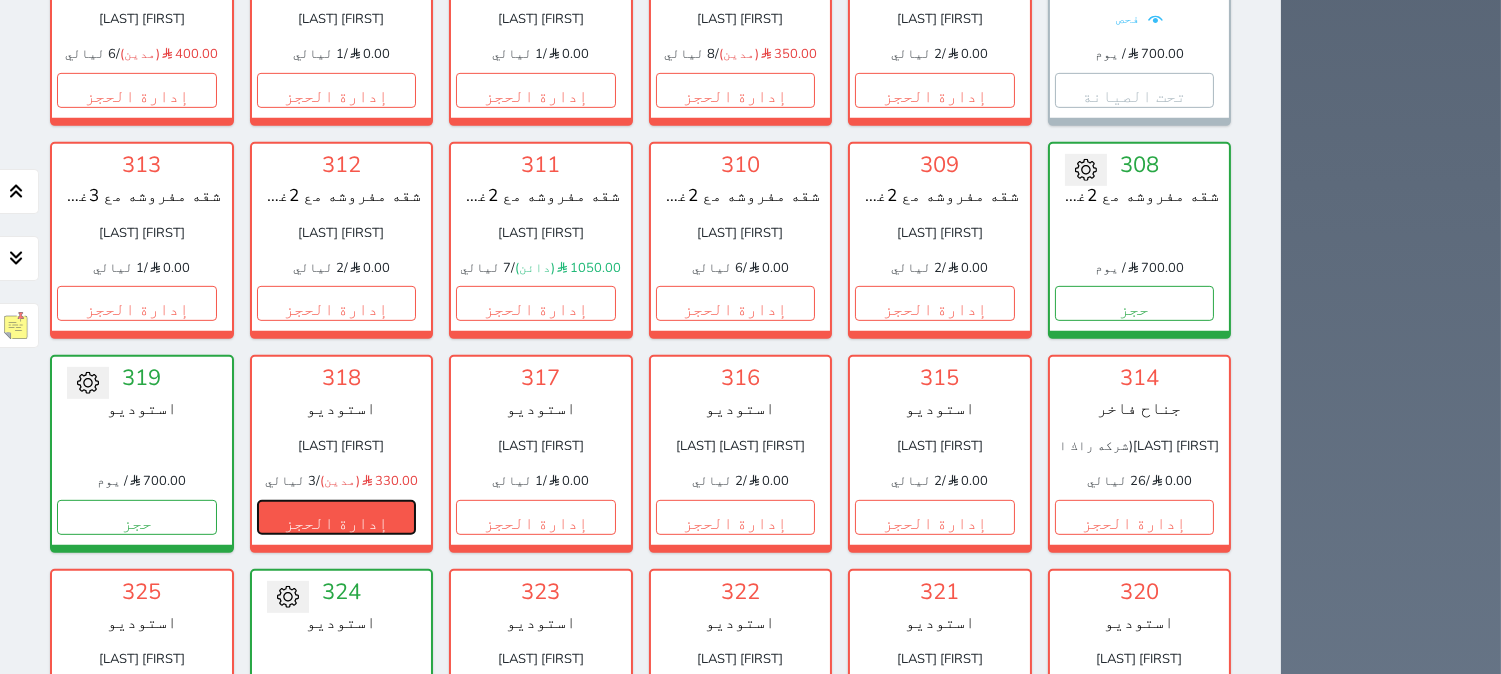 click on "إدارة الحجز" at bounding box center [337, 517] 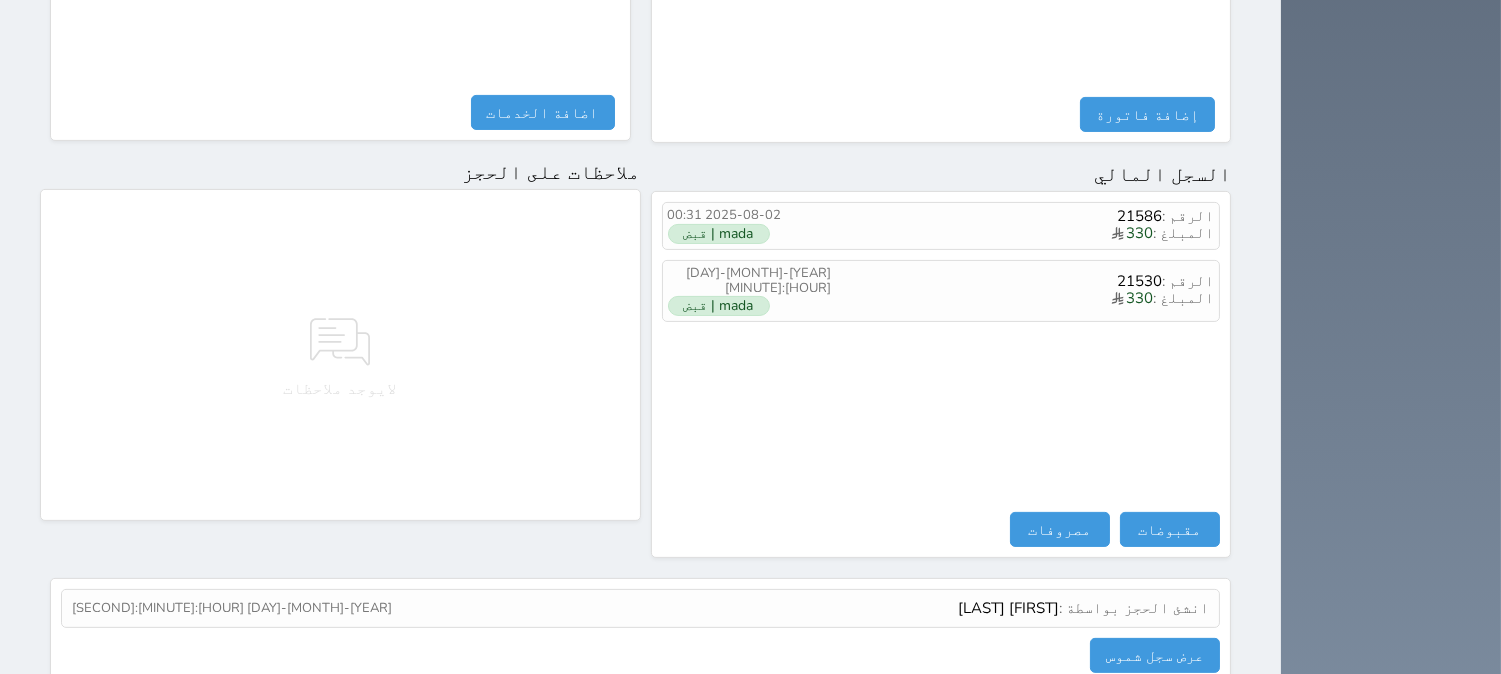scroll, scrollTop: 1106, scrollLeft: 0, axis: vertical 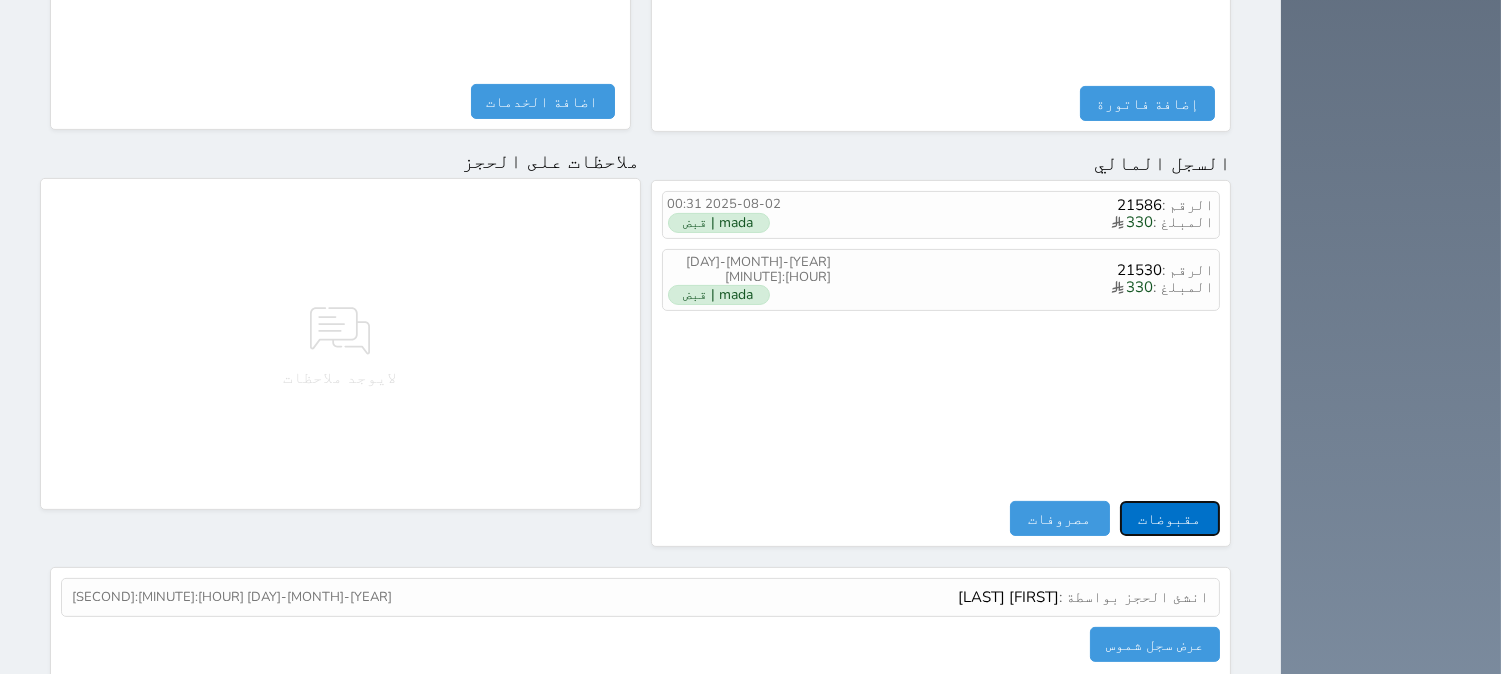 click on "مقبوضات" at bounding box center [1170, 518] 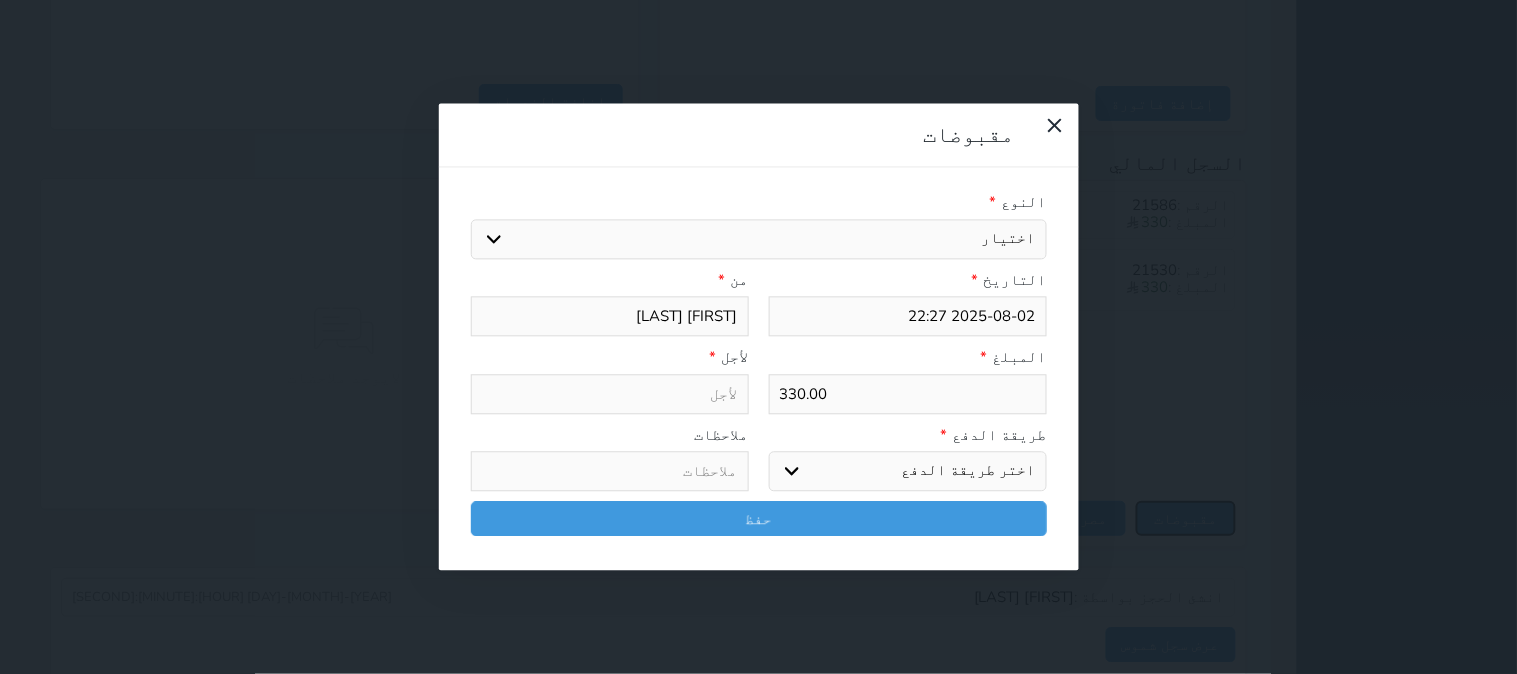 select 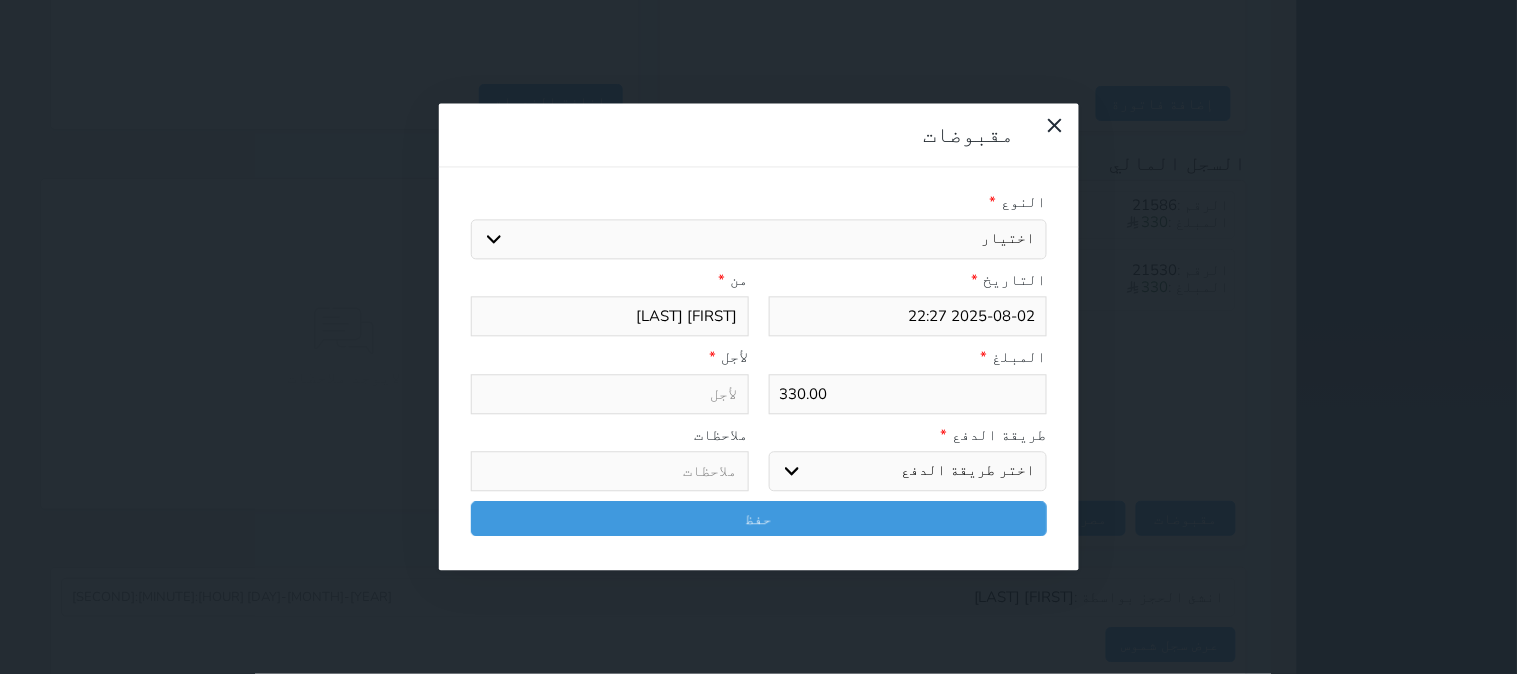 click on "اختيار   مقبوضات عامة قيمة إيجار فواتير تامين عربون لا ينطبق آخر مغسلة واي فاي - الإنترنت مواقف السيارات طعام الأغذية والمشروبات مشروبات المشروبات الباردة المشروبات الساخنة الإفطار غداء عشاء مخبز و كعك حمام سباحة الصالة الرياضية سبا و خدمات الجمال اختيار وإسقاط (خدمات النقل) ميني بار كابل - تلفزيون سرير إضافي تصفيف الشعر التسوق خدمات الجولات السياحية المنظمة خدمات الدليل السياحي" at bounding box center (759, 239) 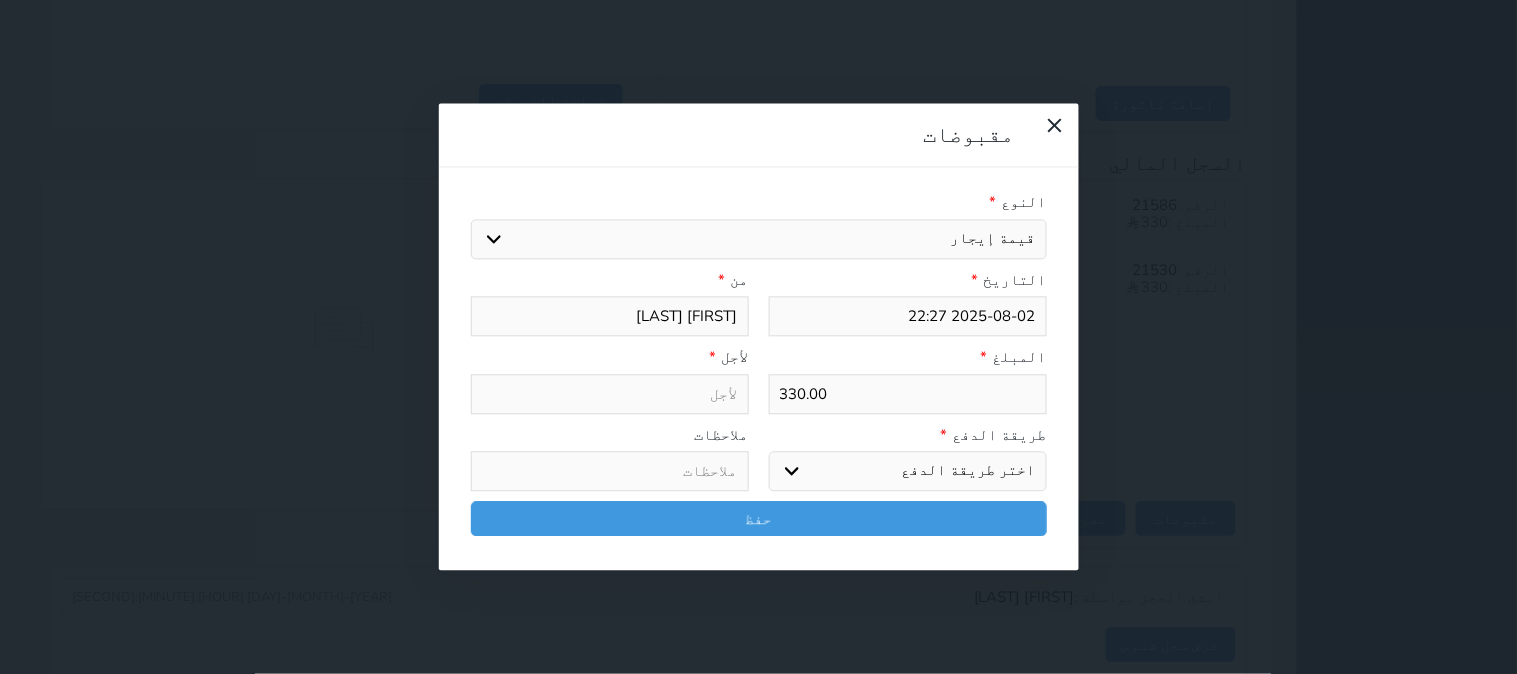 click on "اختيار   مقبوضات عامة قيمة إيجار فواتير تامين عربون لا ينطبق آخر مغسلة واي فاي - الإنترنت مواقف السيارات طعام الأغذية والمشروبات مشروبات المشروبات الباردة المشروبات الساخنة الإفطار غداء عشاء مخبز و كعك حمام سباحة الصالة الرياضية سبا و خدمات الجمال اختيار وإسقاط (خدمات النقل) ميني بار كابل - تلفزيون سرير إضافي تصفيف الشعر التسوق خدمات الجولات السياحية المنظمة خدمات الدليل السياحي" at bounding box center (759, 239) 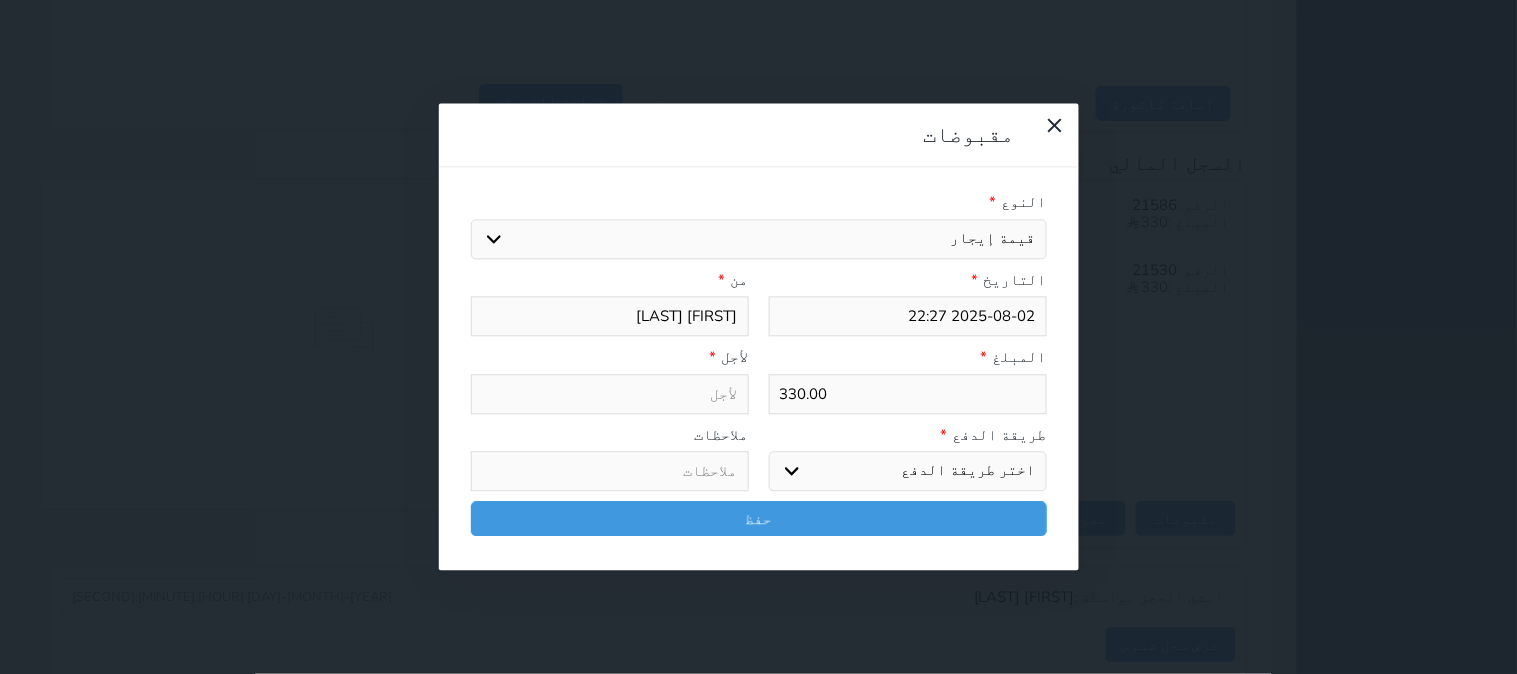 type on "قيمة إيجار - الوحدة - 318" 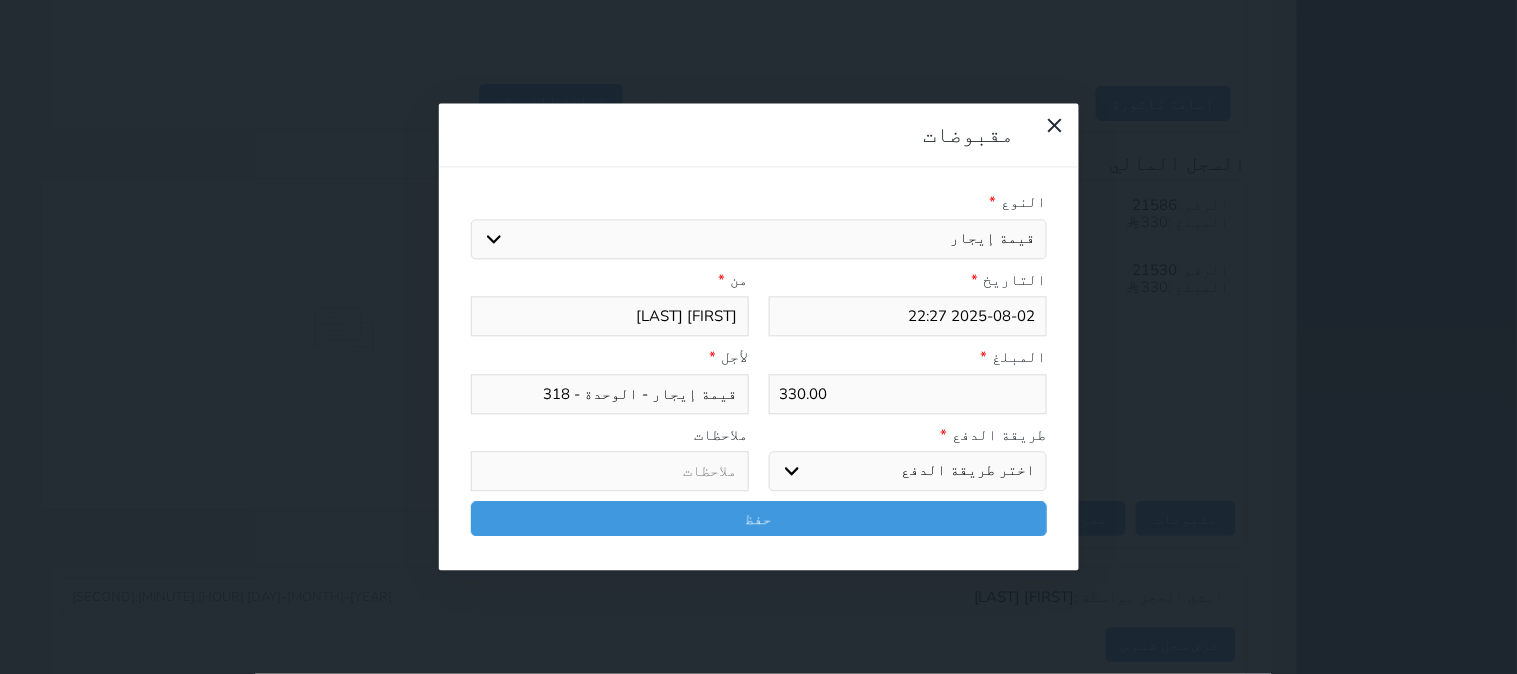 click on "اختر طريقة الدفع   دفع نقدى   تحويل بنكى   مدى   بطاقة ائتمان   آجل" at bounding box center [908, 472] 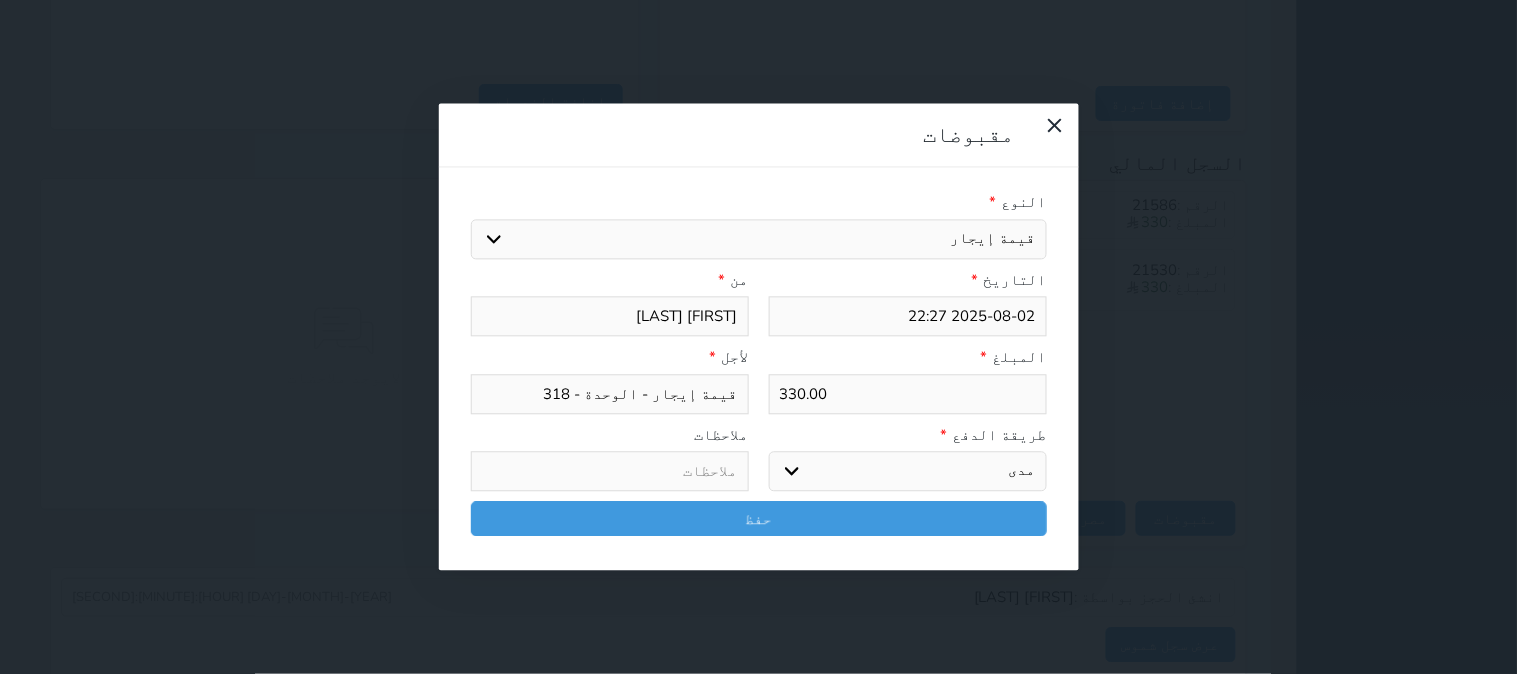 click on "اختر طريقة الدفع   دفع نقدى   تحويل بنكى   مدى   بطاقة ائتمان   آجل" at bounding box center [908, 472] 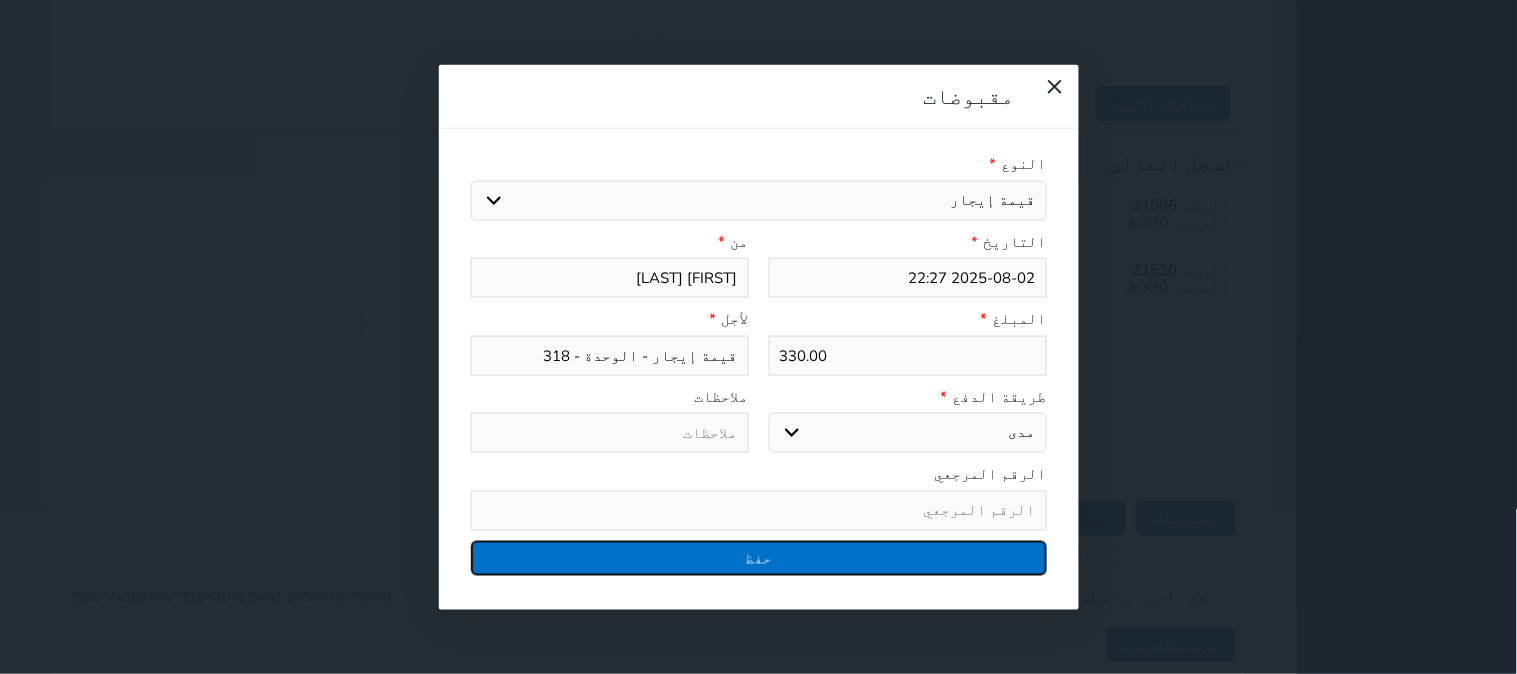 click on "حفظ" at bounding box center [759, 557] 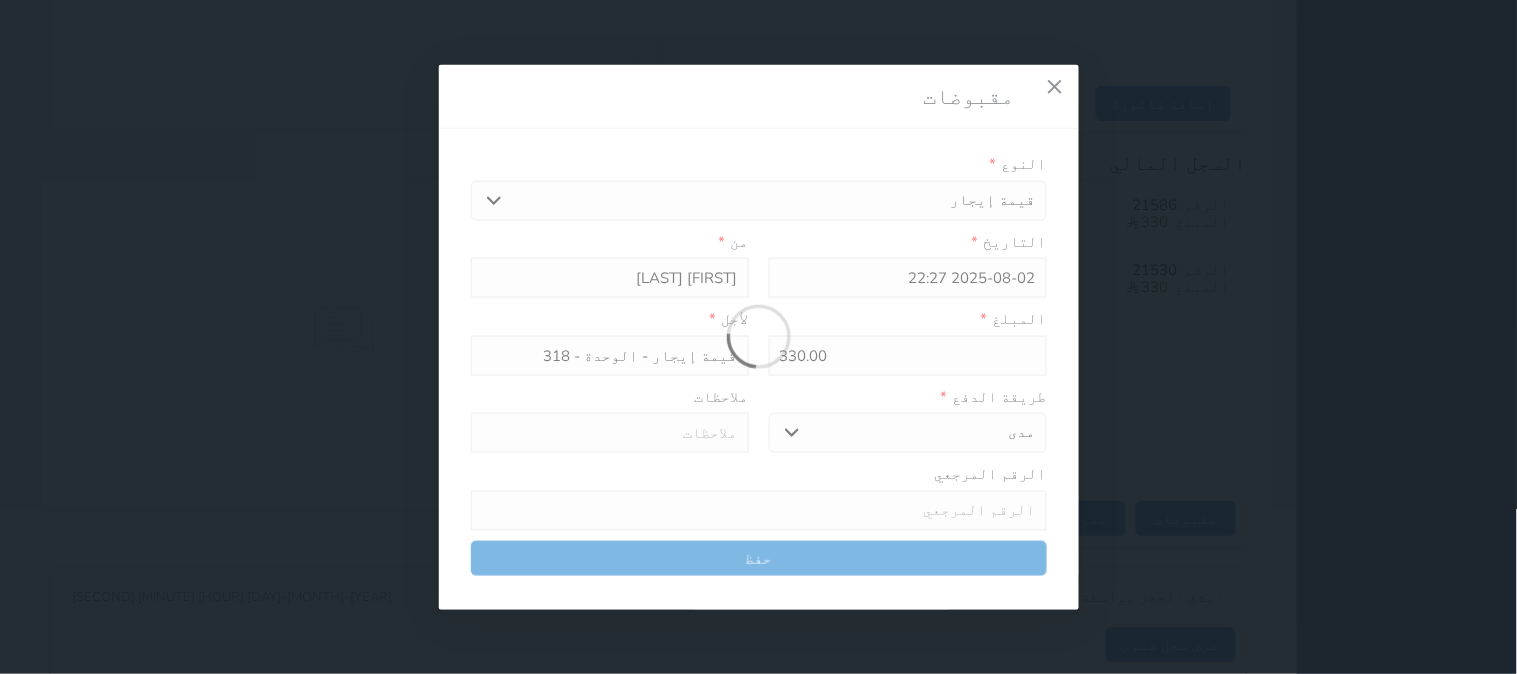 select 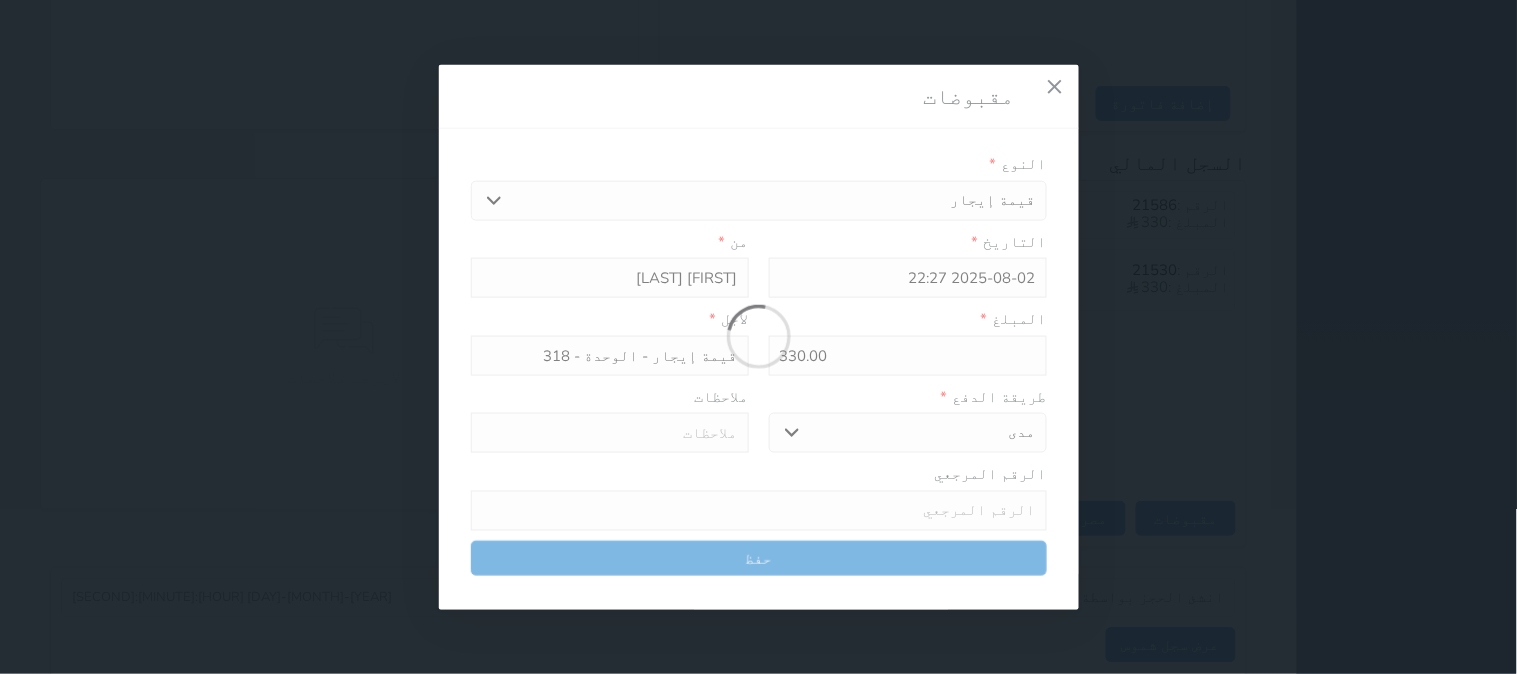 type 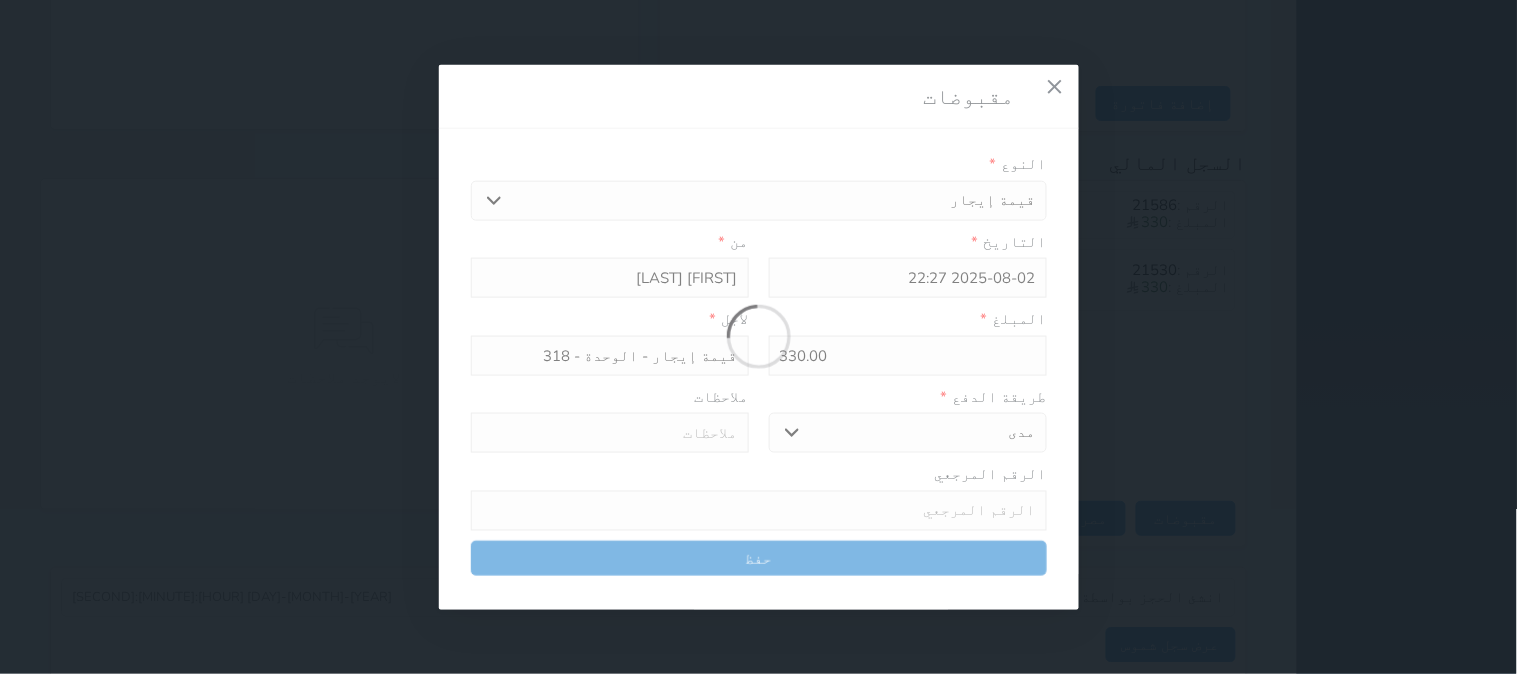 type on "0" 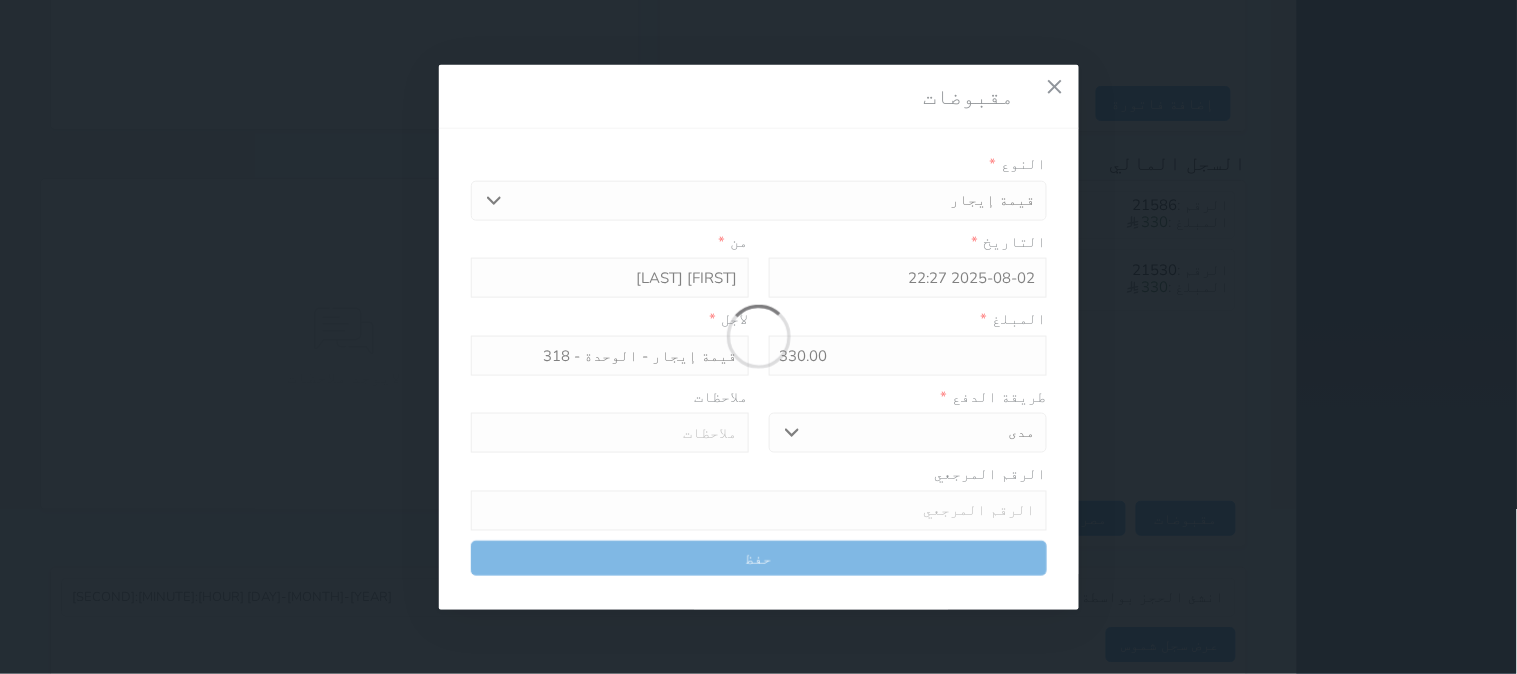 select 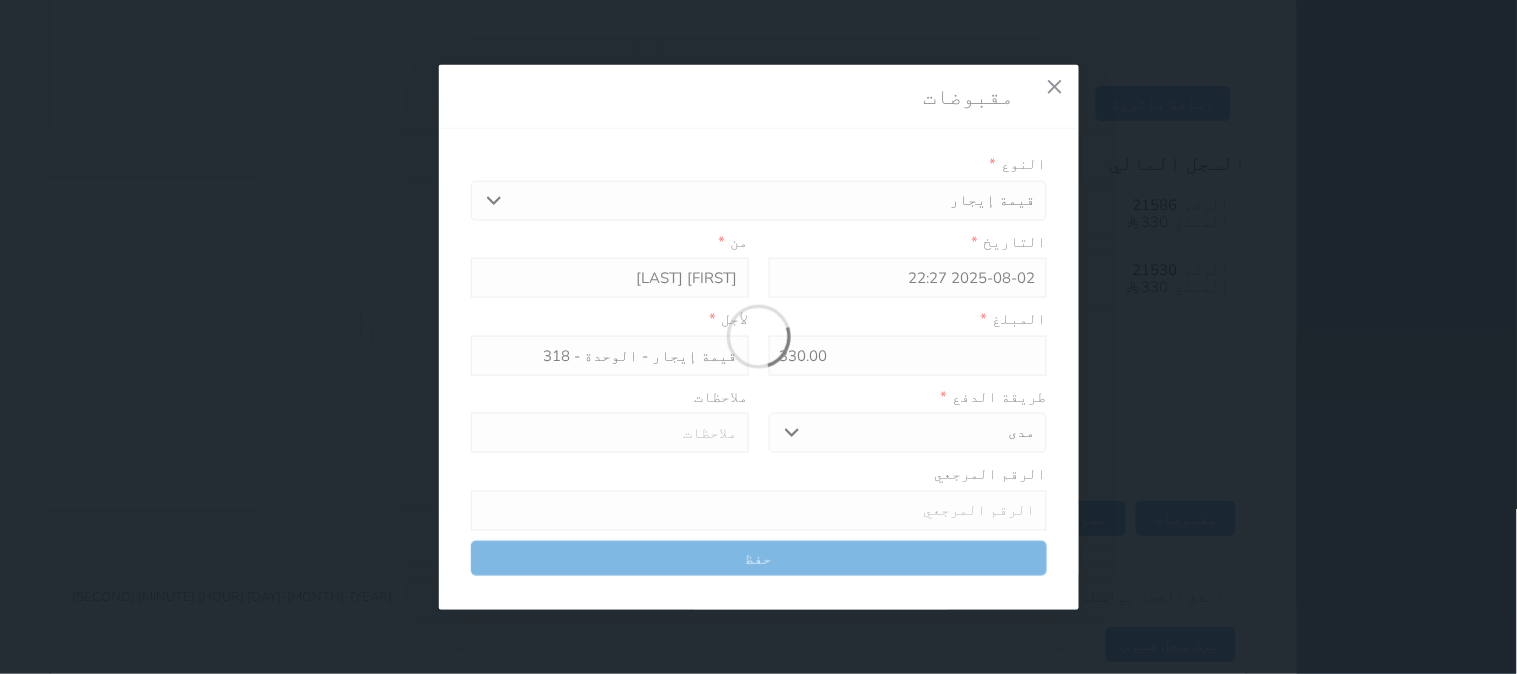 type on "0" 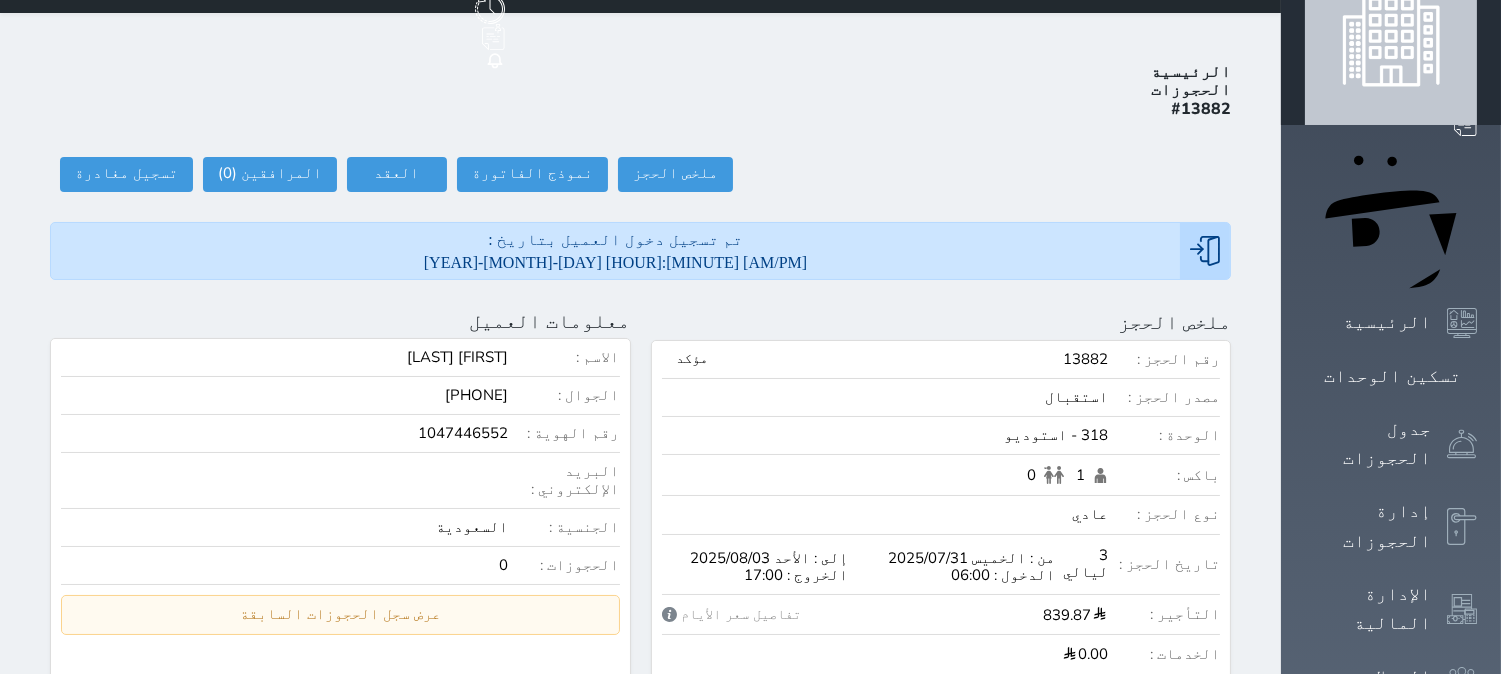 scroll, scrollTop: 0, scrollLeft: 0, axis: both 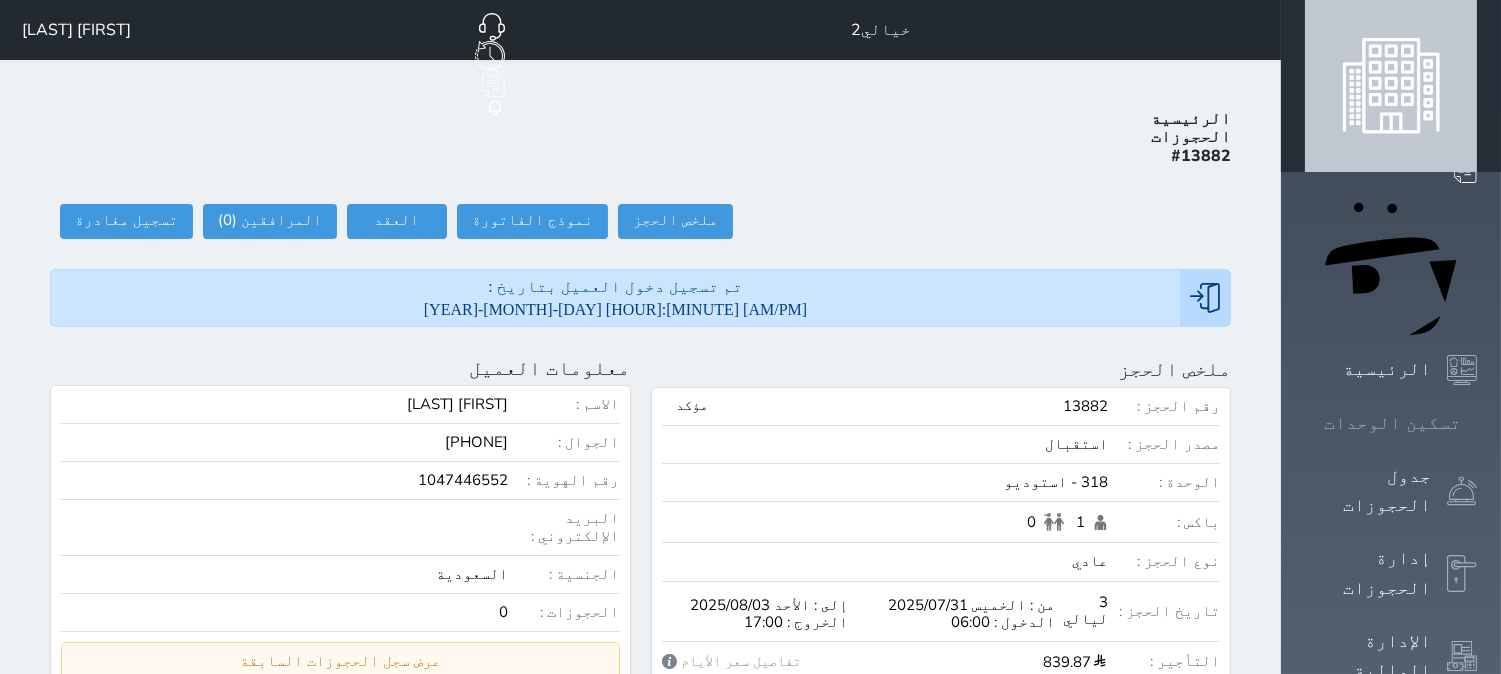 click 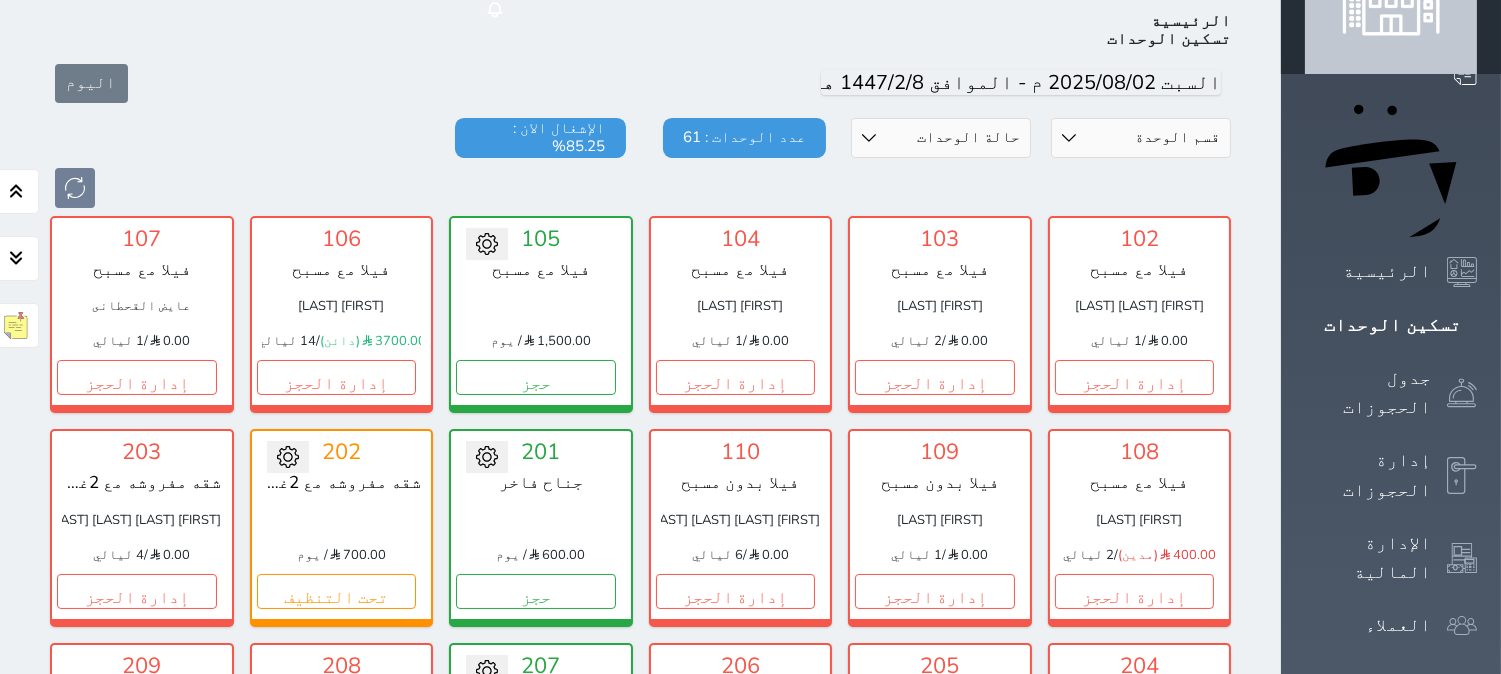 scroll, scrollTop: 0, scrollLeft: 0, axis: both 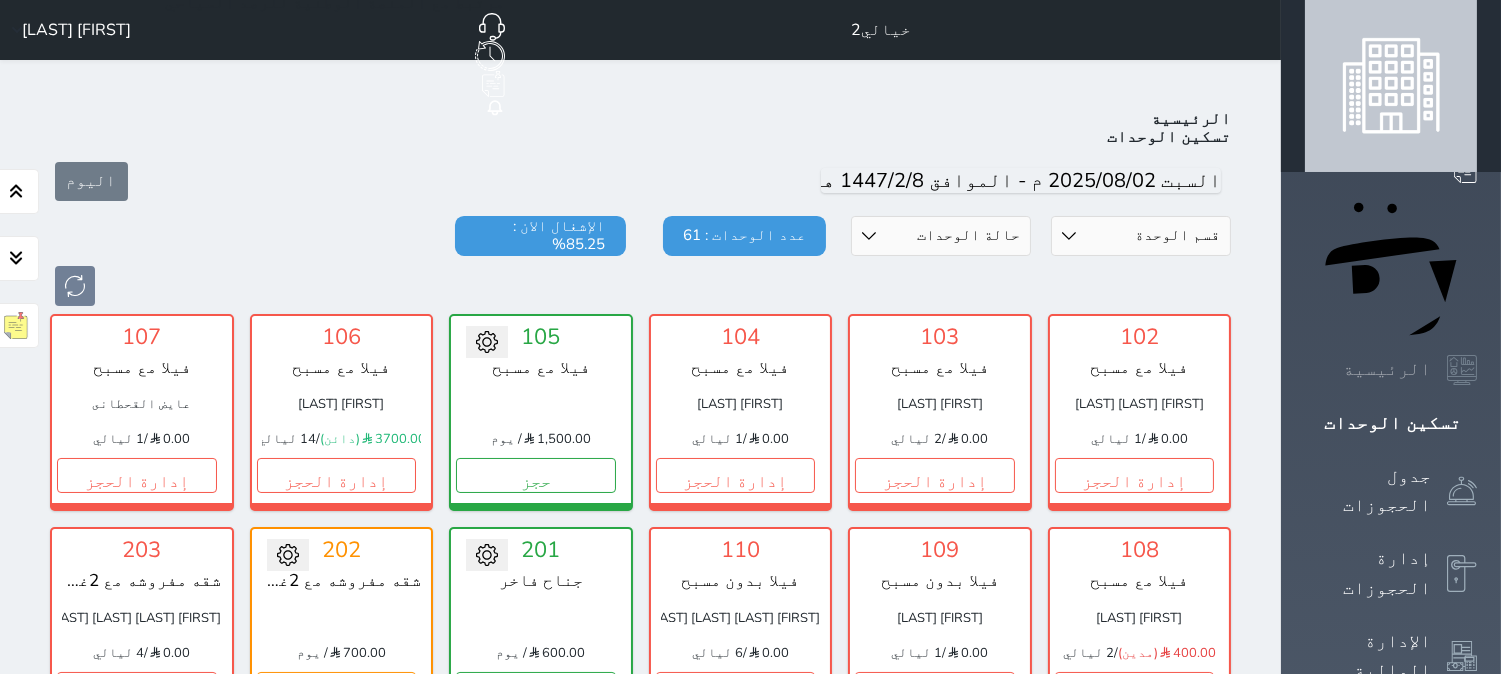 click 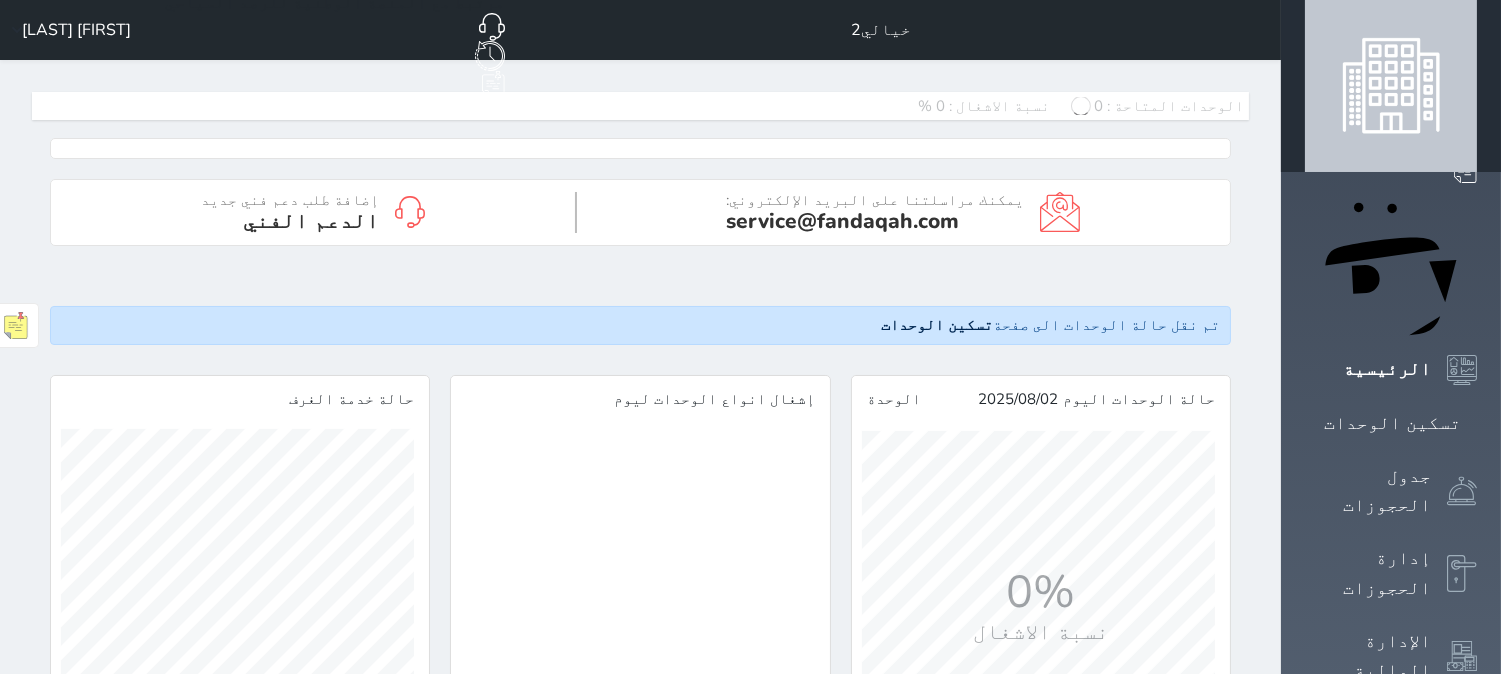scroll, scrollTop: 999646, scrollLeft: 999606, axis: both 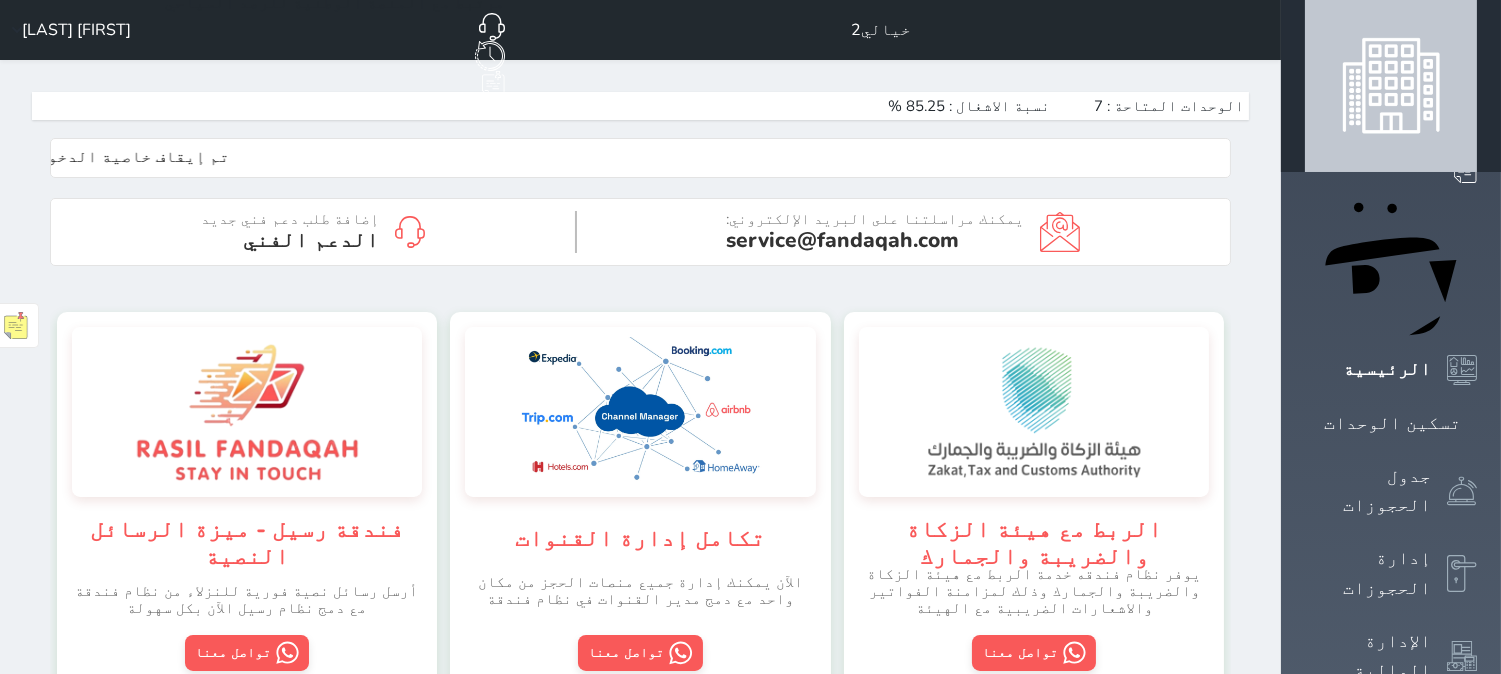 click on "الدعم الفني" at bounding box center (311, 240) 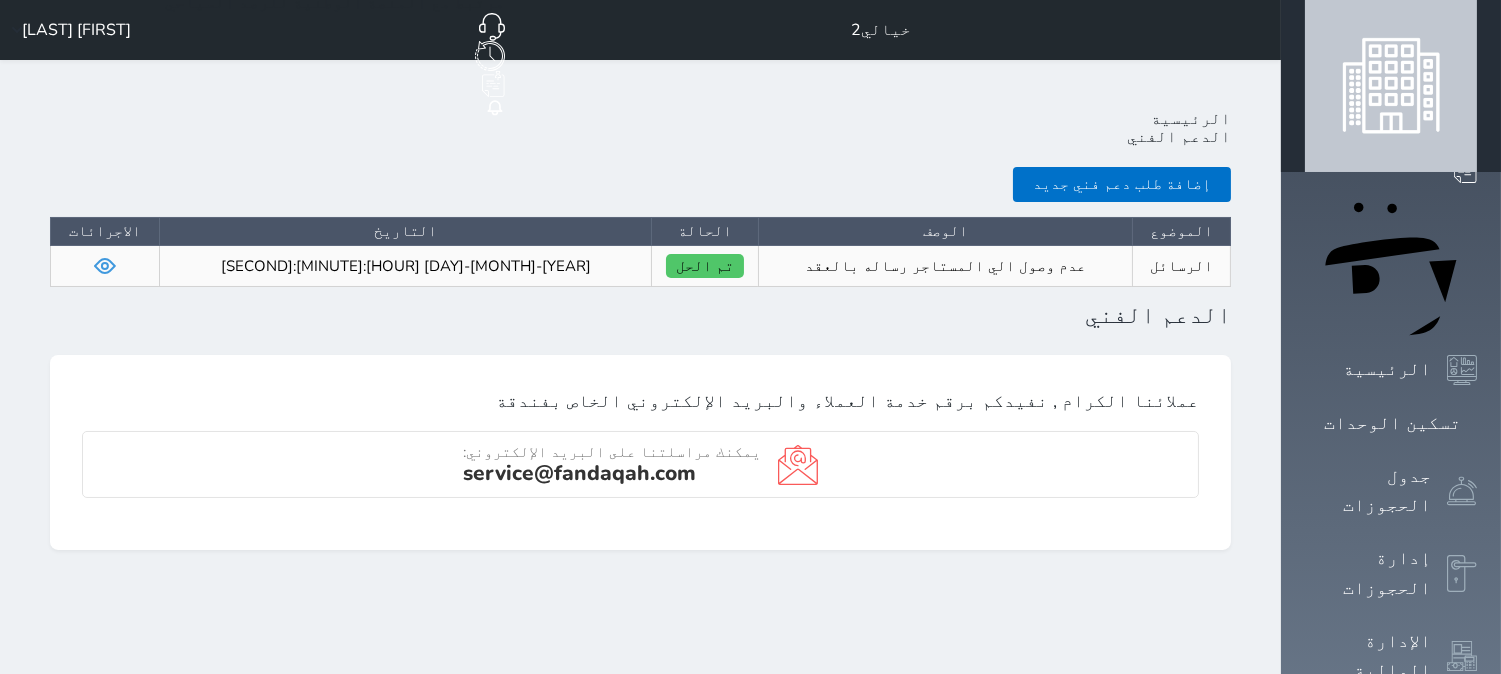 click on "إضافة طلب دعم فني جديد" at bounding box center [1122, 184] 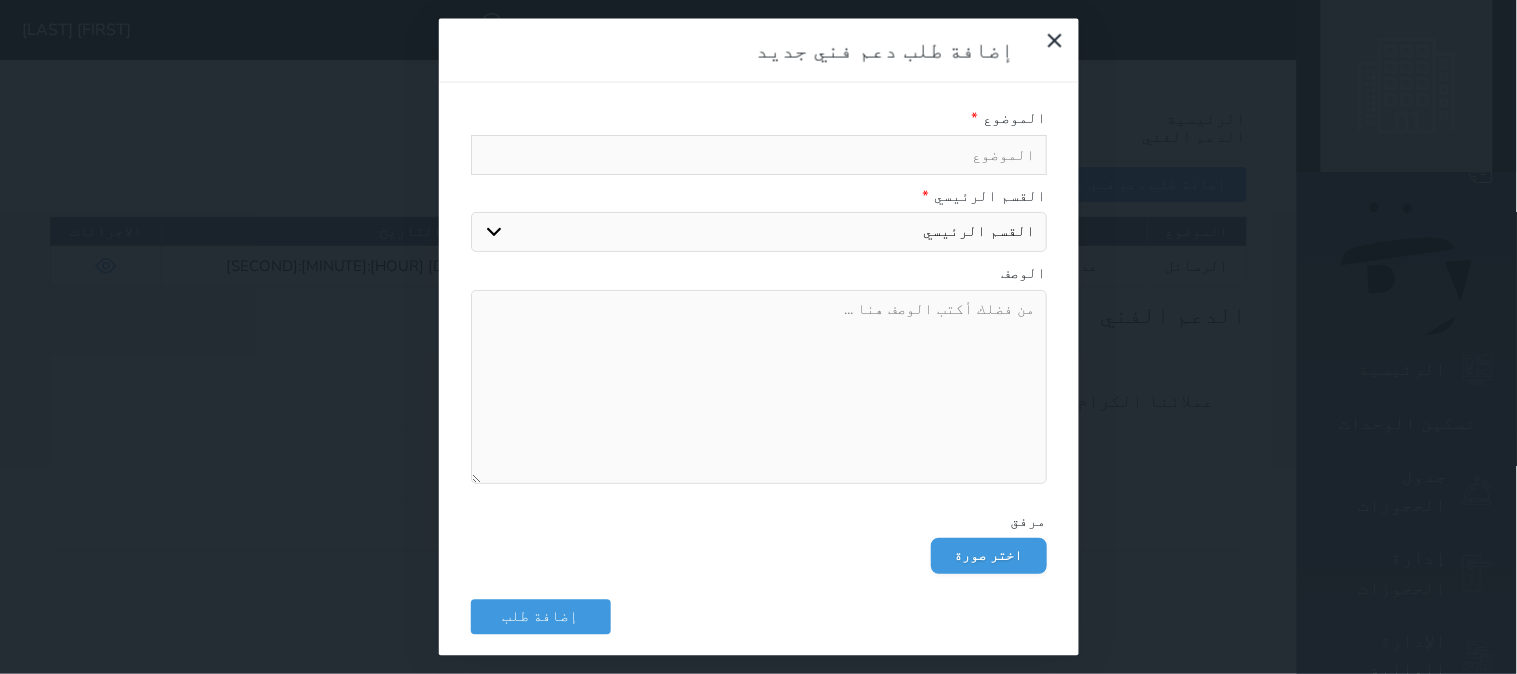 click at bounding box center (759, 154) 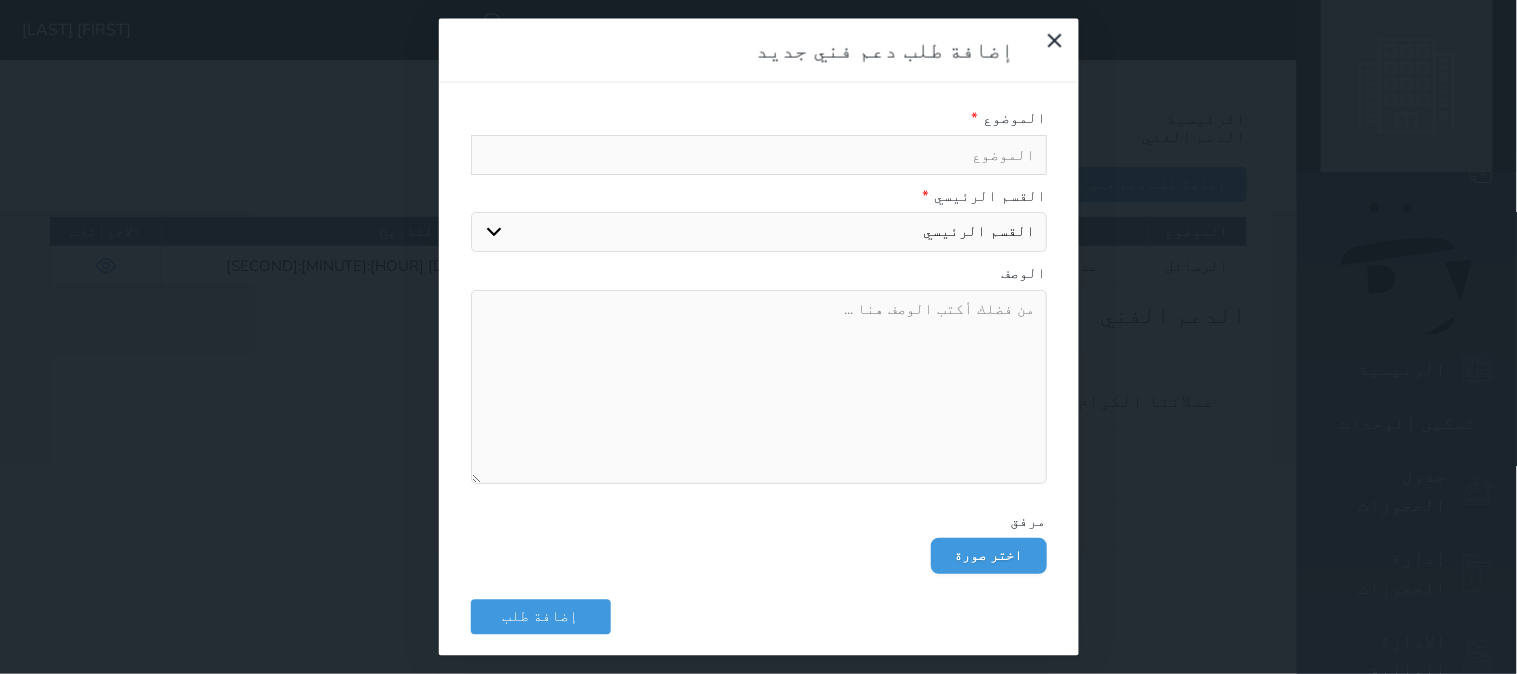 select 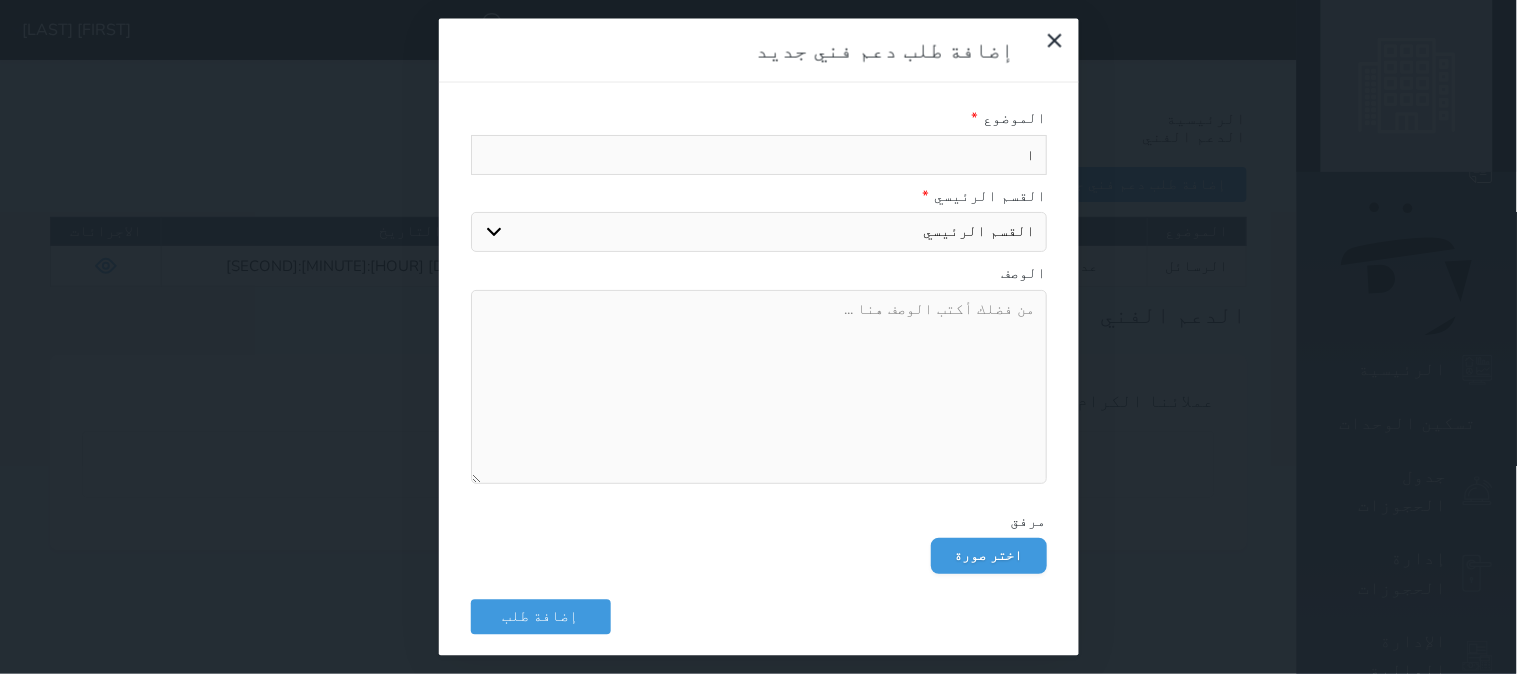 type on "ال" 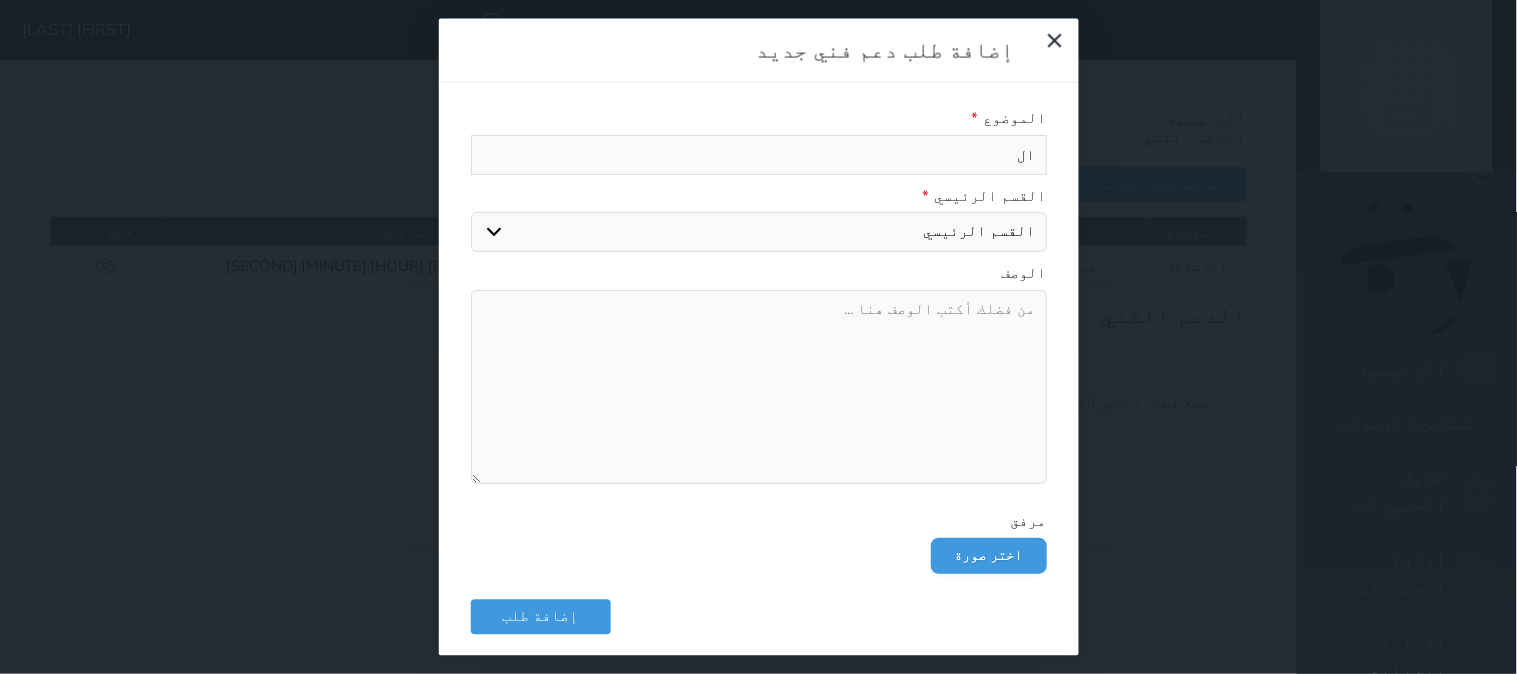 type on "الر" 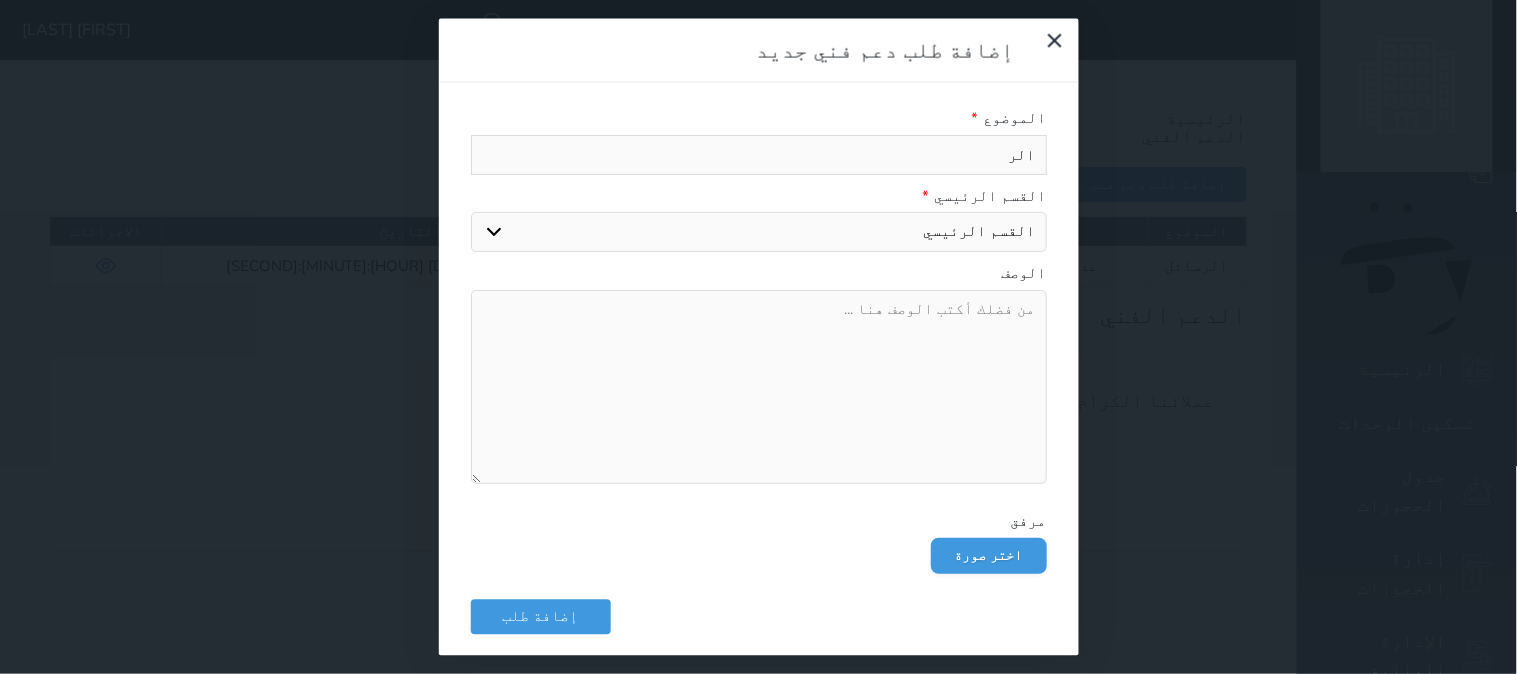 type on "الرس" 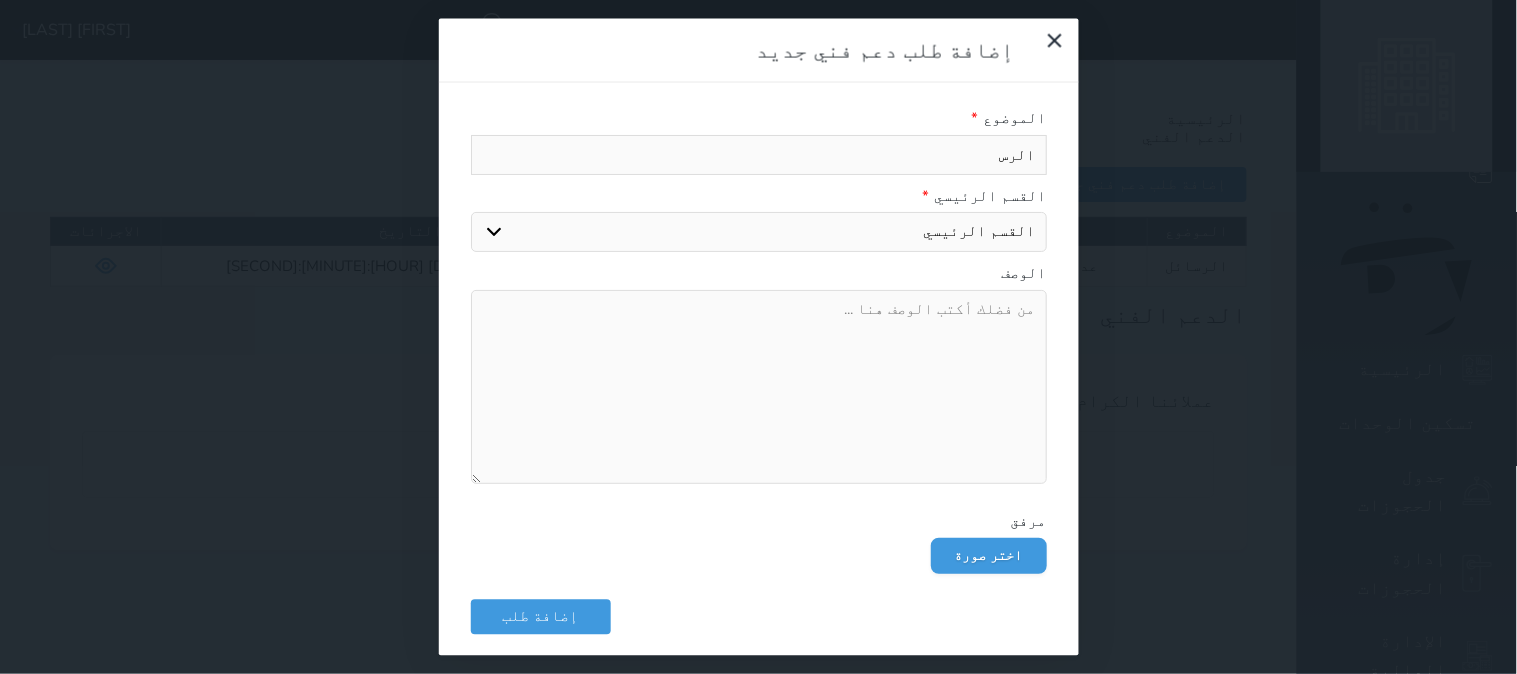 type on "الرسا" 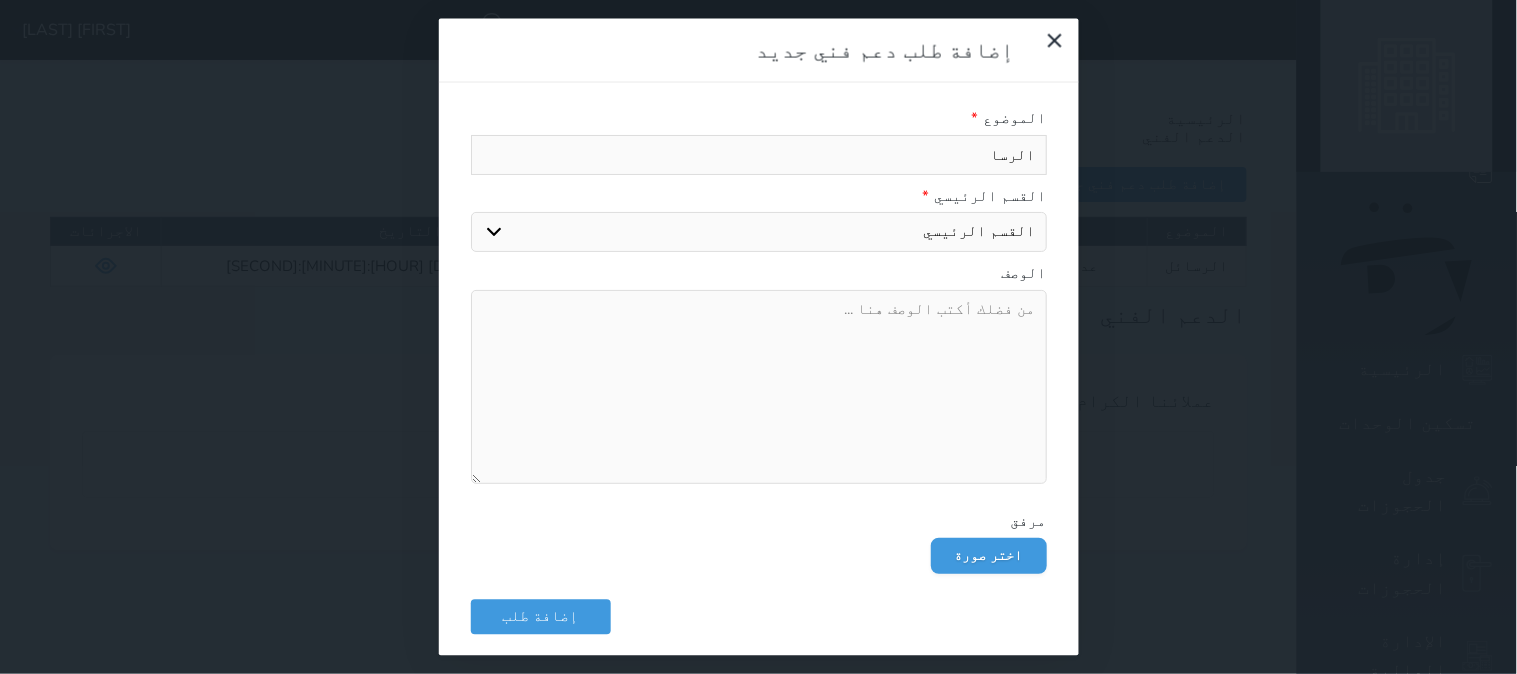 type on "الرساي" 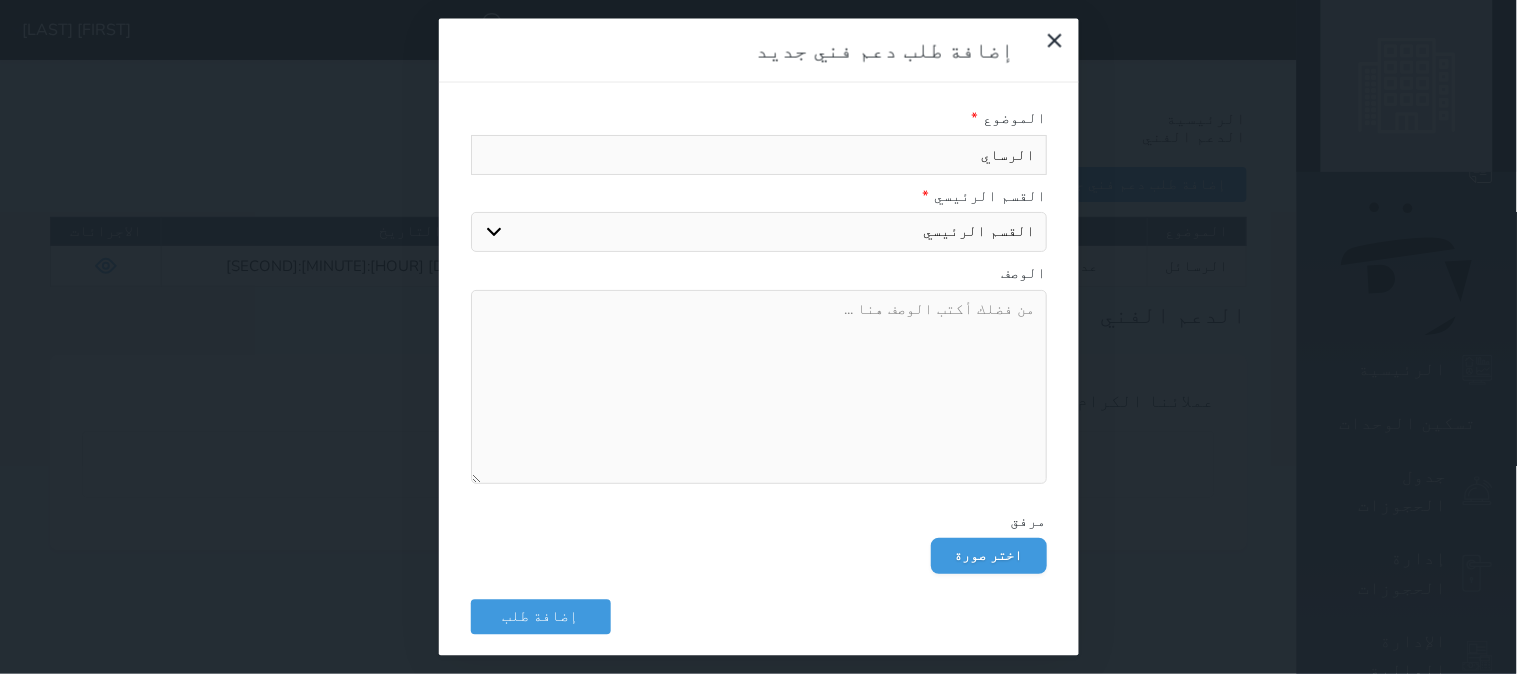 select 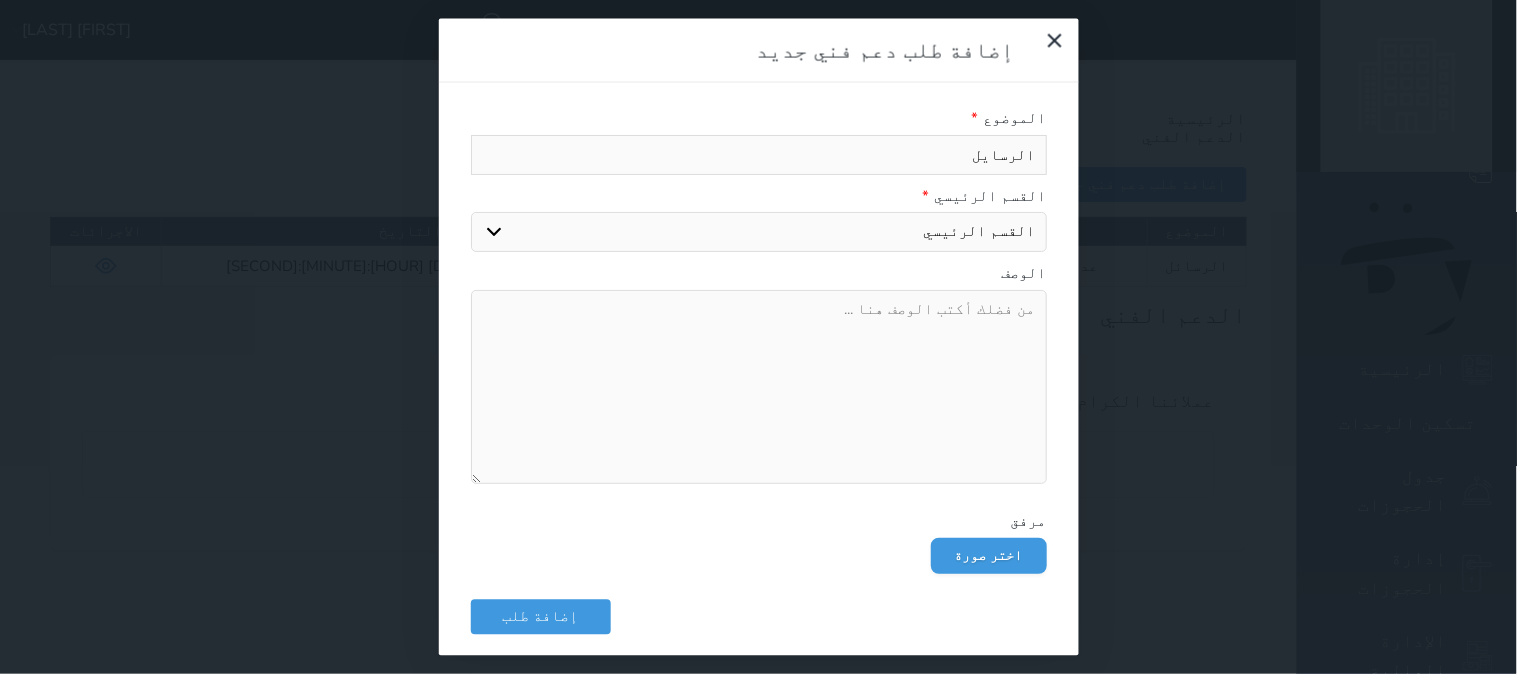 type on "الرسايل" 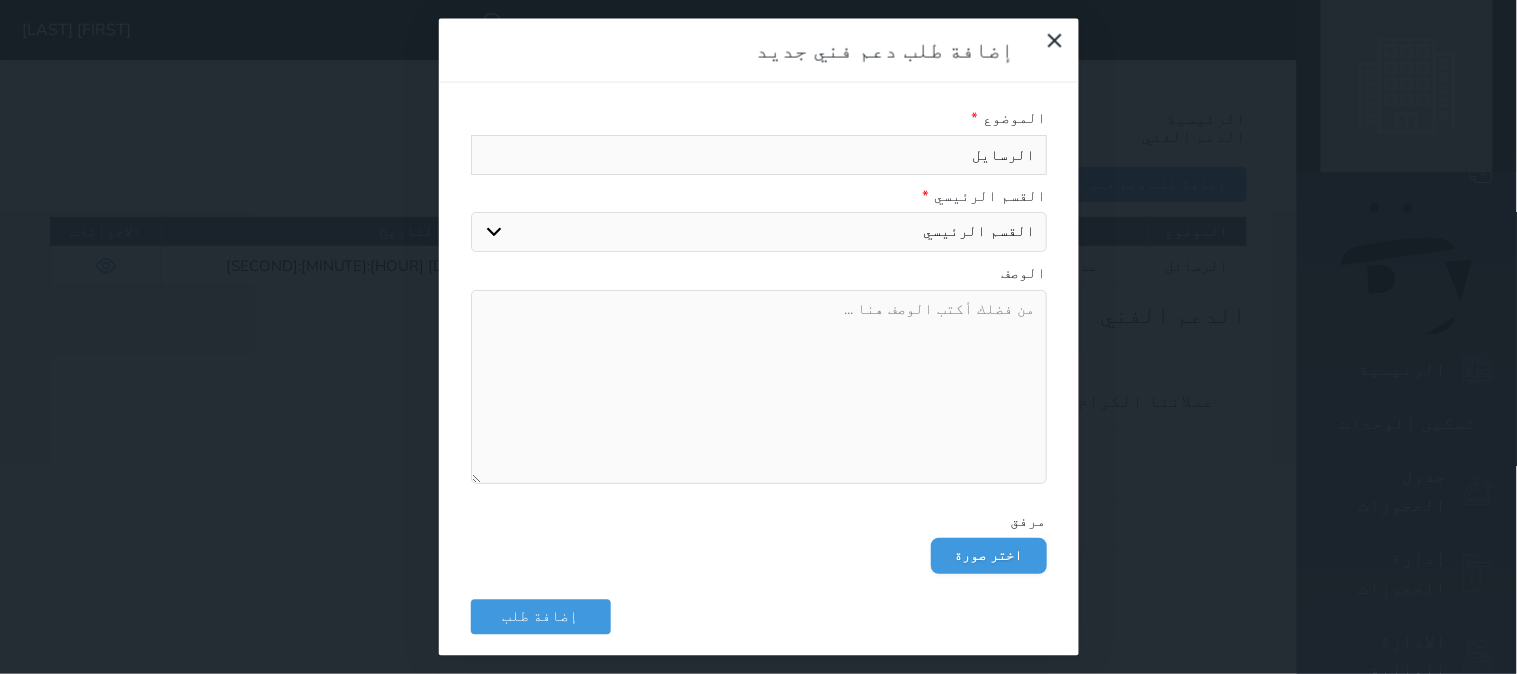 click on "القسم الرئيسي   الرئيسية تسكين الوحدات جدول الحجوزات الحجوزات pos الإدارة المالية العملاء الوحدات الخدمات التقارير الإعدادات أخري" at bounding box center (759, 232) 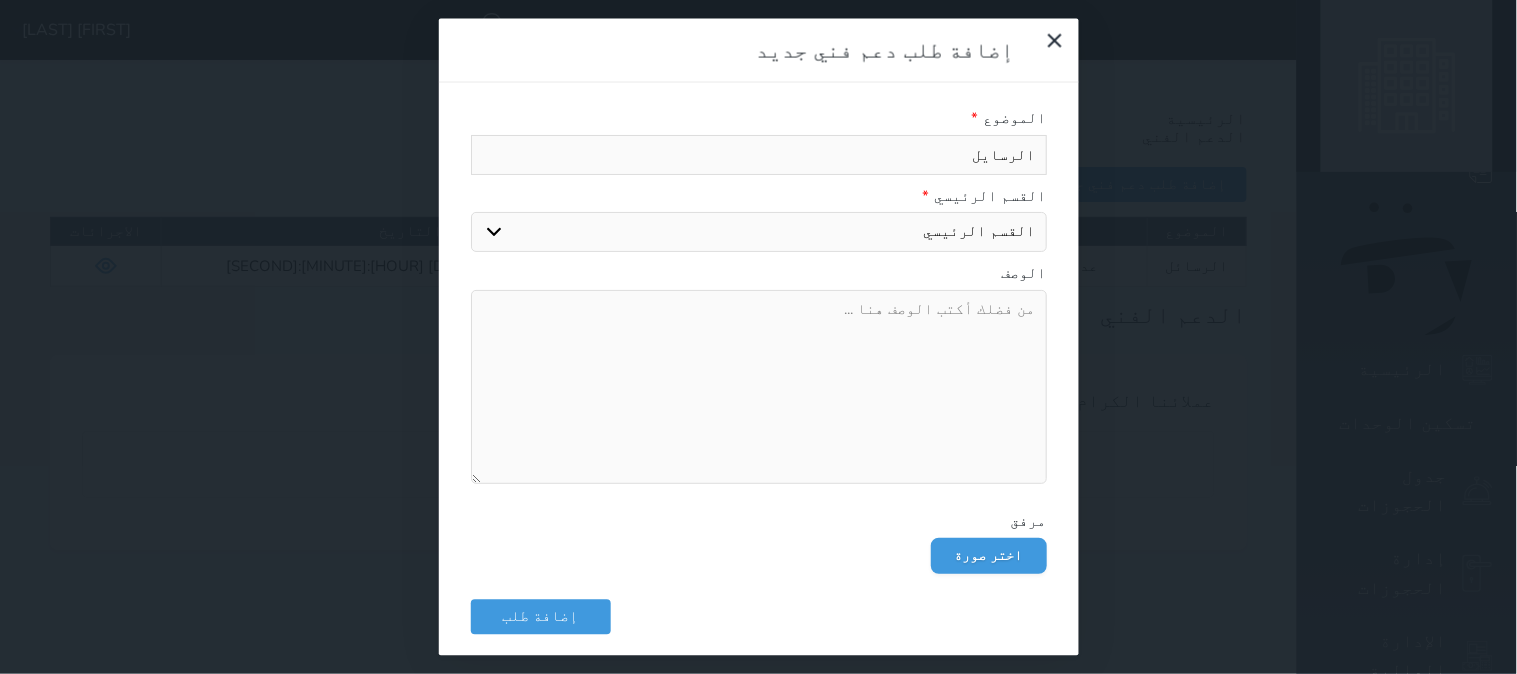 select on "[object Object]" 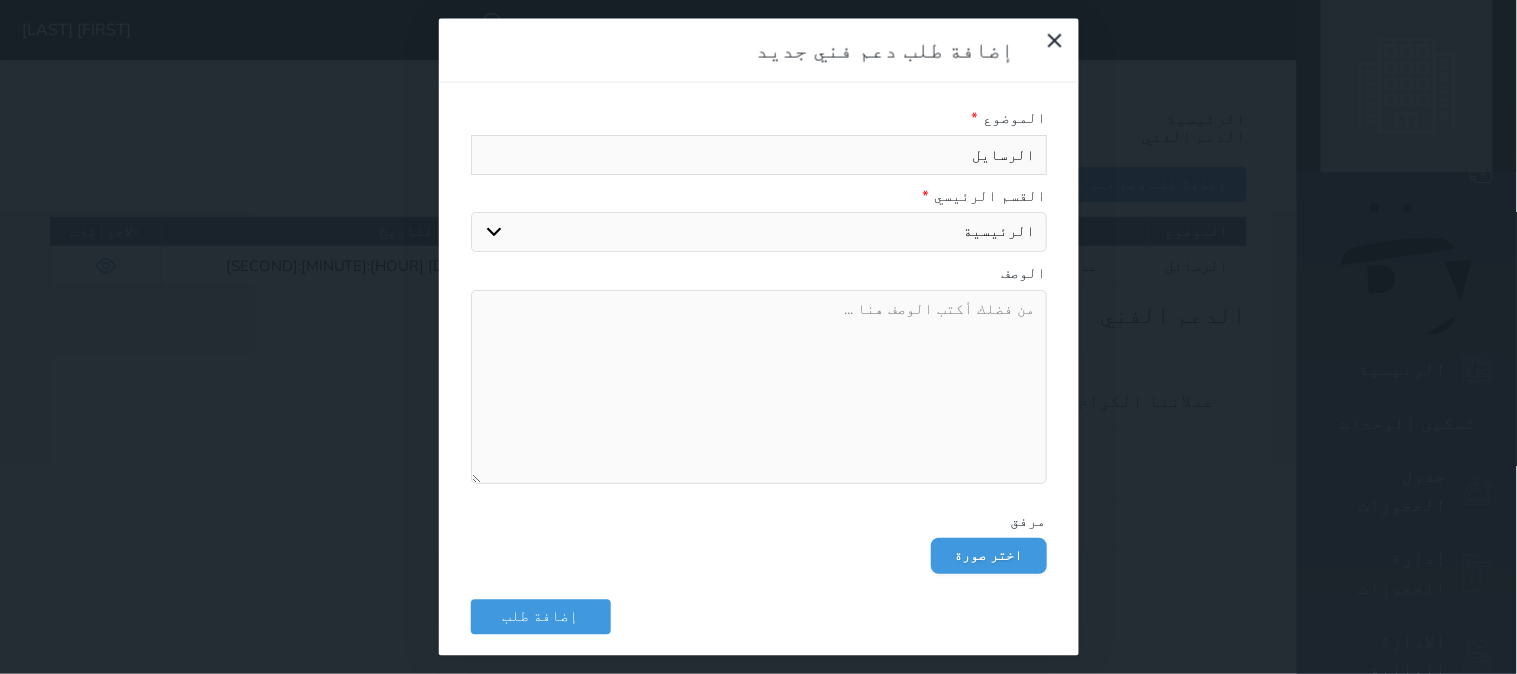 click on "القسم الرئيسي   الرئيسية تسكين الوحدات جدول الحجوزات الحجوزات pos الإدارة المالية العملاء الوحدات الخدمات التقارير الإعدادات أخري" at bounding box center [759, 232] 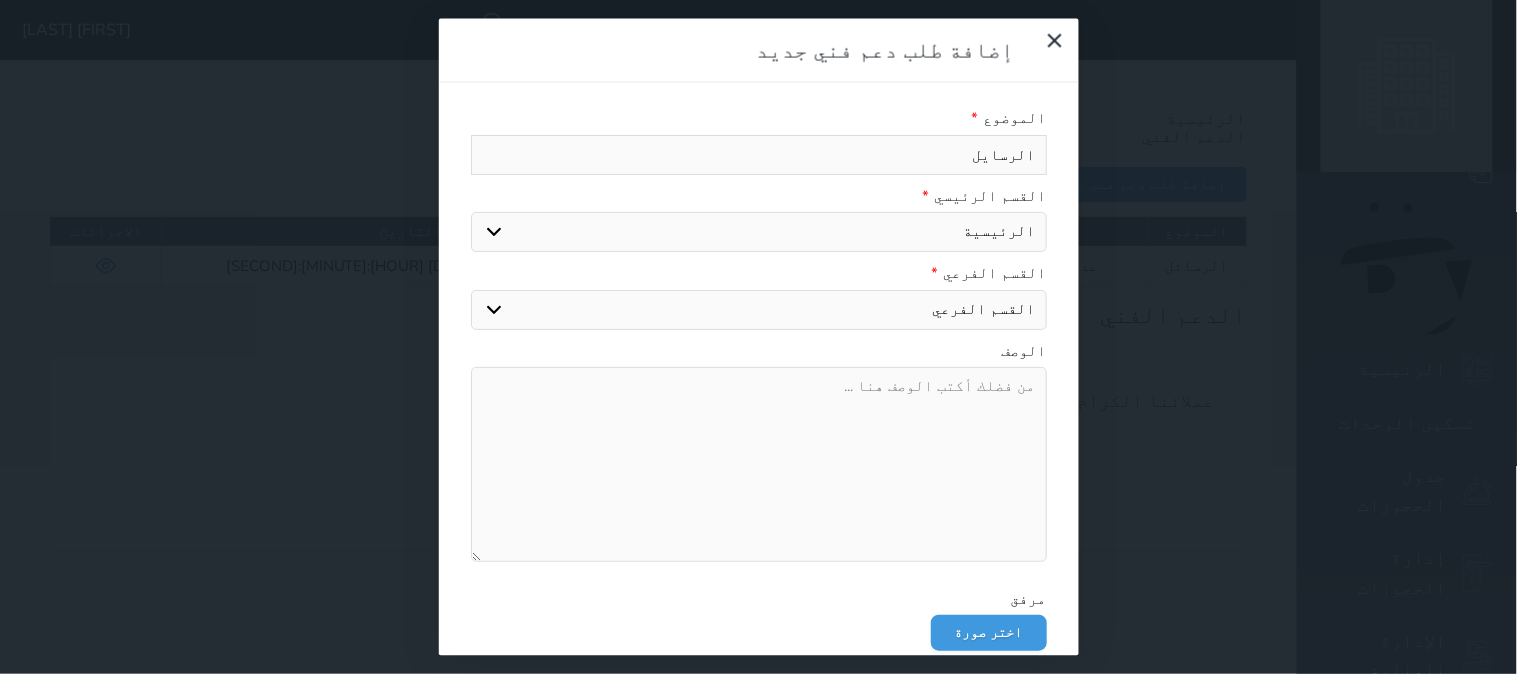 click on "القسم الفرعي   قسم الوحدة حالة الوحدة الإحصائيات تقرير الاستلام تقرير الوافدين تقرير المغادرين" at bounding box center (759, 309) 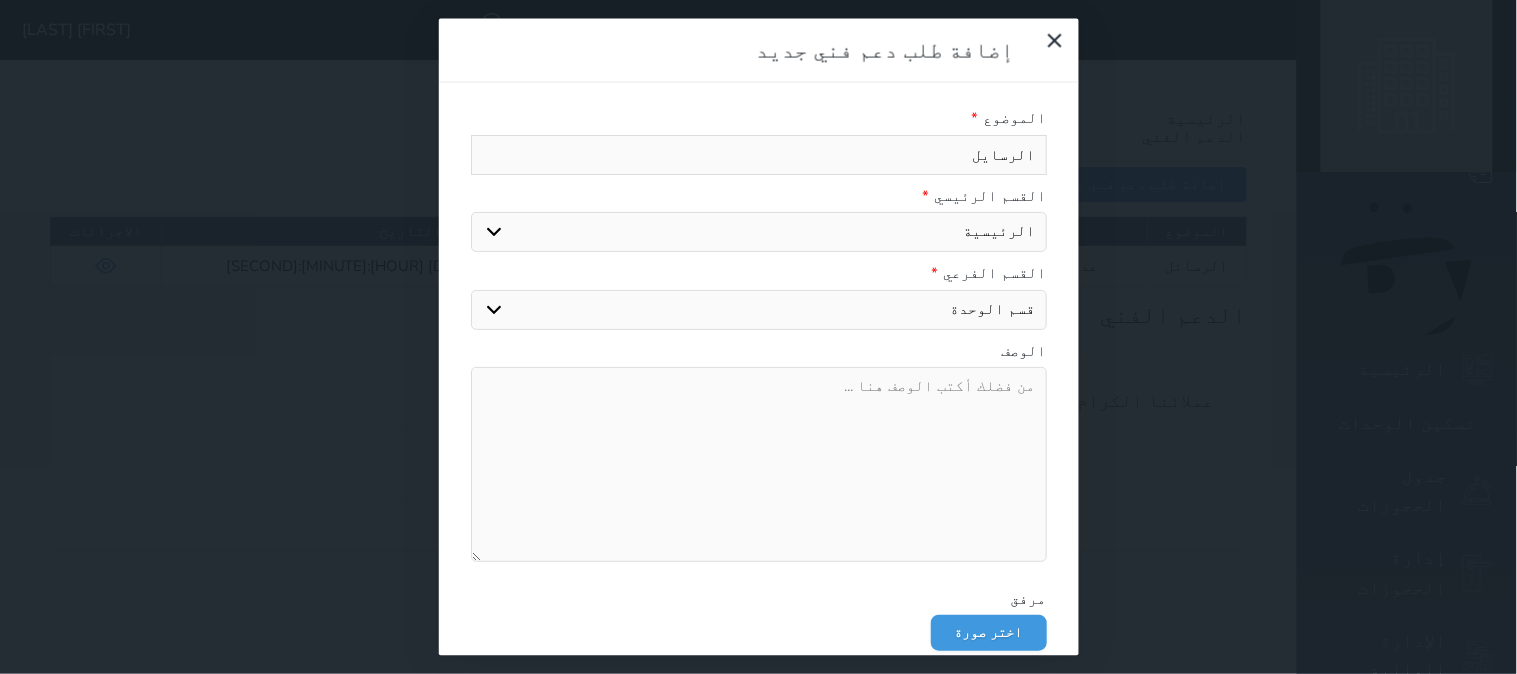 click on "القسم الفرعي   قسم الوحدة حالة الوحدة الإحصائيات تقرير الاستلام تقرير الوافدين تقرير المغادرين" at bounding box center [759, 309] 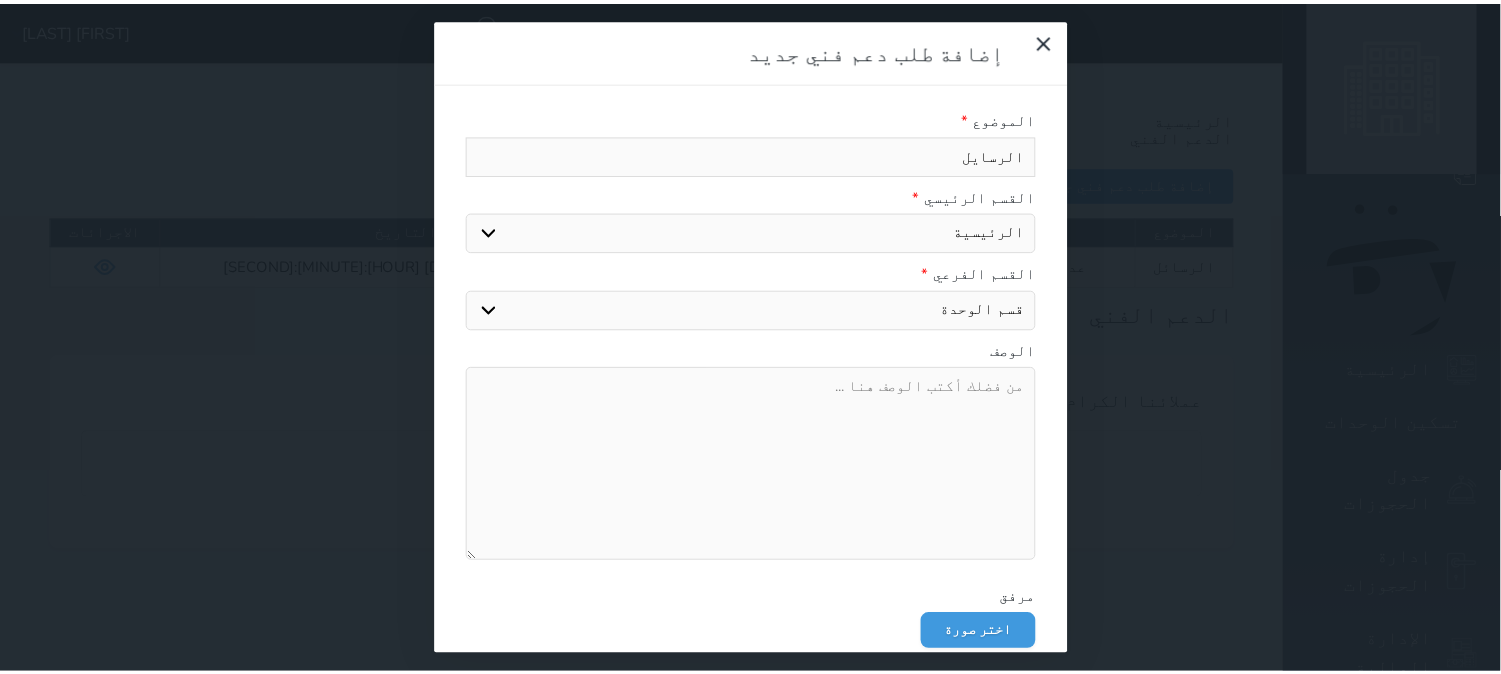 scroll, scrollTop: 80, scrollLeft: 0, axis: vertical 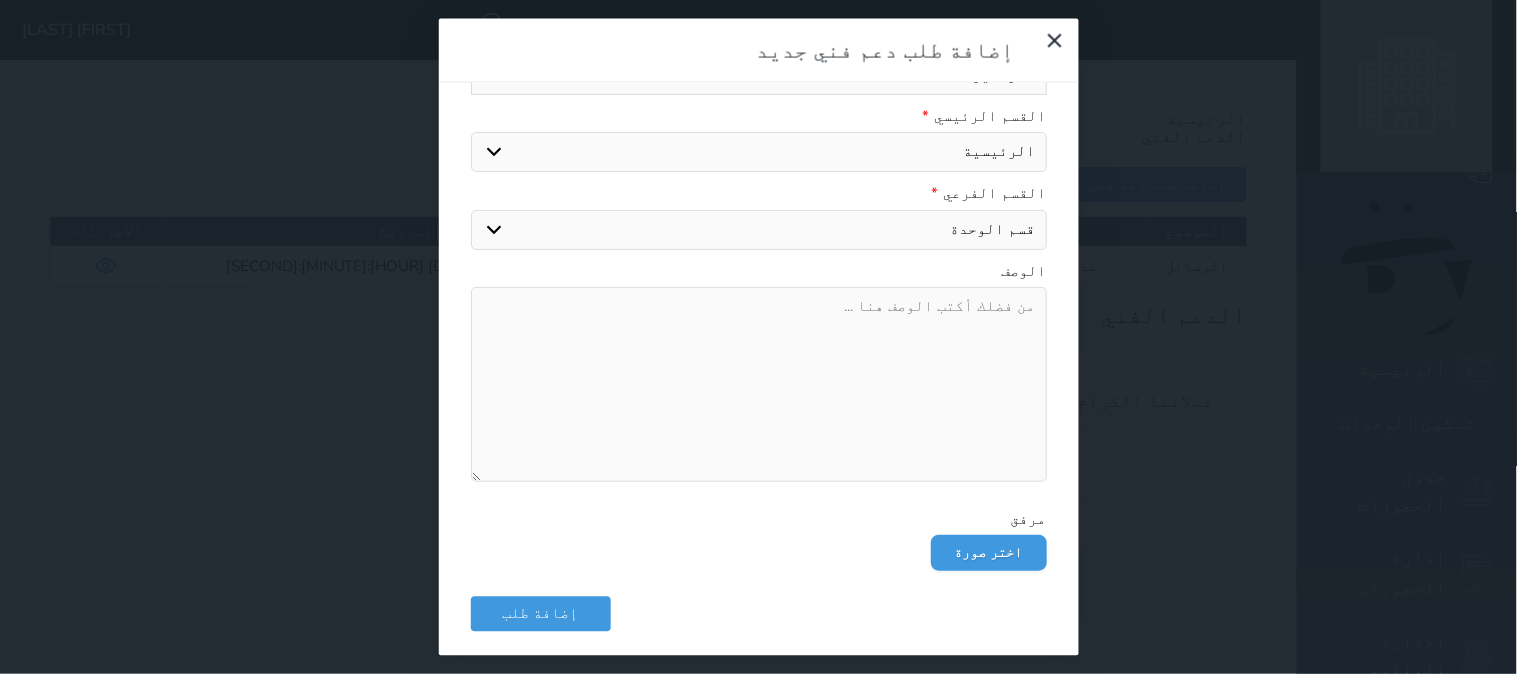 click at bounding box center (759, 384) 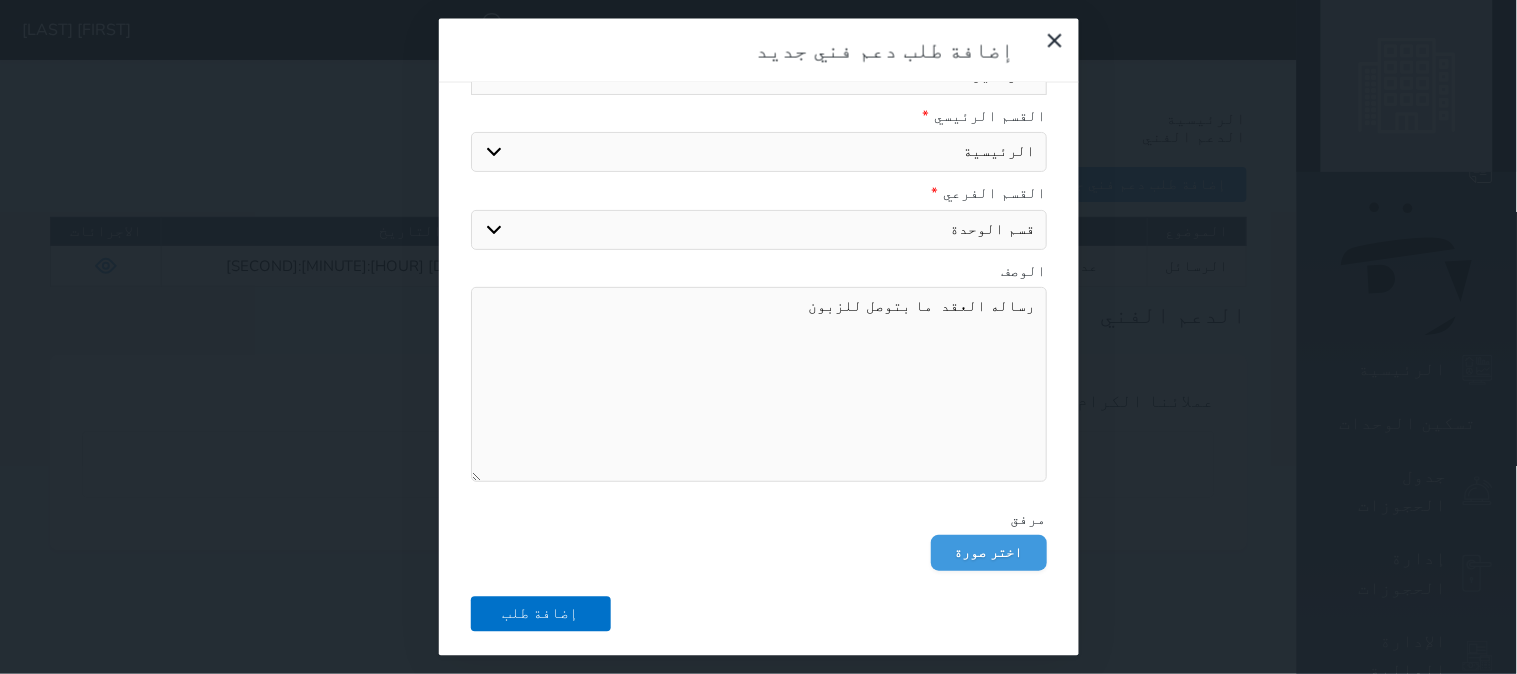 type on "رساله العقد  ما بتوصل للزبون" 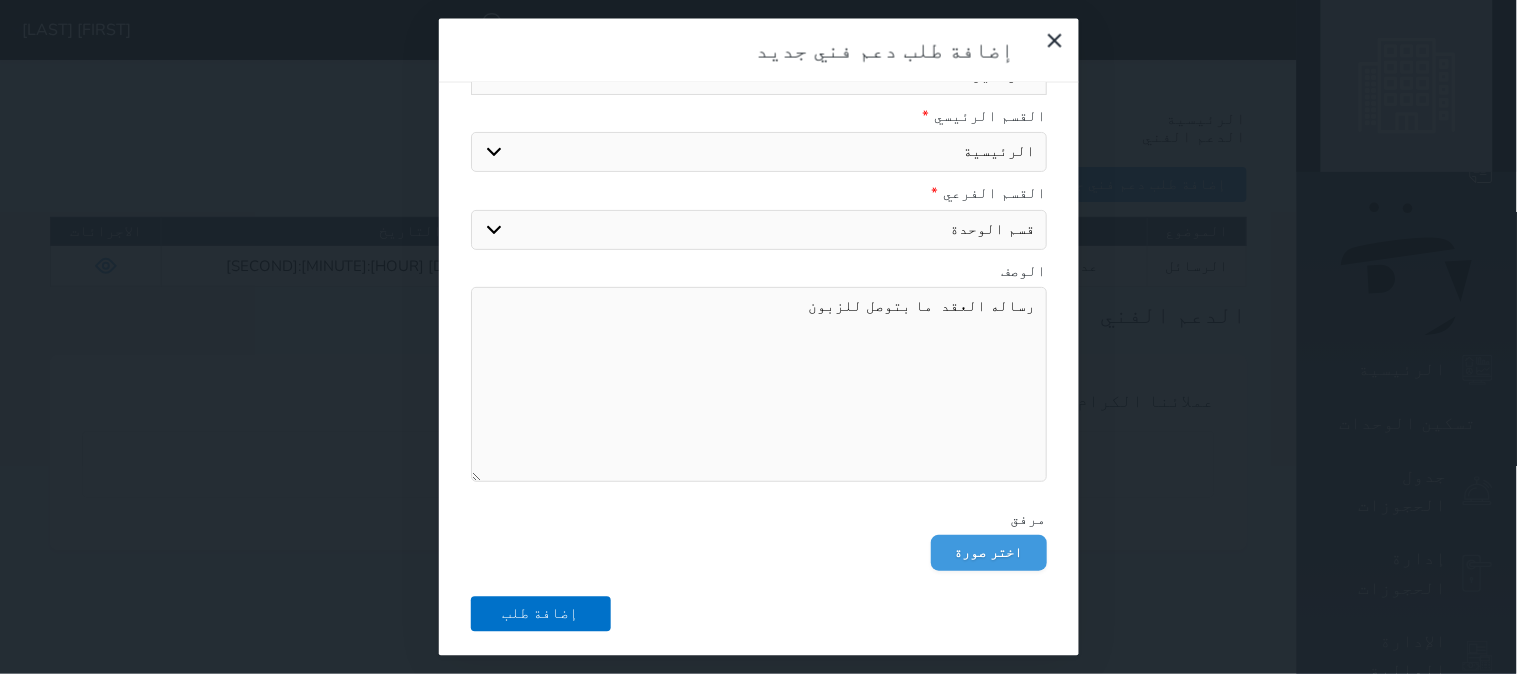 click on "إضافة طلب" at bounding box center [541, 614] 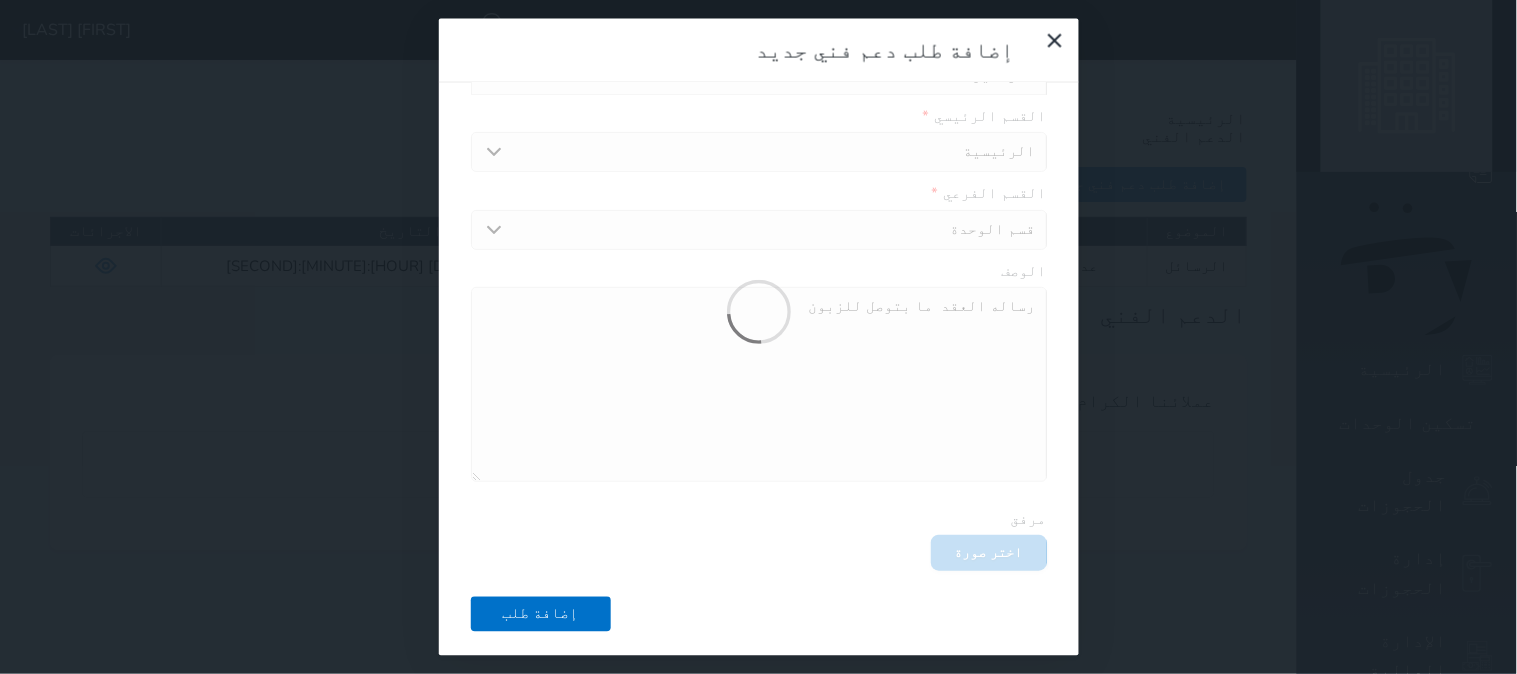type 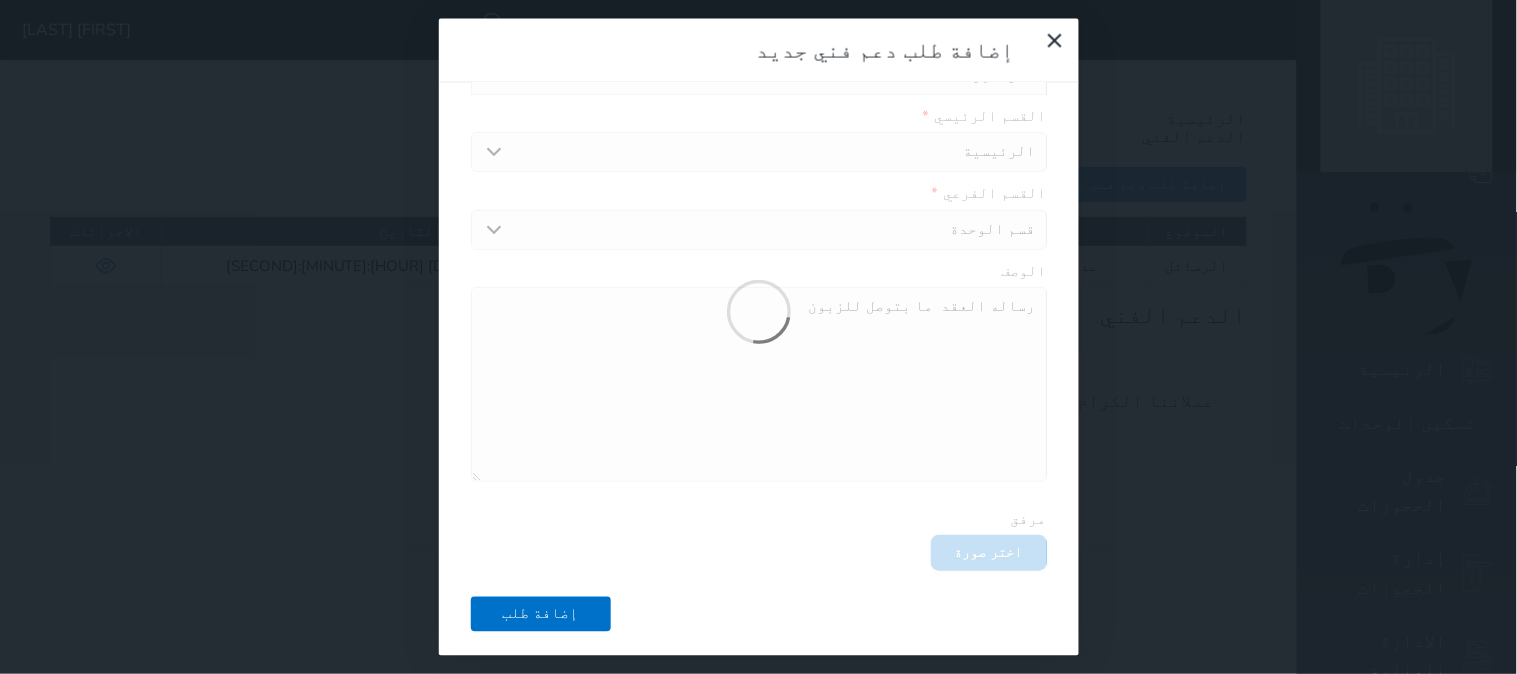 type 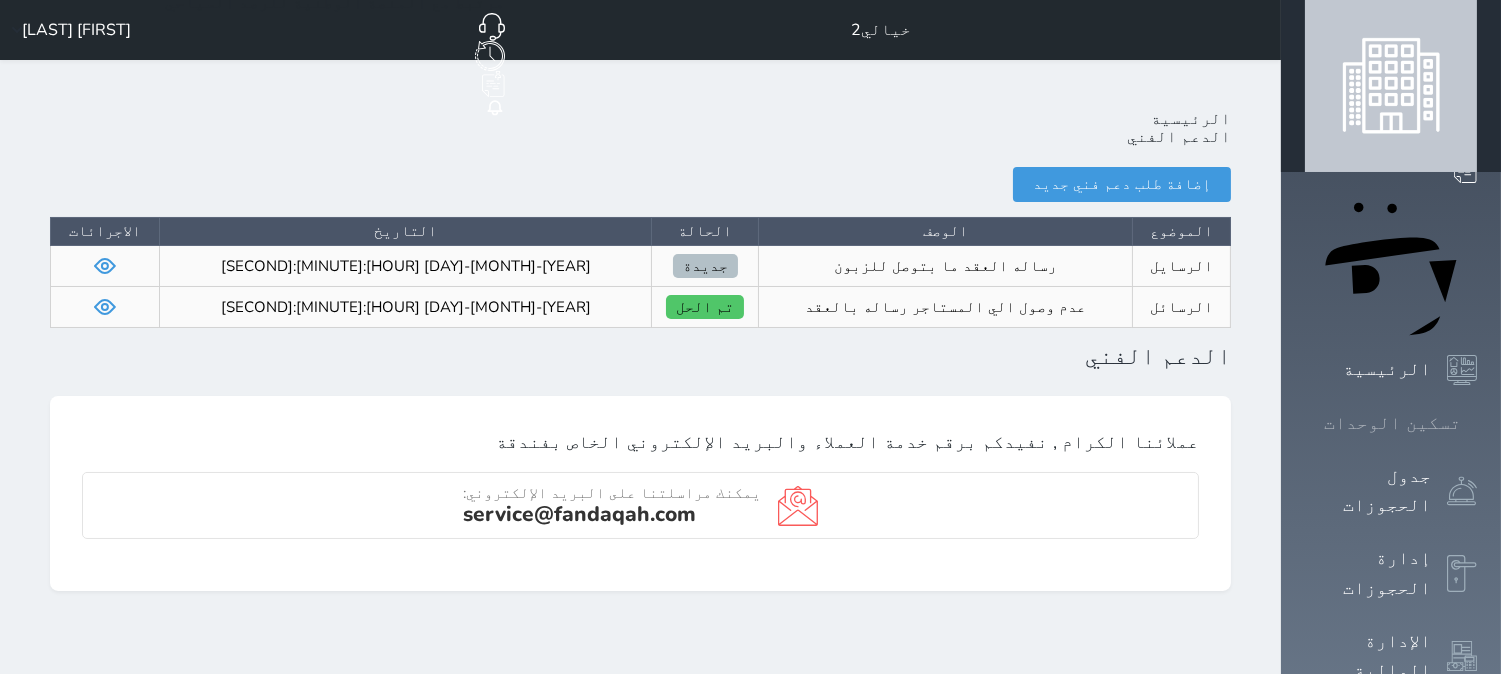 click 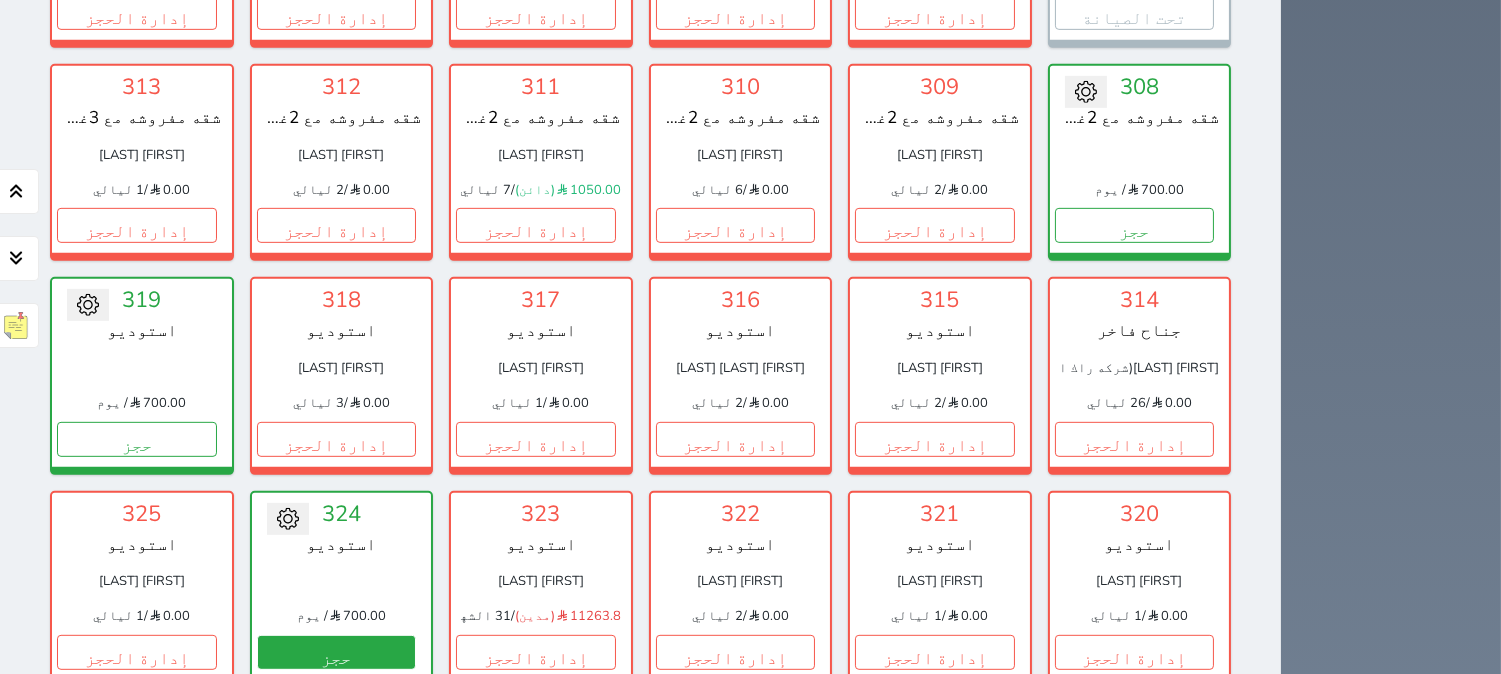 scroll, scrollTop: 1633, scrollLeft: 0, axis: vertical 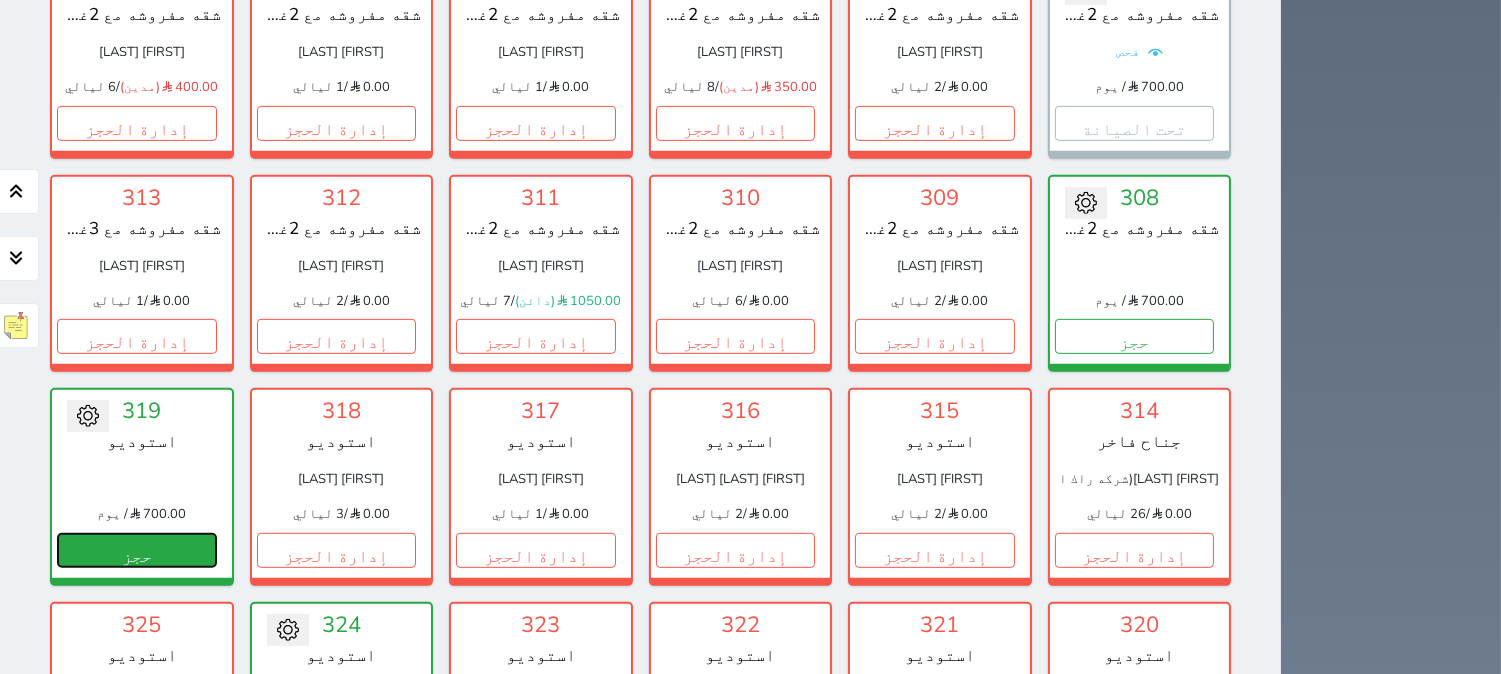 click on "حجز" at bounding box center [137, 550] 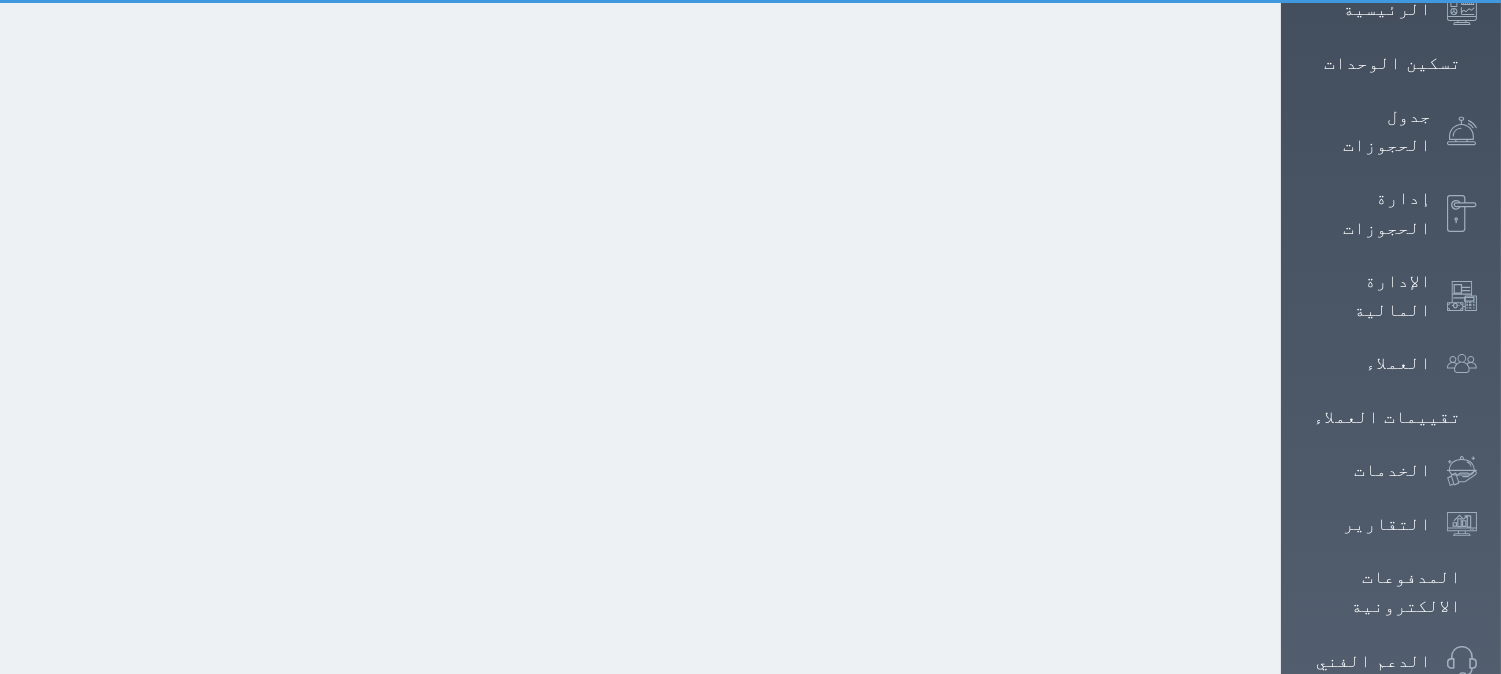 select on "1" 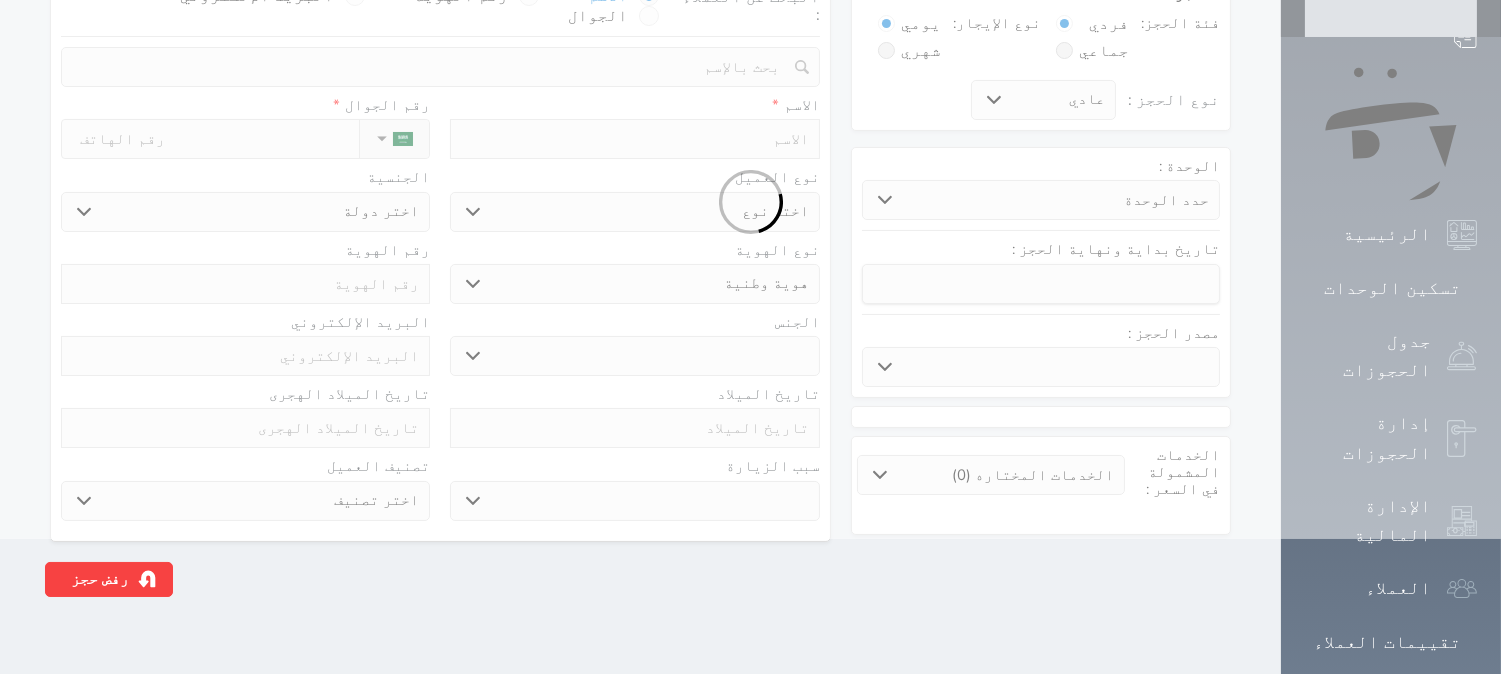 select 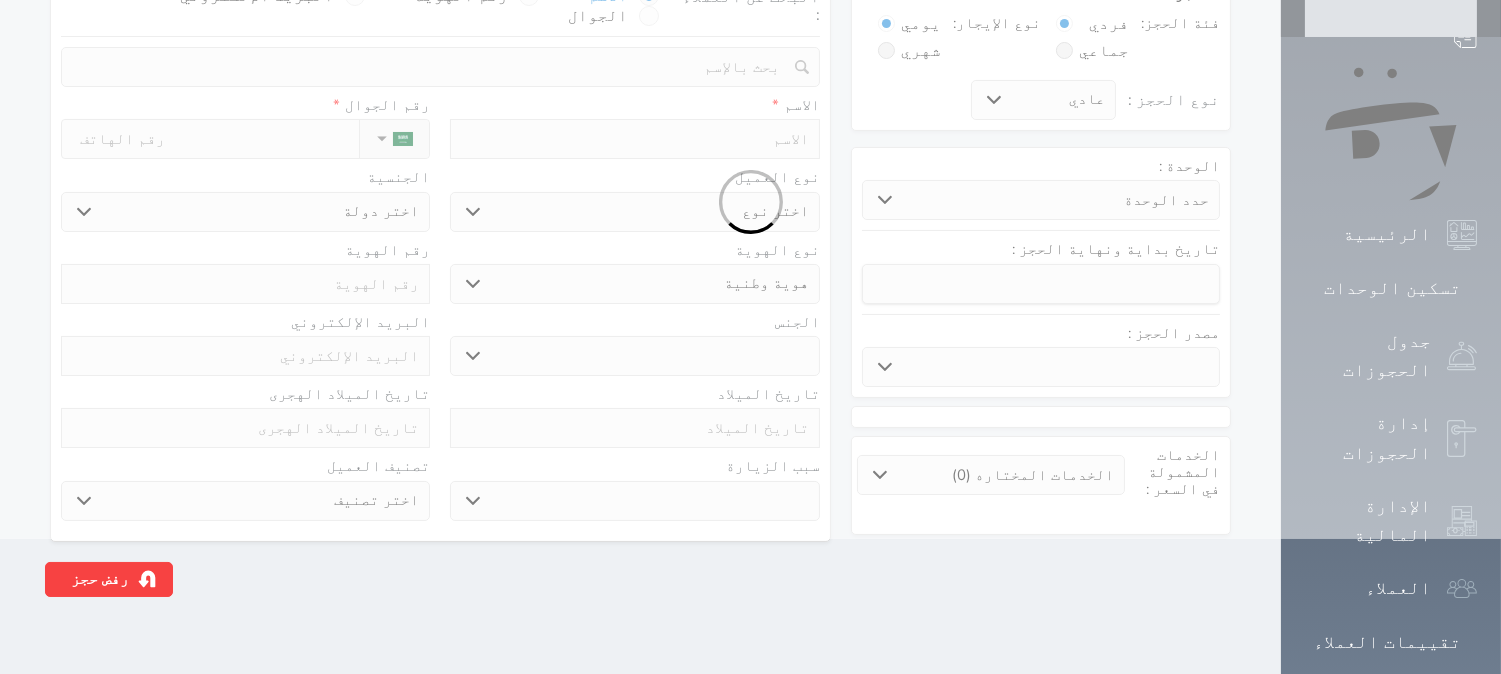 select 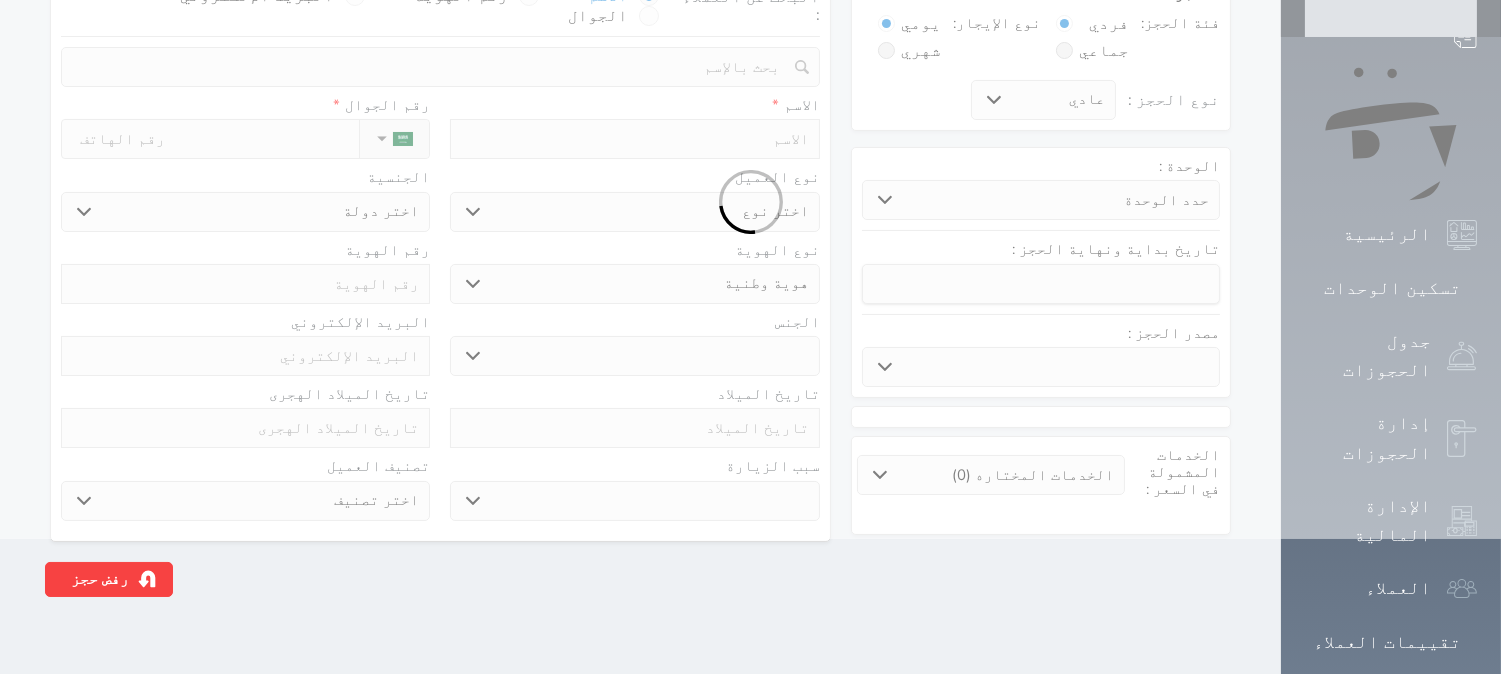 select 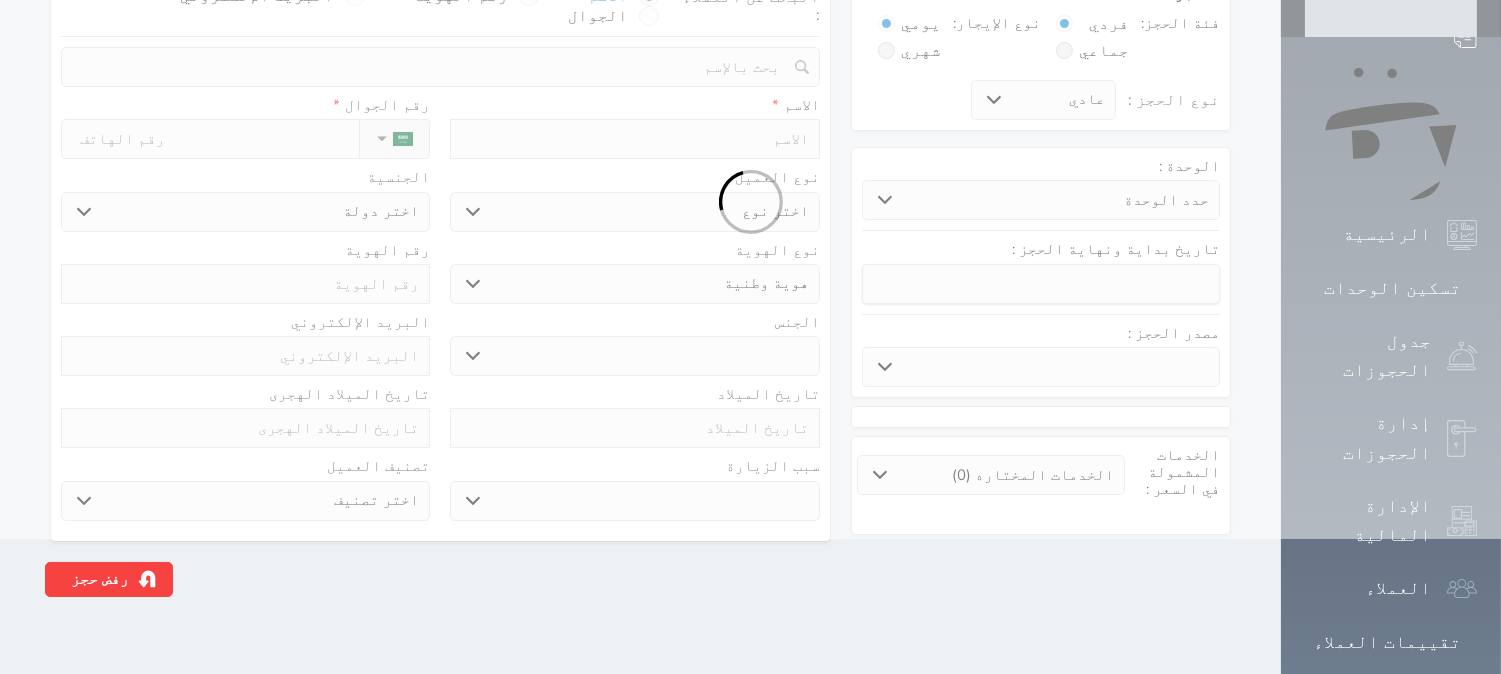 select 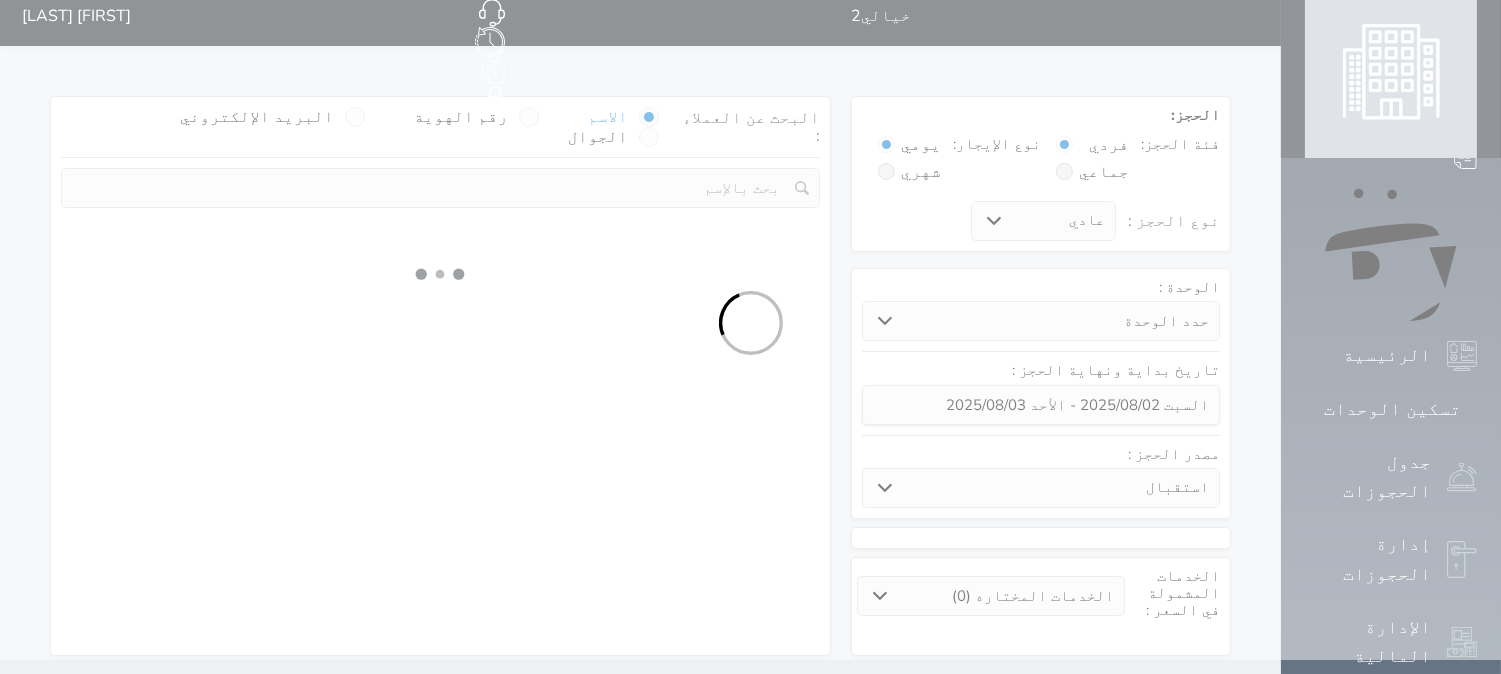 scroll, scrollTop: 0, scrollLeft: 0, axis: both 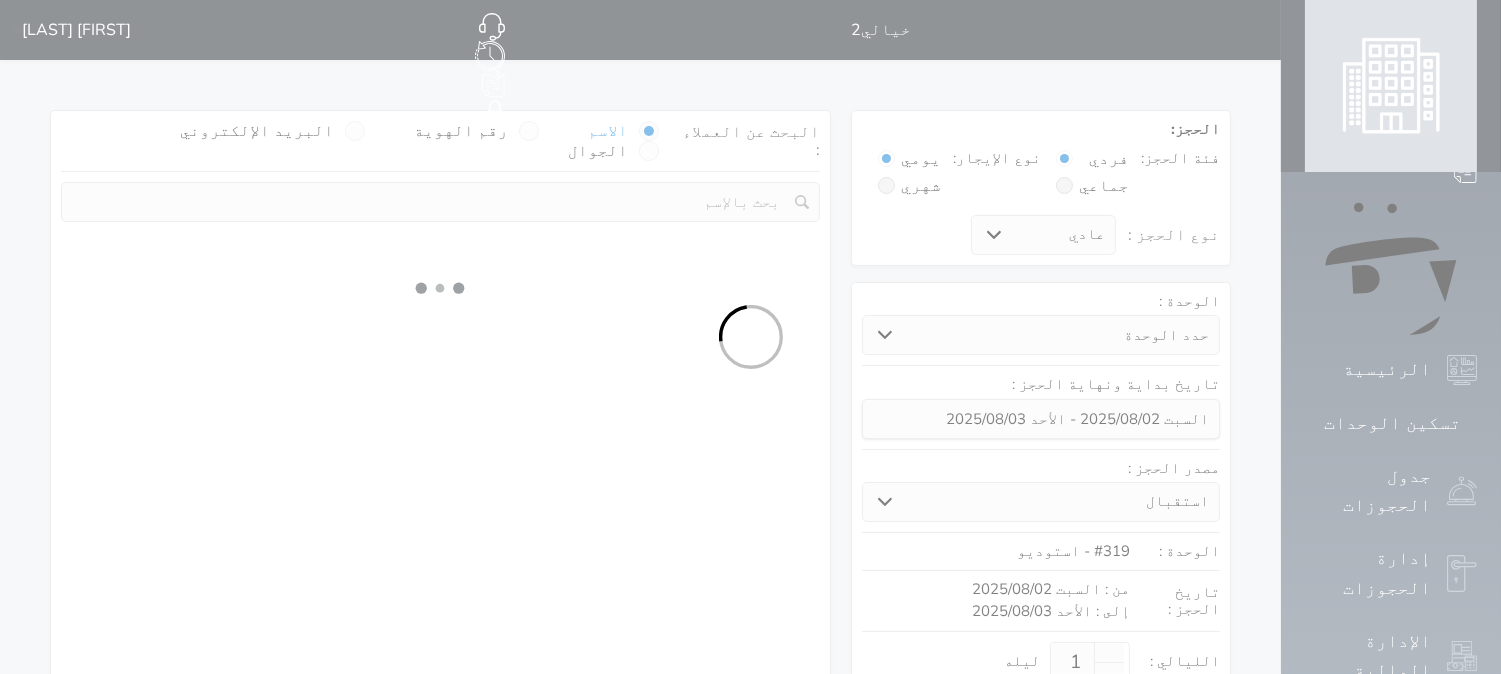 select 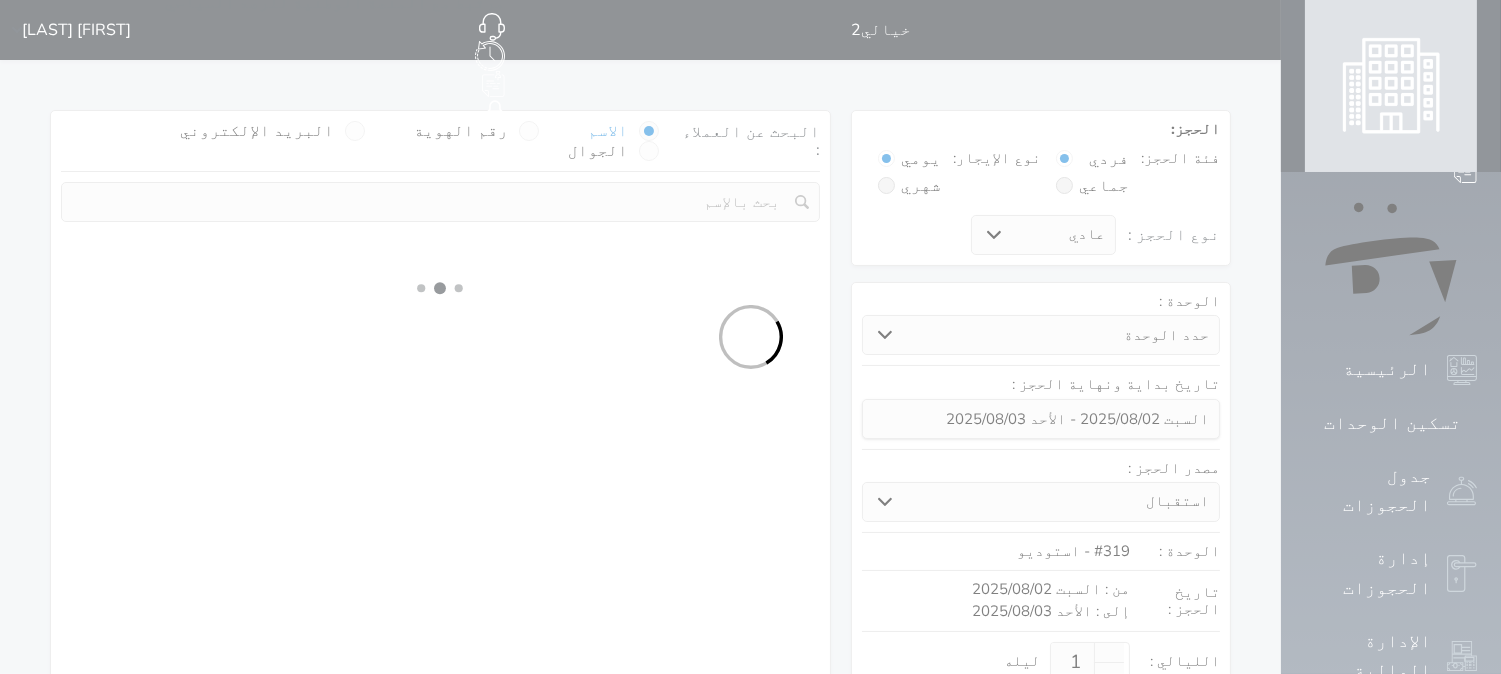 select on "113" 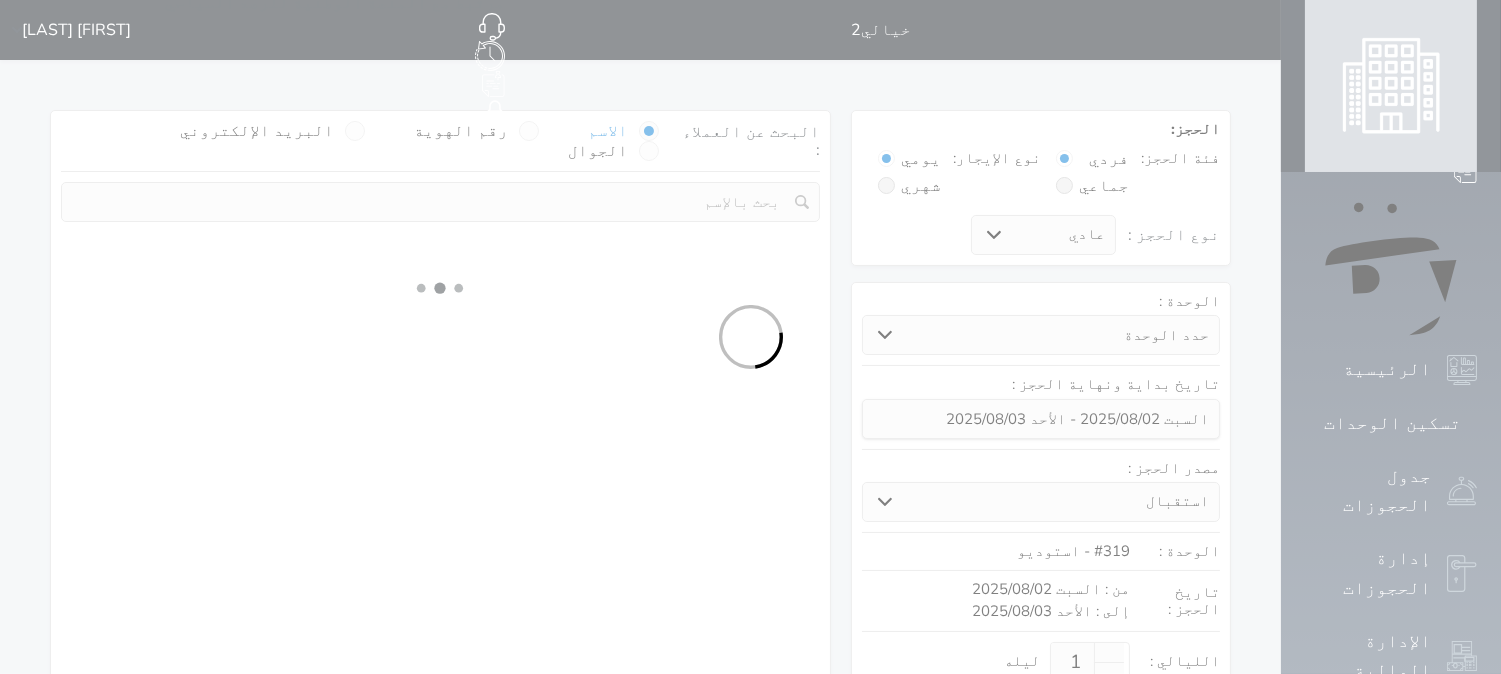 select on "1" 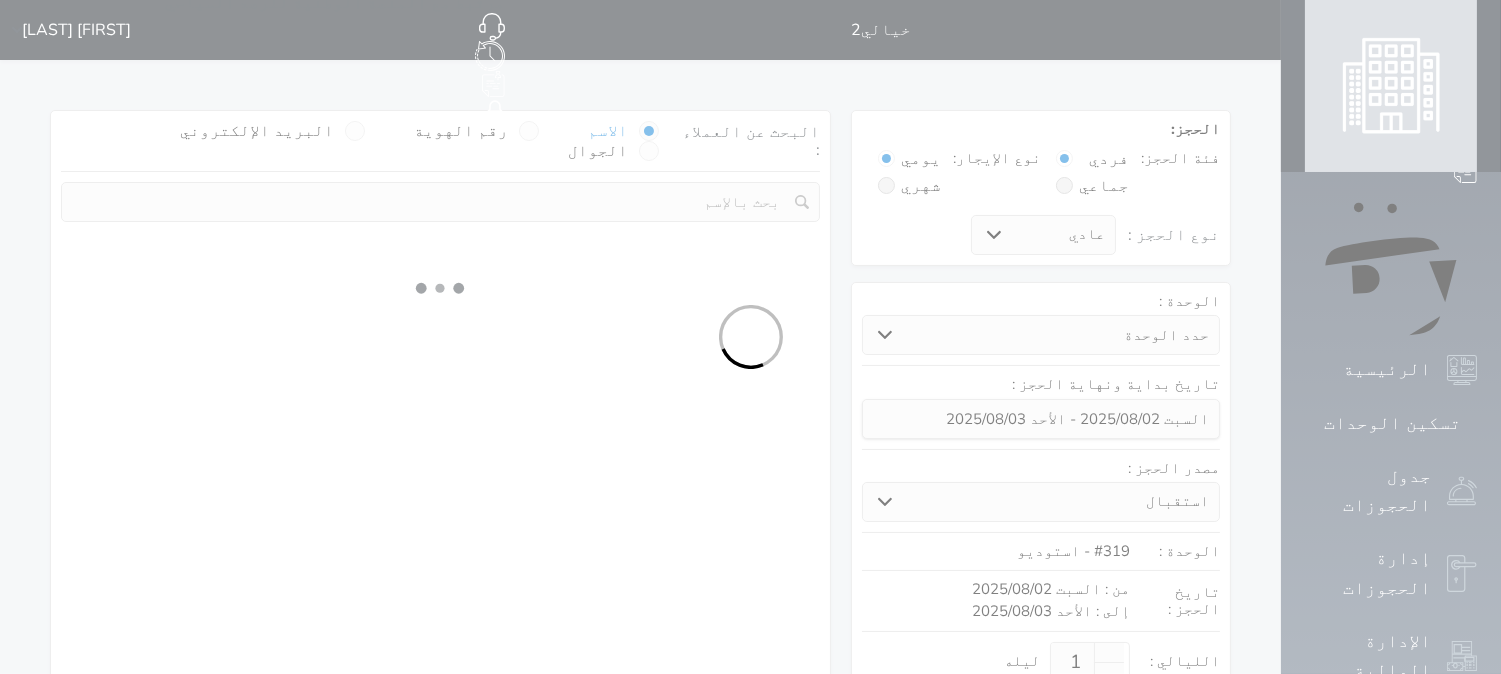 select 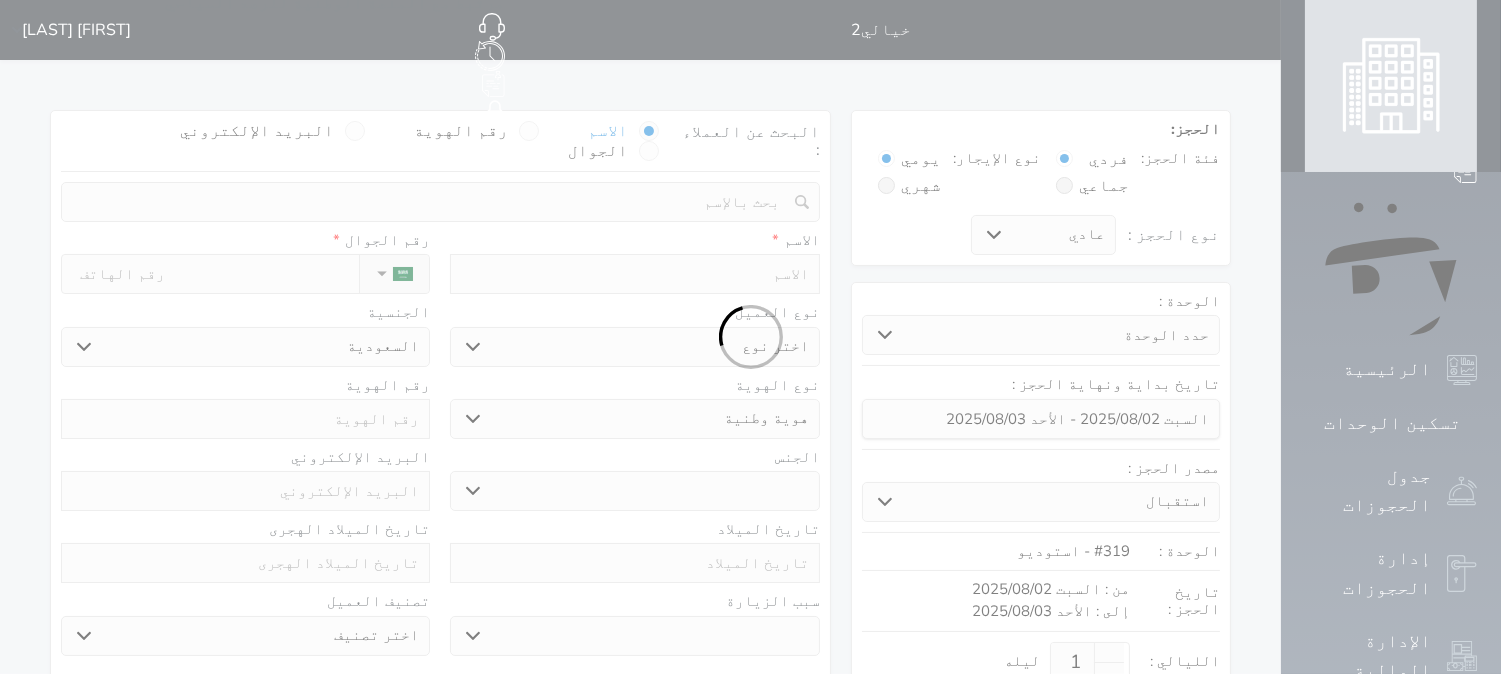 click at bounding box center [750, 337] 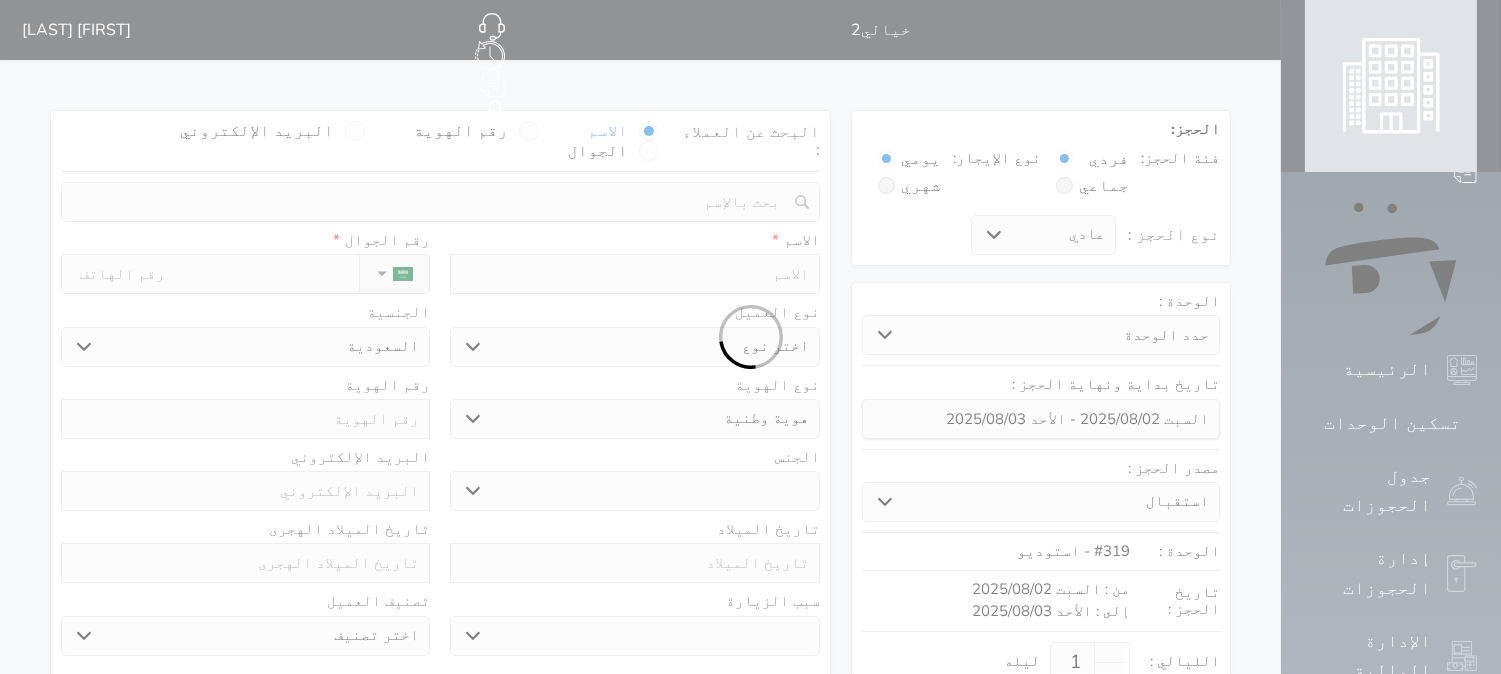 select 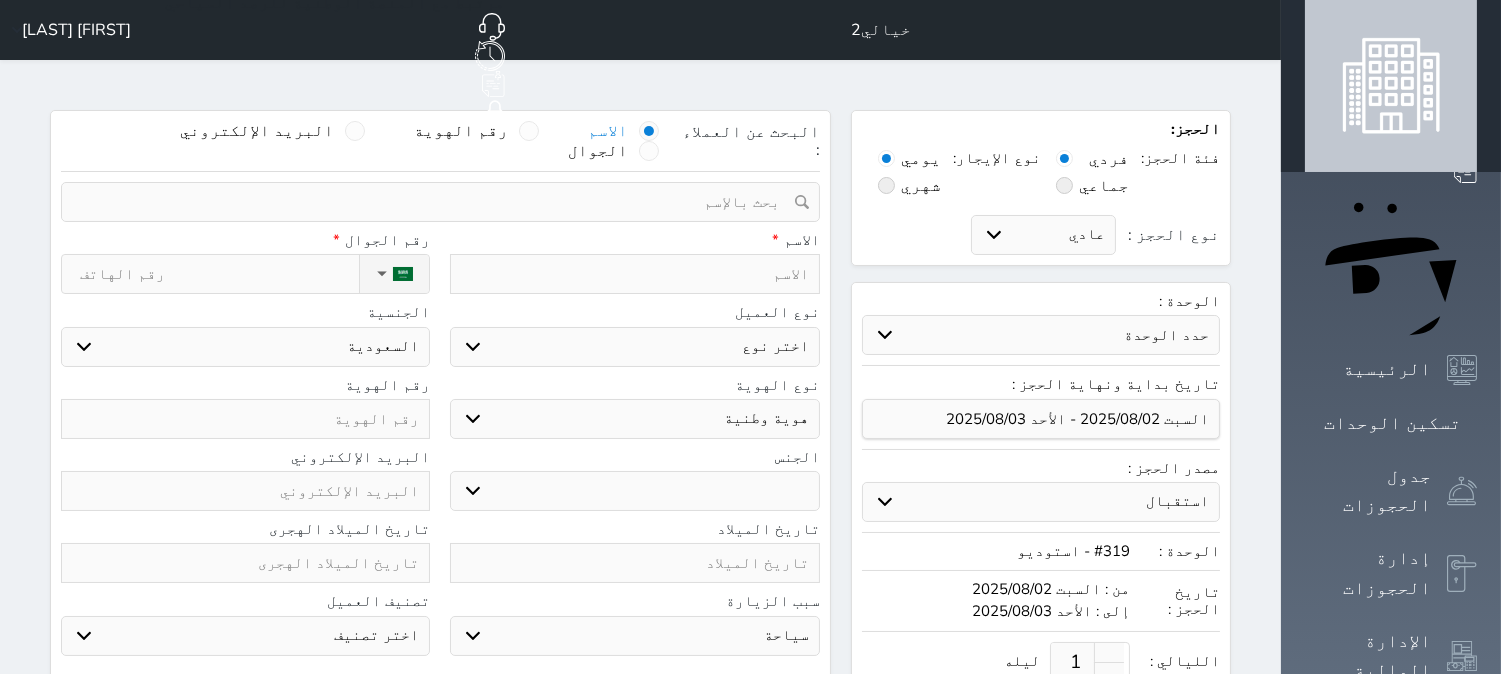 select on "1" 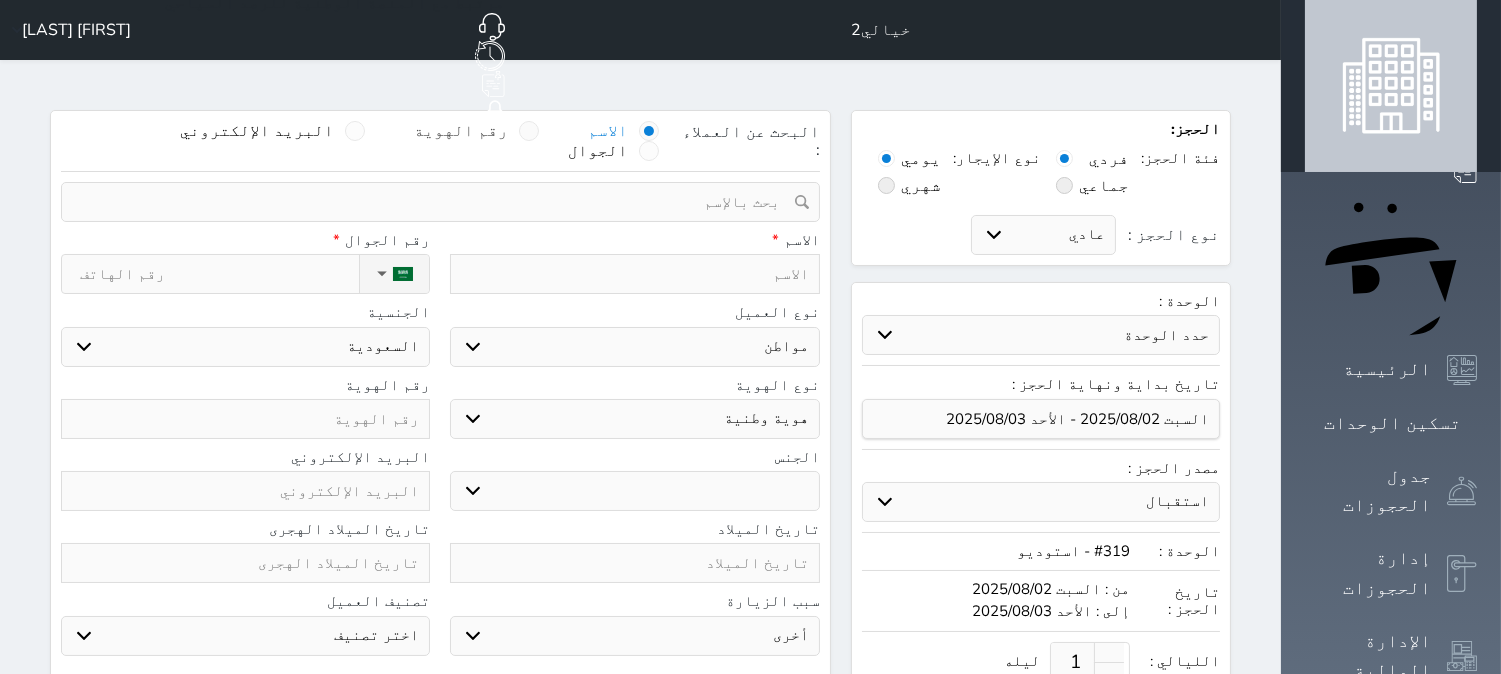 select 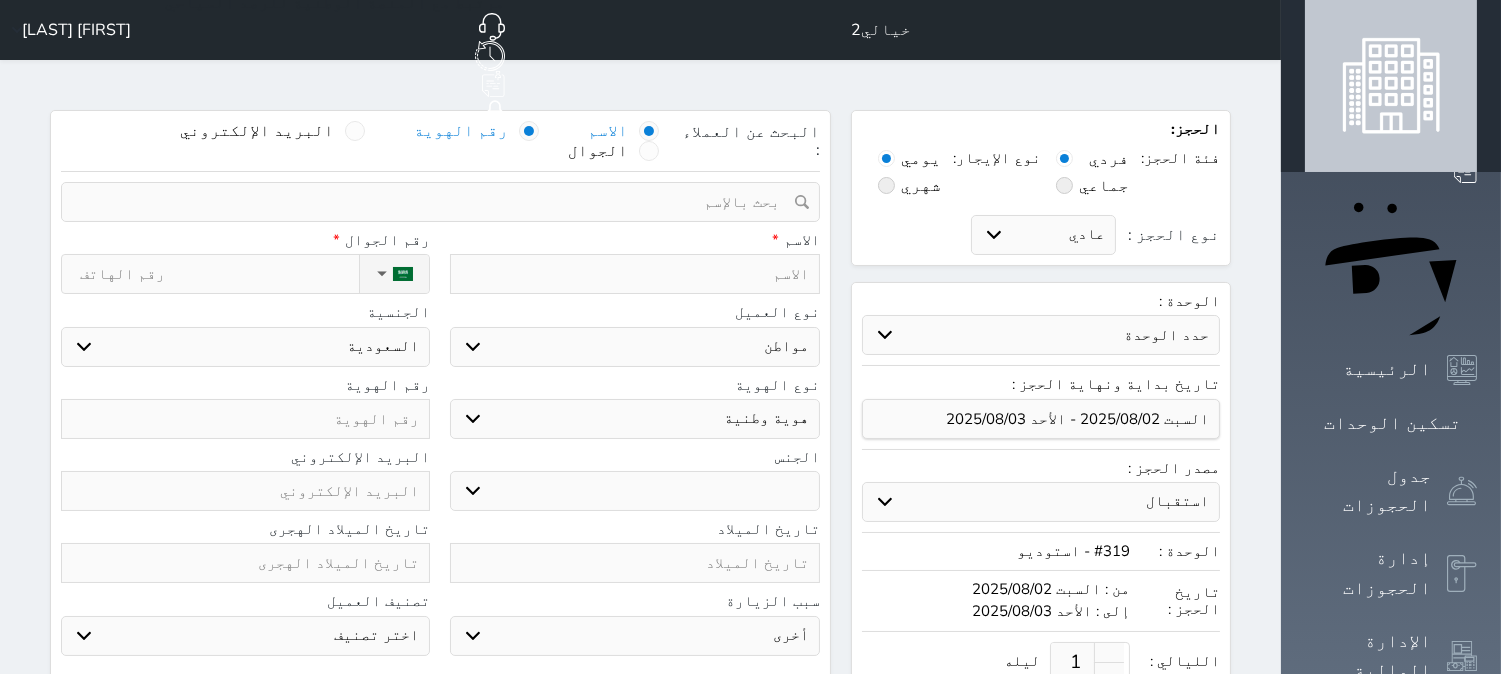 select 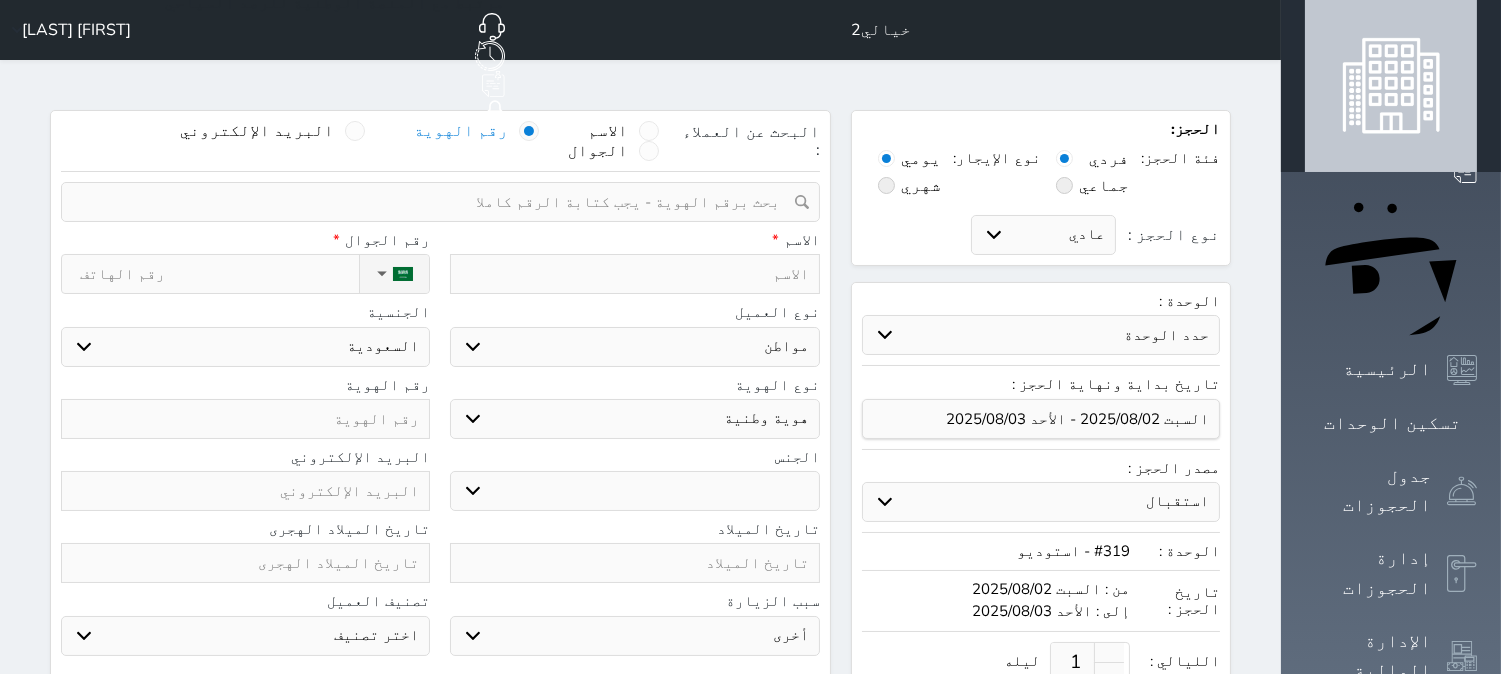 click at bounding box center [433, 202] 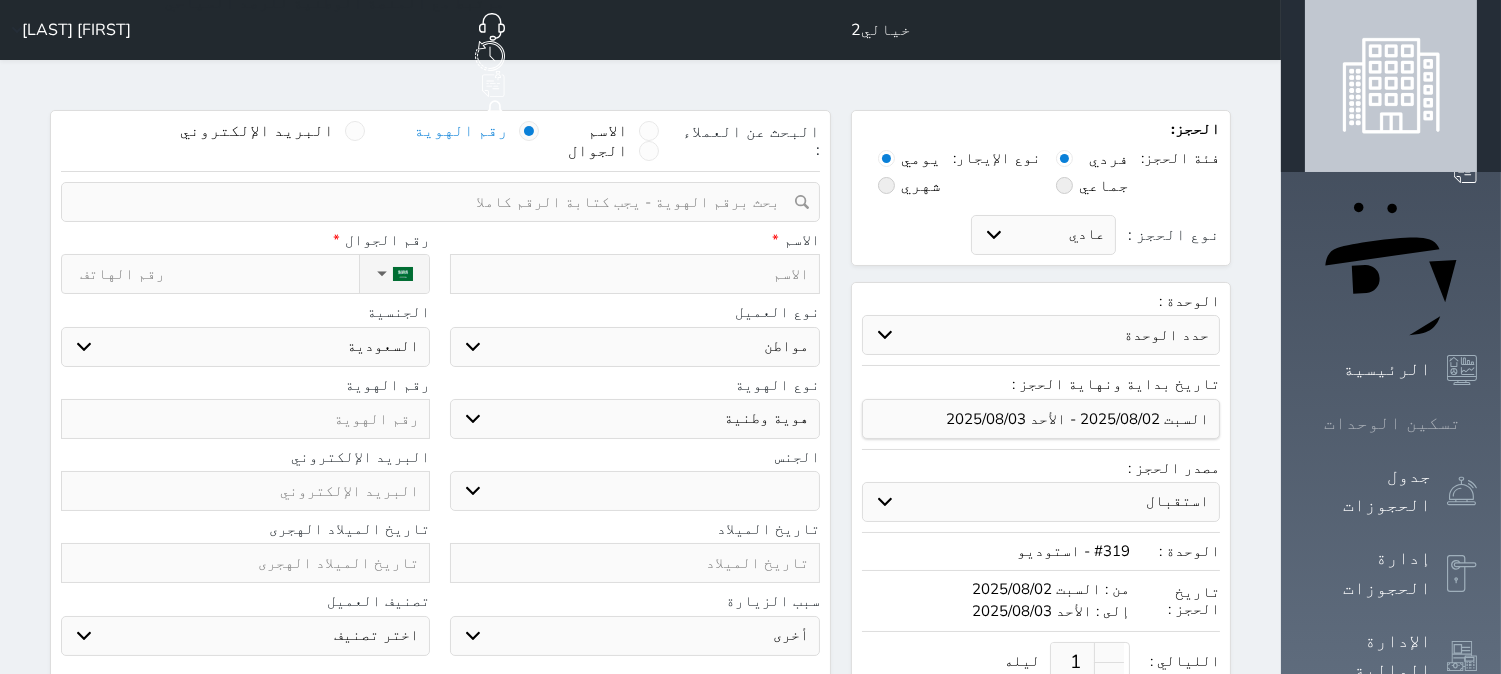 click 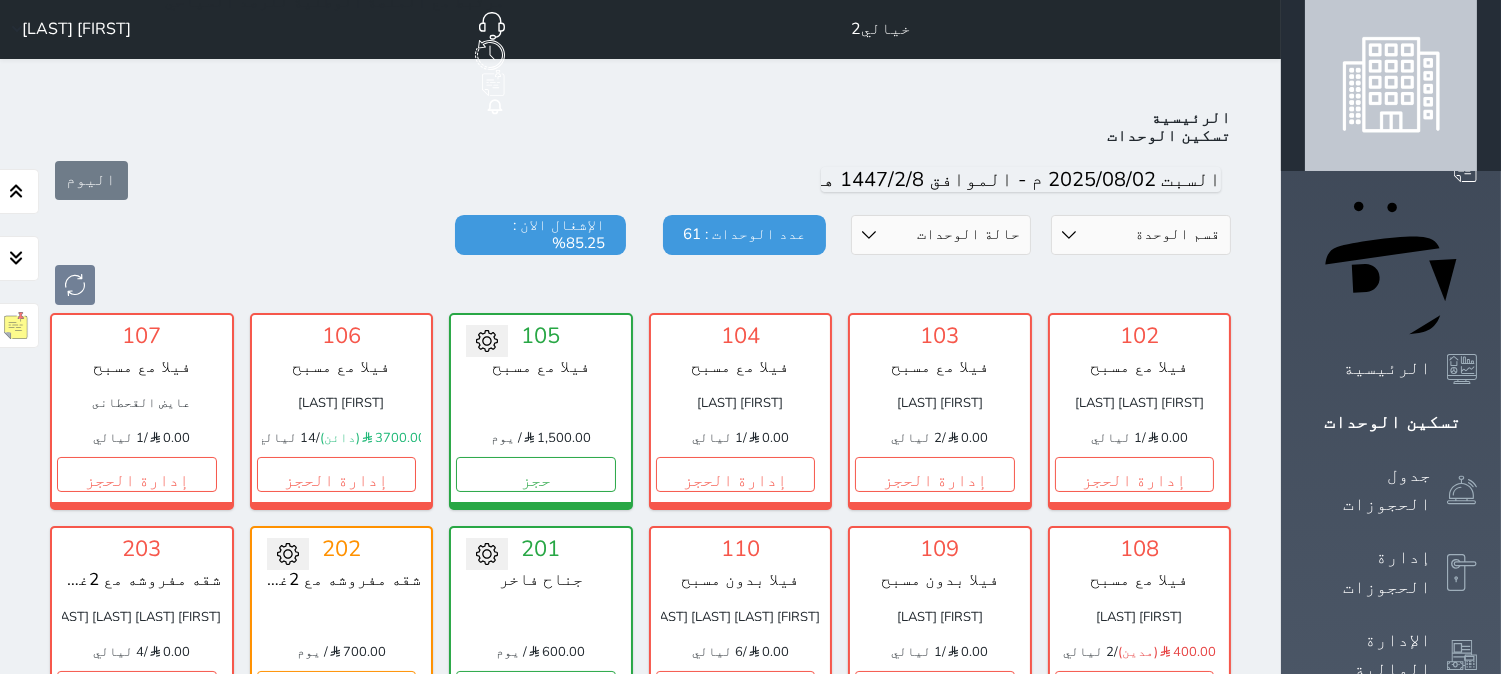 scroll, scrollTop: 0, scrollLeft: 0, axis: both 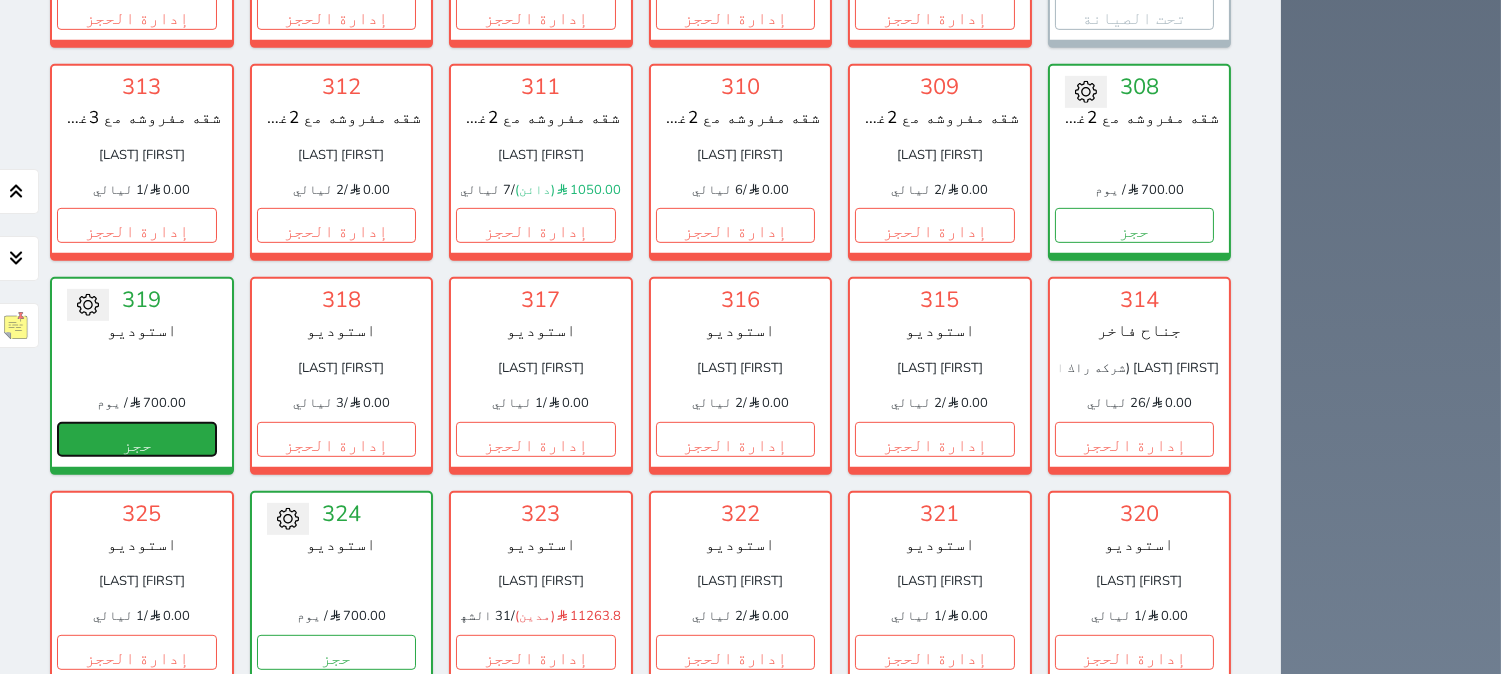 click on "حجز" at bounding box center [137, 439] 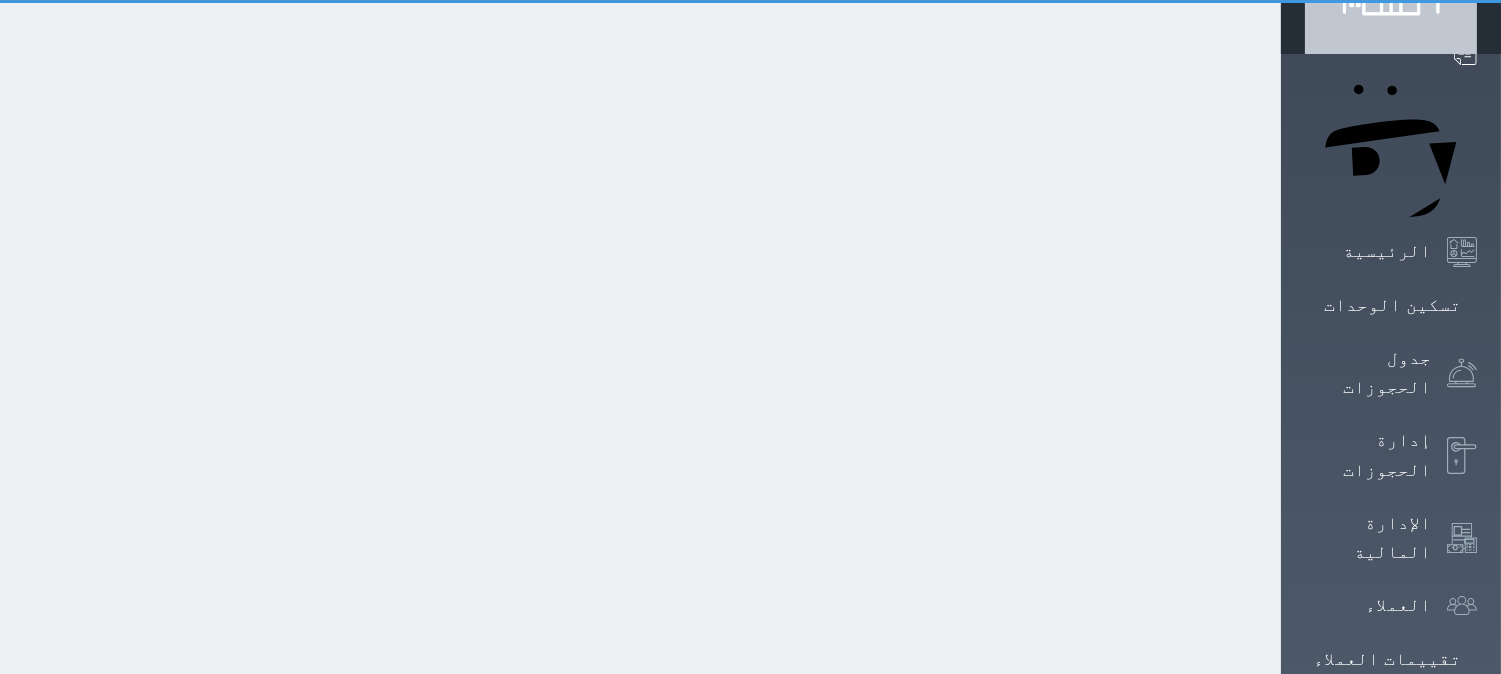 select on "1" 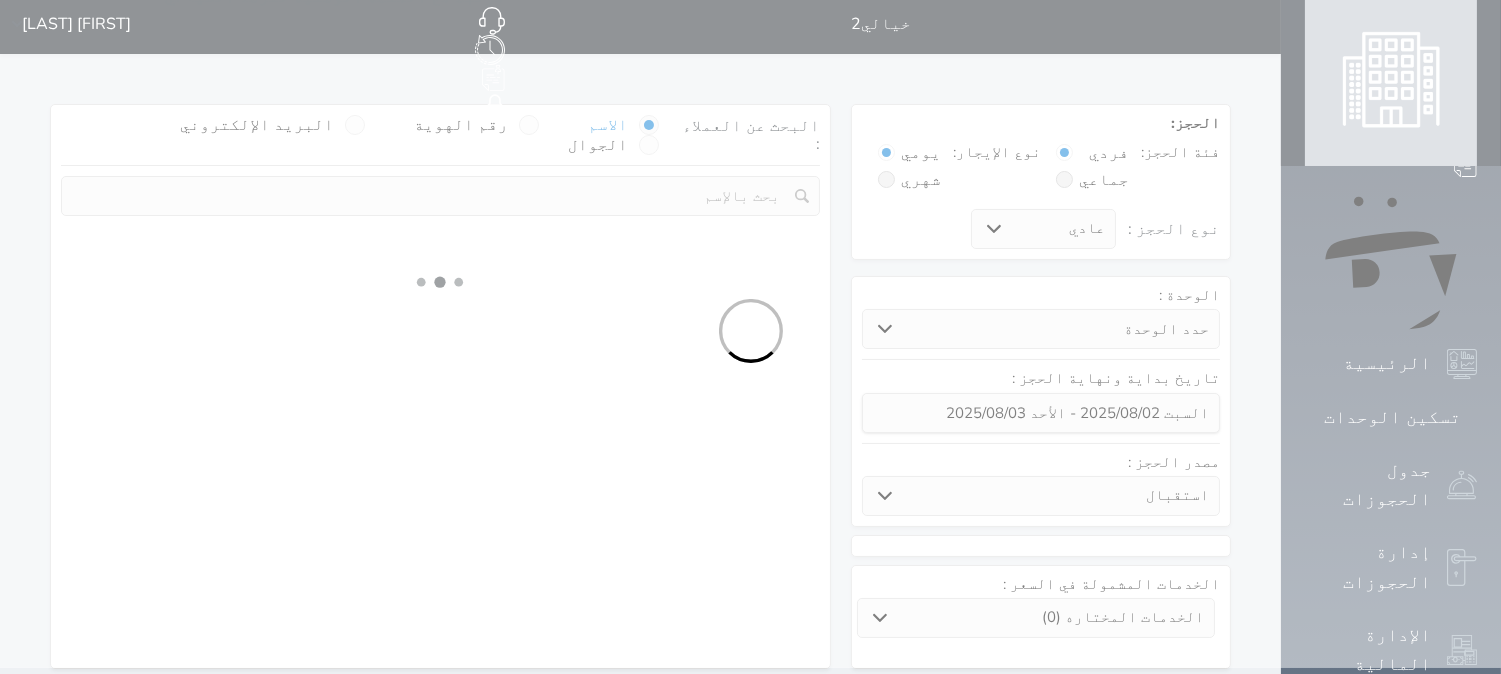 scroll, scrollTop: 0, scrollLeft: 0, axis: both 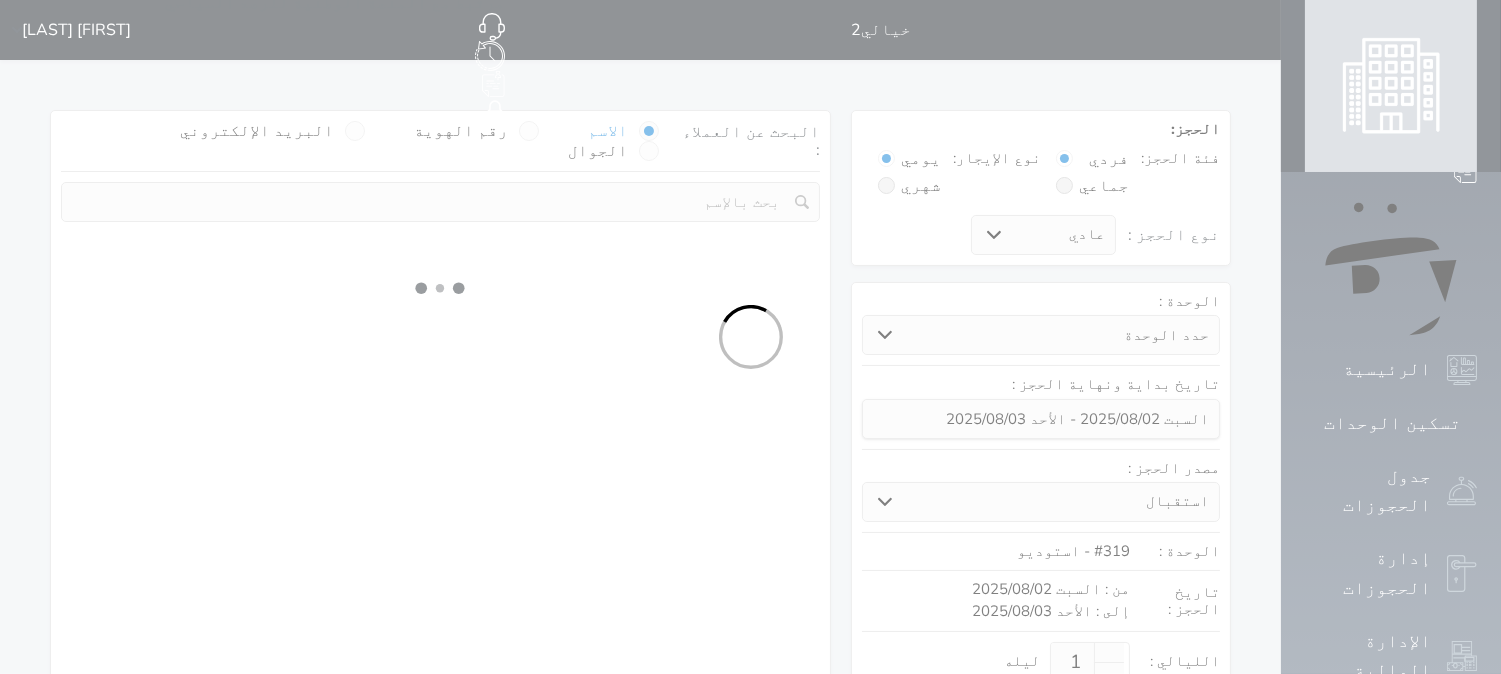 select 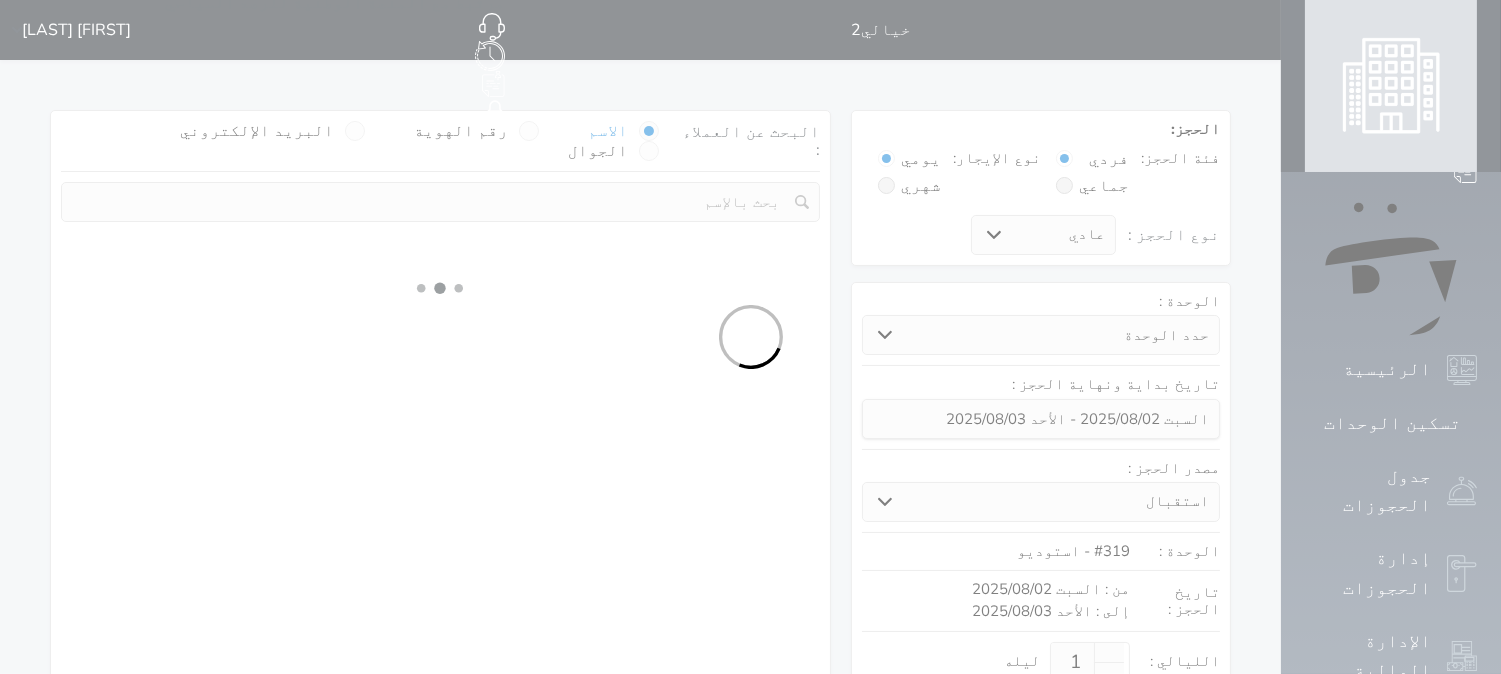 select on "113" 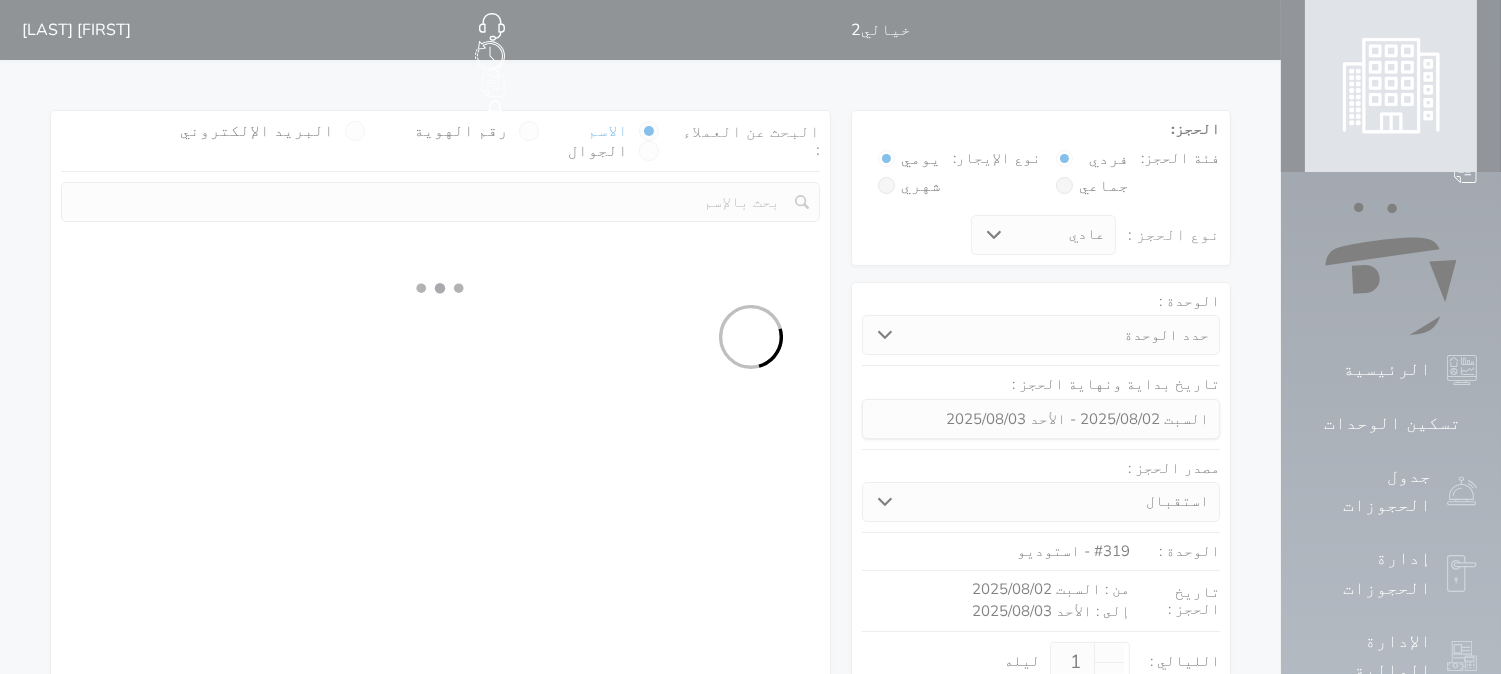 select on "1" 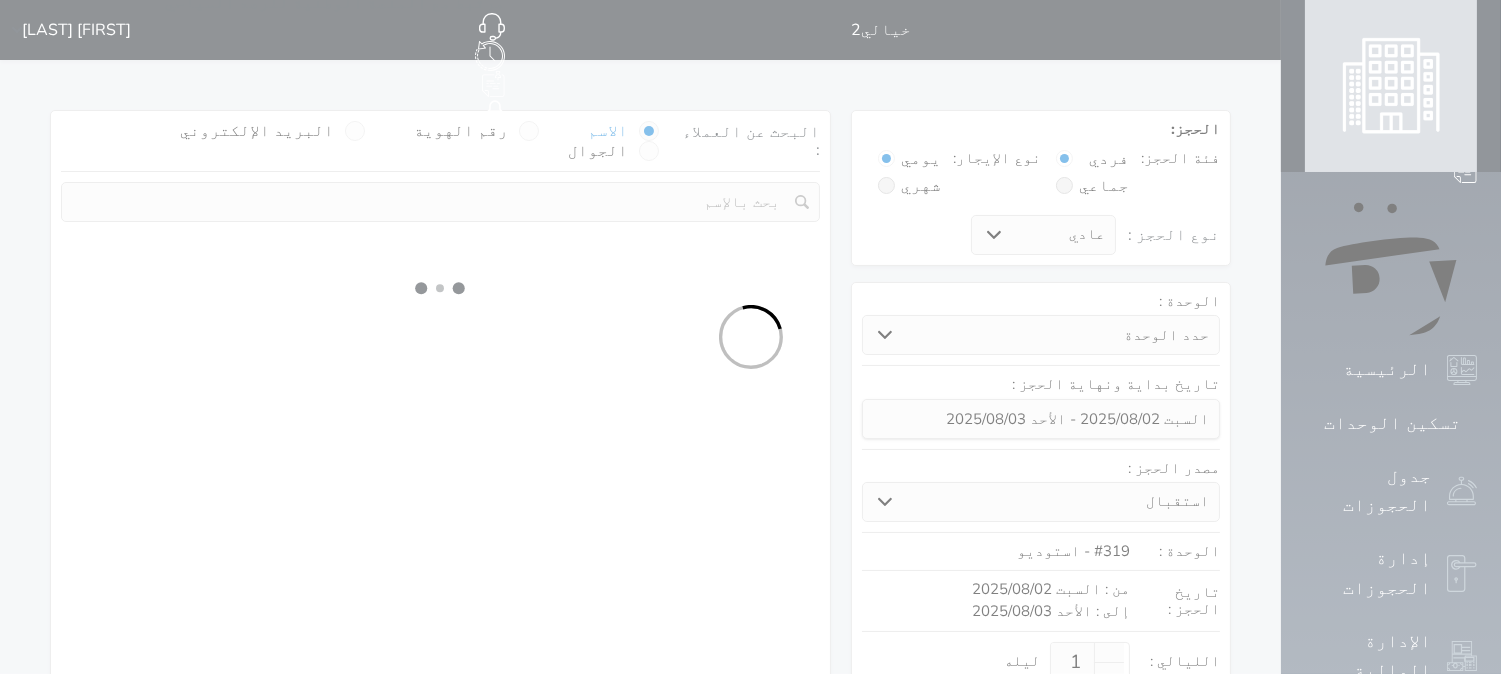 select 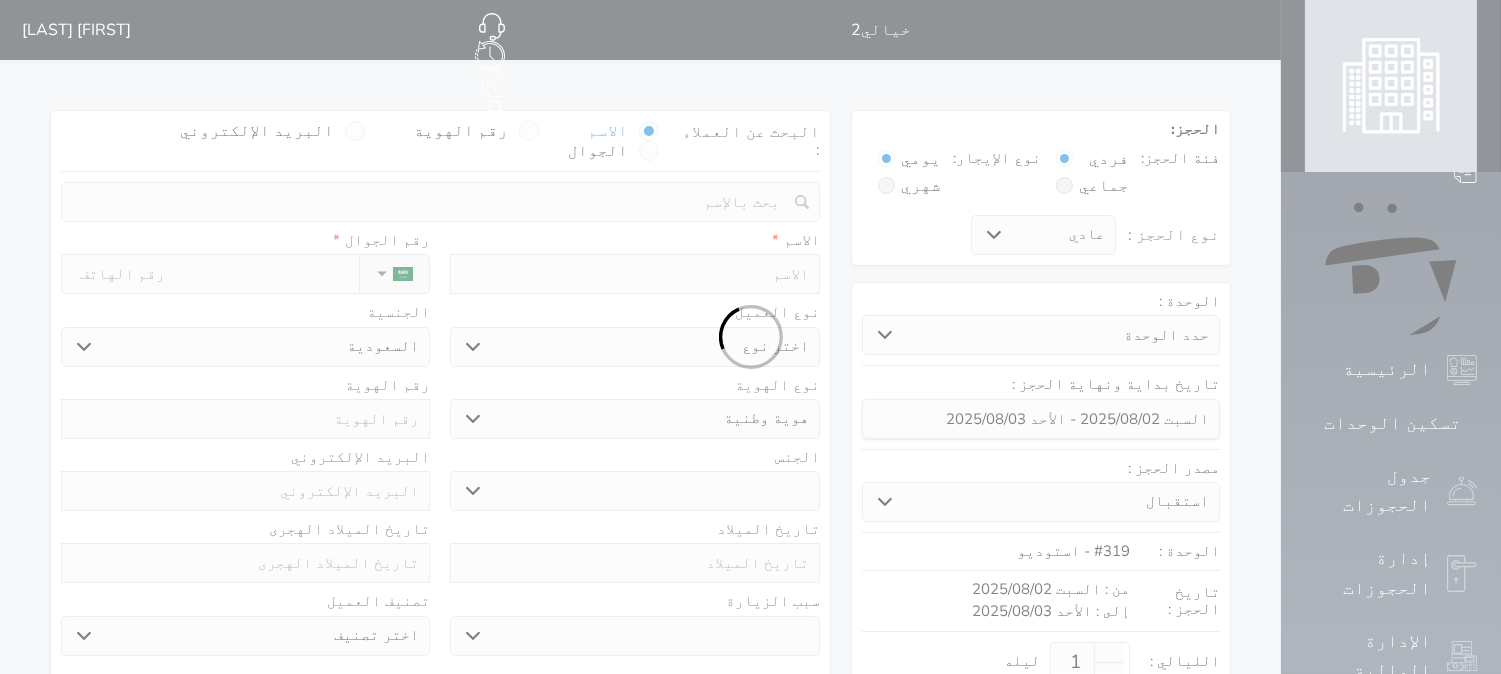 select 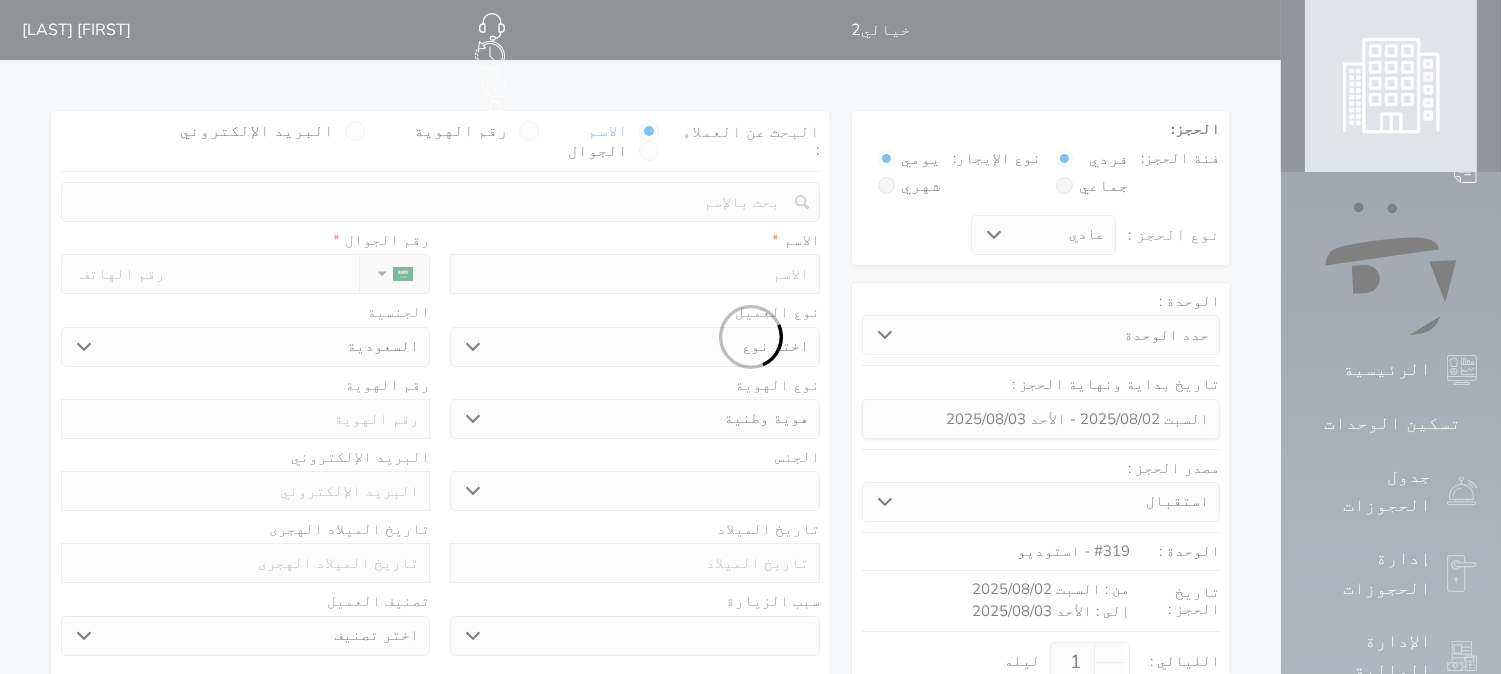 select 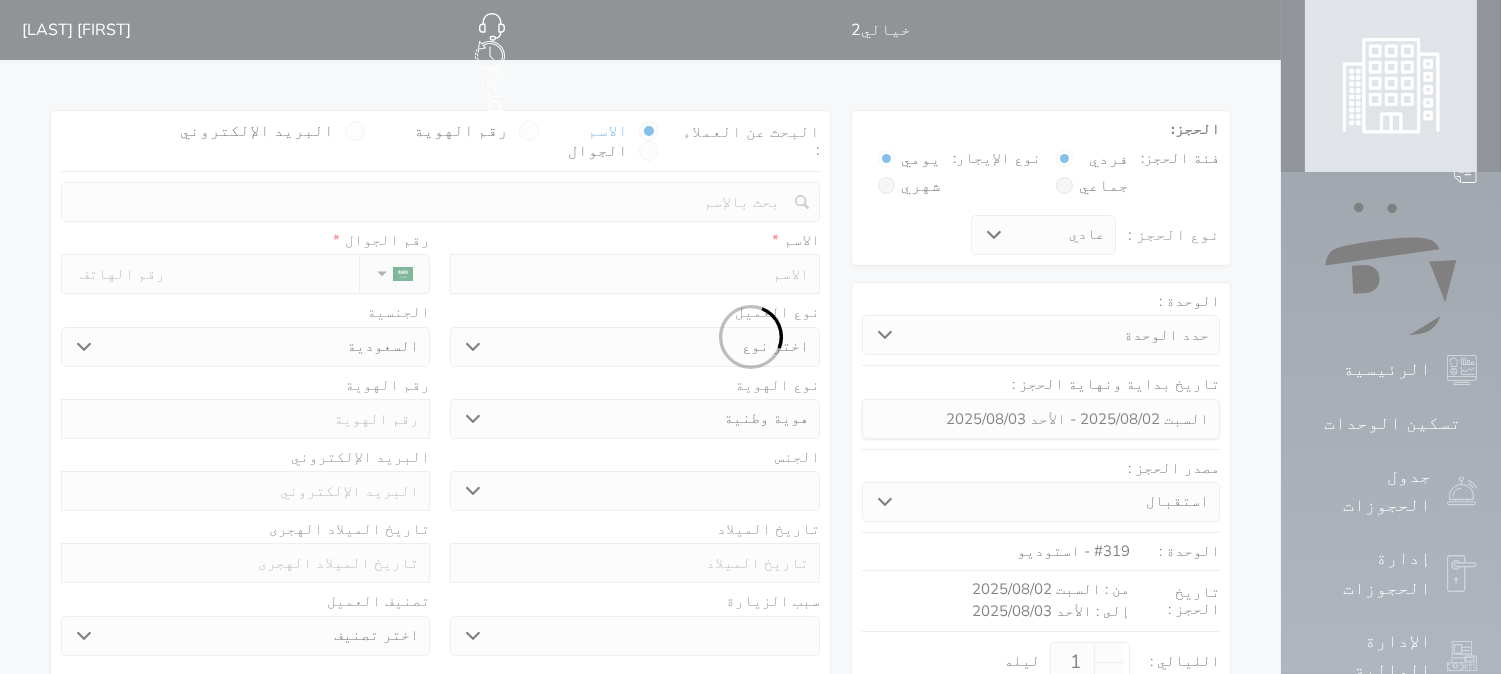 select 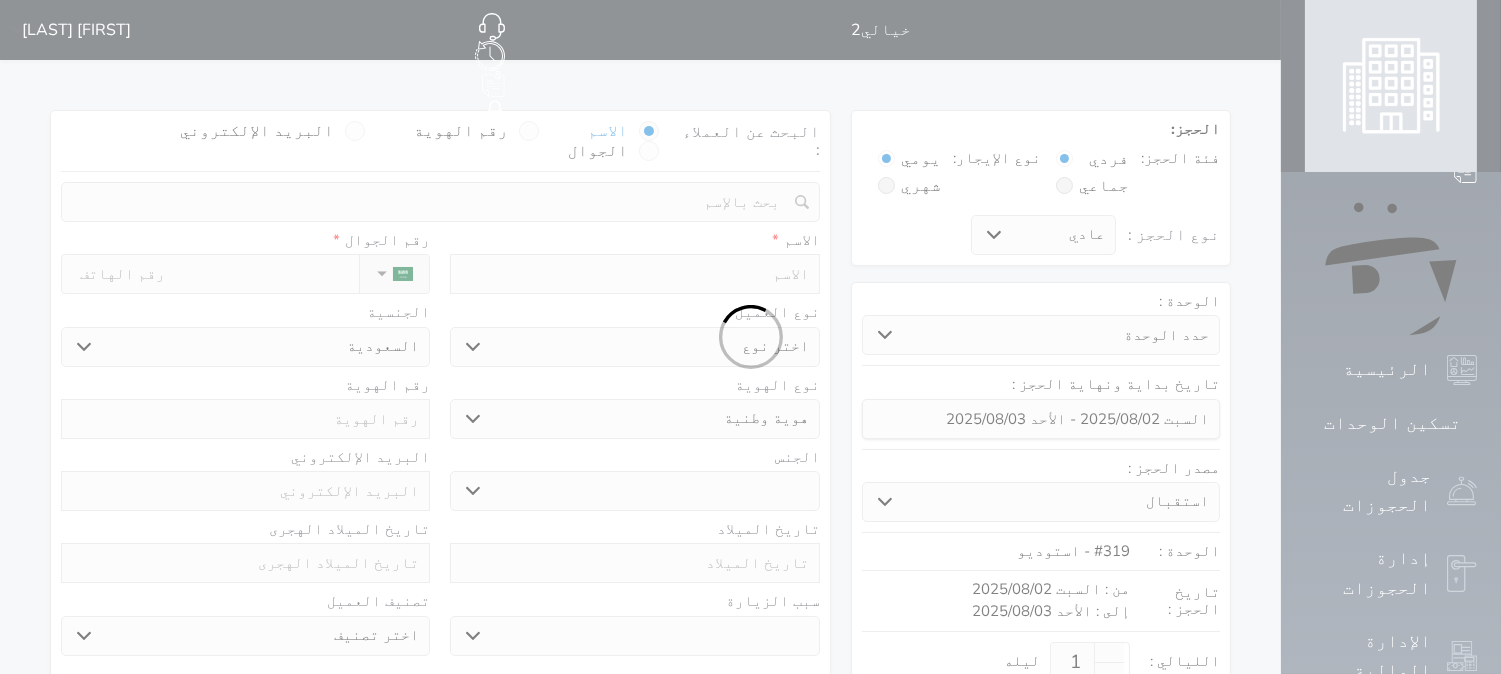 select 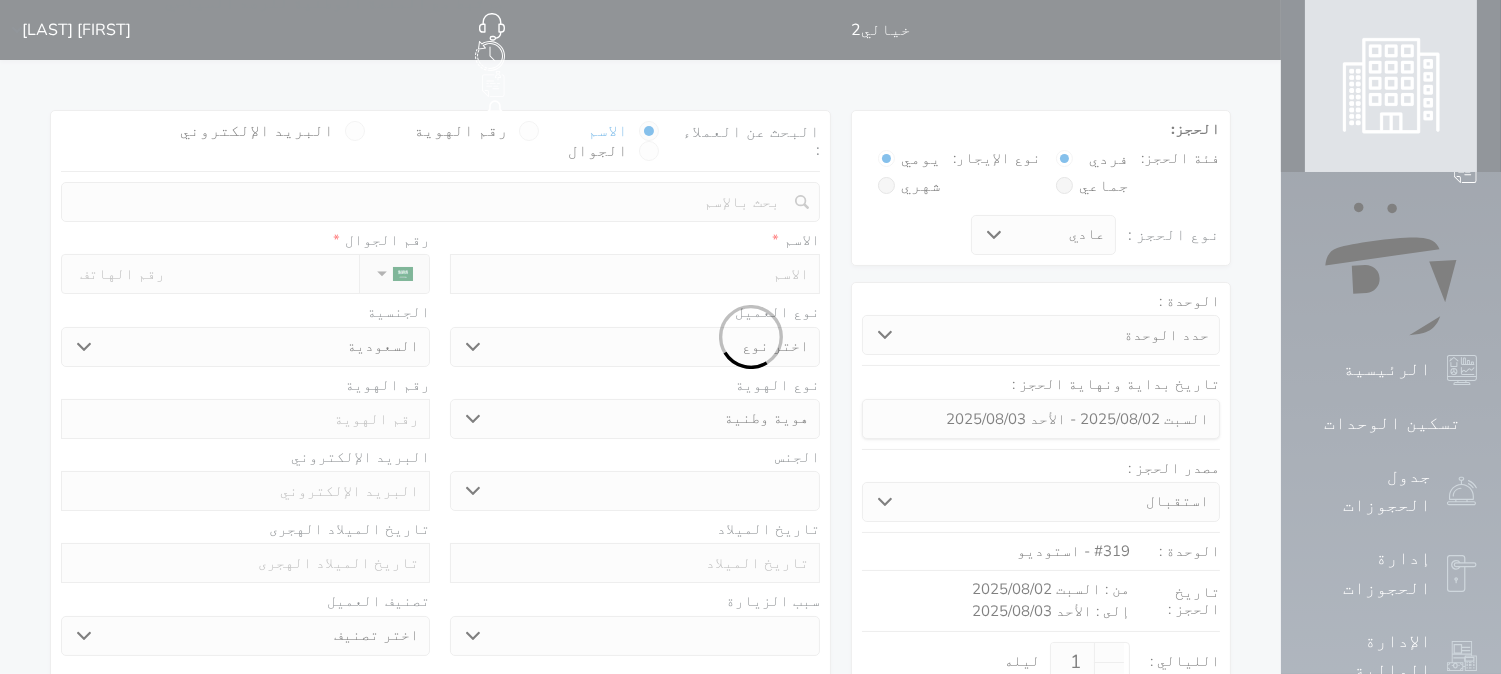 select 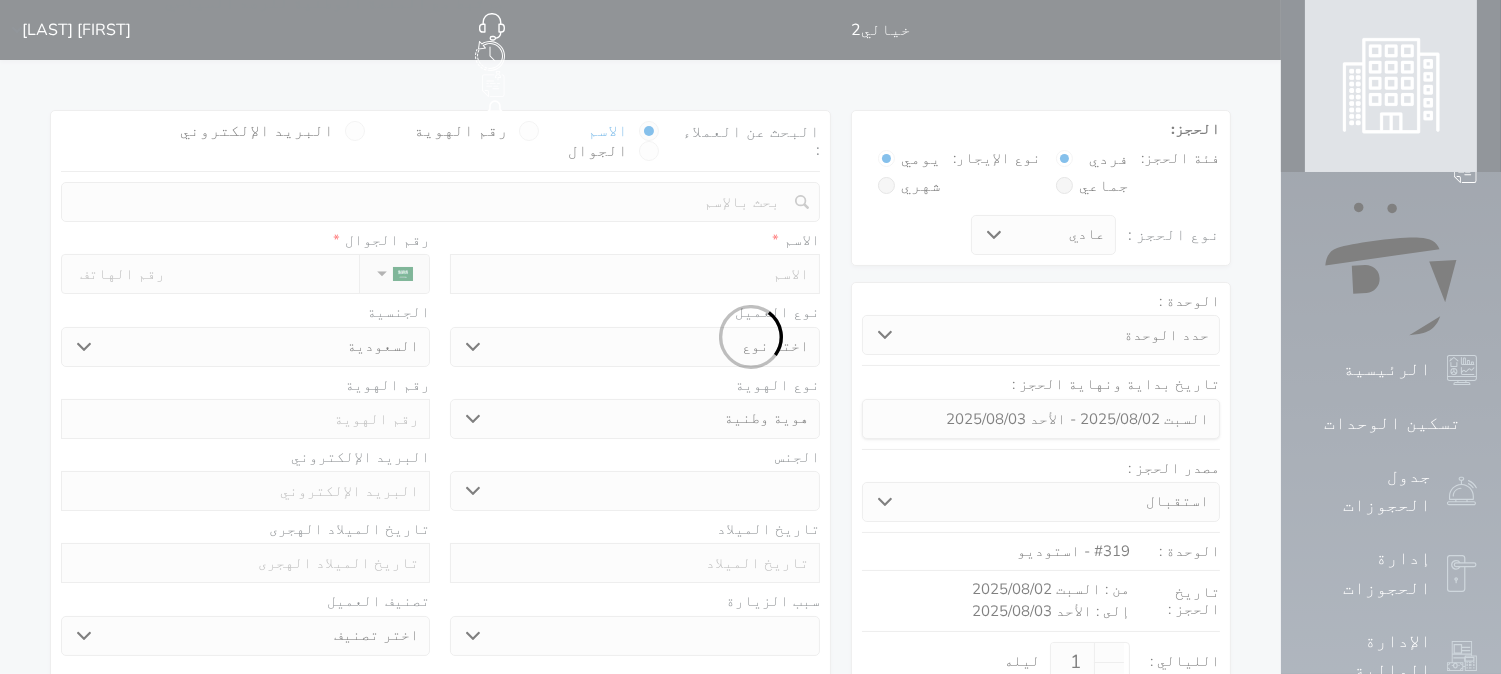 select 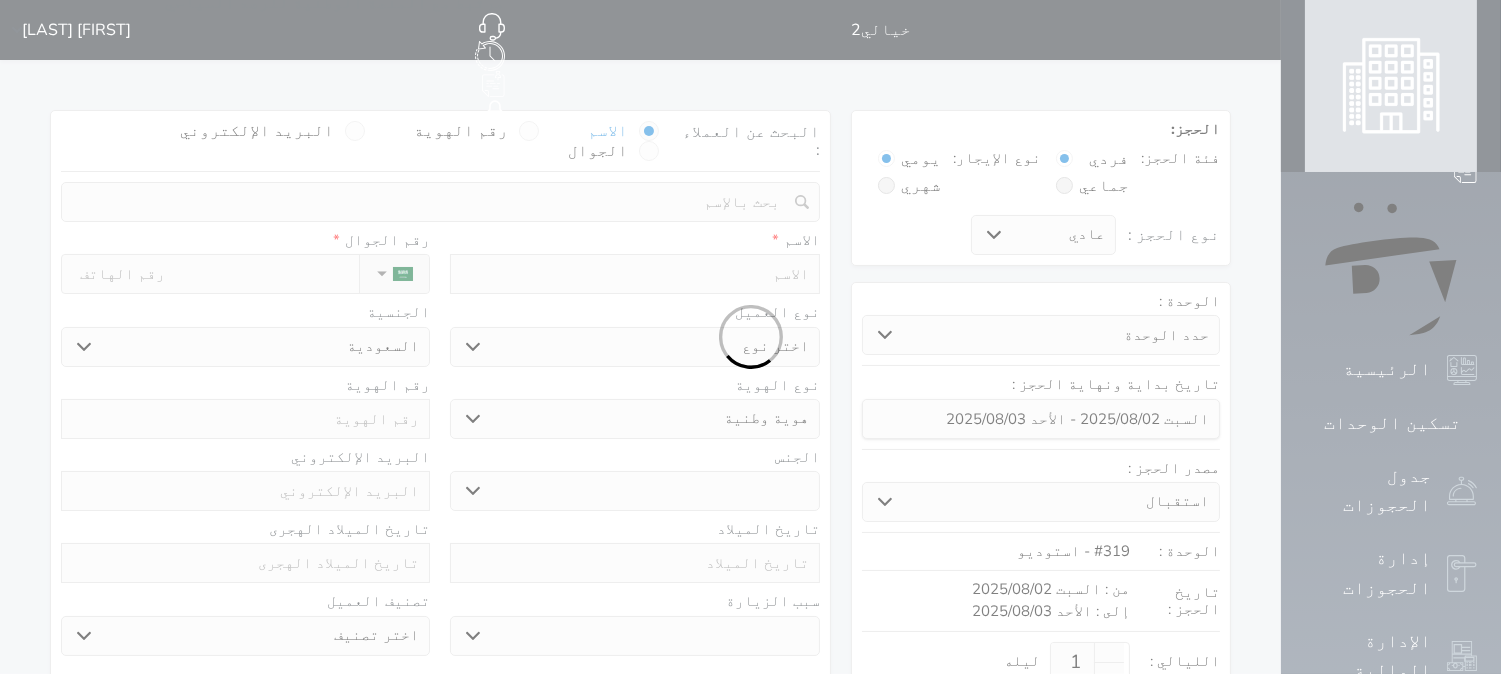 select 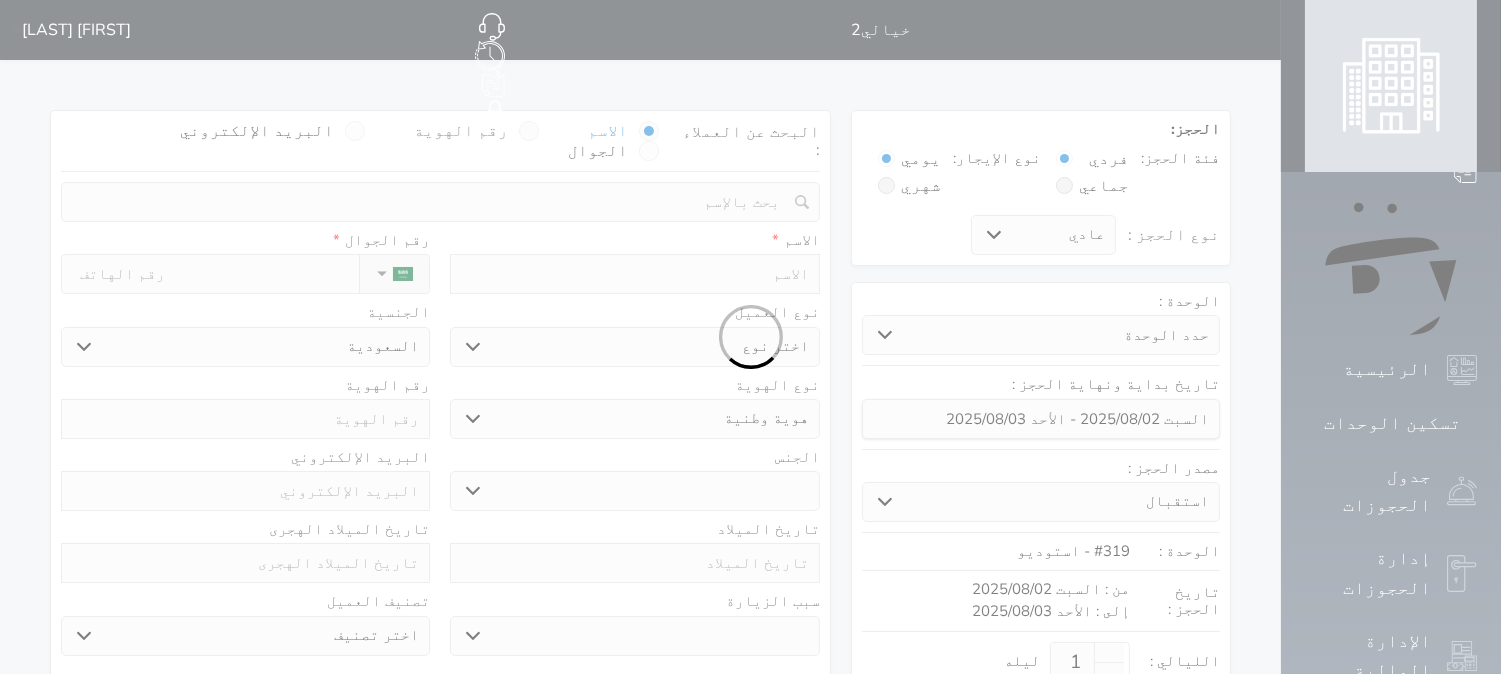 select on "1" 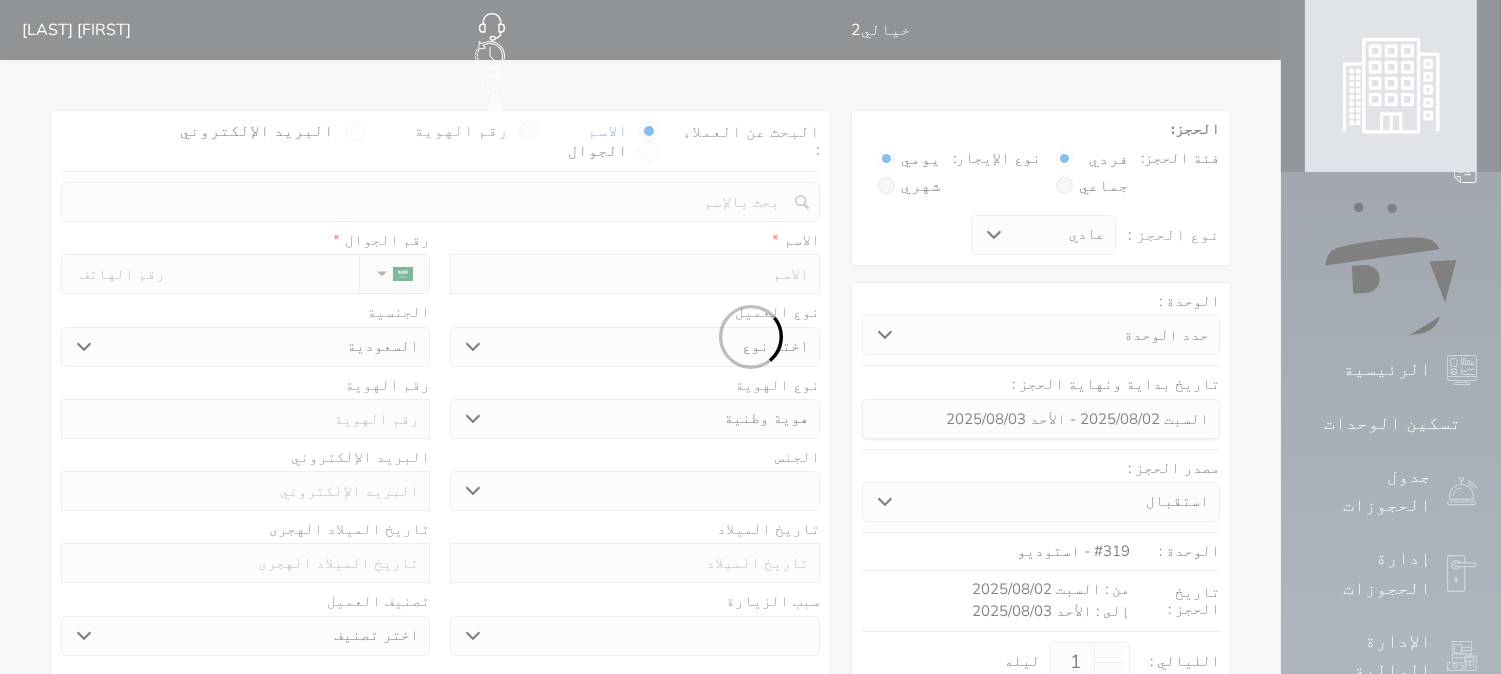 select on "7" 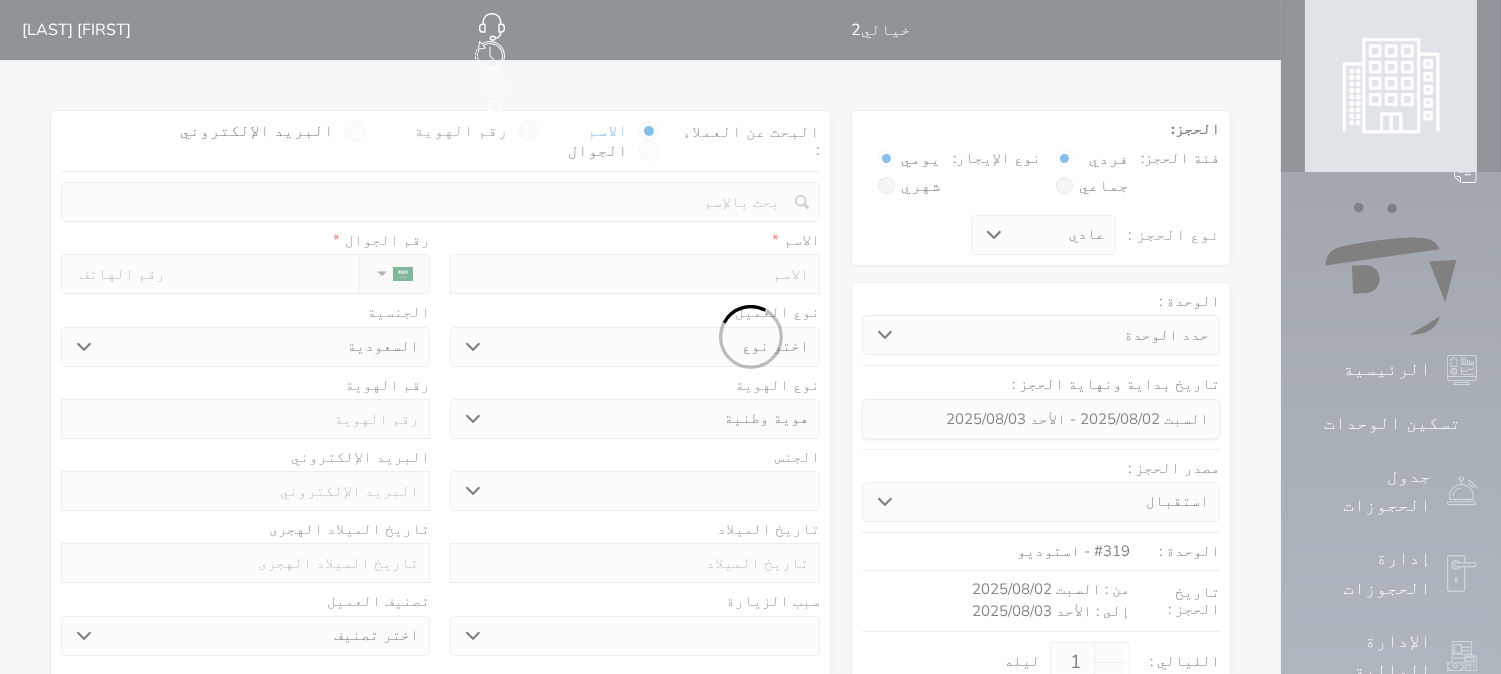 select 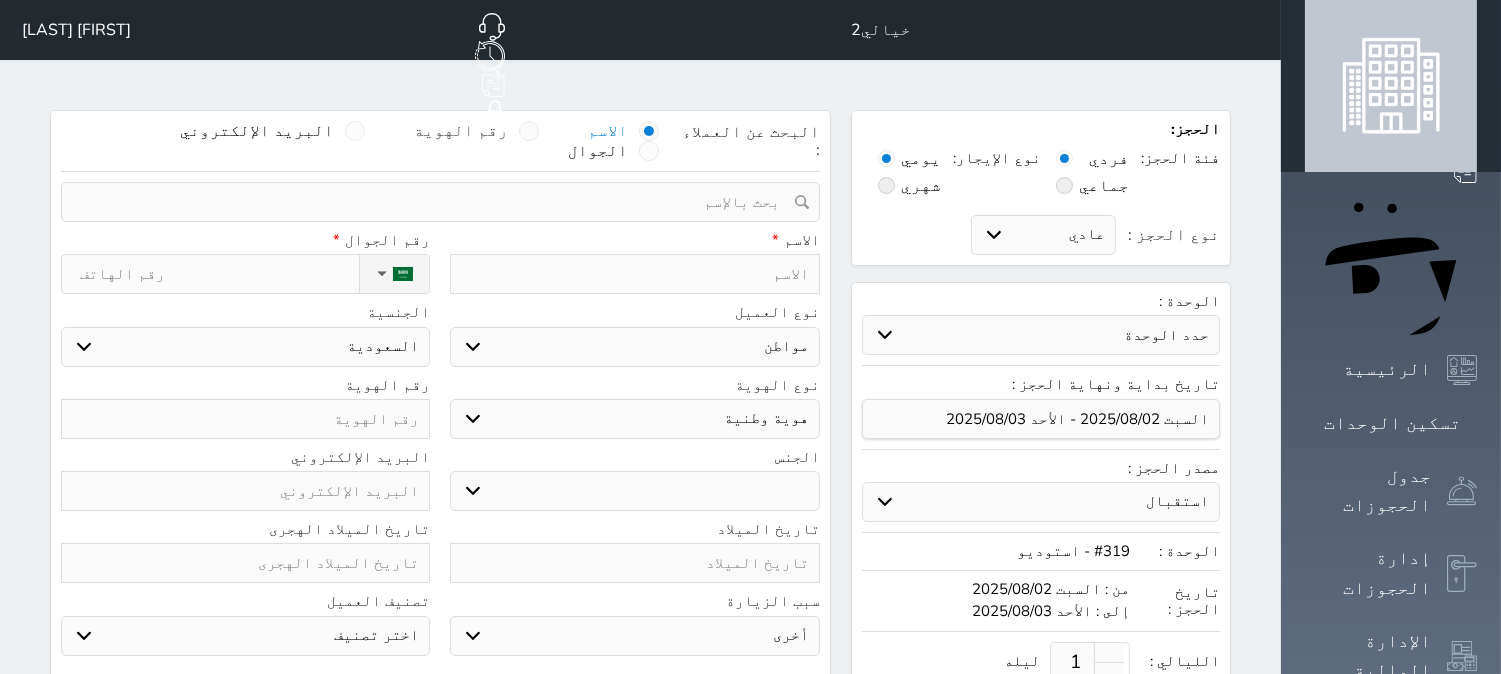 click at bounding box center [529, 131] 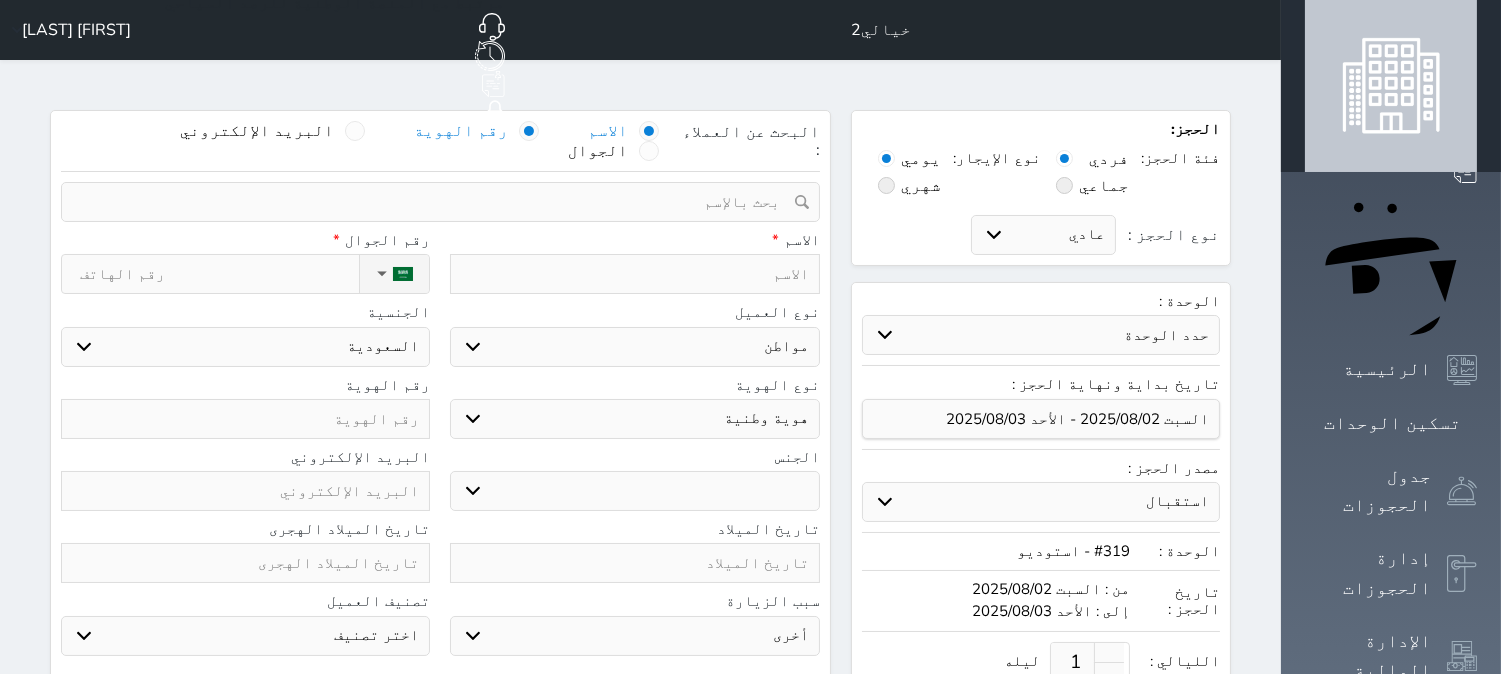 select 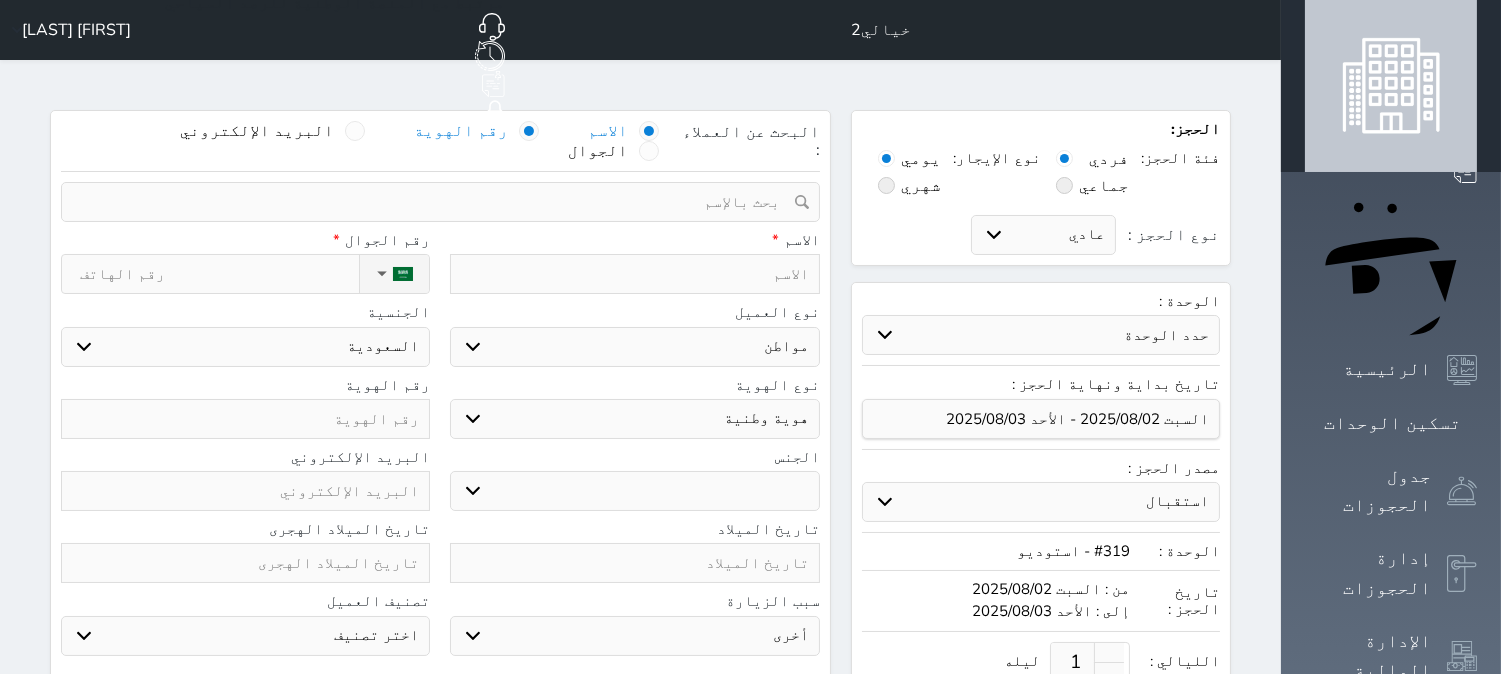 select 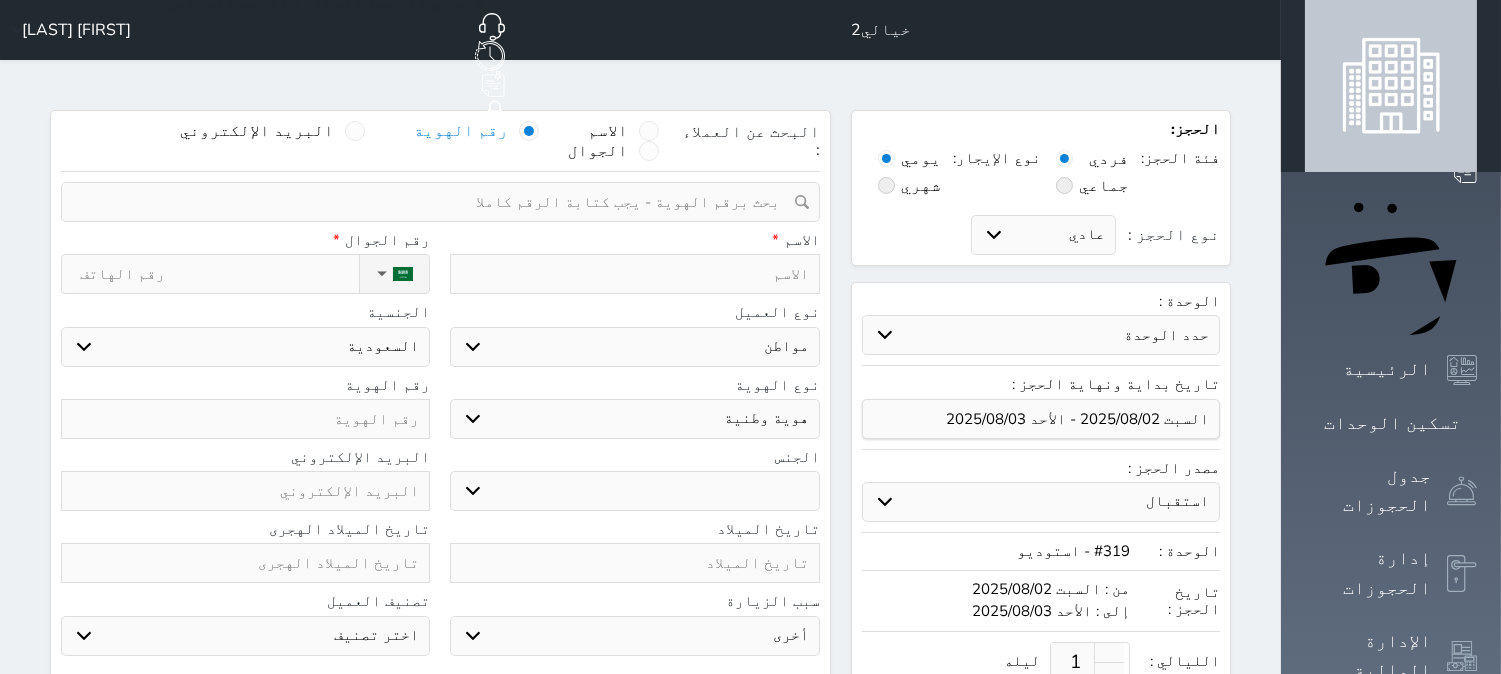click at bounding box center [433, 202] 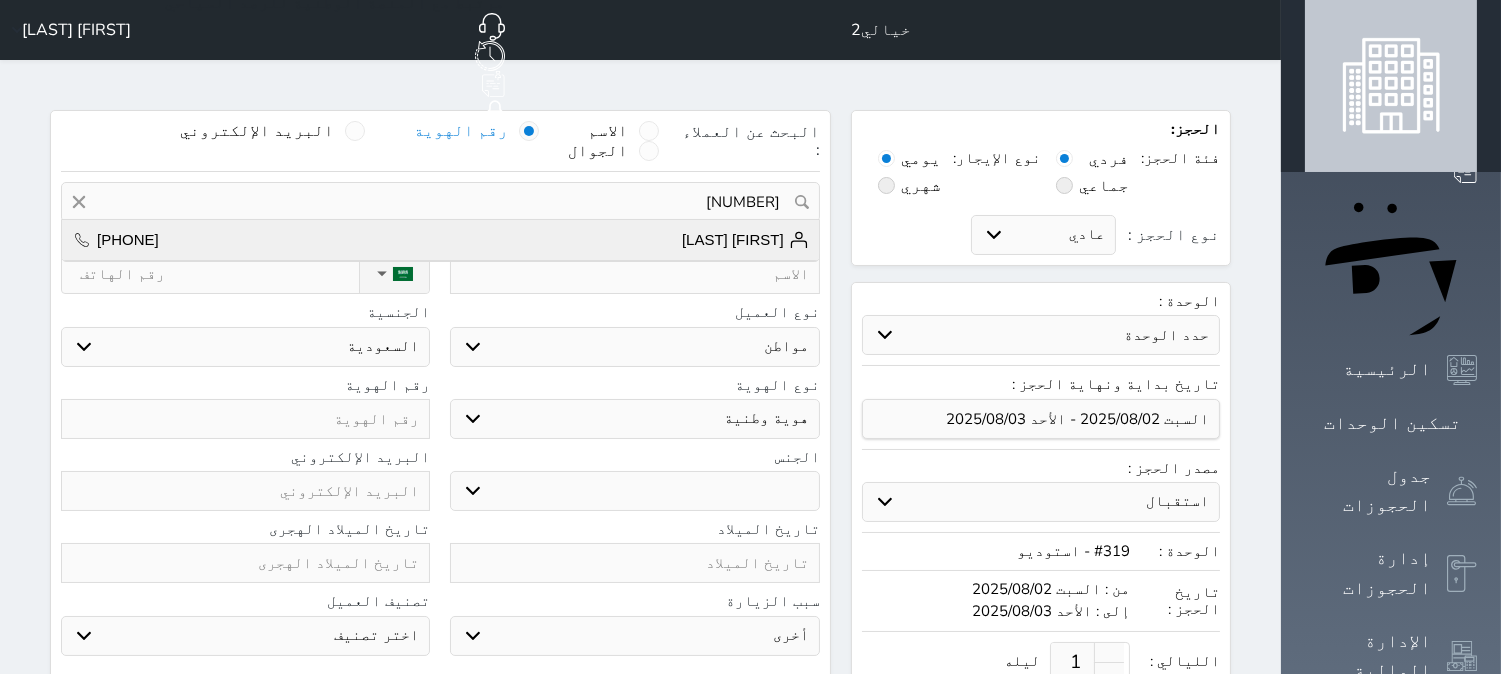 click on "عبدالرحمن احمد القحطاني   +966555538768" at bounding box center [440, 240] 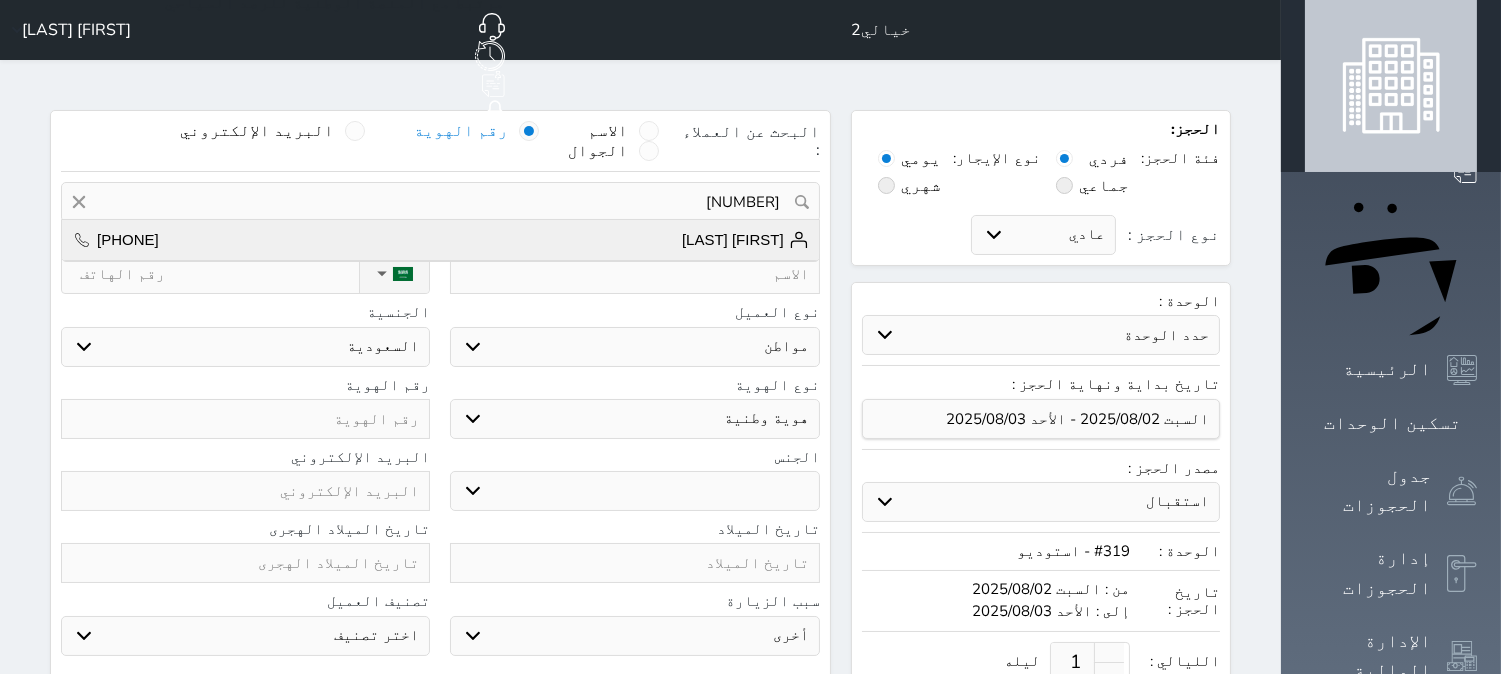 select on "9" 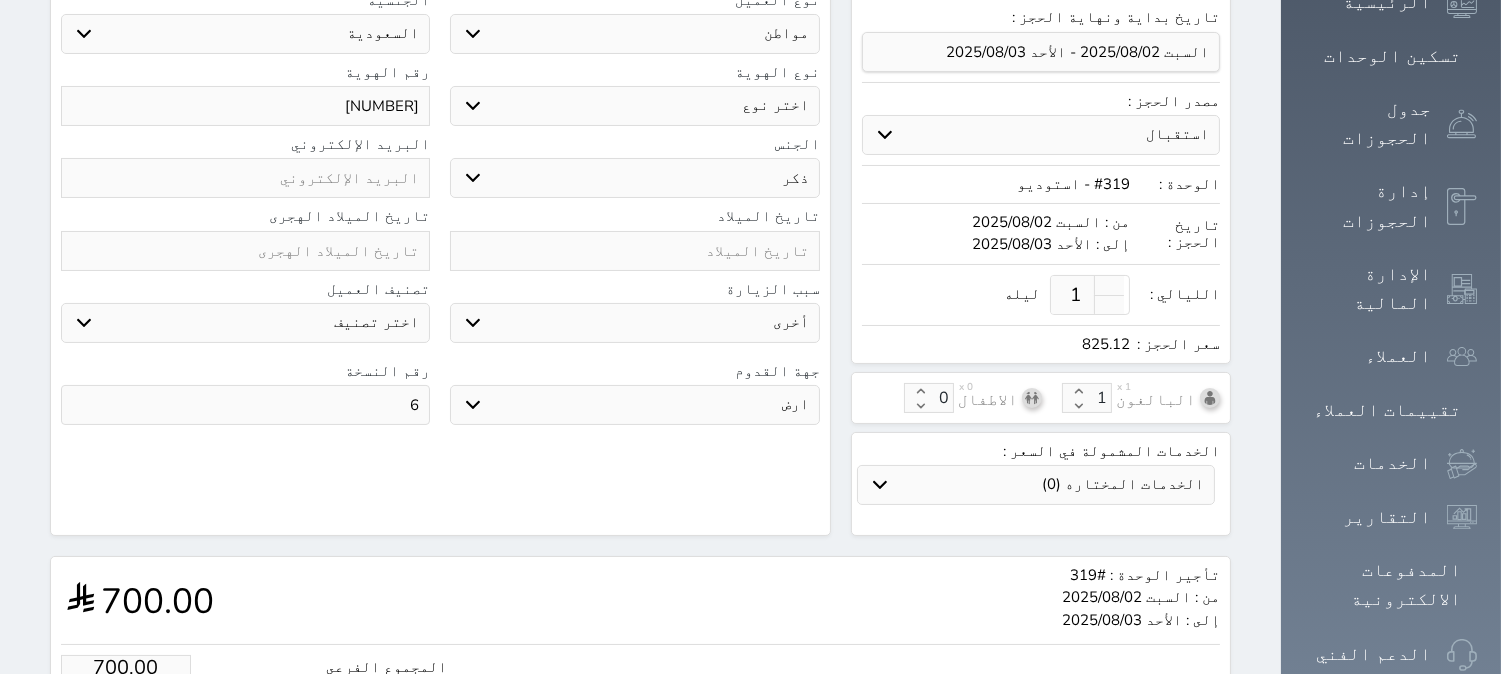 scroll, scrollTop: 333, scrollLeft: 0, axis: vertical 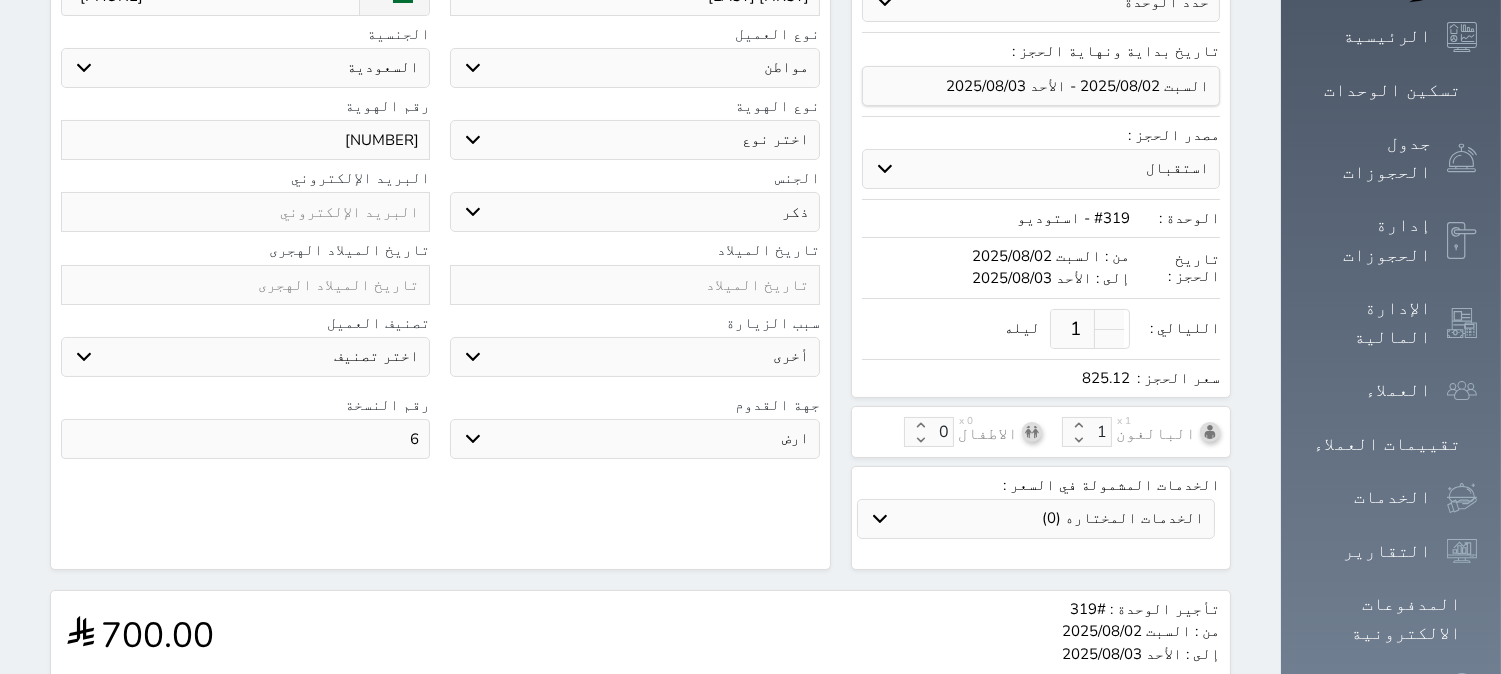 click at bounding box center [245, 285] 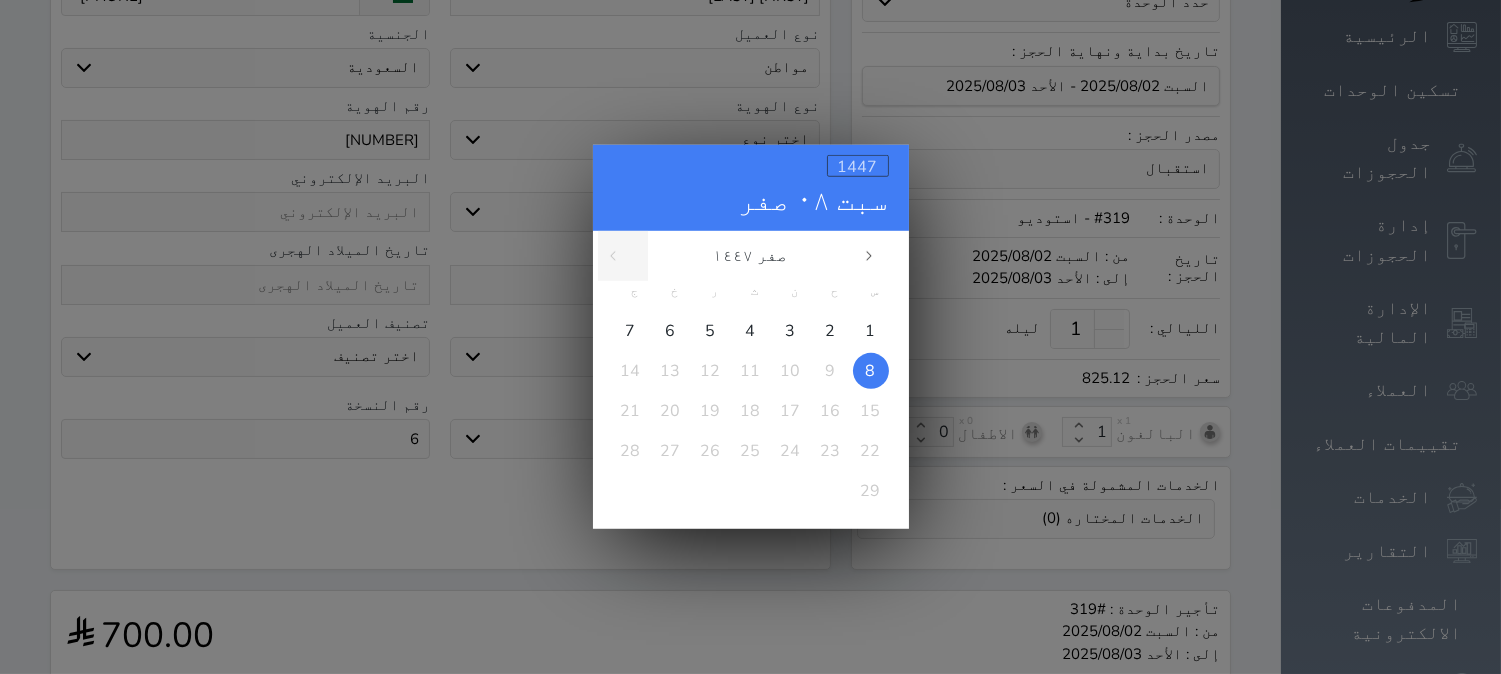 click on "1447" at bounding box center (858, 167) 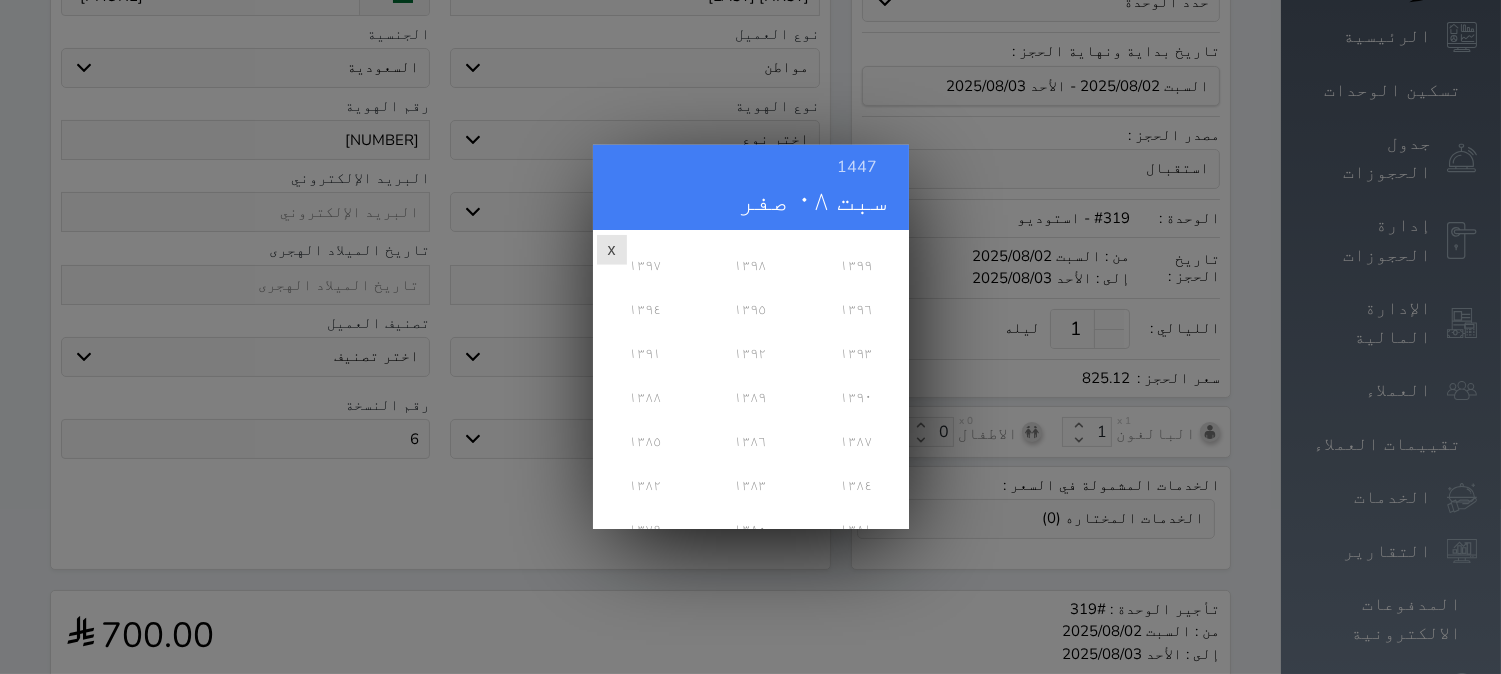 scroll, scrollTop: 666, scrollLeft: 0, axis: vertical 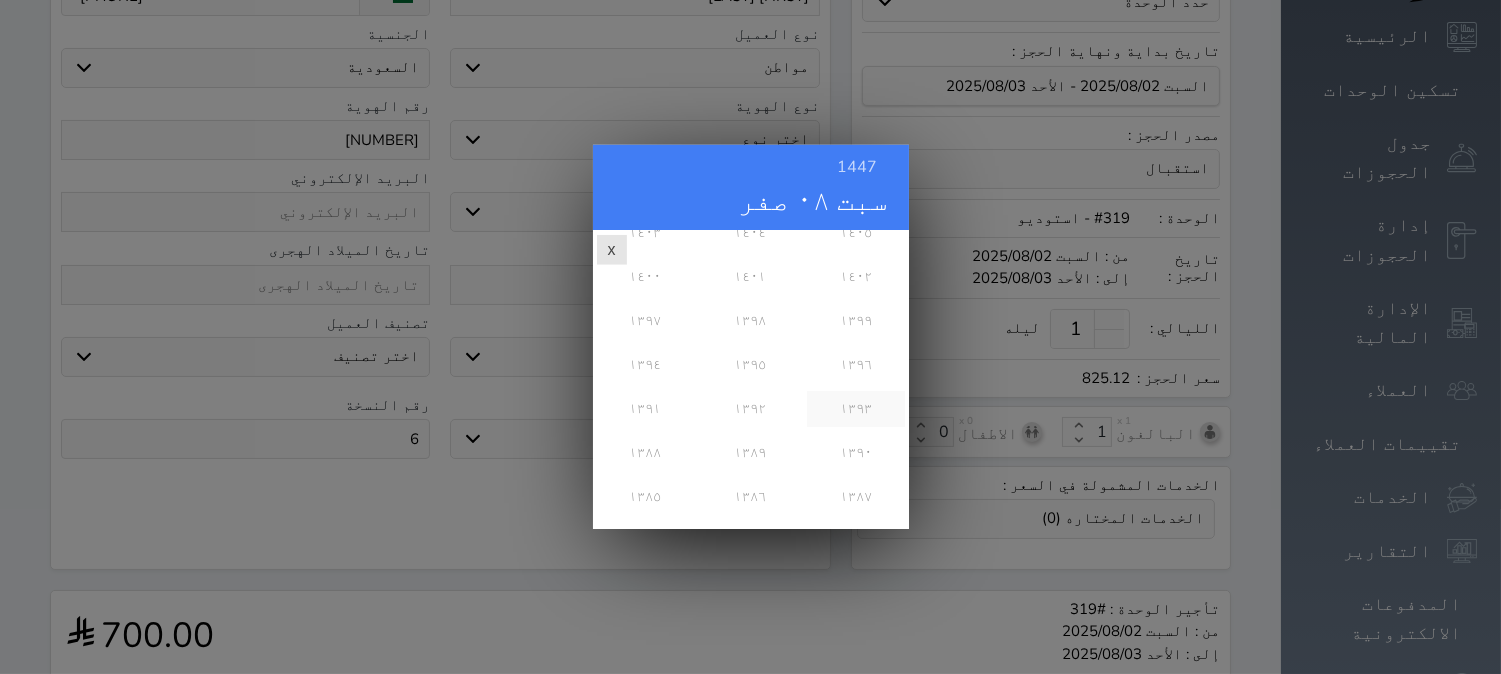 click on "١٣٩٣" at bounding box center [855, 409] 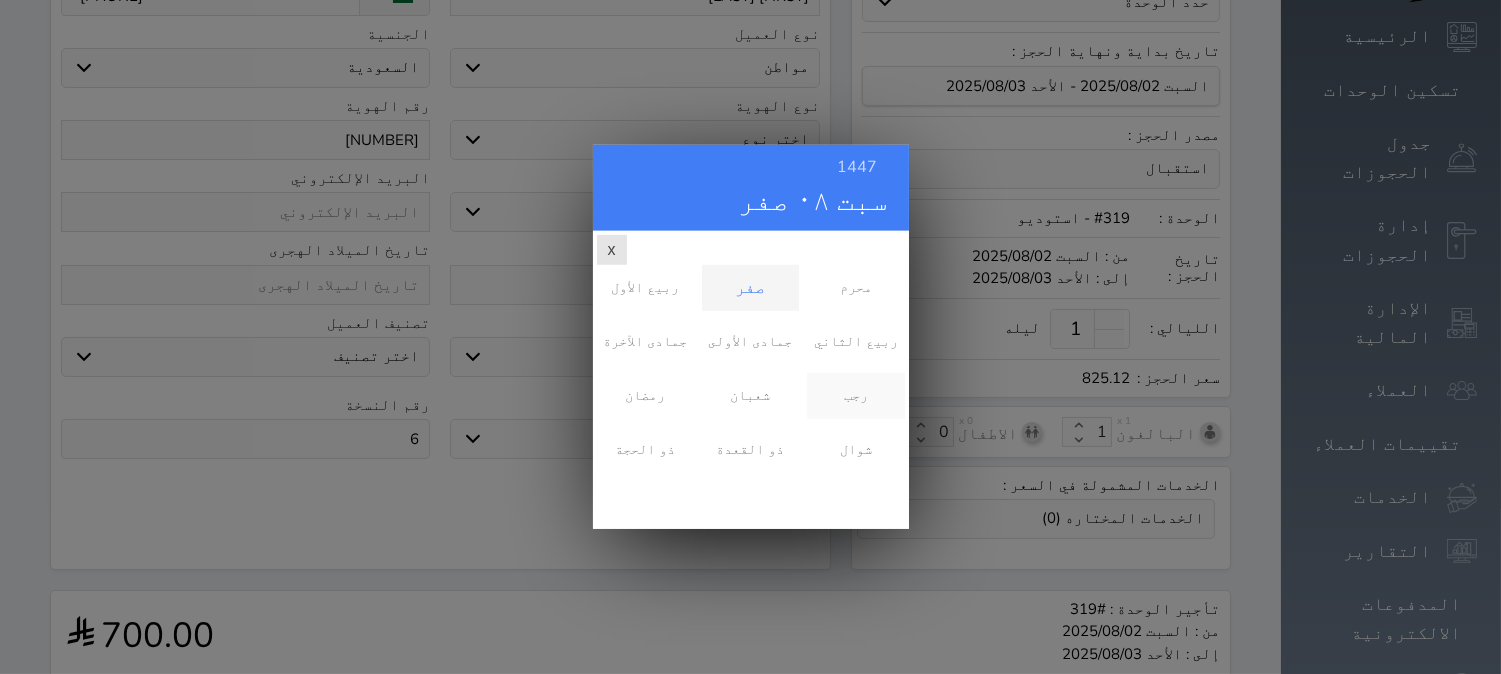 scroll, scrollTop: 0, scrollLeft: 0, axis: both 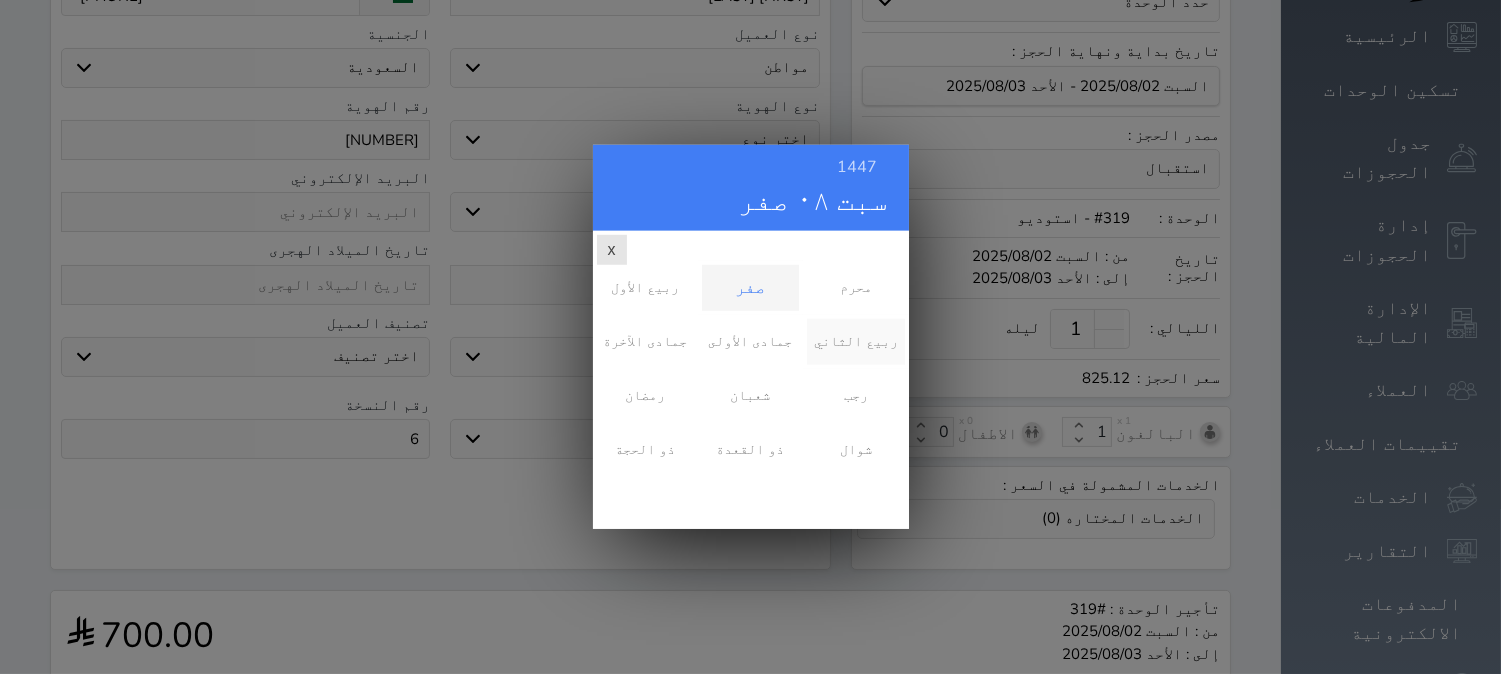 click on "ربيع الثاني" at bounding box center [855, 342] 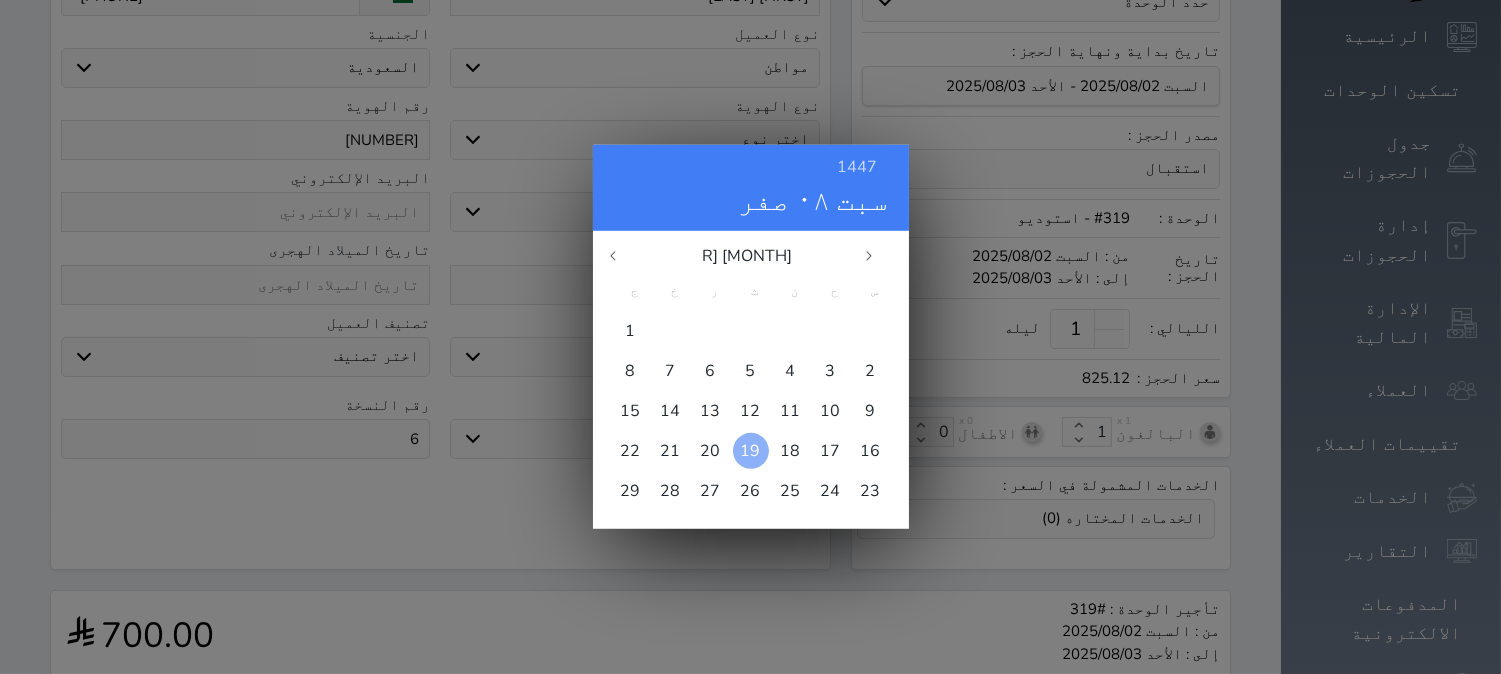 click on "19" at bounding box center (751, 451) 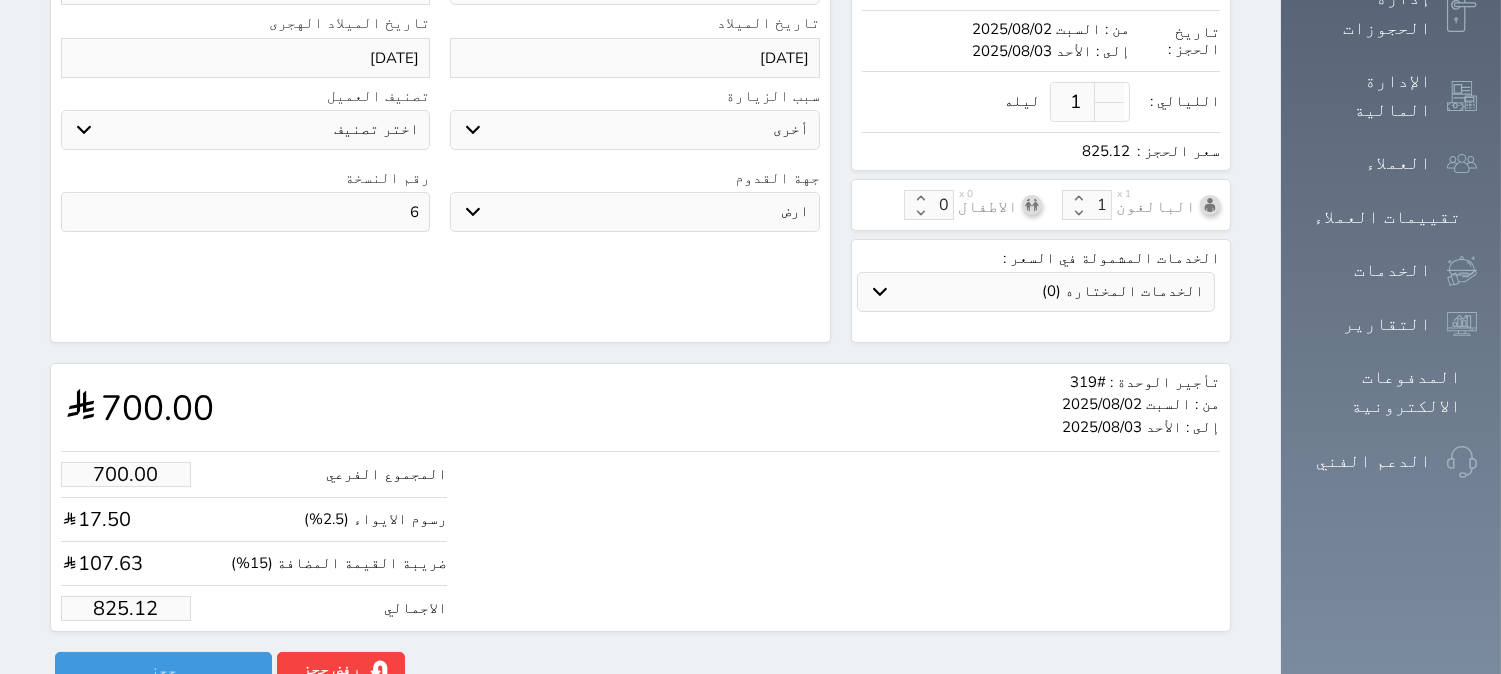 scroll, scrollTop: 561, scrollLeft: 0, axis: vertical 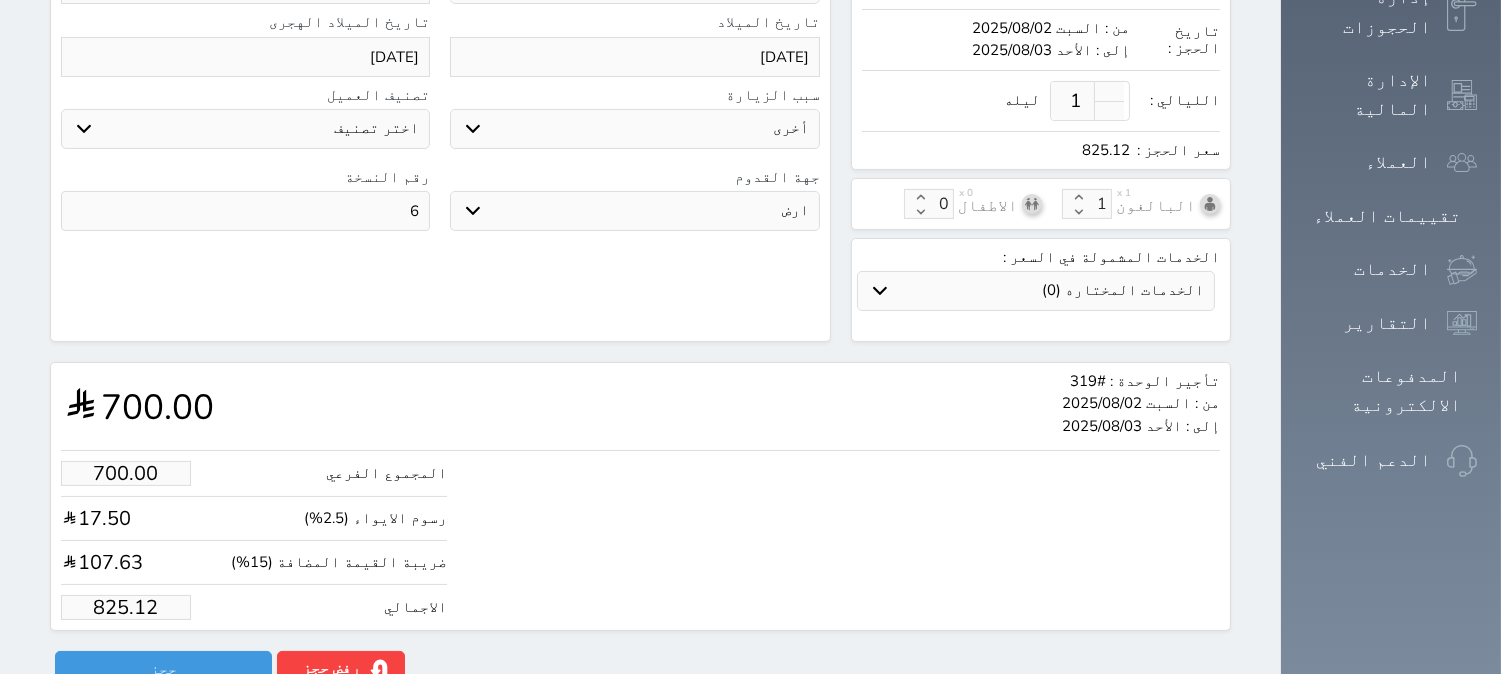 drag, startPoint x: 137, startPoint y: 573, endPoint x: 26, endPoint y: 566, distance: 111.220505 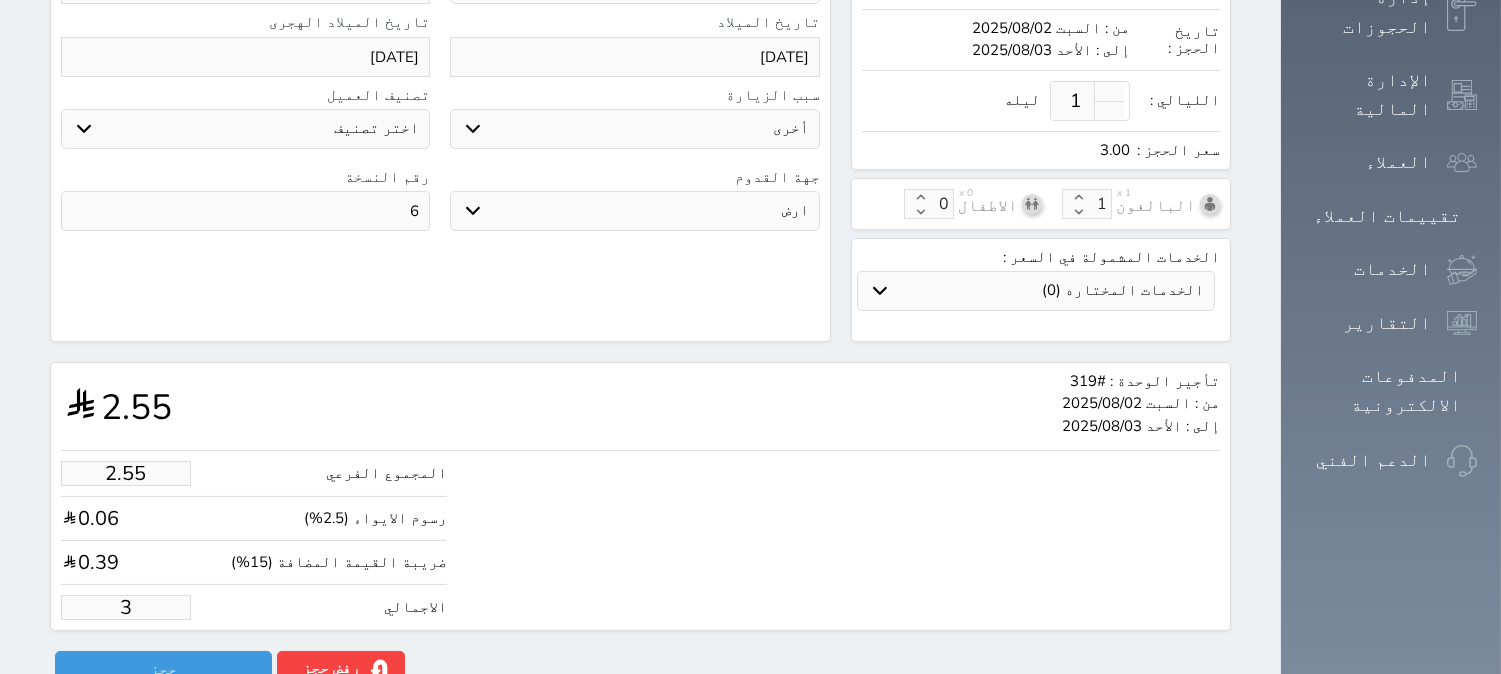type on "29.69" 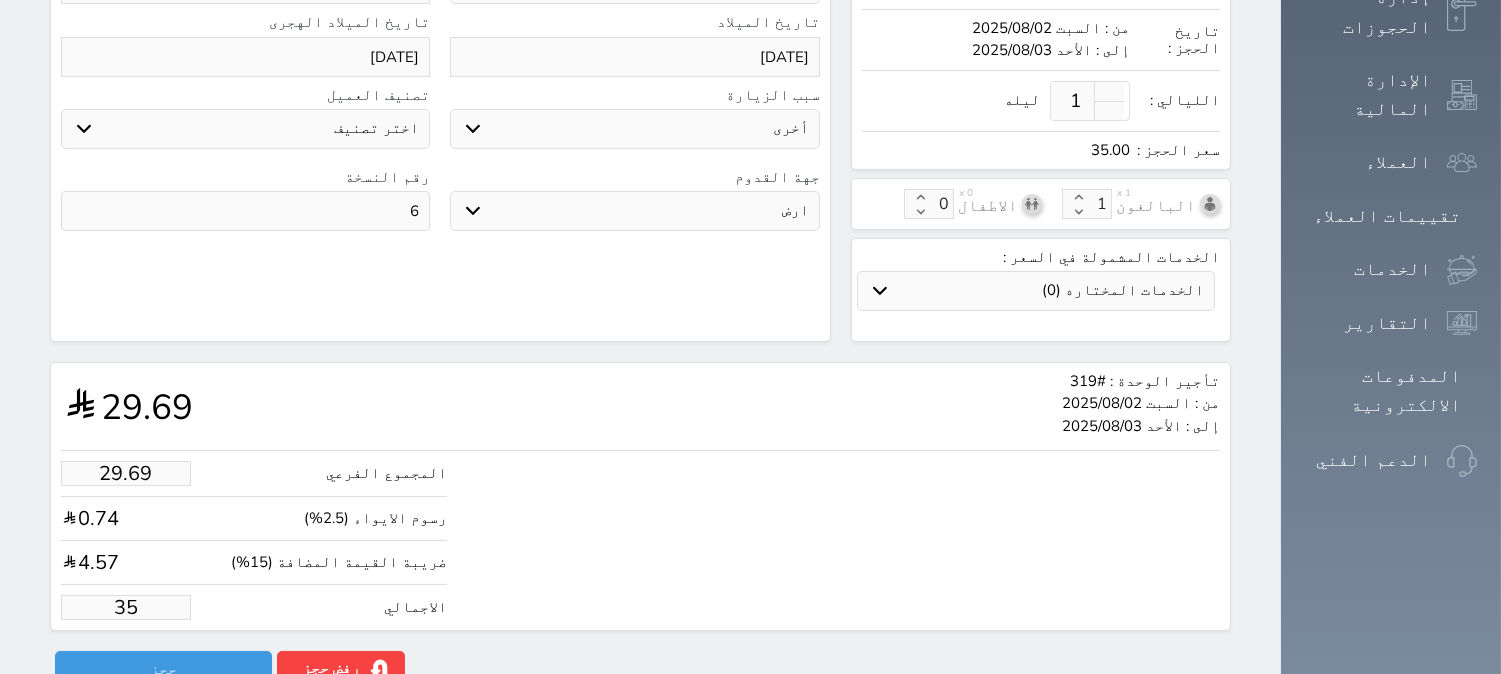 type on "296.92" 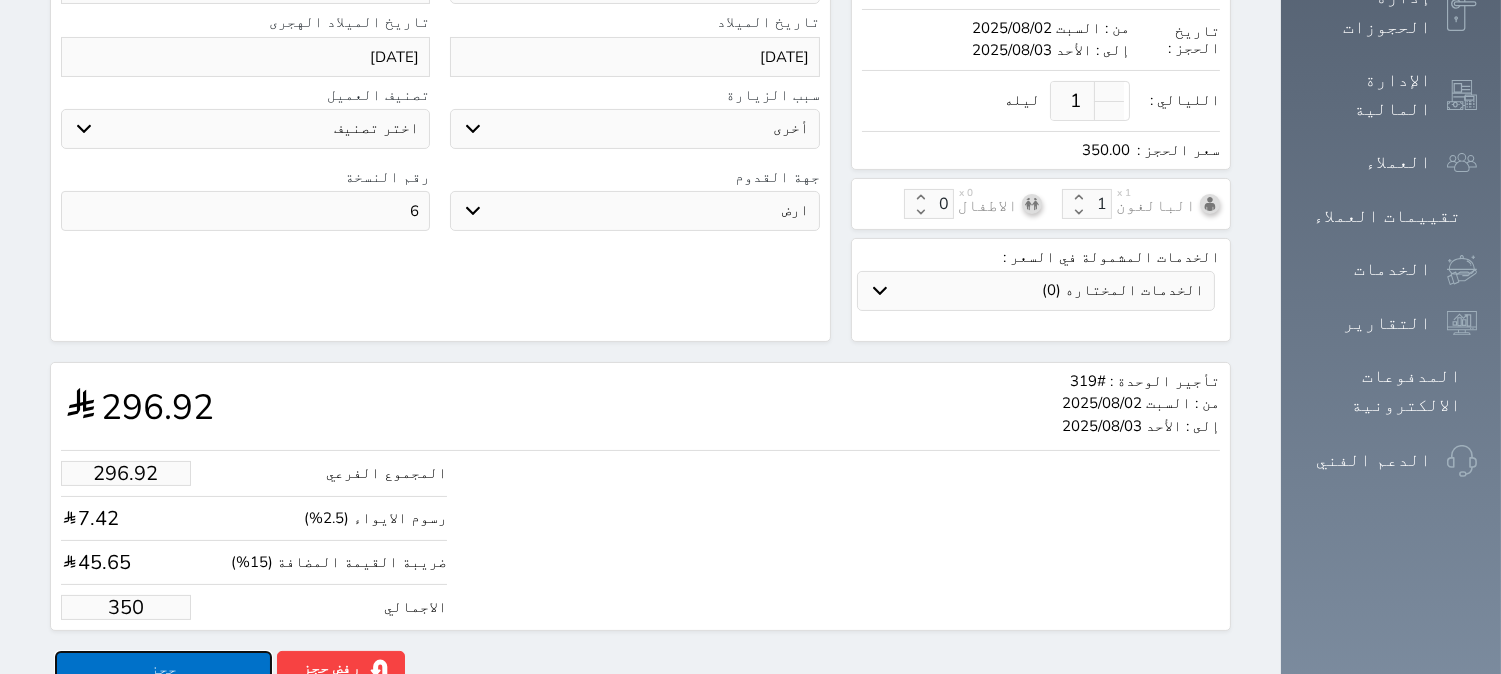type on "350.00" 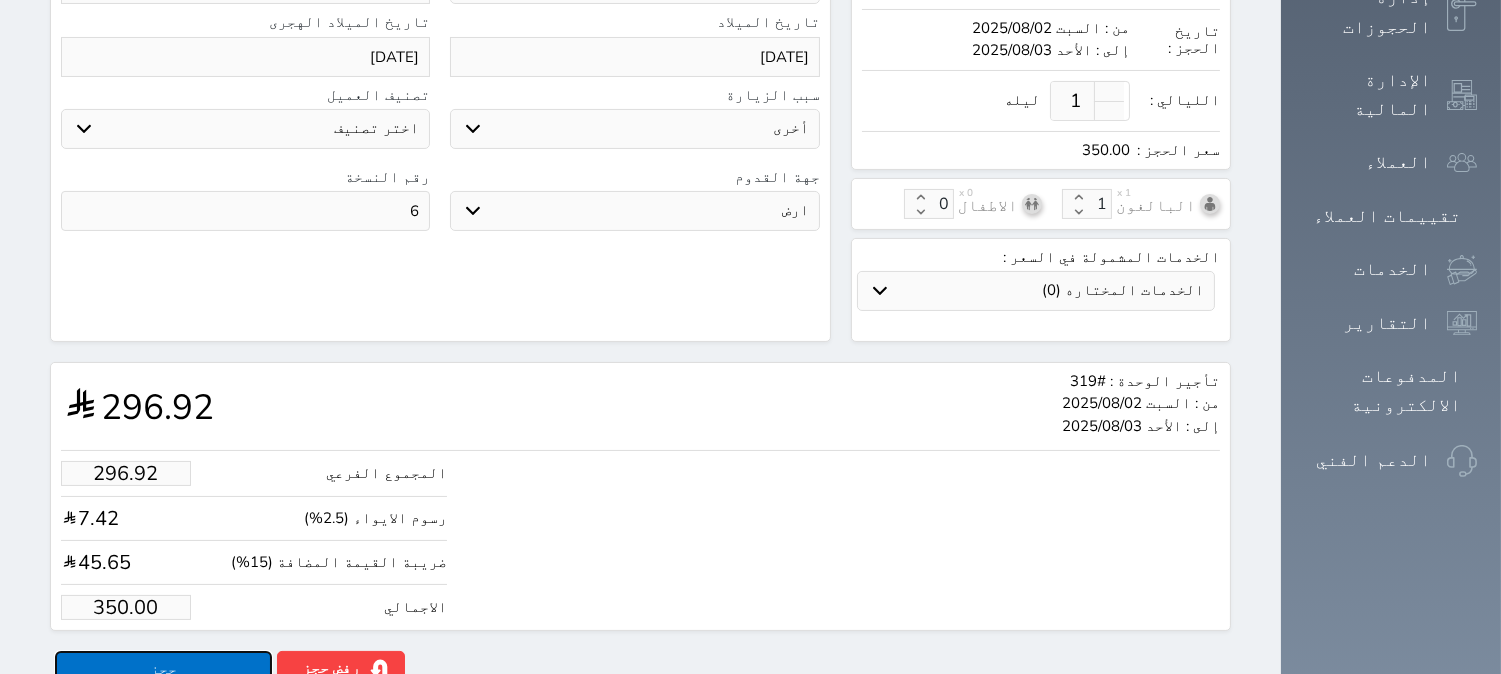 click on "حجز" at bounding box center (163, 668) 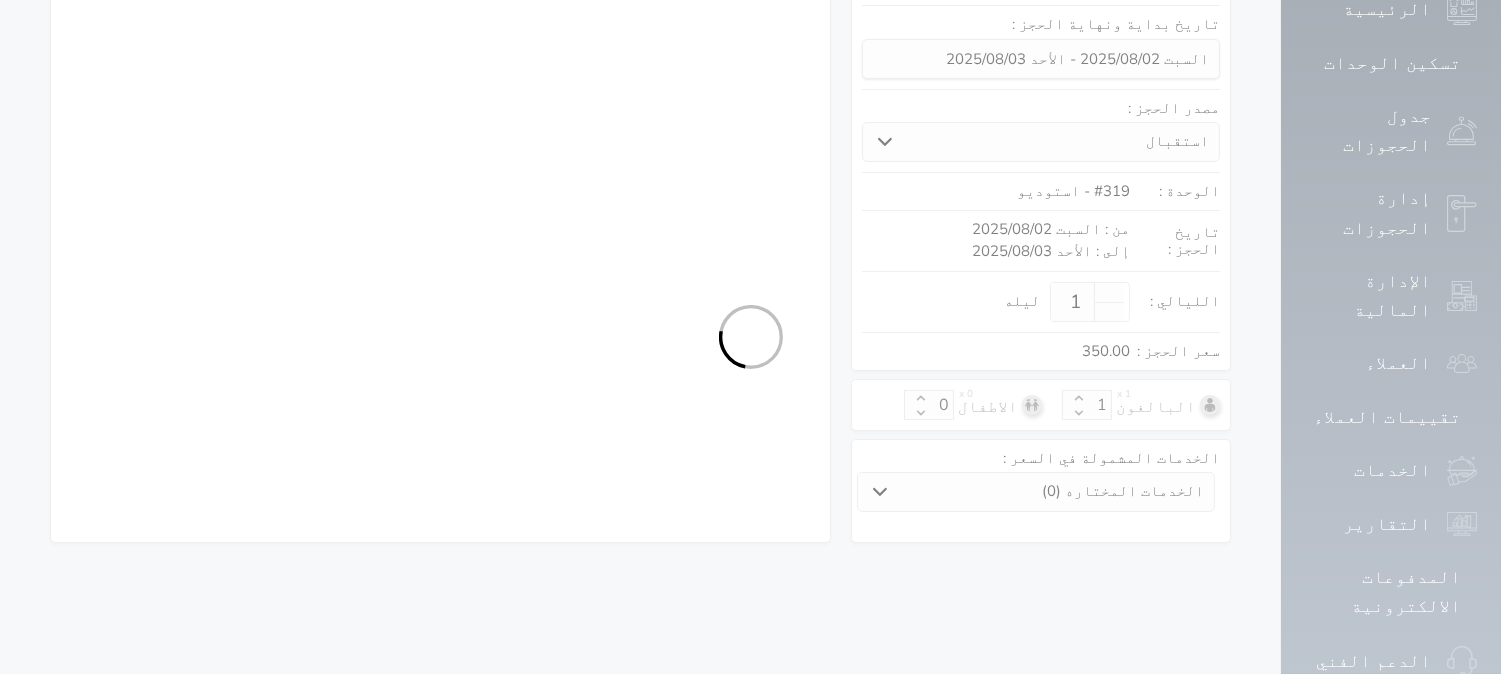 select on "1" 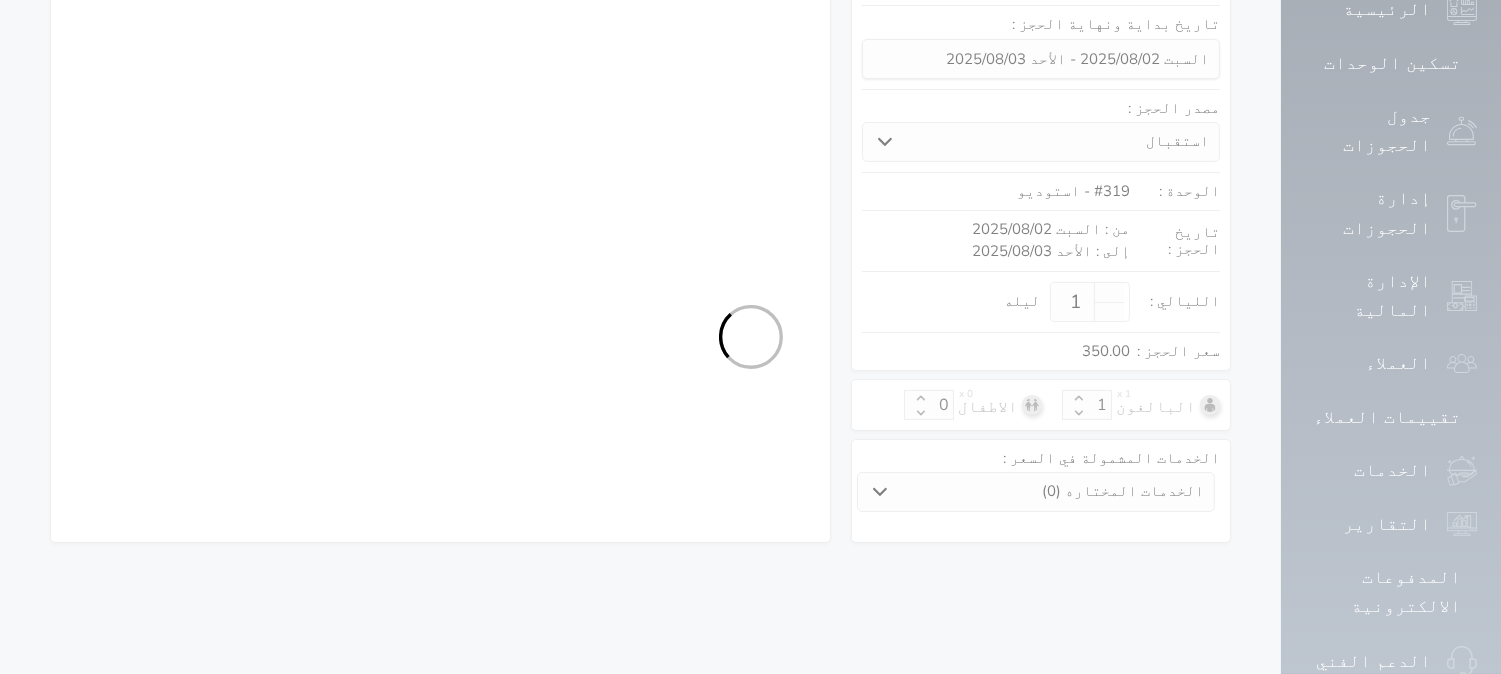 select on "113" 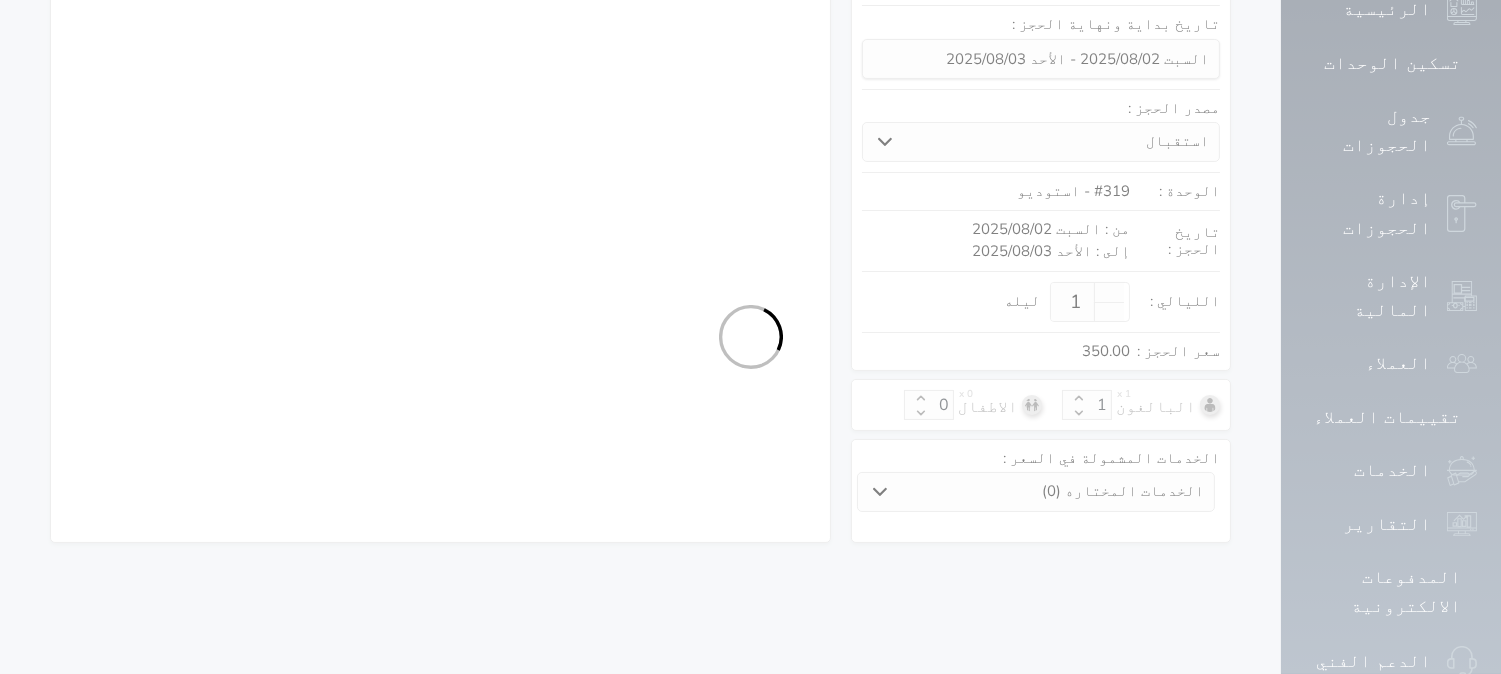 select on "7" 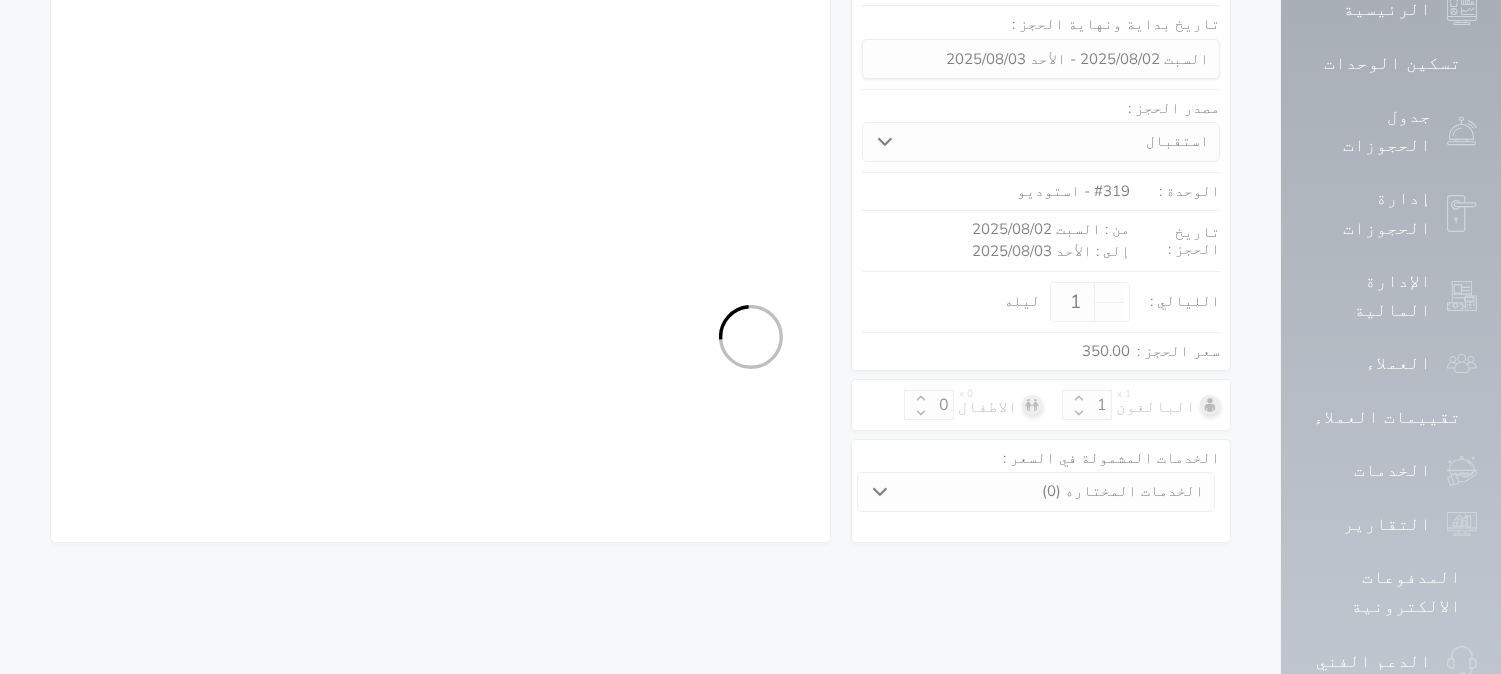 select on "9" 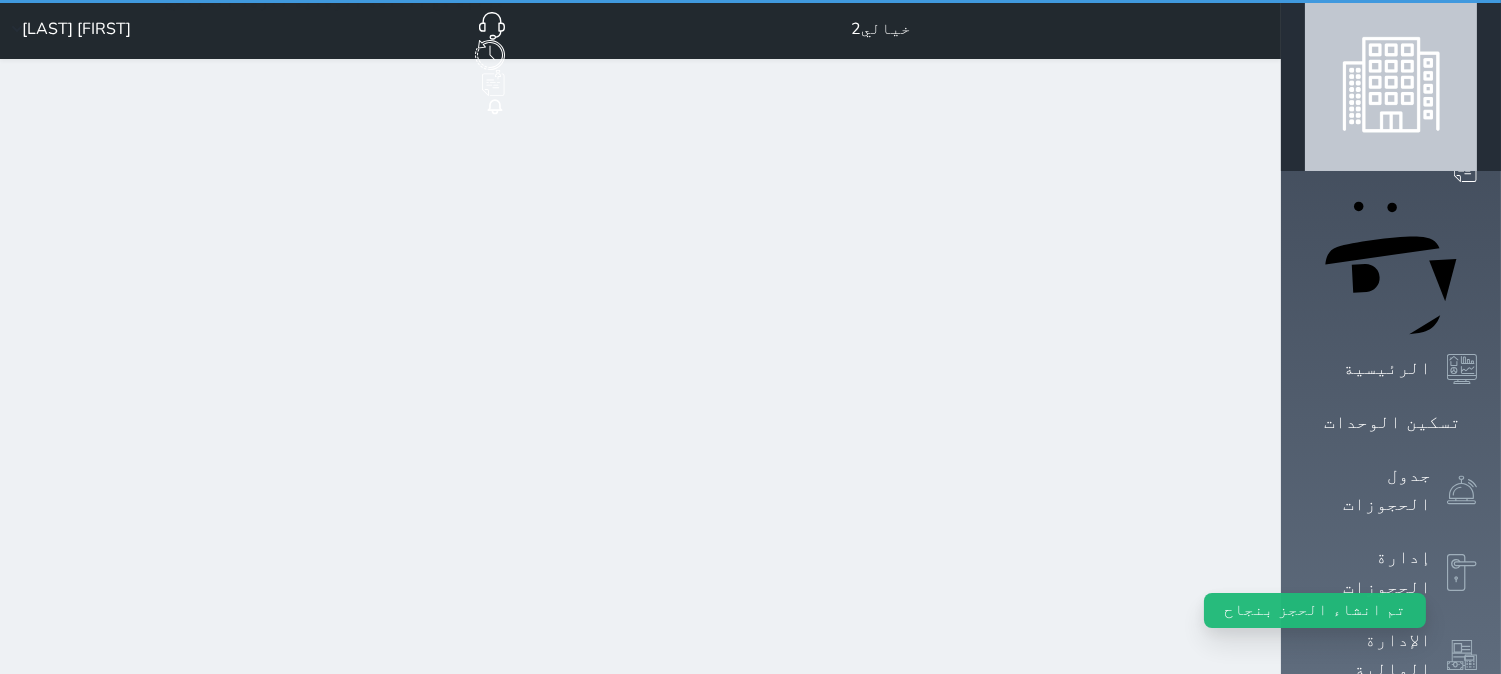 scroll, scrollTop: 0, scrollLeft: 0, axis: both 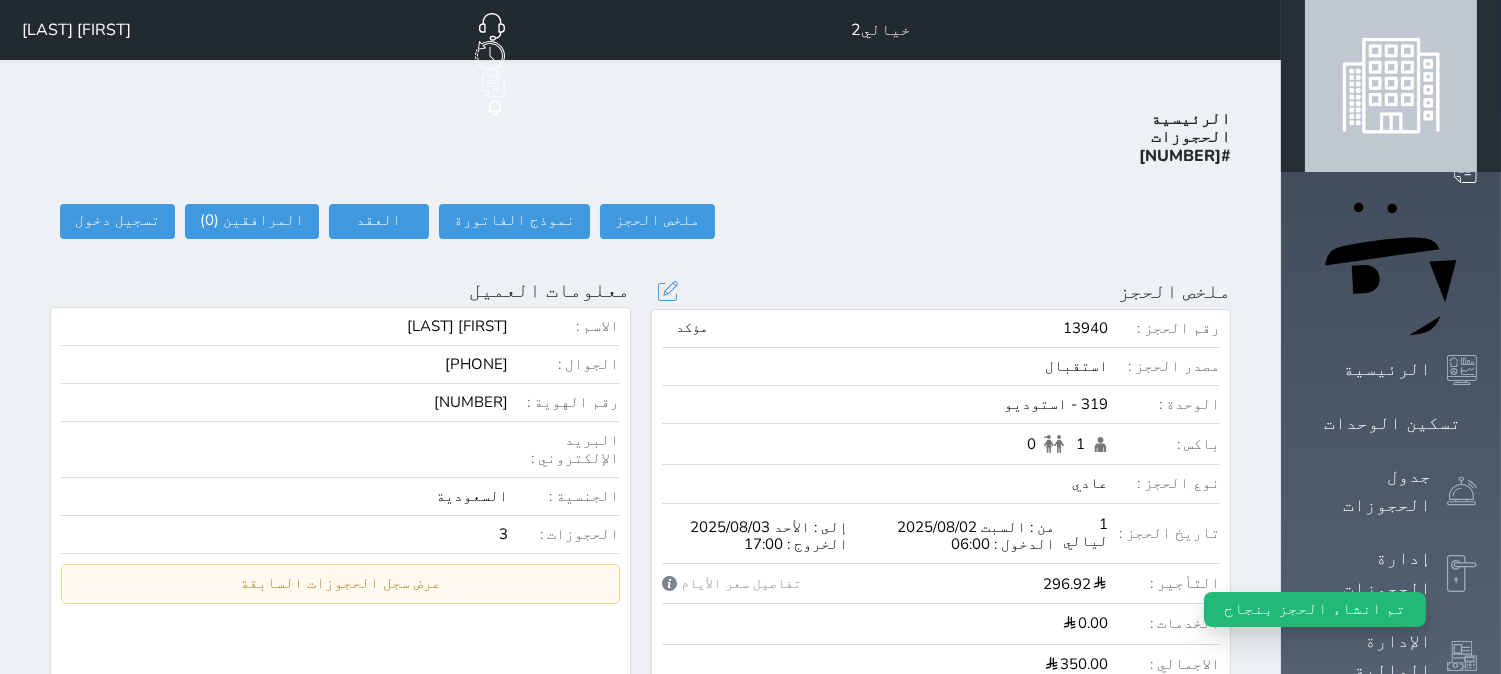 select 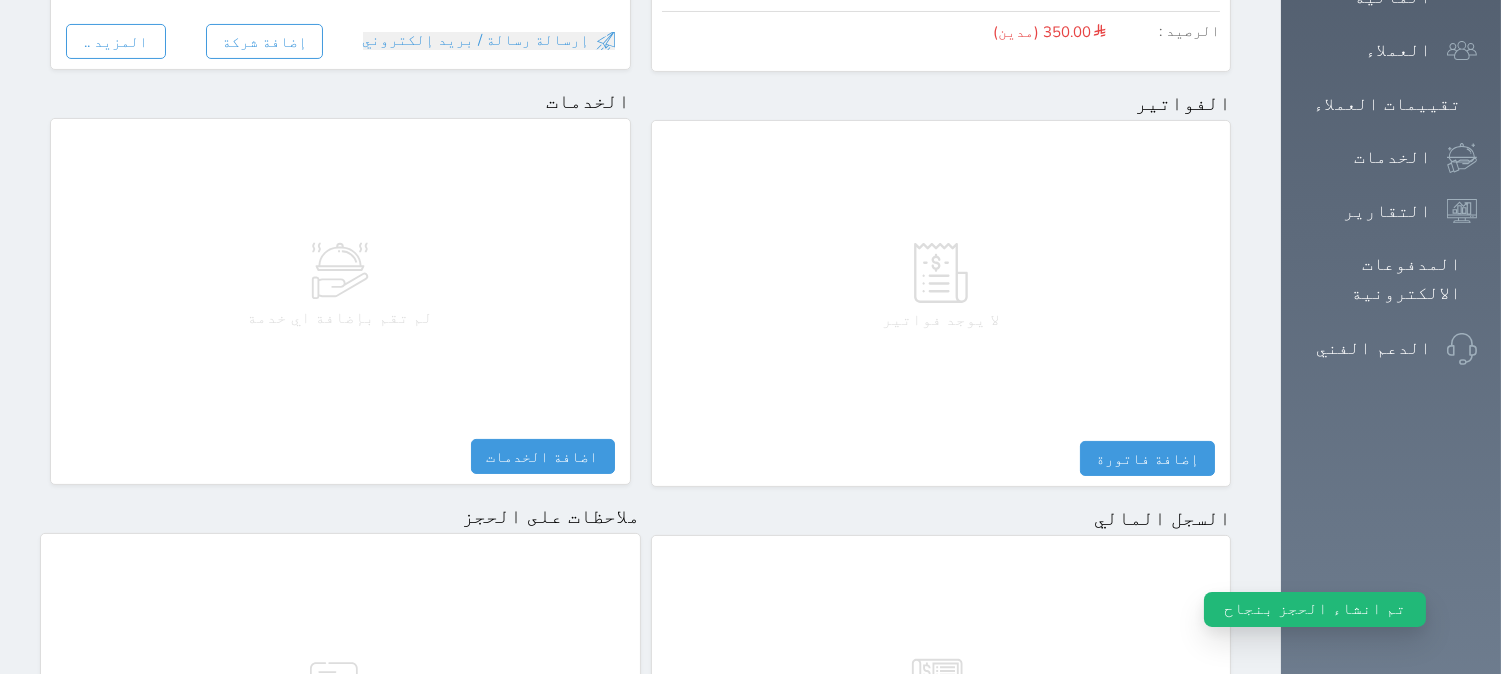 scroll, scrollTop: 1028, scrollLeft: 0, axis: vertical 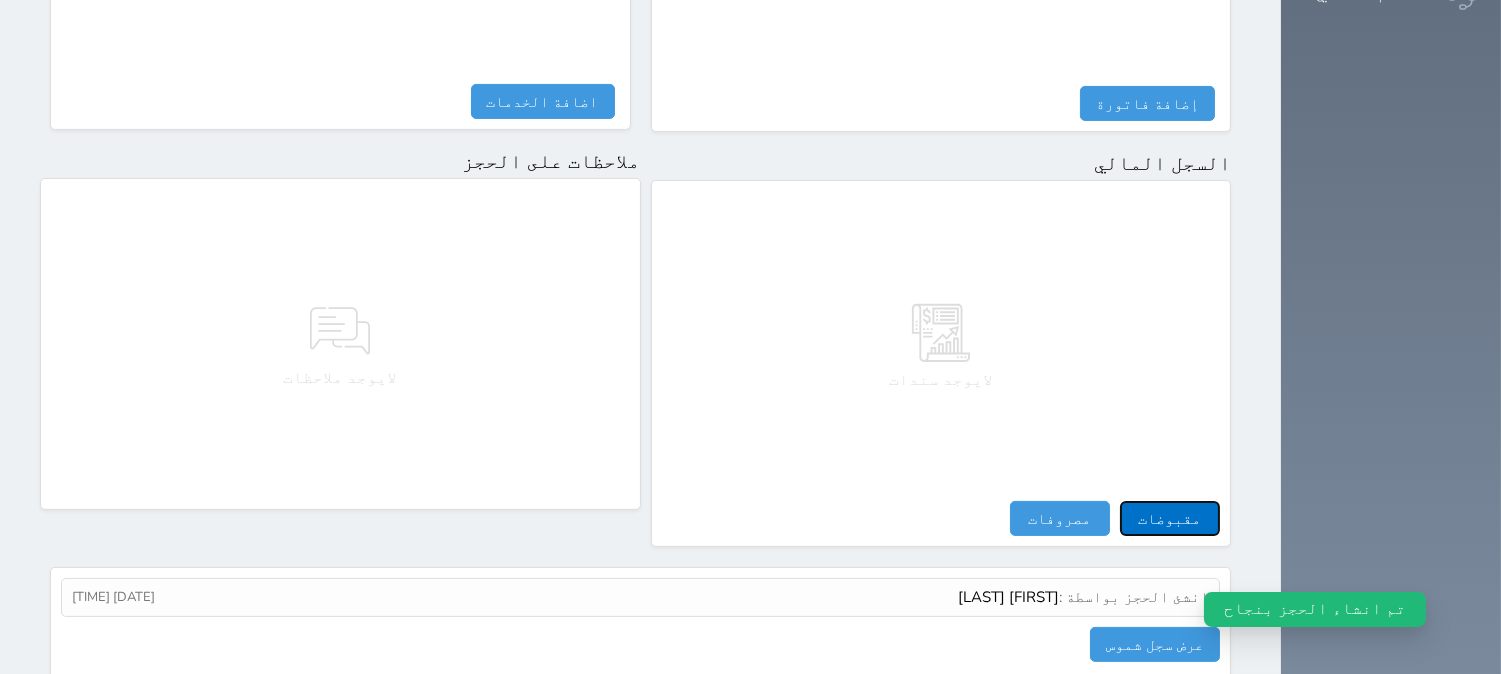 click on "مقبوضات" at bounding box center (1170, 518) 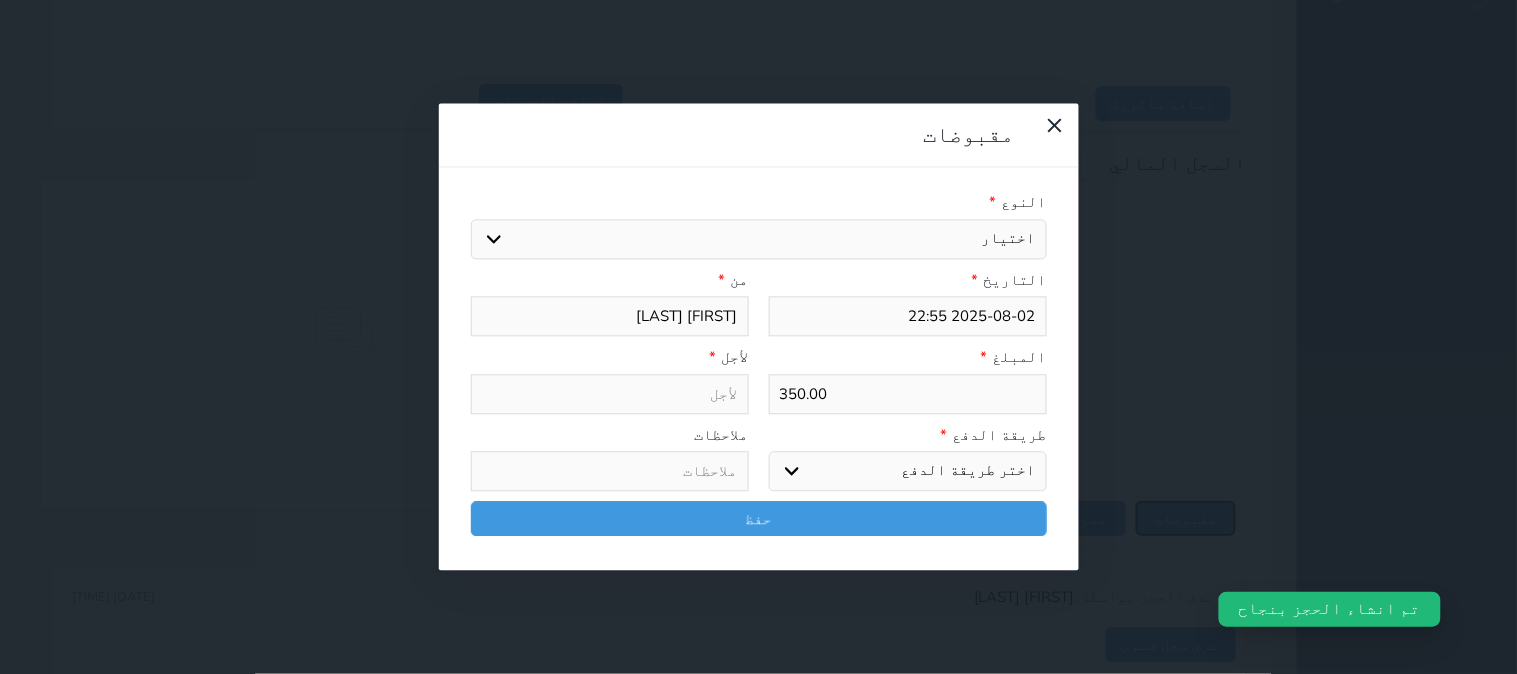 select 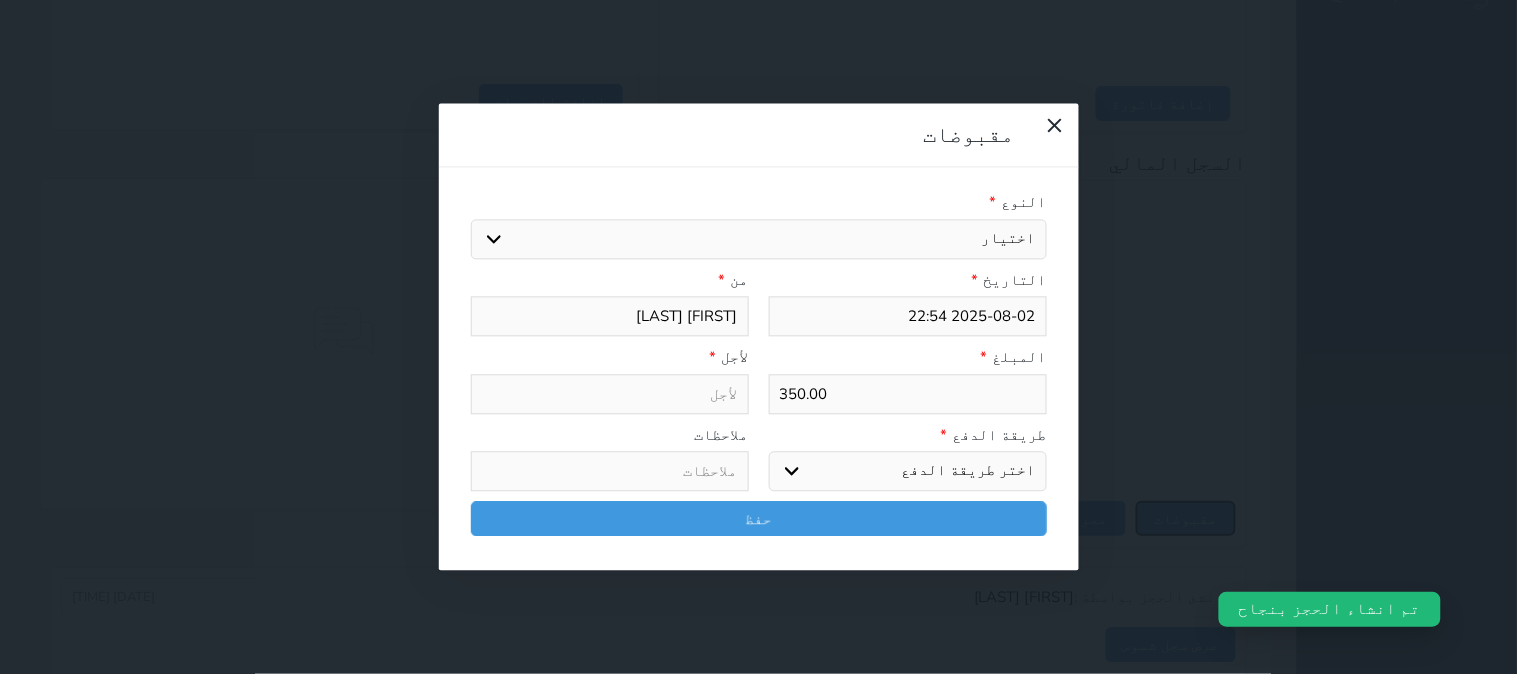 select 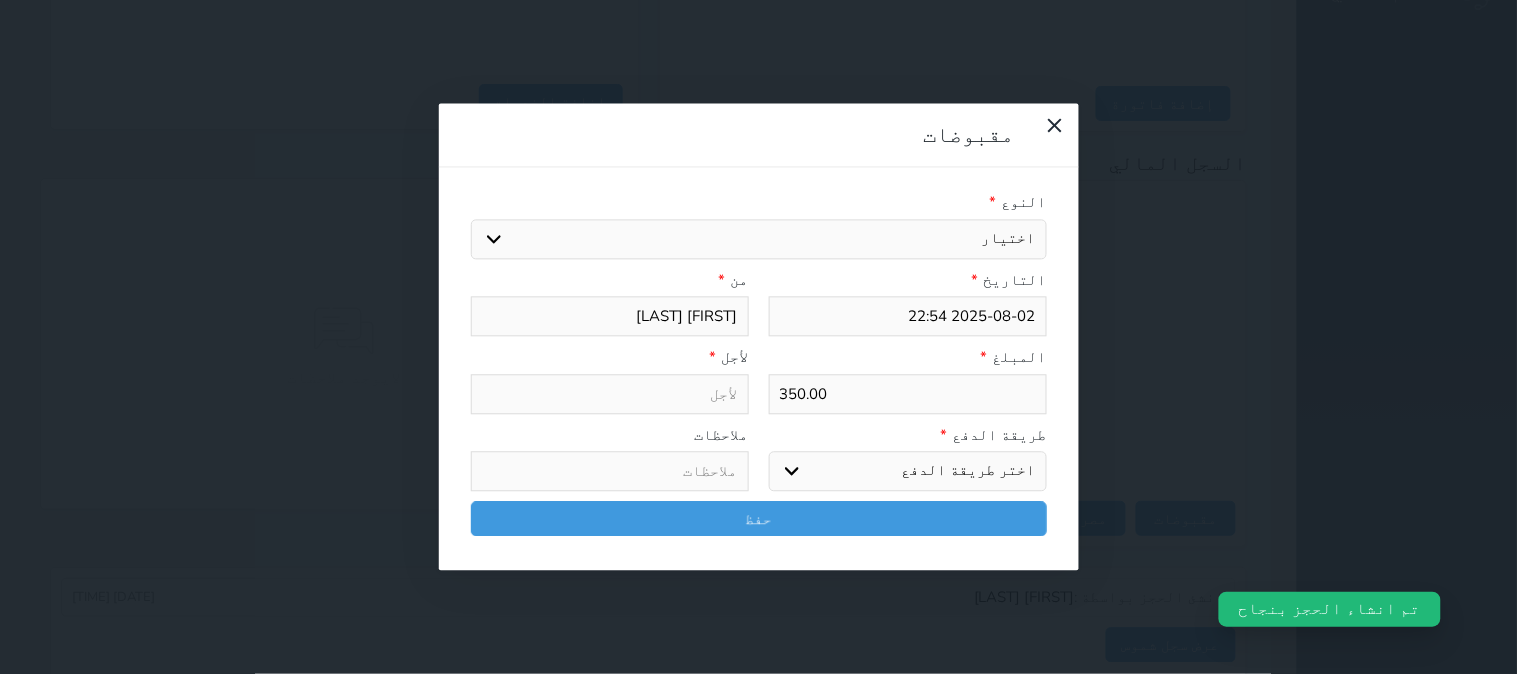 click on "اختيار   مقبوضات عامة قيمة إيجار فواتير تامين عربون لا ينطبق آخر مغسلة واي فاي - الإنترنت مواقف السيارات طعام الأغذية والمشروبات مشروبات المشروبات الباردة المشروبات الساخنة الإفطار غداء عشاء مخبز و كعك حمام سباحة الصالة الرياضية سبا و خدمات الجمال اختيار وإسقاط (خدمات النقل) ميني بار كابل - تلفزيون سرير إضافي تصفيف الشعر التسوق خدمات الجولات السياحية المنظمة خدمات الدليل السياحي" at bounding box center [759, 239] 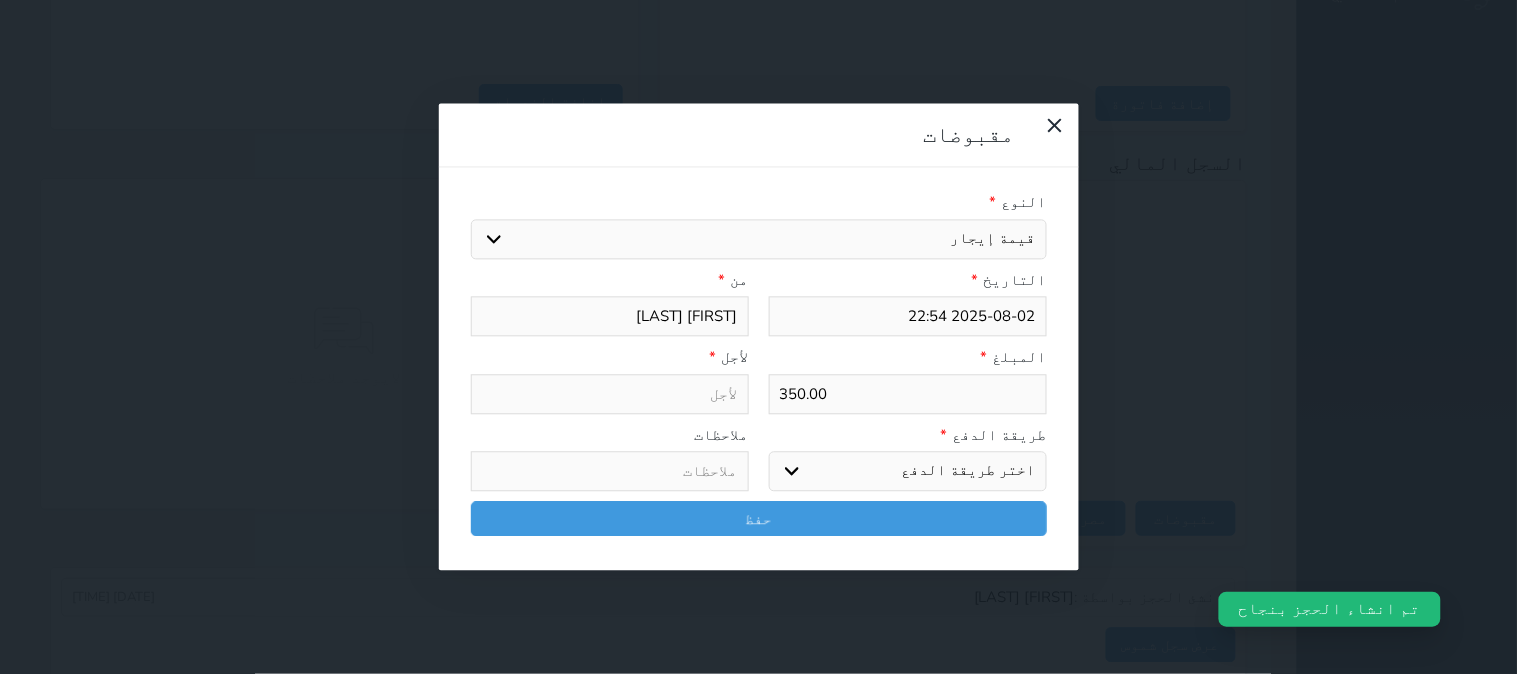 click on "اختيار   مقبوضات عامة قيمة إيجار فواتير تامين عربون لا ينطبق آخر مغسلة واي فاي - الإنترنت مواقف السيارات طعام الأغذية والمشروبات مشروبات المشروبات الباردة المشروبات الساخنة الإفطار غداء عشاء مخبز و كعك حمام سباحة الصالة الرياضية سبا و خدمات الجمال اختيار وإسقاط (خدمات النقل) ميني بار كابل - تلفزيون سرير إضافي تصفيف الشعر التسوق خدمات الجولات السياحية المنظمة خدمات الدليل السياحي" at bounding box center [759, 239] 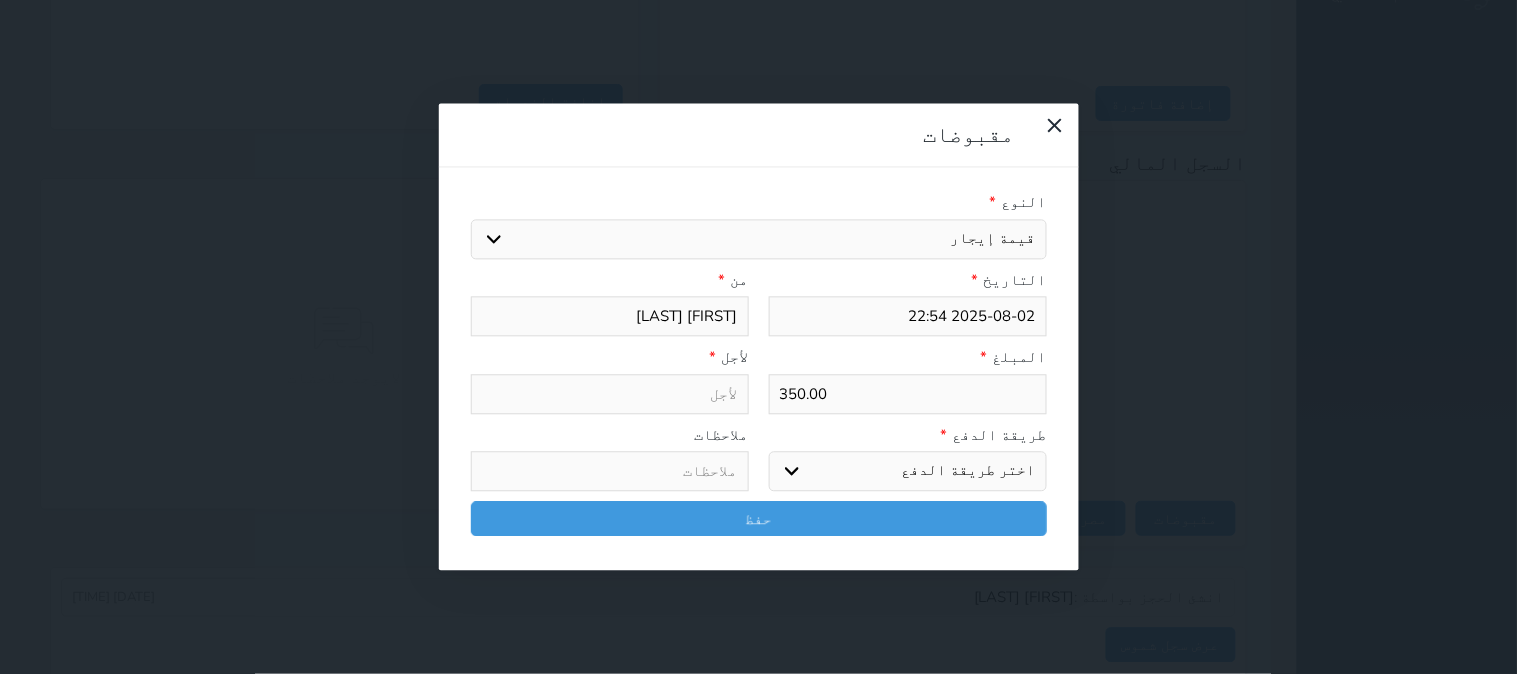 select on "mada" 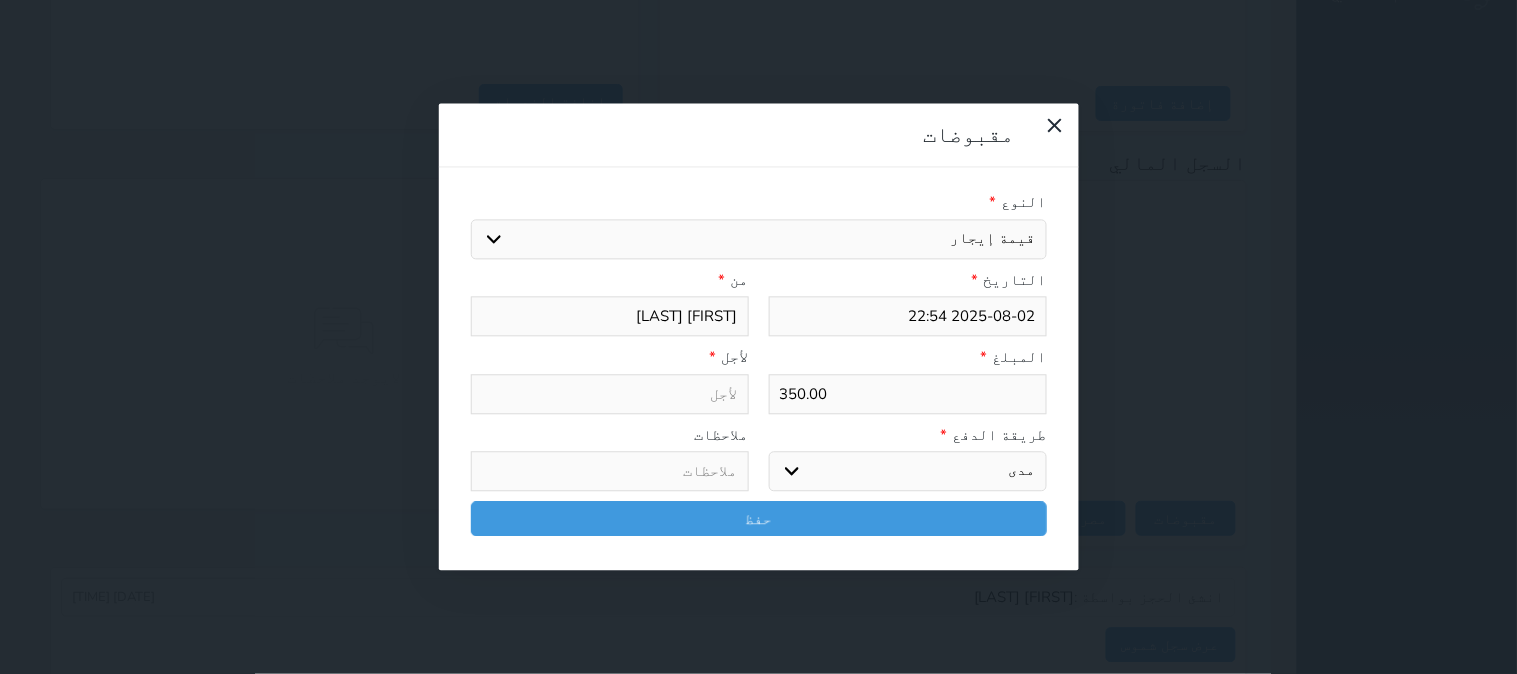 click on "اختر طريقة الدفع   دفع نقدى   تحويل بنكى   مدى   بطاقة ائتمان   آجل" at bounding box center [908, 472] 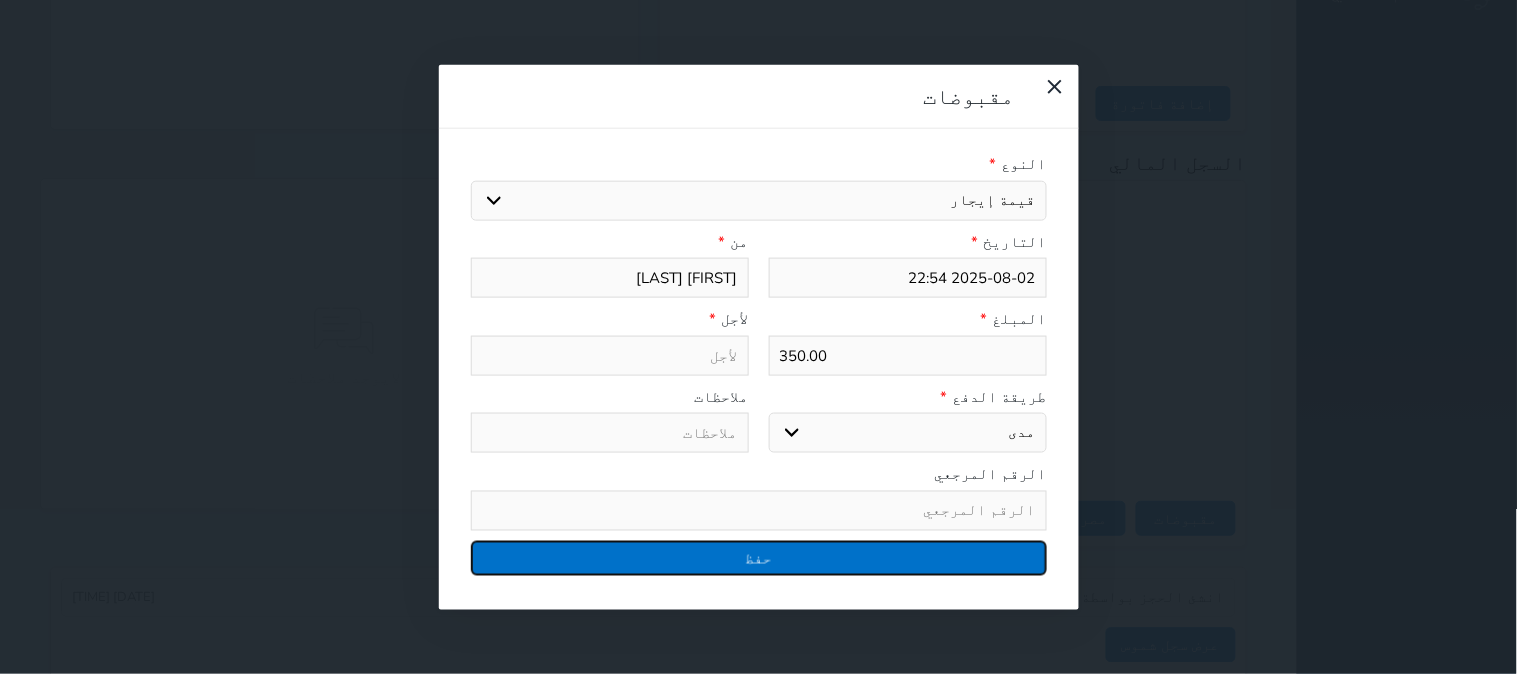 click on "حفظ" at bounding box center (759, 557) 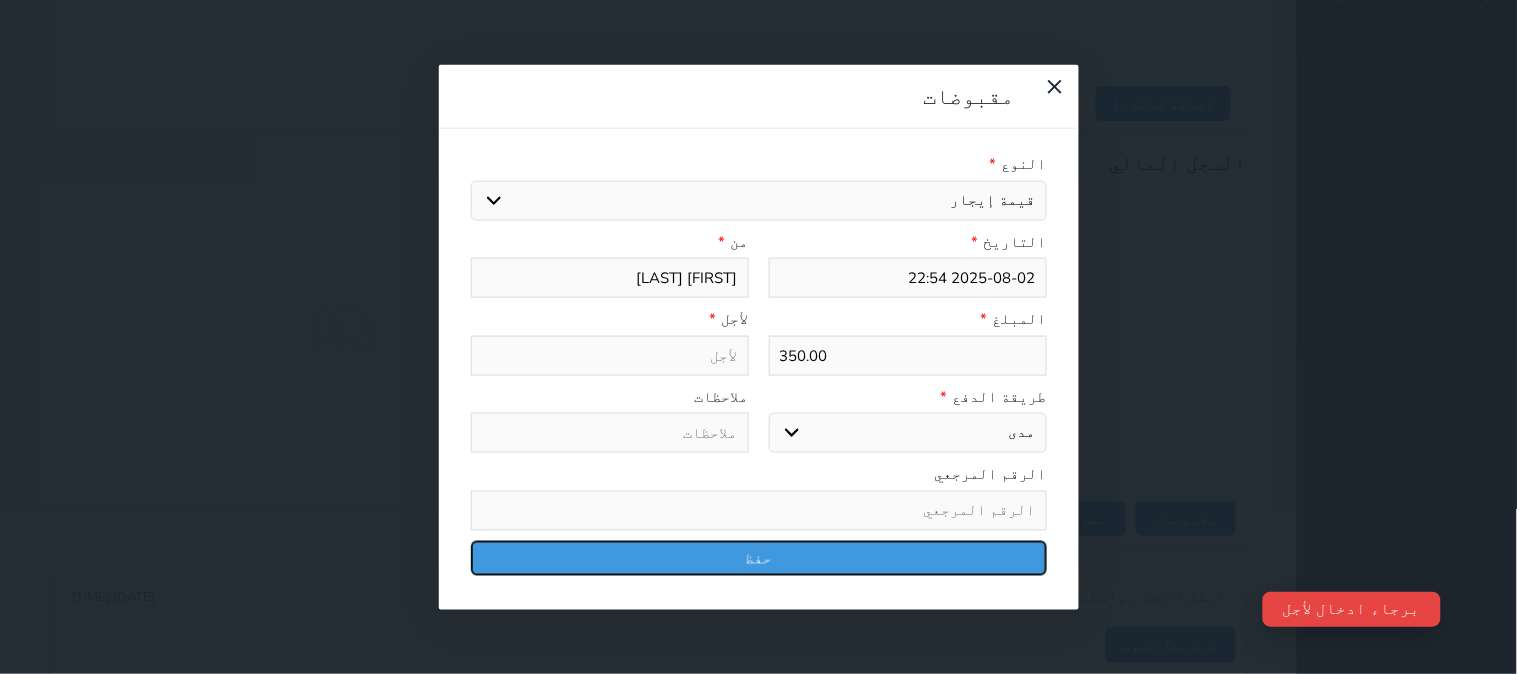type on "قيمة إيجار - الوحدة - 319" 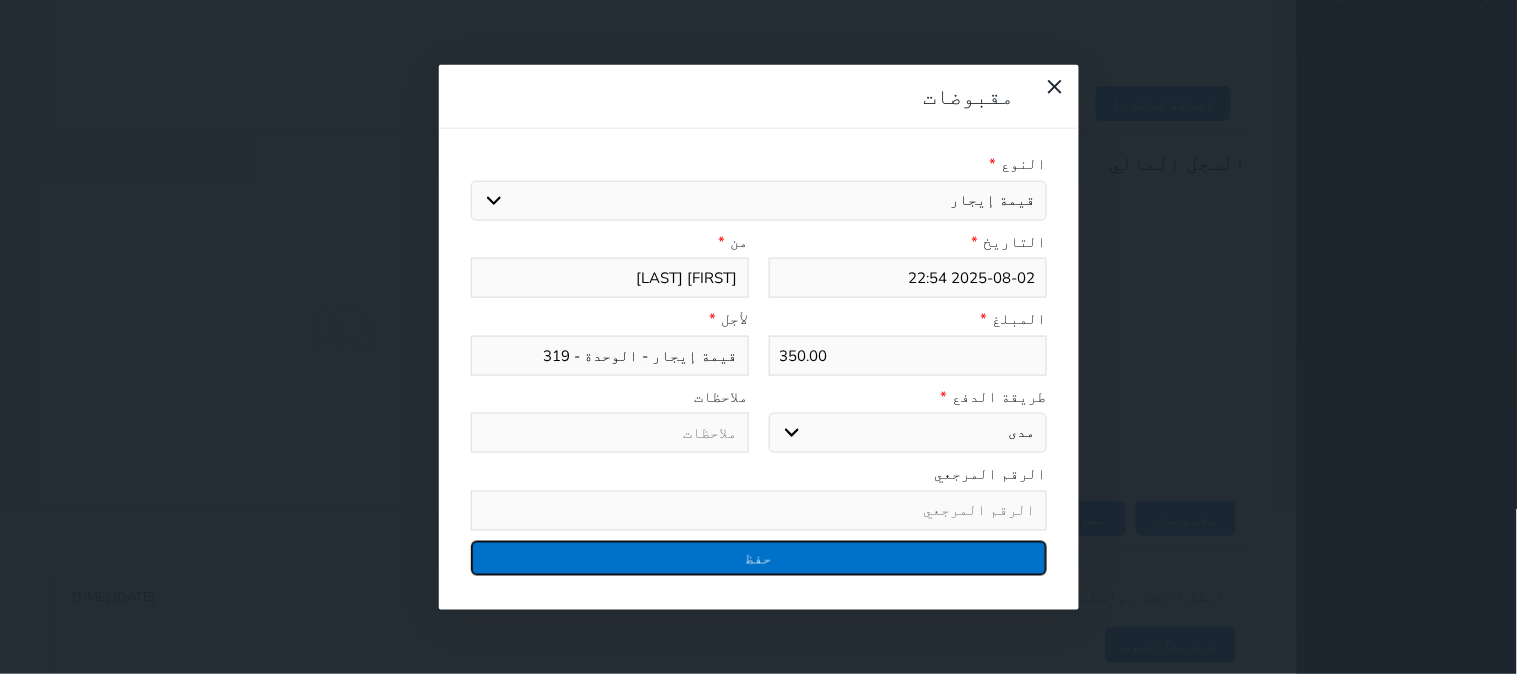 click on "حفظ" at bounding box center [759, 557] 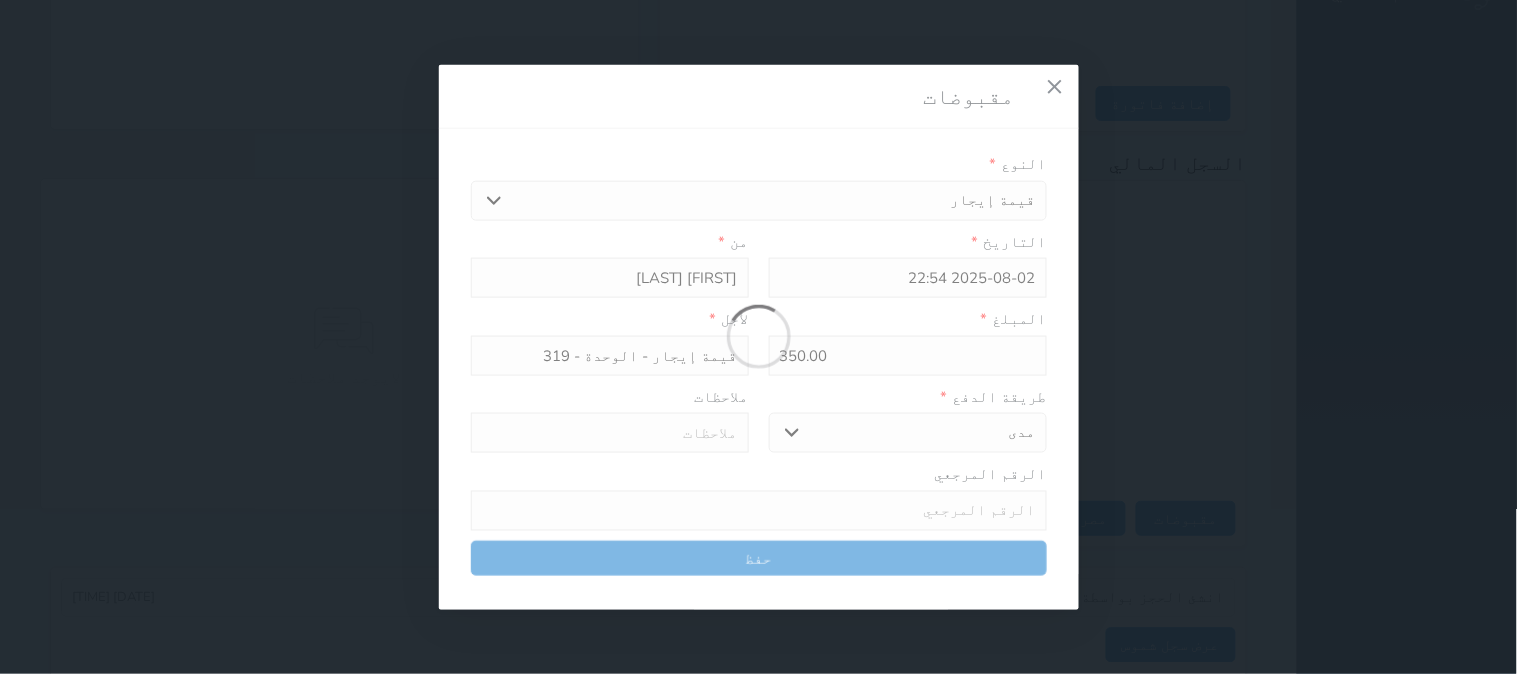 select 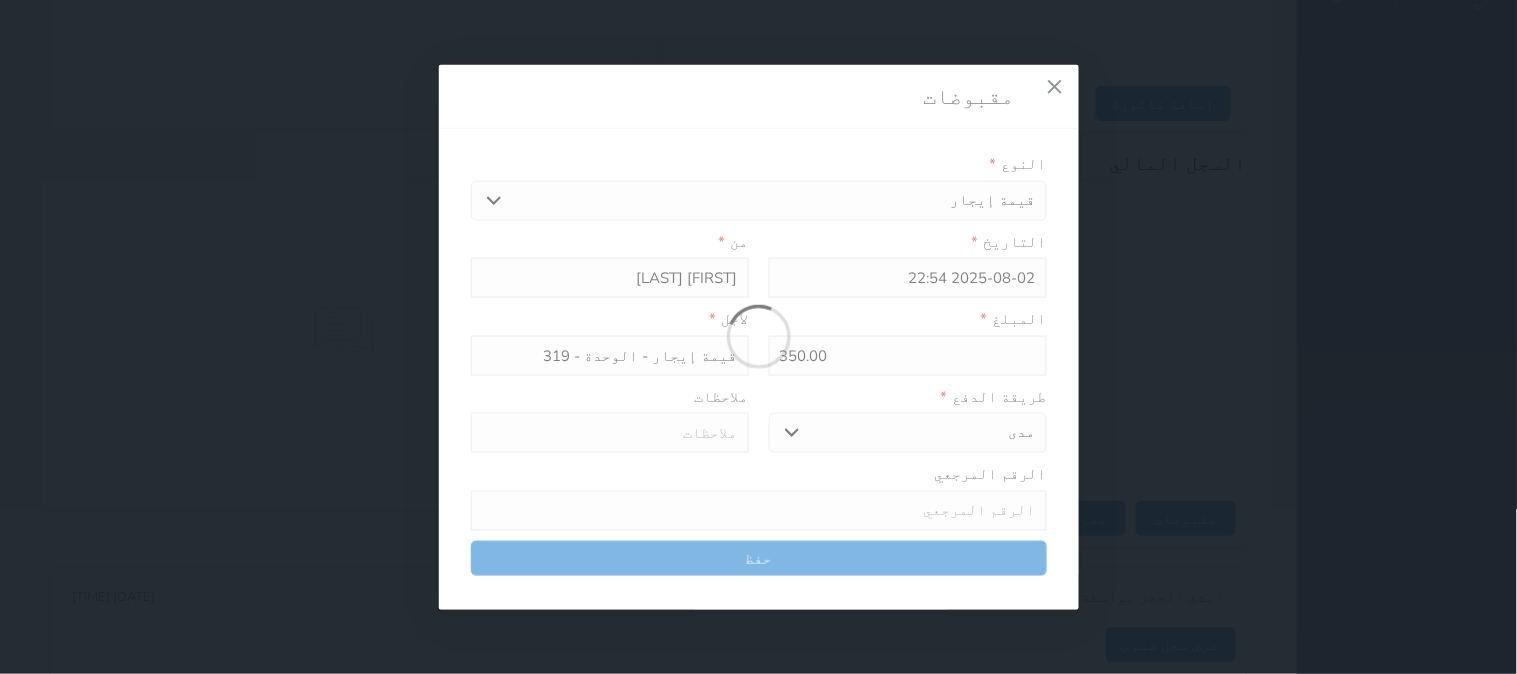 type 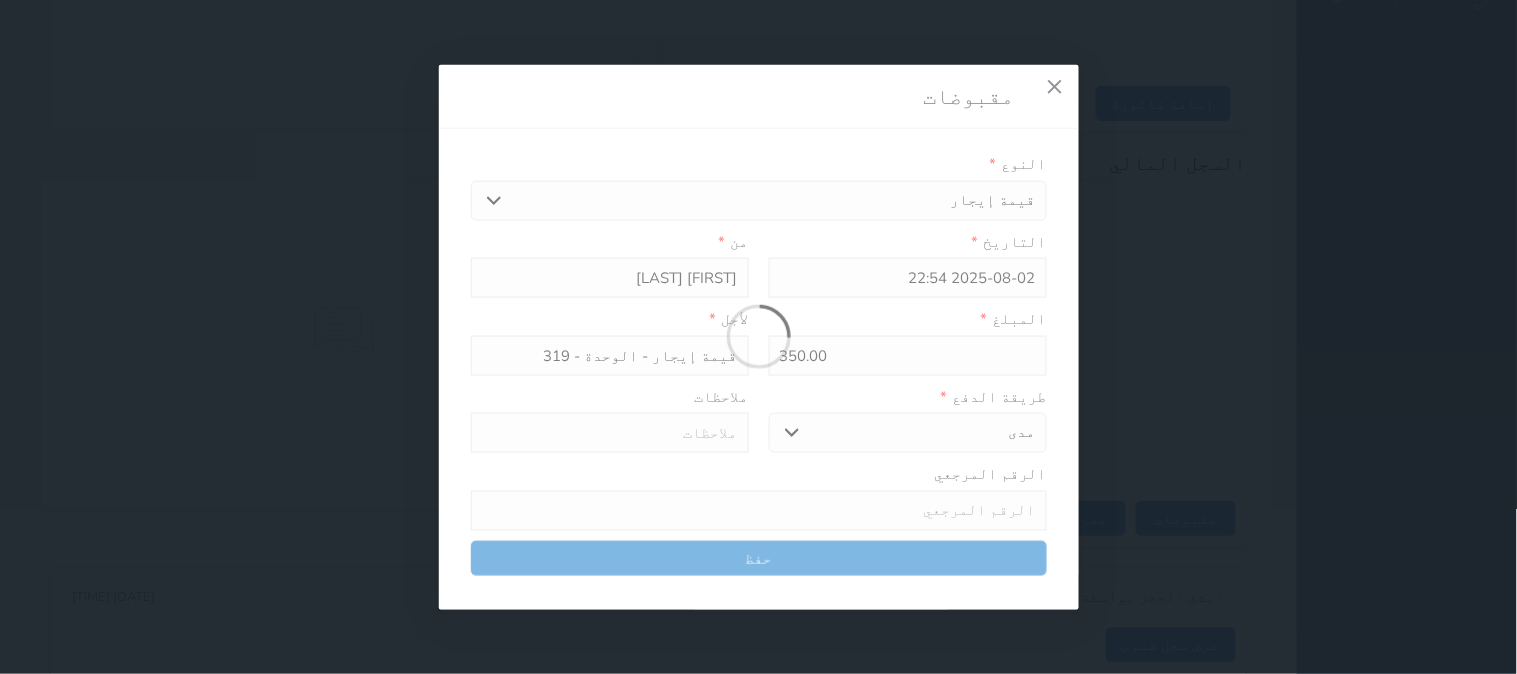 type on "0" 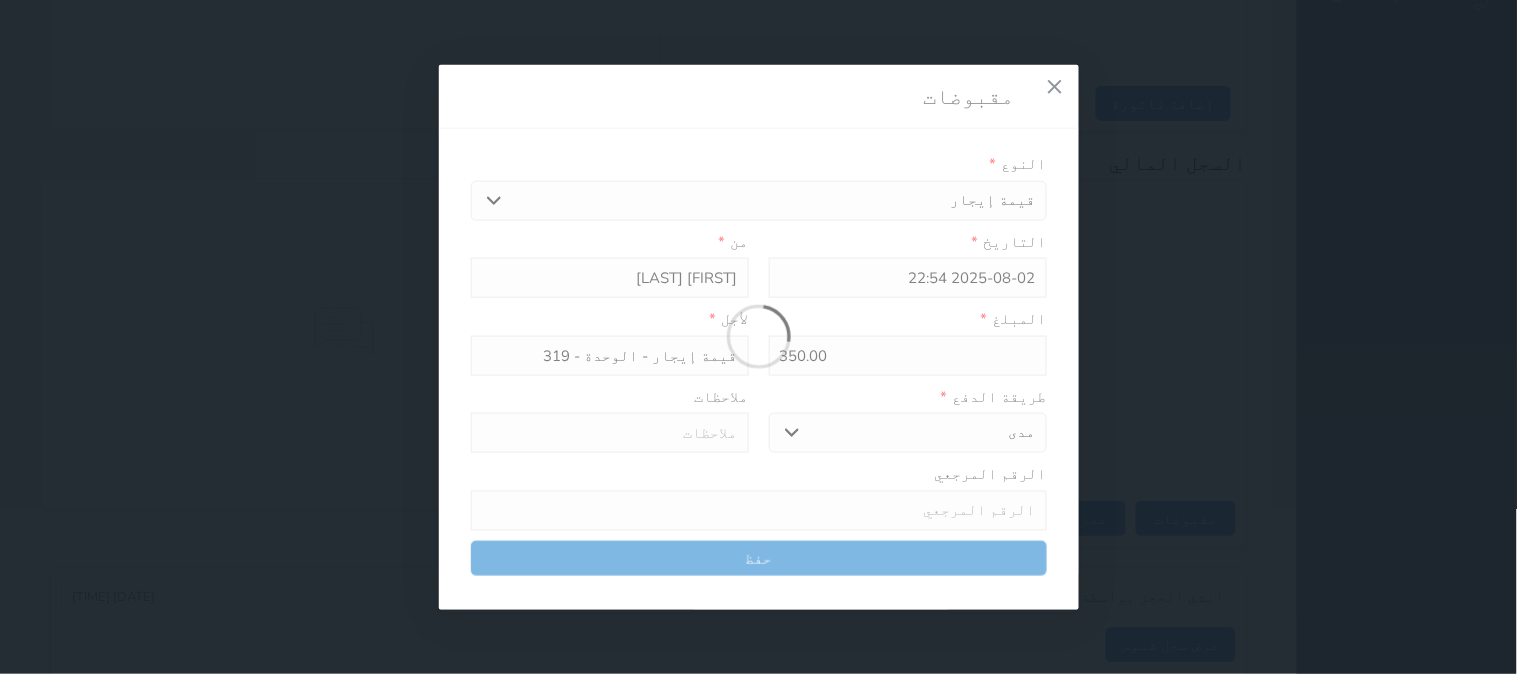 select 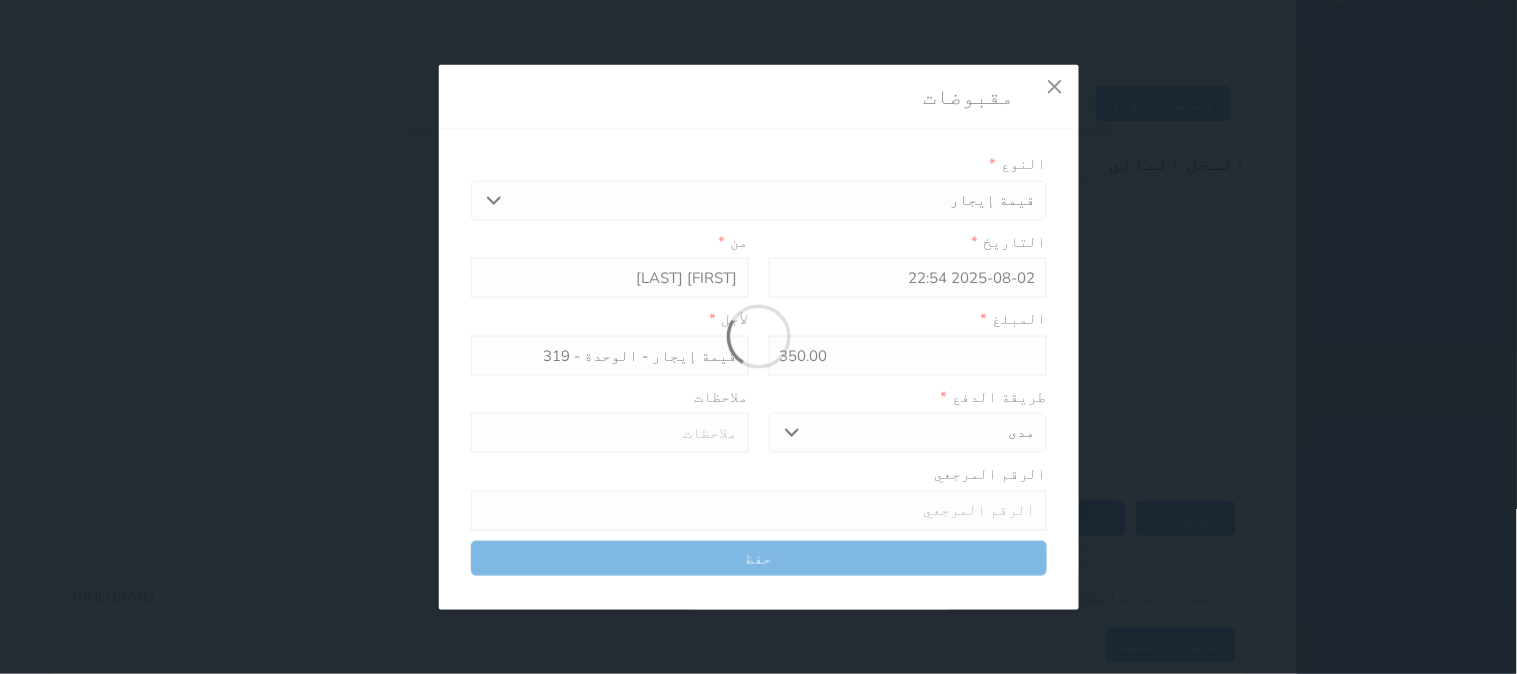type on "0" 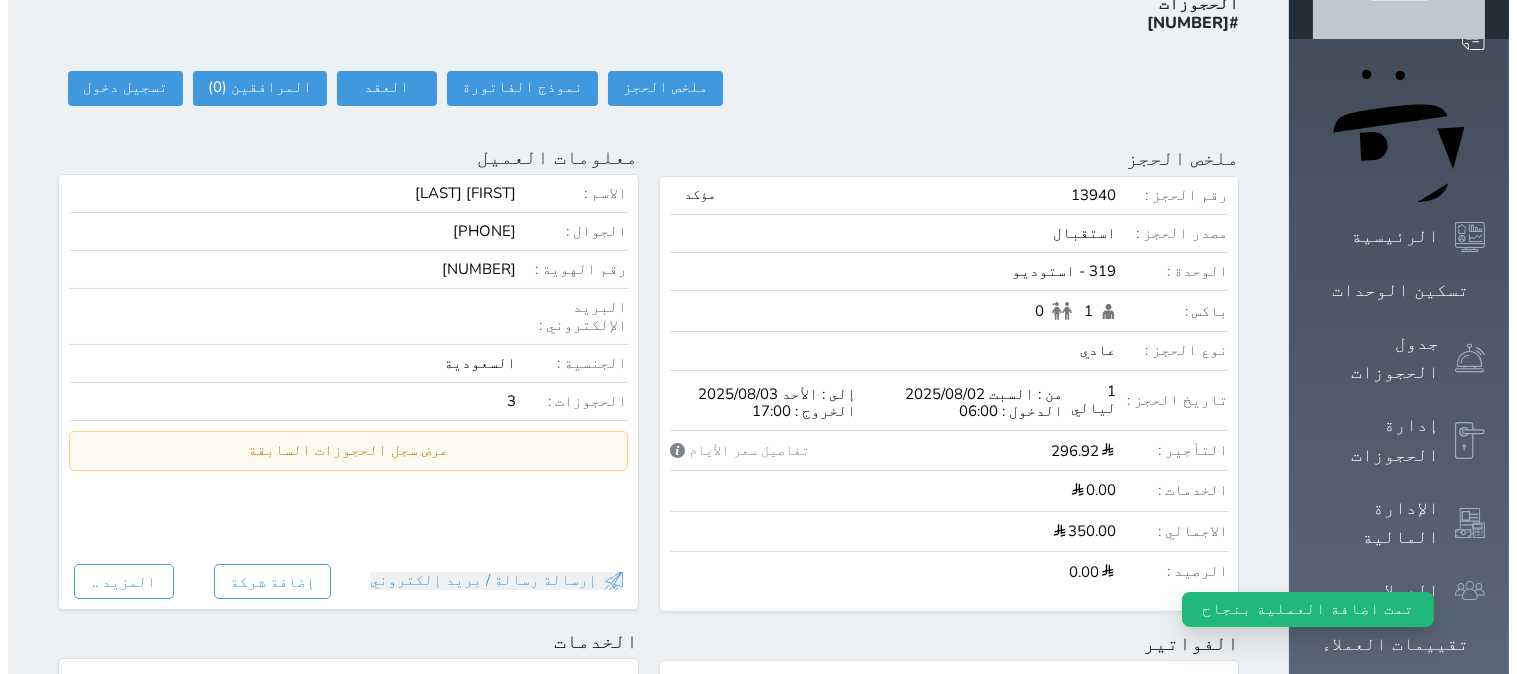 scroll, scrollTop: 0, scrollLeft: 0, axis: both 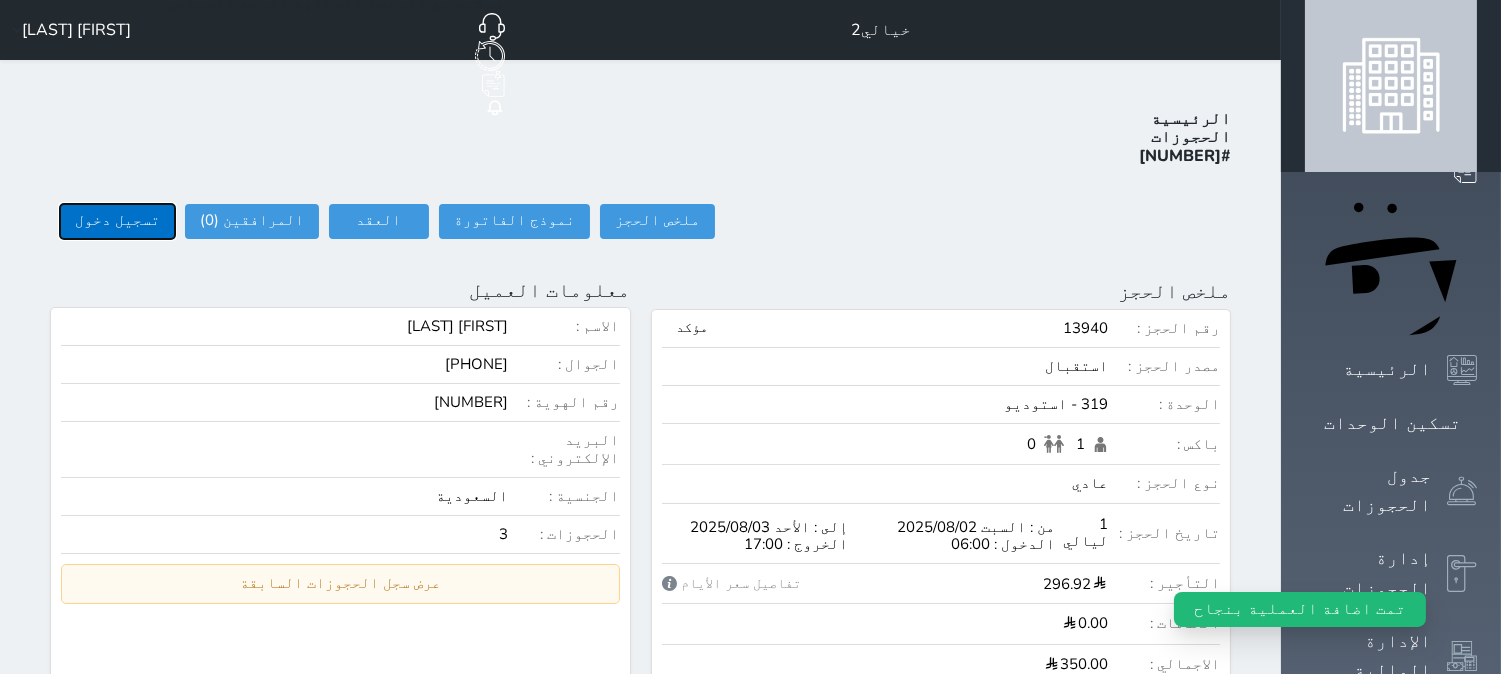 click on "تسجيل دخول" at bounding box center [117, 221] 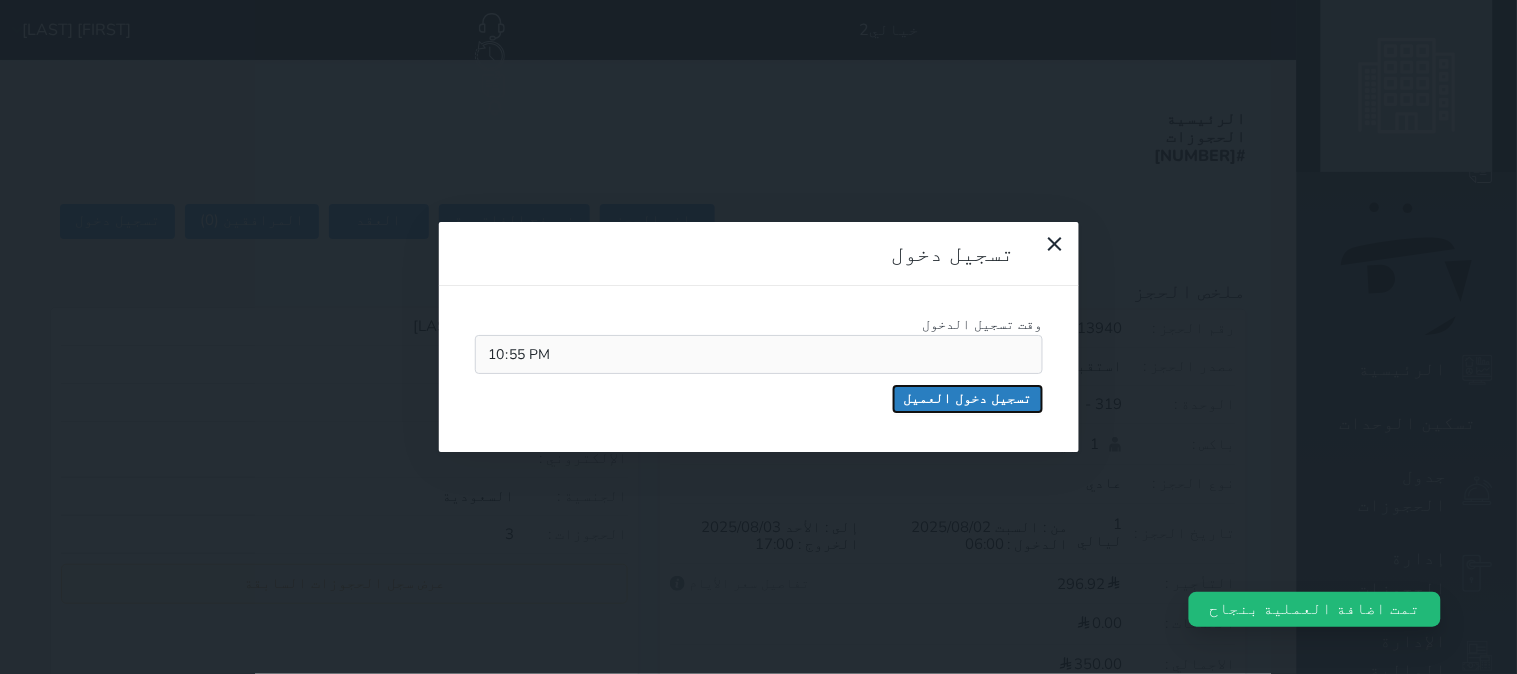 click on "تسجيل دخول العميل" at bounding box center (968, 399) 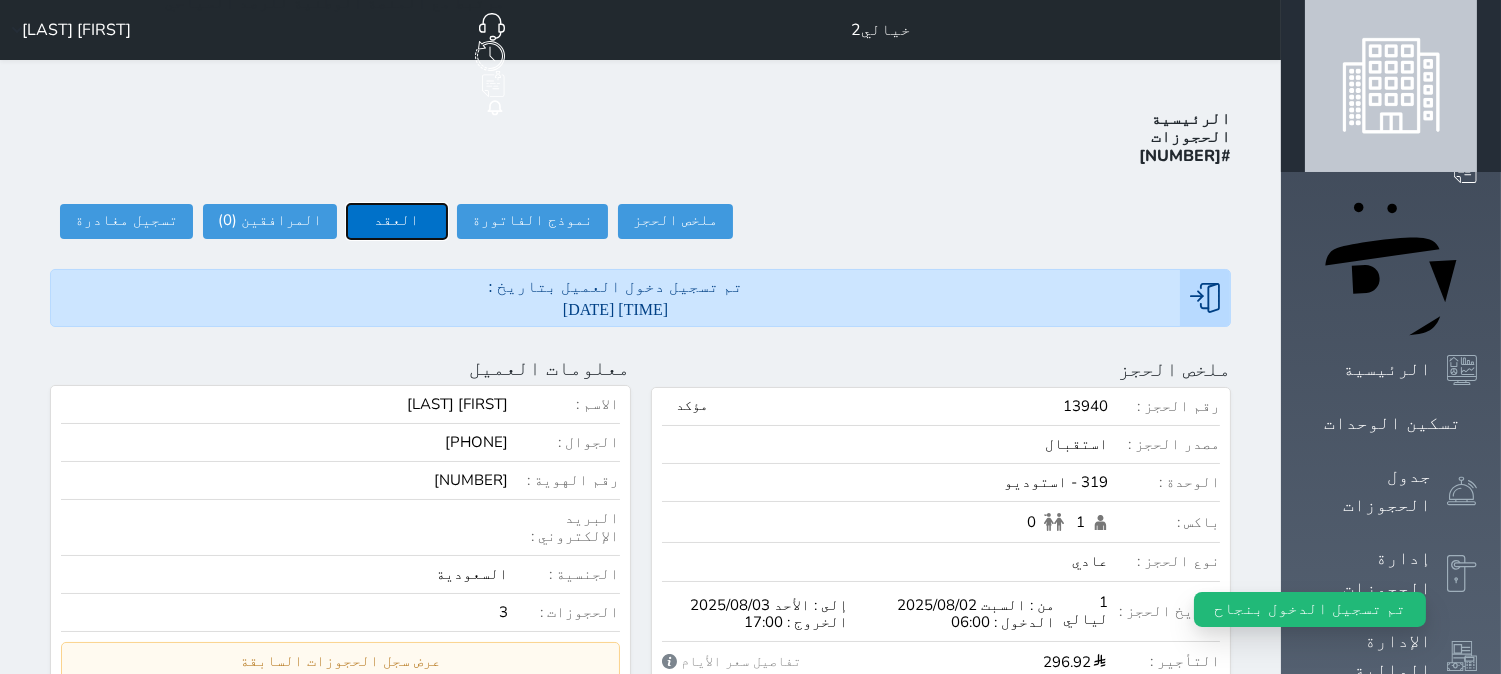 click on "العقد" at bounding box center [397, 221] 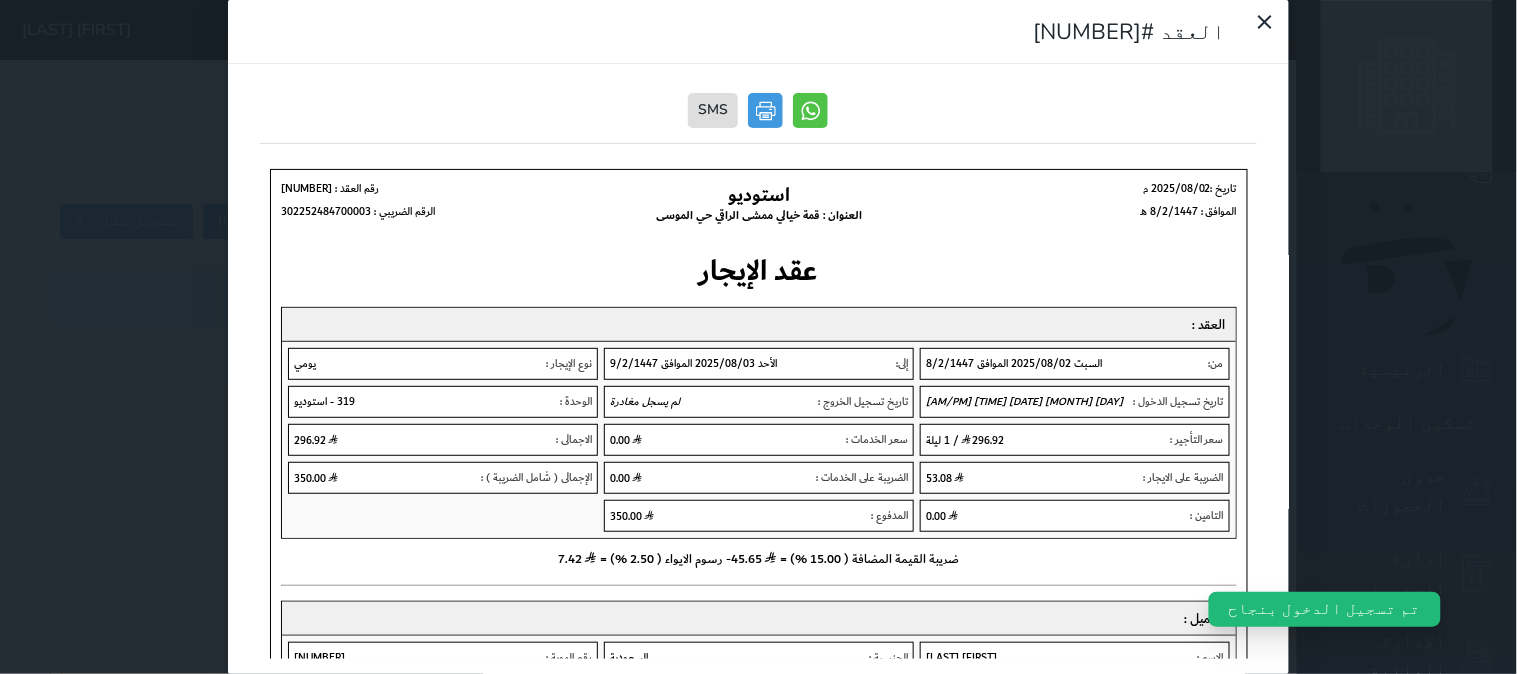 scroll, scrollTop: 0, scrollLeft: 0, axis: both 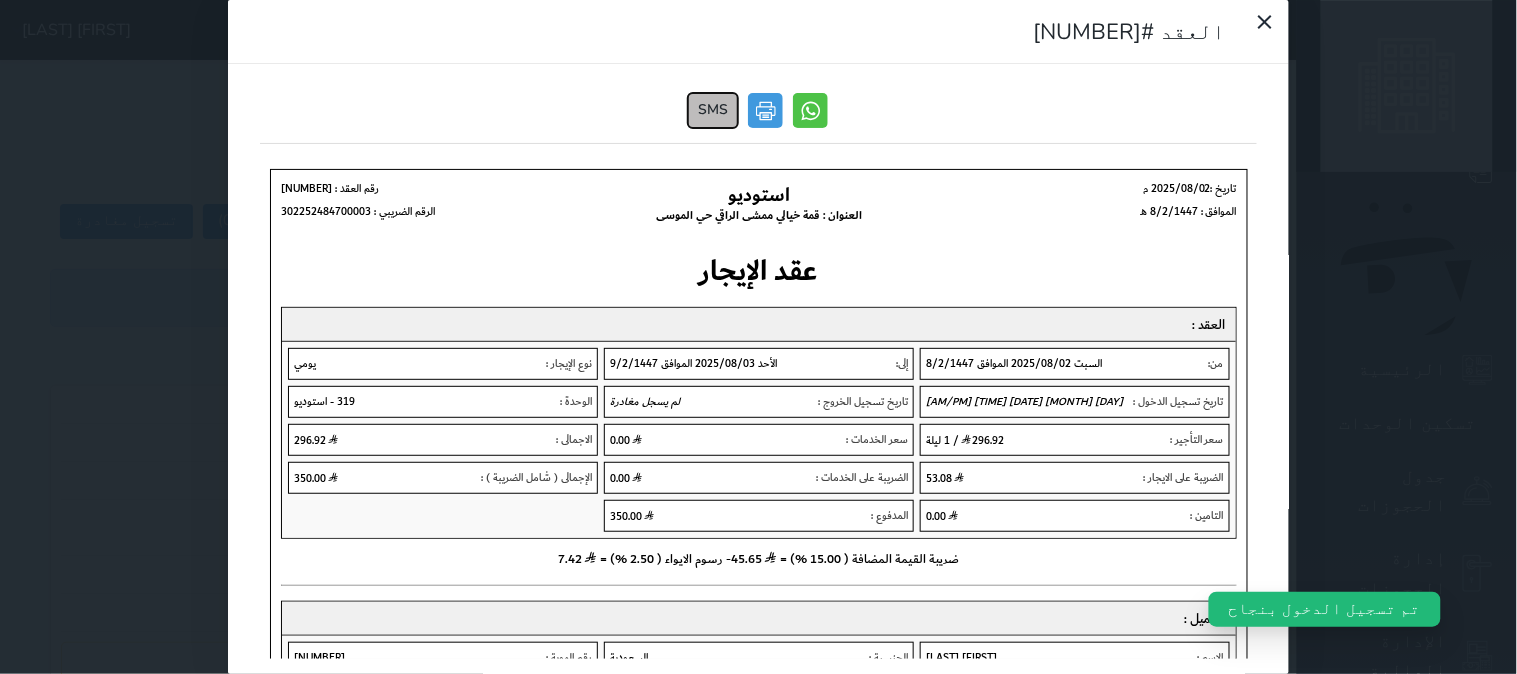 click on "SMS" at bounding box center (714, 110) 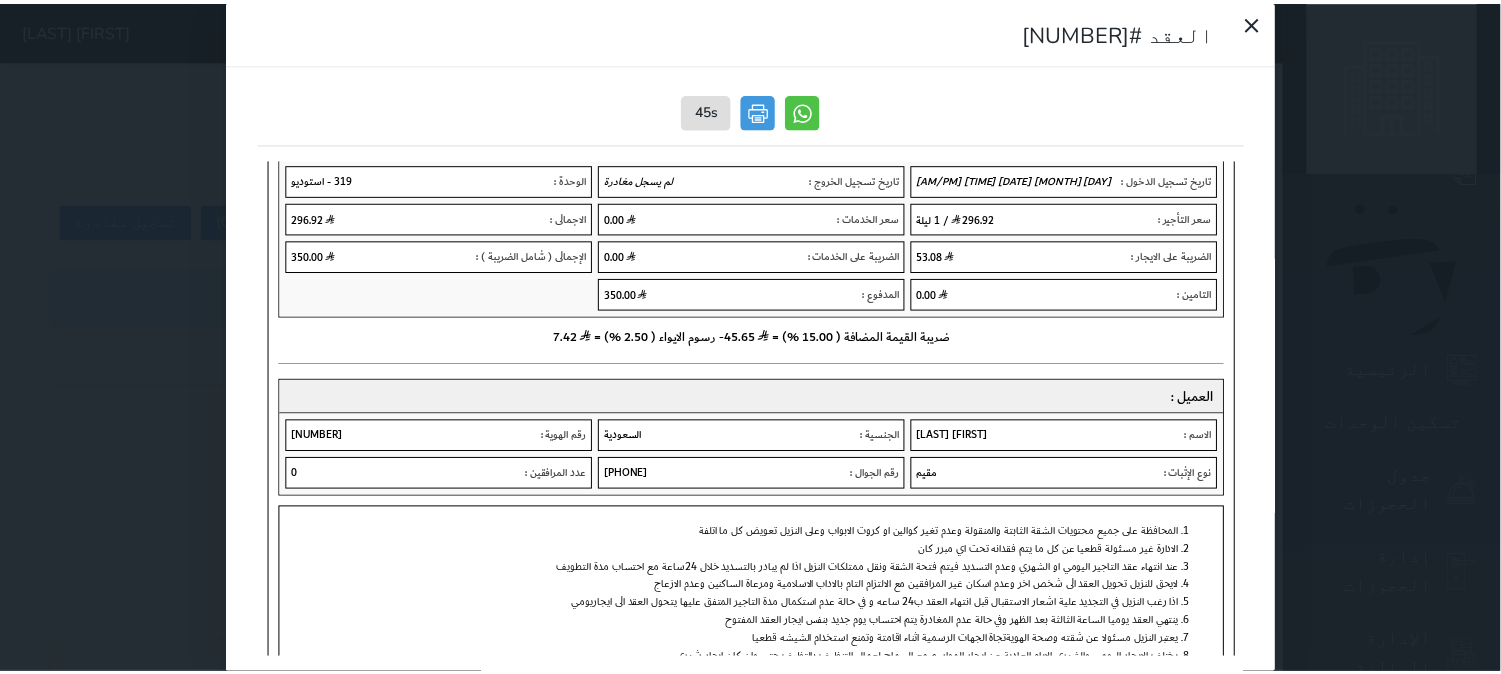 scroll, scrollTop: 0, scrollLeft: 0, axis: both 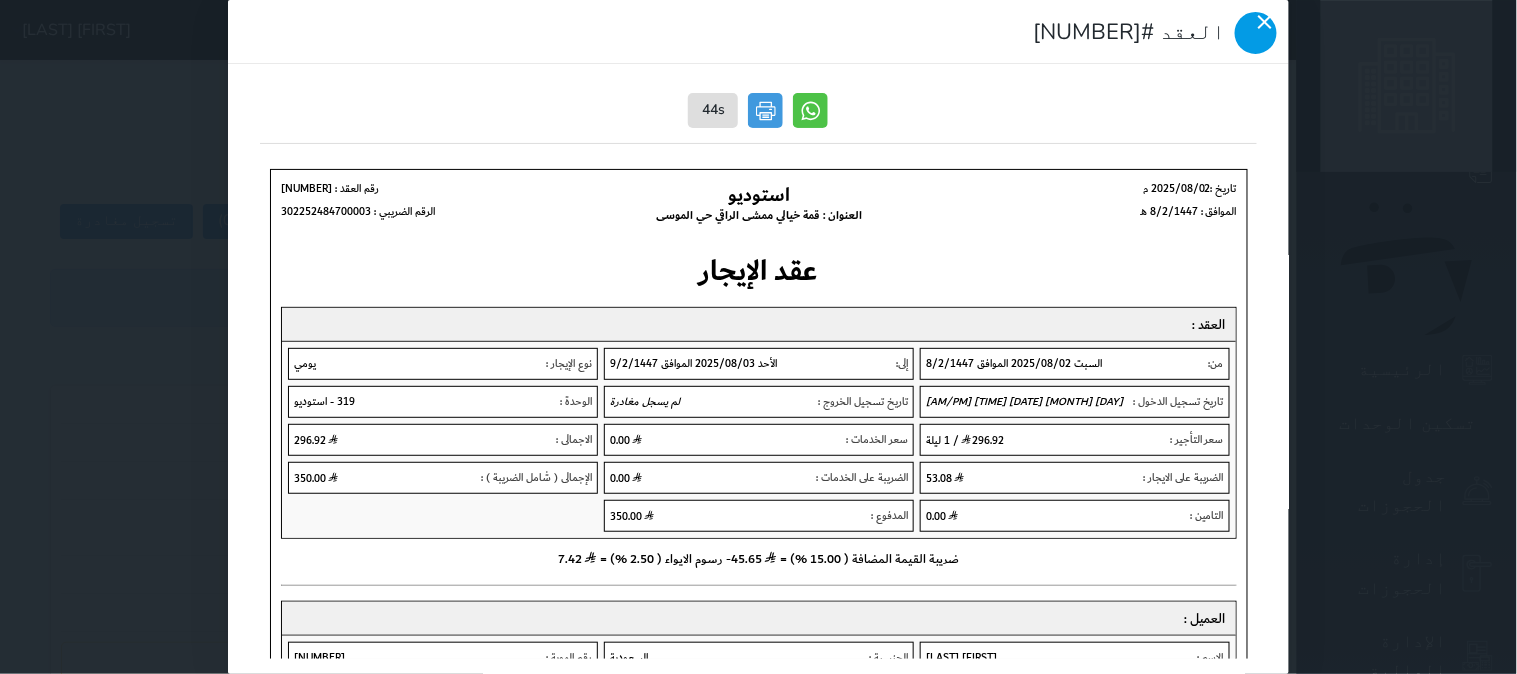 click 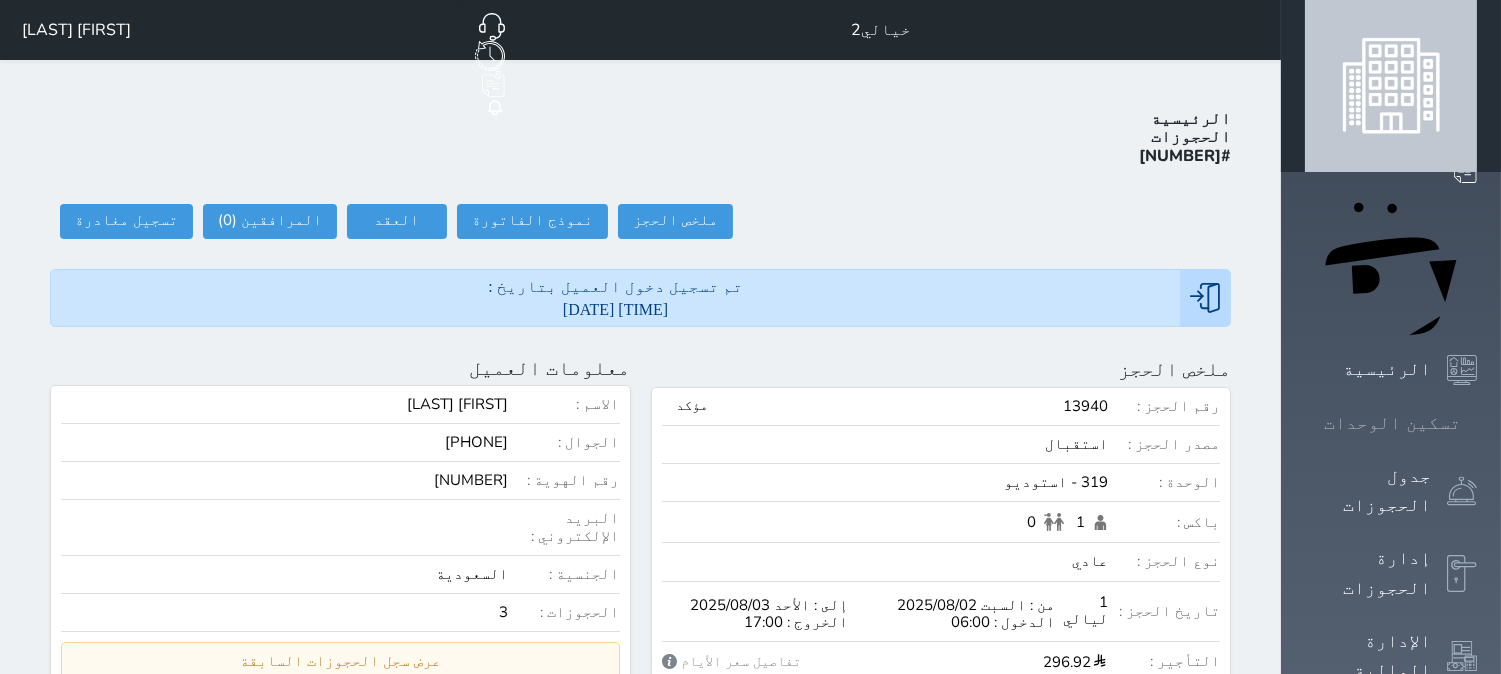 click 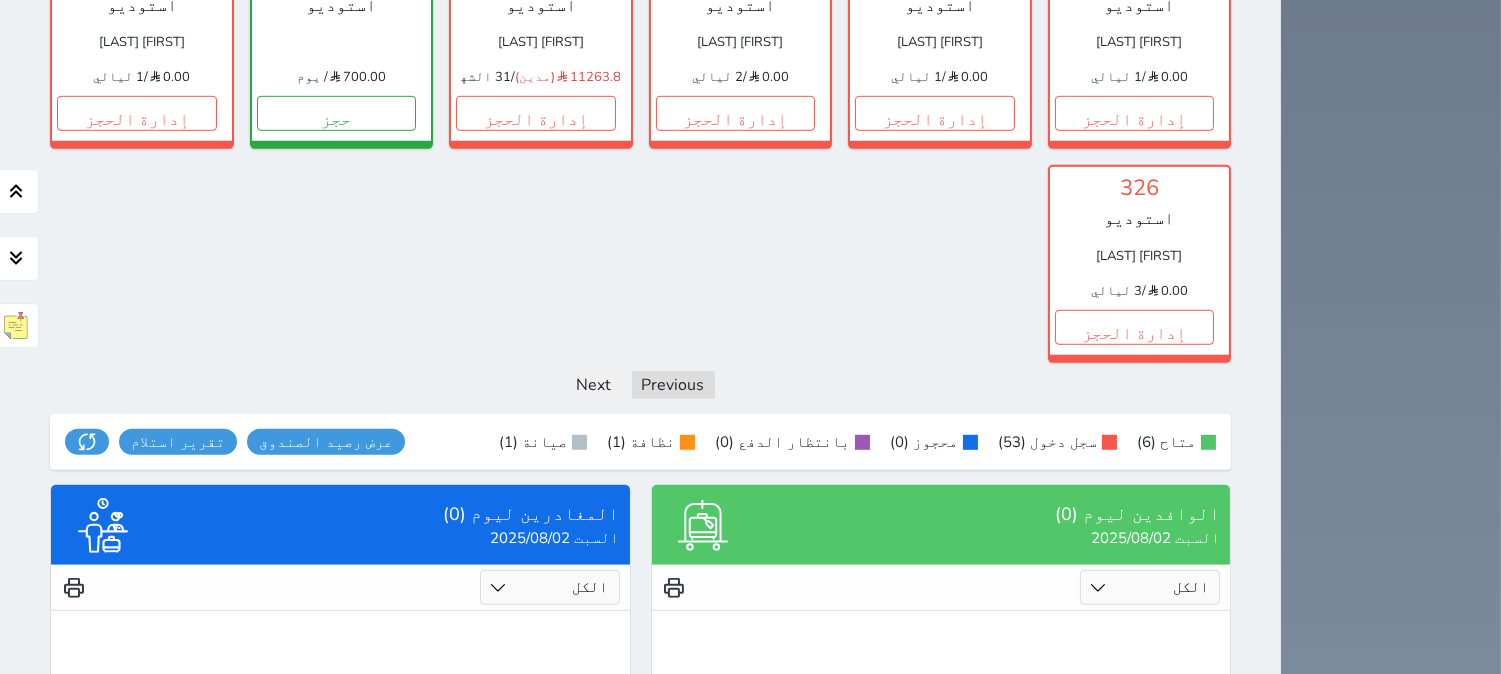 scroll, scrollTop: 2333, scrollLeft: 0, axis: vertical 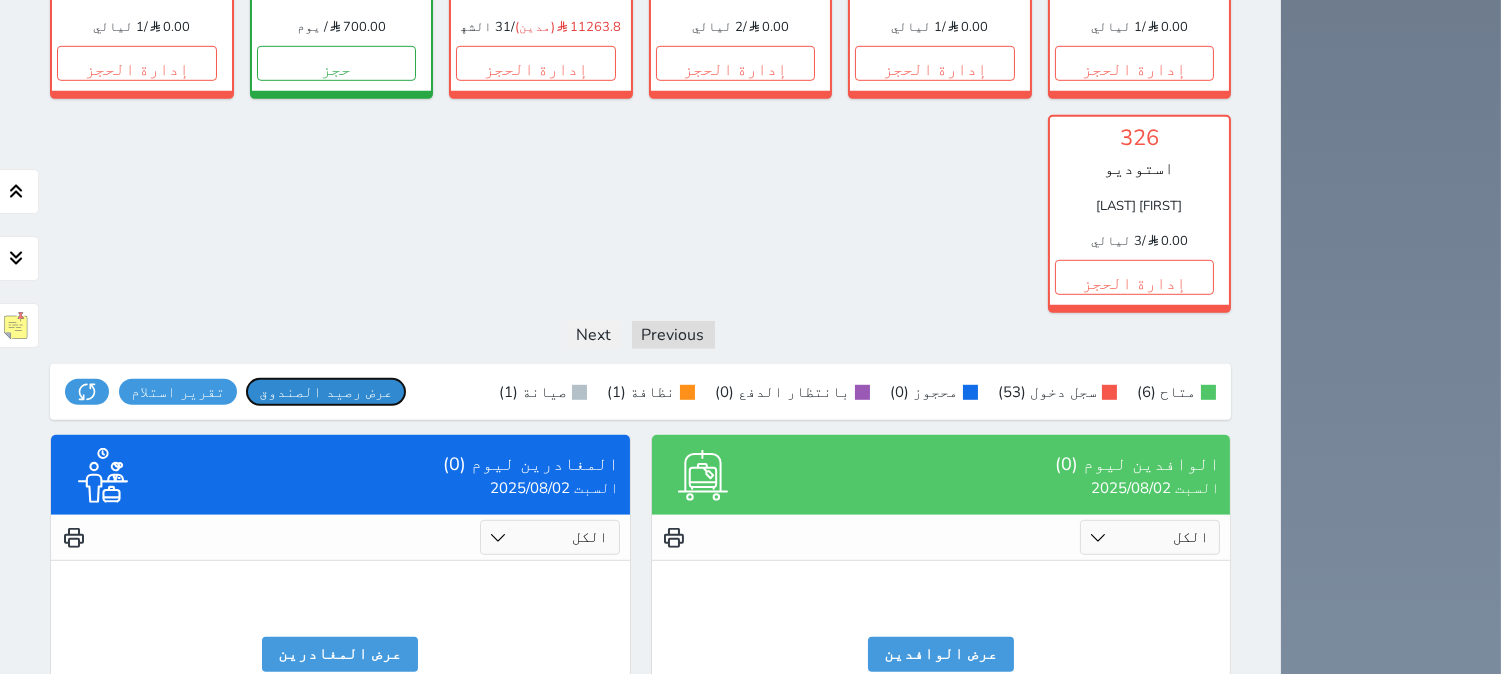 click on "عرض رصيد الصندوق" at bounding box center [326, 392] 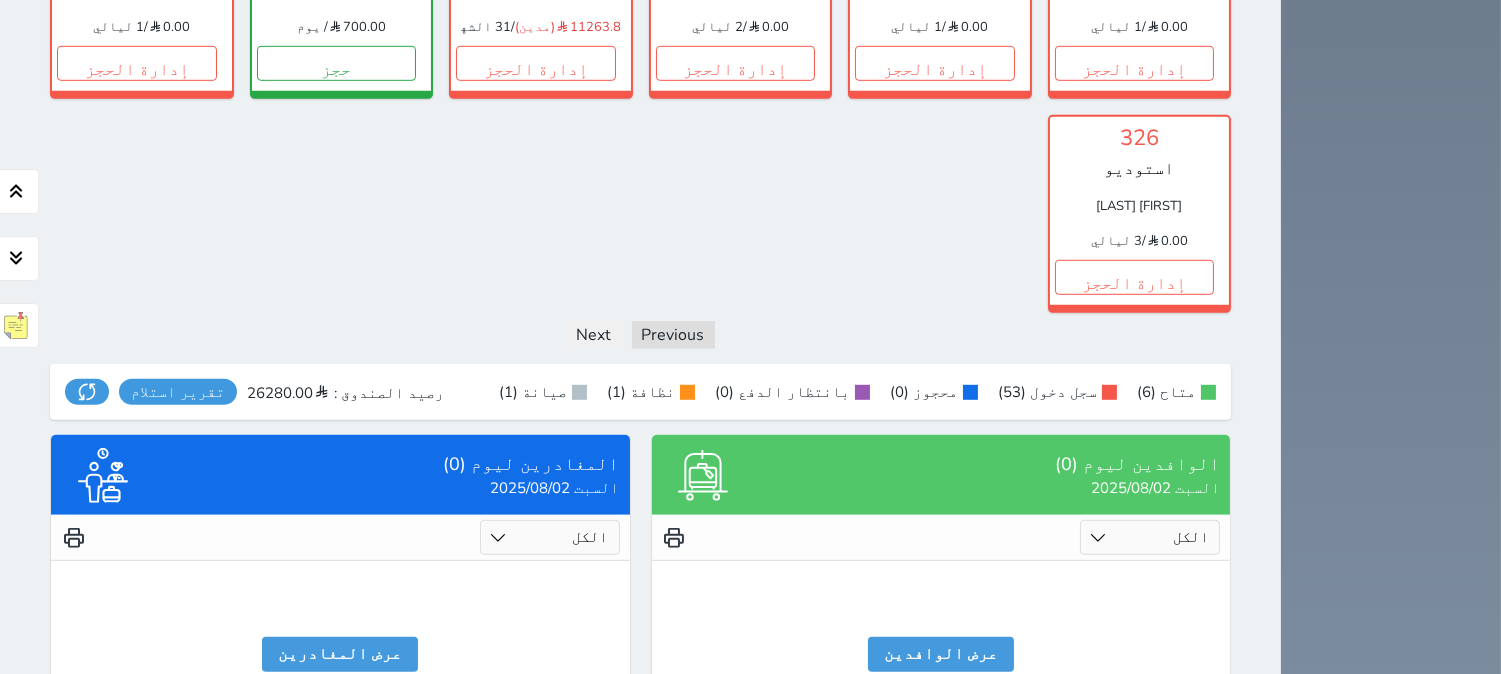 scroll, scrollTop: 2376, scrollLeft: 0, axis: vertical 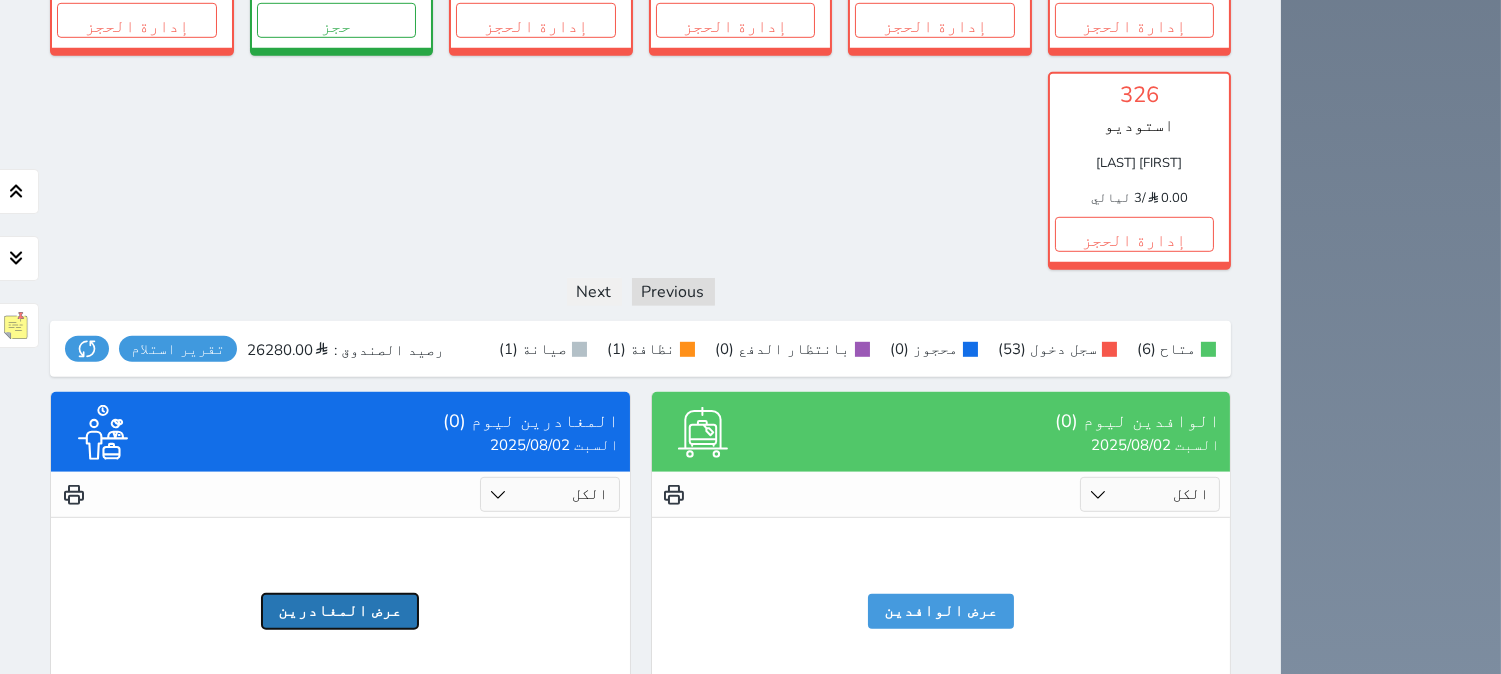 click on "عرض المغادرين" at bounding box center [340, 611] 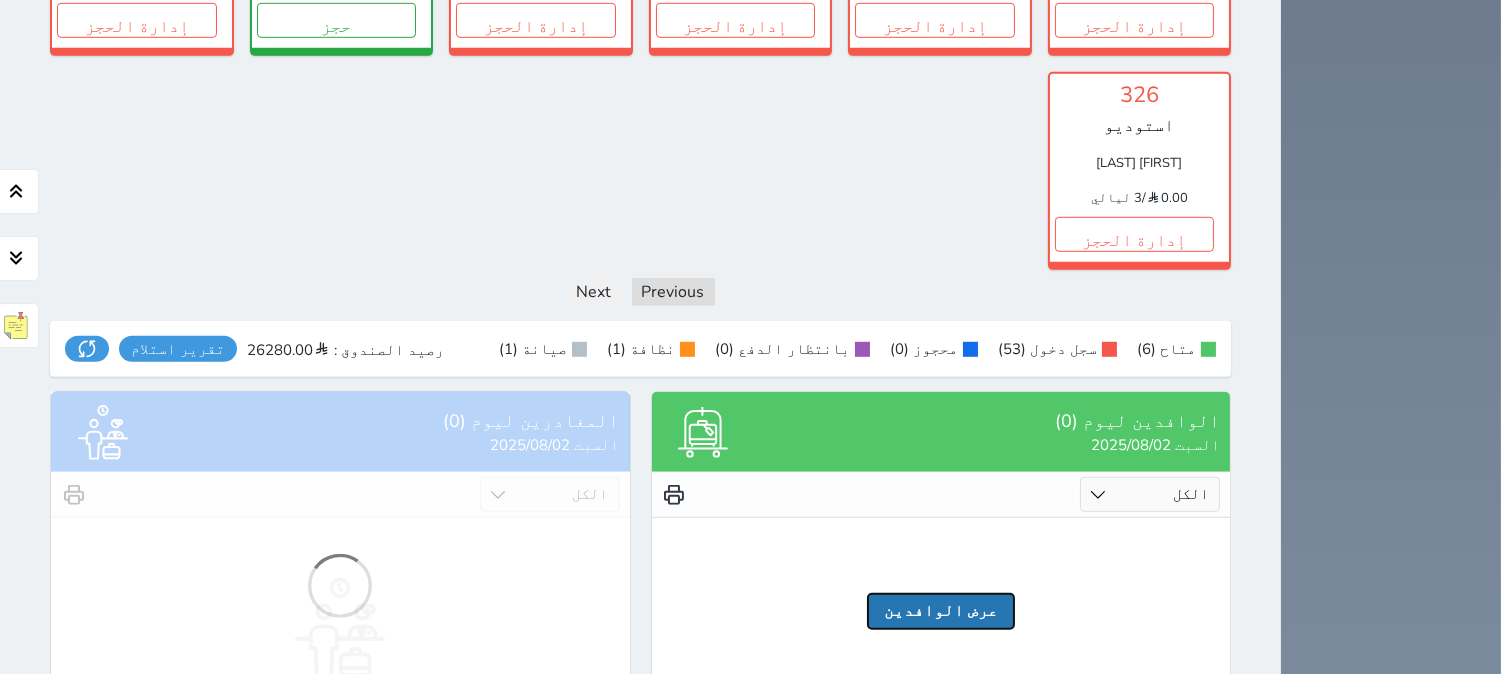 click on "عرض الوافدين" at bounding box center [941, 611] 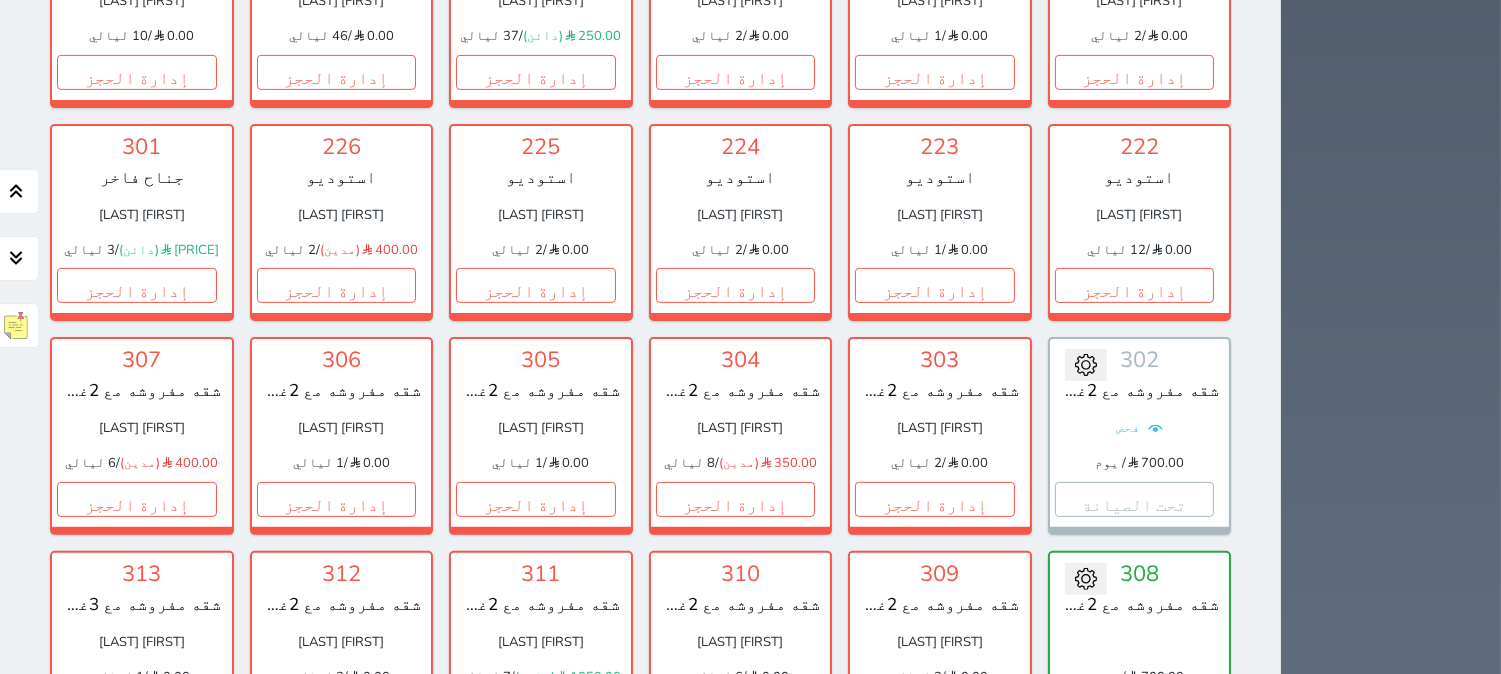 scroll, scrollTop: 1333, scrollLeft: 0, axis: vertical 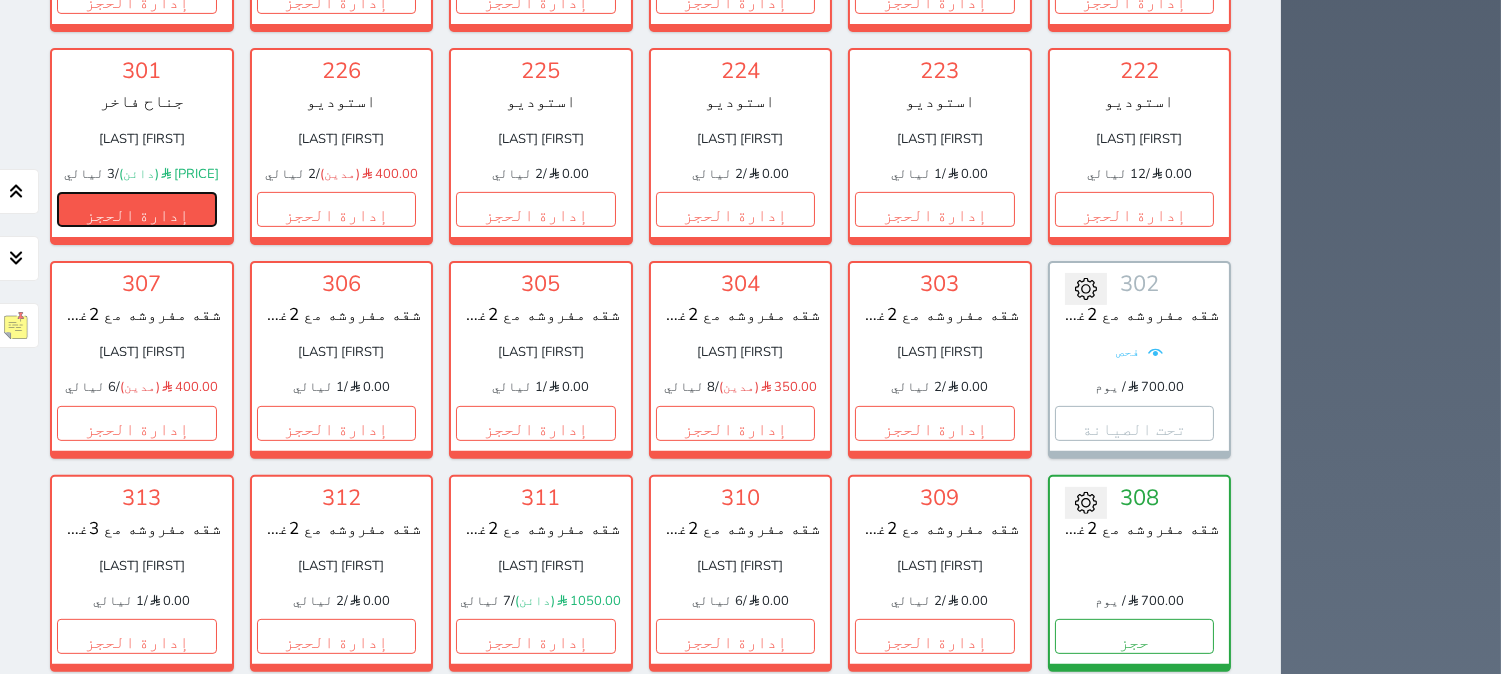 click on "إدارة الحجز" at bounding box center (137, 209) 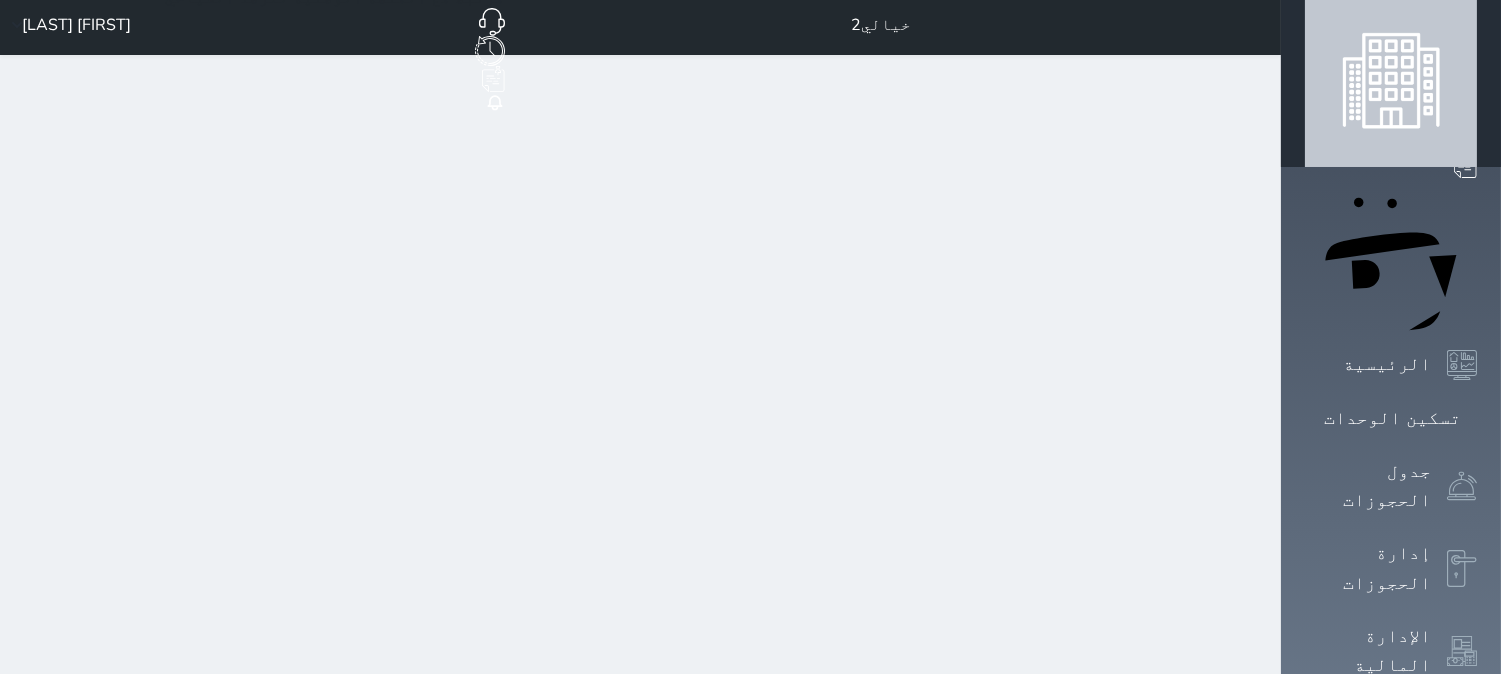 scroll, scrollTop: 0, scrollLeft: 0, axis: both 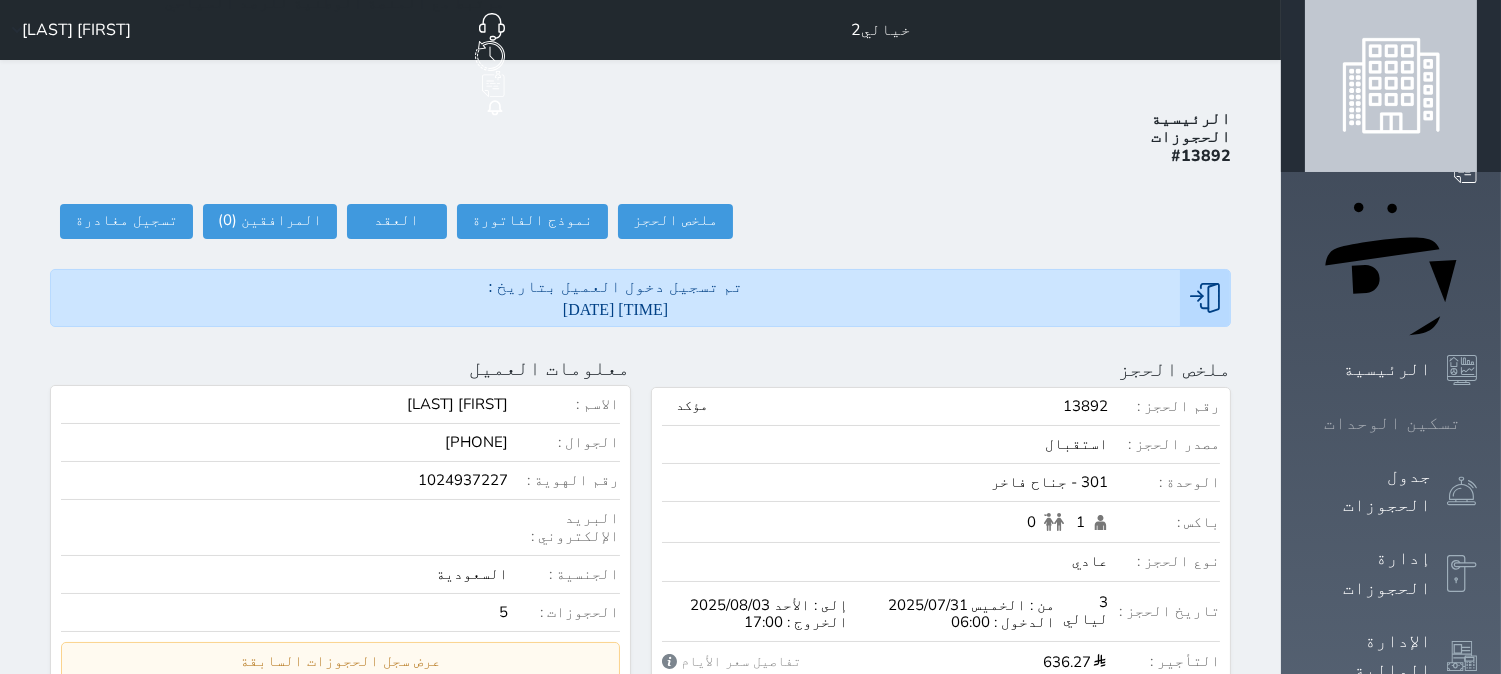 click 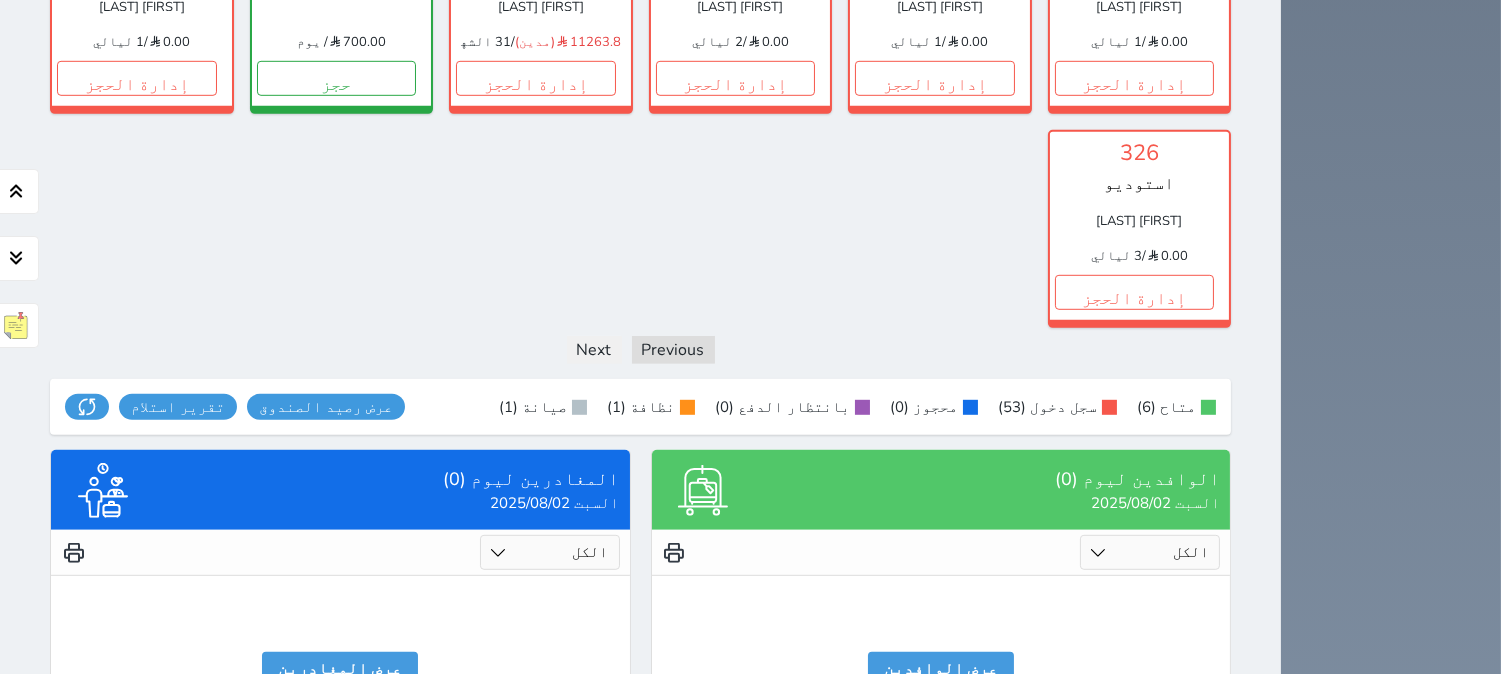 scroll, scrollTop: 2376, scrollLeft: 0, axis: vertical 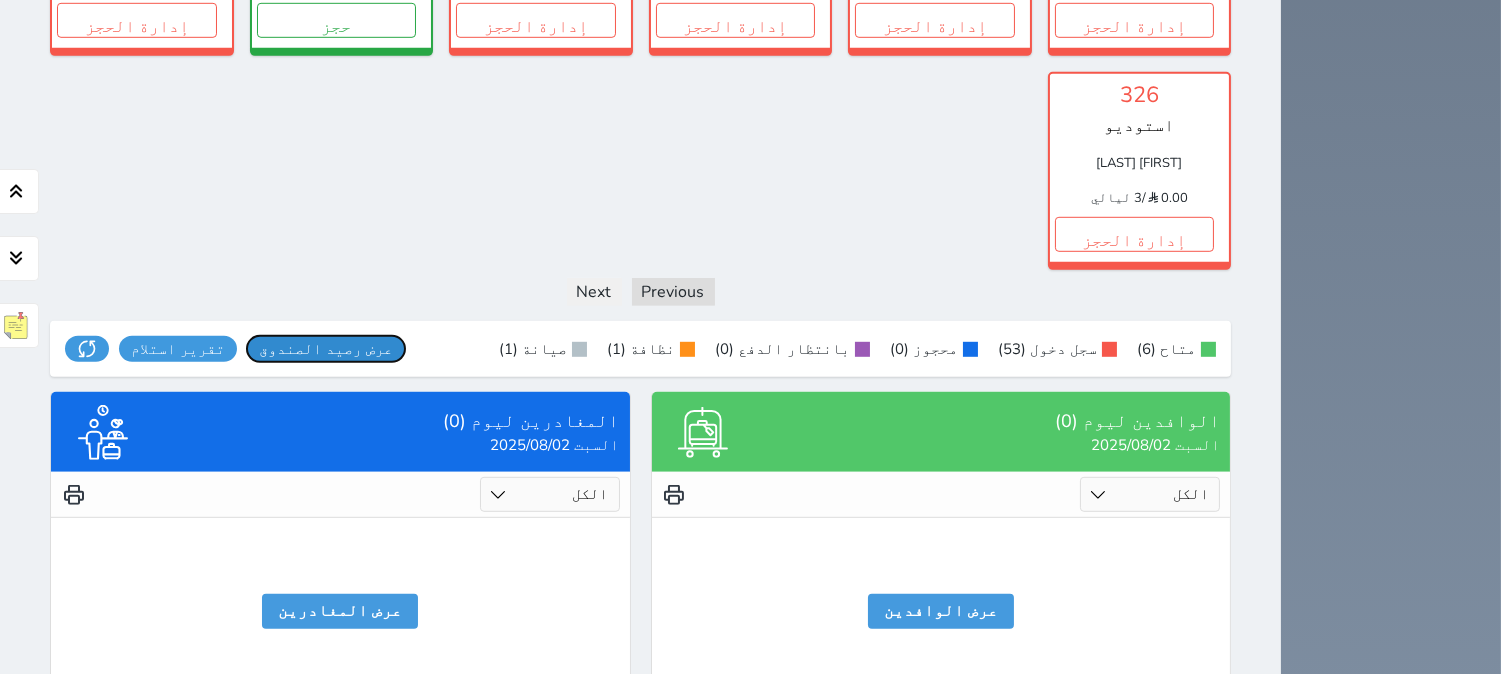 click on "عرض رصيد الصندوق" at bounding box center [326, 349] 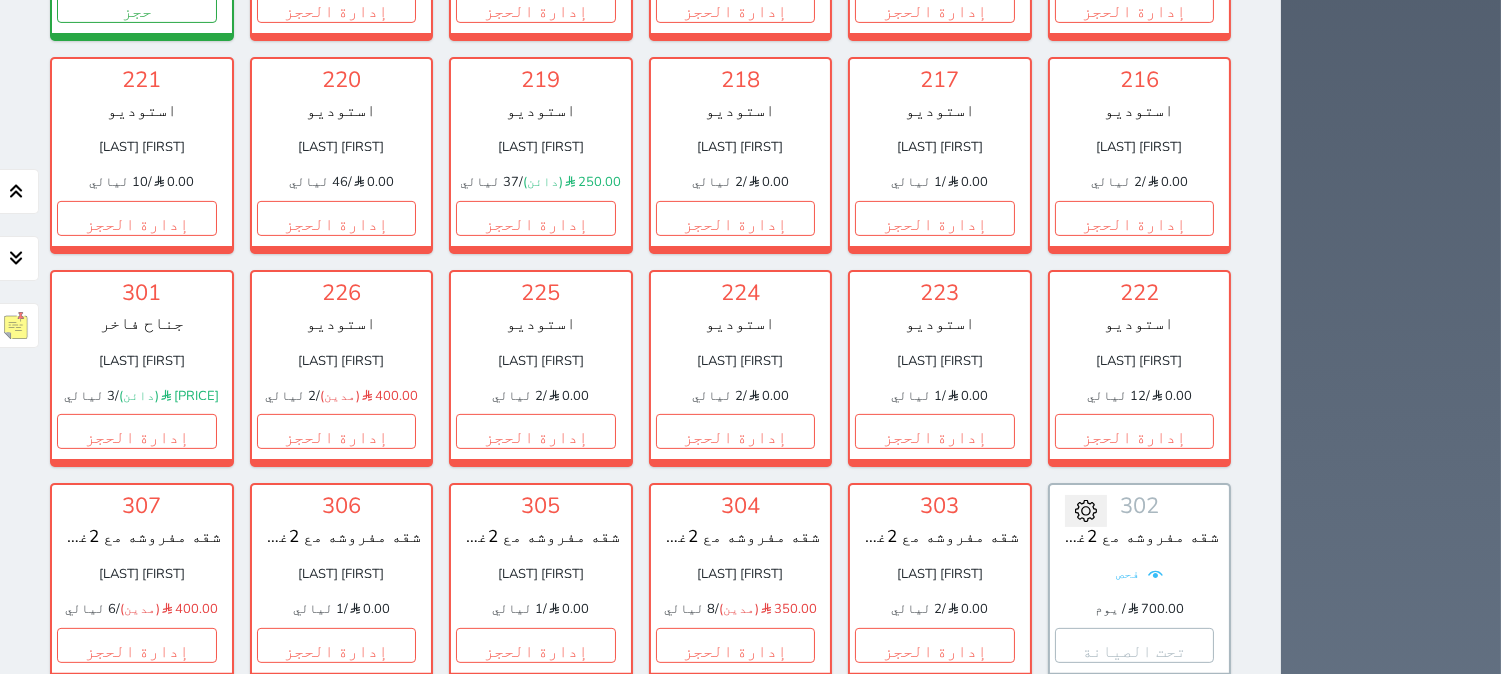 scroll, scrollTop: 1333, scrollLeft: 0, axis: vertical 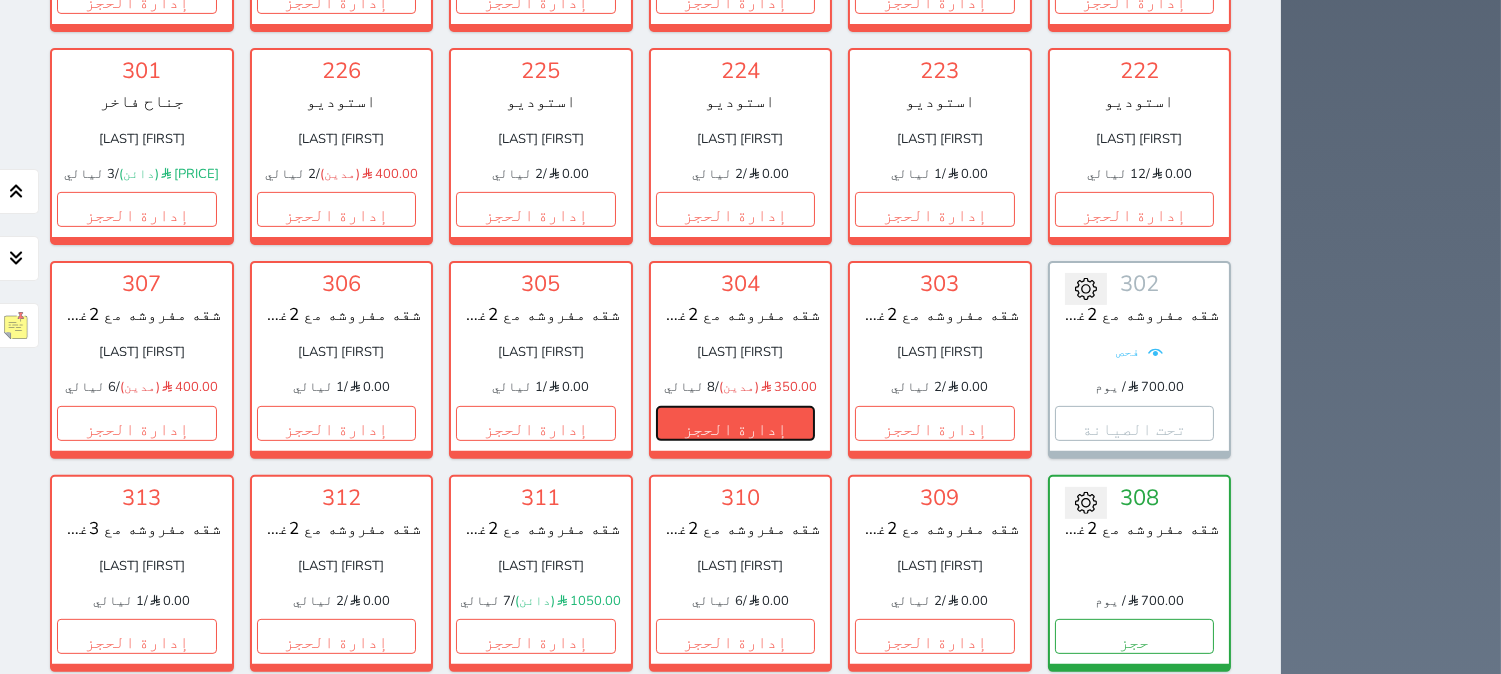 click on "إدارة الحجز" at bounding box center [736, 423] 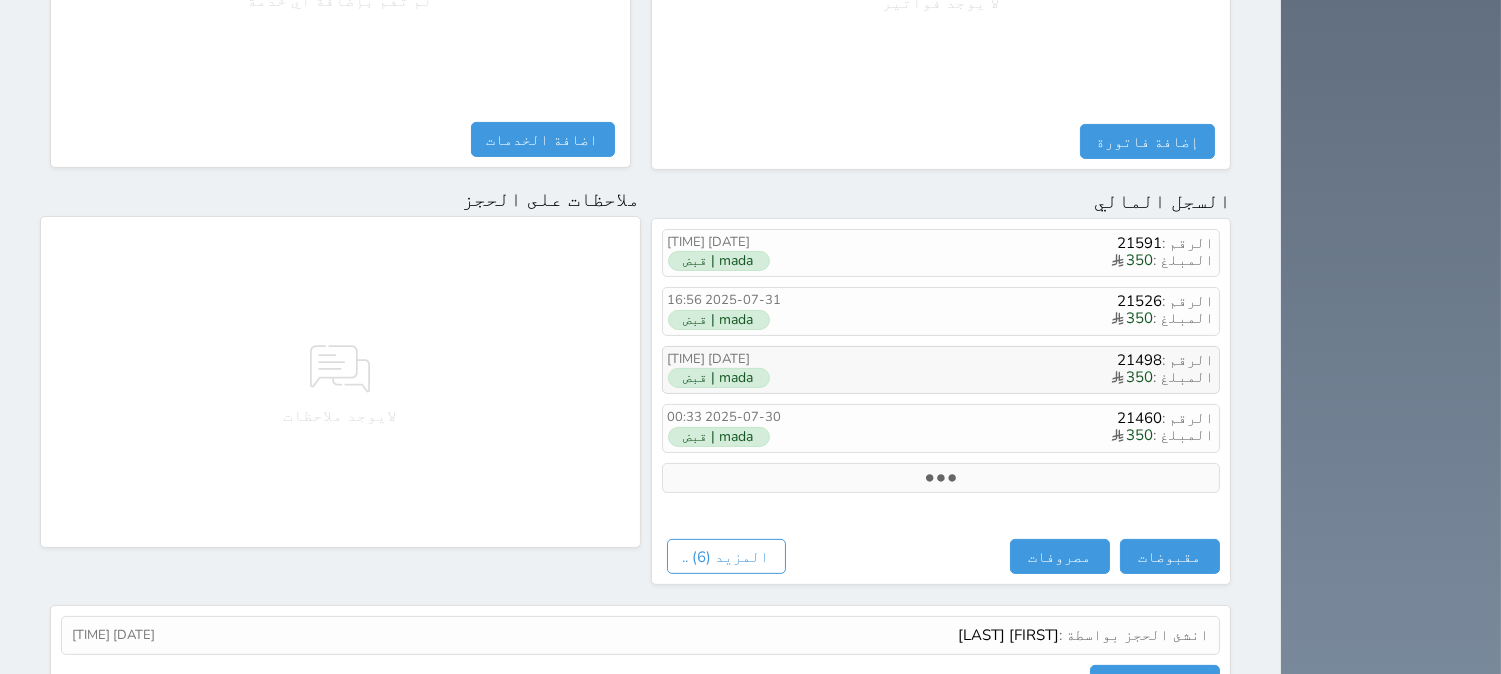 scroll, scrollTop: 1106, scrollLeft: 0, axis: vertical 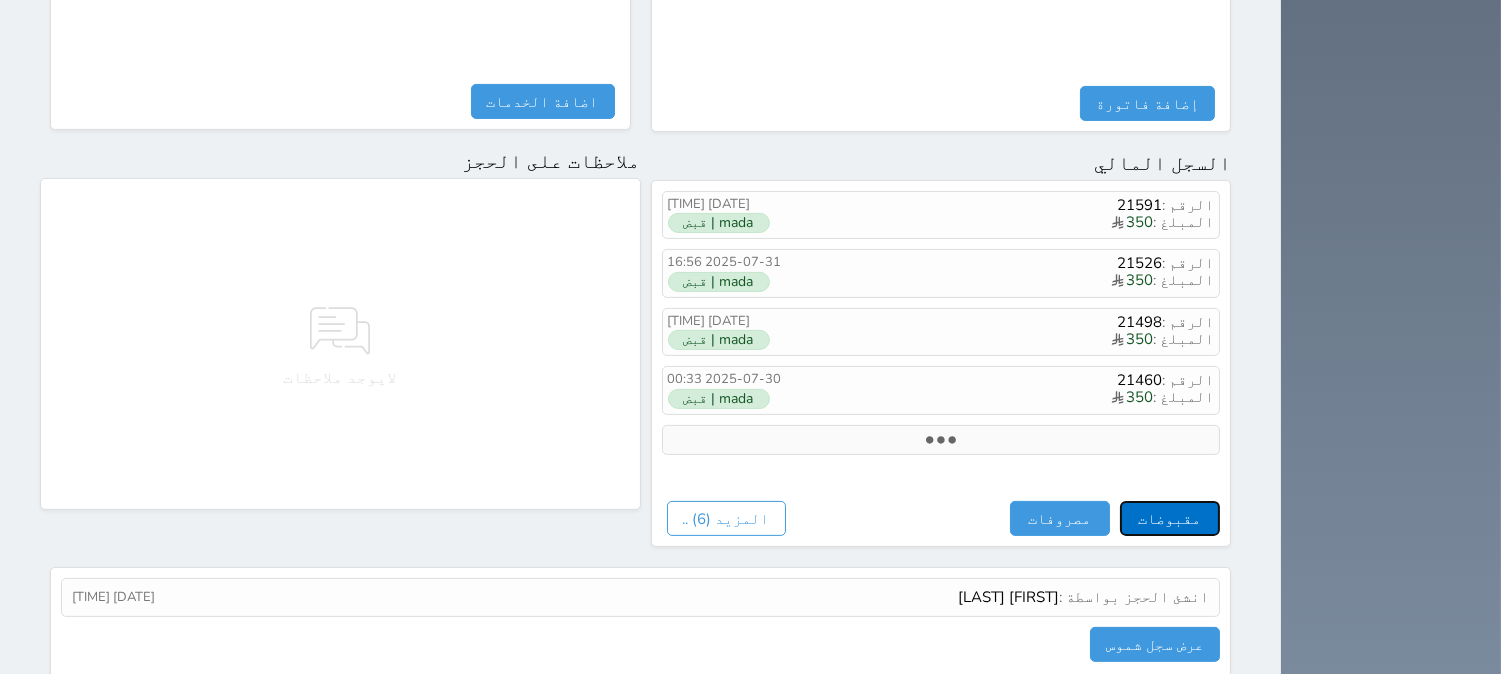 click on "مقبوضات" at bounding box center (1170, 518) 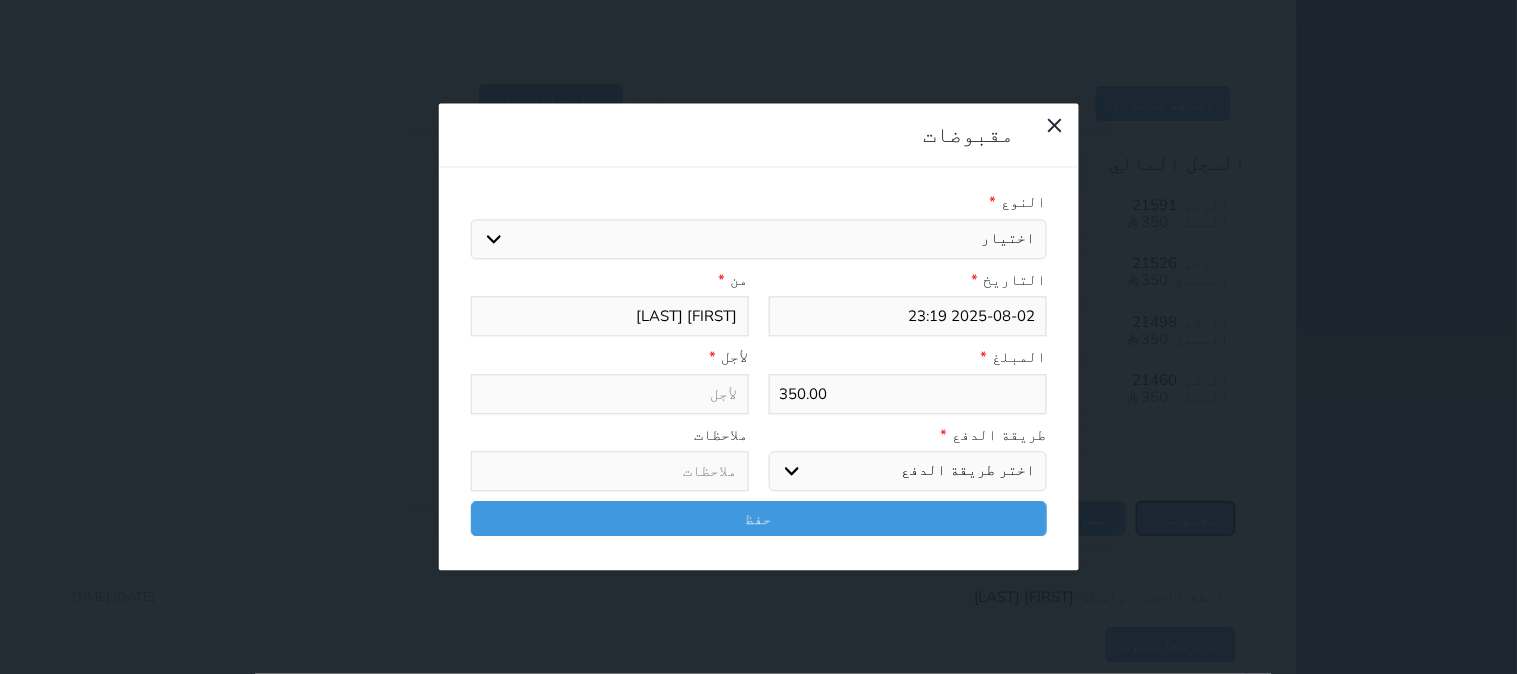 select 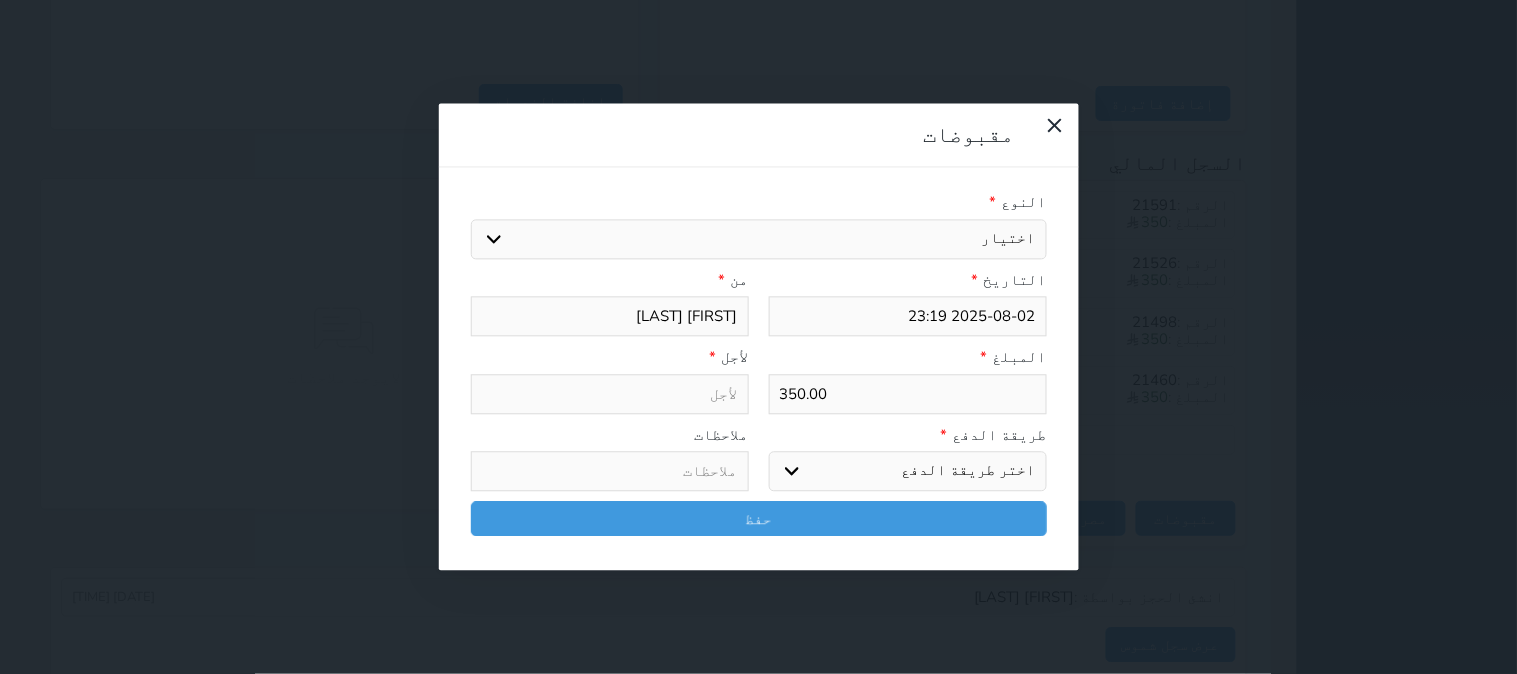 click on "اختيار   مقبوضات عامة قيمة إيجار فواتير تامين عربون لا ينطبق آخر مغسلة واي فاي - الإنترنت مواقف السيارات طعام الأغذية والمشروبات مشروبات المشروبات الباردة المشروبات الساخنة الإفطار غداء عشاء مخبز و كعك حمام سباحة الصالة الرياضية سبا و خدمات الجمال اختيار وإسقاط (خدمات النقل) ميني بار كابل - تلفزيون سرير إضافي تصفيف الشعر التسوق خدمات الجولات السياحية المنظمة خدمات الدليل السياحي" at bounding box center [759, 239] 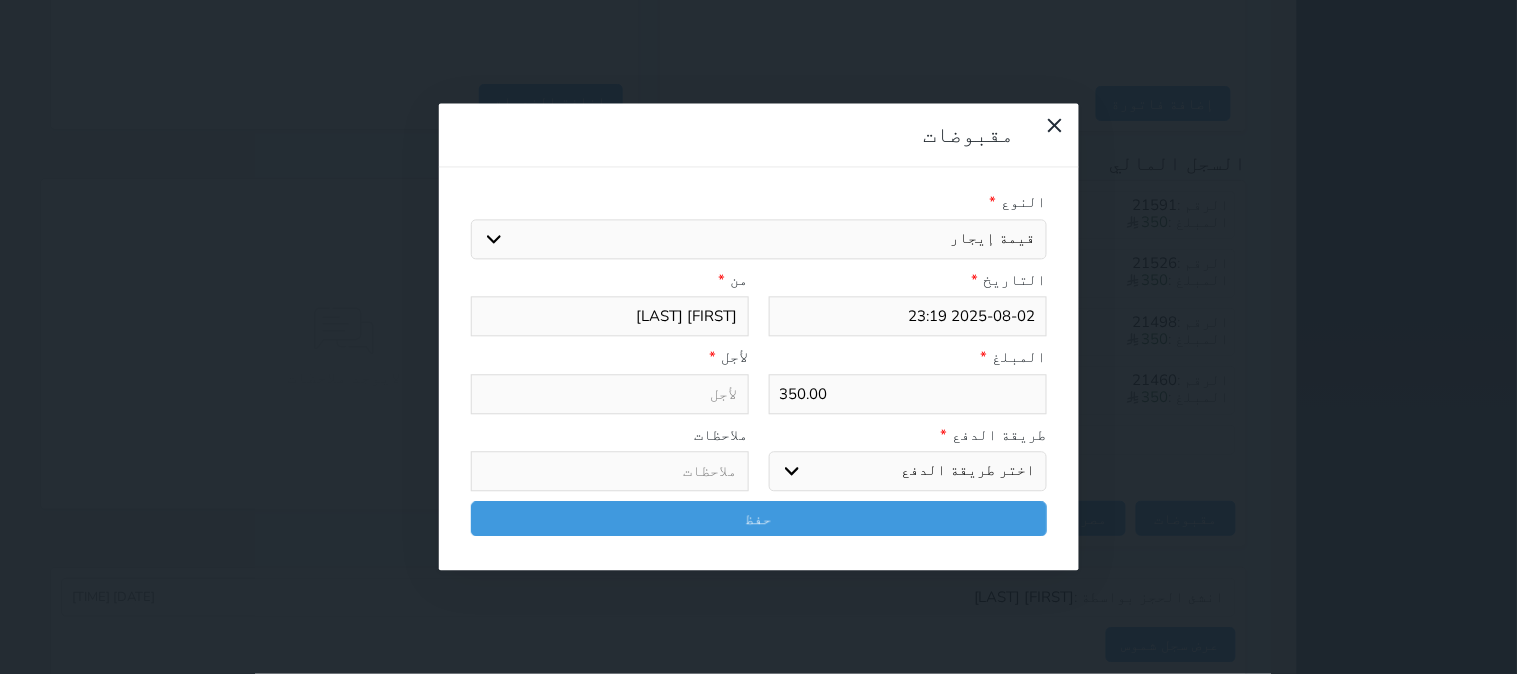 click on "اختيار   مقبوضات عامة قيمة إيجار فواتير تامين عربون لا ينطبق آخر مغسلة واي فاي - الإنترنت مواقف السيارات طعام الأغذية والمشروبات مشروبات المشروبات الباردة المشروبات الساخنة الإفطار غداء عشاء مخبز و كعك حمام سباحة الصالة الرياضية سبا و خدمات الجمال اختيار وإسقاط (خدمات النقل) ميني بار كابل - تلفزيون سرير إضافي تصفيف الشعر التسوق خدمات الجولات السياحية المنظمة خدمات الدليل السياحي" at bounding box center [759, 239] 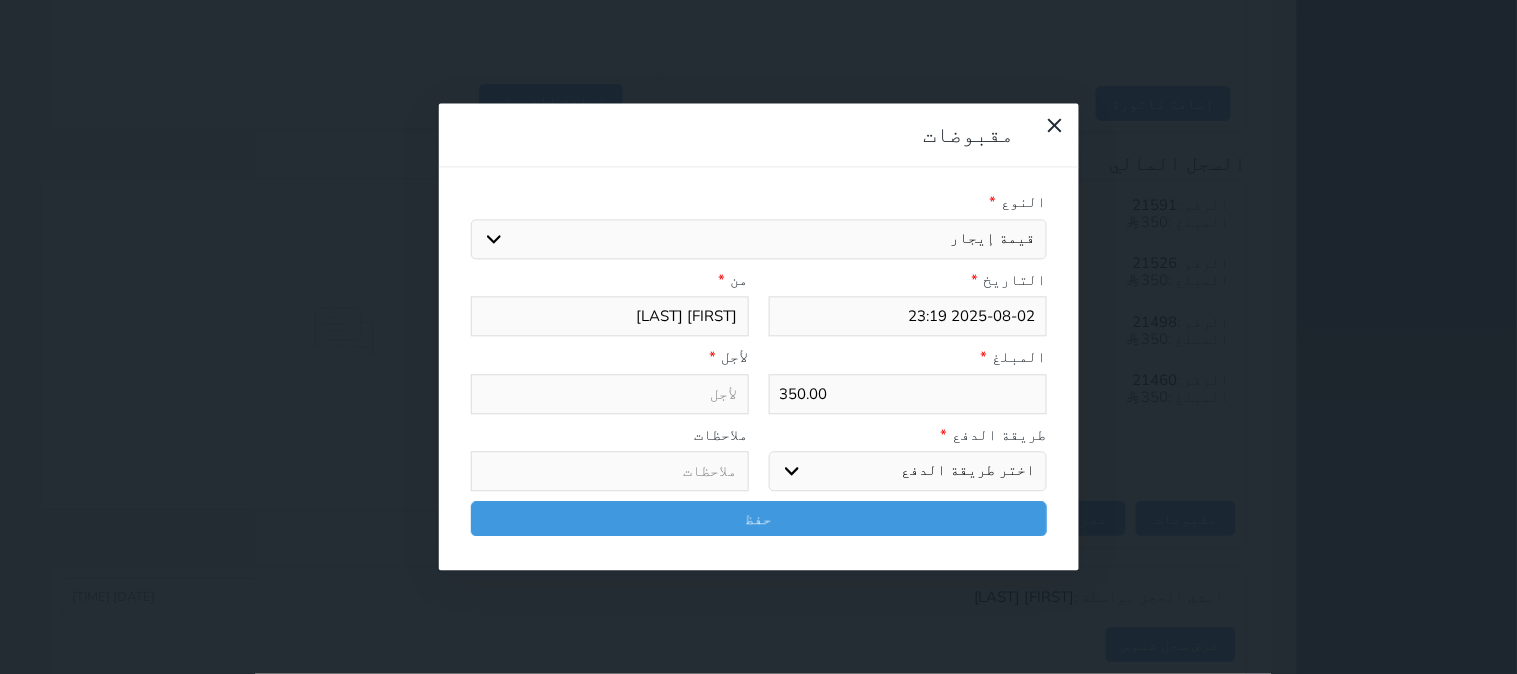 type on "قيمة إيجار - الوحدة - 304" 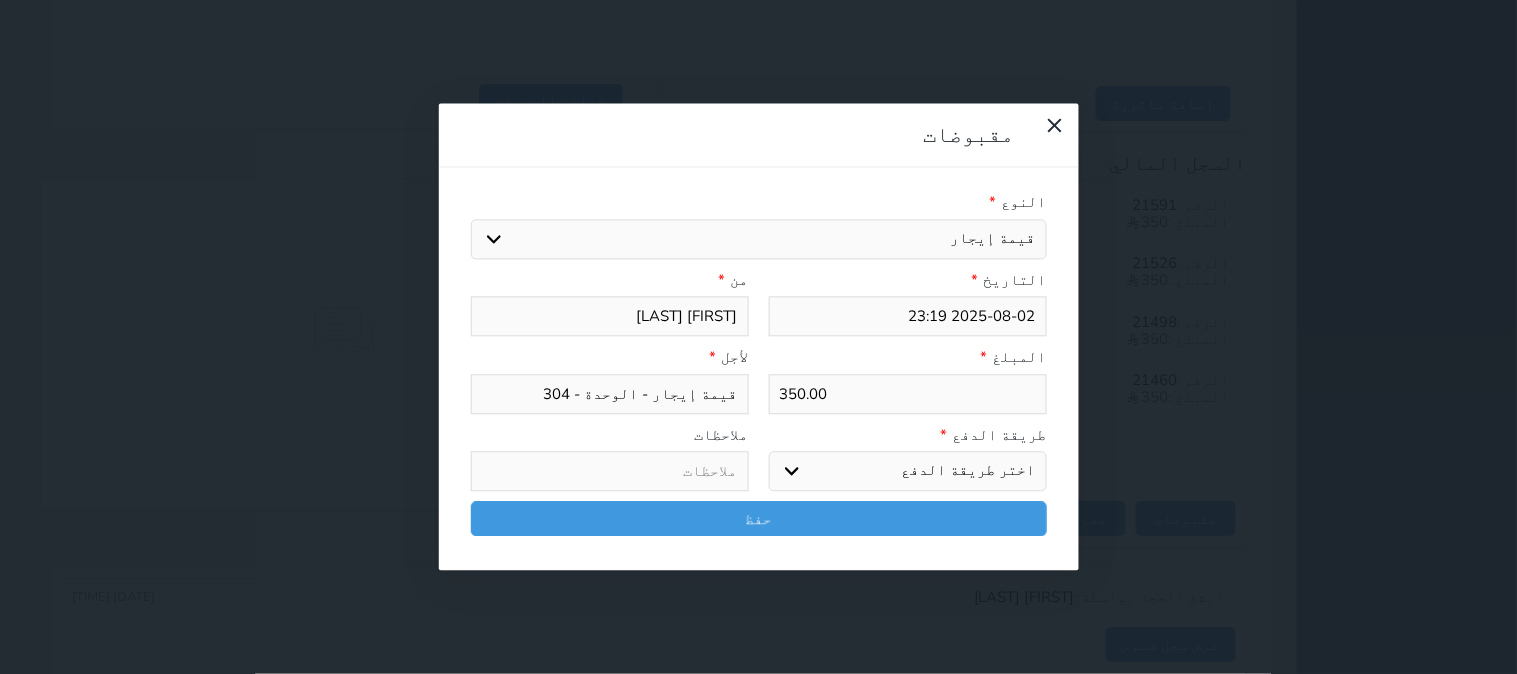 click on "اختر طريقة الدفع   دفع نقدى   تحويل بنكى   مدى   بطاقة ائتمان   آجل" at bounding box center (908, 472) 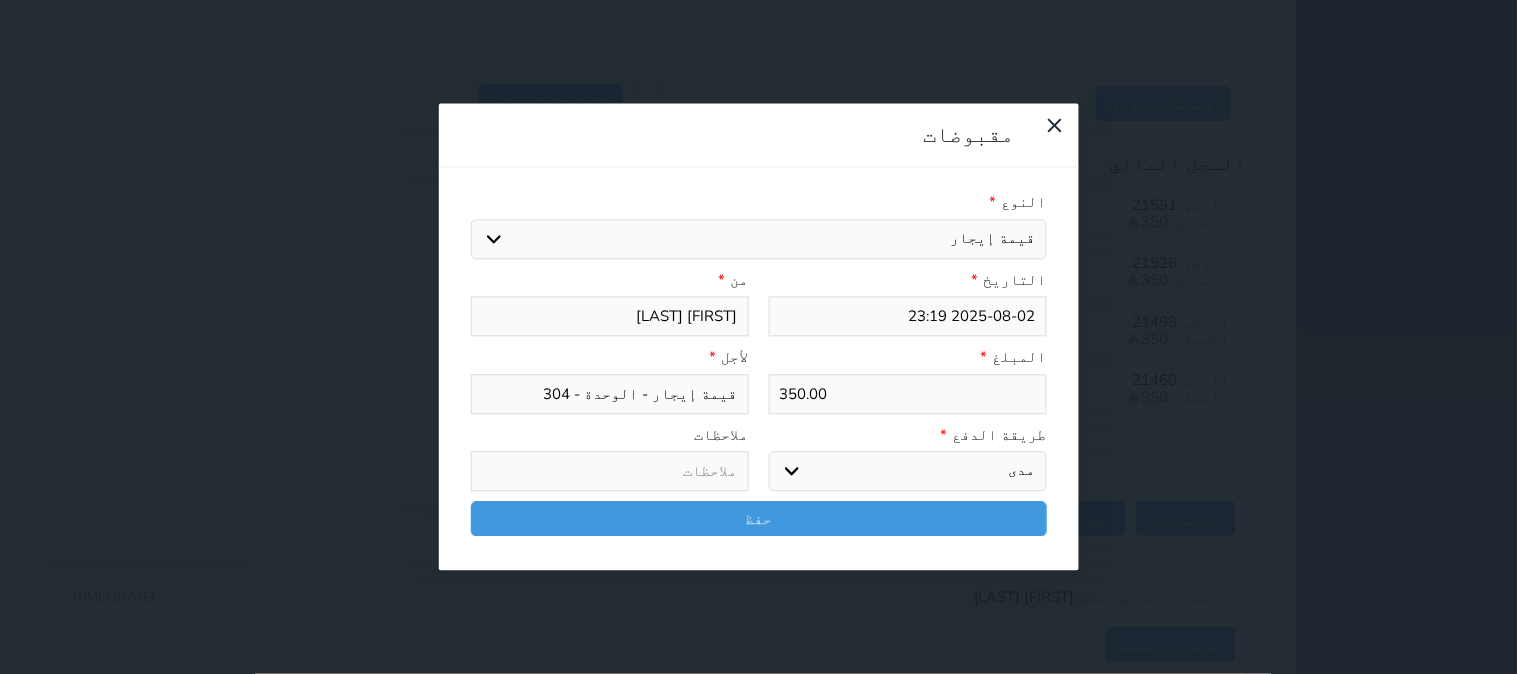 click on "اختر طريقة الدفع   دفع نقدى   تحويل بنكى   مدى   بطاقة ائتمان   آجل" at bounding box center [908, 472] 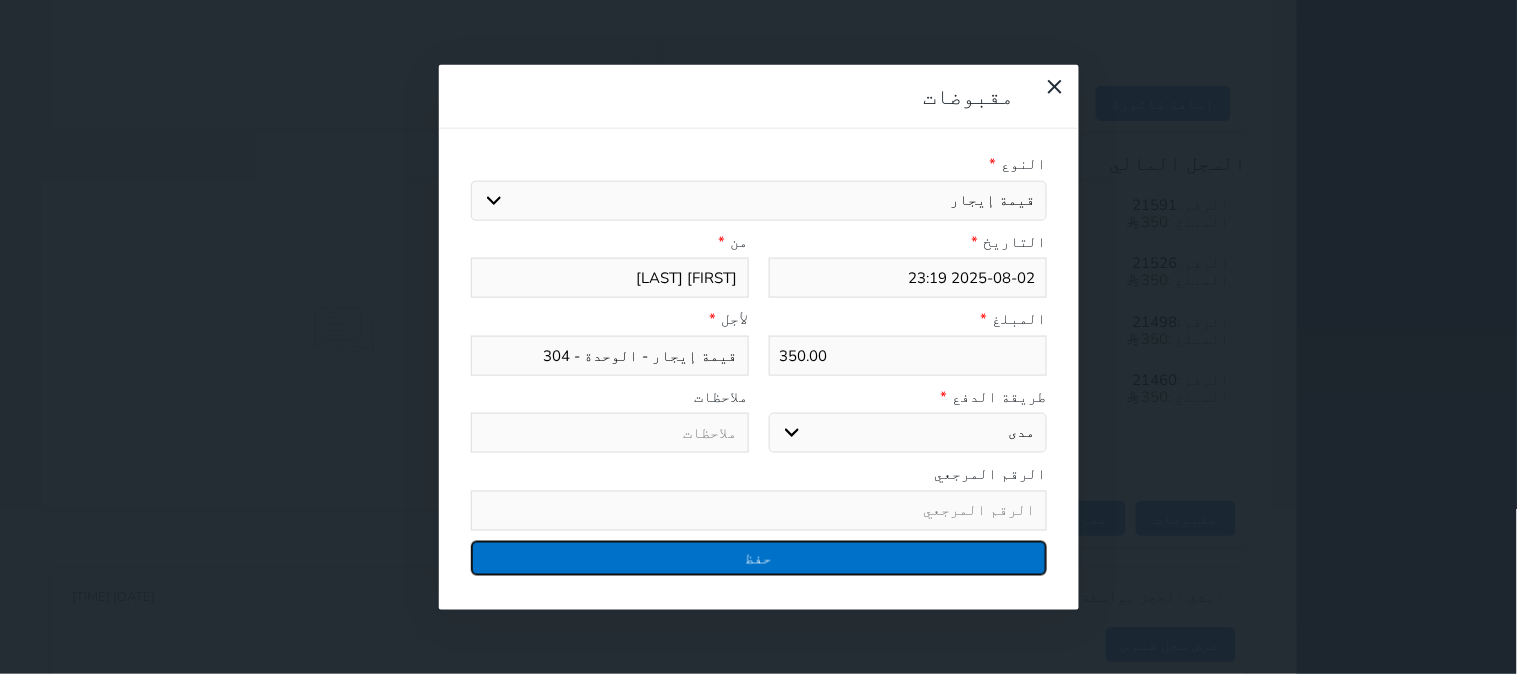 click on "حفظ" at bounding box center [759, 557] 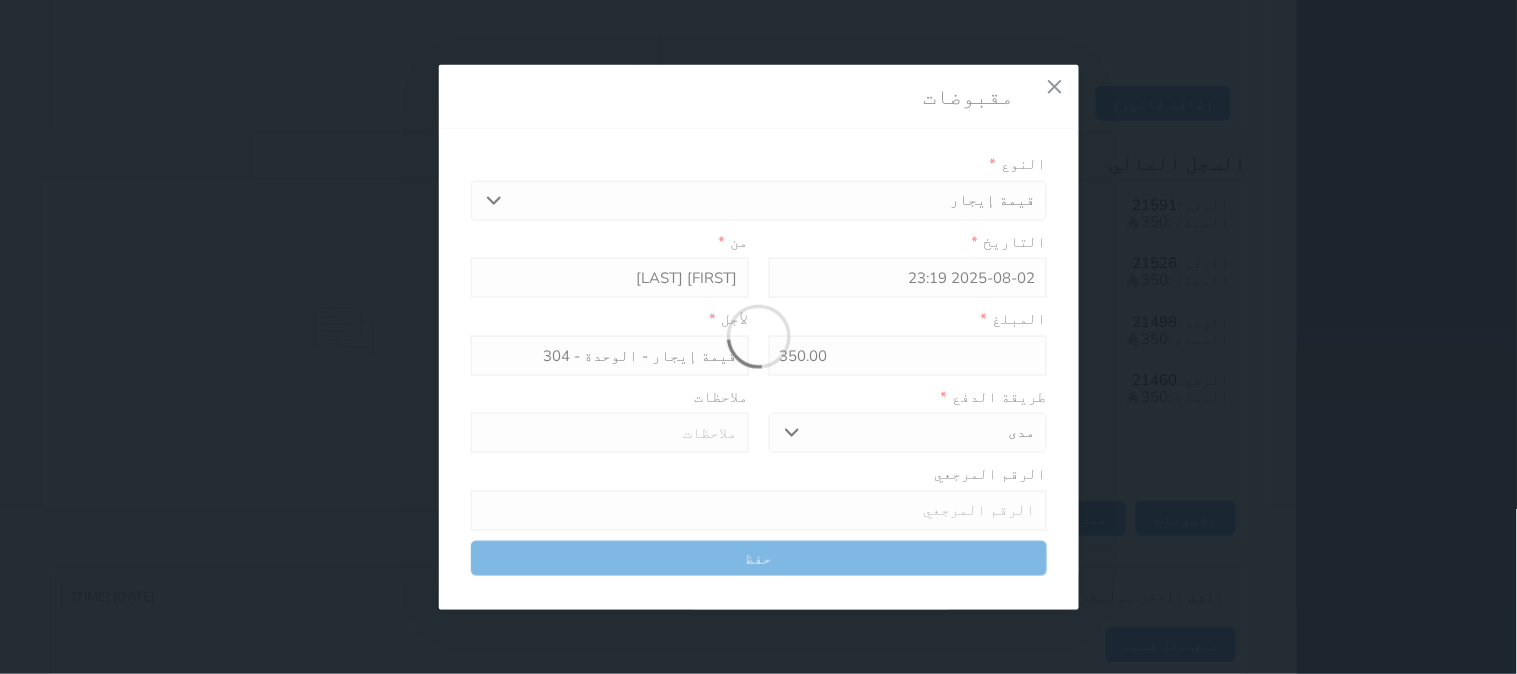 select 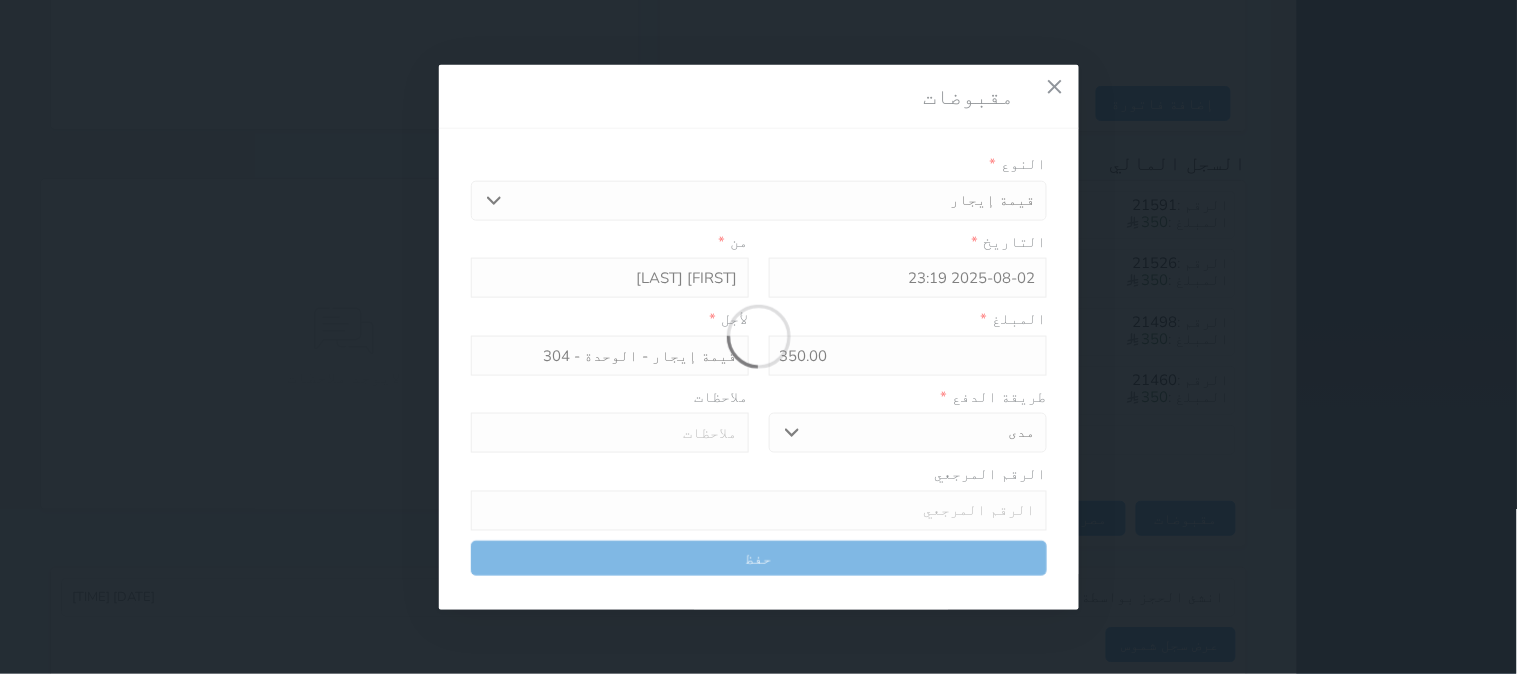 type 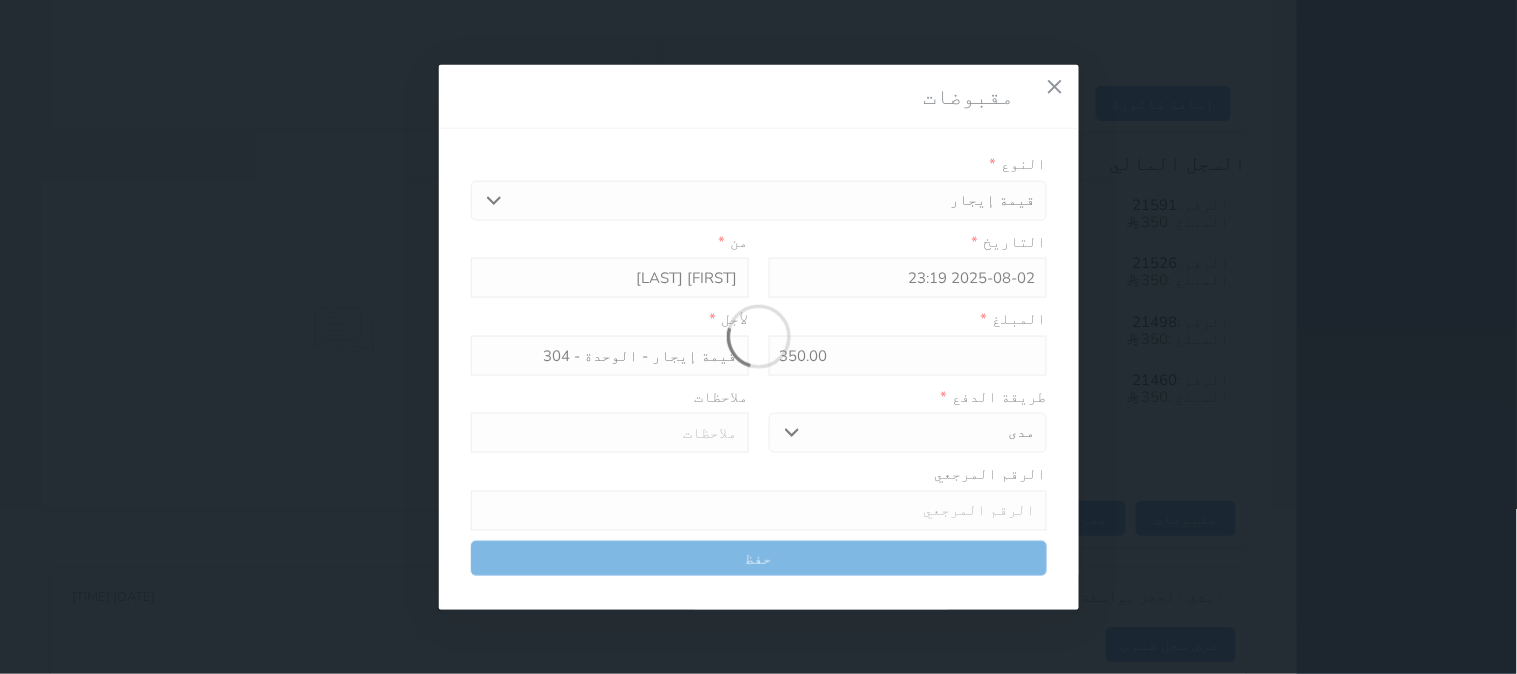 type on "0" 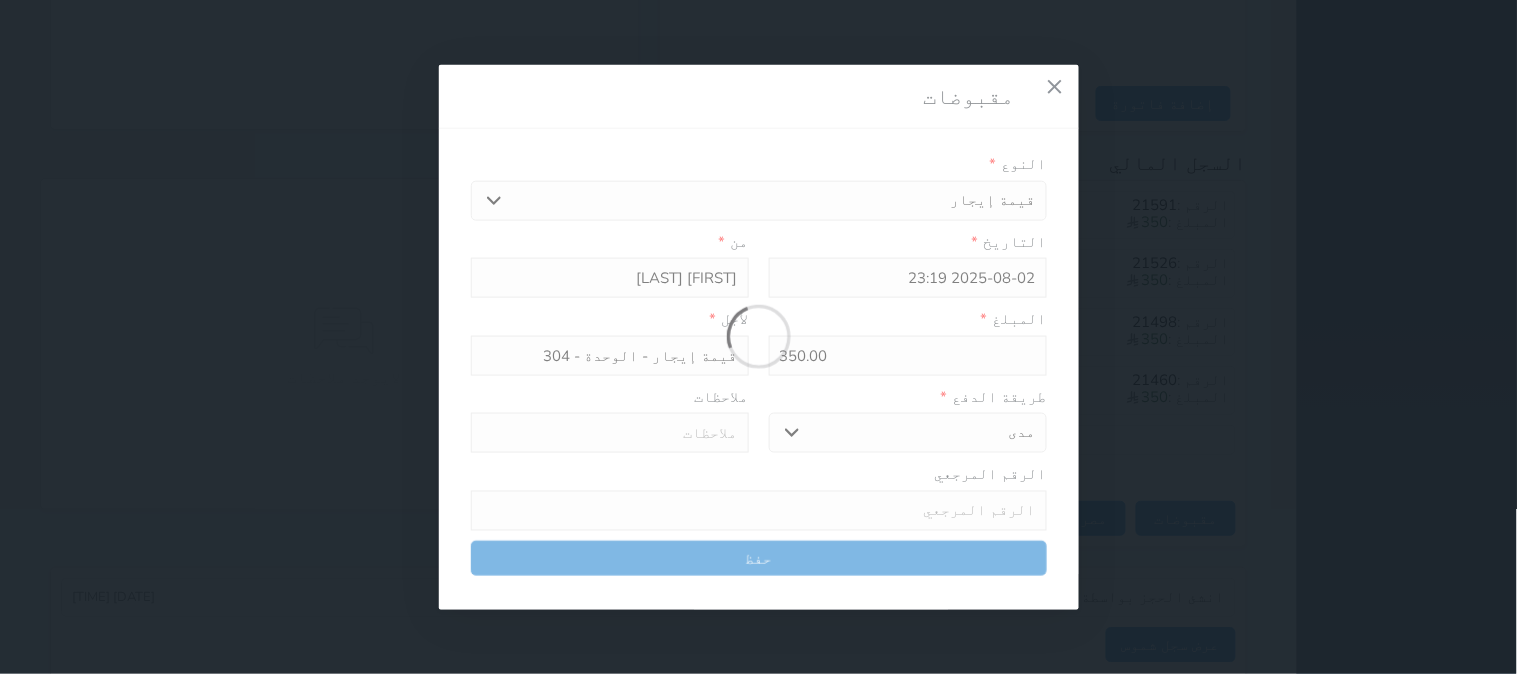 select 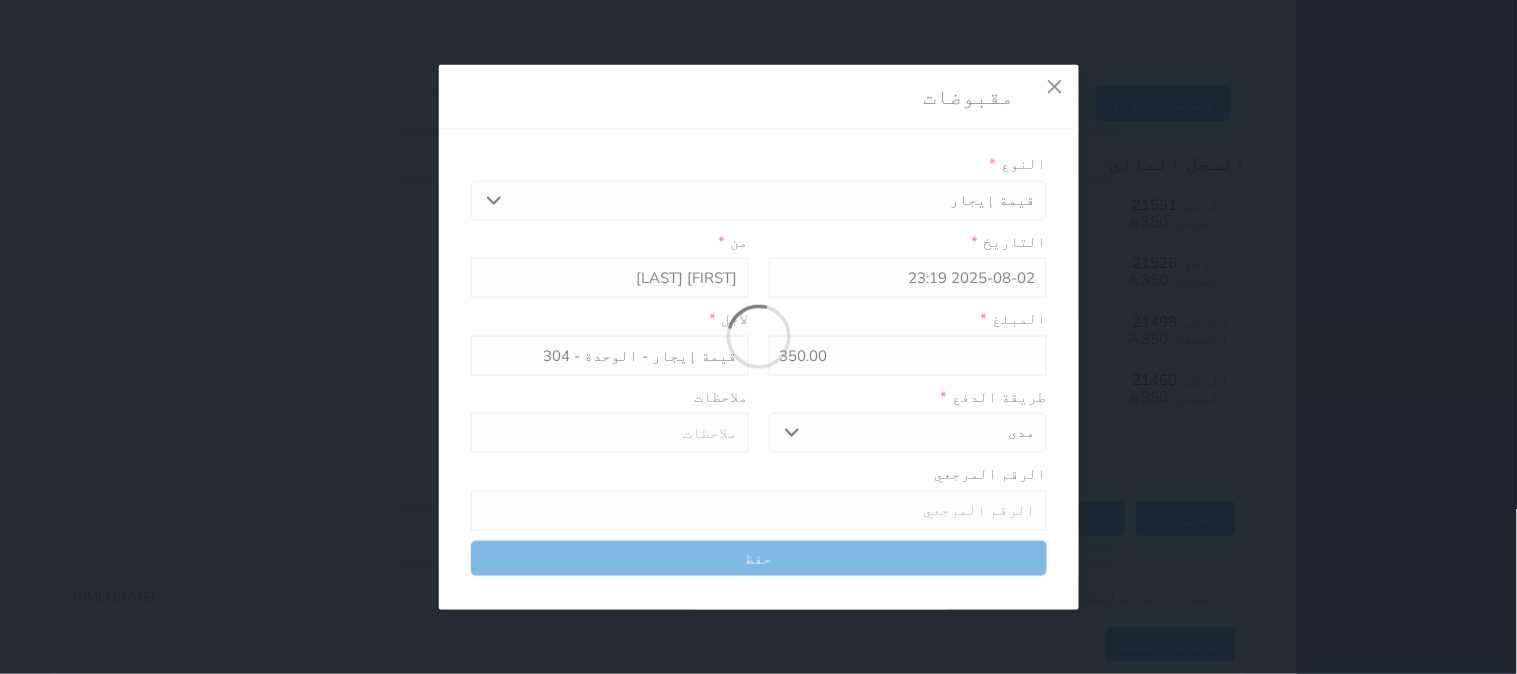 type on "0" 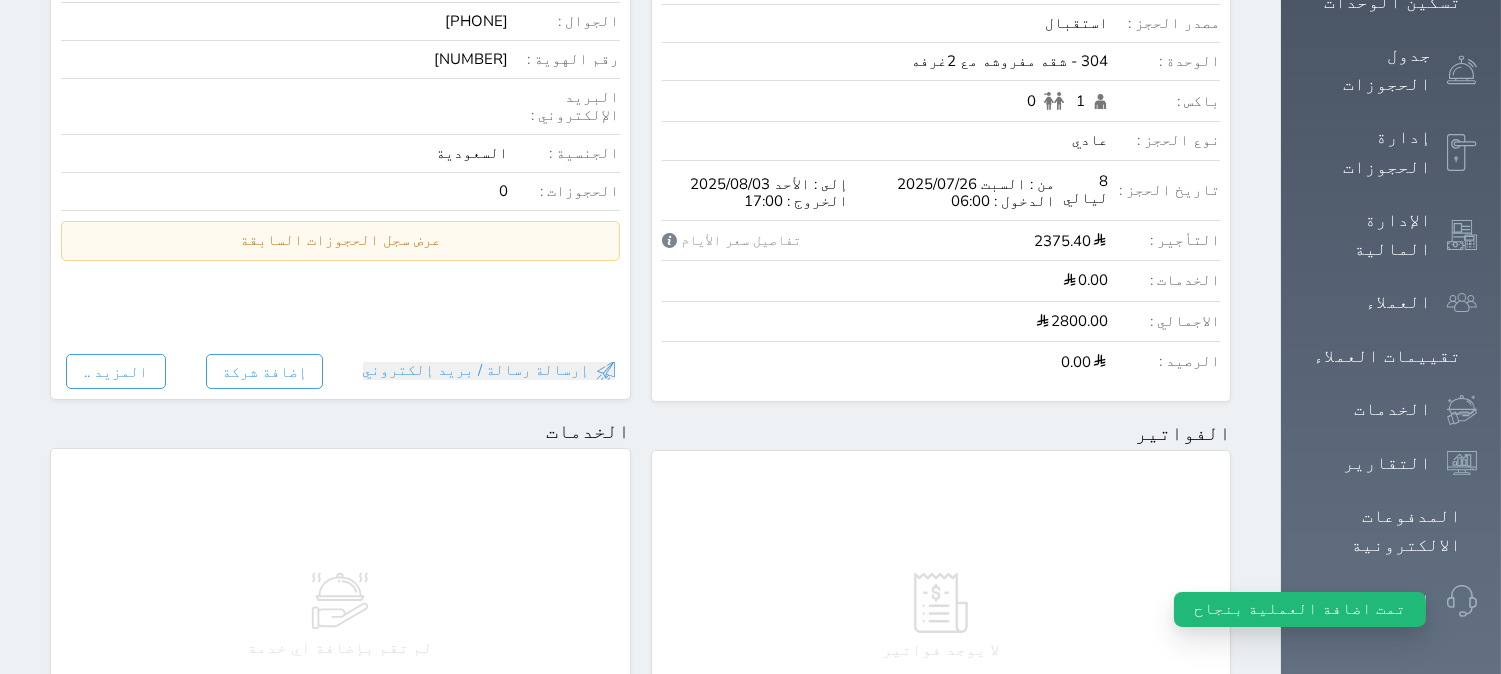 scroll, scrollTop: 0, scrollLeft: 0, axis: both 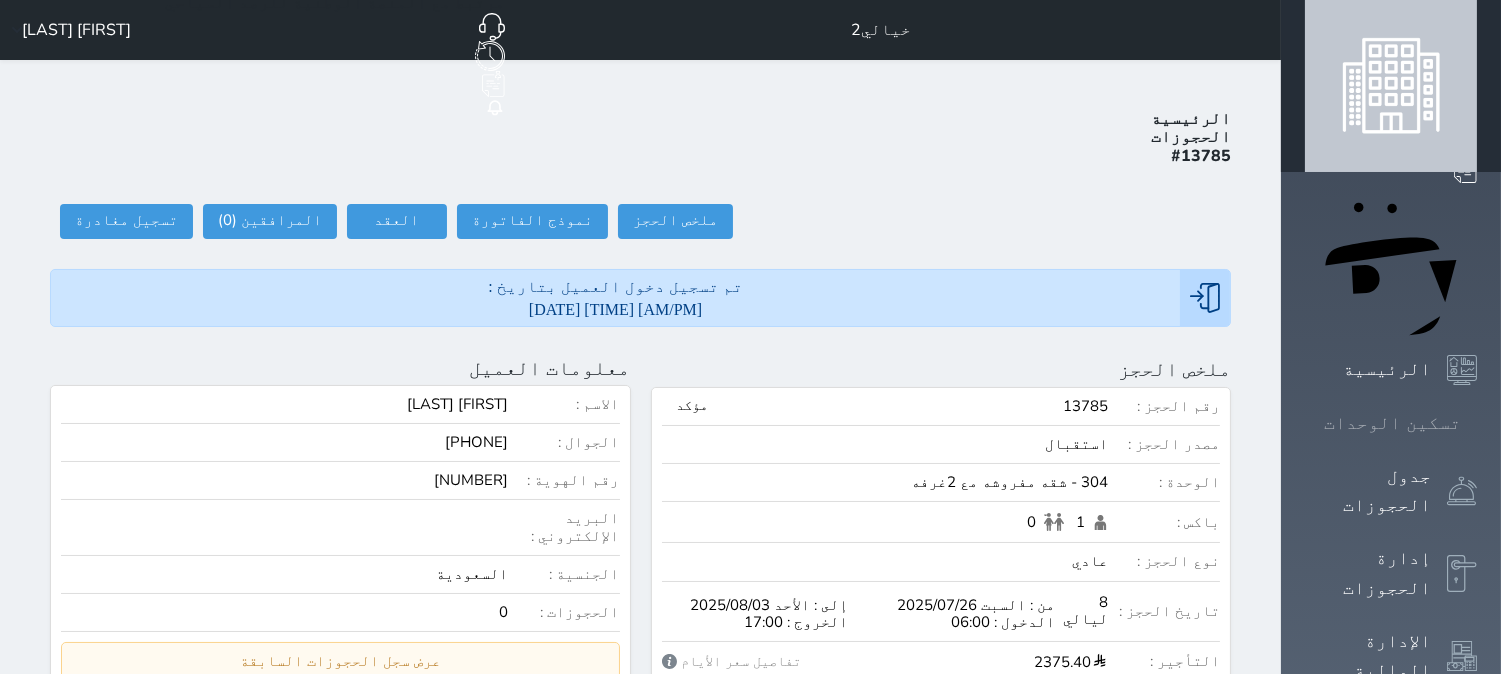 click 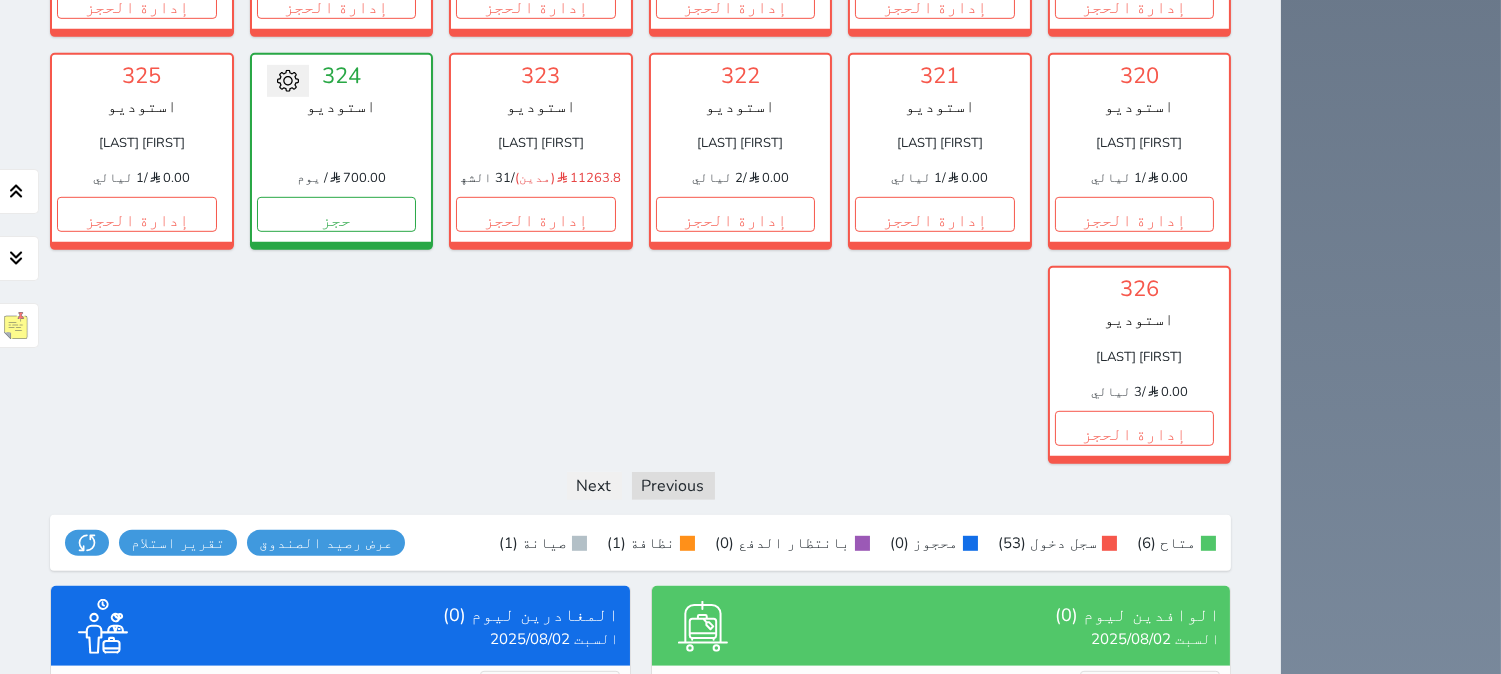scroll, scrollTop: 2376, scrollLeft: 0, axis: vertical 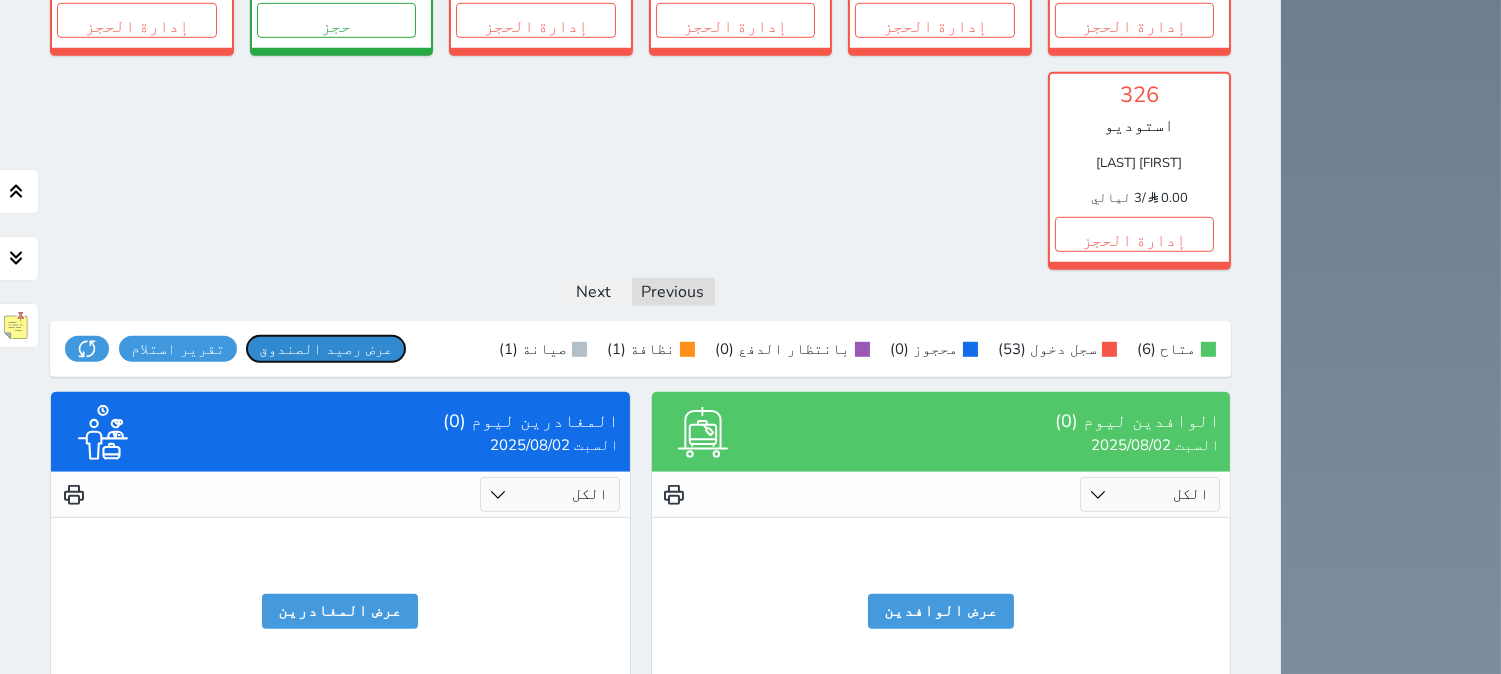click on "عرض رصيد الصندوق" at bounding box center (326, 349) 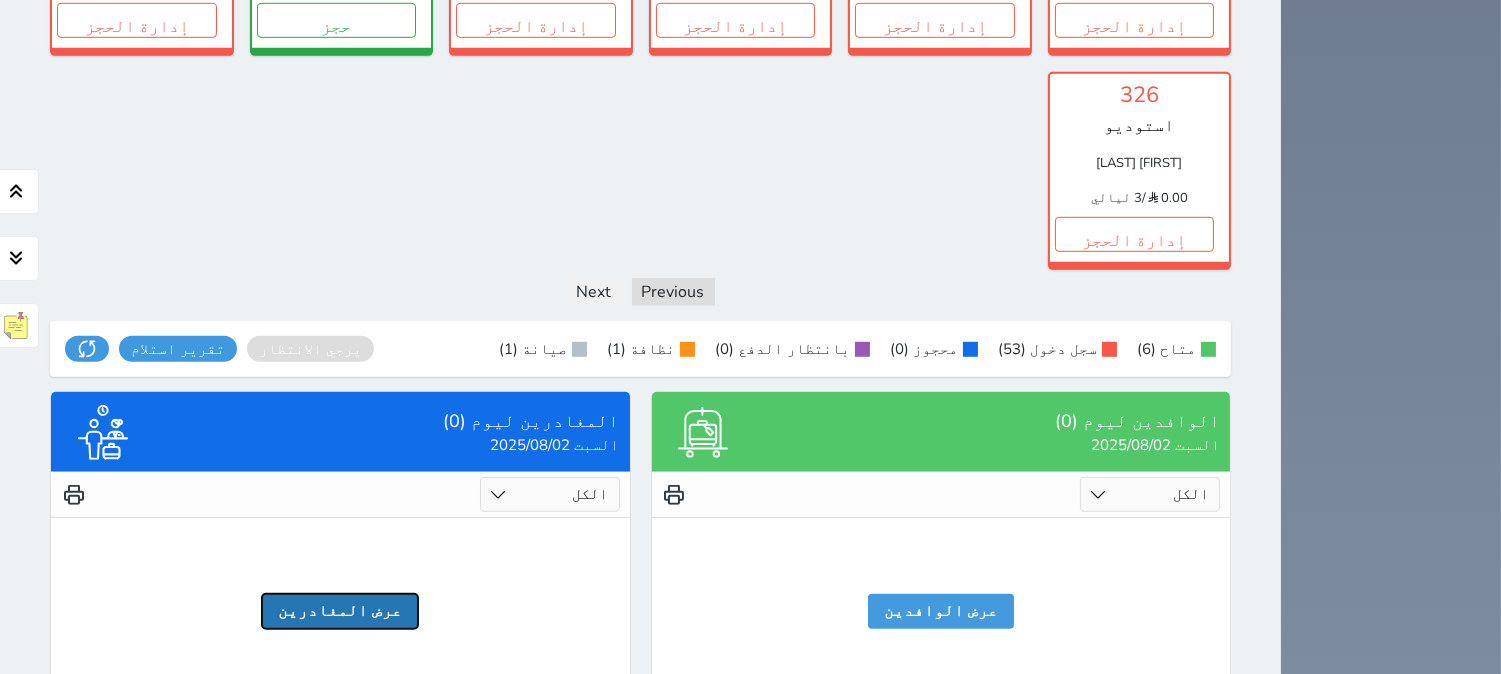 click on "عرض المغادرين" at bounding box center [340, 611] 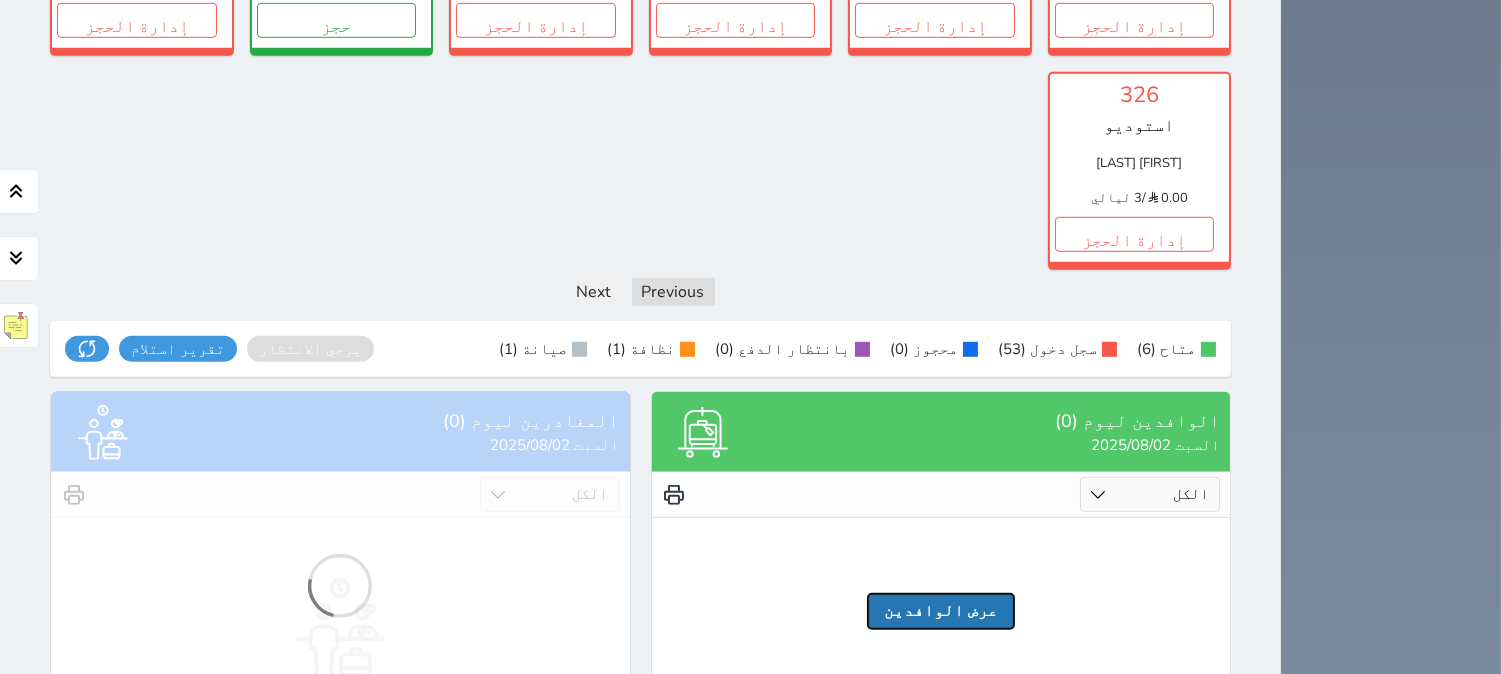 click on "عرض الوافدين" at bounding box center [941, 611] 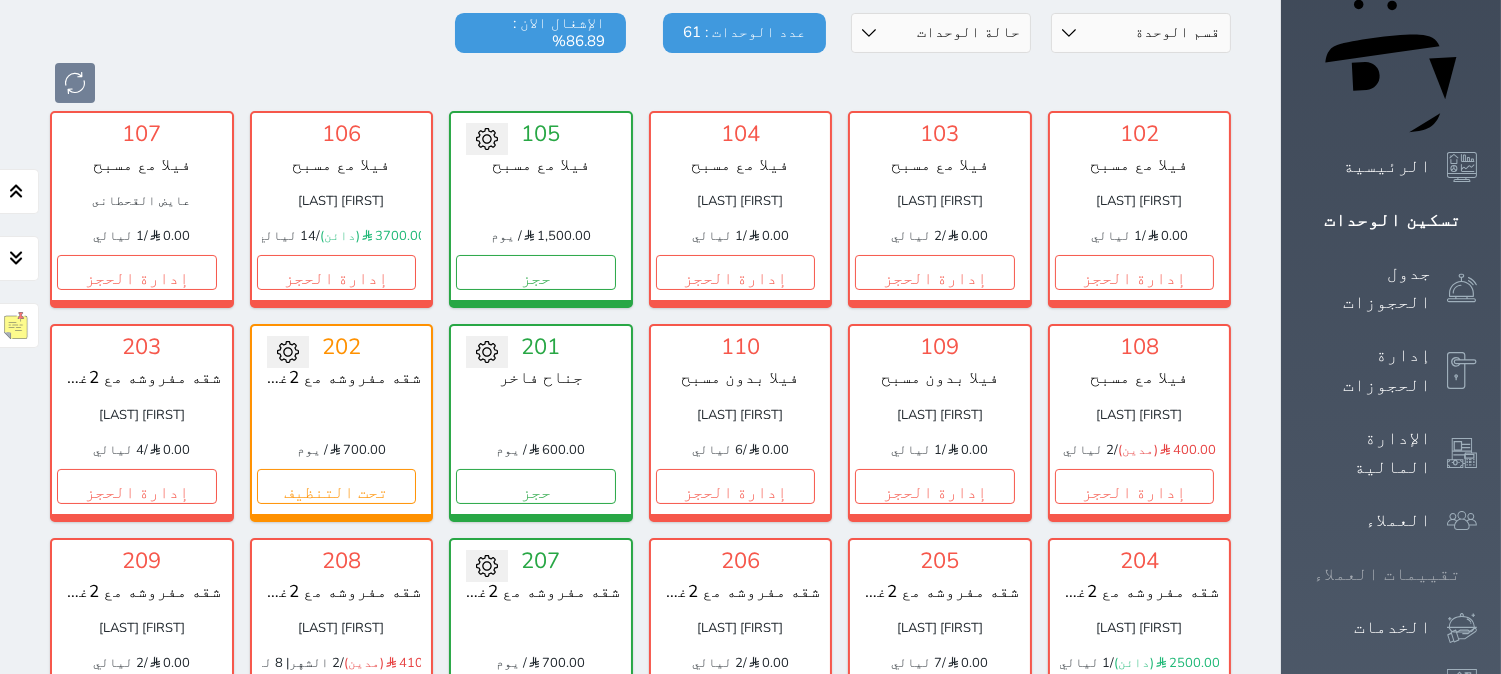 scroll, scrollTop: 222, scrollLeft: 0, axis: vertical 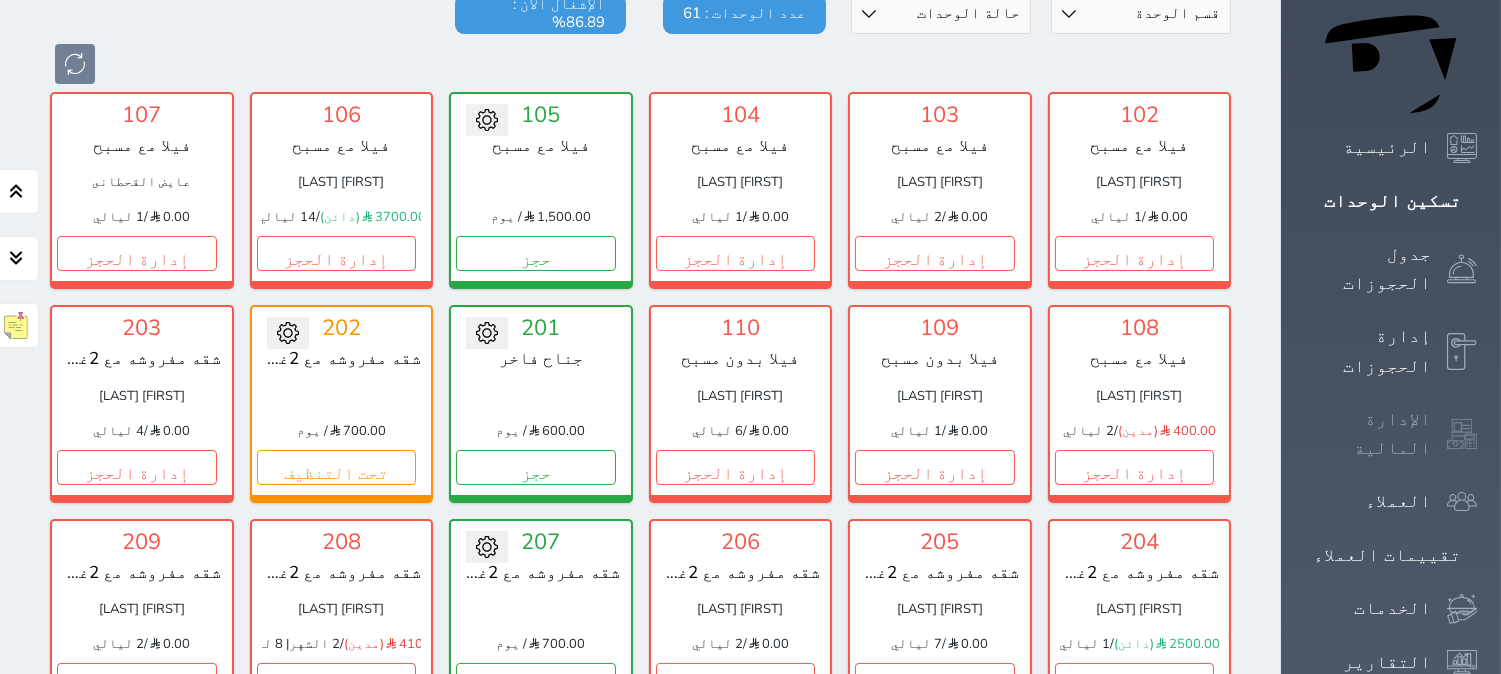 click 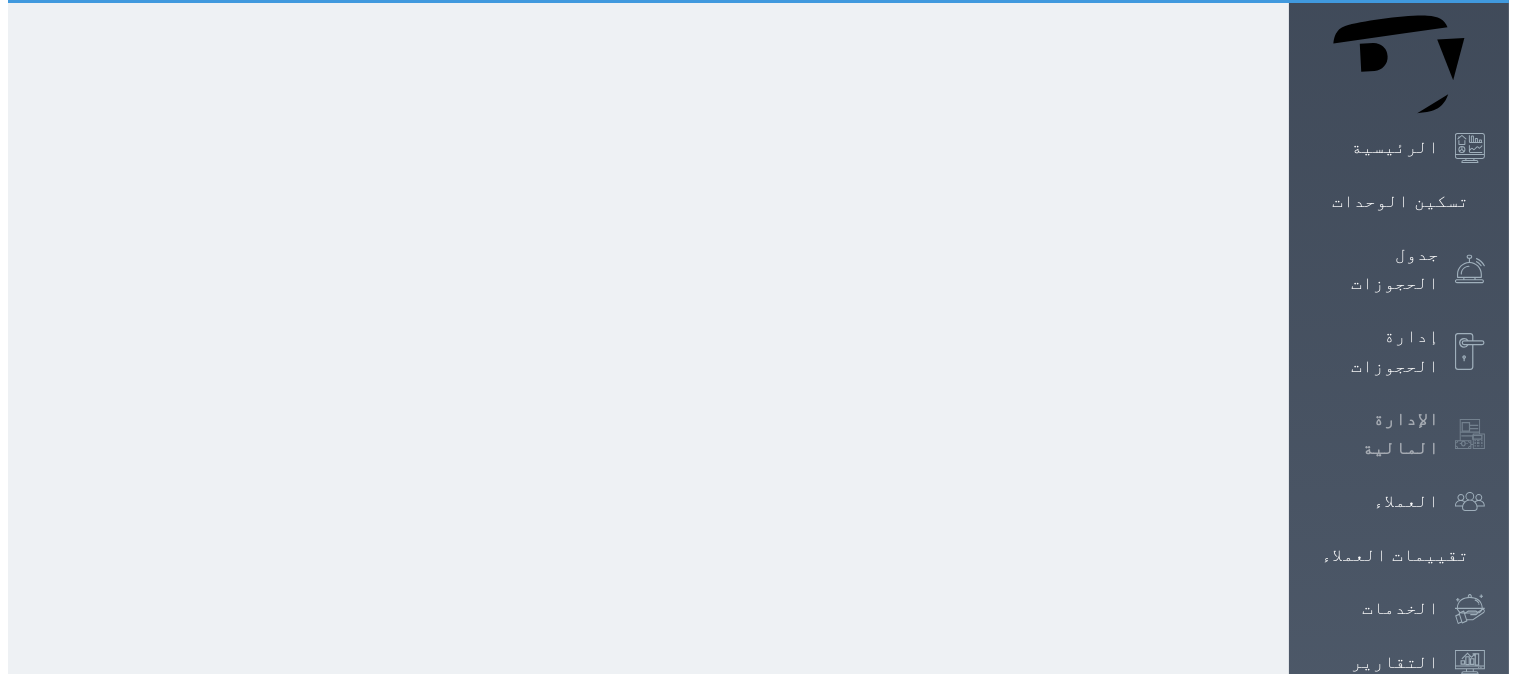 scroll, scrollTop: 0, scrollLeft: 0, axis: both 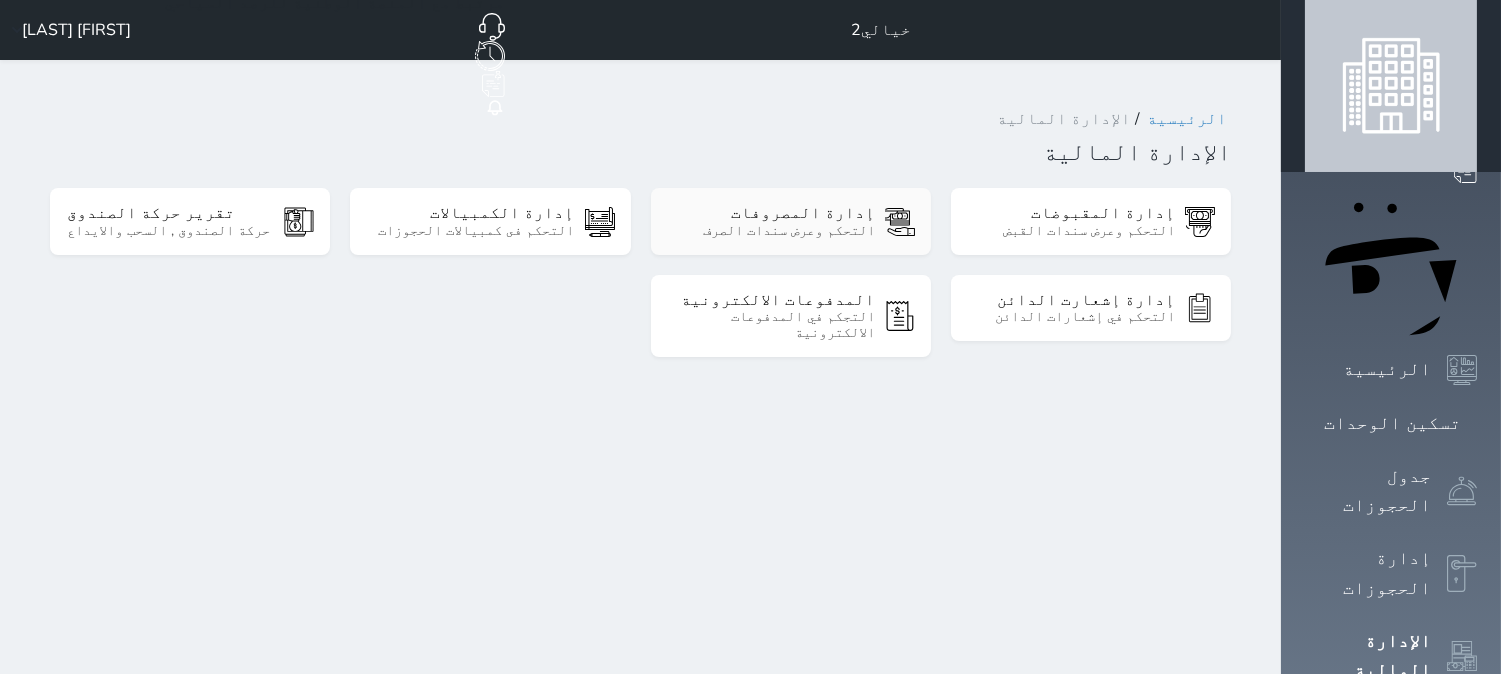click on "إدارة المصروفات" at bounding box center [771, 213] 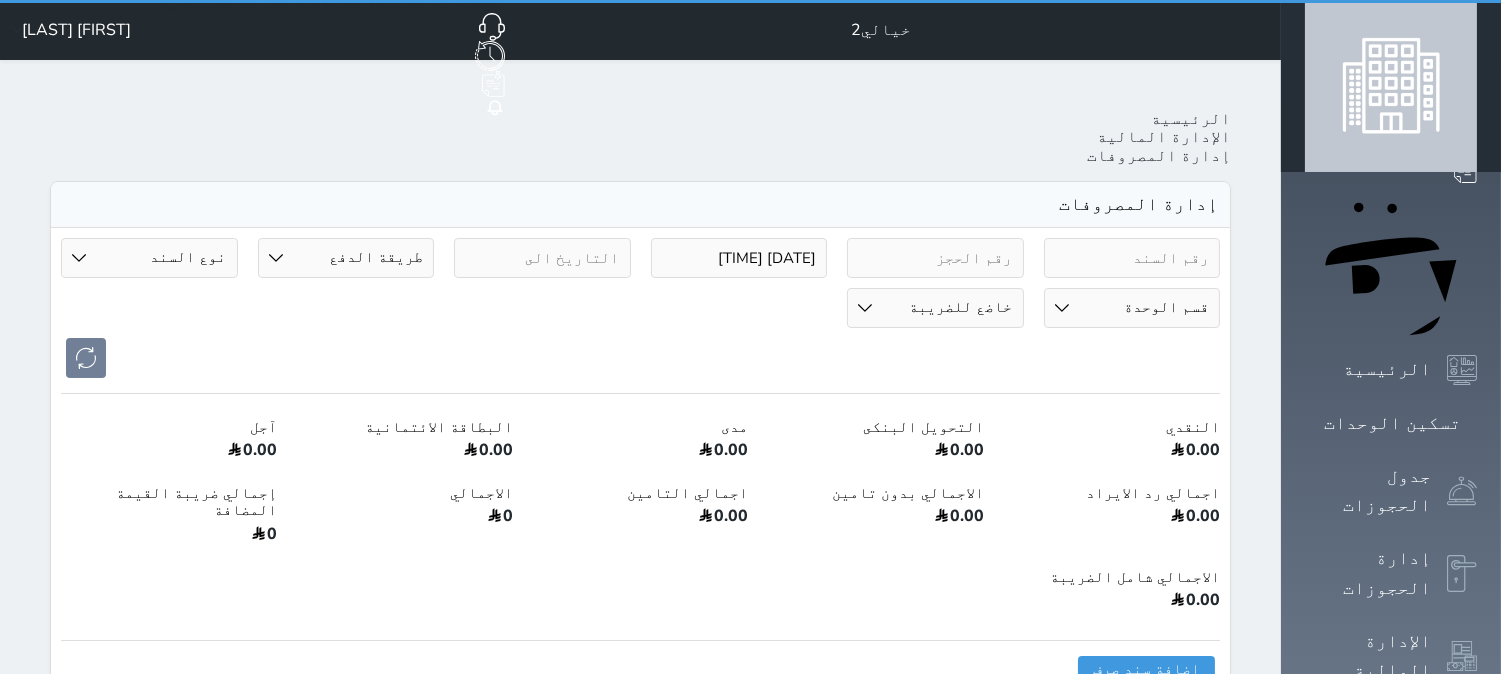 select 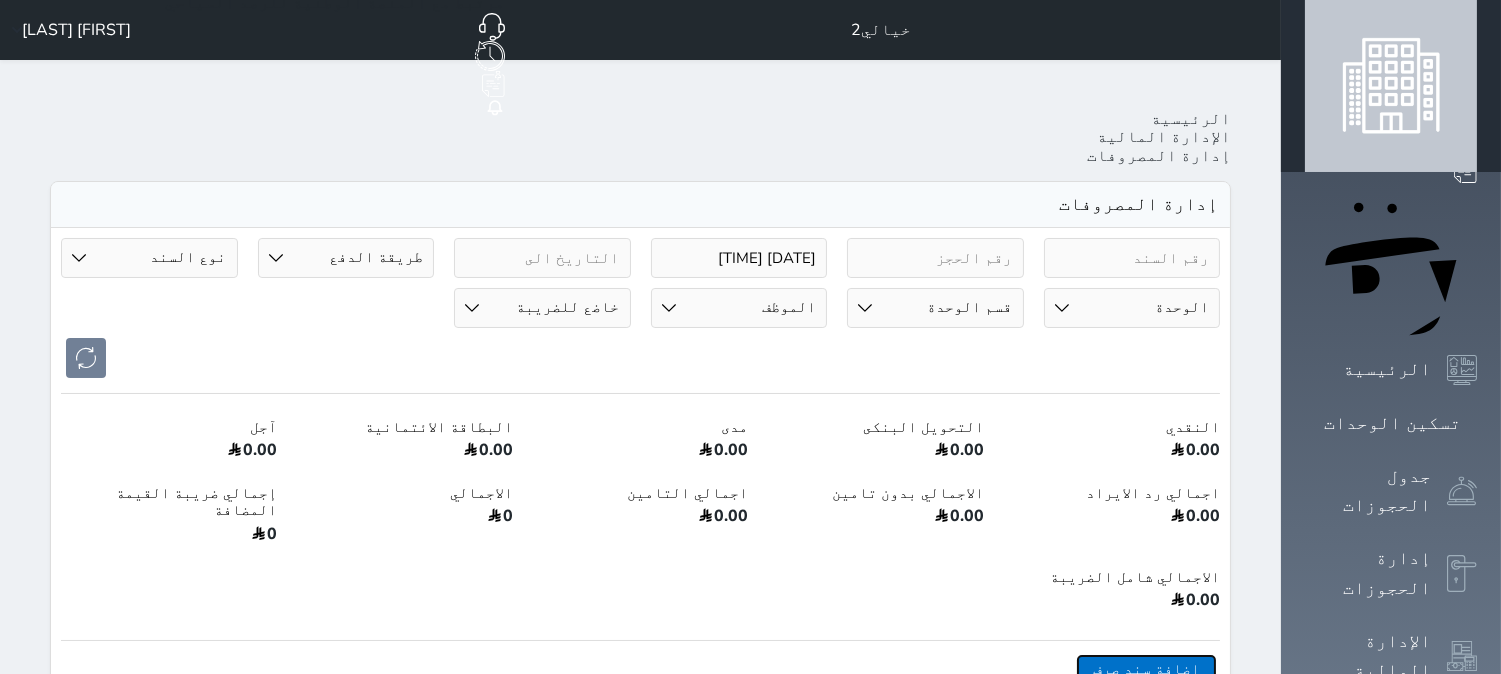 click on "اضافة سند صرف" at bounding box center (1146, 669) 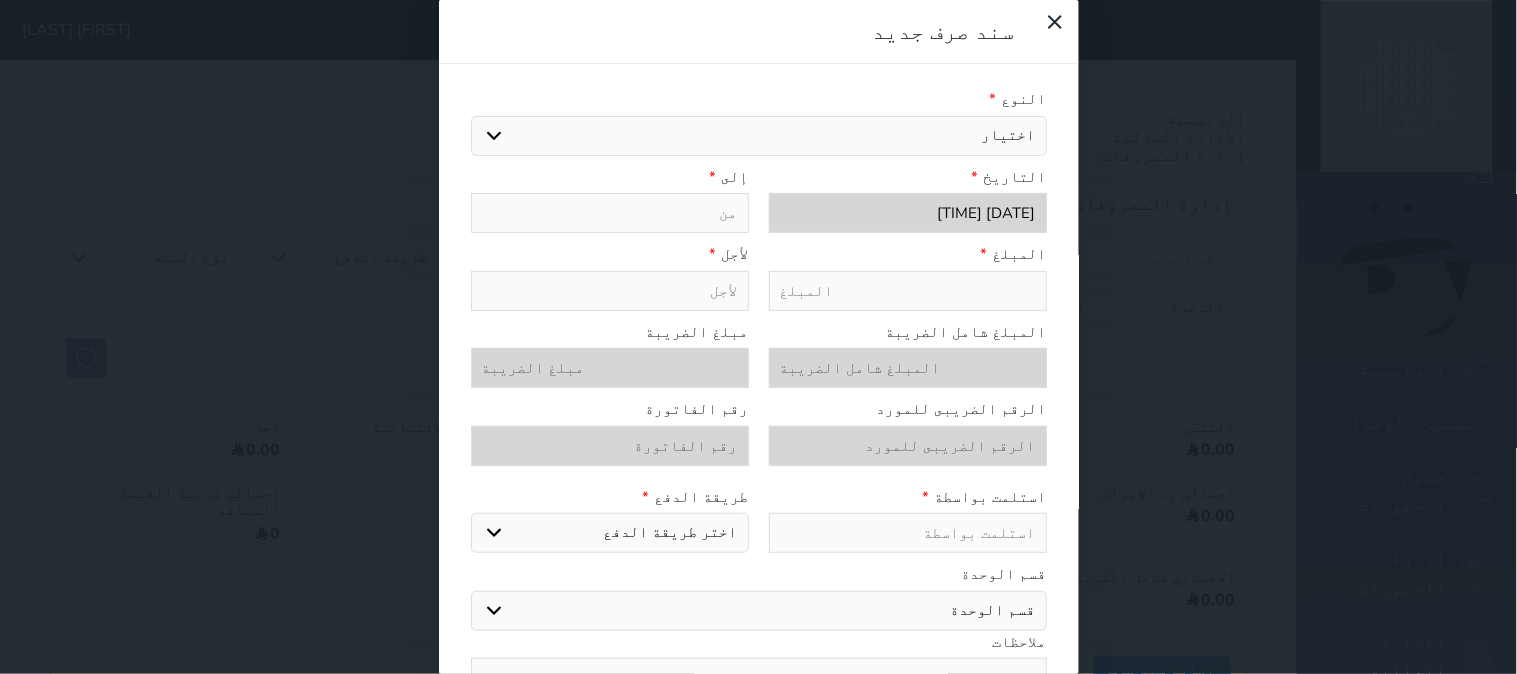 click at bounding box center [908, 291] 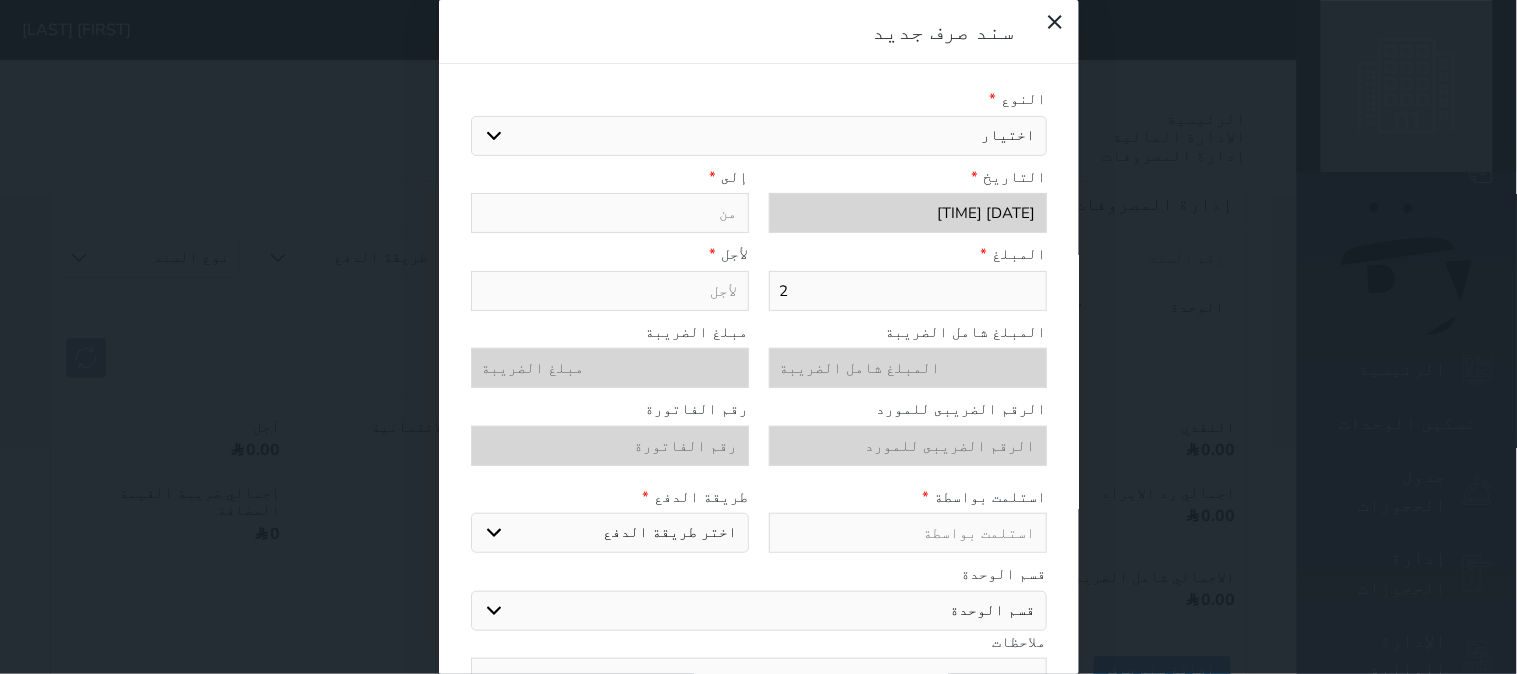 select 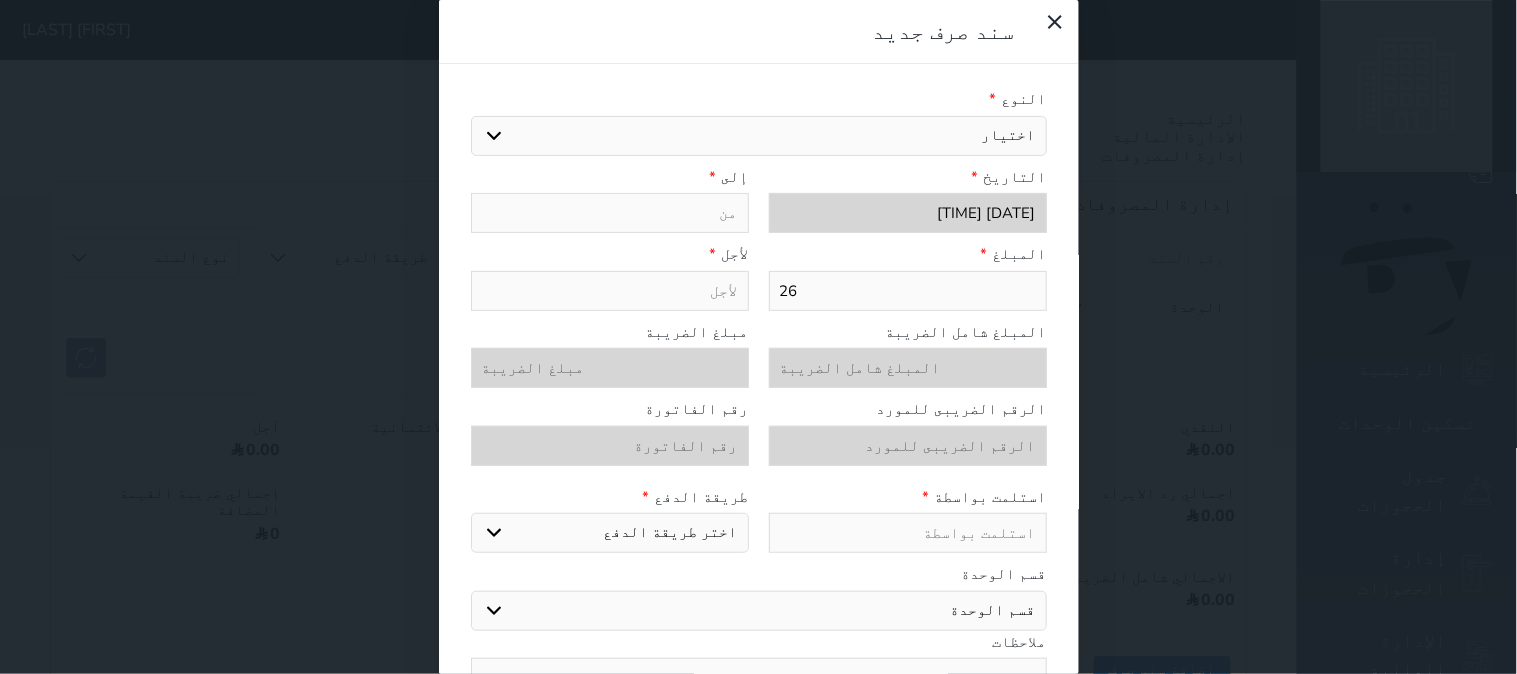select 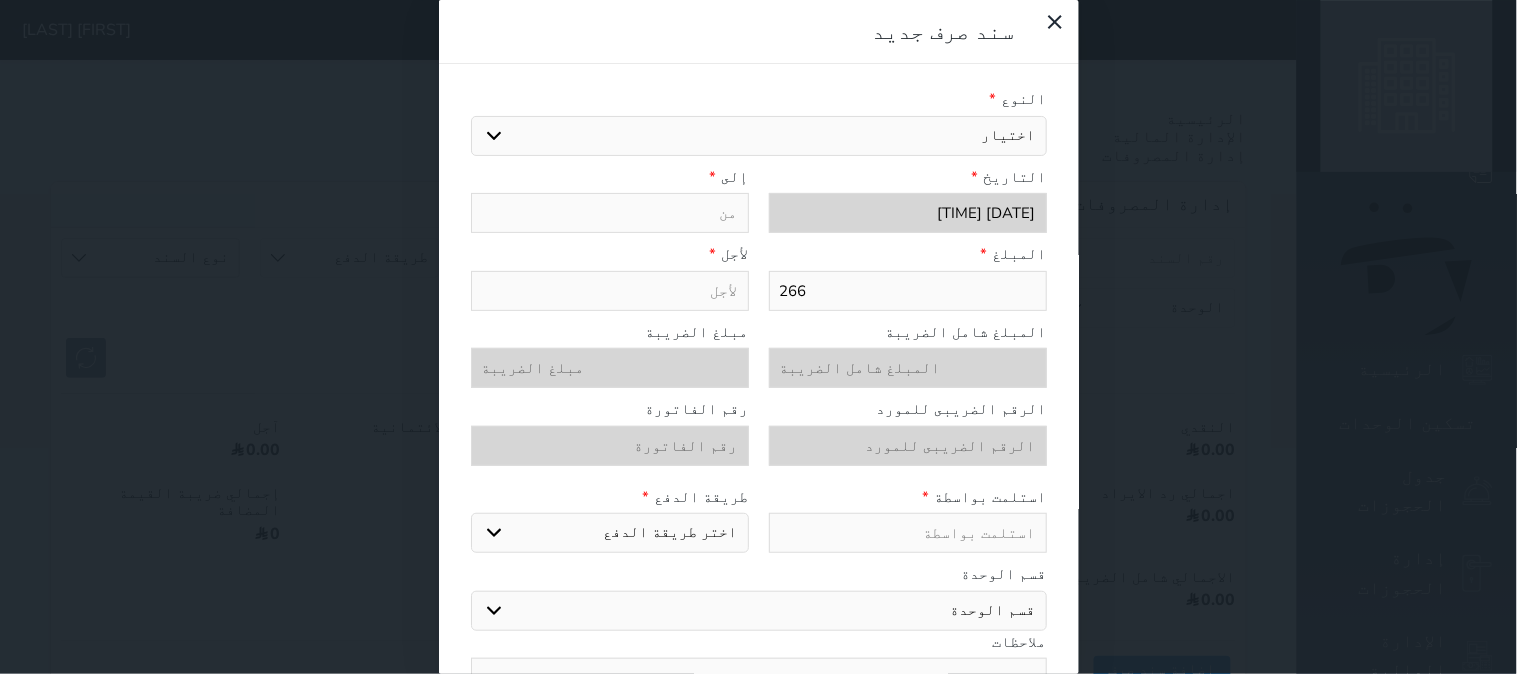 select 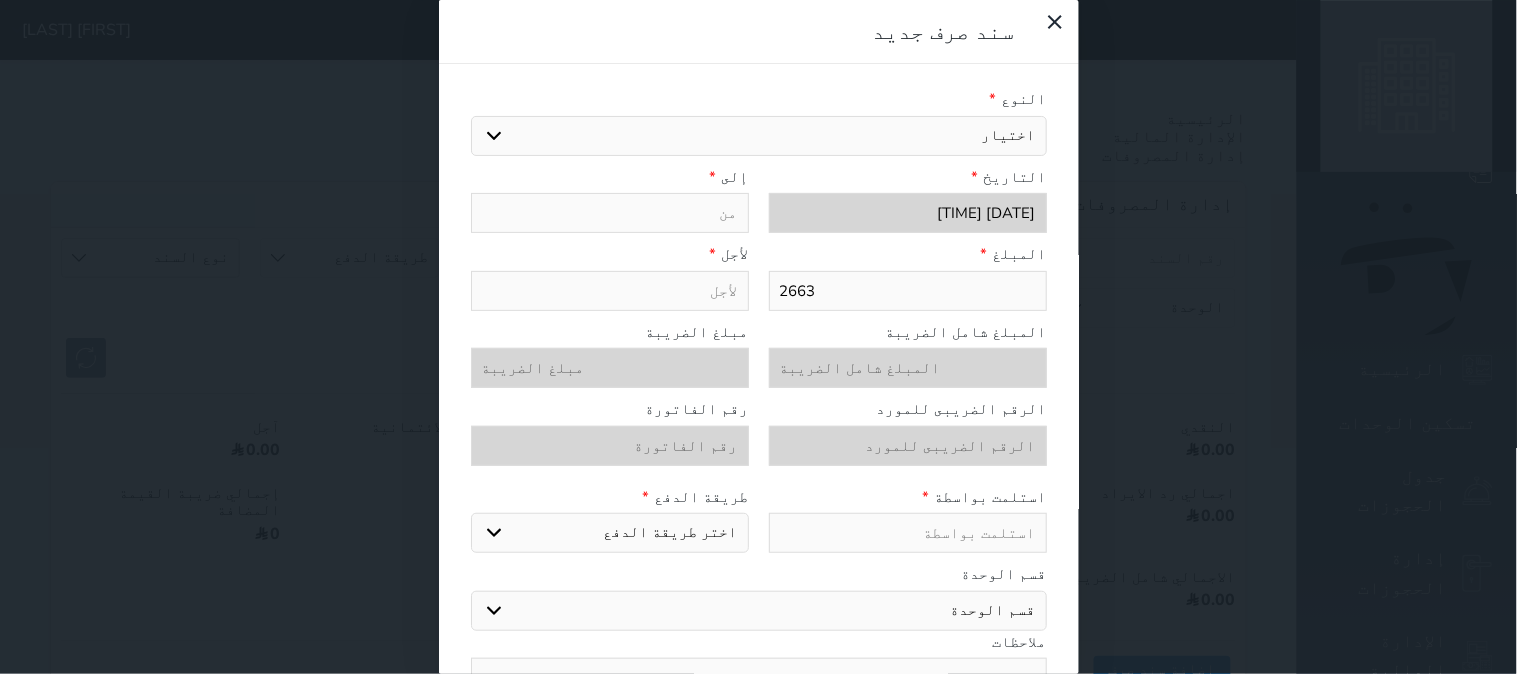 select 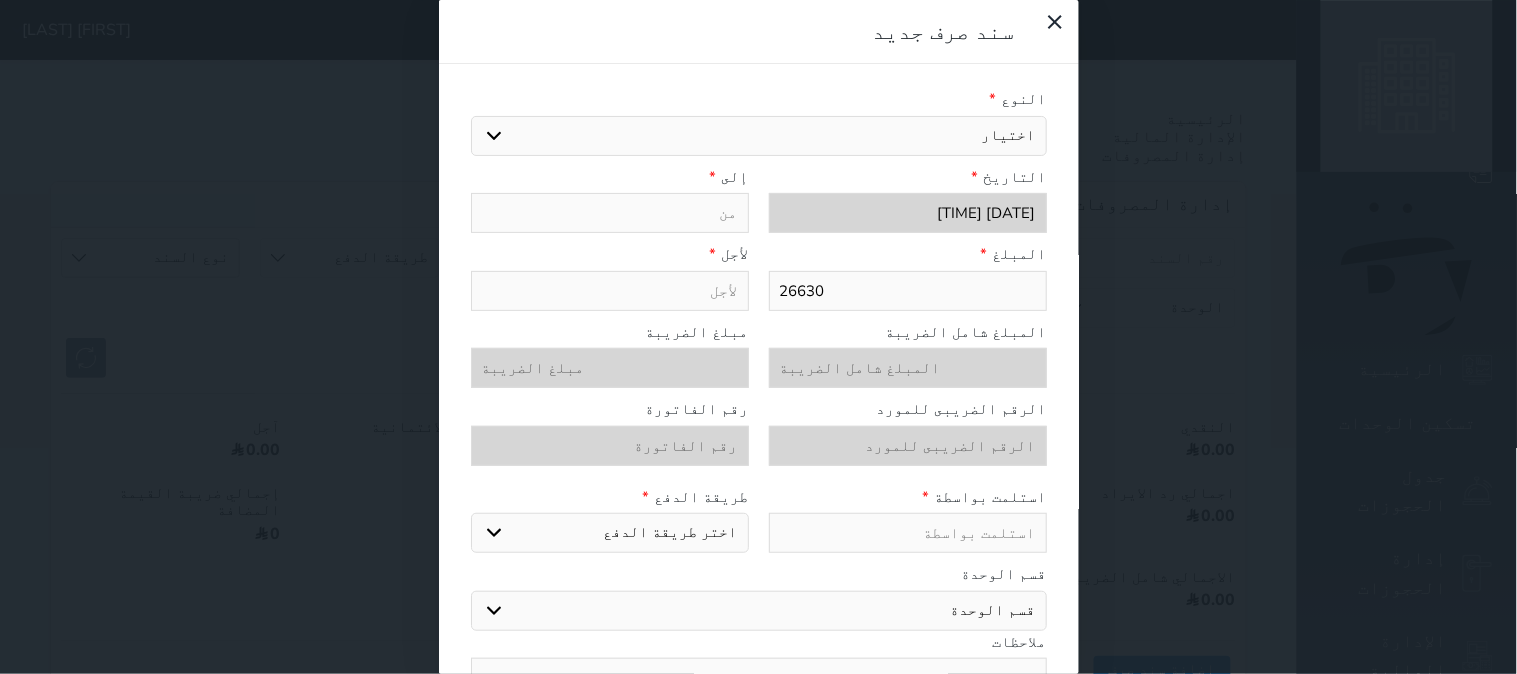 type on "26630" 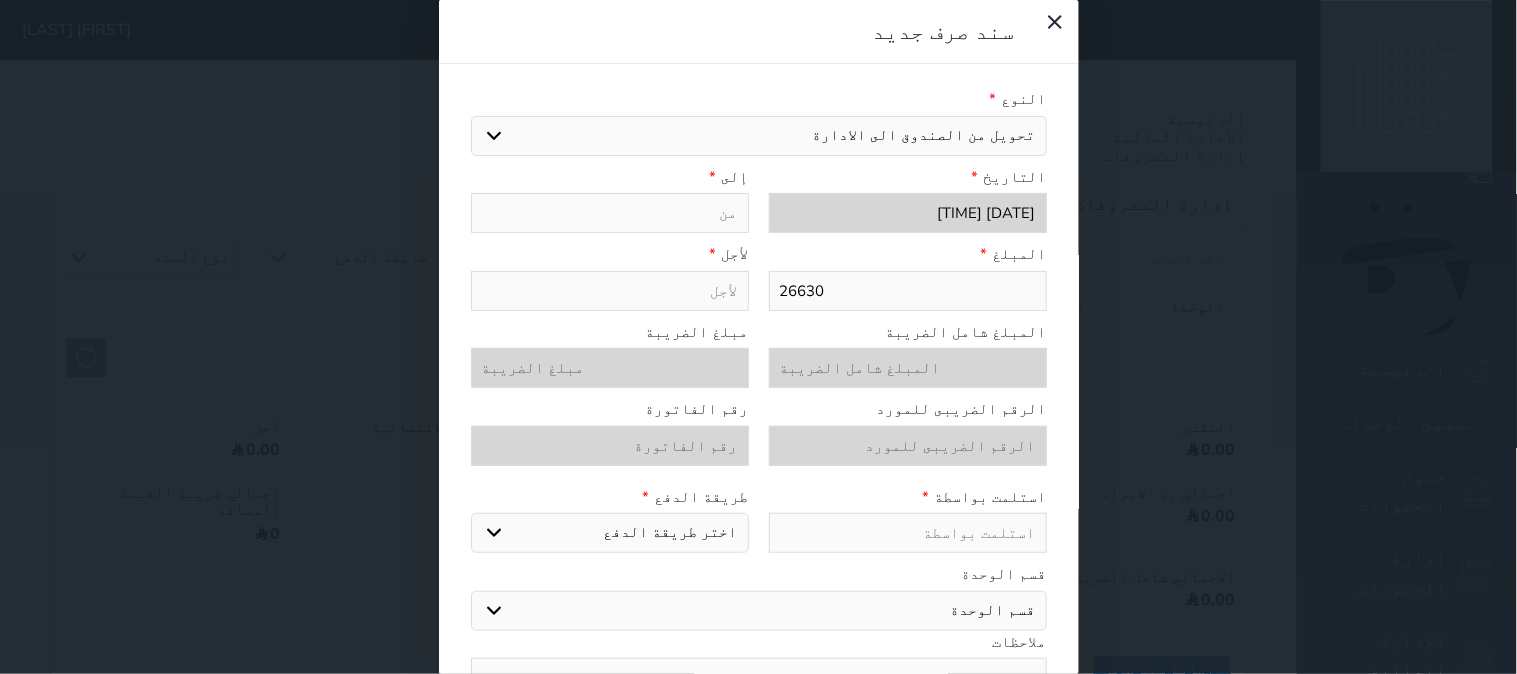 click on "اختيار   مرتجع إيجار رواتب صيانة مصروفات عامة تحويل من الصندوق الى الادارة استرجاع تامين استرجاع العربون سلفه المغسله فاتورة هاتف فاتورة نت اغراض نظافه الكهرباء الوايت" at bounding box center (759, 136) 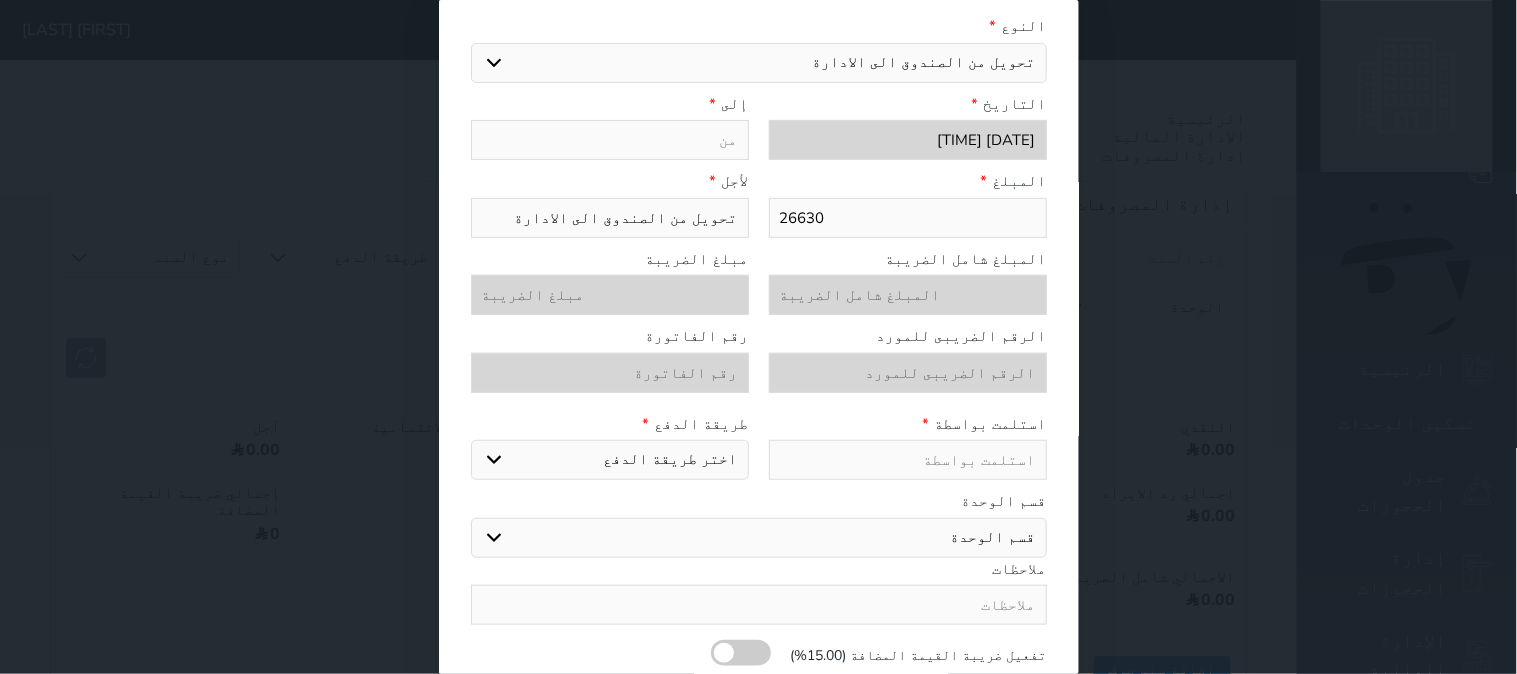 scroll, scrollTop: 111, scrollLeft: 0, axis: vertical 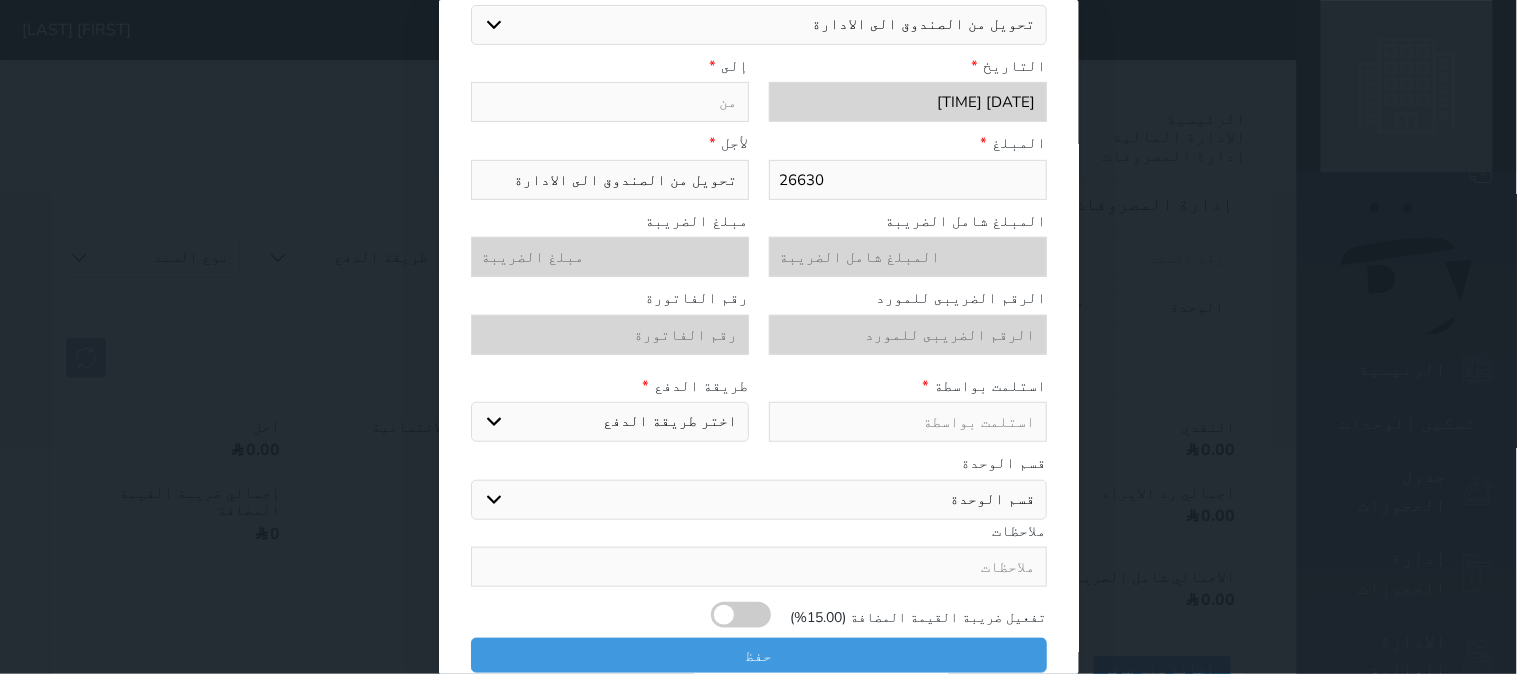 click at bounding box center [610, 102] 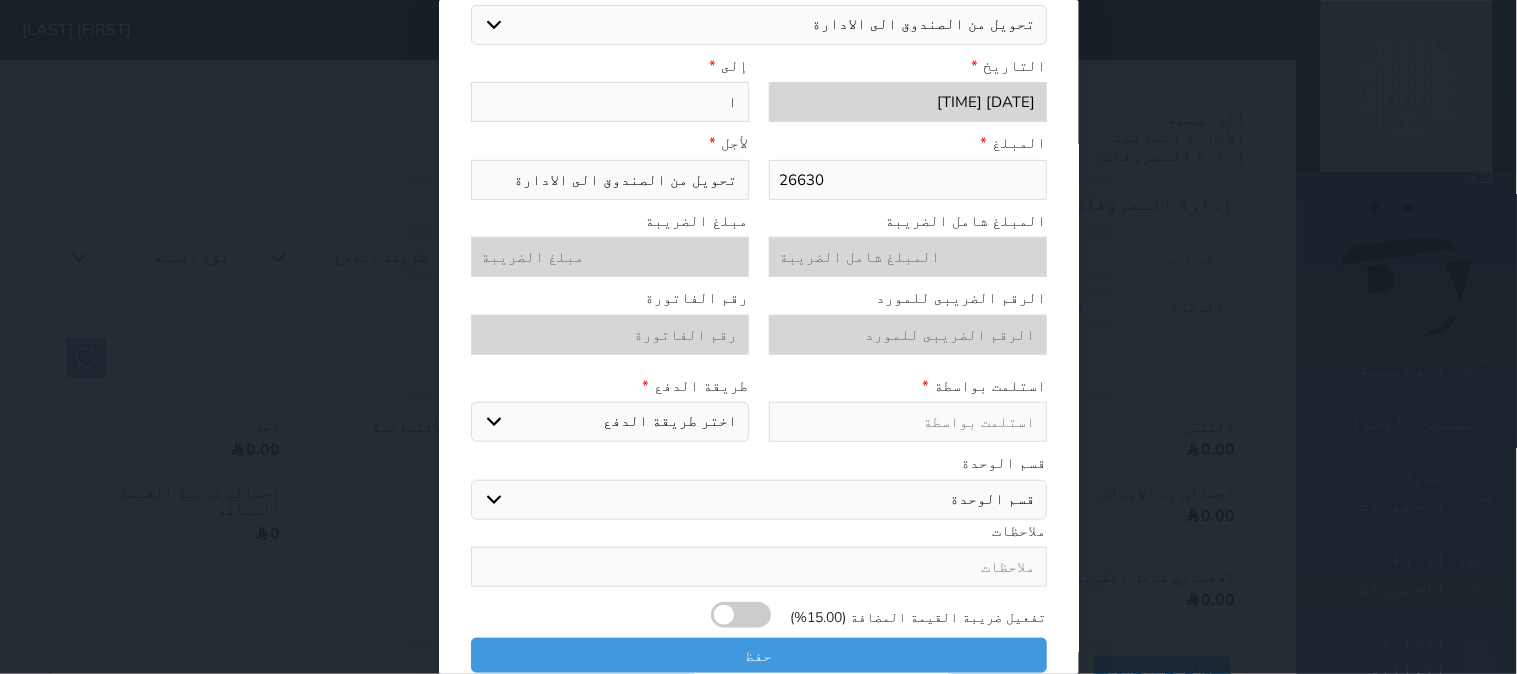 type on "اب" 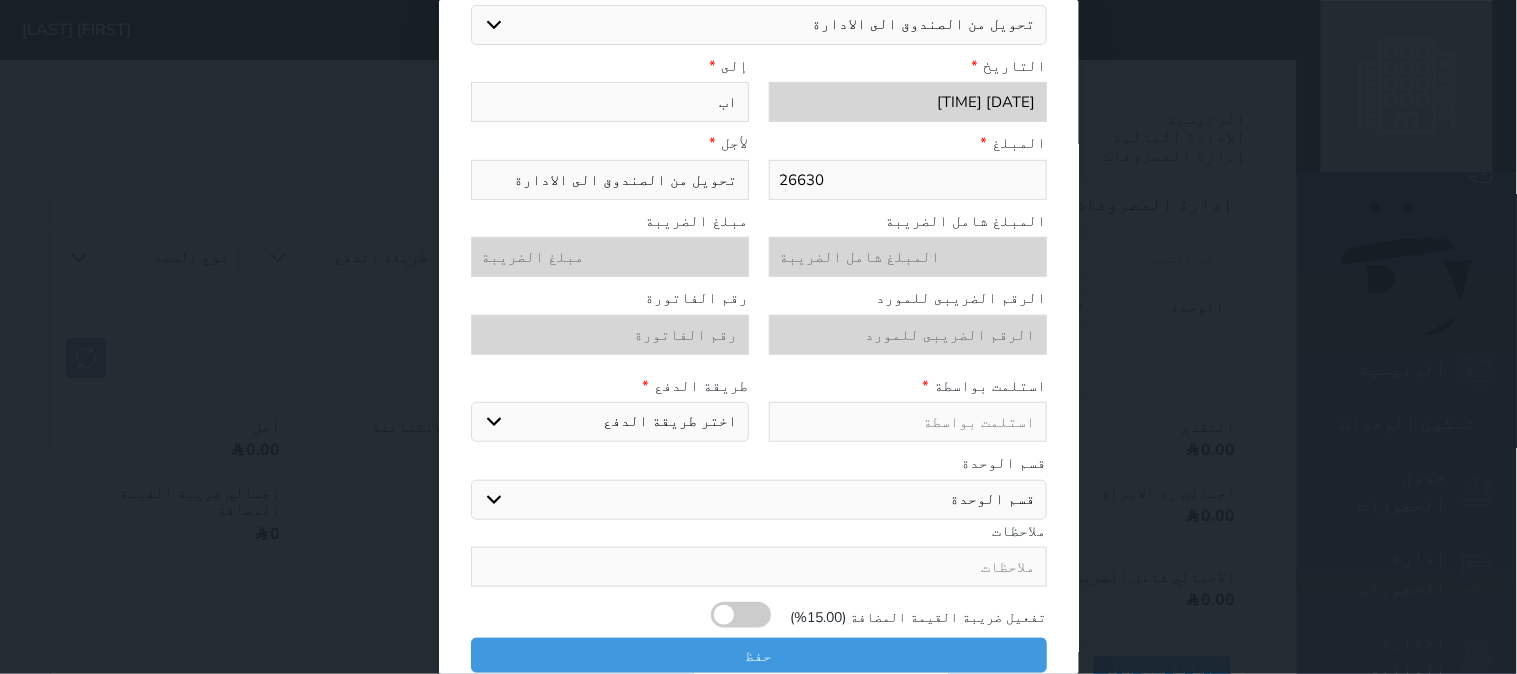 type on "ابو" 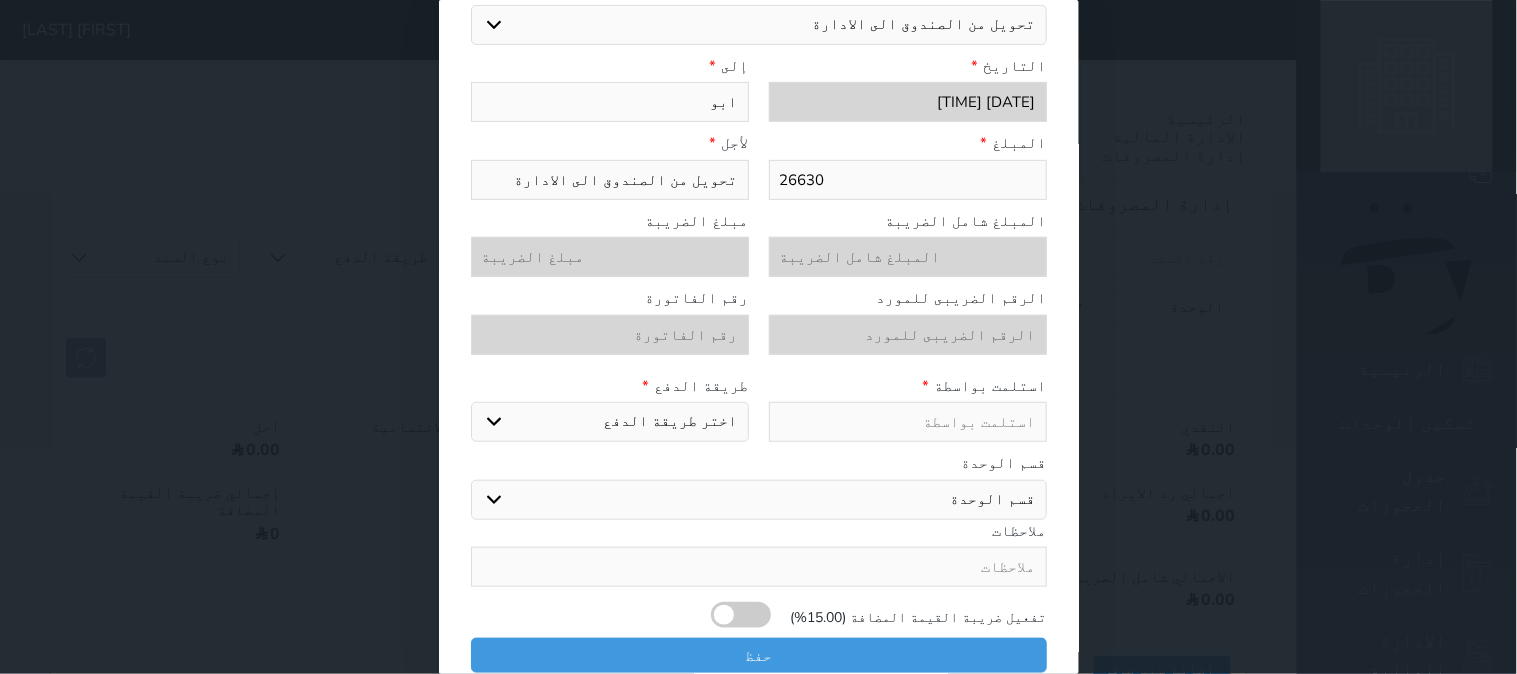 type on "ابوخ" 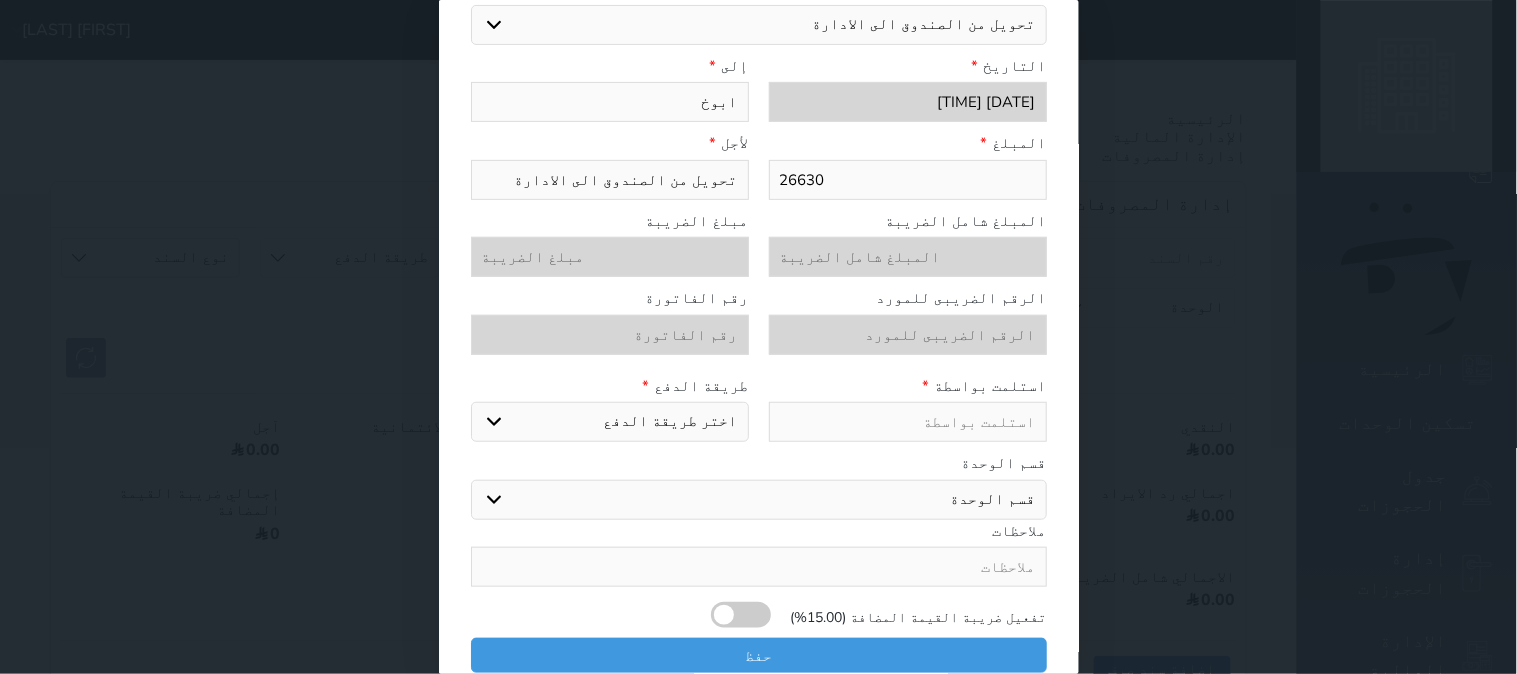 type on "ابوخا" 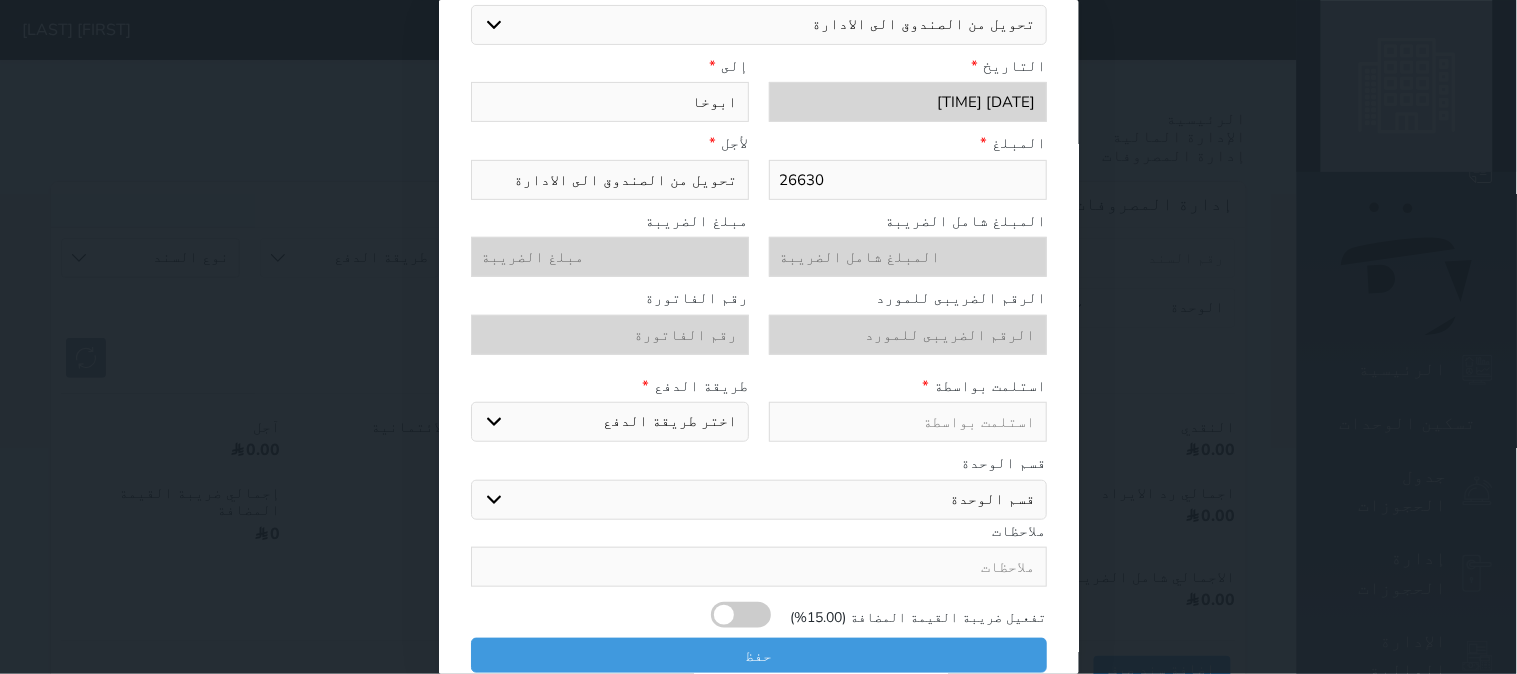 type on "ابوخال" 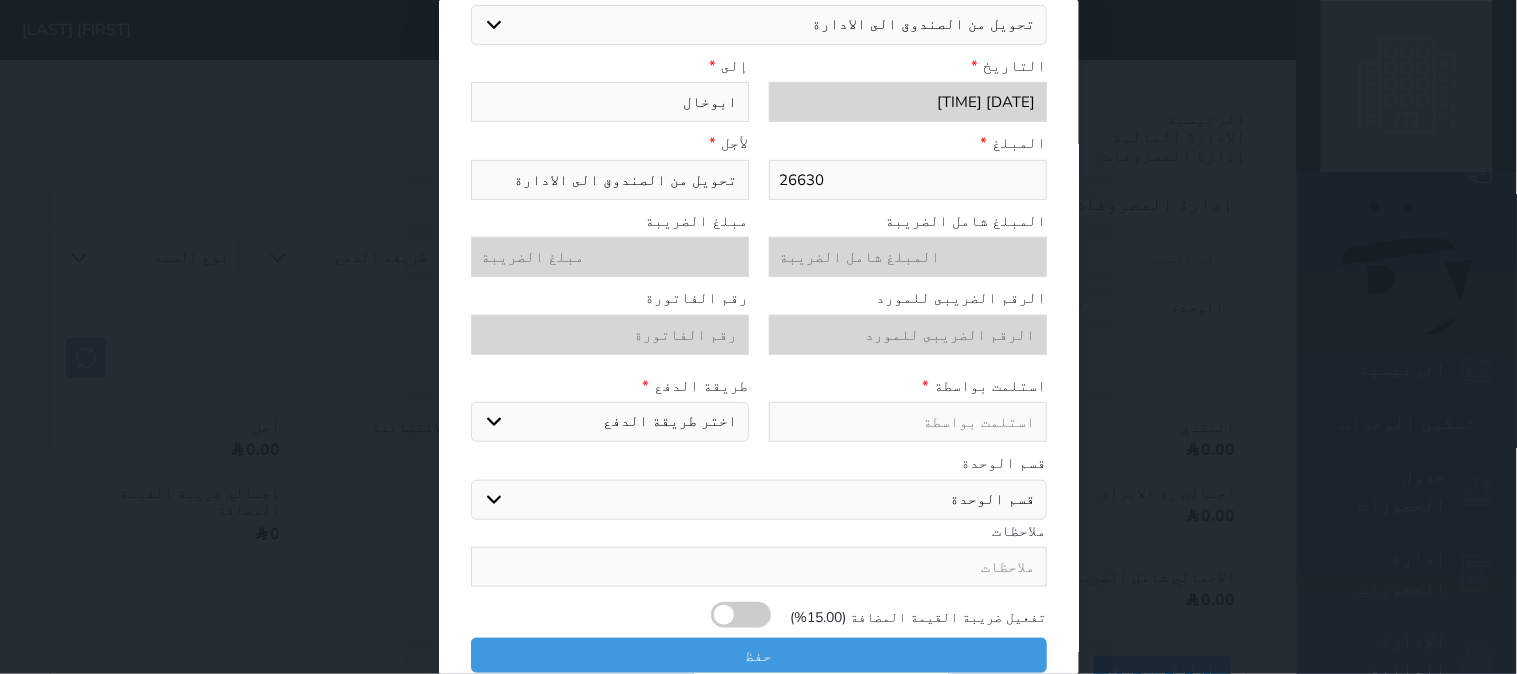 type on "ابوخالد" 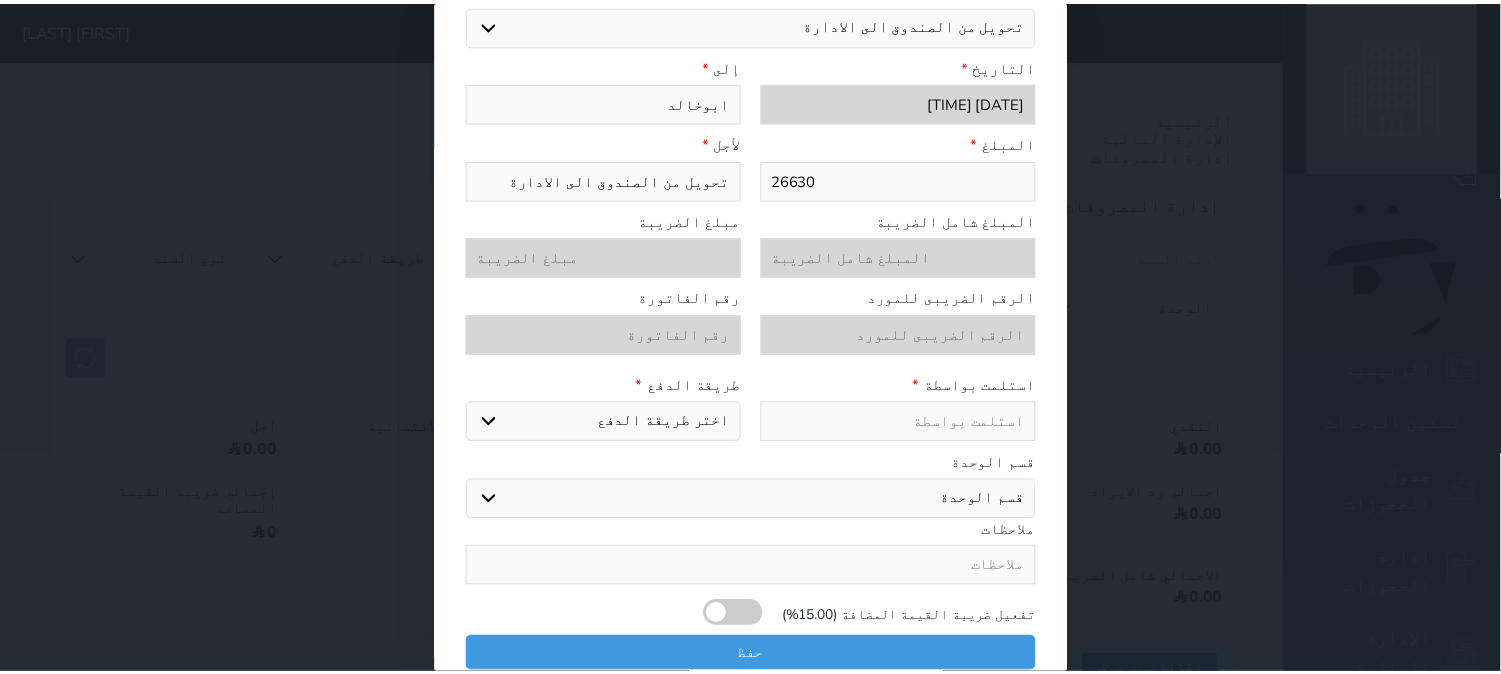 scroll, scrollTop: 114, scrollLeft: 0, axis: vertical 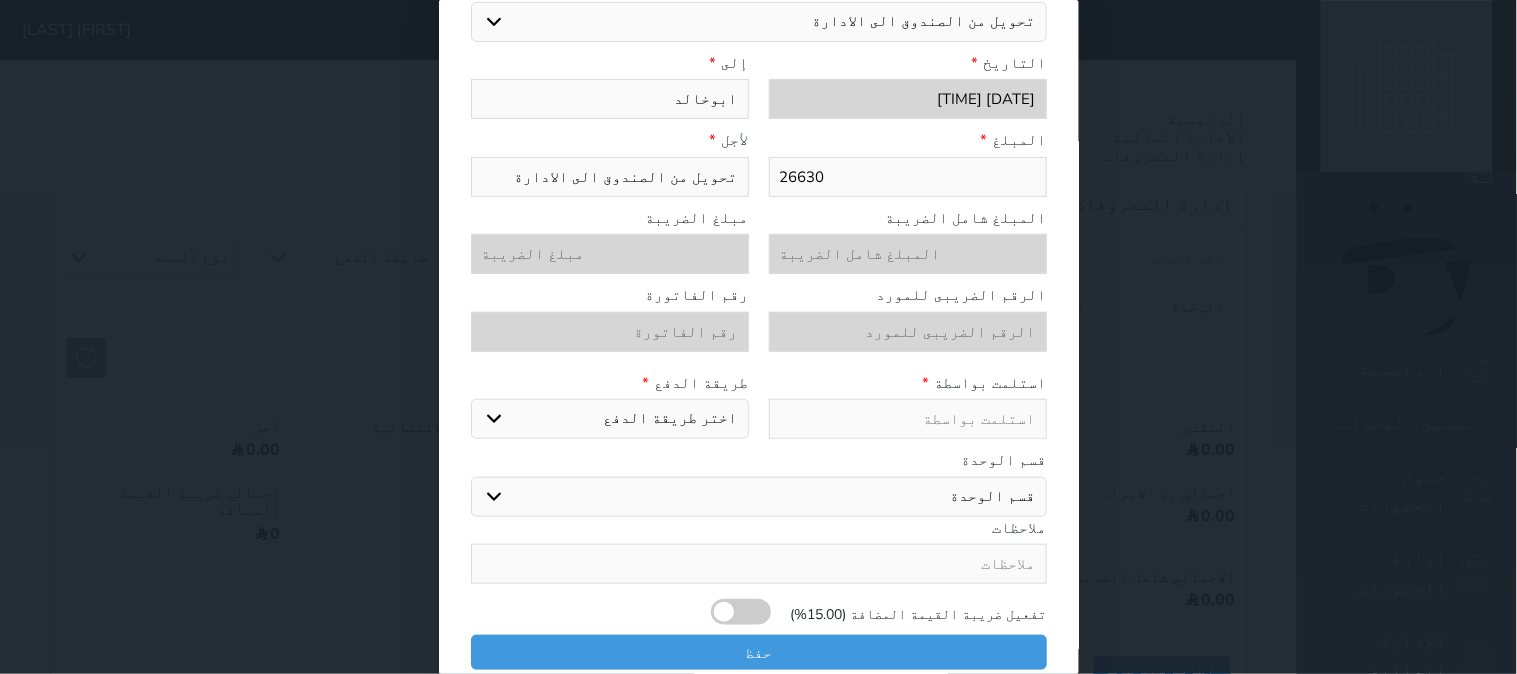 type on "ابوخالد" 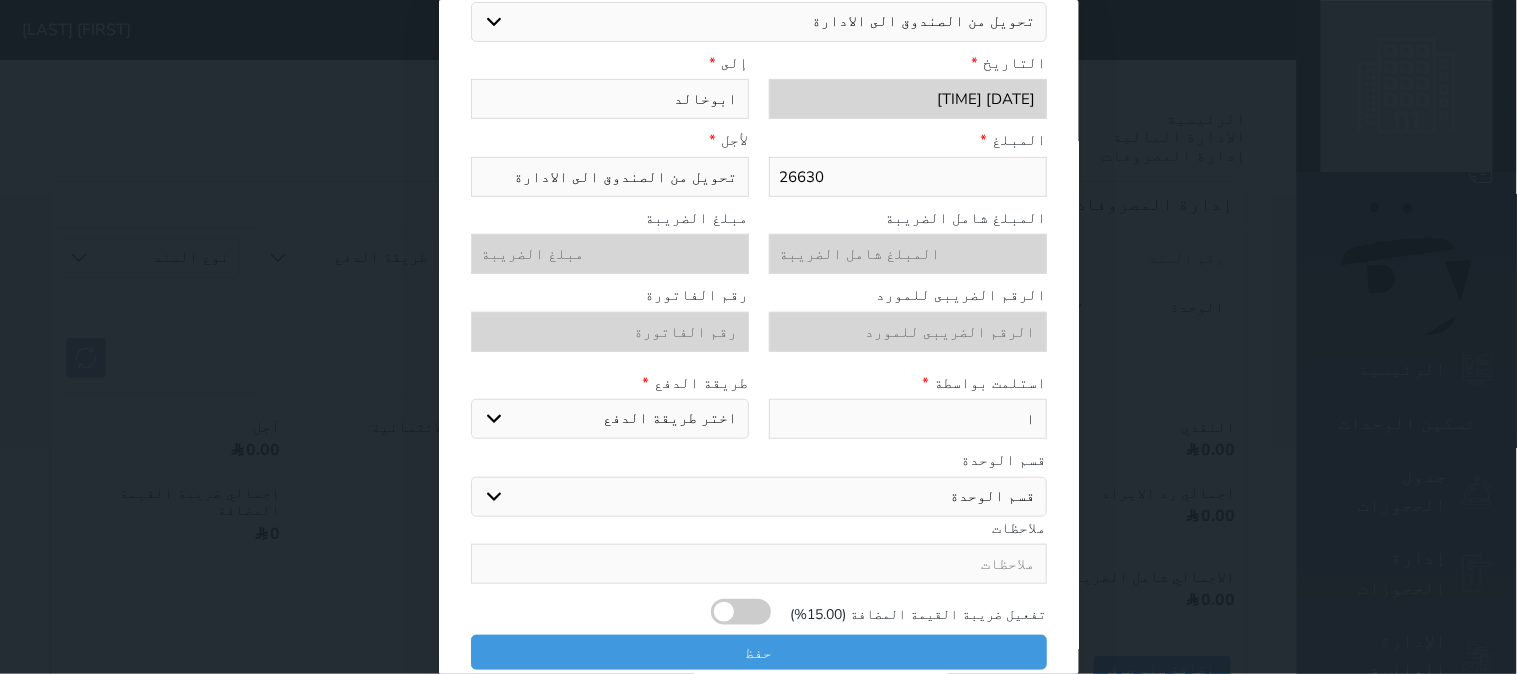 type on "اب" 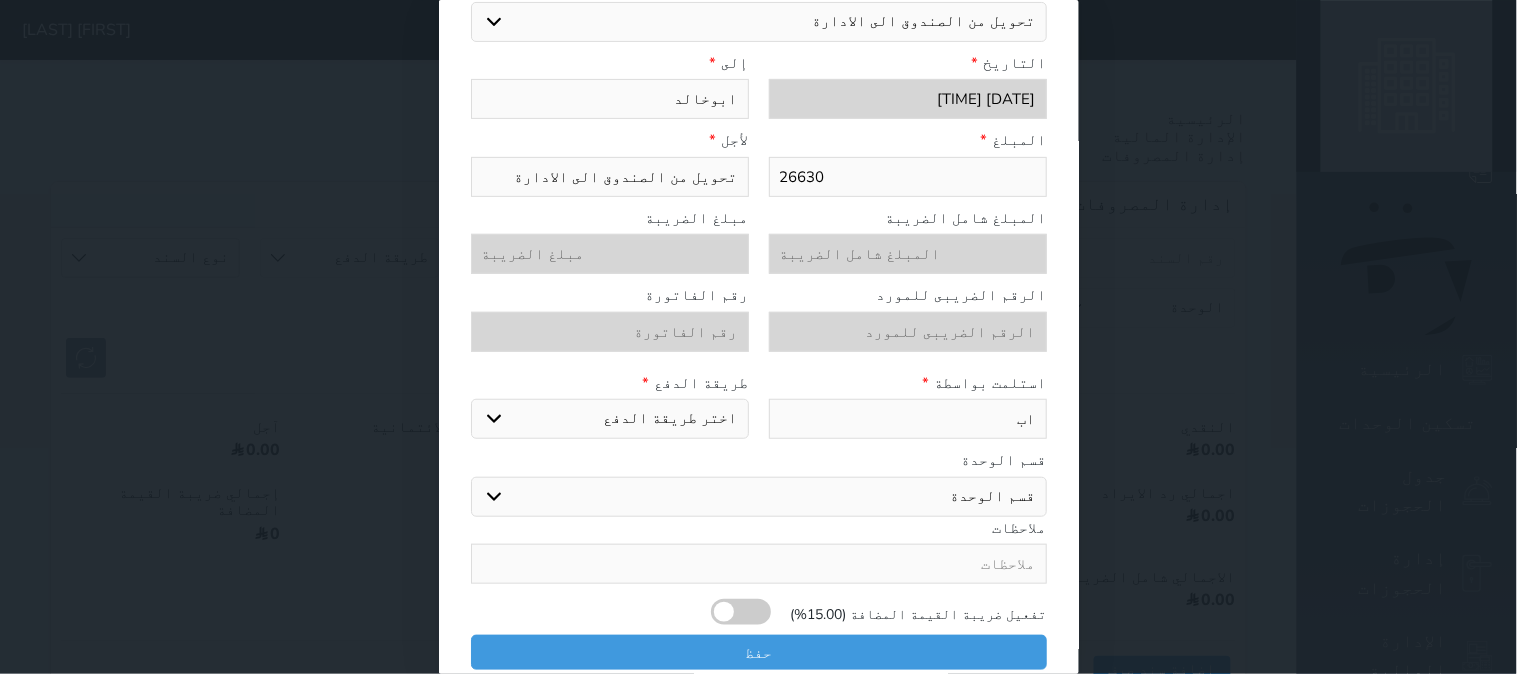 type on "ابو" 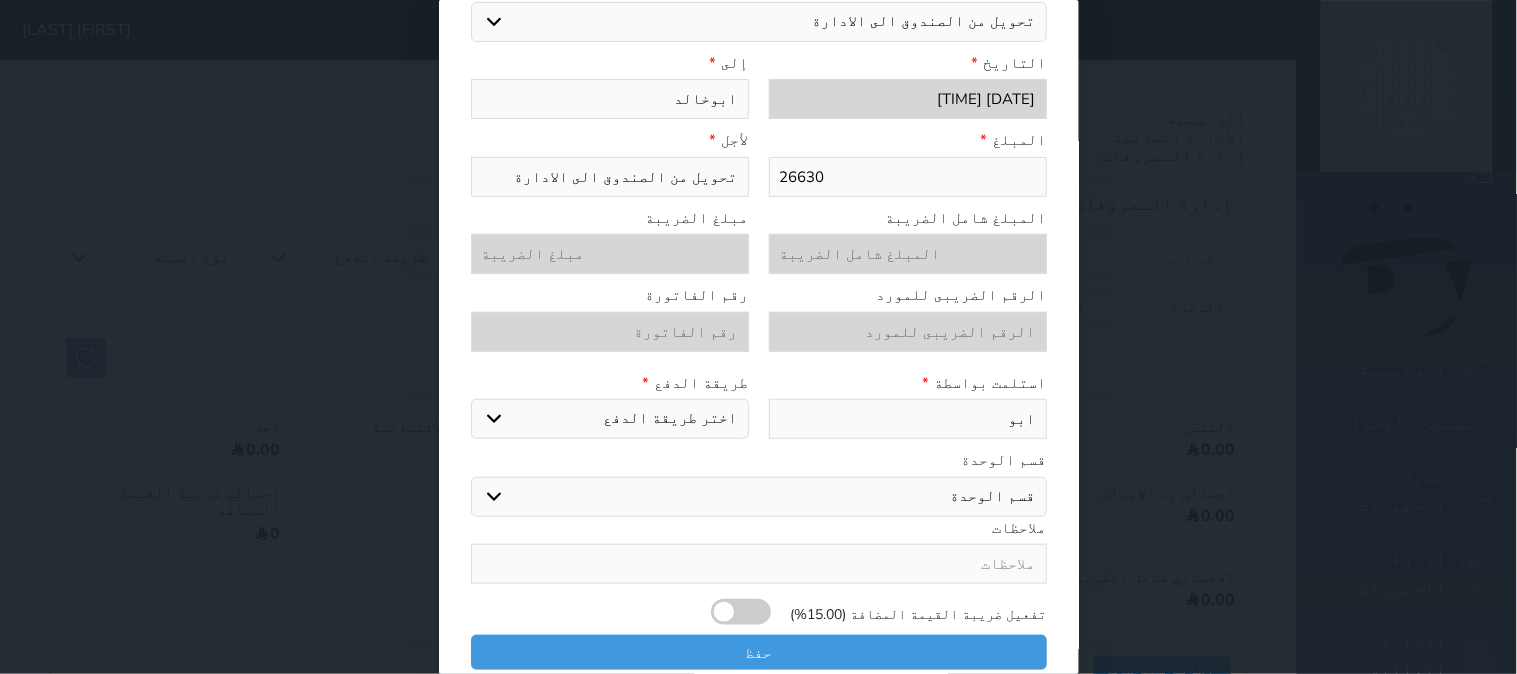 type on "ابوخ" 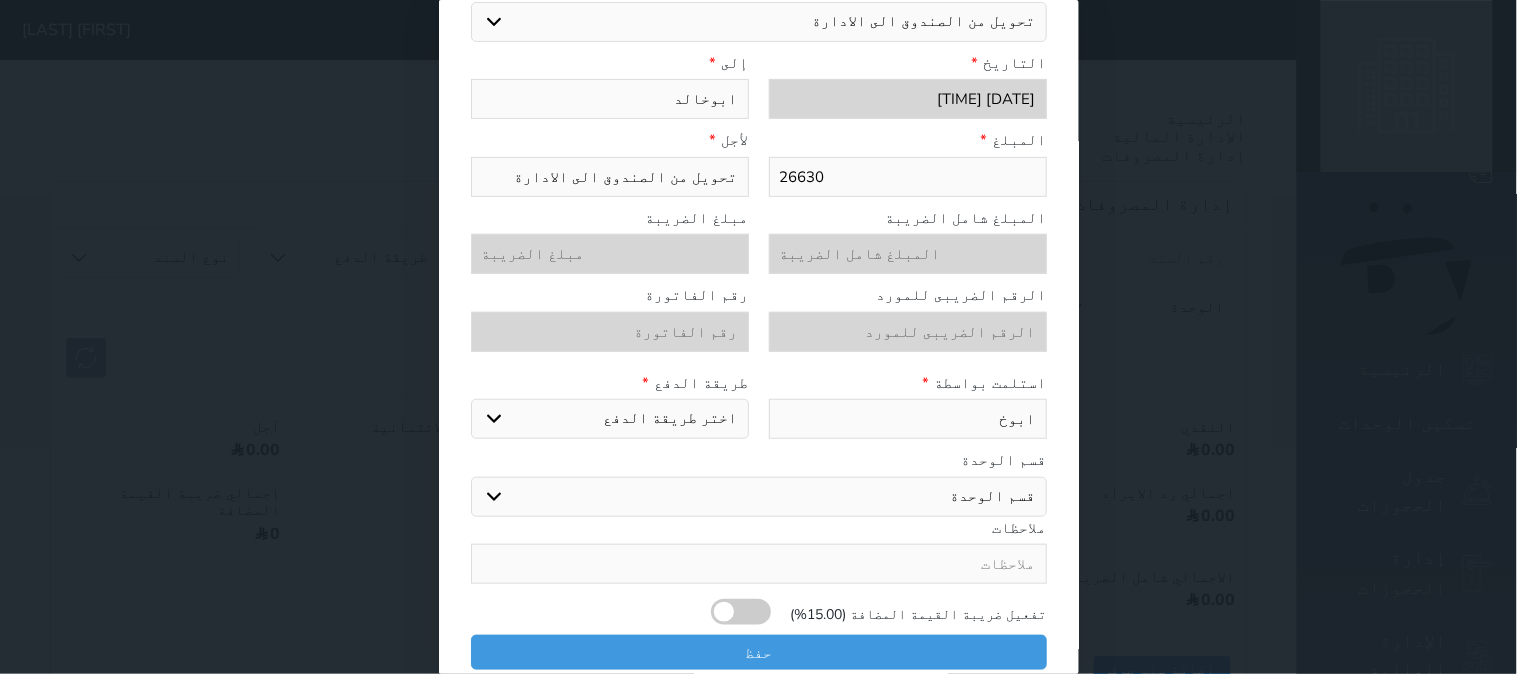 type on "ابوخا" 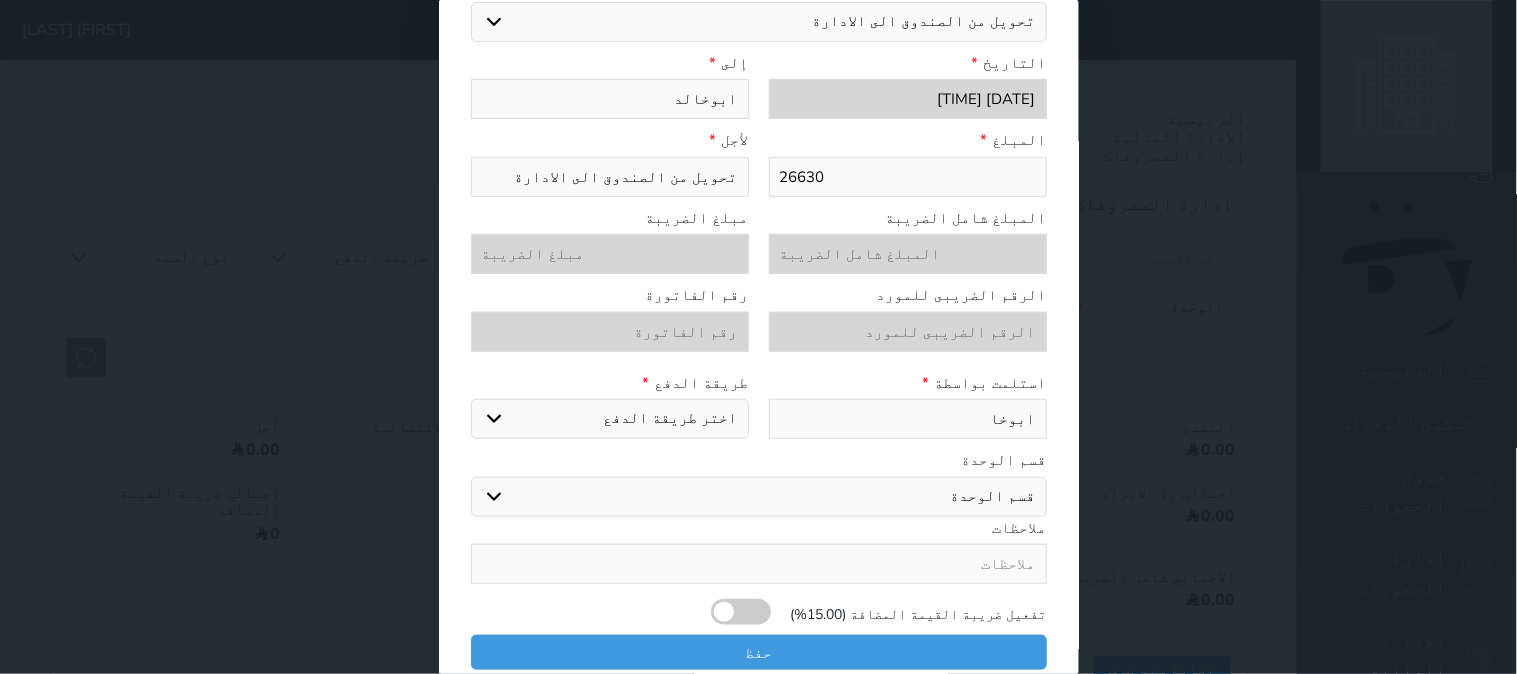 select 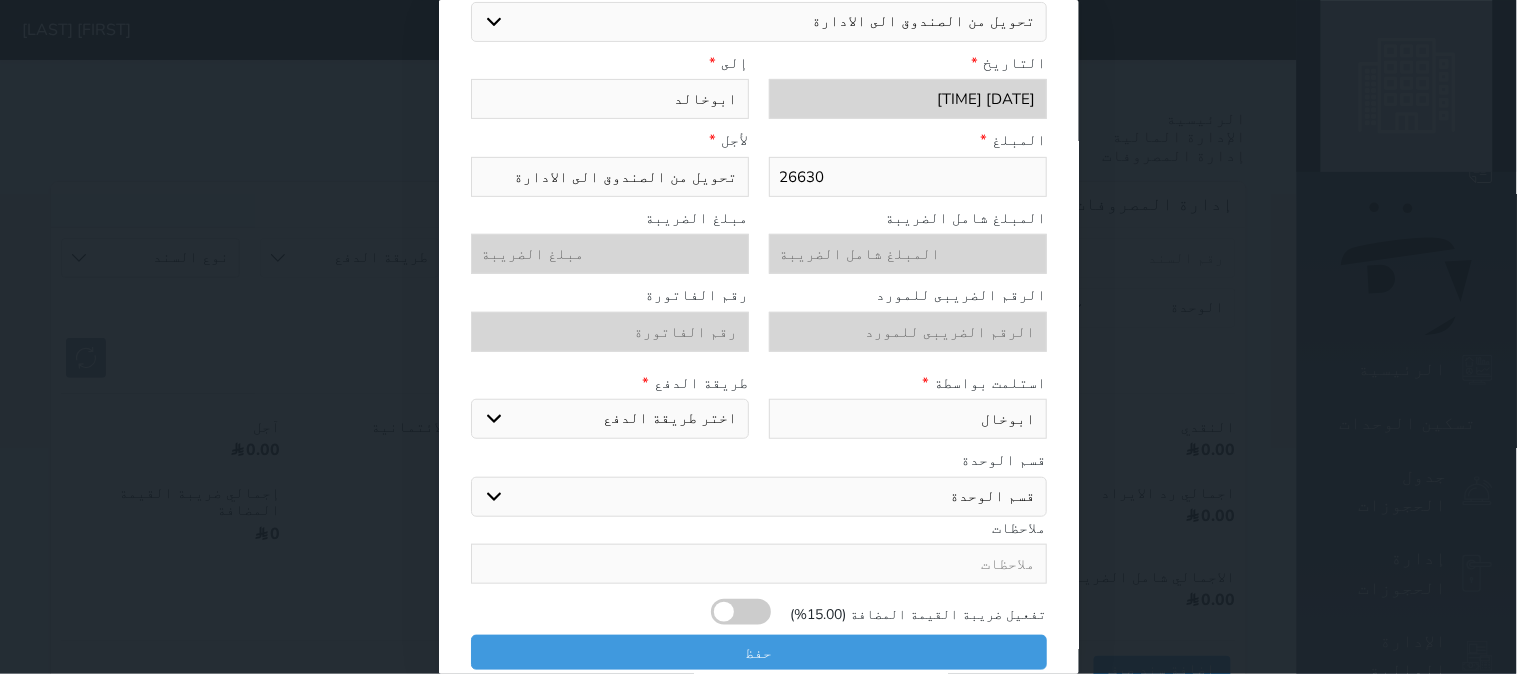 type on "ابوخالد" 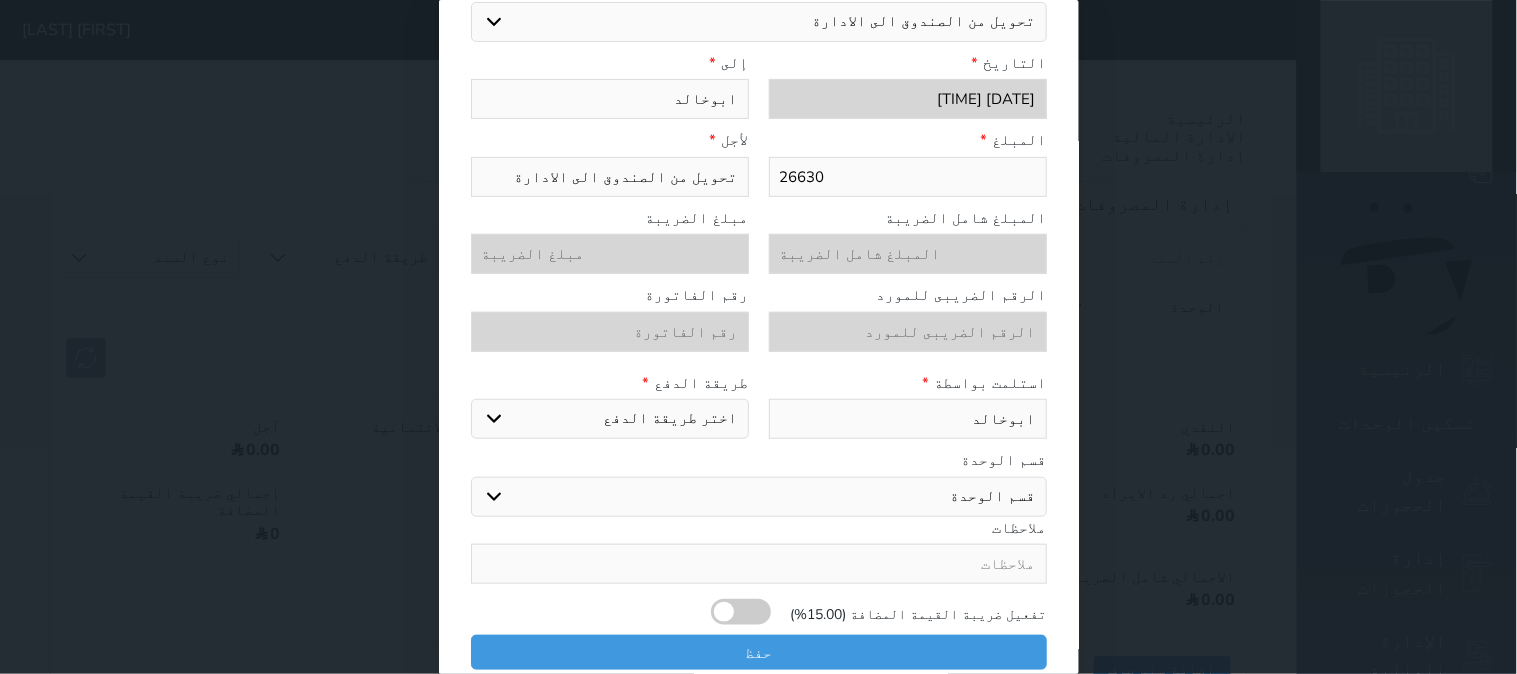type on "ابوخالد" 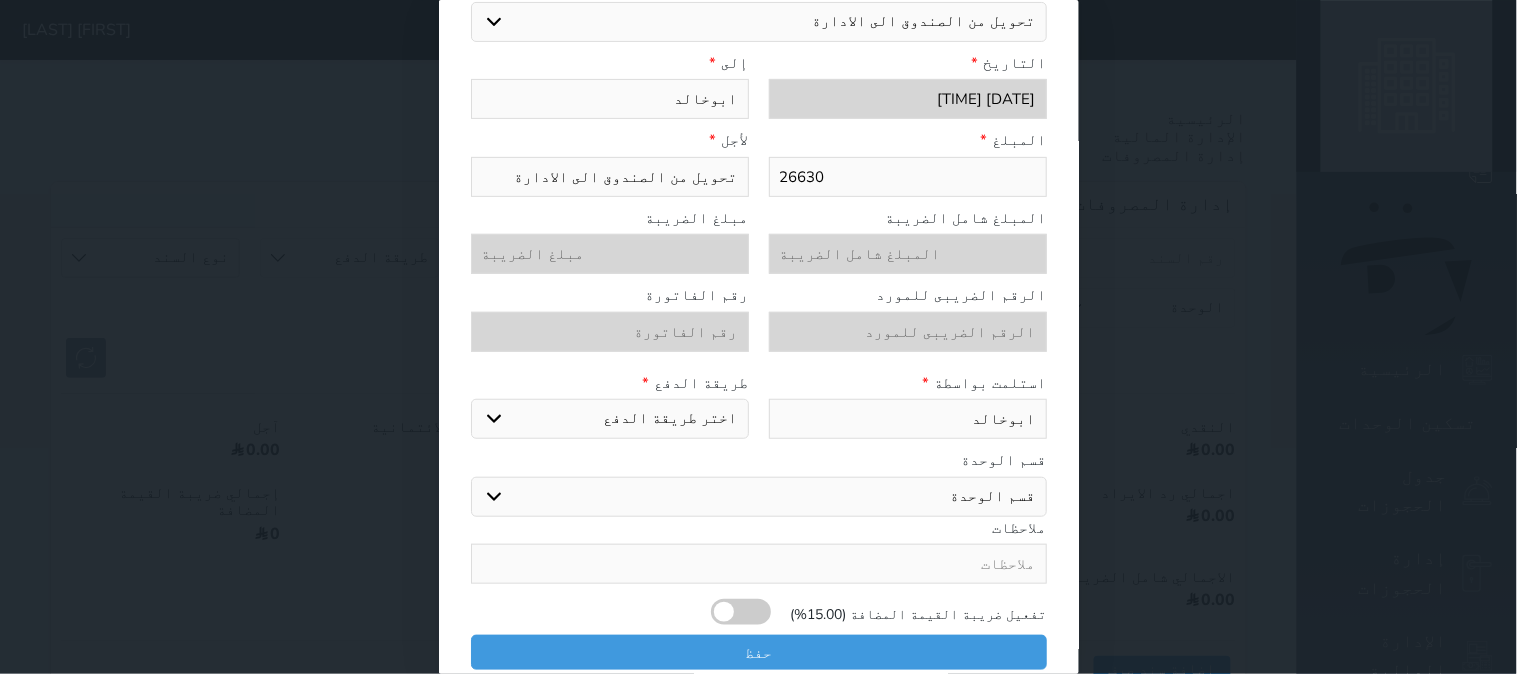 select 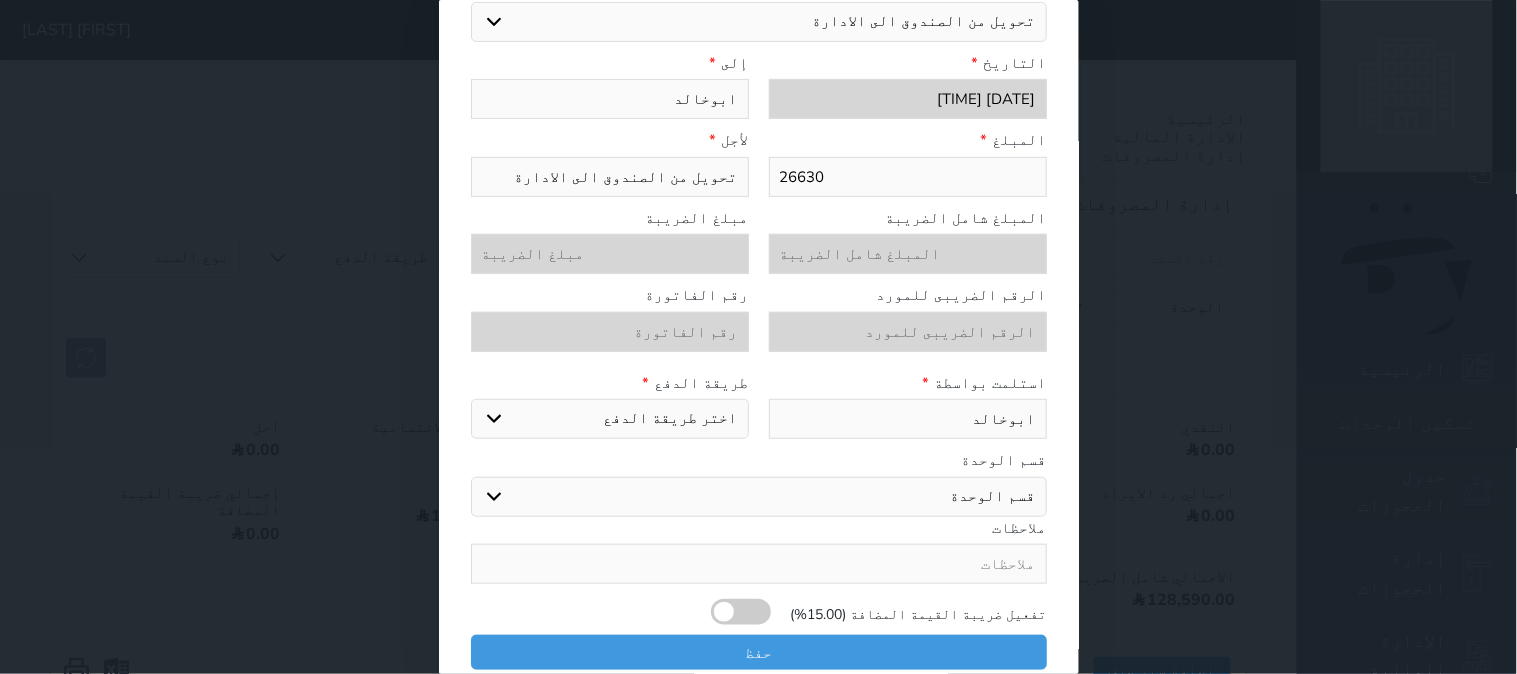 type on "ابوخالد" 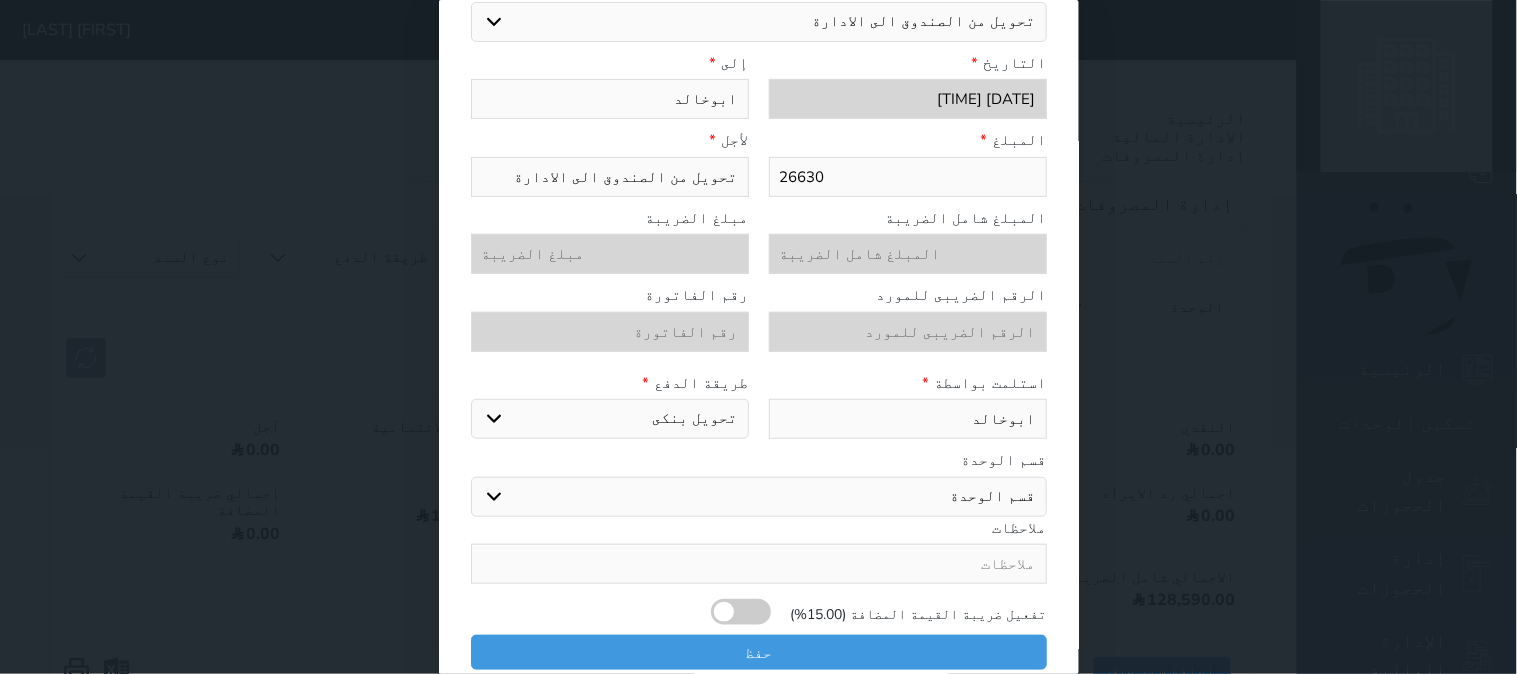 click on "اختر طريقة الدفع   دفع نقدى   تحويل بنكى   مدى   بطاقة ائتمان" at bounding box center [610, 419] 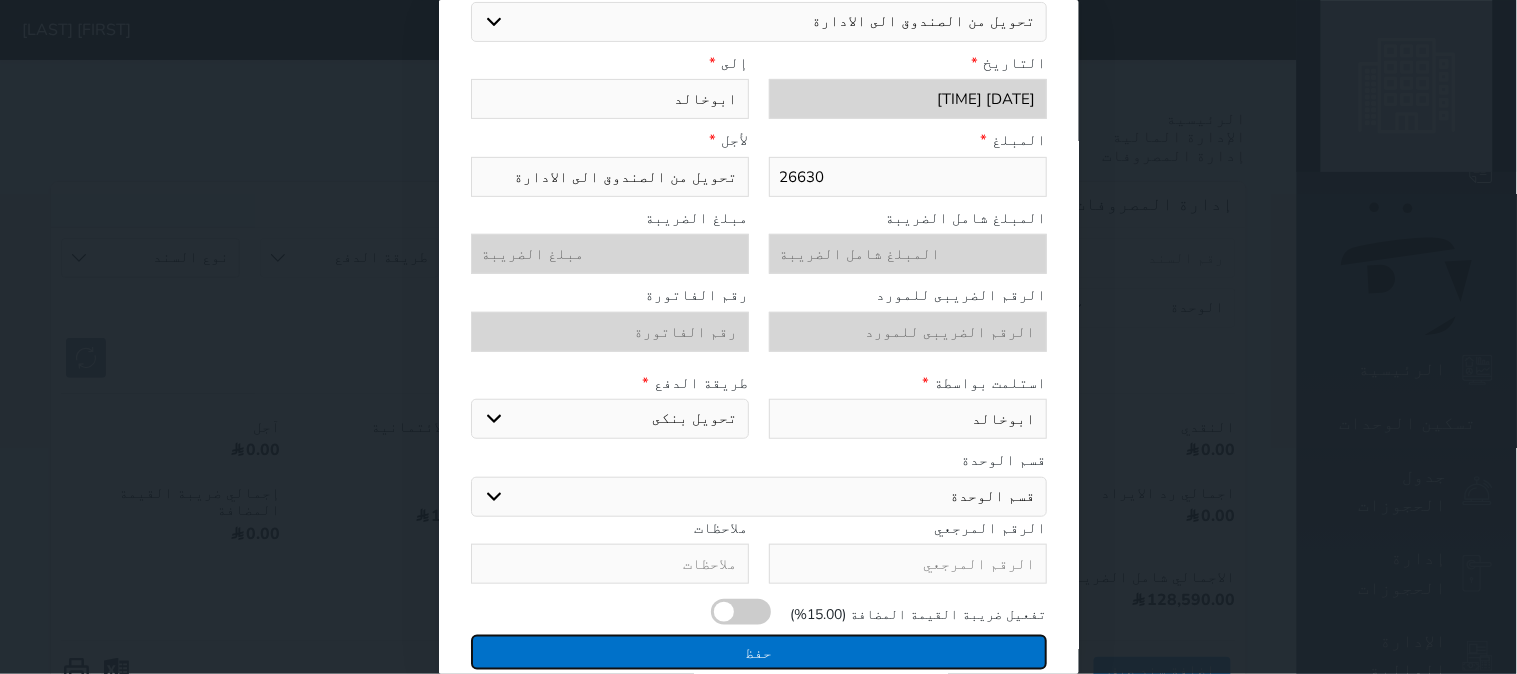 click on "حفظ" at bounding box center [759, 652] 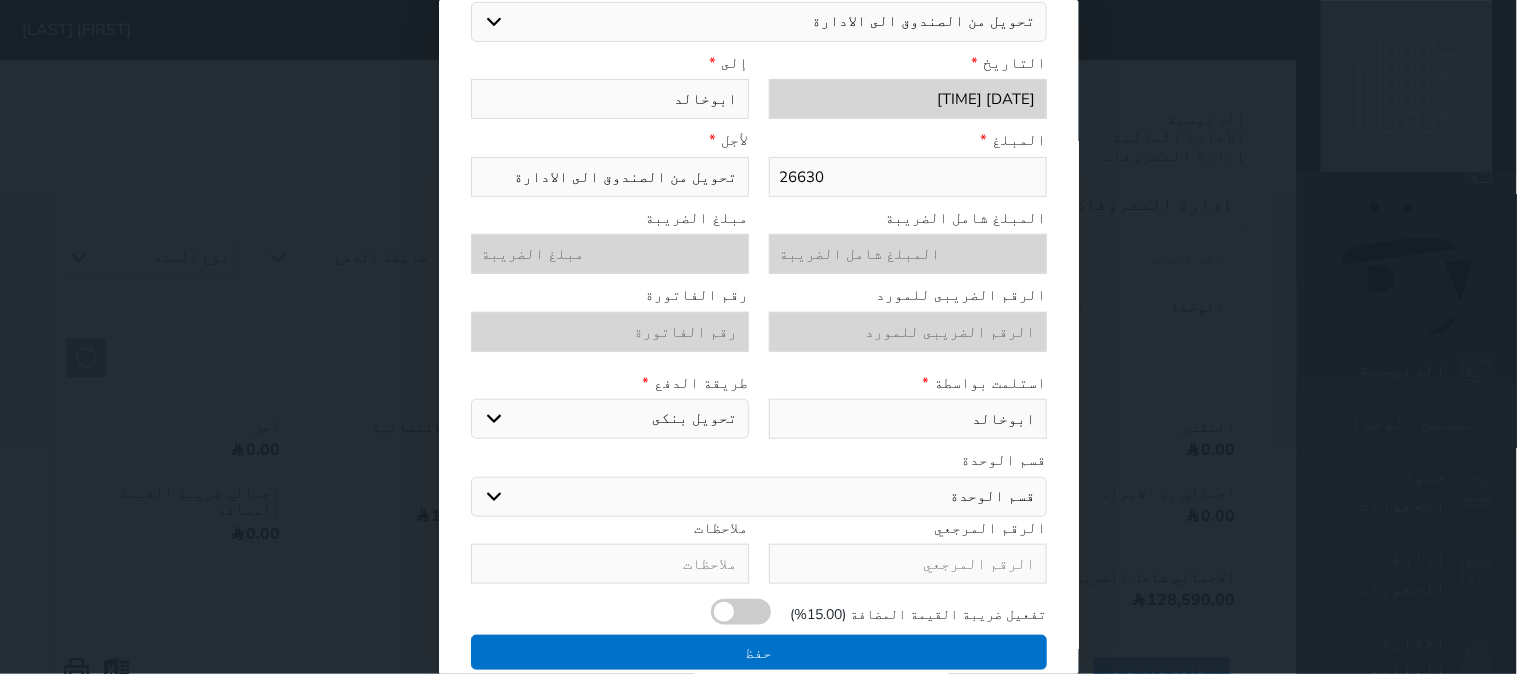 select 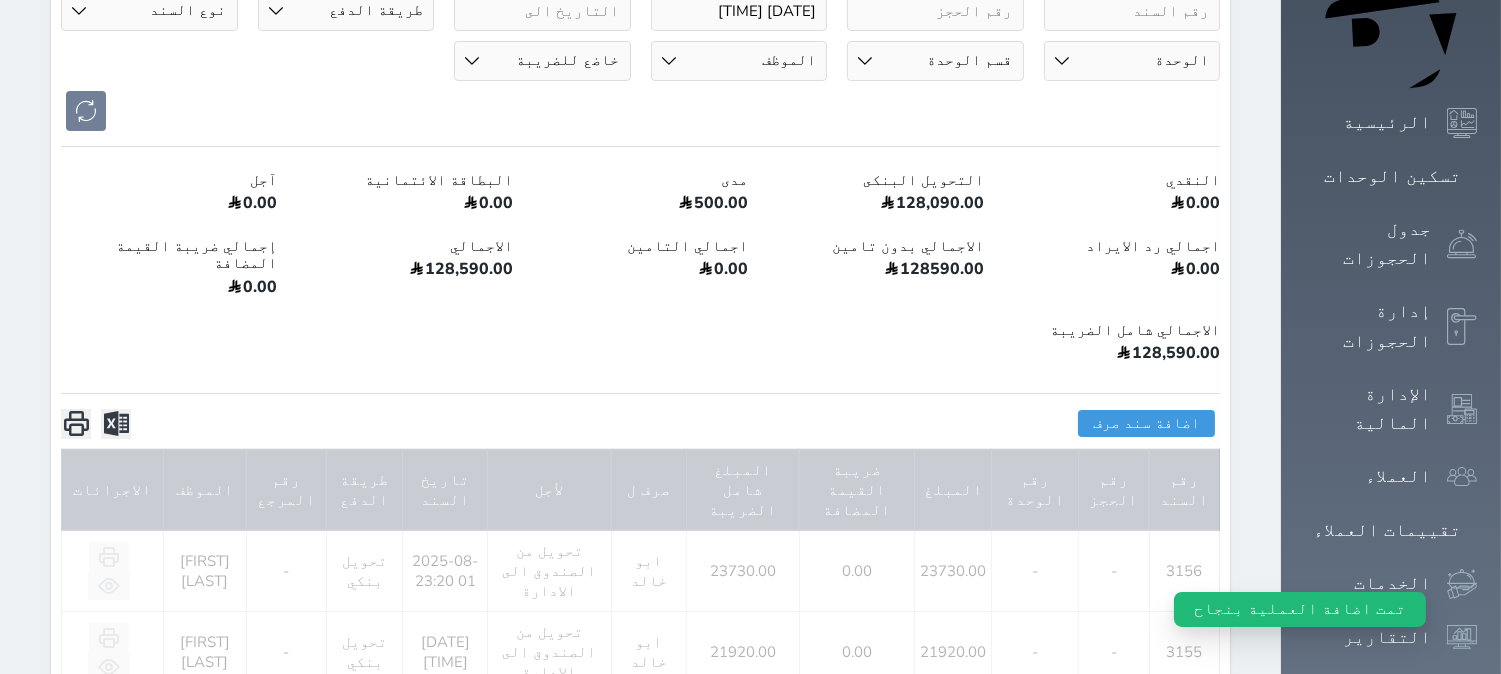 scroll, scrollTop: 444, scrollLeft: 0, axis: vertical 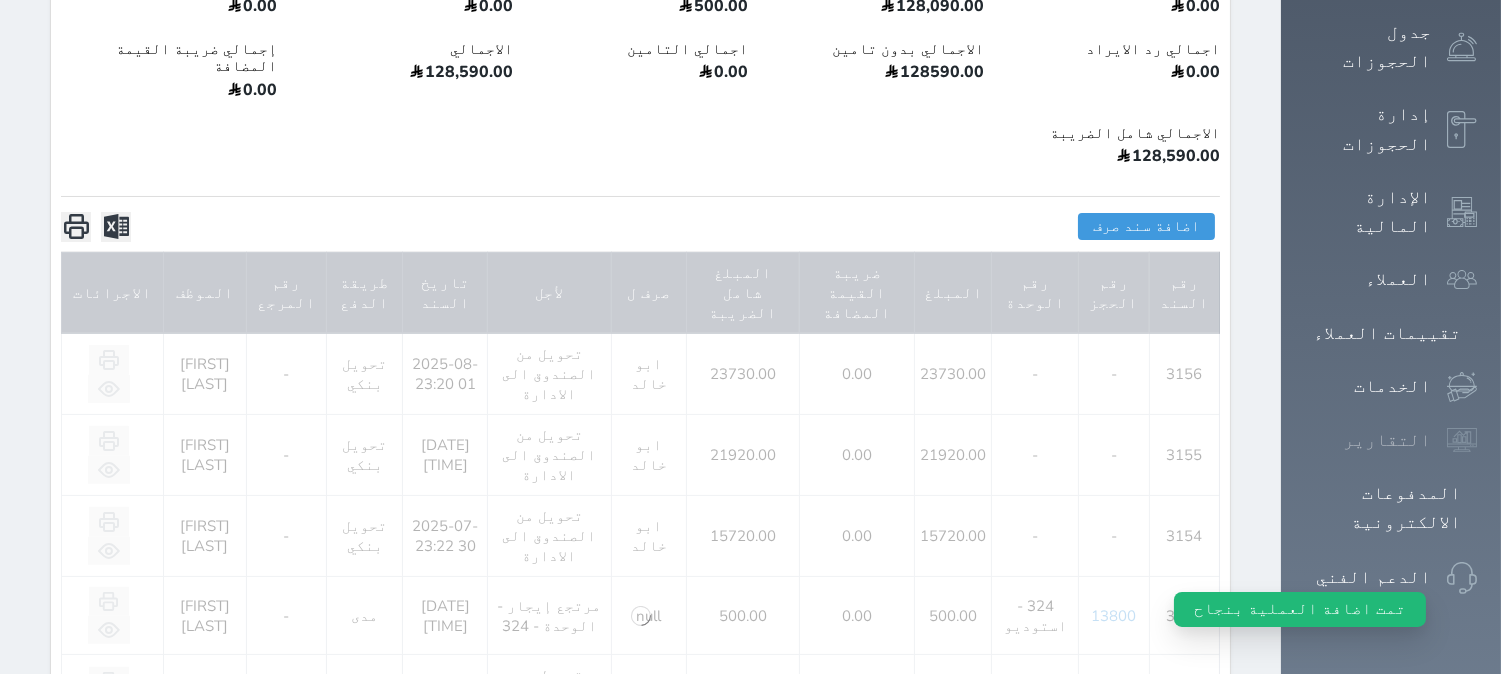 click 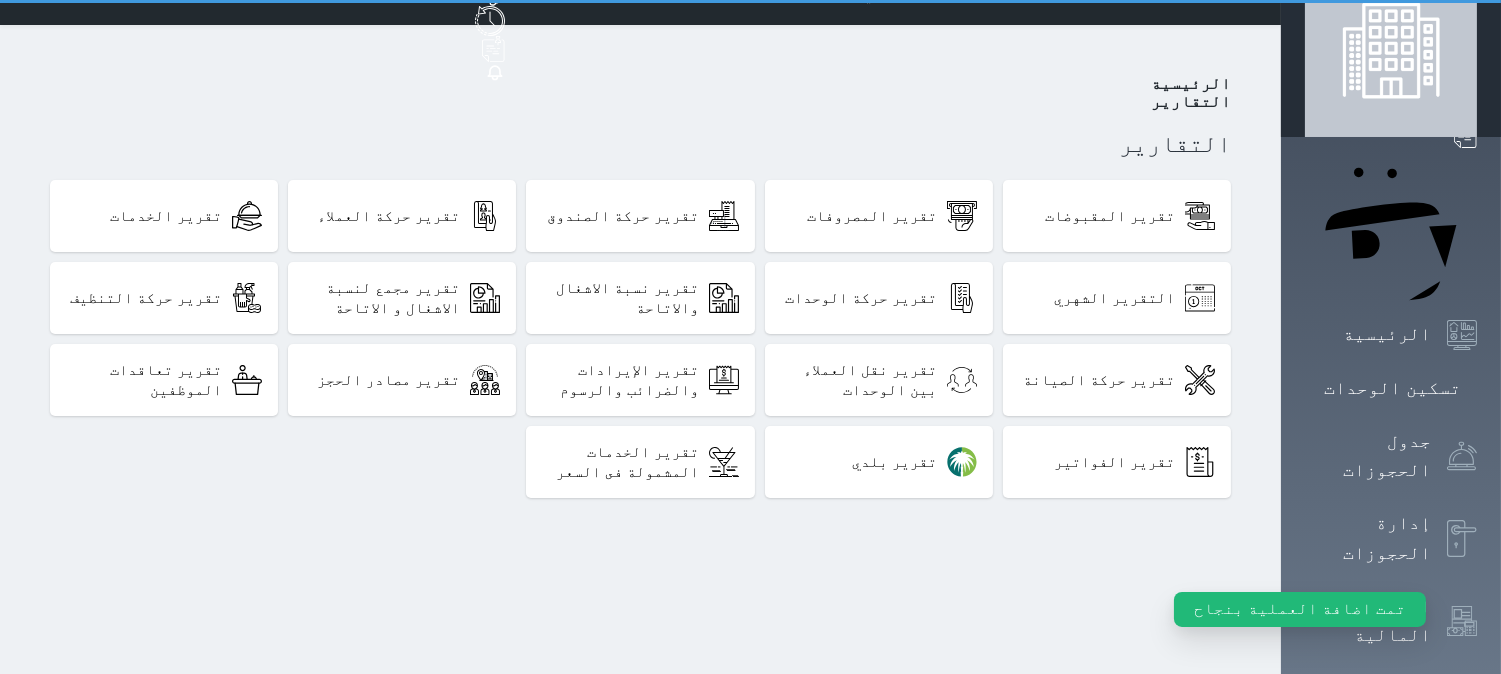 scroll, scrollTop: 0, scrollLeft: 0, axis: both 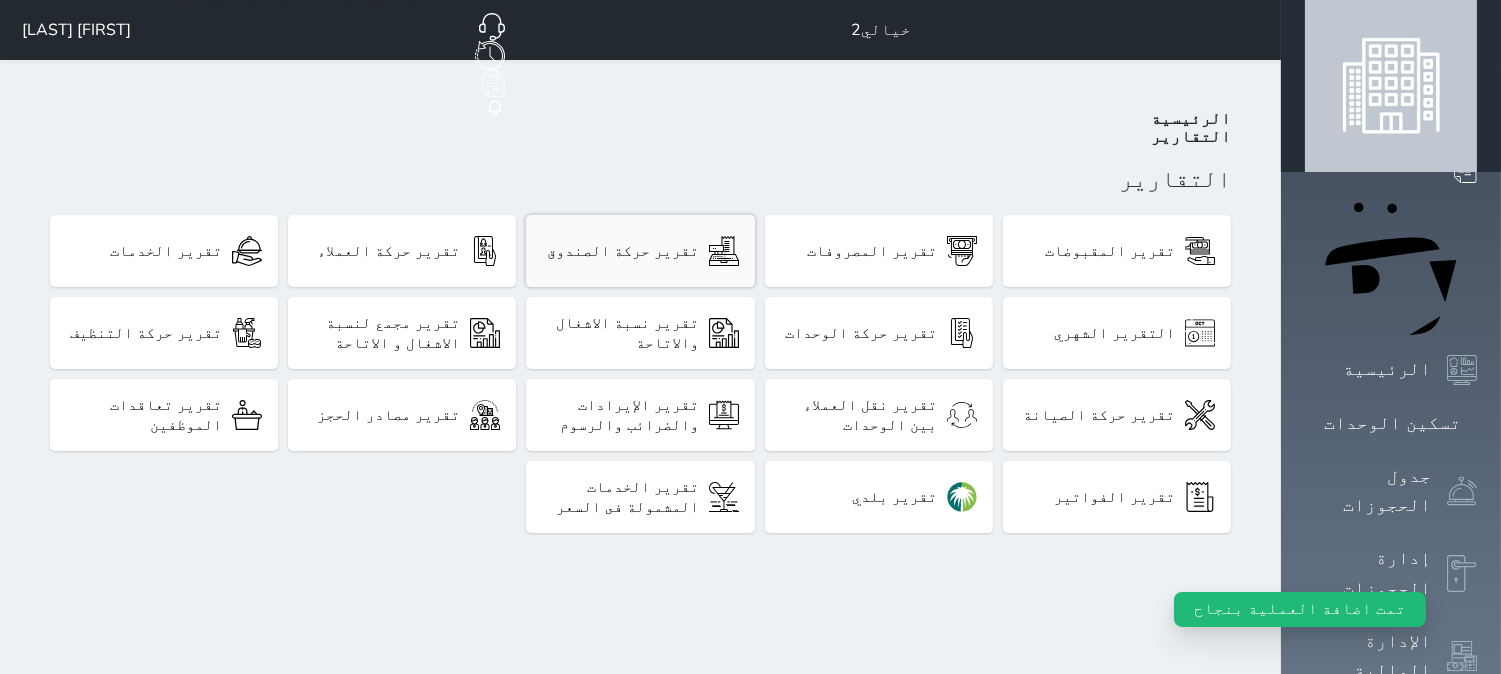click on "تقرير حركة الصندوق" at bounding box center [640, 251] 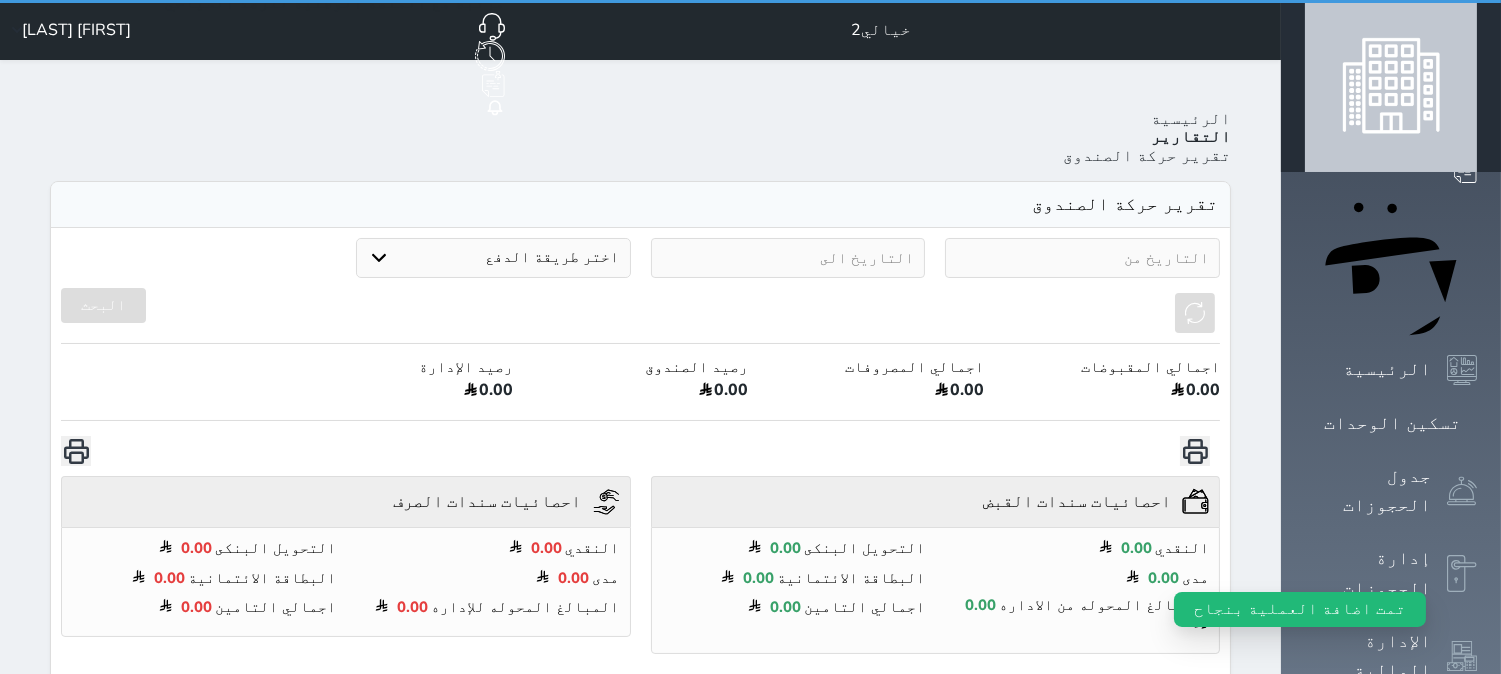 select on "7" 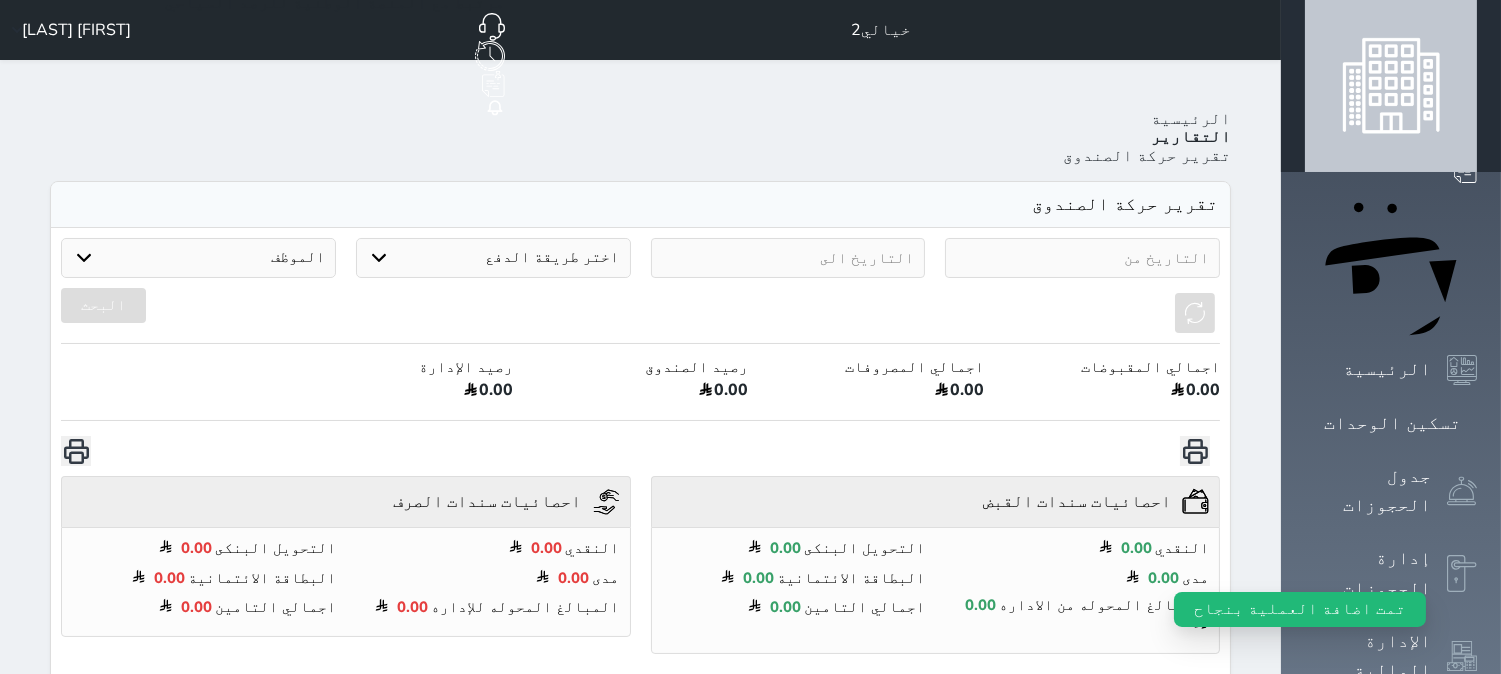 click at bounding box center [1082, 258] 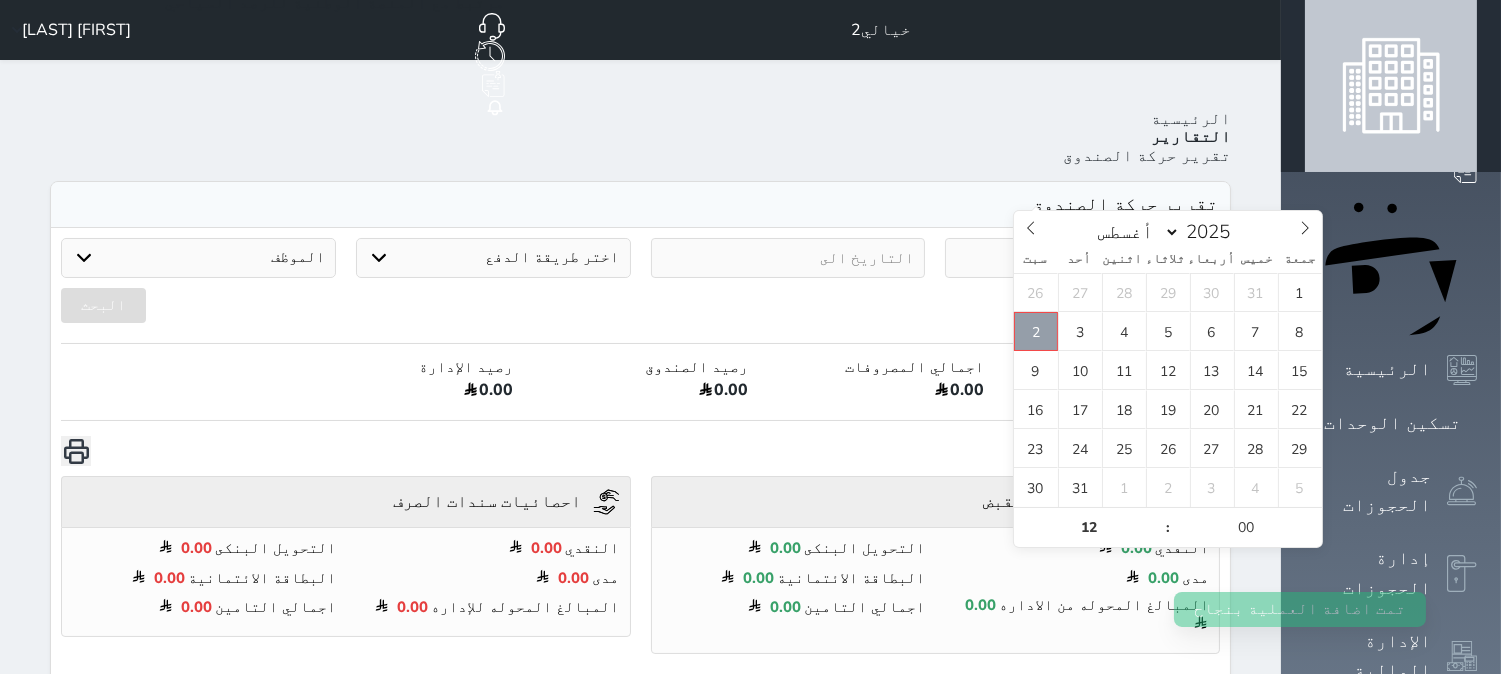 click on "2" at bounding box center [1036, 331] 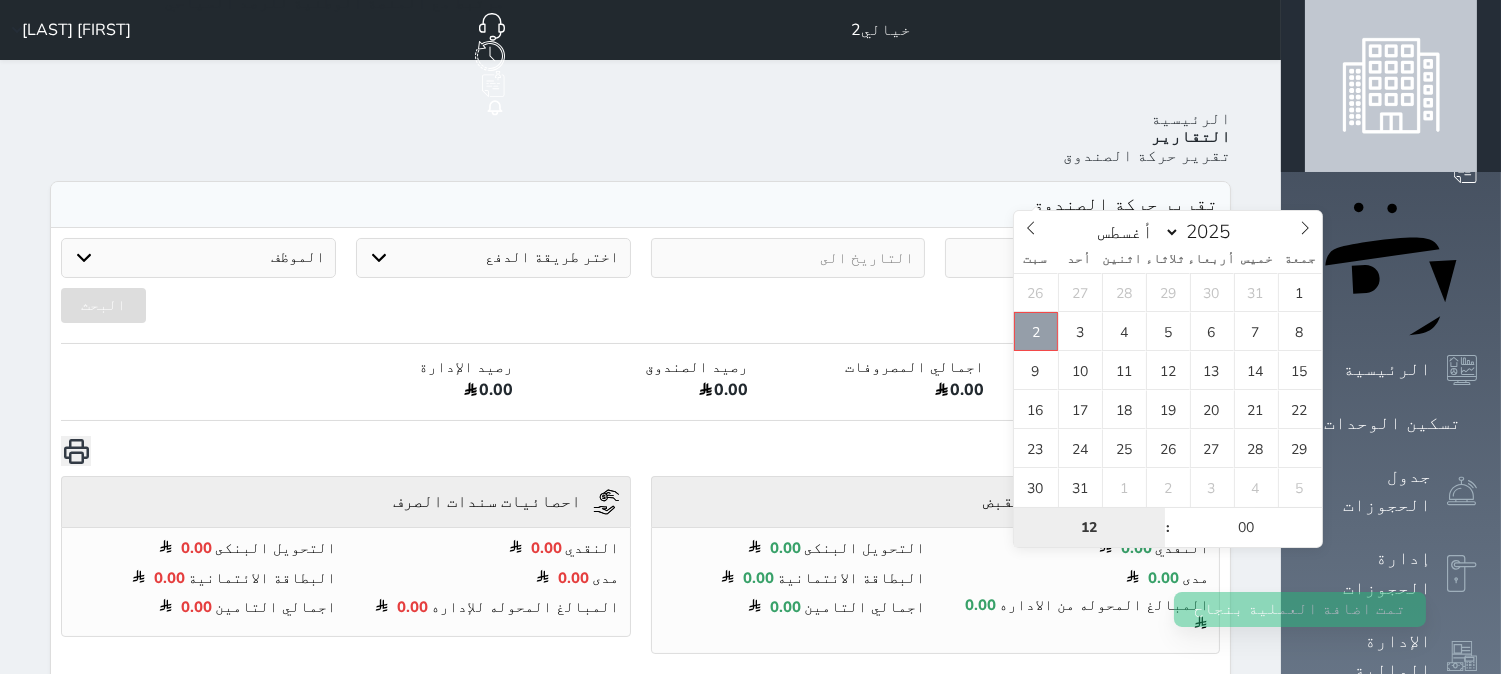 type on "2025-08-02 12:00" 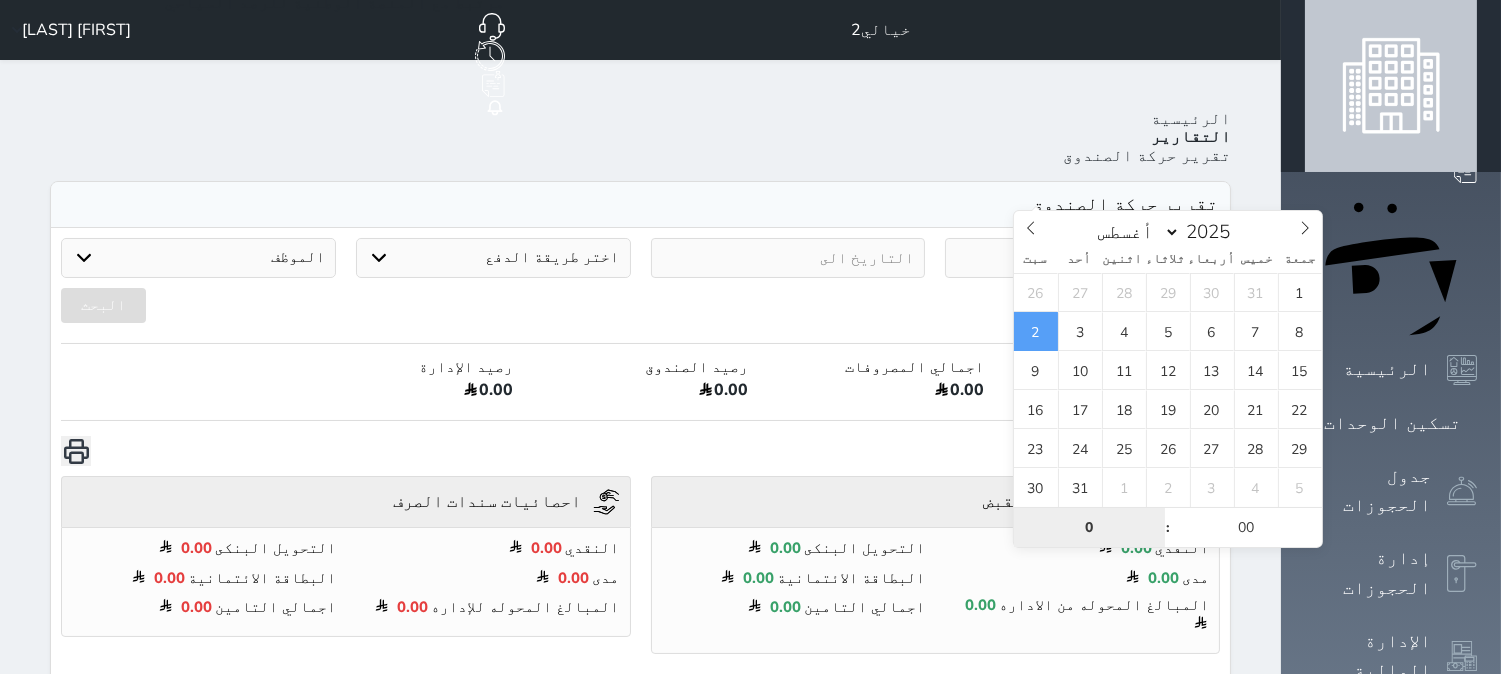 type on "00" 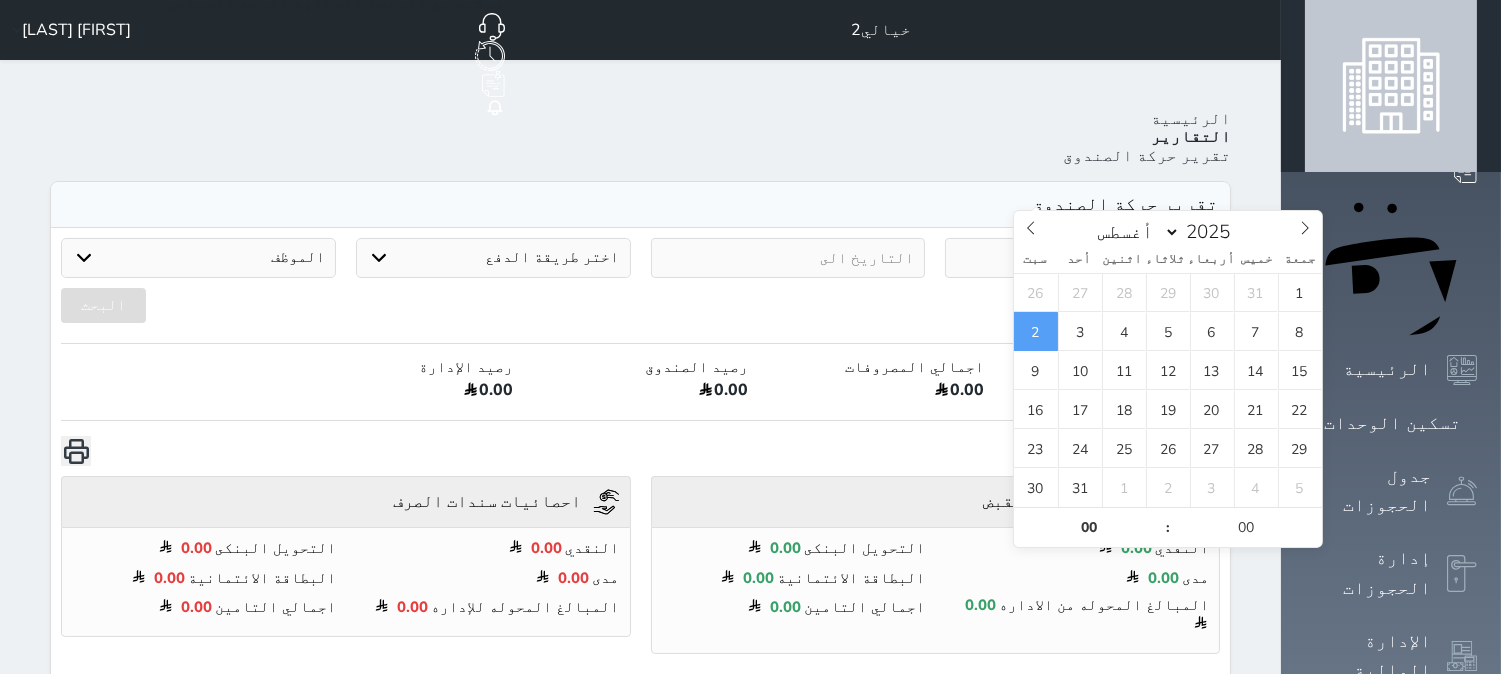type on "2025-08-02 00:00" 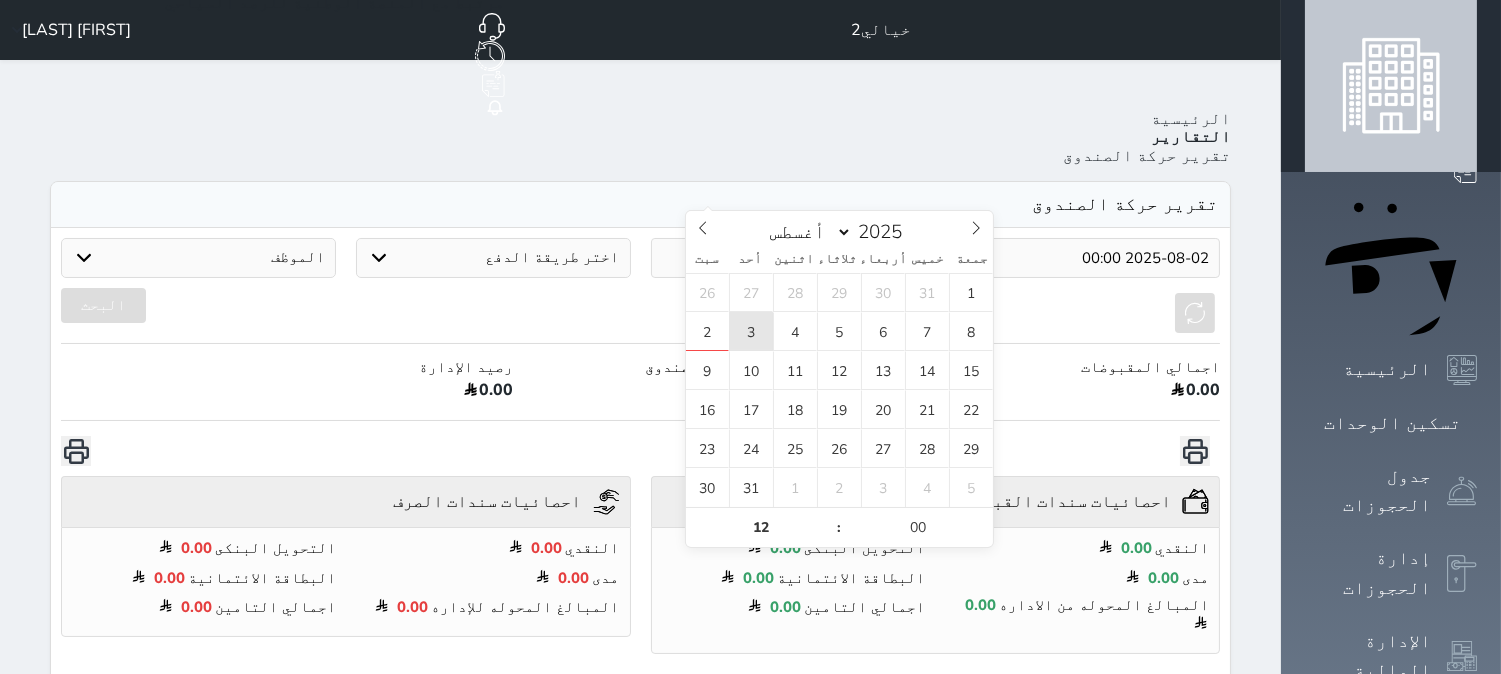 click on "3" at bounding box center (751, 331) 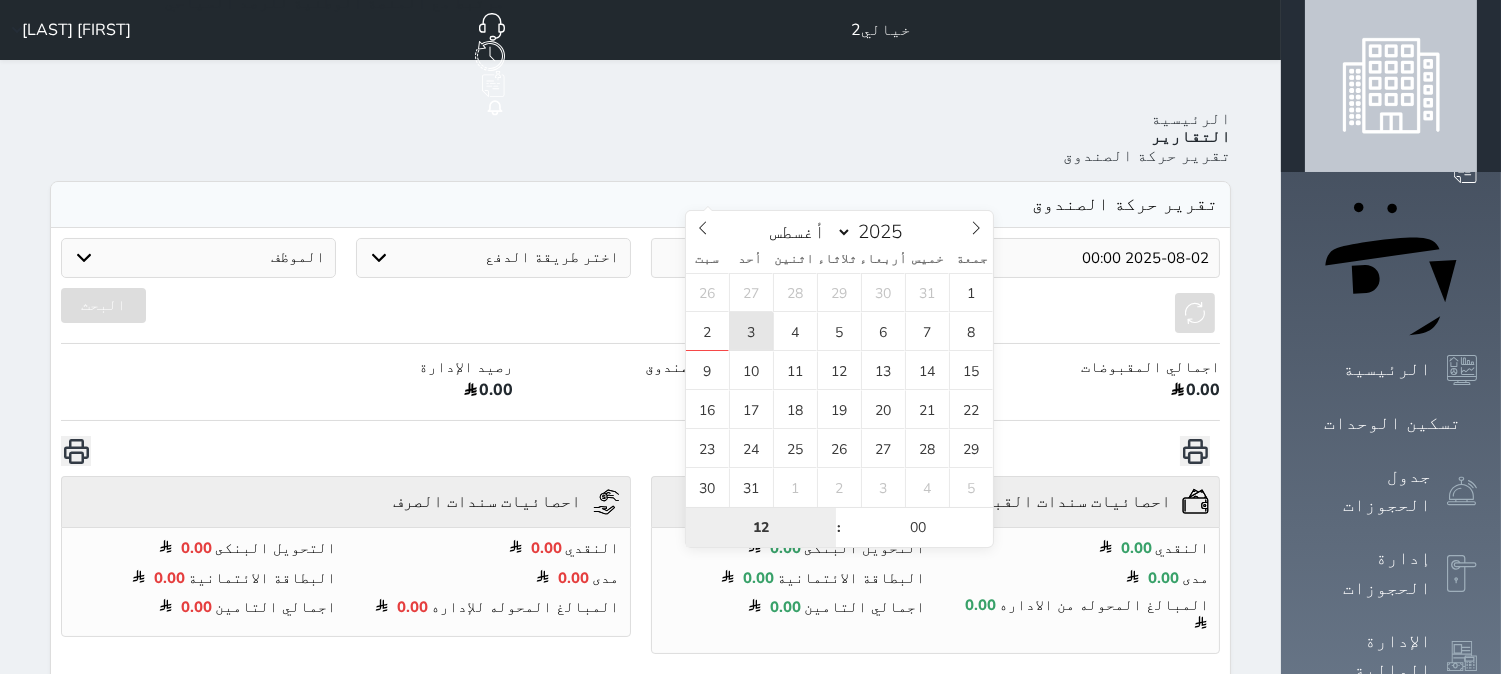 type on "2025-08-03 12:00" 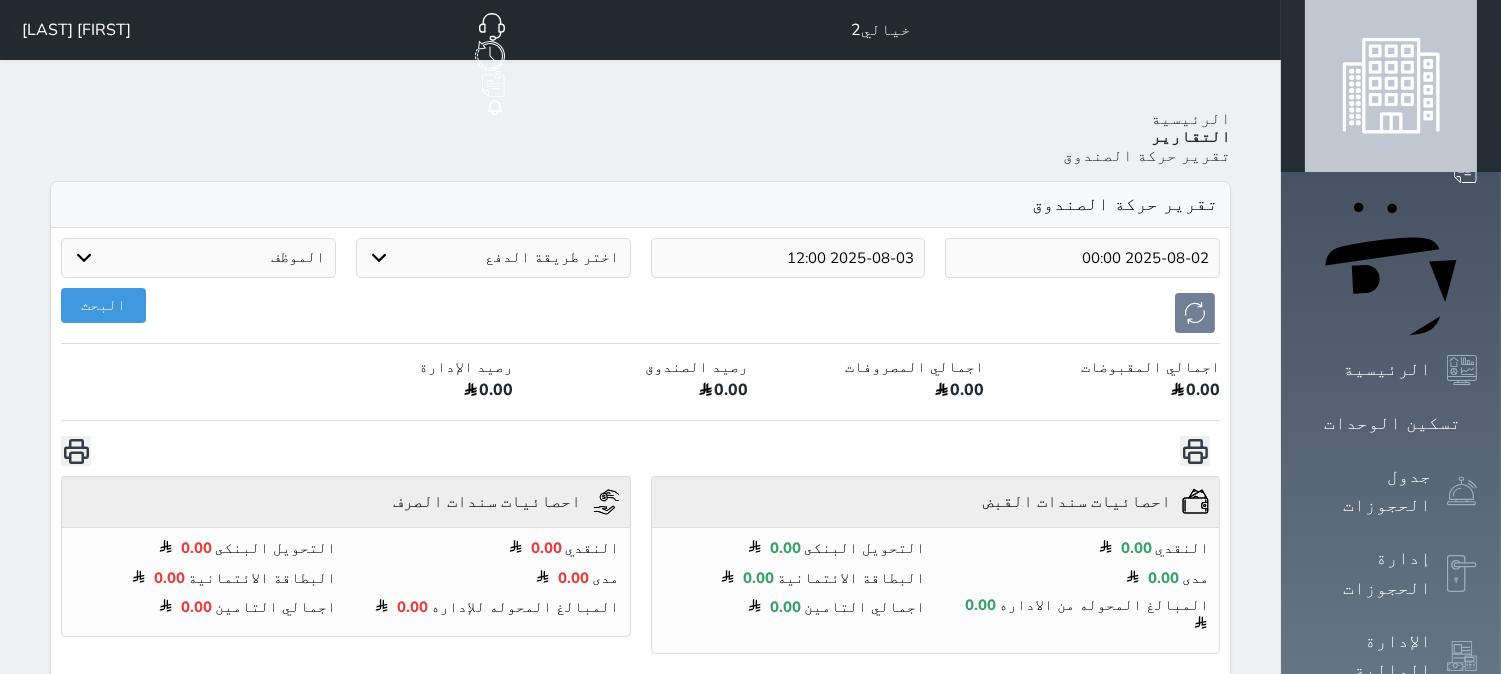 click on "اجمالي المقبوضات   0.00    اجمالي المصروفات   0.00    رصيد الصندوق   0.00    رصيد الإدارة   0.00" at bounding box center [640, 387] 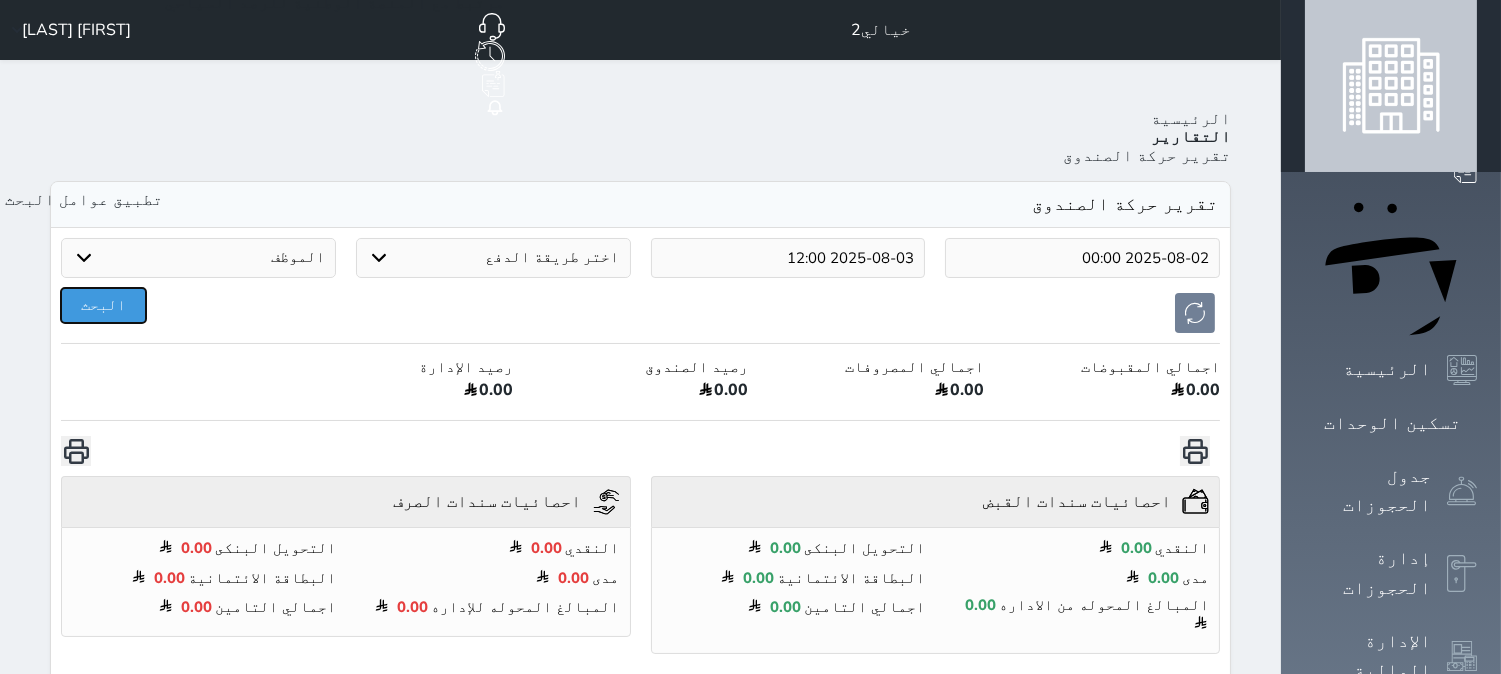 click on "البحث" at bounding box center [103, 305] 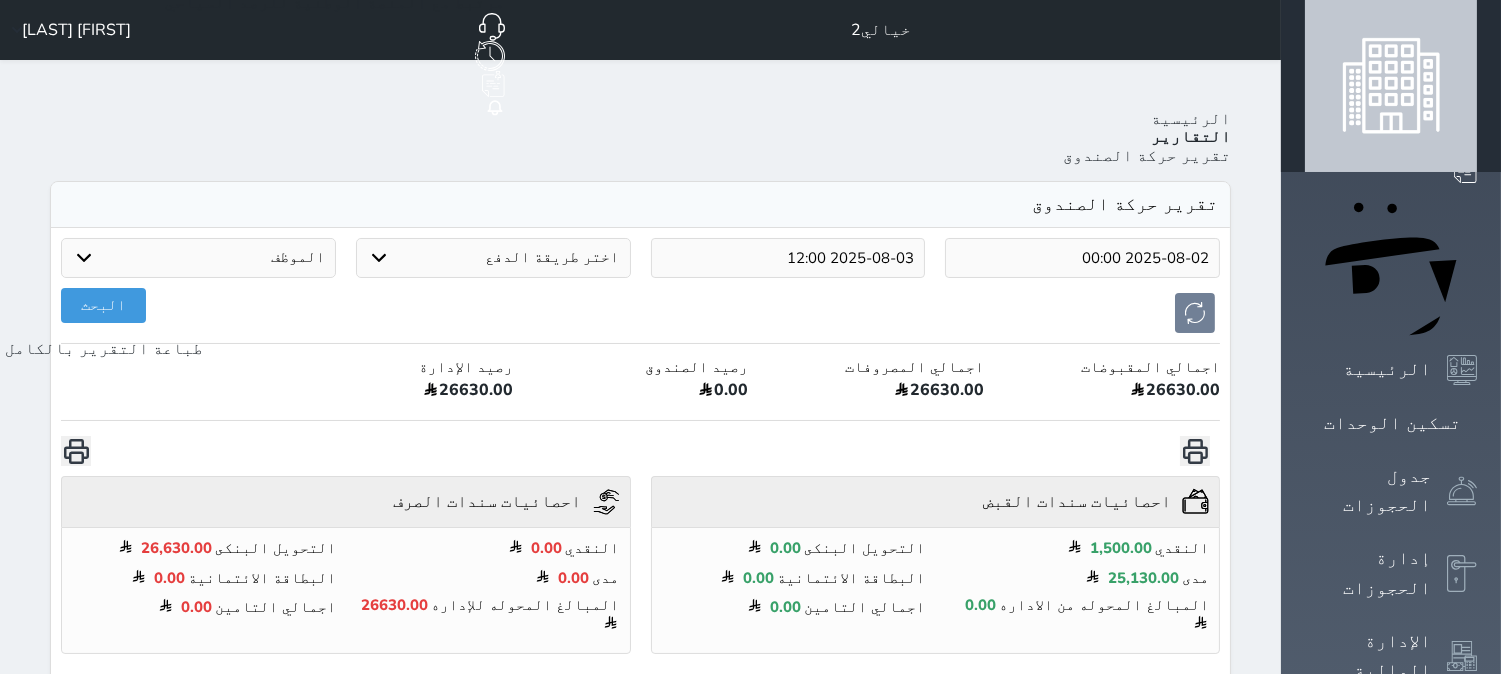 click at bounding box center [76, 451] 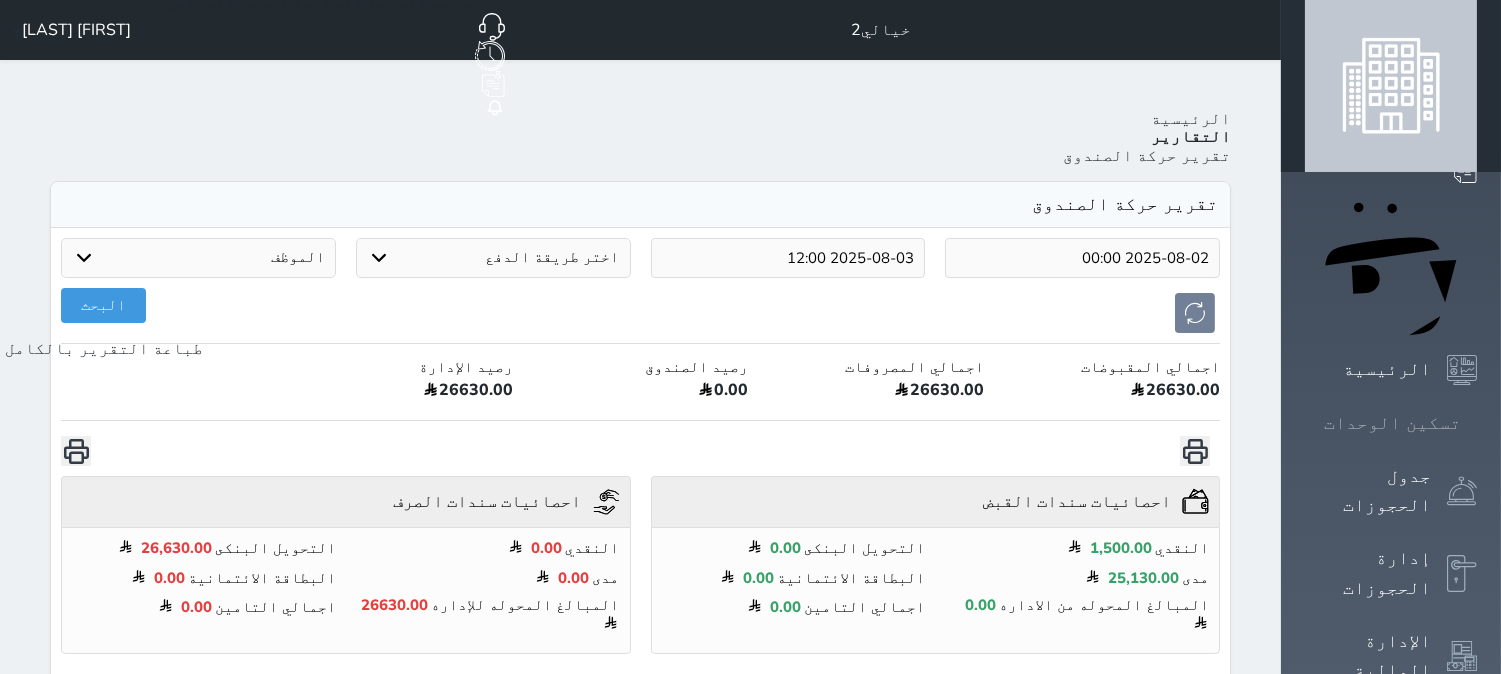click on "تسكين الوحدات" at bounding box center (1391, 423) 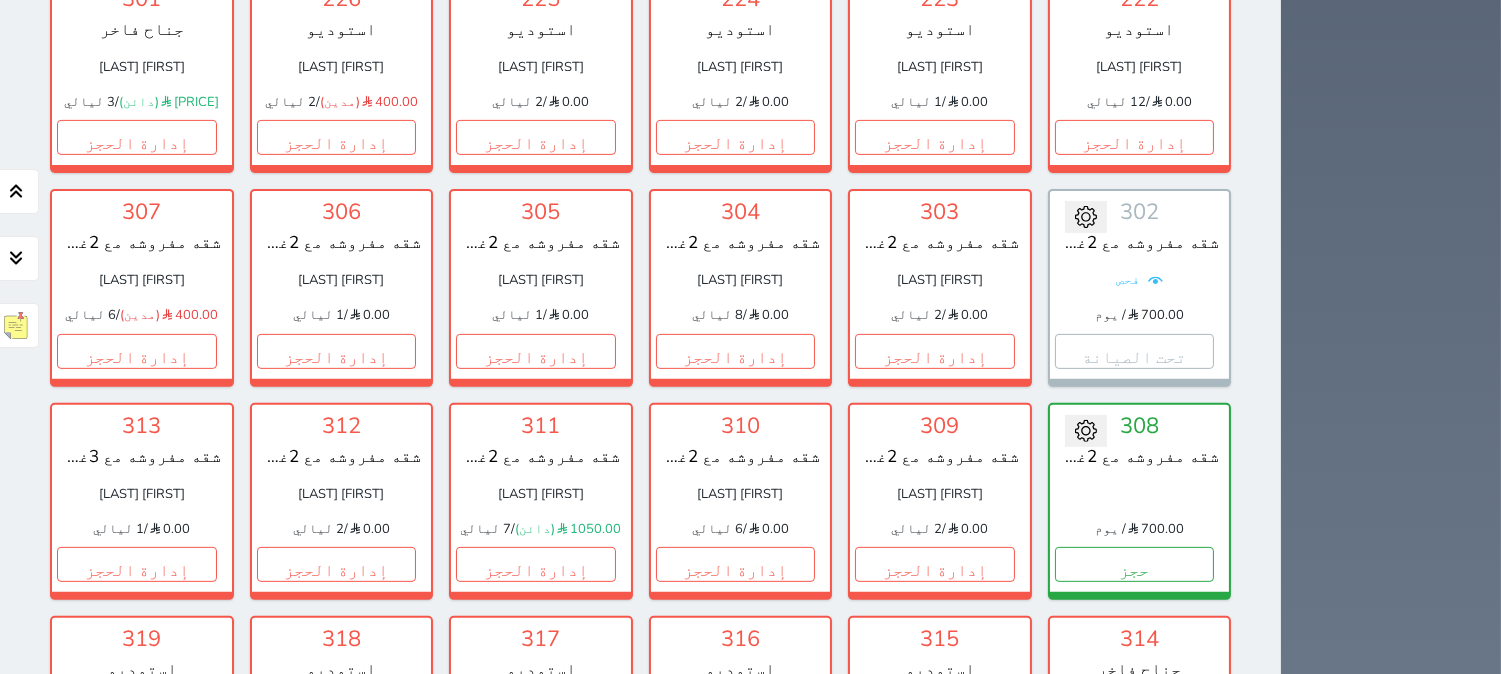scroll, scrollTop: 1633, scrollLeft: 0, axis: vertical 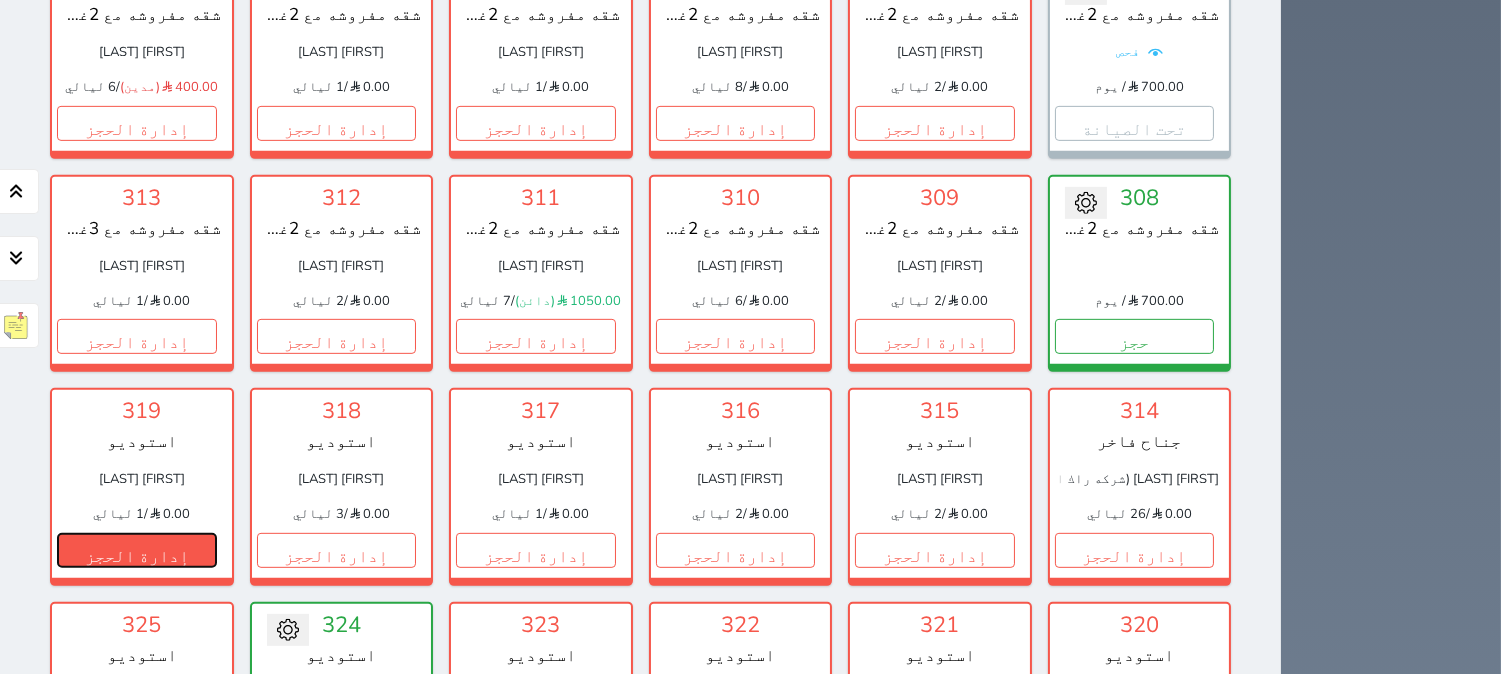 click on "إدارة الحجز" at bounding box center [137, 550] 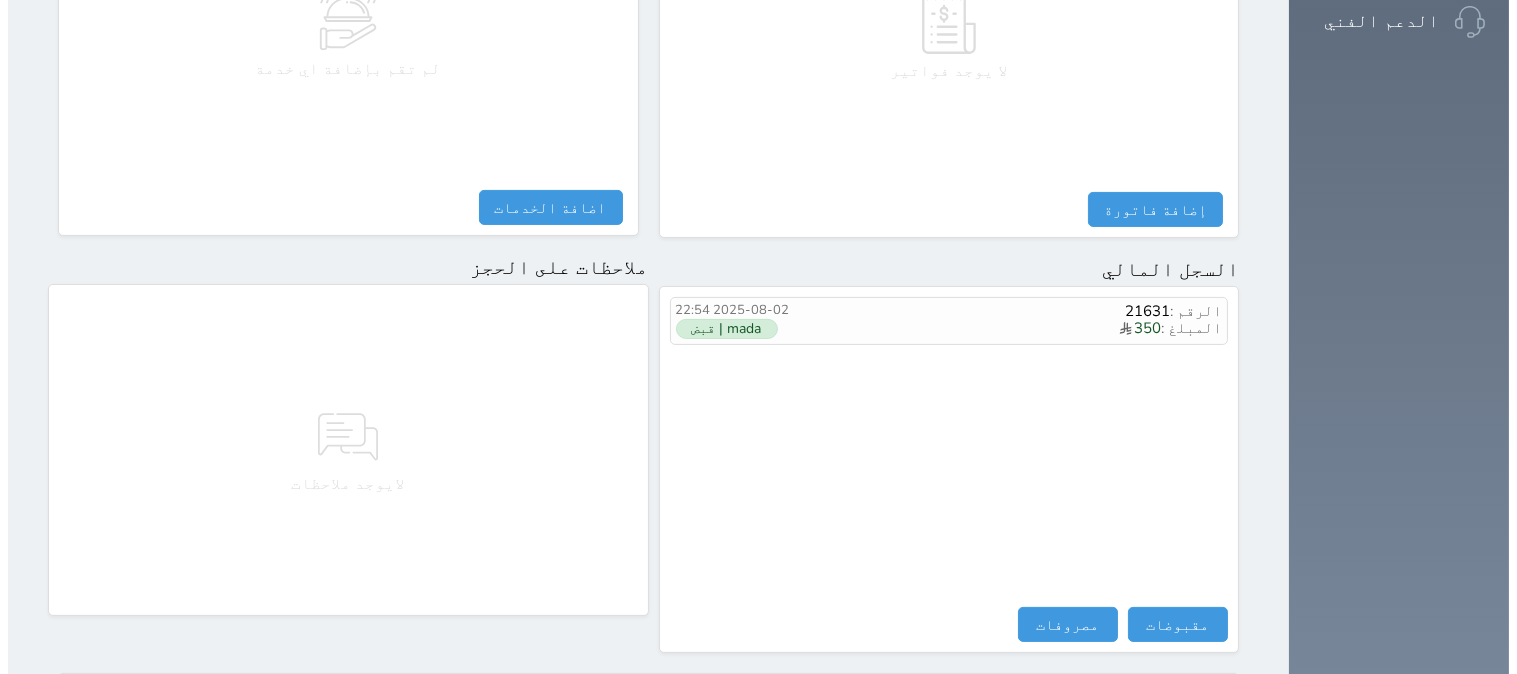 scroll, scrollTop: 1106, scrollLeft: 0, axis: vertical 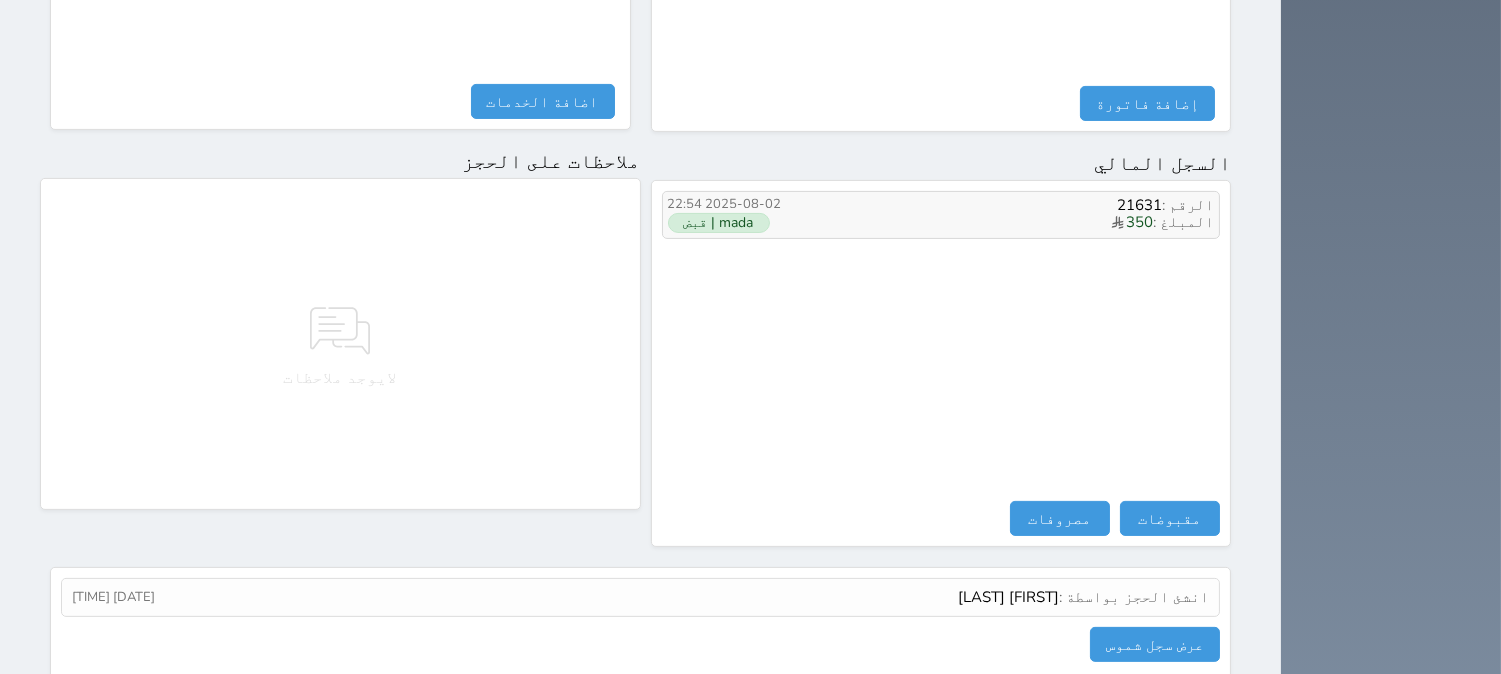 click on "المبلغ :  350" at bounding box center (1022, 223) 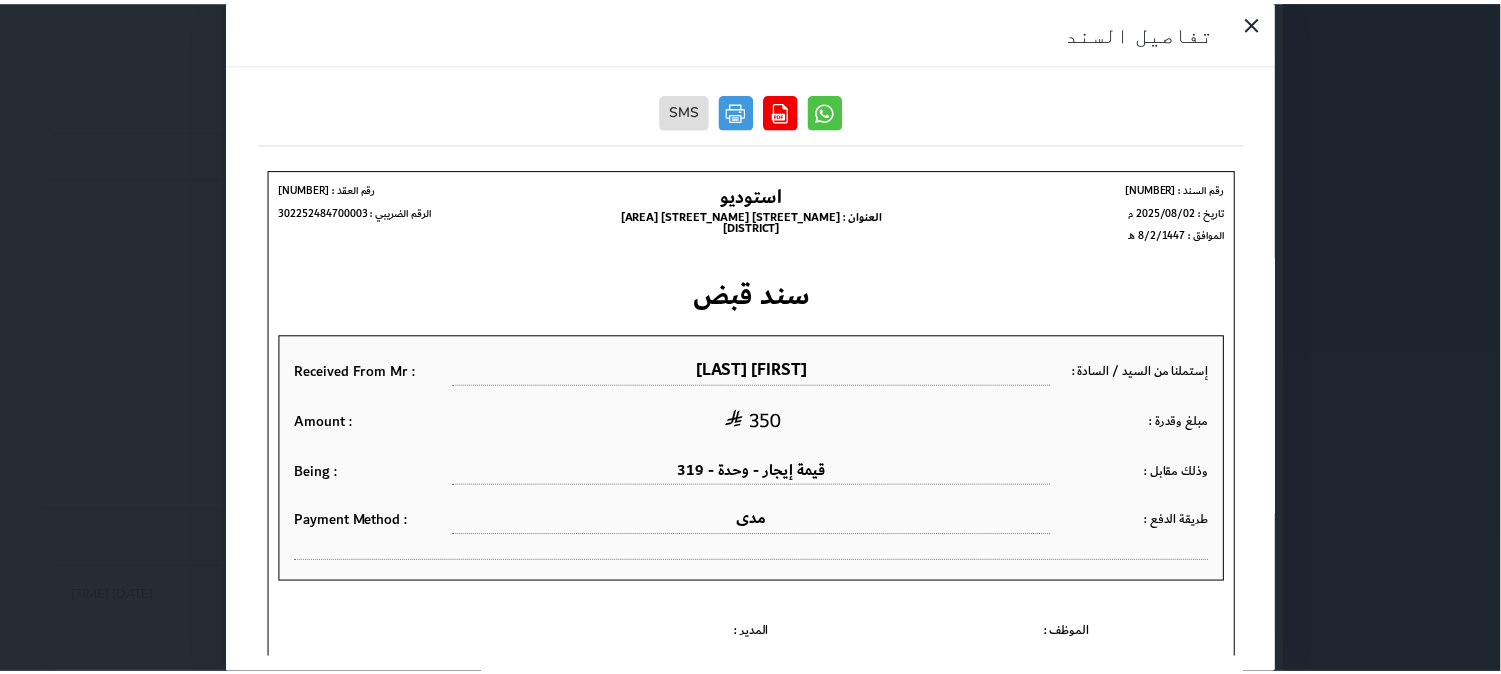 scroll, scrollTop: 0, scrollLeft: 0, axis: both 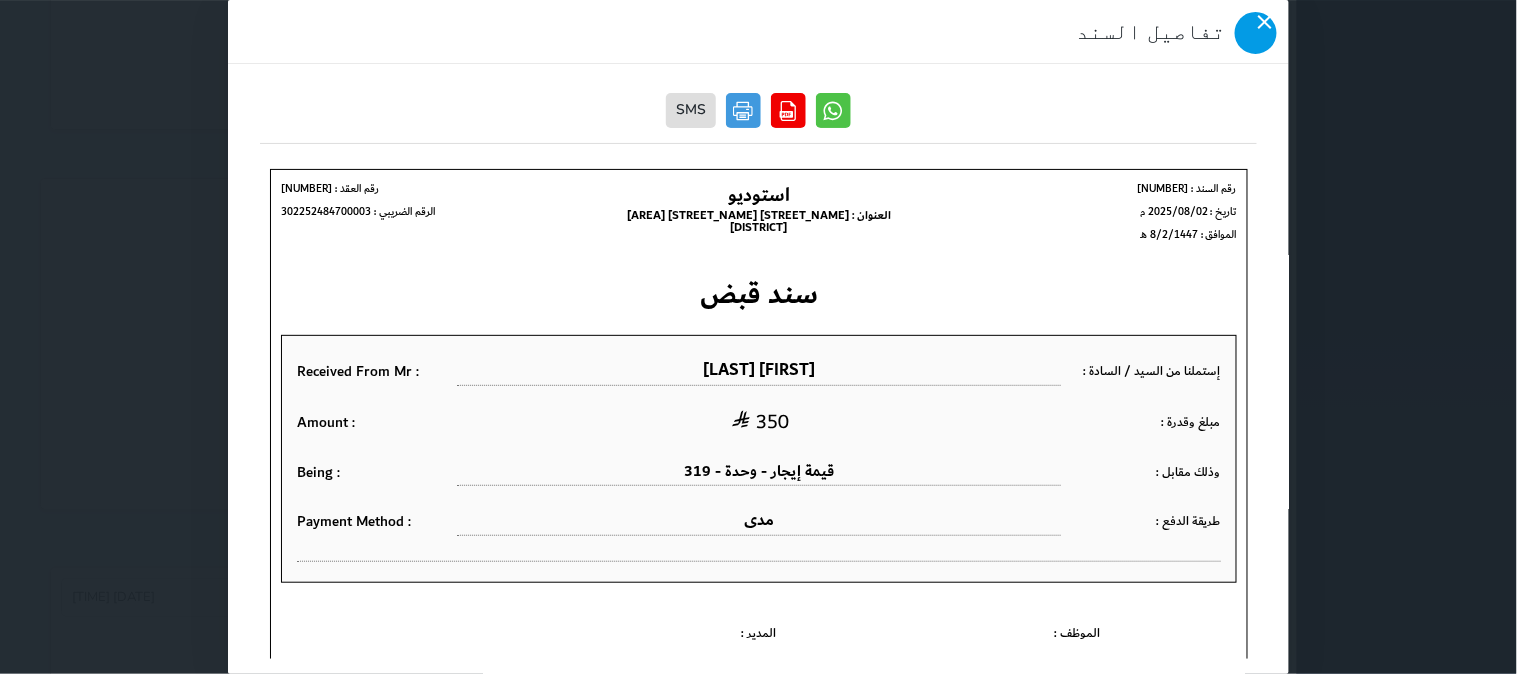 click 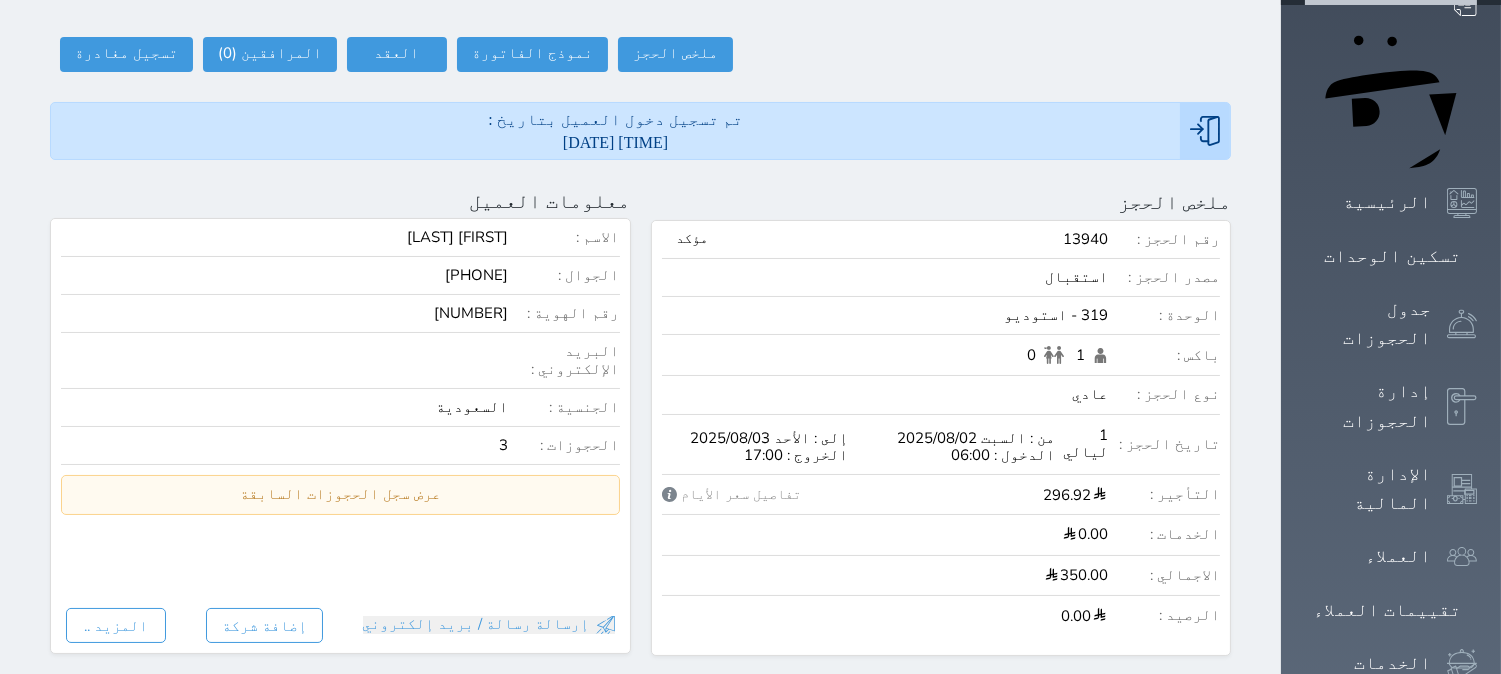 scroll, scrollTop: 0, scrollLeft: 0, axis: both 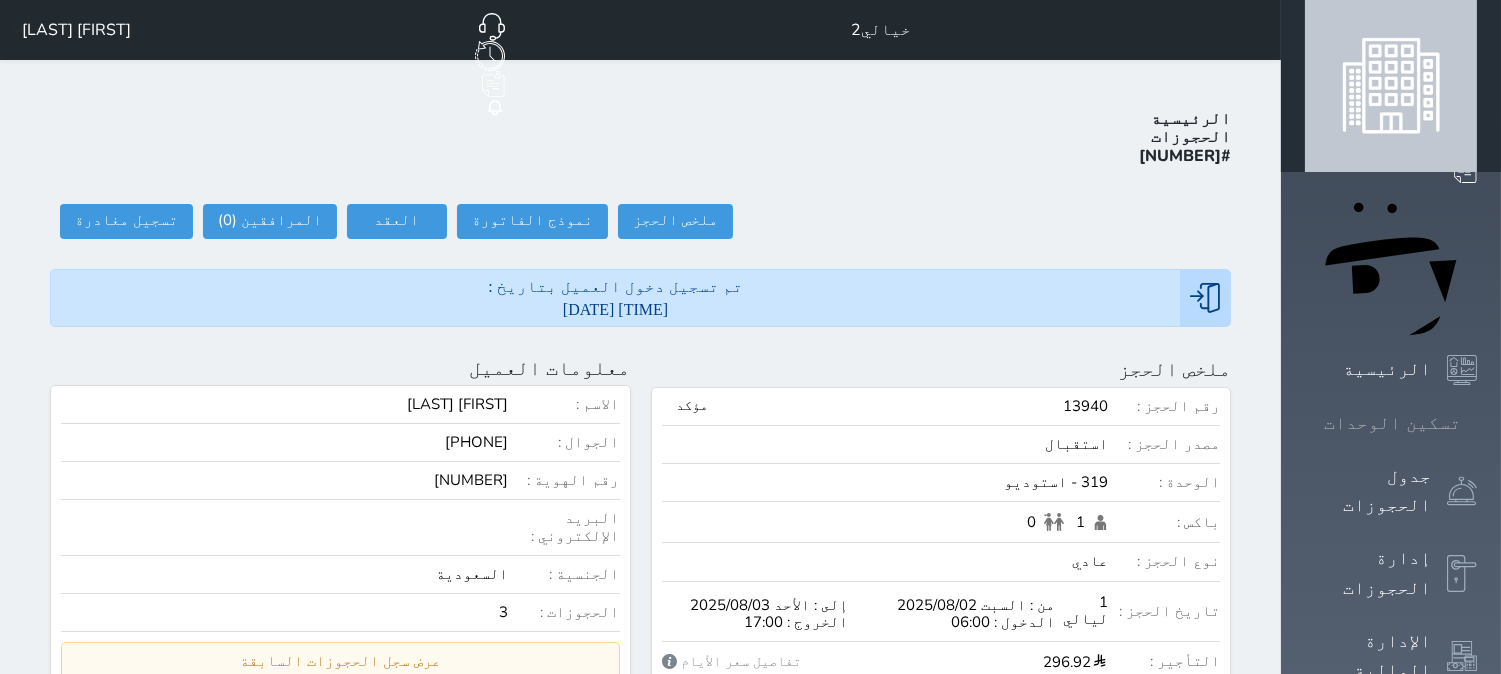 click 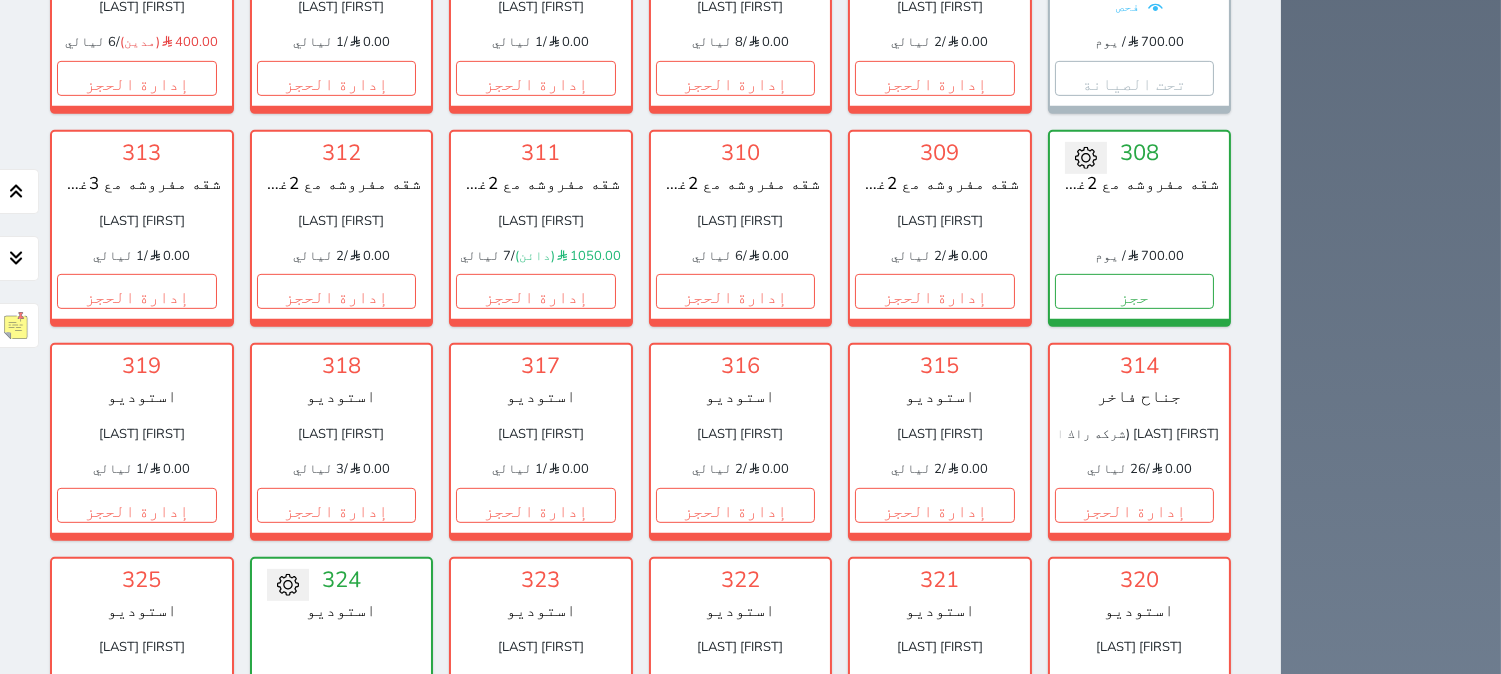 scroll, scrollTop: 1292, scrollLeft: 0, axis: vertical 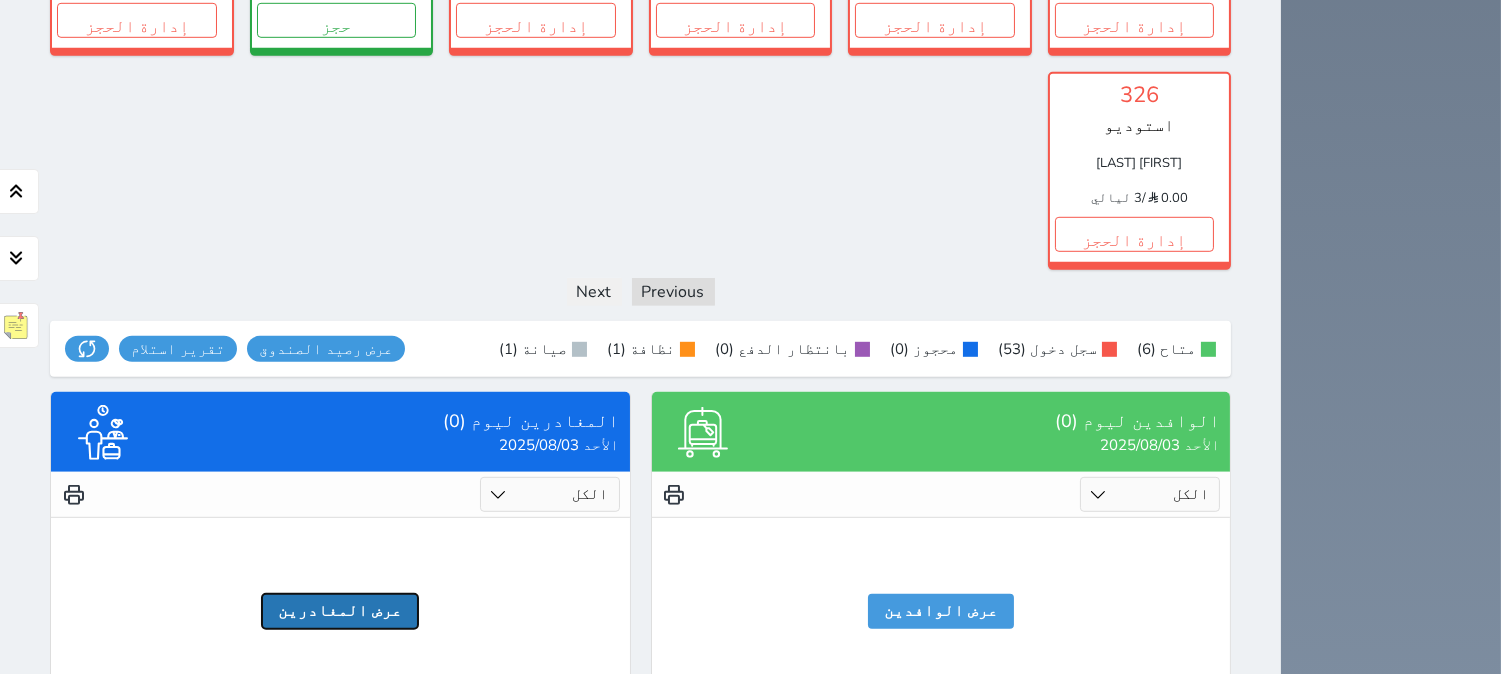 click on "عرض المغادرين" at bounding box center (340, 611) 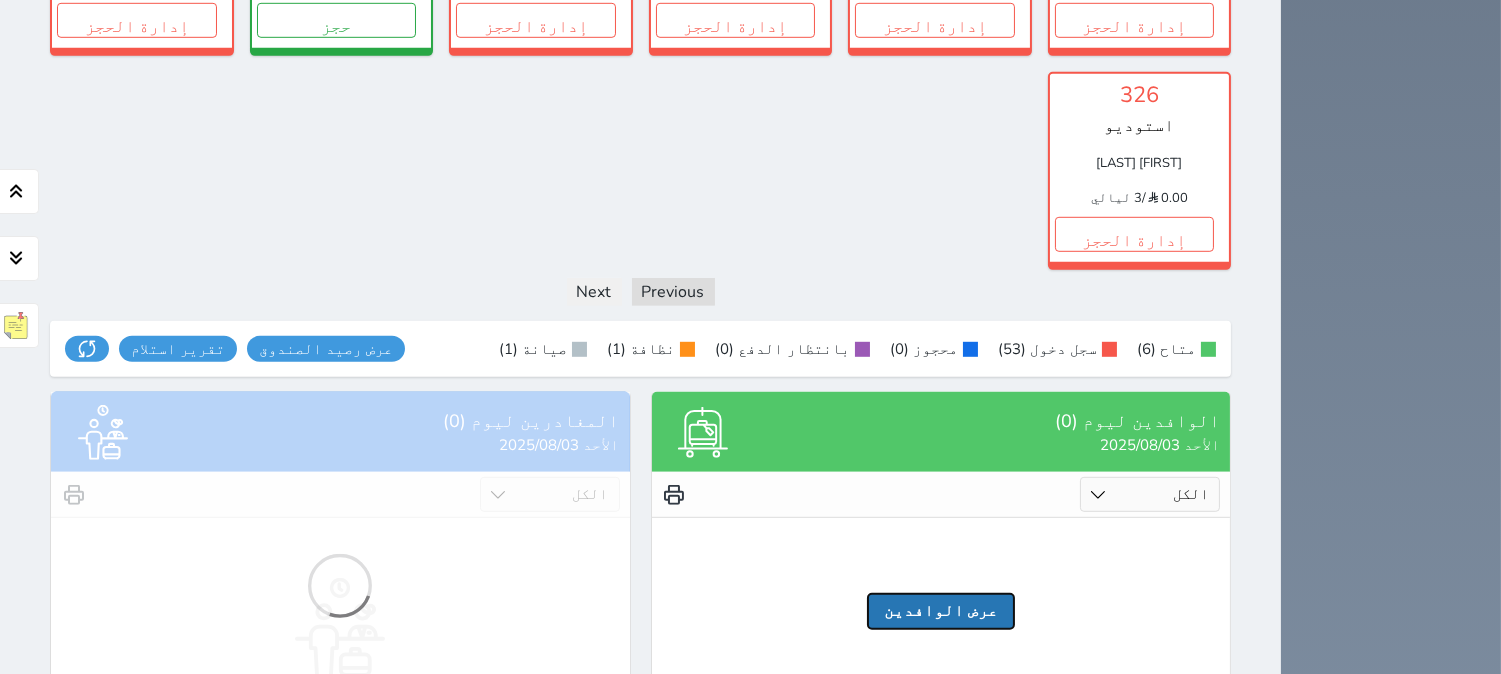click on "عرض الوافدين" at bounding box center (941, 611) 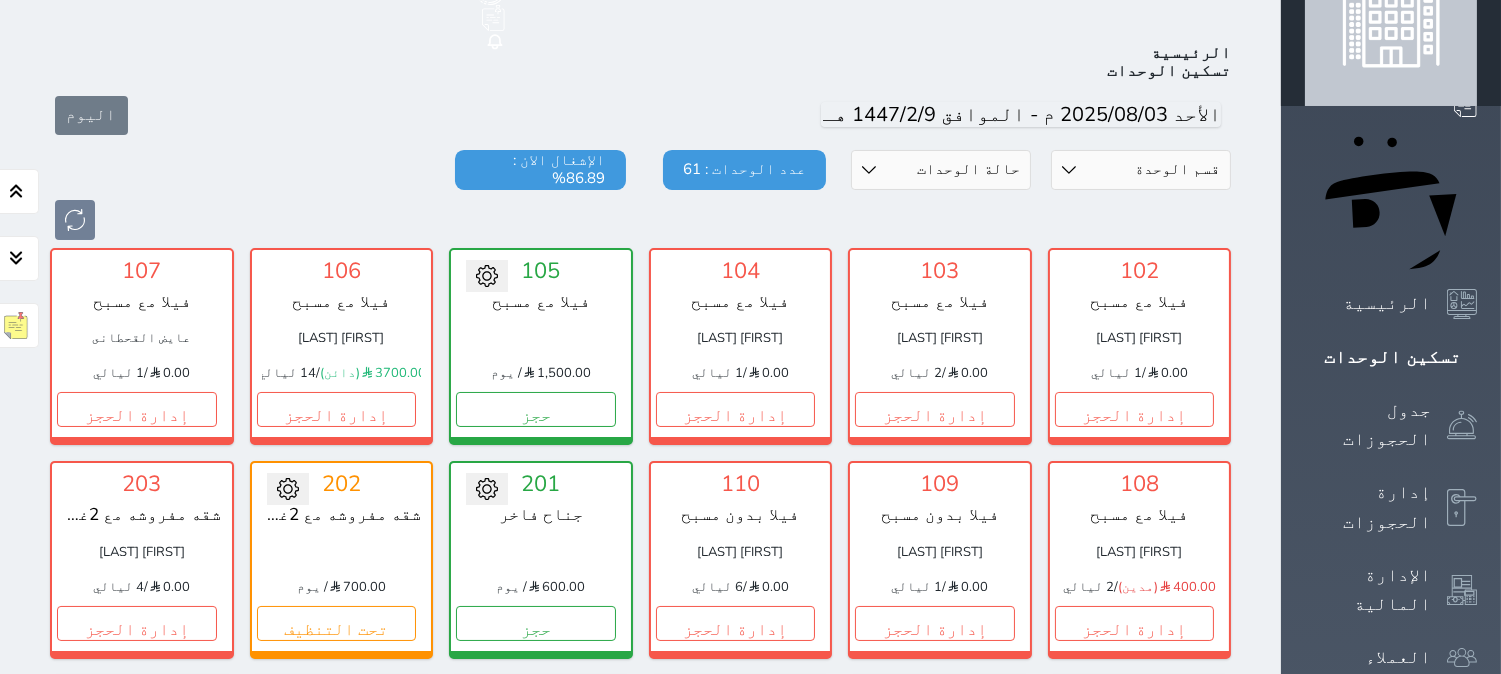 scroll, scrollTop: 0, scrollLeft: 0, axis: both 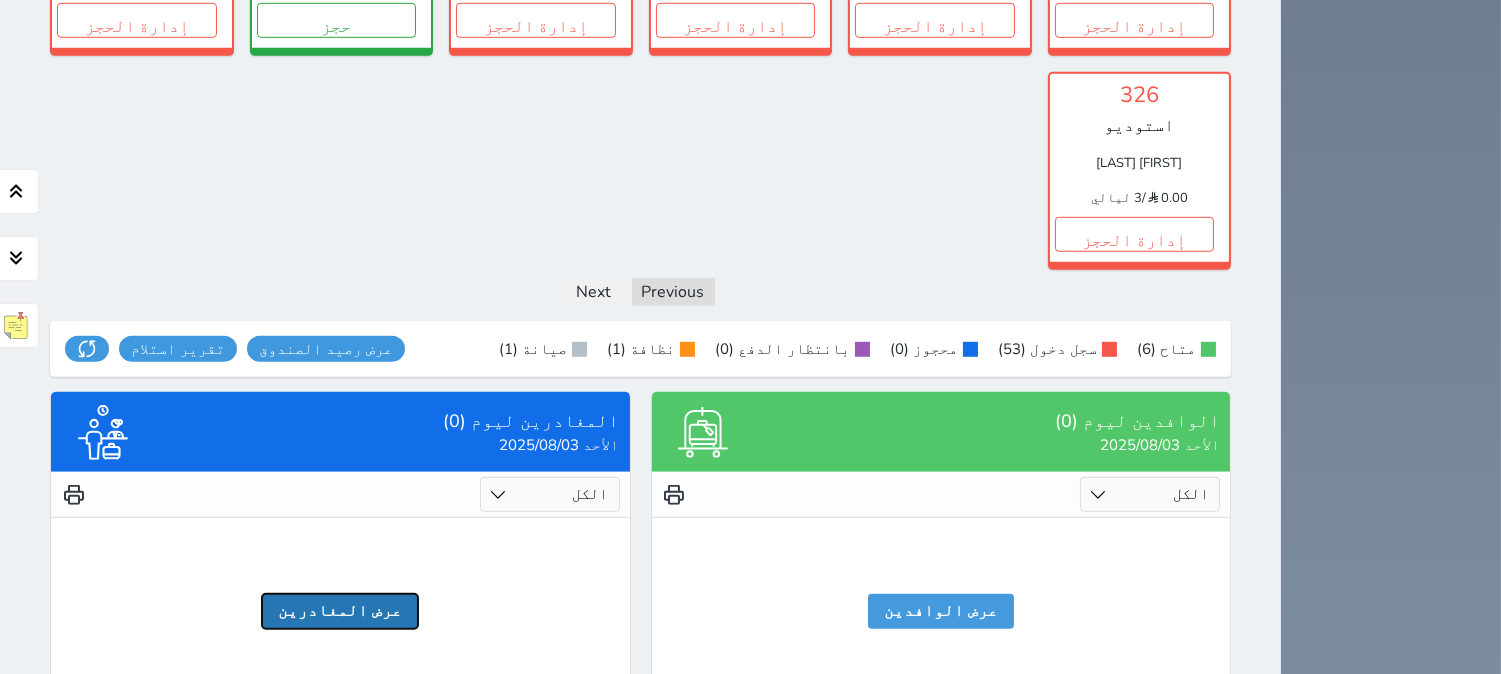 click on "عرض المغادرين" at bounding box center (340, 611) 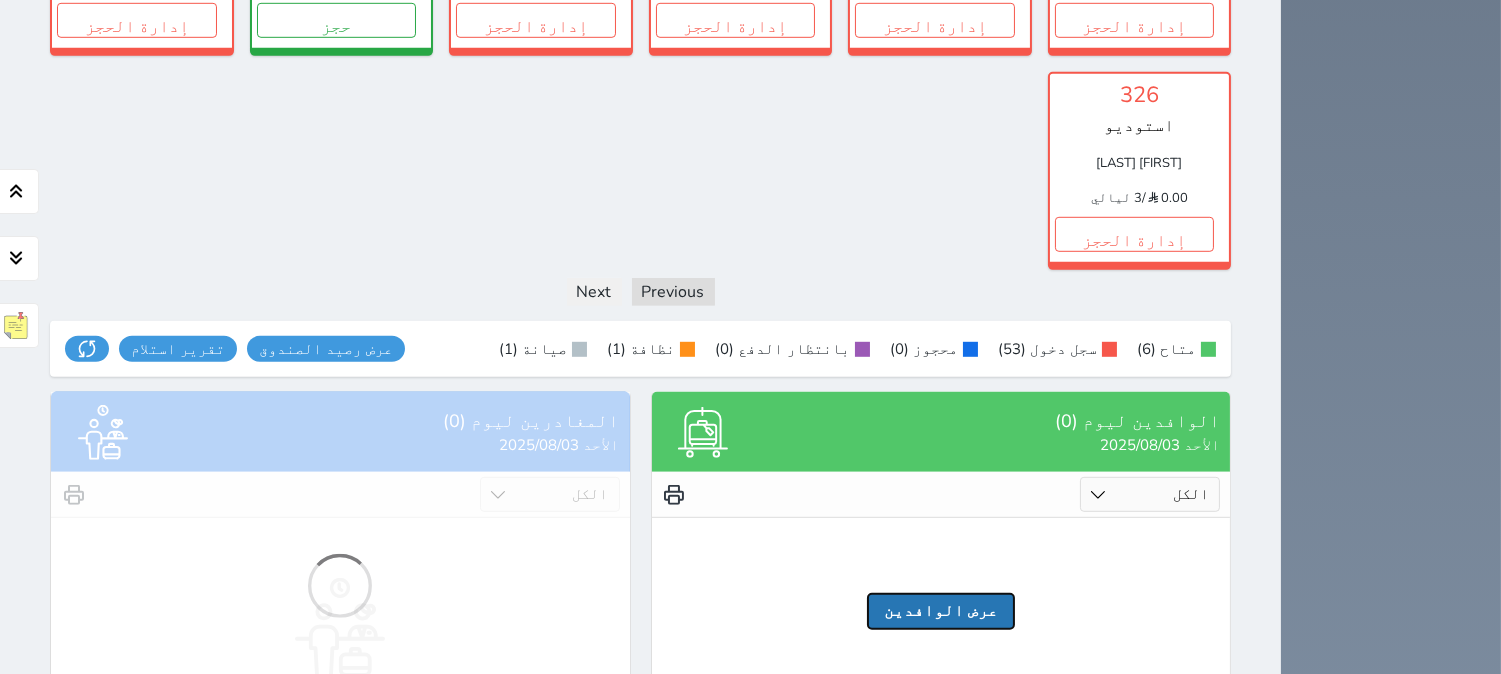click on "عرض الوافدين" at bounding box center (941, 611) 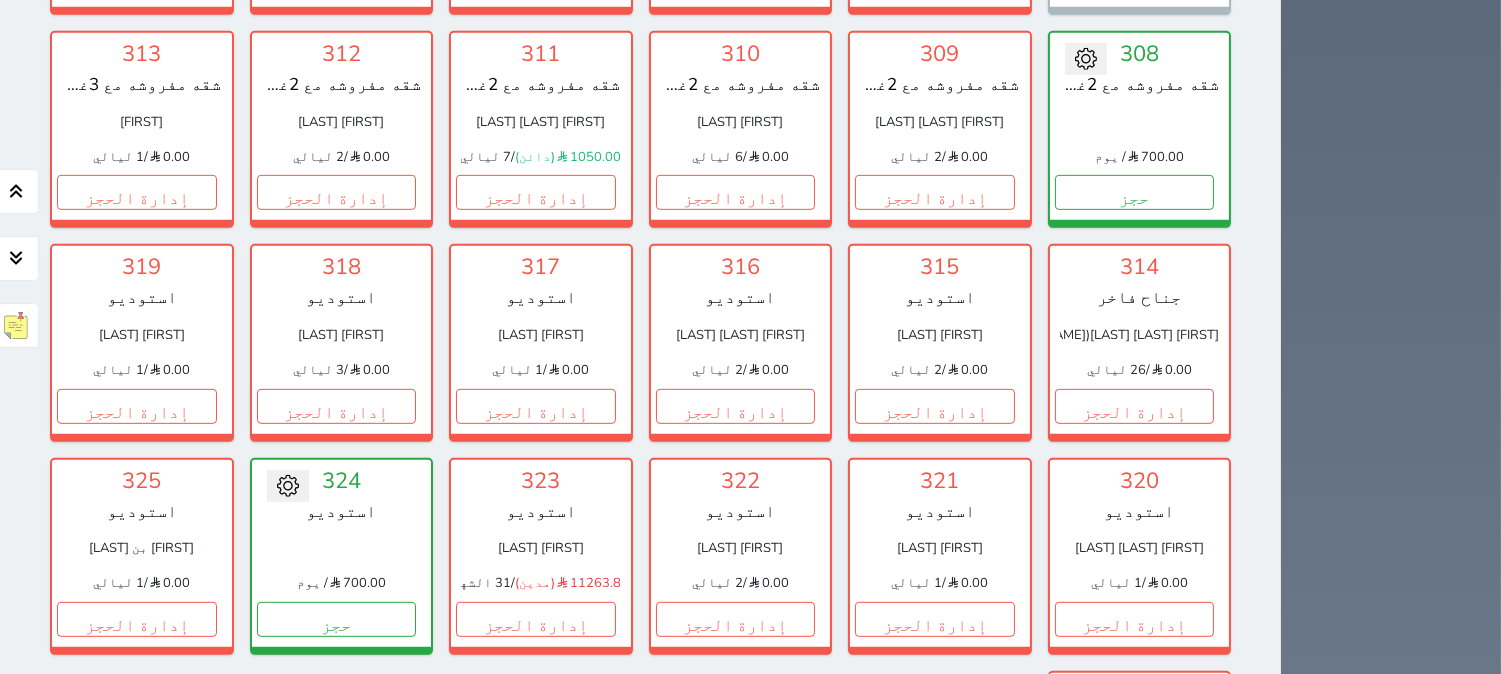 scroll, scrollTop: 2222, scrollLeft: 0, axis: vertical 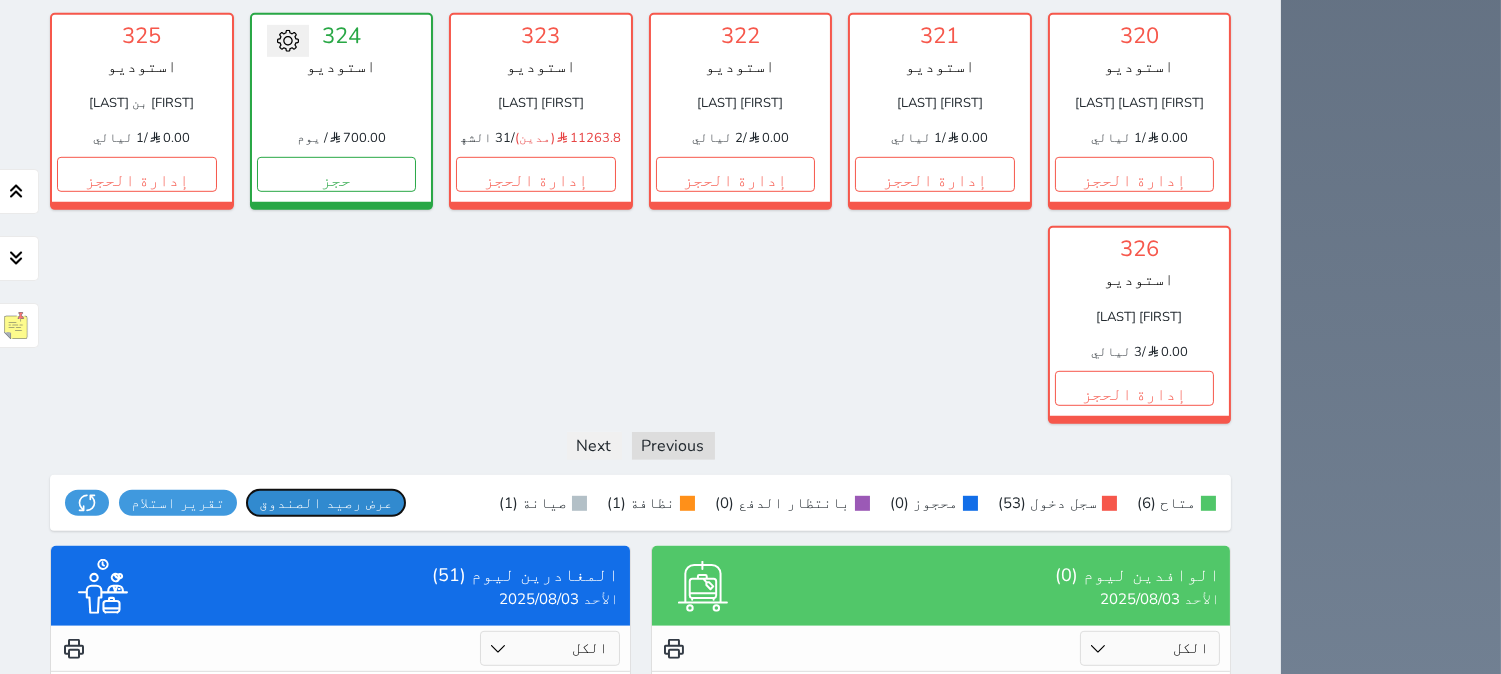 click on "عرض رصيد الصندوق" at bounding box center [326, 503] 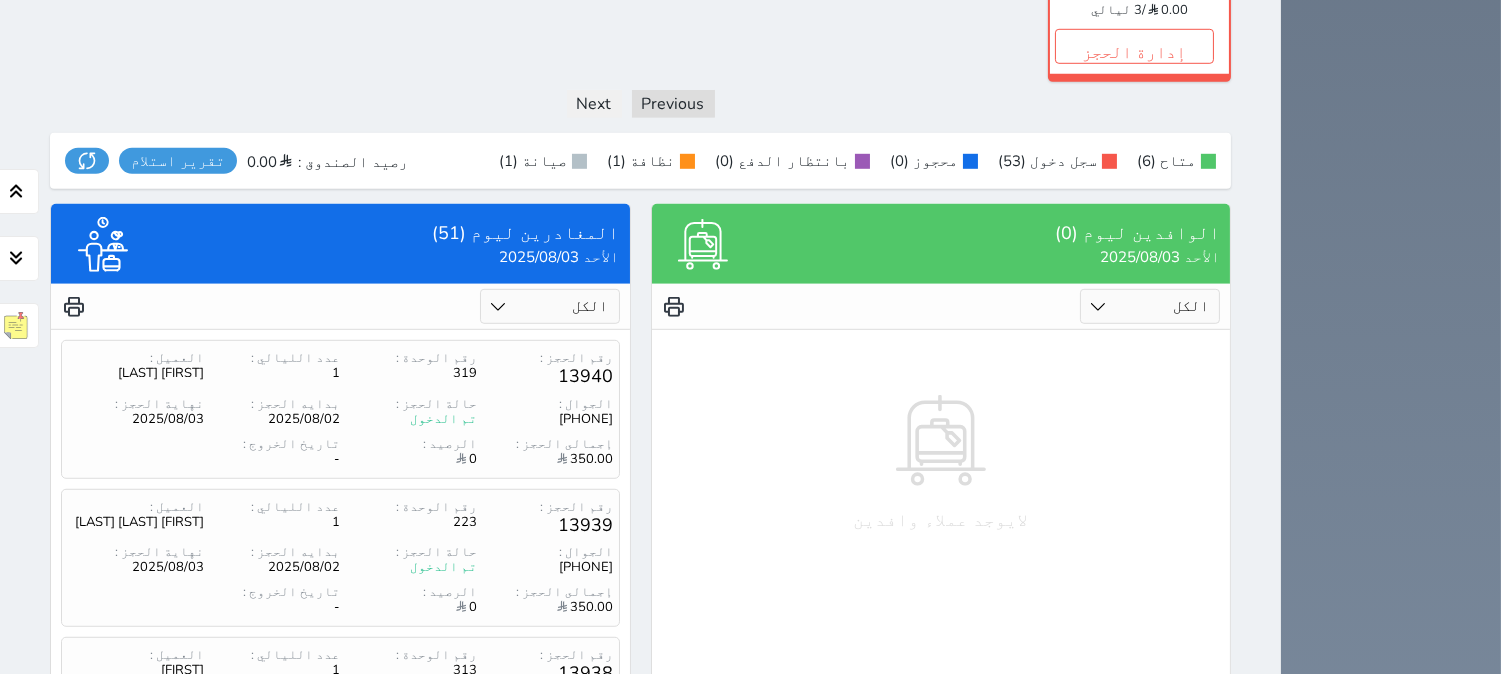 scroll, scrollTop: 2882, scrollLeft: 0, axis: vertical 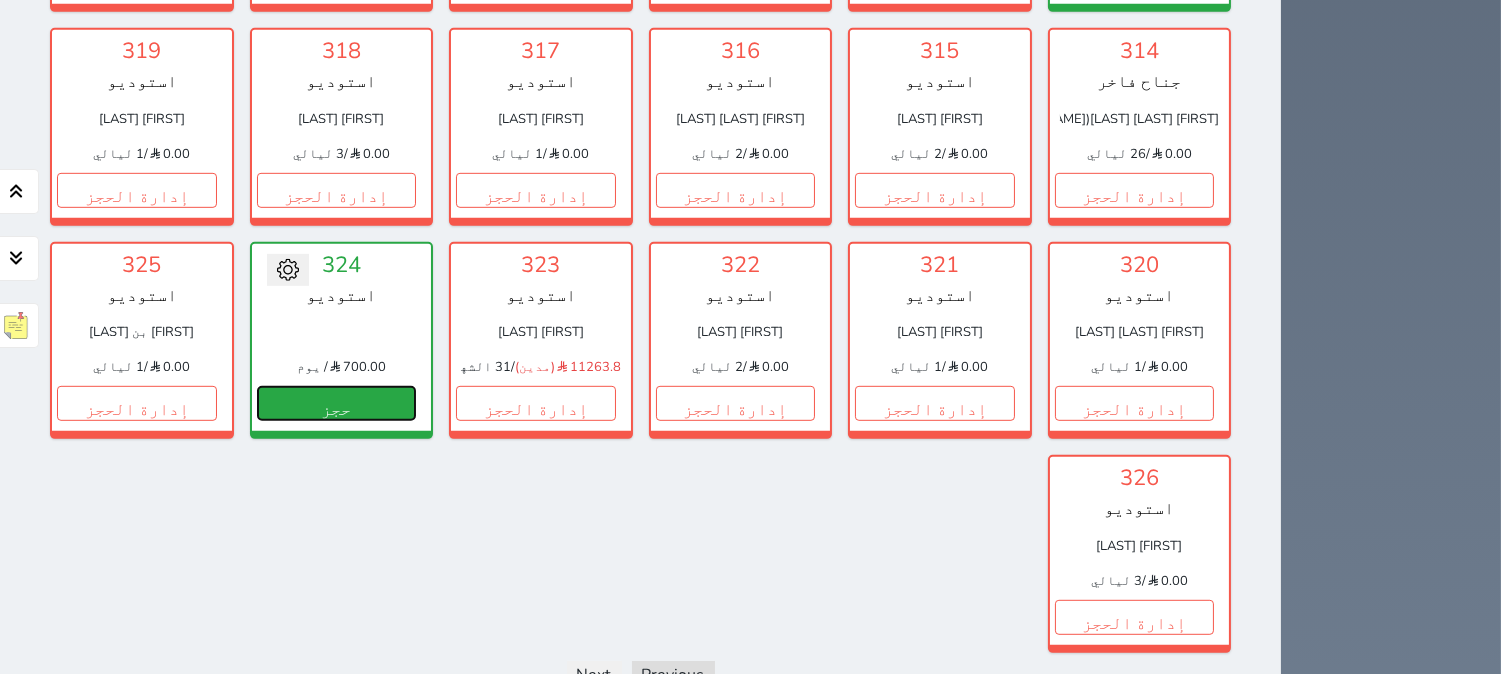 click on "حجز" at bounding box center (337, 403) 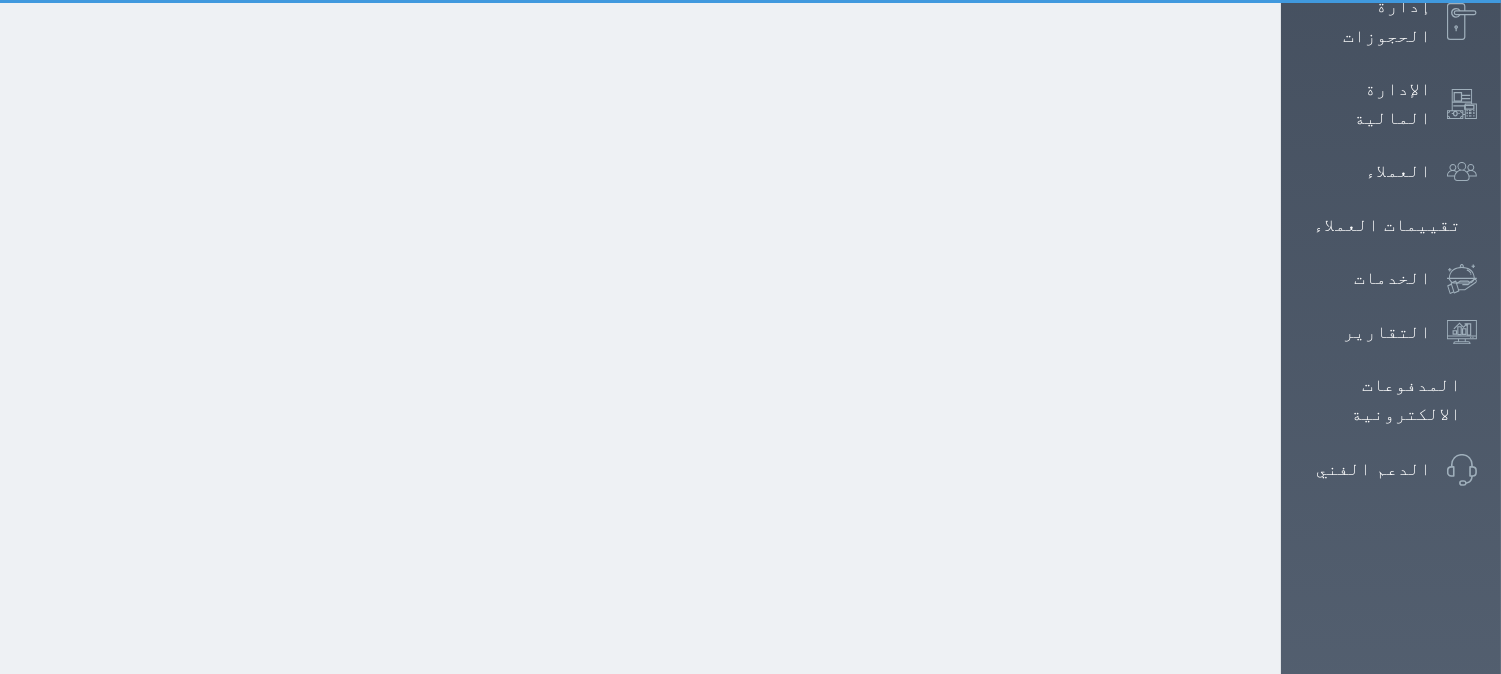 select on "1" 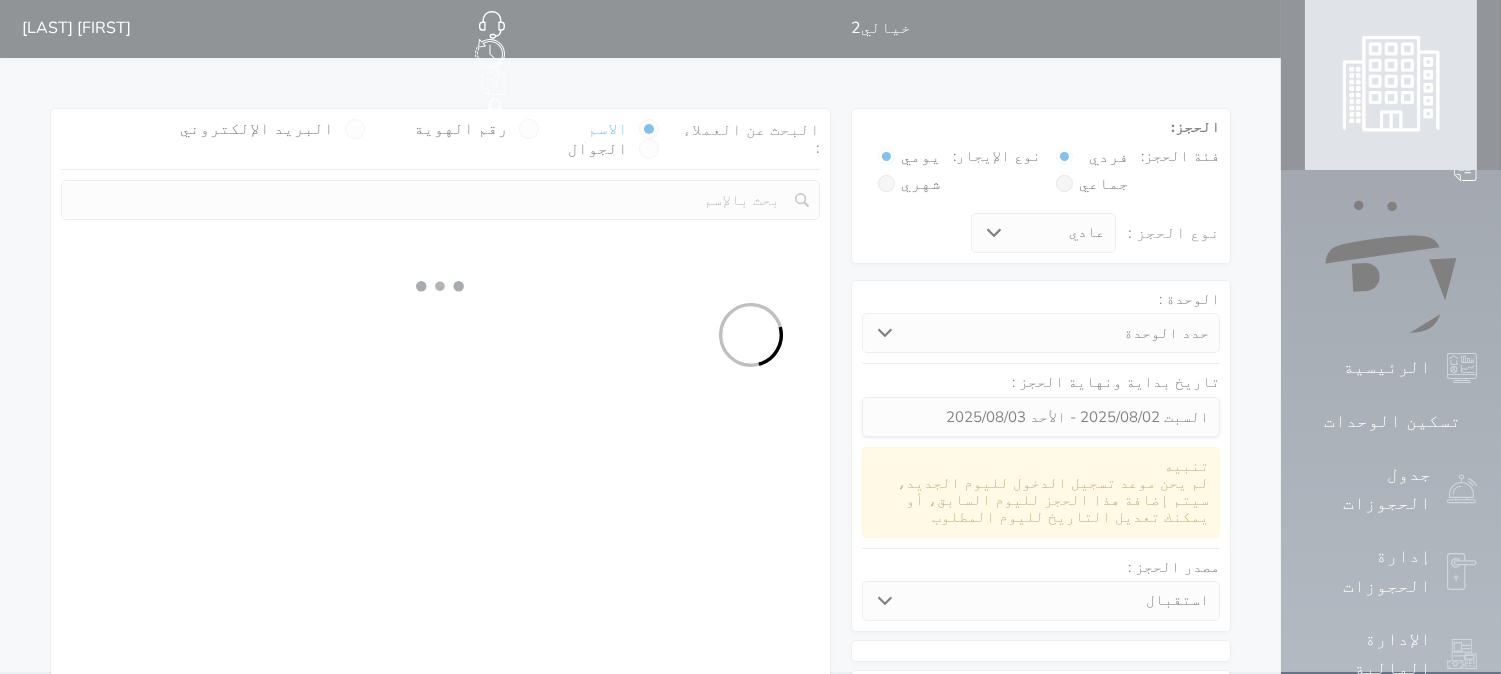 scroll, scrollTop: 0, scrollLeft: 0, axis: both 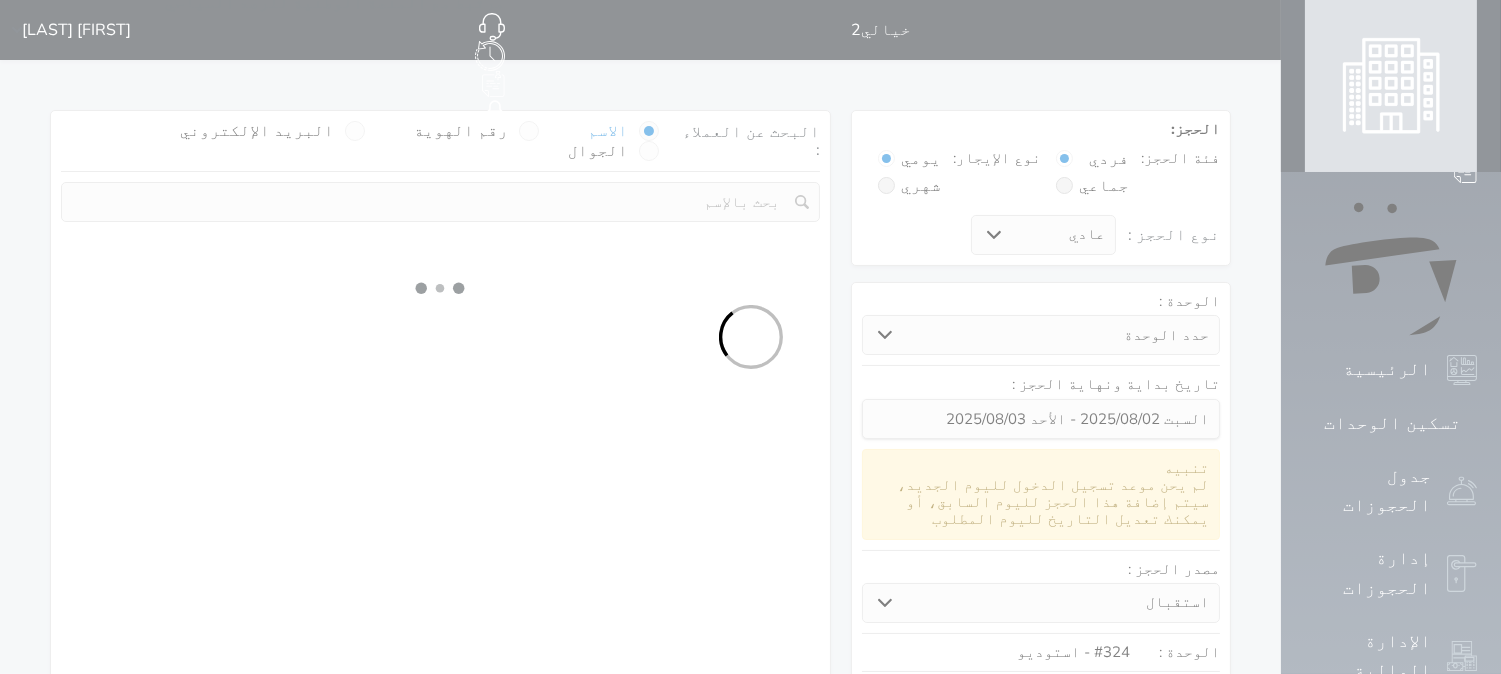 select 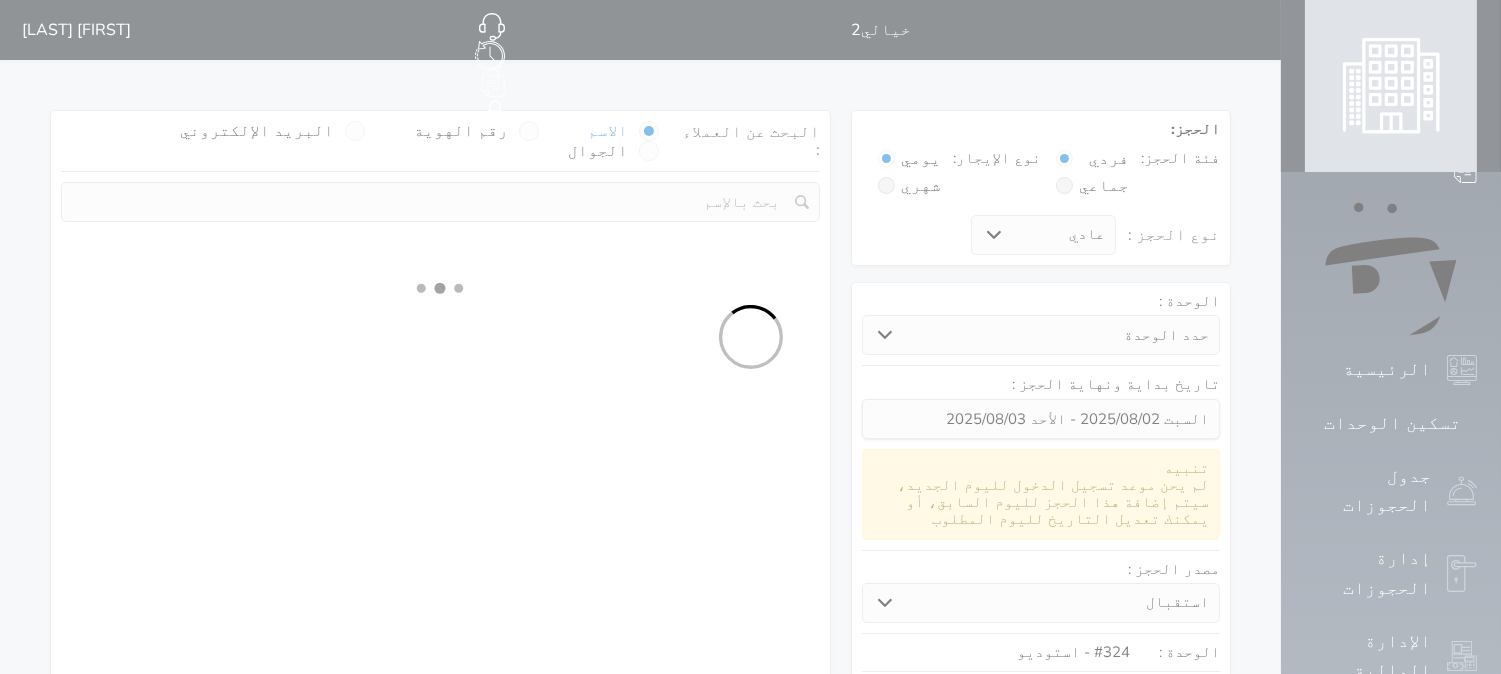 select on "113" 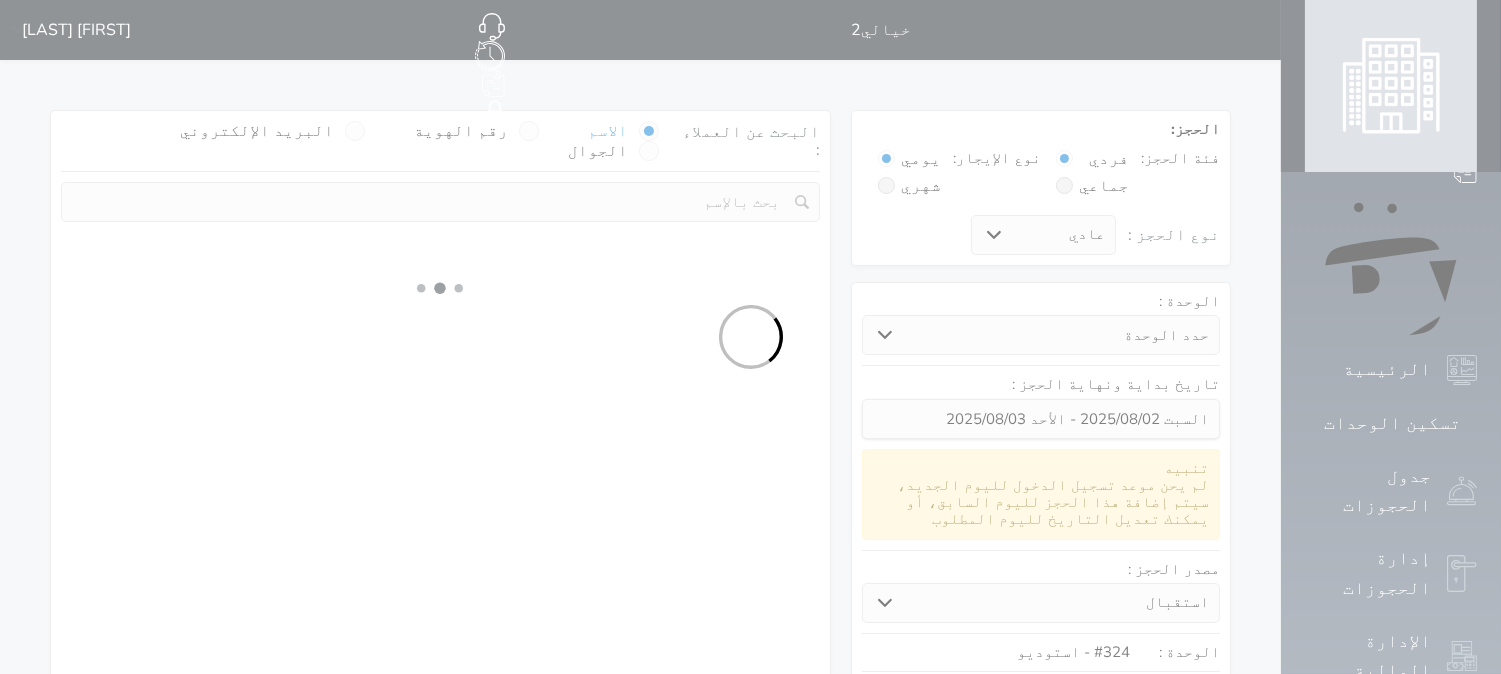 select on "1" 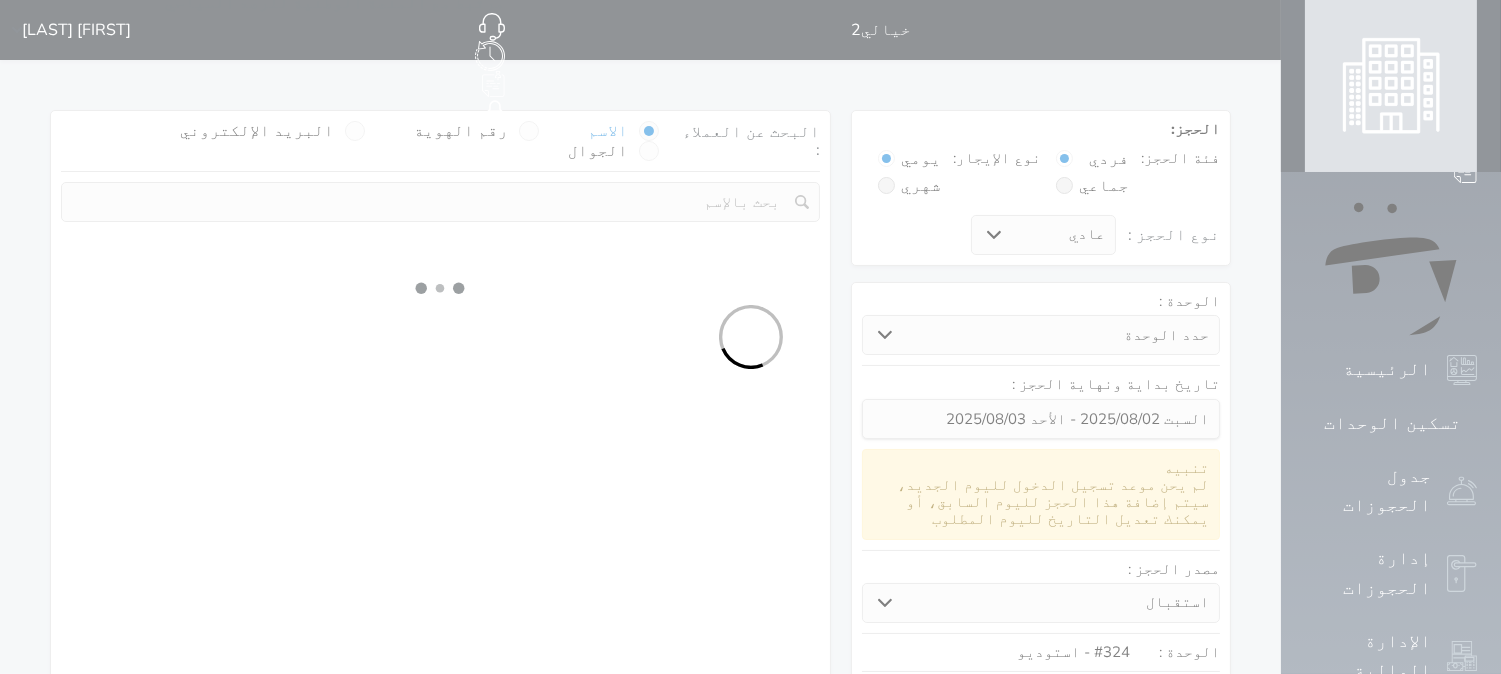 select 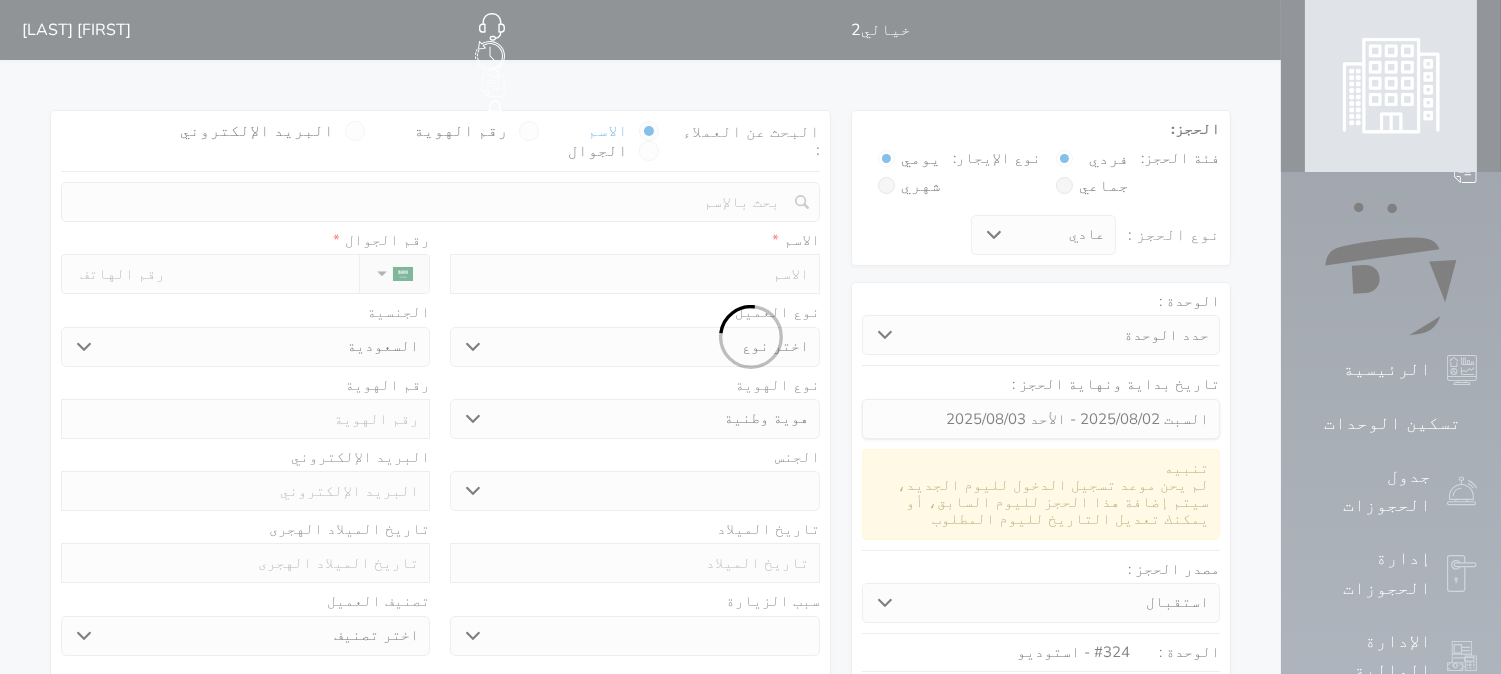select 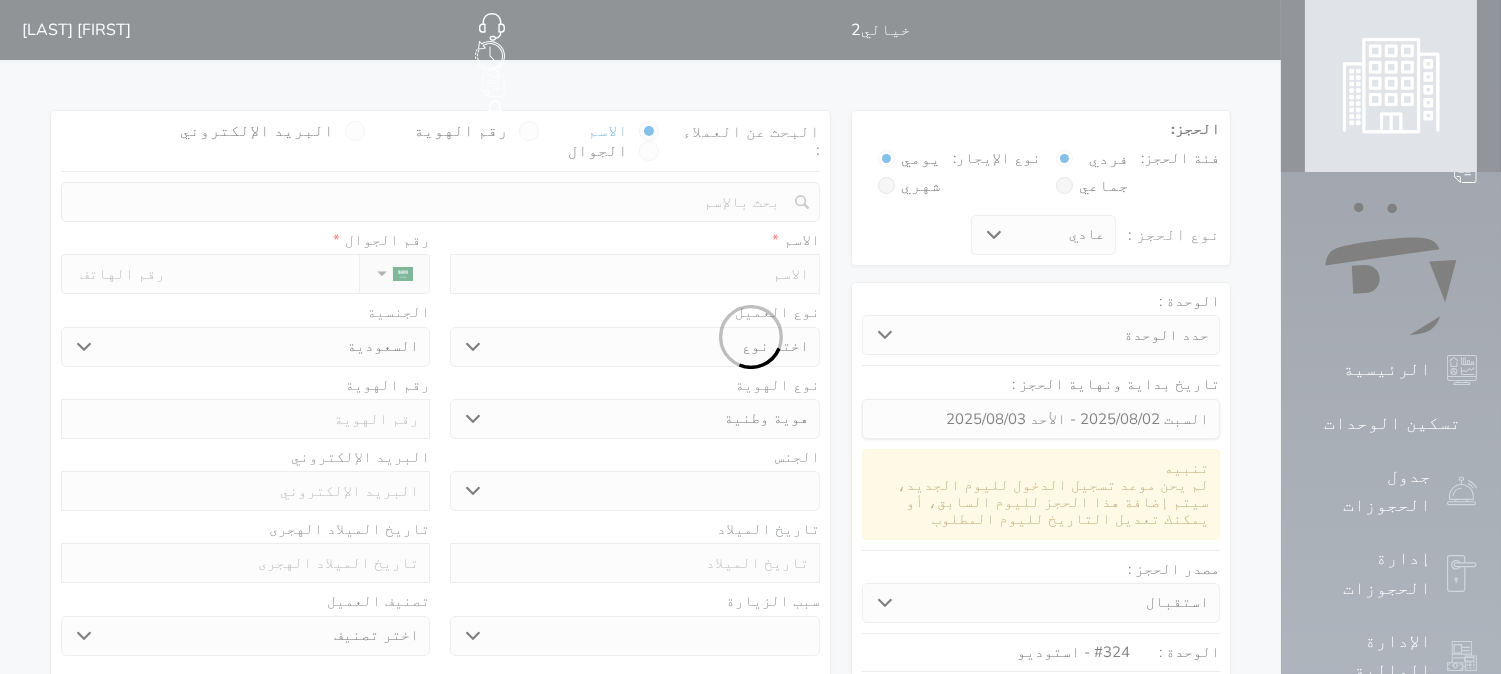 select 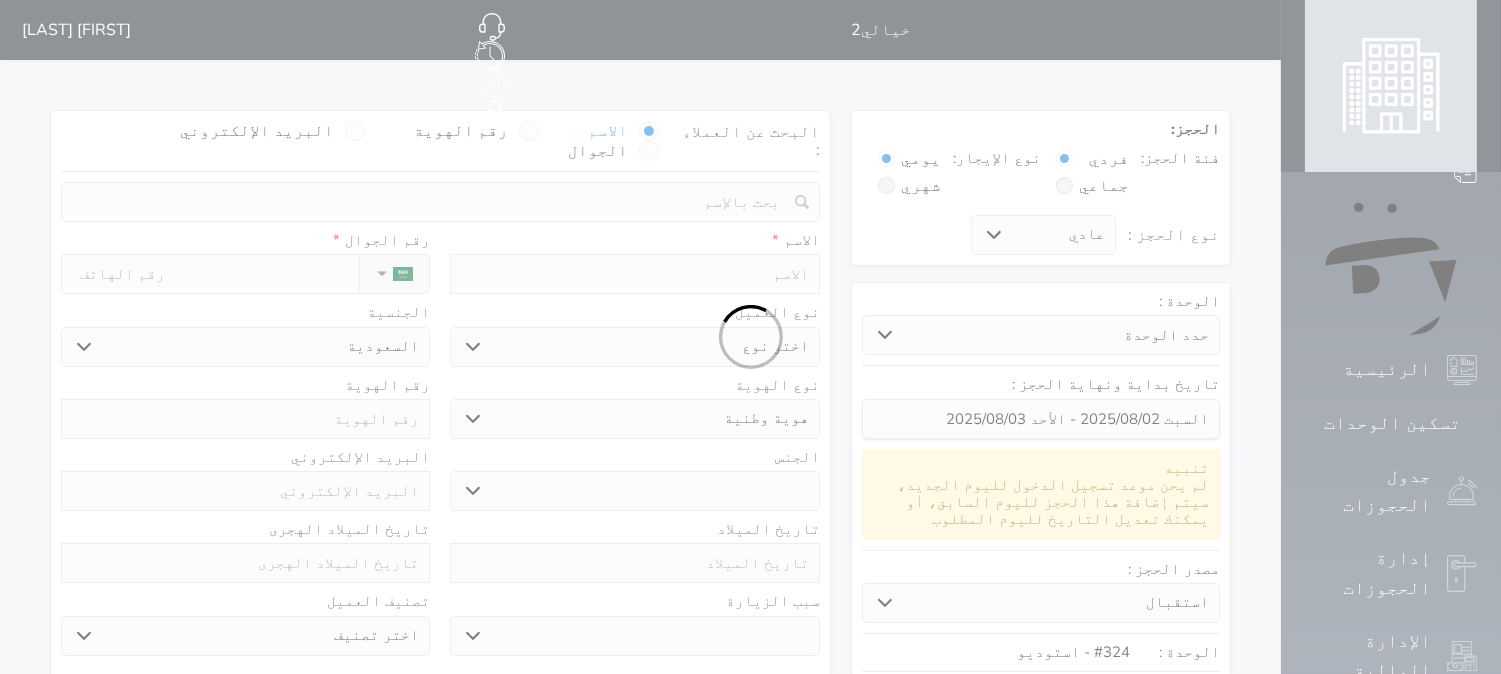select 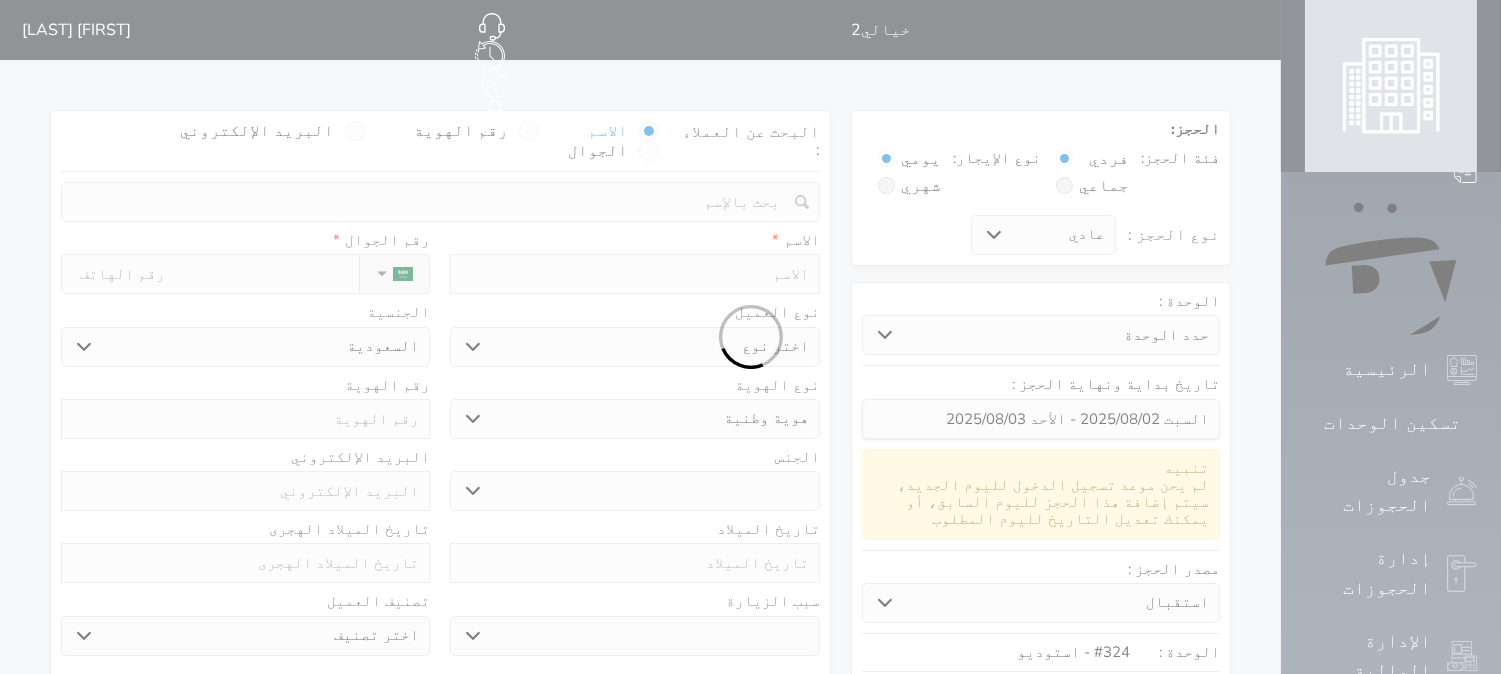 select 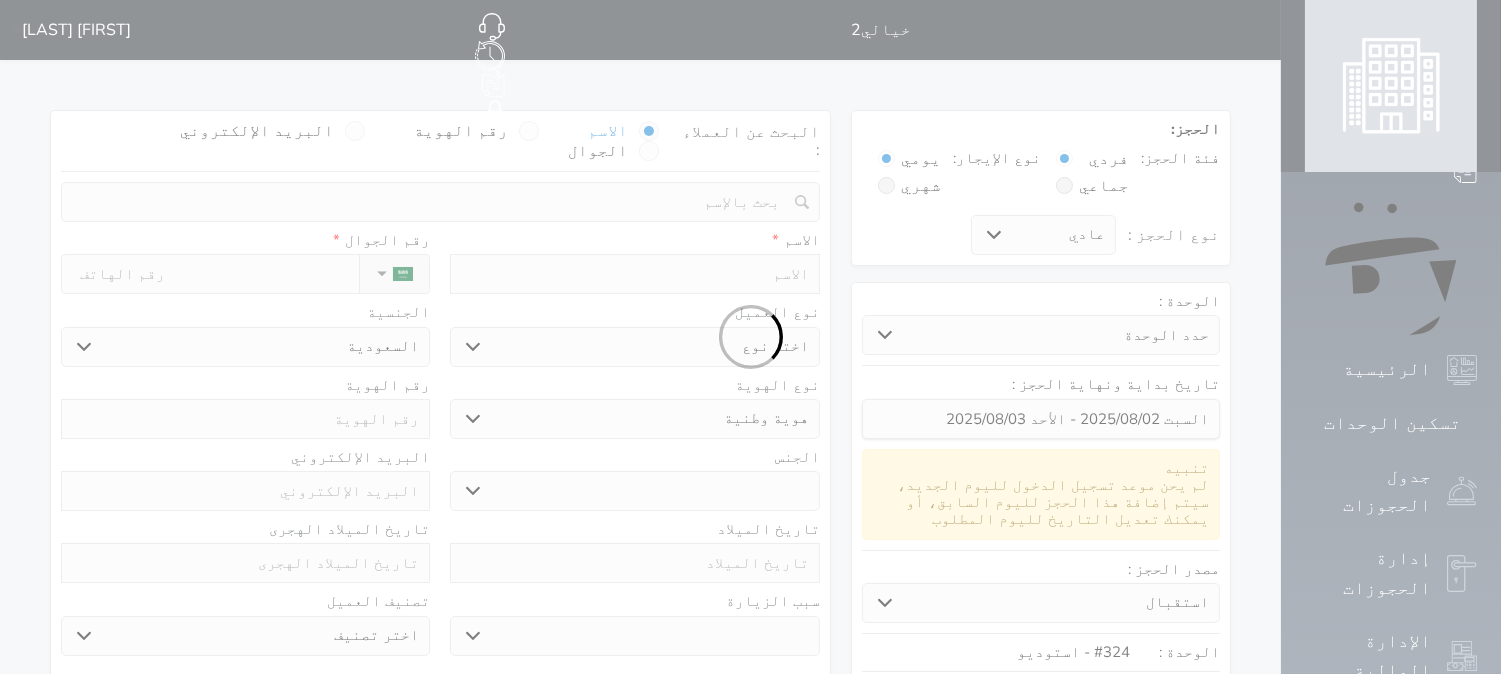 select 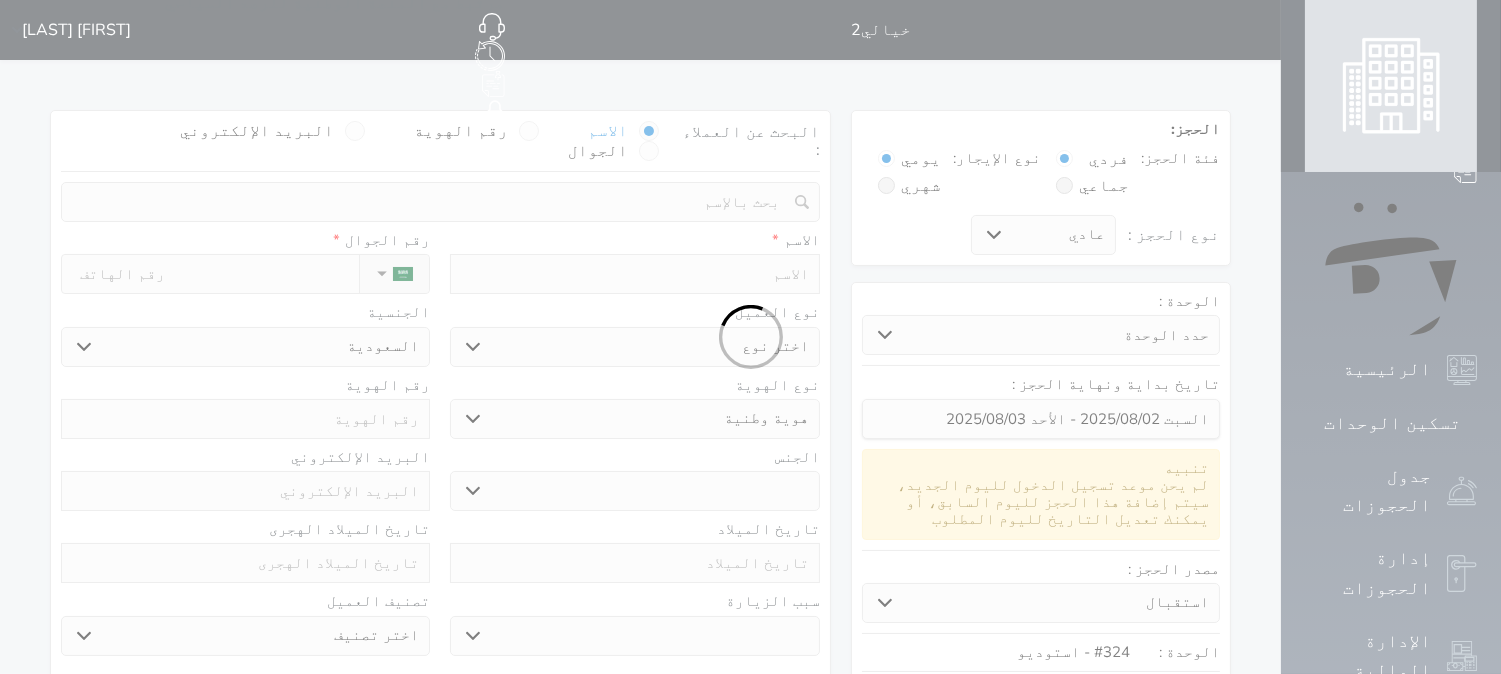 select 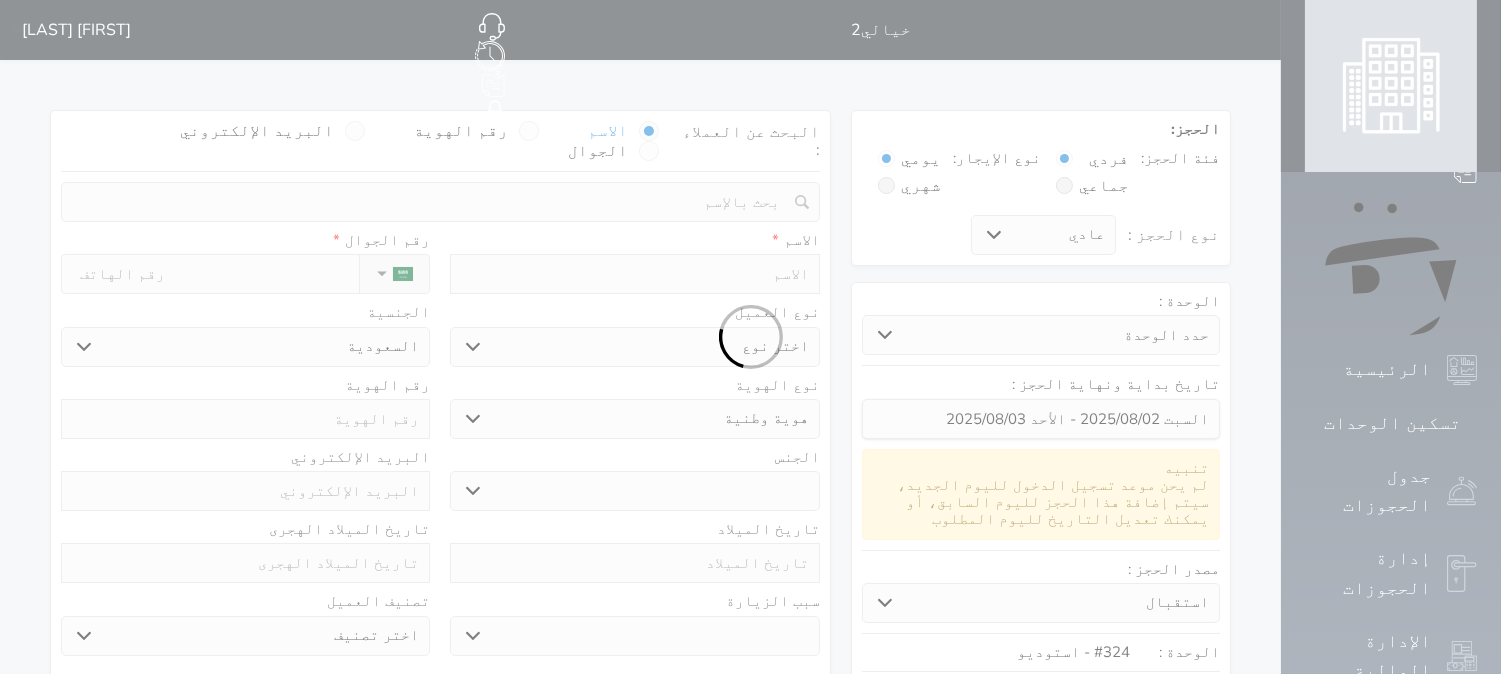 select 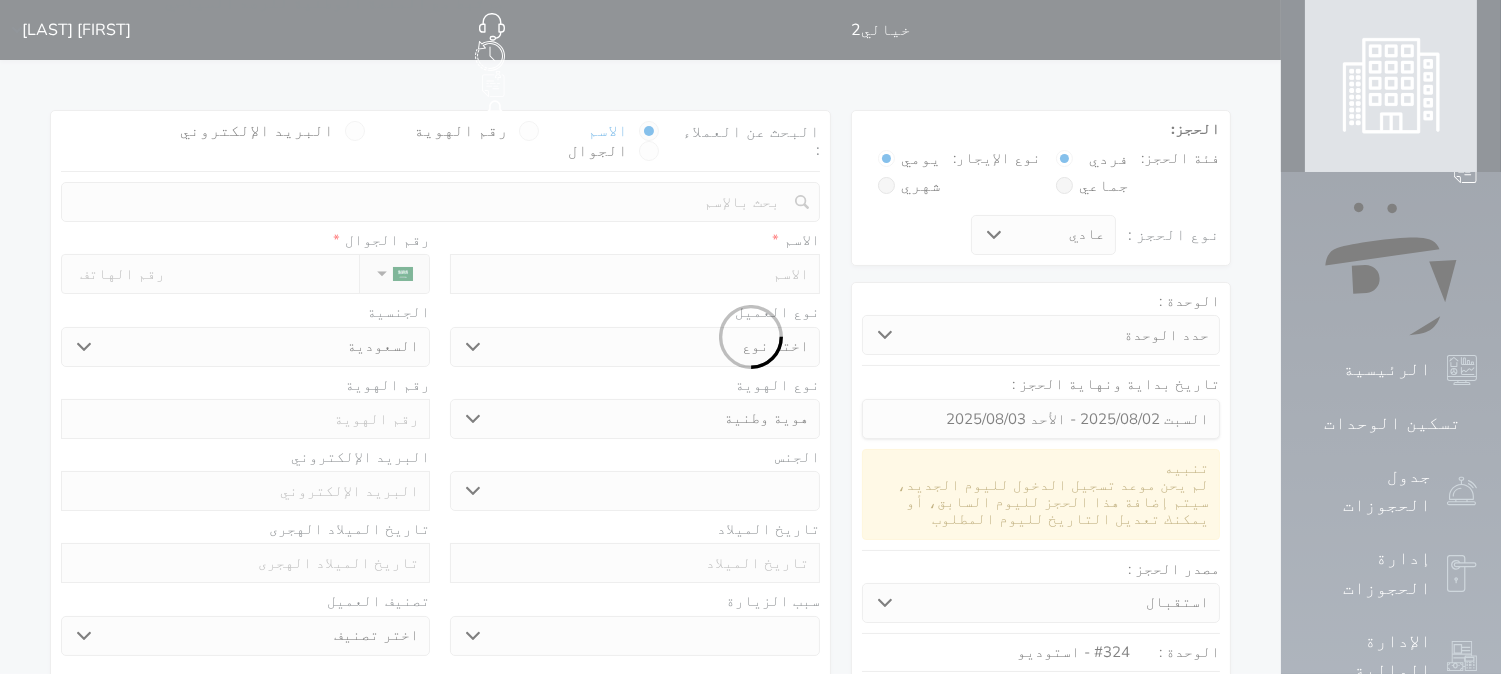select on "1" 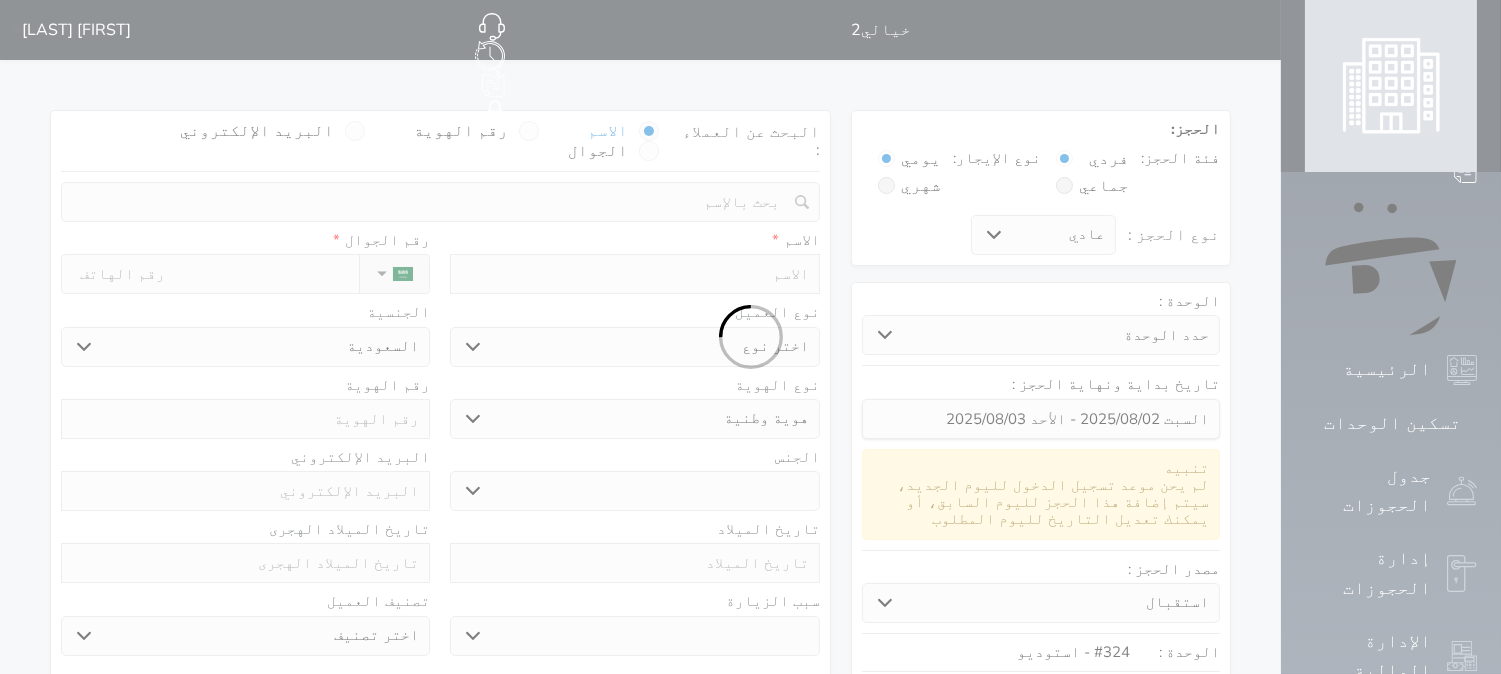 select on "7" 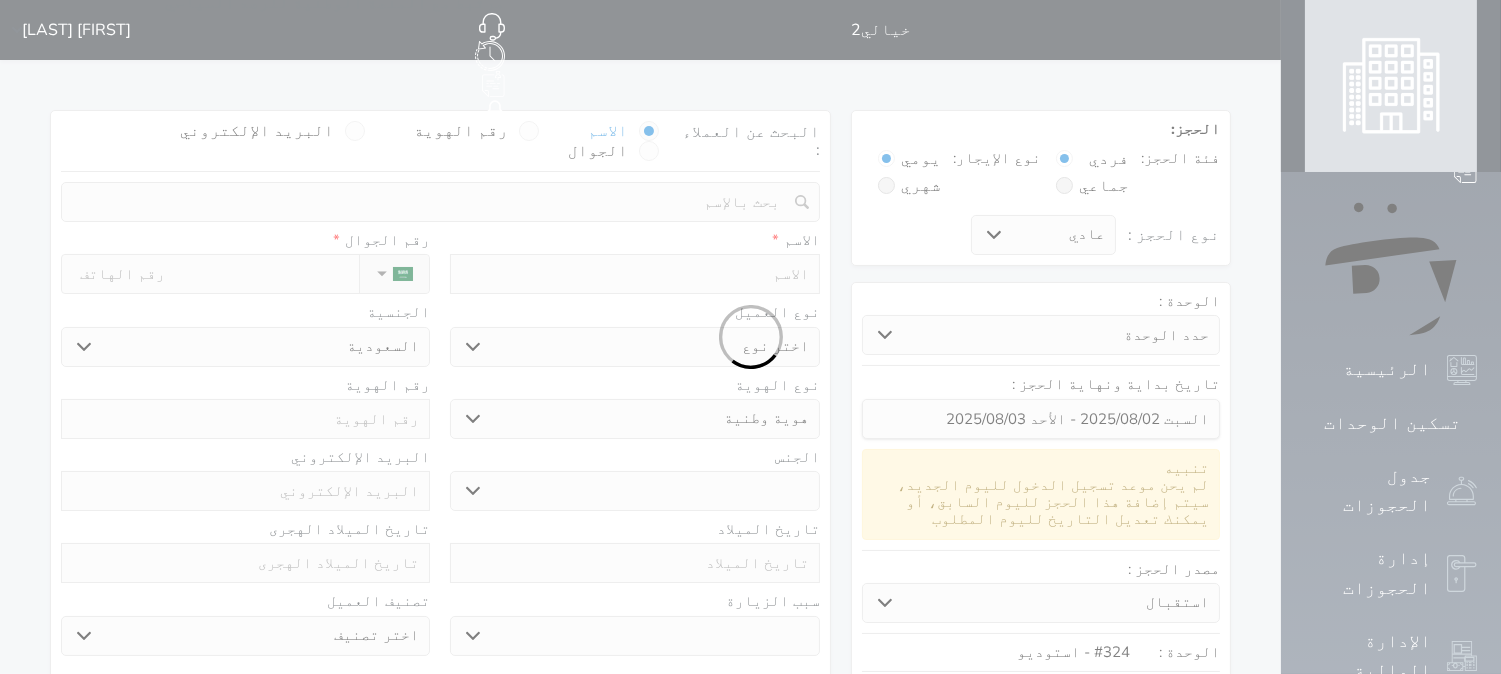 select 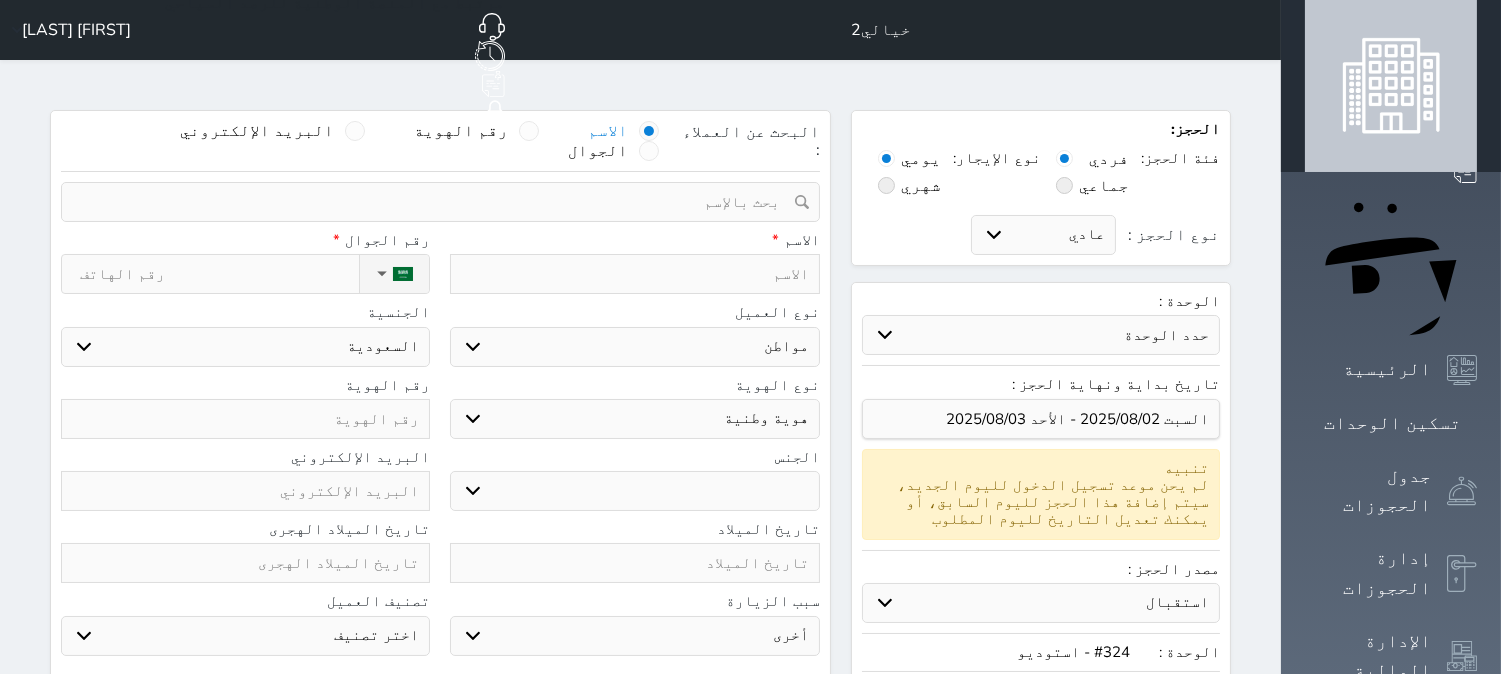 select 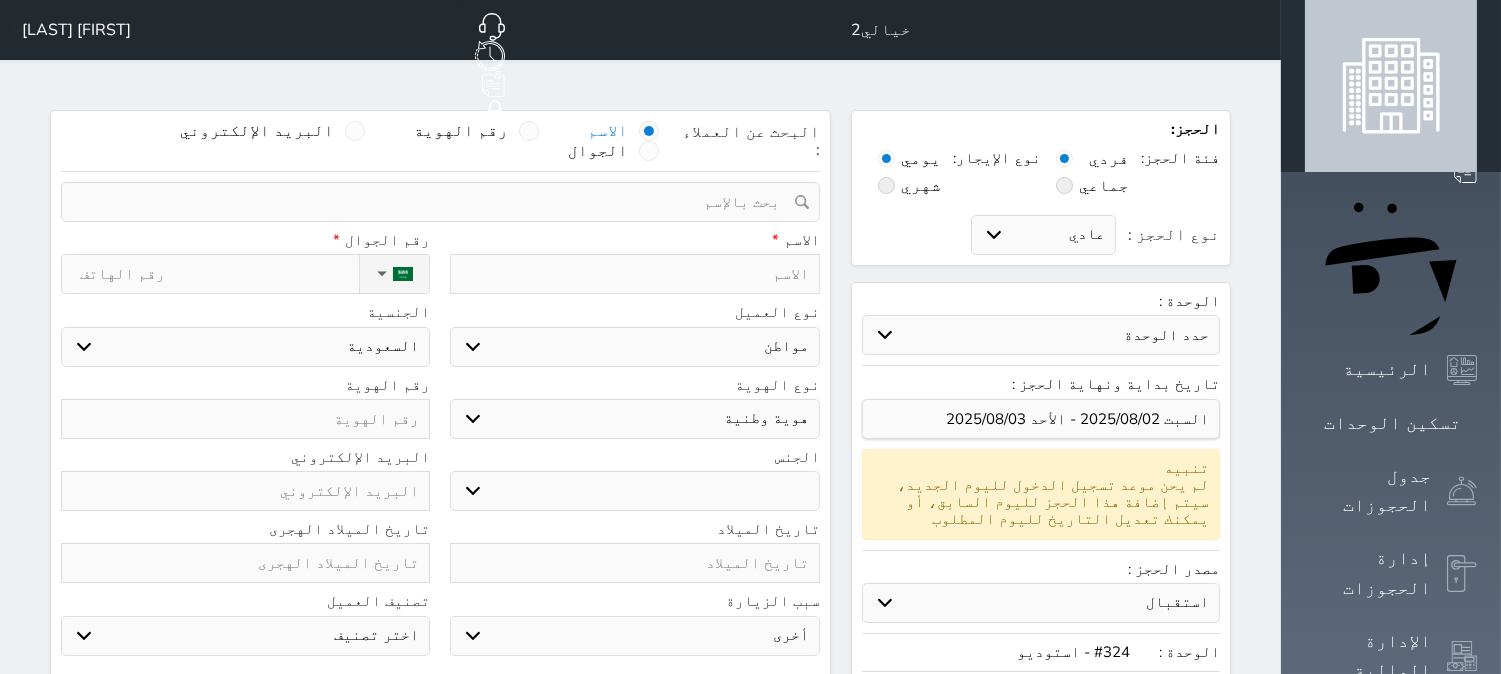select 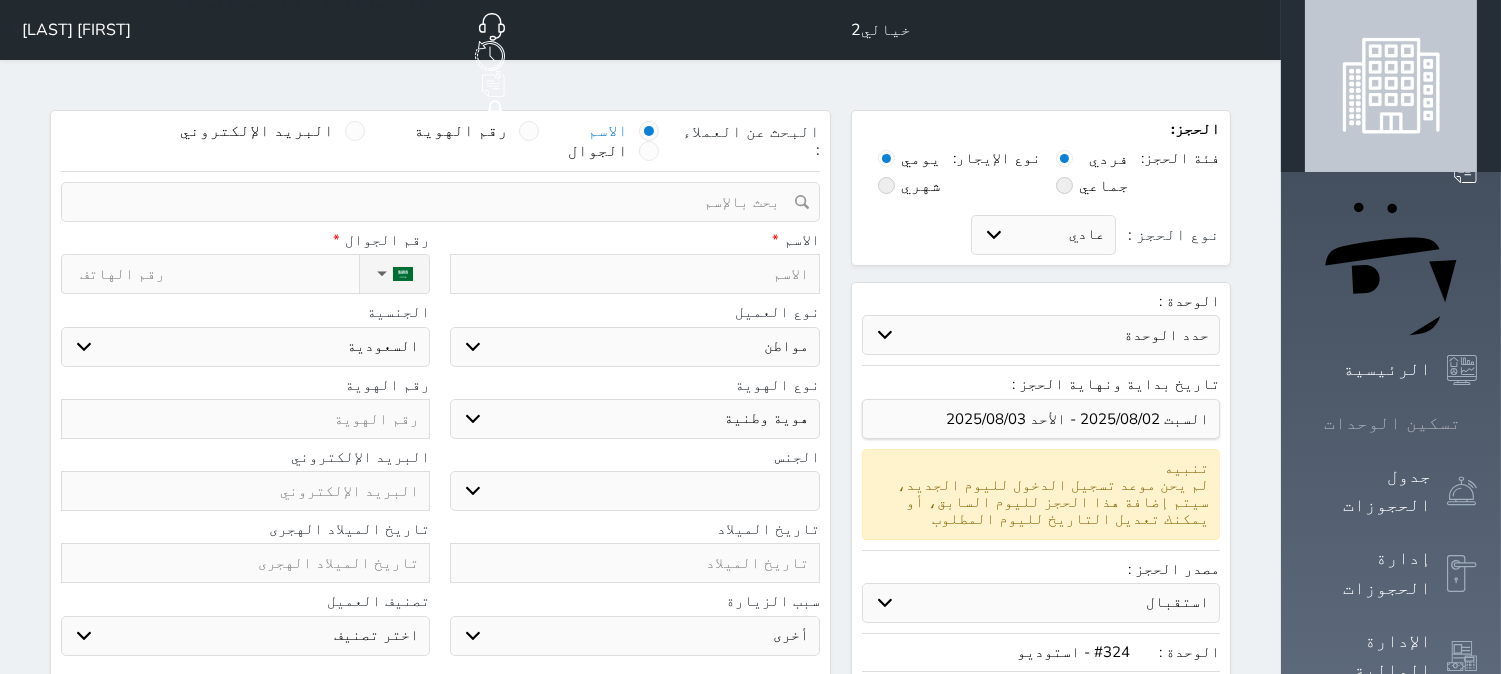 click 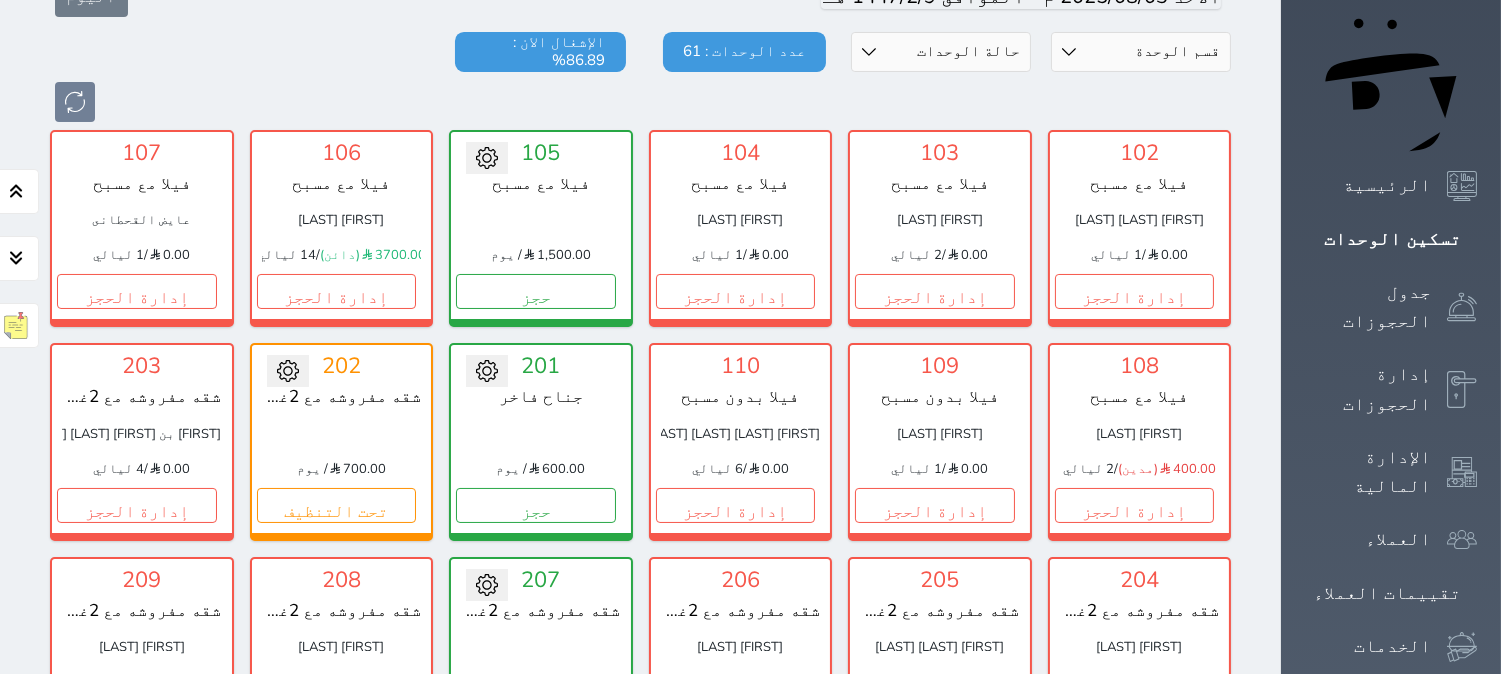 scroll, scrollTop: 222, scrollLeft: 0, axis: vertical 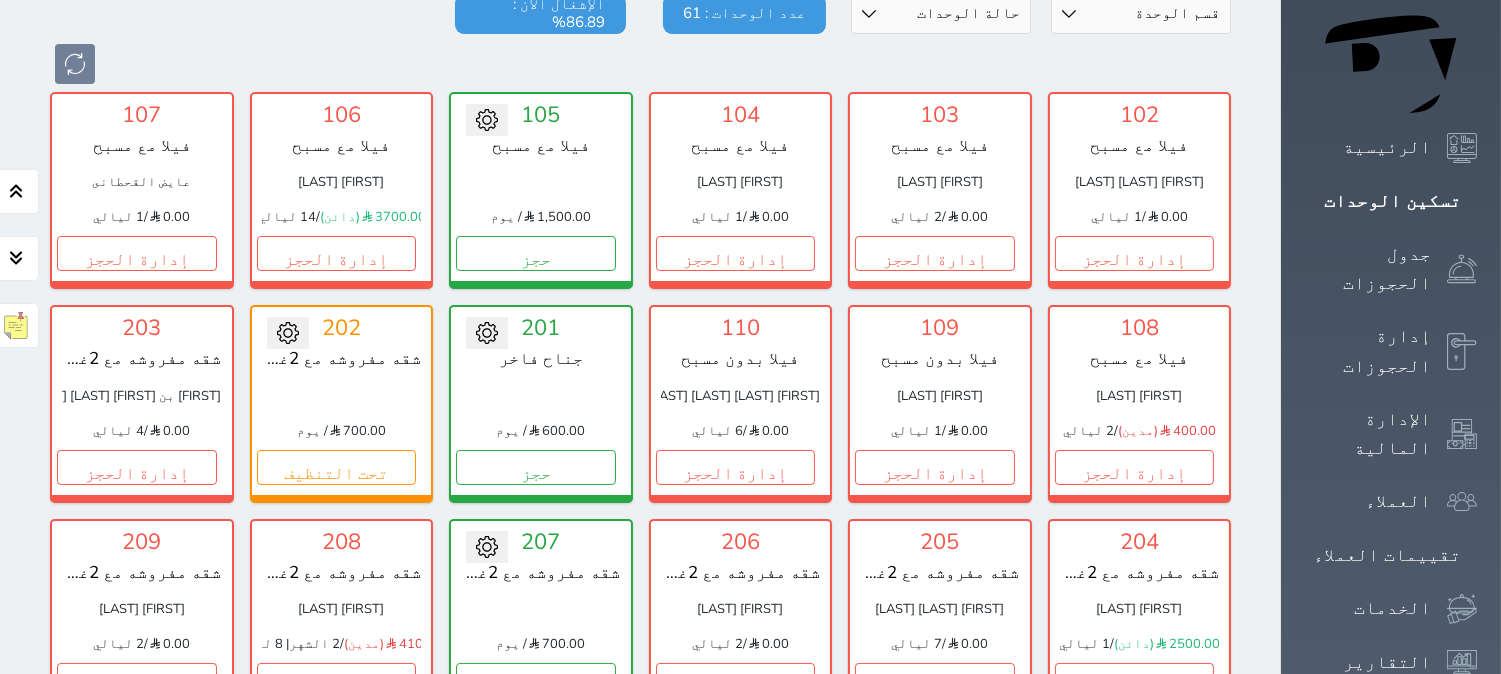 click 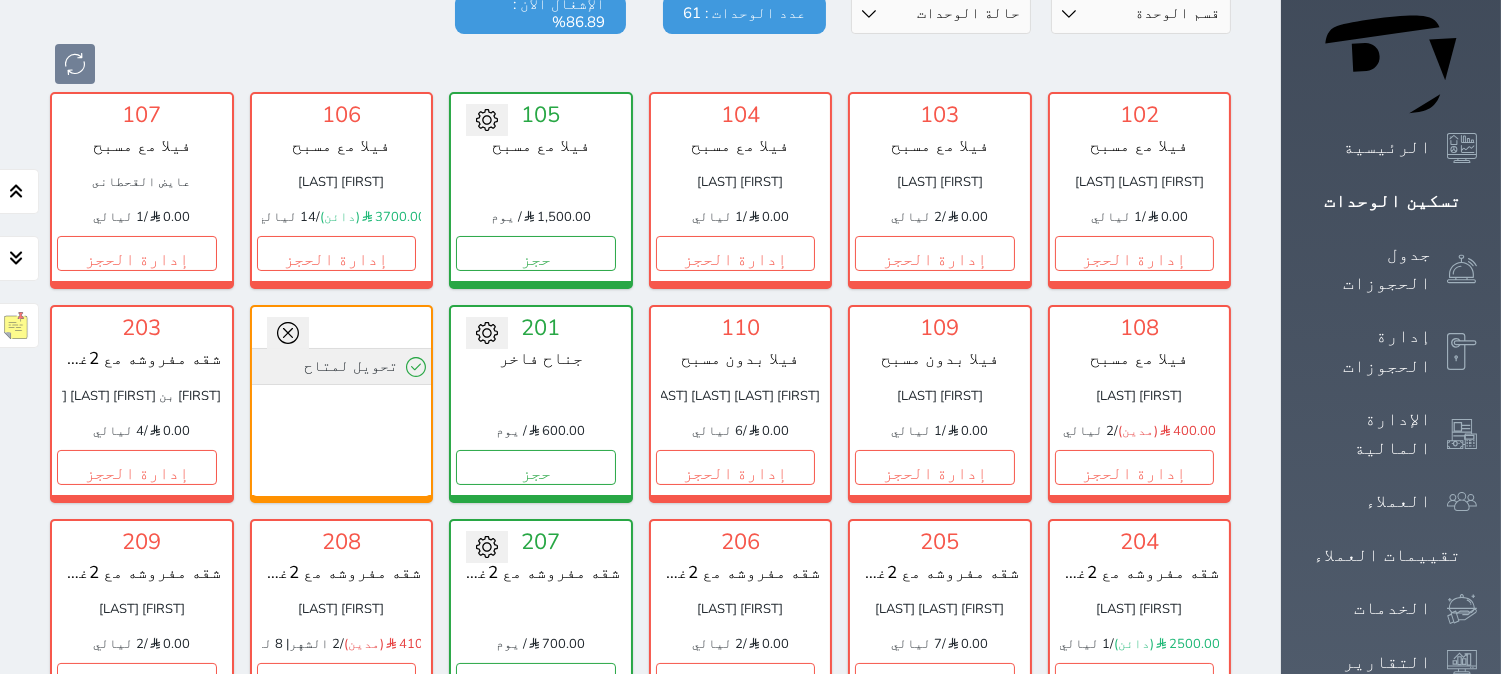 click on "تحويل لمتاح" at bounding box center (342, 366) 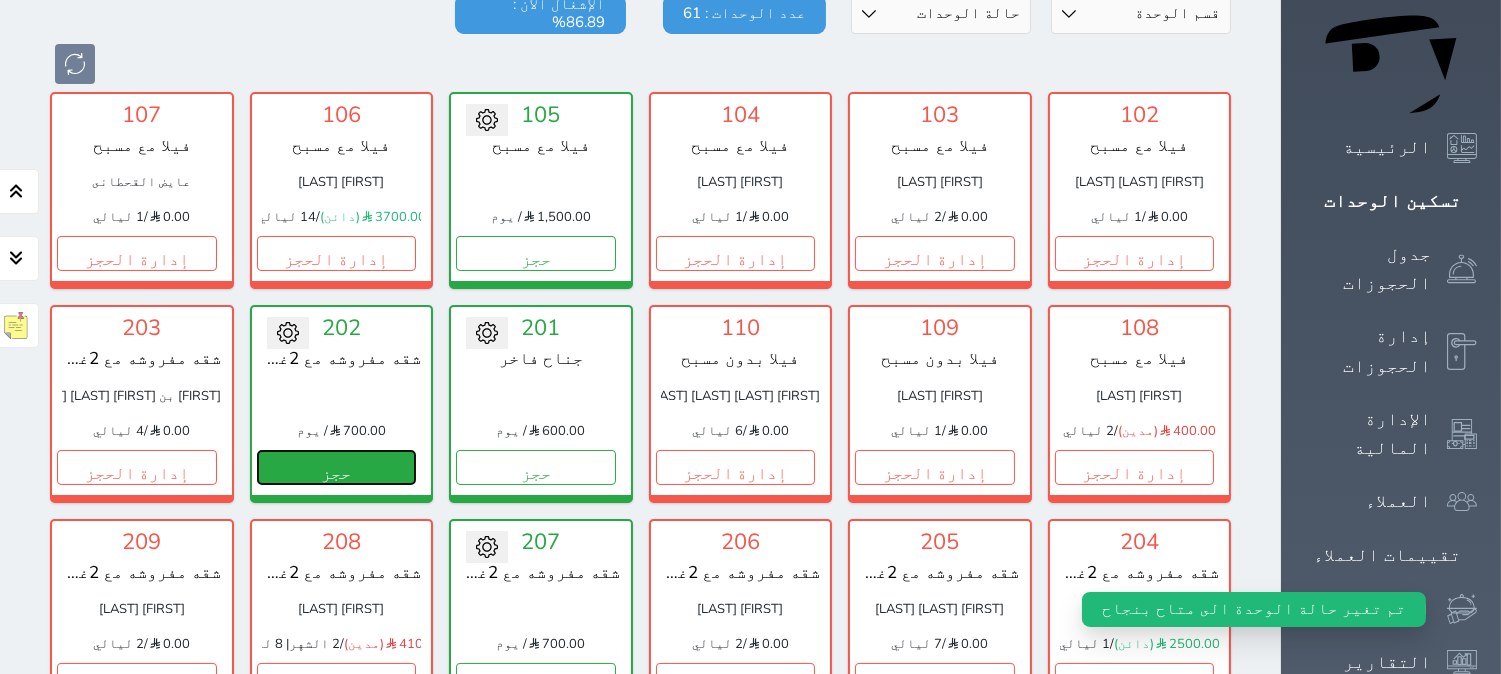 click on "حجز" at bounding box center [337, 467] 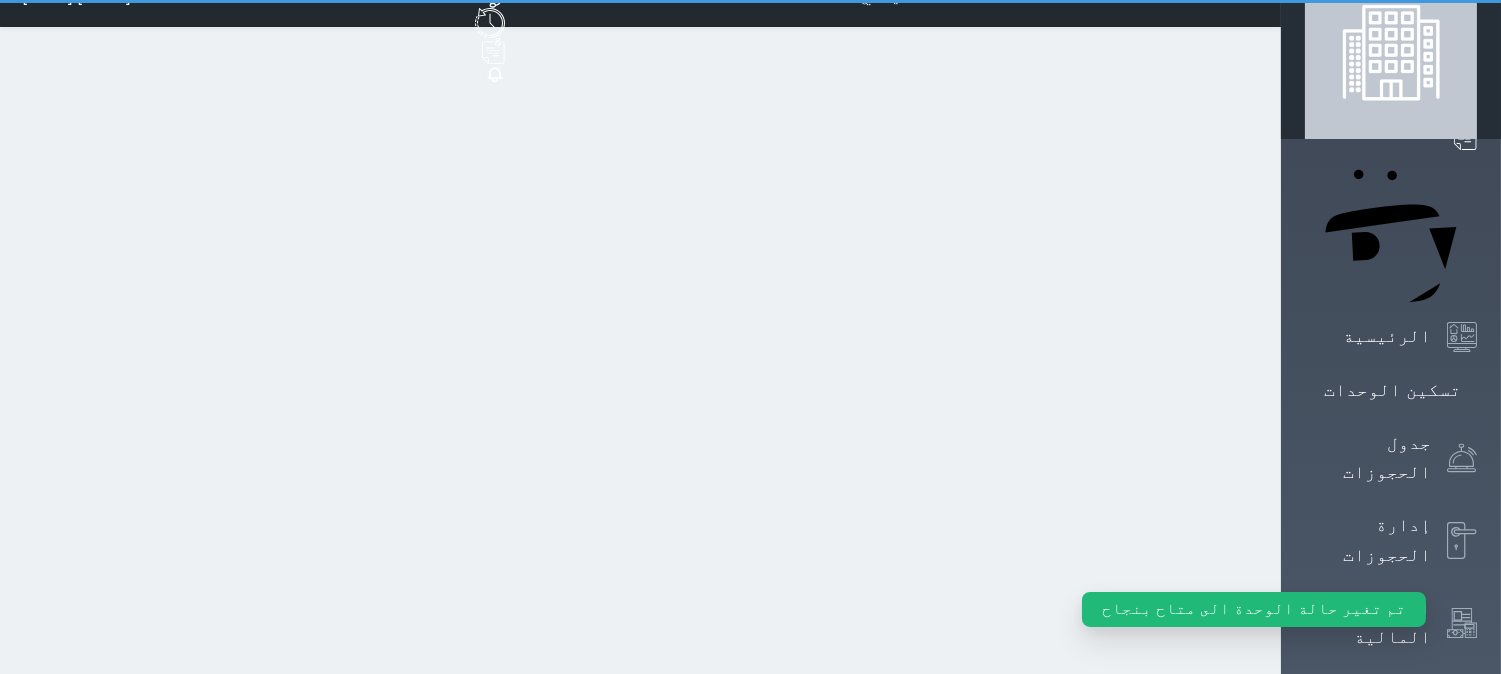 scroll, scrollTop: 0, scrollLeft: 0, axis: both 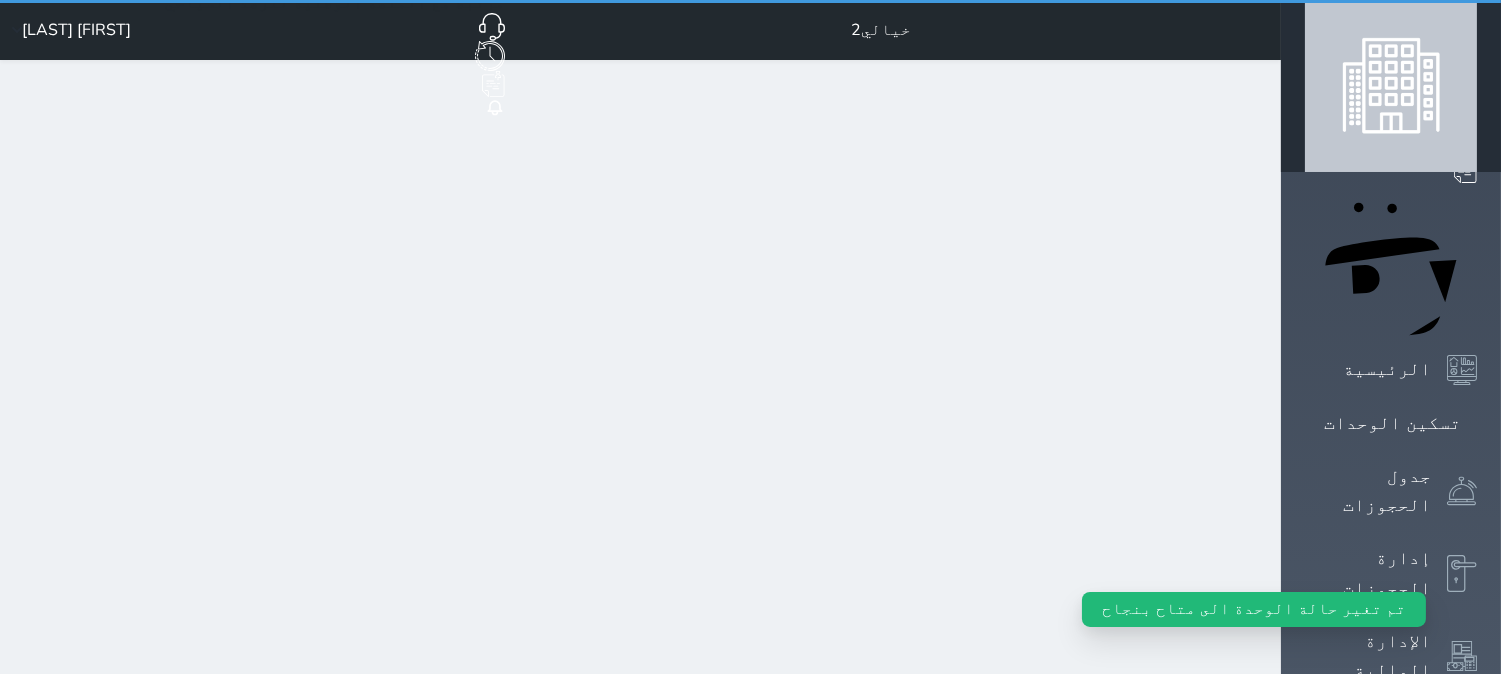 select on "1" 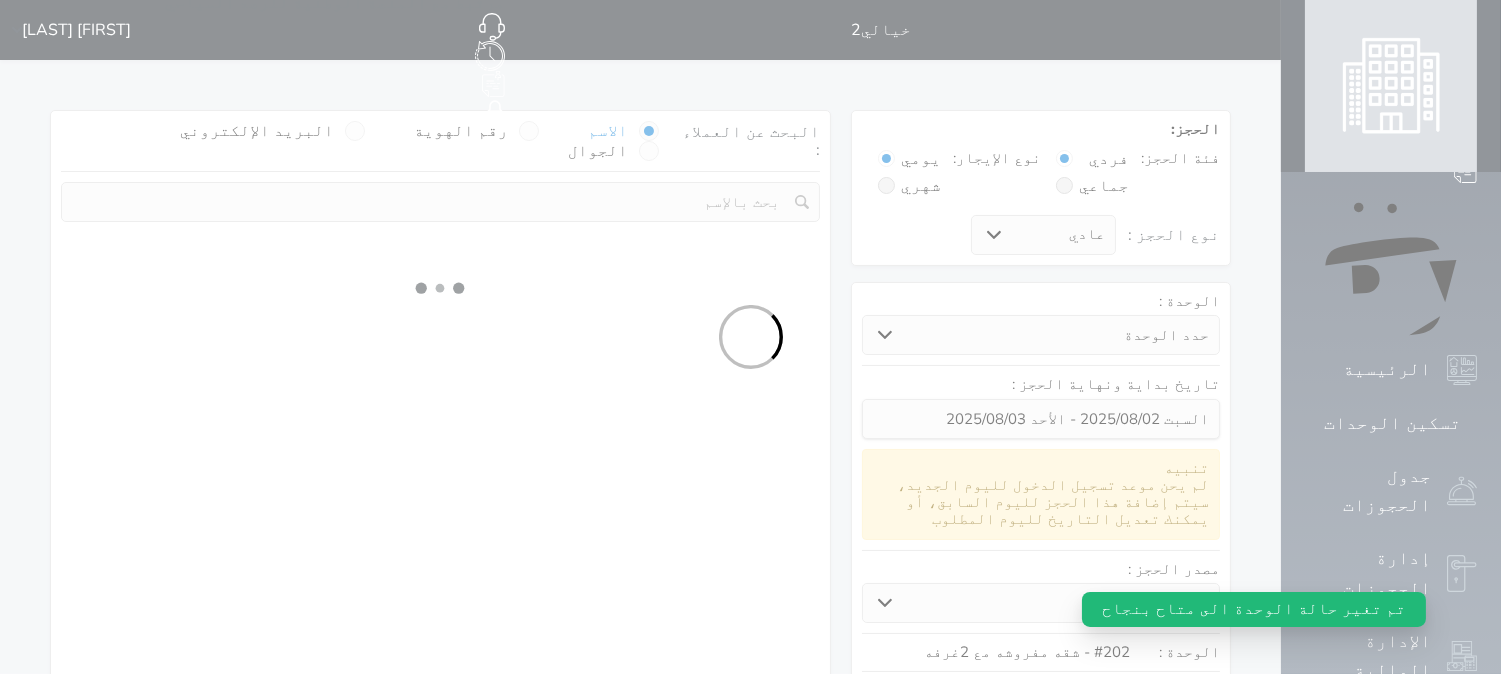 select 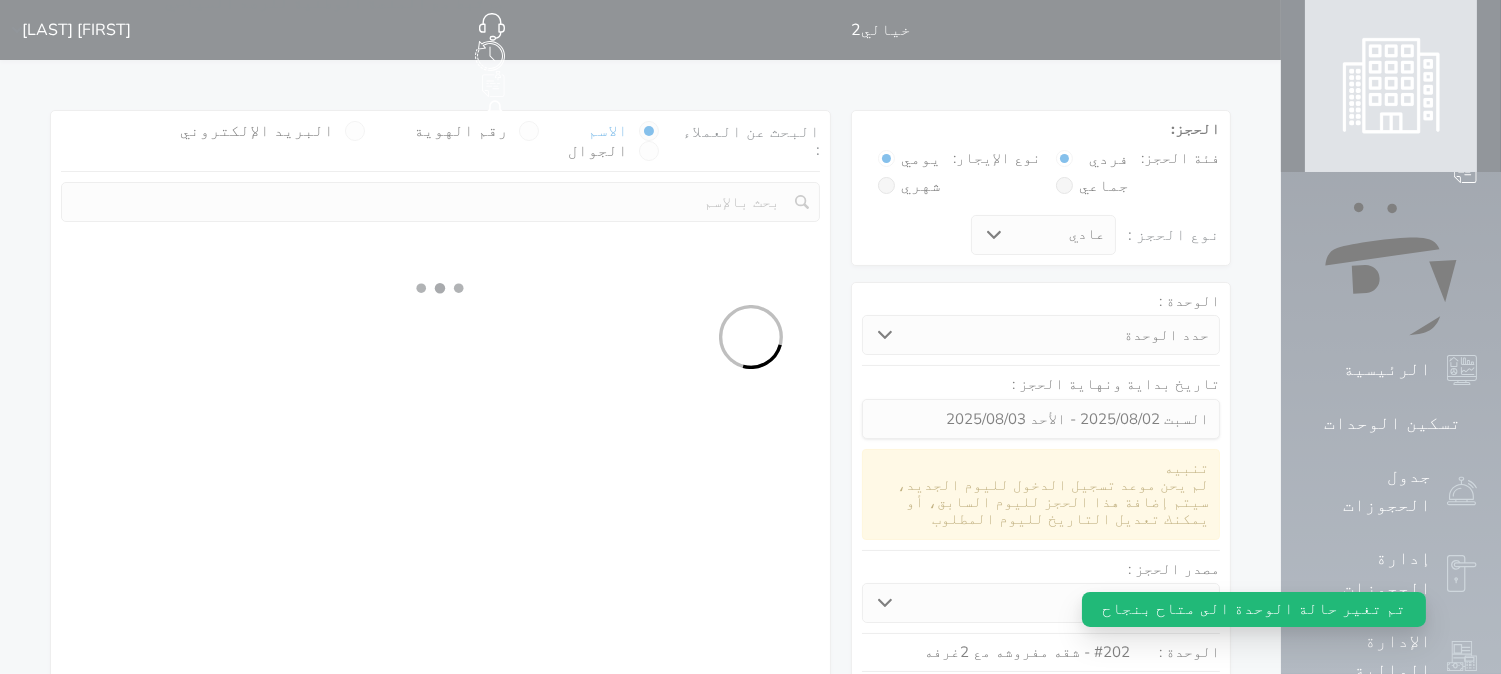 select on "113" 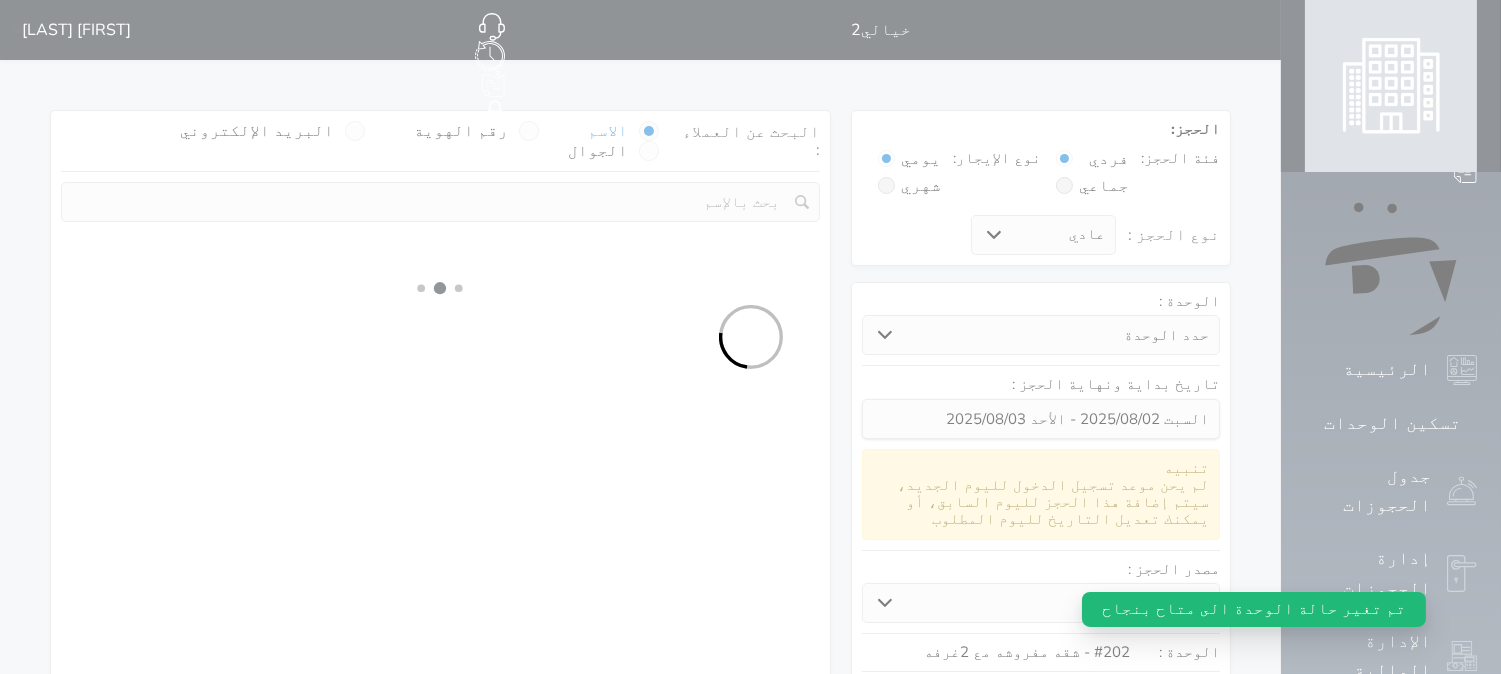 select on "1" 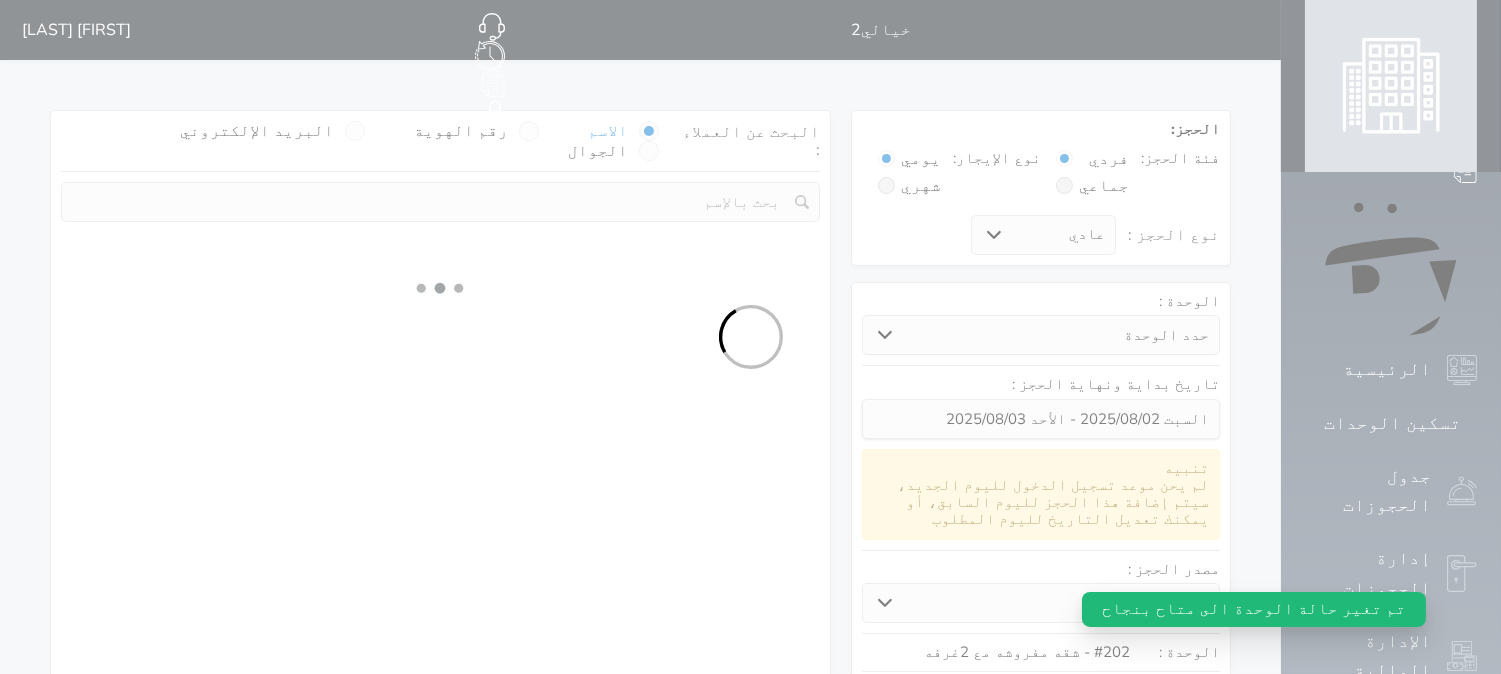 select 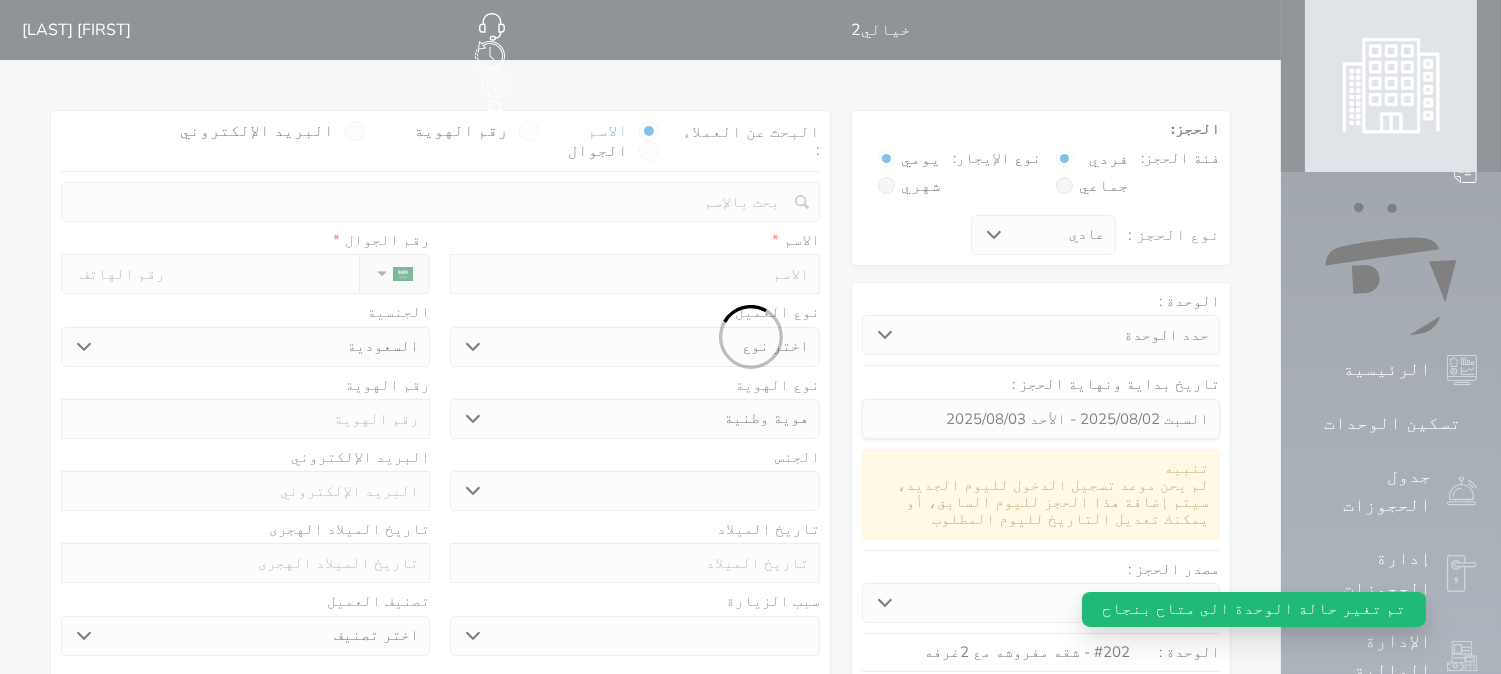 select 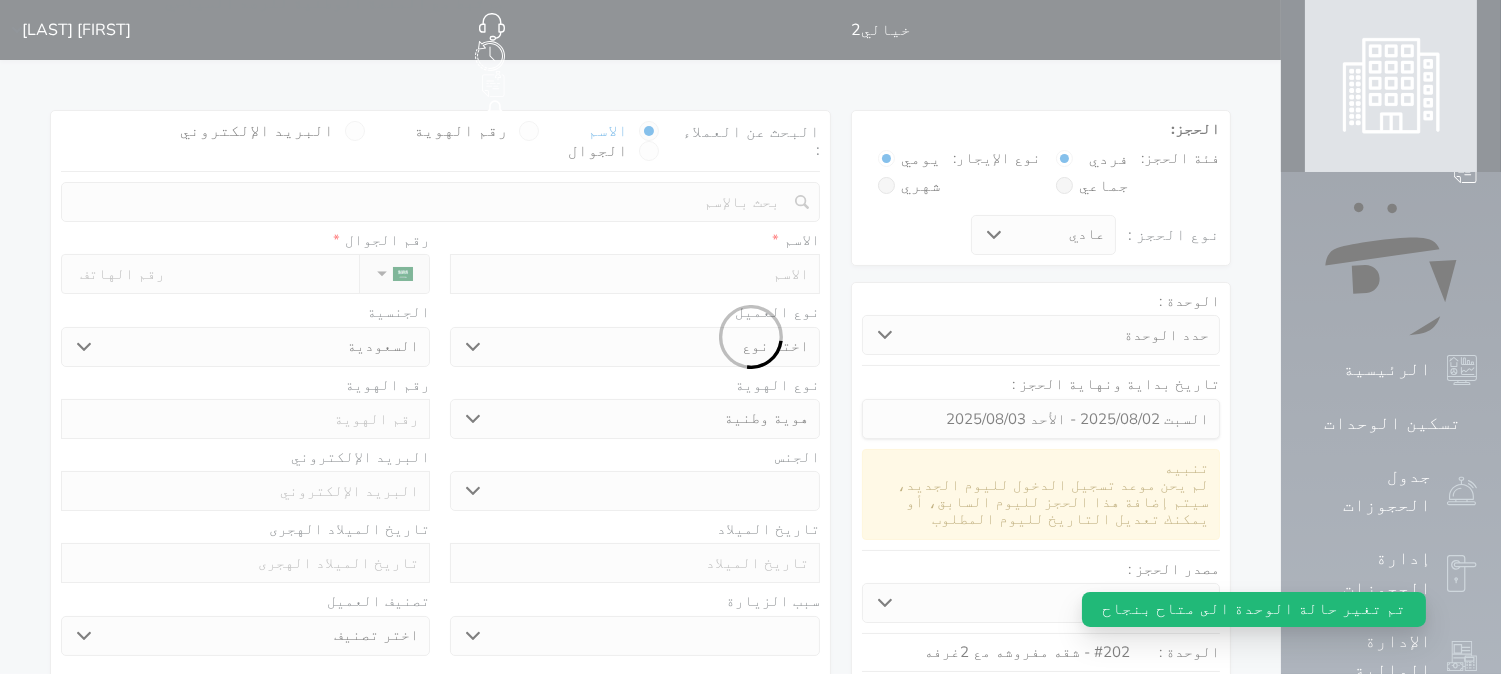 select 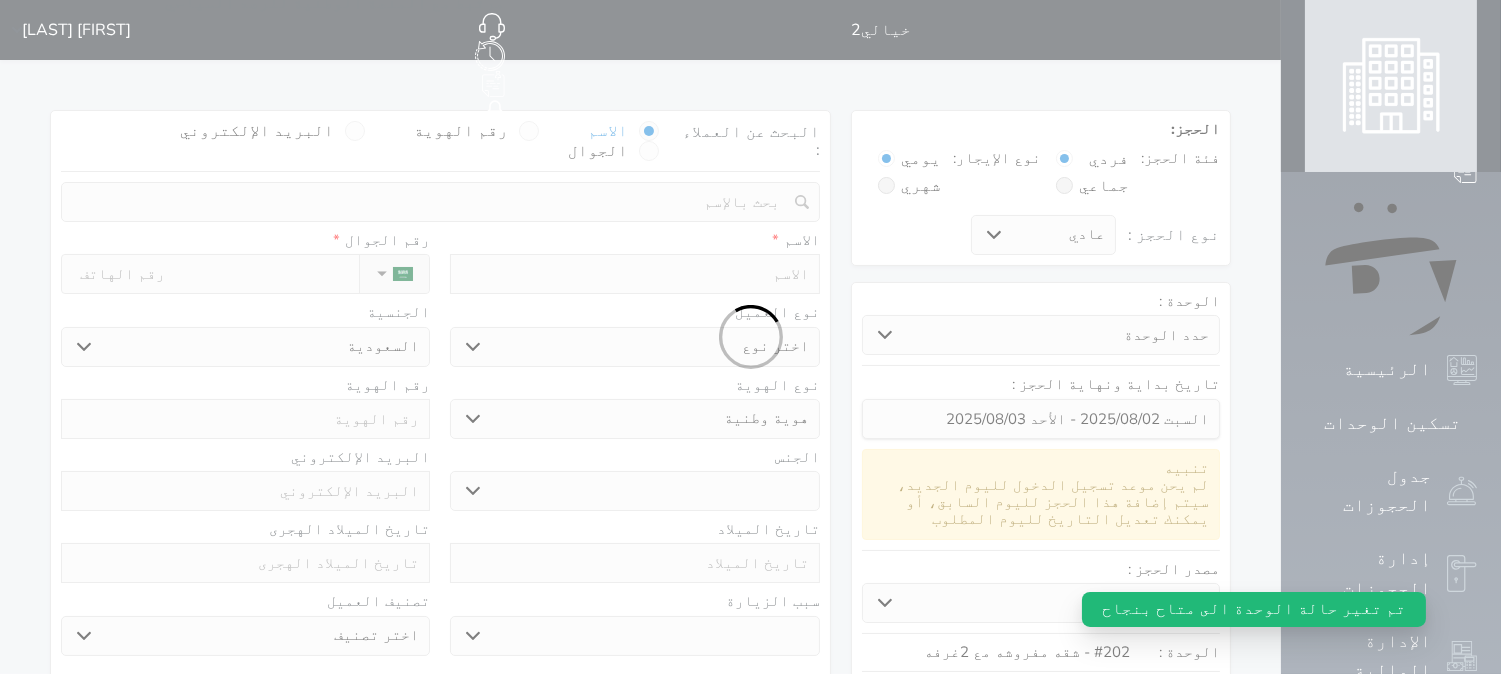 select 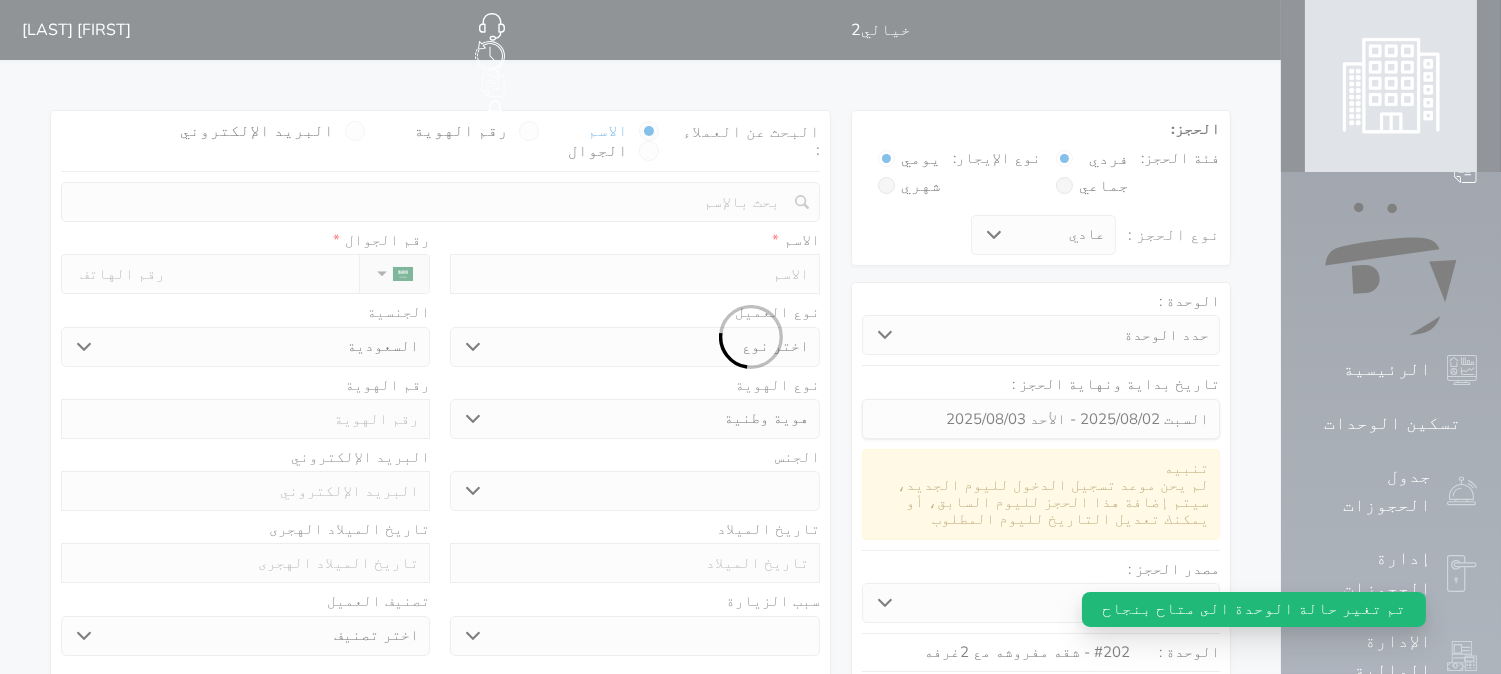 select 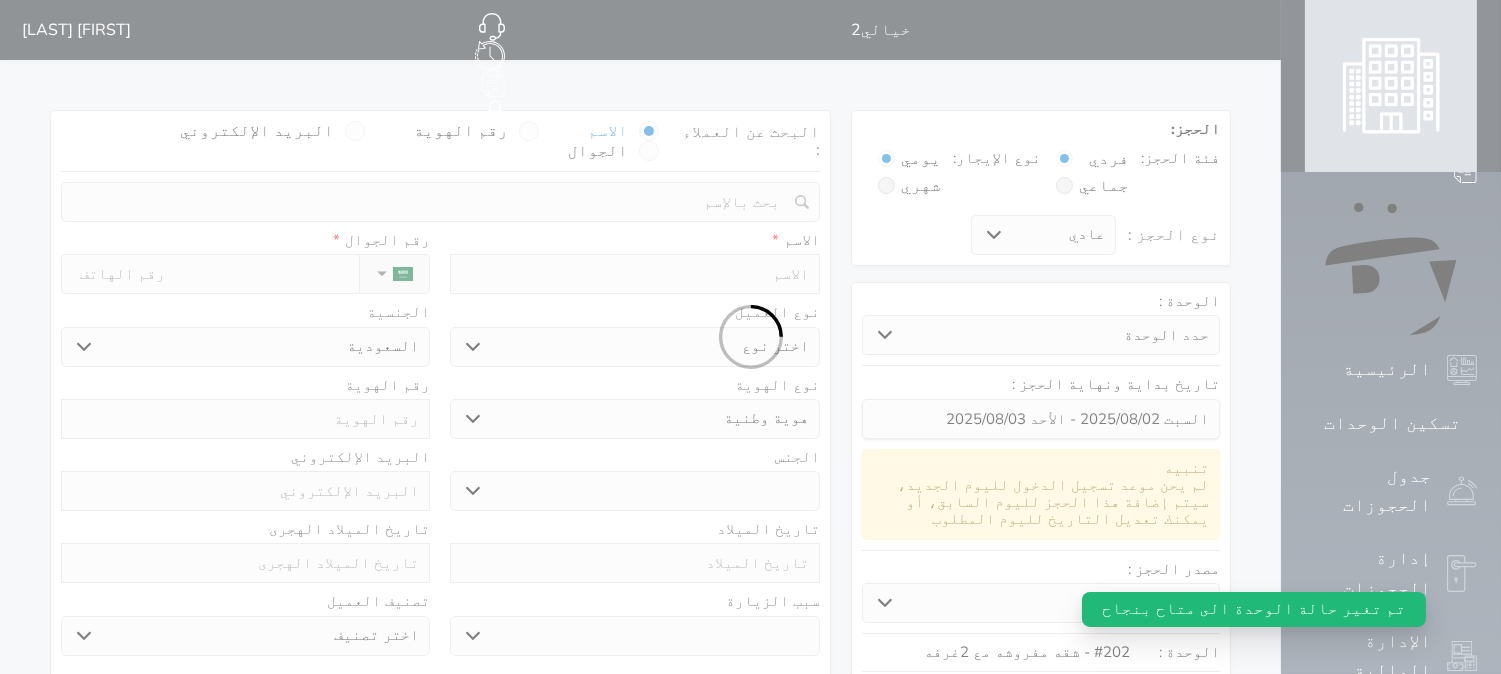 select 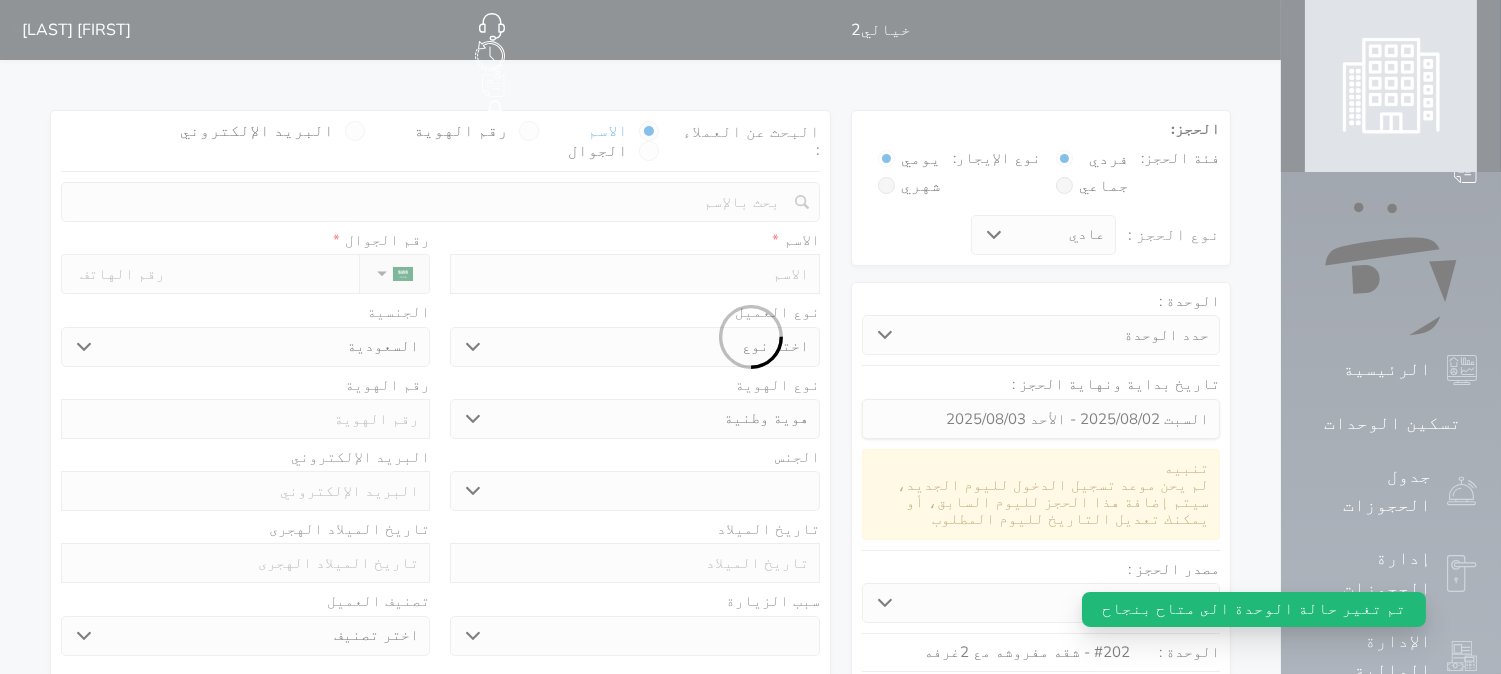 select 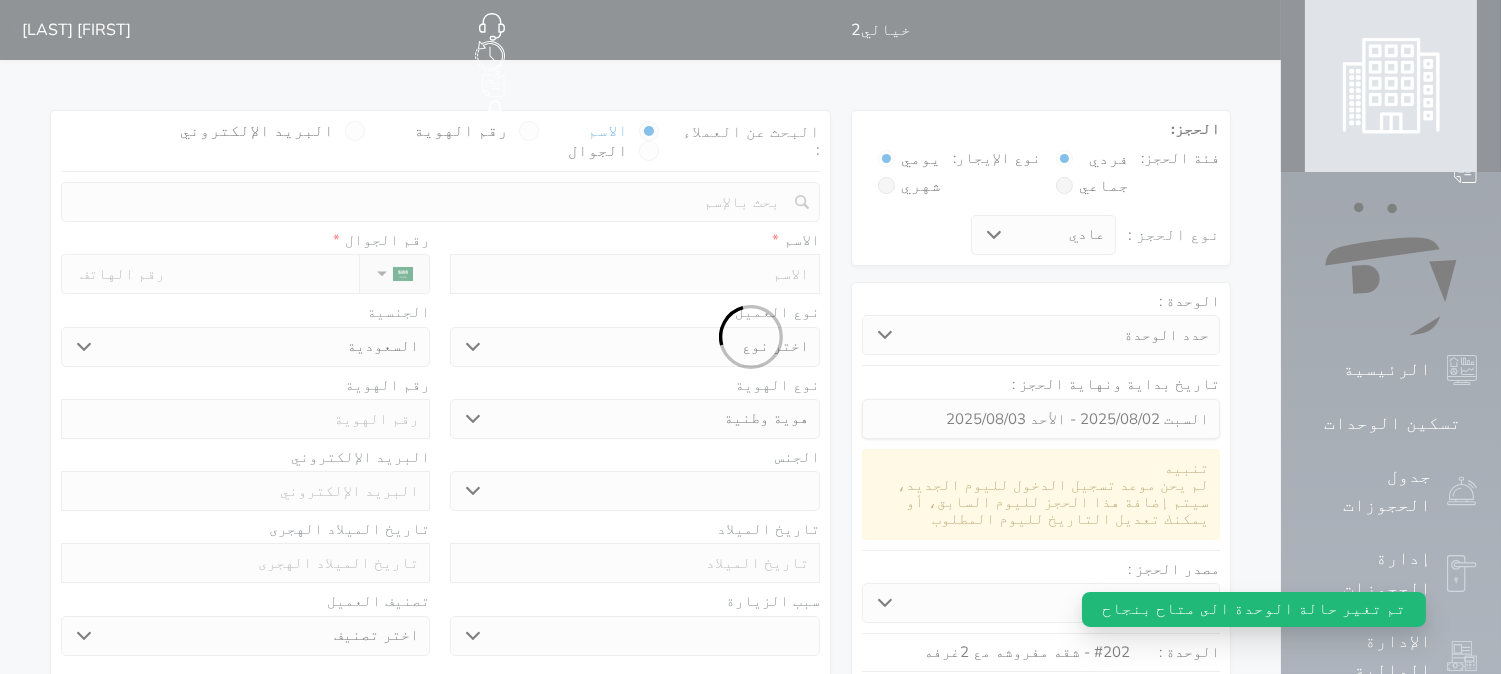 select 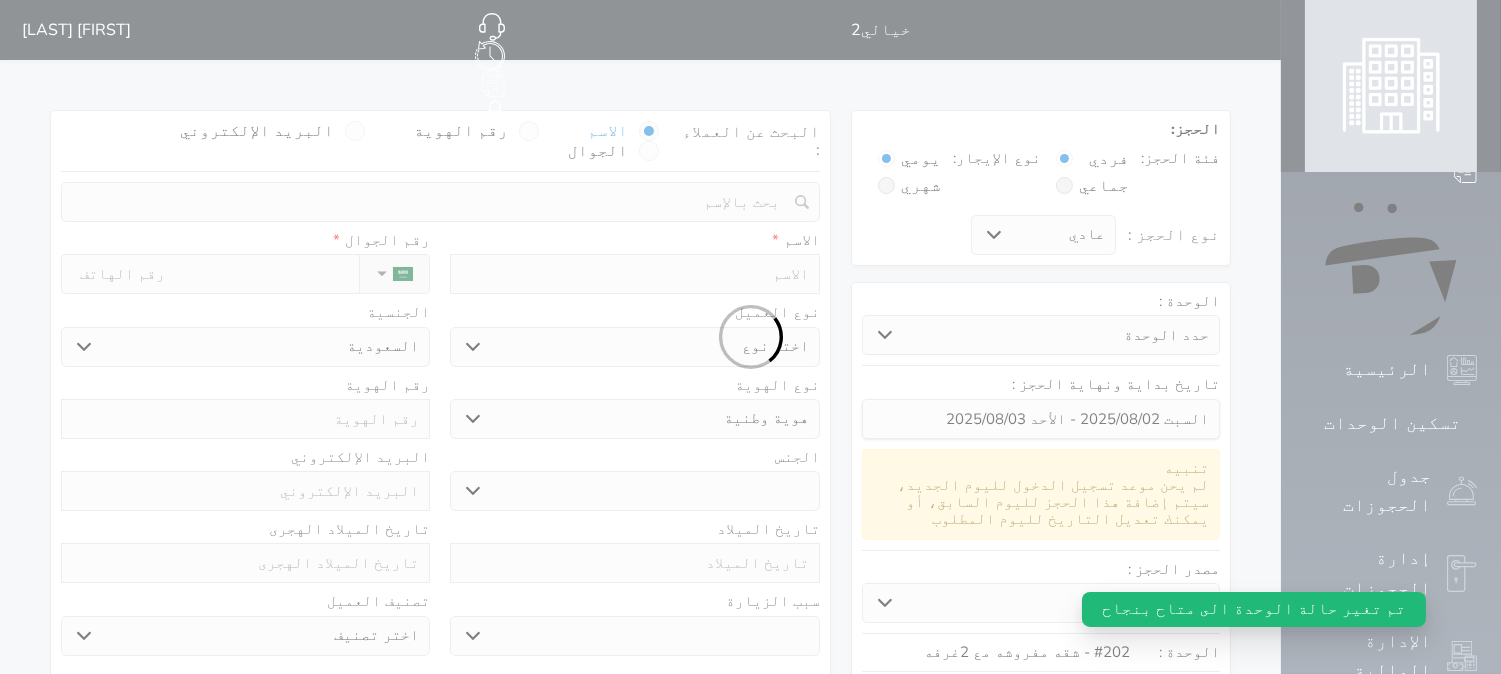 select on "1" 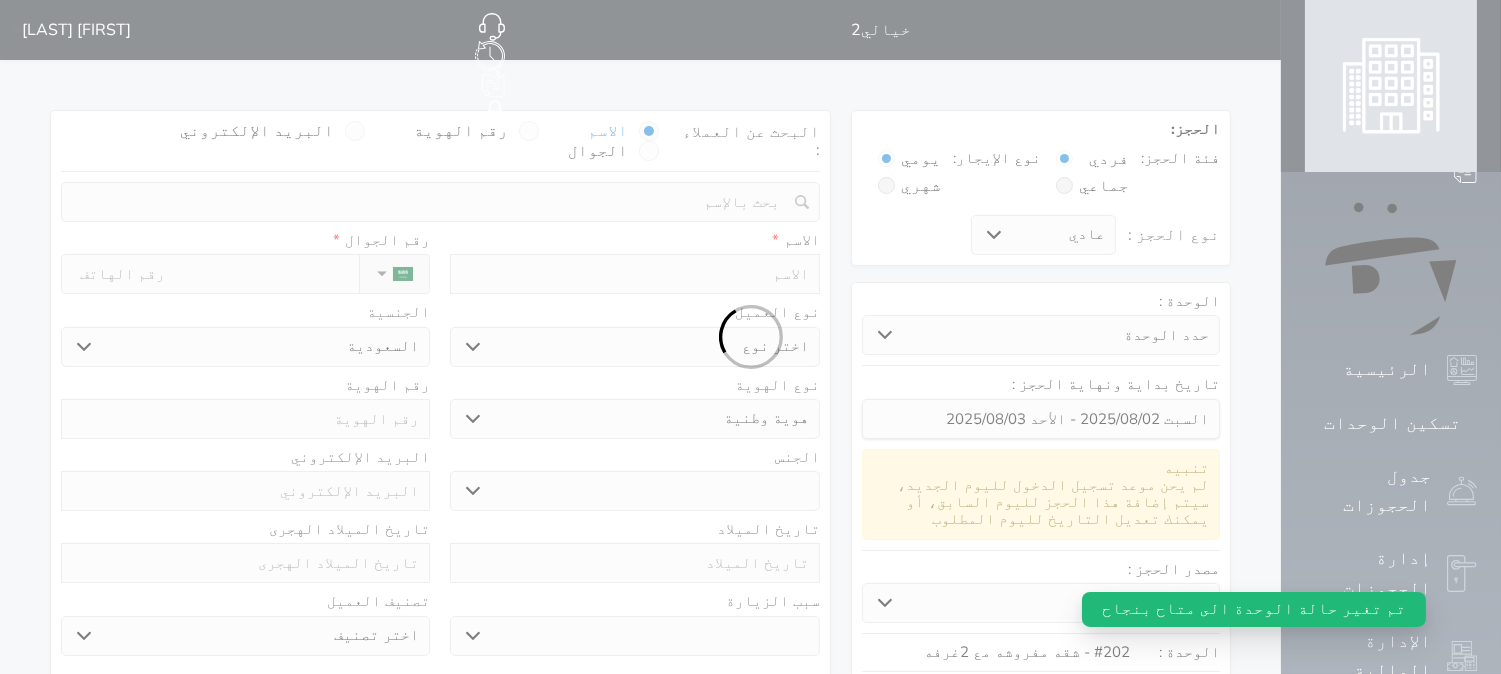 select on "7" 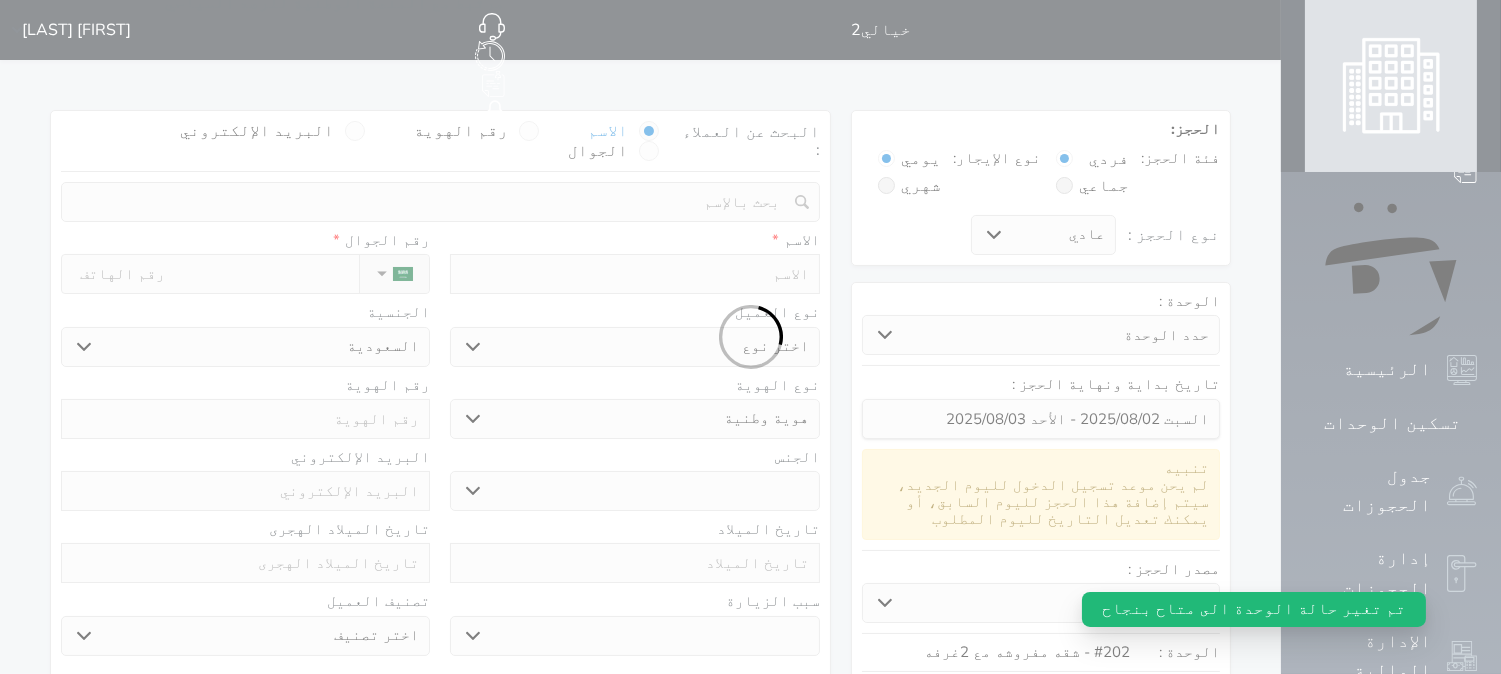 select 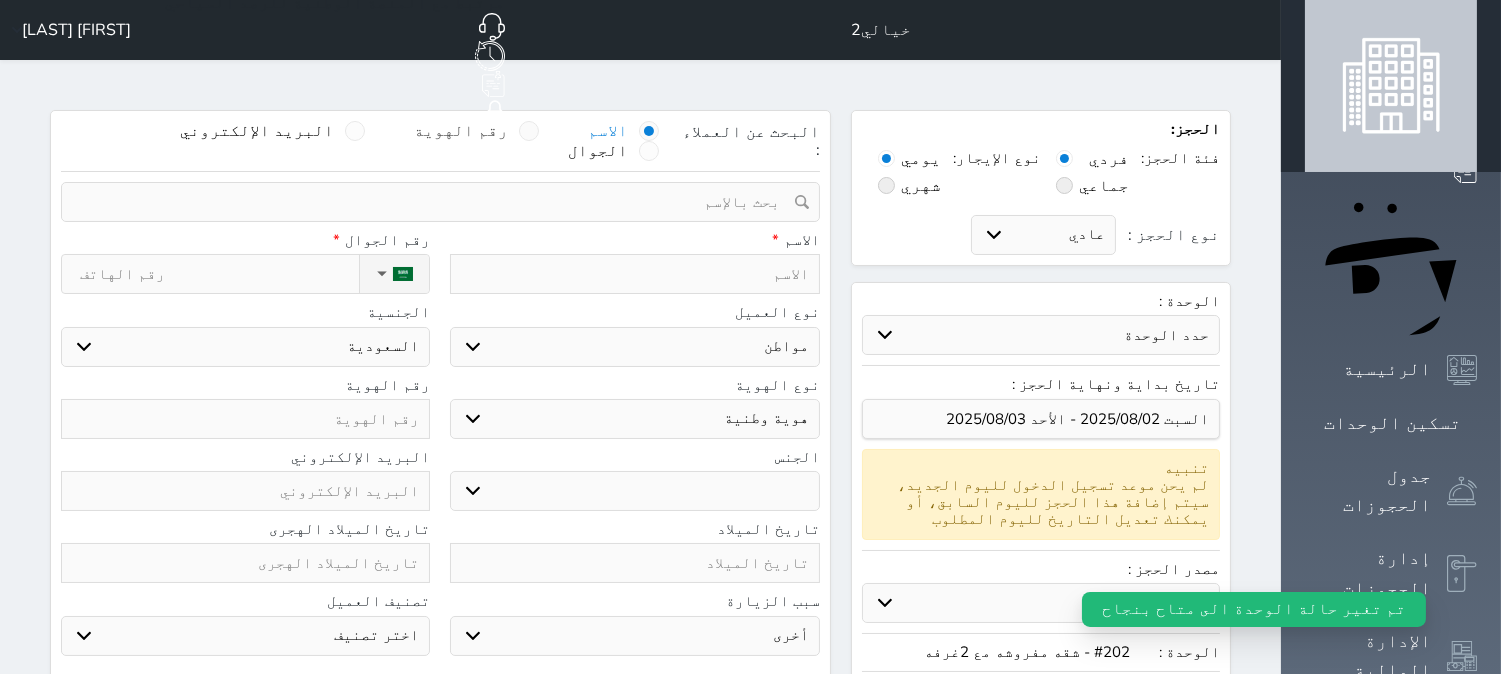 click at bounding box center (529, 131) 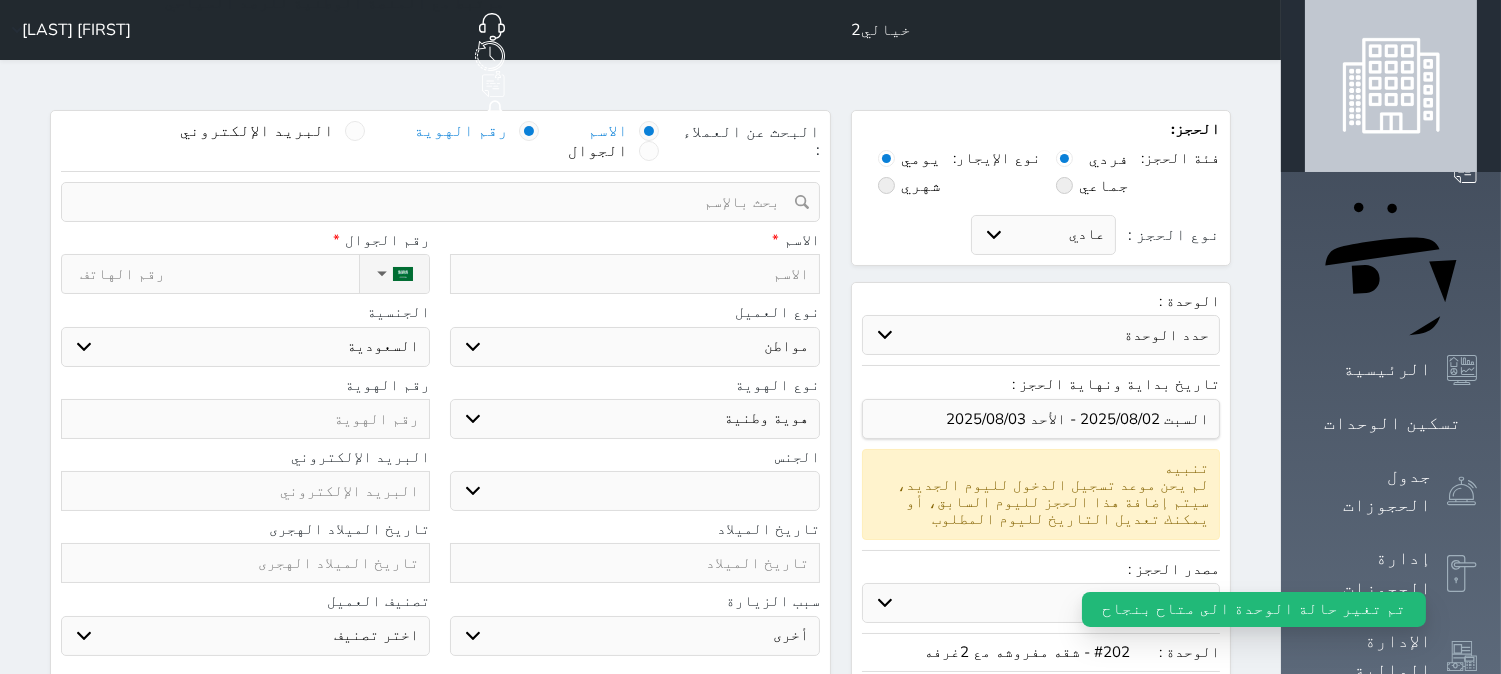 select 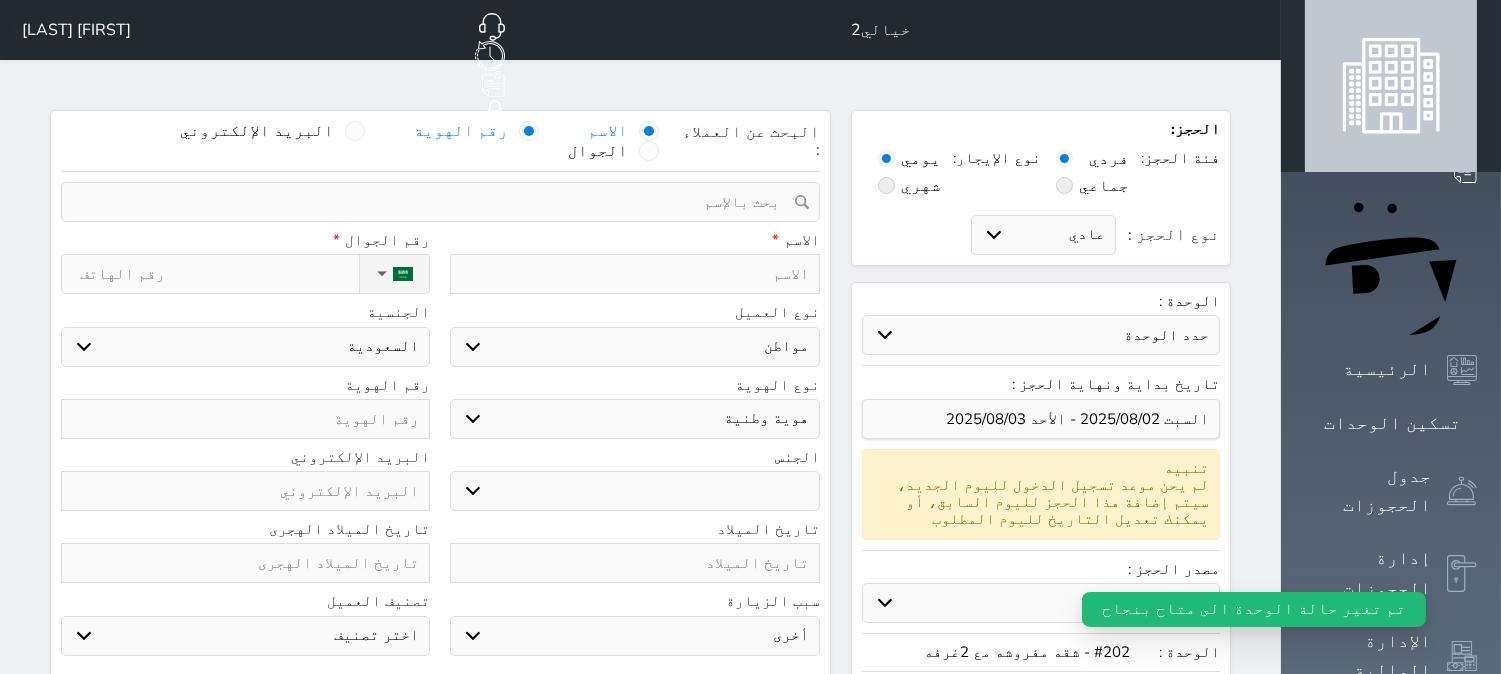 select 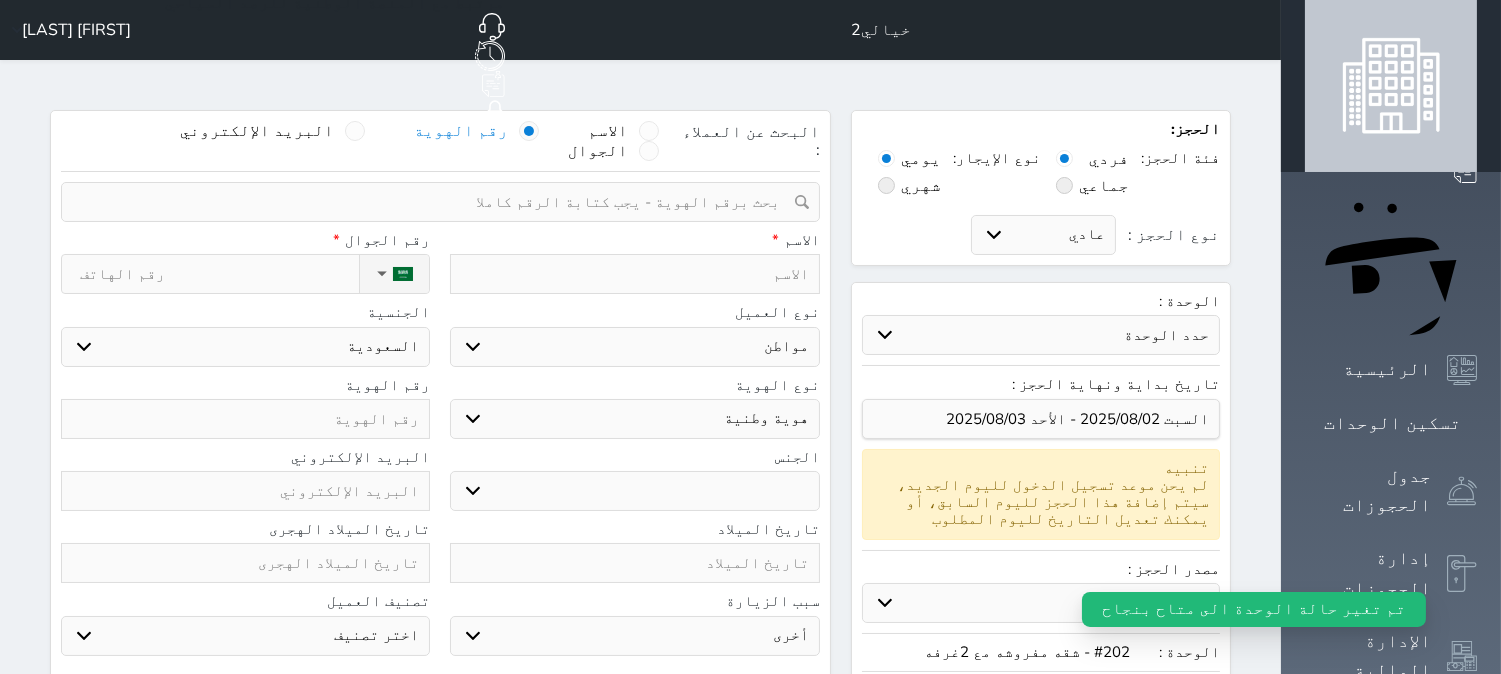click at bounding box center (433, 202) 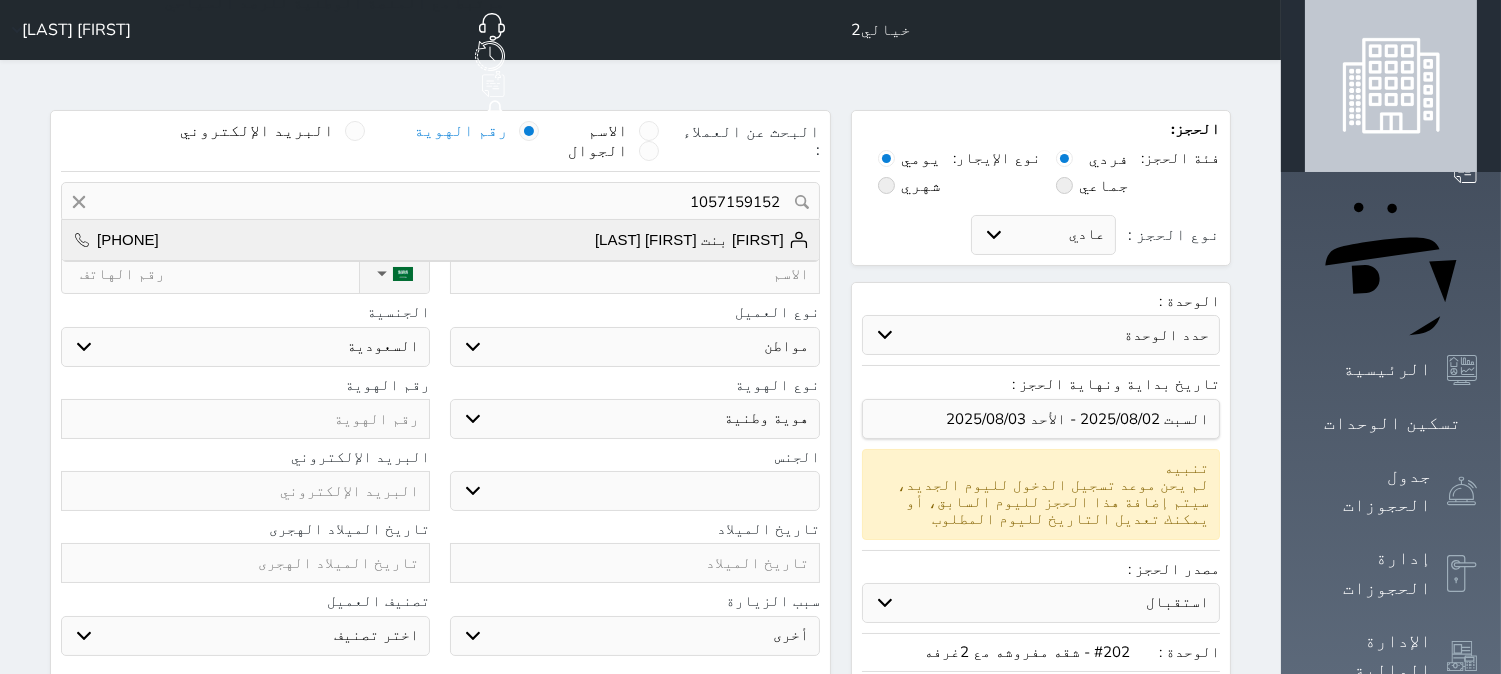 click on "[FIRST] [LAST]" at bounding box center (702, 240) 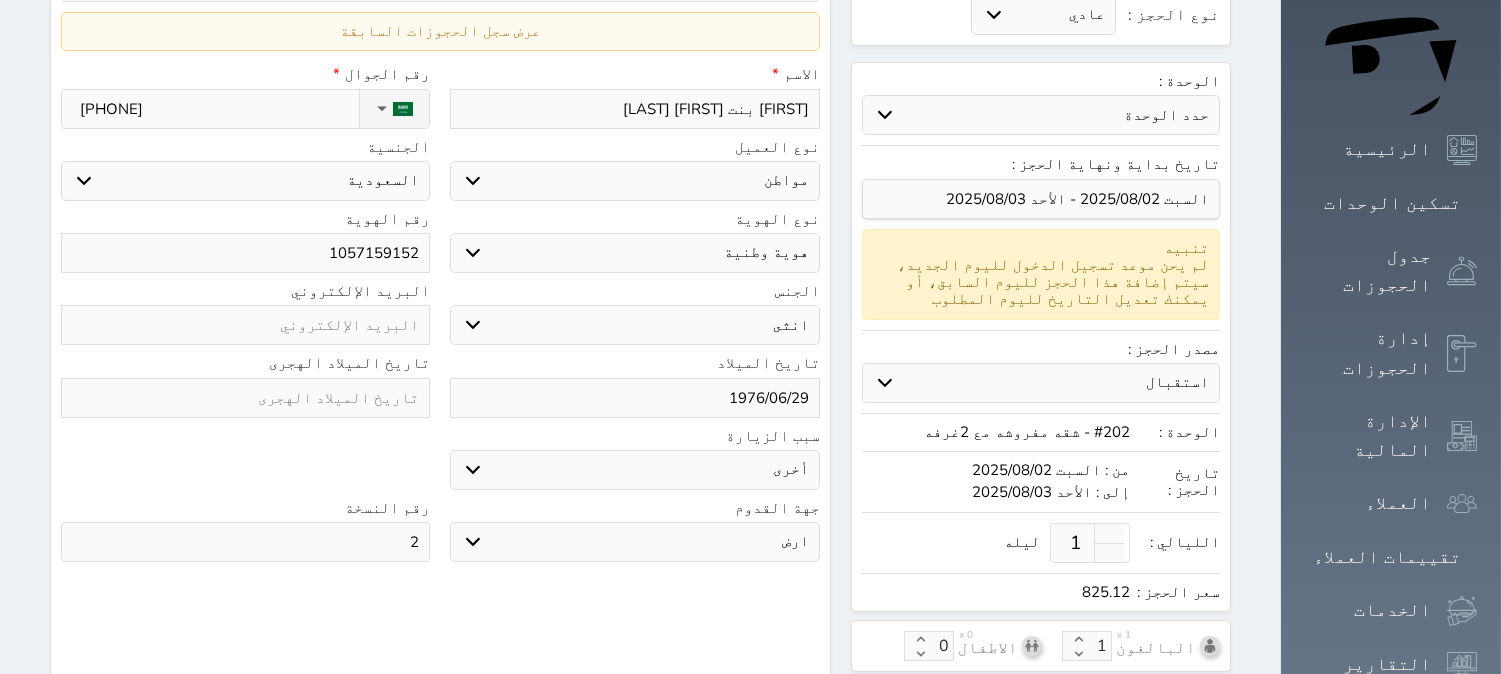 scroll, scrollTop: 222, scrollLeft: 0, axis: vertical 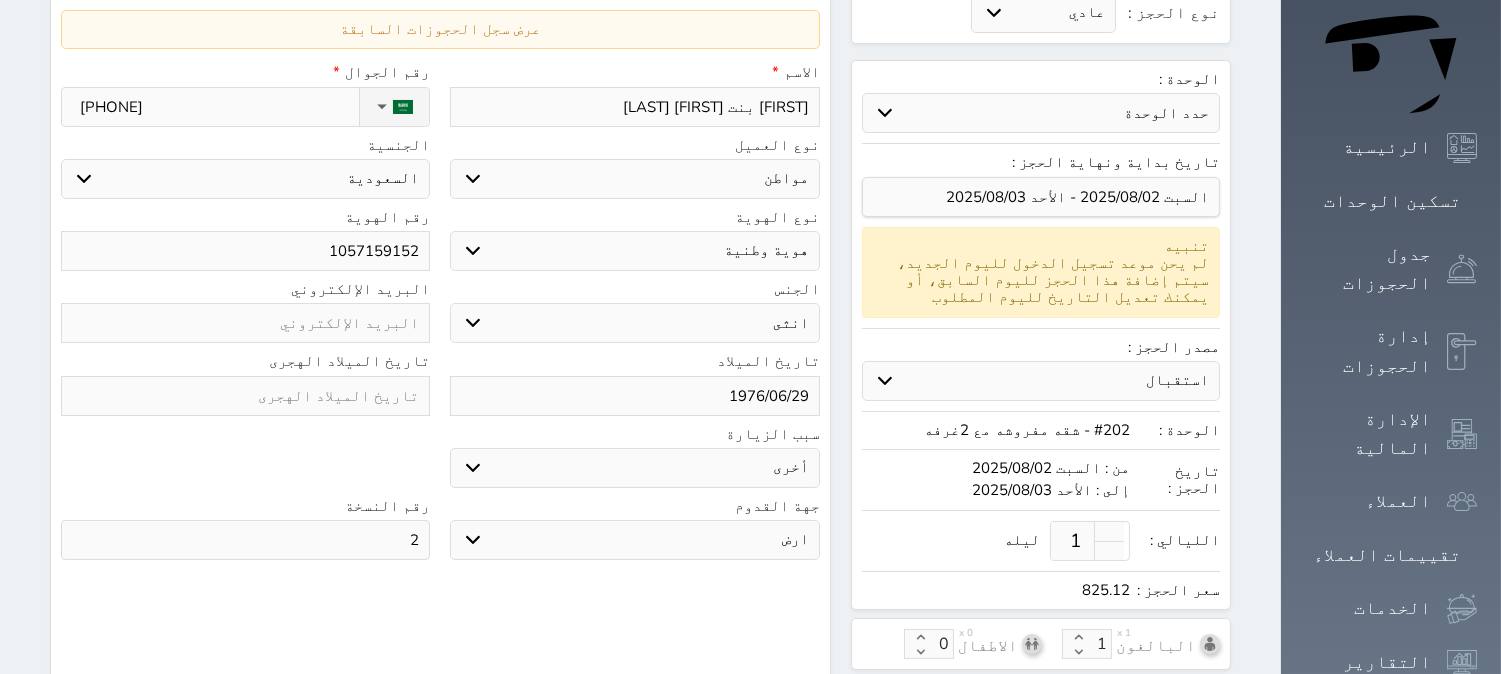 click on "1976/06/29" at bounding box center [634, 396] 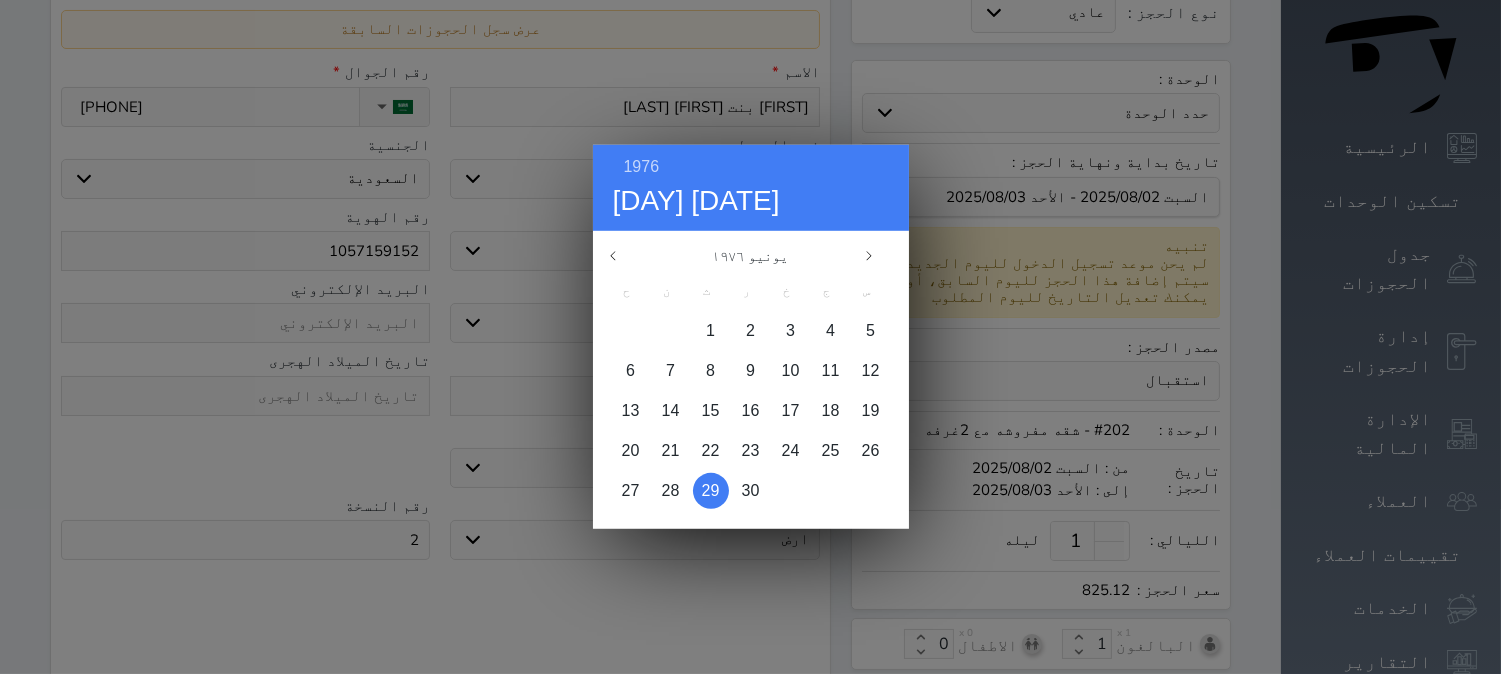 click at bounding box center [711, 491] 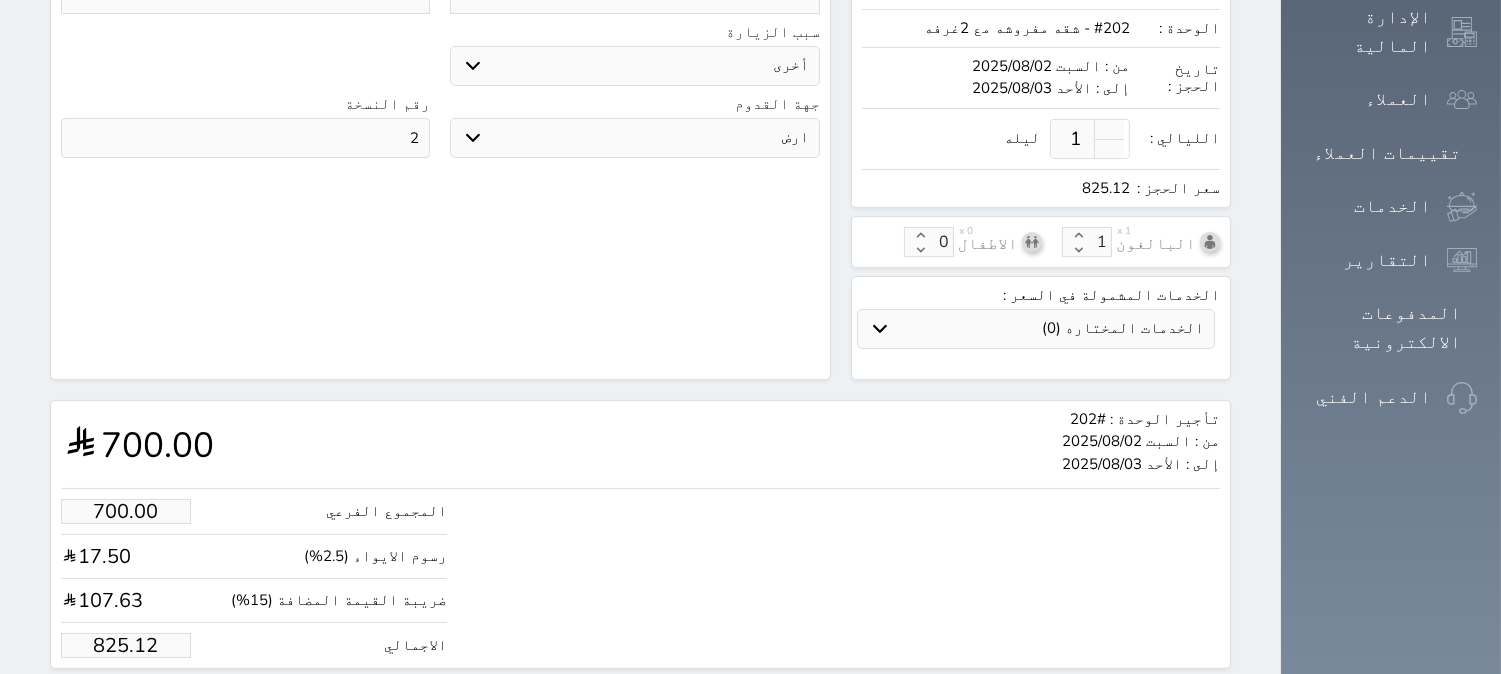 scroll, scrollTop: 644, scrollLeft: 0, axis: vertical 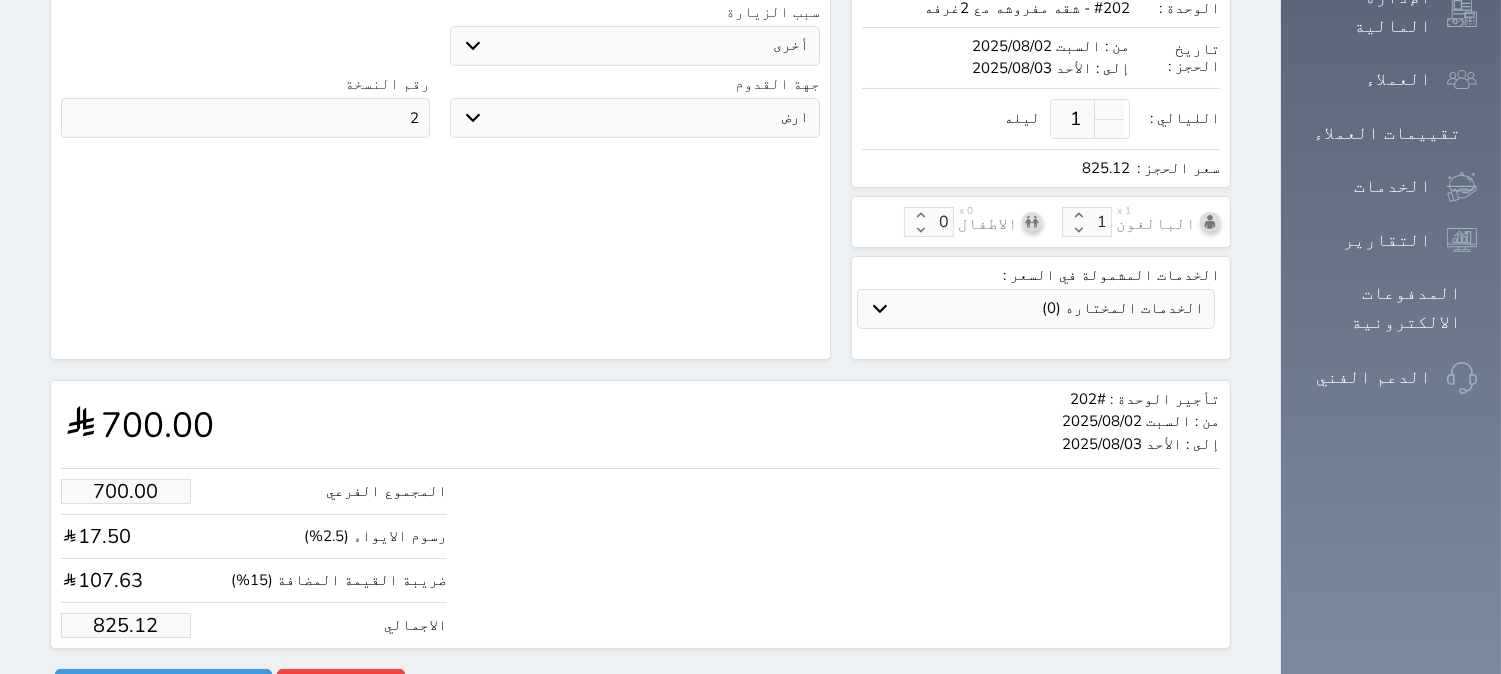 drag, startPoint x: 141, startPoint y: 576, endPoint x: 57, endPoint y: 583, distance: 84.29116 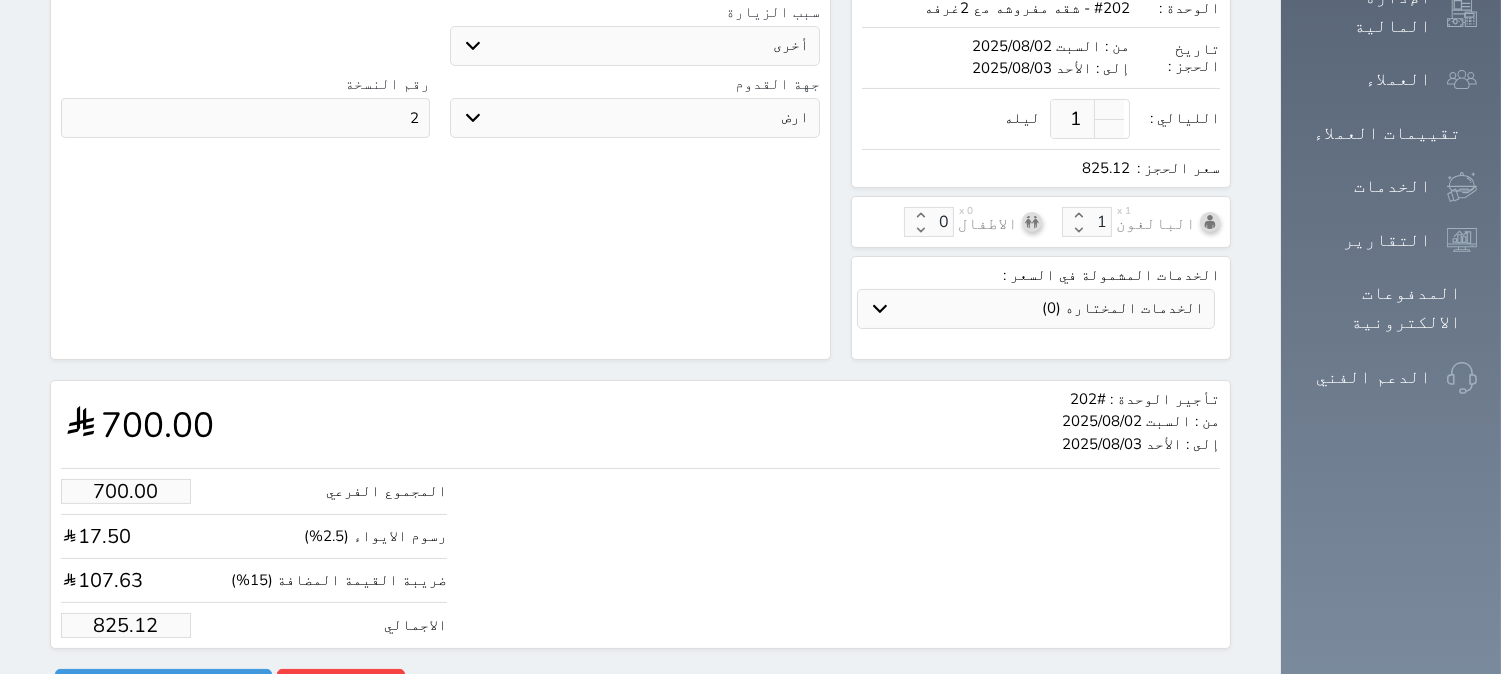 type on "4.24" 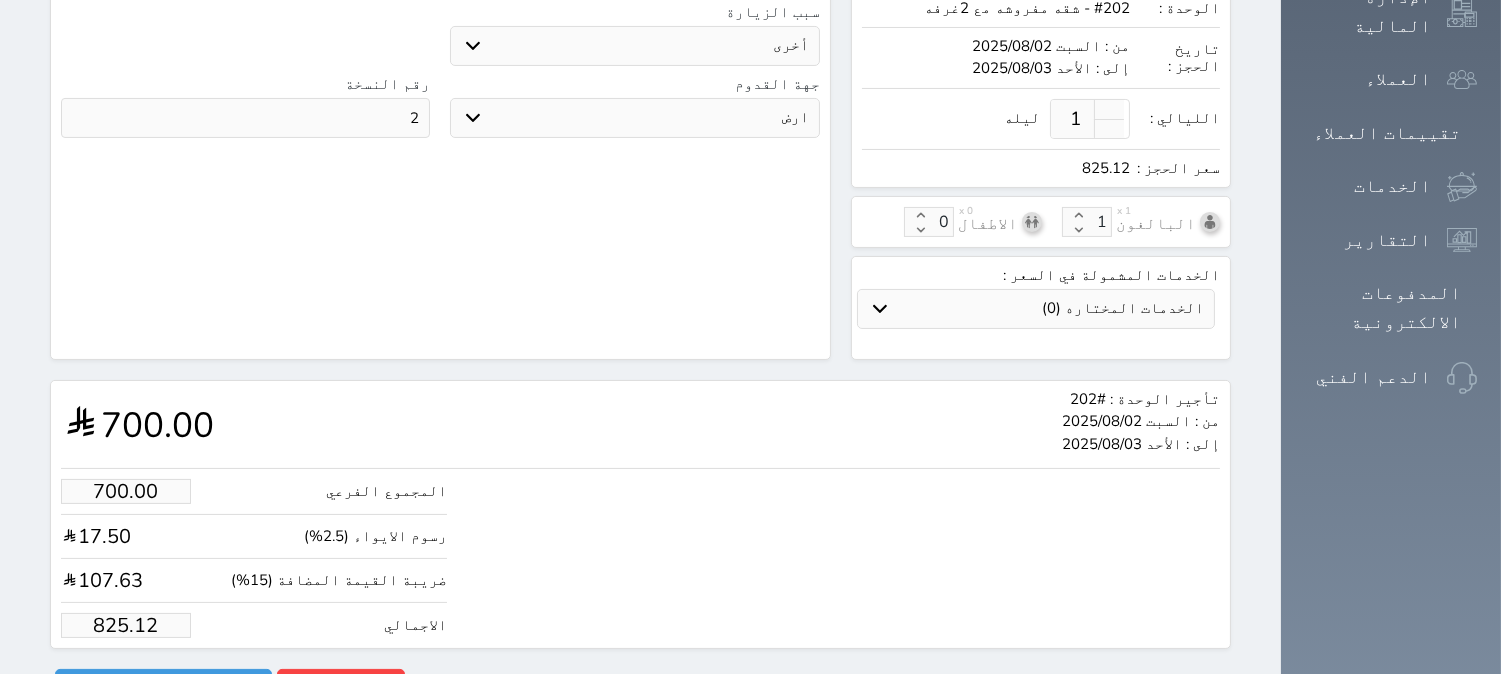 type on "5" 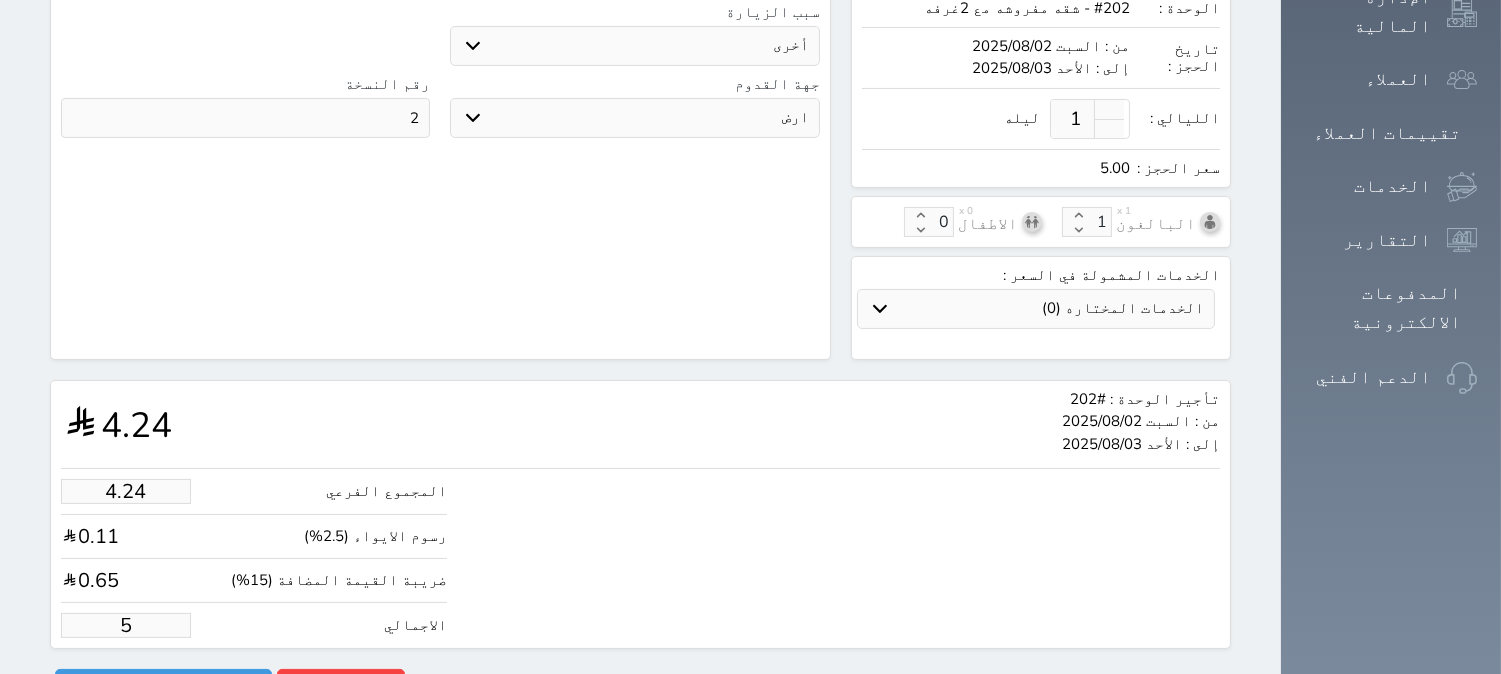 type on "42.42" 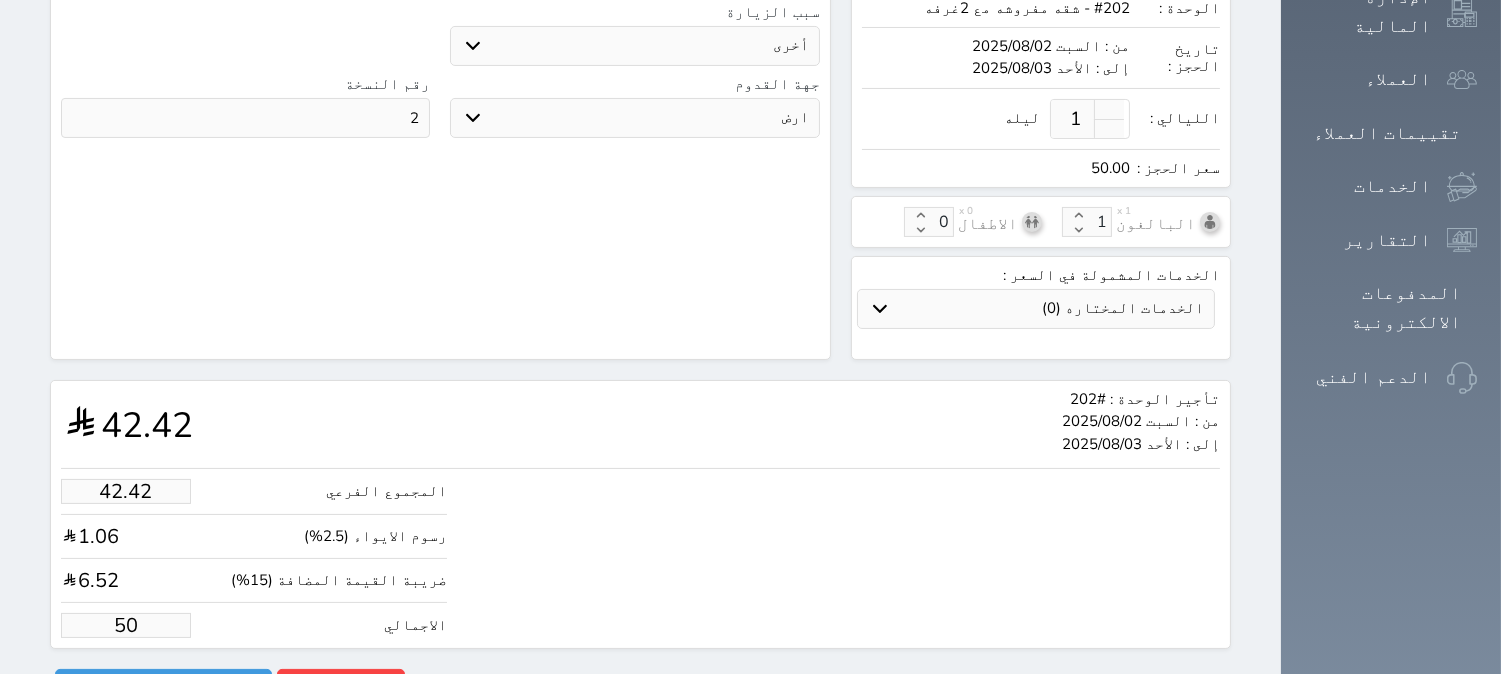 type on "424.18" 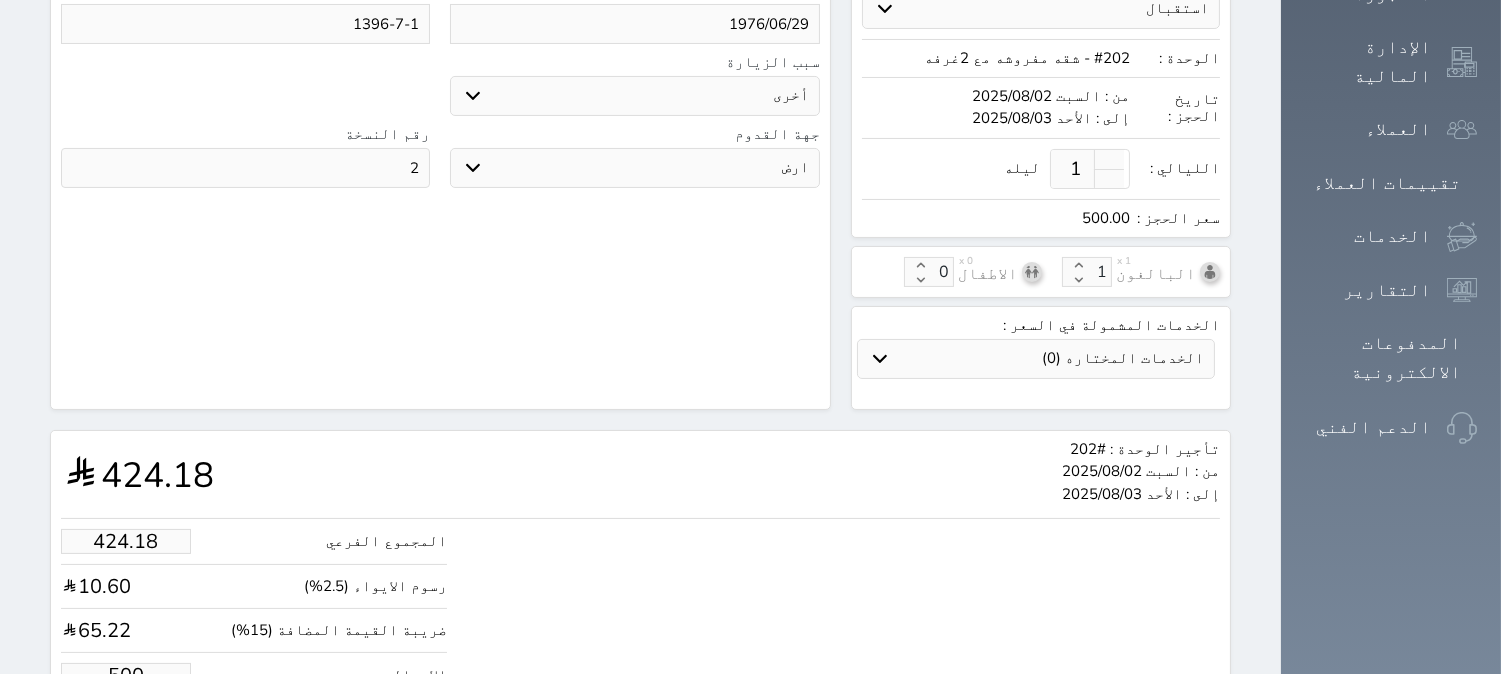 scroll, scrollTop: 644, scrollLeft: 0, axis: vertical 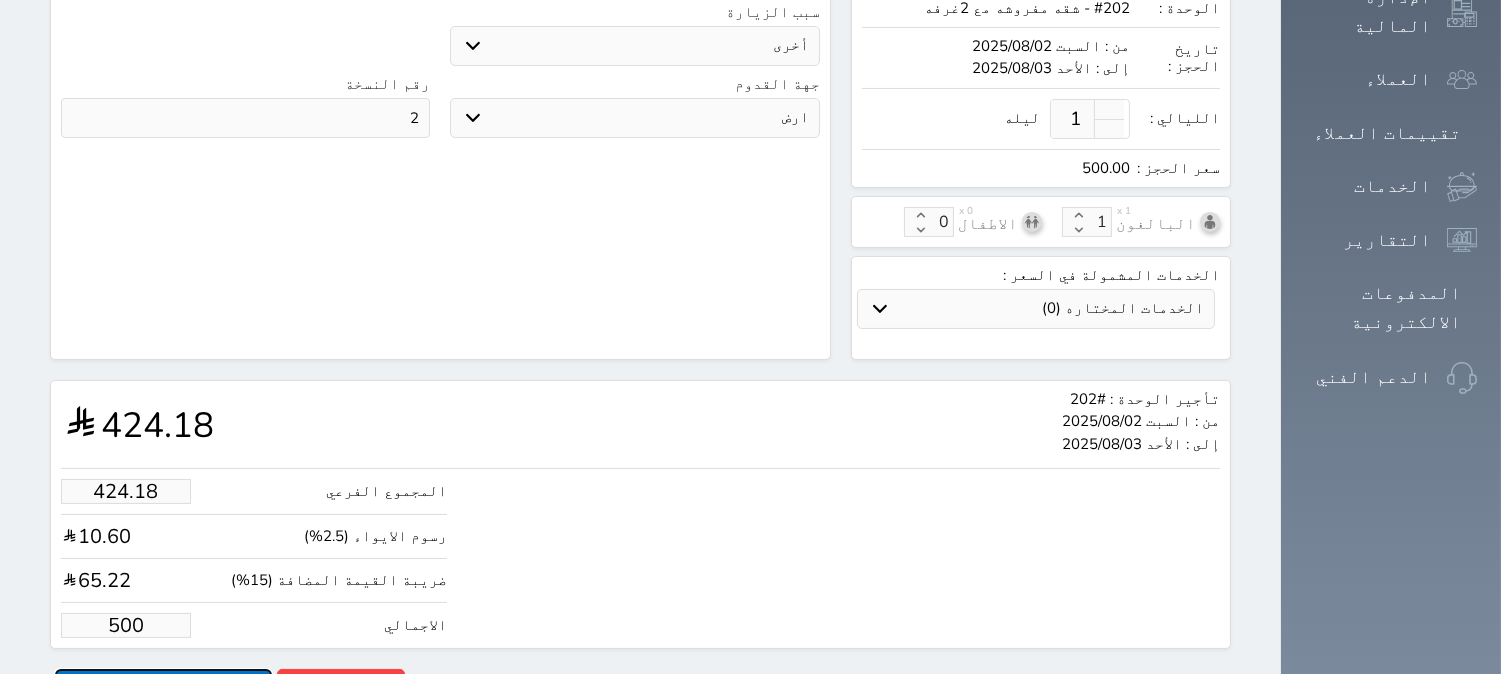type on "500.00" 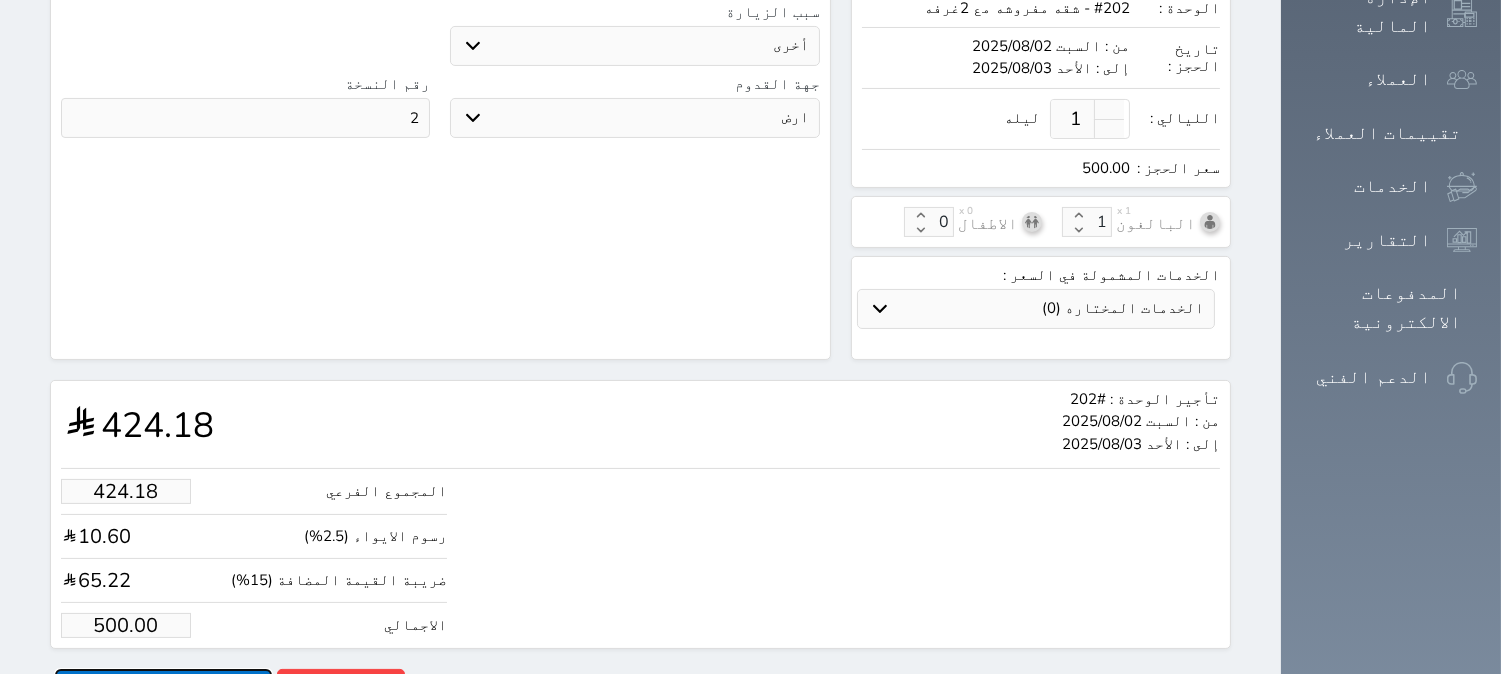 click on "حجز" at bounding box center [163, 686] 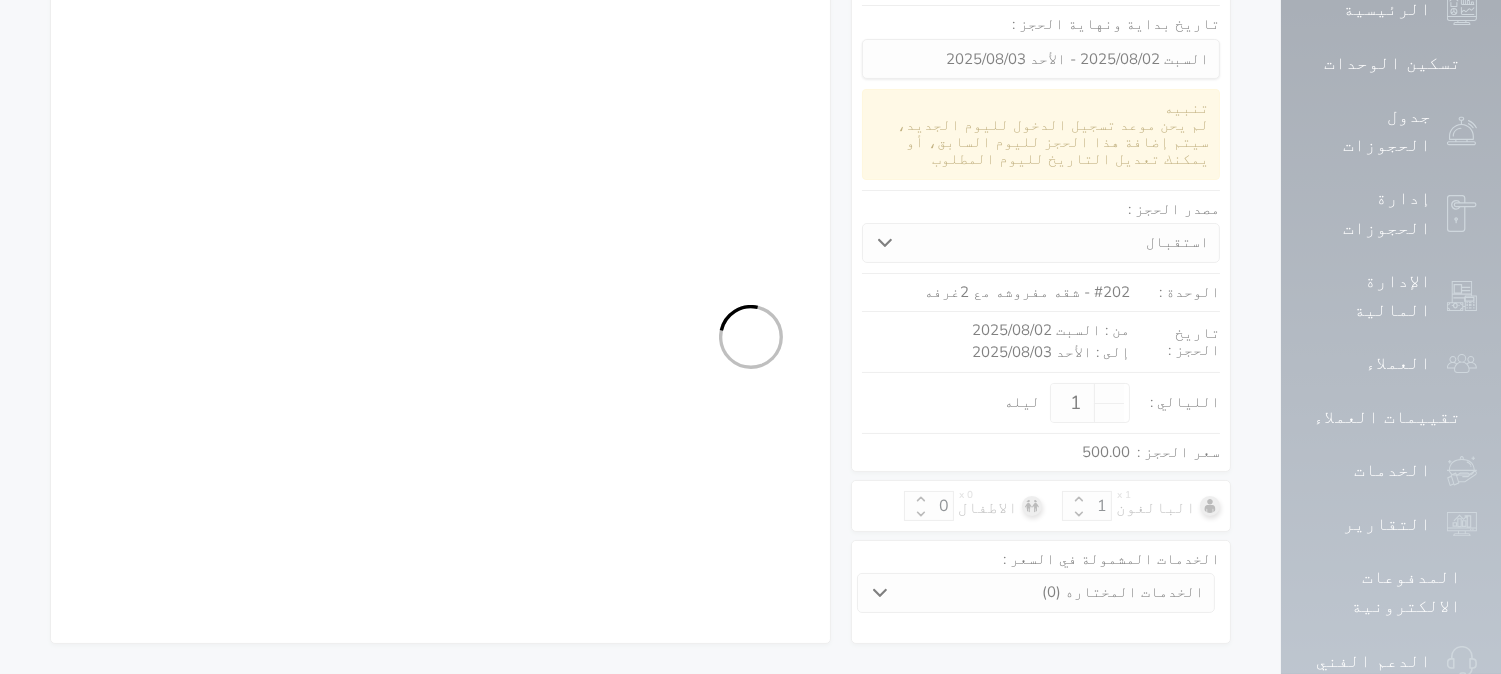 select on "1" 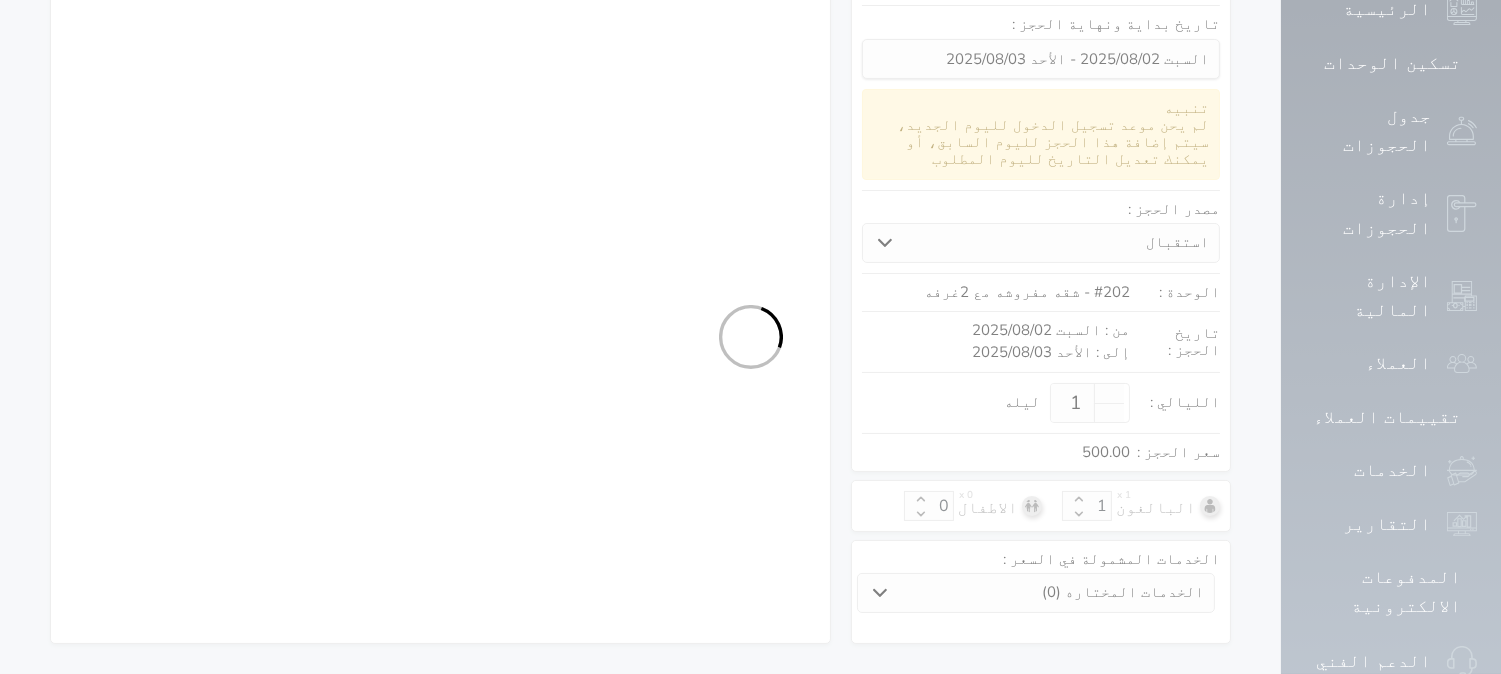select on "113" 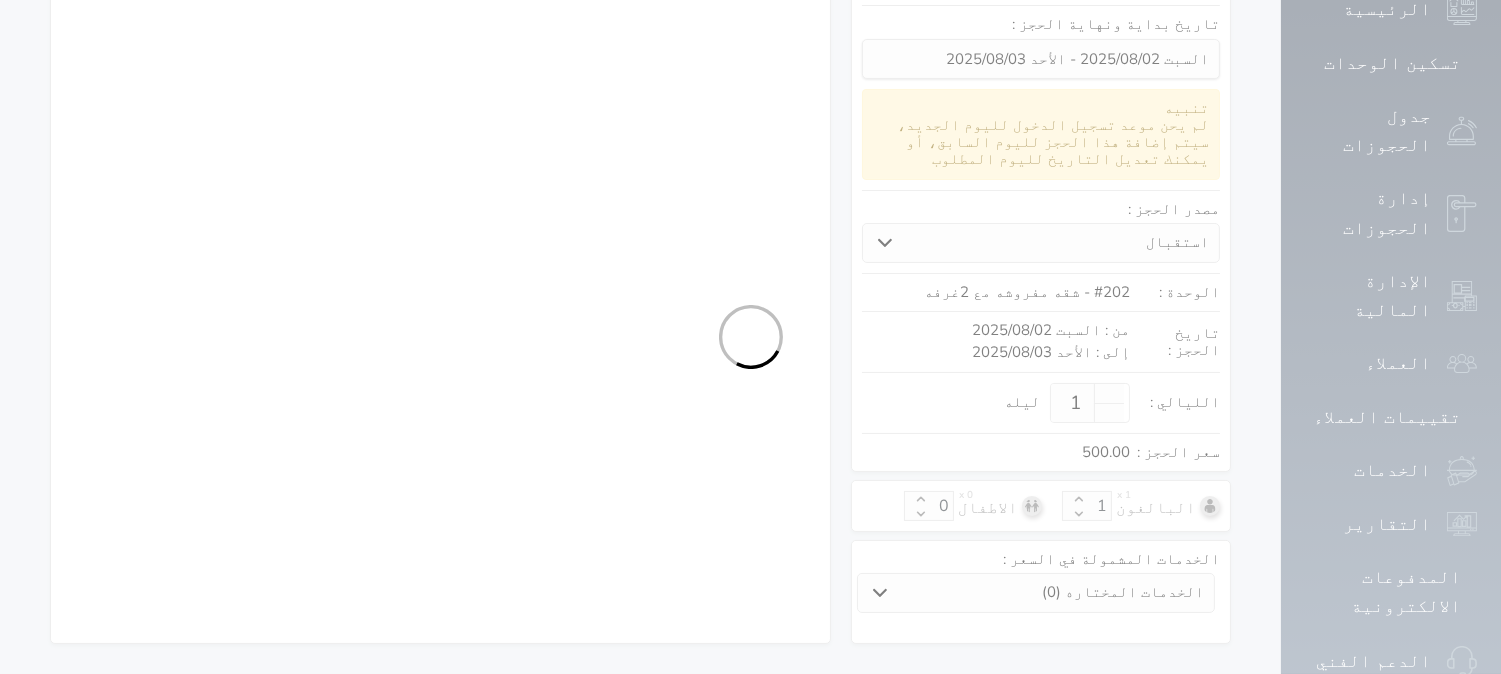 select on "1" 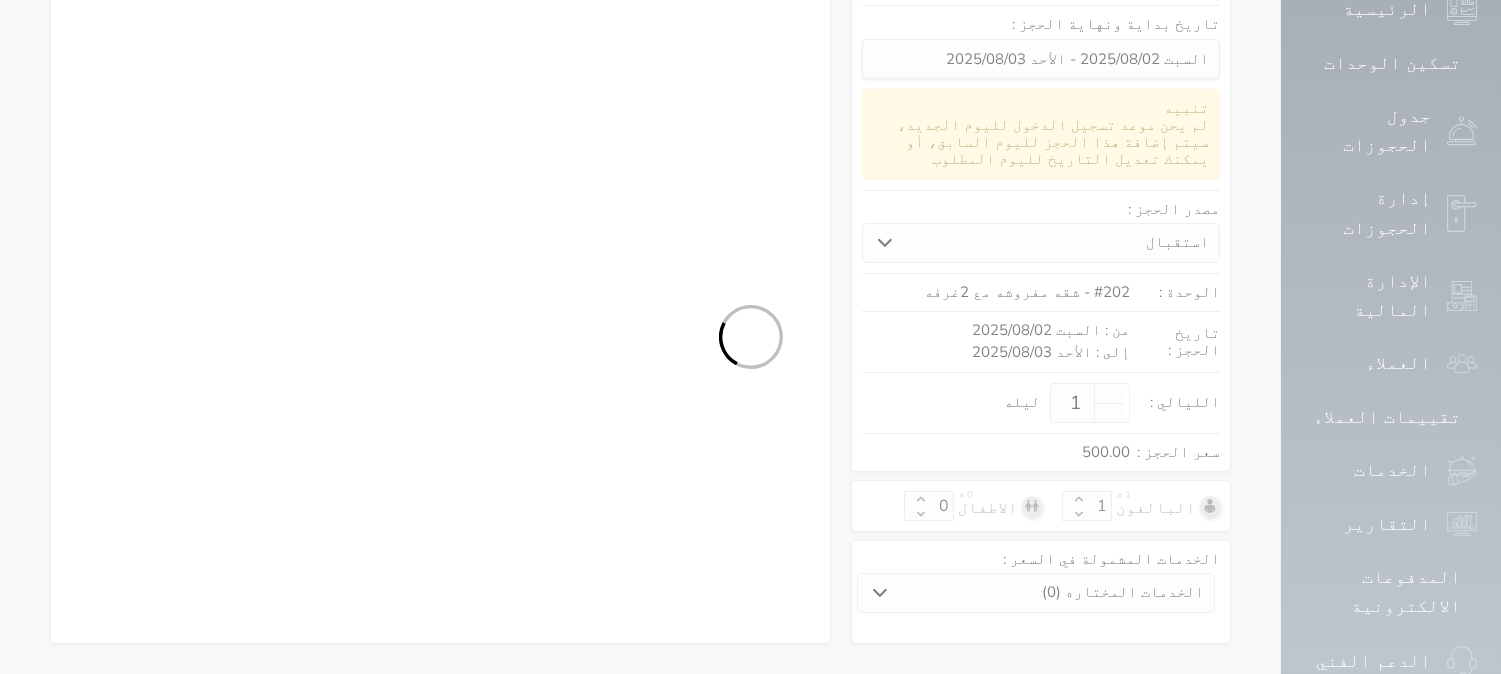 select on "female" 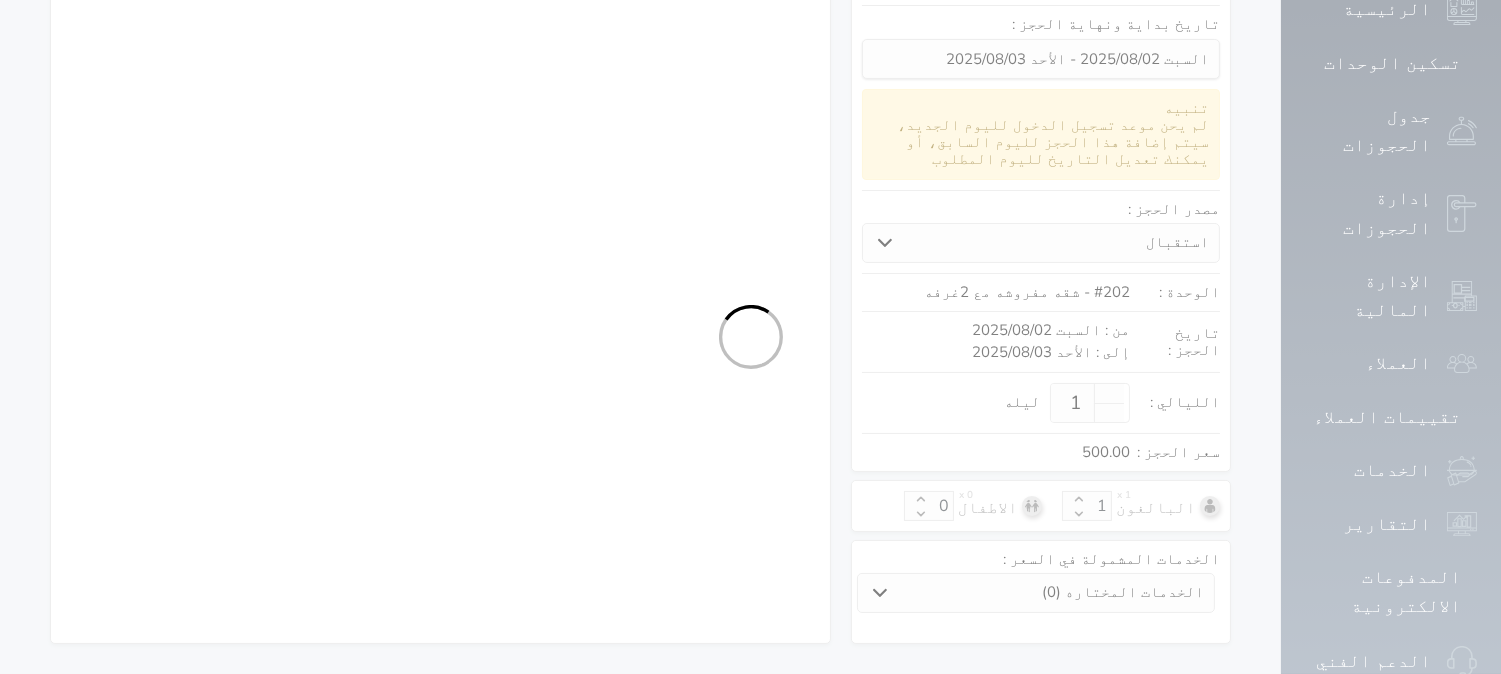 select on "7" 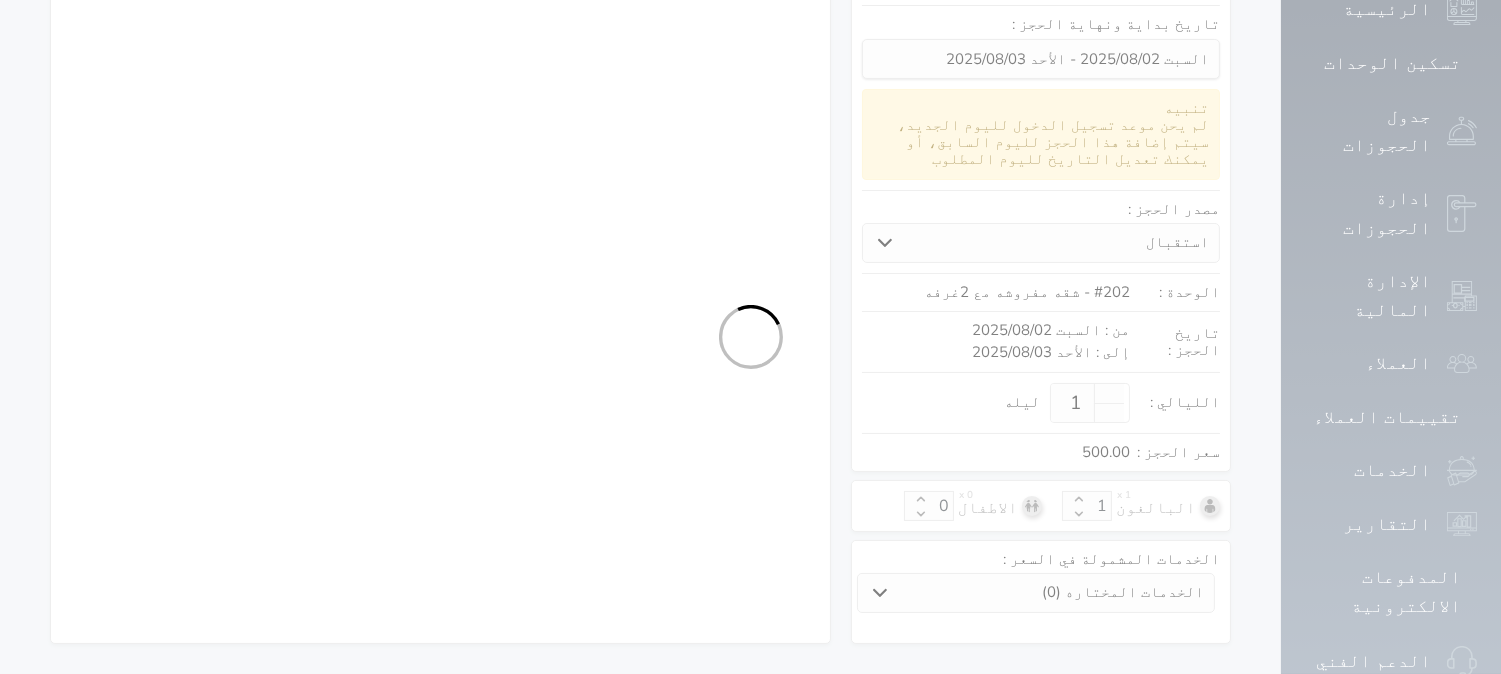 select on "9" 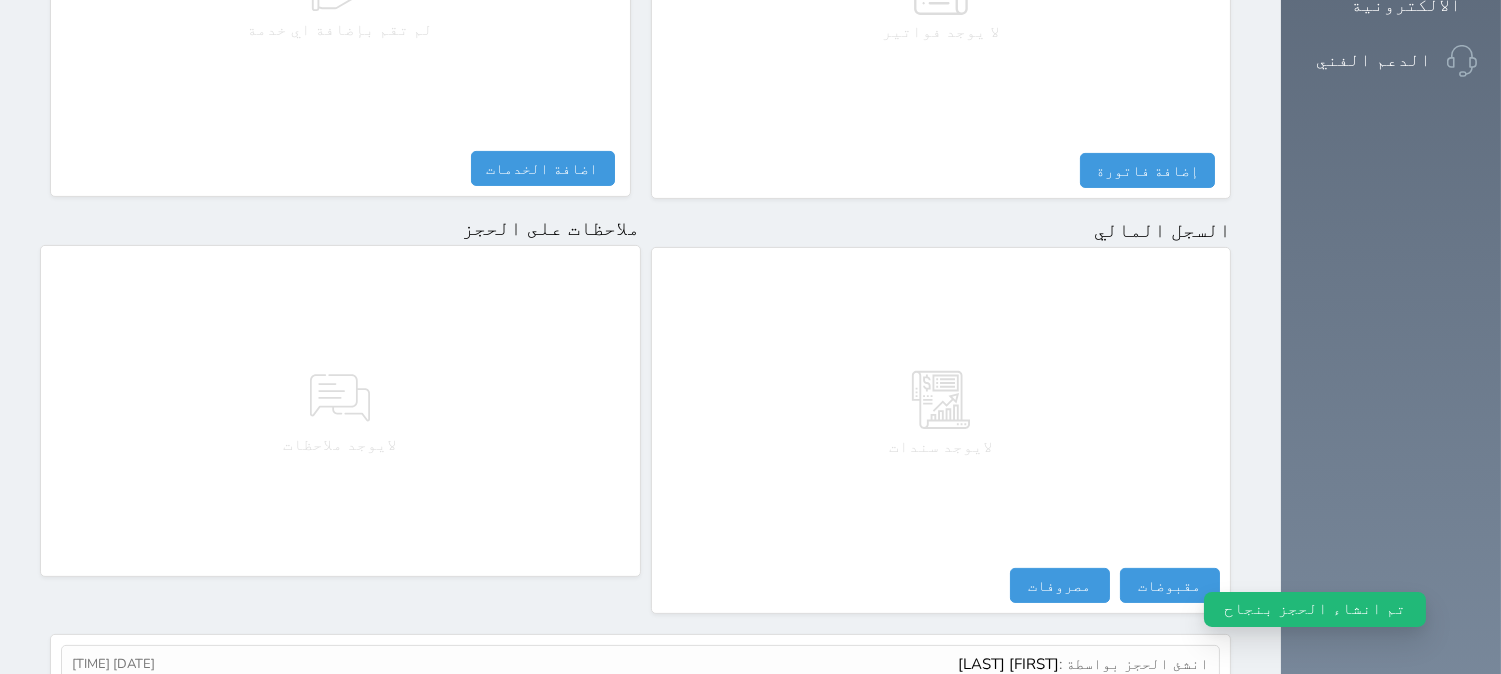 scroll, scrollTop: 1000, scrollLeft: 0, axis: vertical 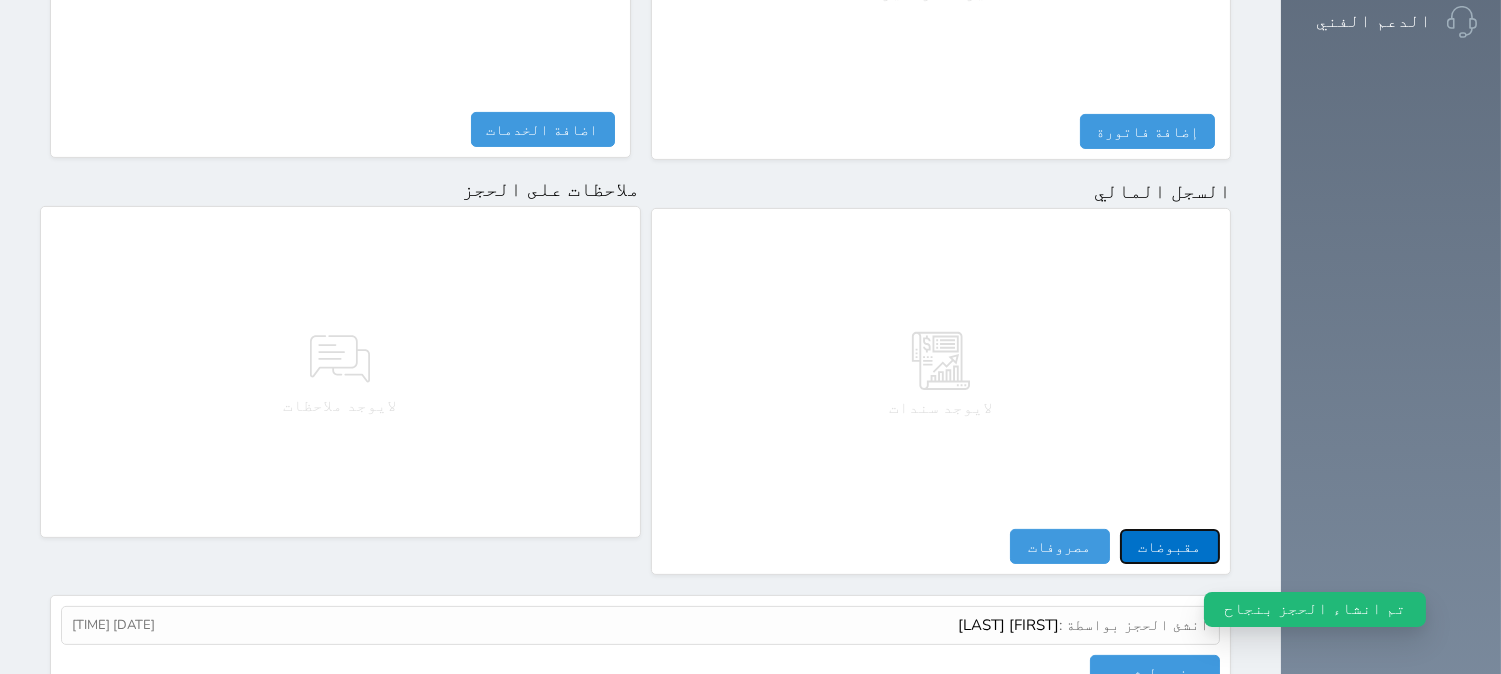click on "مقبوضات" at bounding box center [1170, 546] 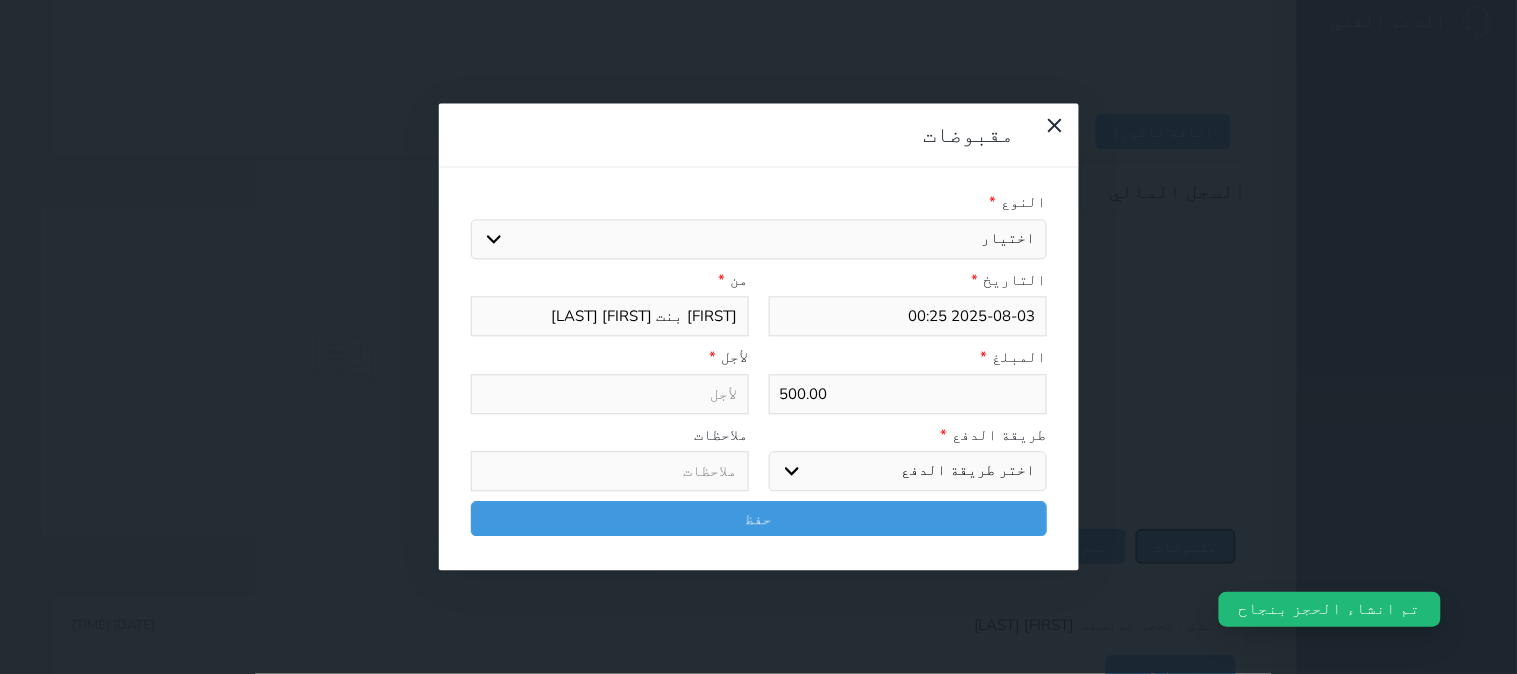 select 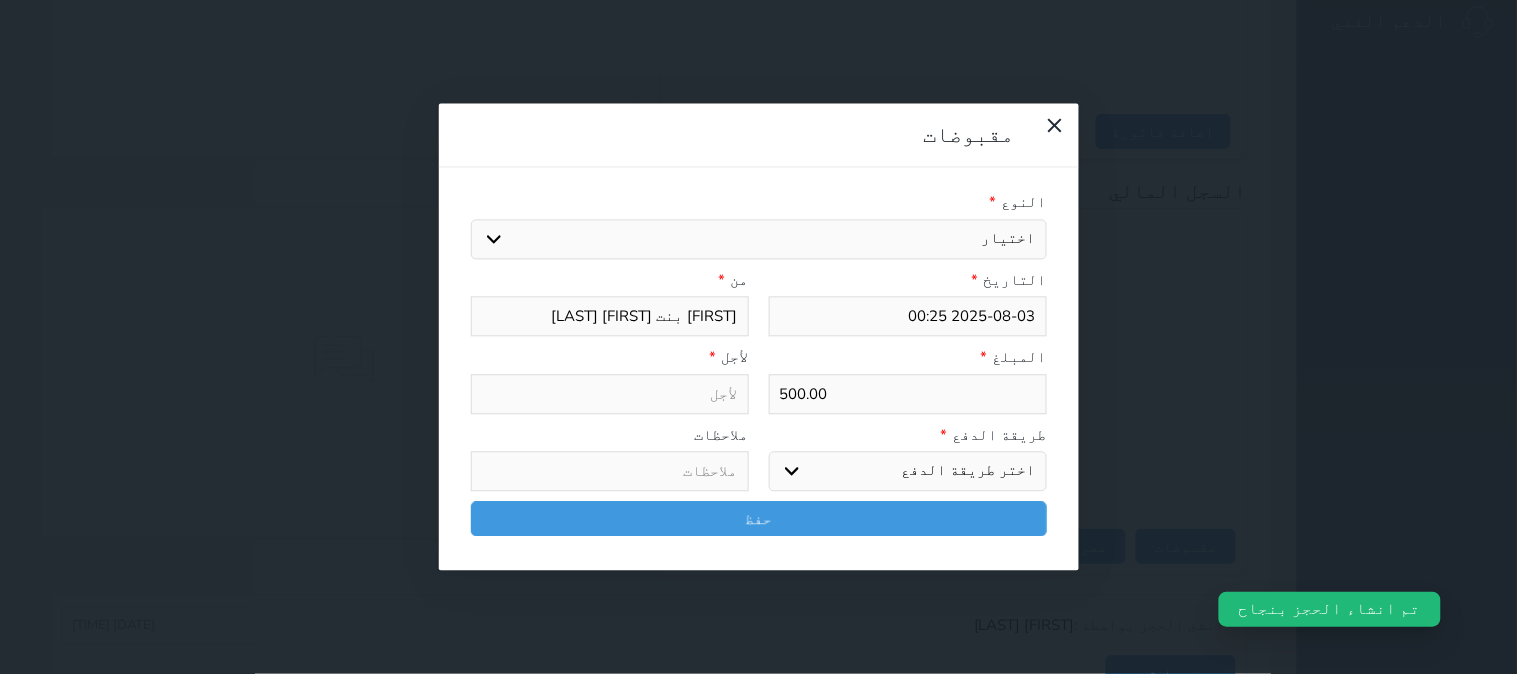 click on "اختيار   مقبوضات عامة قيمة إيجار فواتير تامين عربون لا ينطبق آخر مغسلة واي فاي - الإنترنت مواقف السيارات طعام الأغذية والمشروبات مشروبات المشروبات الباردة المشروبات الساخنة الإفطار غداء عشاء مخبز و كعك حمام سباحة الصالة الرياضية سبا و خدمات الجمال اختيار وإسقاط (خدمات النقل) ميني بار كابل - تلفزيون سرير إضافي تصفيف الشعر التسوق خدمات الجولات السياحية المنظمة خدمات الدليل السياحي" at bounding box center [759, 239] 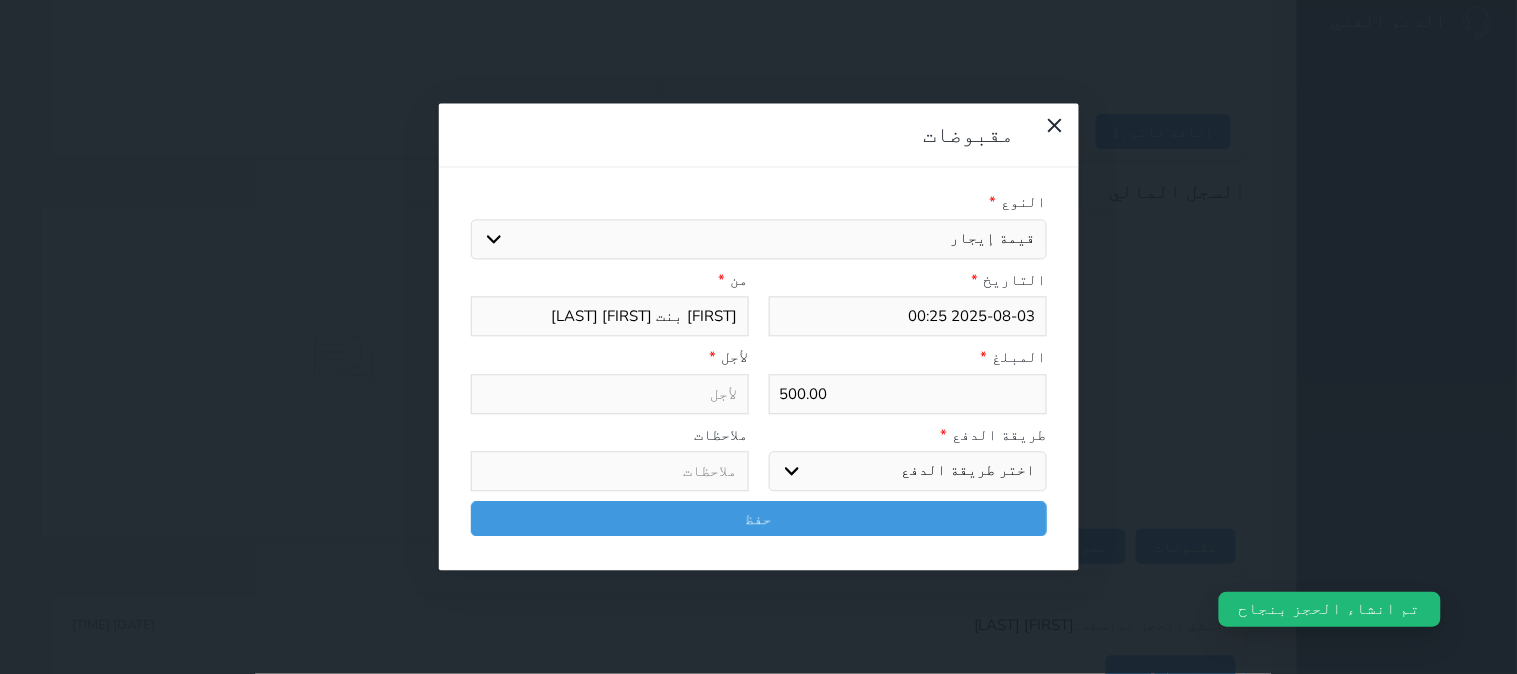 click on "اختيار   مقبوضات عامة قيمة إيجار فواتير تامين عربون لا ينطبق آخر مغسلة واي فاي - الإنترنت مواقف السيارات طعام الأغذية والمشروبات مشروبات المشروبات الباردة المشروبات الساخنة الإفطار غداء عشاء مخبز و كعك حمام سباحة الصالة الرياضية سبا و خدمات الجمال اختيار وإسقاط (خدمات النقل) ميني بار كابل - تلفزيون سرير إضافي تصفيف الشعر التسوق خدمات الجولات السياحية المنظمة خدمات الدليل السياحي" at bounding box center (759, 239) 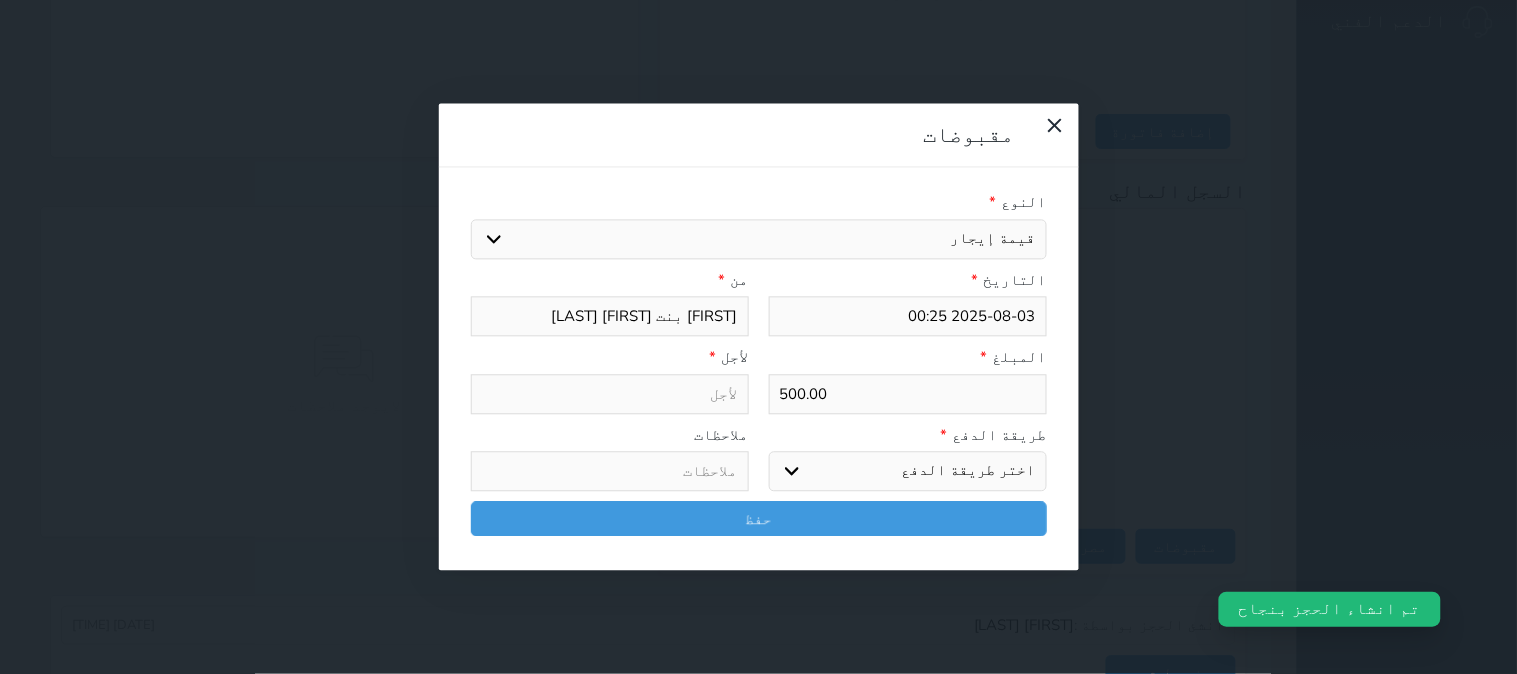 select 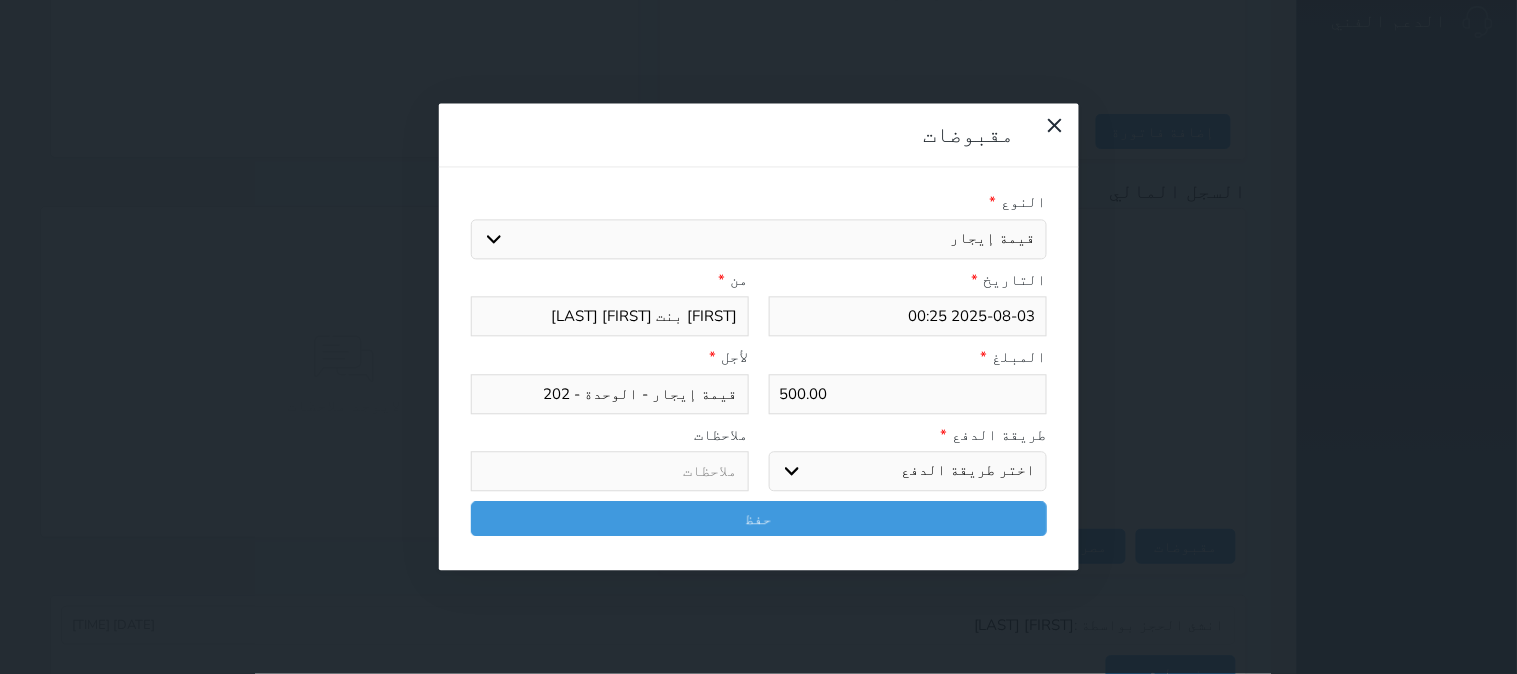 click on "اختر طريقة الدفع   دفع نقدى   تحويل بنكى   مدى   بطاقة ائتمان   آجل" at bounding box center (908, 472) 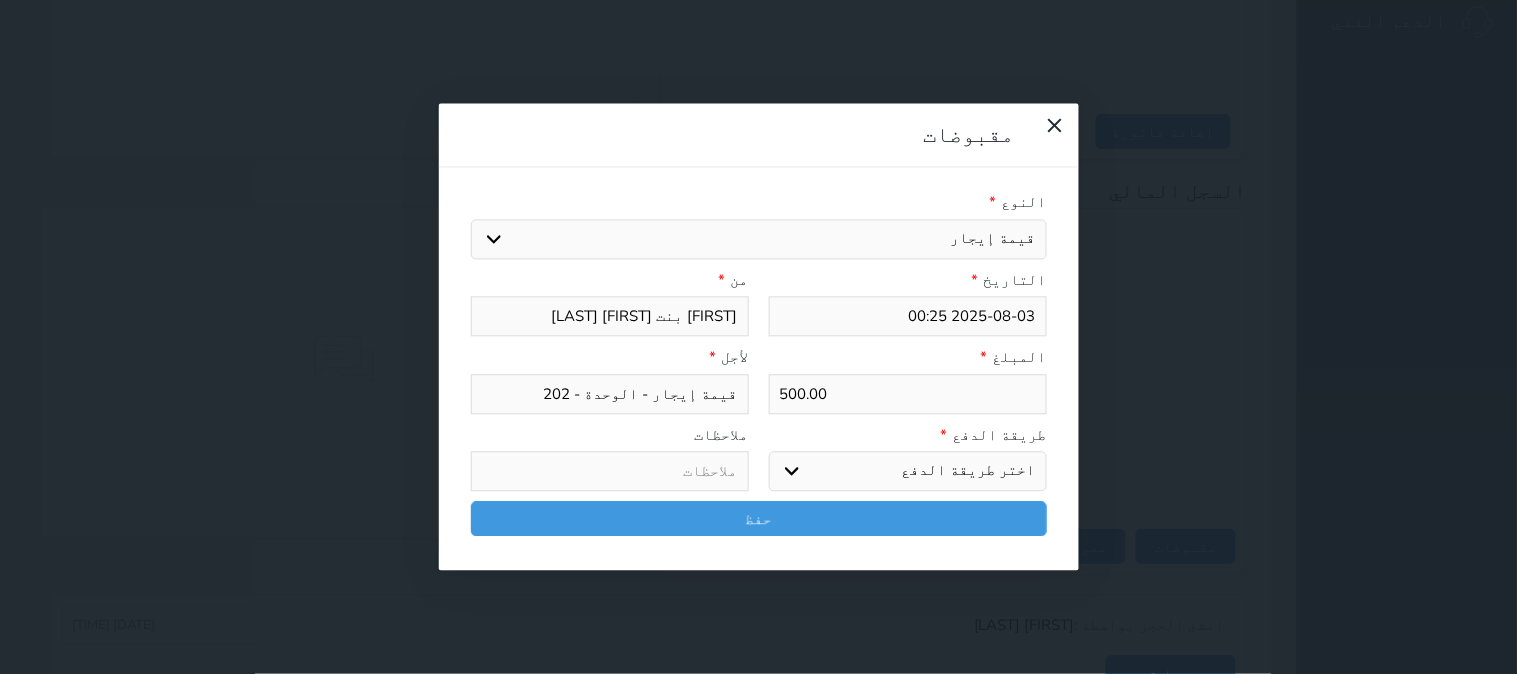 select on "mada" 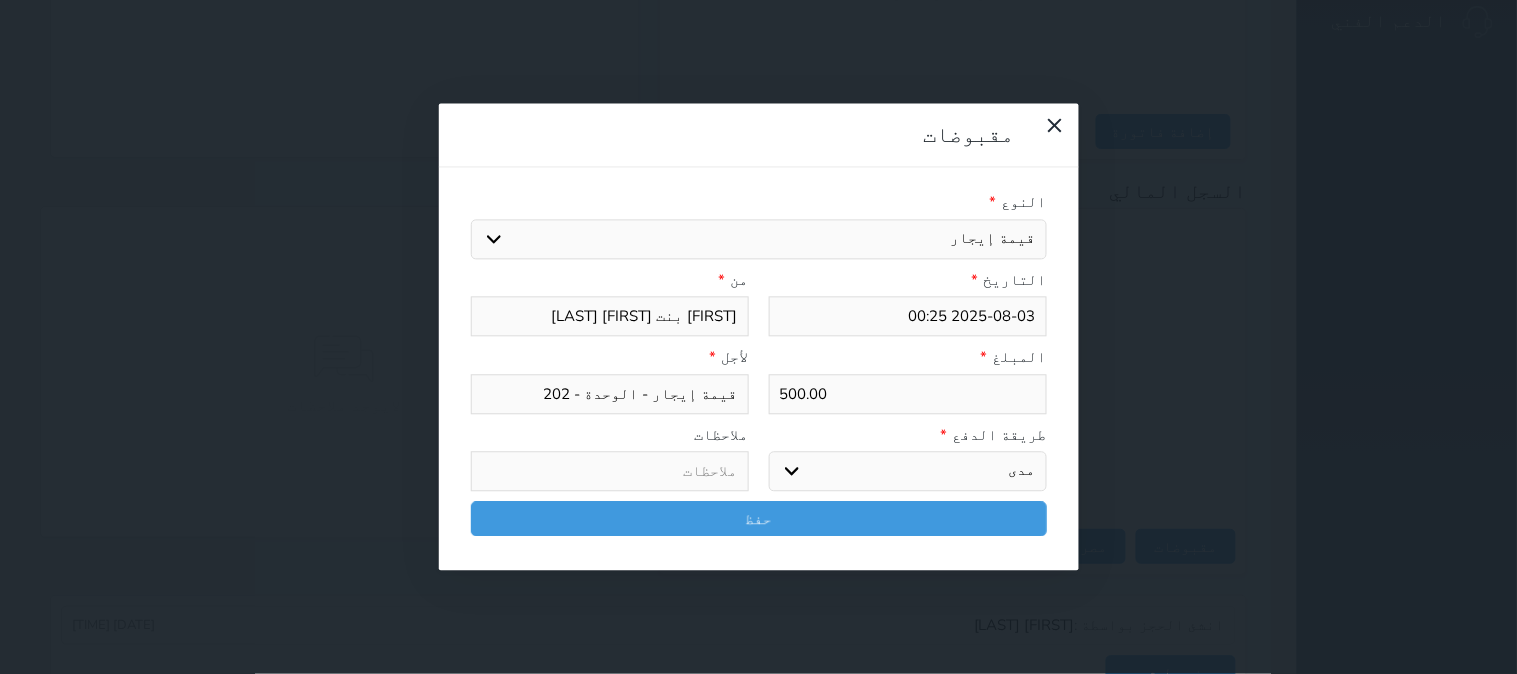 click on "اختر طريقة الدفع   دفع نقدى   تحويل بنكى   مدى   بطاقة ائتمان   آجل" at bounding box center (908, 472) 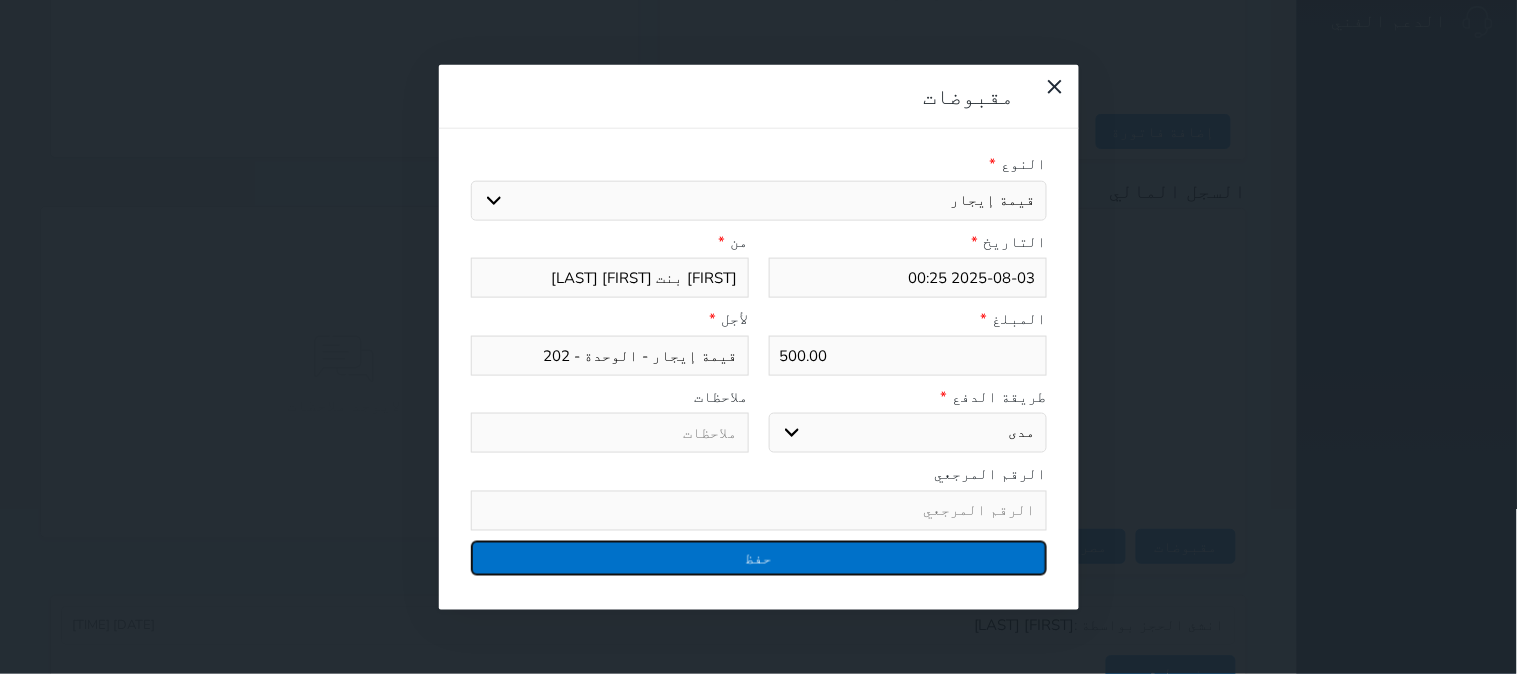 click on "حفظ" at bounding box center (759, 557) 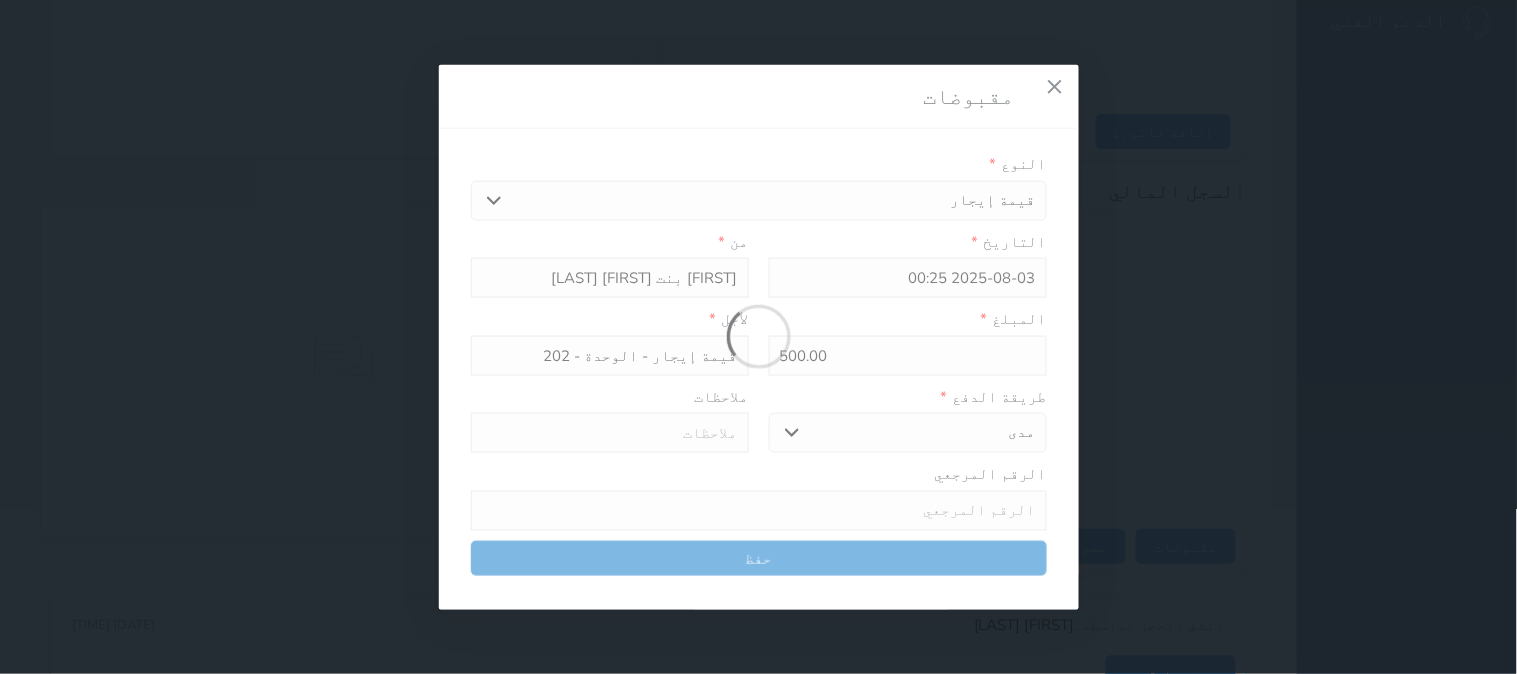 select 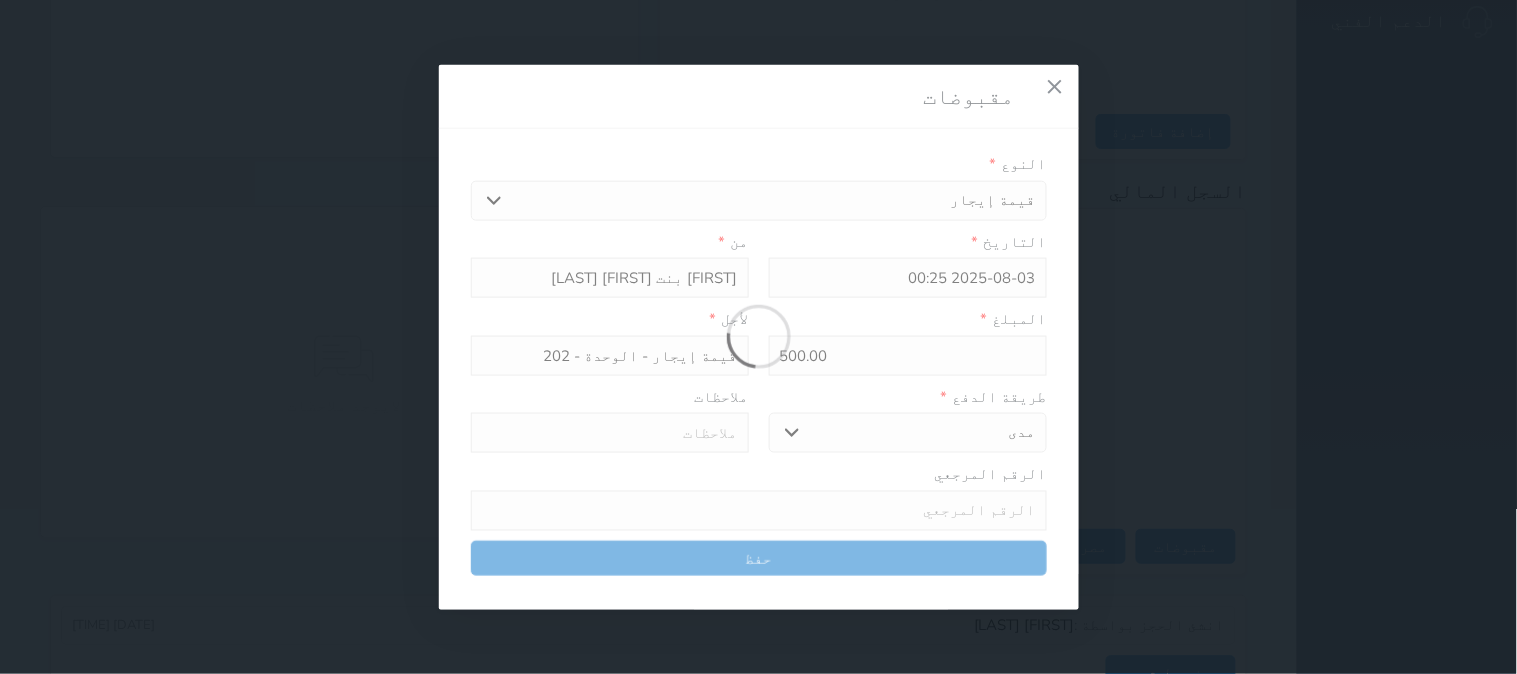 type 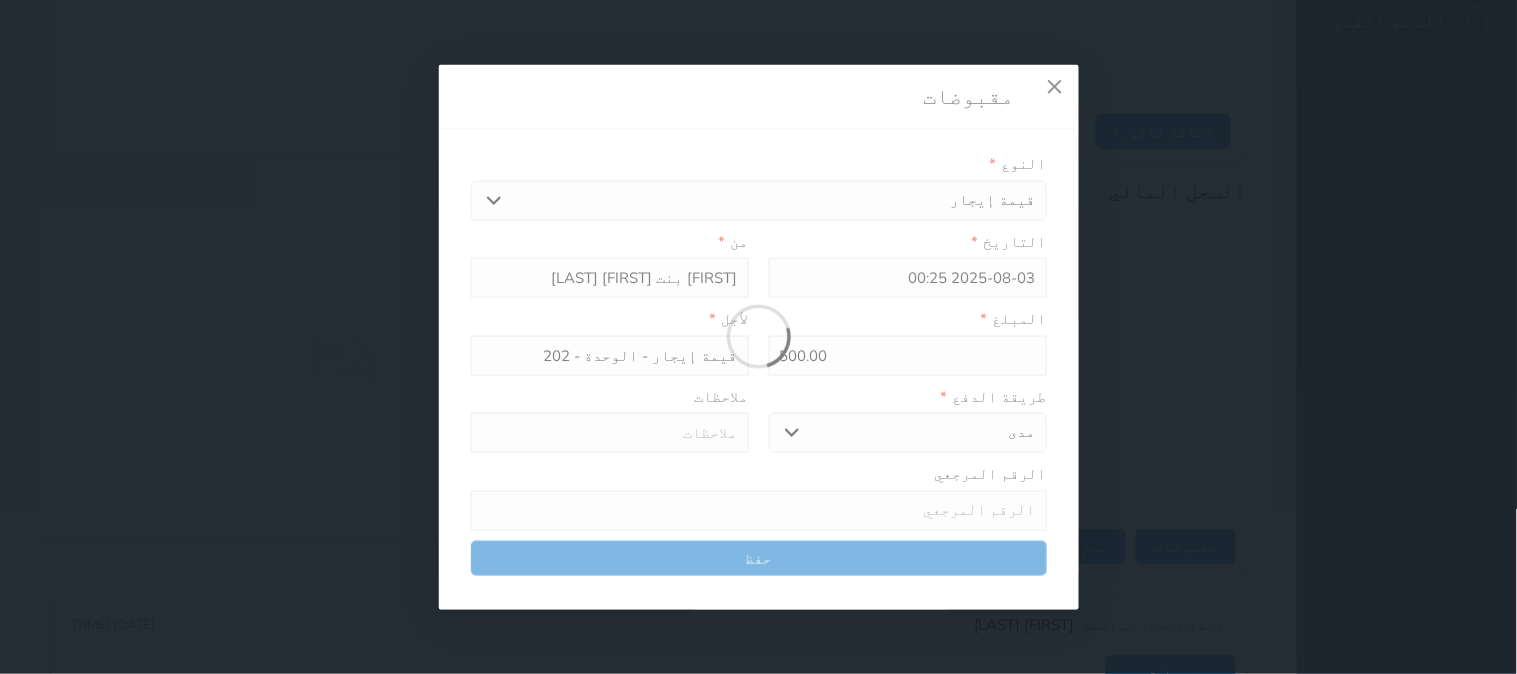 type on "0" 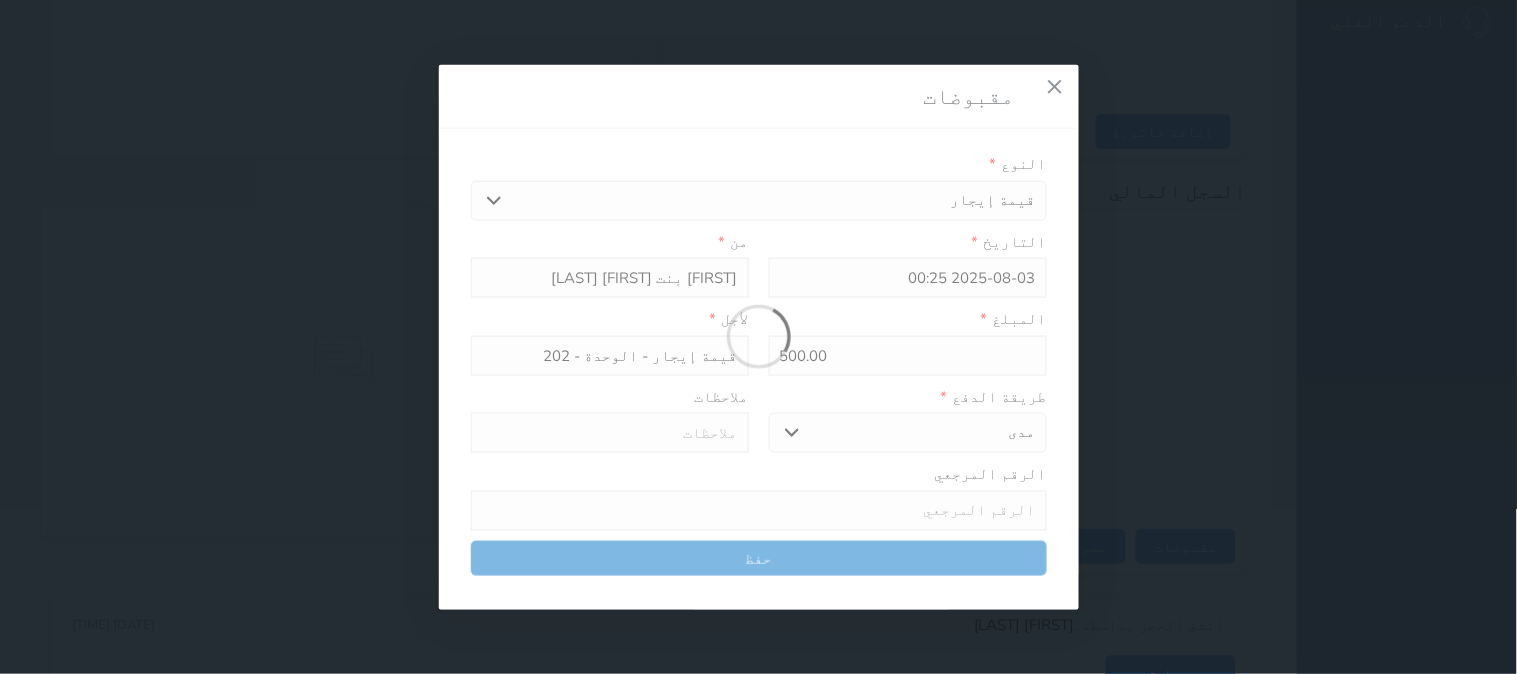 select 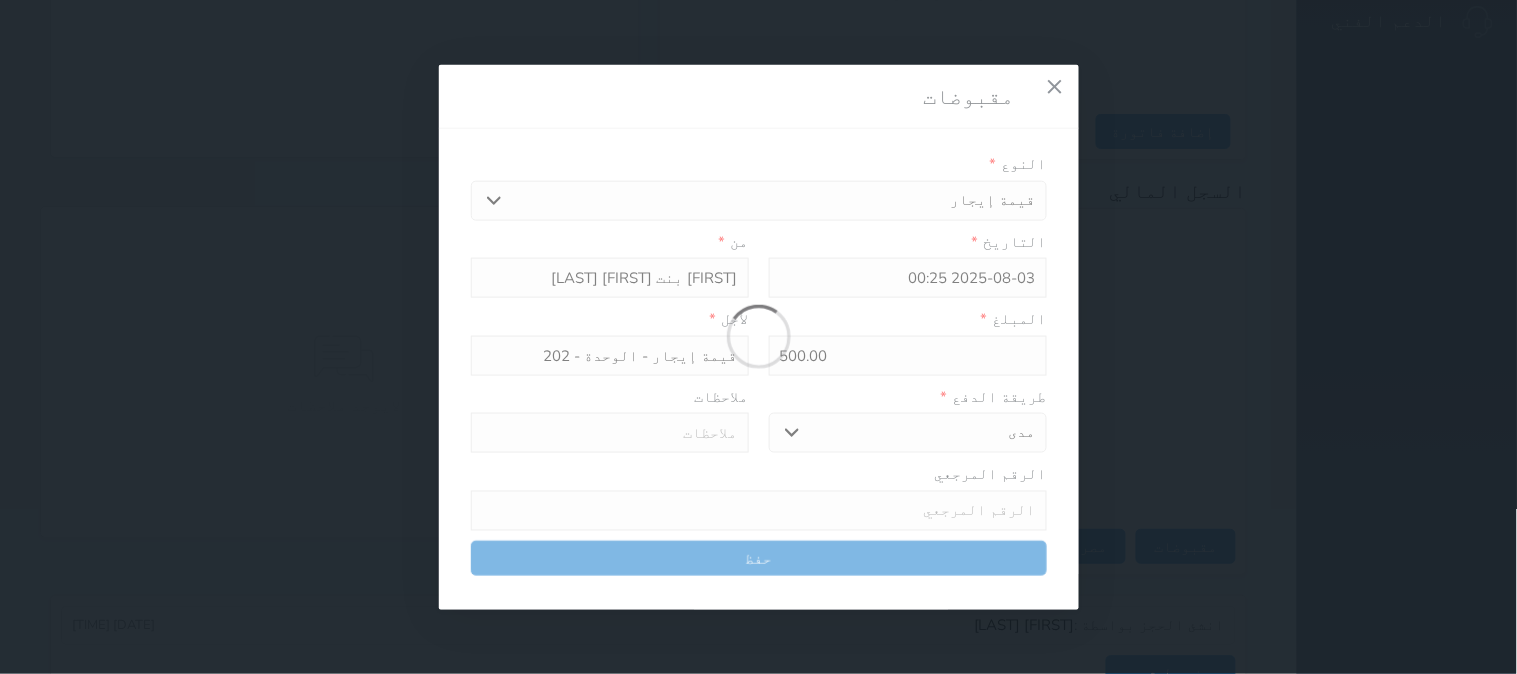 type on "0" 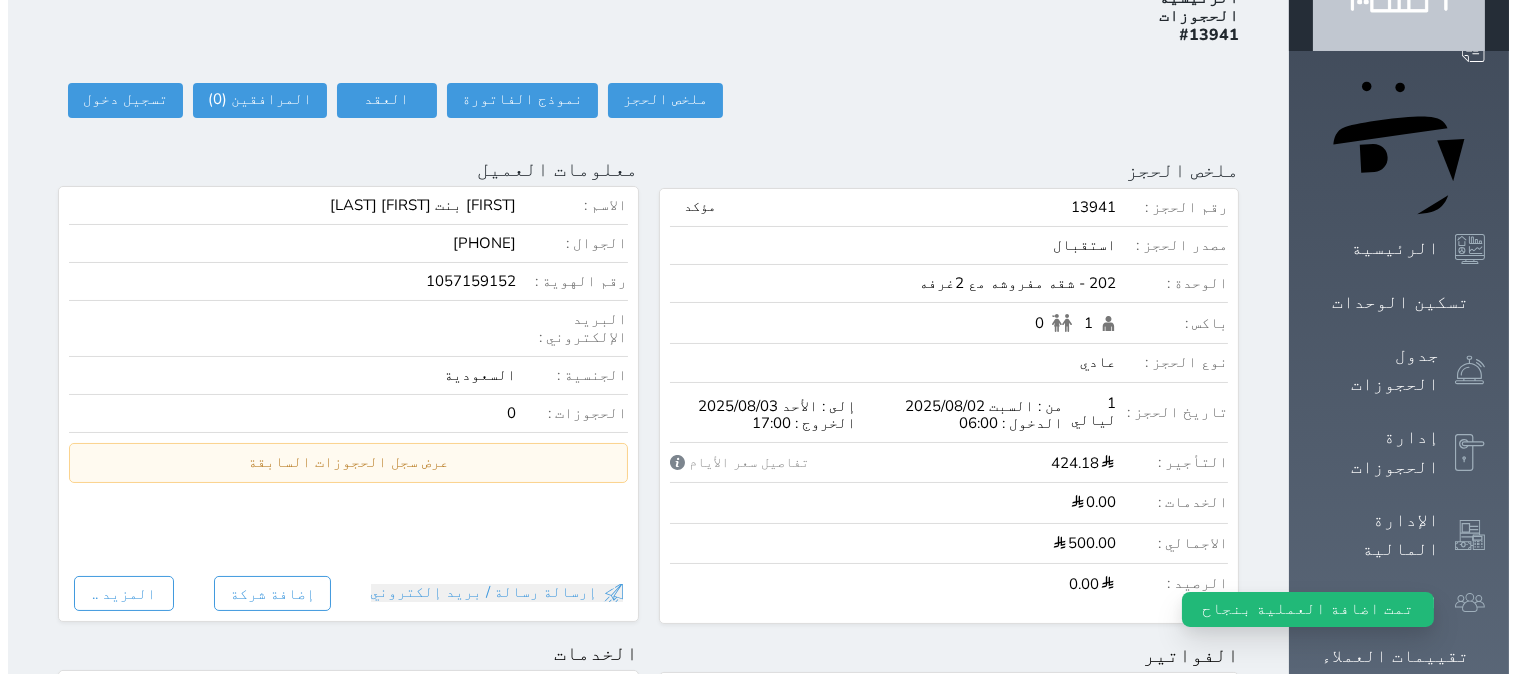 scroll, scrollTop: 0, scrollLeft: 0, axis: both 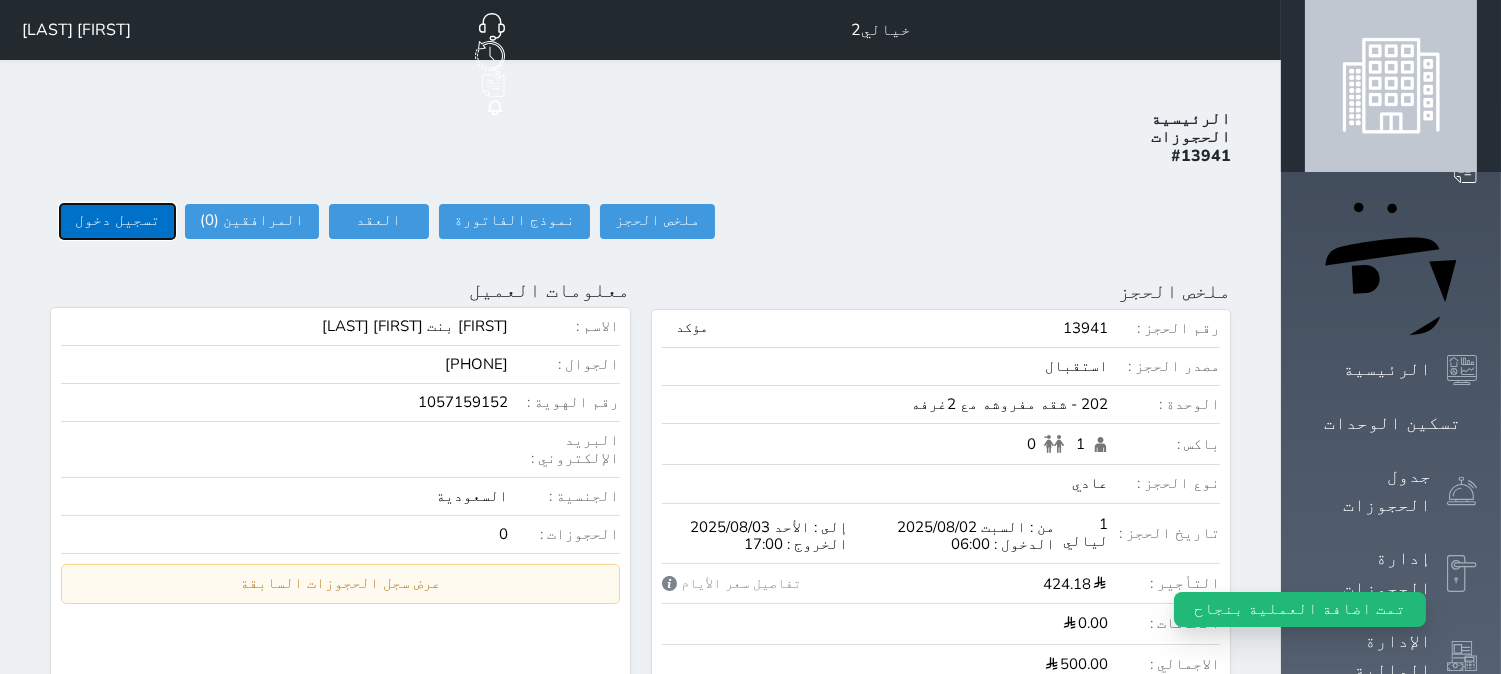 click on "تسجيل دخول" at bounding box center [117, 221] 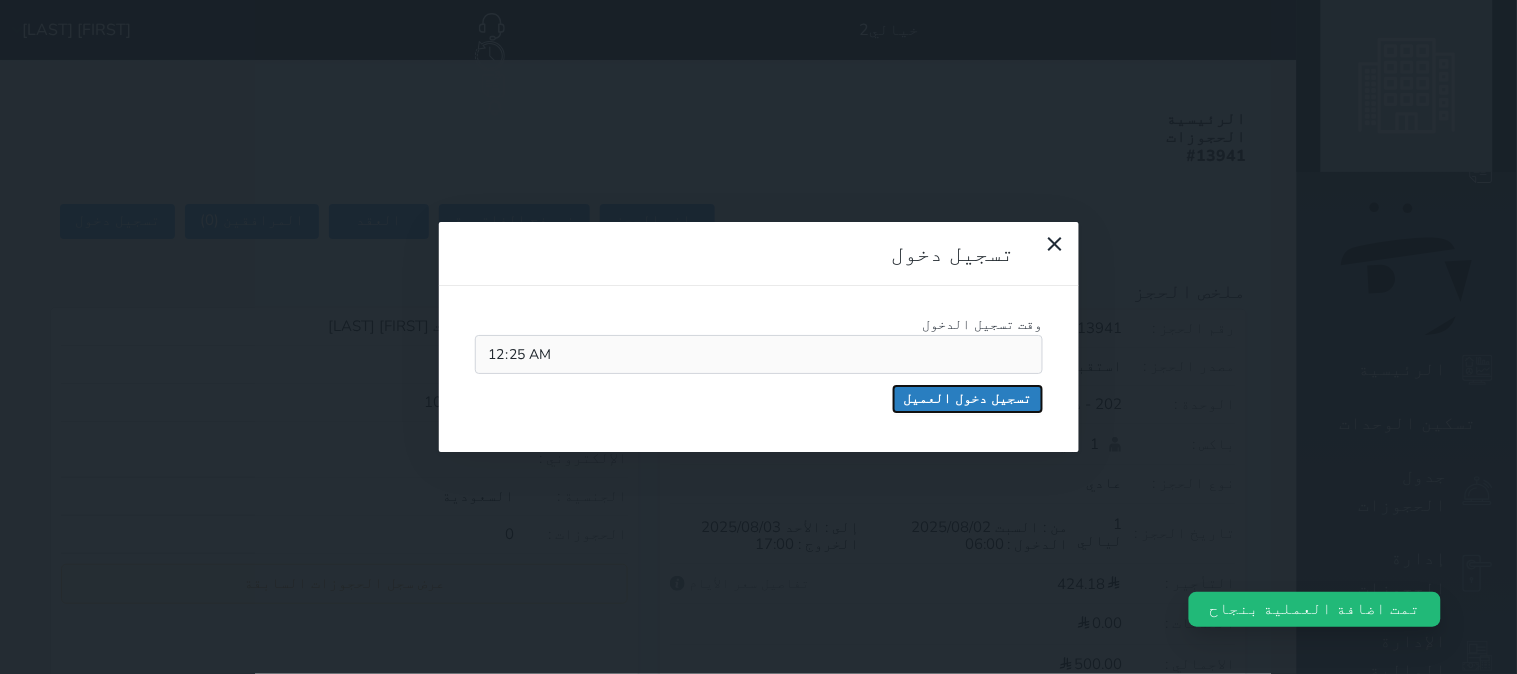 click on "تسجيل دخول العميل" at bounding box center (968, 399) 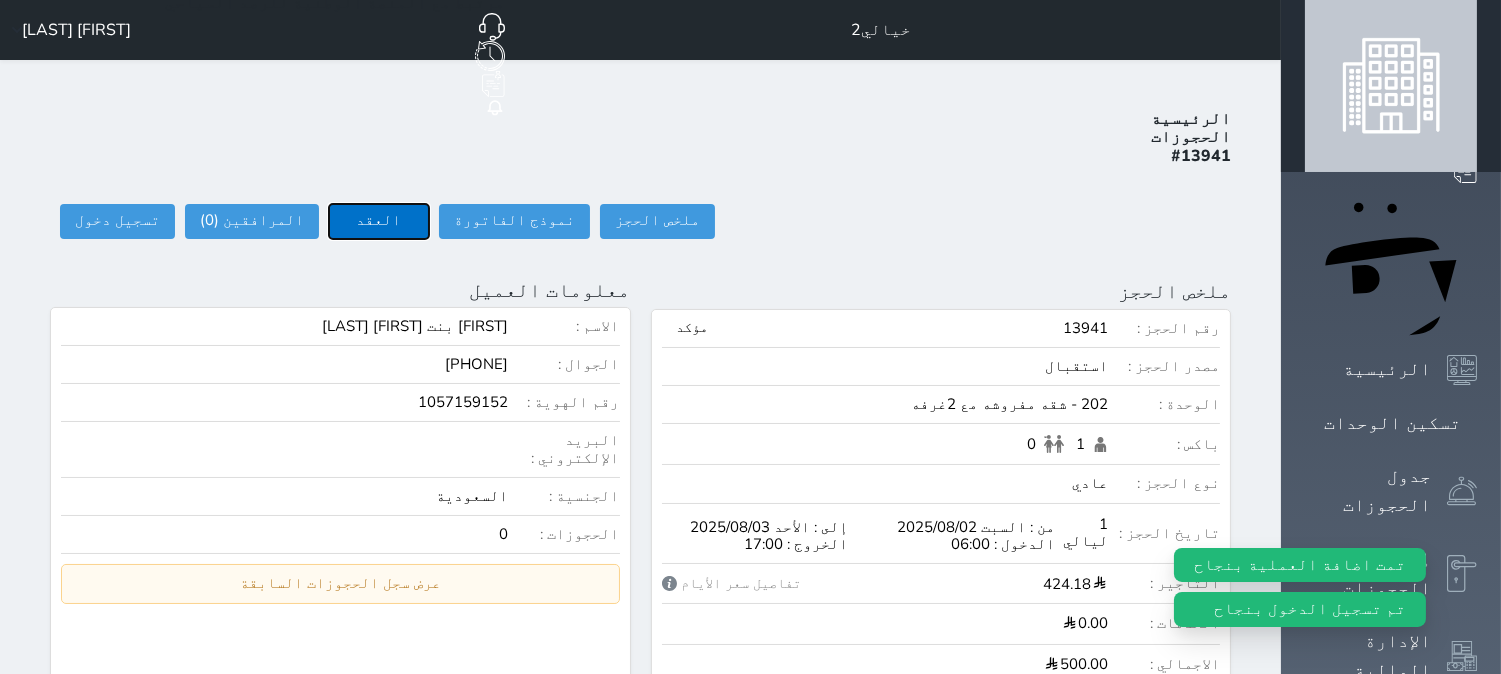 click on "العقد" at bounding box center [379, 221] 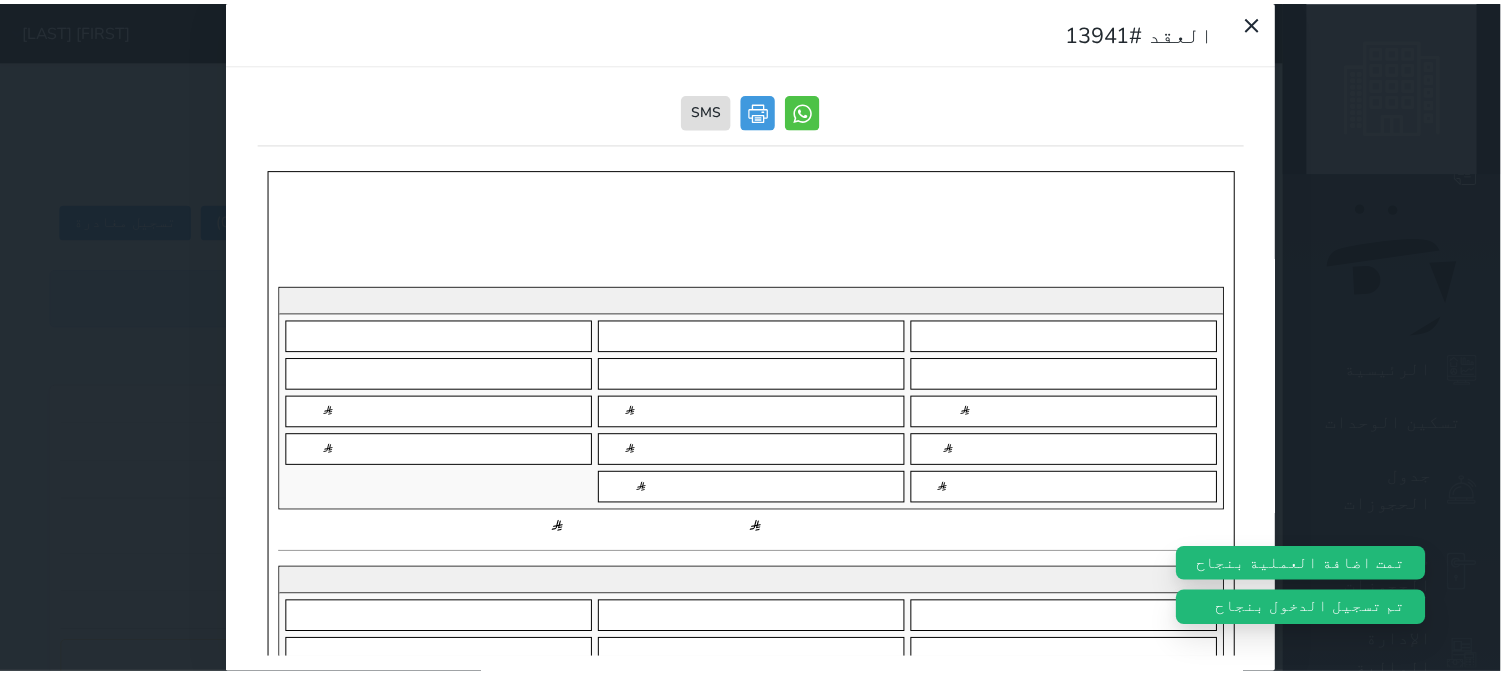 scroll, scrollTop: 0, scrollLeft: 0, axis: both 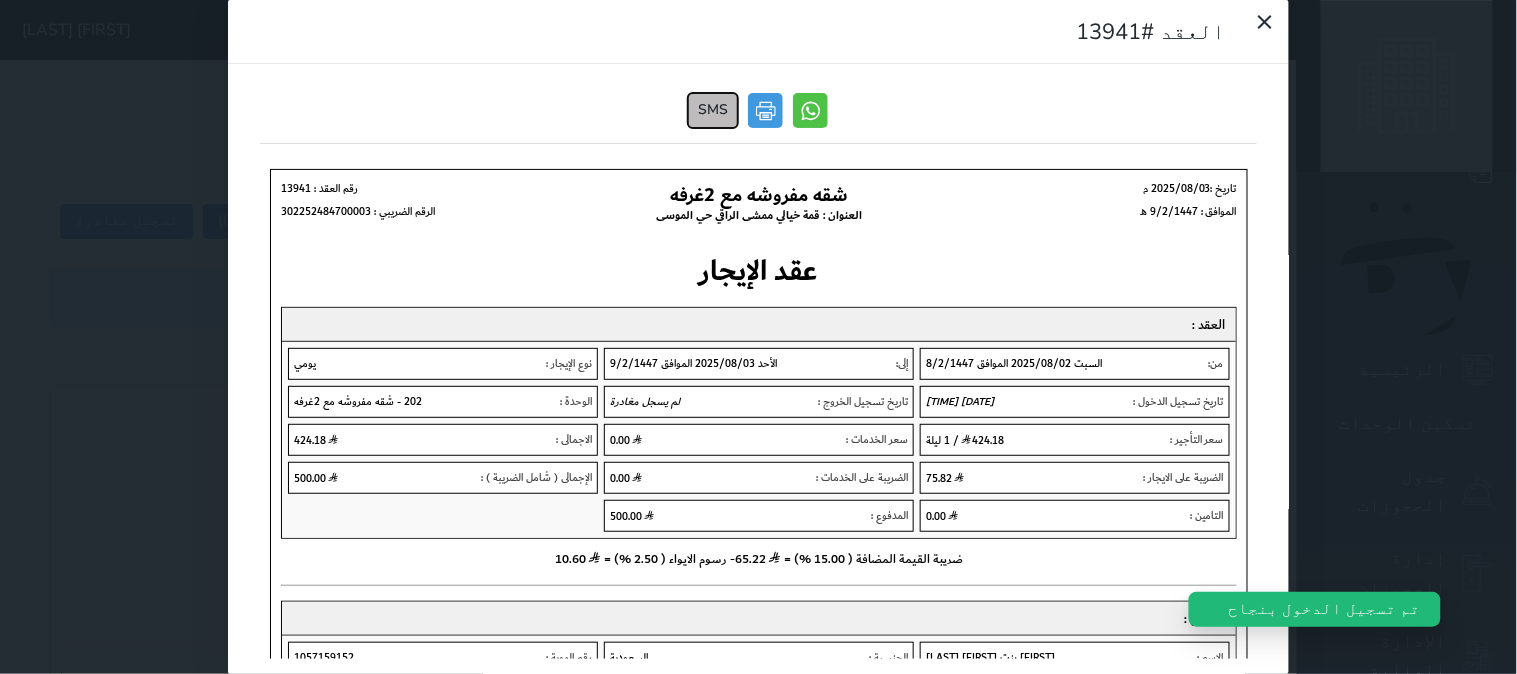 click on "SMS" at bounding box center (714, 110) 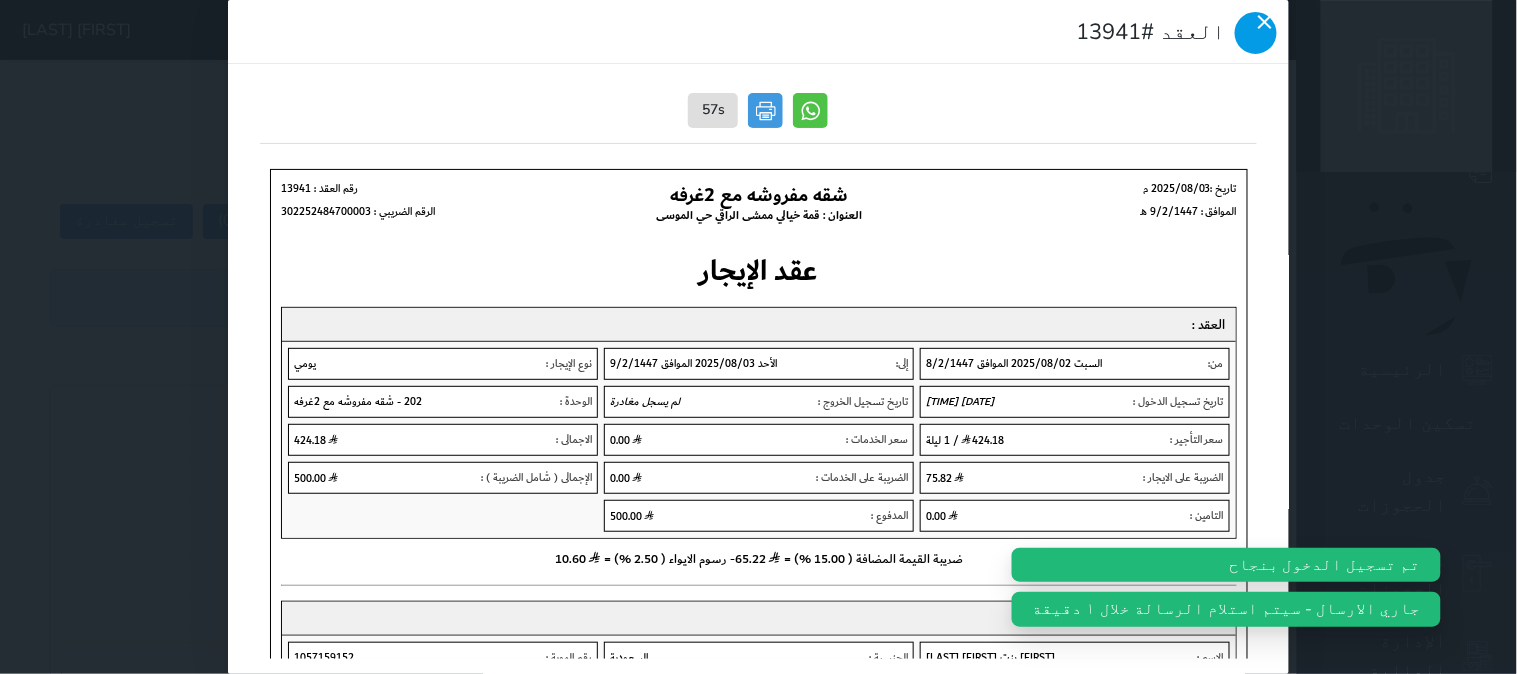 click 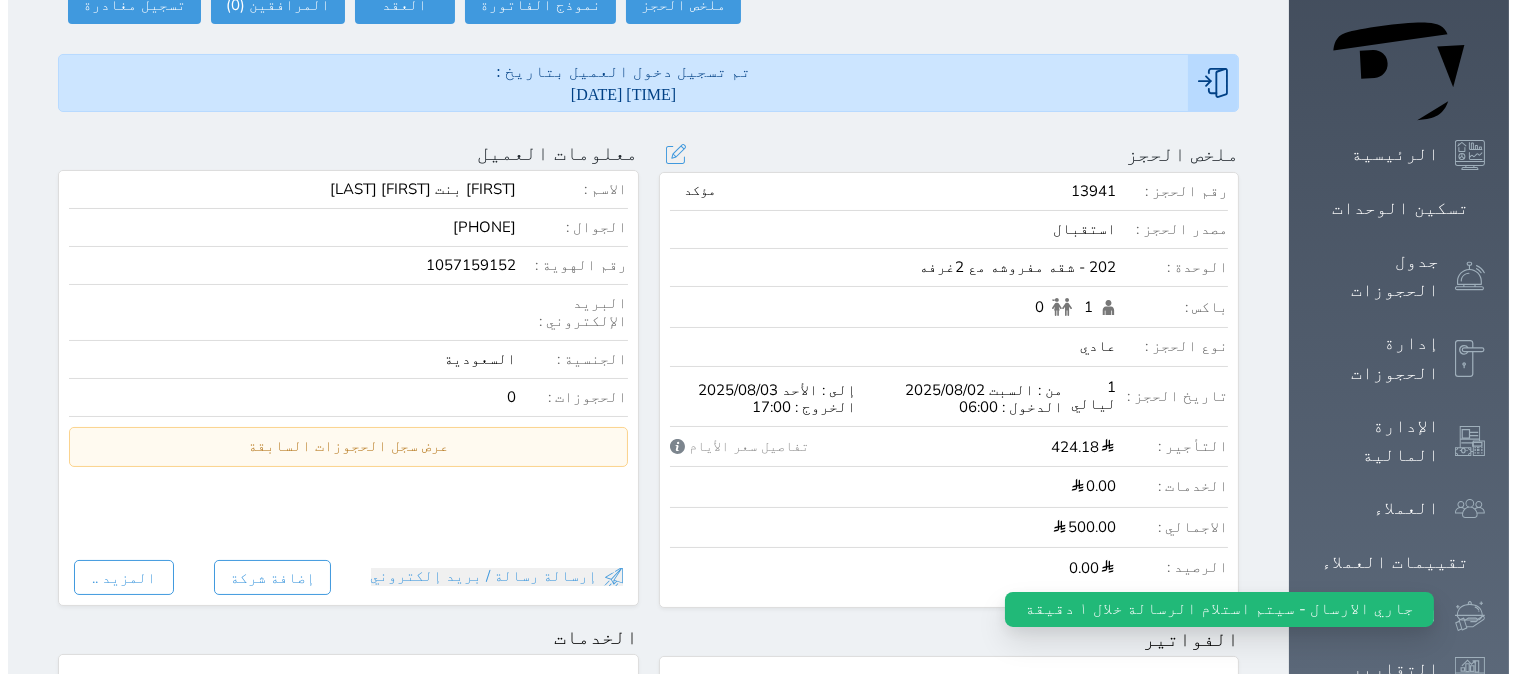 scroll, scrollTop: 0, scrollLeft: 0, axis: both 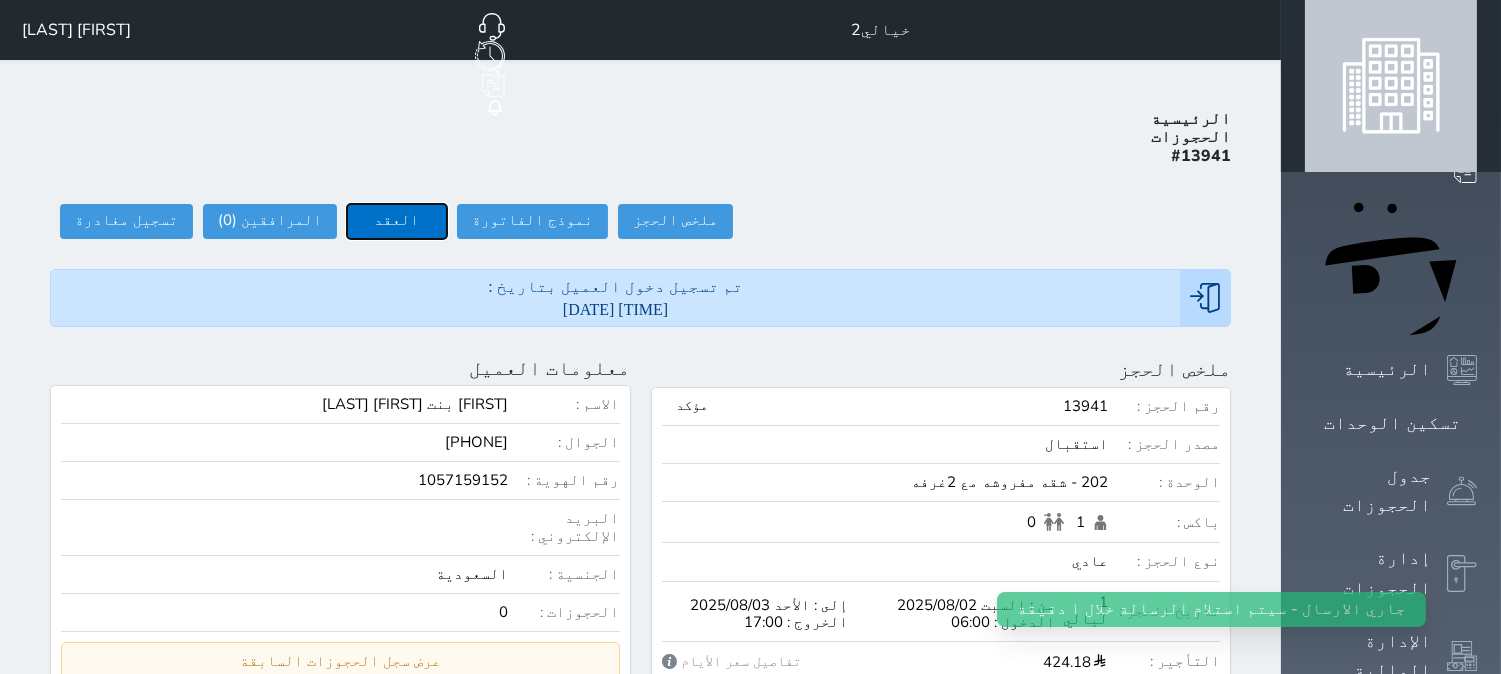 click on "العقد" at bounding box center [397, 221] 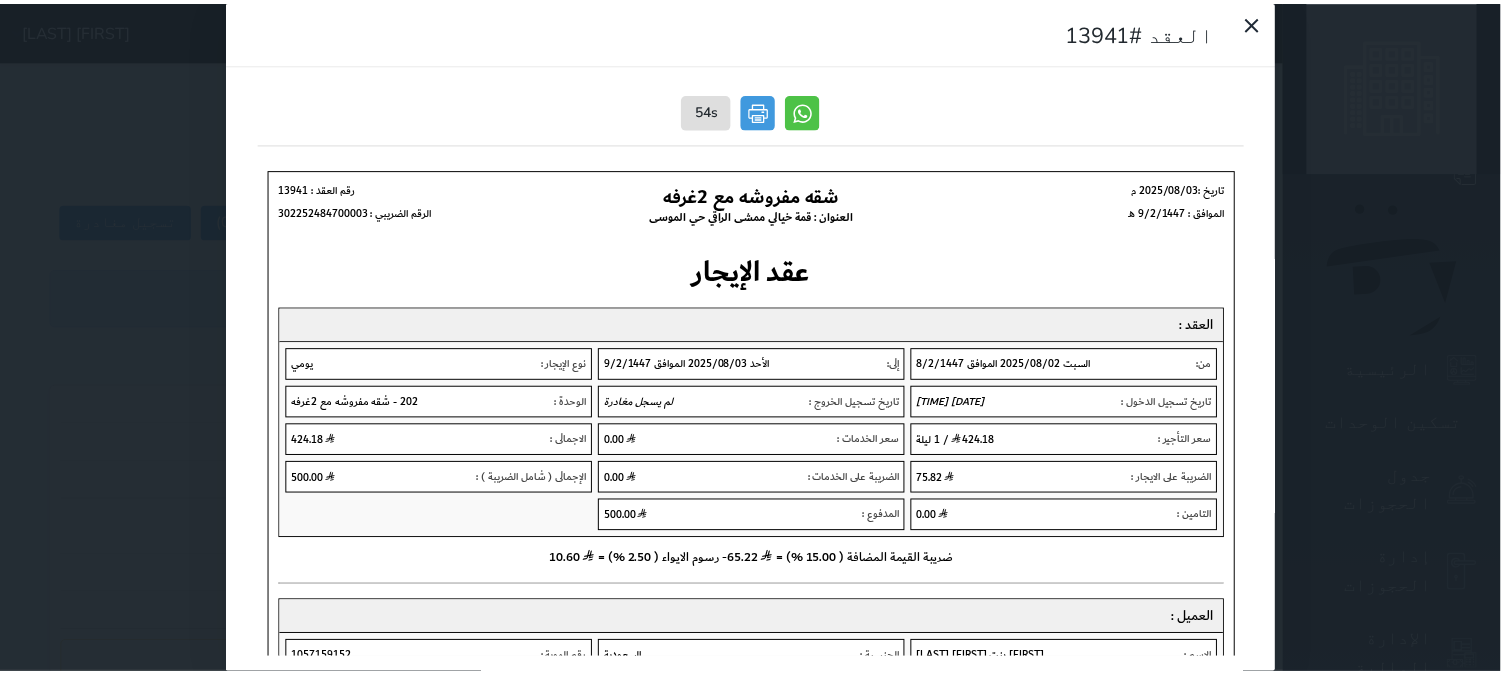 scroll, scrollTop: 0, scrollLeft: 0, axis: both 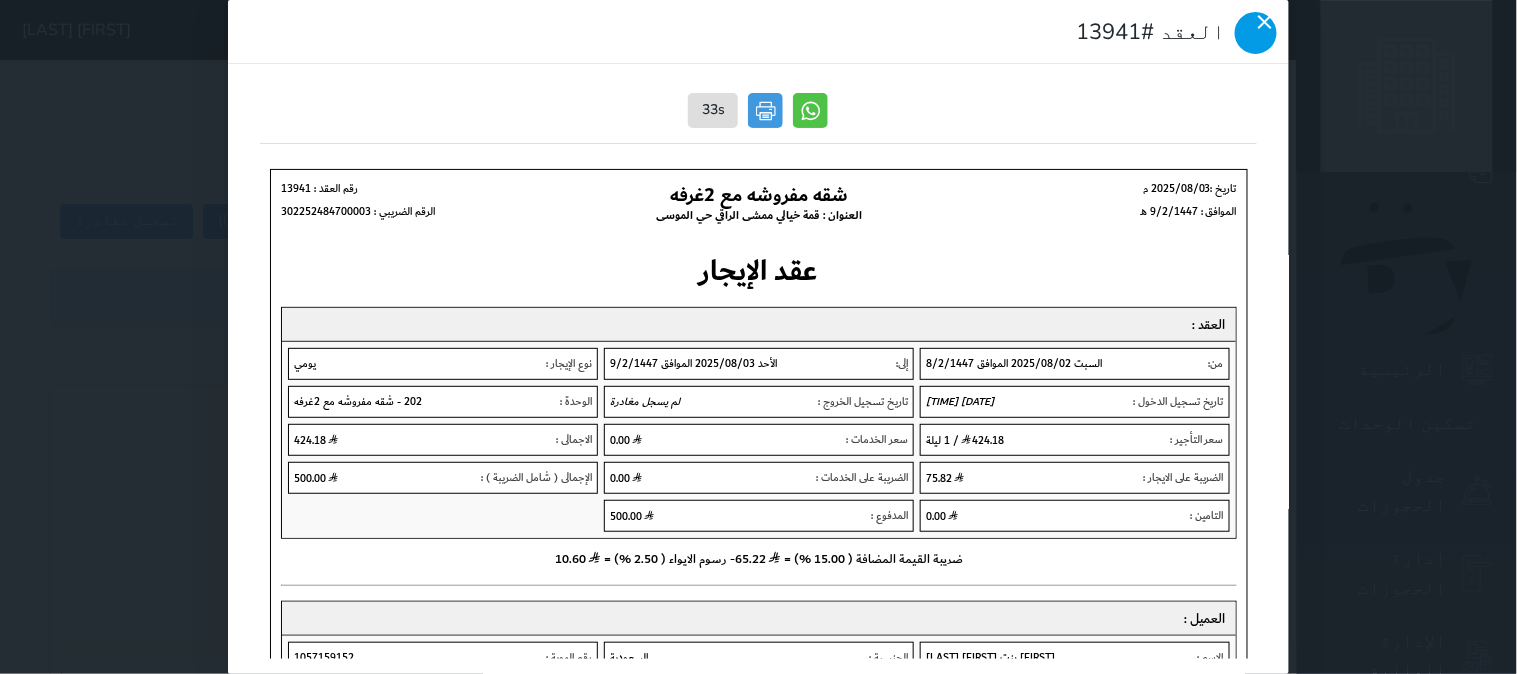 click 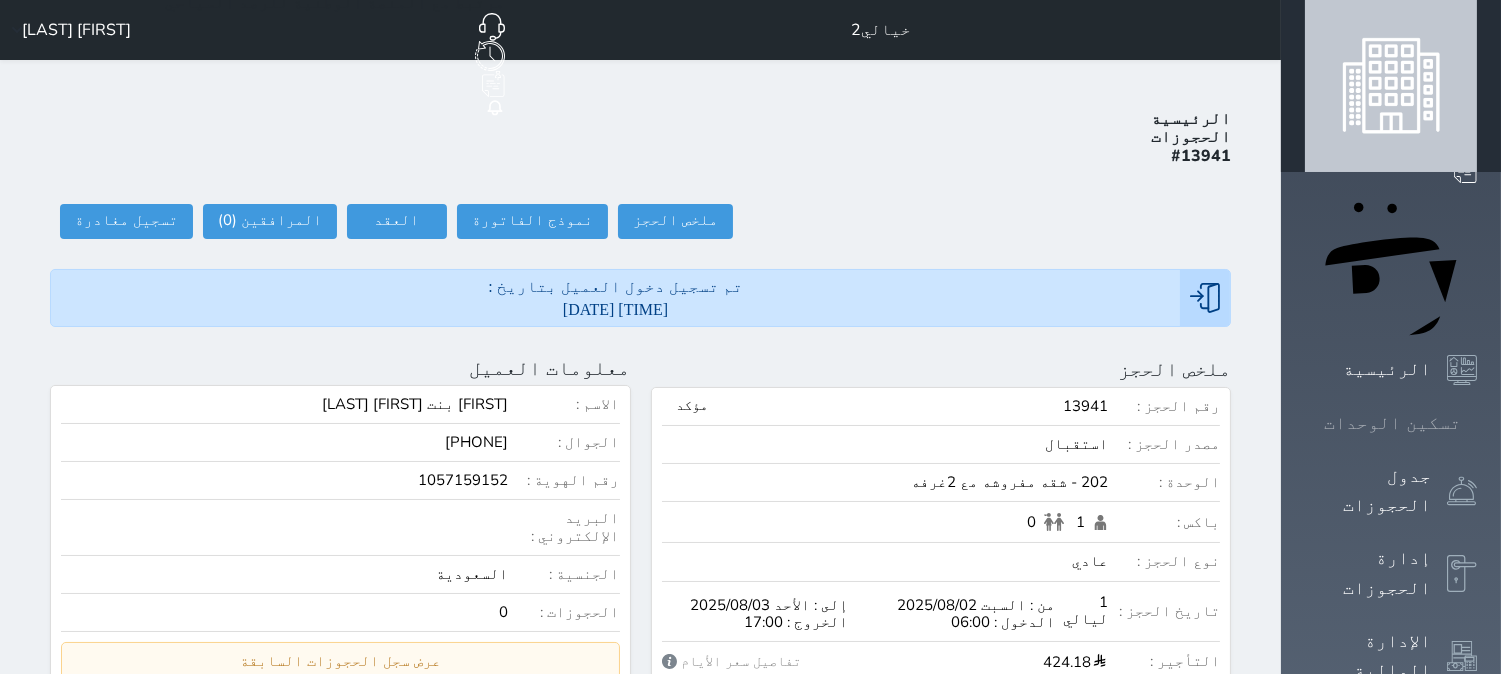 click 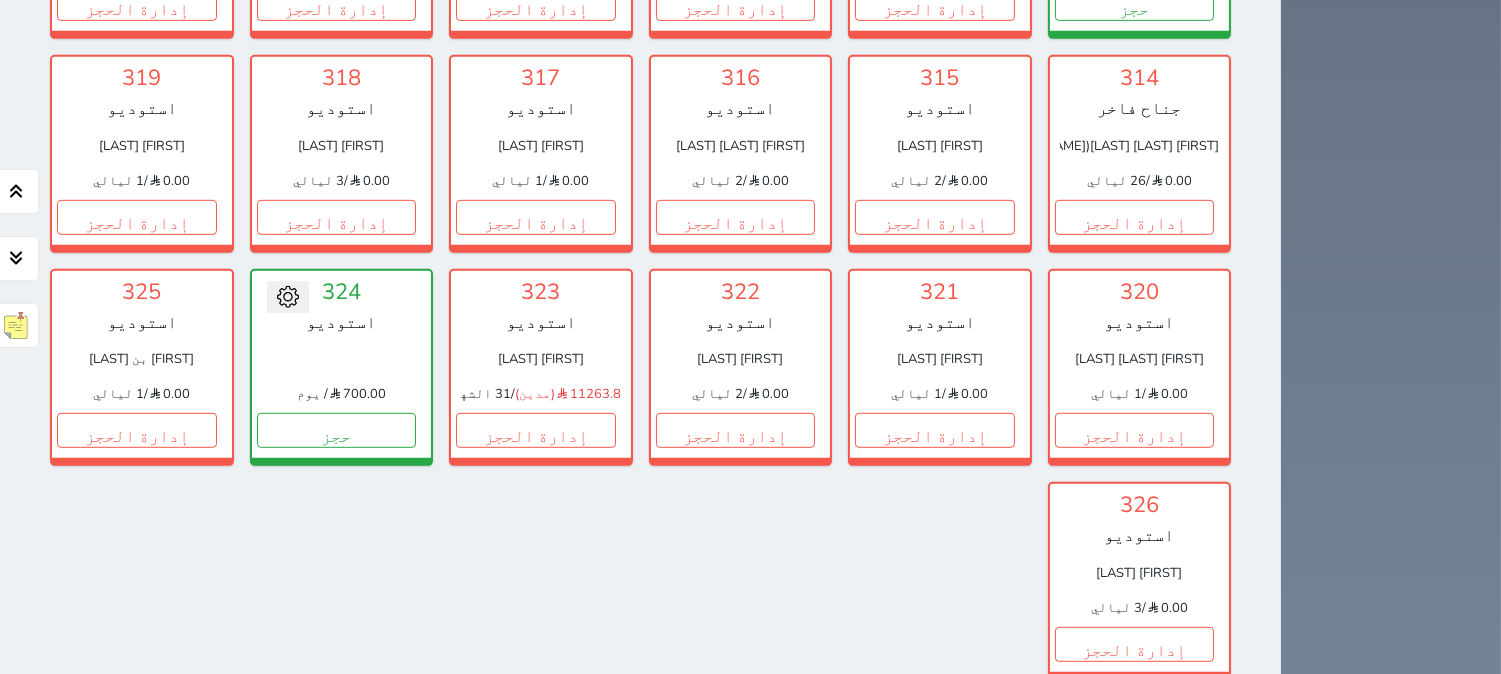 scroll, scrollTop: 2376, scrollLeft: 0, axis: vertical 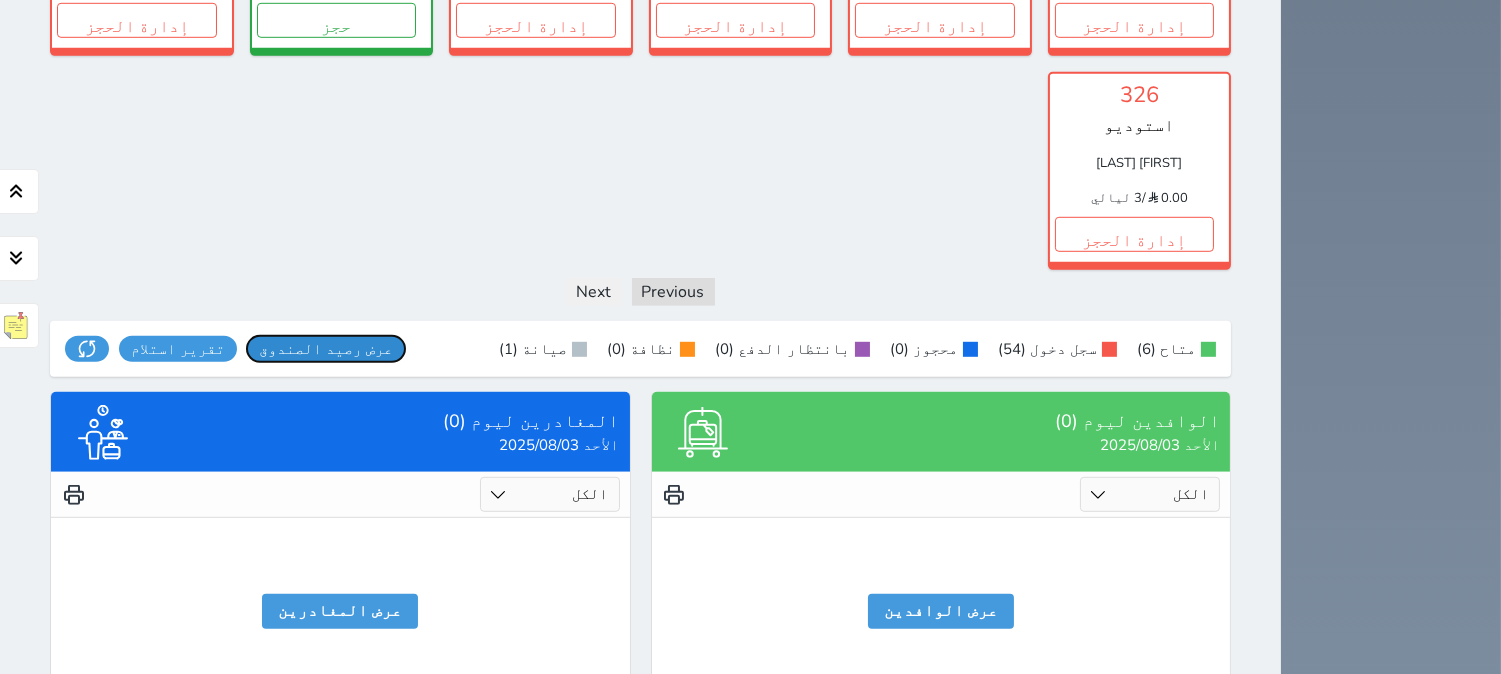click on "عرض رصيد الصندوق   يرجي الانتظار" at bounding box center [326, 349] 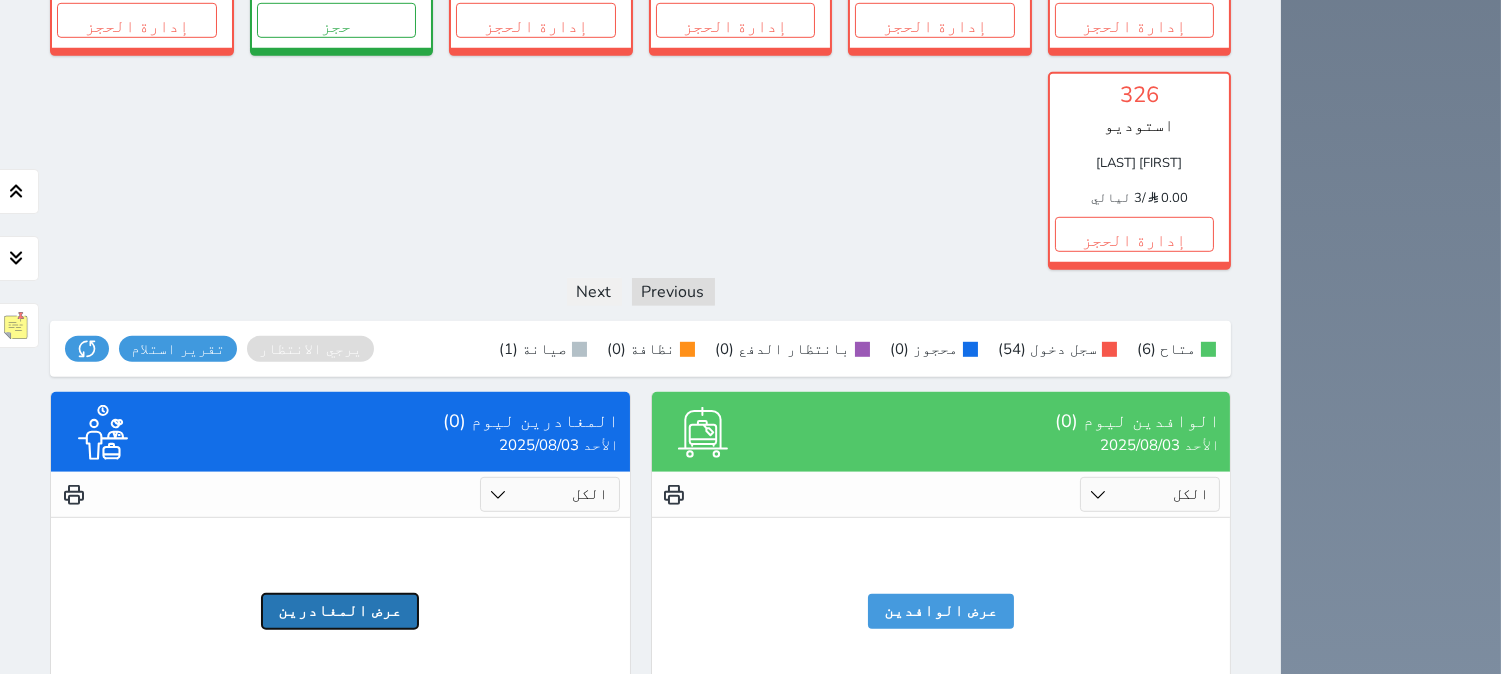 click on "عرض المغادرين" at bounding box center [340, 611] 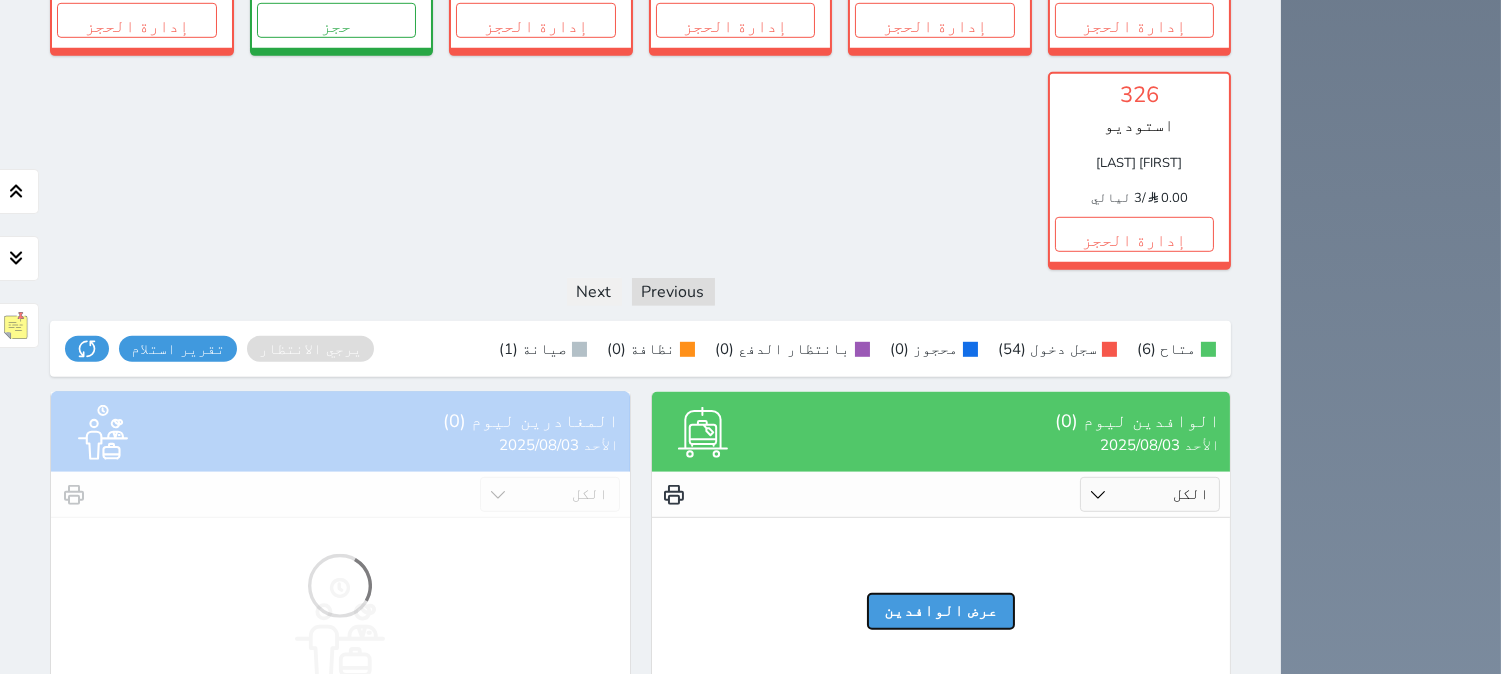 click on "عرض الوافدين" at bounding box center [941, 611] 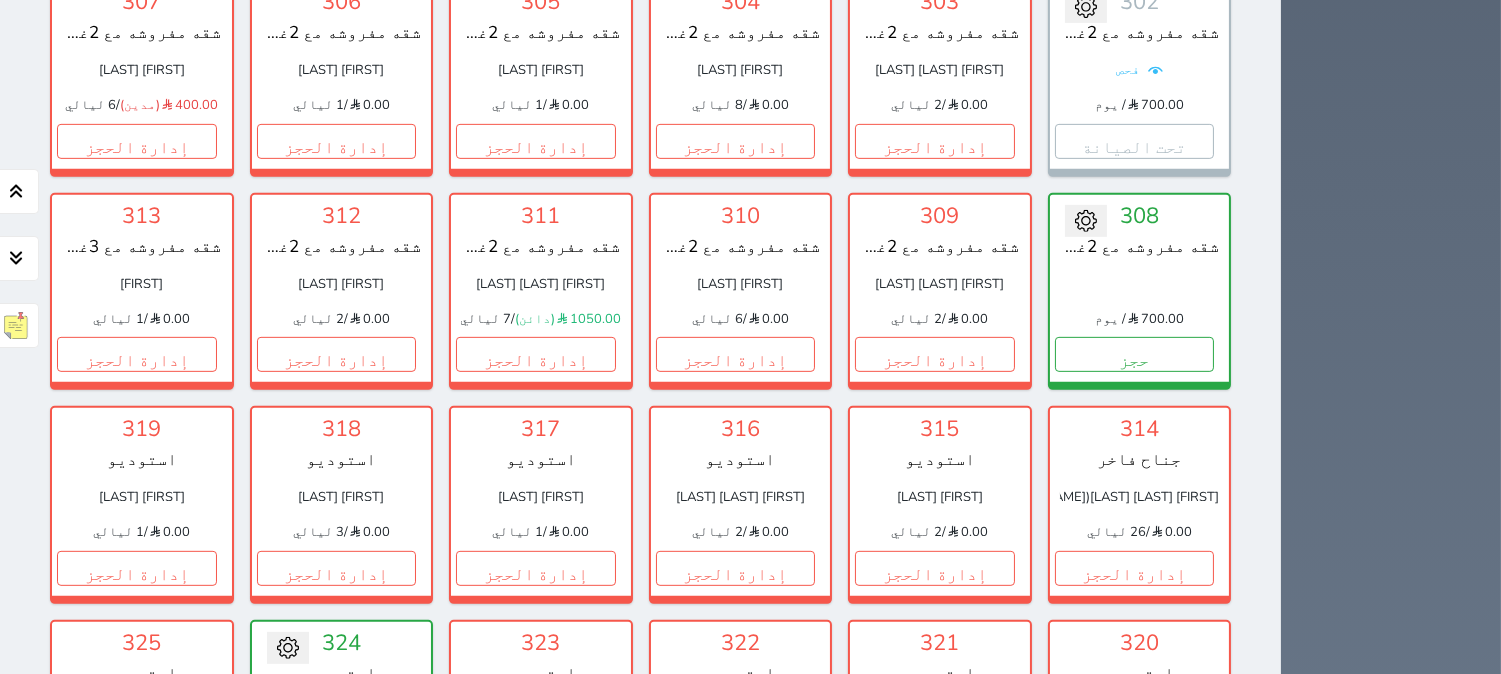 scroll, scrollTop: 1888, scrollLeft: 0, axis: vertical 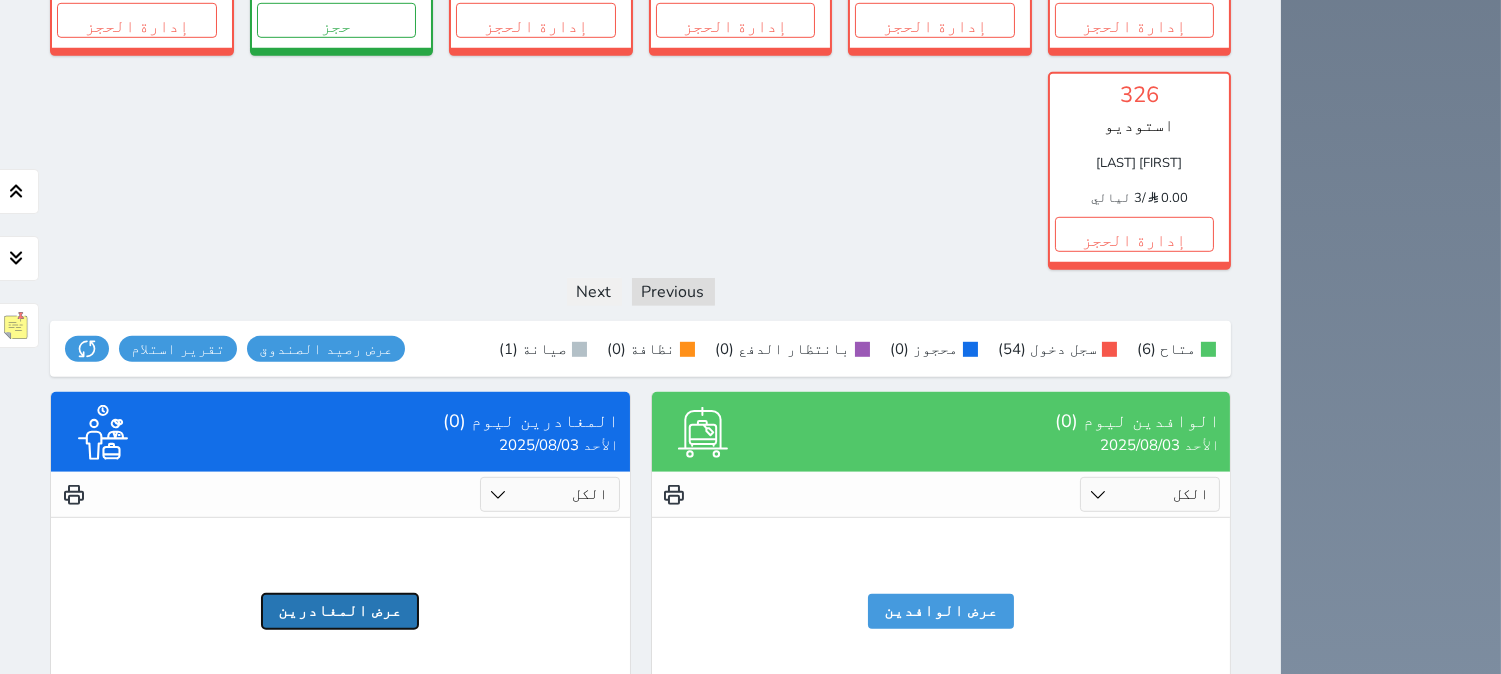click on "عرض المغادرين" at bounding box center (340, 611) 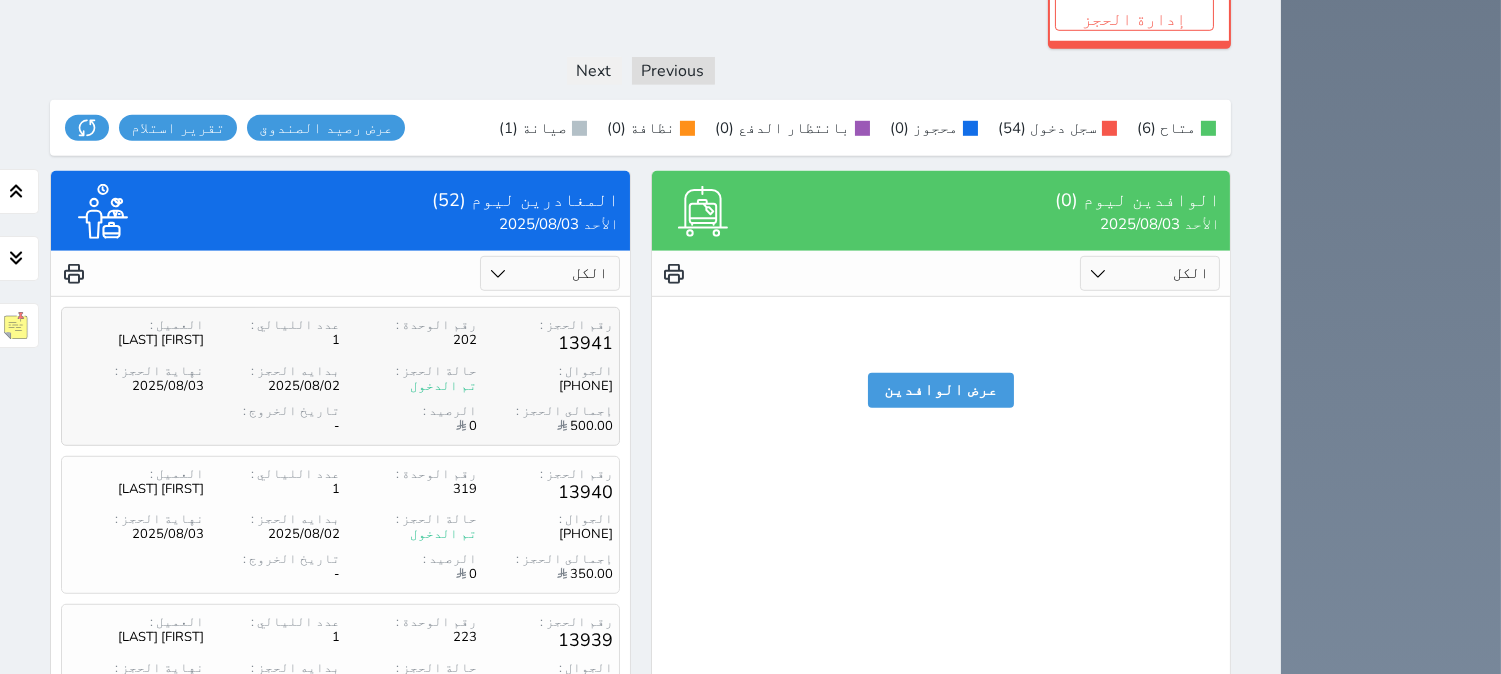 scroll, scrollTop: 2882, scrollLeft: 0, axis: vertical 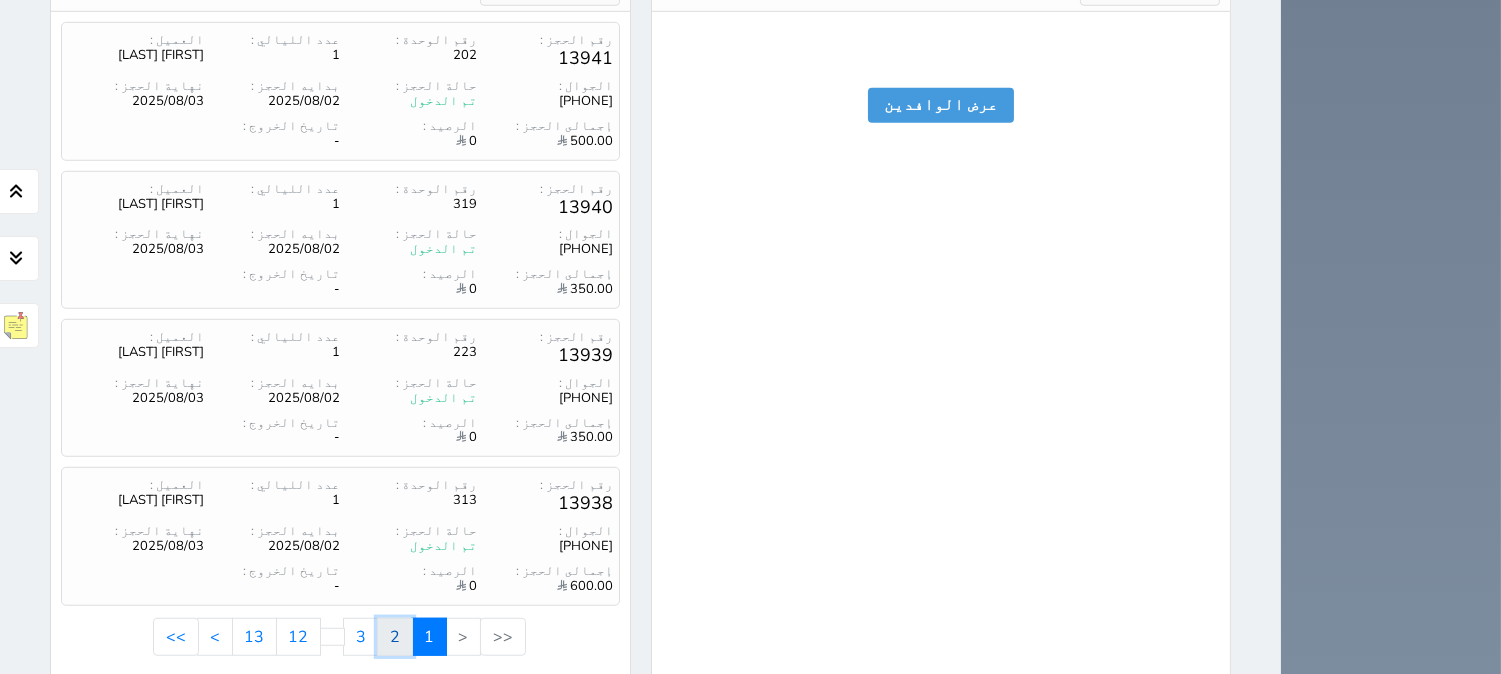 click on "2" at bounding box center (395, 637) 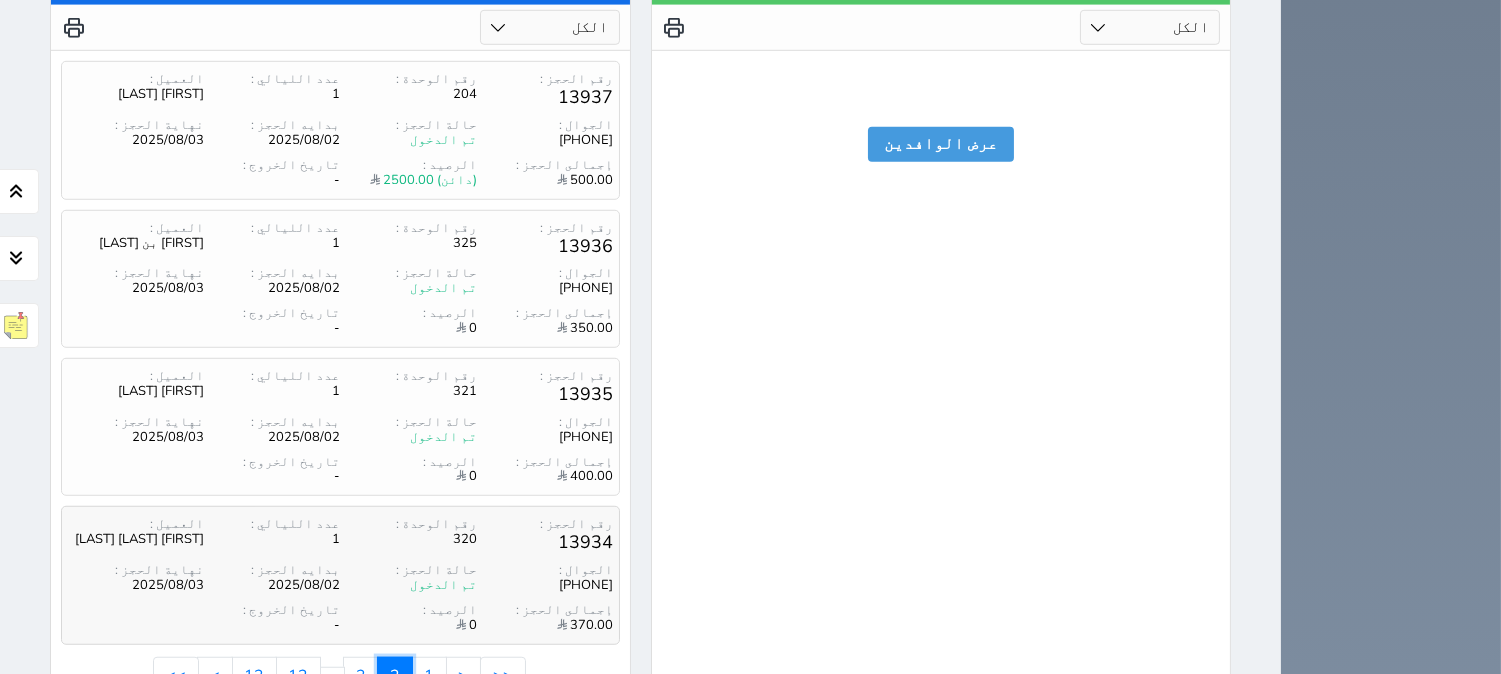 scroll, scrollTop: 2882, scrollLeft: 0, axis: vertical 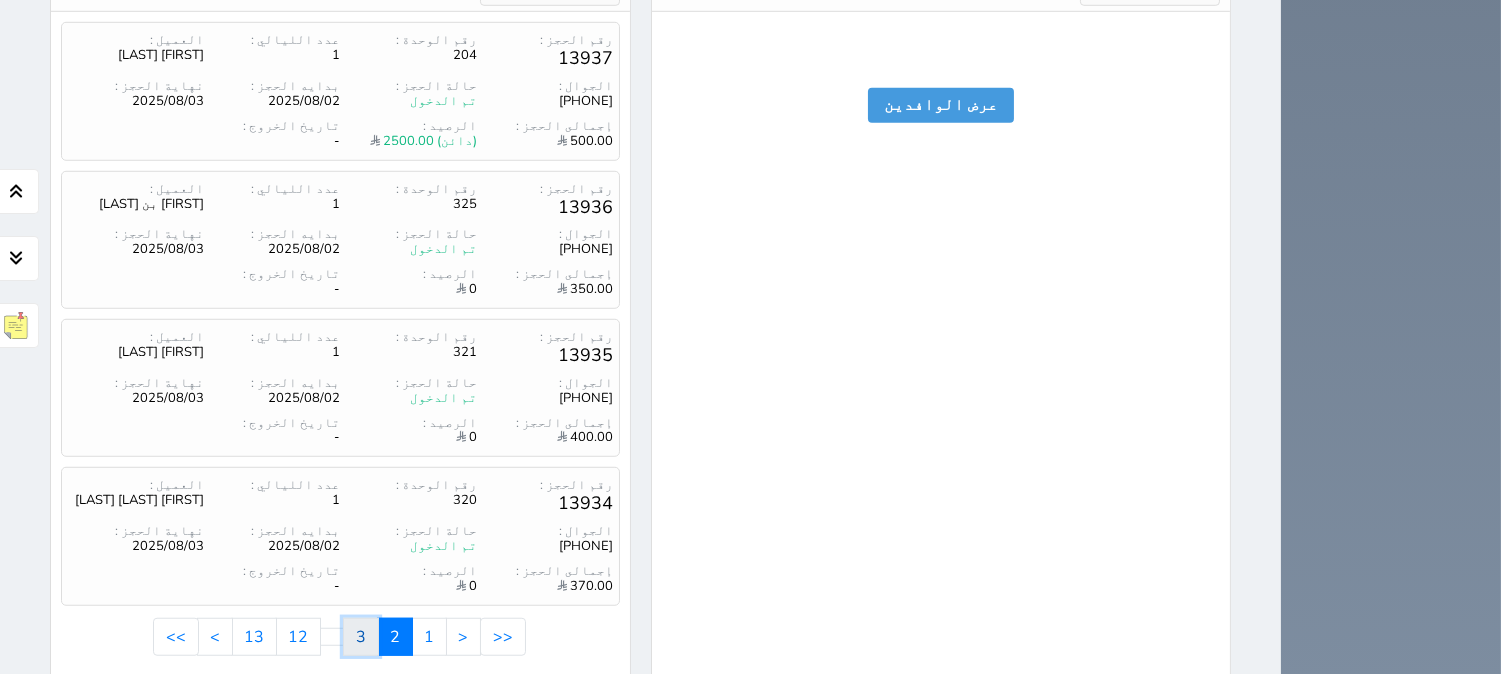 click on "3" at bounding box center [361, 637] 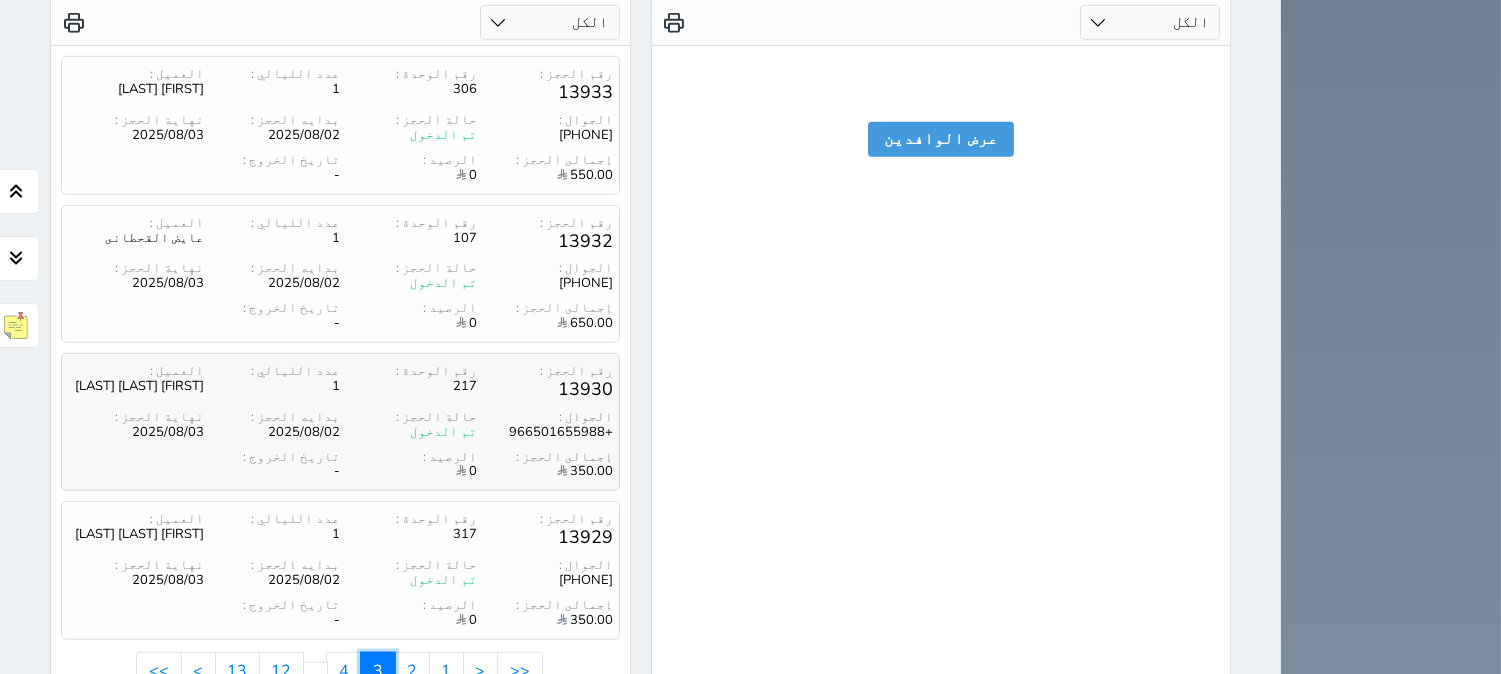 scroll, scrollTop: 2882, scrollLeft: 0, axis: vertical 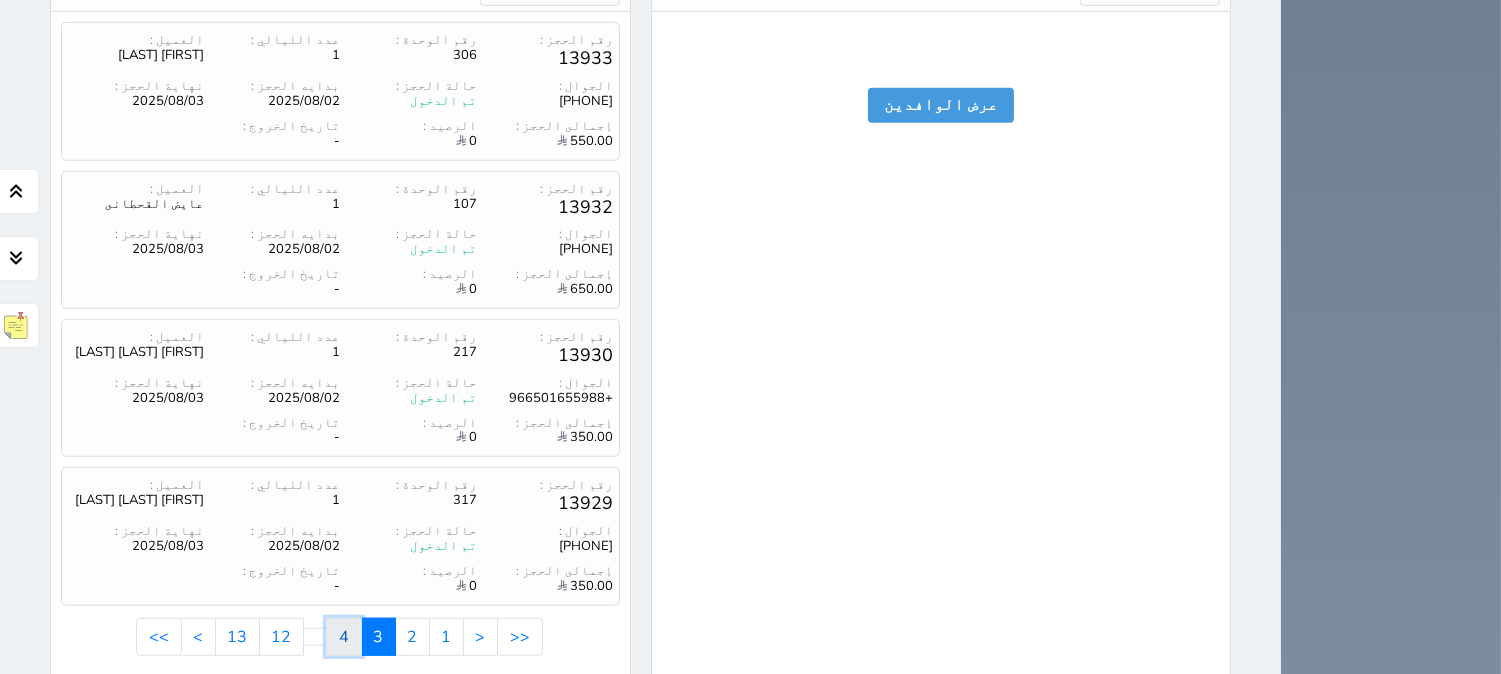 click on "4" at bounding box center [344, 637] 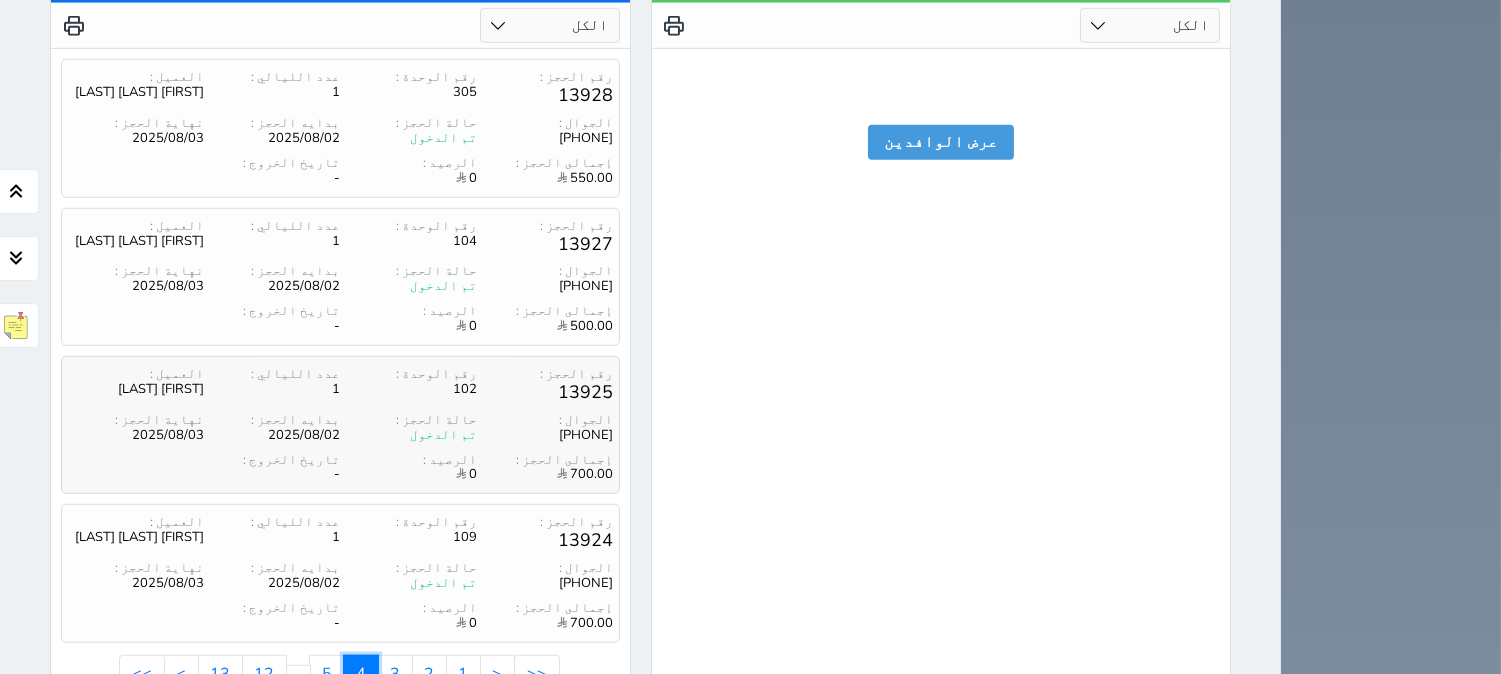 scroll, scrollTop: 2882, scrollLeft: 0, axis: vertical 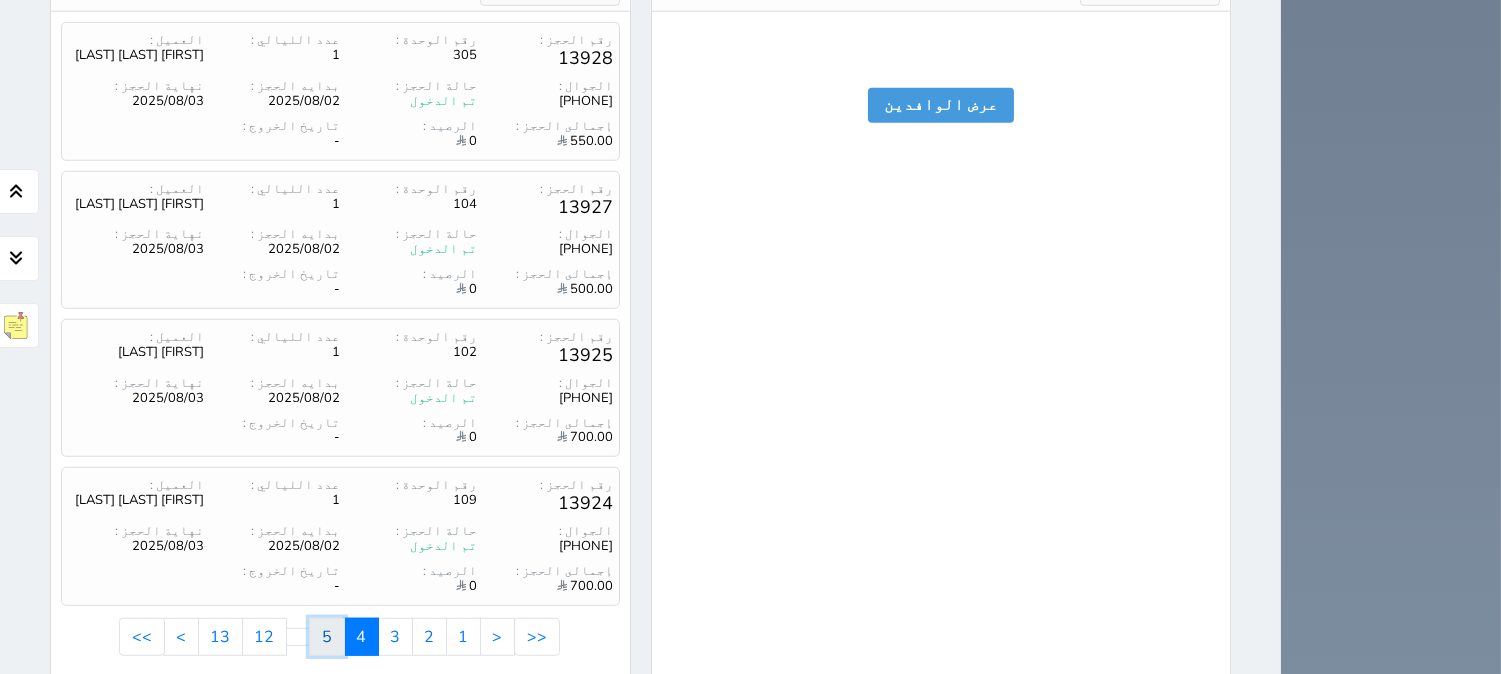 click on "5" at bounding box center [327, 637] 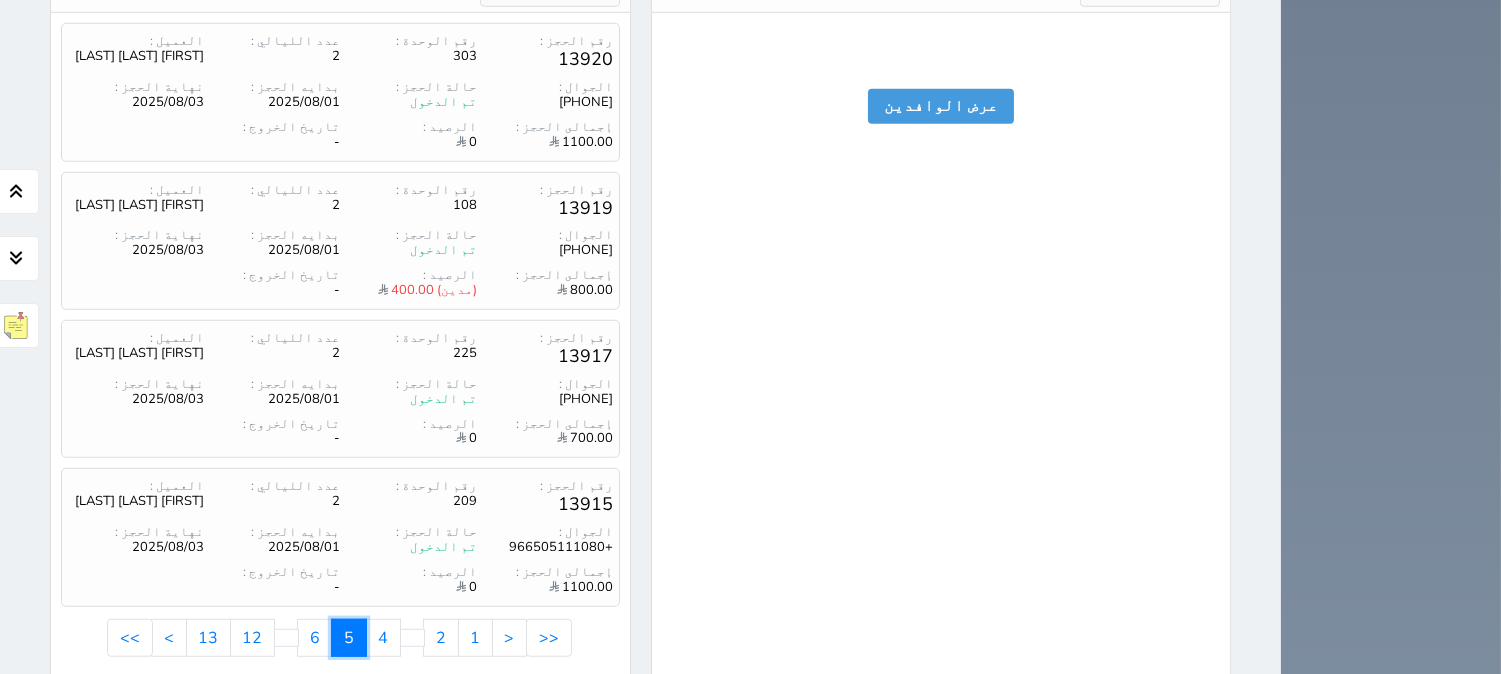 scroll, scrollTop: 2882, scrollLeft: 0, axis: vertical 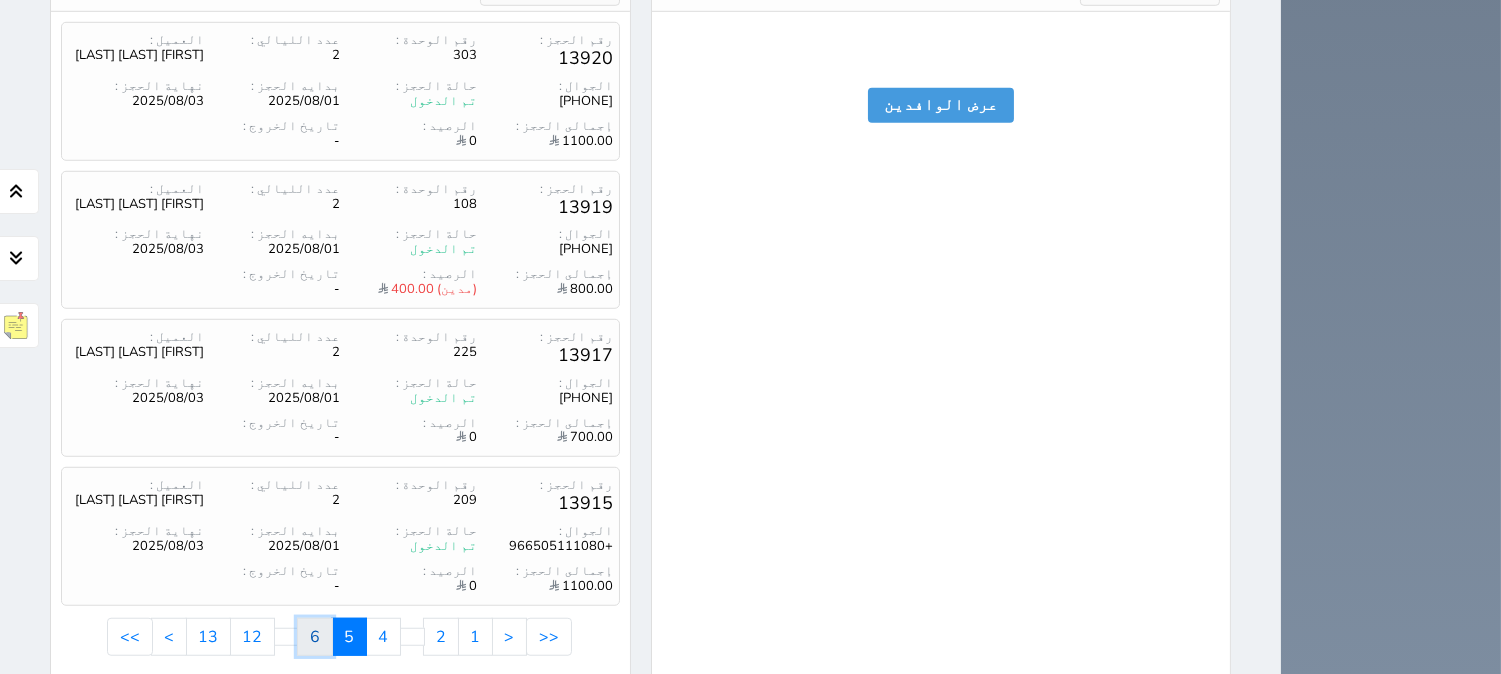 click on "6" at bounding box center [315, 637] 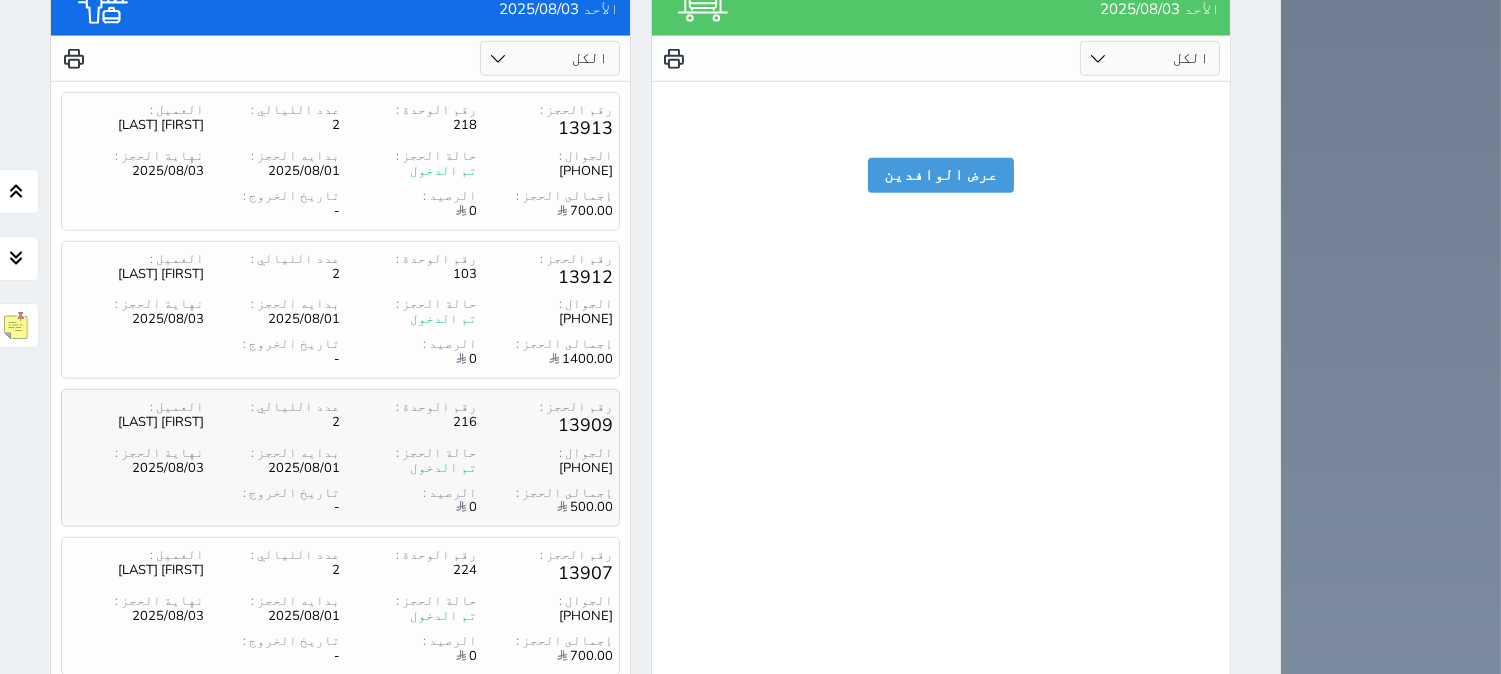 scroll, scrollTop: 2882, scrollLeft: 0, axis: vertical 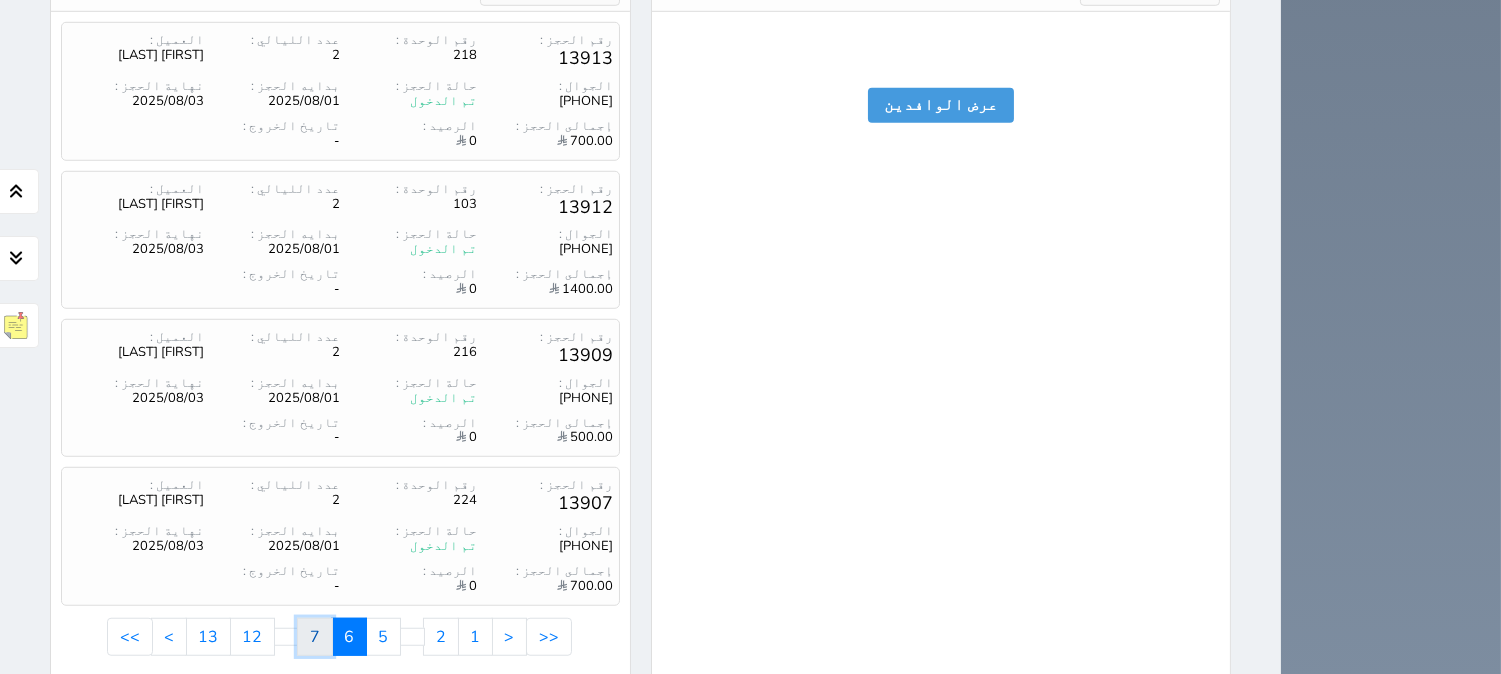 click on "7" at bounding box center (315, 637) 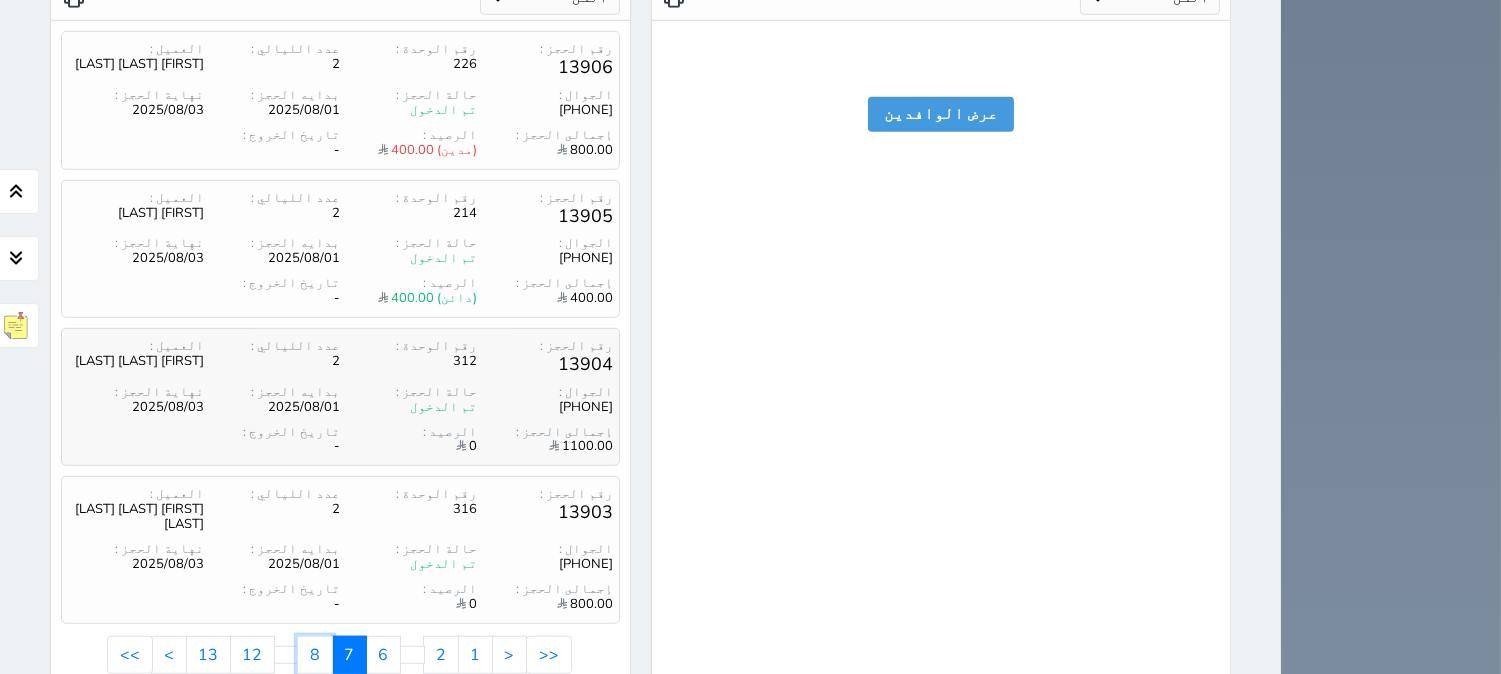 scroll, scrollTop: 2882, scrollLeft: 0, axis: vertical 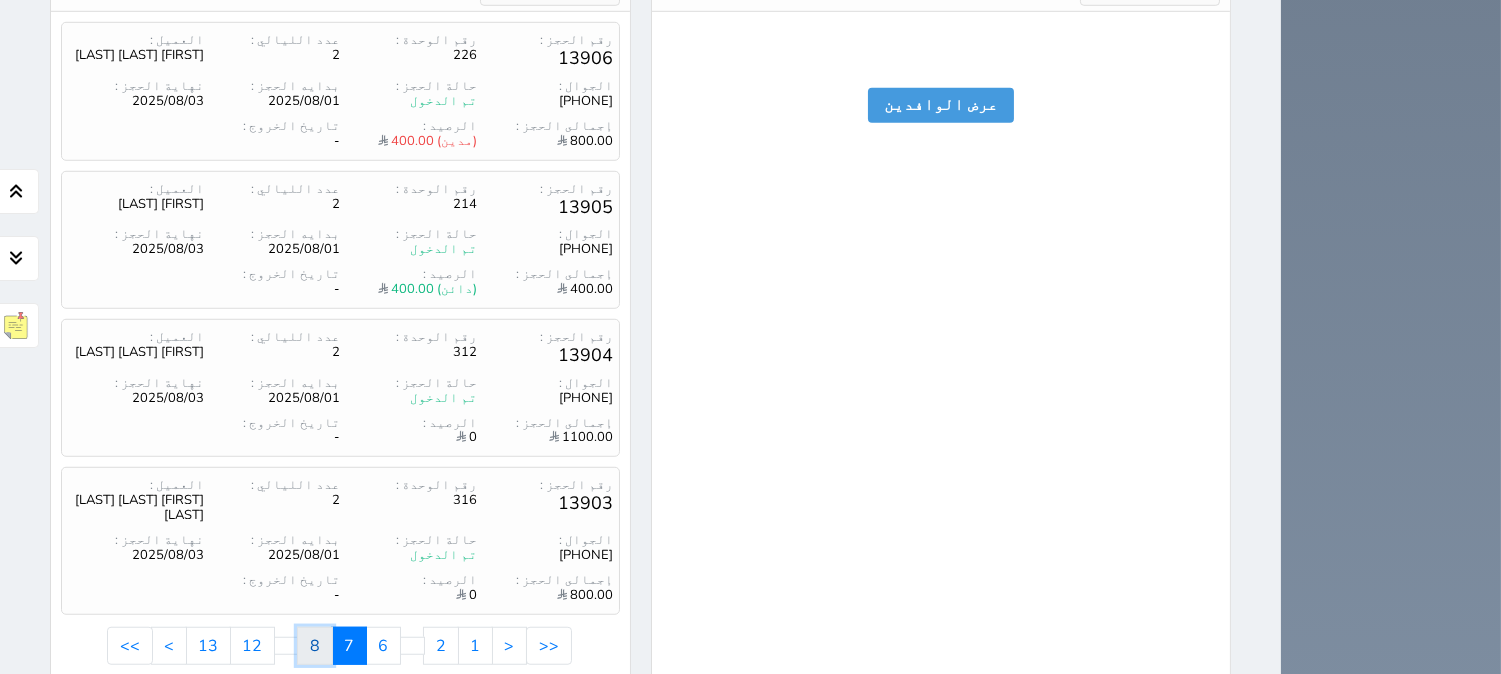 click on "8" at bounding box center (315, 646) 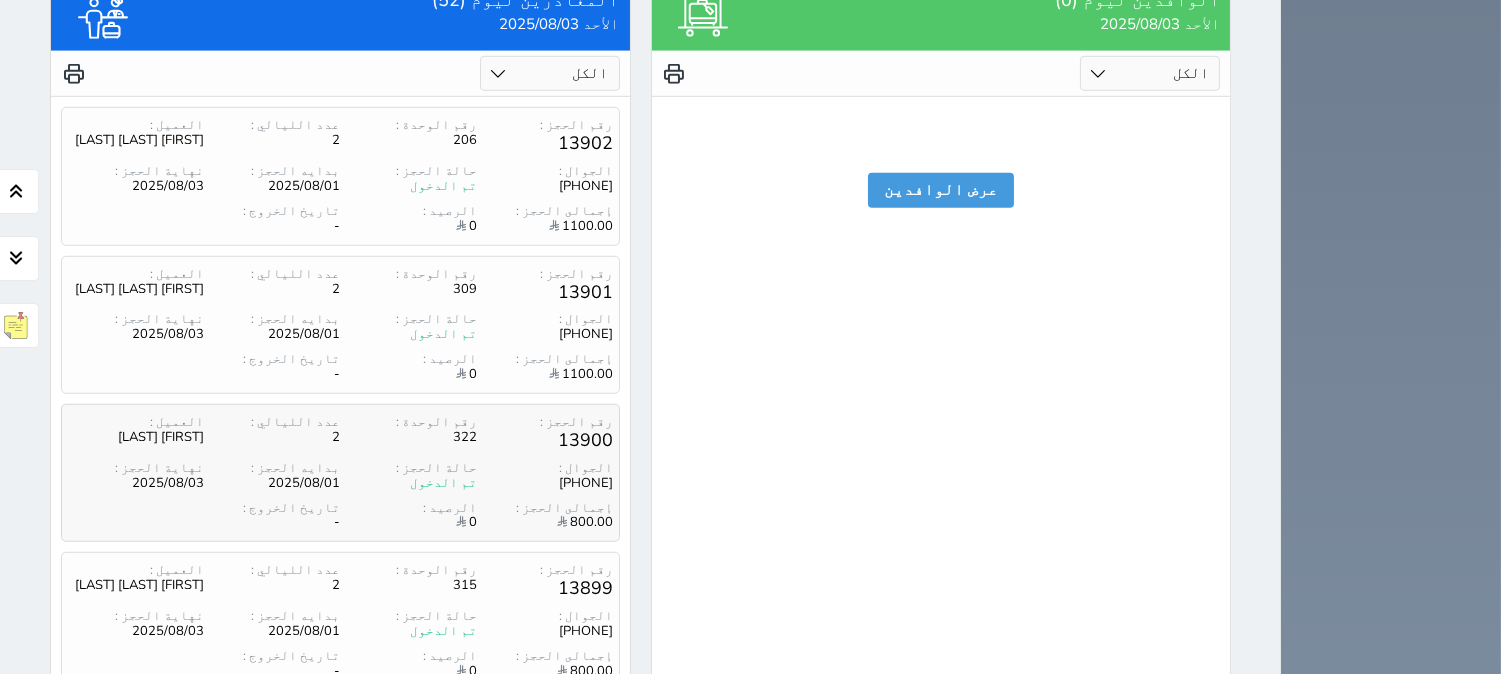 scroll, scrollTop: 2882, scrollLeft: 0, axis: vertical 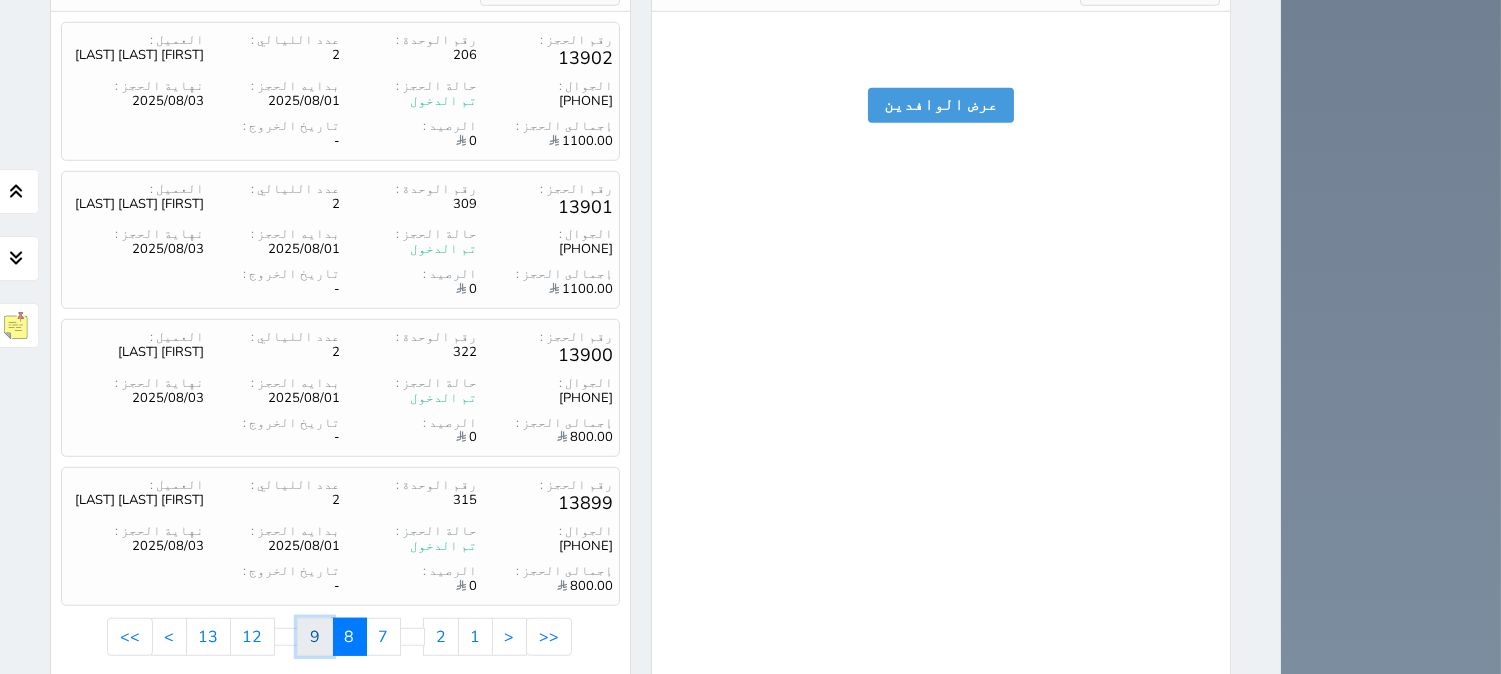 click on "9" at bounding box center [315, 637] 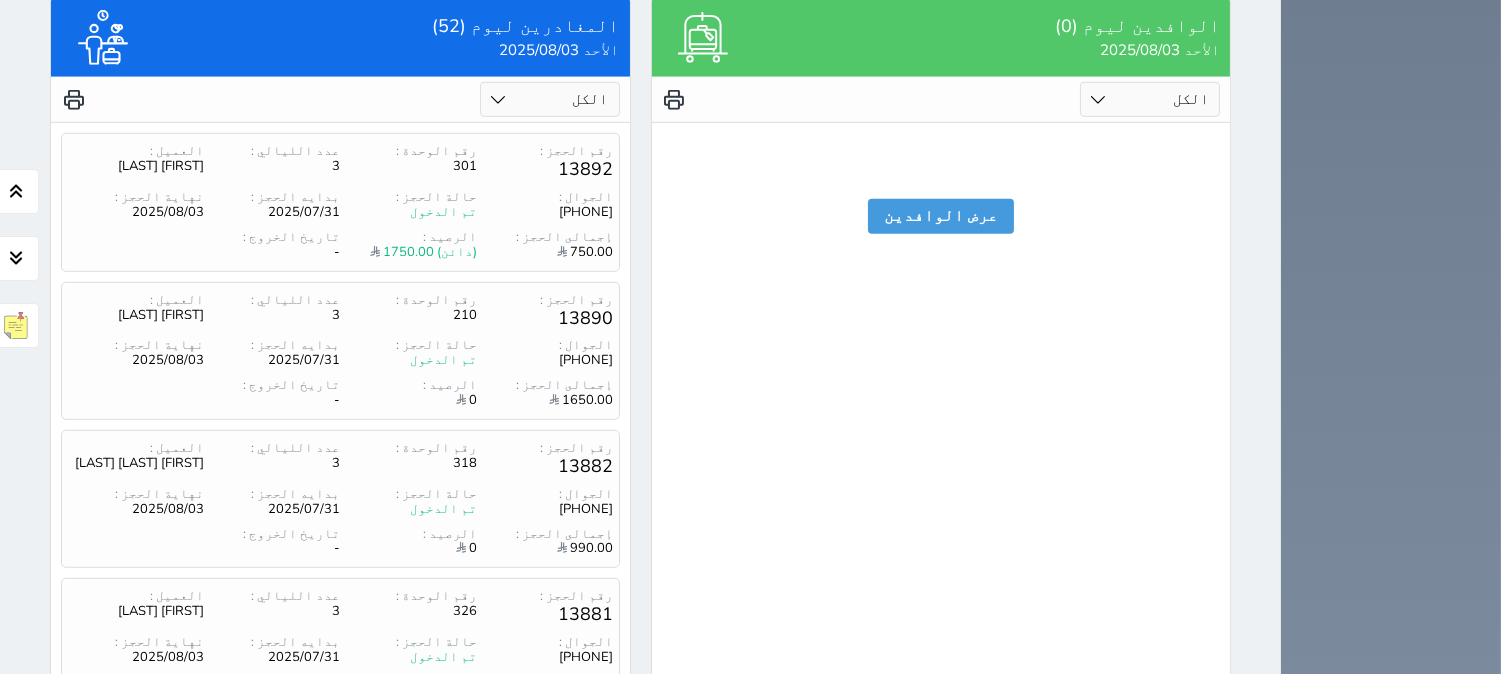 scroll, scrollTop: 2882, scrollLeft: 0, axis: vertical 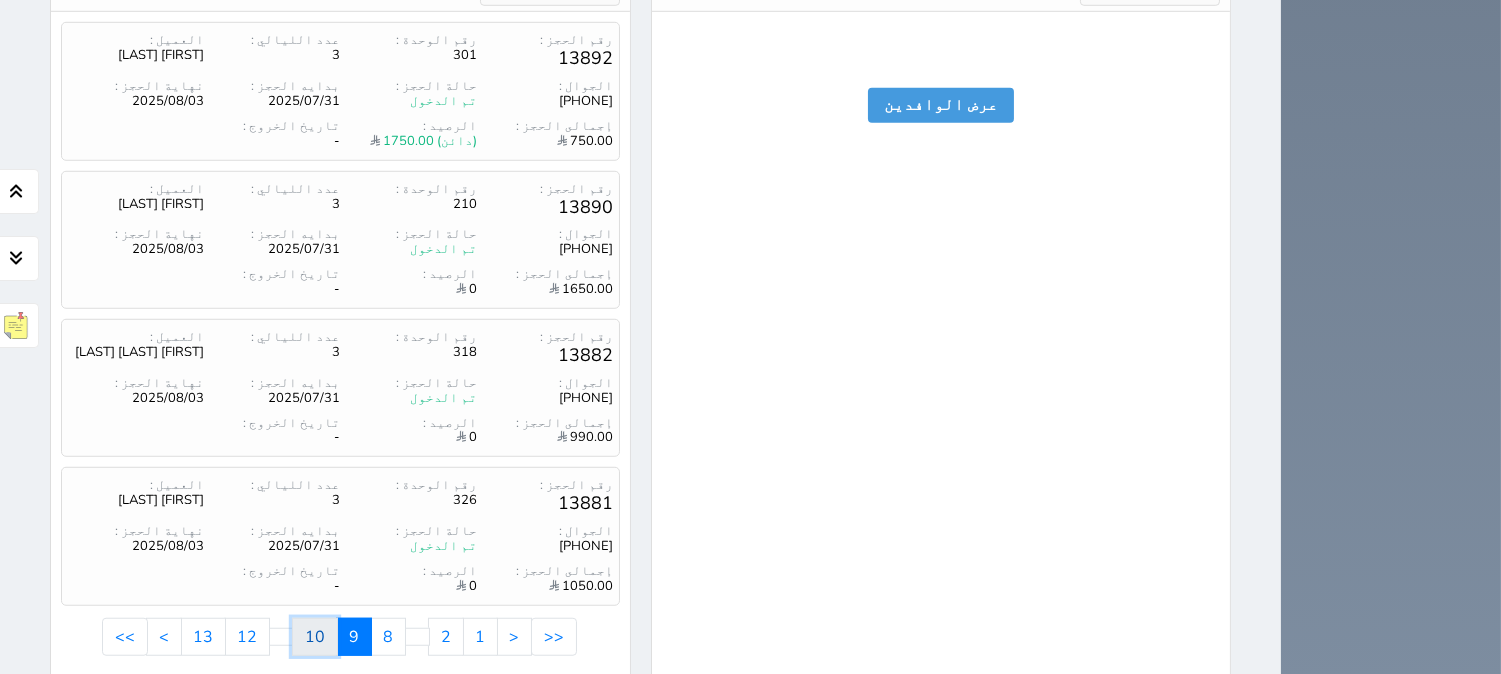 click on "10" at bounding box center (315, 637) 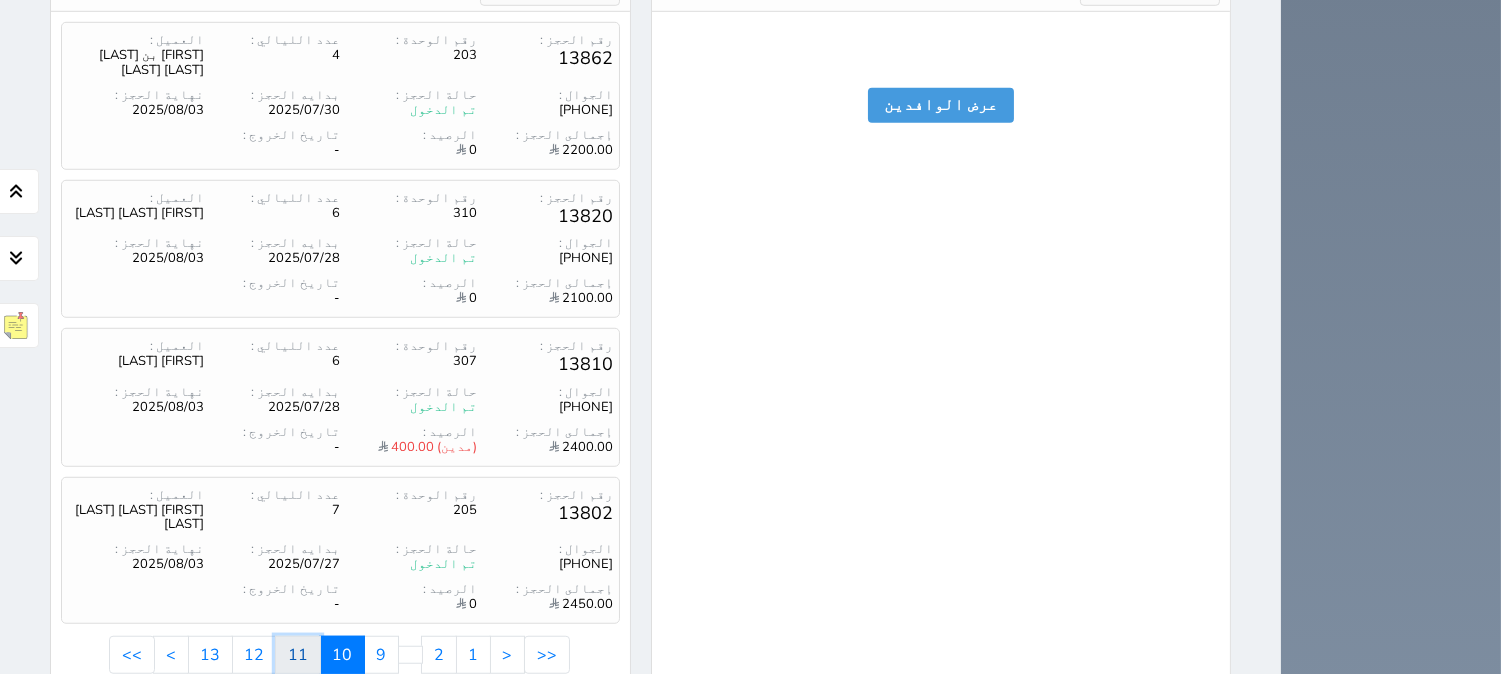 click on "11" at bounding box center [298, 655] 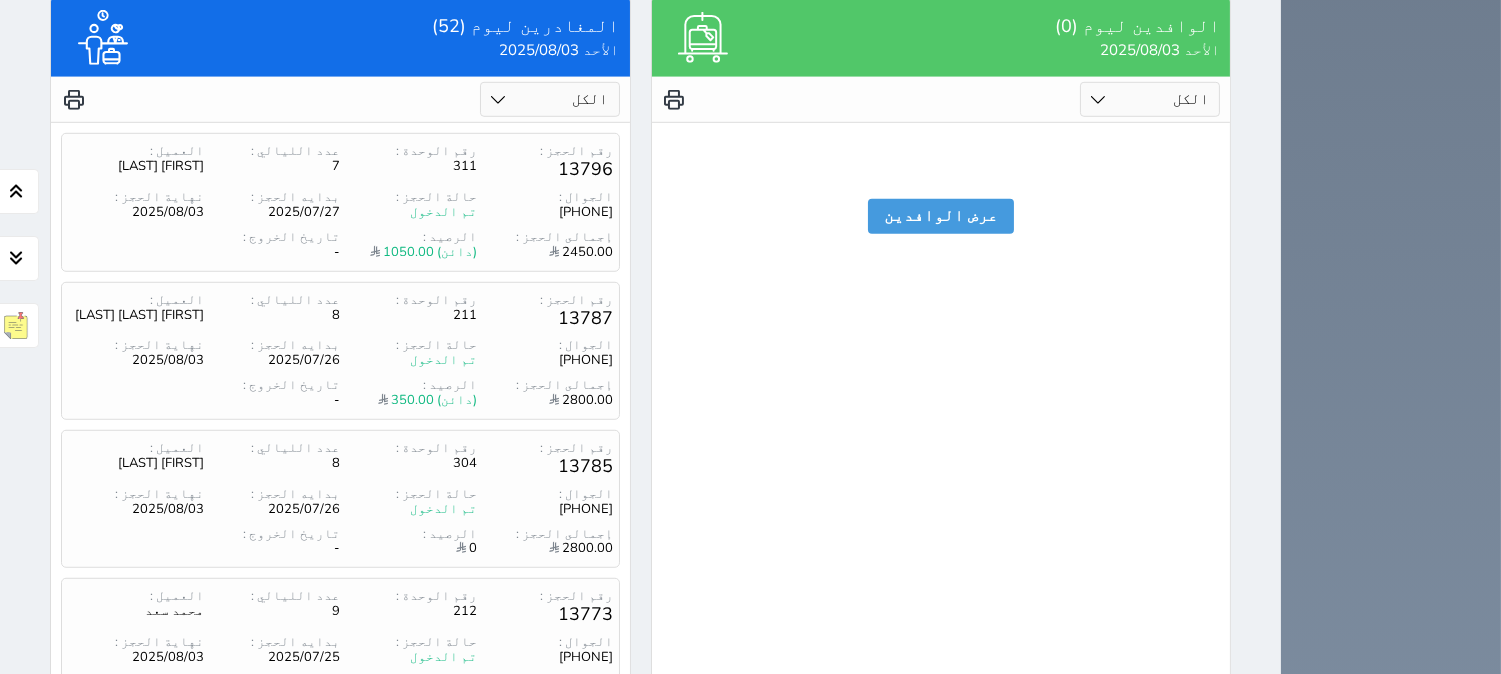 scroll, scrollTop: 2882, scrollLeft: 0, axis: vertical 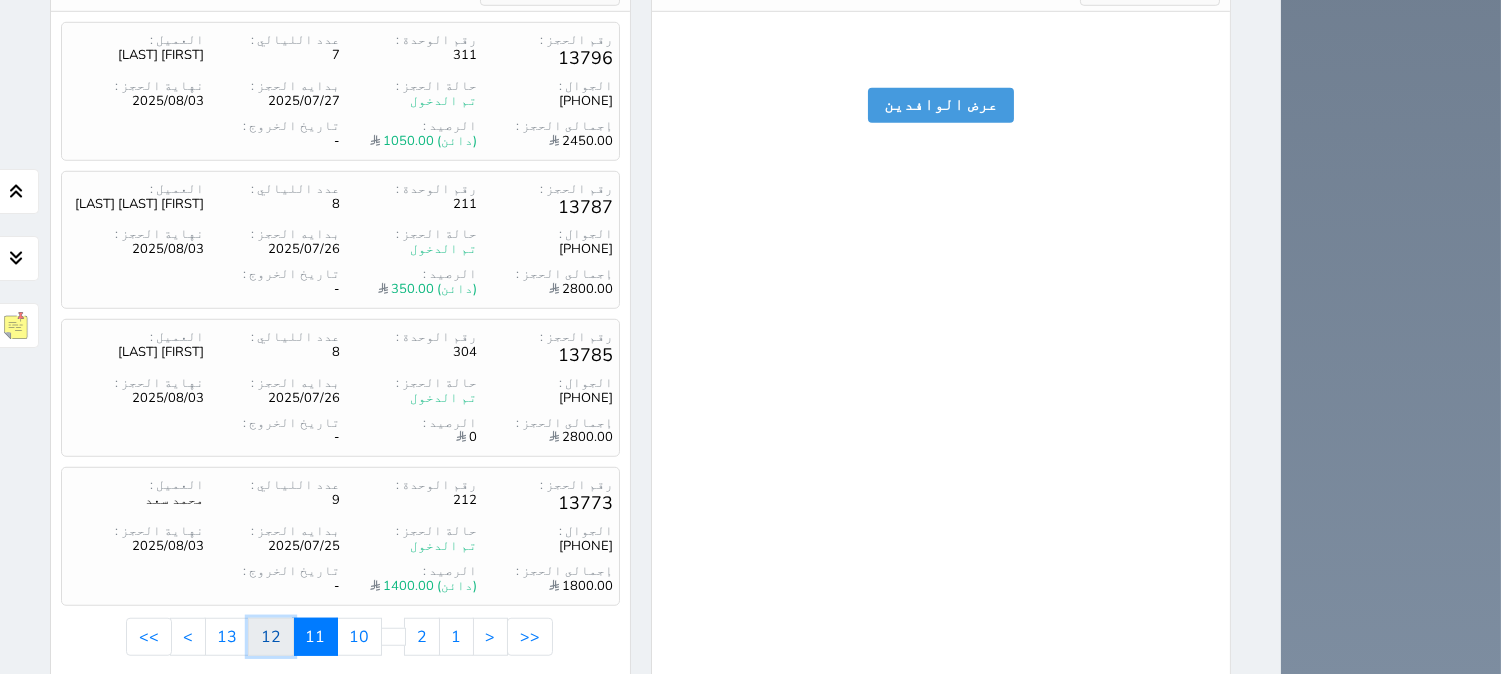 click on "12" at bounding box center (271, 637) 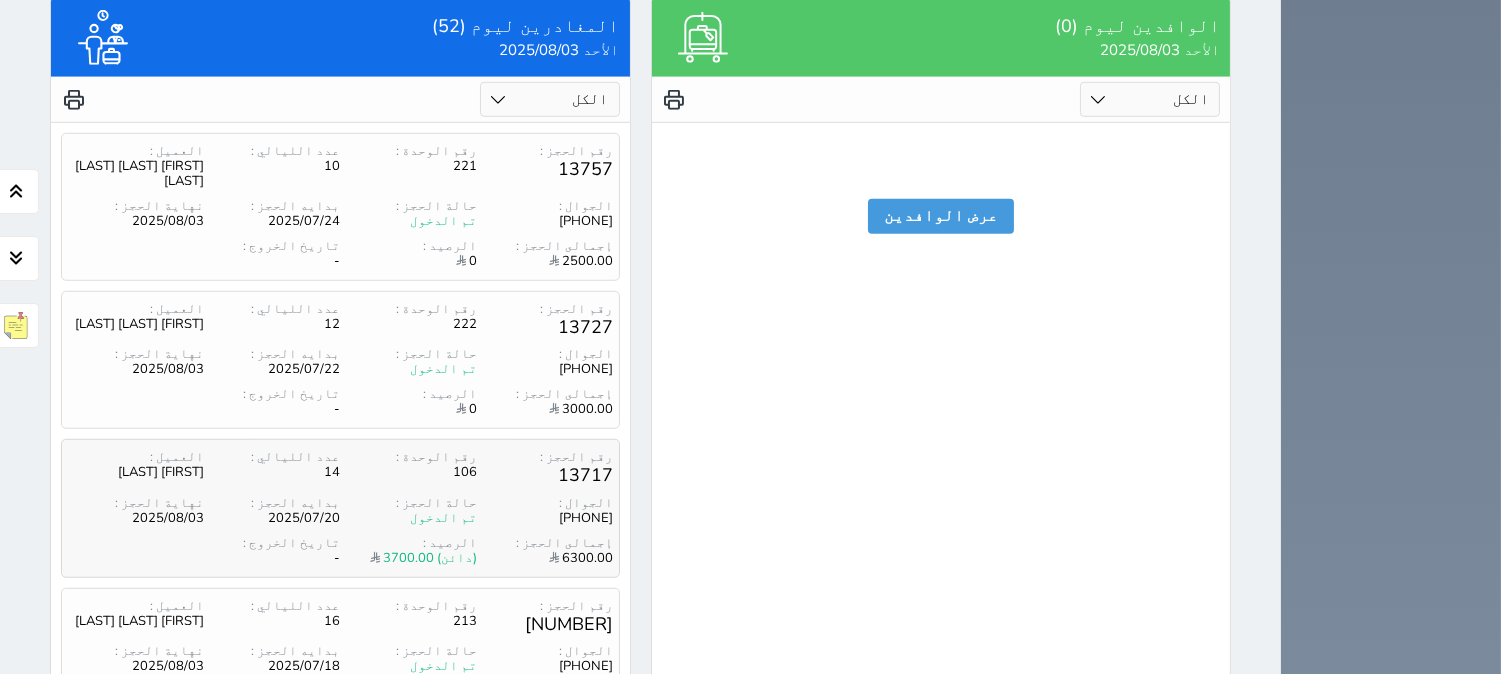 scroll, scrollTop: 2882, scrollLeft: 0, axis: vertical 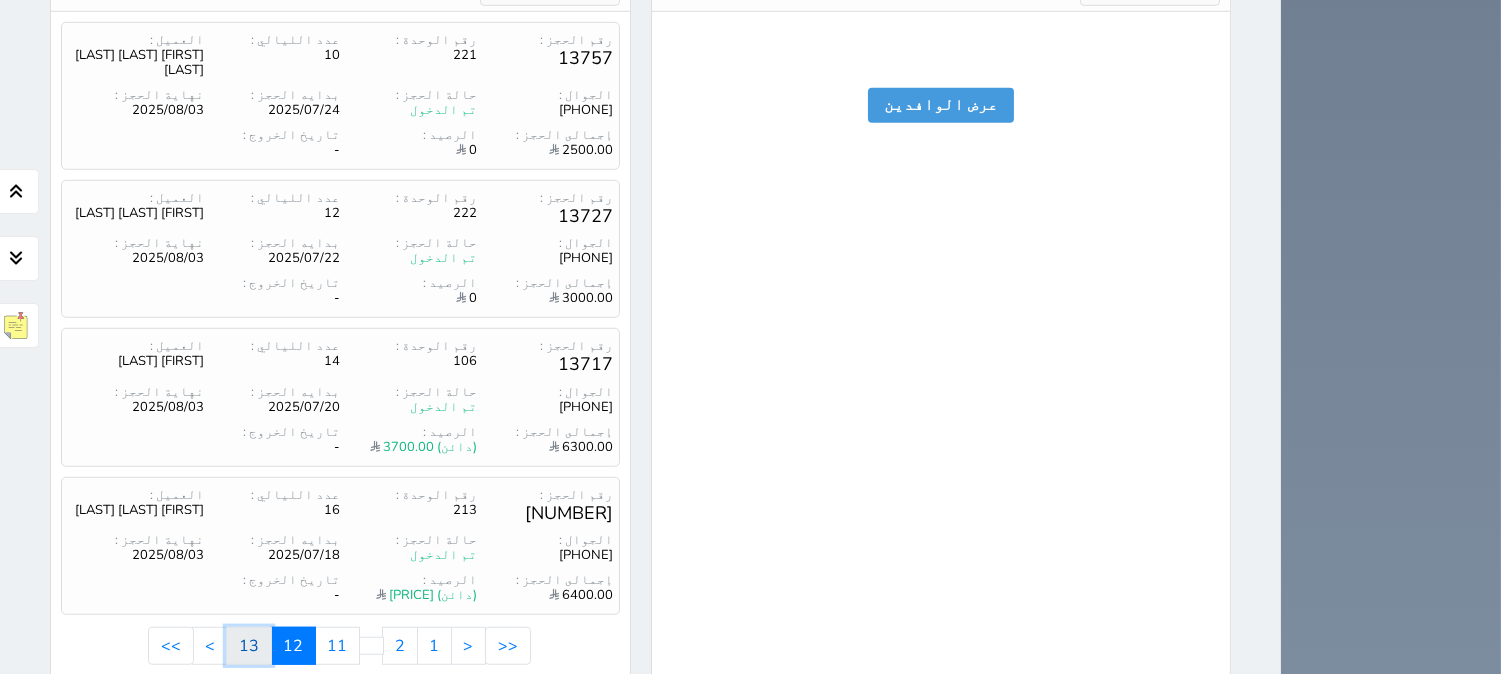 click on "13" at bounding box center (249, 646) 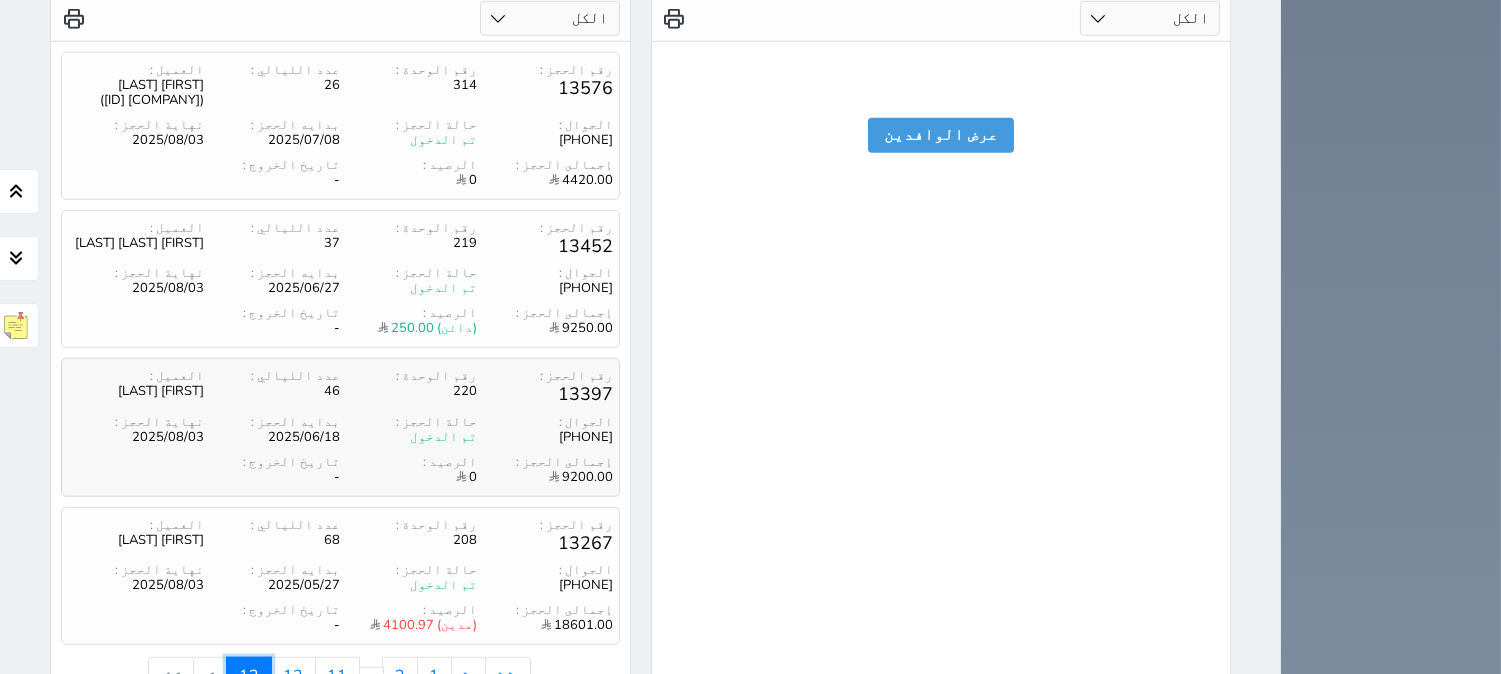 scroll, scrollTop: 2906, scrollLeft: 0, axis: vertical 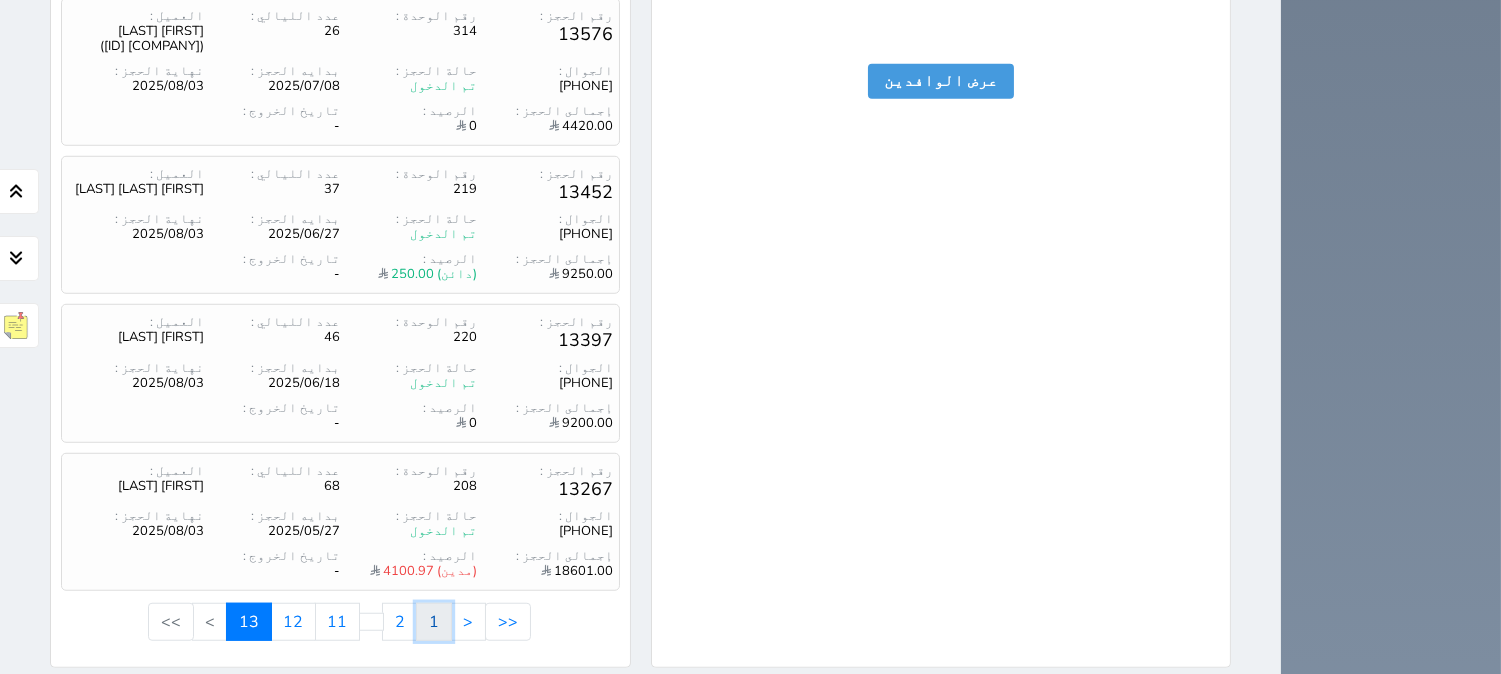 click on "1" at bounding box center [434, 622] 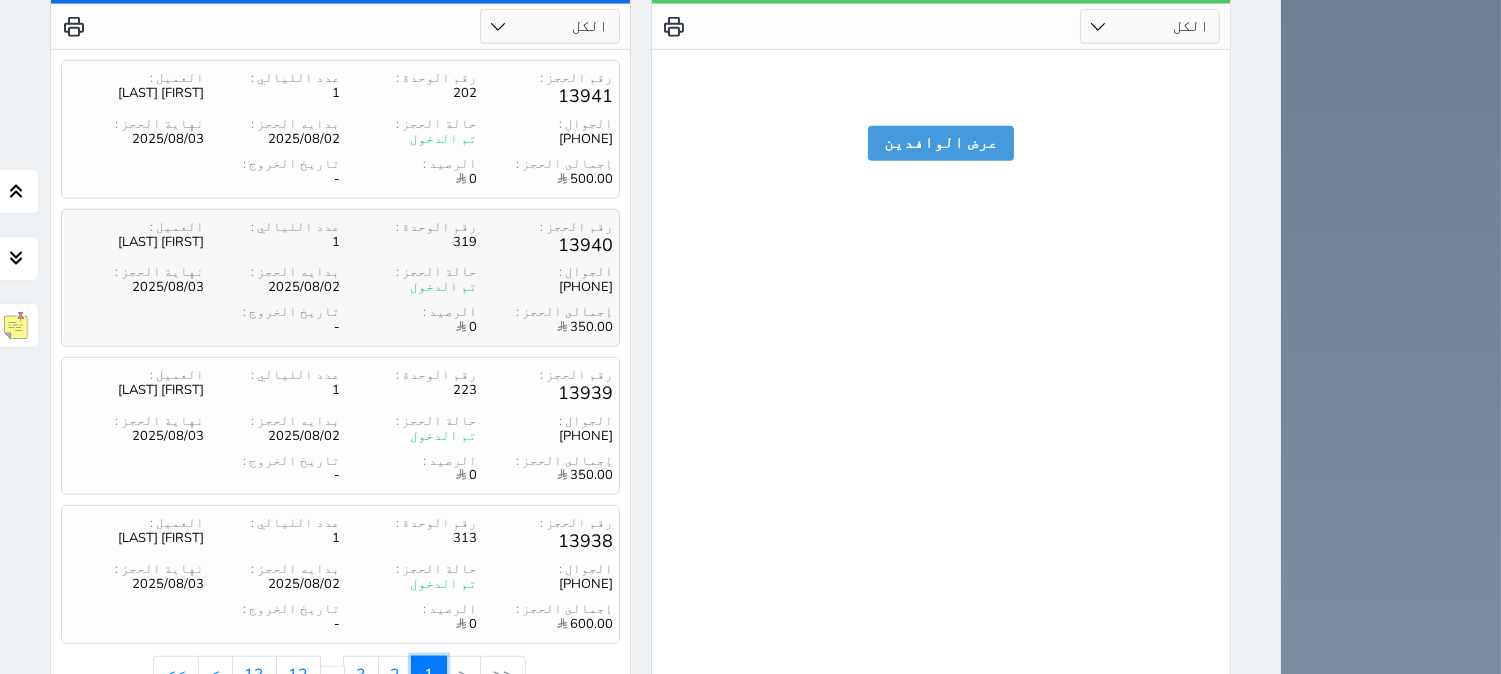 scroll, scrollTop: 2882, scrollLeft: 0, axis: vertical 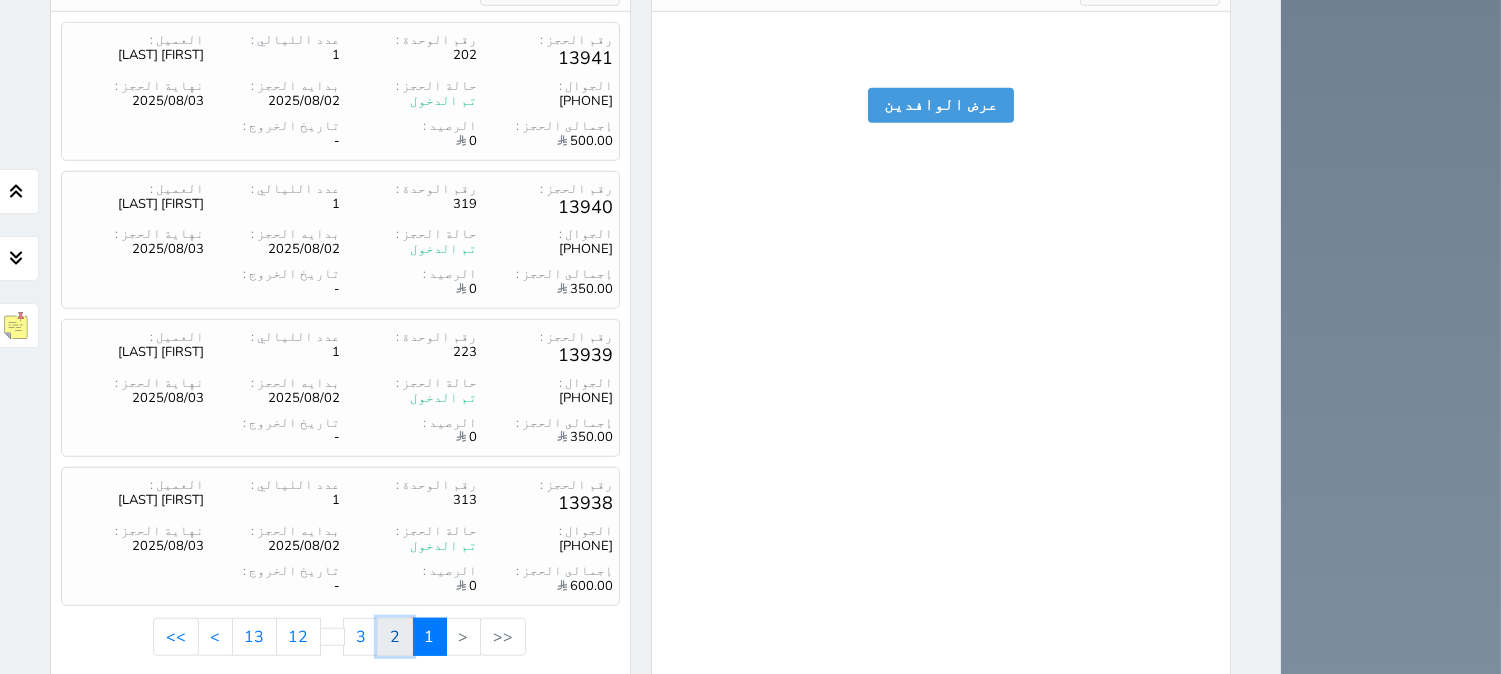 click on "2" at bounding box center [395, 637] 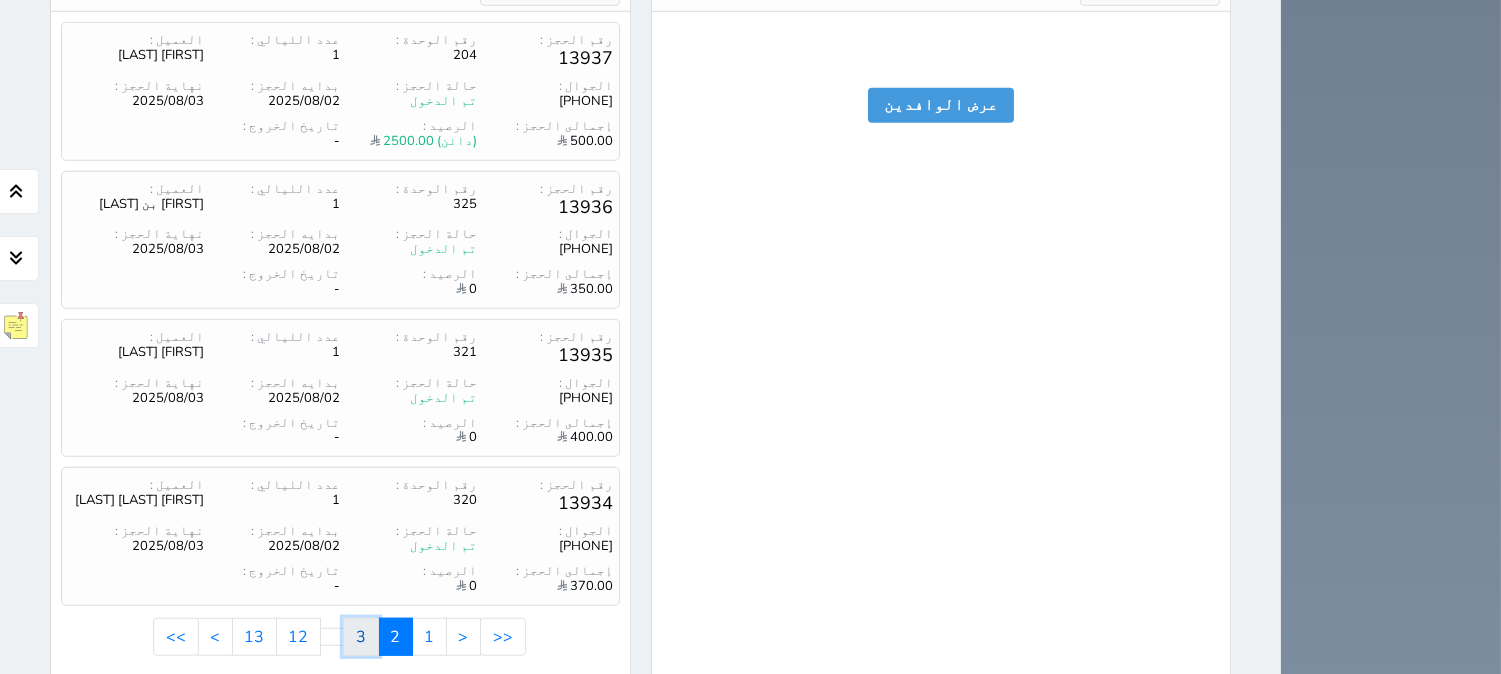 click on "3" at bounding box center [361, 637] 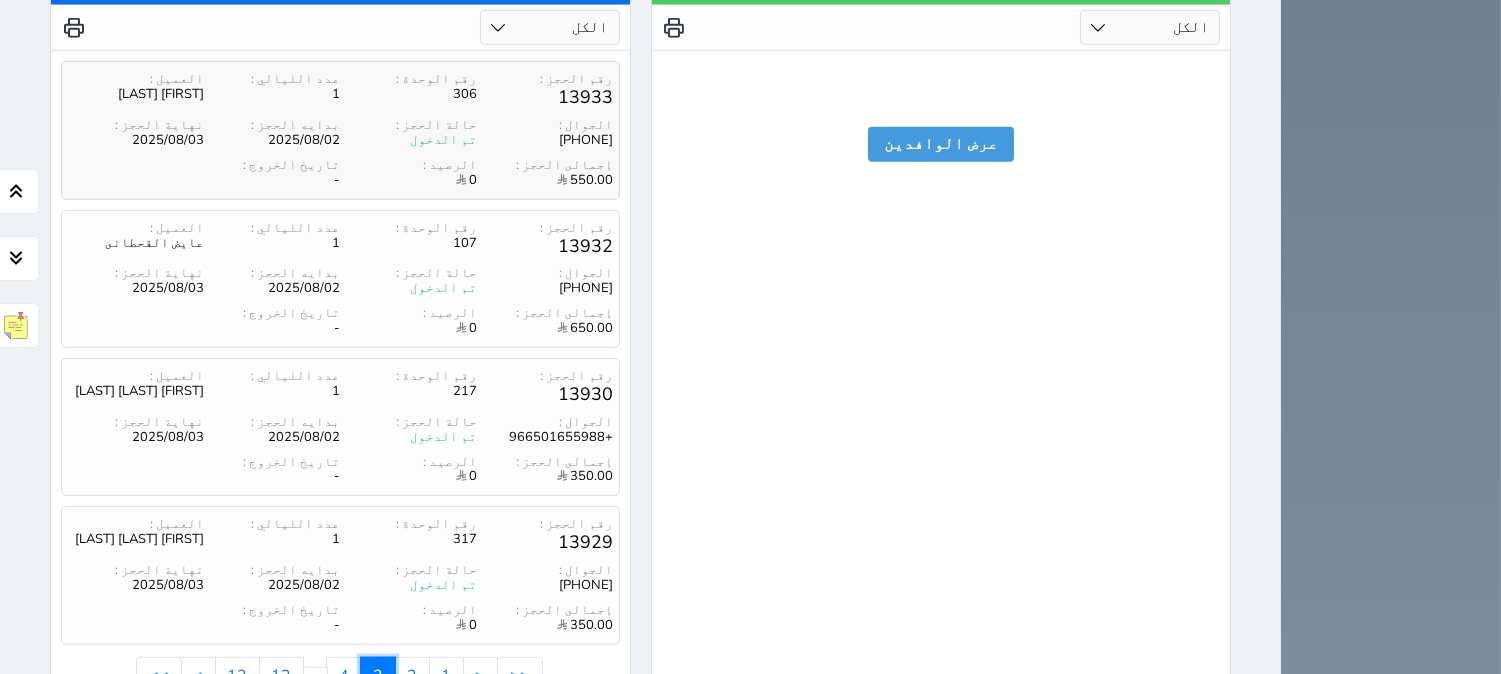 scroll, scrollTop: 2882, scrollLeft: 0, axis: vertical 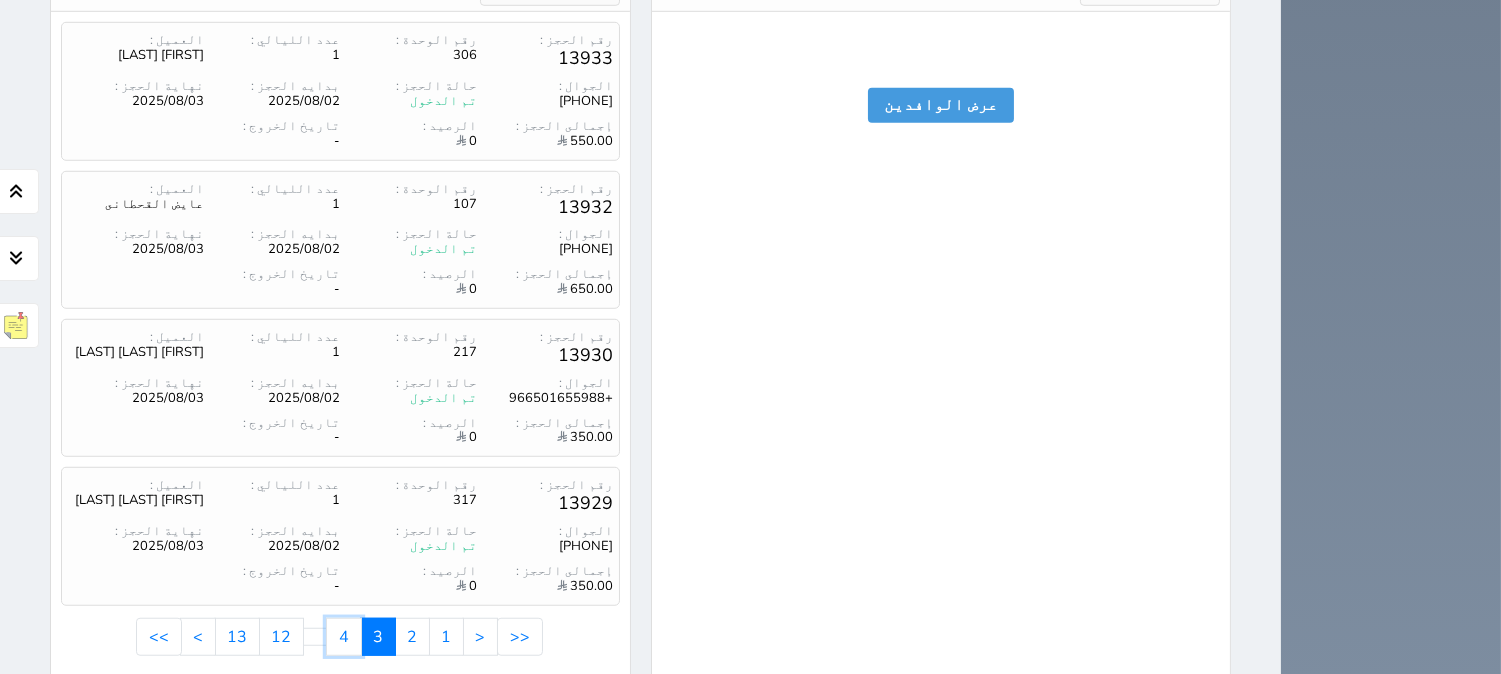 click on "<<   <   1 2 3 4 12 13   >   >>" at bounding box center (340, 637) 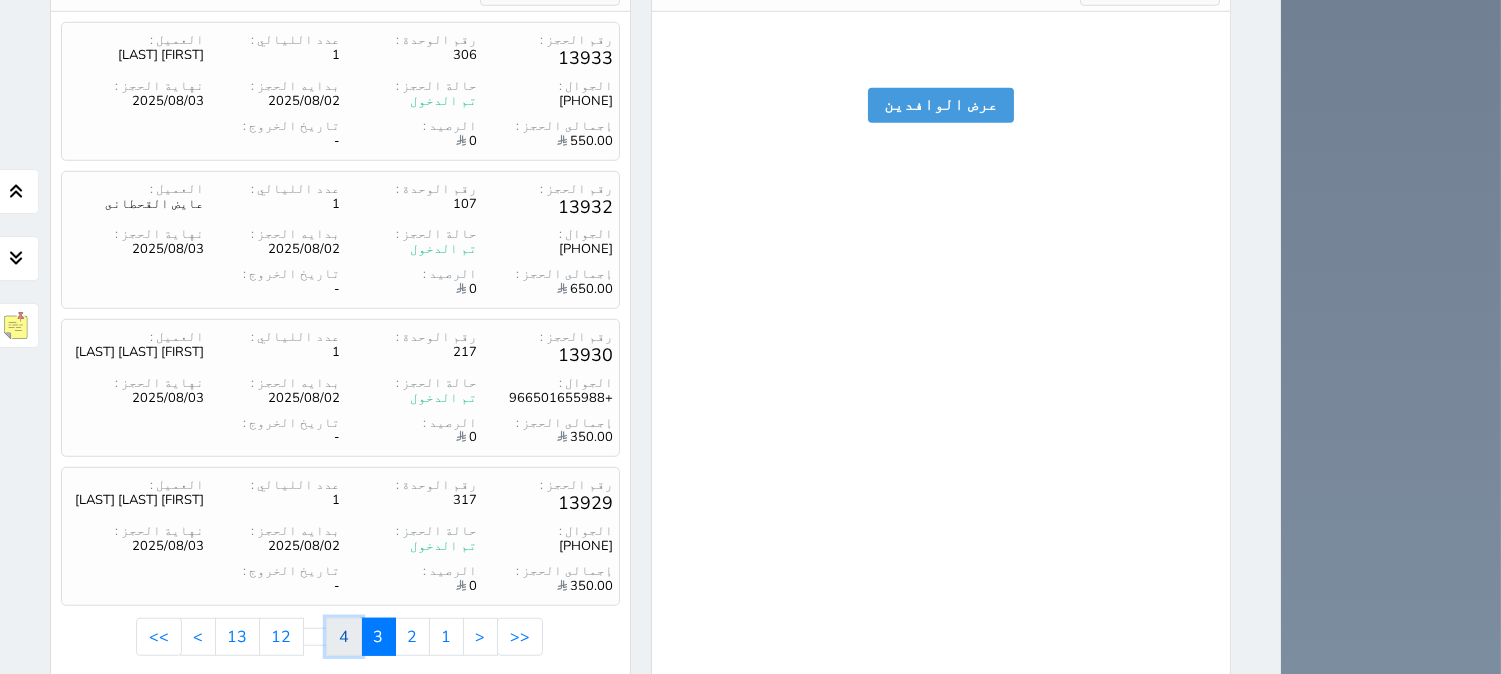 click on "4" at bounding box center [344, 637] 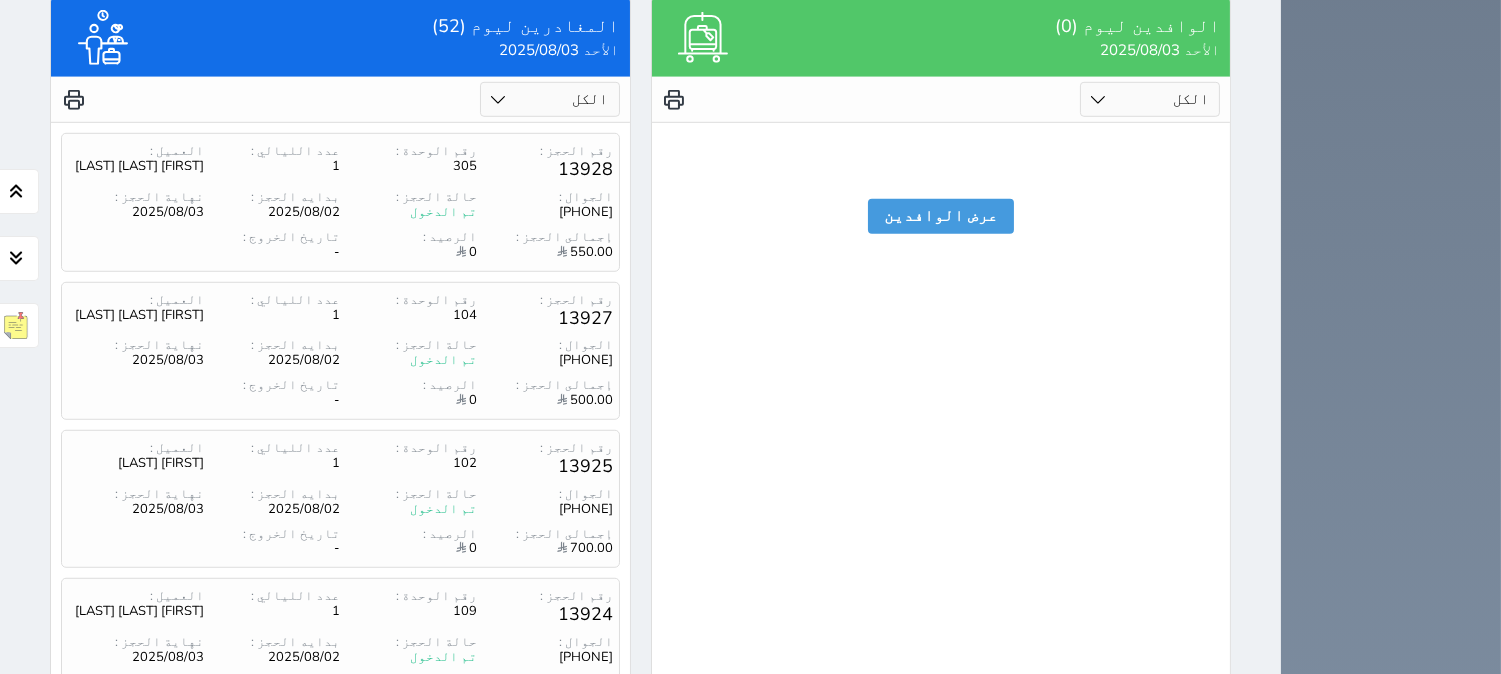 scroll, scrollTop: 2882, scrollLeft: 0, axis: vertical 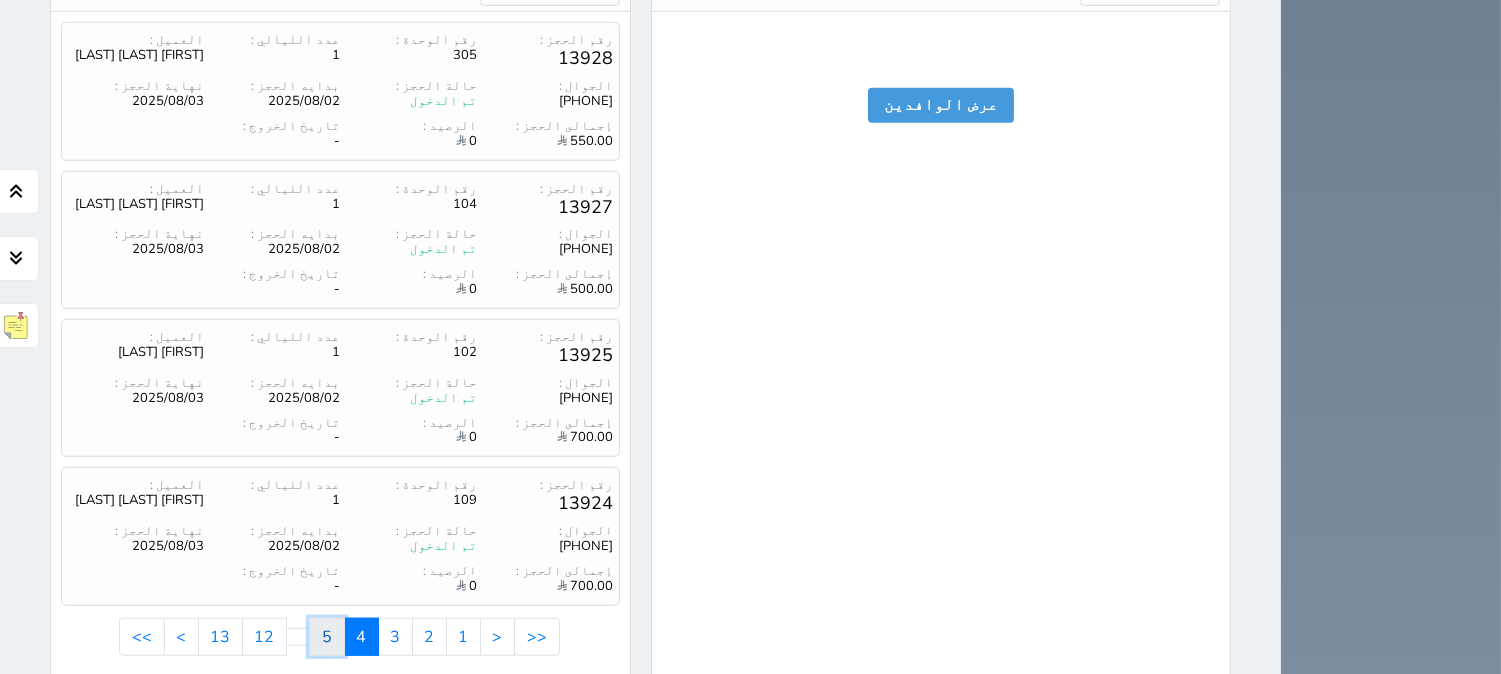 click on "5" at bounding box center [327, 637] 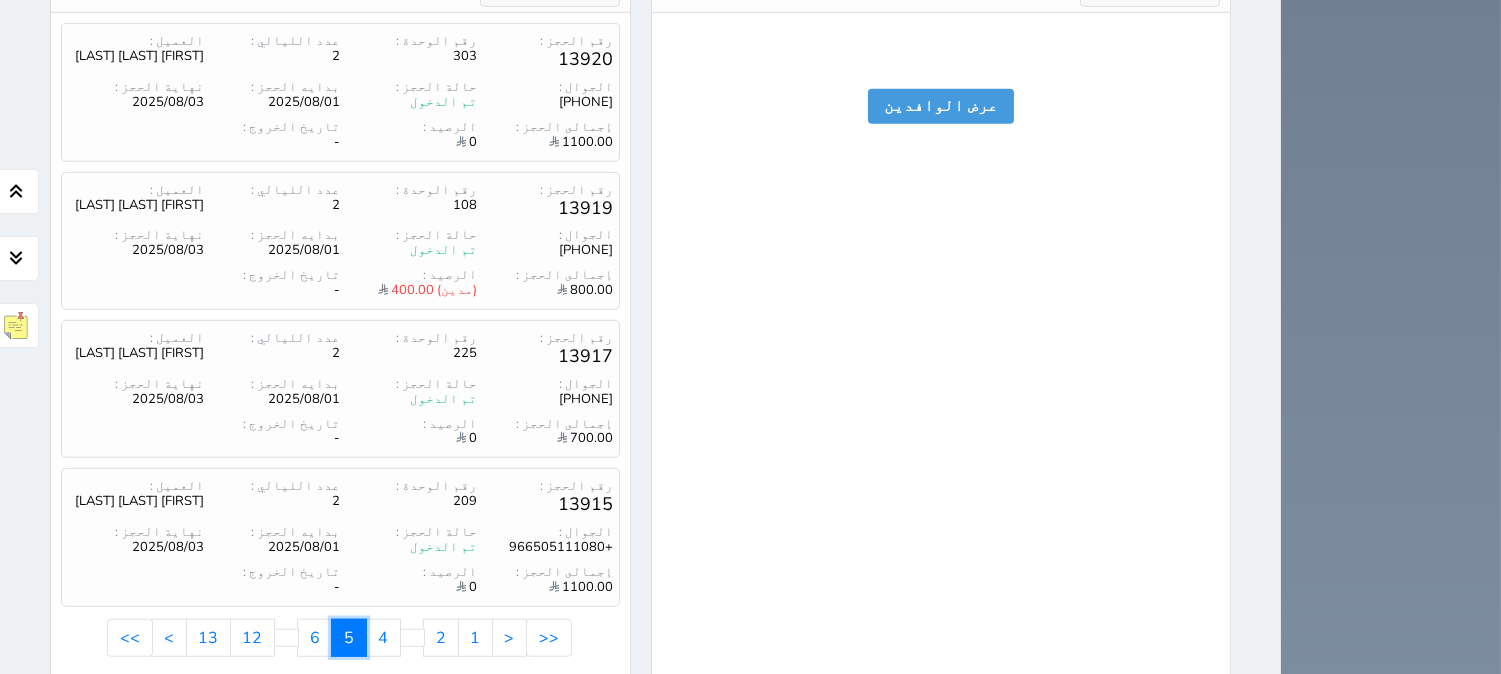 scroll, scrollTop: 2882, scrollLeft: 0, axis: vertical 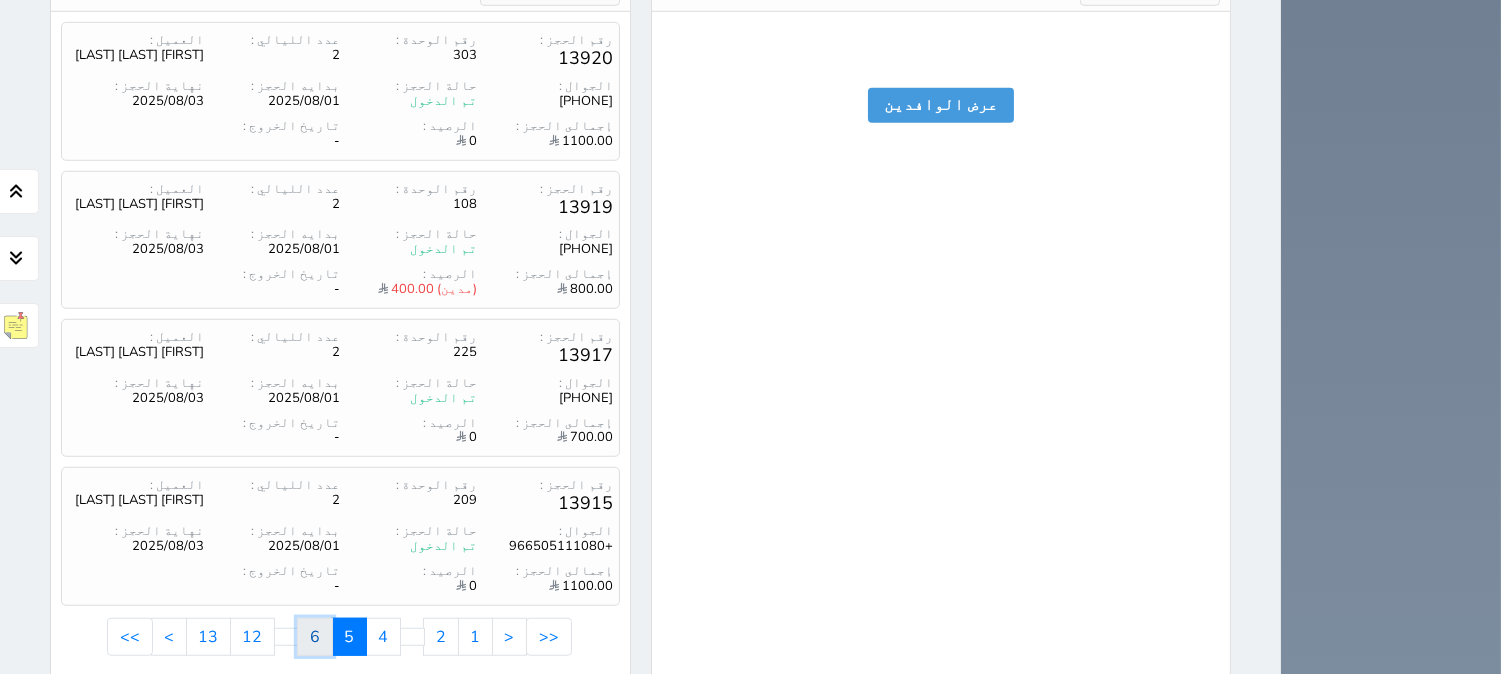 click on "6" at bounding box center [315, 637] 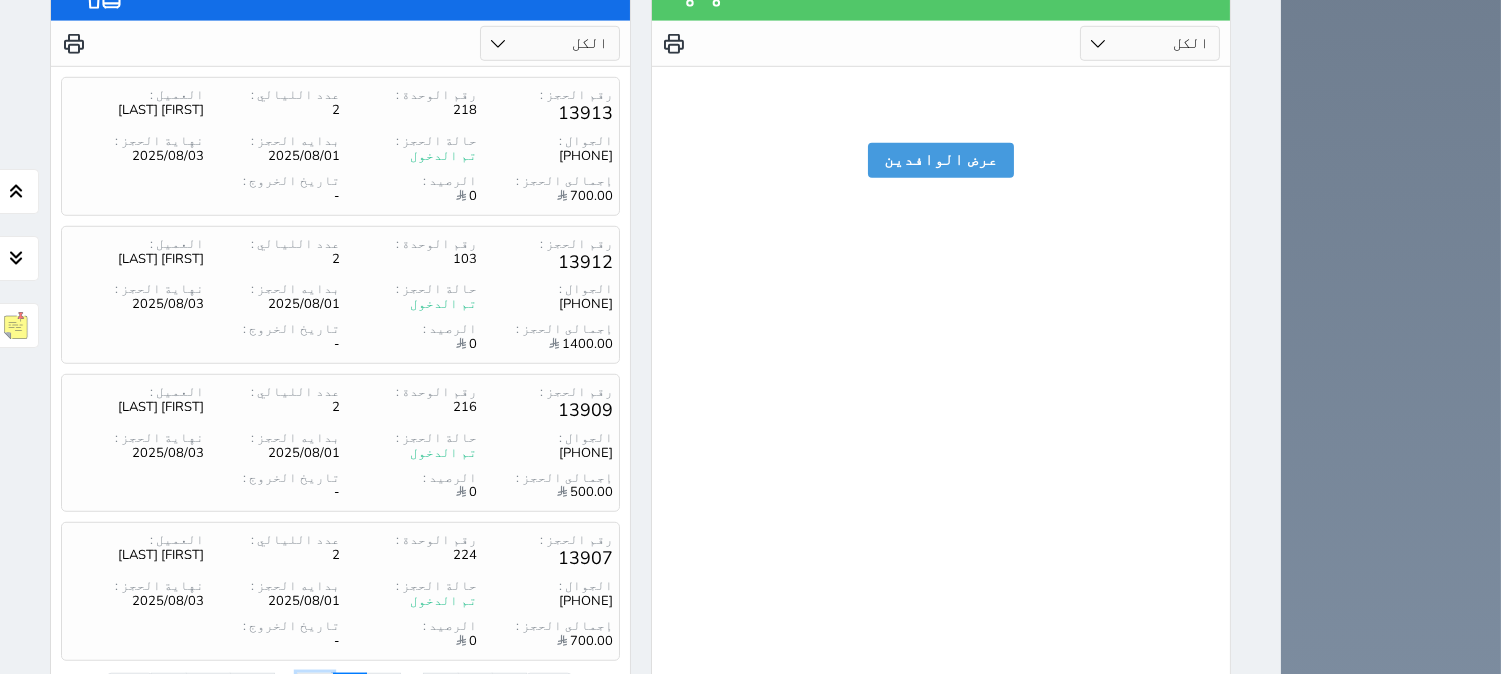 scroll, scrollTop: 2882, scrollLeft: 0, axis: vertical 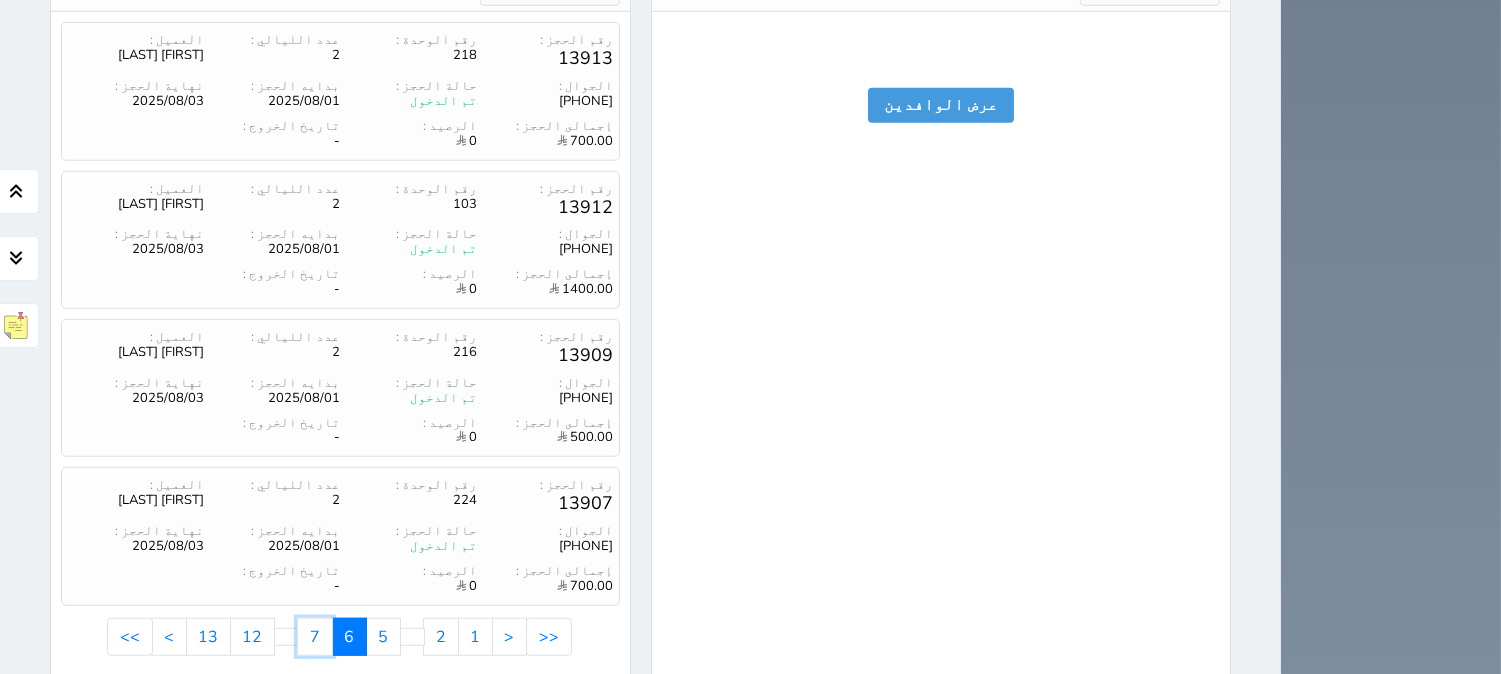 click on "7" at bounding box center (315, 637) 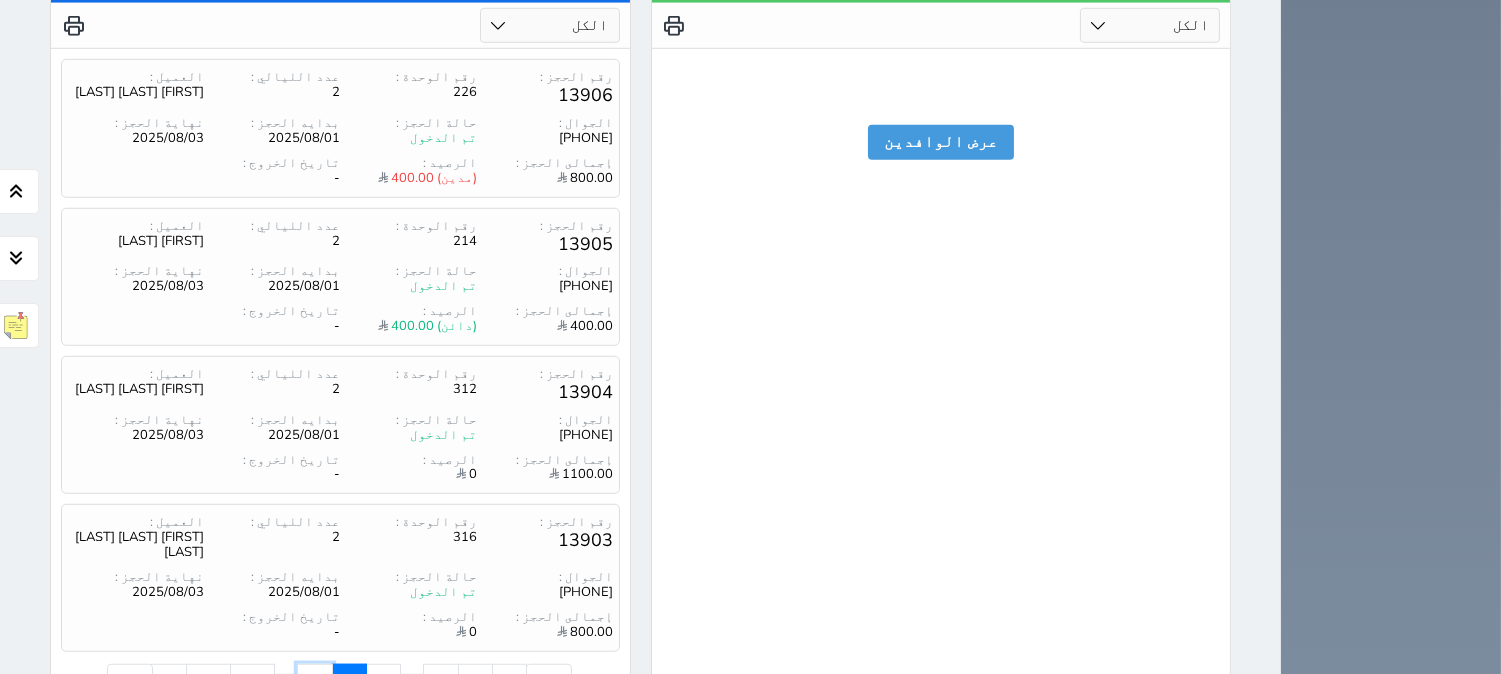scroll, scrollTop: 2882, scrollLeft: 0, axis: vertical 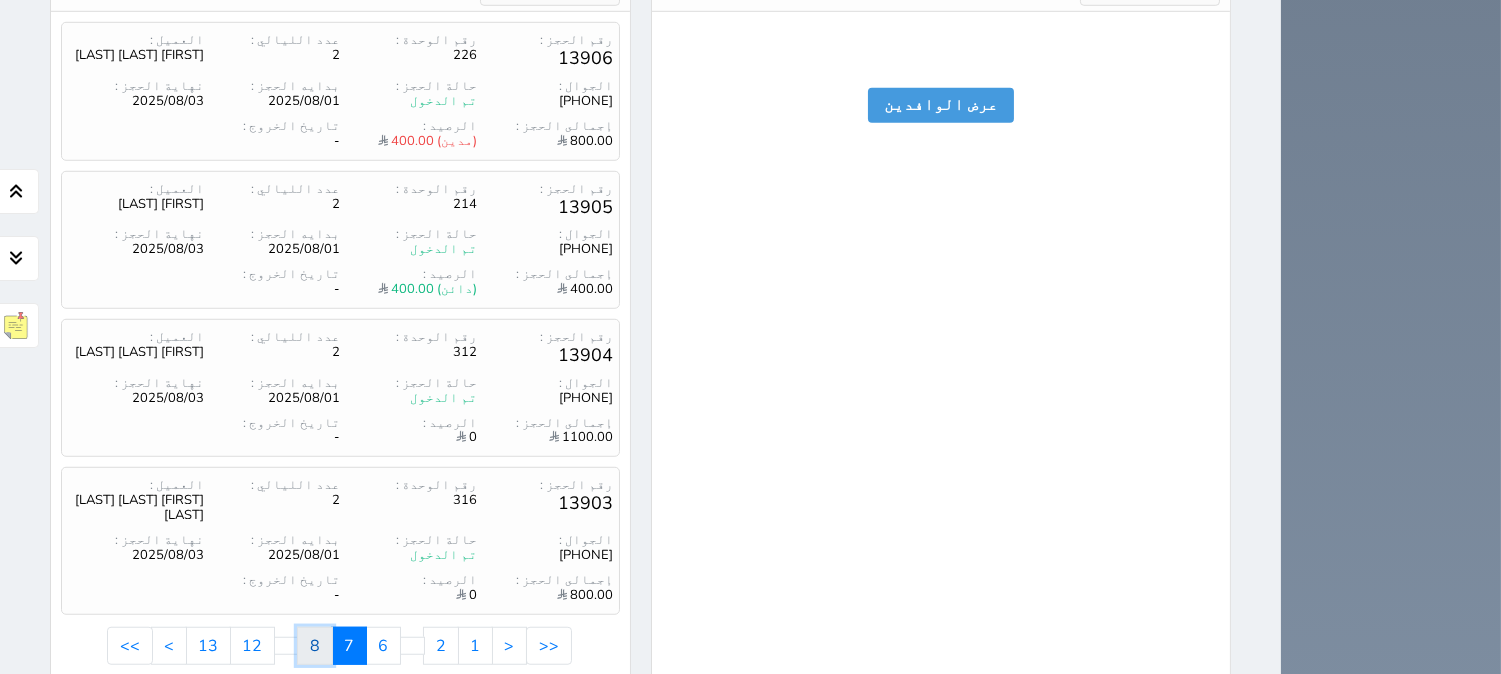 click on "8" at bounding box center [315, 646] 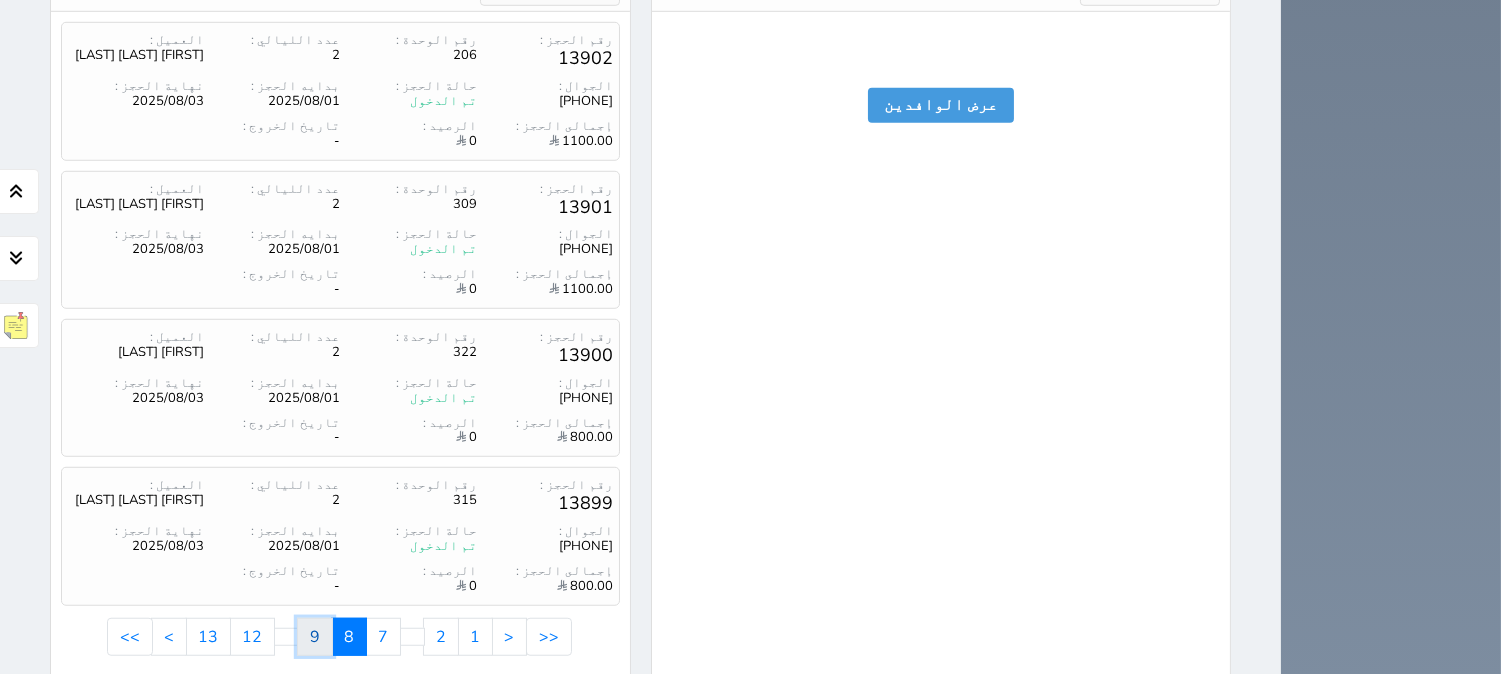 click on "9" at bounding box center [315, 637] 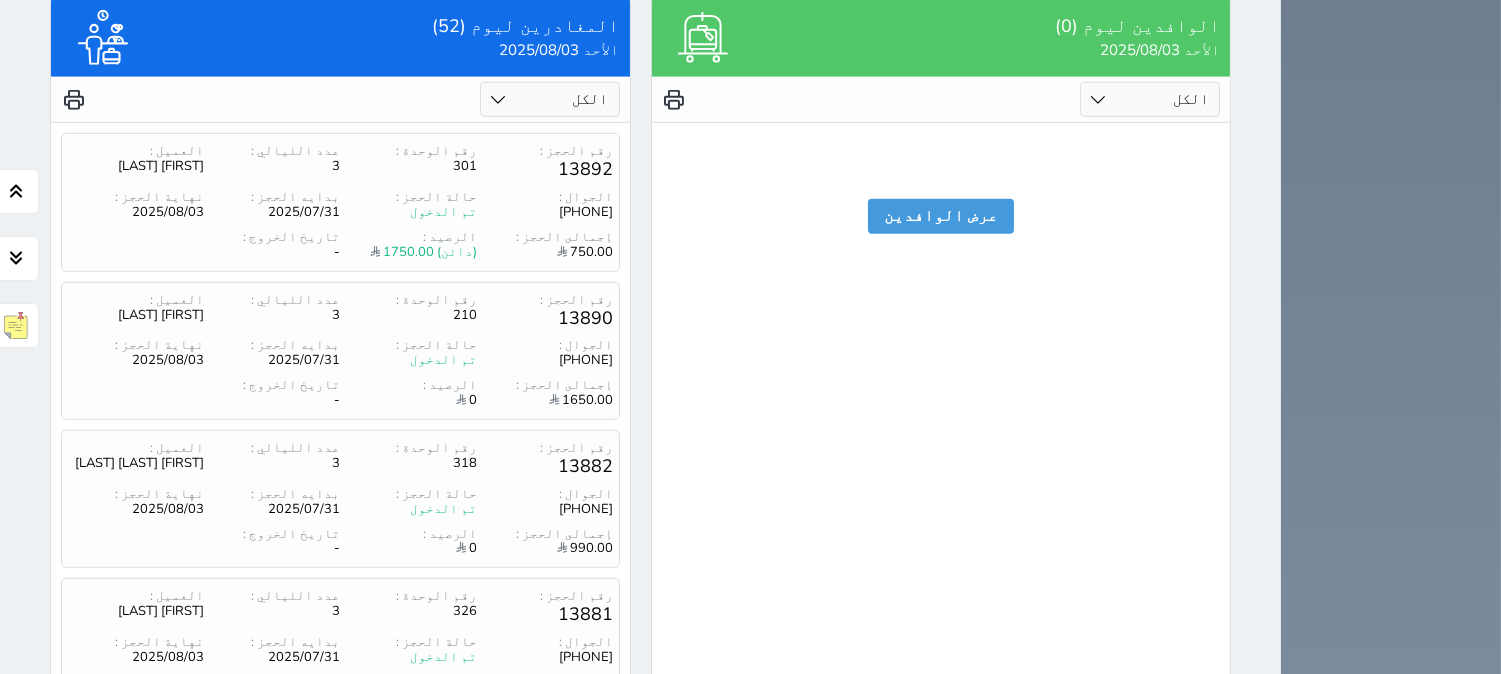 scroll, scrollTop: 2882, scrollLeft: 0, axis: vertical 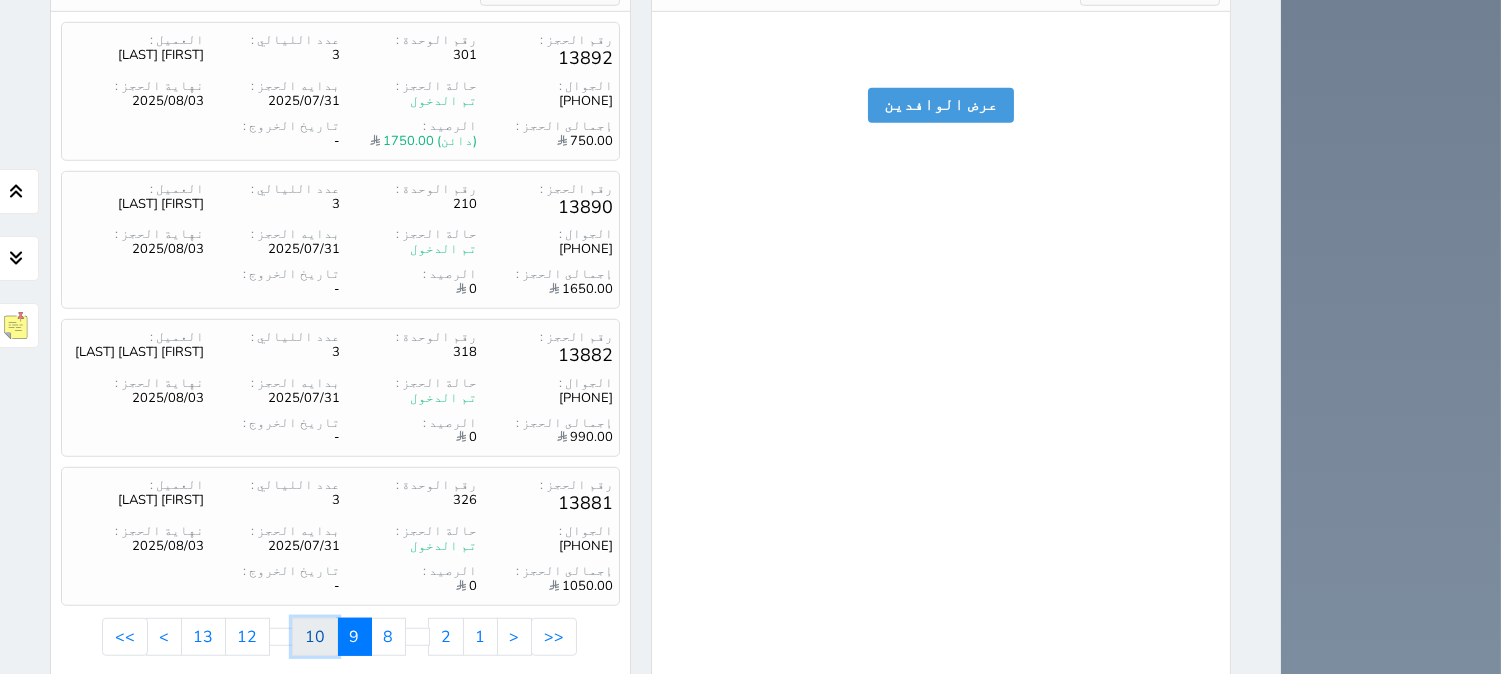 click on "10" at bounding box center [315, 637] 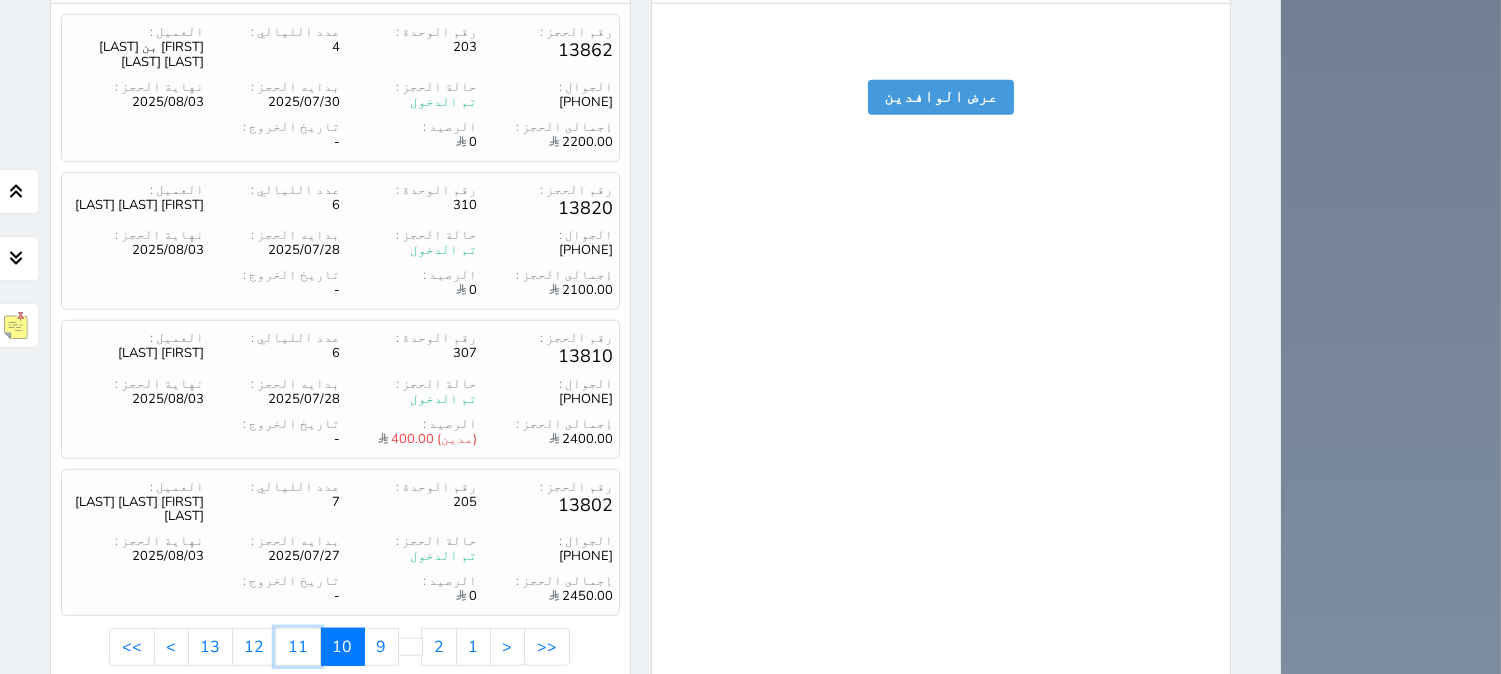 scroll, scrollTop: 2891, scrollLeft: 0, axis: vertical 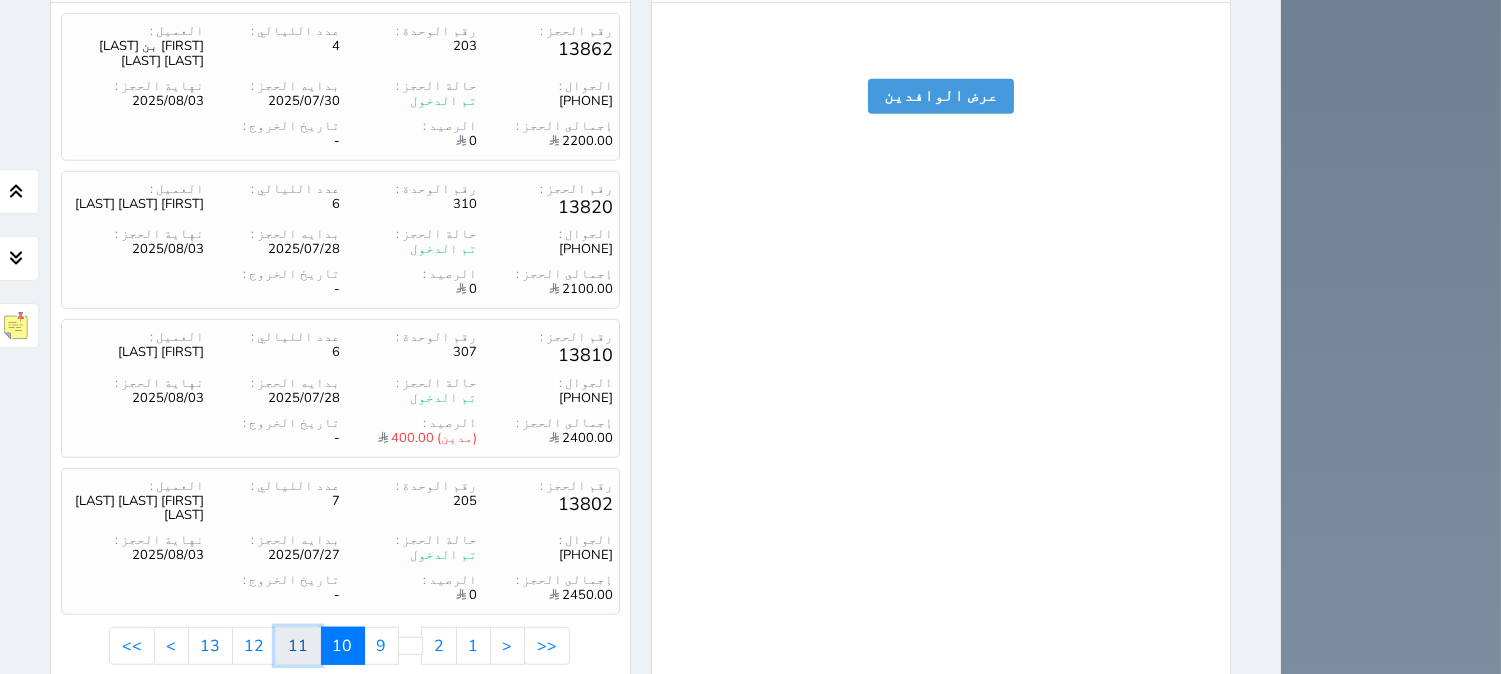 click on "11" at bounding box center (298, 646) 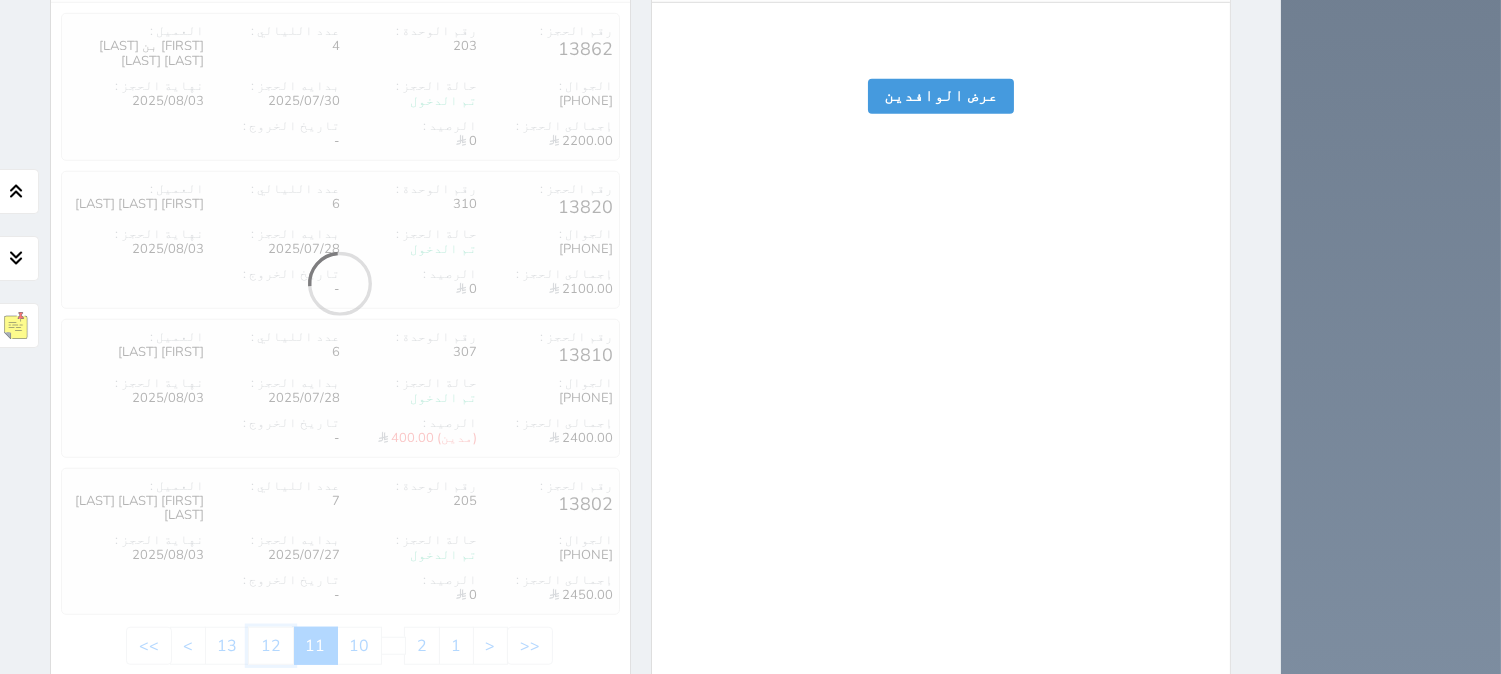 scroll, scrollTop: 2882, scrollLeft: 0, axis: vertical 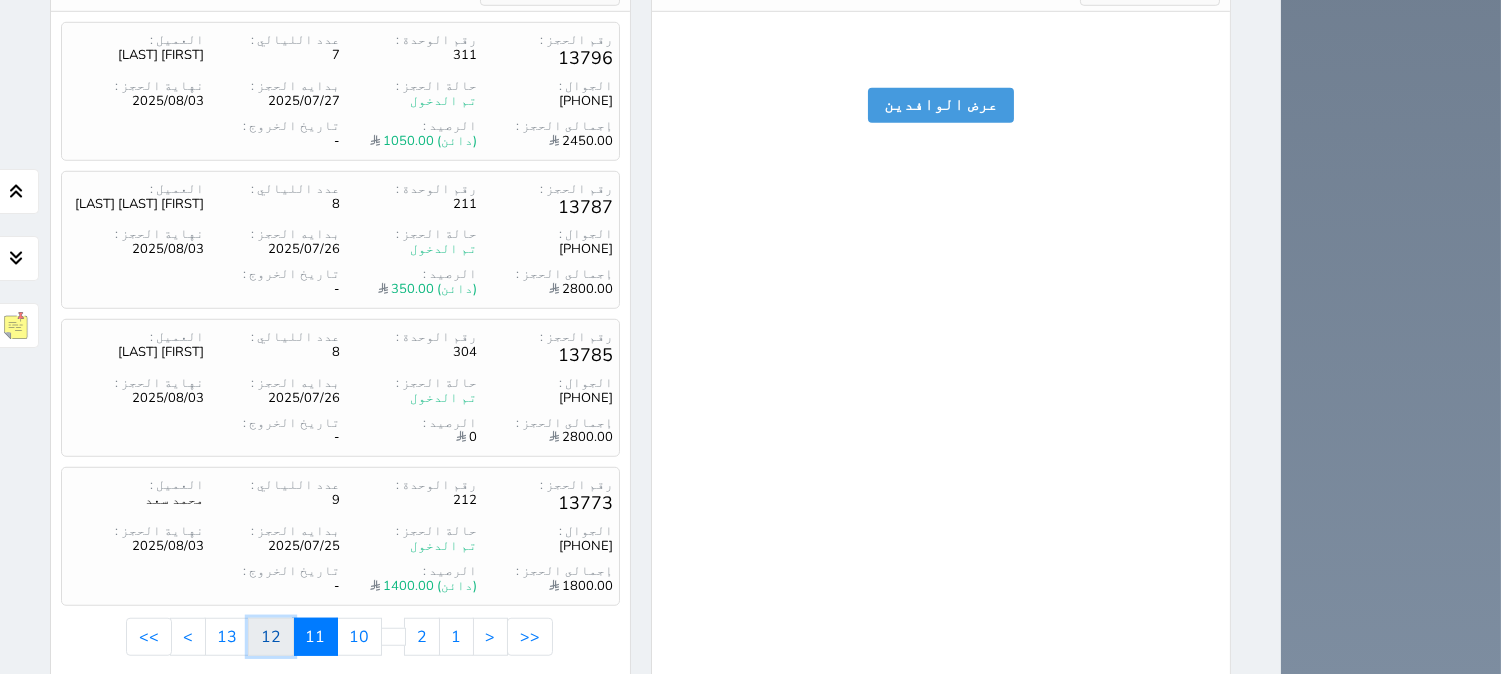 click on "12" at bounding box center (271, 637) 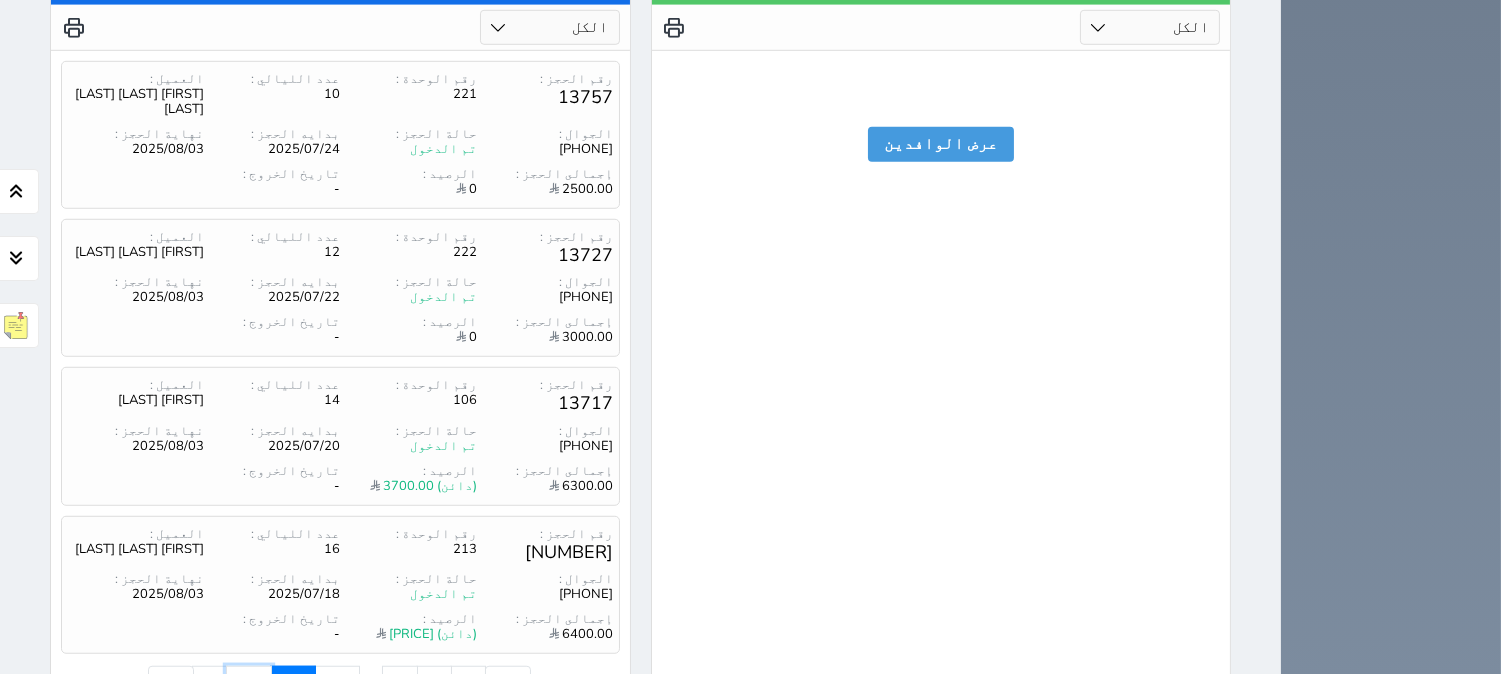 scroll, scrollTop: 2882, scrollLeft: 0, axis: vertical 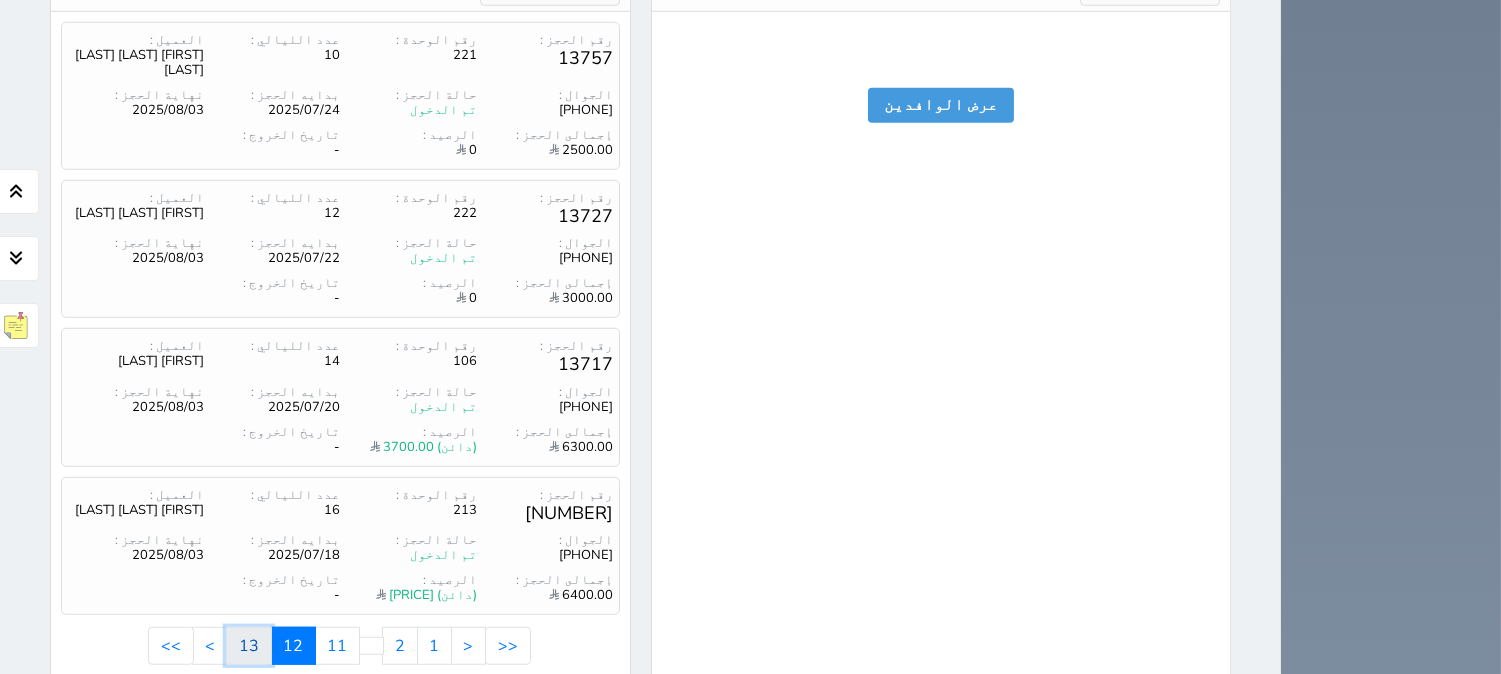 click on "13" at bounding box center (249, 646) 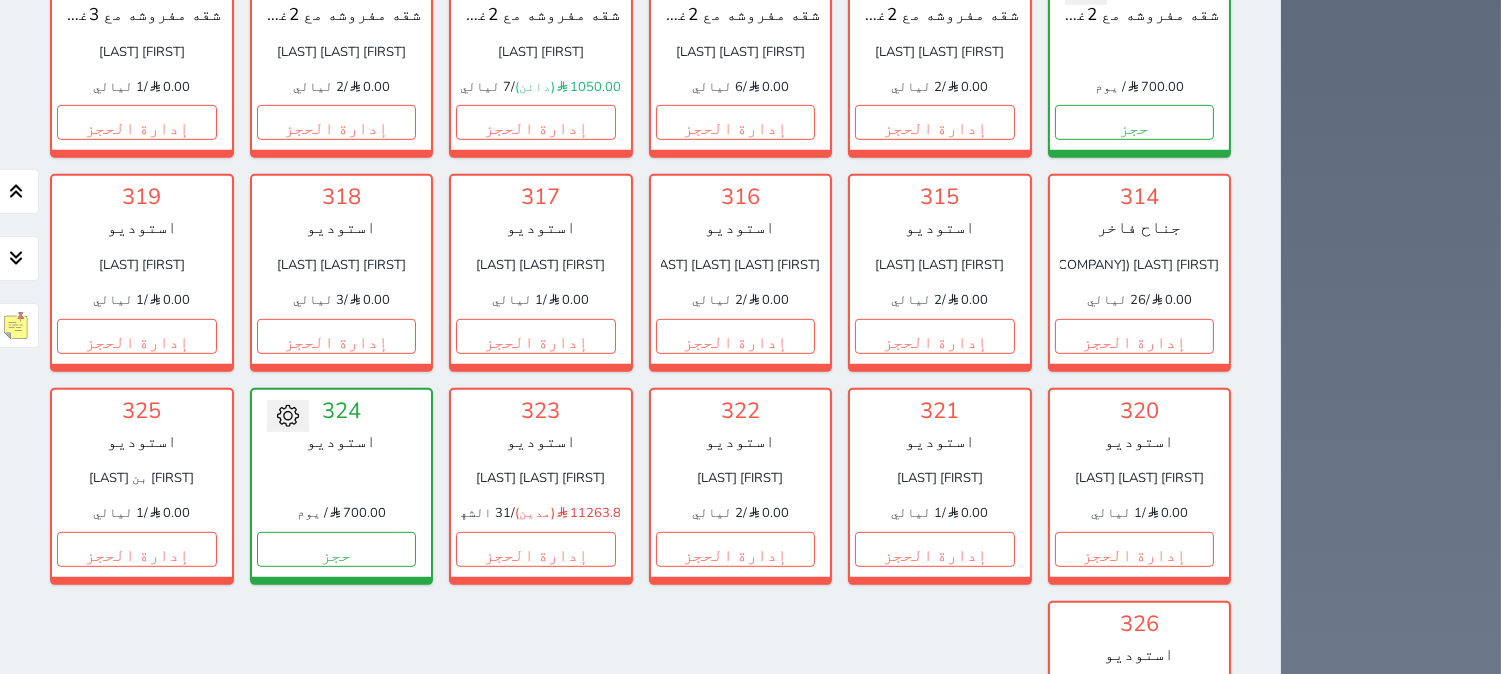 scroll, scrollTop: 1864, scrollLeft: 0, axis: vertical 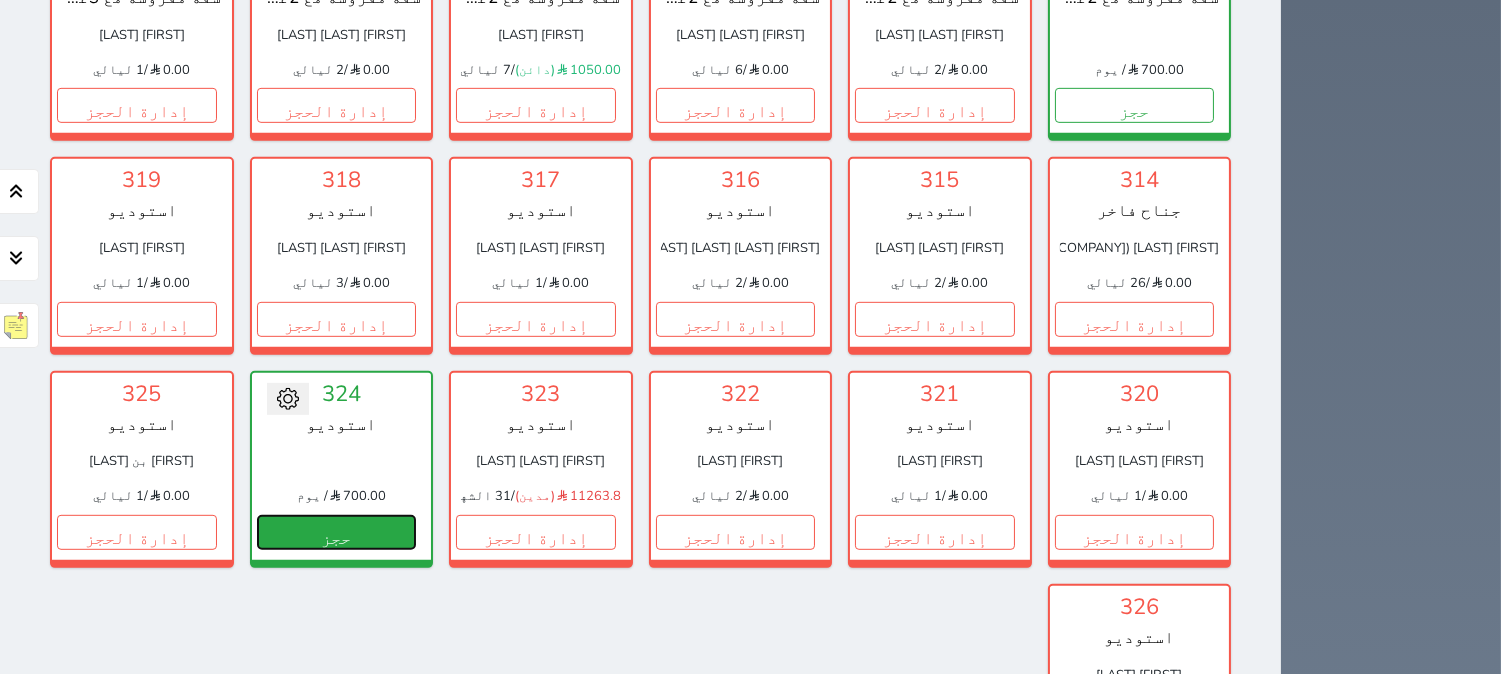 click on "حجز" at bounding box center (337, 532) 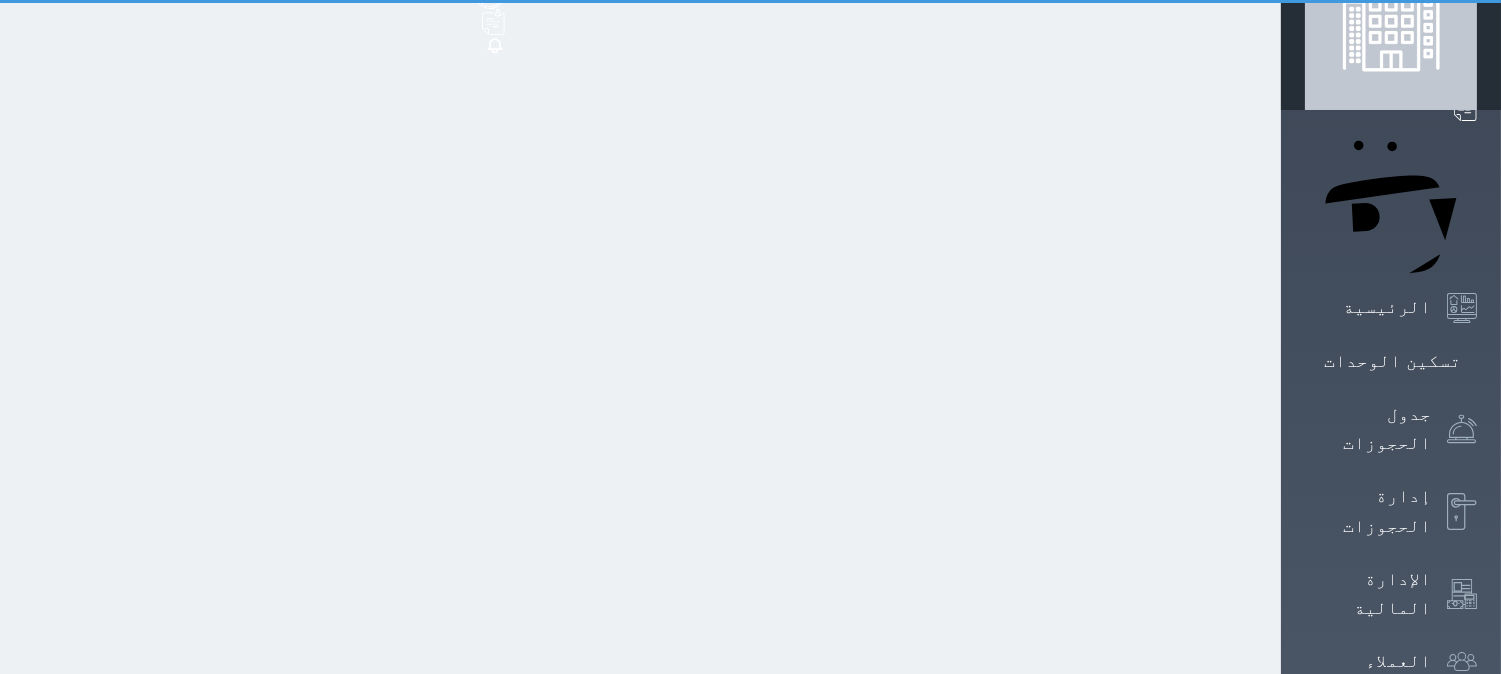 select on "1" 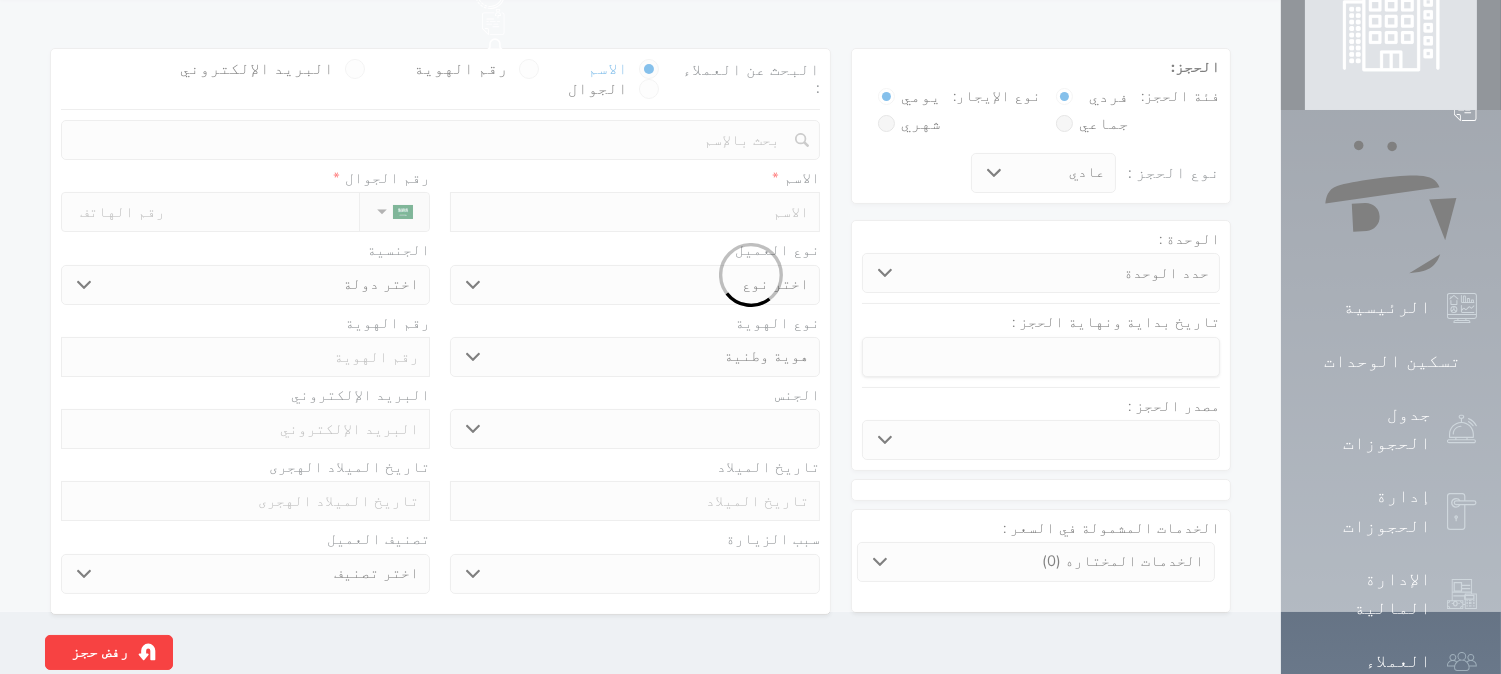 scroll, scrollTop: 2, scrollLeft: 0, axis: vertical 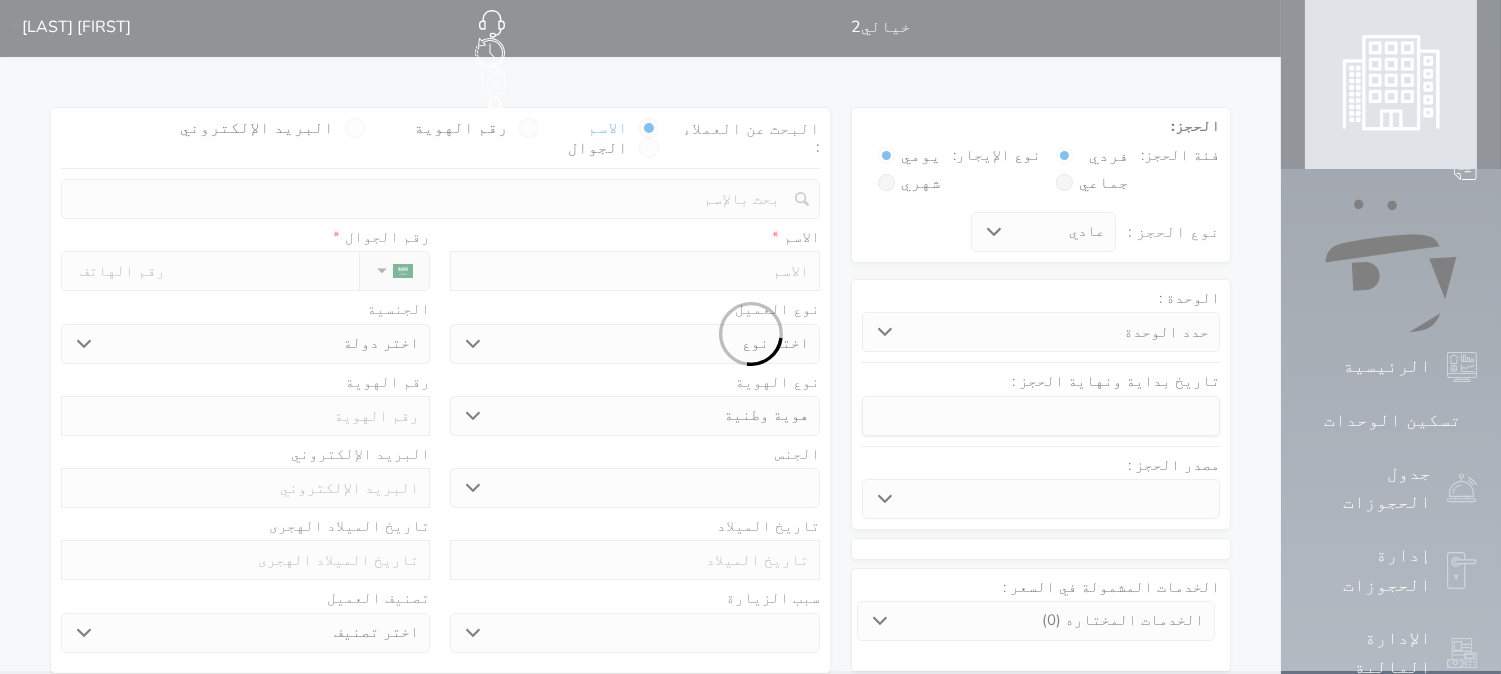 select 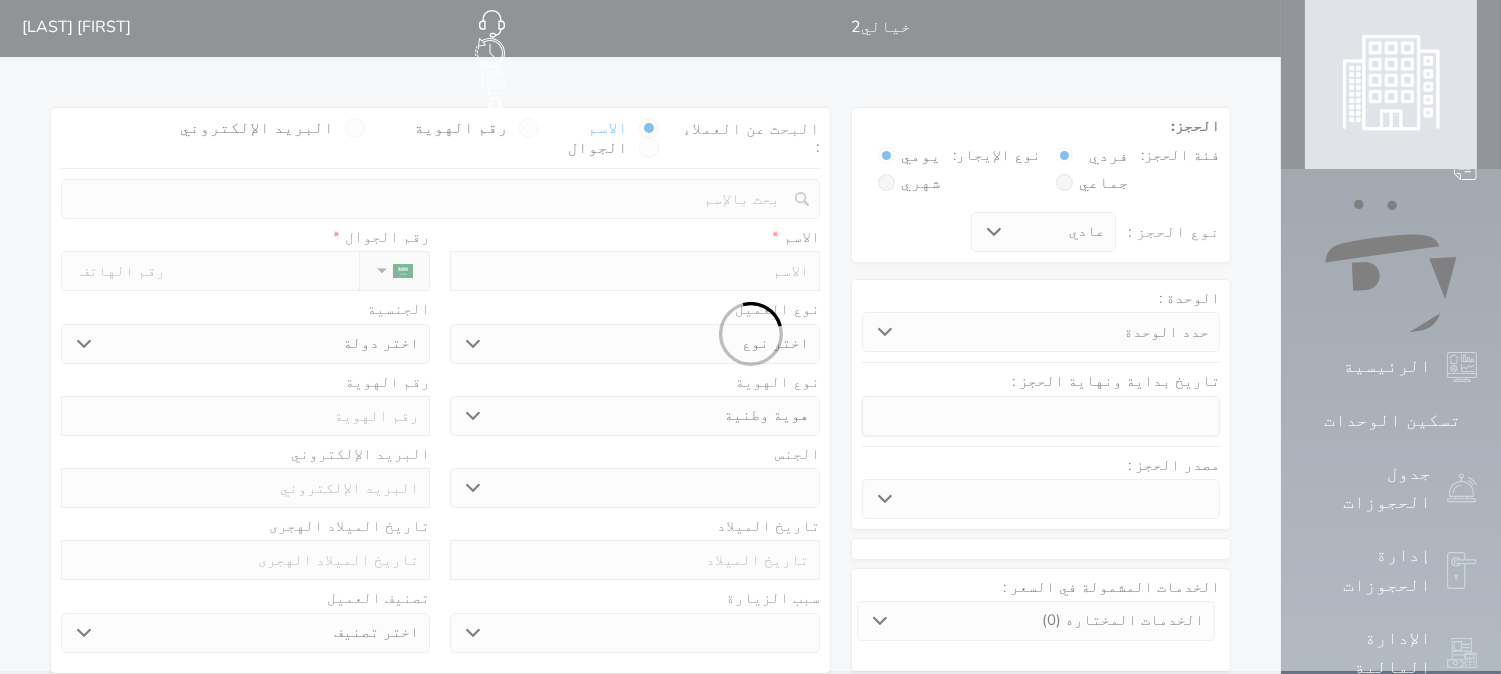 select 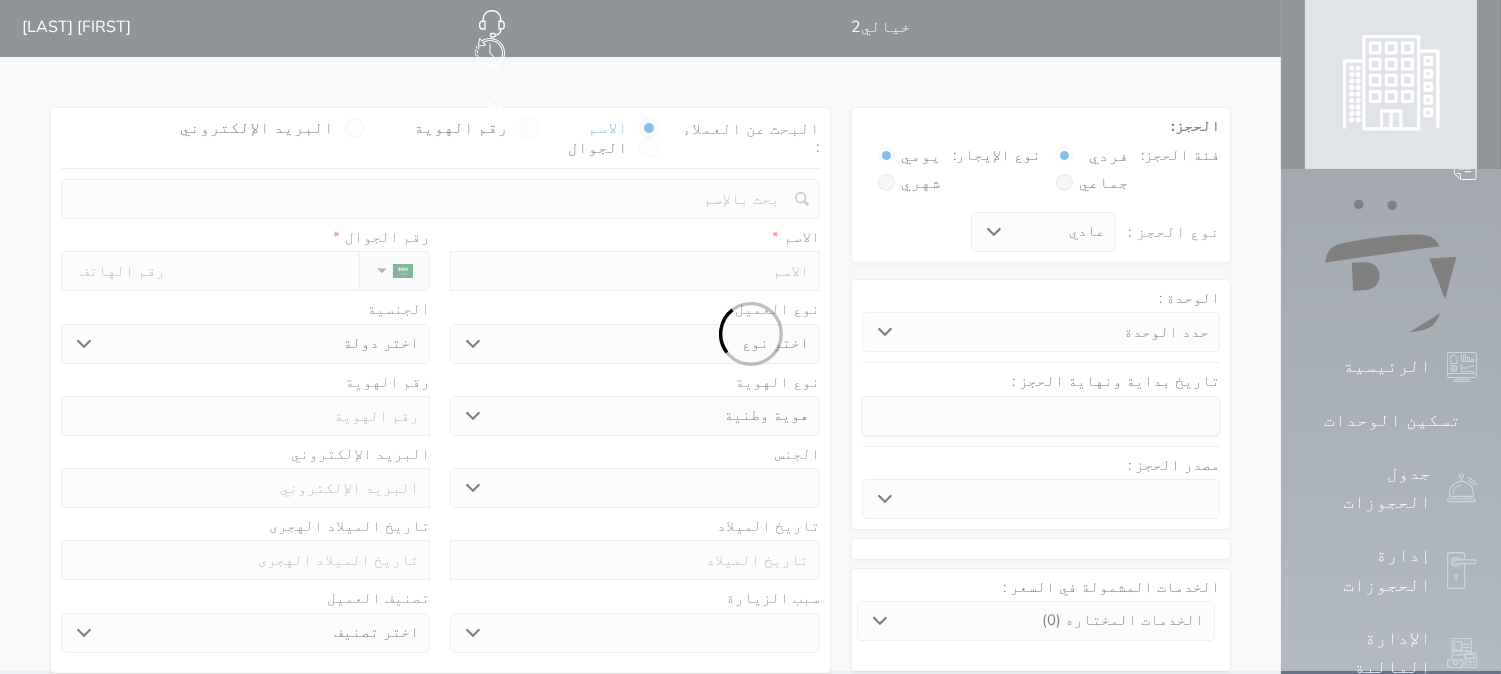 select 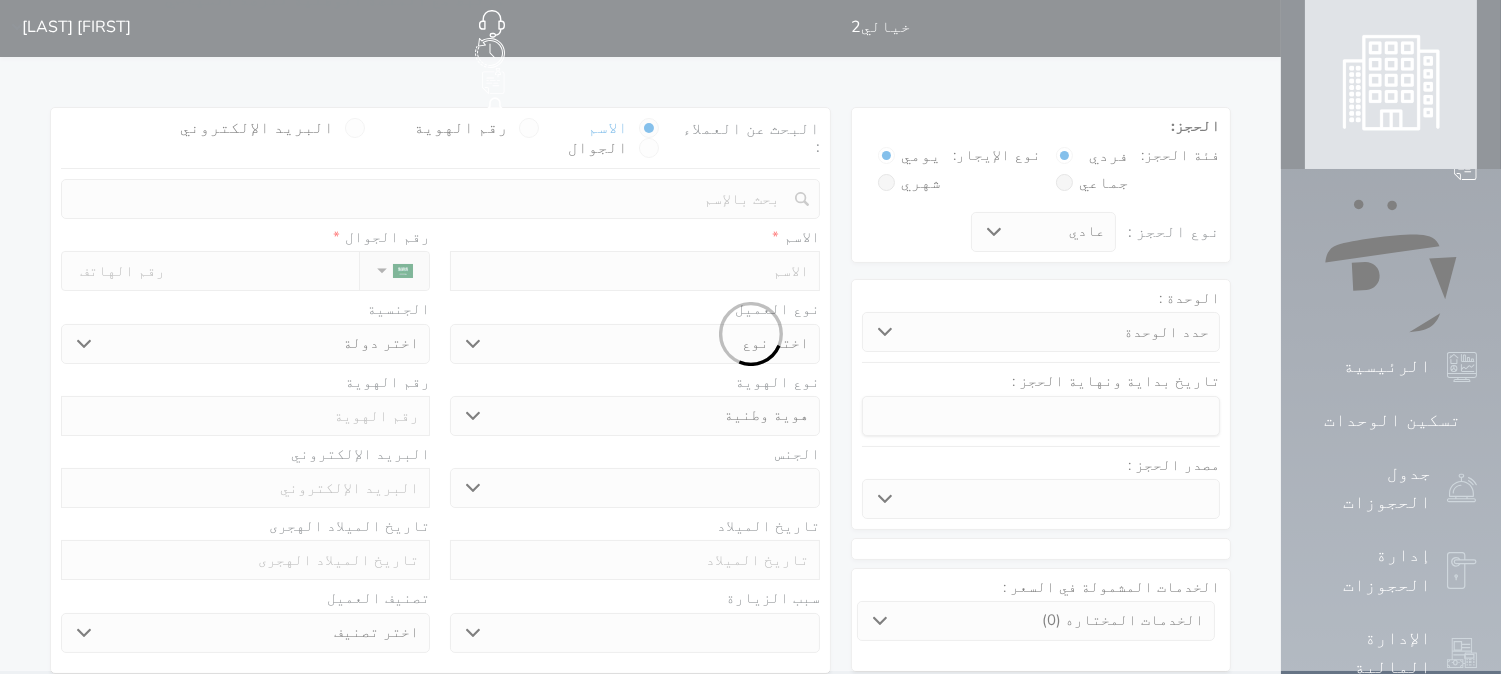 select 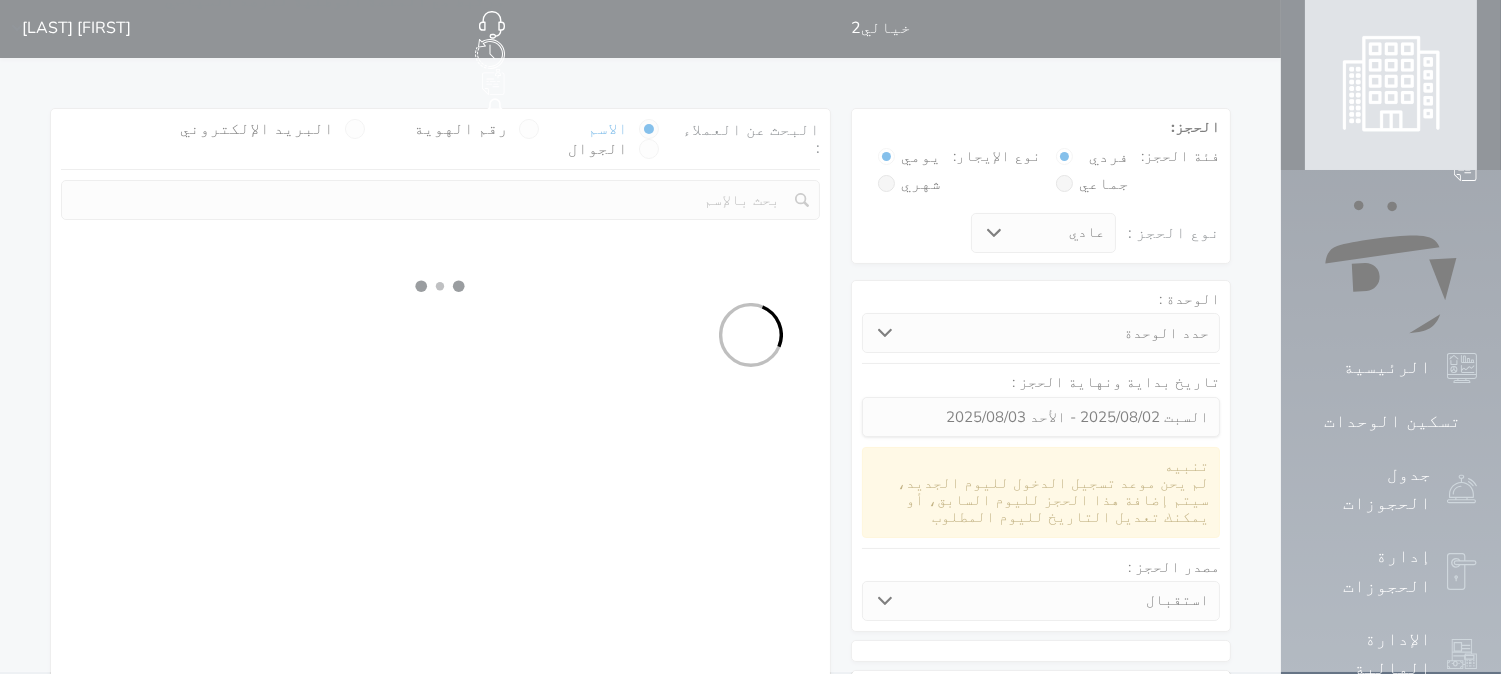 scroll, scrollTop: 0, scrollLeft: 0, axis: both 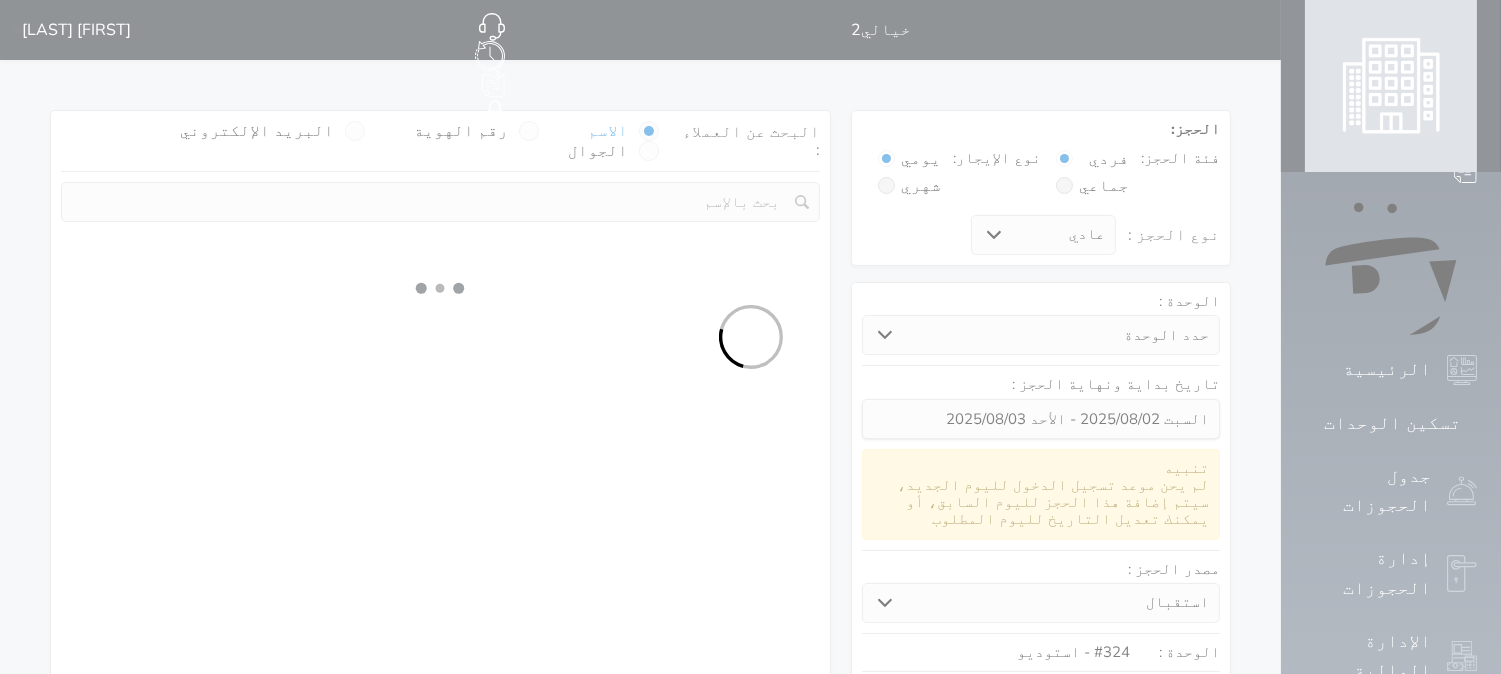 select 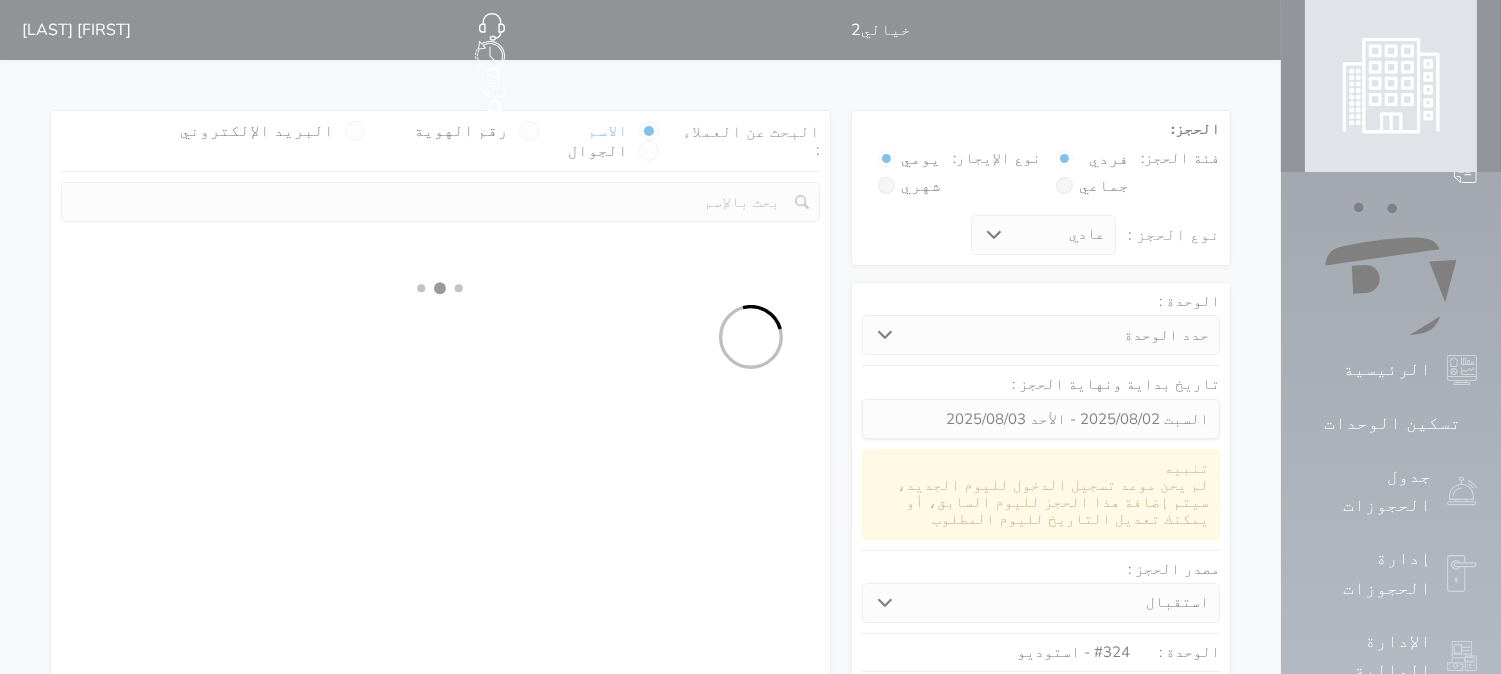 select on "113" 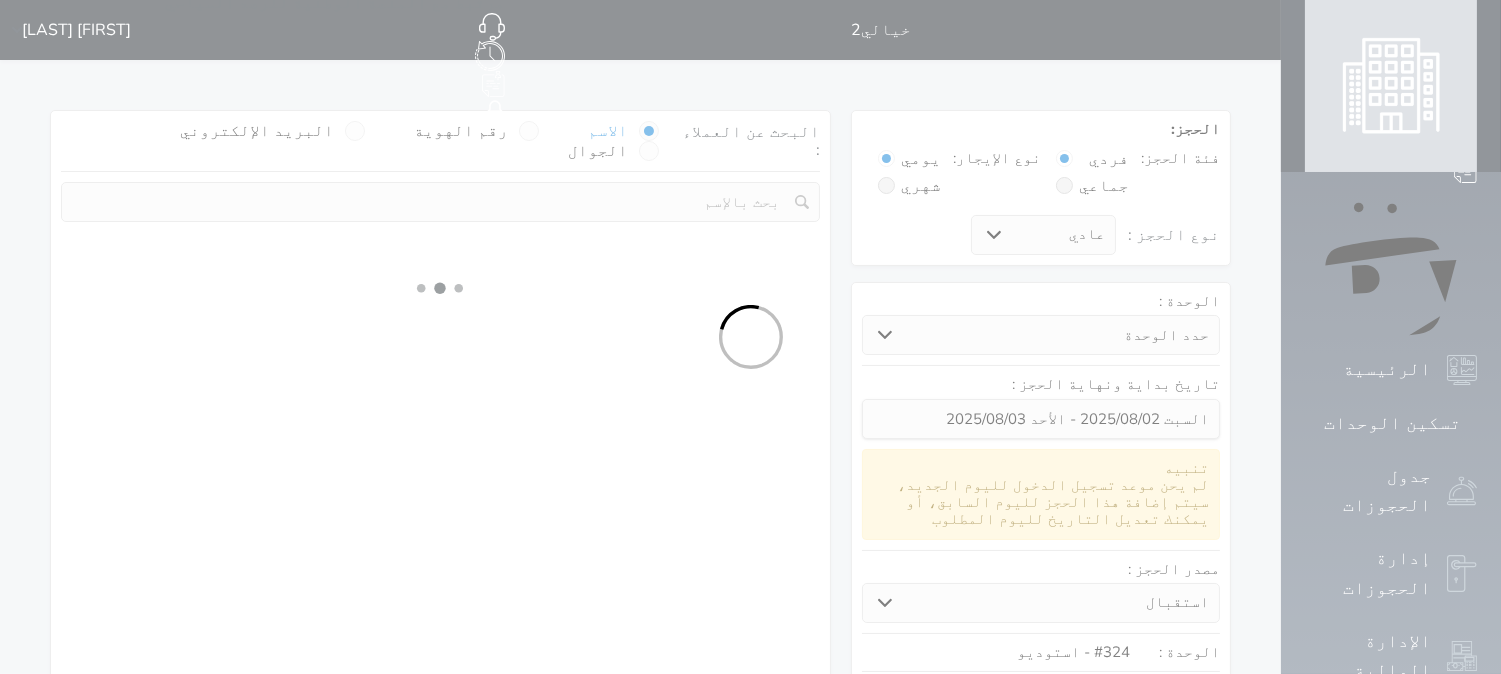 select on "1" 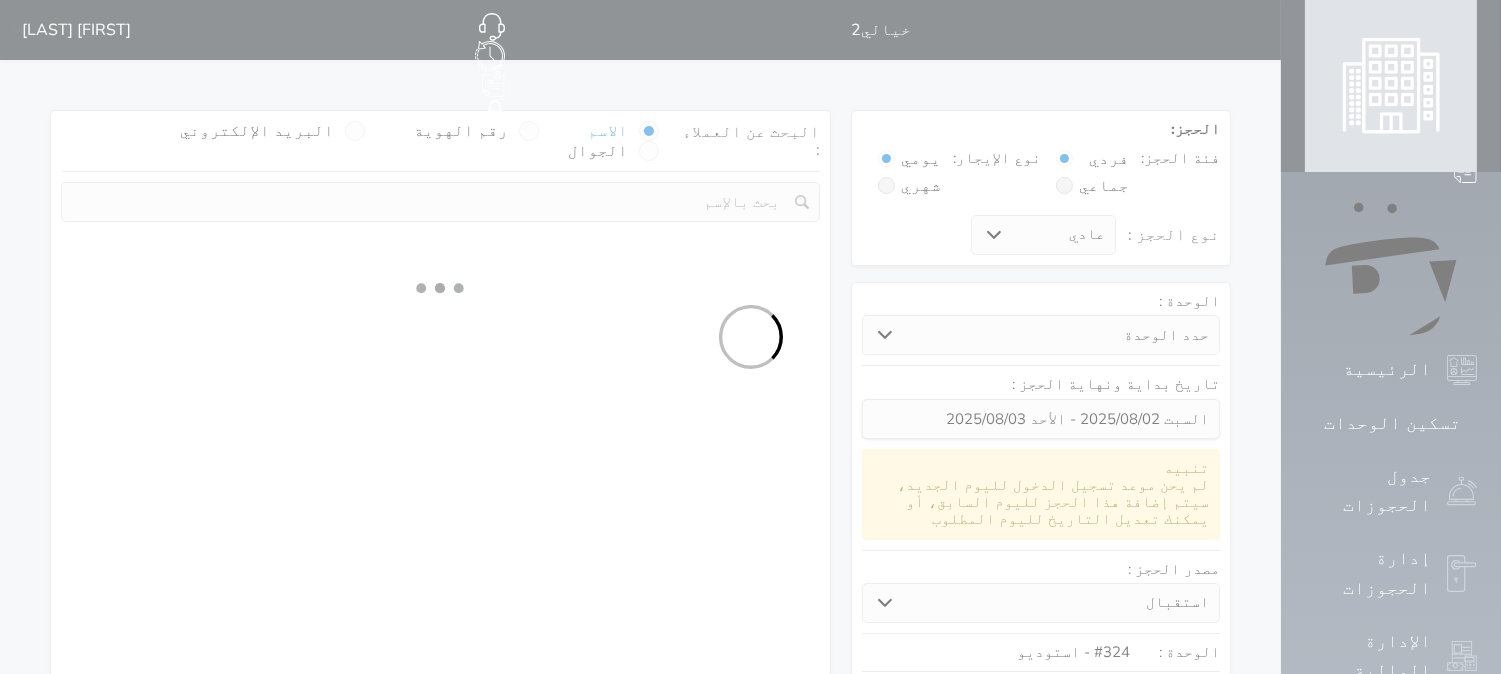 select 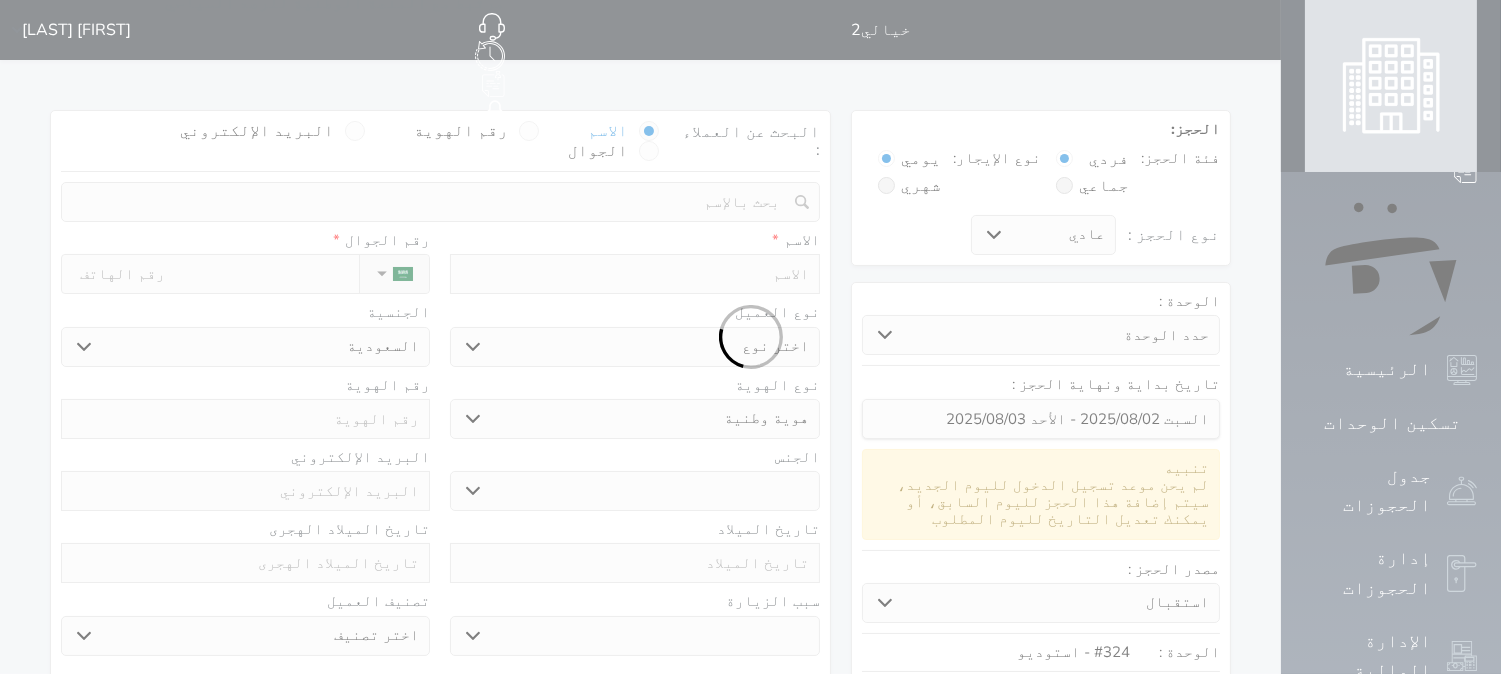 select 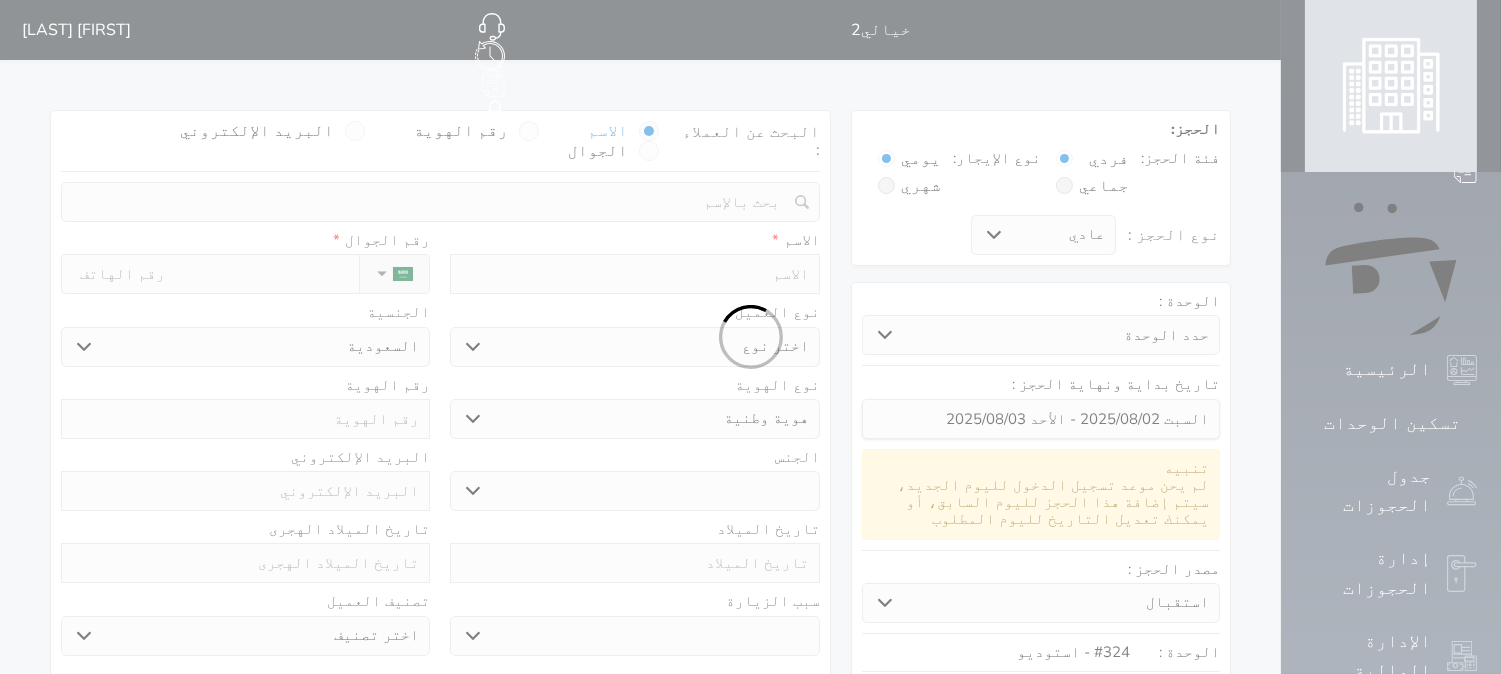 select 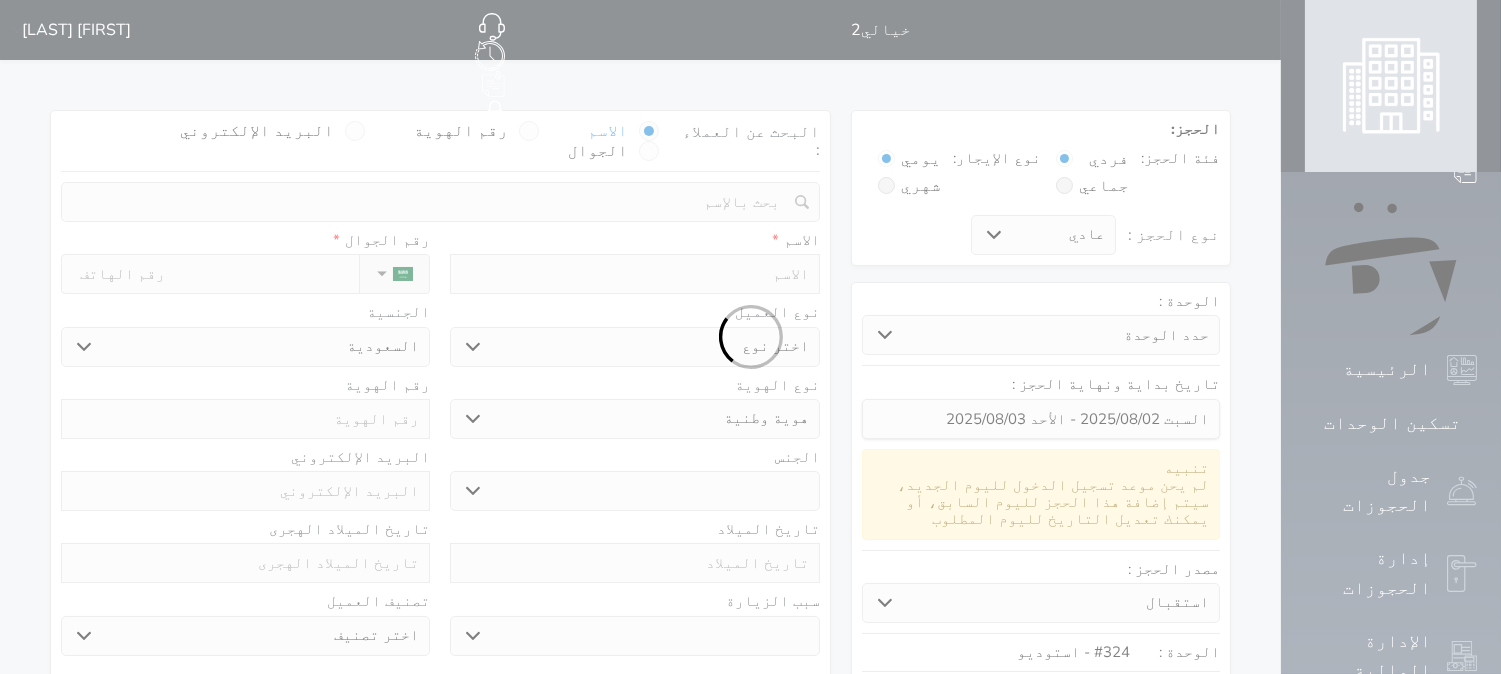 select 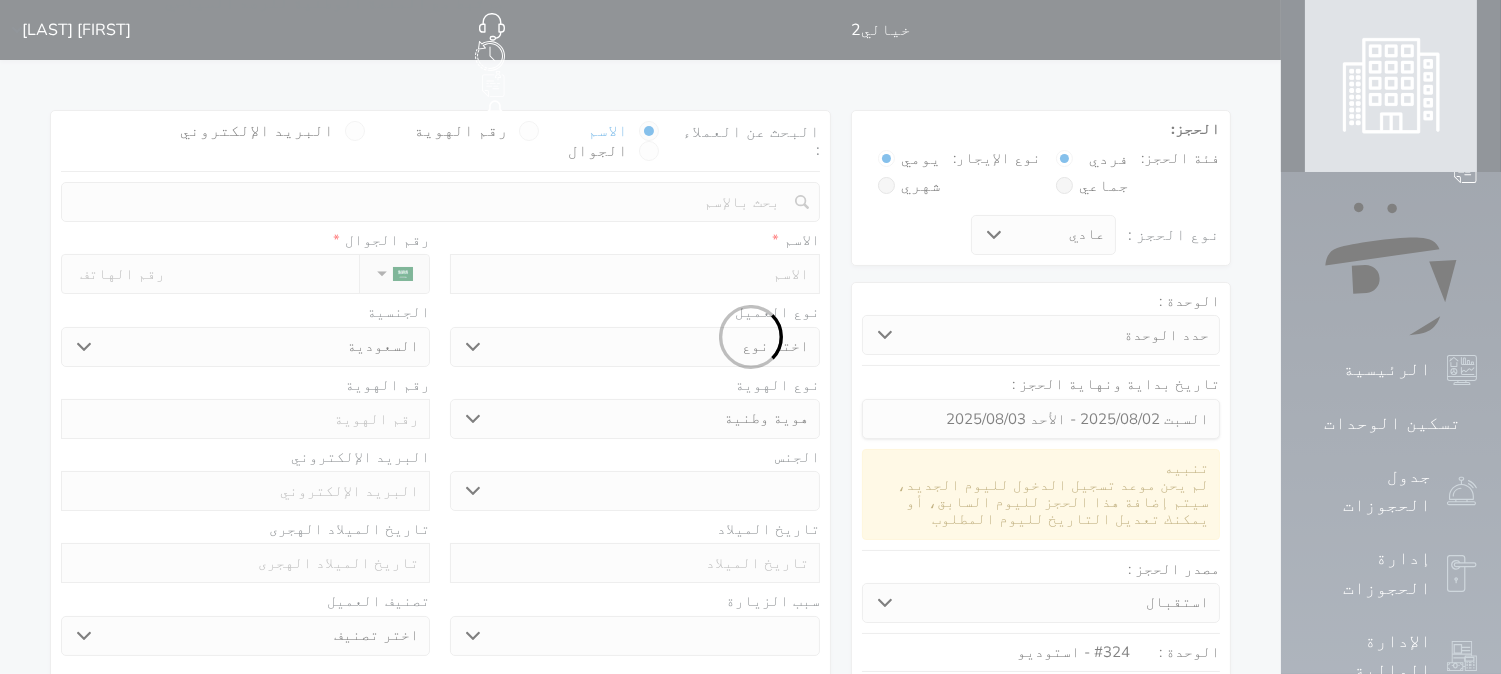 select 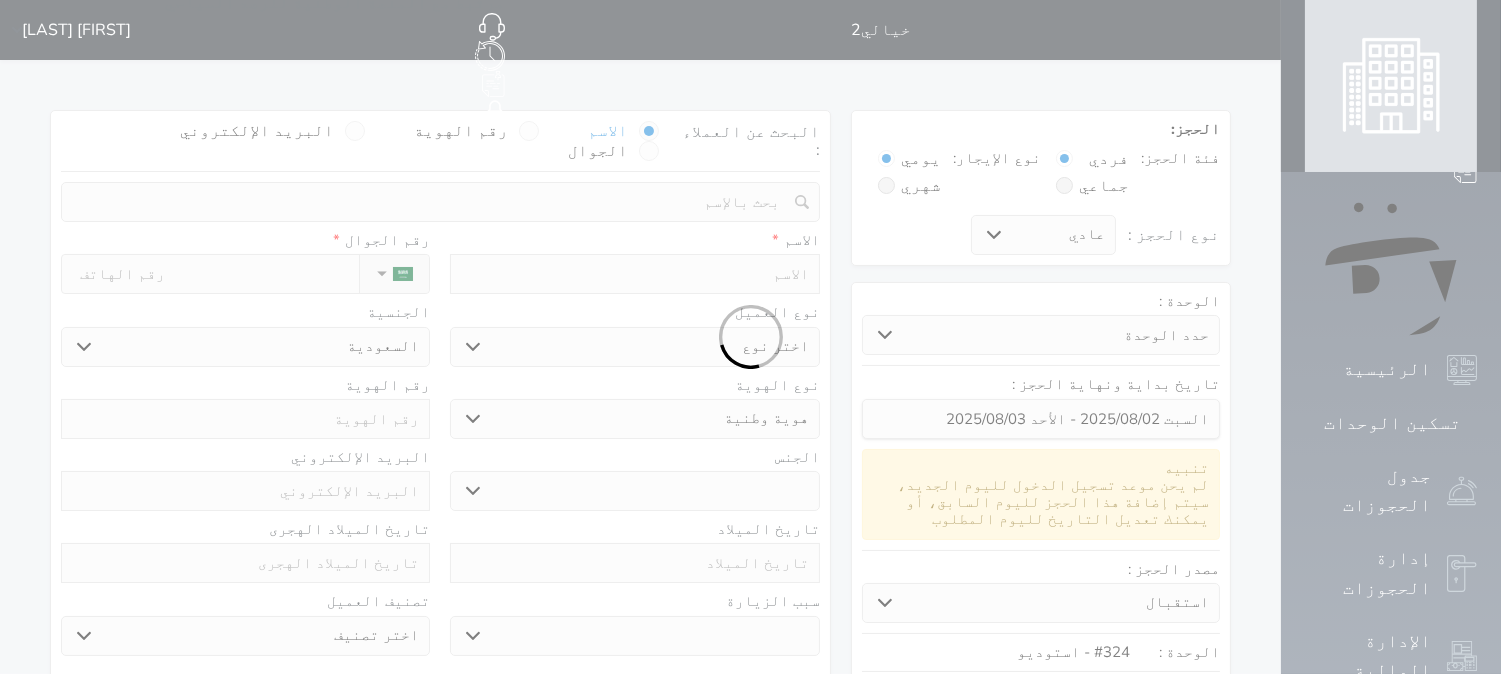 select on "1" 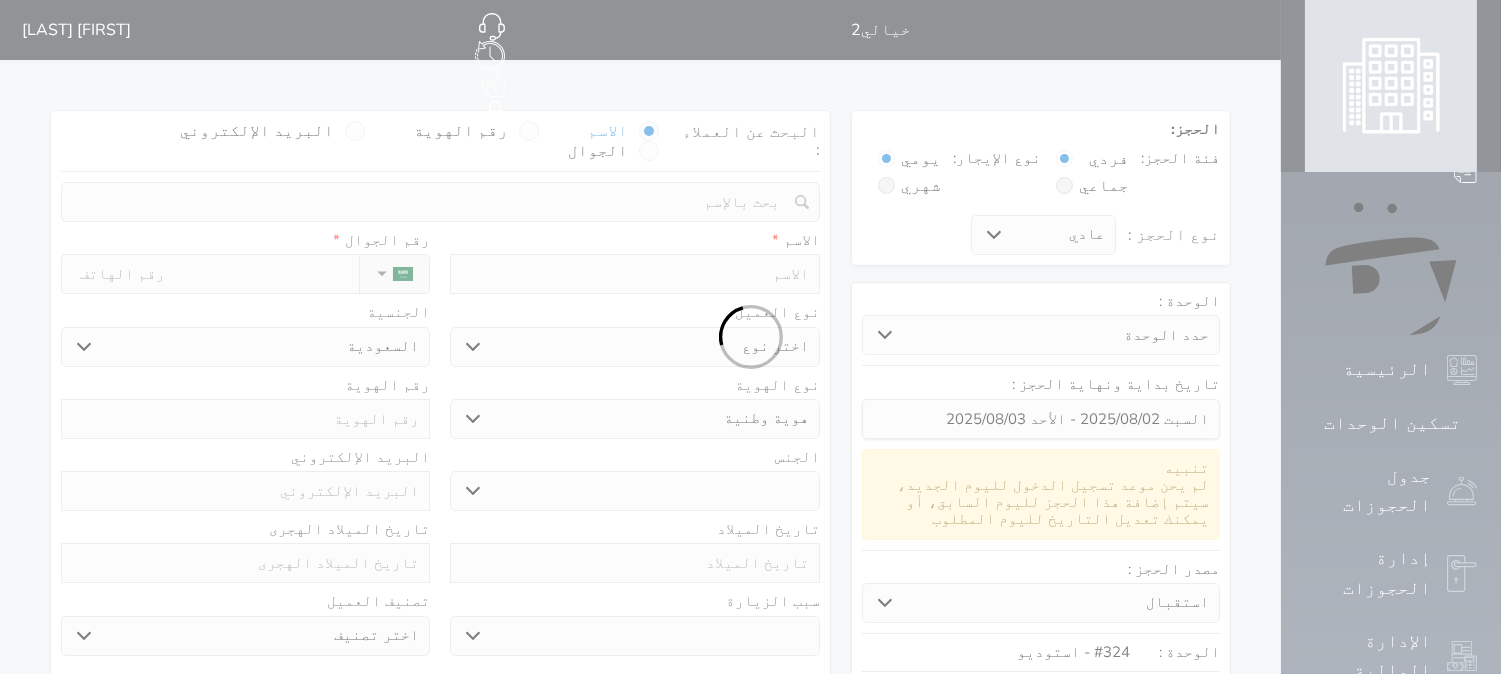 select on "7" 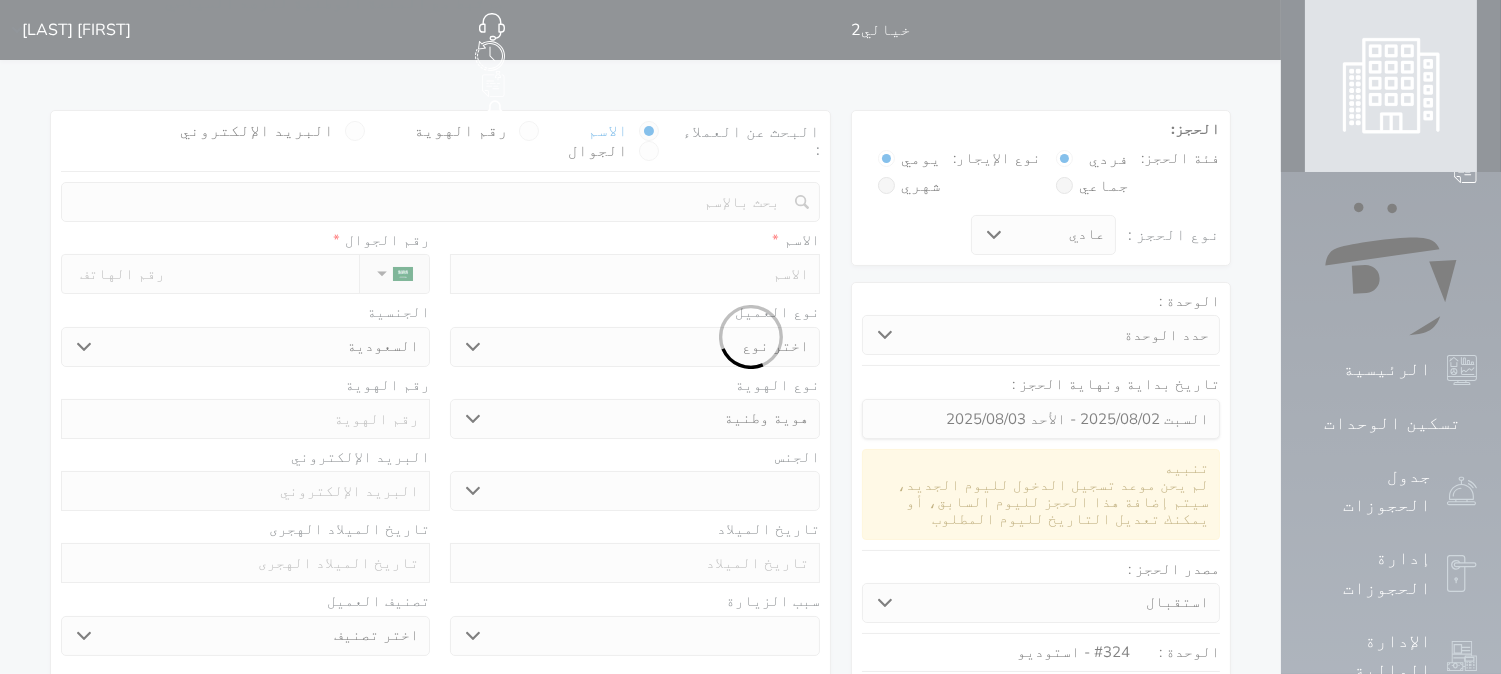 select 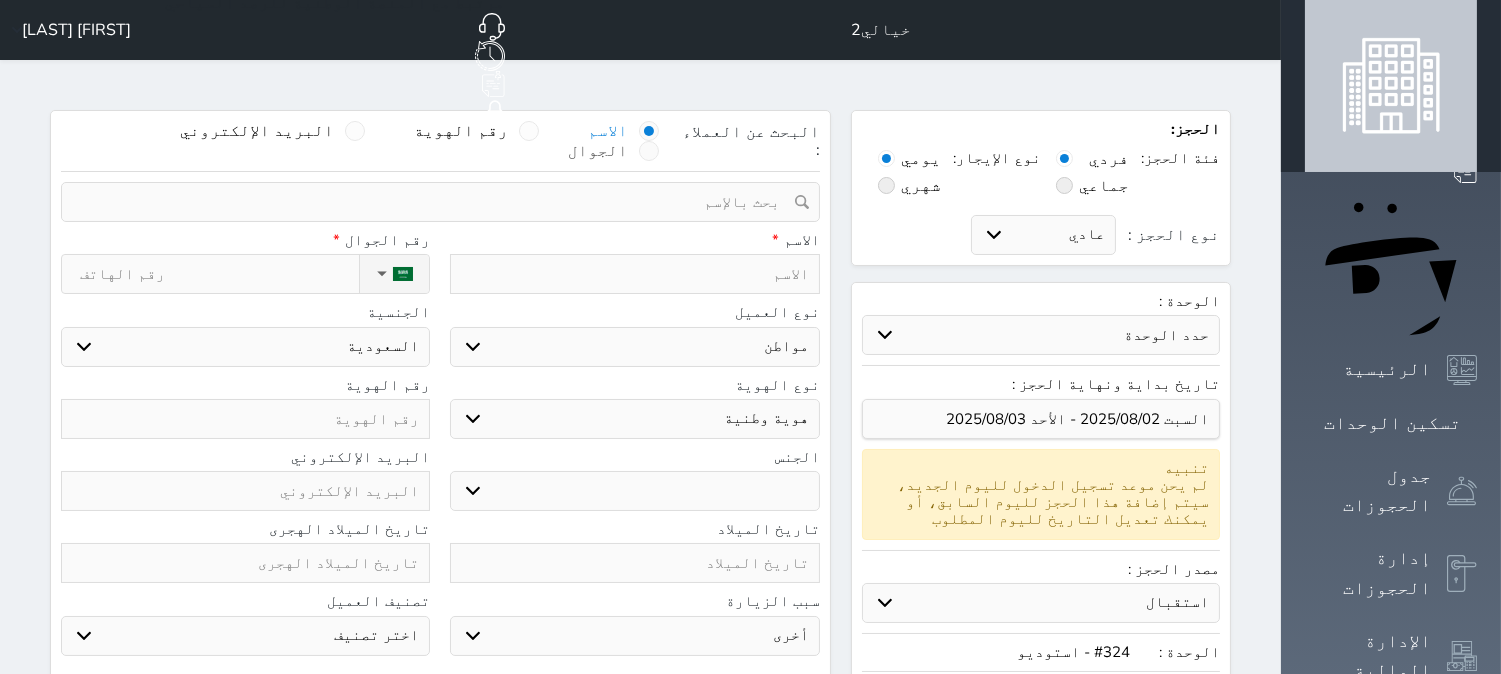 click at bounding box center (649, 151) 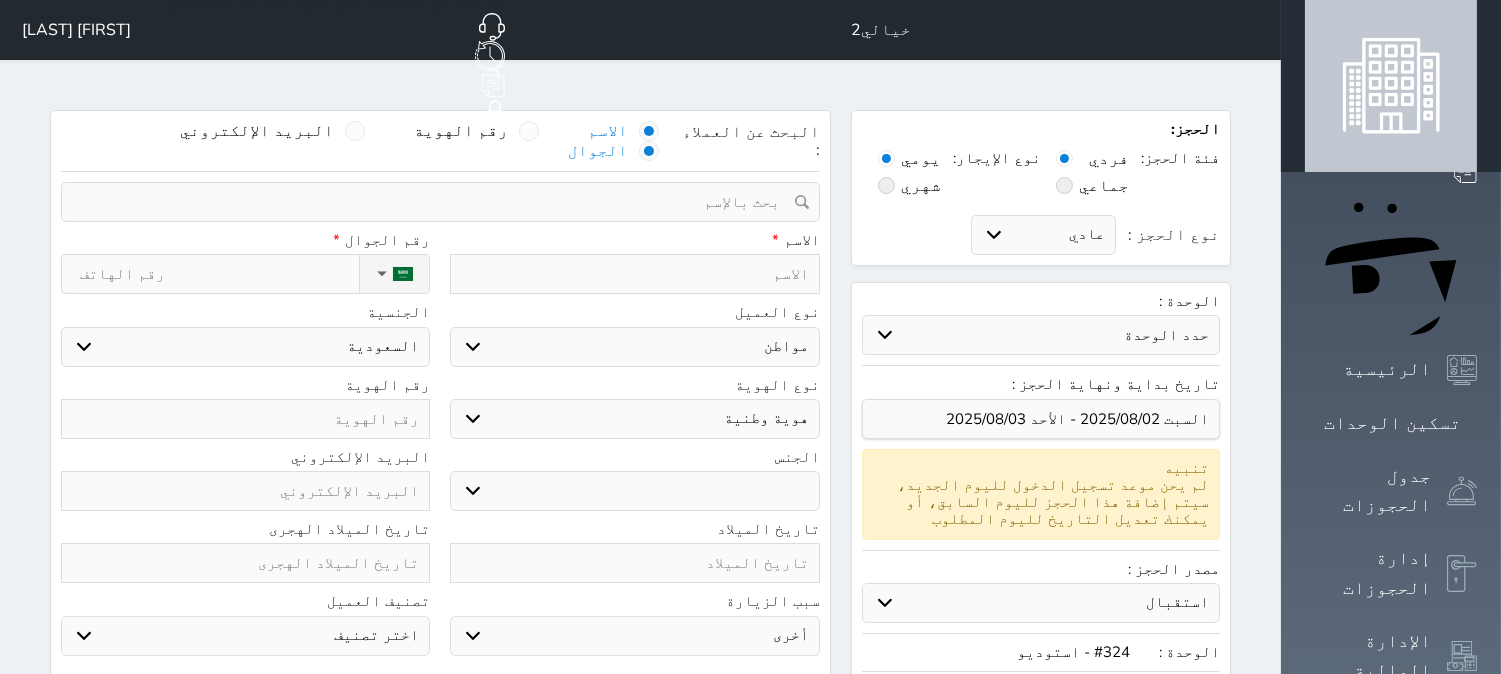 select 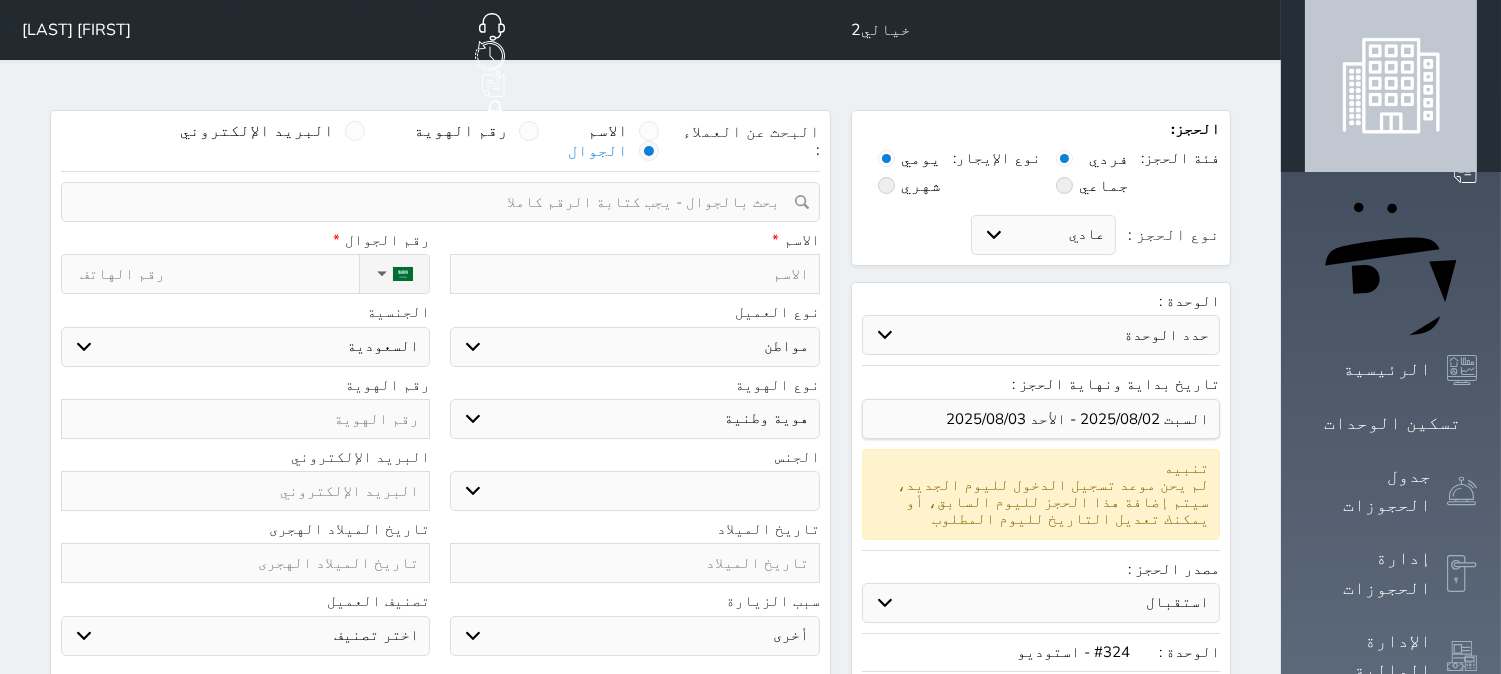 click at bounding box center (433, 202) 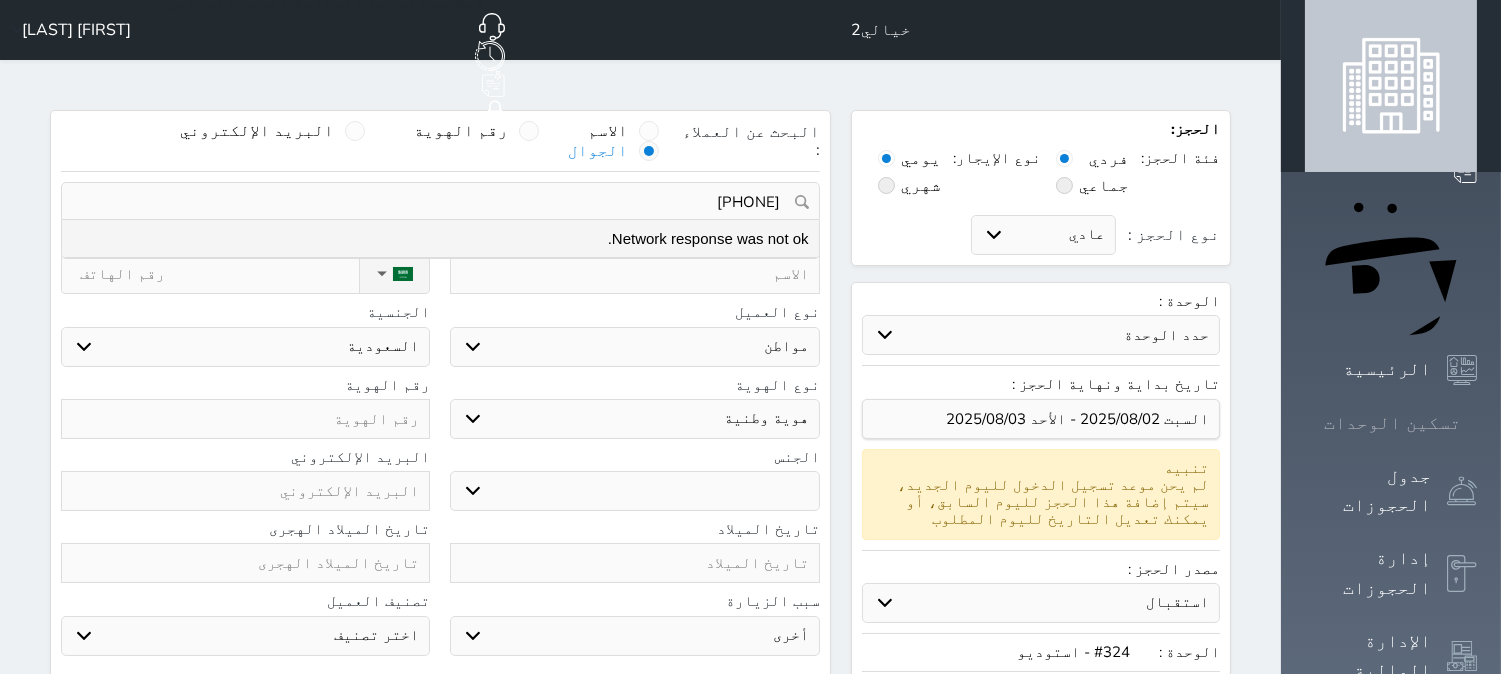 type on "[PHONE]" 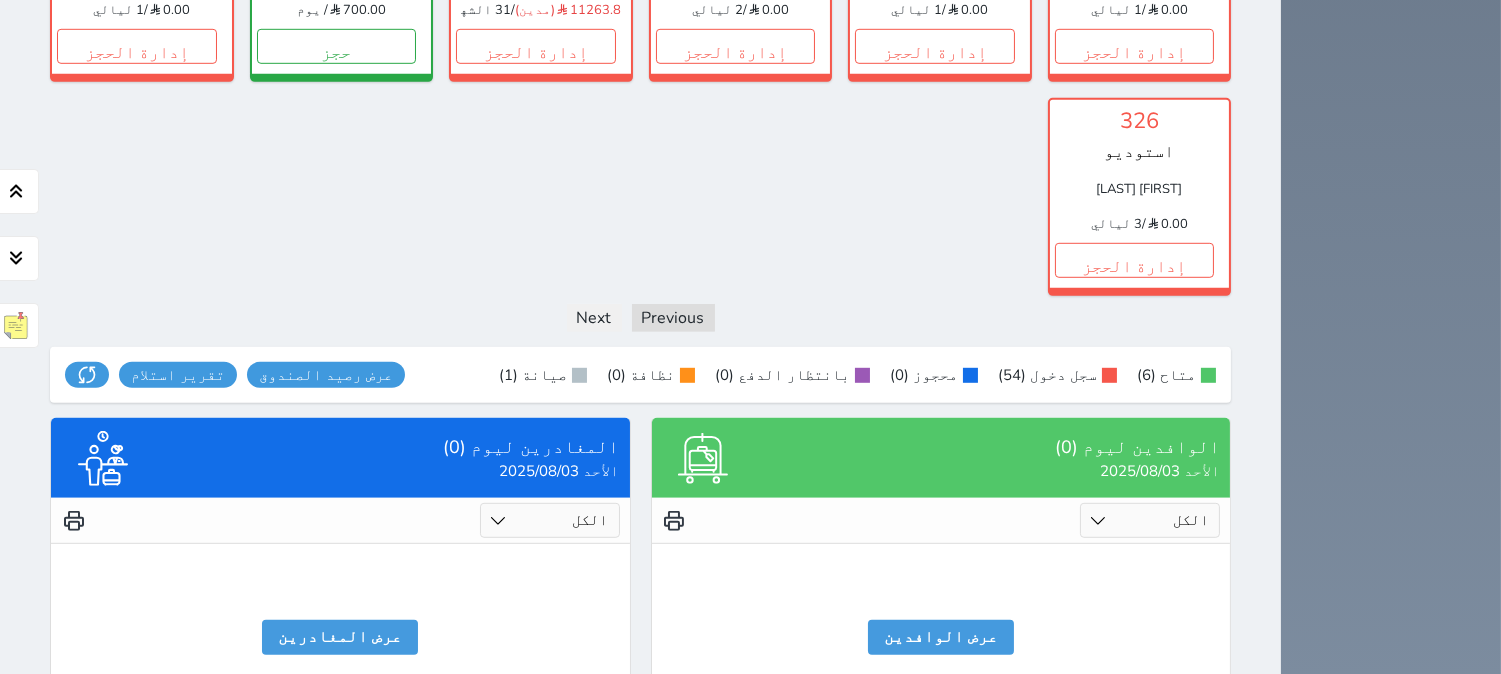 scroll, scrollTop: 2368, scrollLeft: 0, axis: vertical 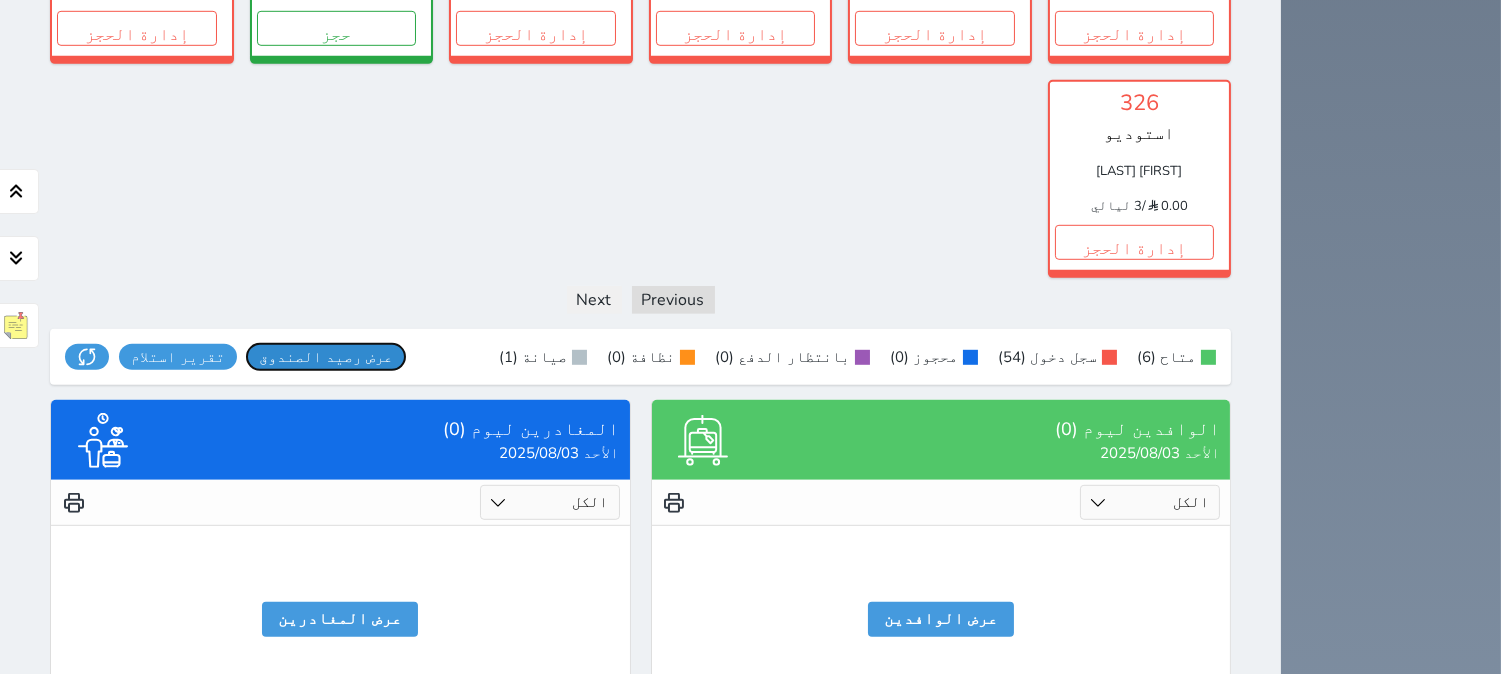 click on "عرض رصيد الصندوق" at bounding box center [326, 357] 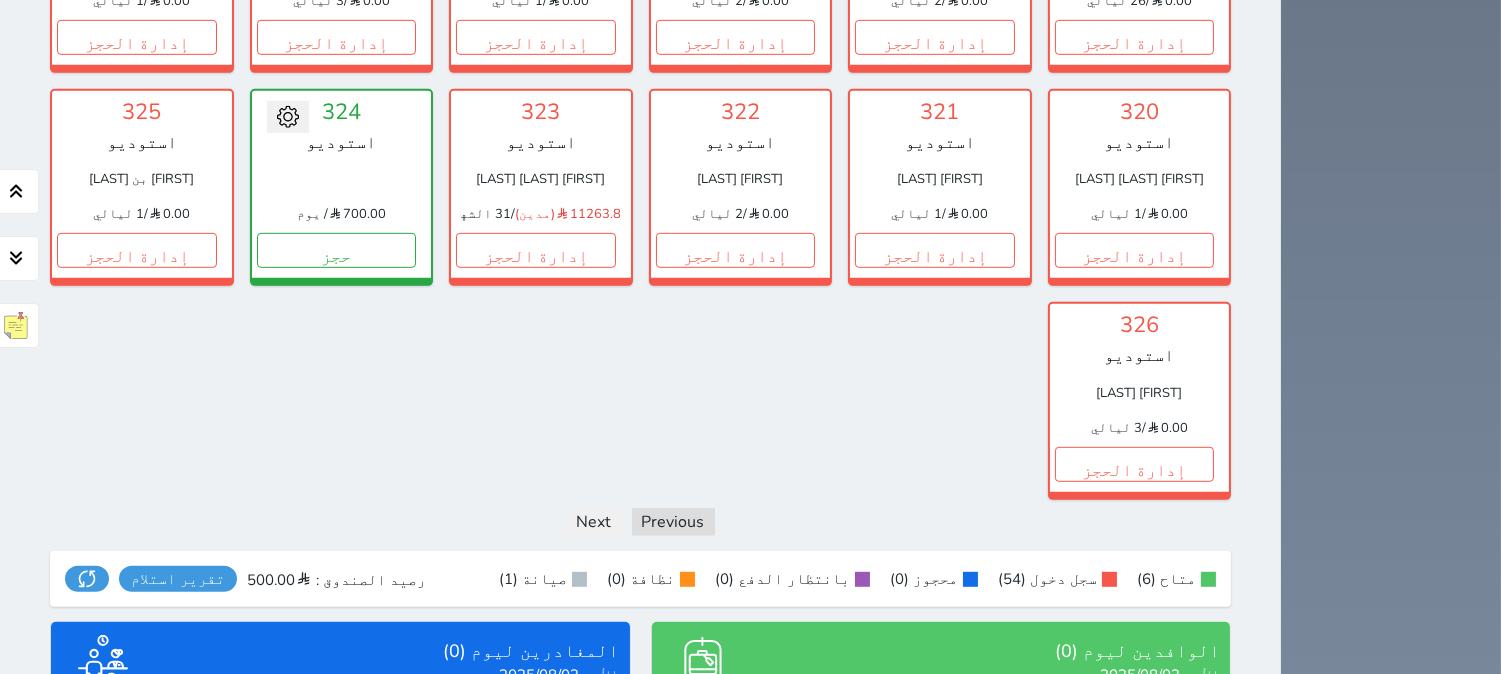 scroll, scrollTop: 2035, scrollLeft: 0, axis: vertical 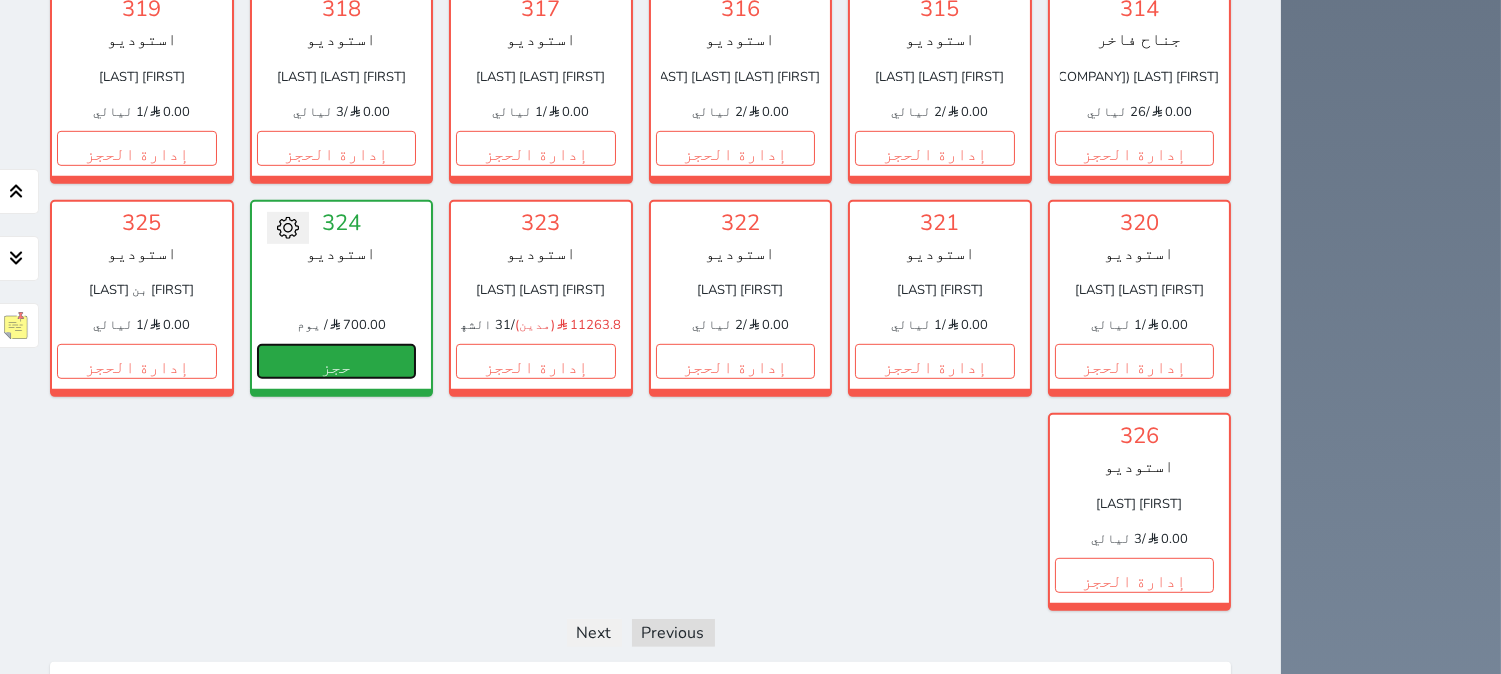 click on "حجز" at bounding box center [337, 361] 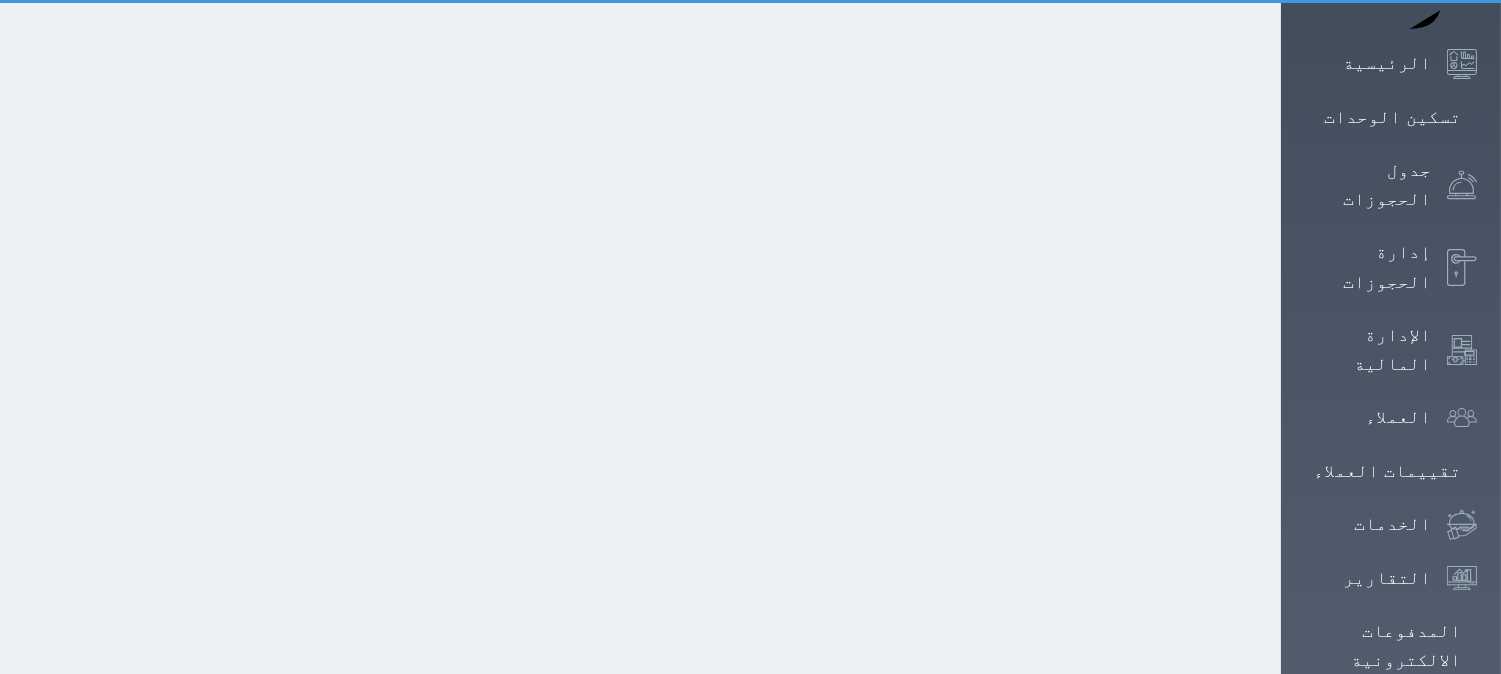 select on "1" 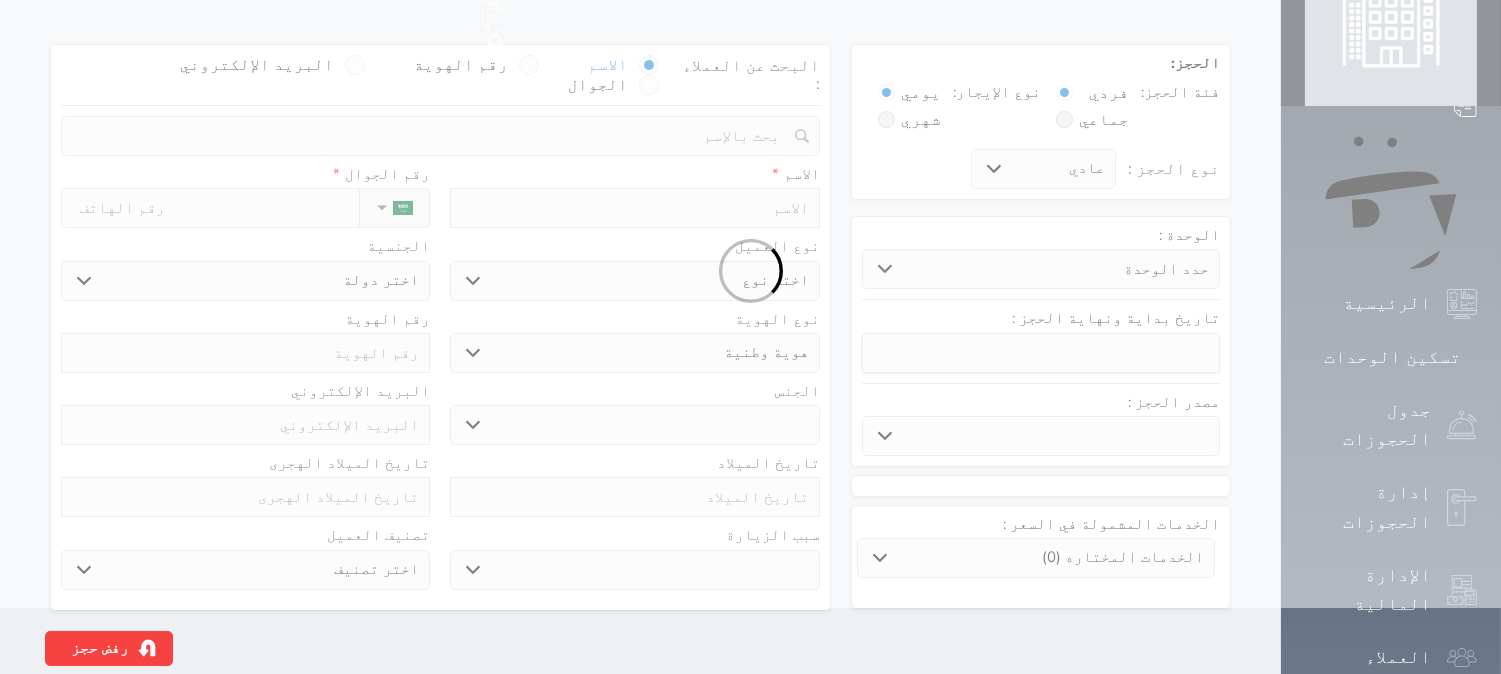select 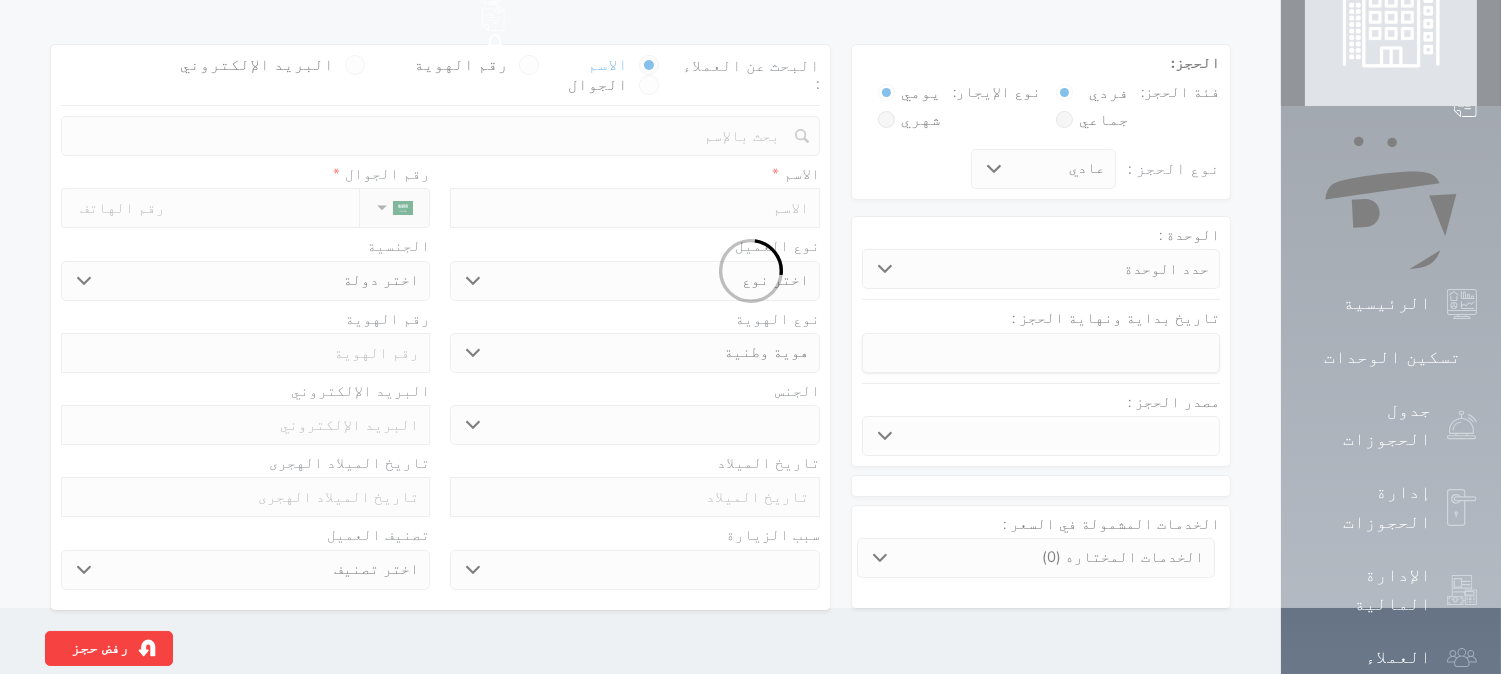 select 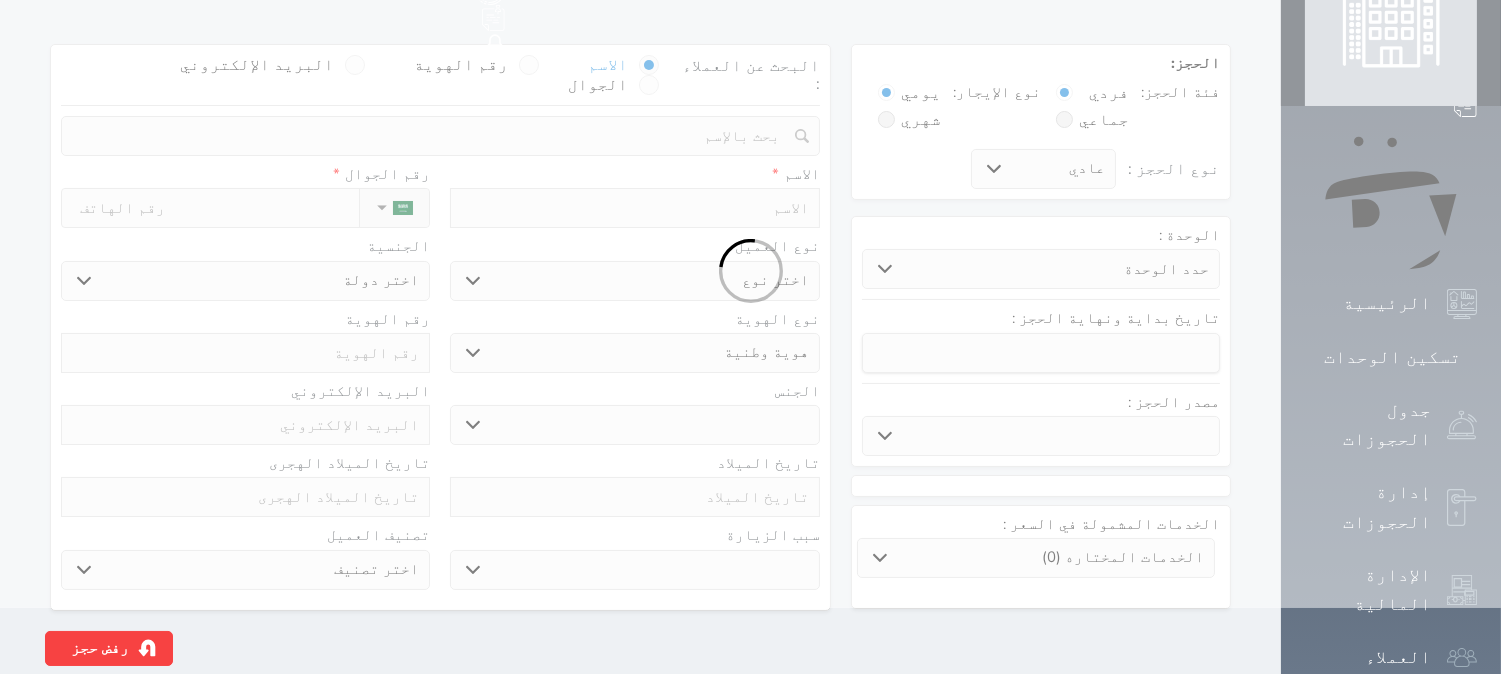 select 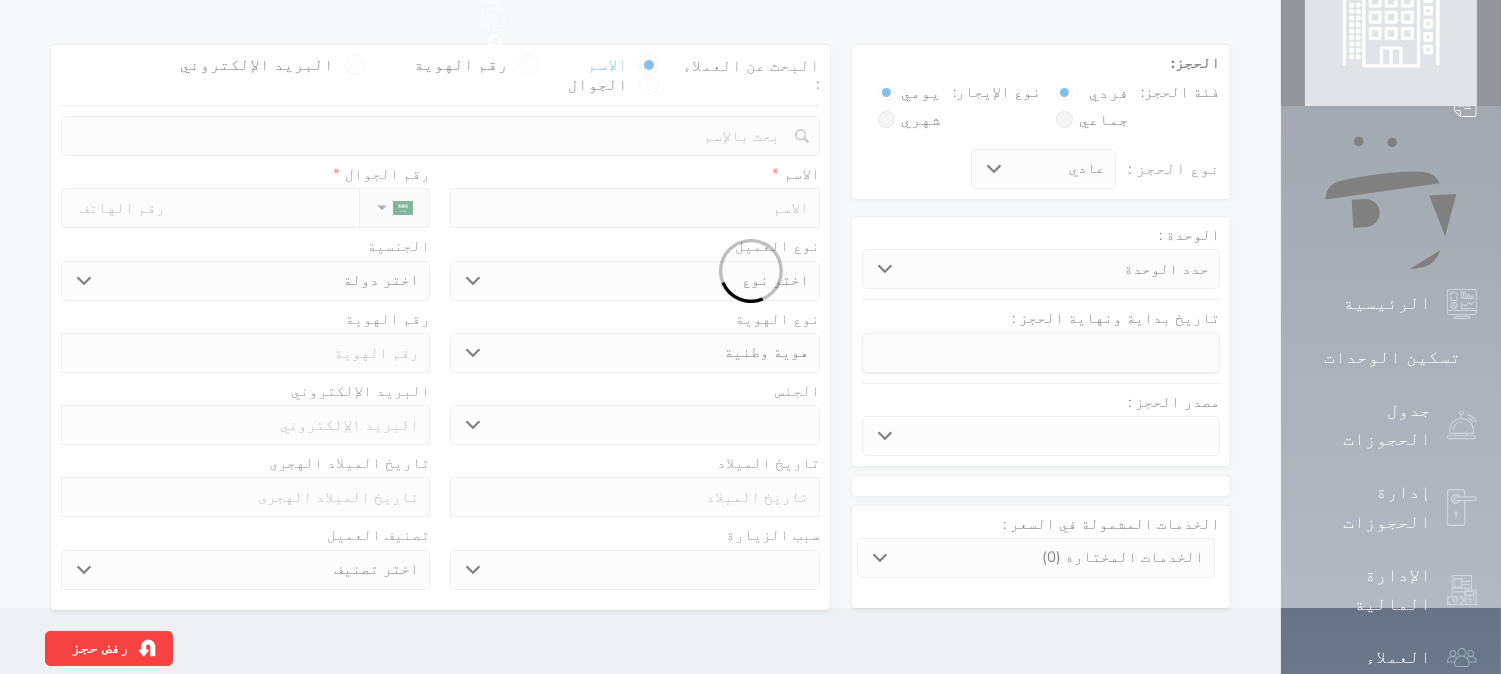 select 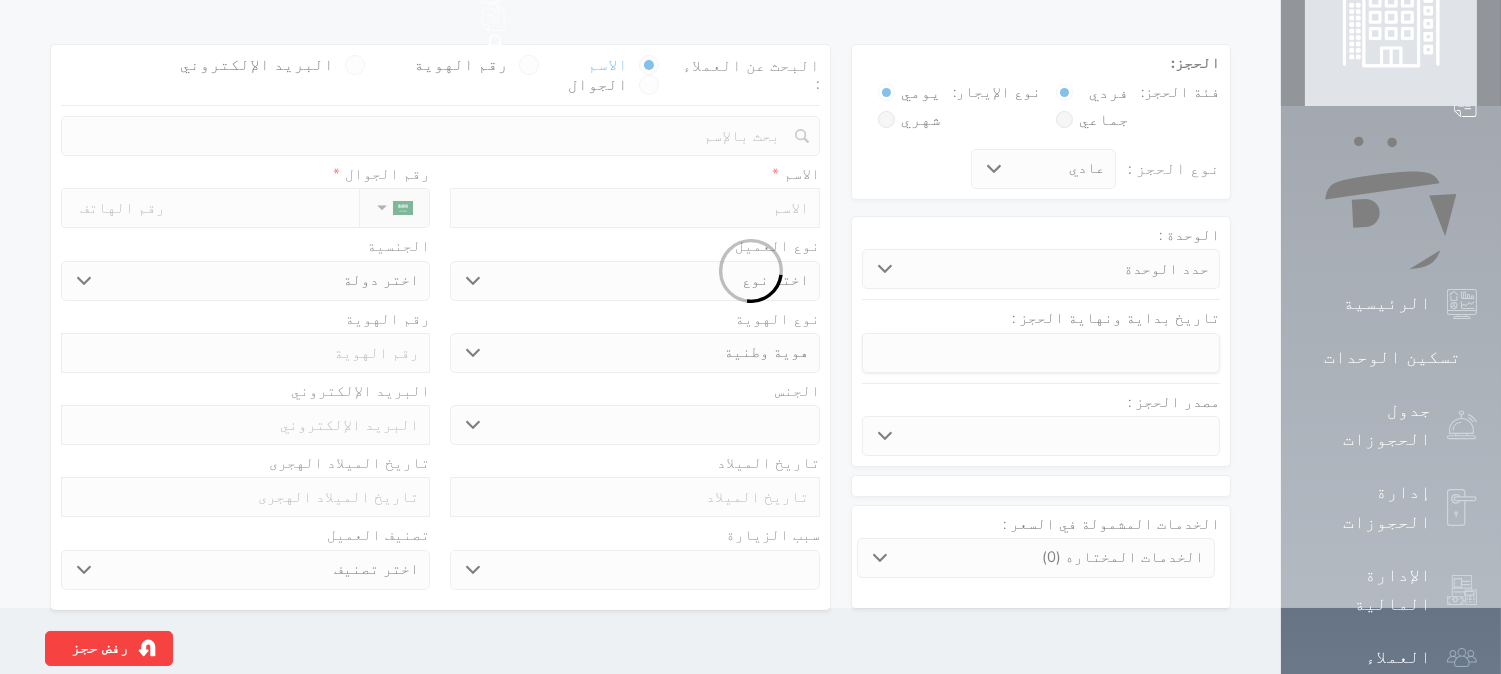 select 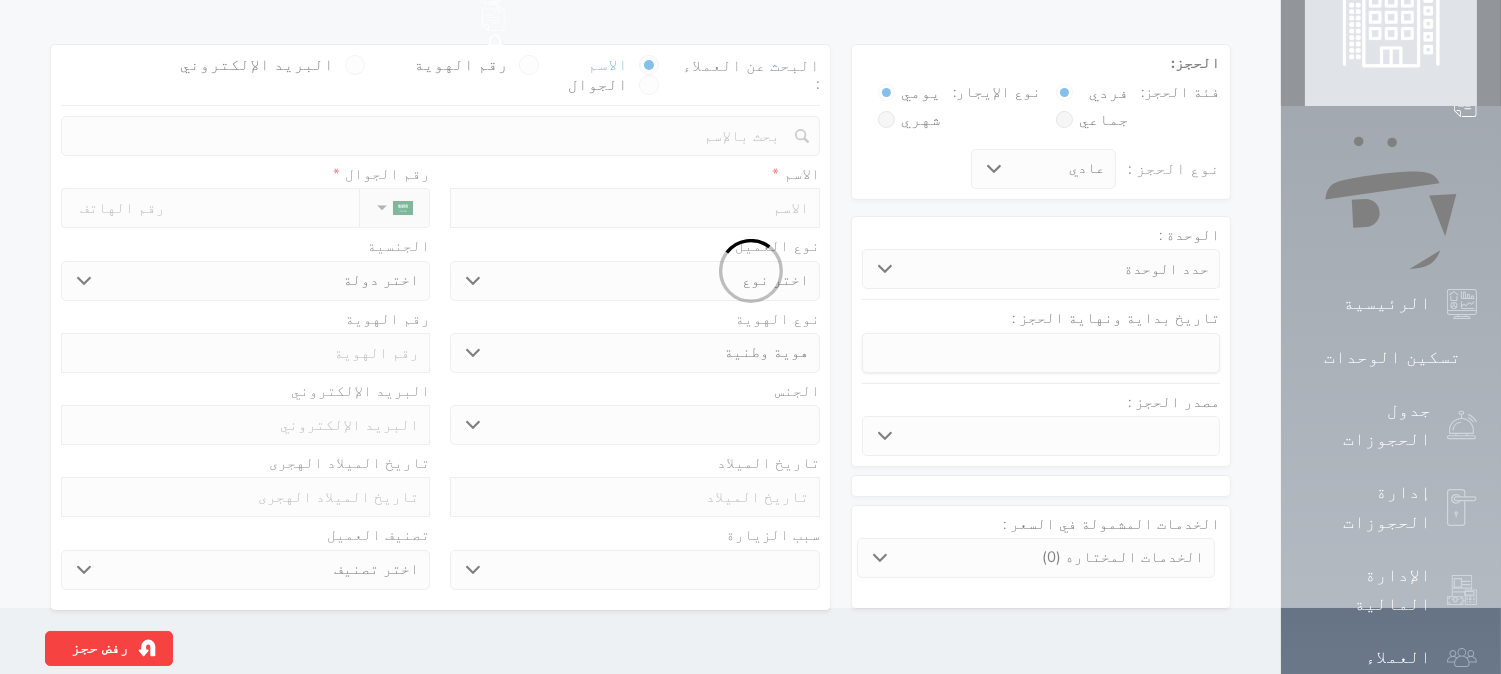 select 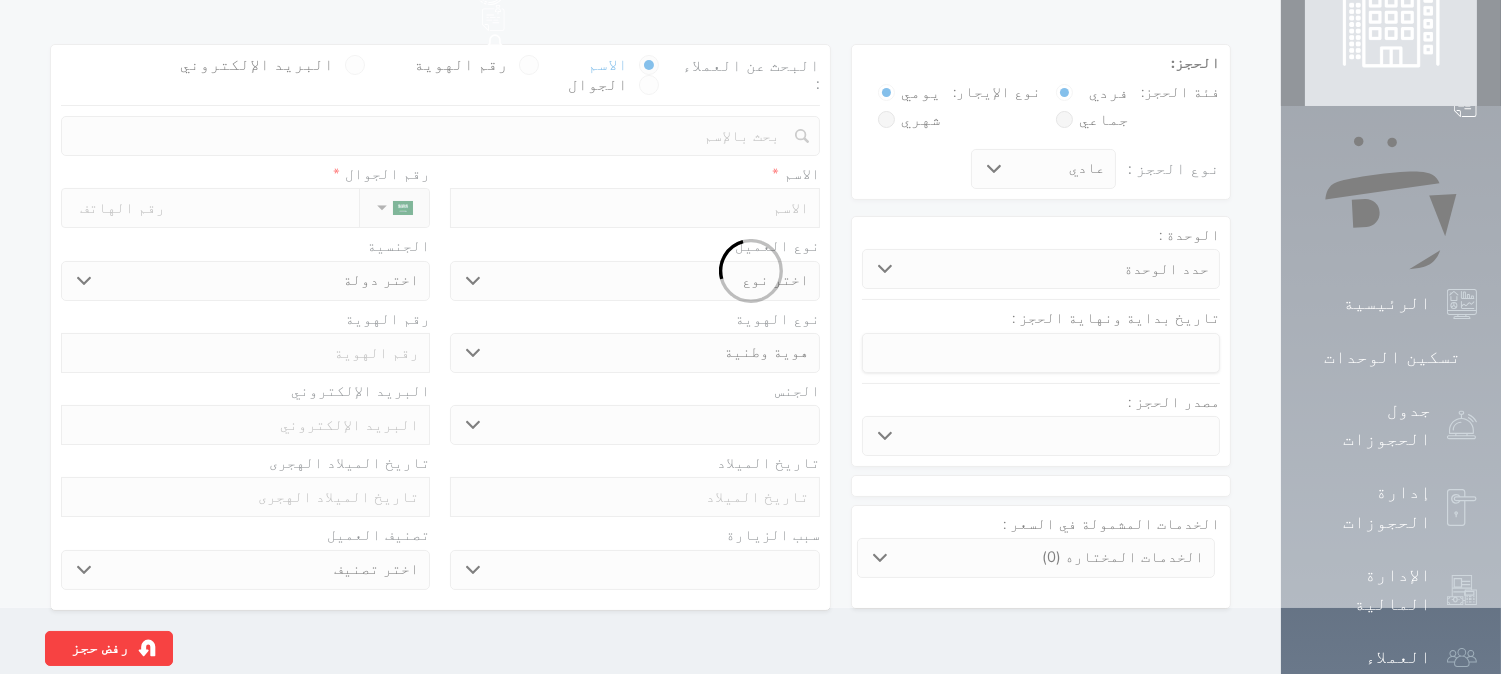 select 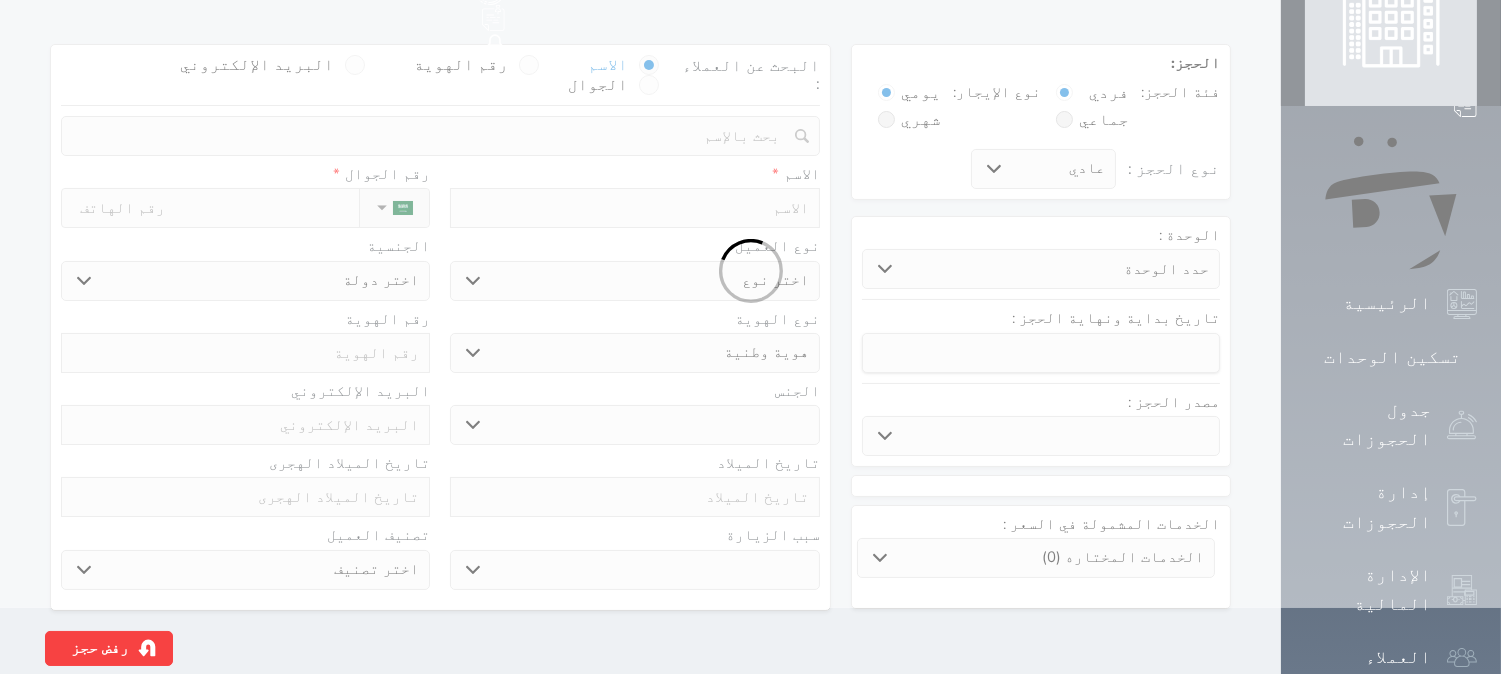 select 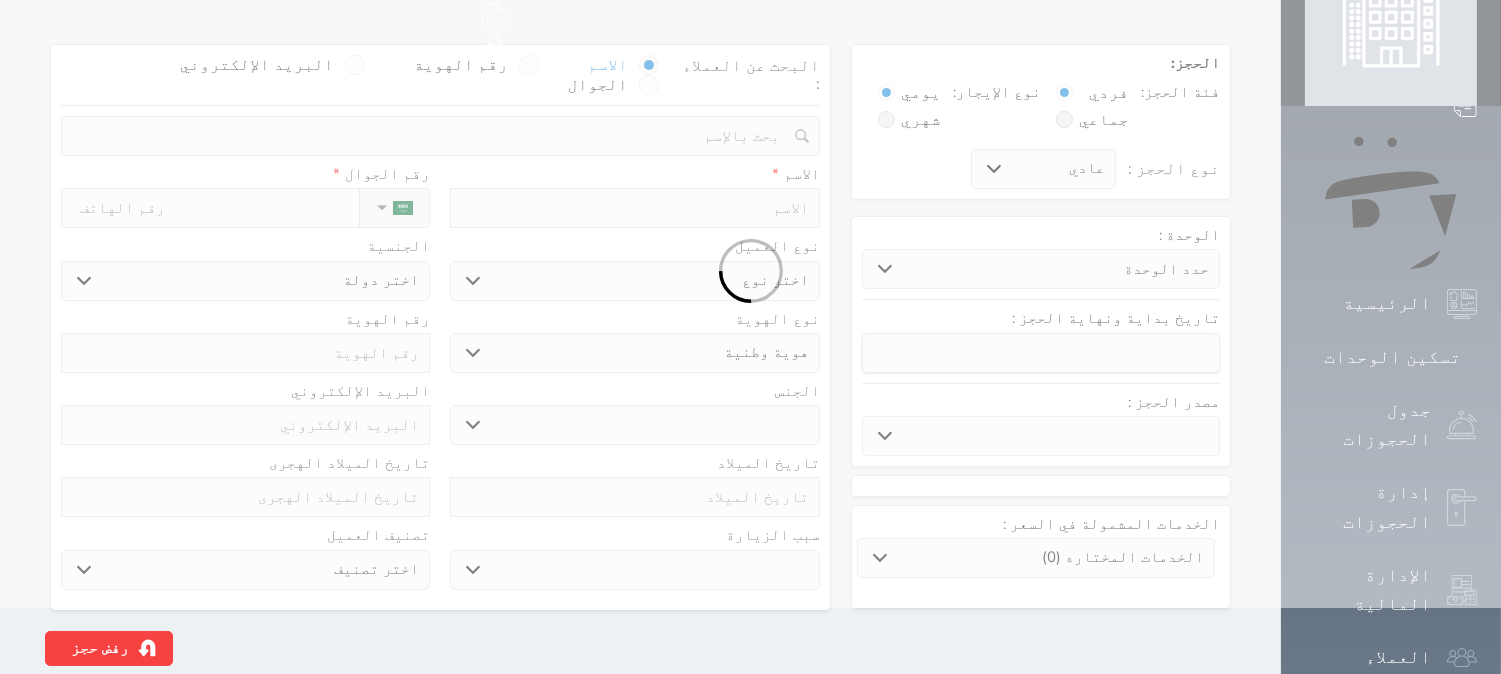 select 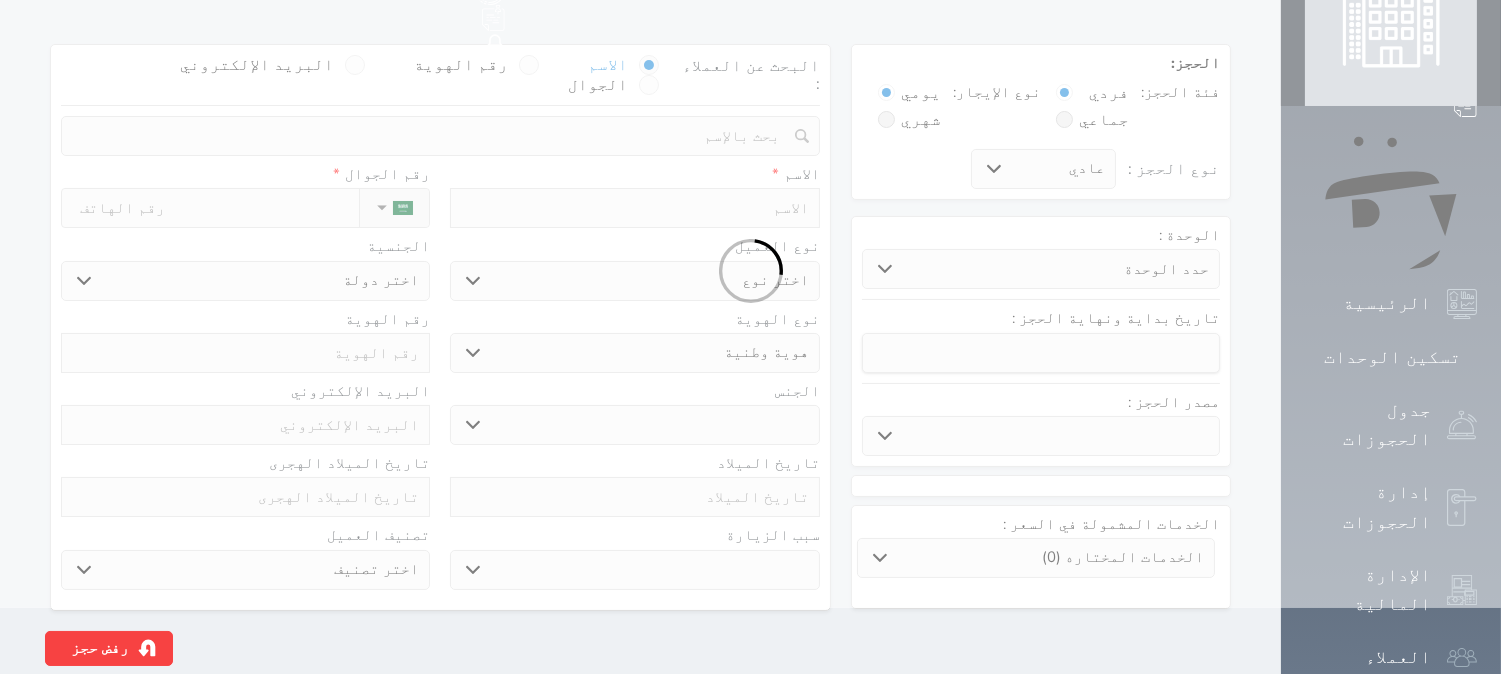 scroll, scrollTop: 4, scrollLeft: 0, axis: vertical 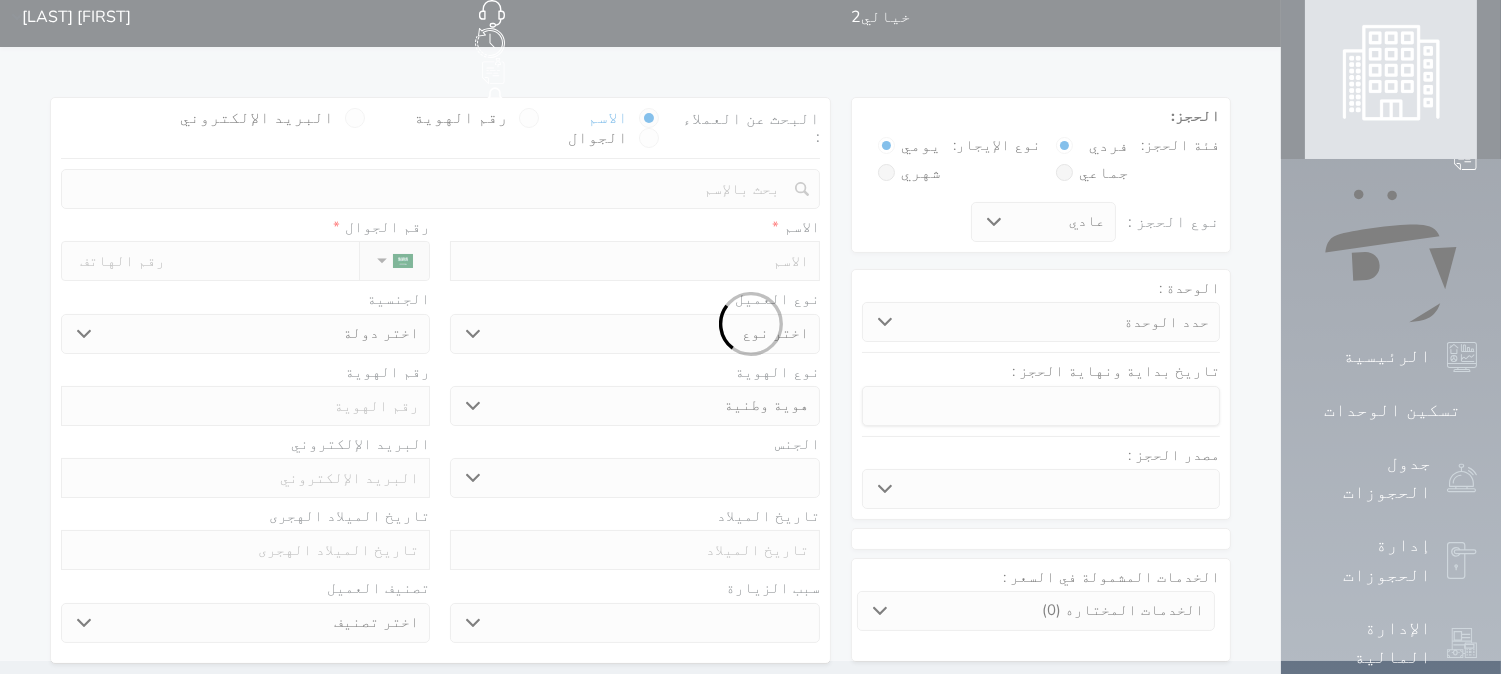 select 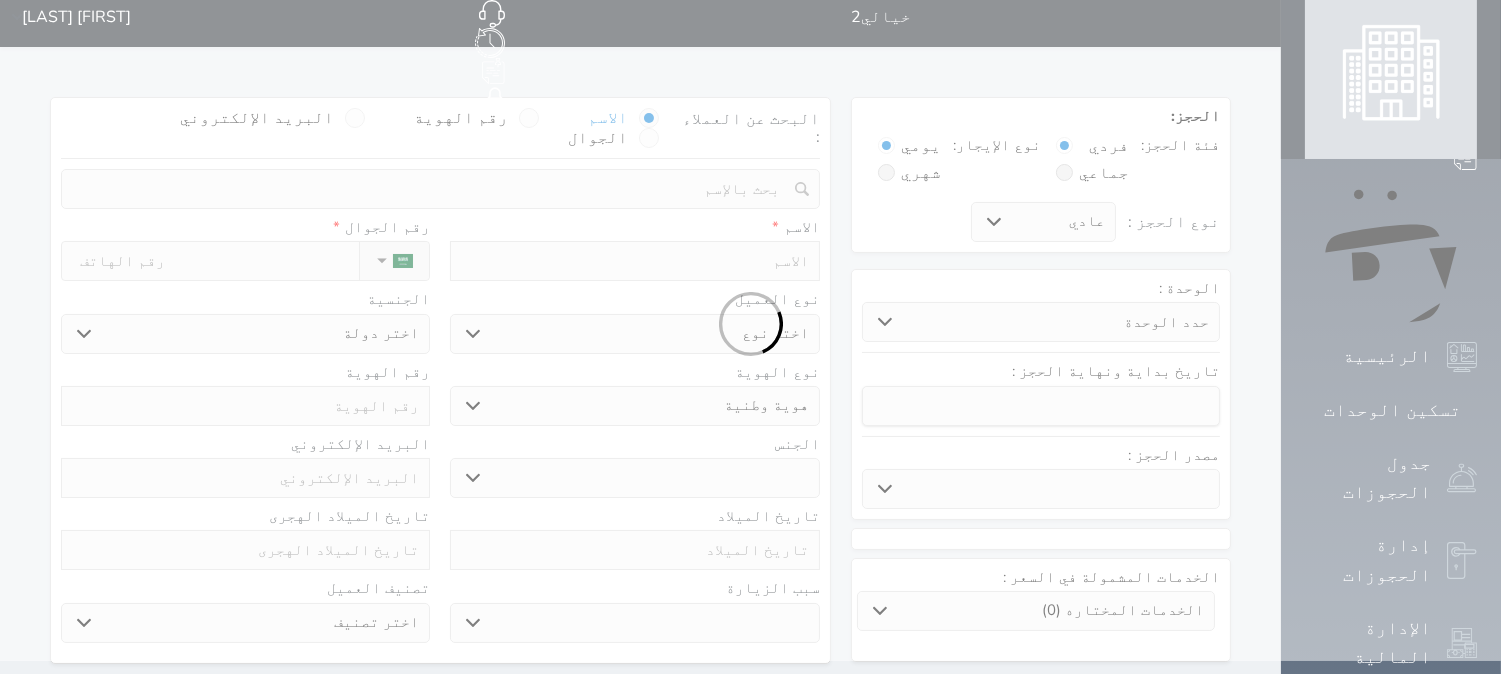 select 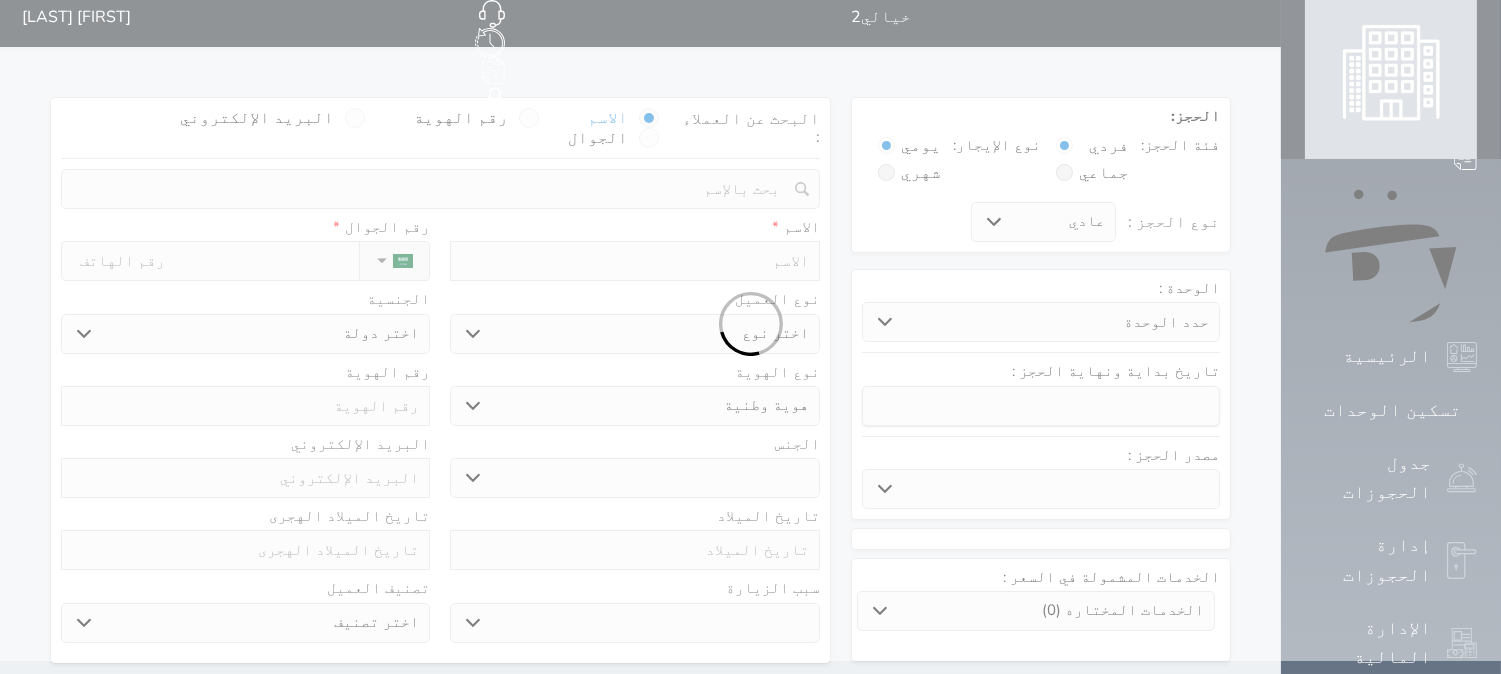 select 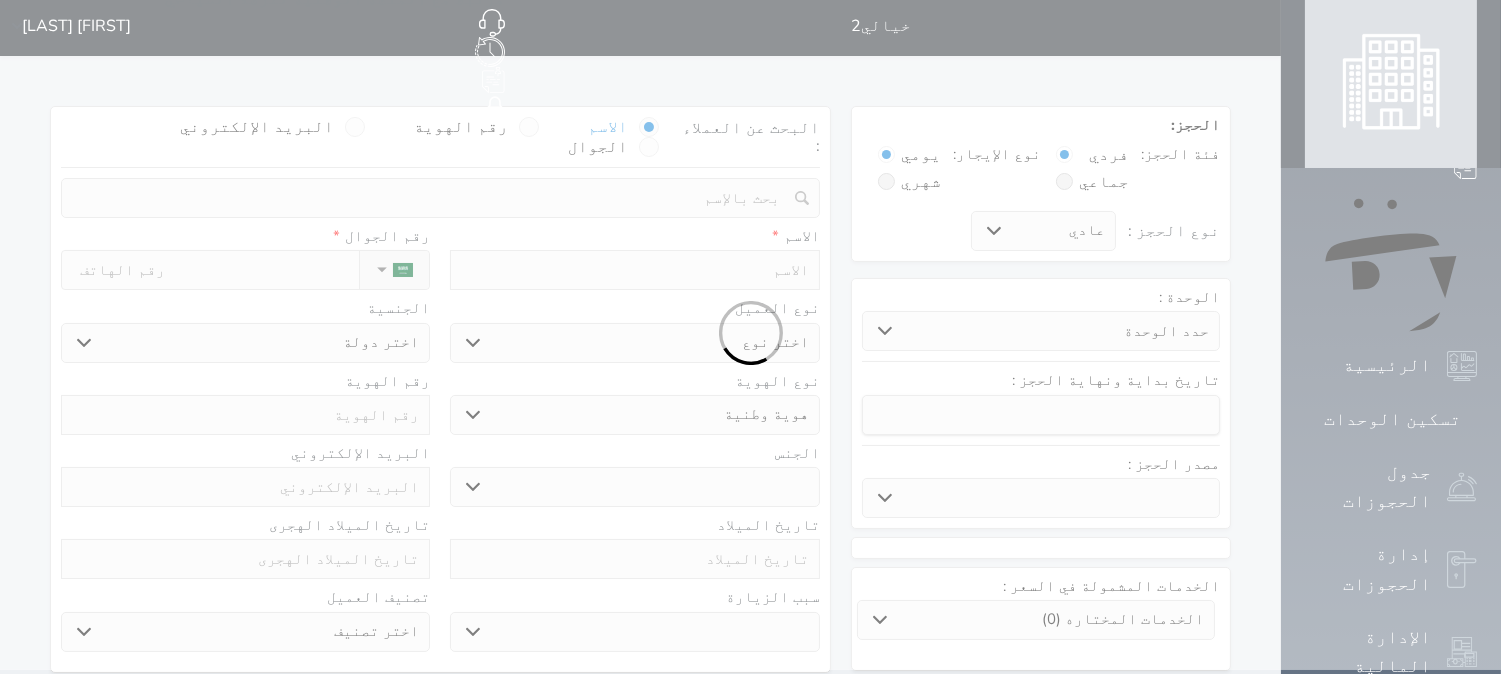scroll, scrollTop: 0, scrollLeft: 0, axis: both 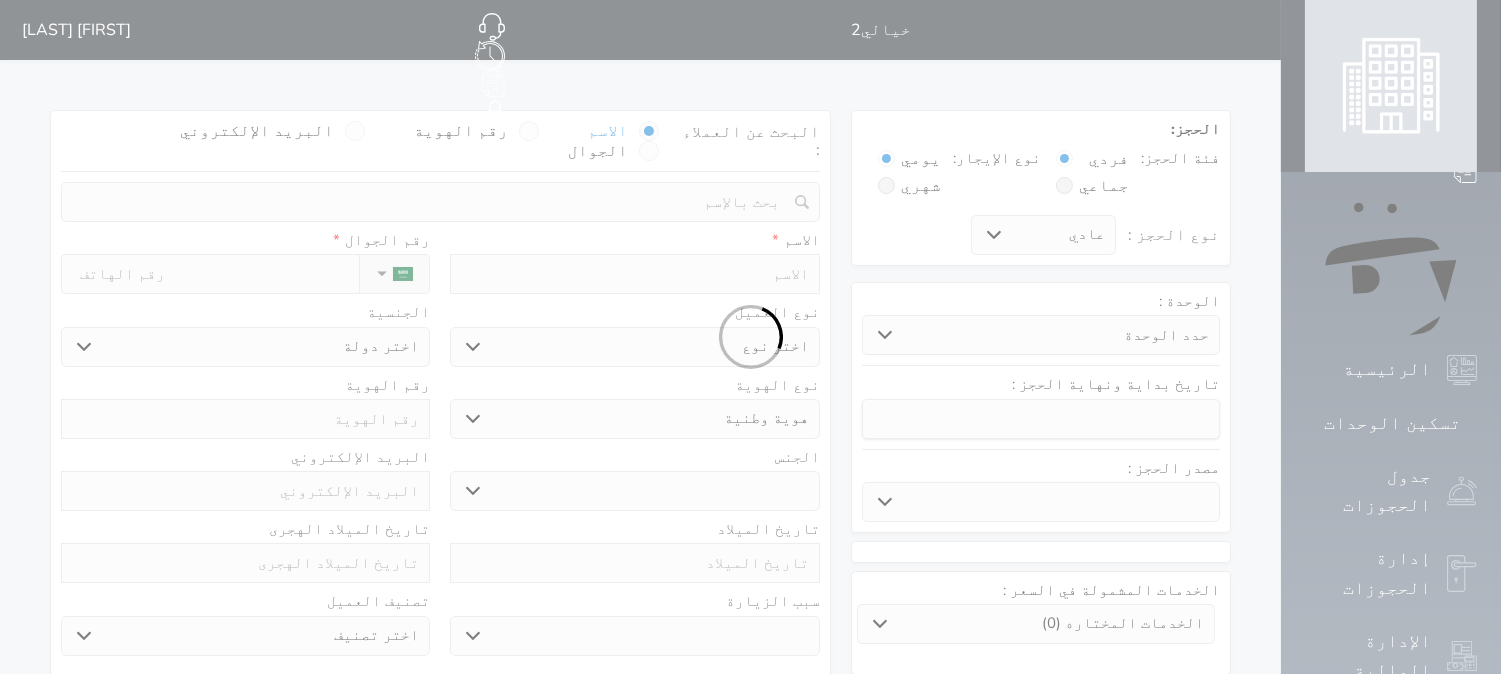 select on "113" 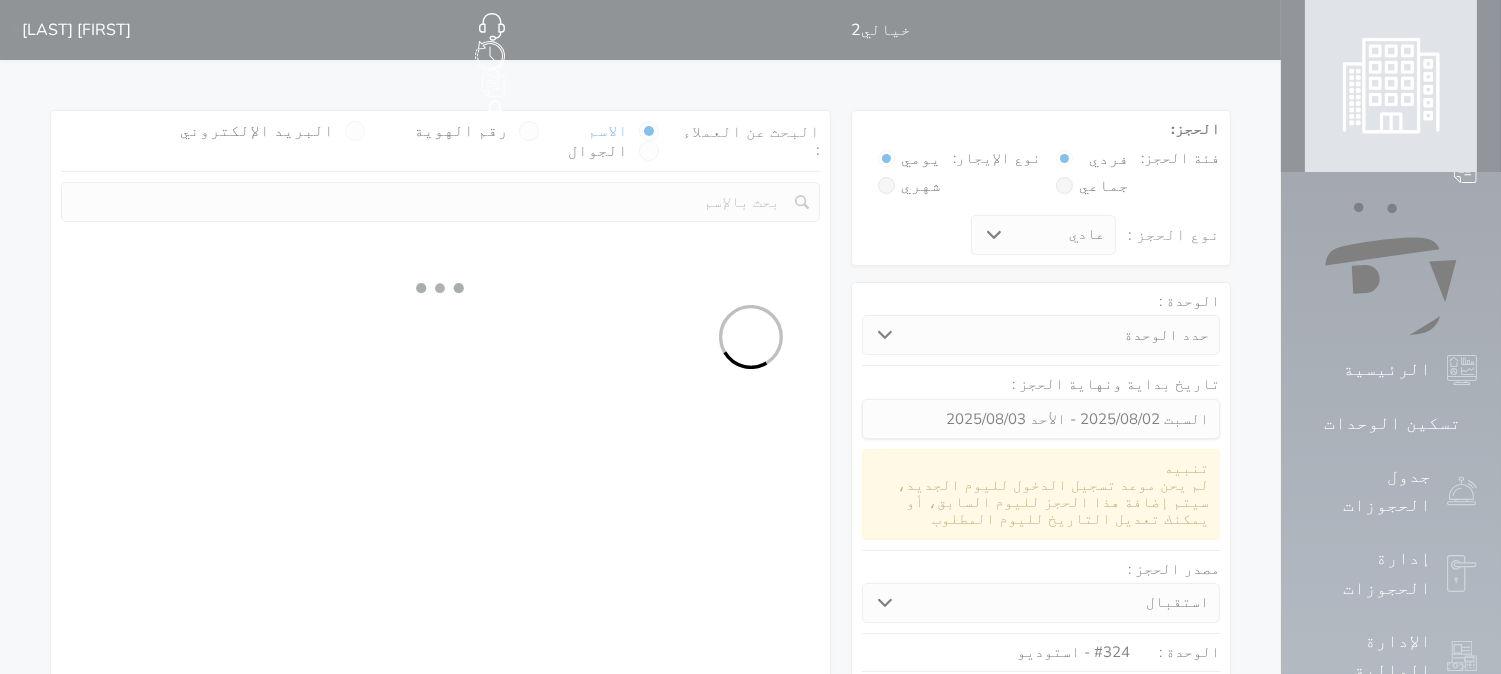 select 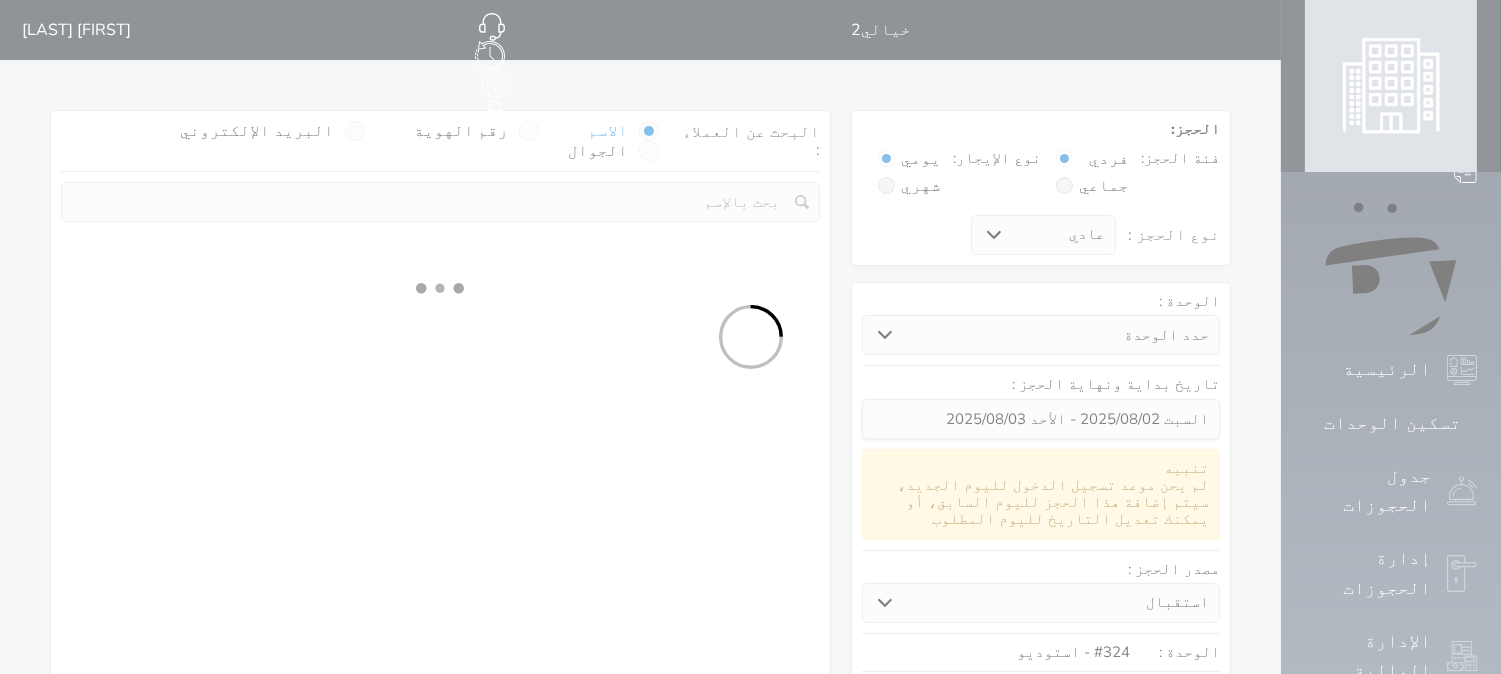 select on "113" 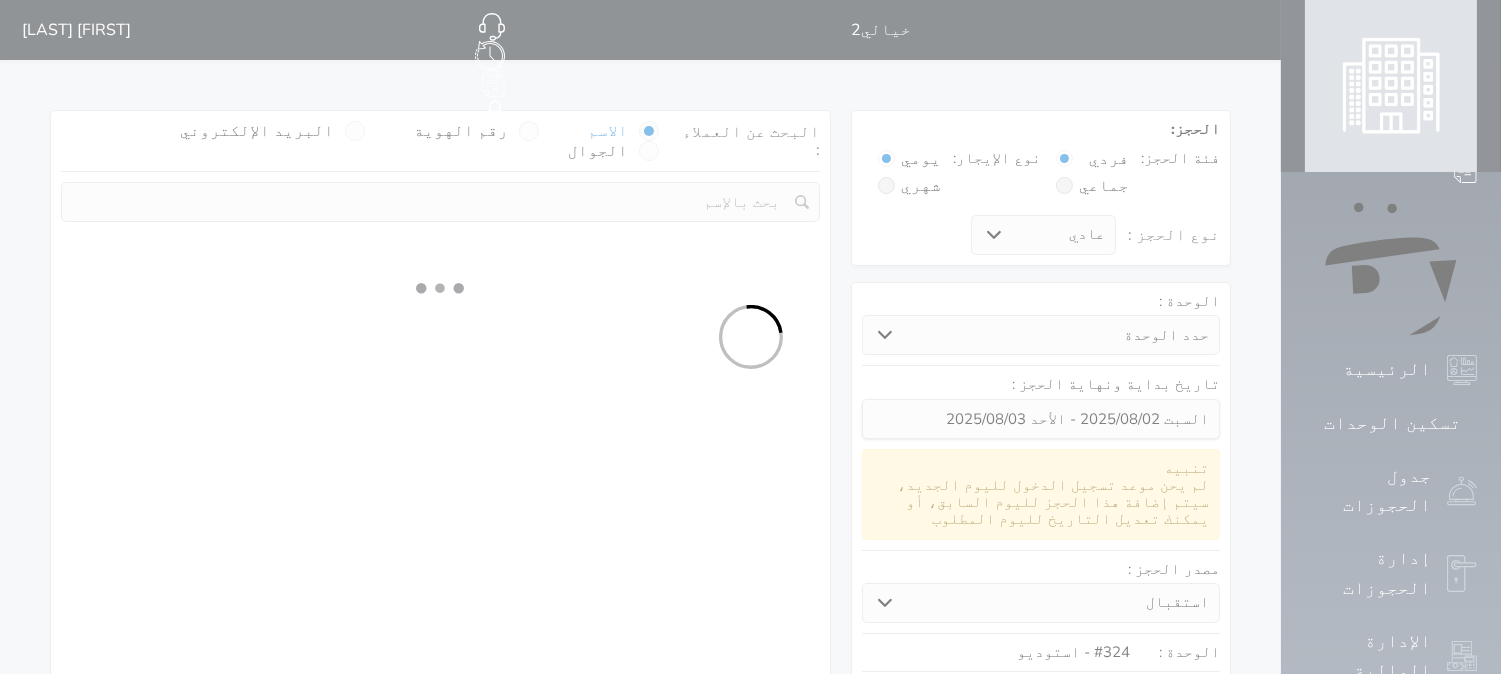 select on "1" 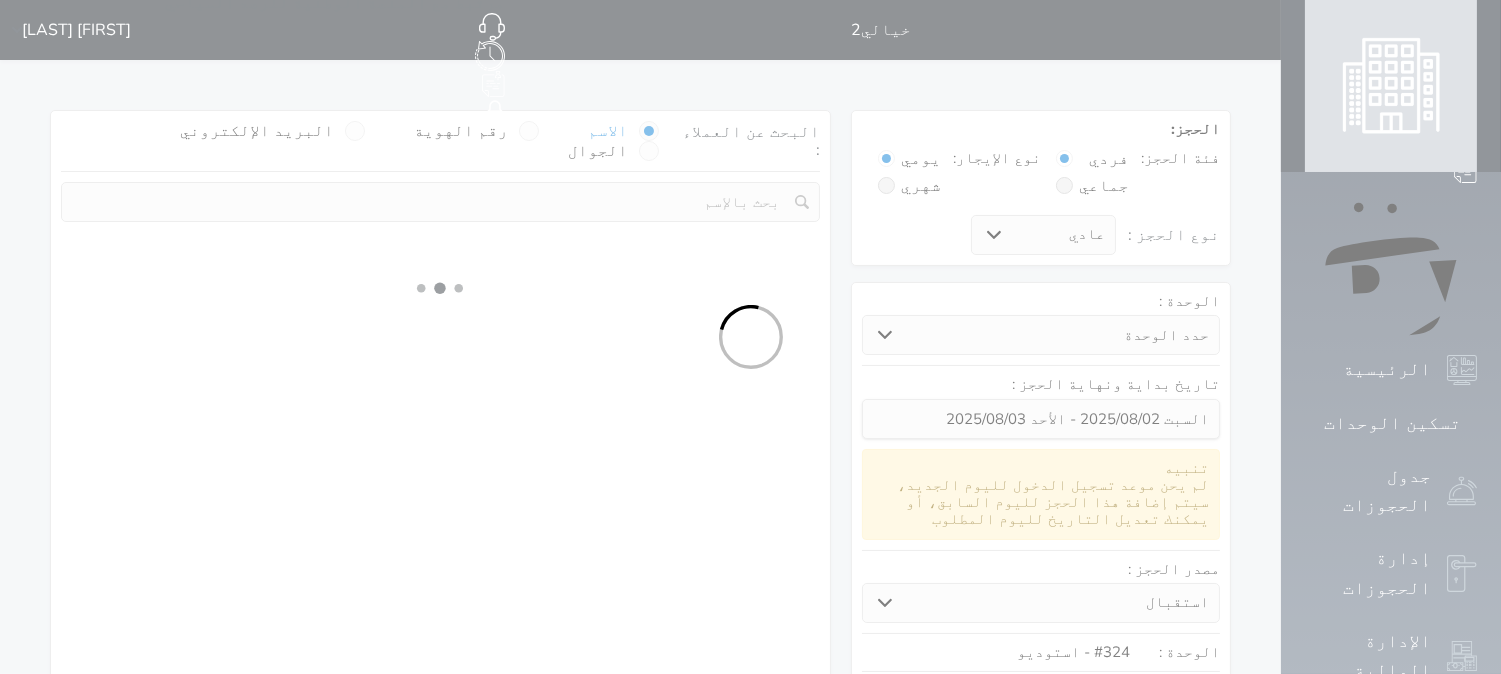 select 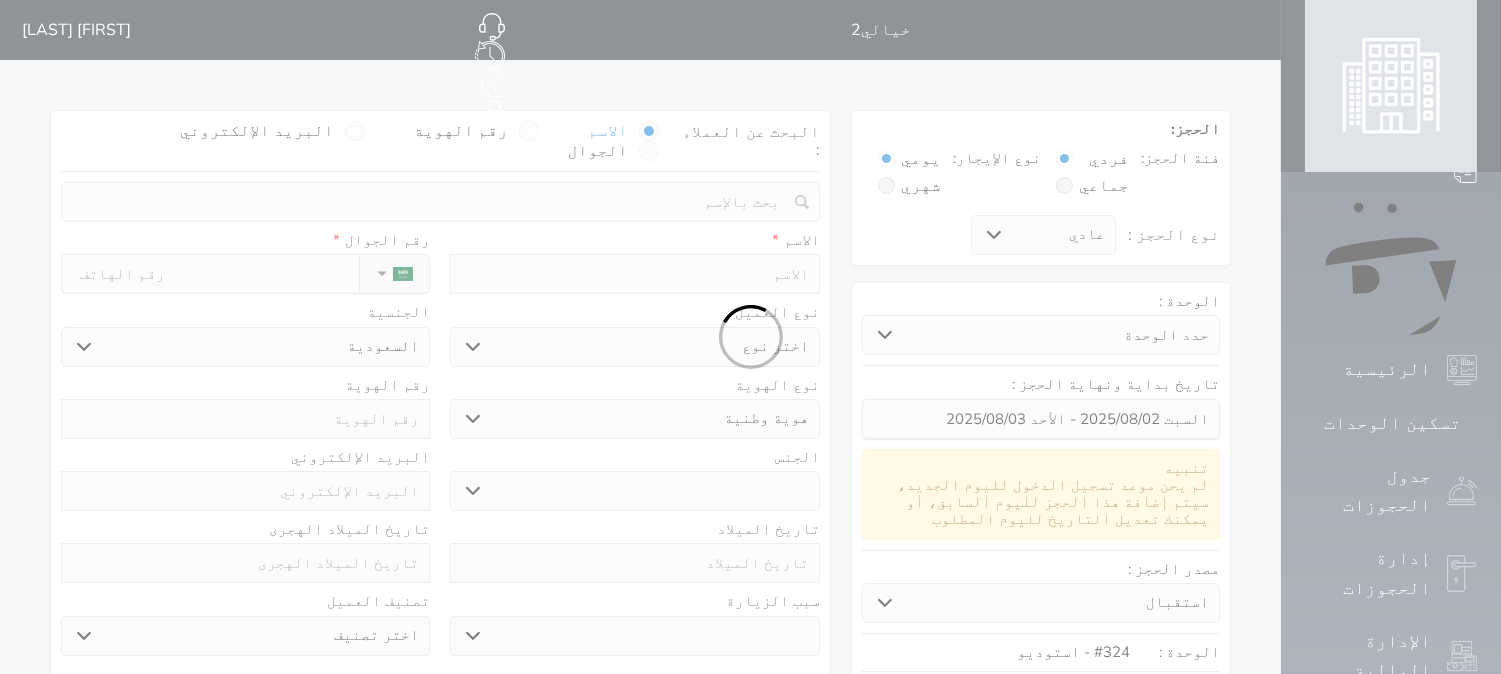 select 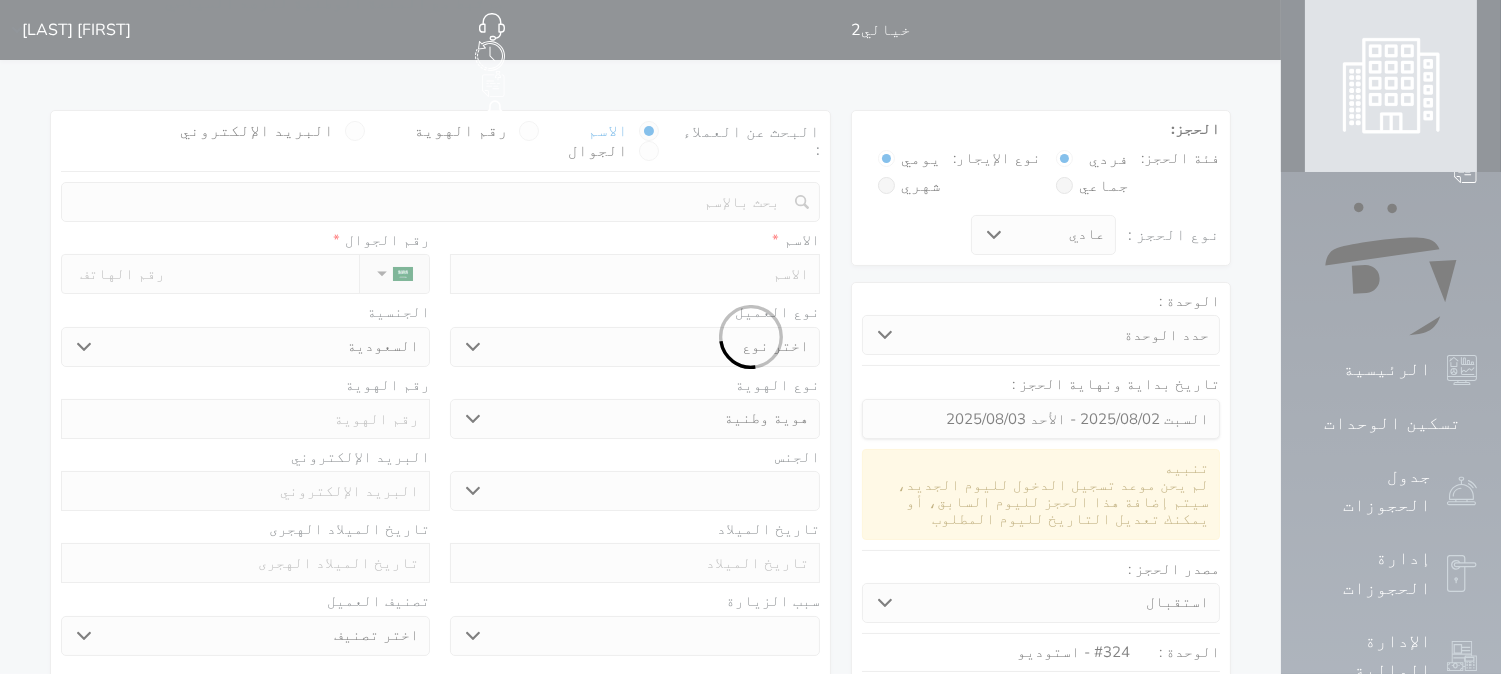 select 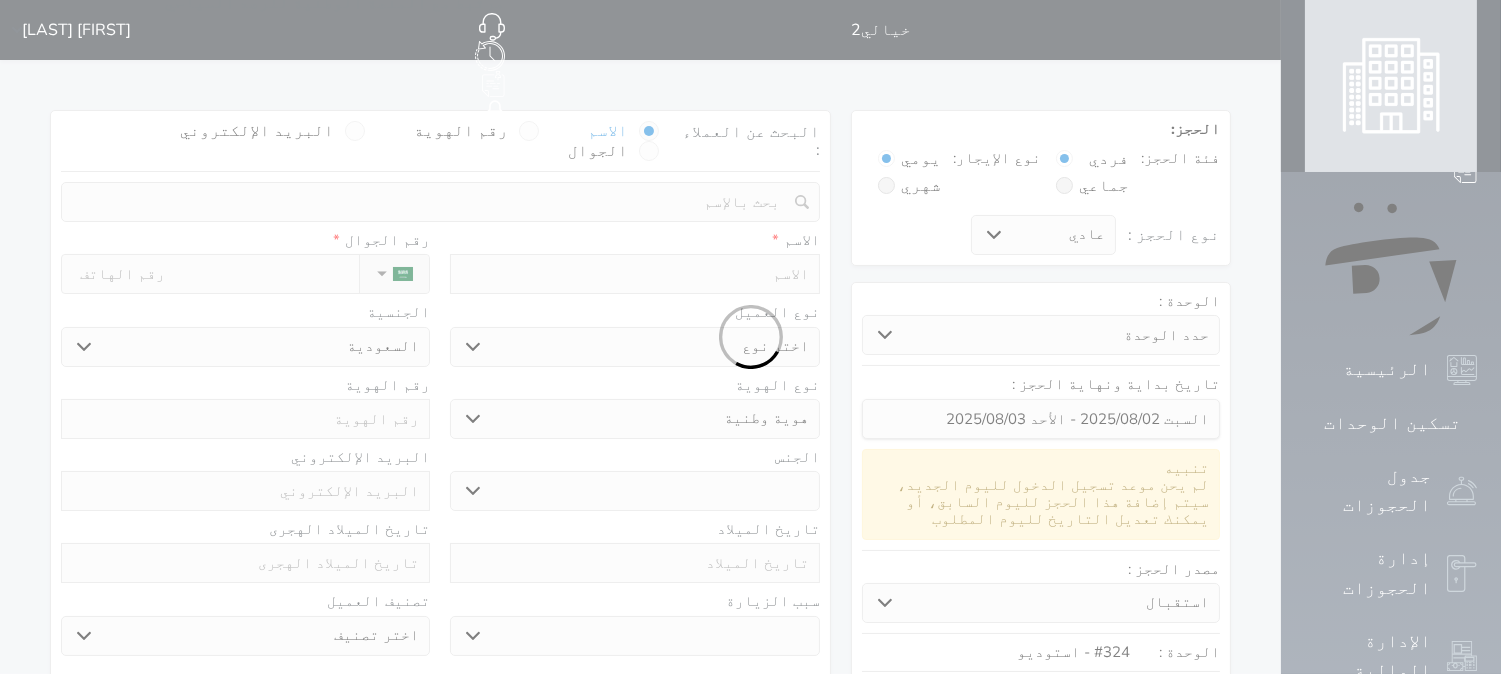 select 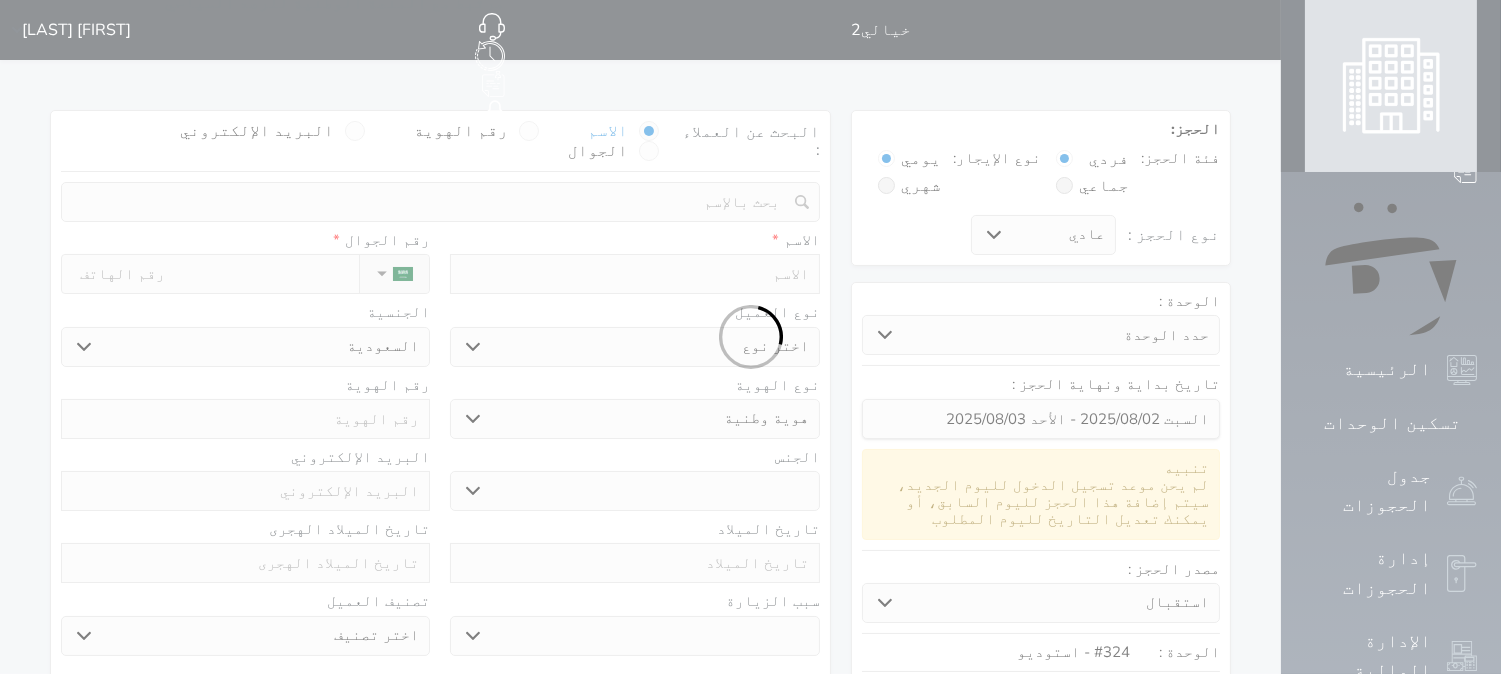 select 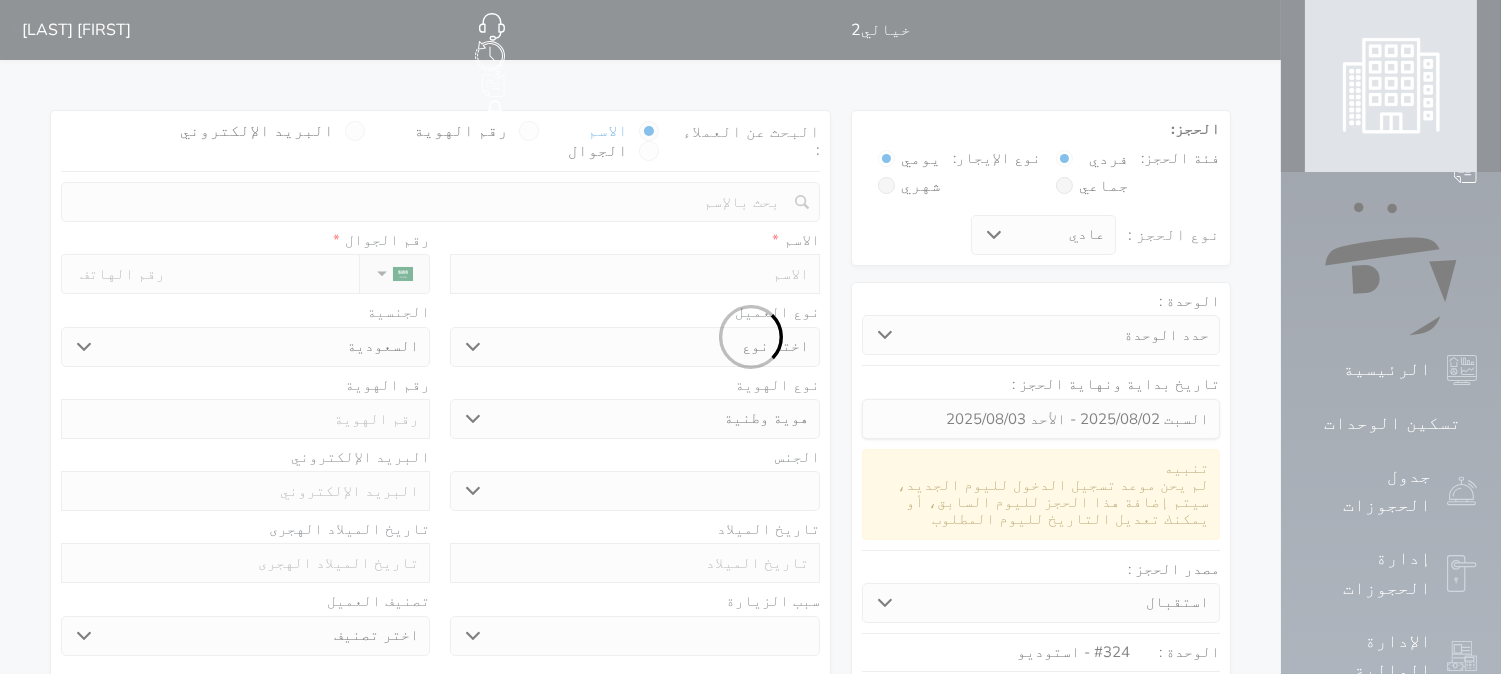 select on "1" 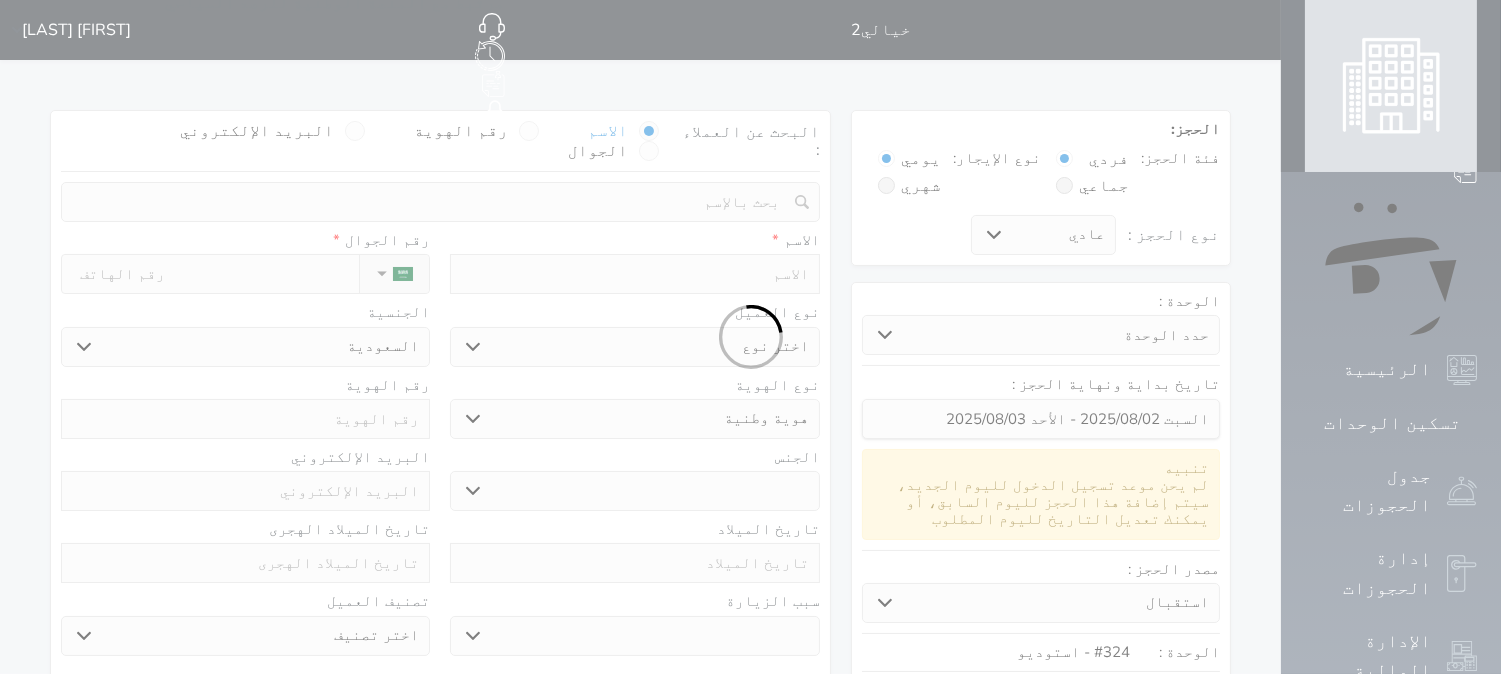 select on "7" 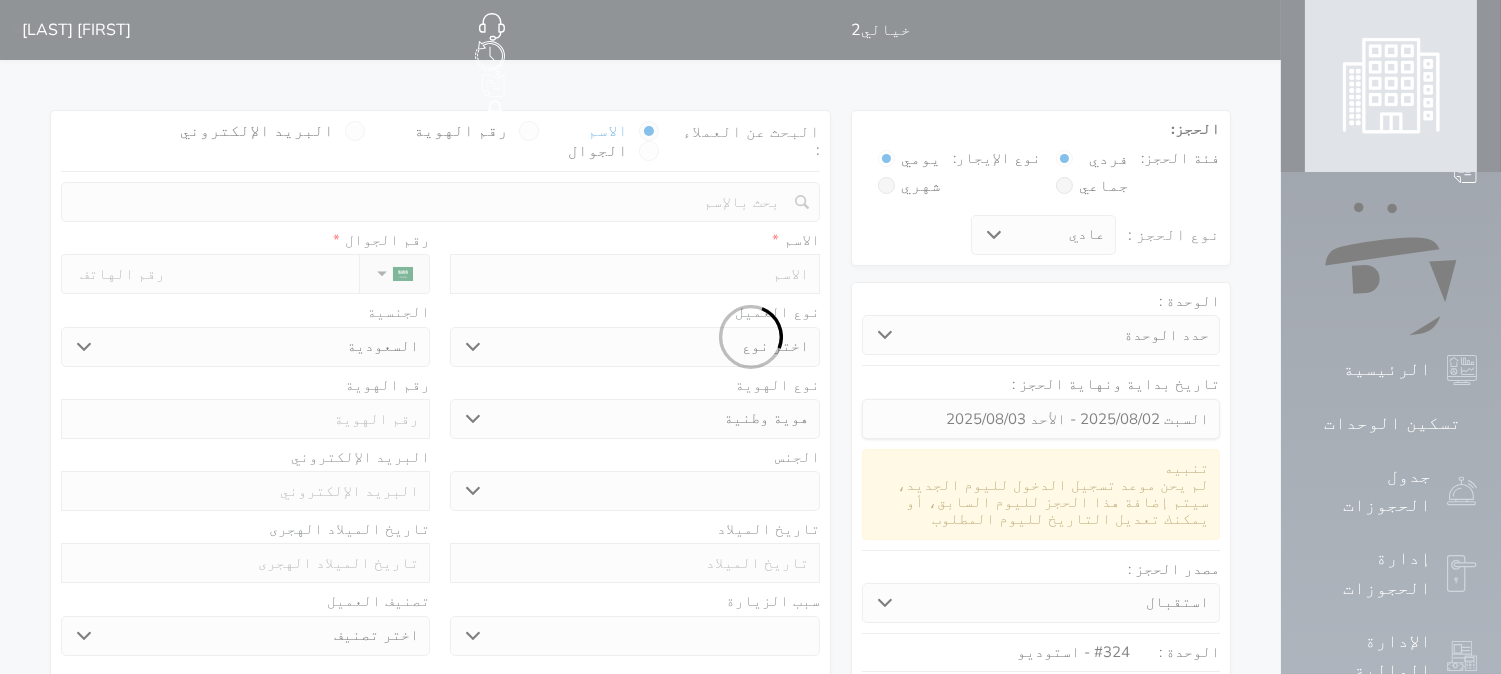select 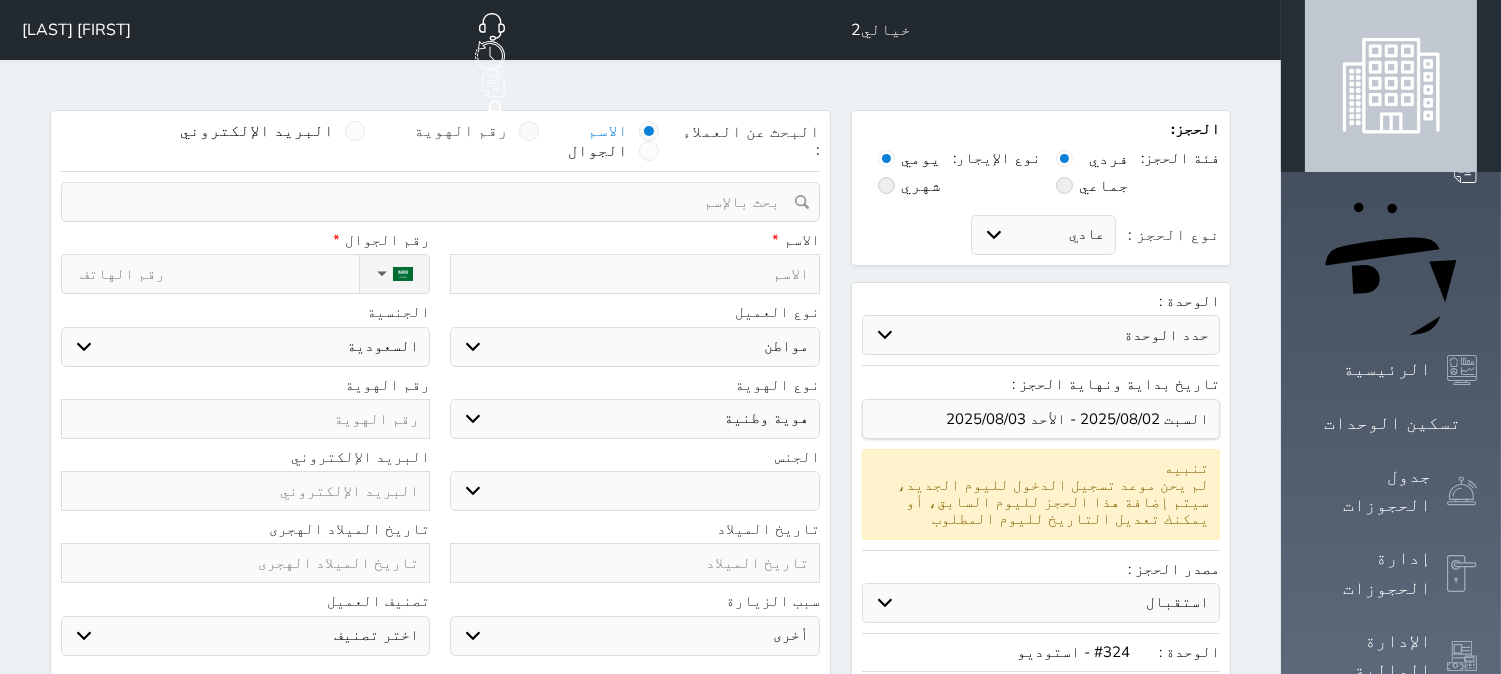 click at bounding box center (529, 131) 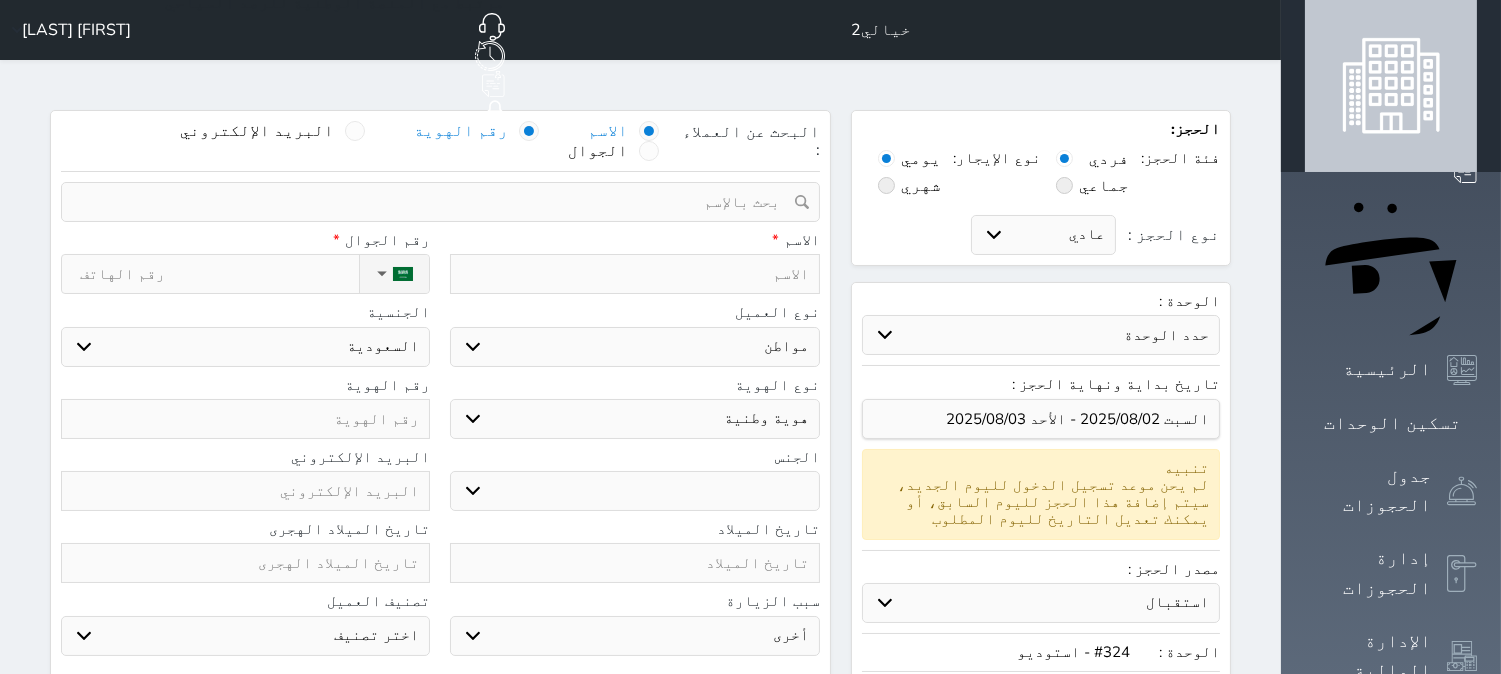 select 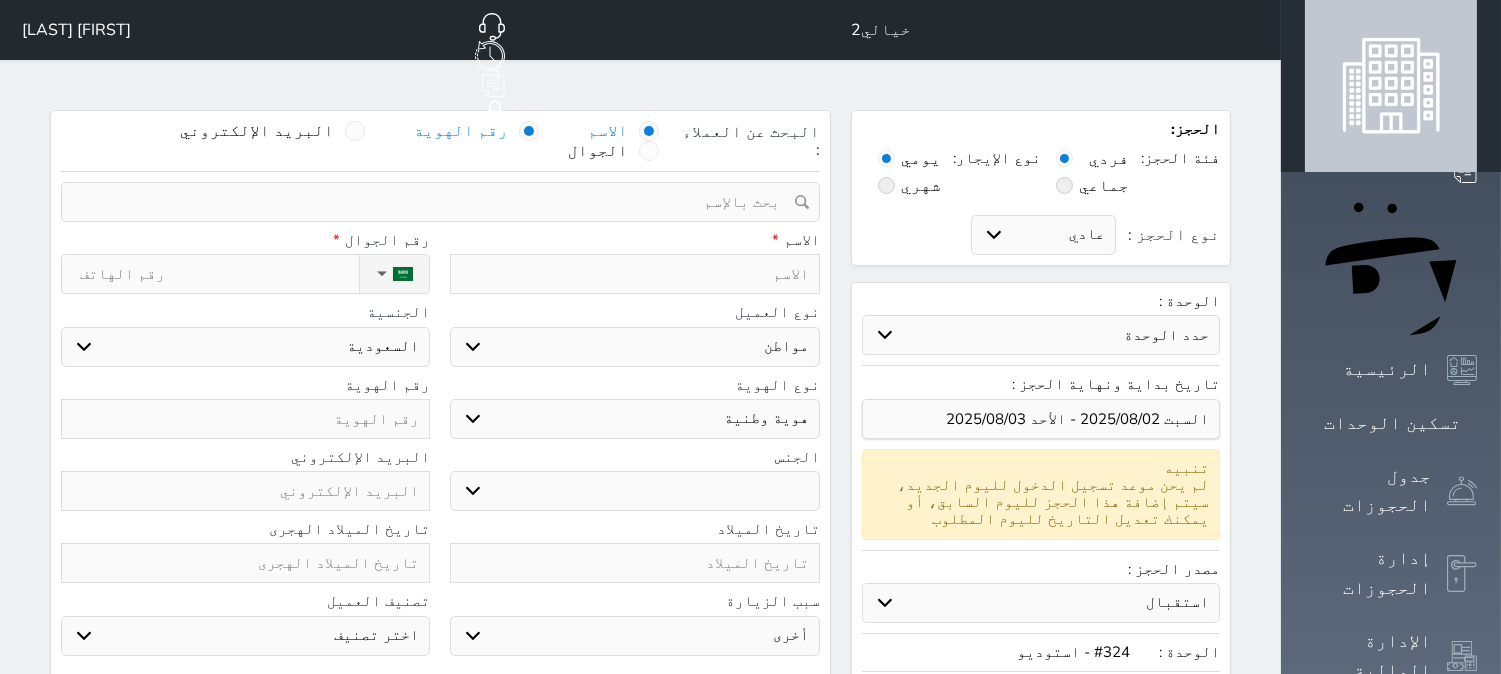 select 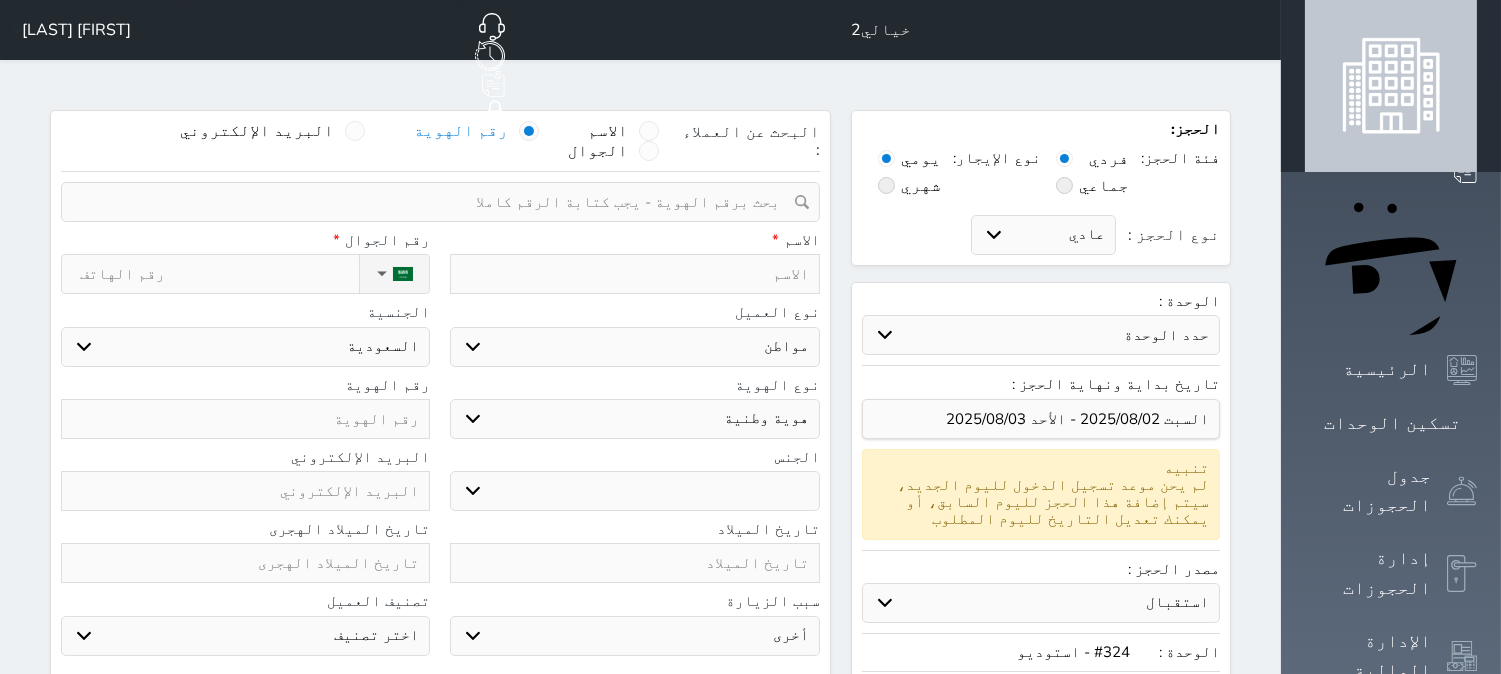 click at bounding box center (433, 202) 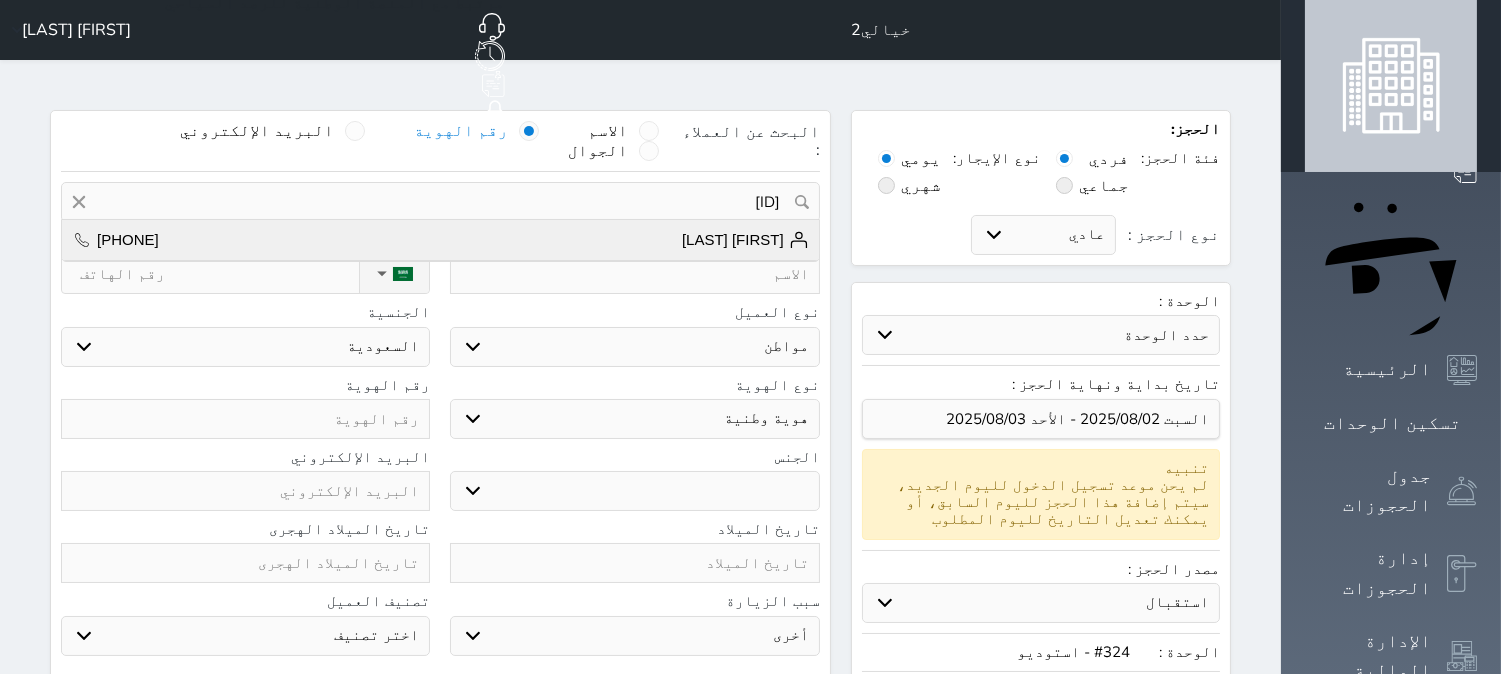 click on "[FIRST] [LAST]" at bounding box center (745, 240) 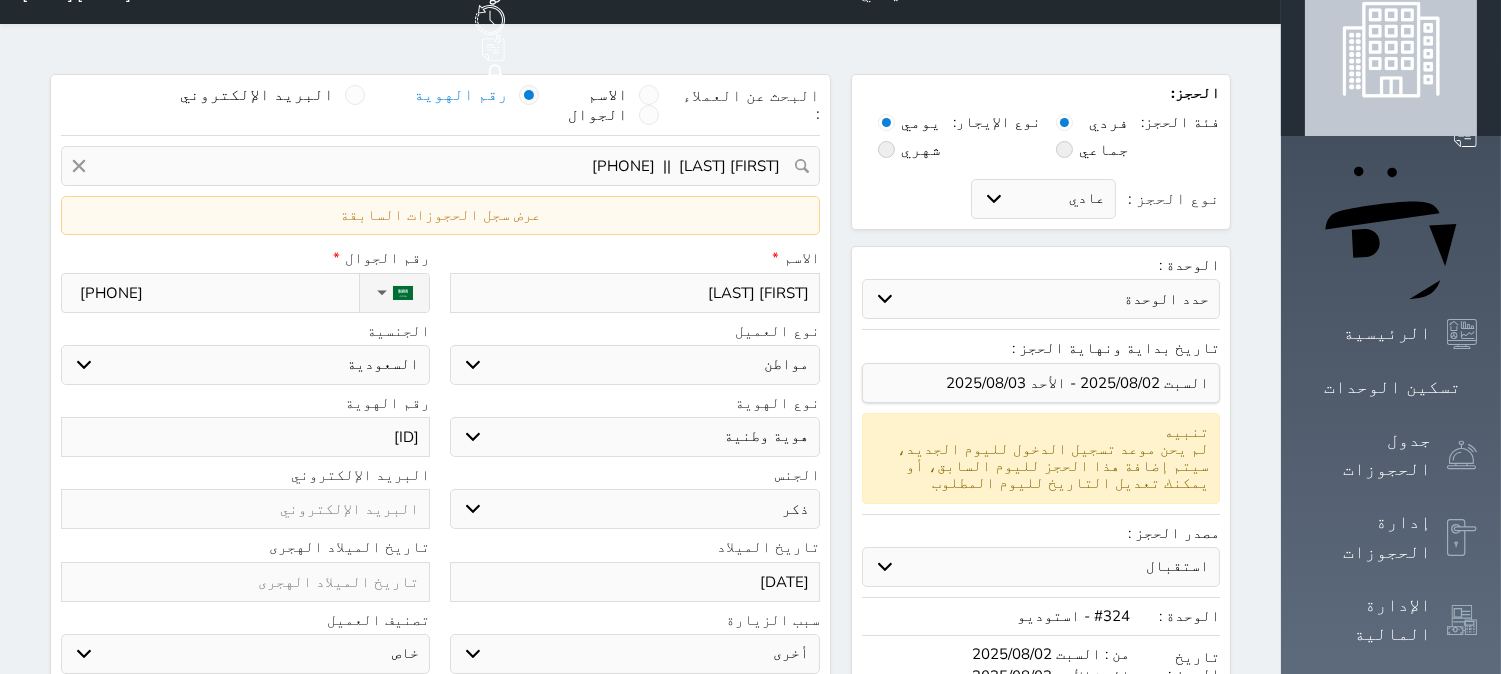 scroll, scrollTop: 0, scrollLeft: 0, axis: both 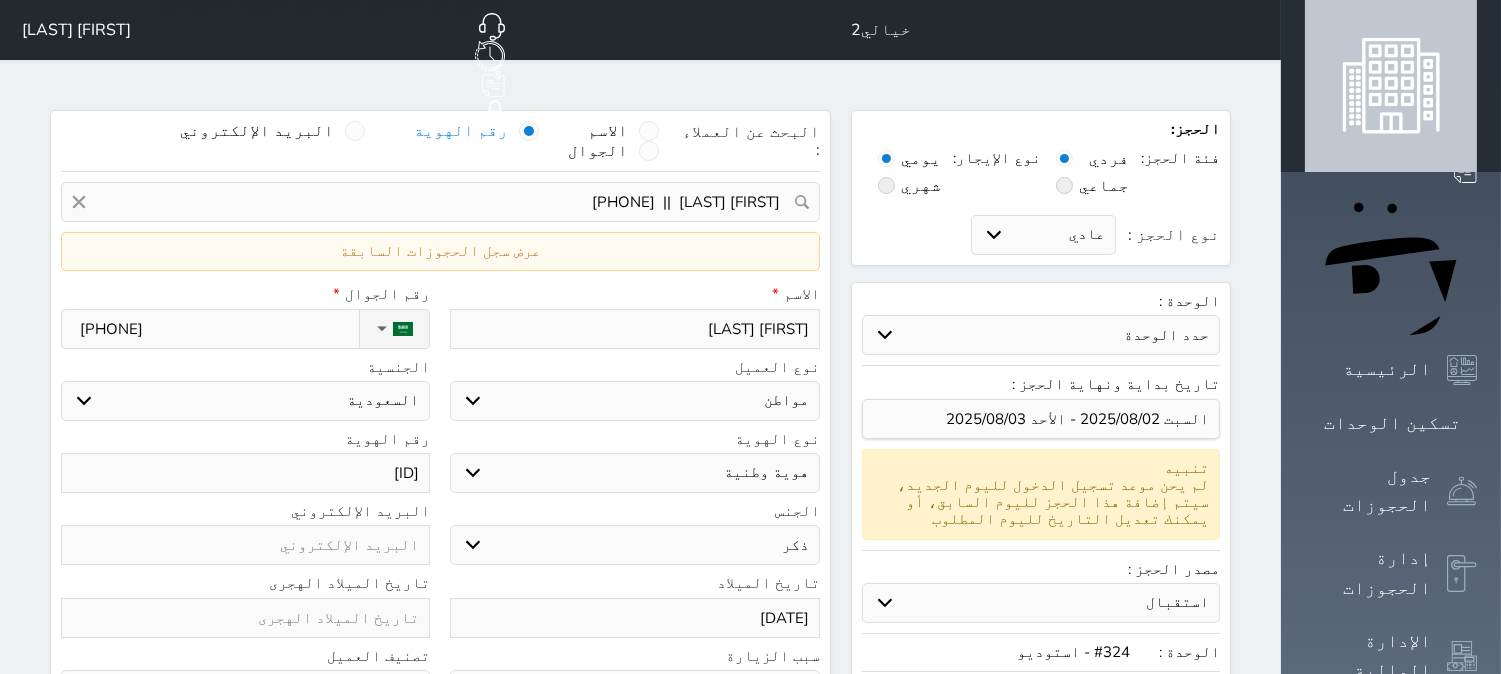 drag, startPoint x: 340, startPoint y: 414, endPoint x: 463, endPoint y: 414, distance: 123 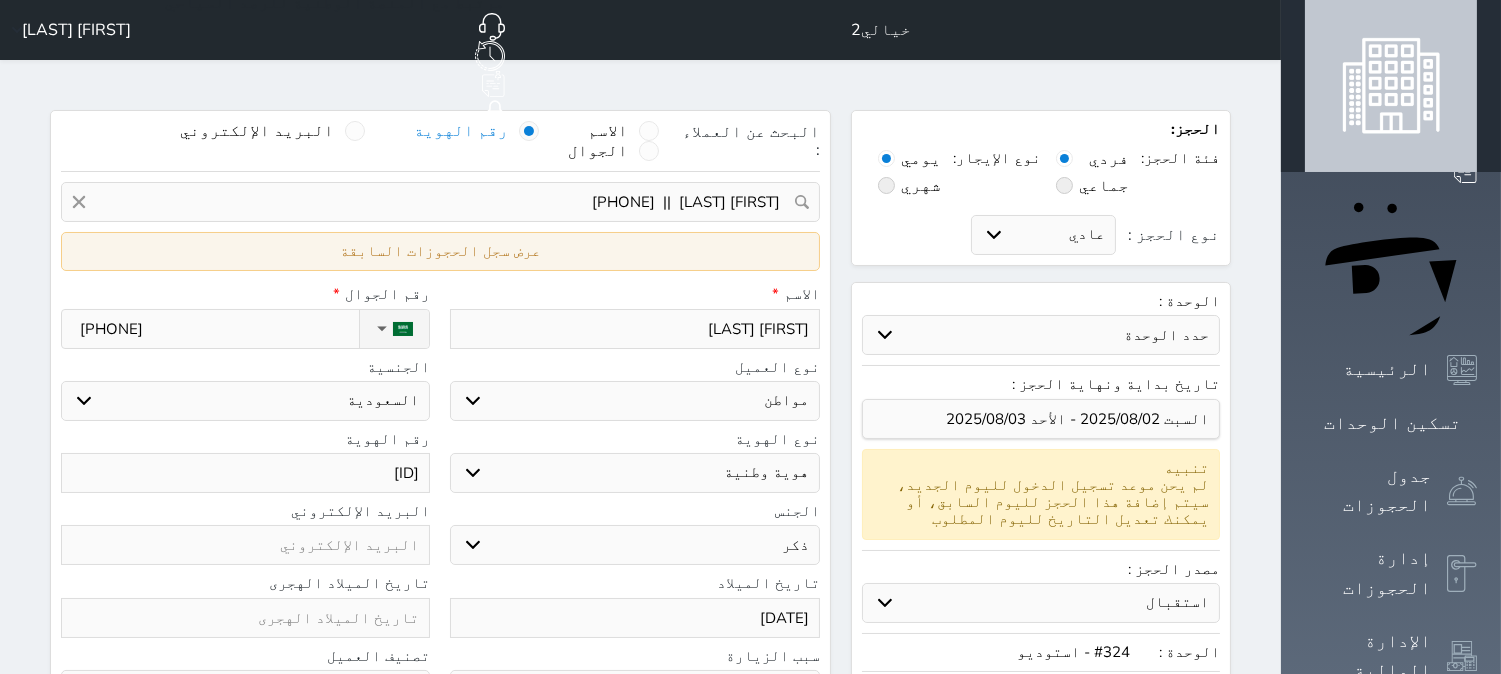 click on "عرض سجل الحجوزات السابقة" at bounding box center (440, 251) 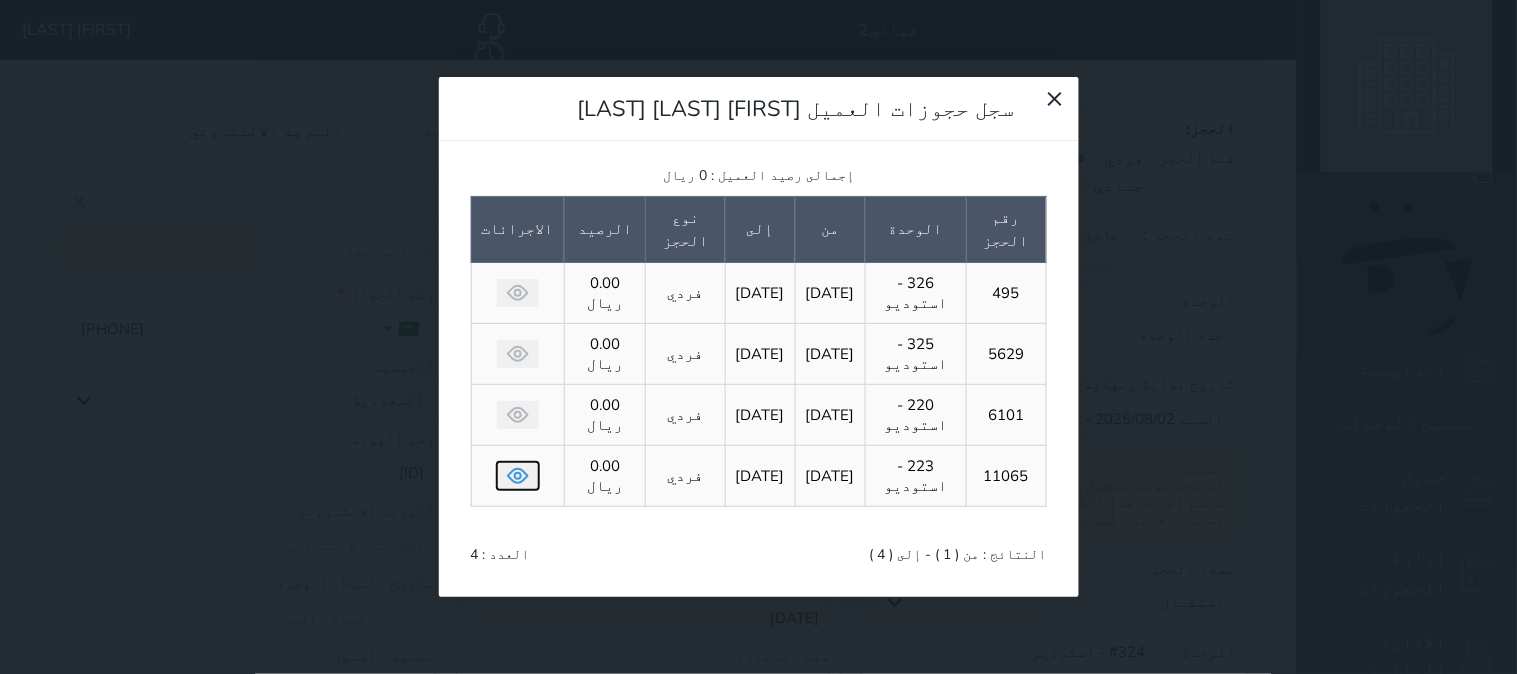 click 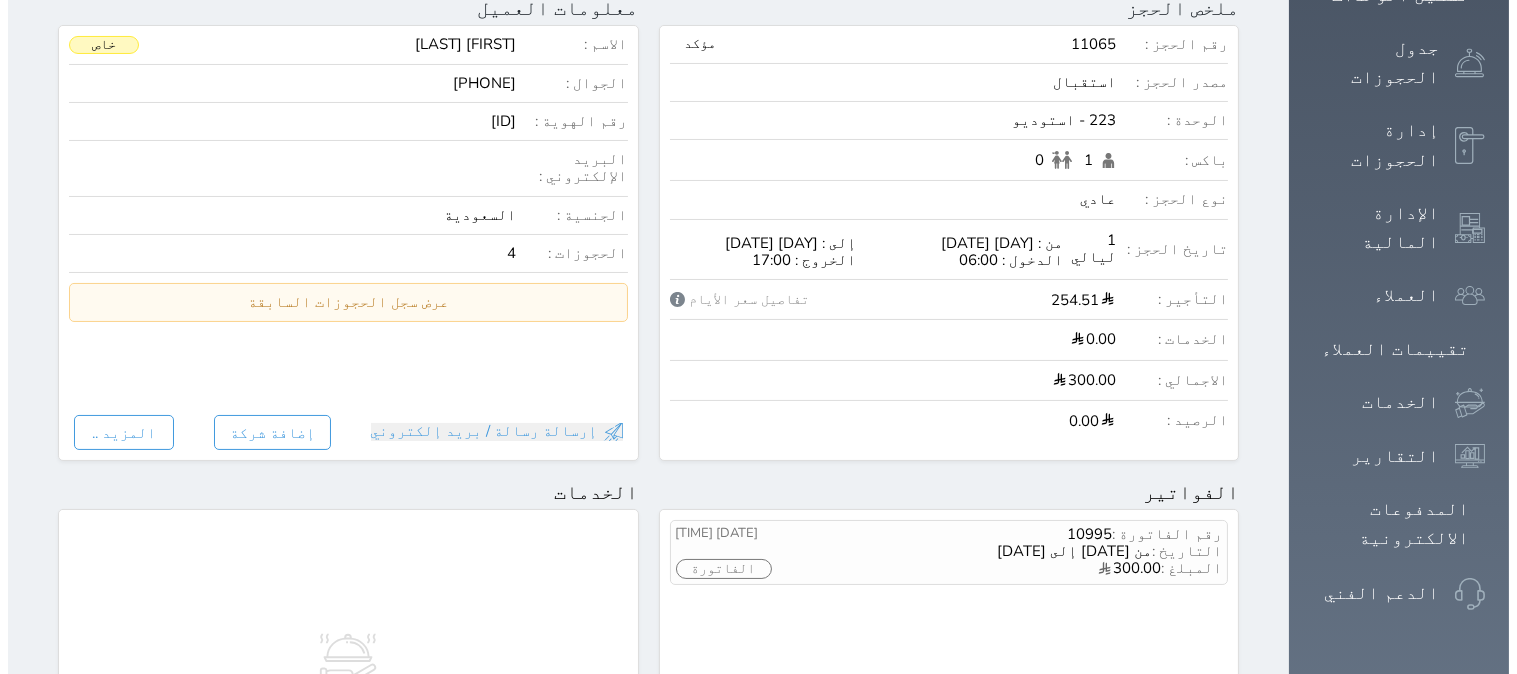 scroll, scrollTop: 444, scrollLeft: 0, axis: vertical 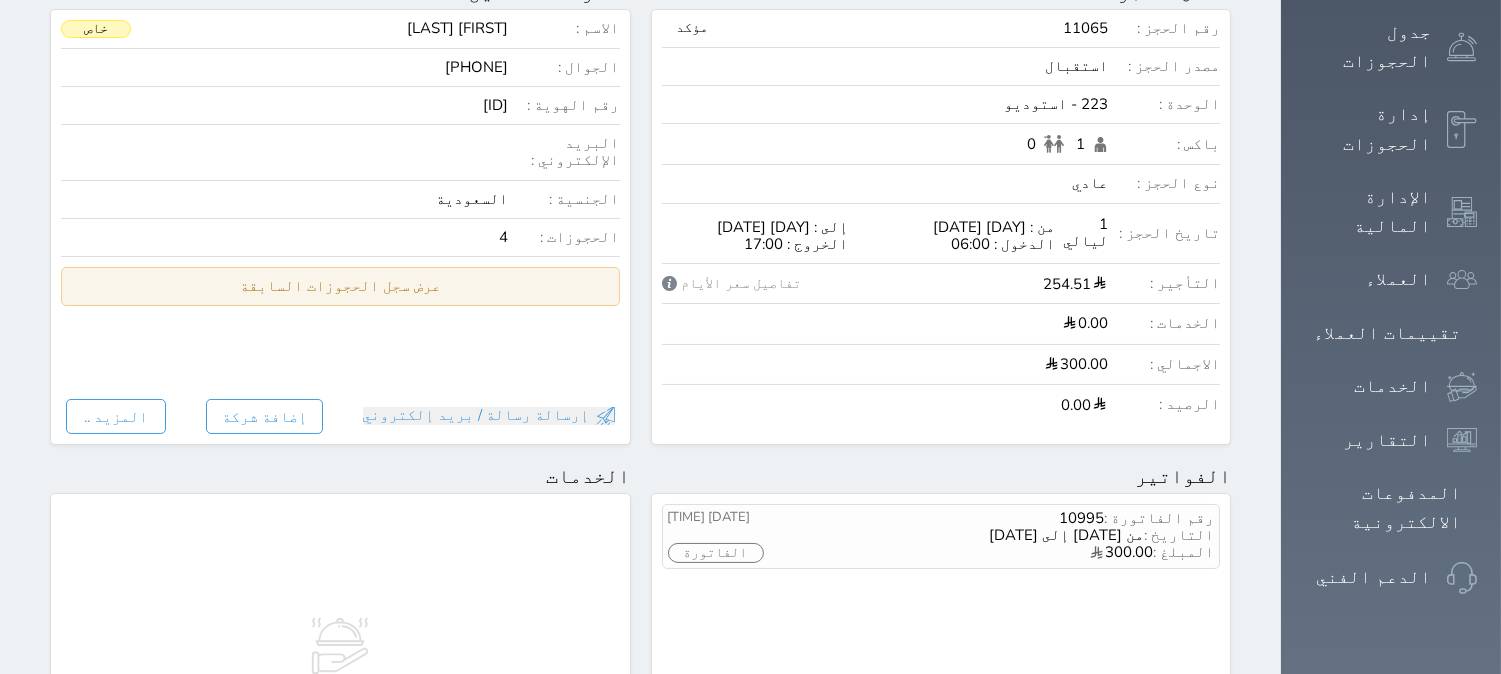 click on "عرض سجل الحجوزات السابقة" at bounding box center (340, 286) 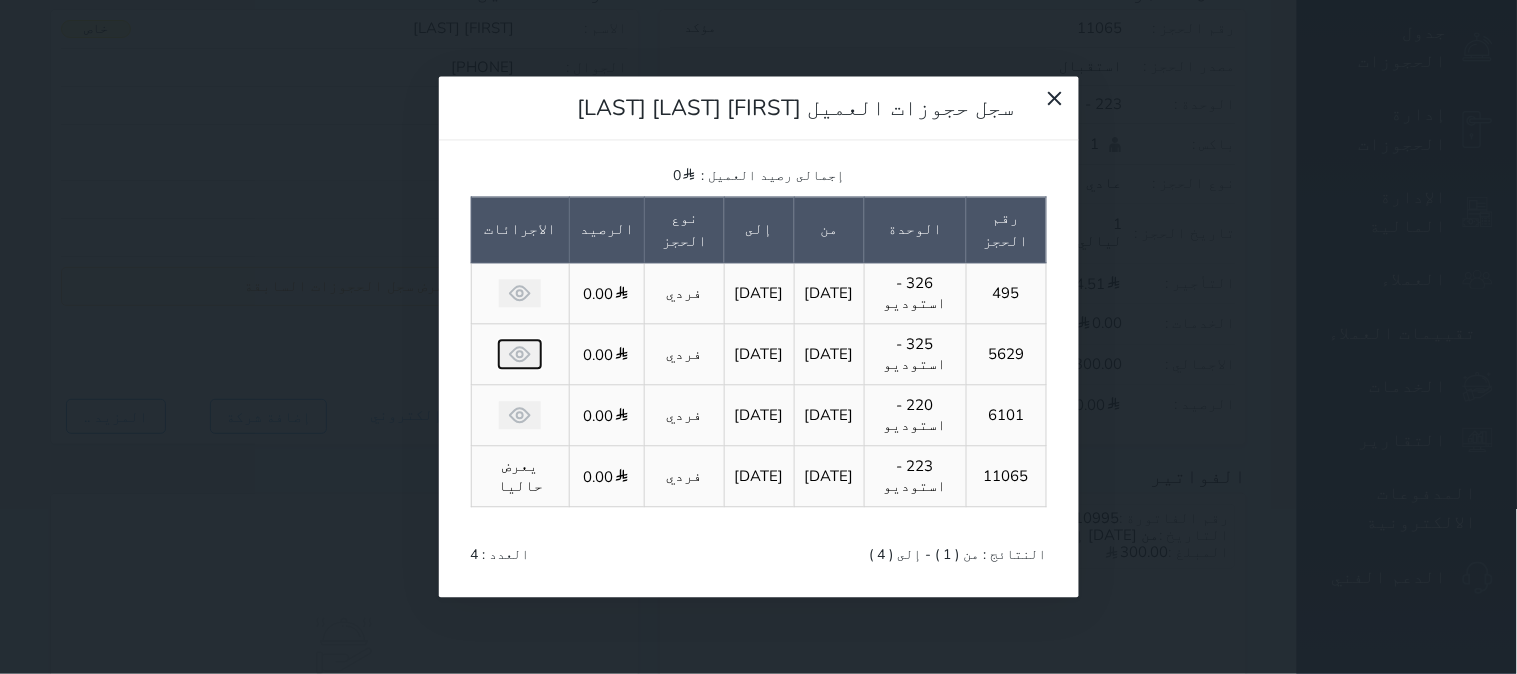 click 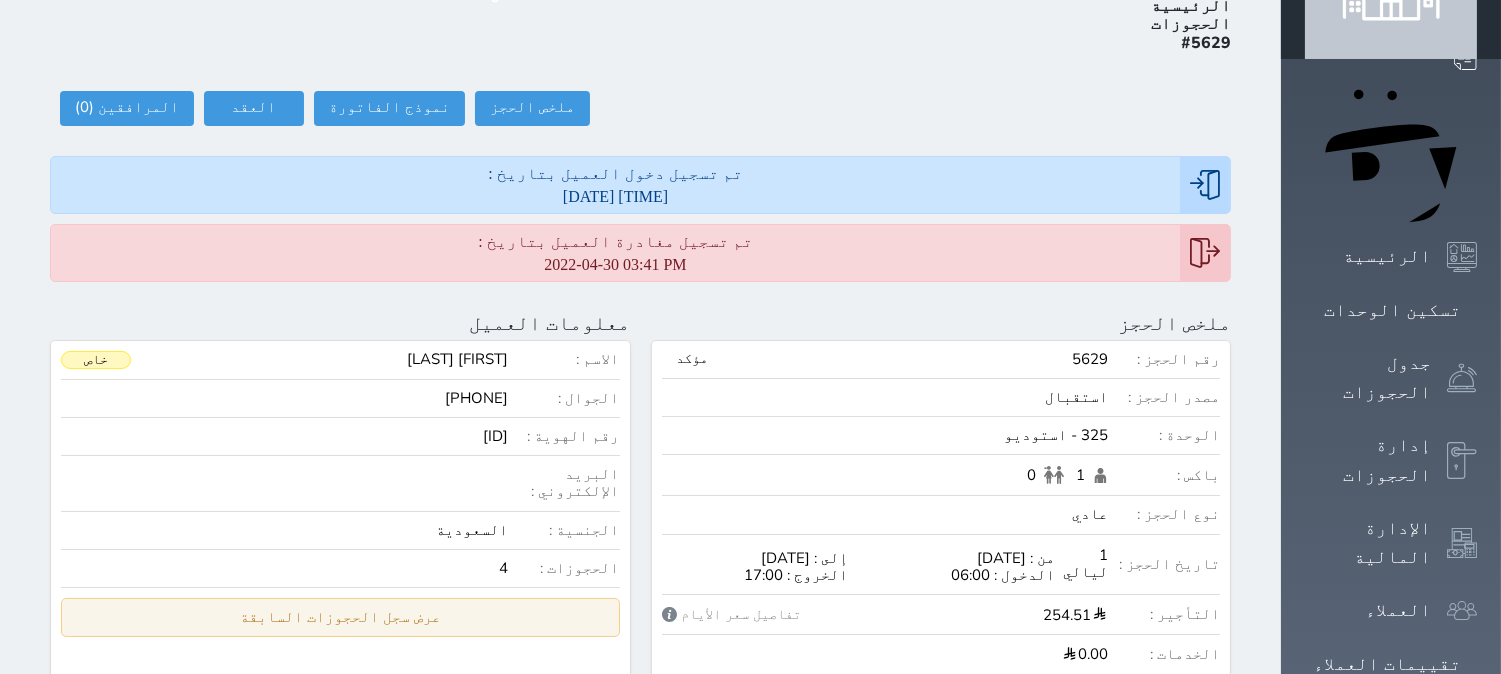 scroll, scrollTop: 111, scrollLeft: 0, axis: vertical 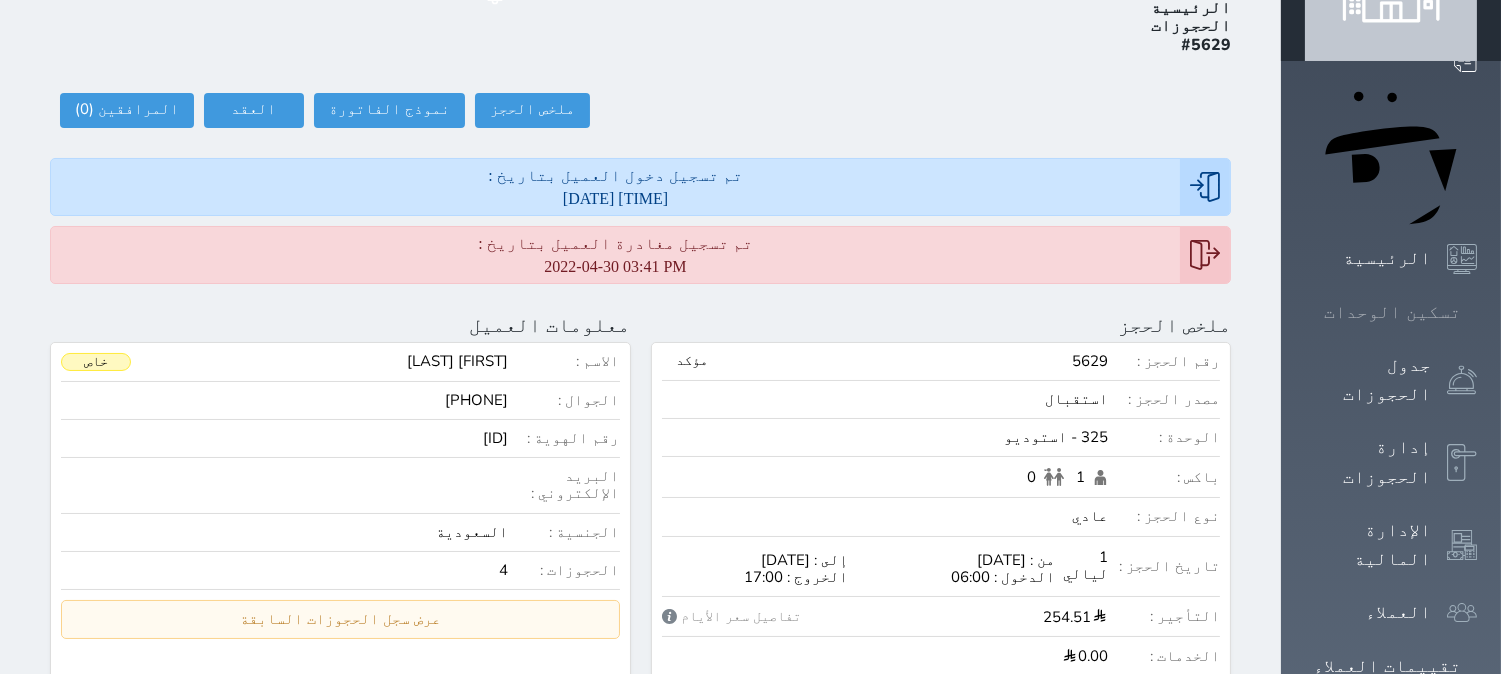 click 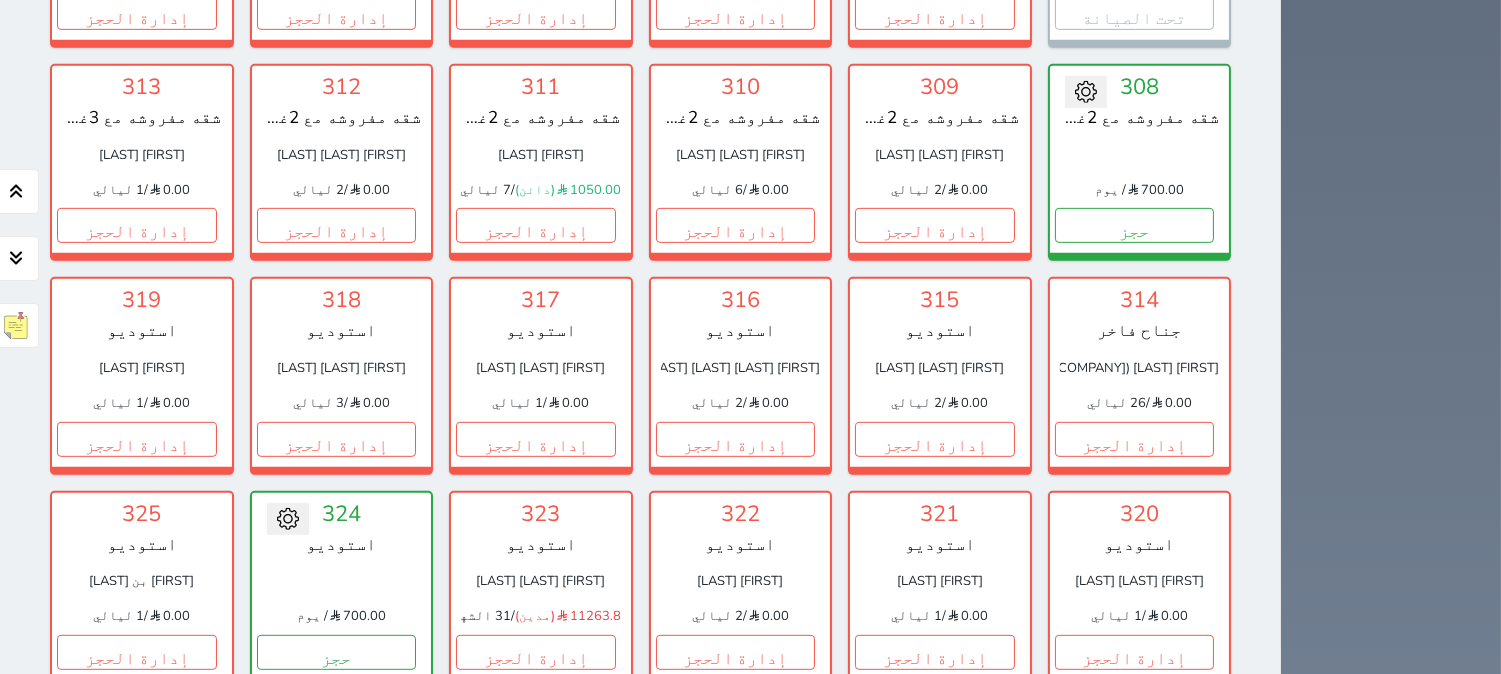 scroll, scrollTop: 2188, scrollLeft: 0, axis: vertical 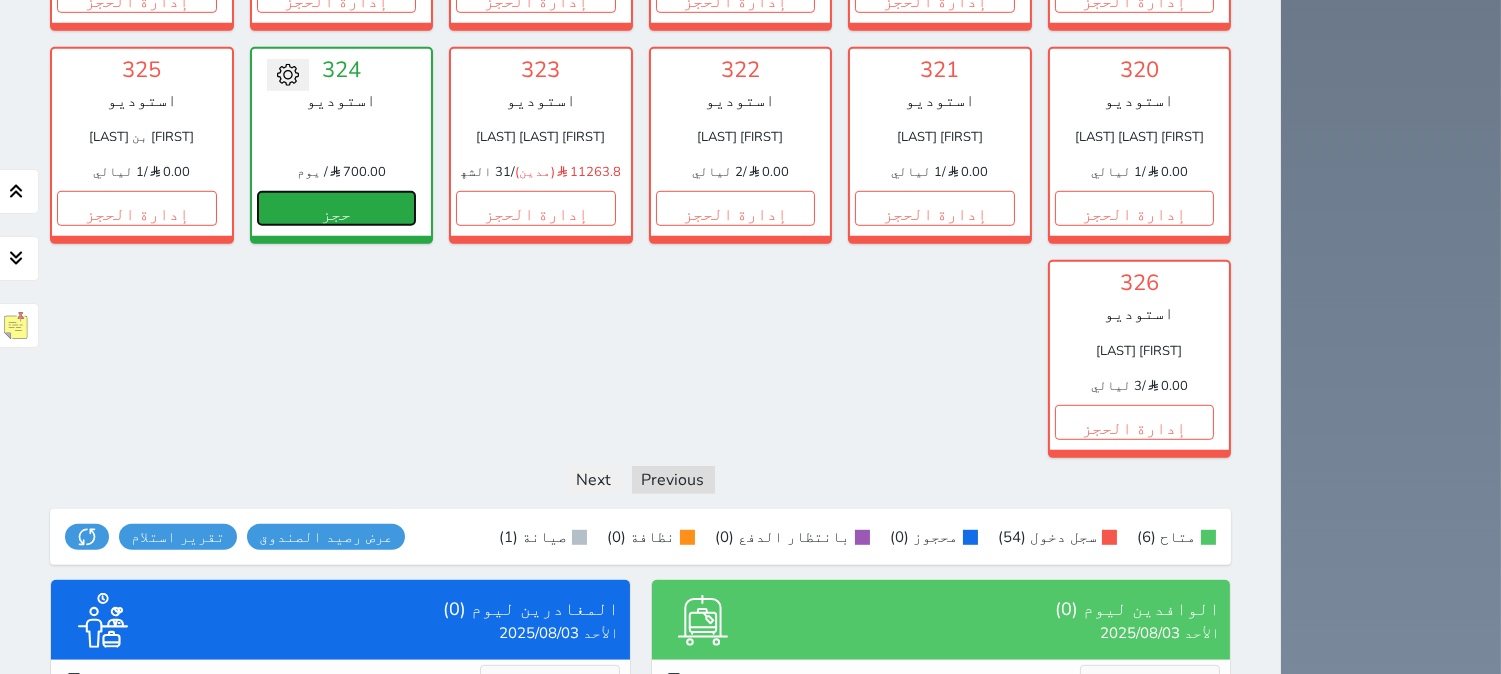 click on "حجز" at bounding box center (337, 208) 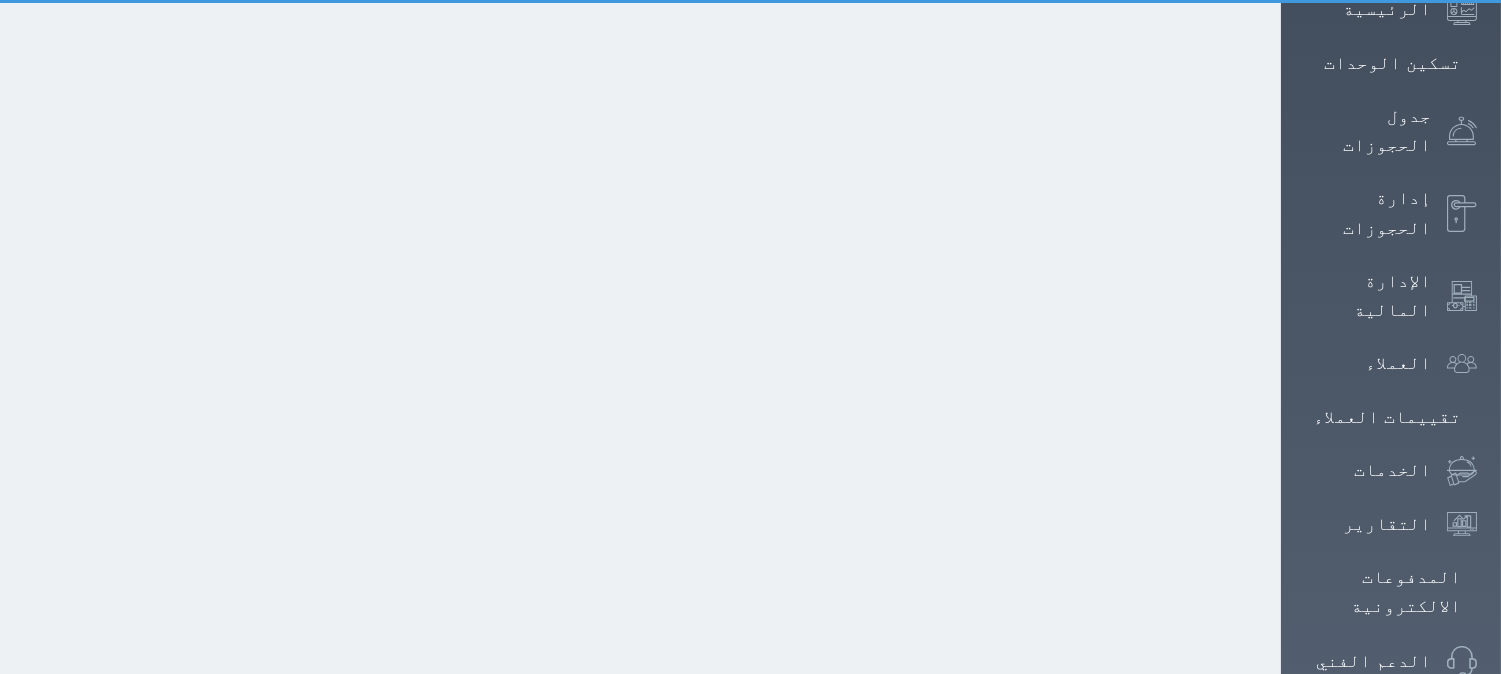 select on "1" 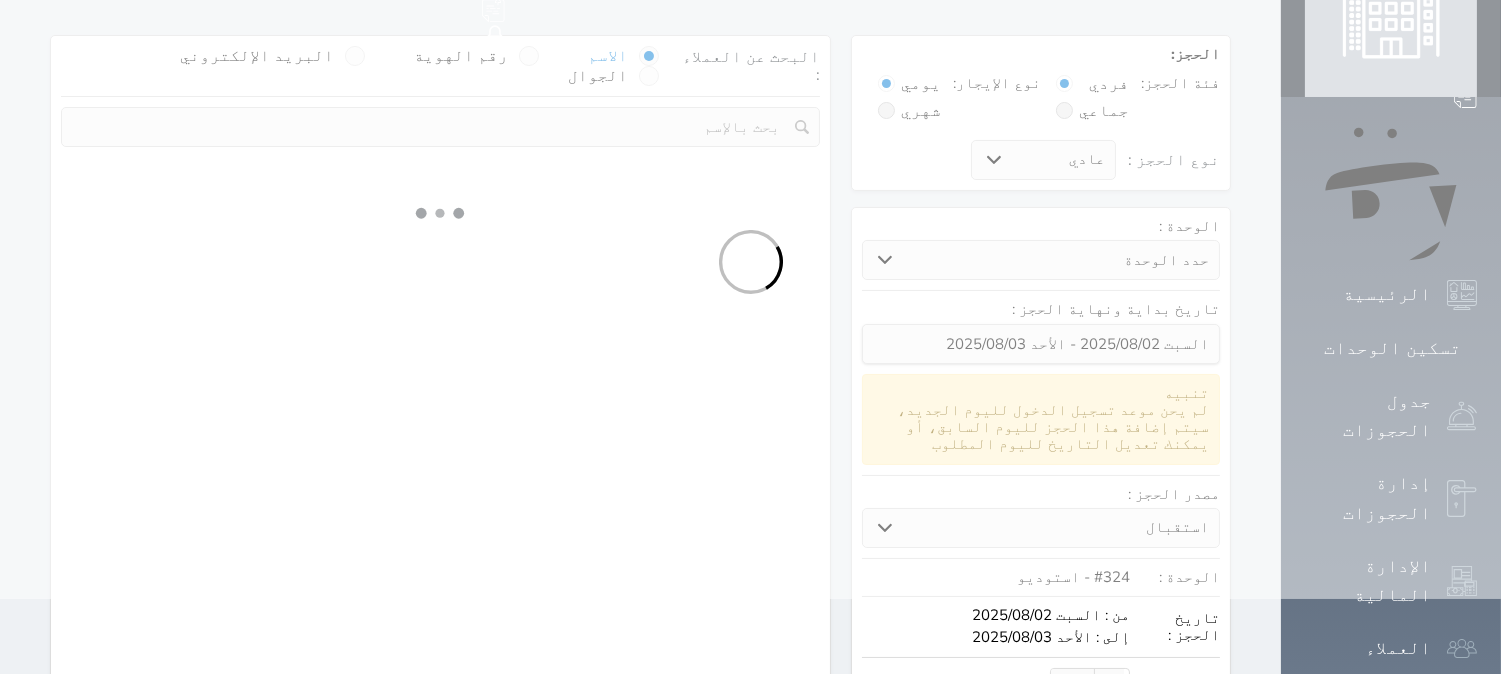 scroll, scrollTop: 1, scrollLeft: 0, axis: vertical 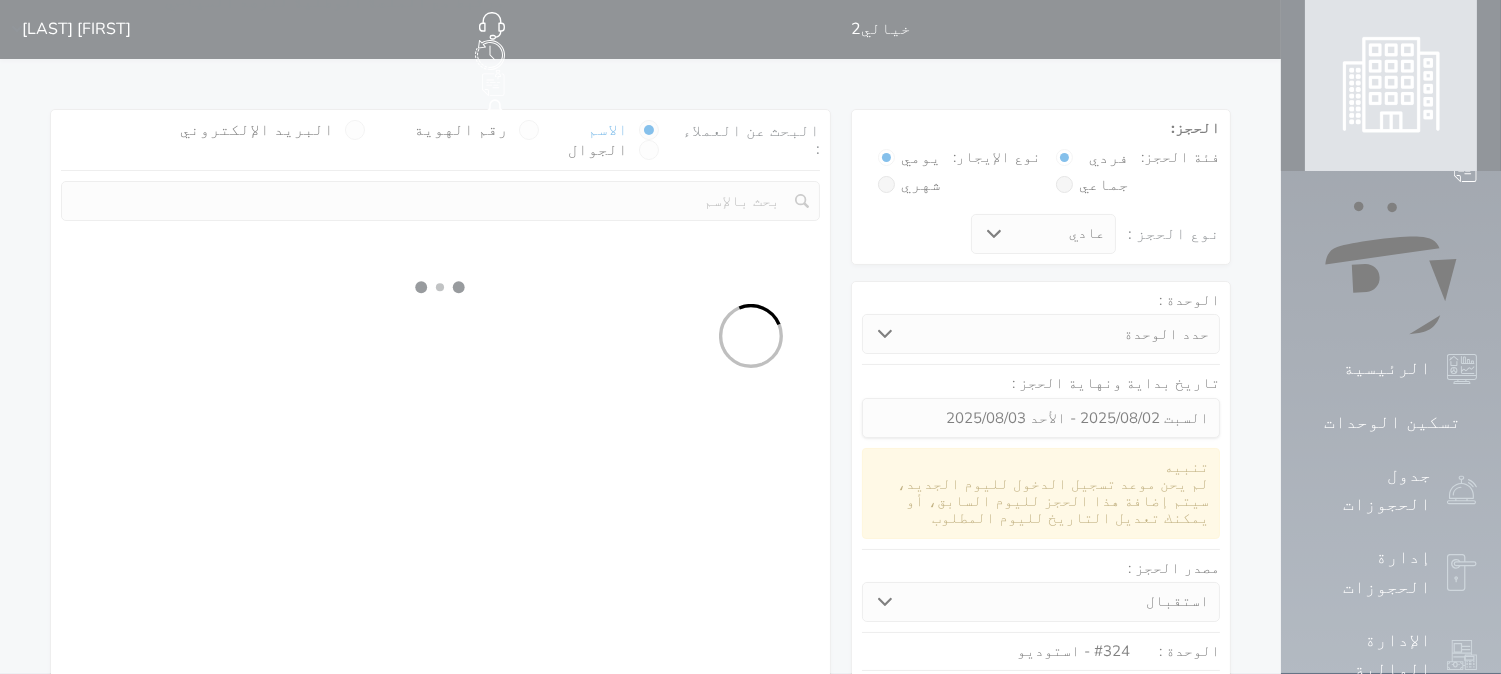 select 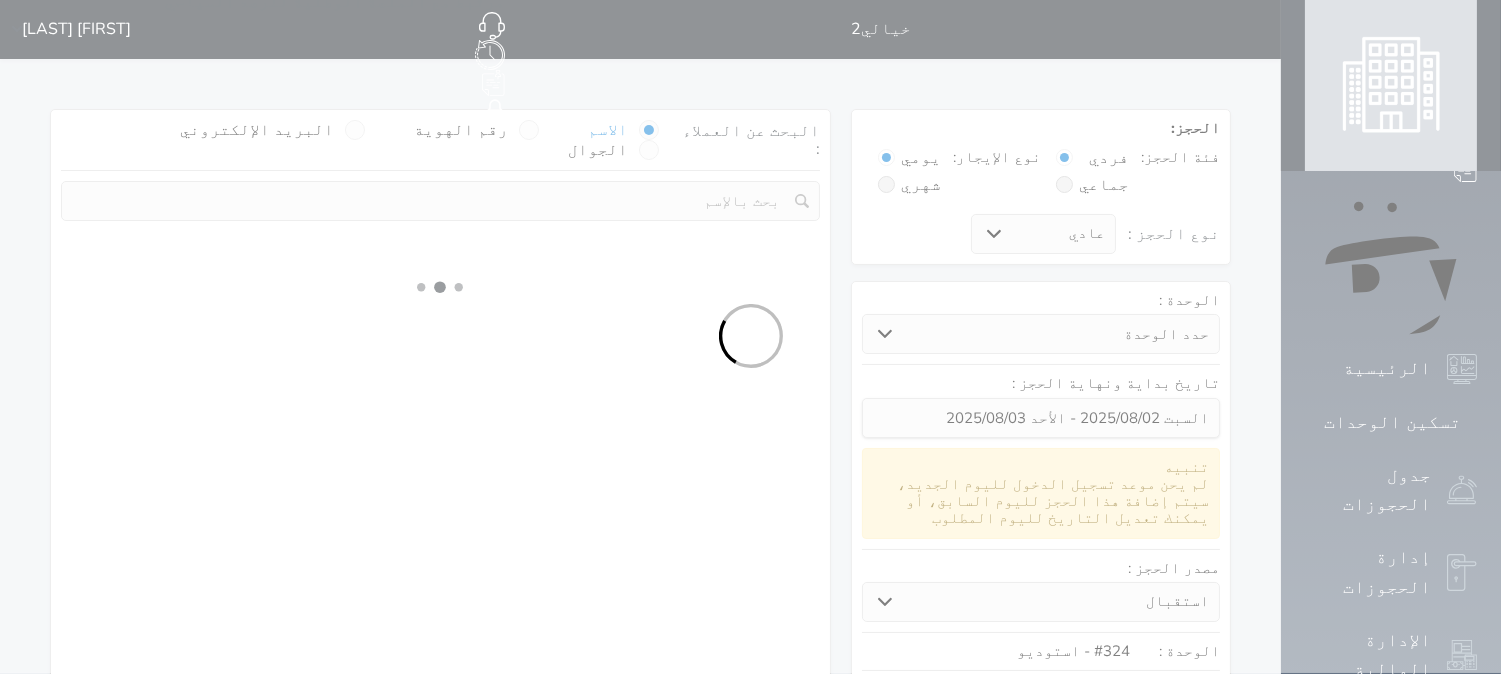 select on "113" 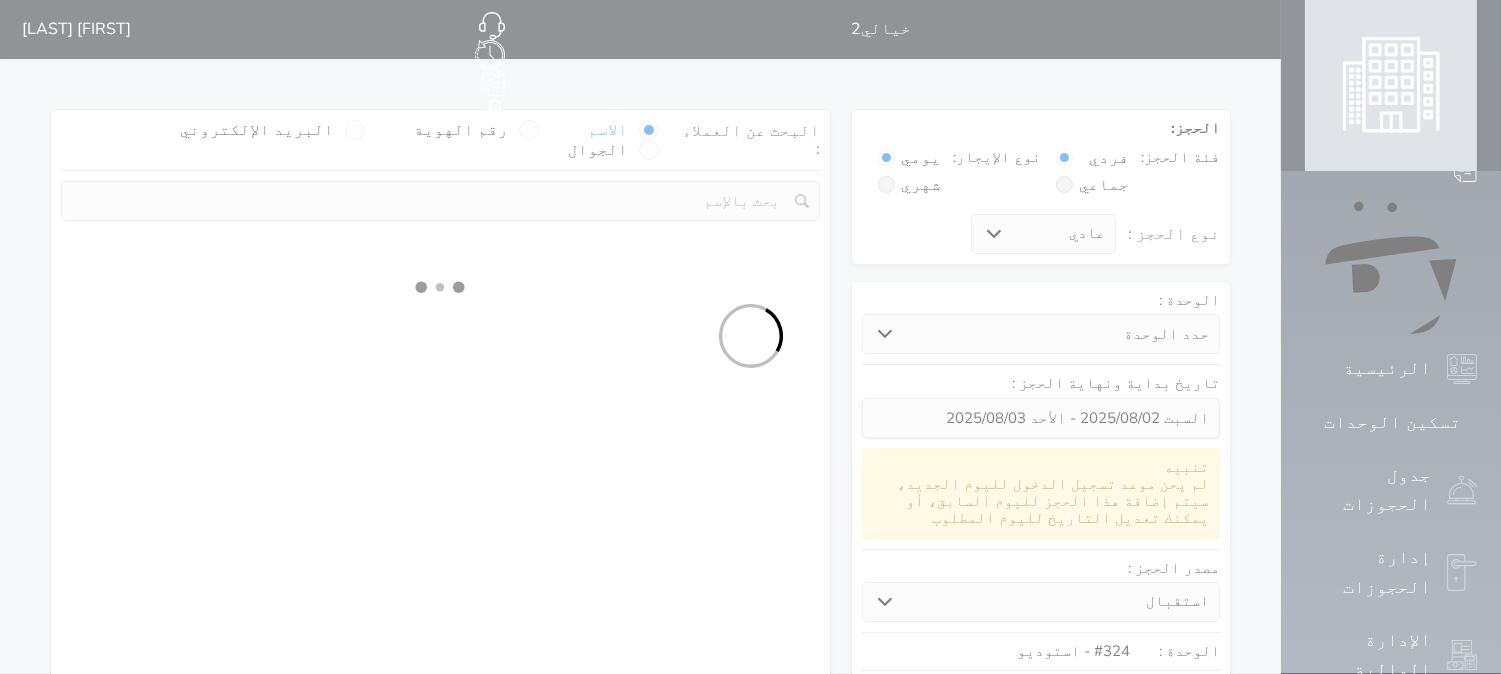 select on "1" 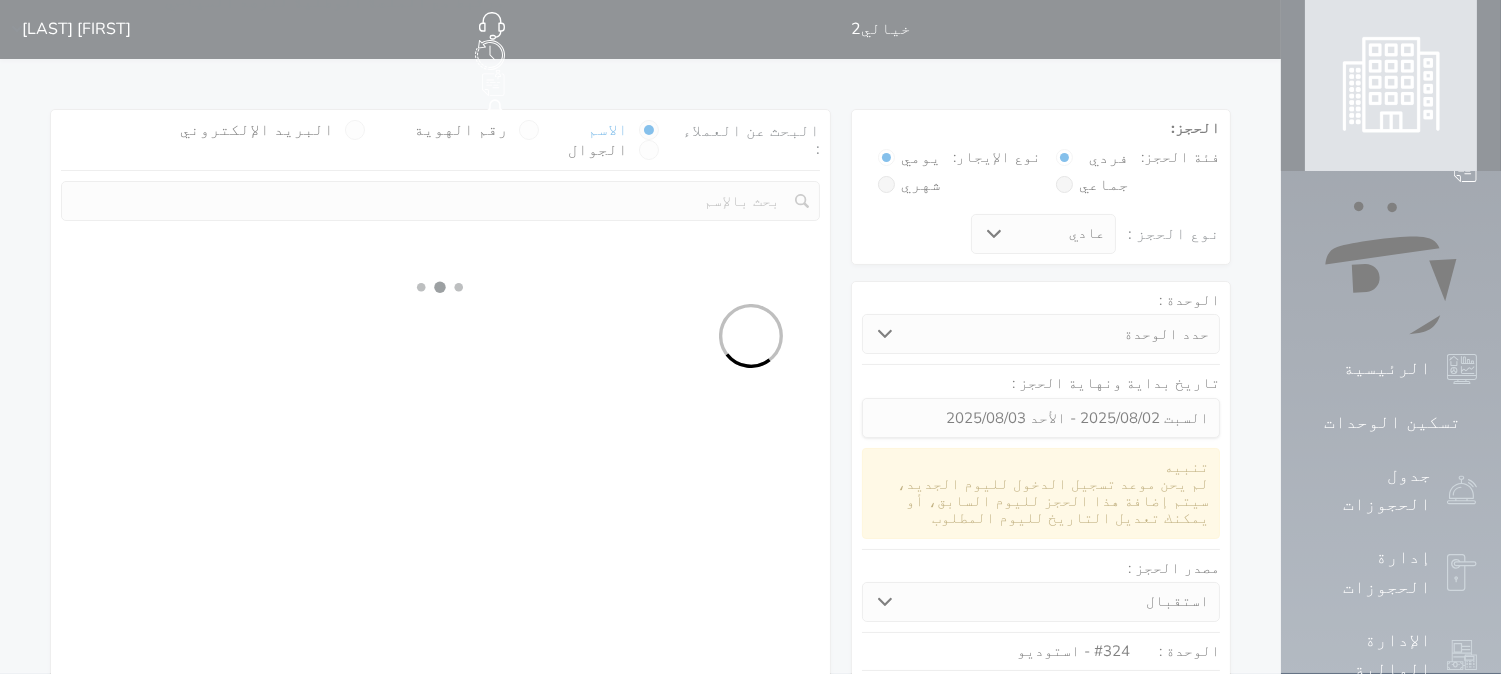 select 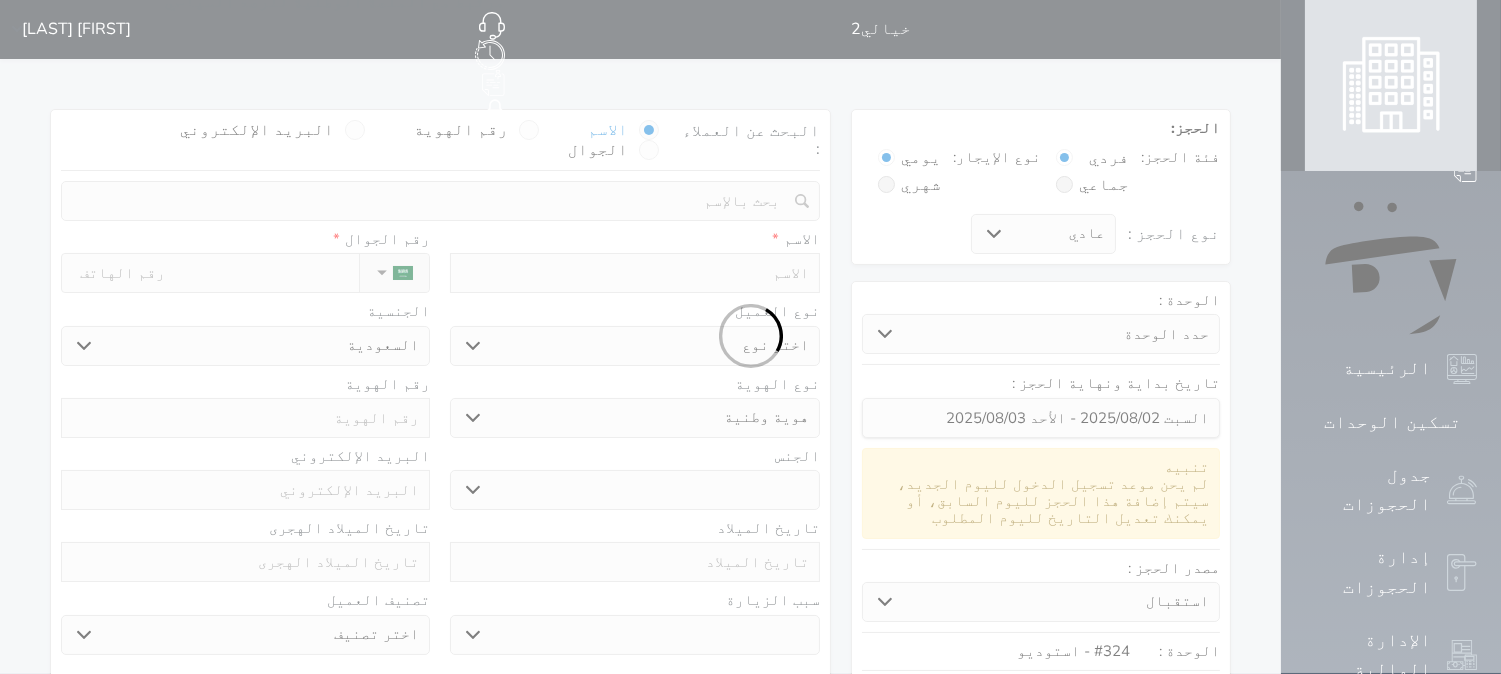 scroll, scrollTop: 0, scrollLeft: 0, axis: both 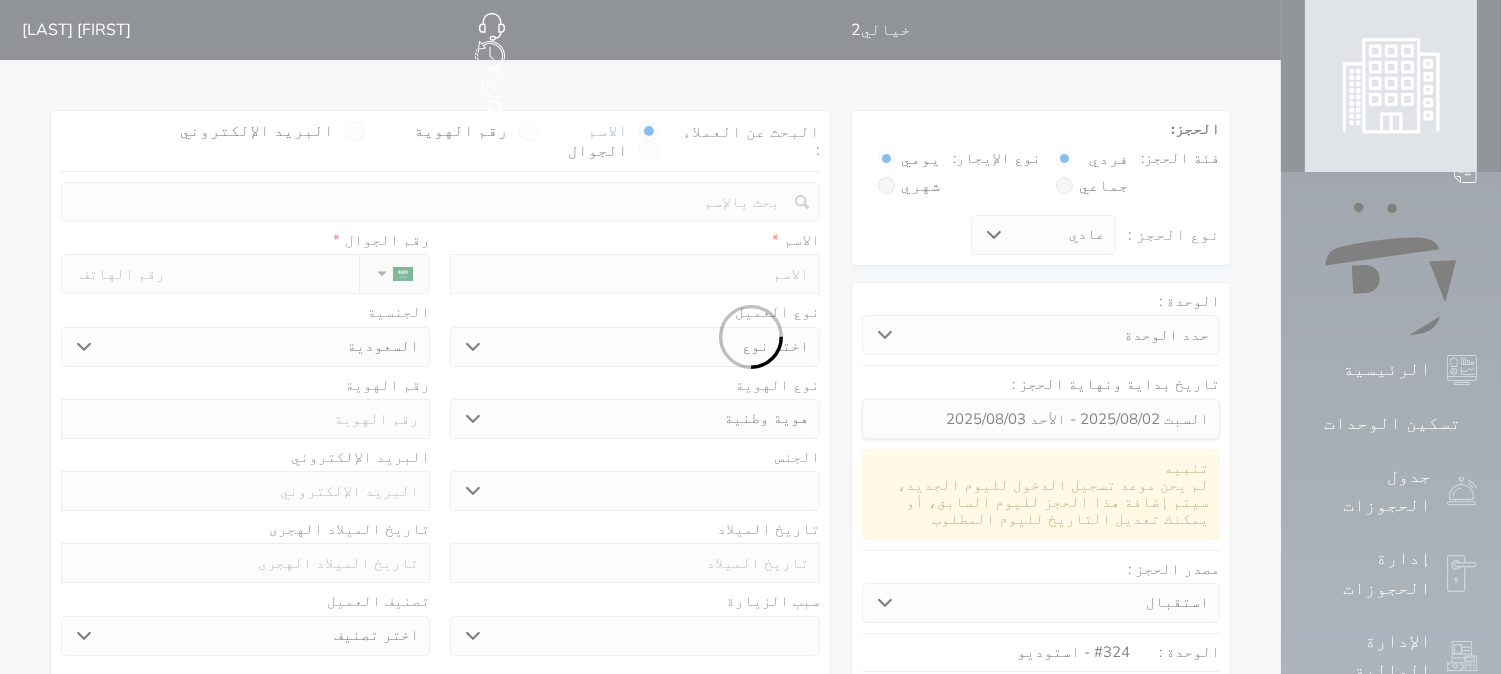 select 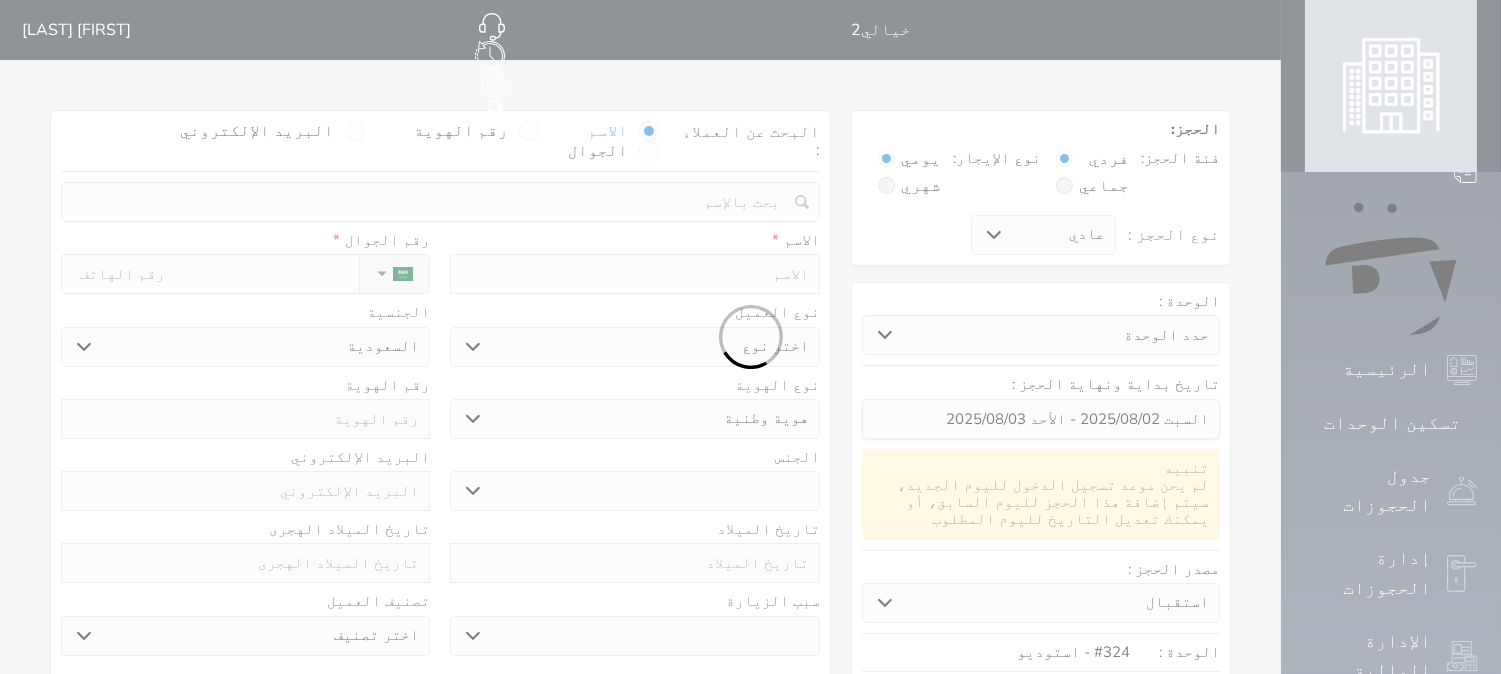 select 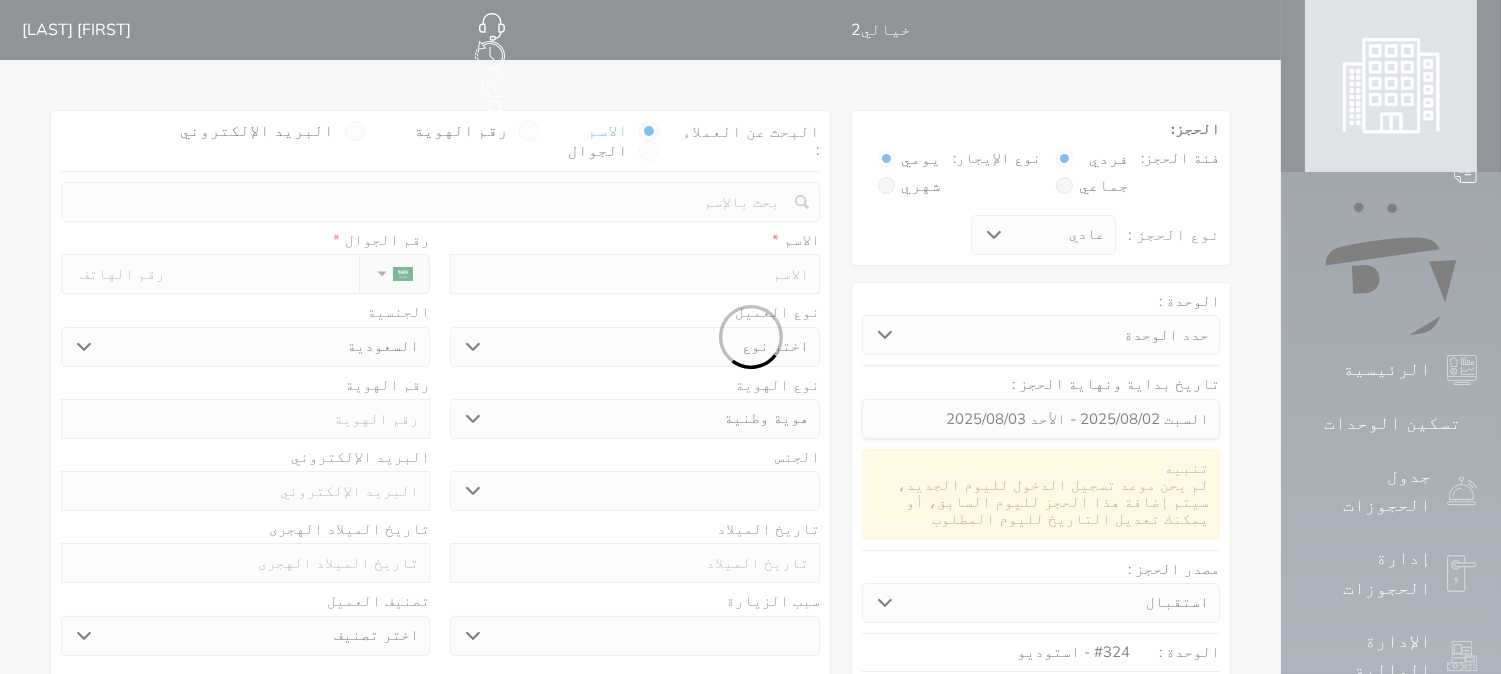 select 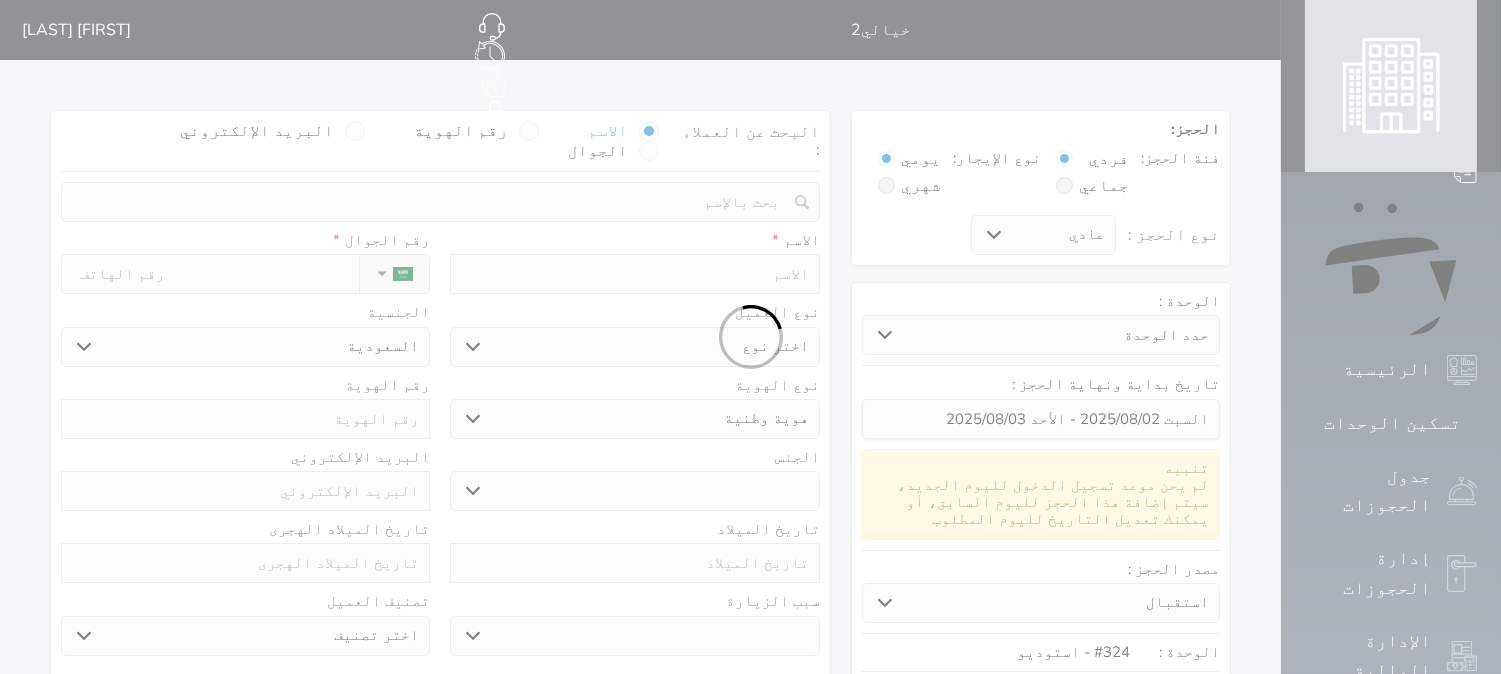select 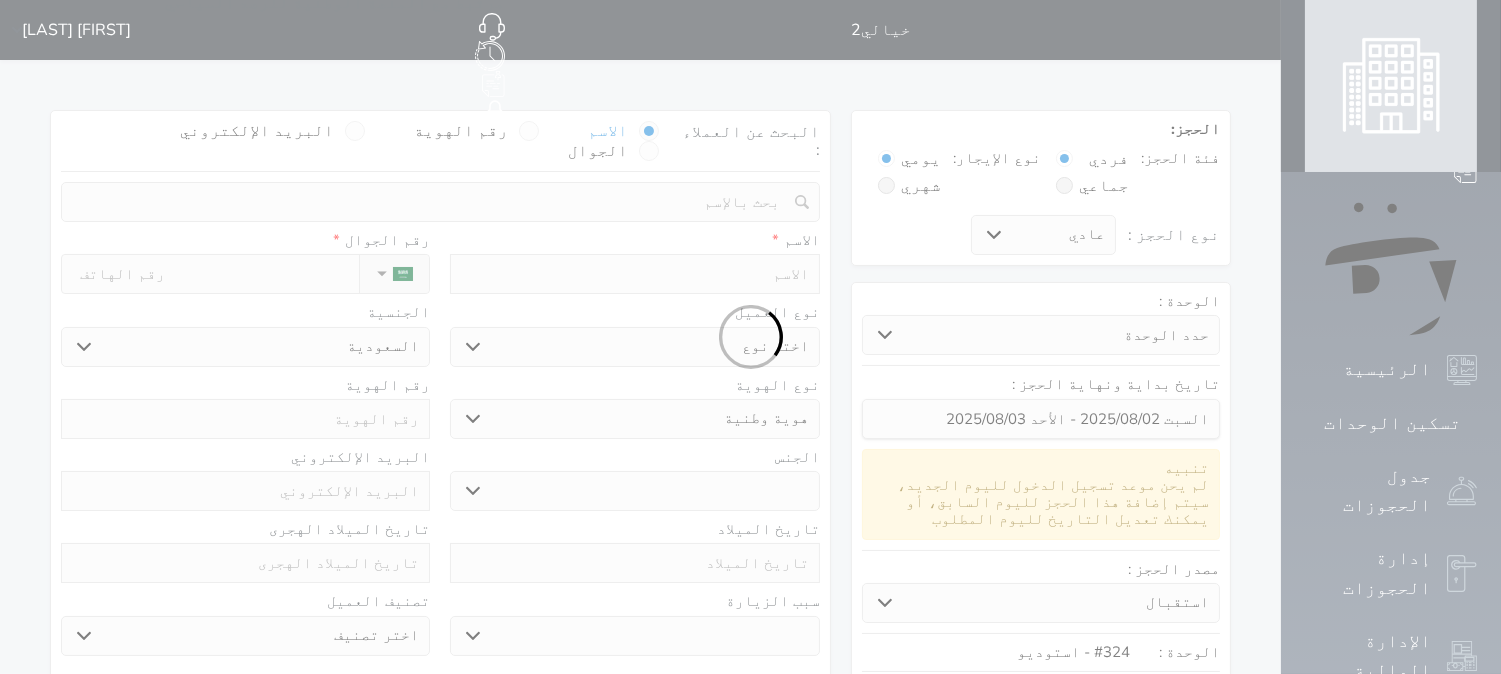 select on "1" 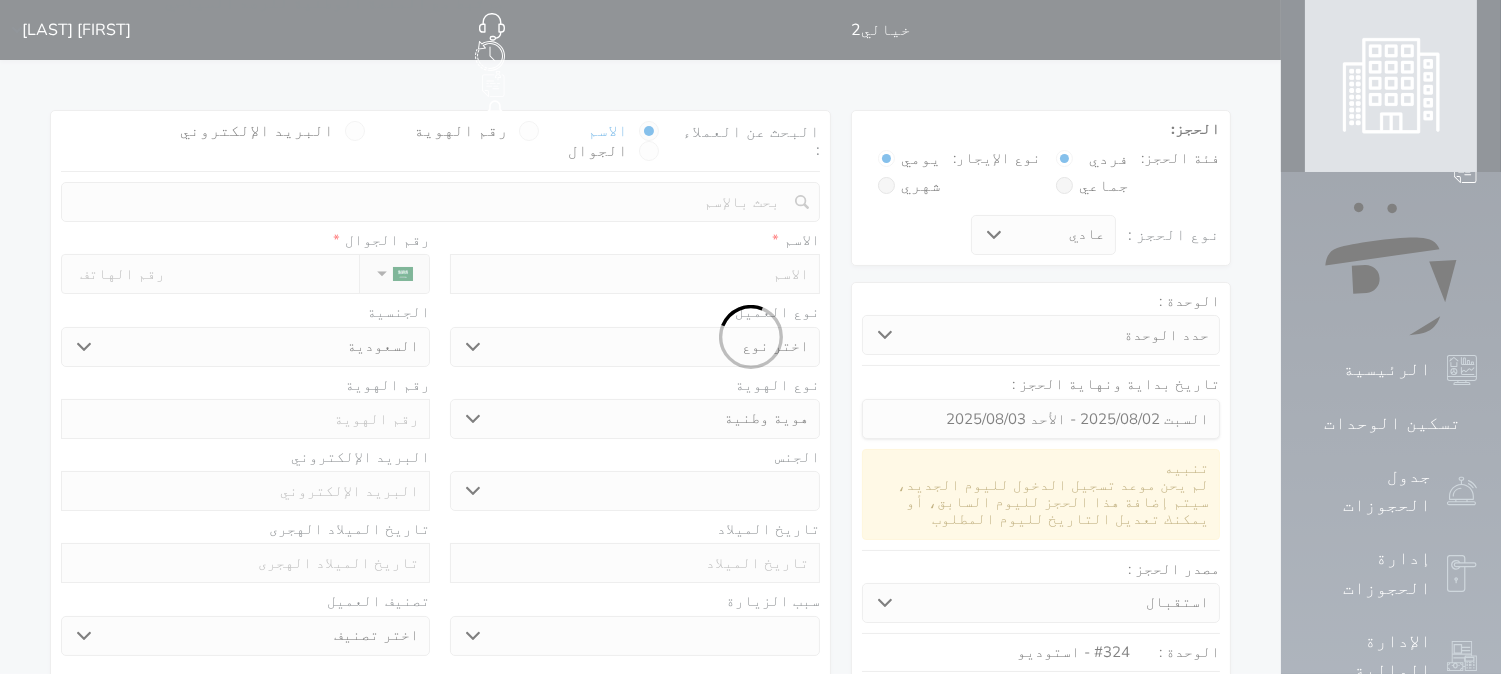 select on "7" 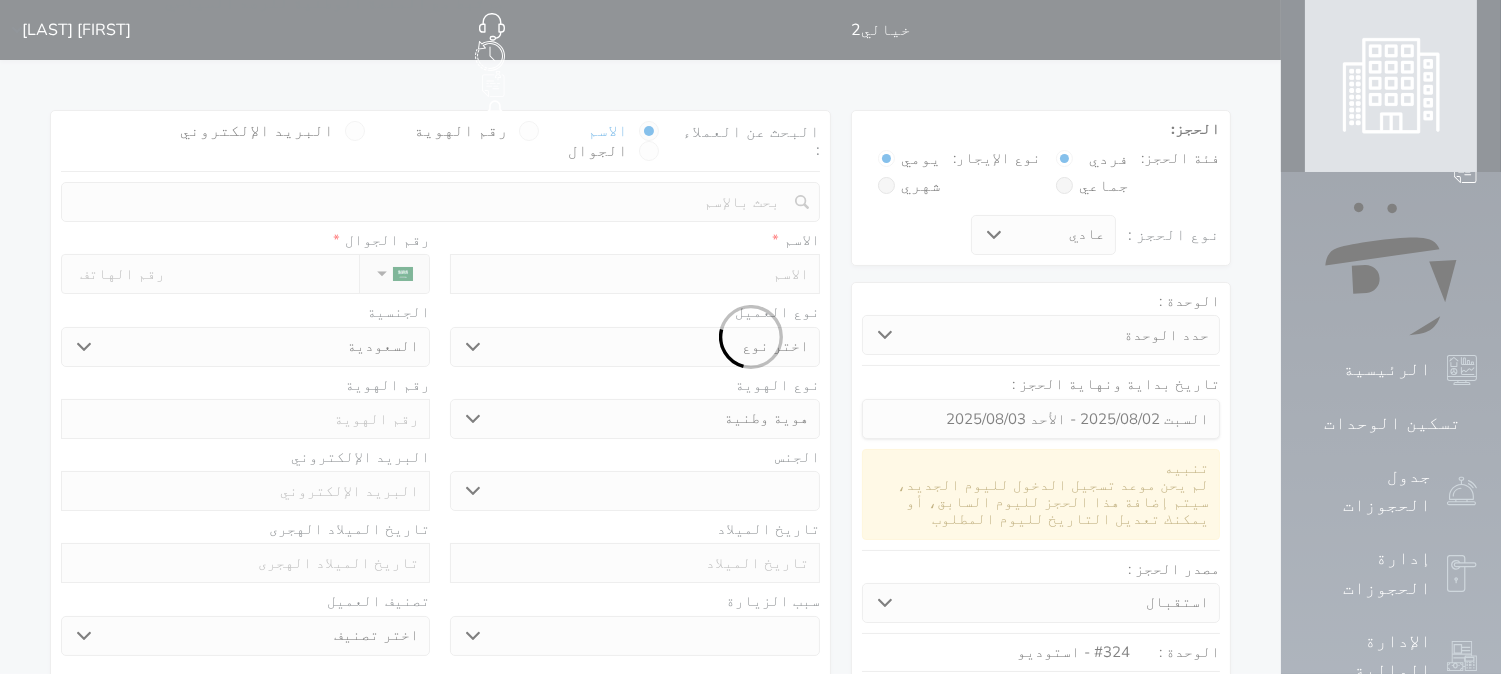 select 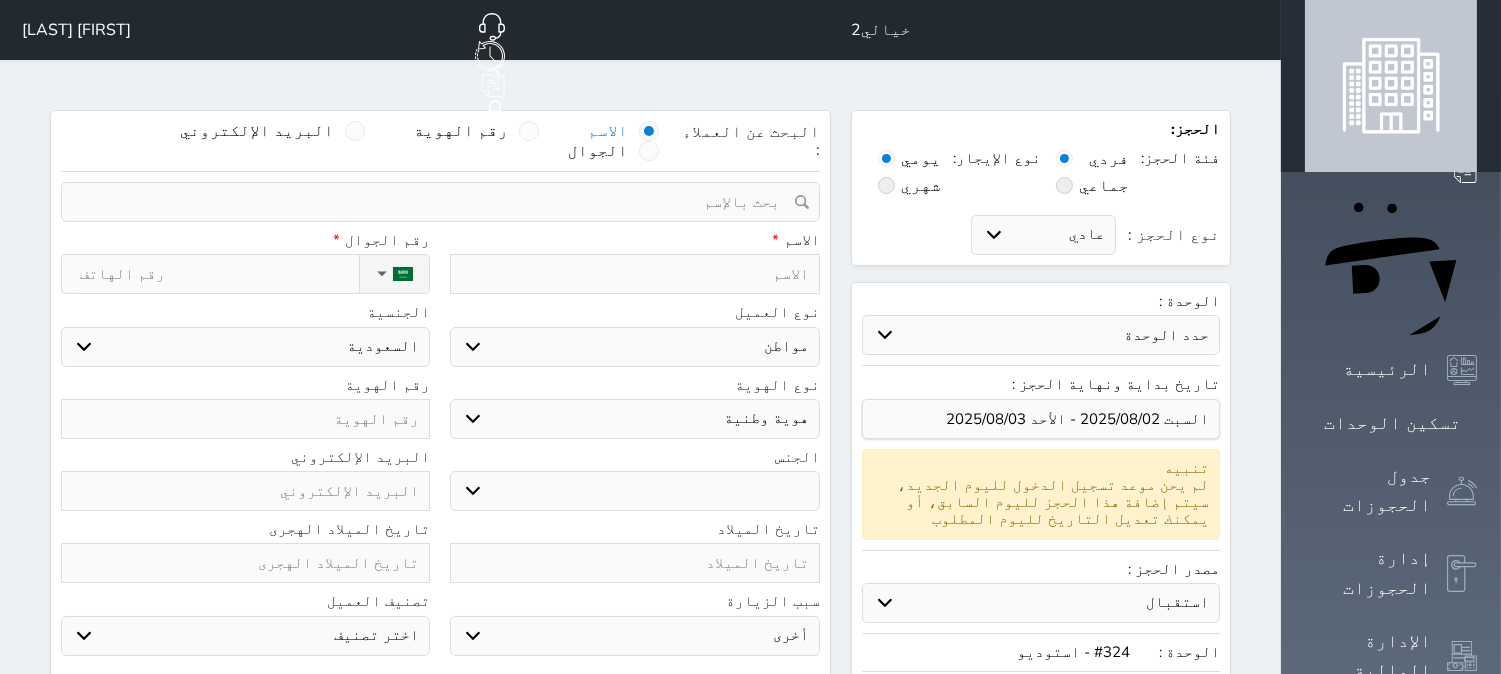 select 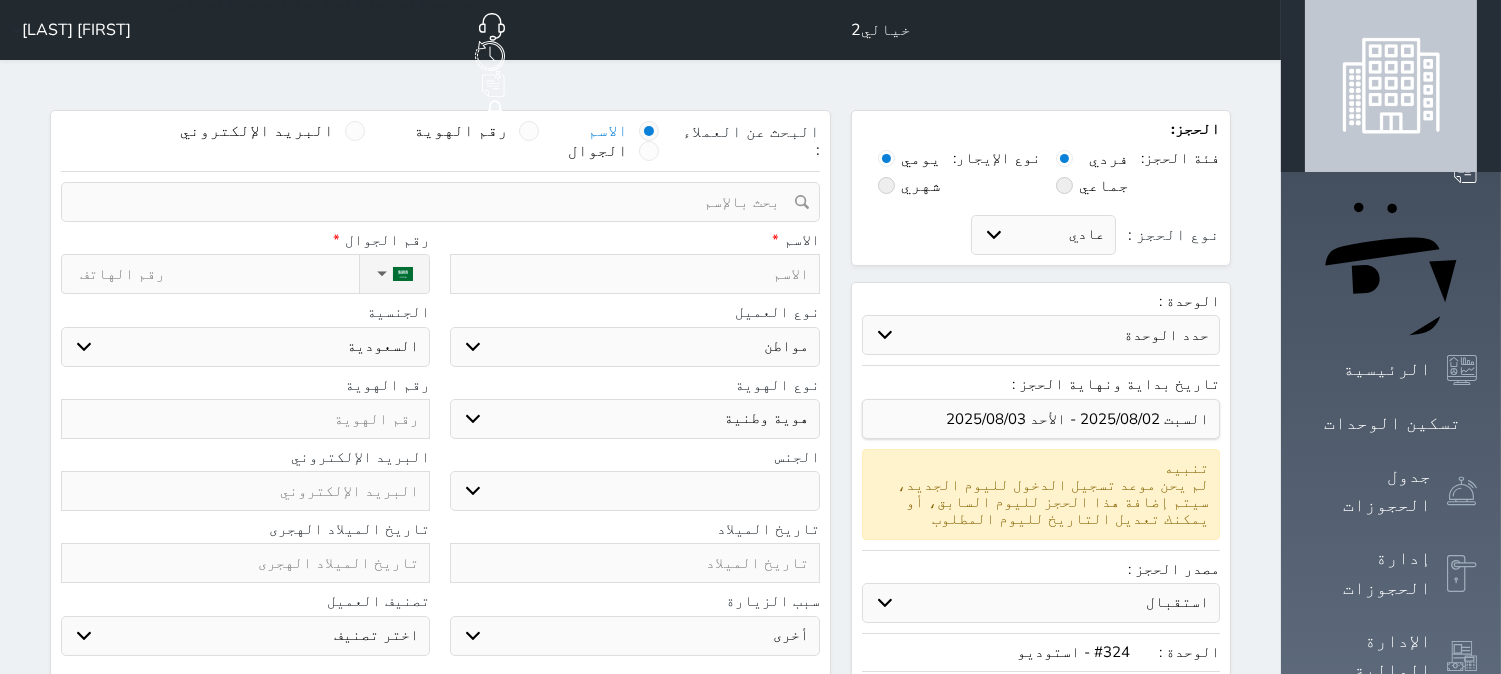 select 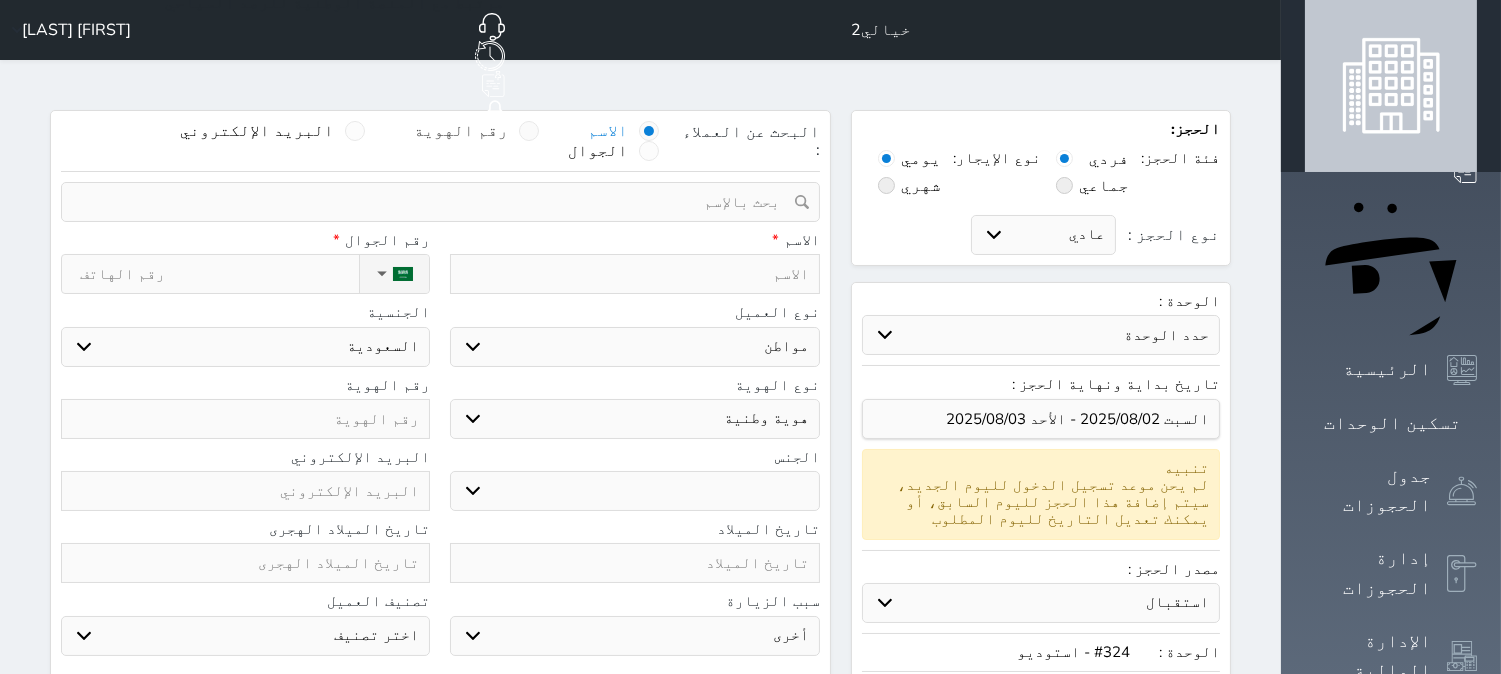 click at bounding box center [529, 131] 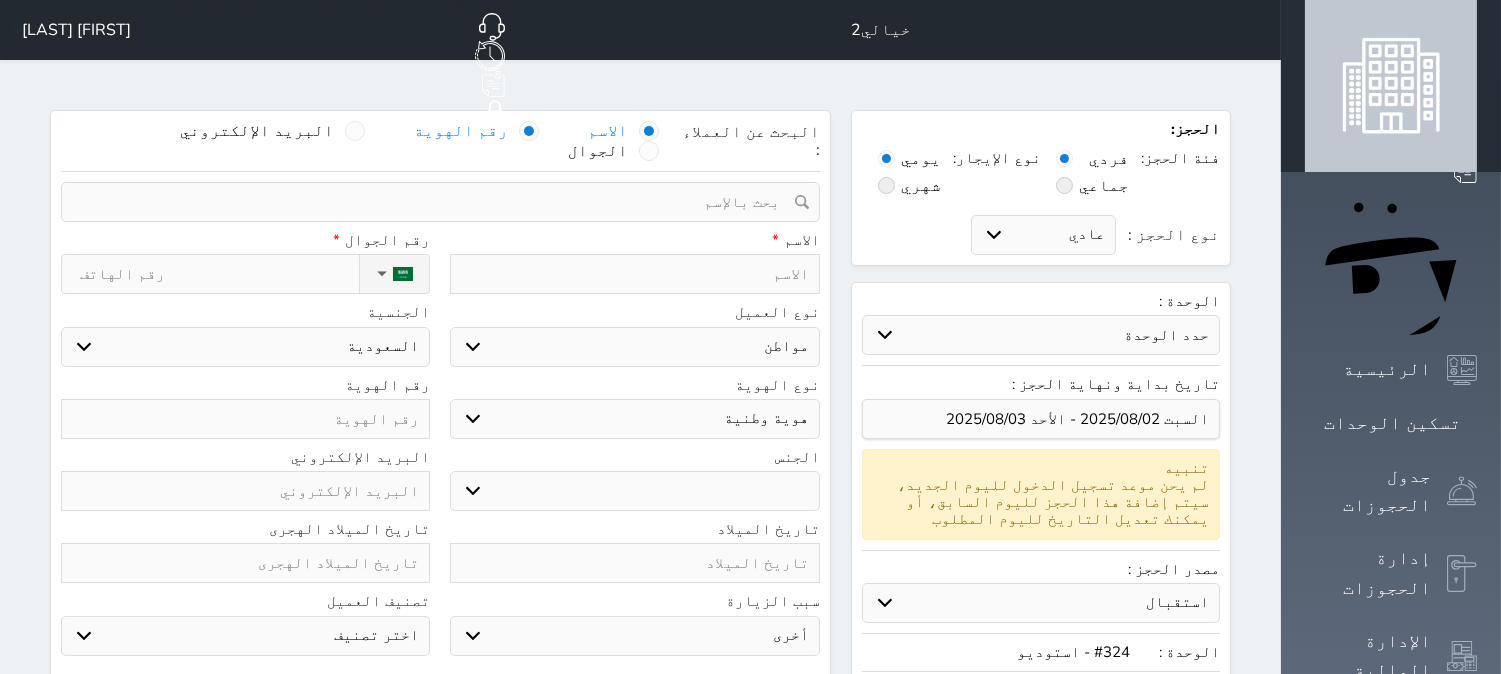 select 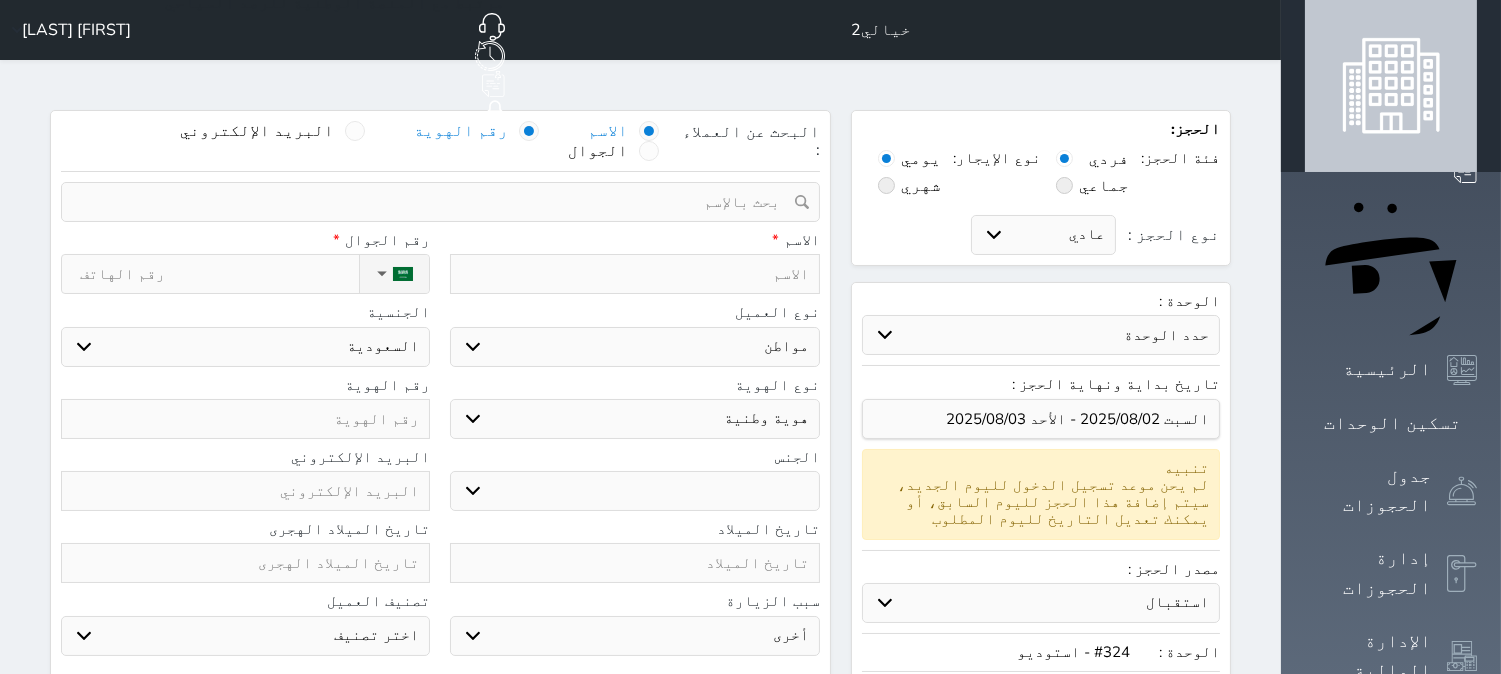 select 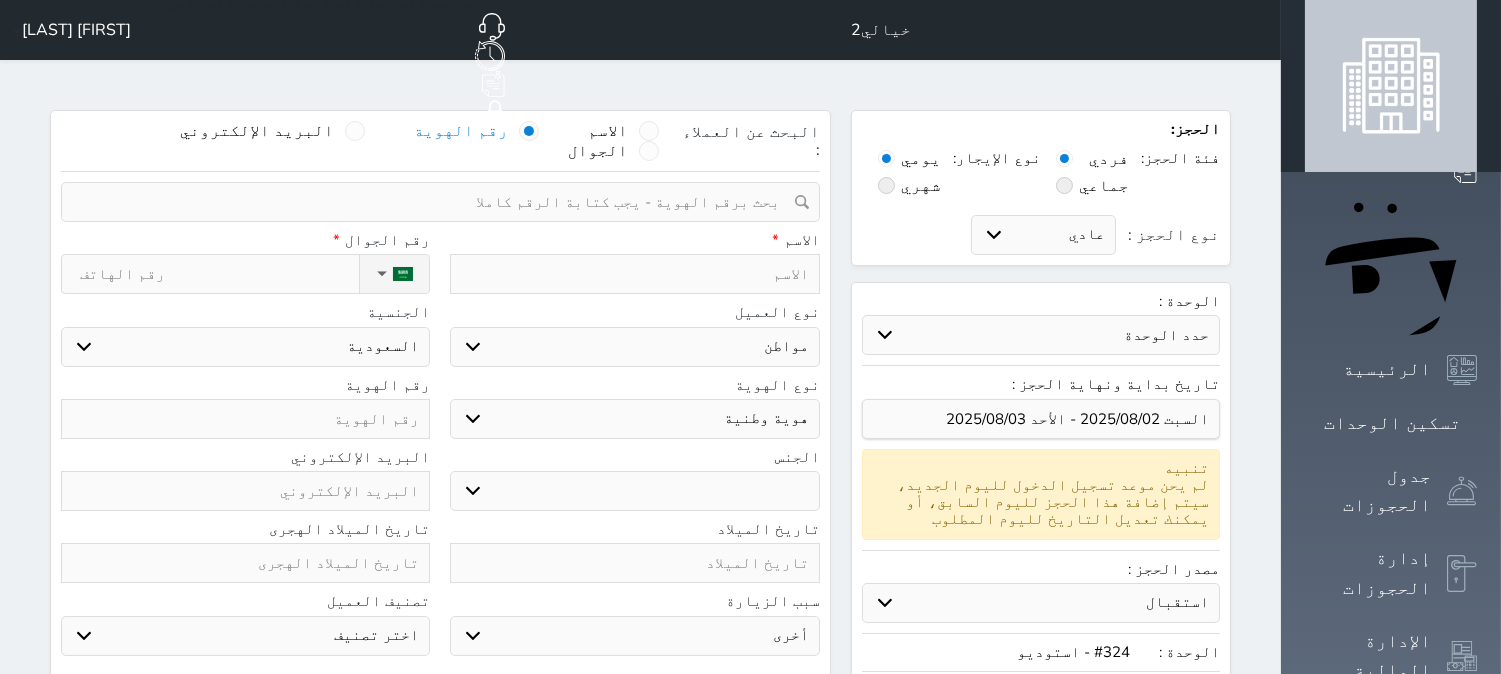 paste on "[ID]" 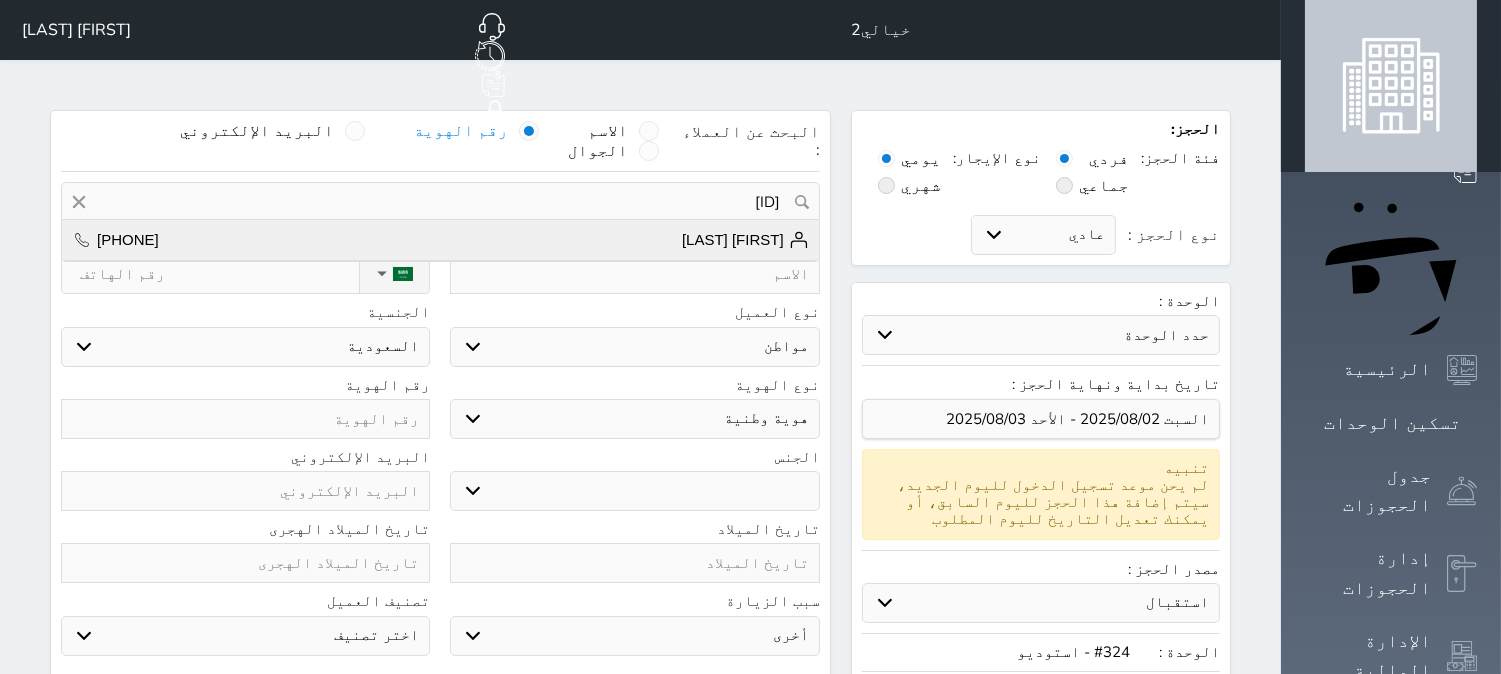 click on "[FIRST] [LAST]" at bounding box center [745, 240] 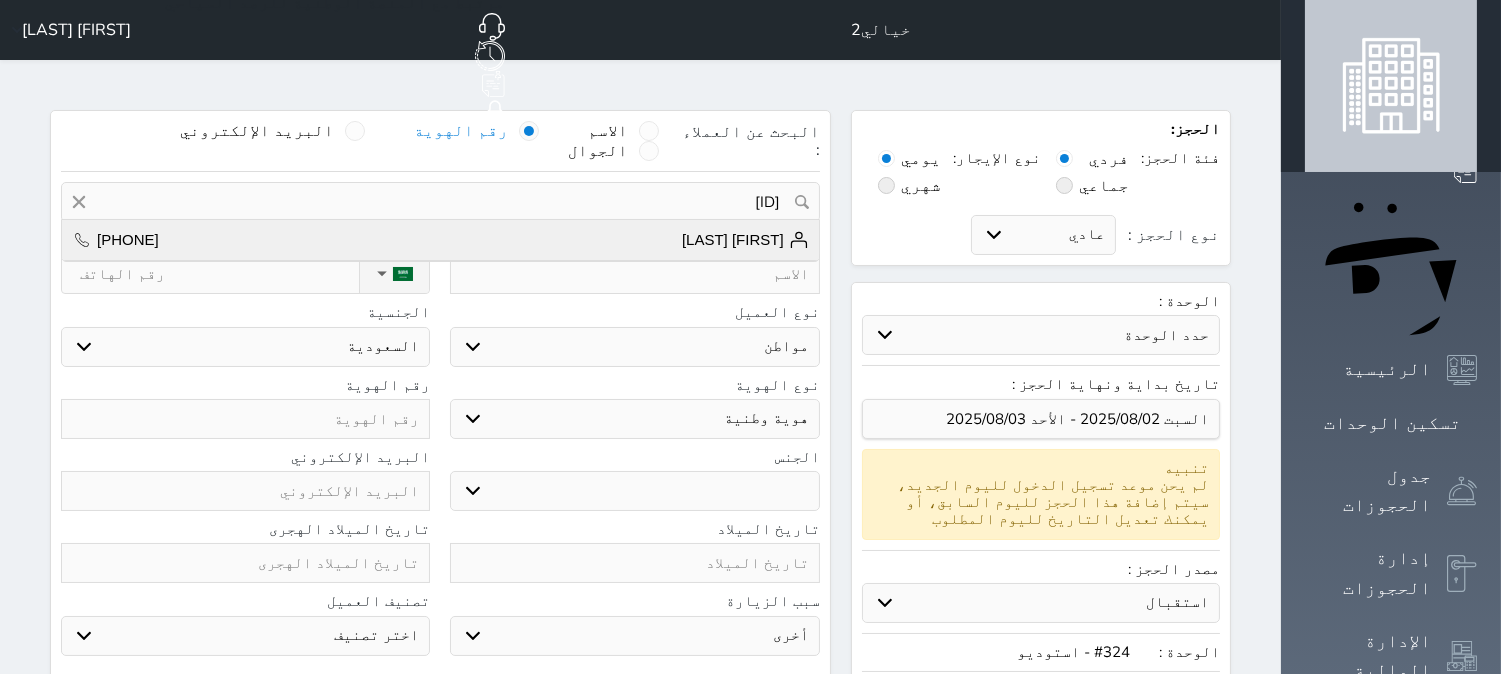 select on "male" 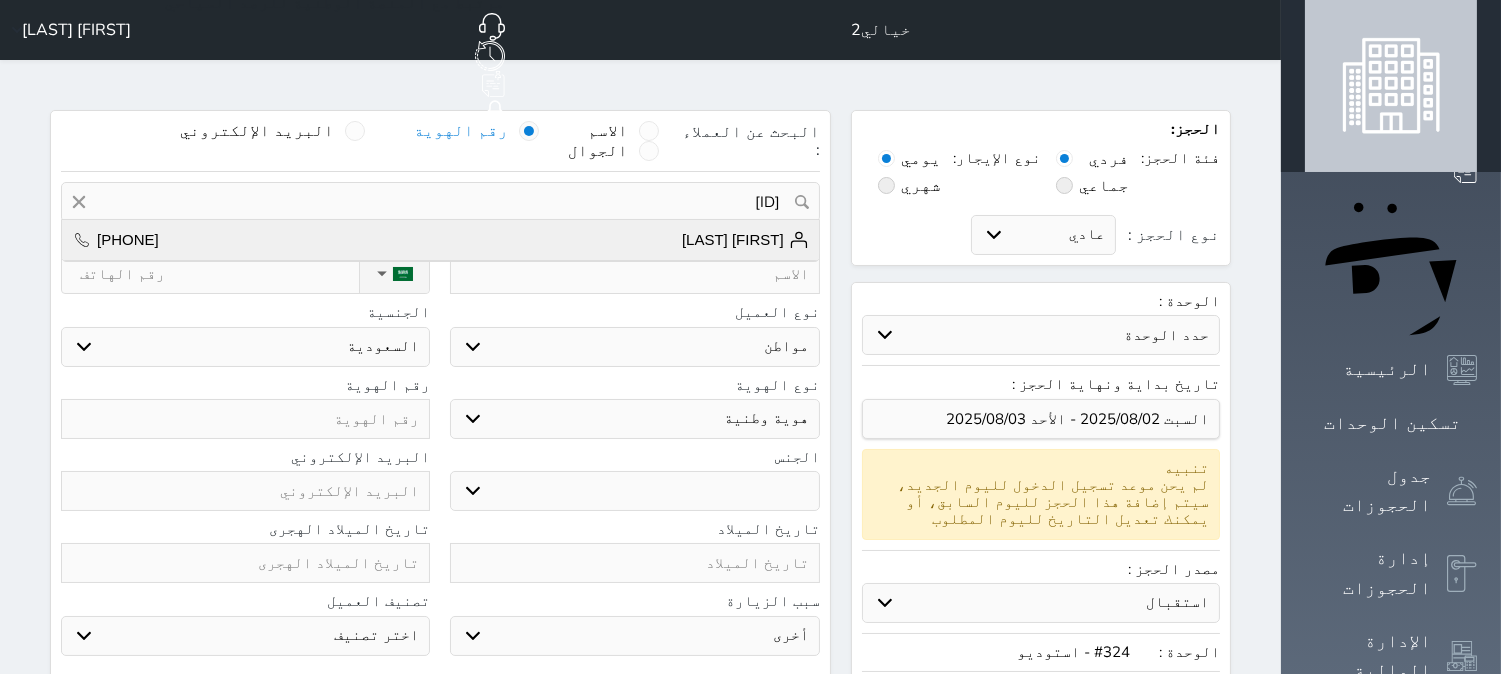 type on "[DATE]" 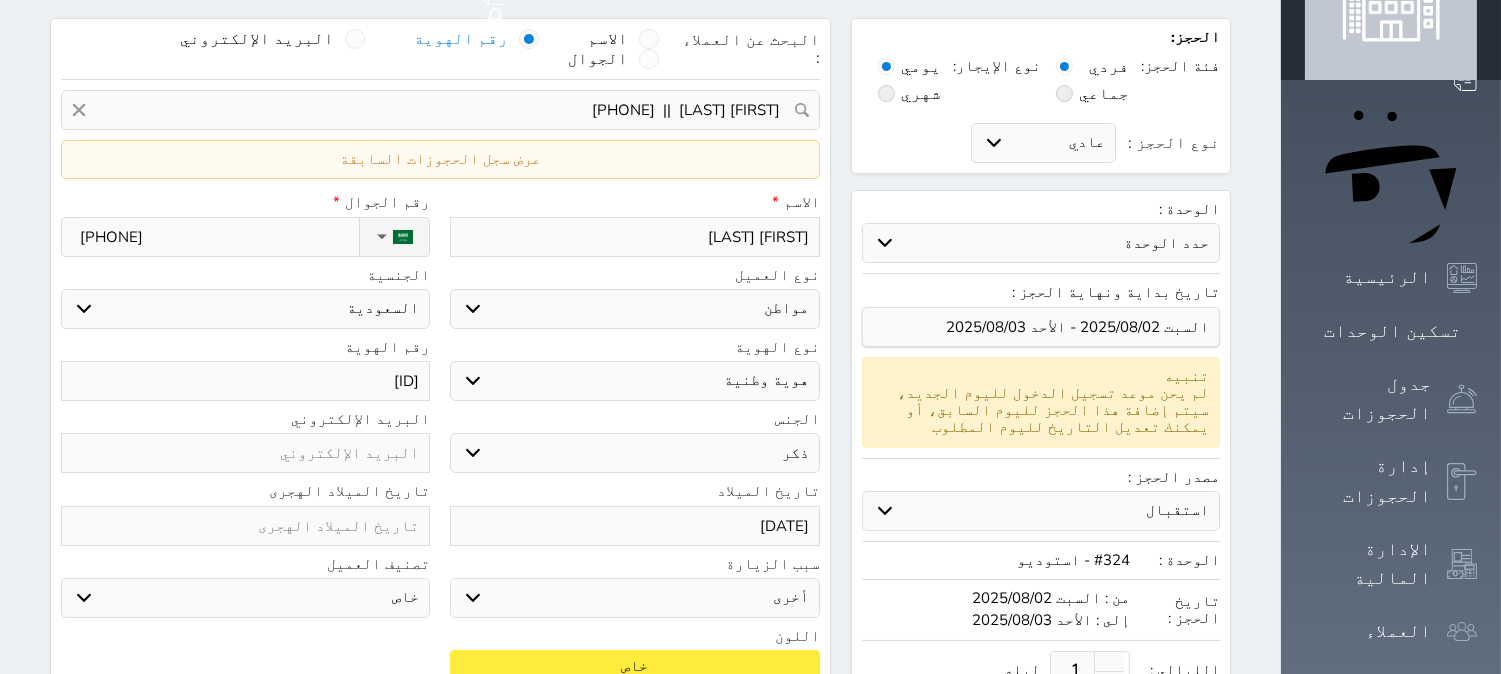 scroll, scrollTop: 222, scrollLeft: 0, axis: vertical 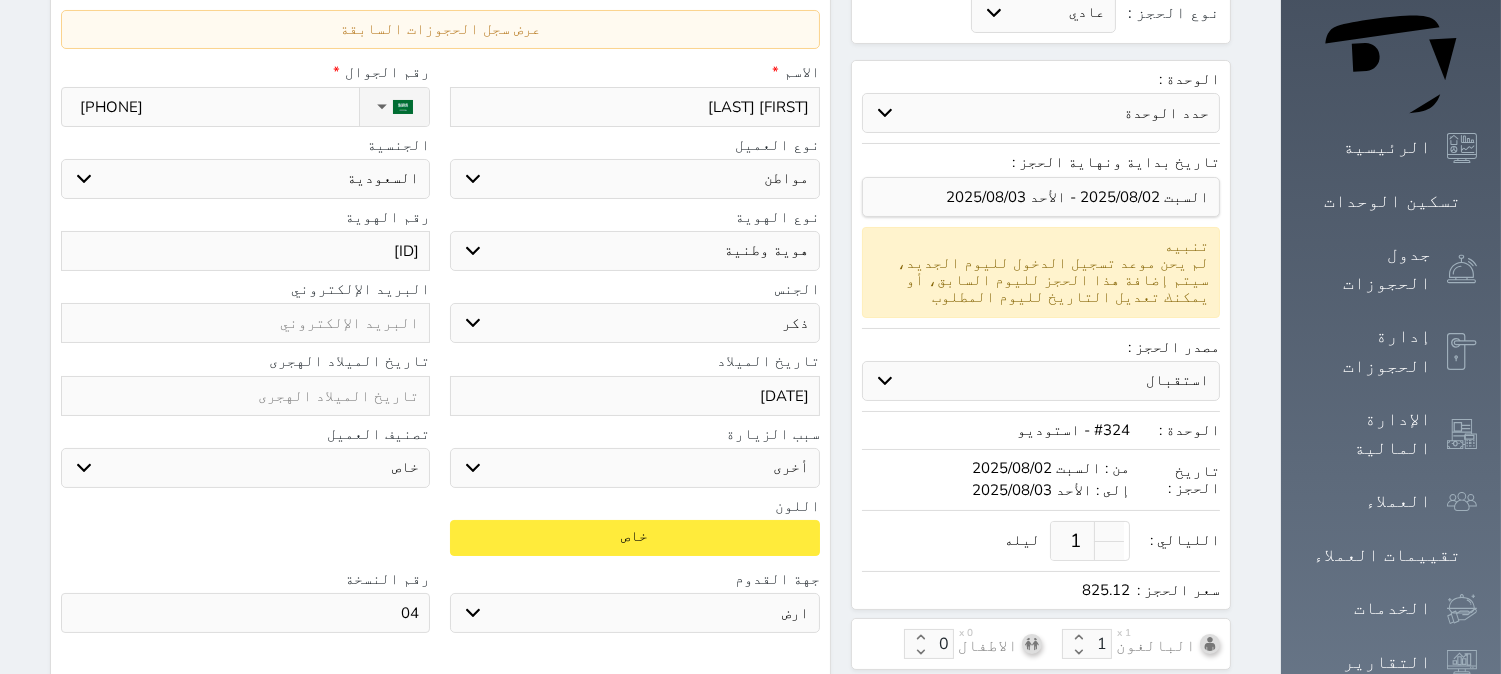 click on "[DATE]" at bounding box center (634, 396) 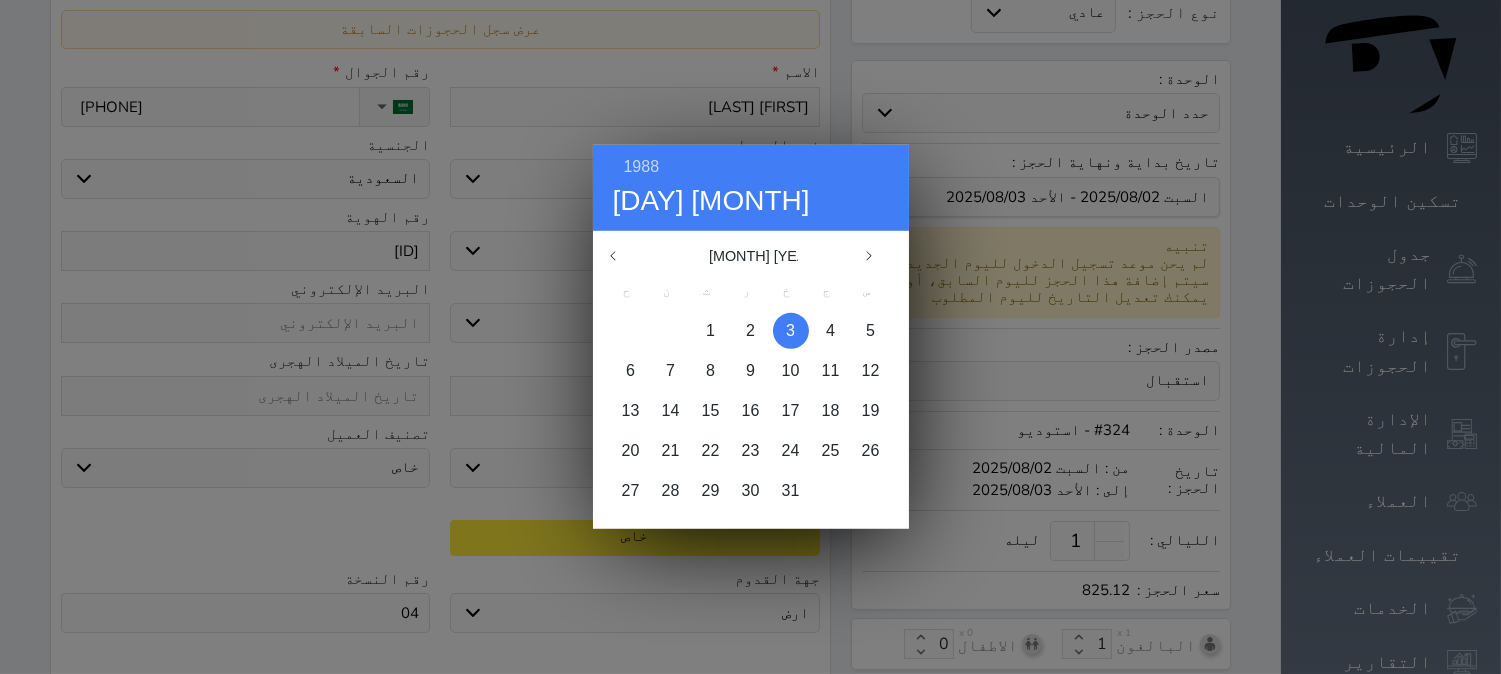 click on "3" at bounding box center (790, 330) 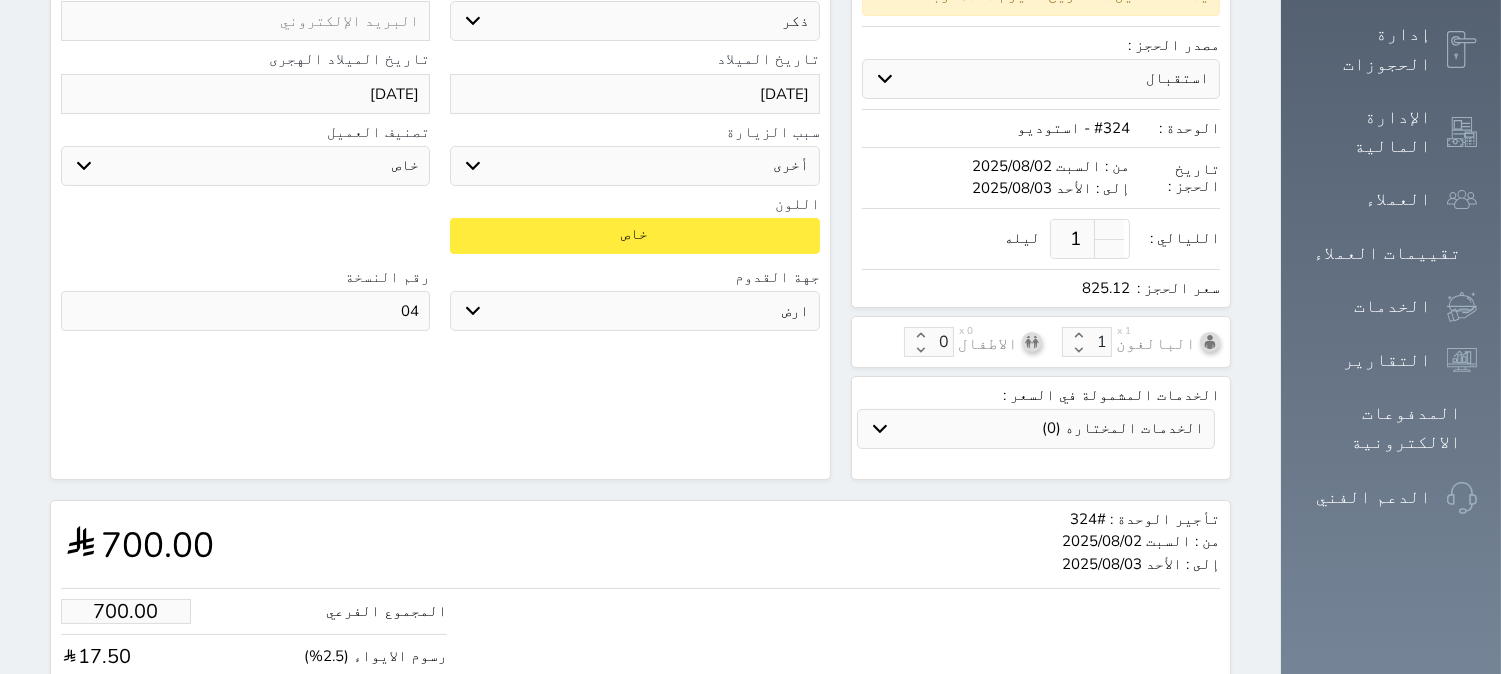 scroll, scrollTop: 644, scrollLeft: 0, axis: vertical 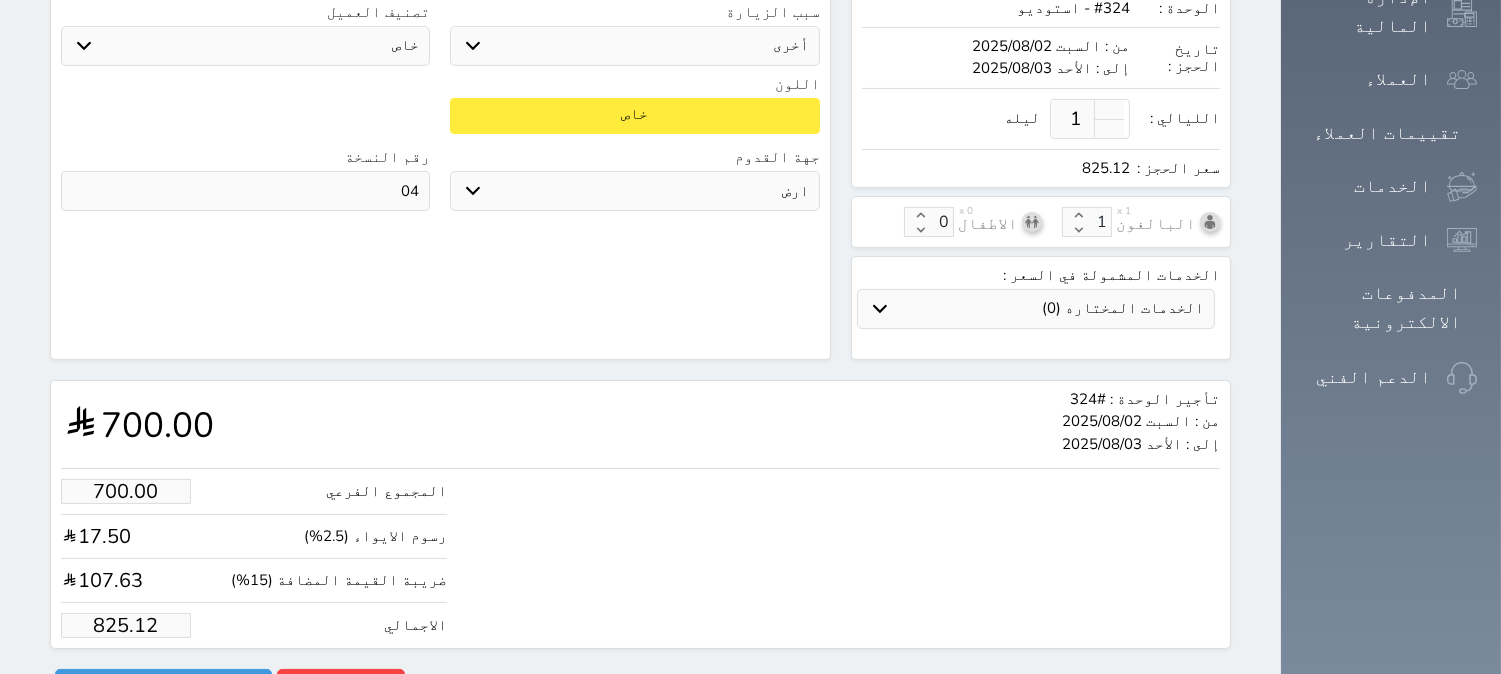 drag, startPoint x: 408, startPoint y: 134, endPoint x: 435, endPoint y: 128, distance: 27.658634 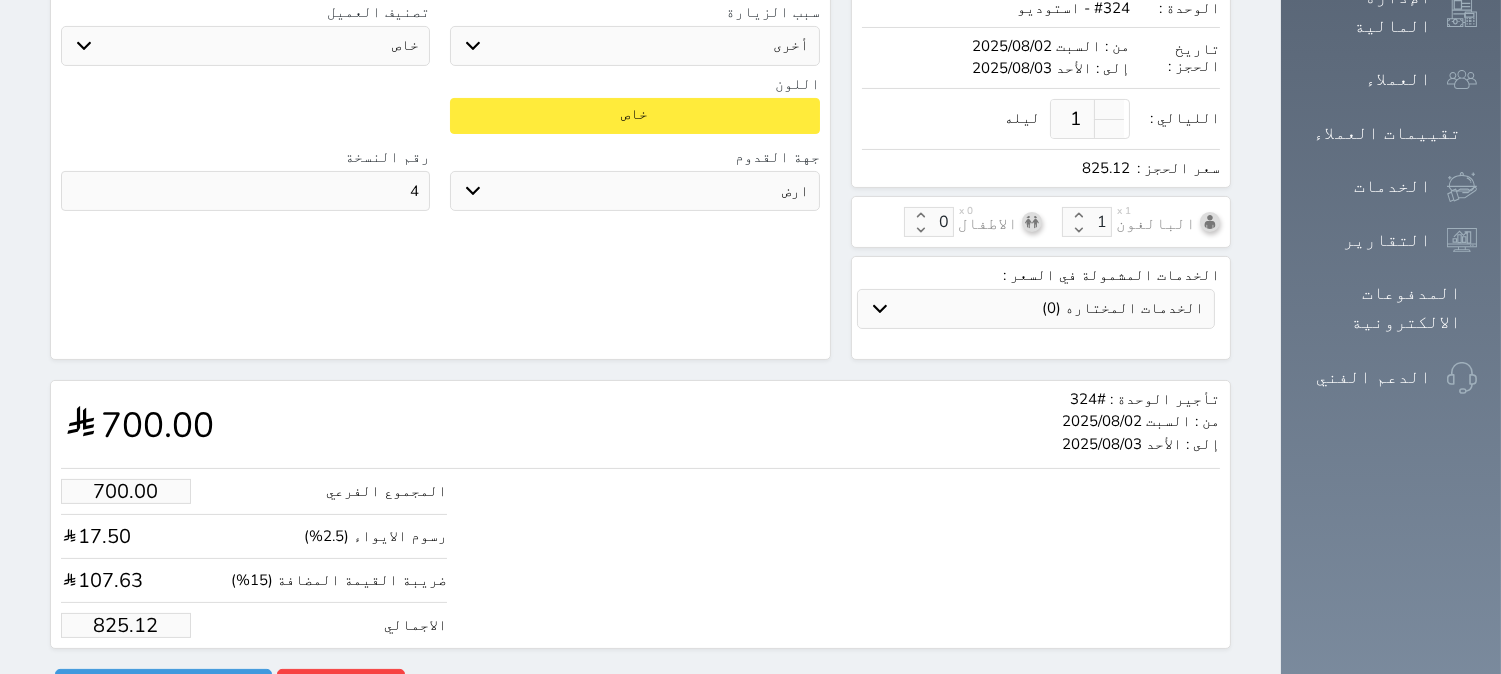 type on "4" 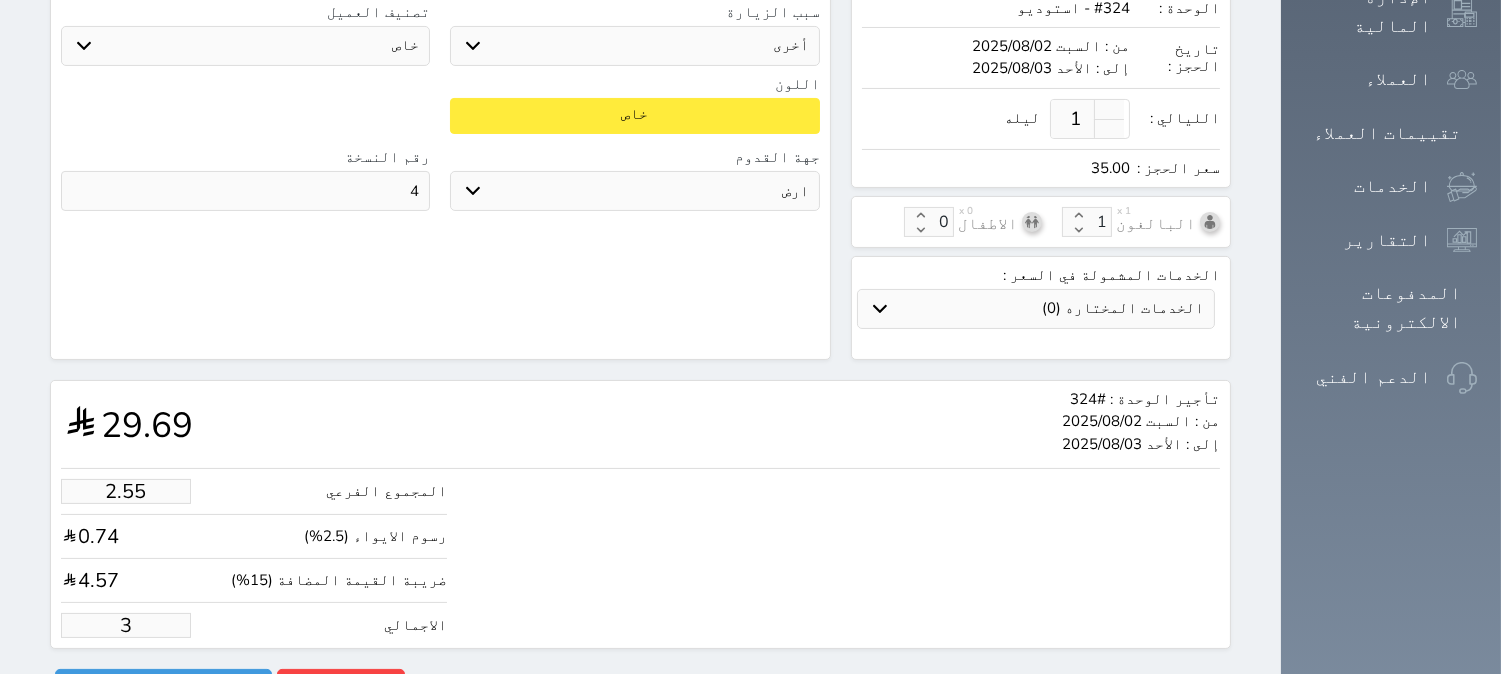 type on "29.69" 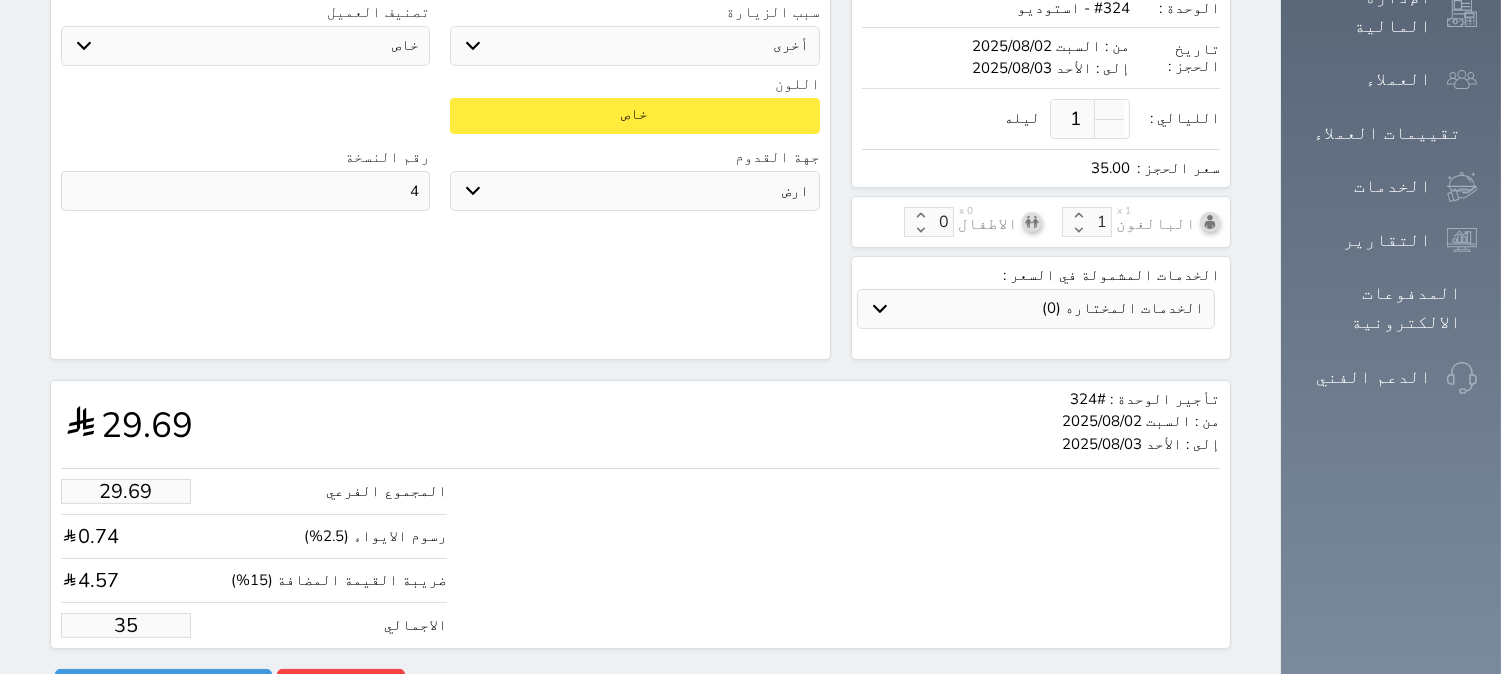 type on "296.92" 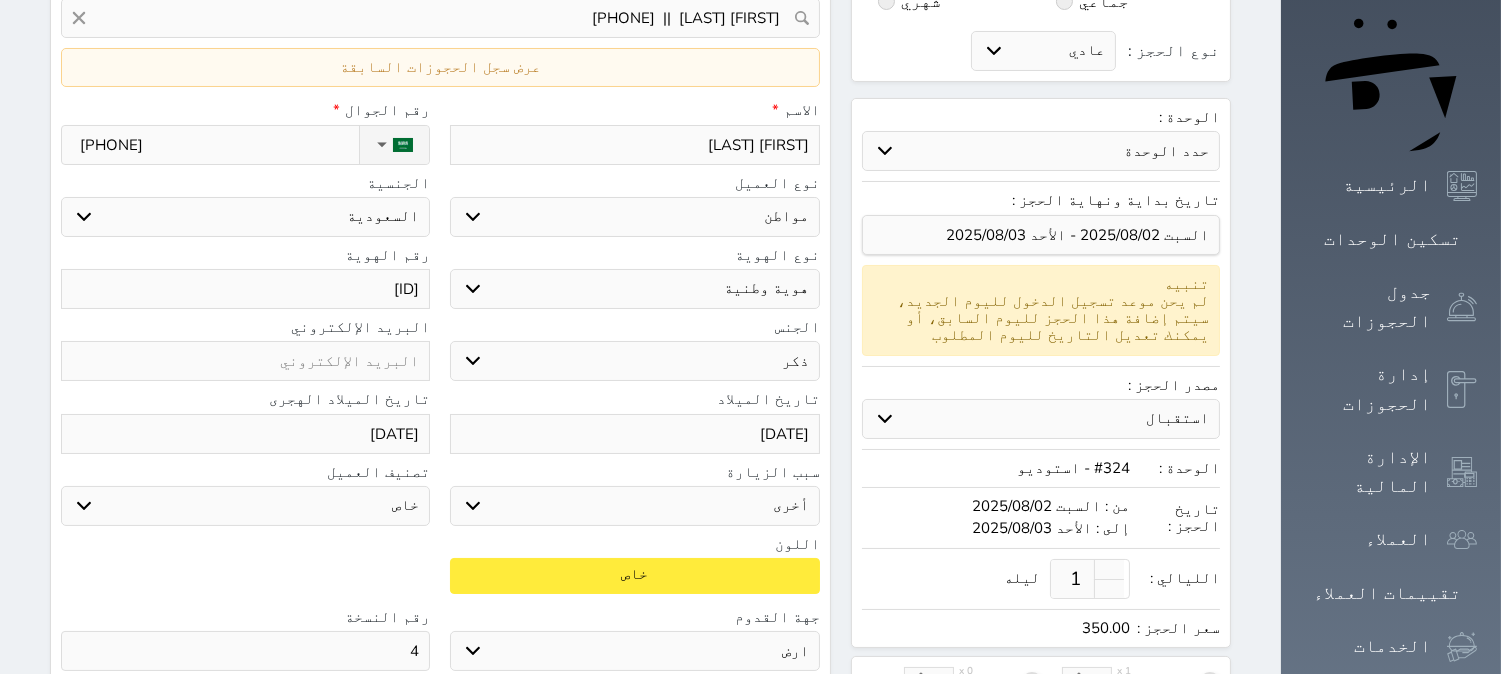 scroll, scrollTop: 644, scrollLeft: 0, axis: vertical 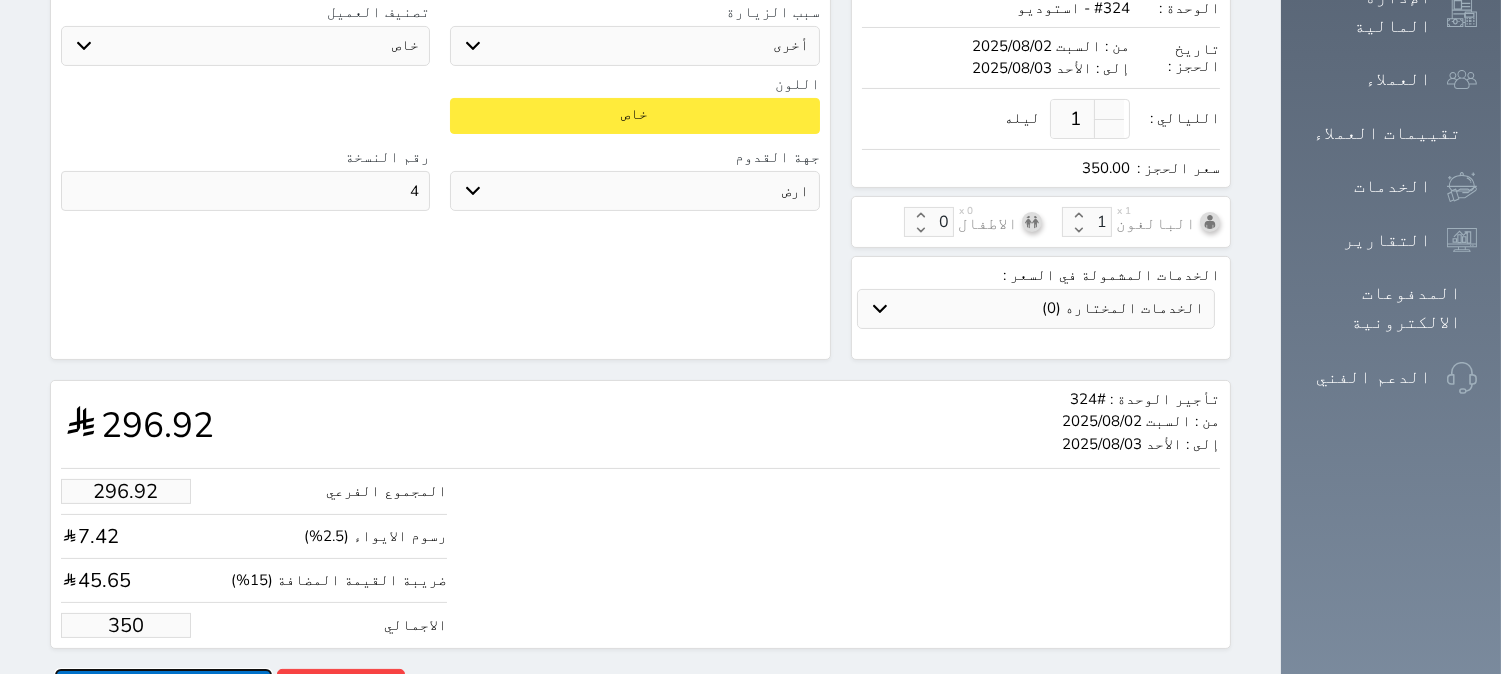 type on "350.00" 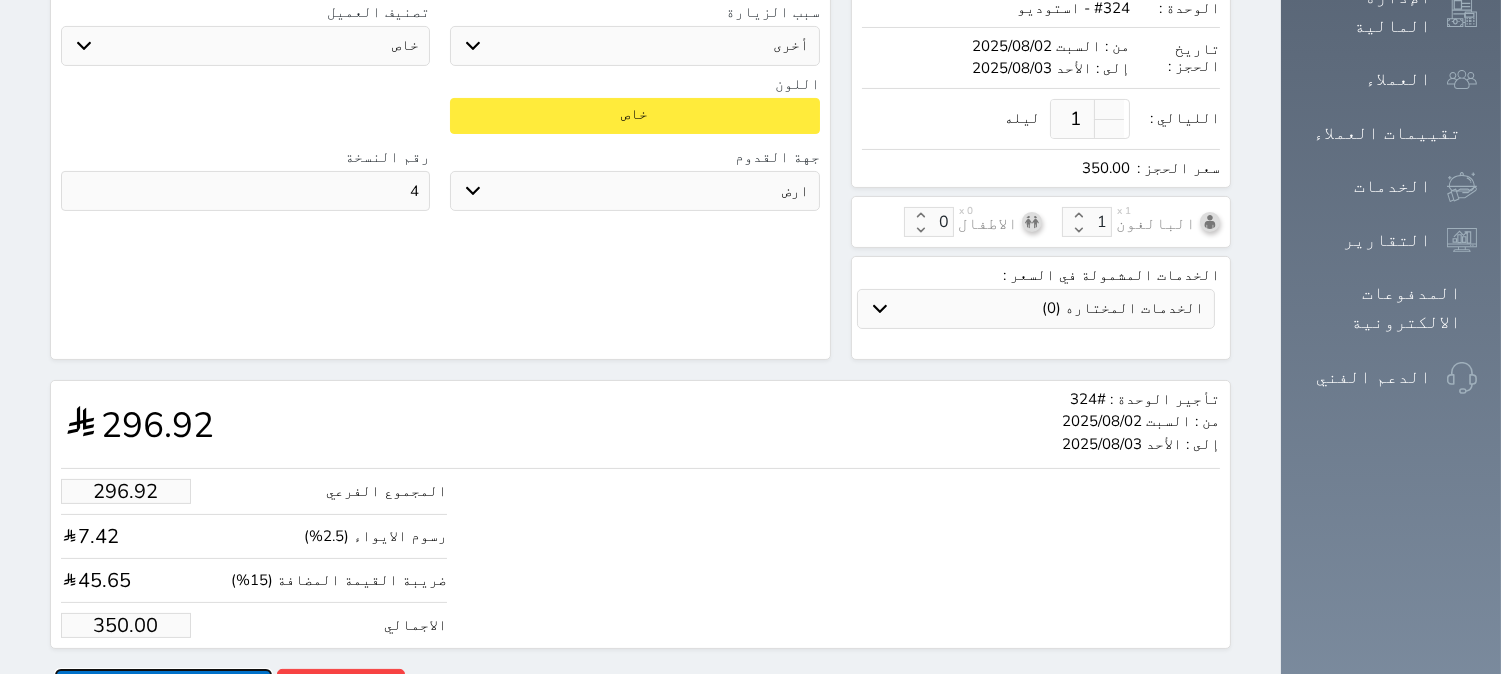 click on "حجز" at bounding box center [163, 686] 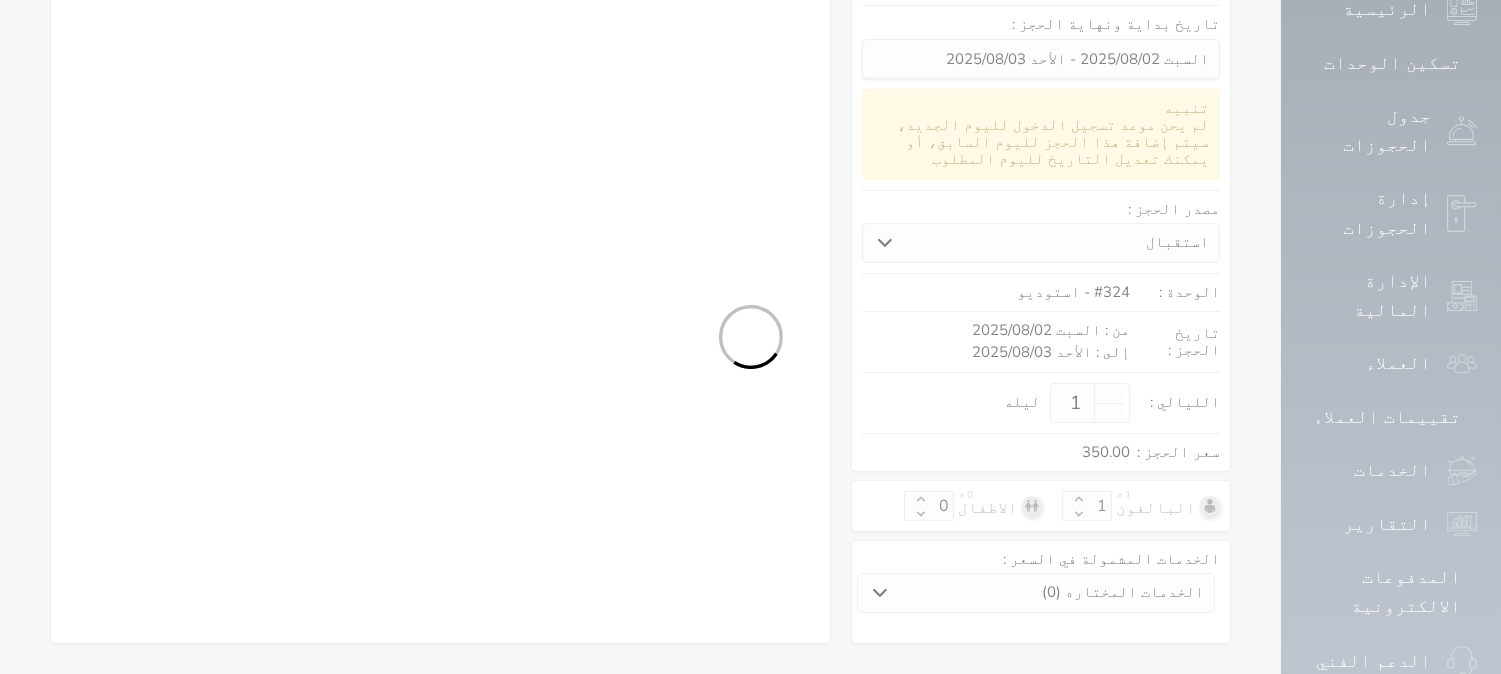 select on "1" 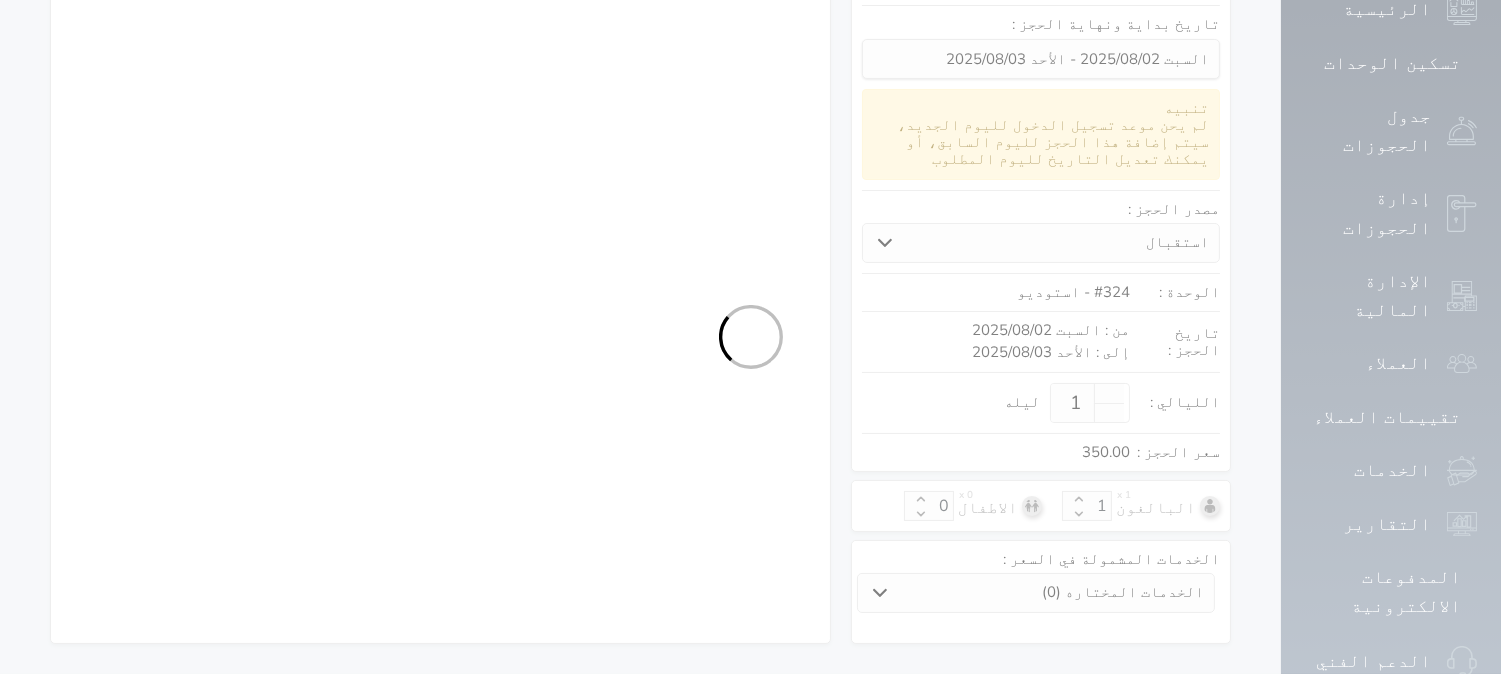 select on "113" 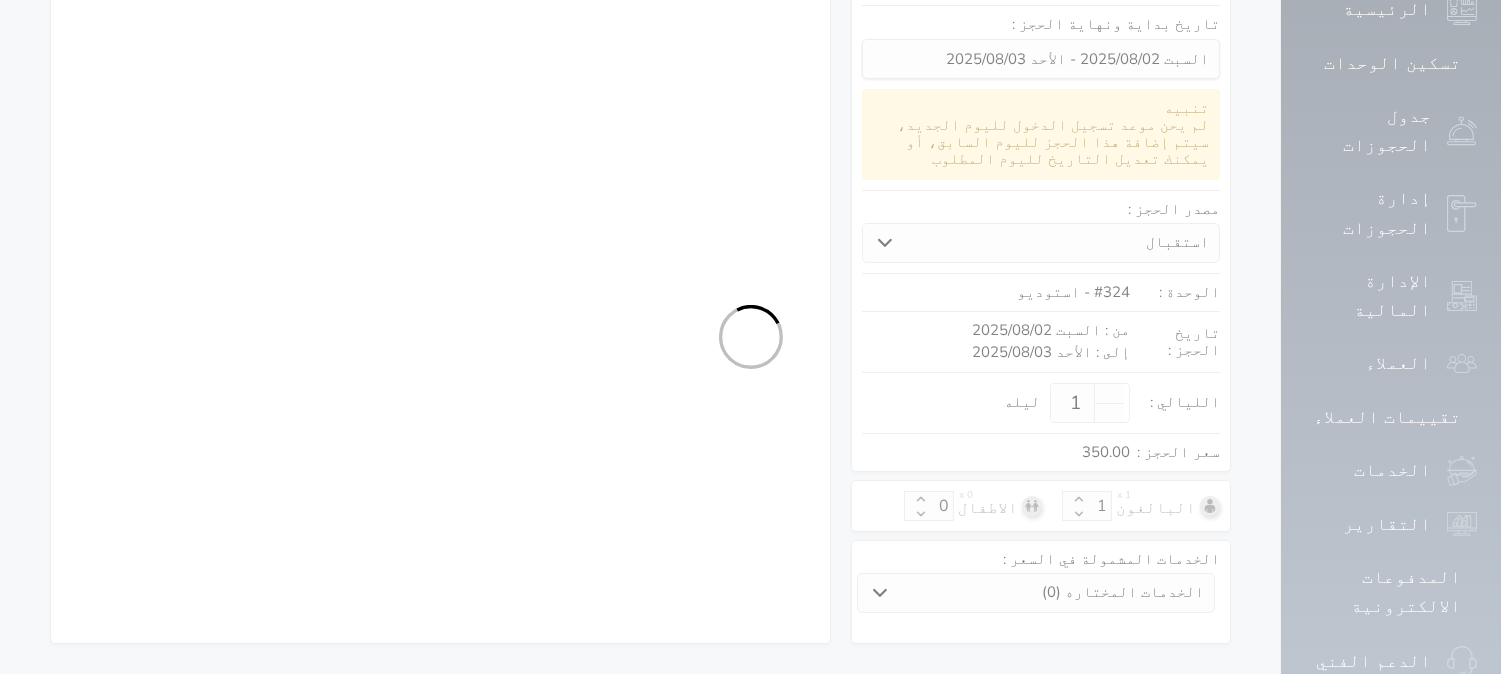 select on "1" 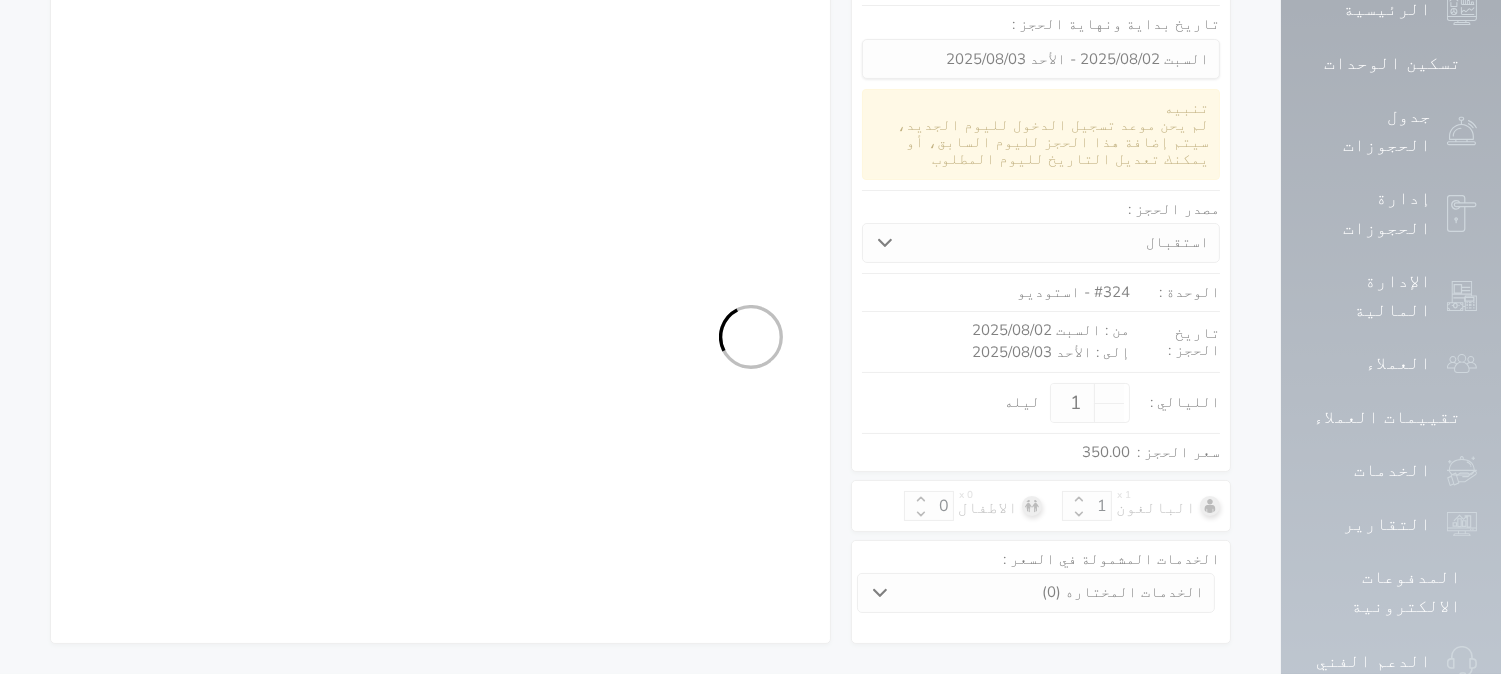 select on "7" 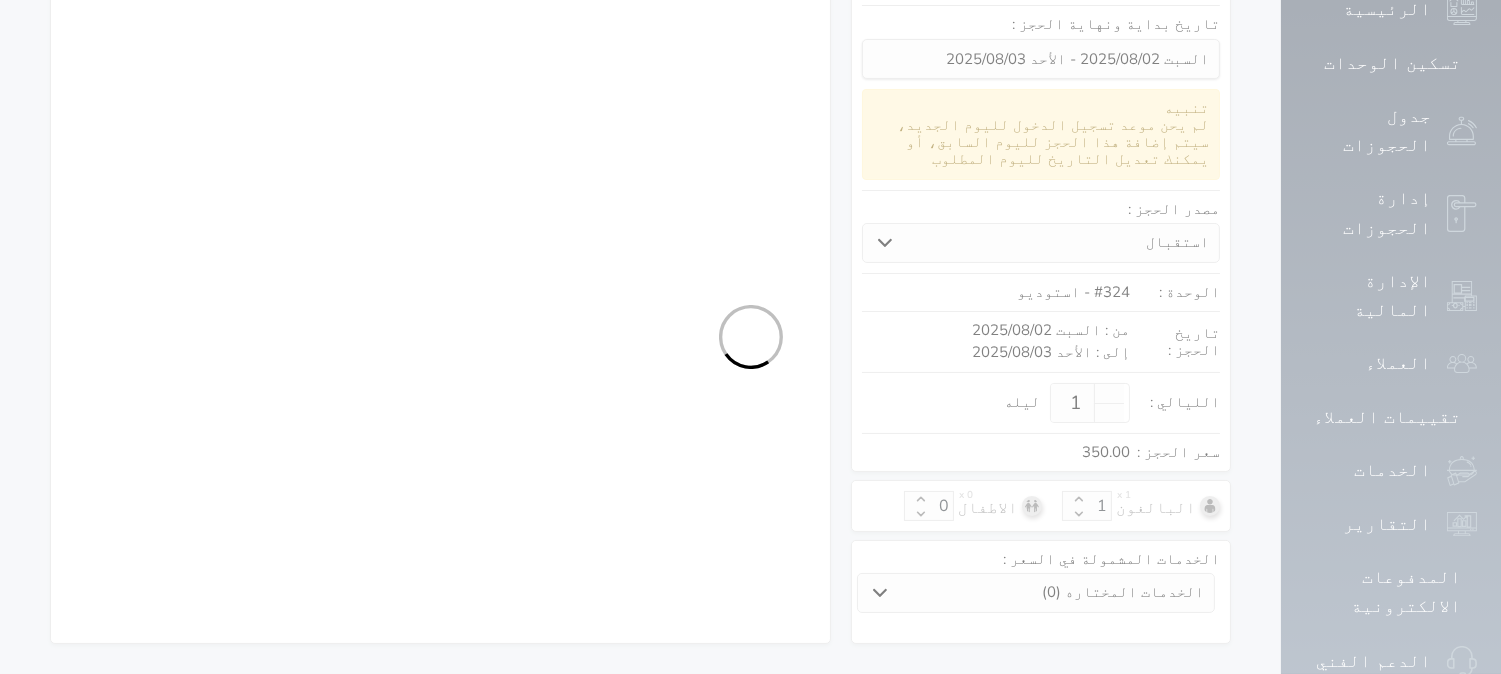 select on "2263" 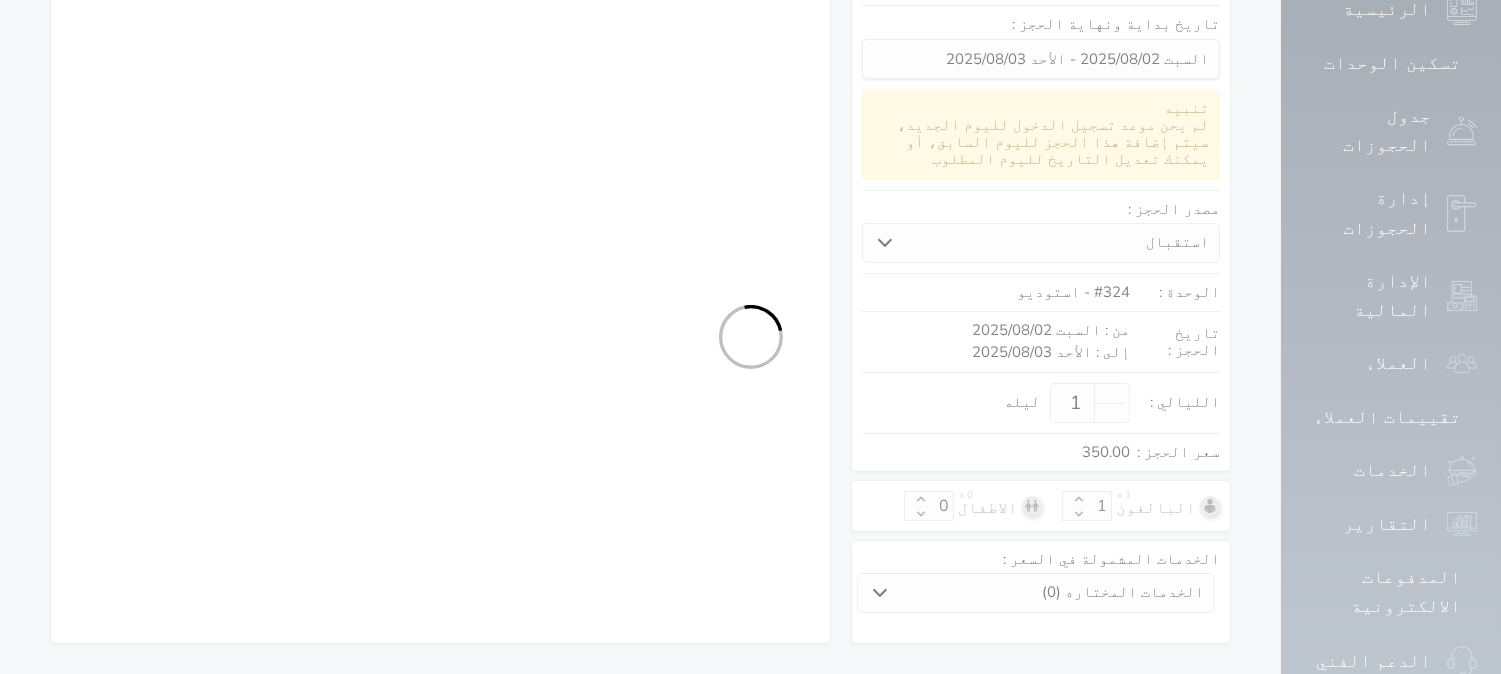 select on "9" 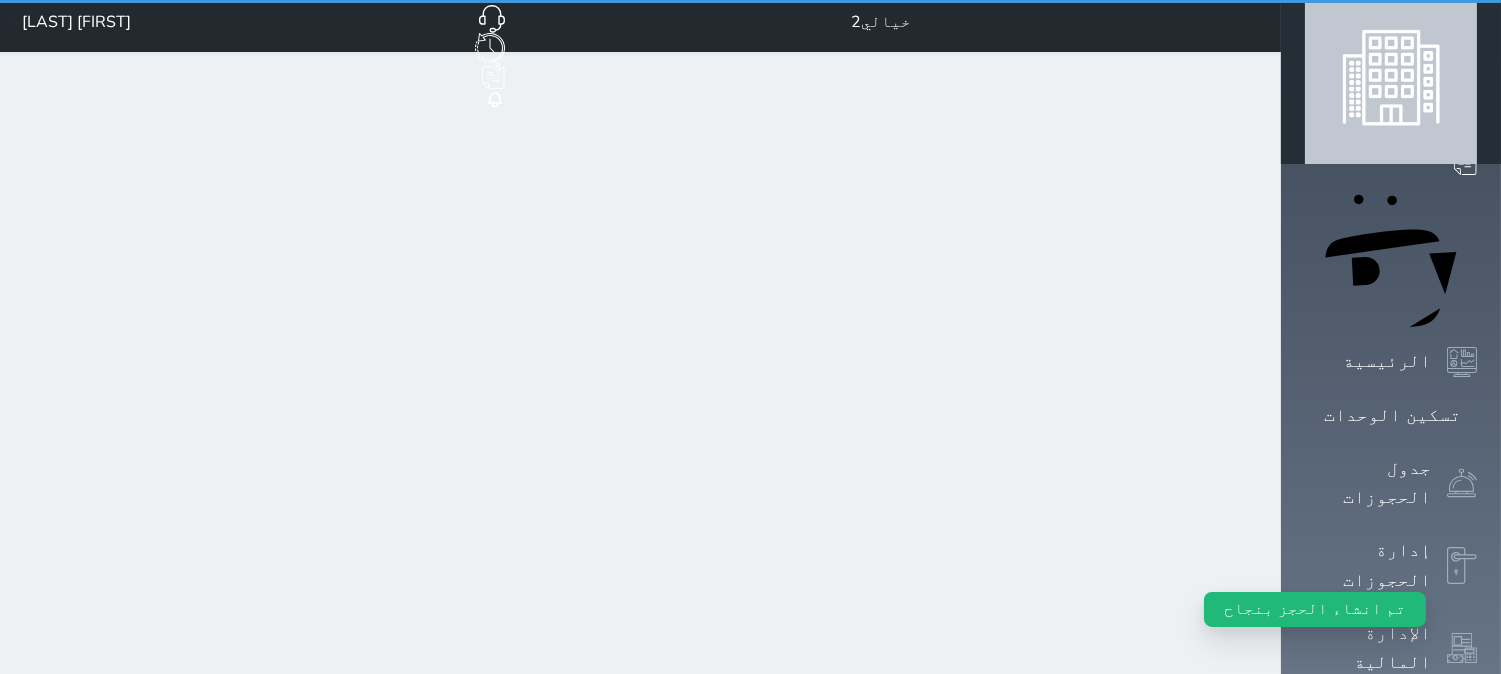 scroll, scrollTop: 0, scrollLeft: 0, axis: both 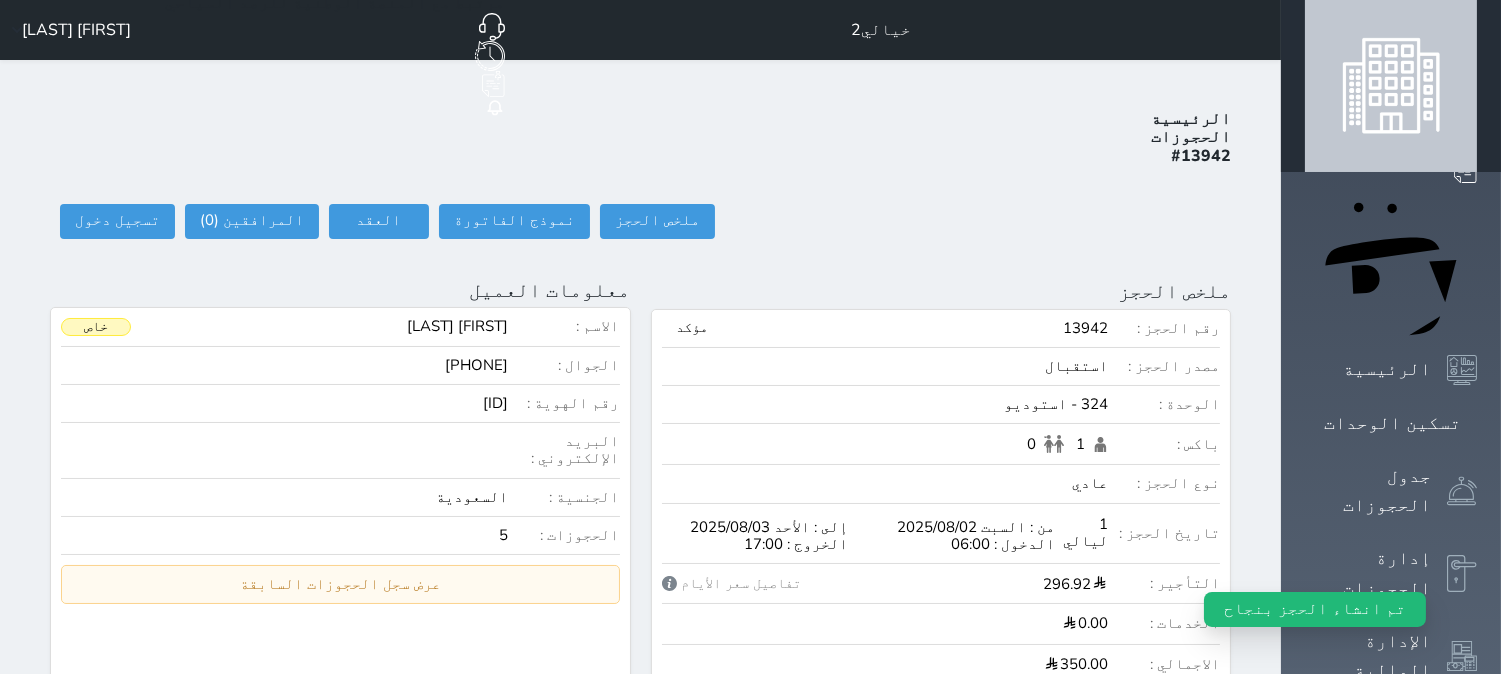 select 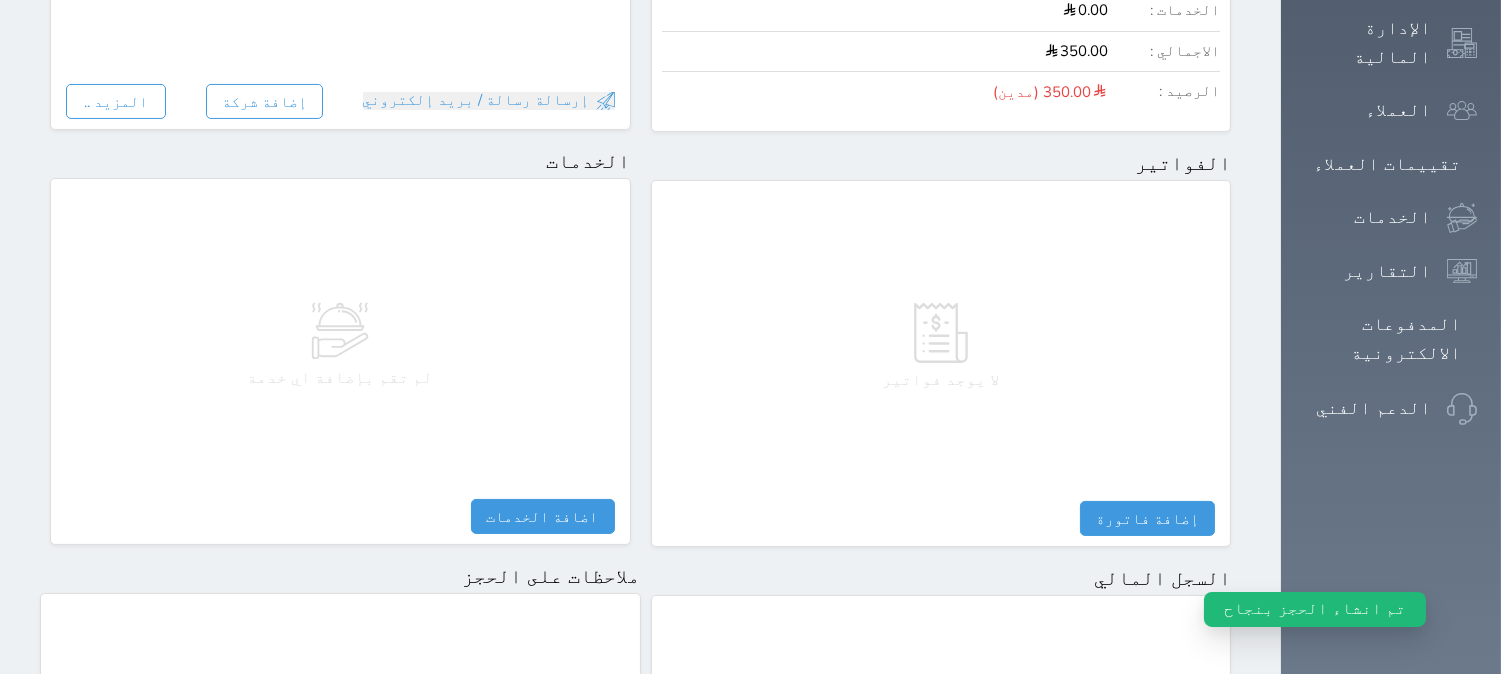 scroll, scrollTop: 1028, scrollLeft: 0, axis: vertical 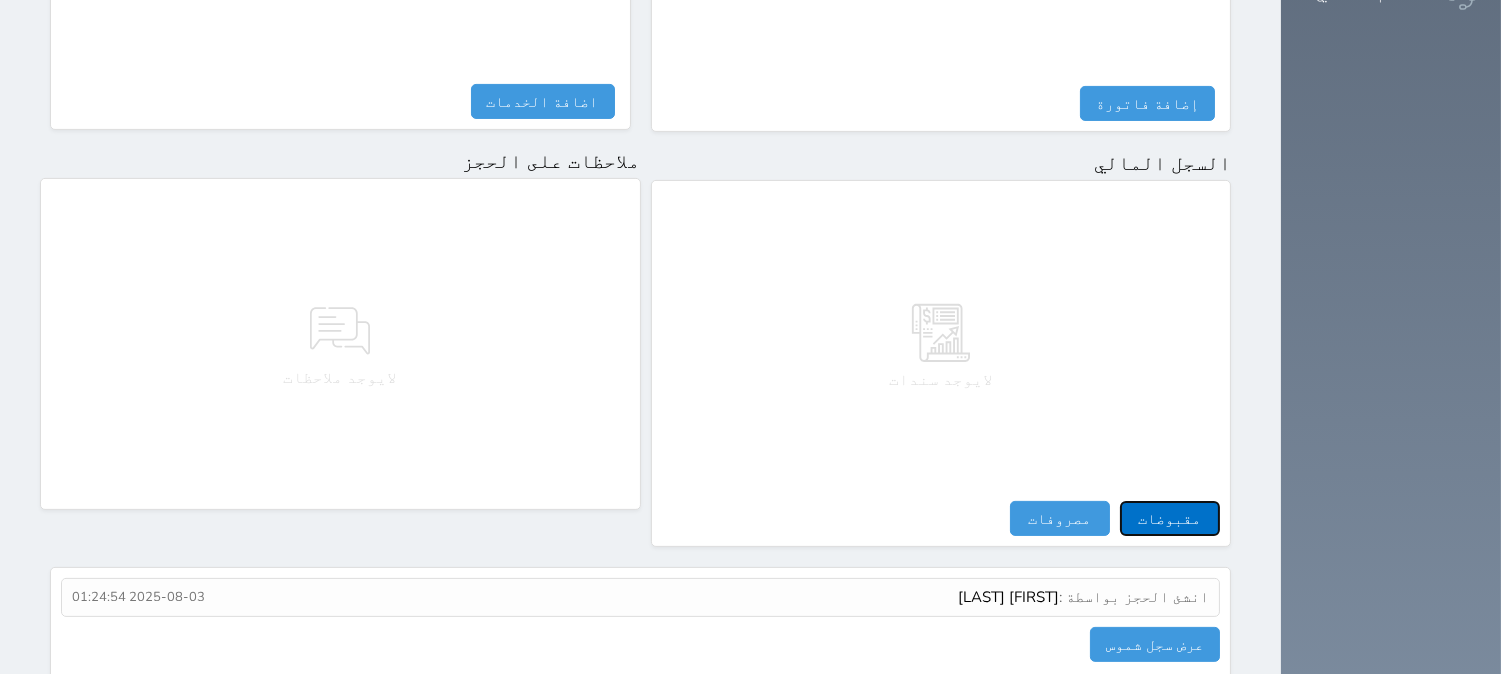 click on "مقبوضات" at bounding box center (1170, 518) 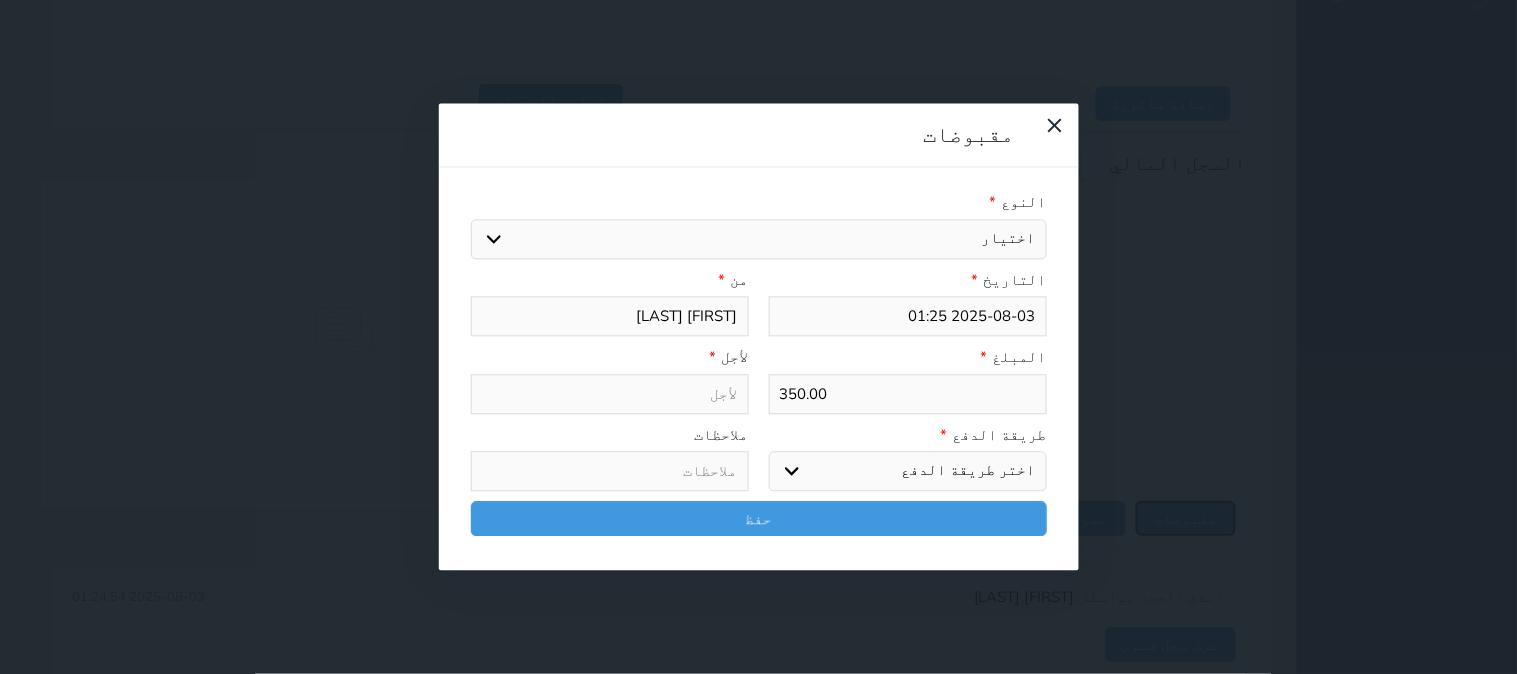 select 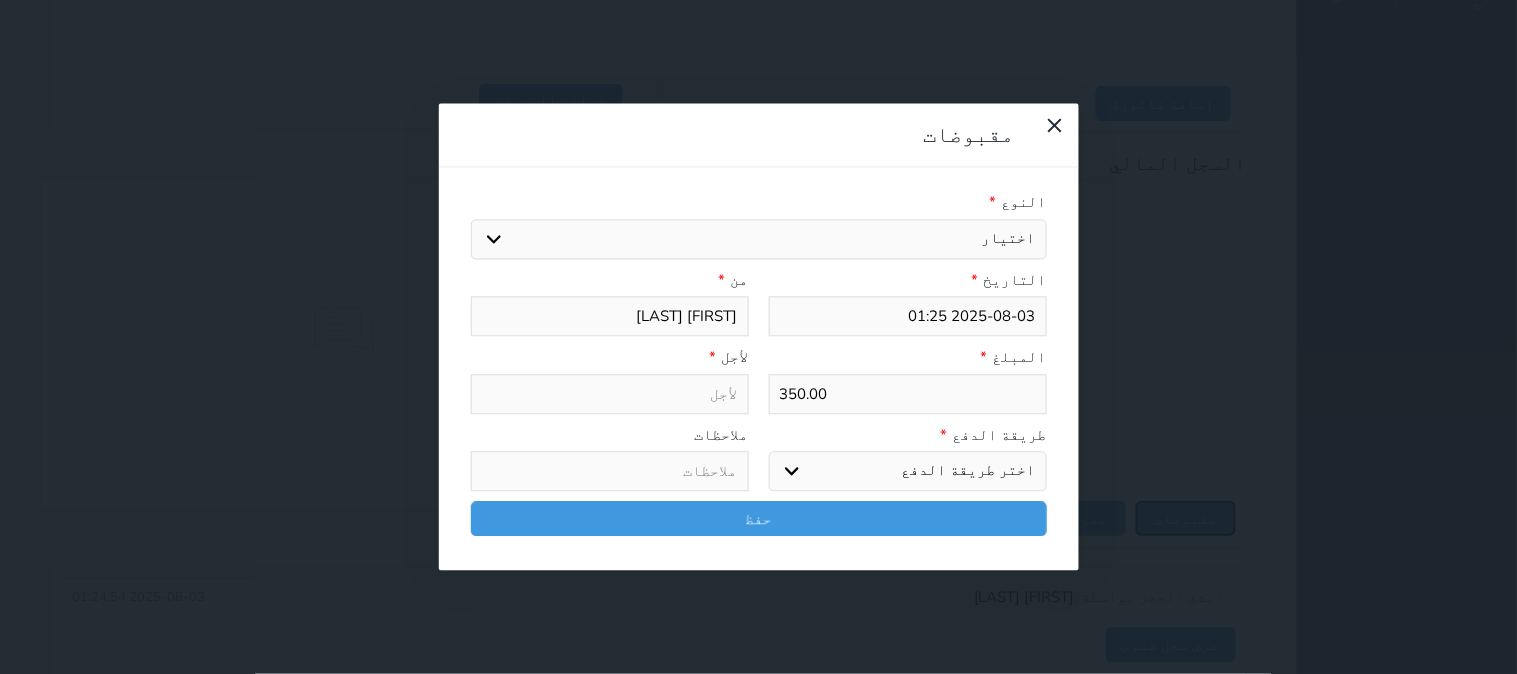 select 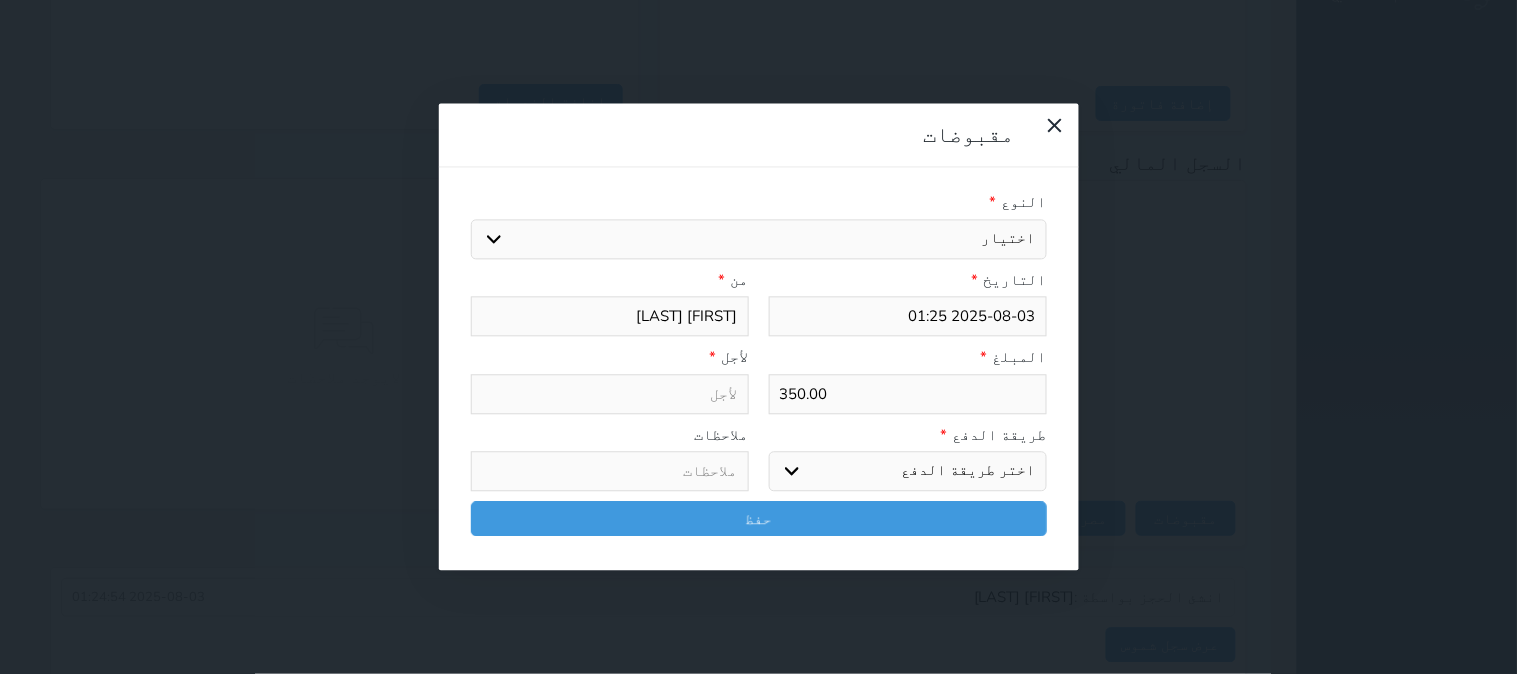drag, startPoint x: 1035, startPoint y: 130, endPoint x: 1023, endPoint y: 150, distance: 23.323807 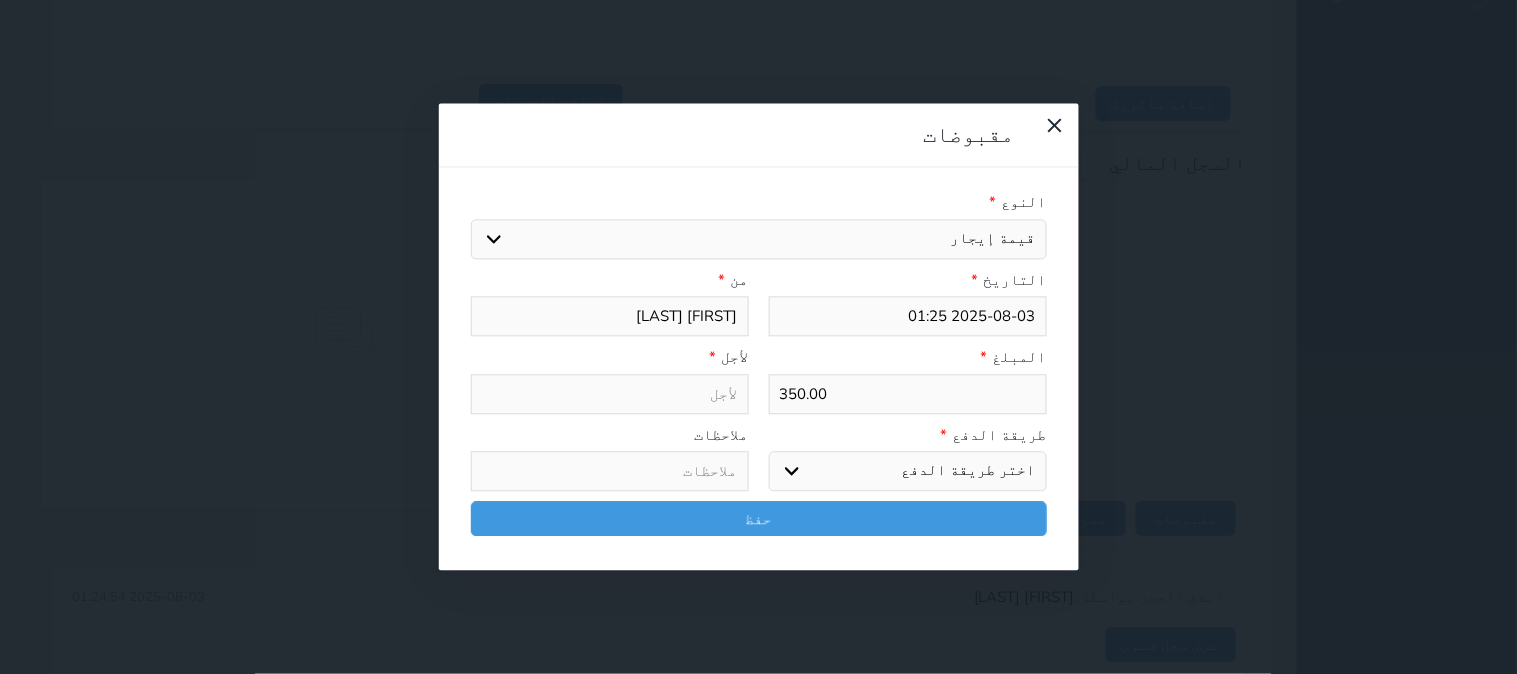 click on "اختيار   مقبوضات عامة قيمة إيجار فواتير تامين عربون لا ينطبق آخر مغسلة واي فاي - الإنترنت مواقف السيارات طعام الأغذية والمشروبات مشروبات المشروبات الباردة المشروبات الساخنة الإفطار غداء عشاء مخبز و كعك حمام سباحة الصالة الرياضية سبا و خدمات الجمال اختيار وإسقاط (خدمات النقل) ميني بار كابل - تلفزيون سرير إضافي تصفيف الشعر التسوق خدمات الجولات السياحية المنظمة خدمات الدليل السياحي" at bounding box center (759, 239) 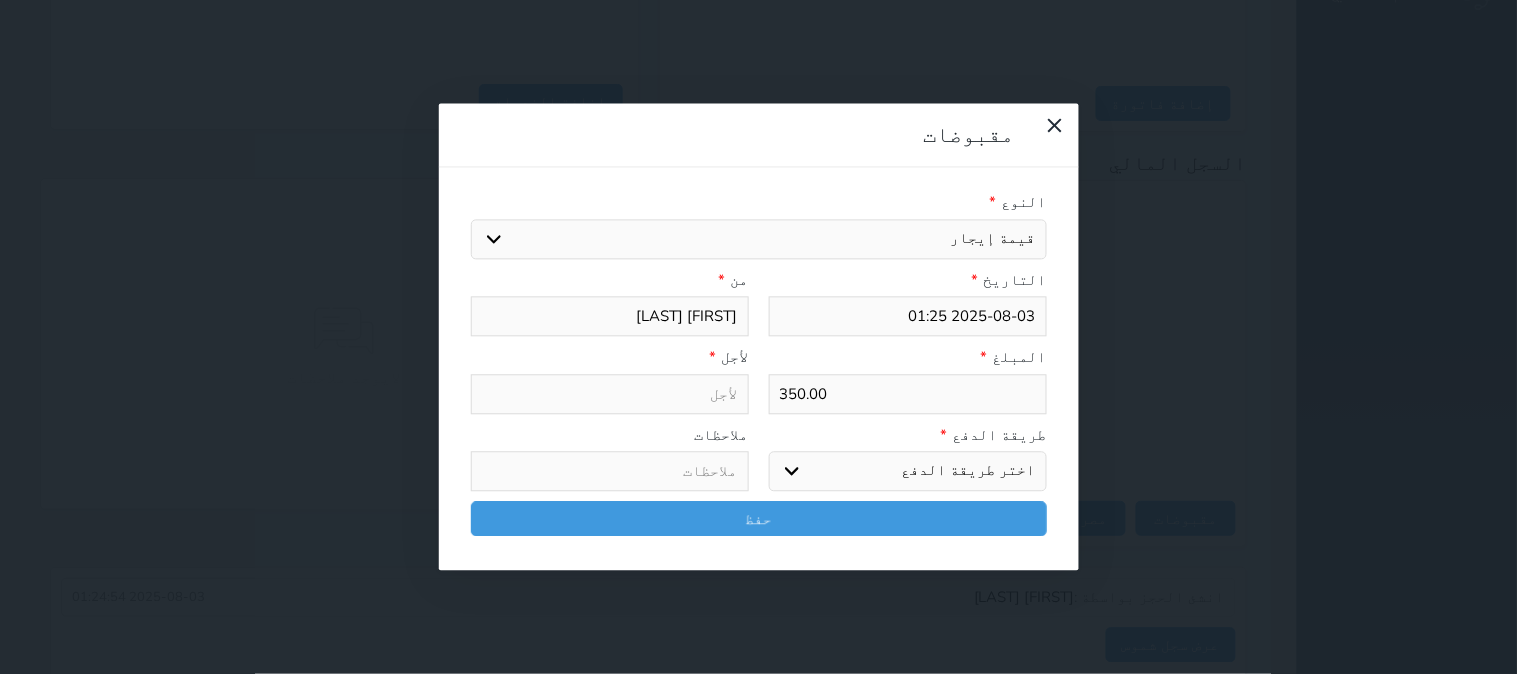 select 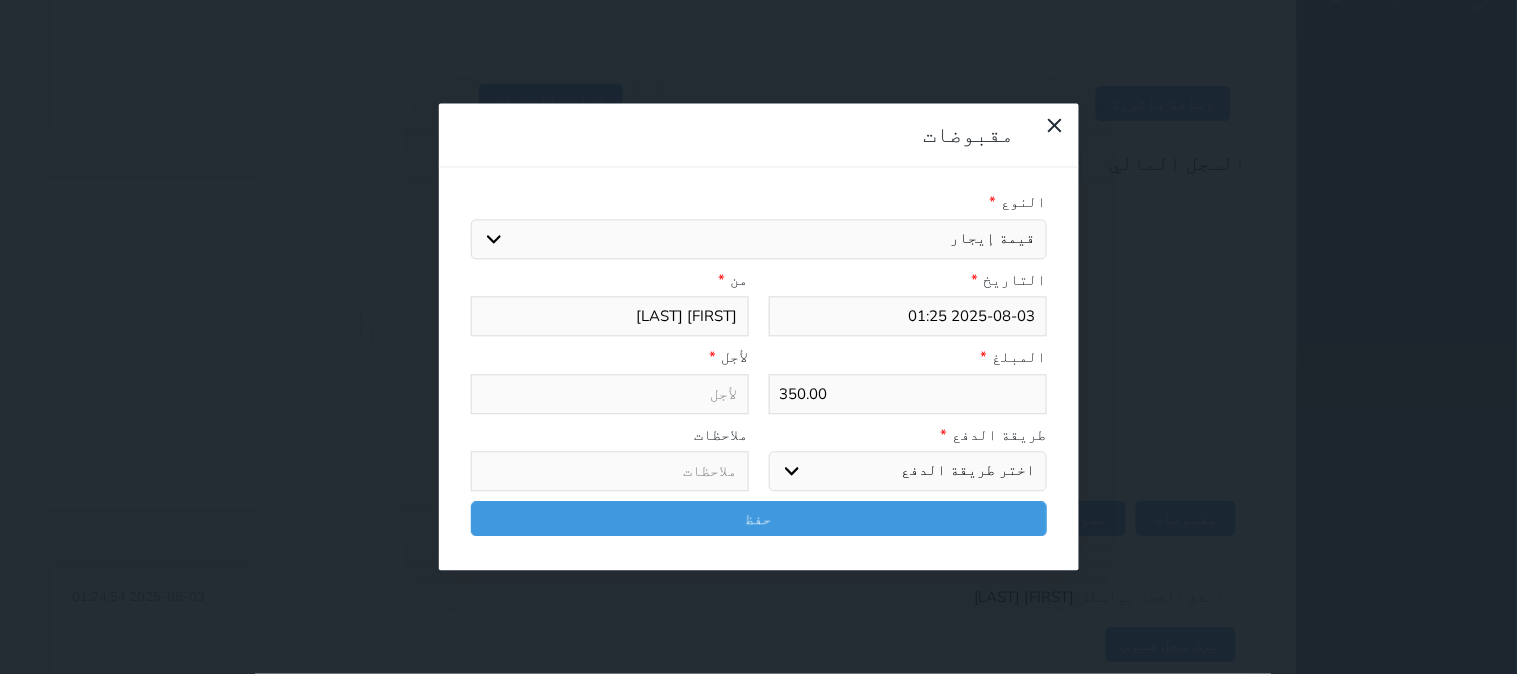 type on "قيمة إيجار - الوحدة - 324" 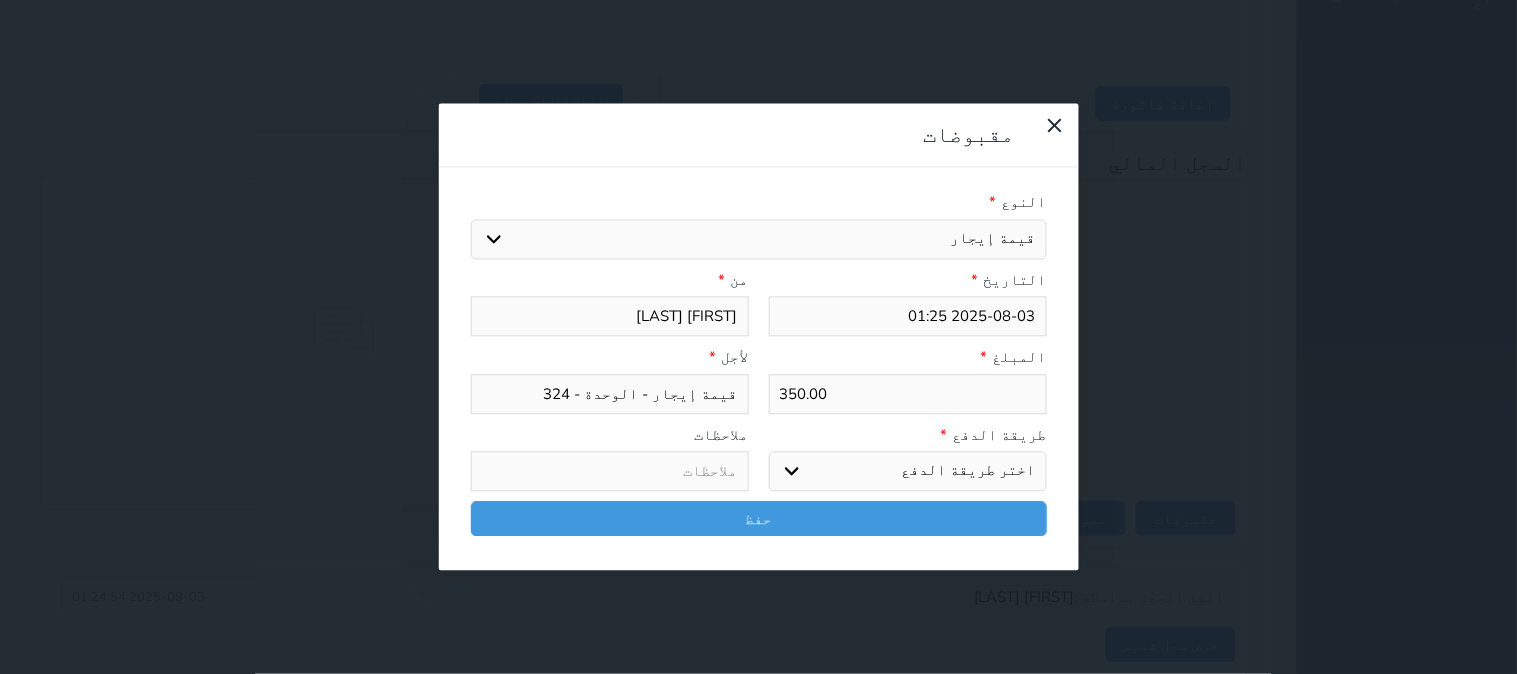 click on "اختر طريقة الدفع   دفع نقدى   تحويل بنكى   مدى   بطاقة ائتمان   آجل" at bounding box center [908, 472] 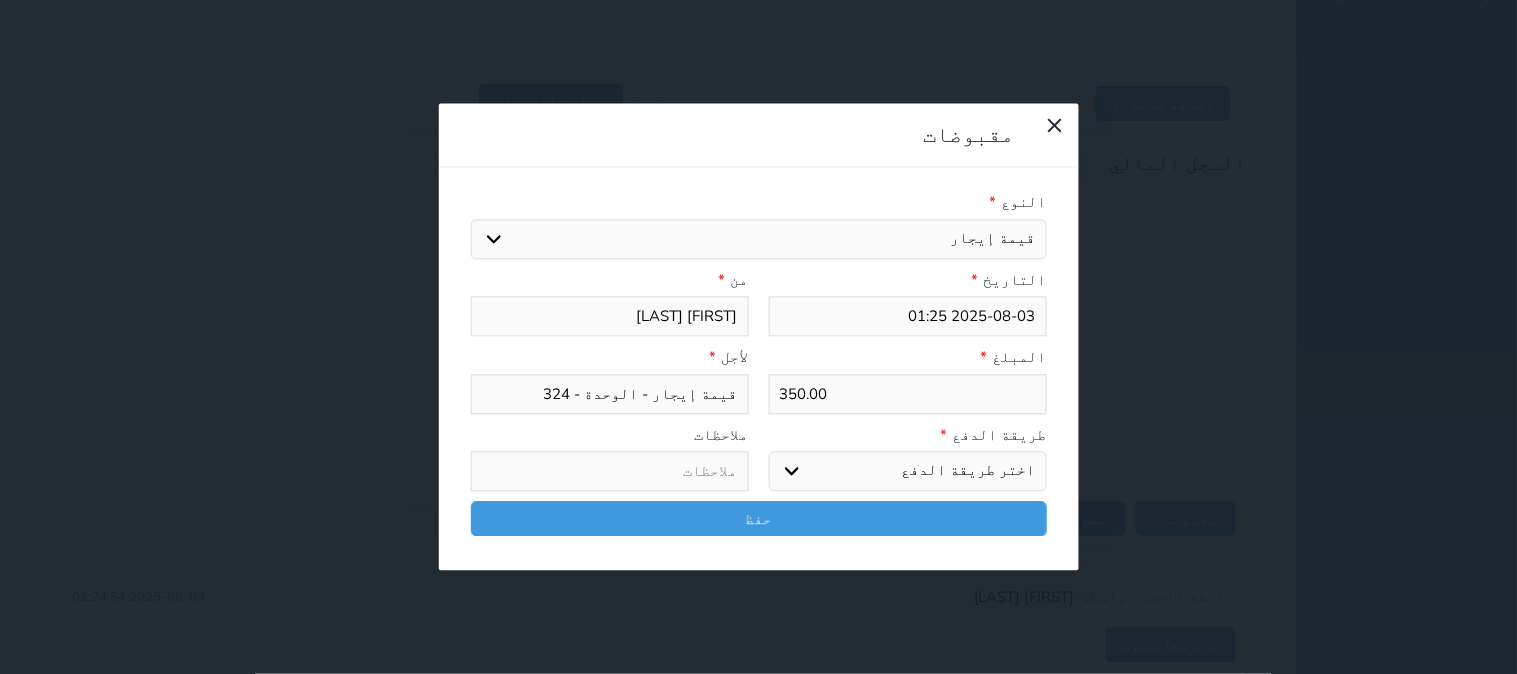 select on "mada" 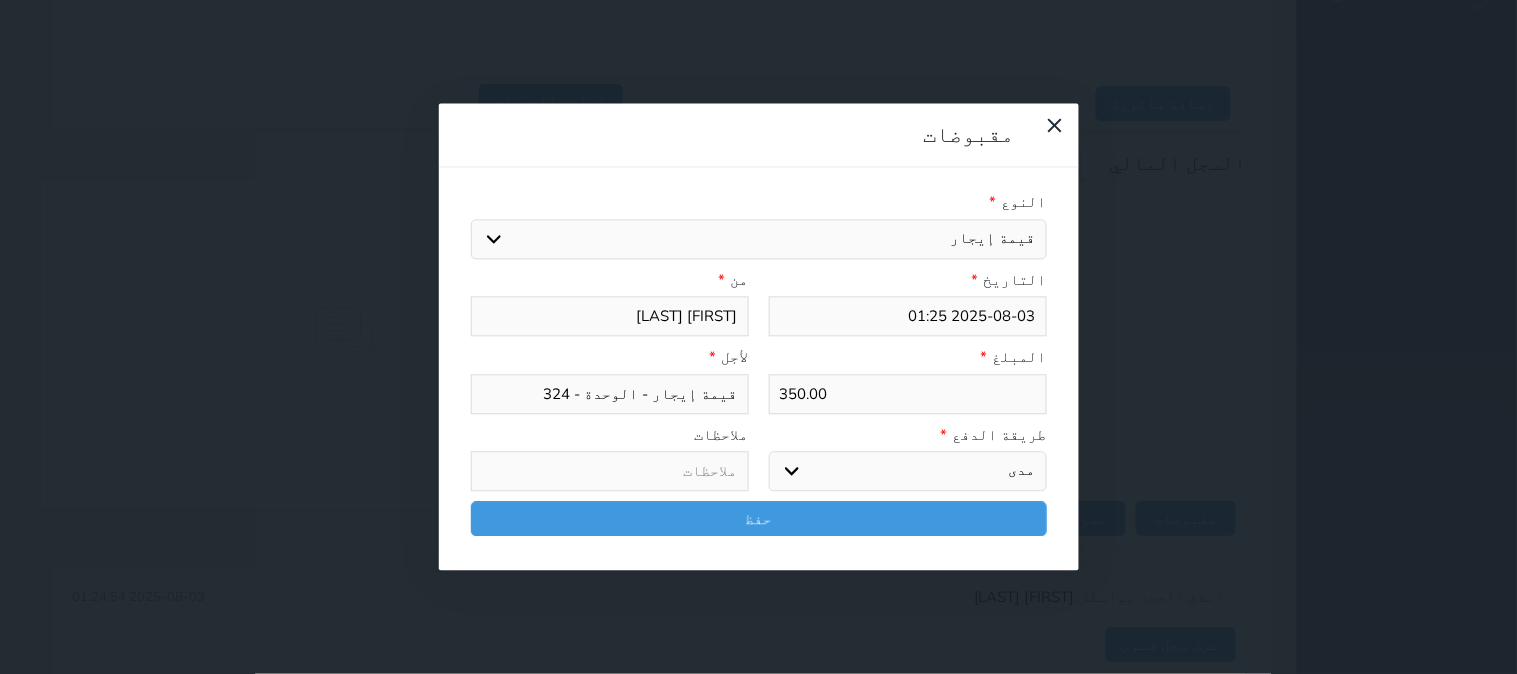 click on "اختر طريقة الدفع   دفع نقدى   تحويل بنكى   مدى   بطاقة ائتمان   آجل" at bounding box center (908, 472) 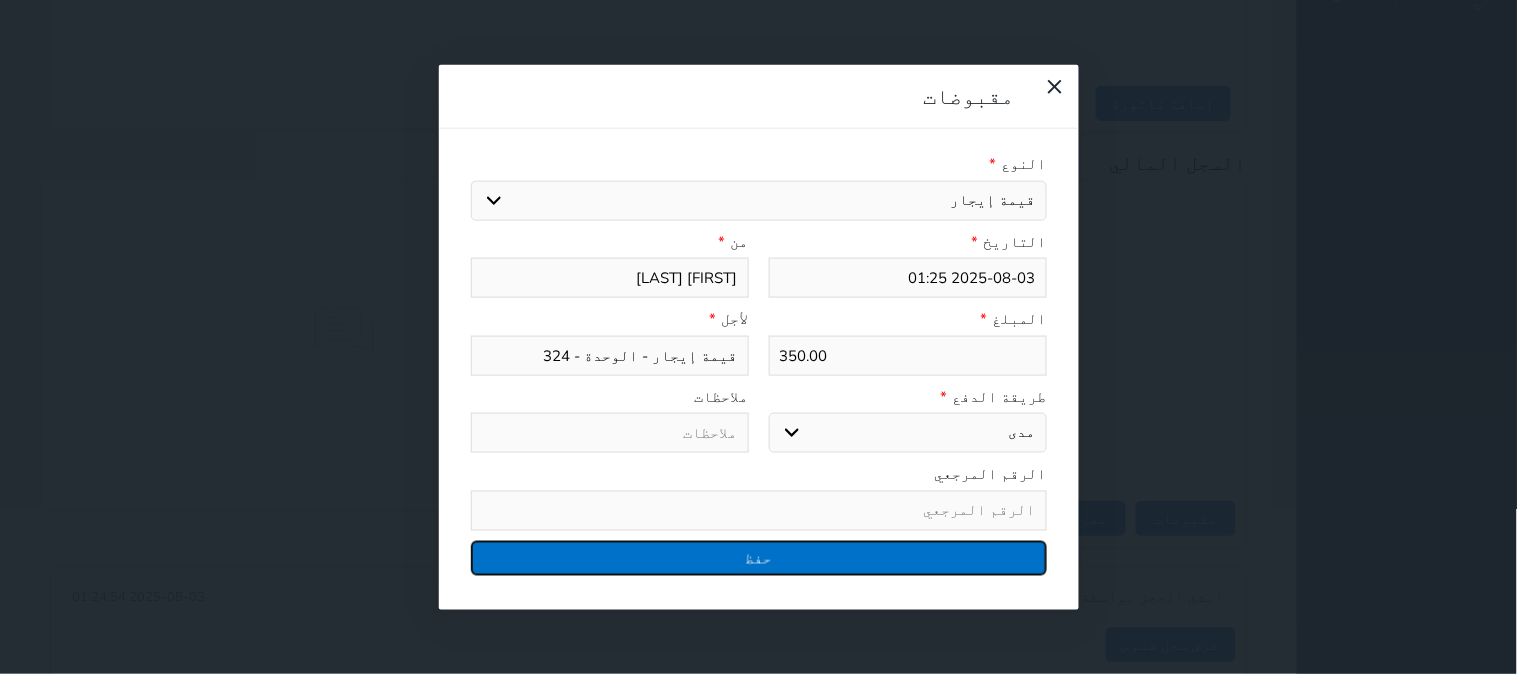 click on "حفظ" at bounding box center [759, 557] 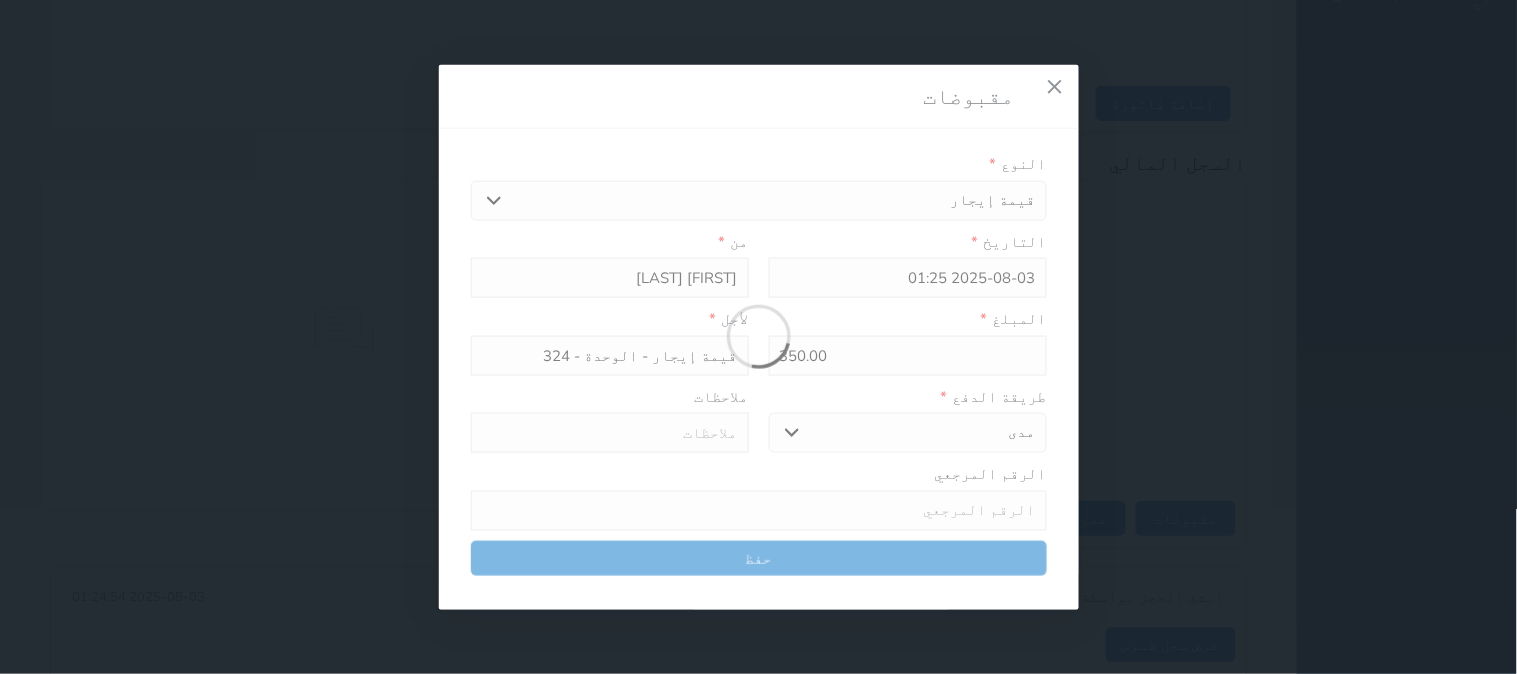 select 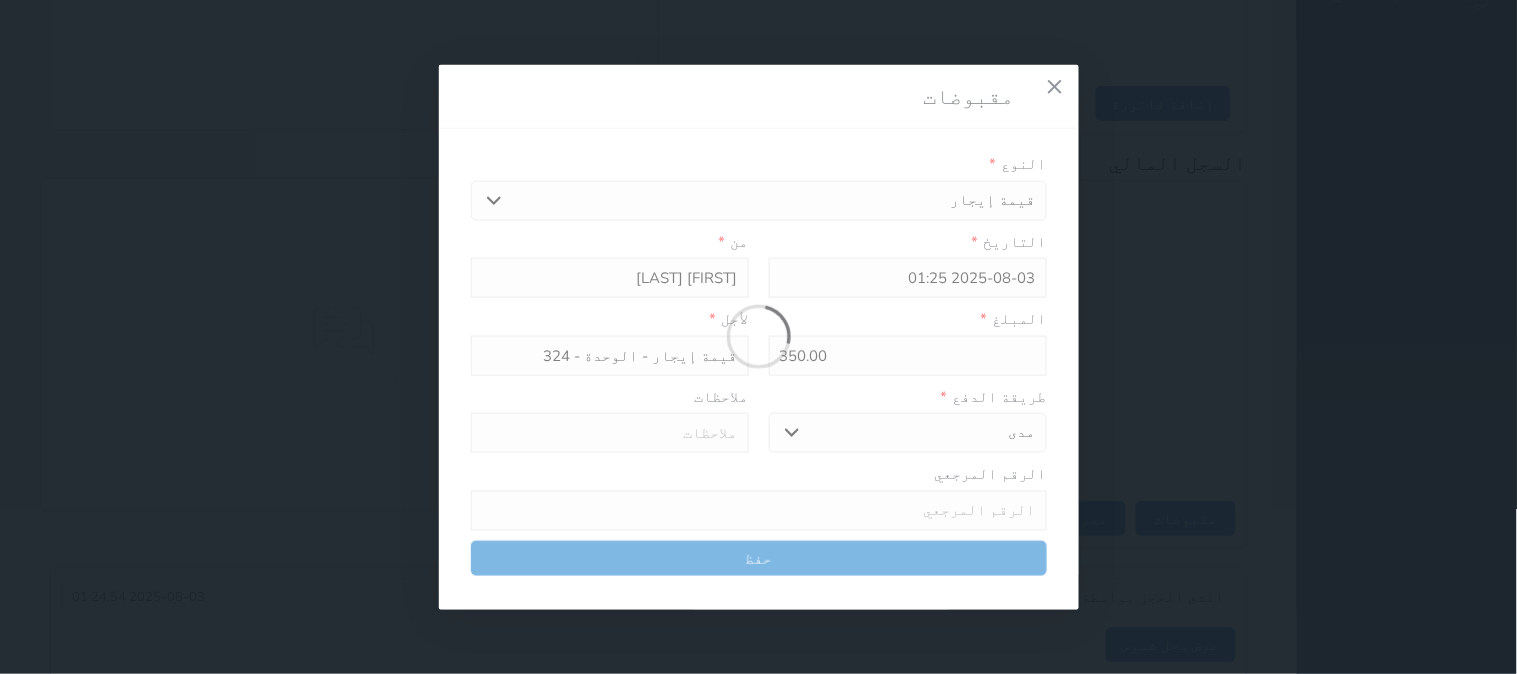 type 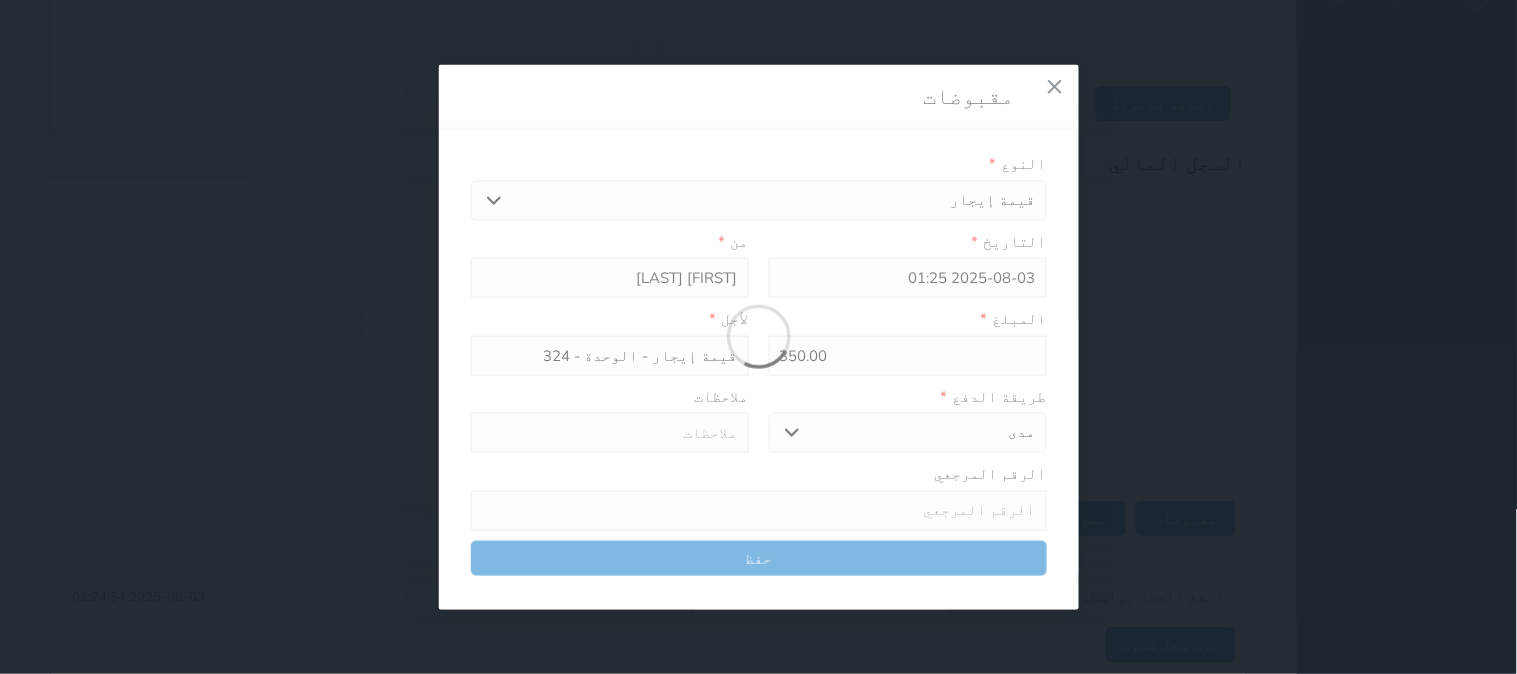 type on "0" 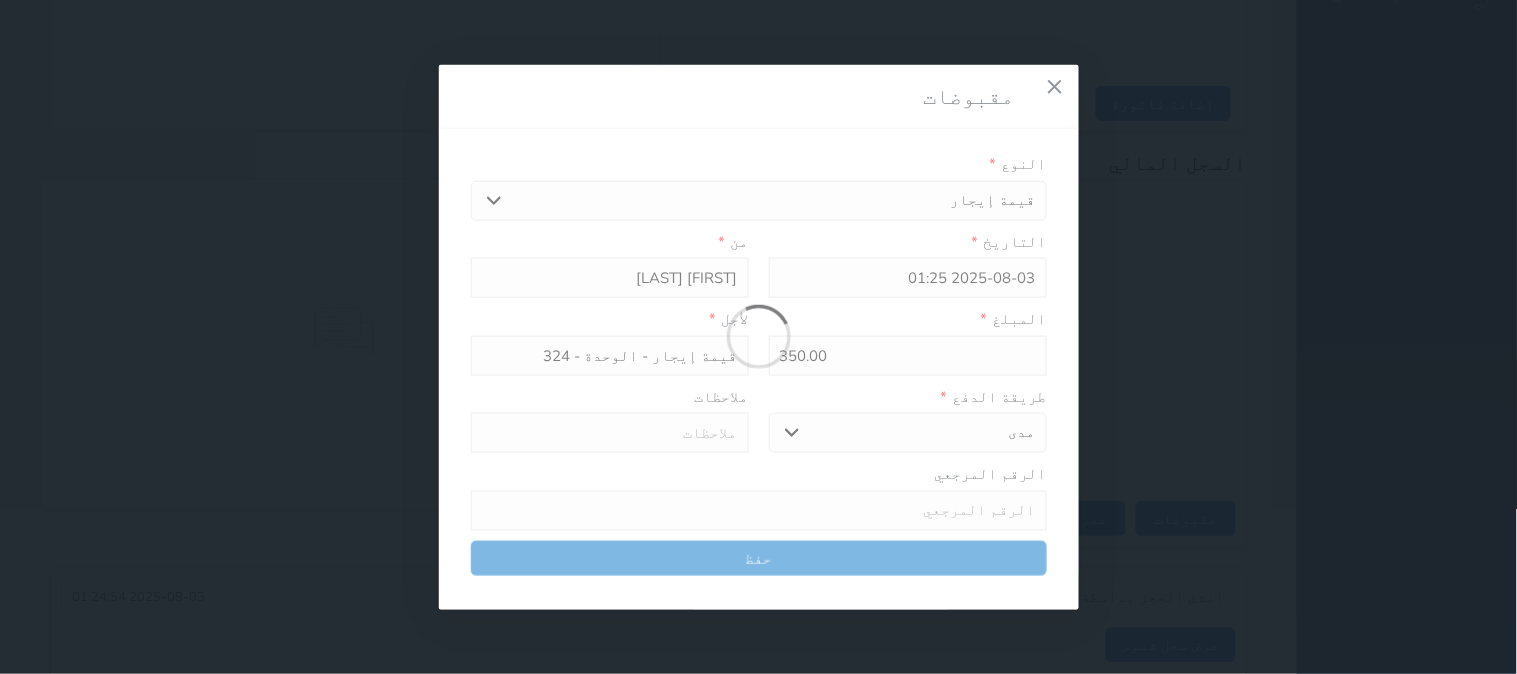 select 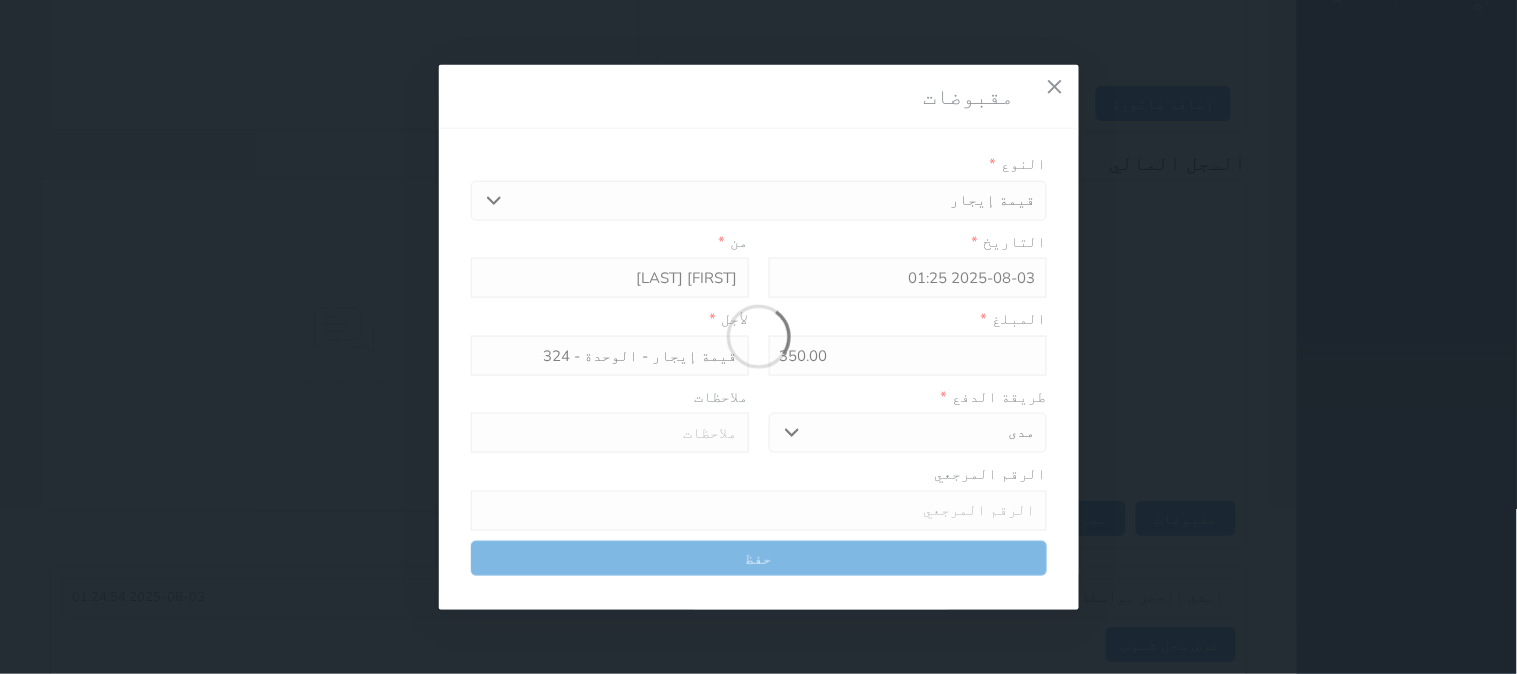type on "0" 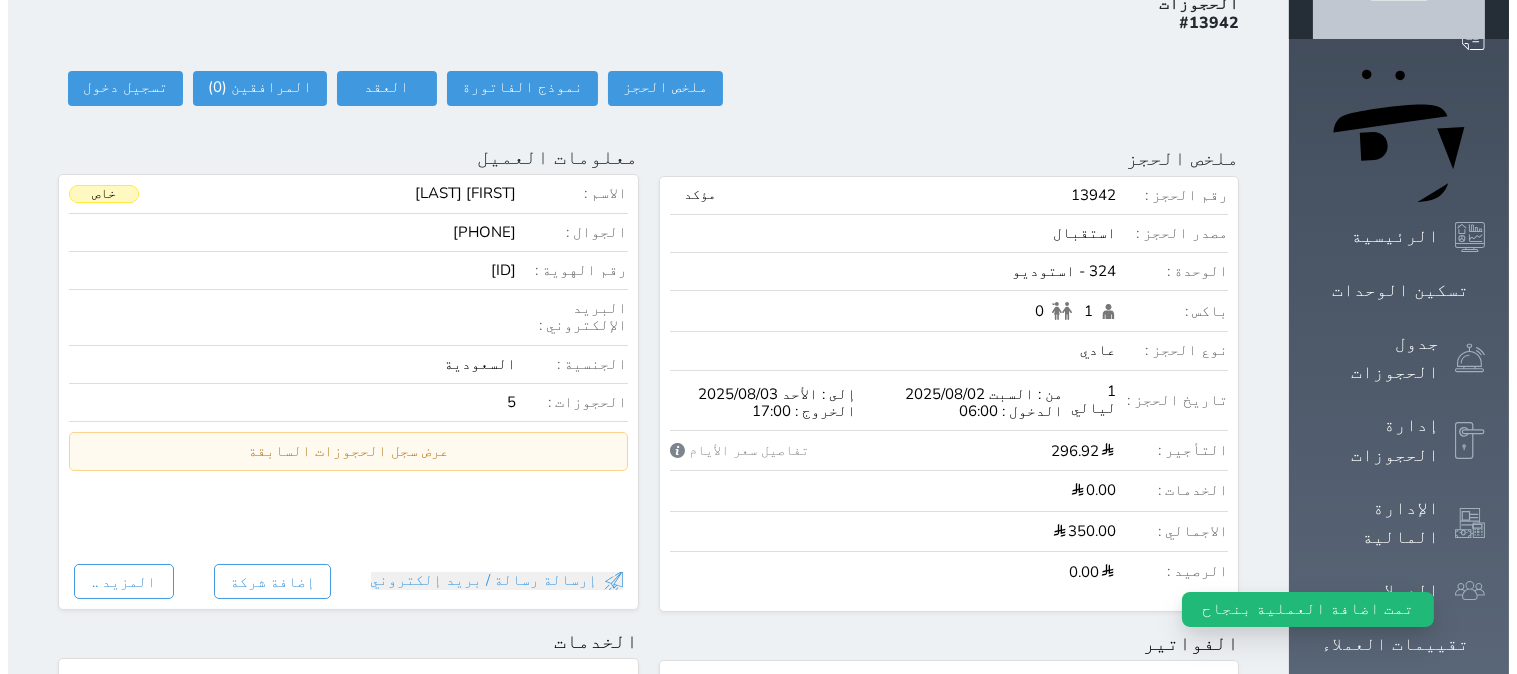 scroll, scrollTop: 0, scrollLeft: 0, axis: both 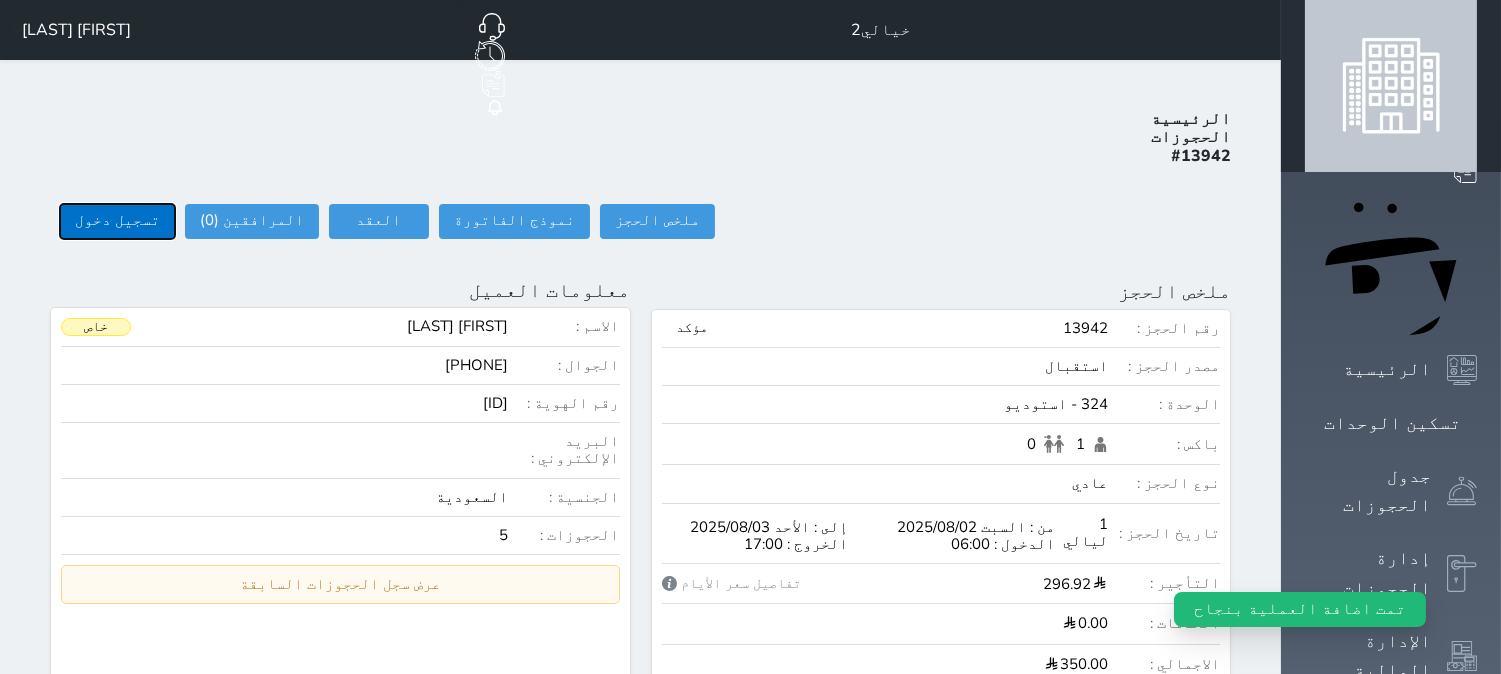 click on "تسجيل دخول" at bounding box center (117, 221) 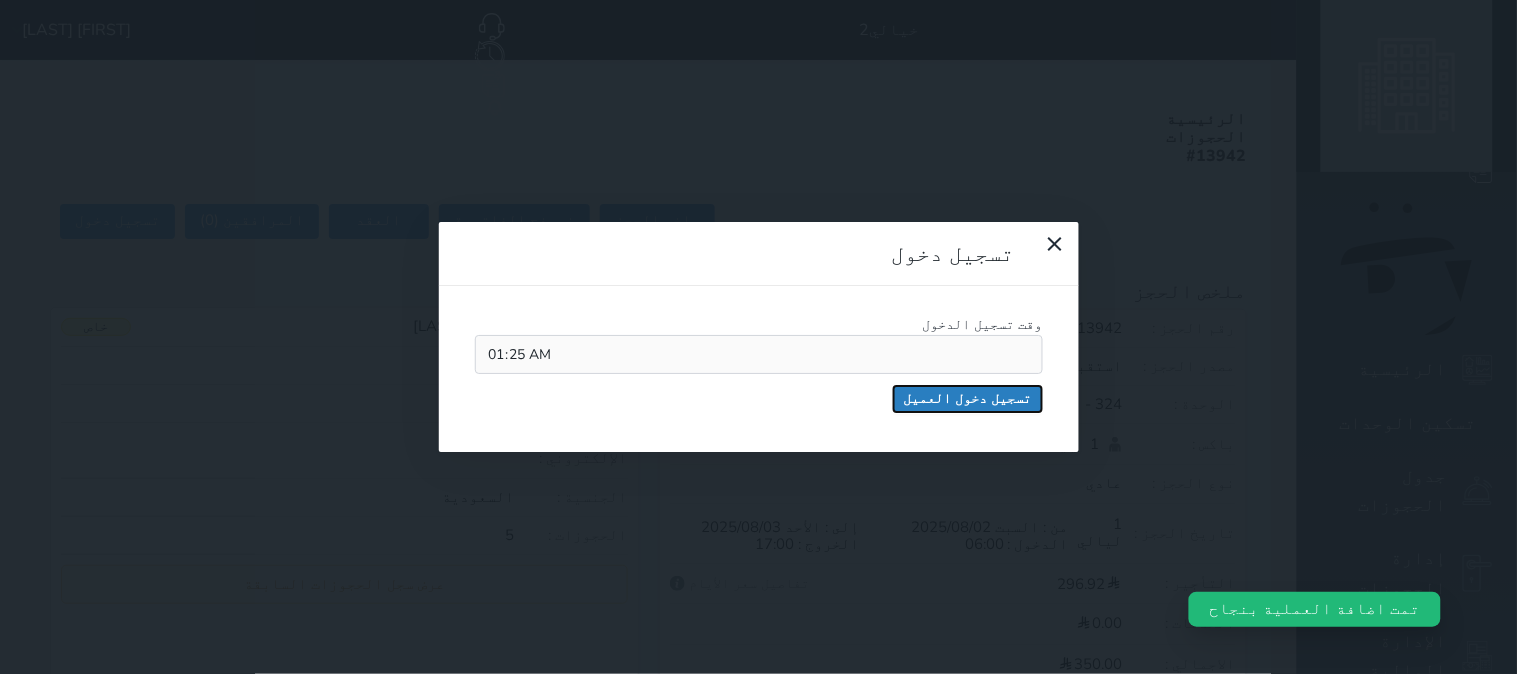 click on "تسجيل دخول العميل" at bounding box center (968, 399) 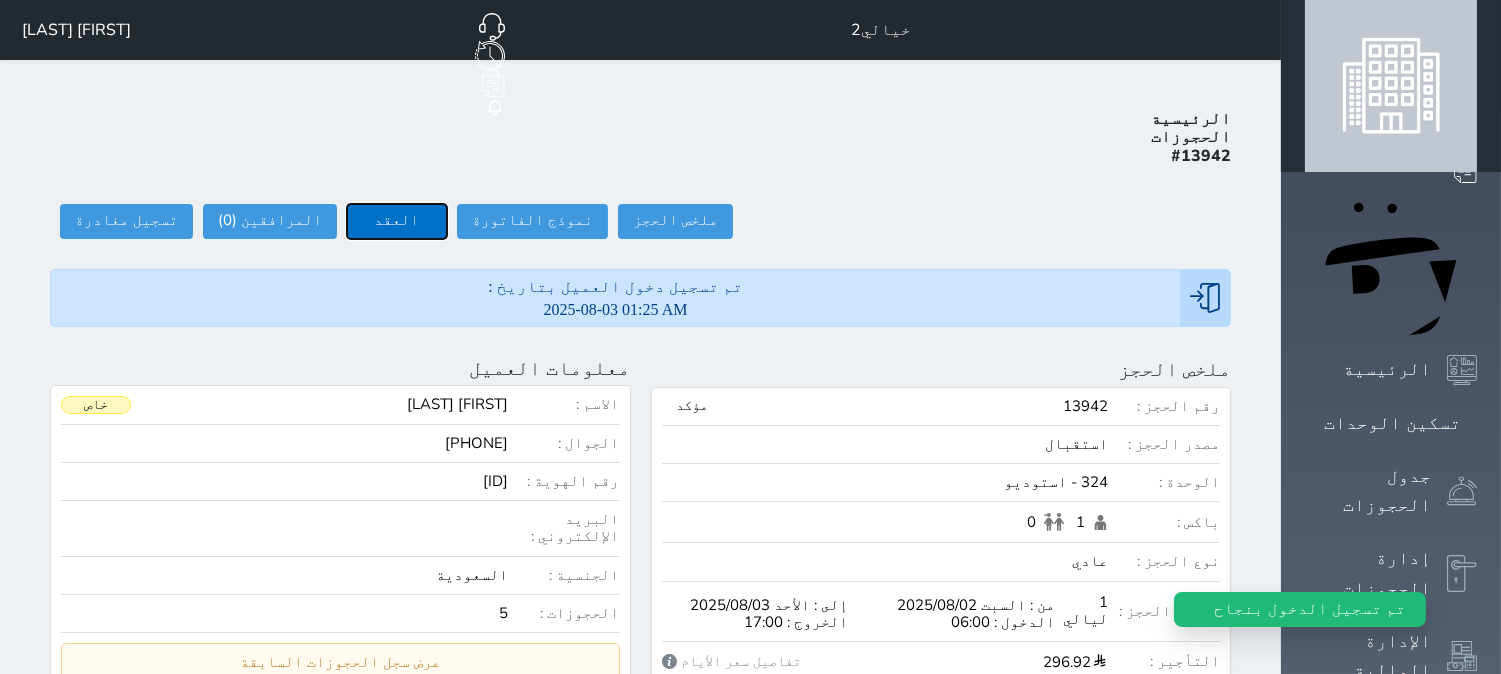 click on "العقد" at bounding box center [397, 221] 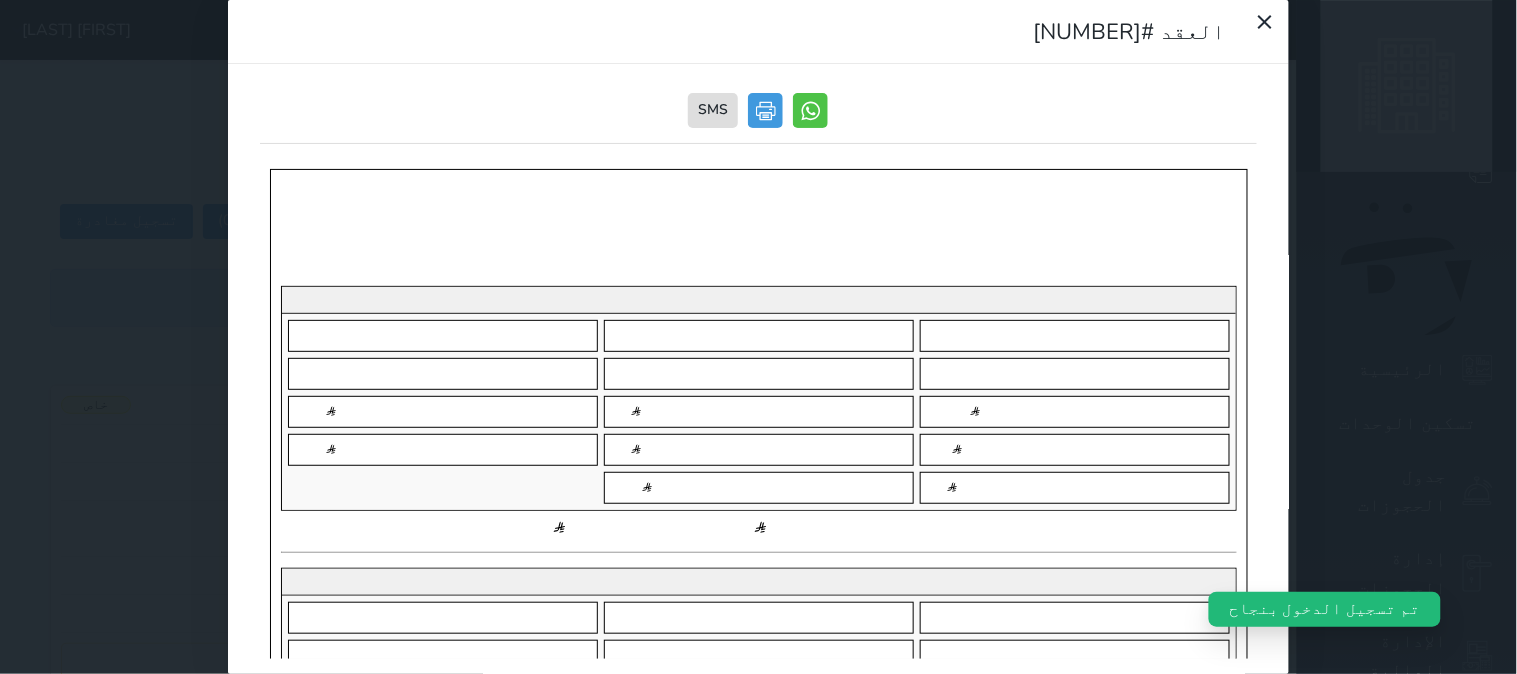 scroll, scrollTop: 0, scrollLeft: 0, axis: both 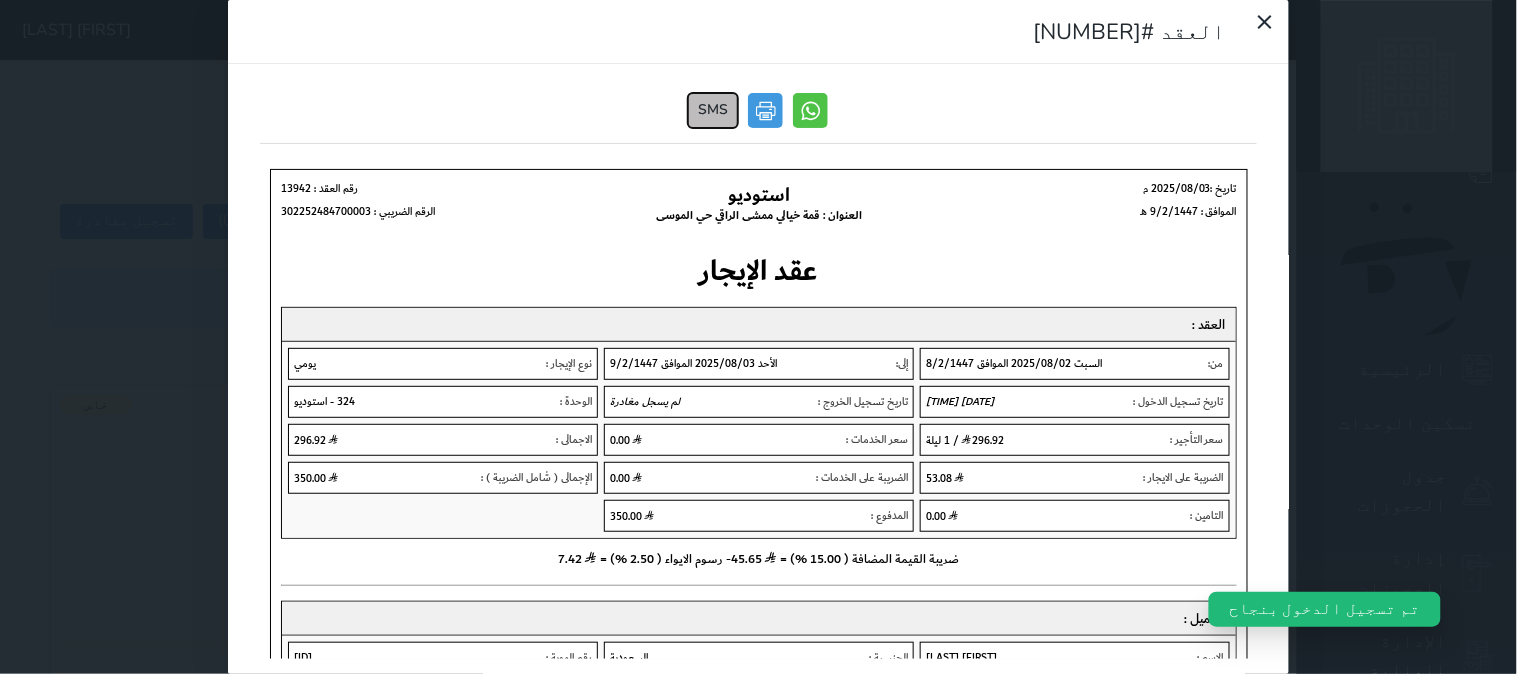 click on "SMS" at bounding box center [714, 110] 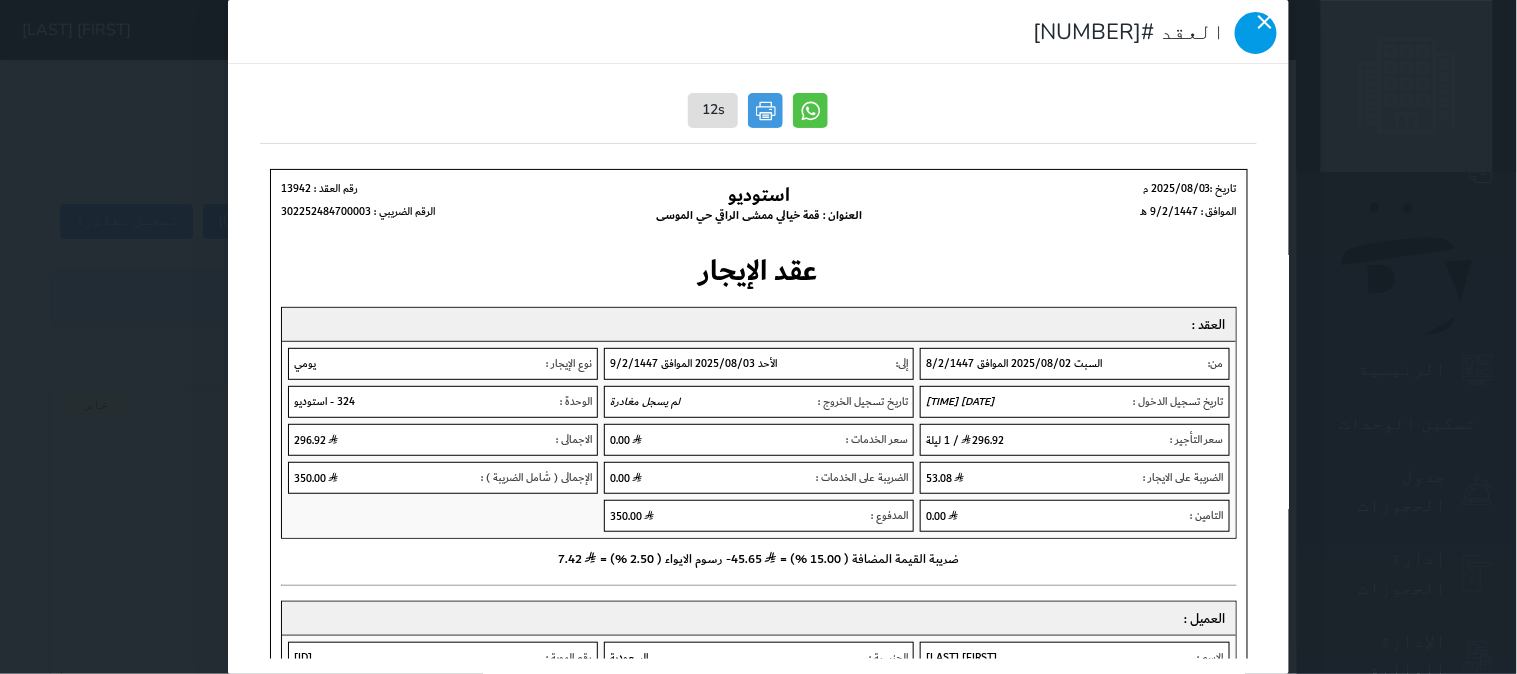 click 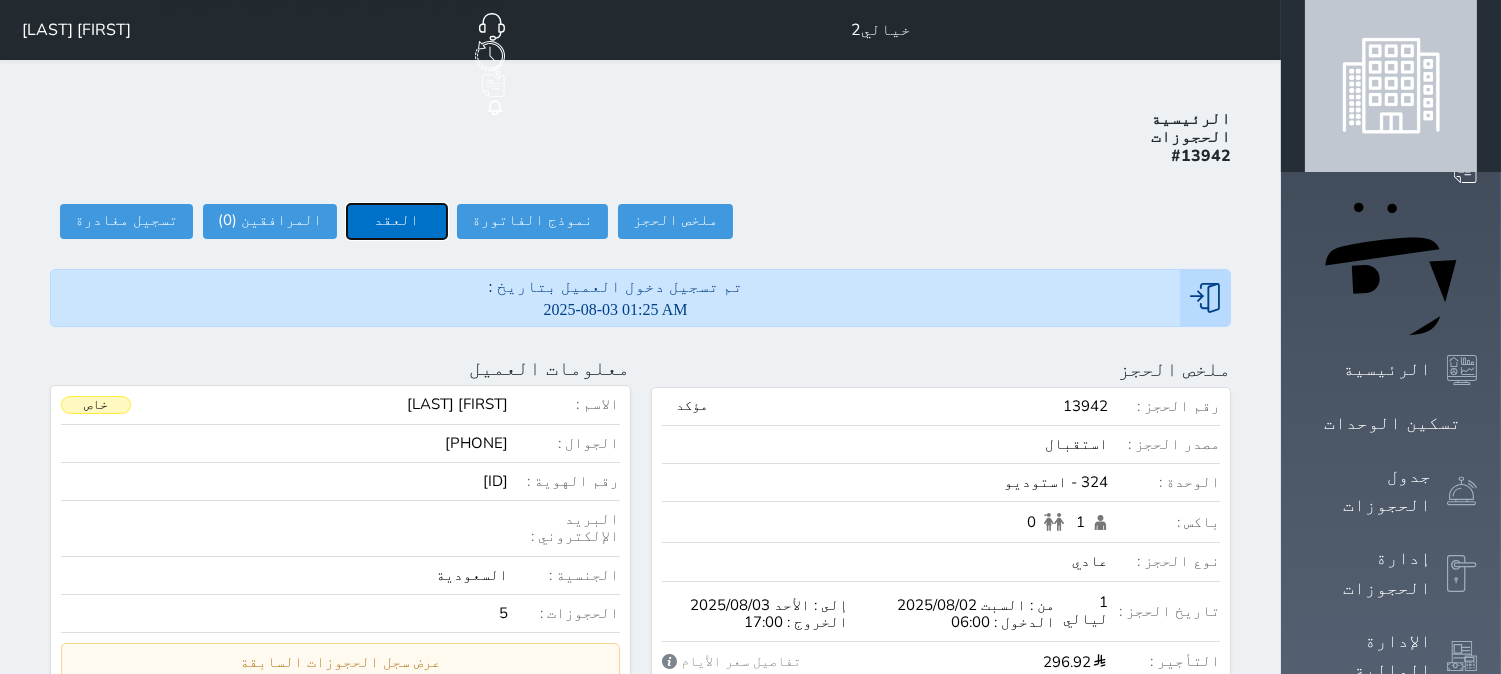 click on "العقد" at bounding box center (397, 221) 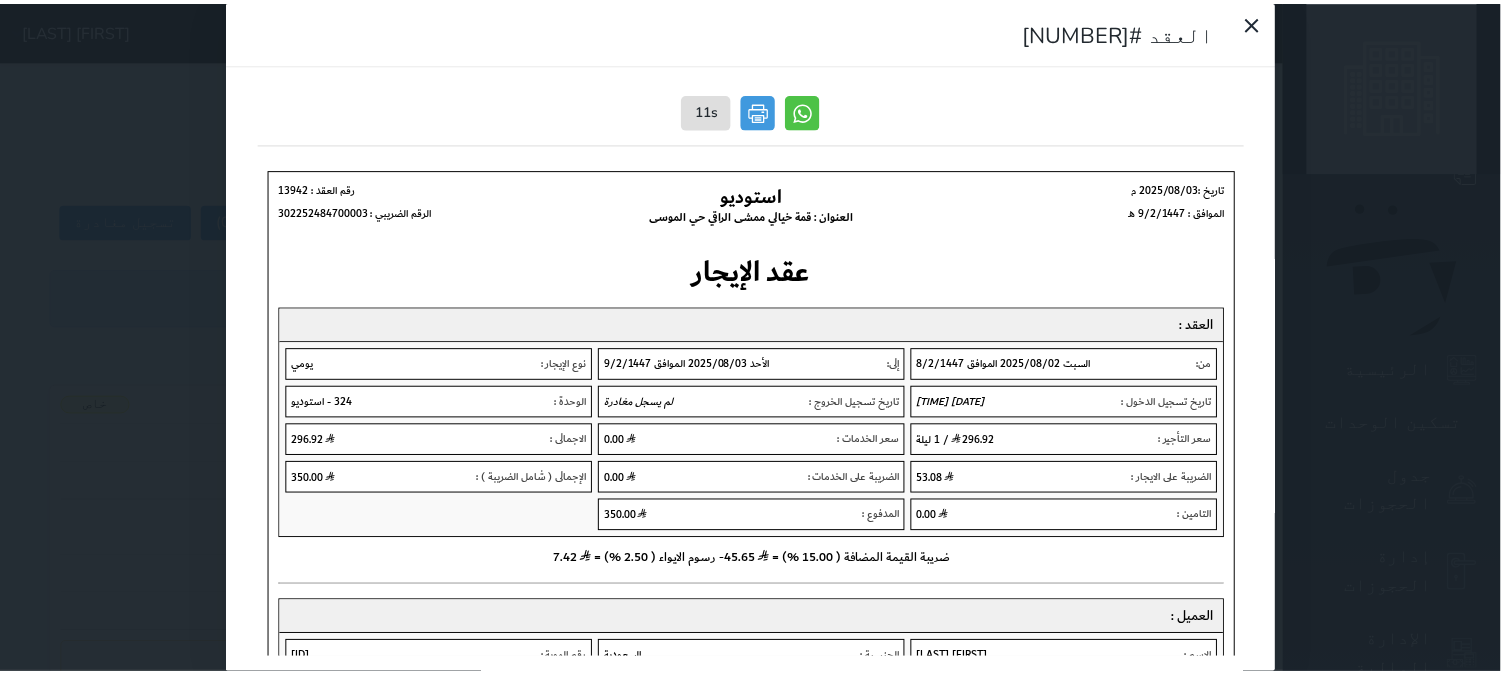 scroll, scrollTop: 0, scrollLeft: 0, axis: both 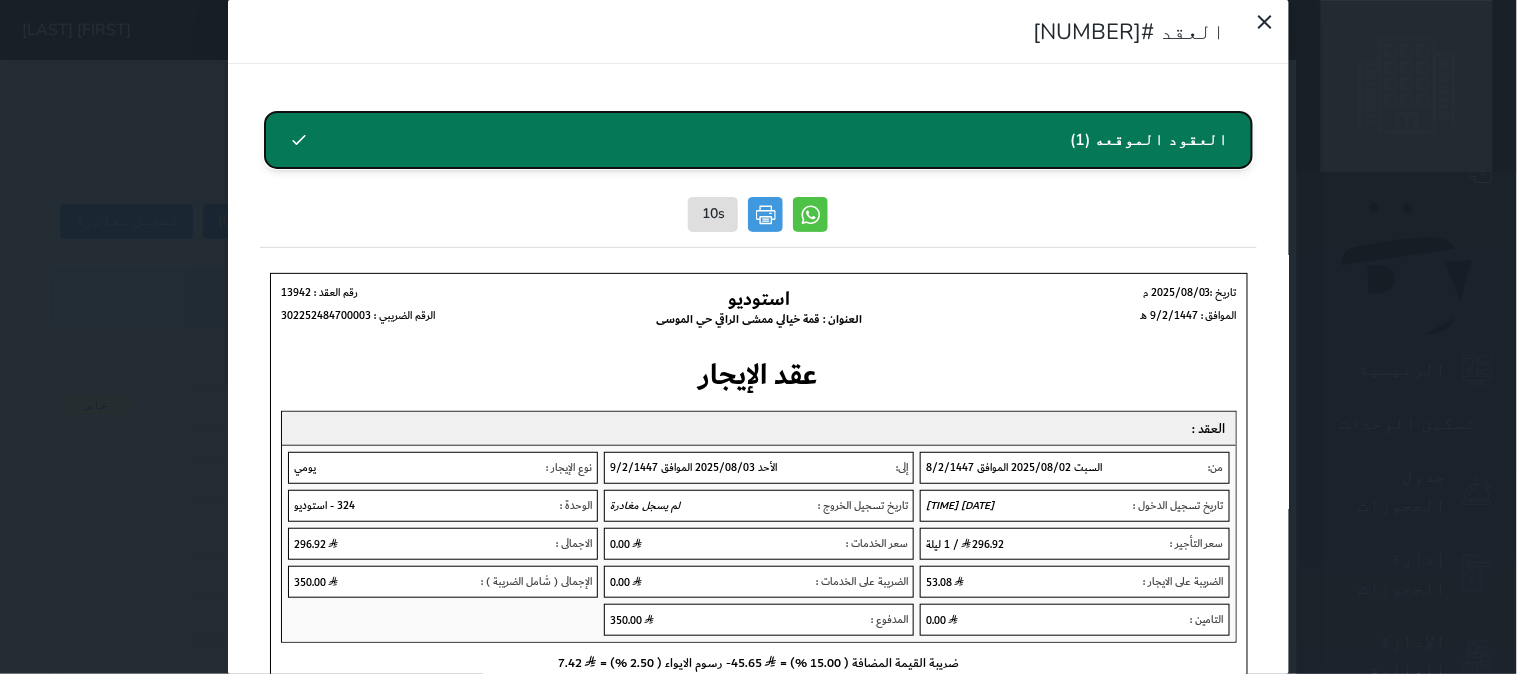 click on "العقود الموقعه (1)" at bounding box center [759, 140] 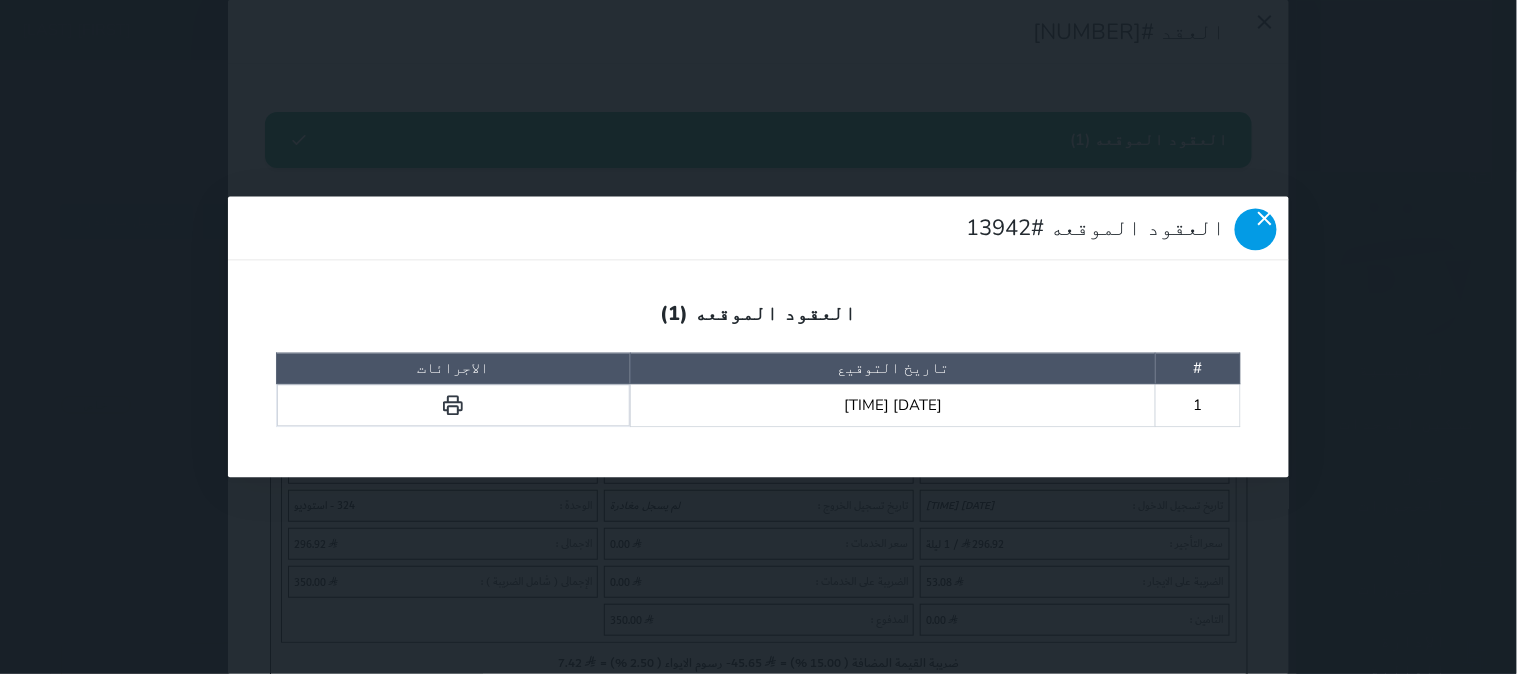 click 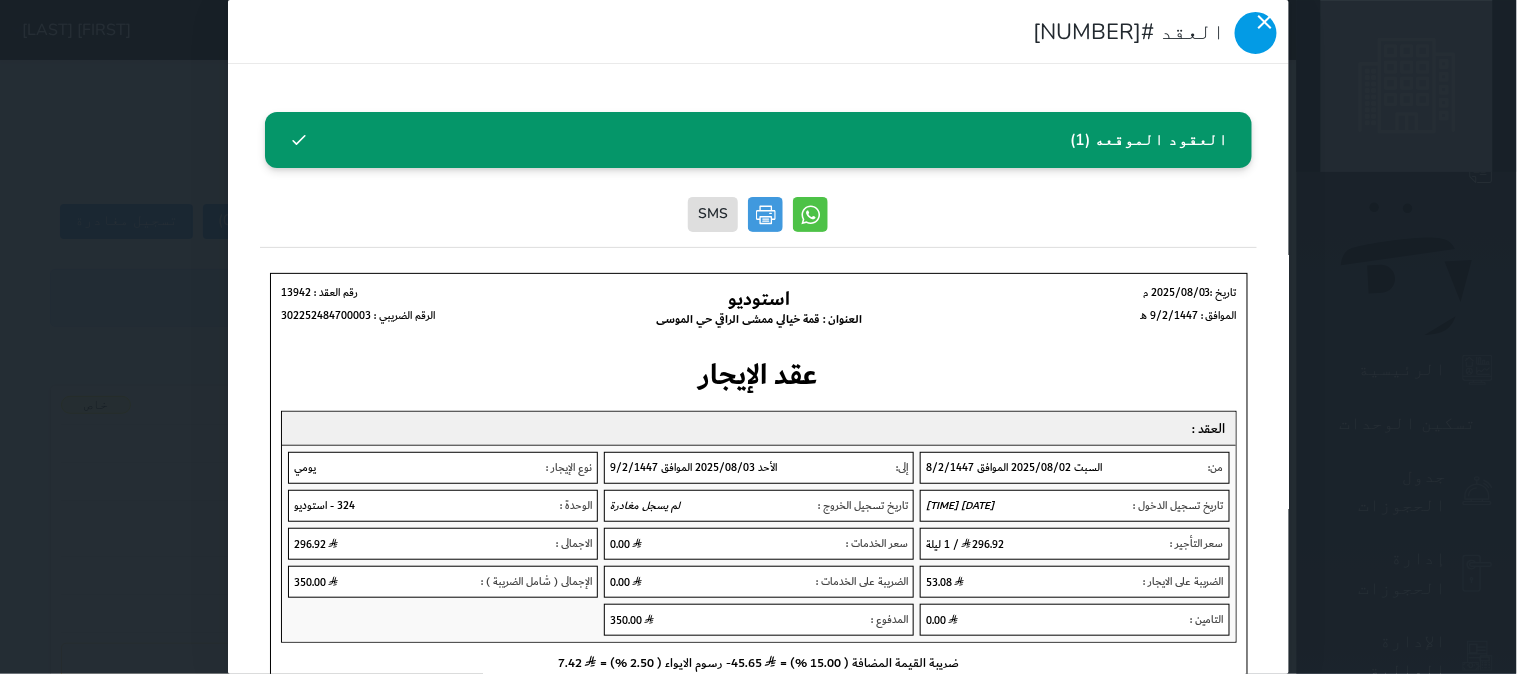click 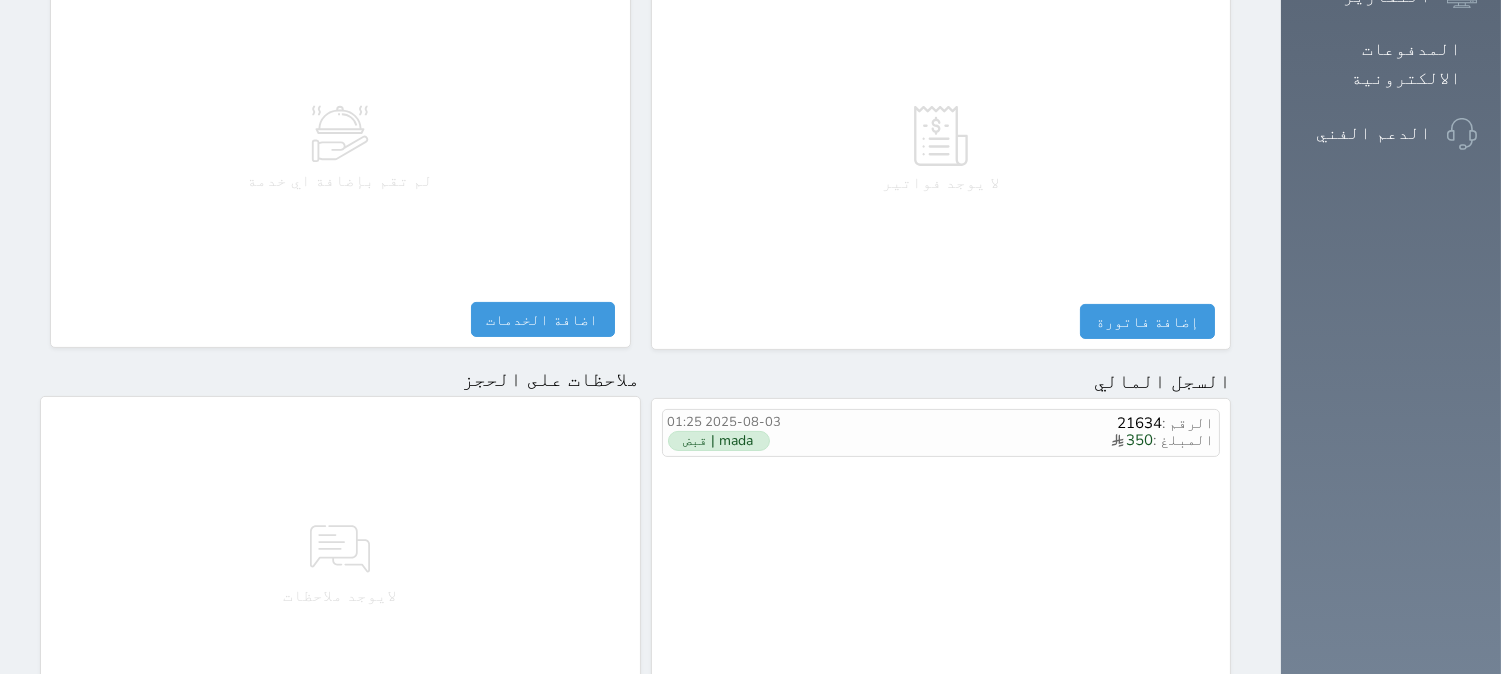 scroll, scrollTop: 1106, scrollLeft: 0, axis: vertical 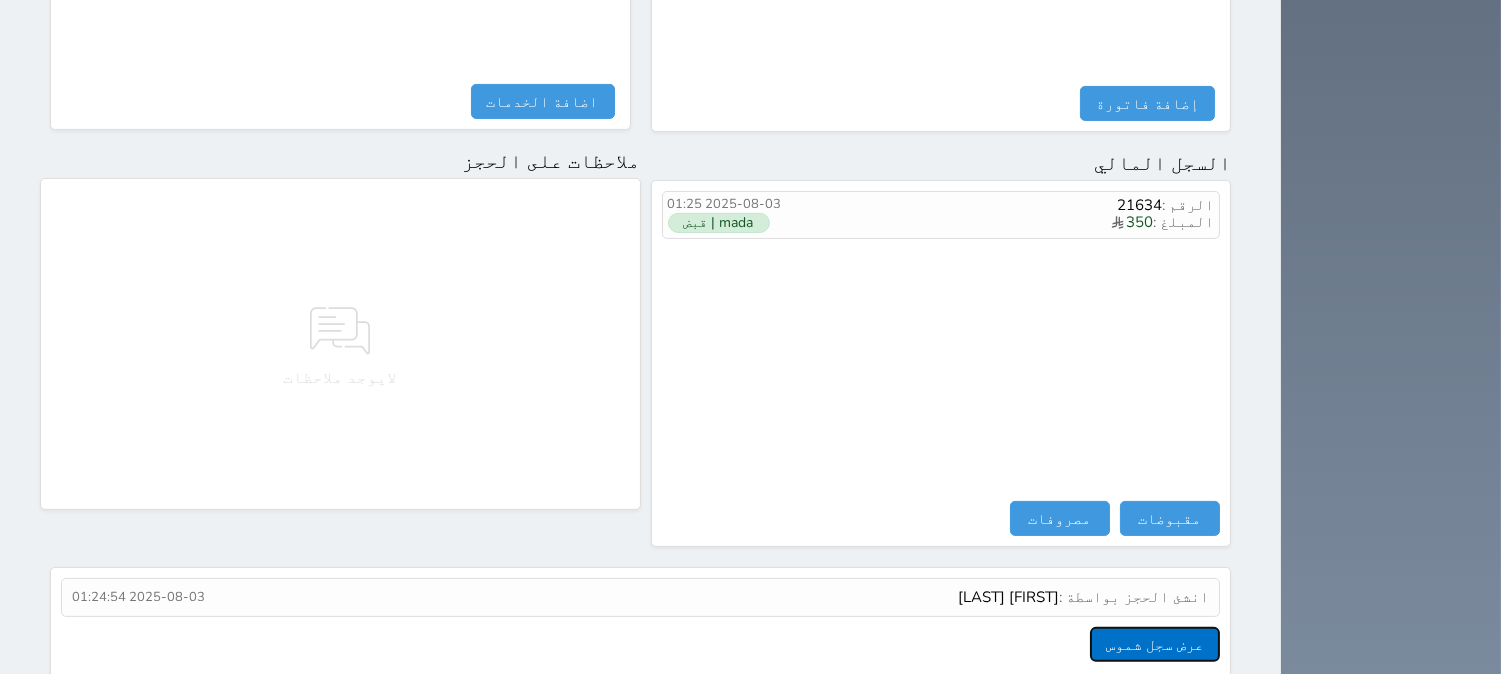 click on "عرض سجل شموس" at bounding box center [1155, 644] 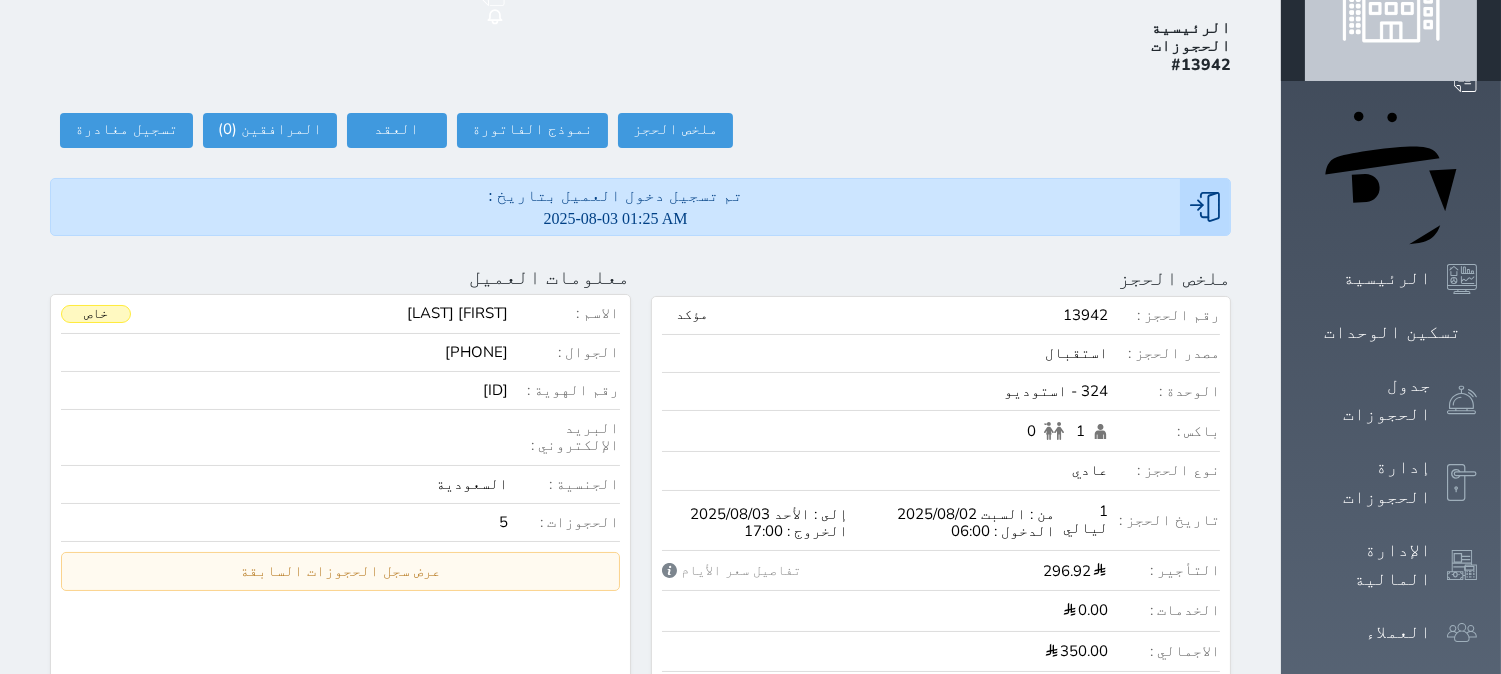 scroll, scrollTop: 0, scrollLeft: 0, axis: both 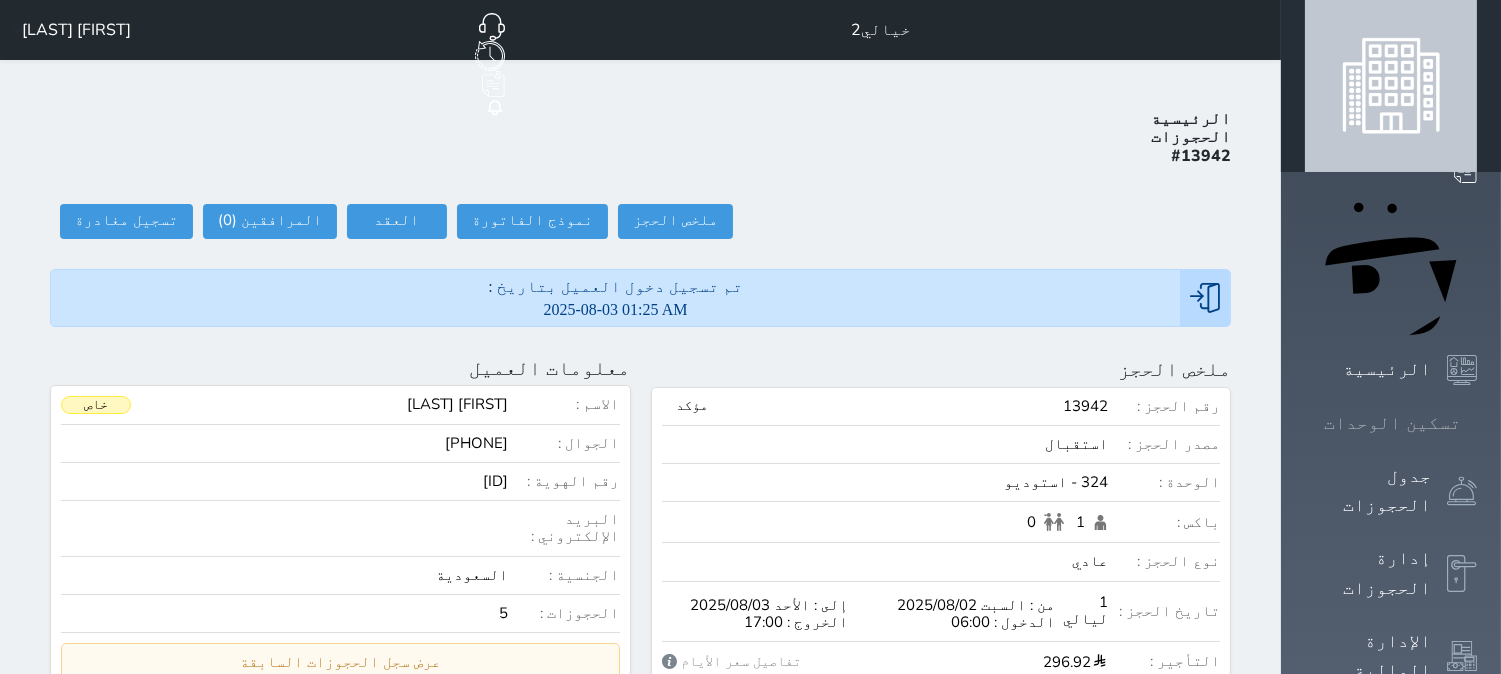 click 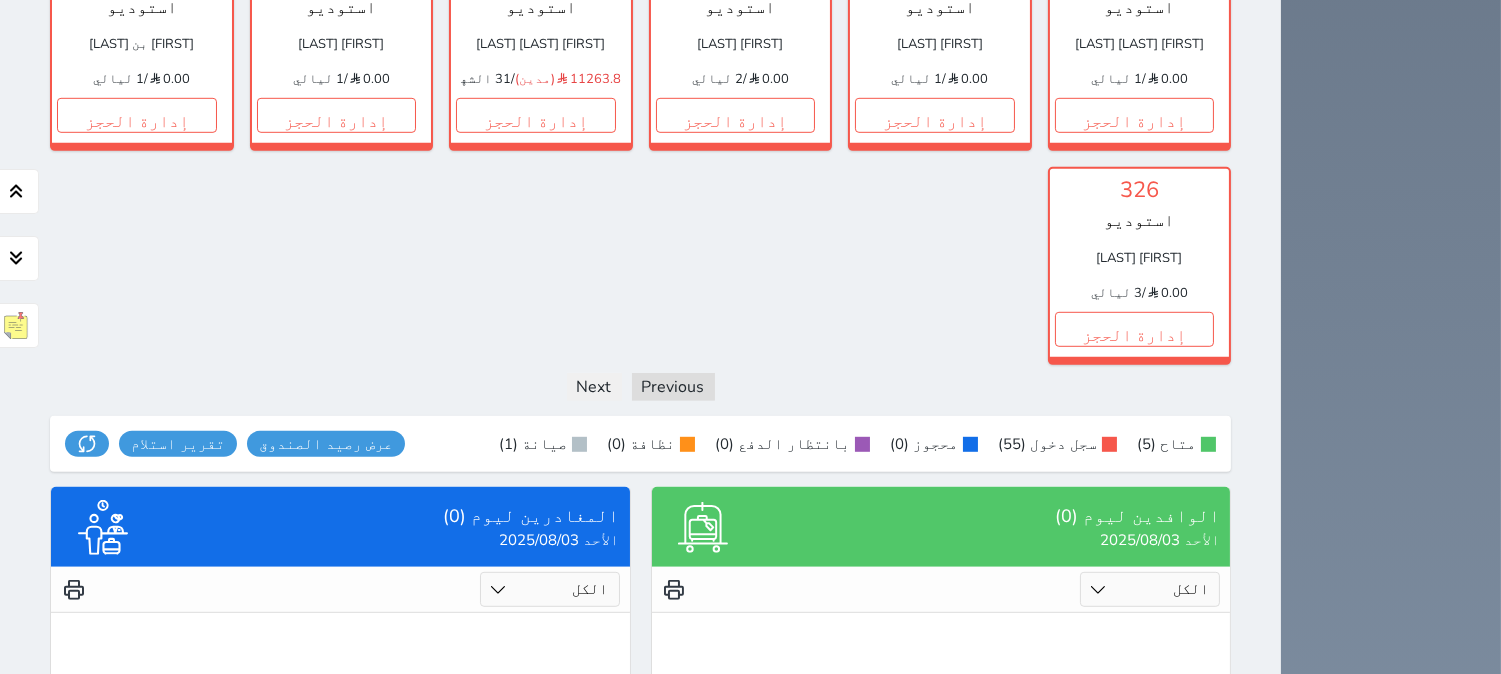 scroll, scrollTop: 2300, scrollLeft: 0, axis: vertical 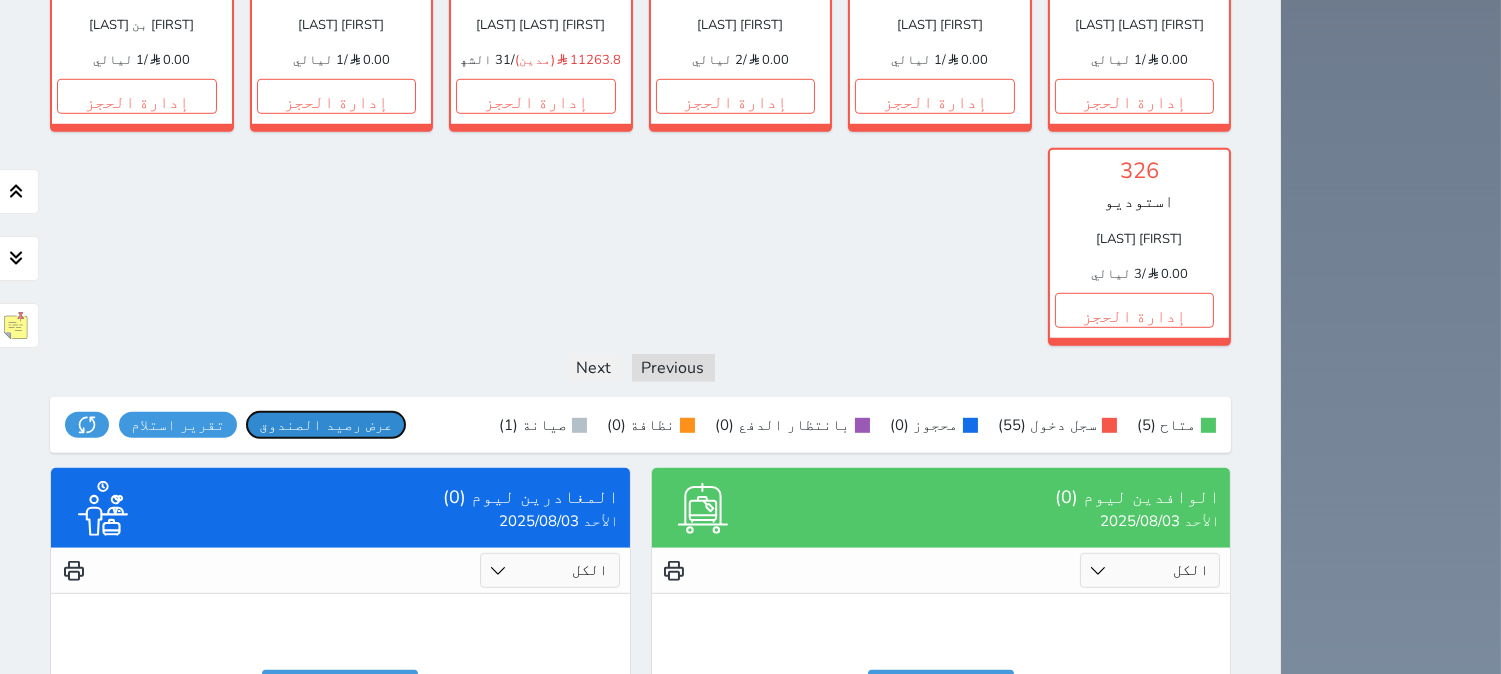 click on "عرض رصيد الصندوق" at bounding box center [326, 425] 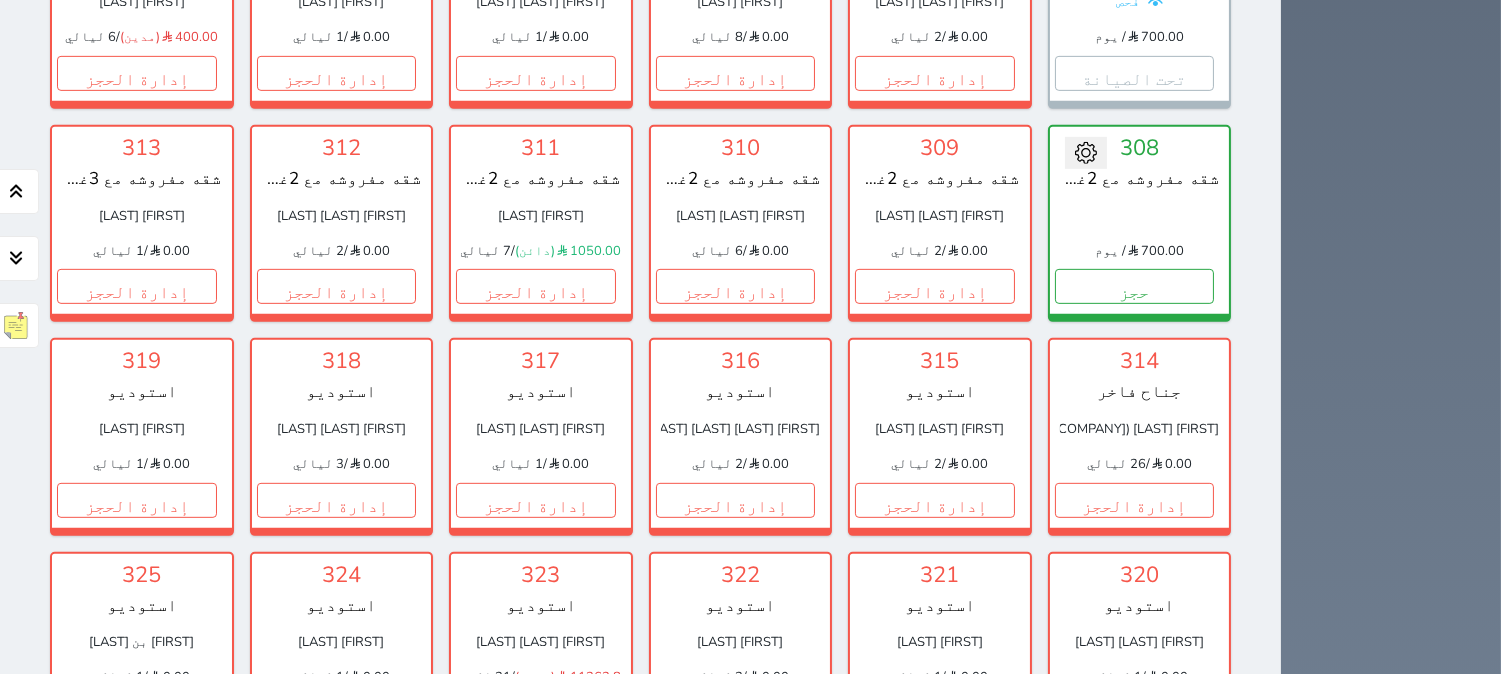 scroll, scrollTop: 1555, scrollLeft: 0, axis: vertical 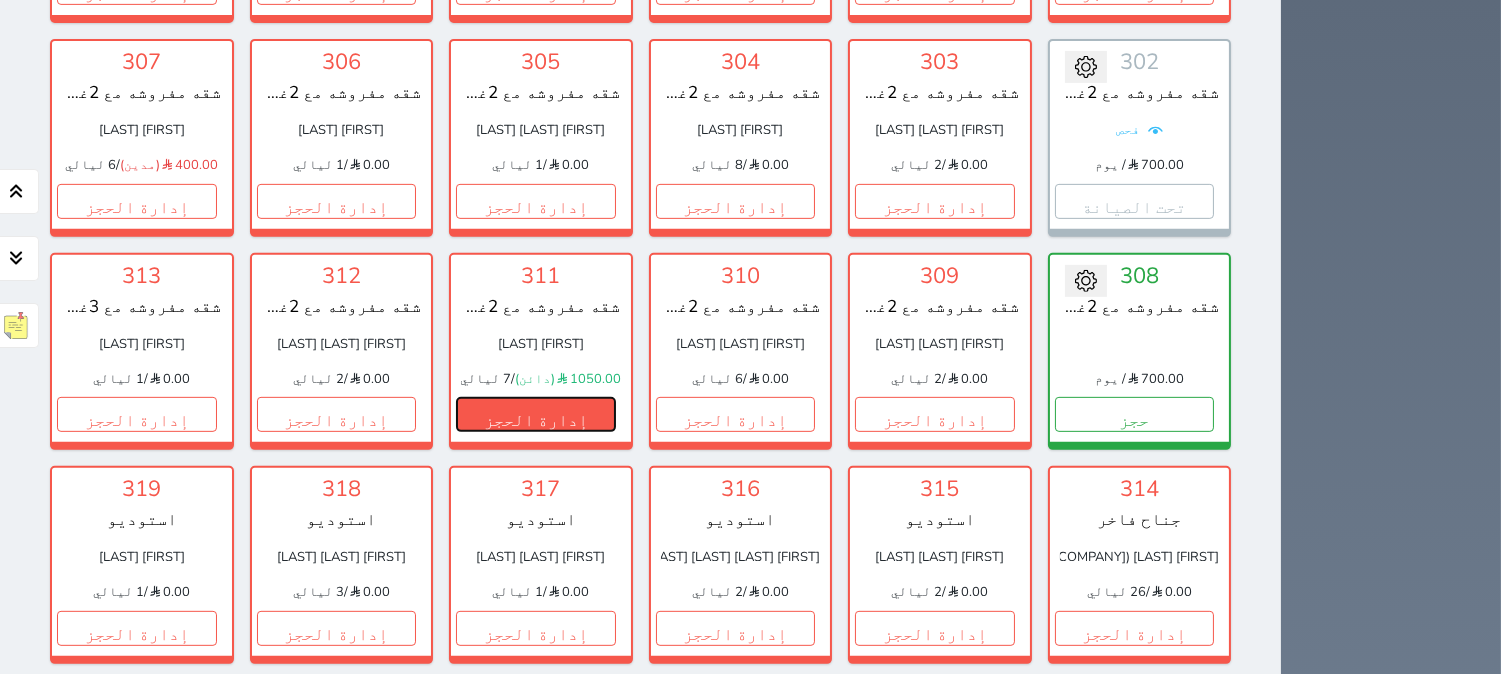 click on "إدارة الحجز" at bounding box center [536, 414] 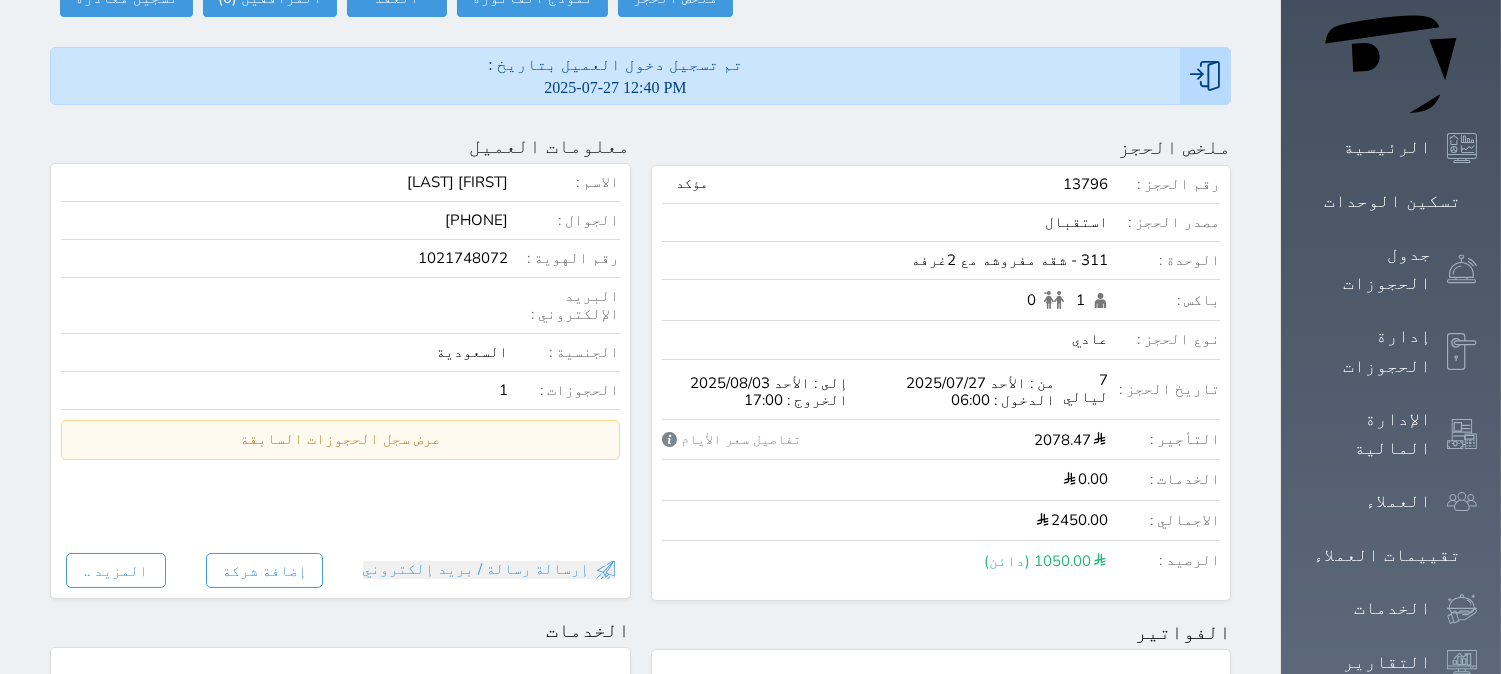 scroll, scrollTop: 0, scrollLeft: 0, axis: both 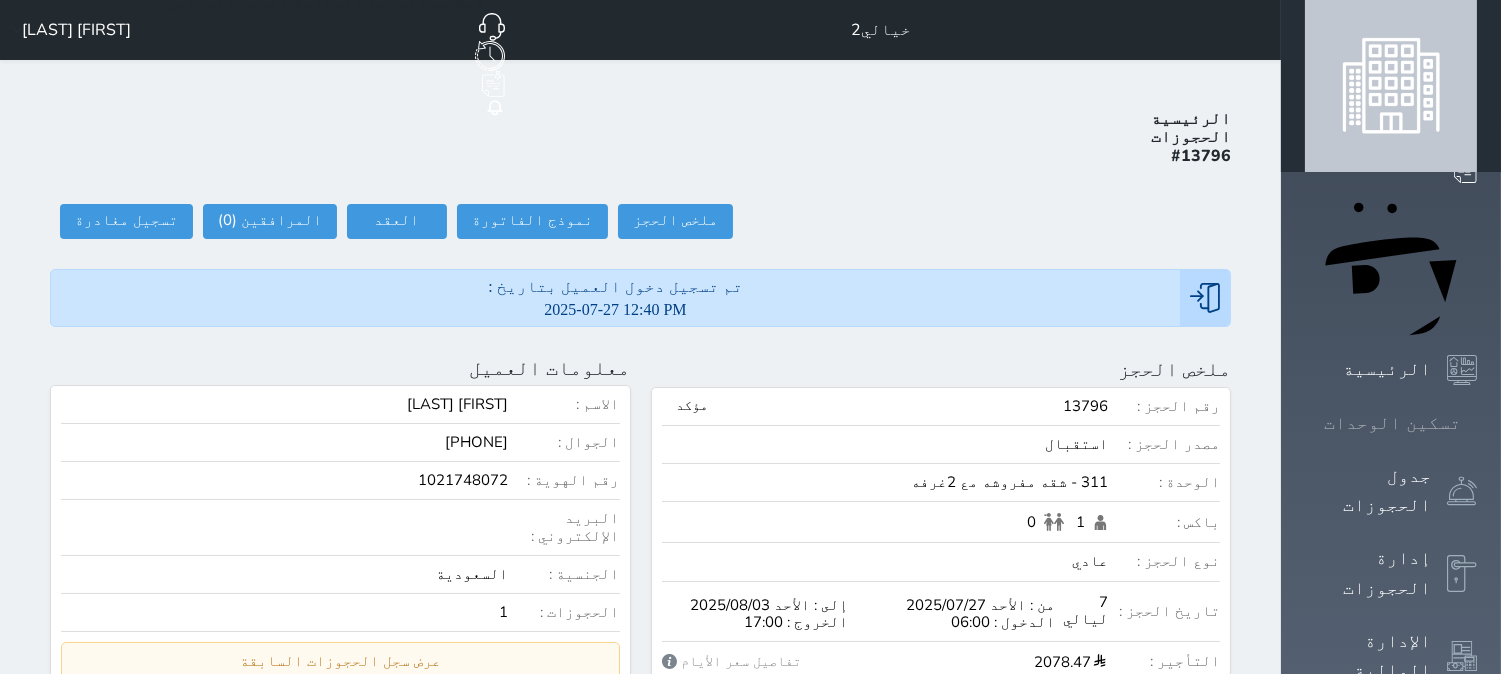 click 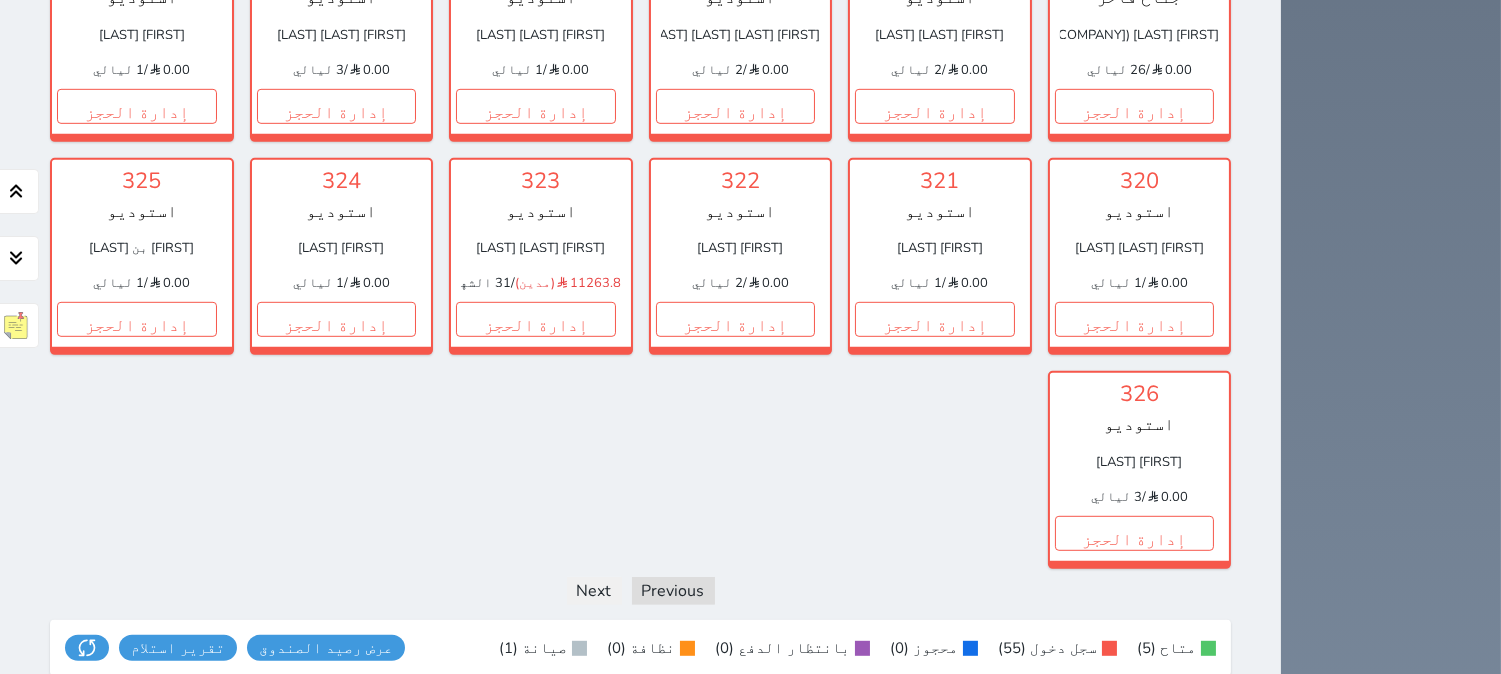 scroll, scrollTop: 2188, scrollLeft: 0, axis: vertical 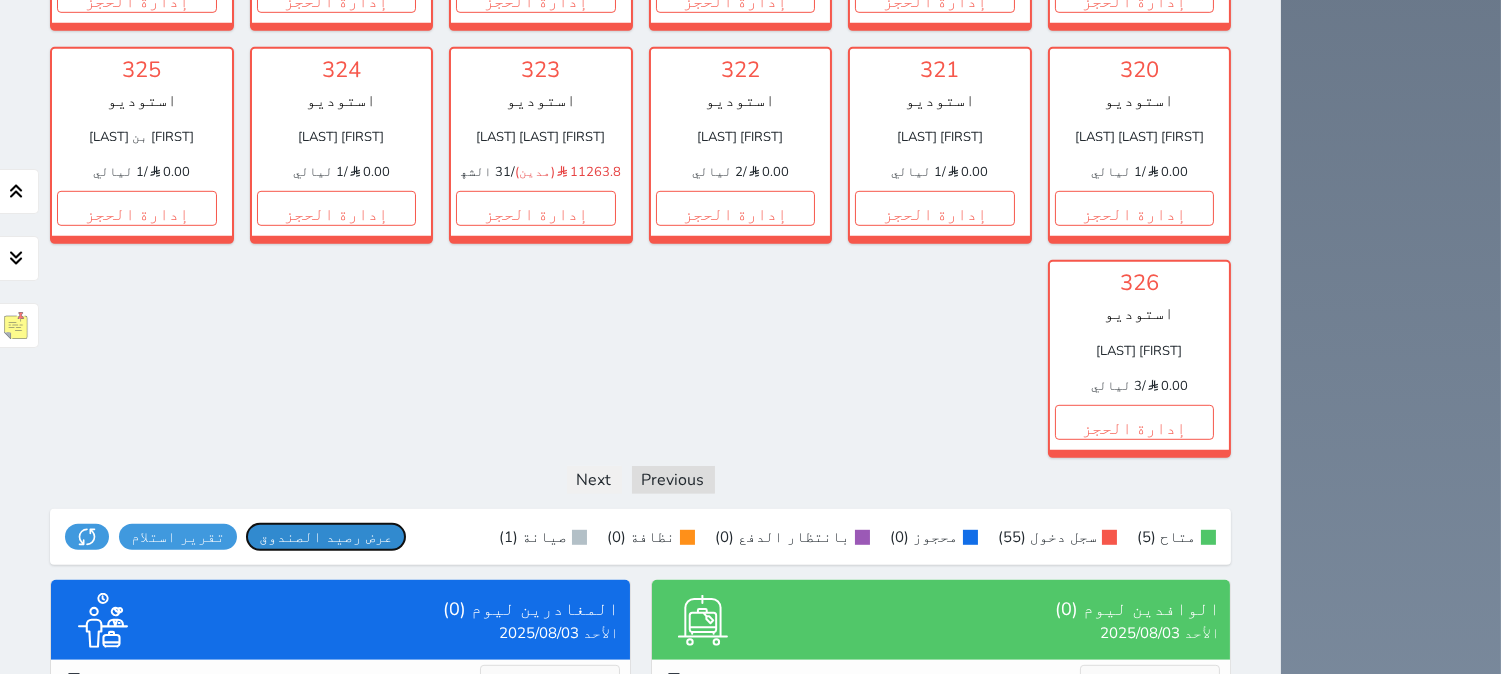 click on "عرض رصيد الصندوق" at bounding box center (326, 537) 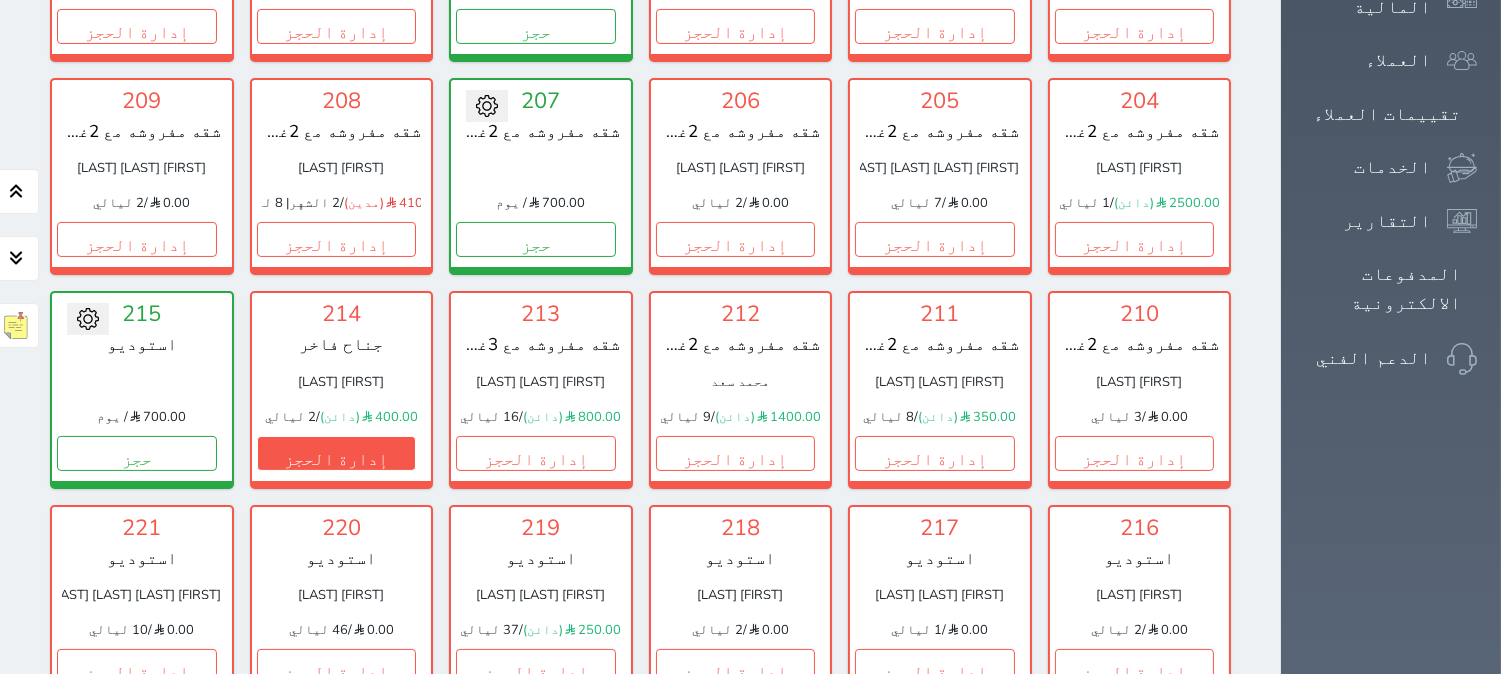 scroll, scrollTop: 702, scrollLeft: 0, axis: vertical 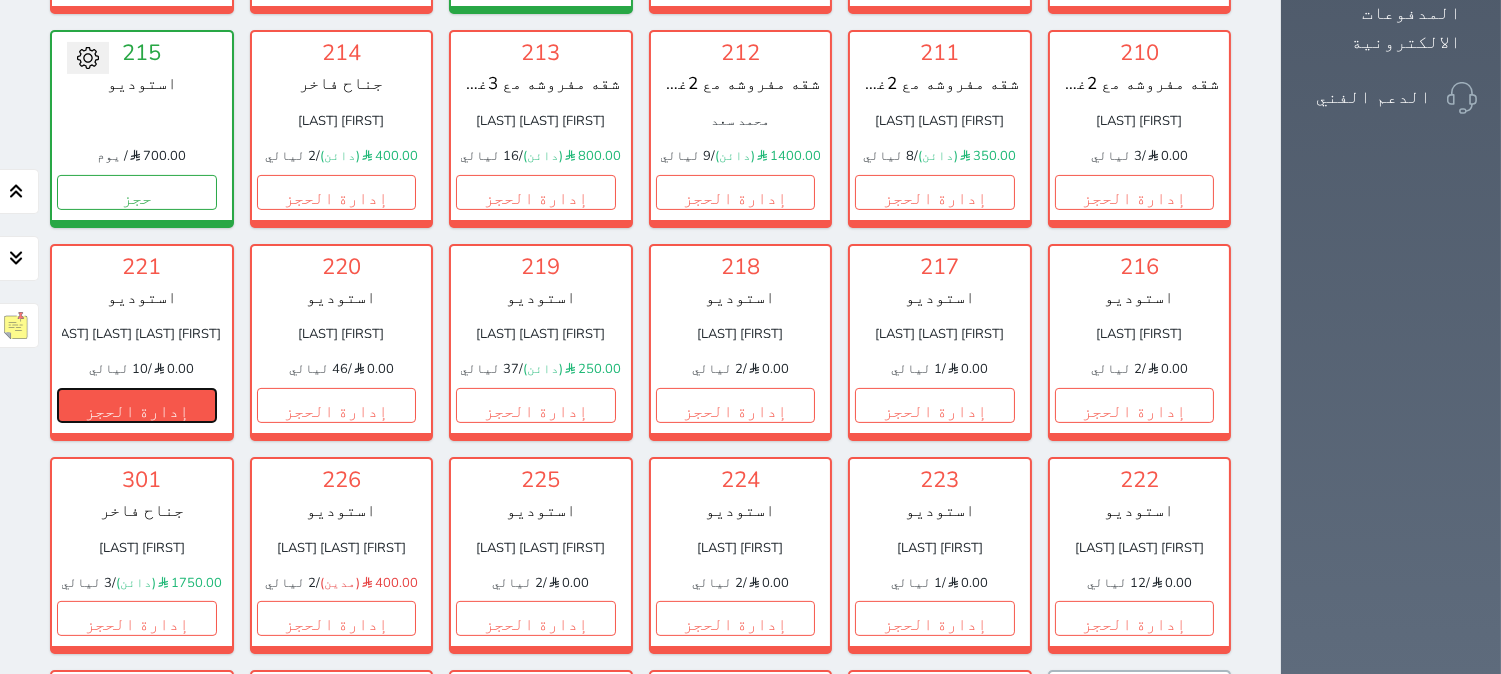 click on "إدارة الحجز" at bounding box center (137, 405) 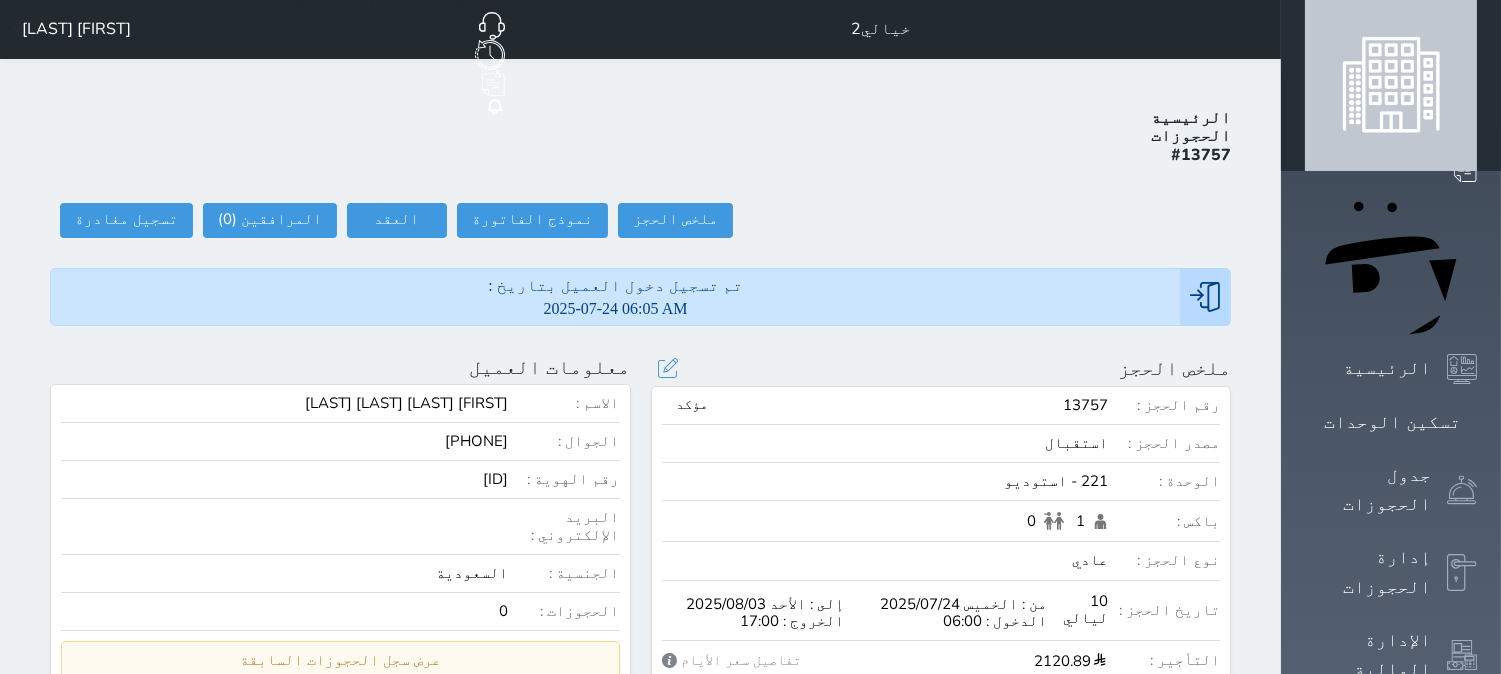 scroll, scrollTop: 0, scrollLeft: 0, axis: both 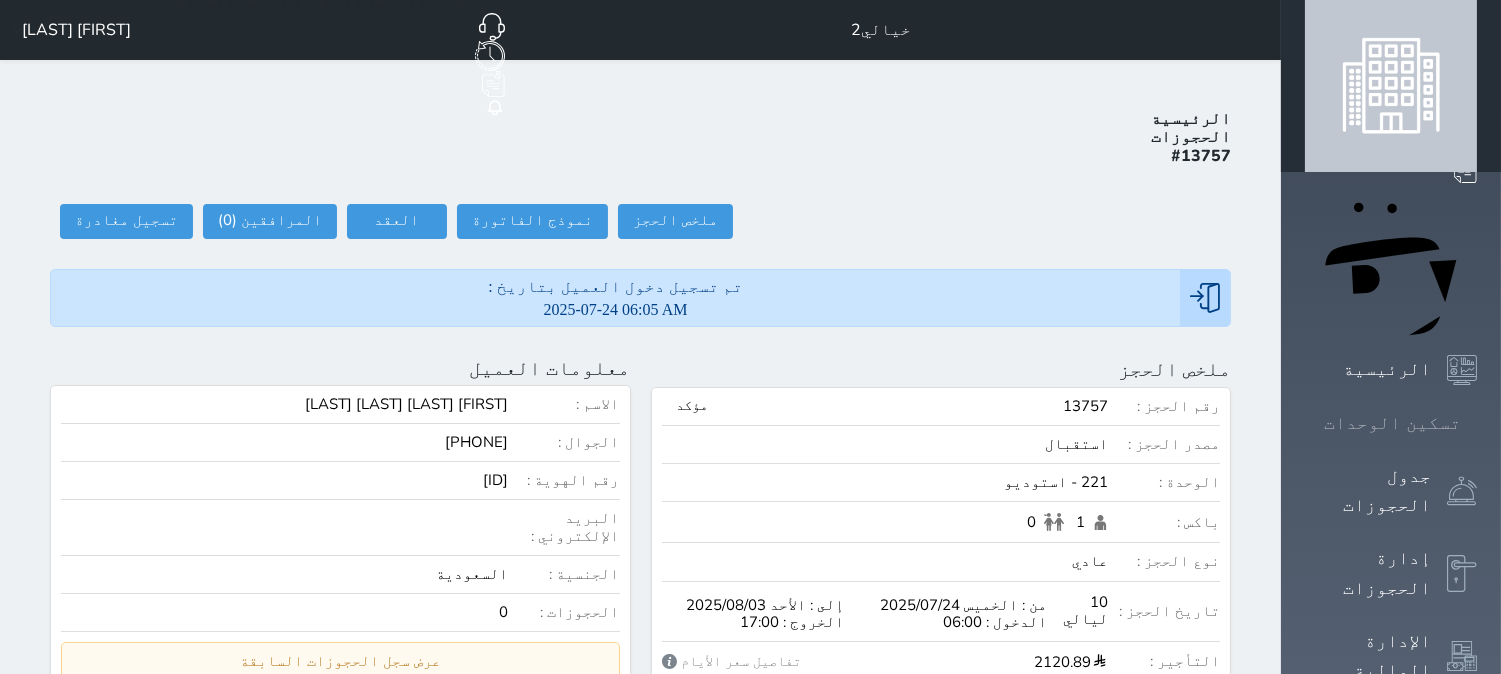 click at bounding box center (1477, 423) 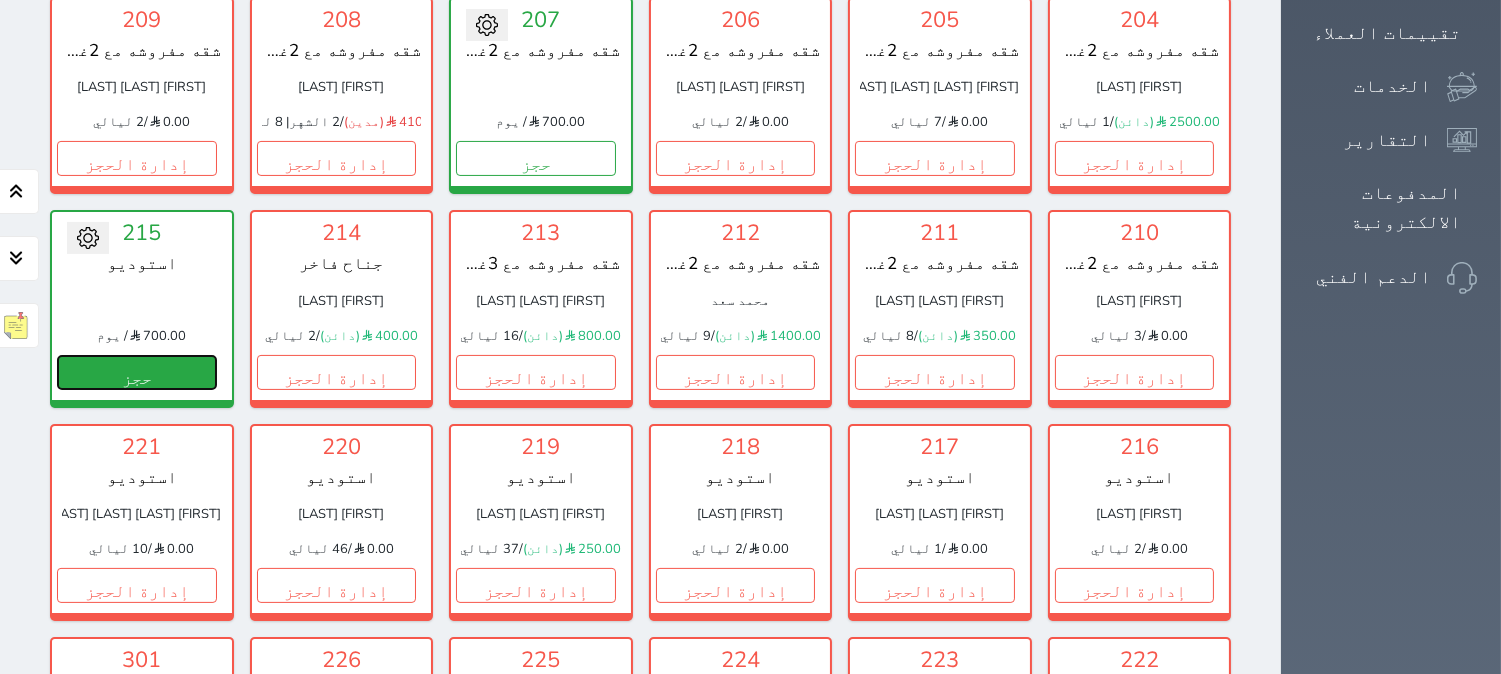 click on "تحويل لتحت الصيانة
تحويل لتحت التنظيف
215   استوديو
700.00
/ يوم       حجز" at bounding box center [142, 308] 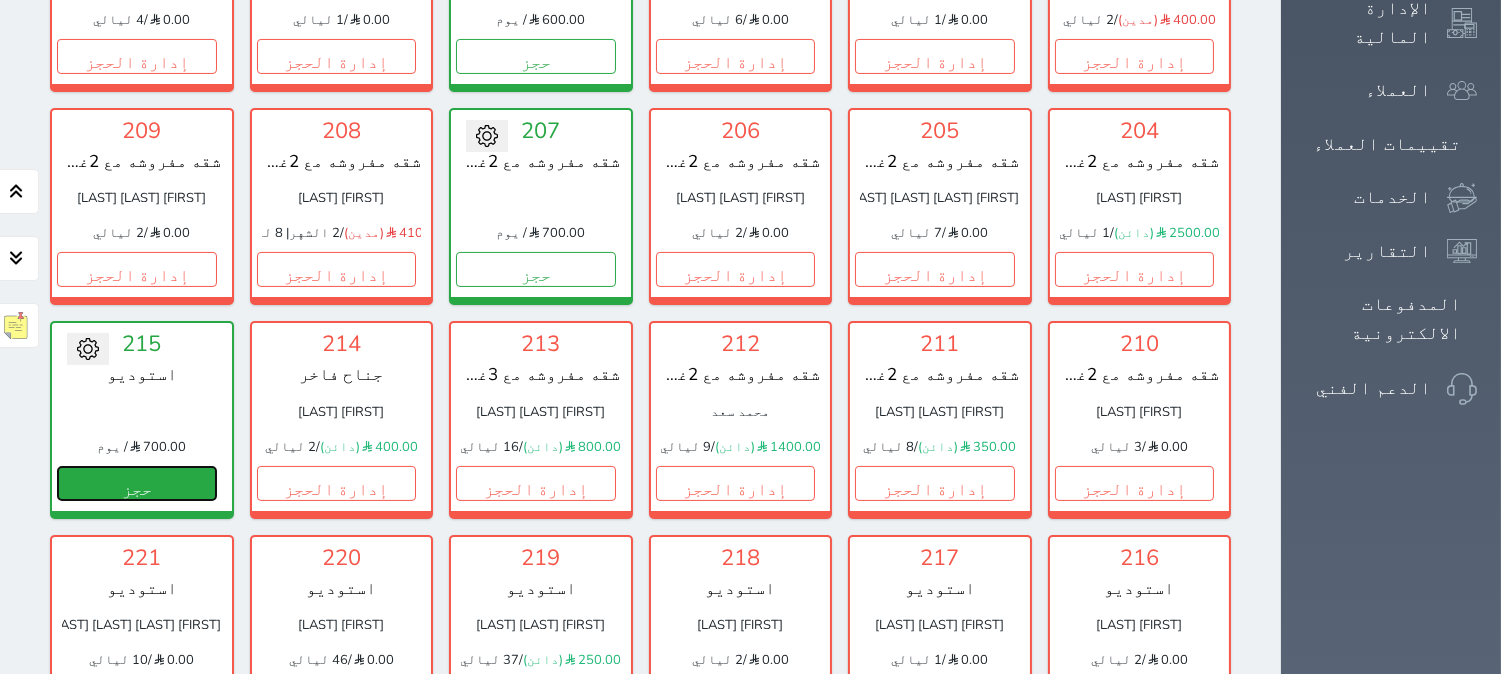 click on "حجز" at bounding box center [137, 483] 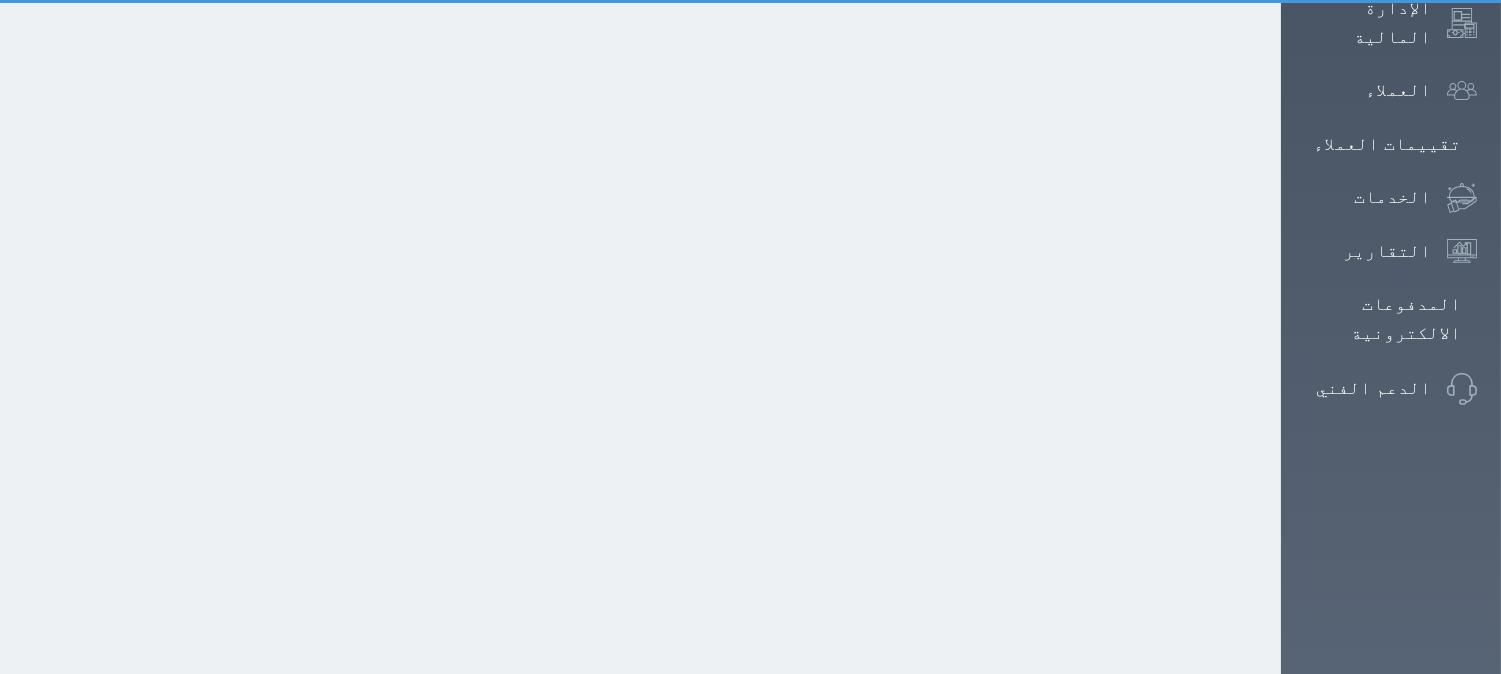 scroll, scrollTop: 45, scrollLeft: 0, axis: vertical 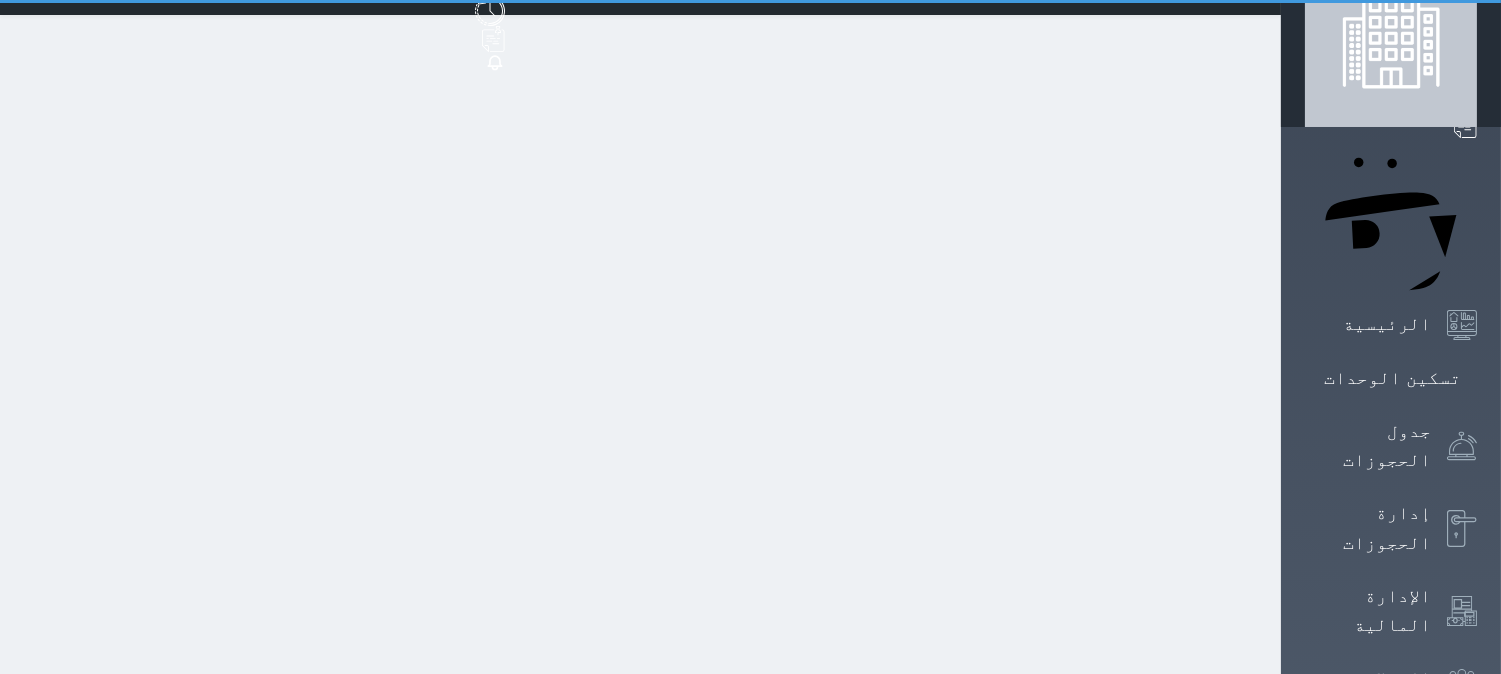 select on "1" 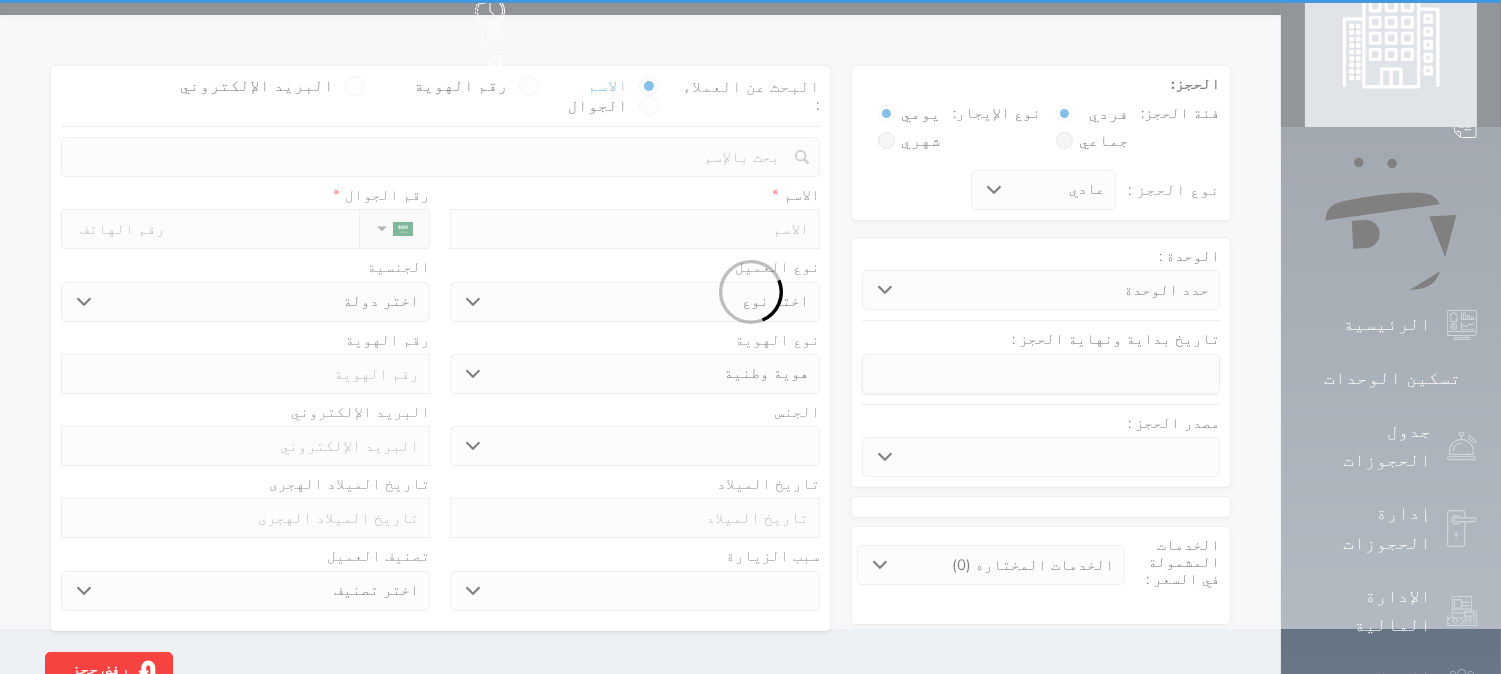 scroll, scrollTop: 0, scrollLeft: 0, axis: both 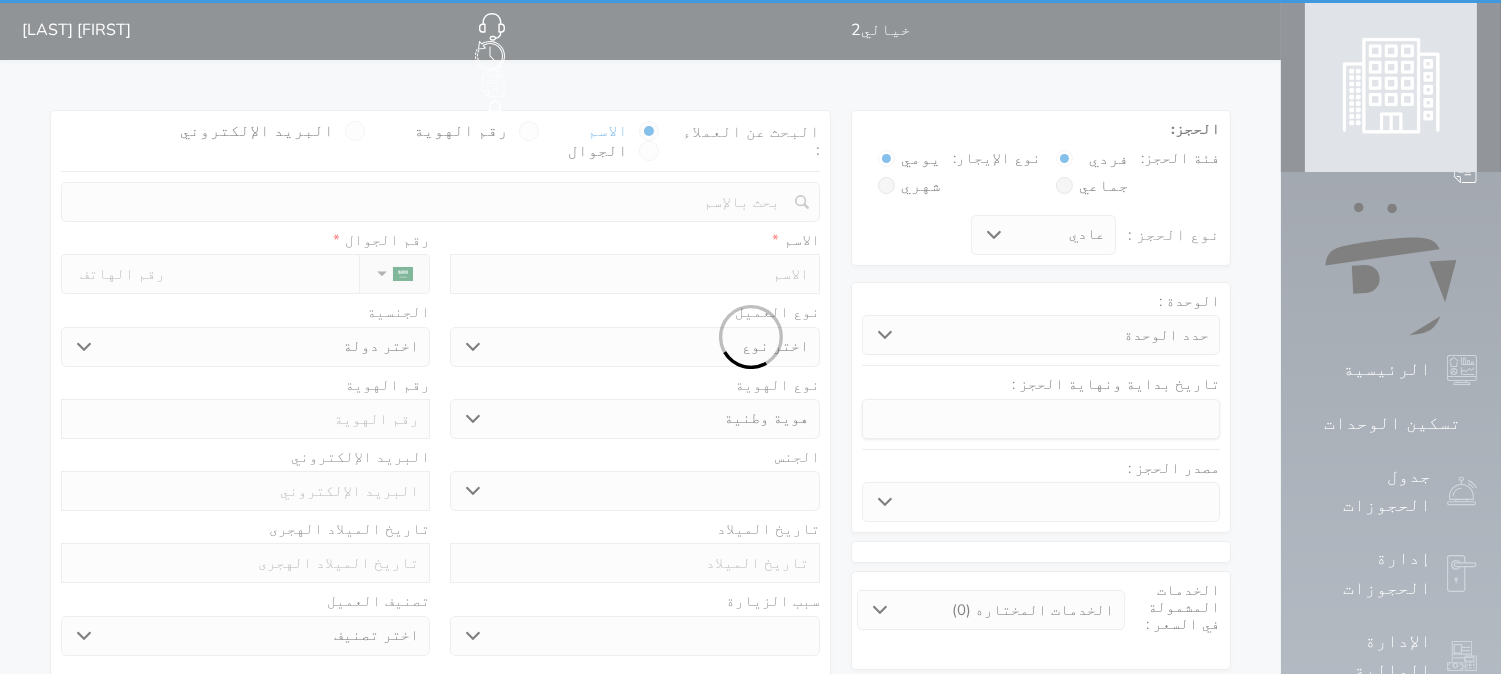 select 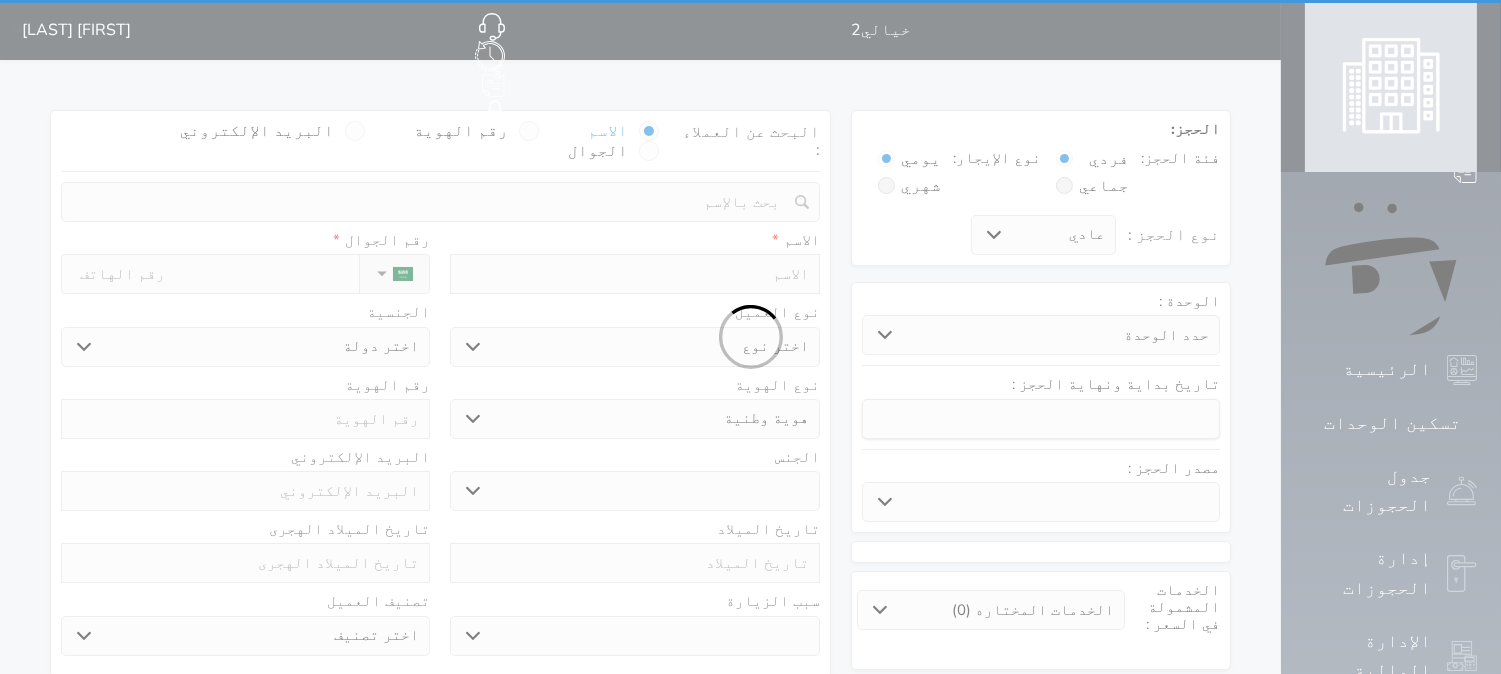 select 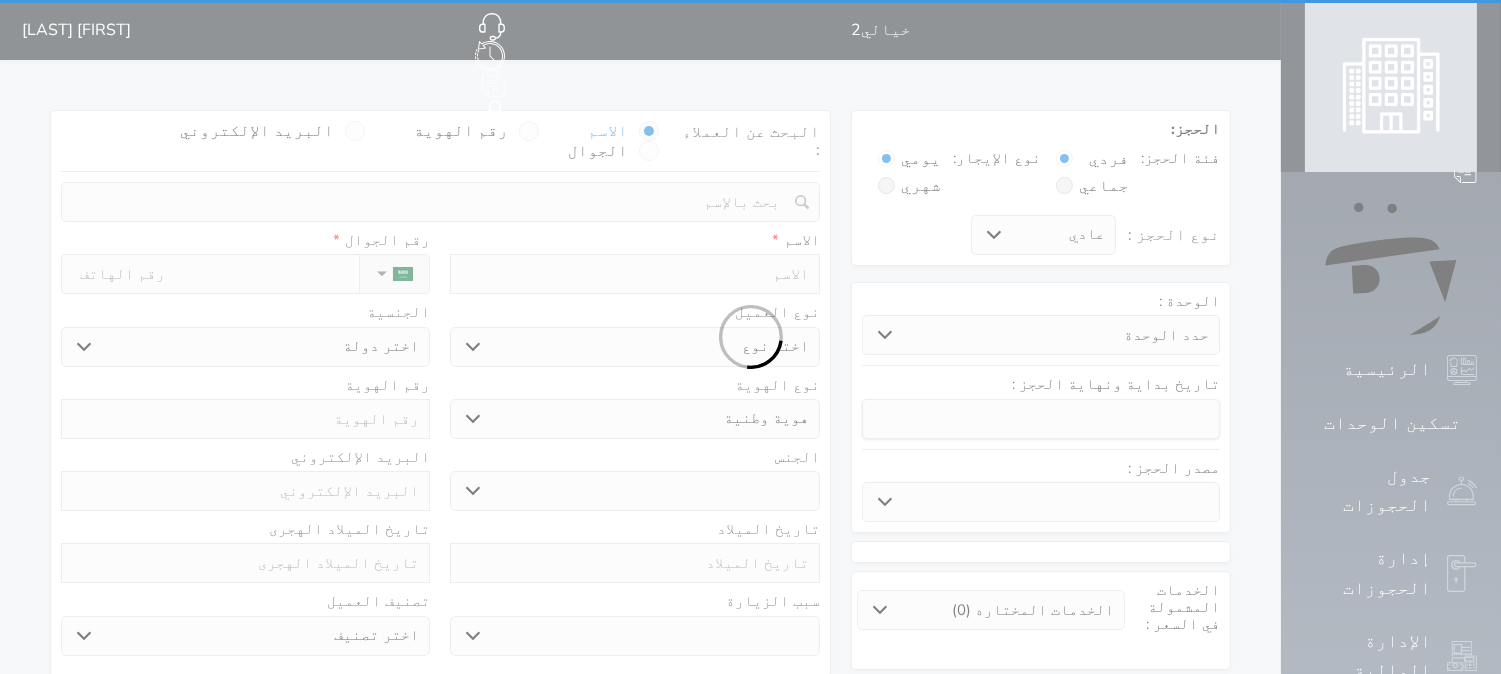 select 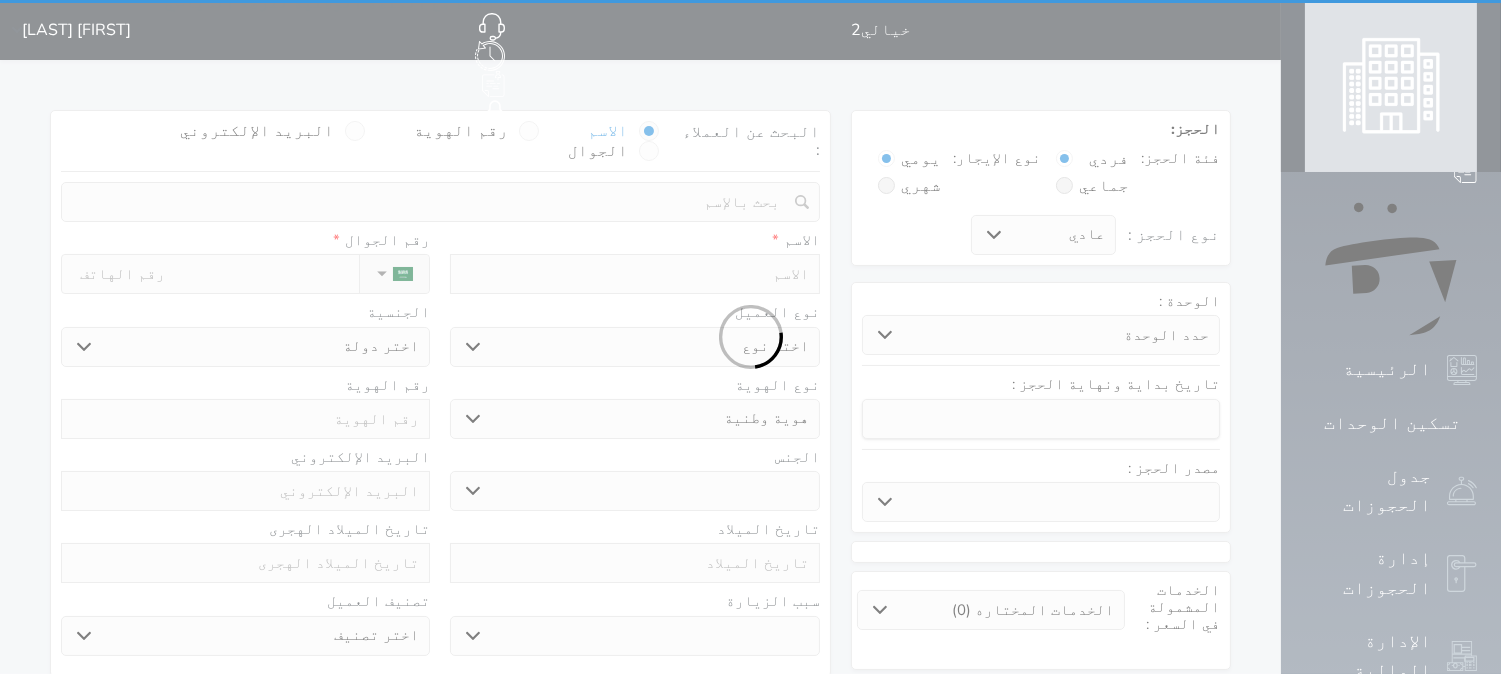 select 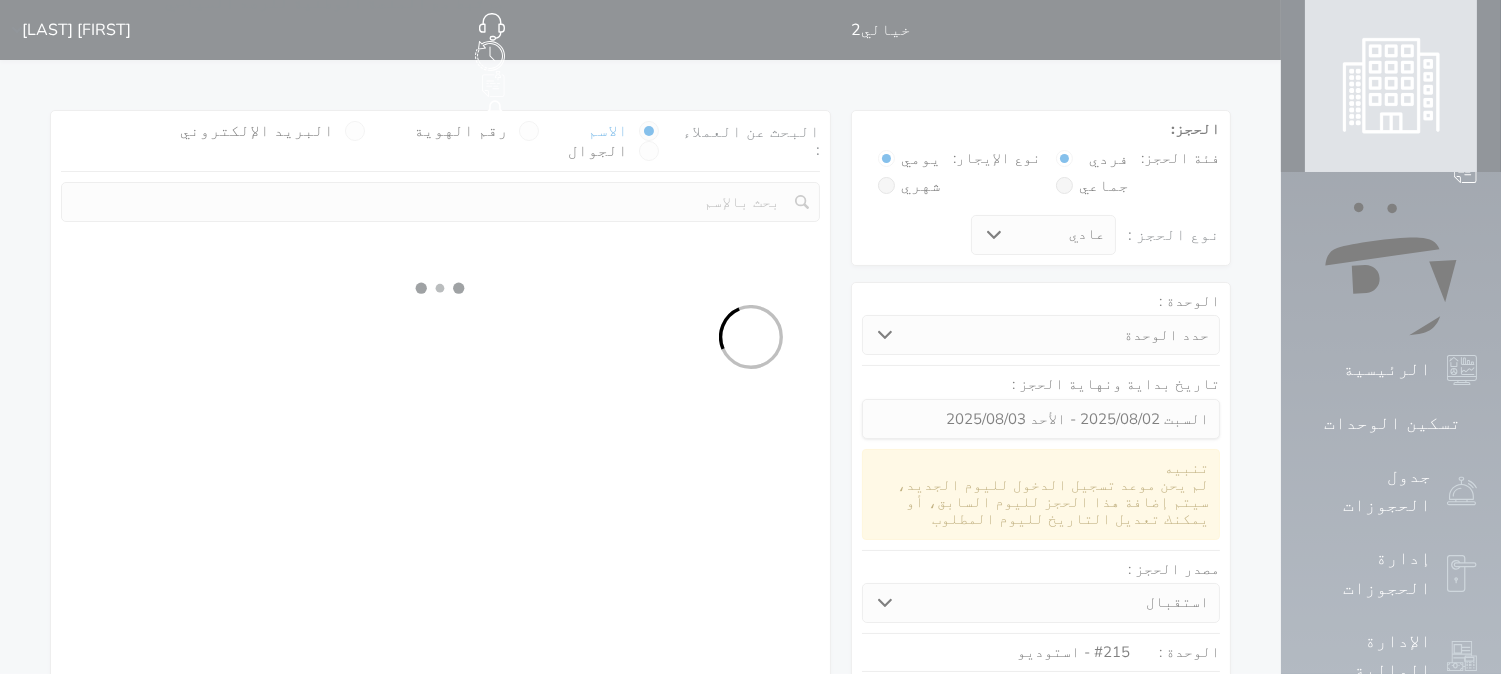 select 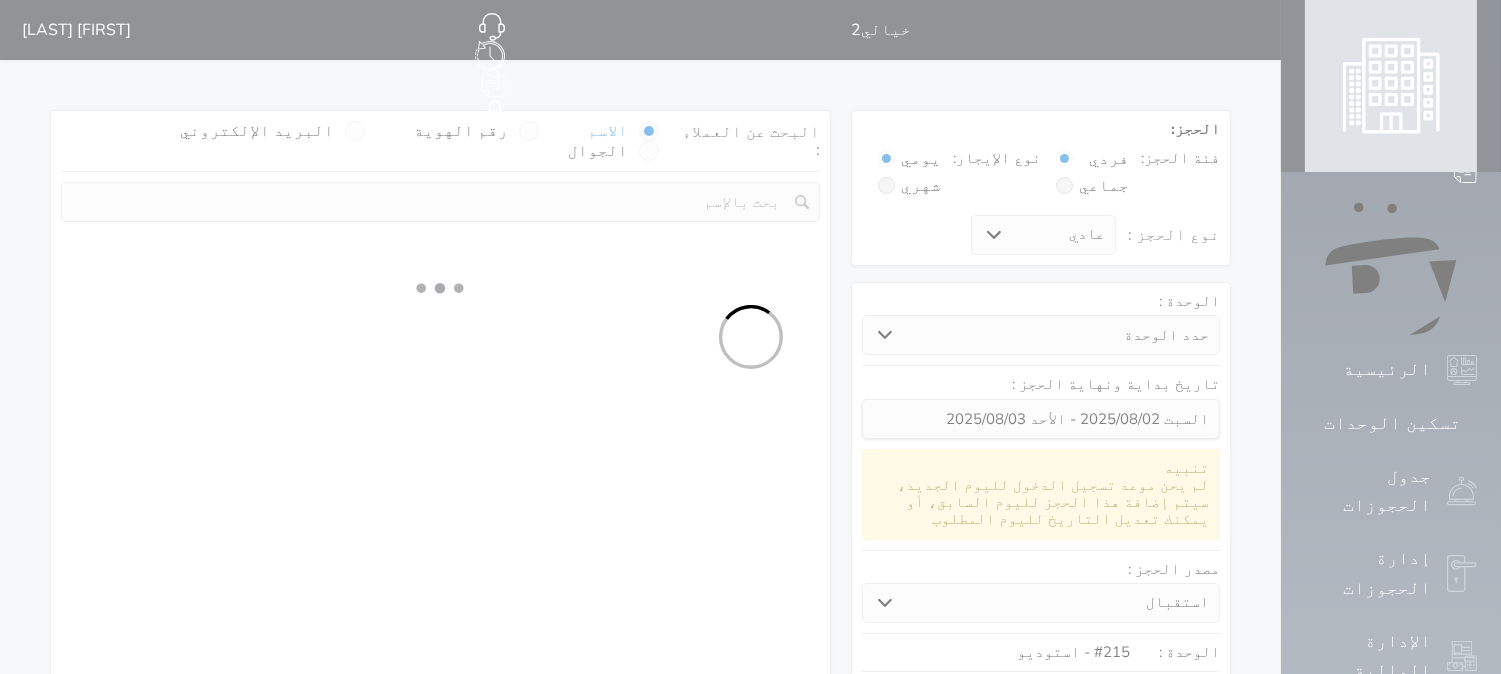 select on "113" 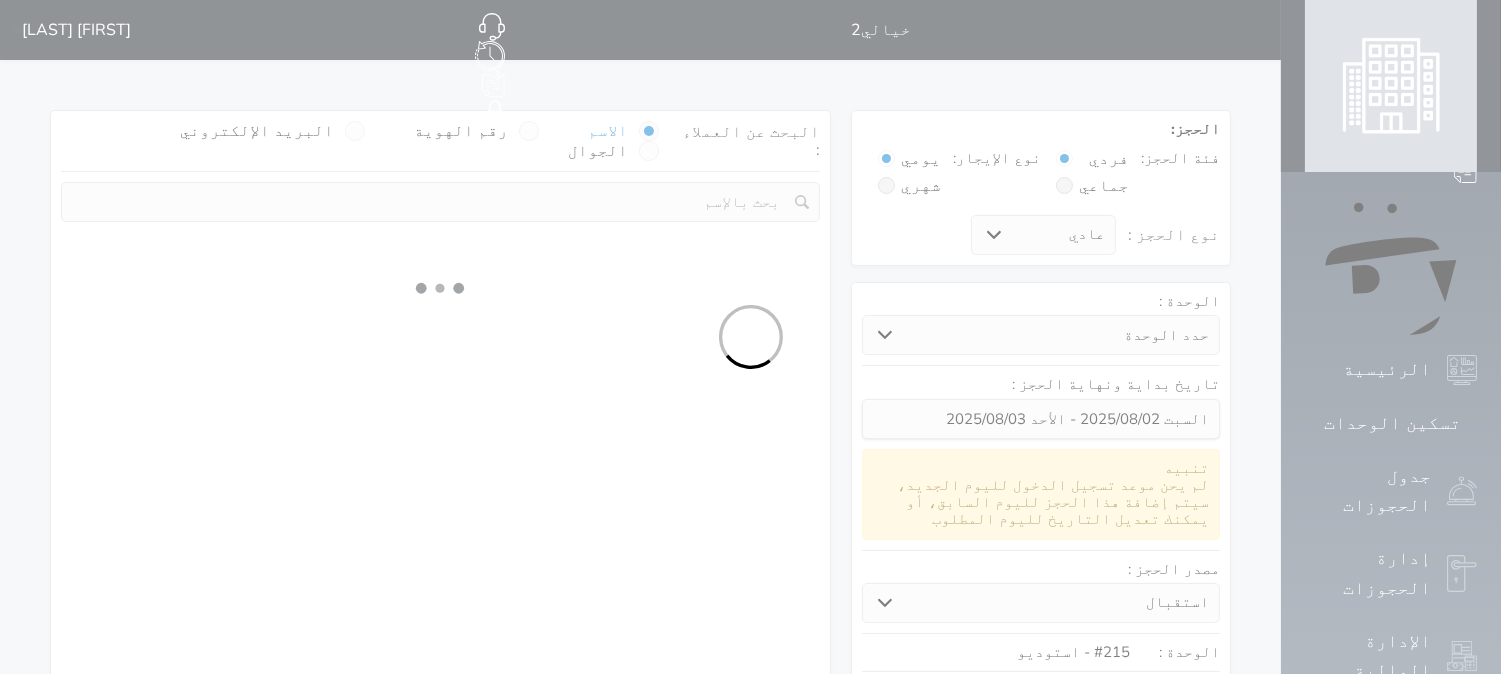 select on "1" 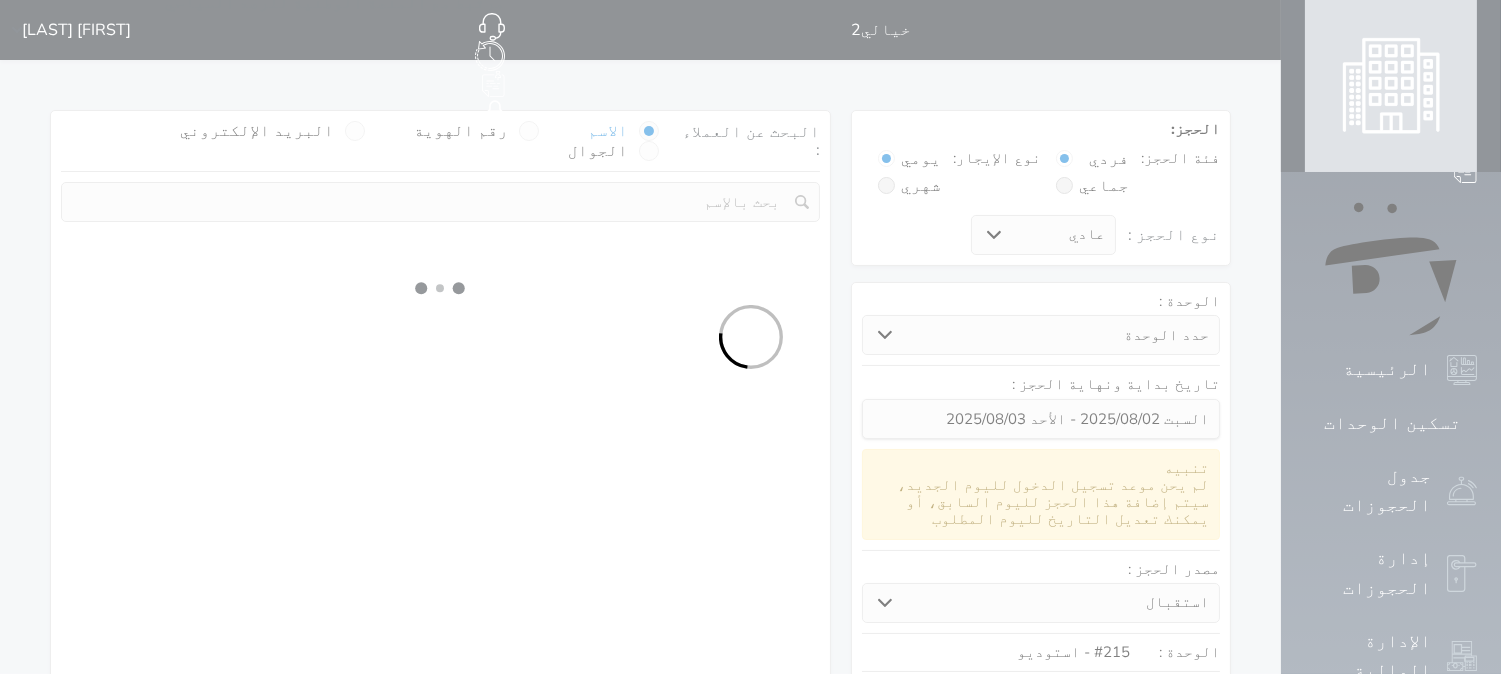 select 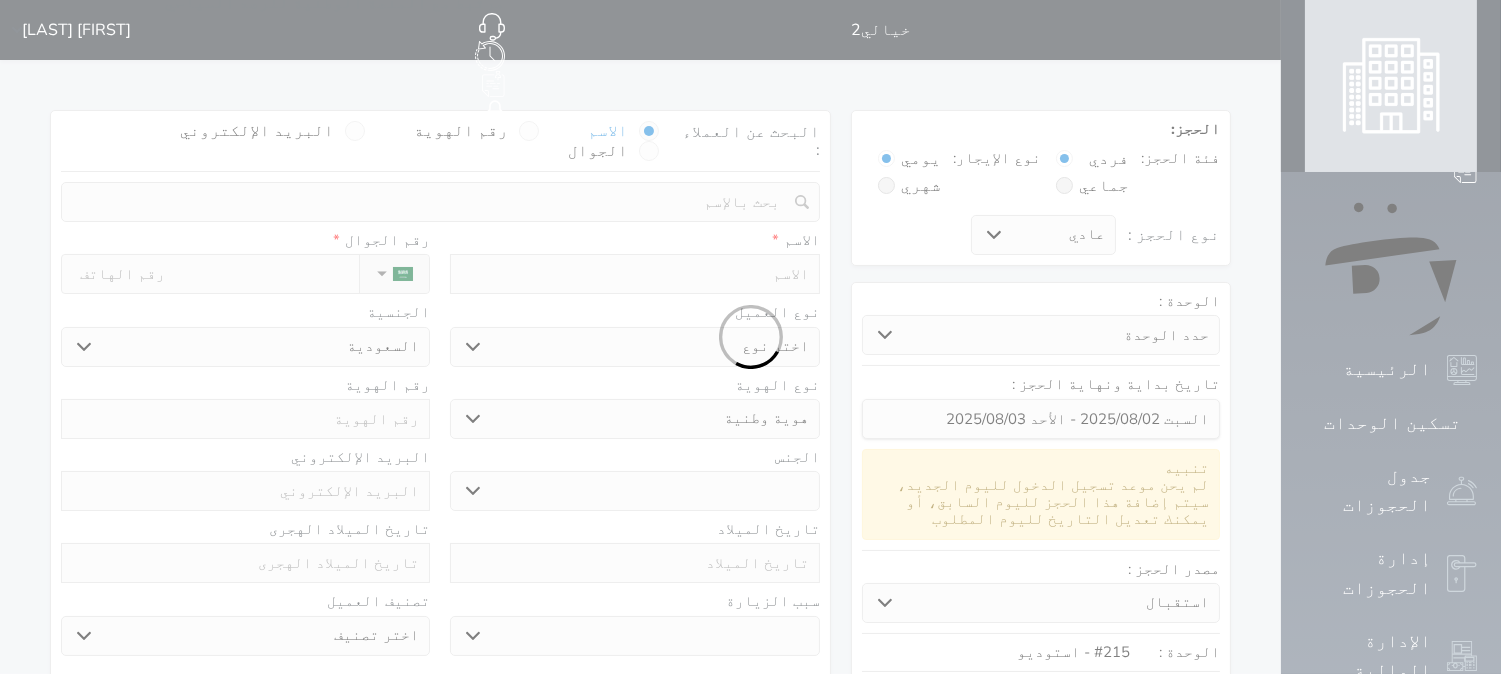 select 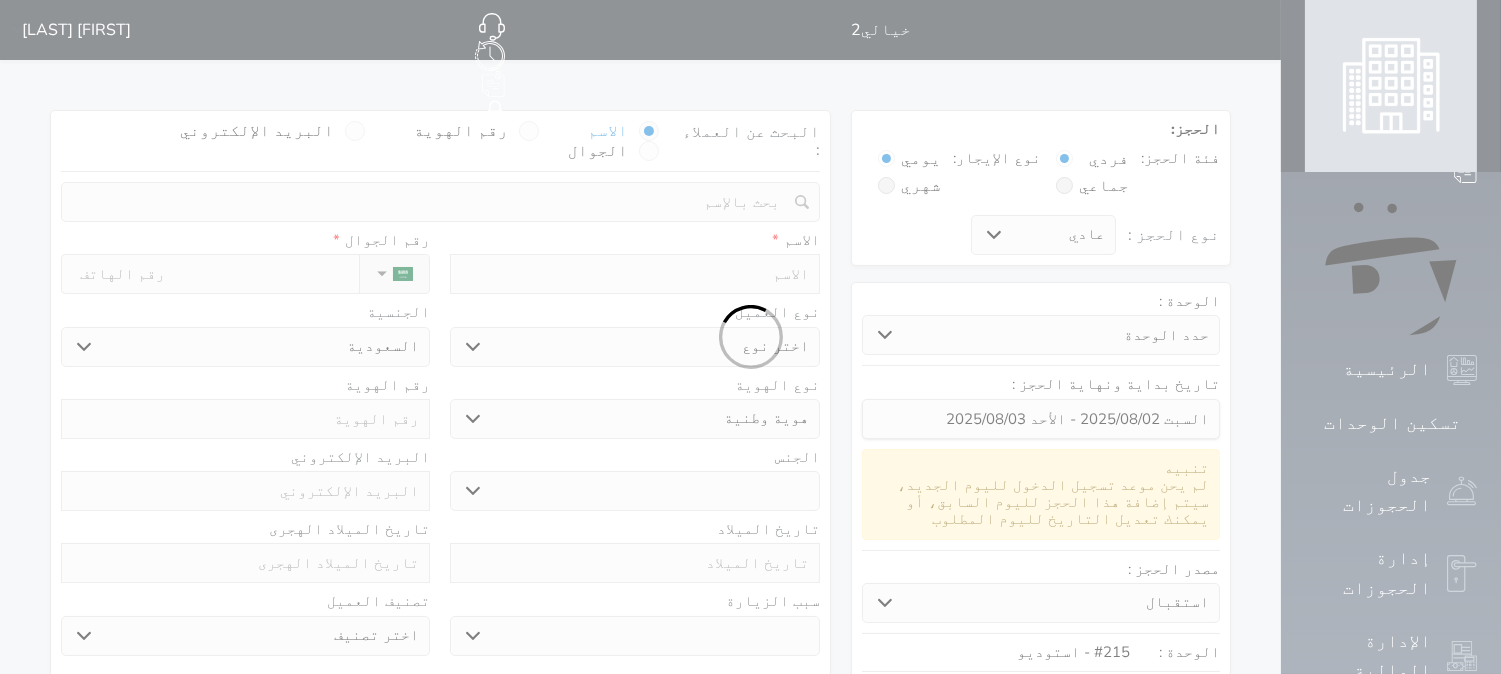 select 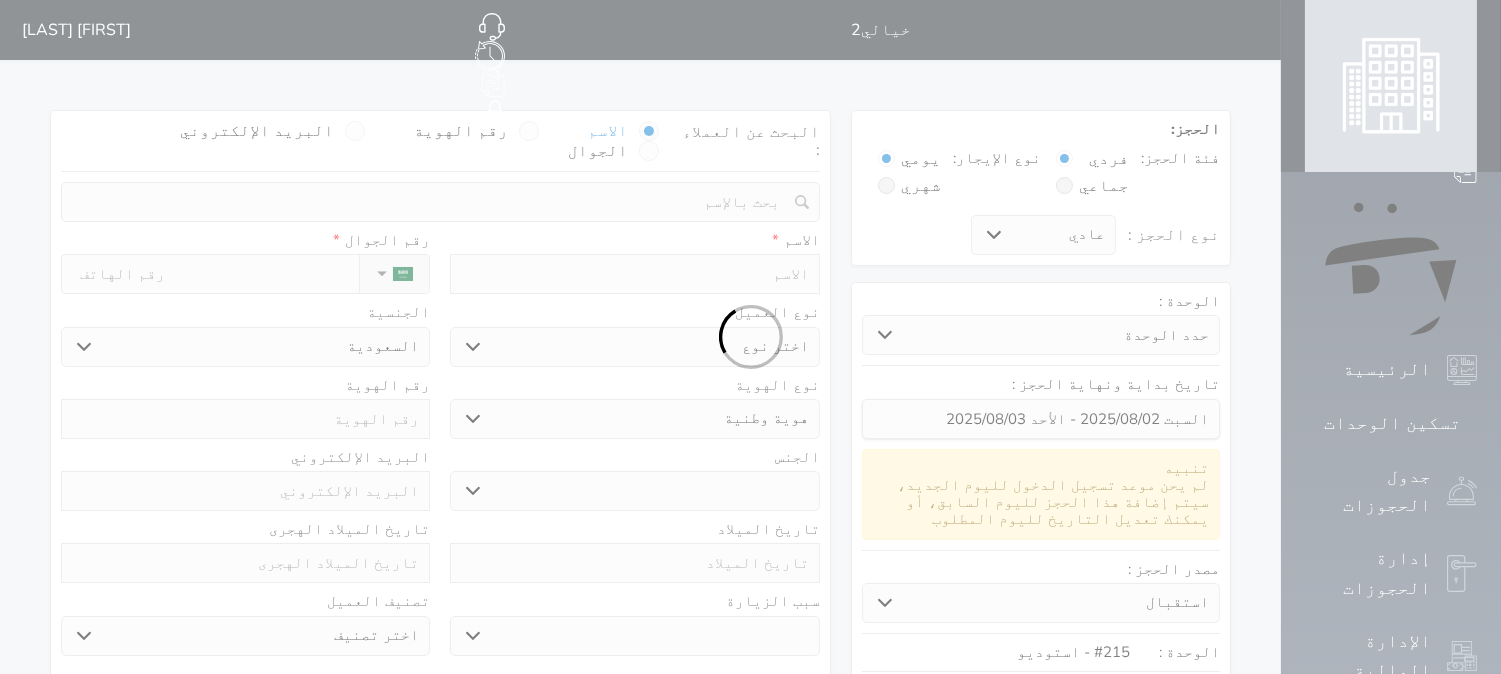 select 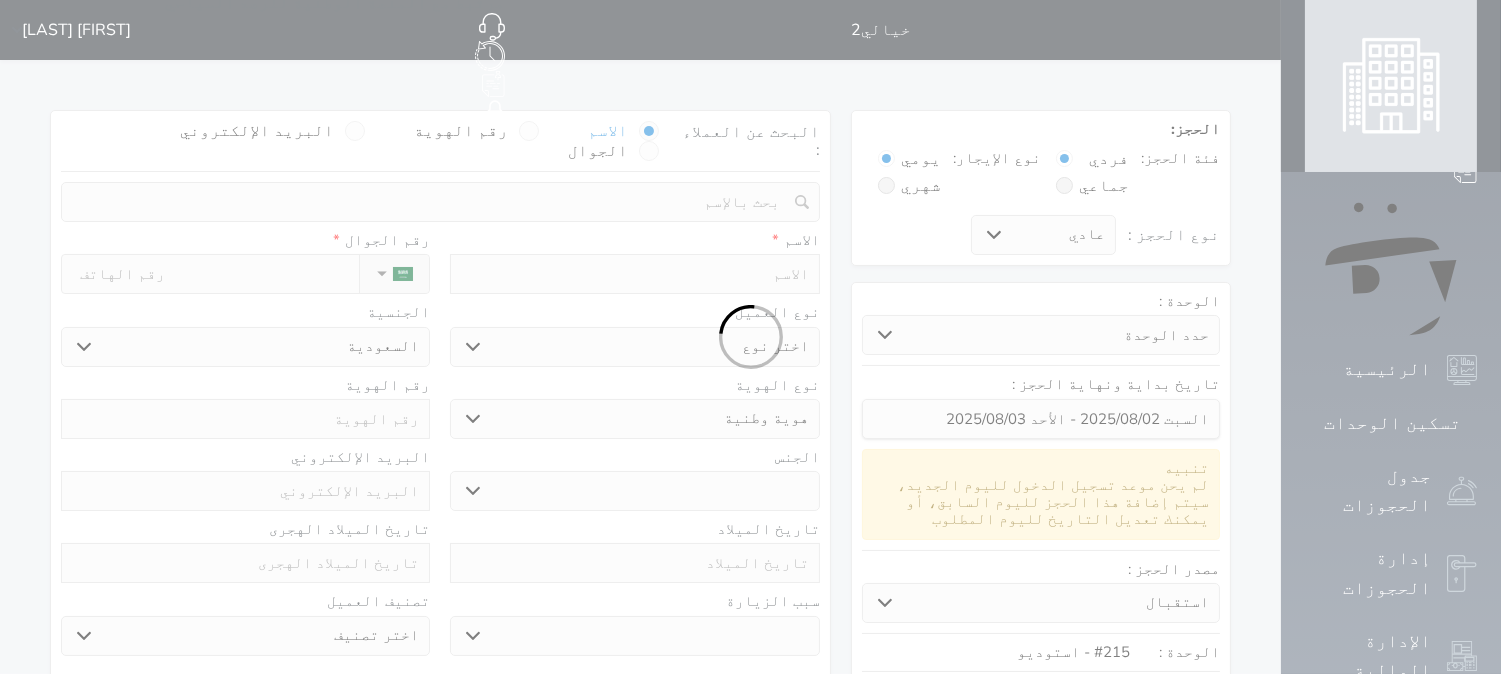 select 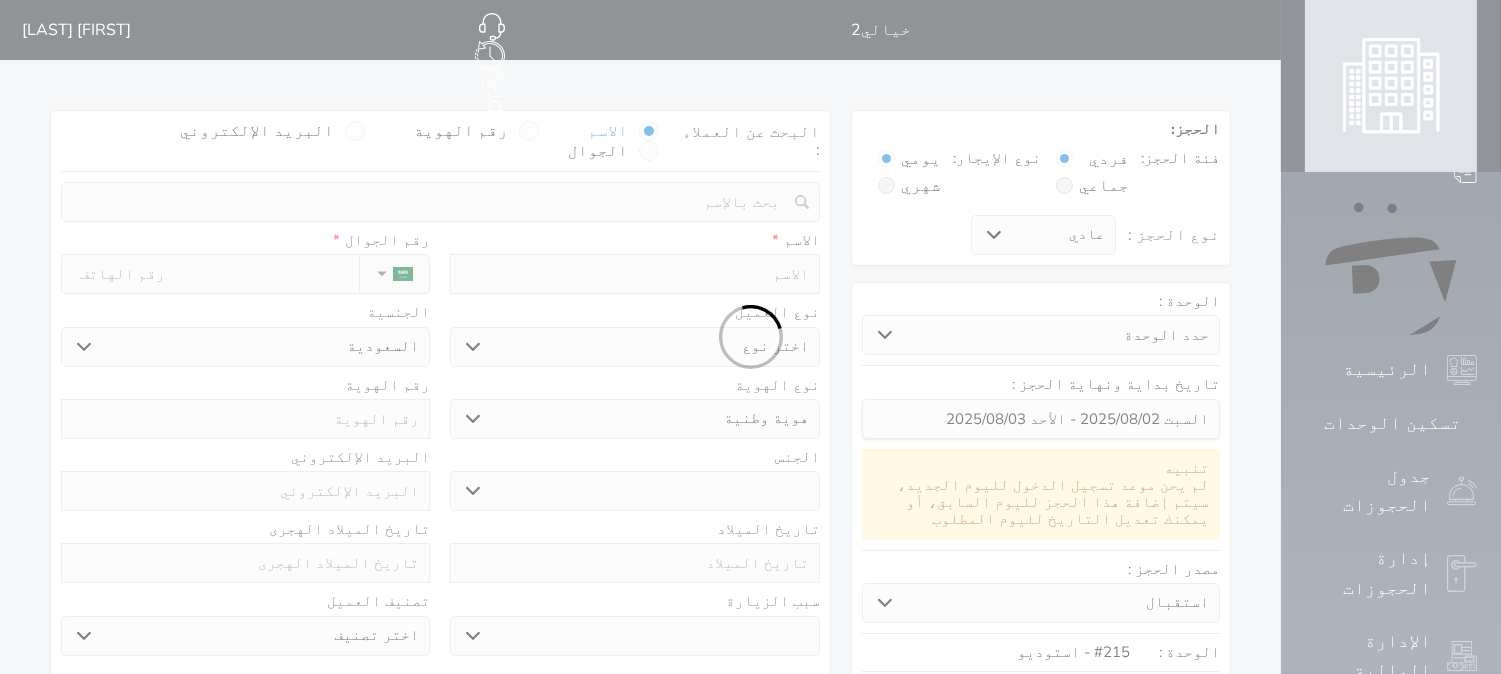 select on "1" 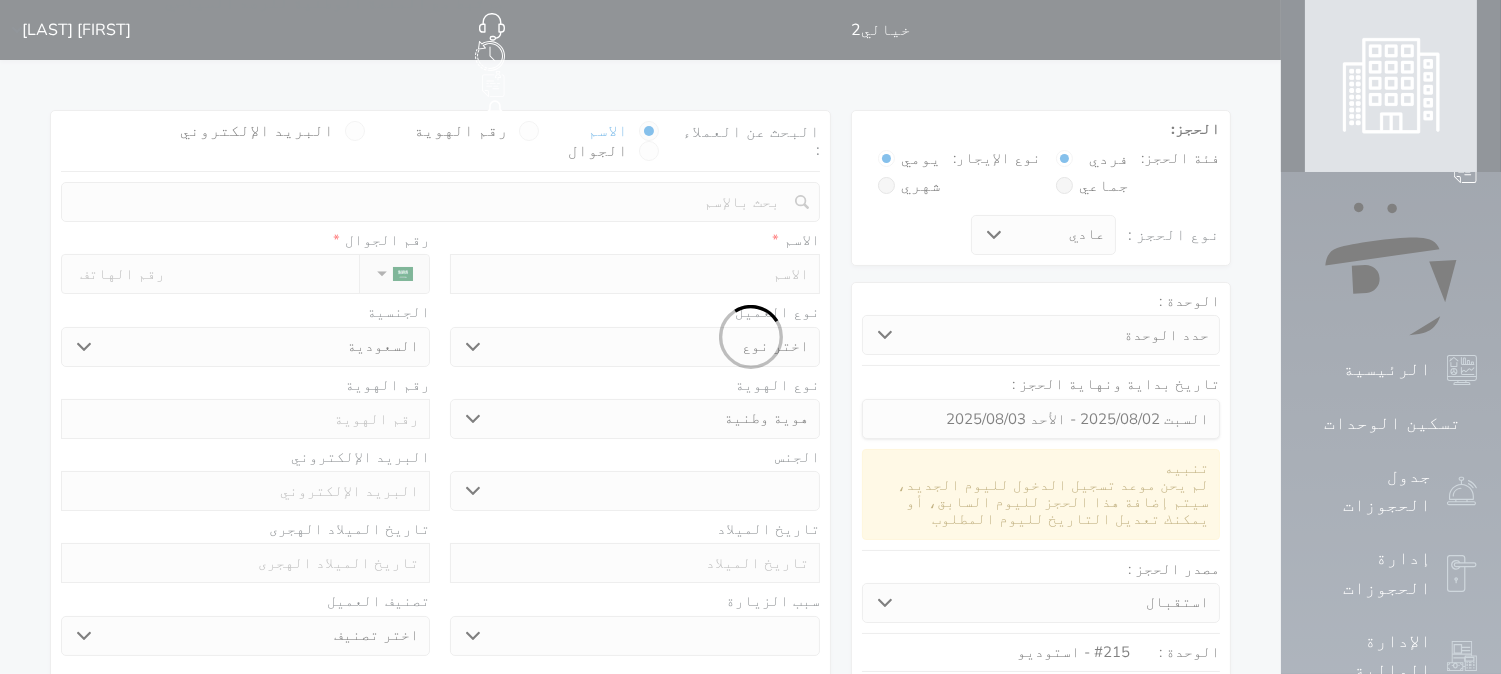 select on "7" 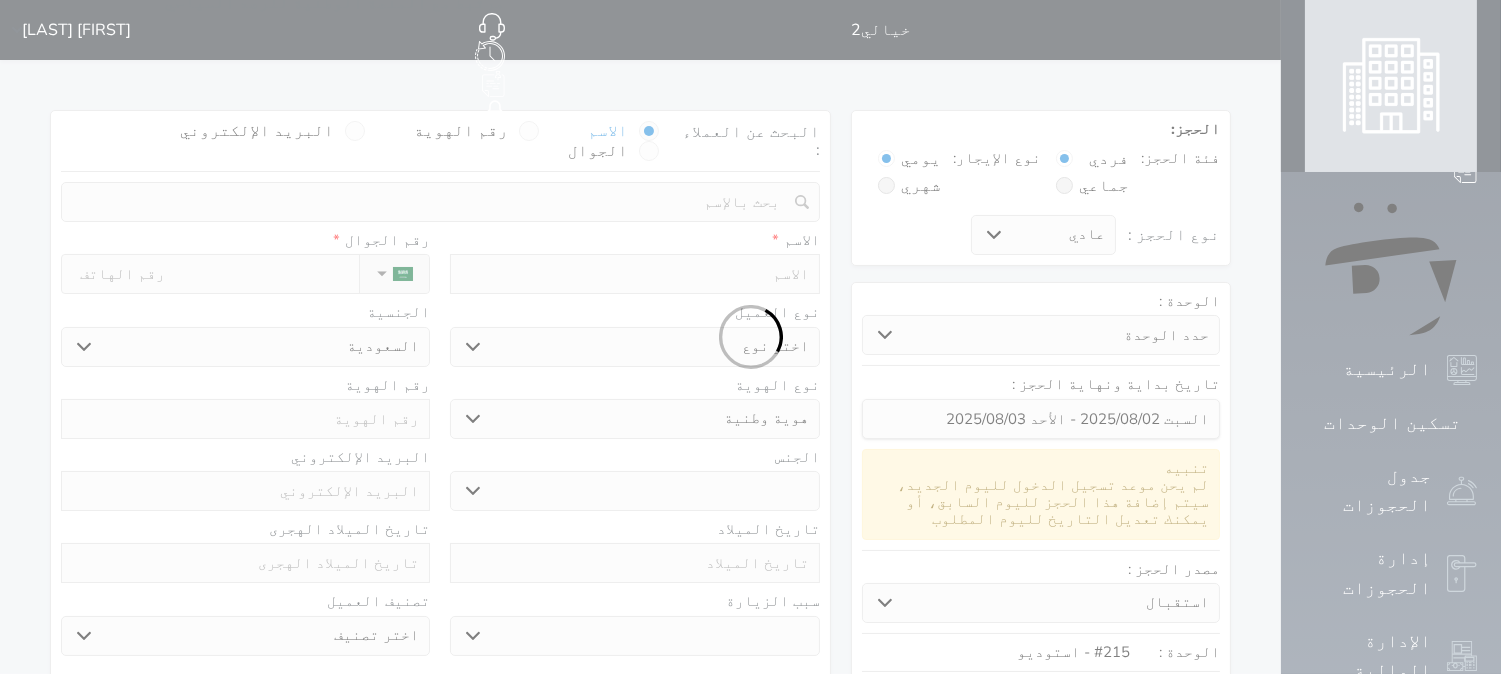 select 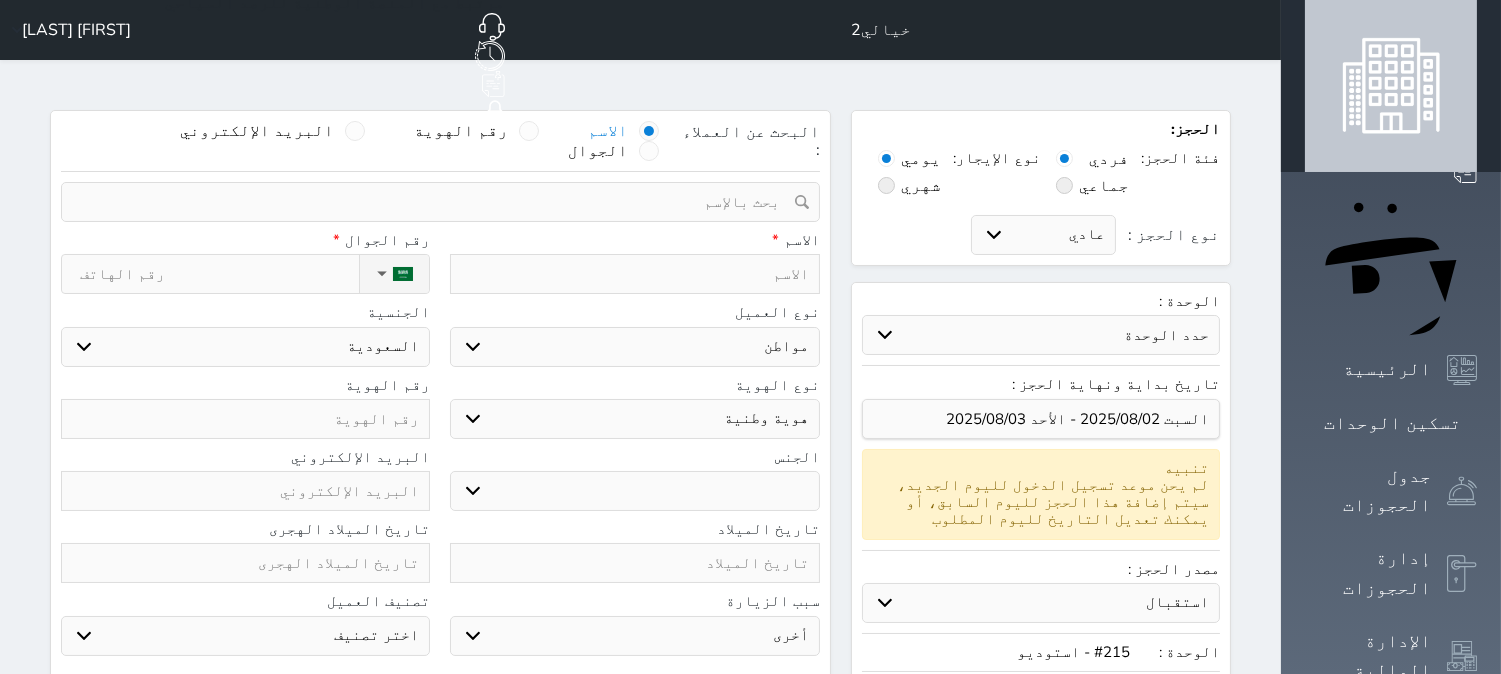 select 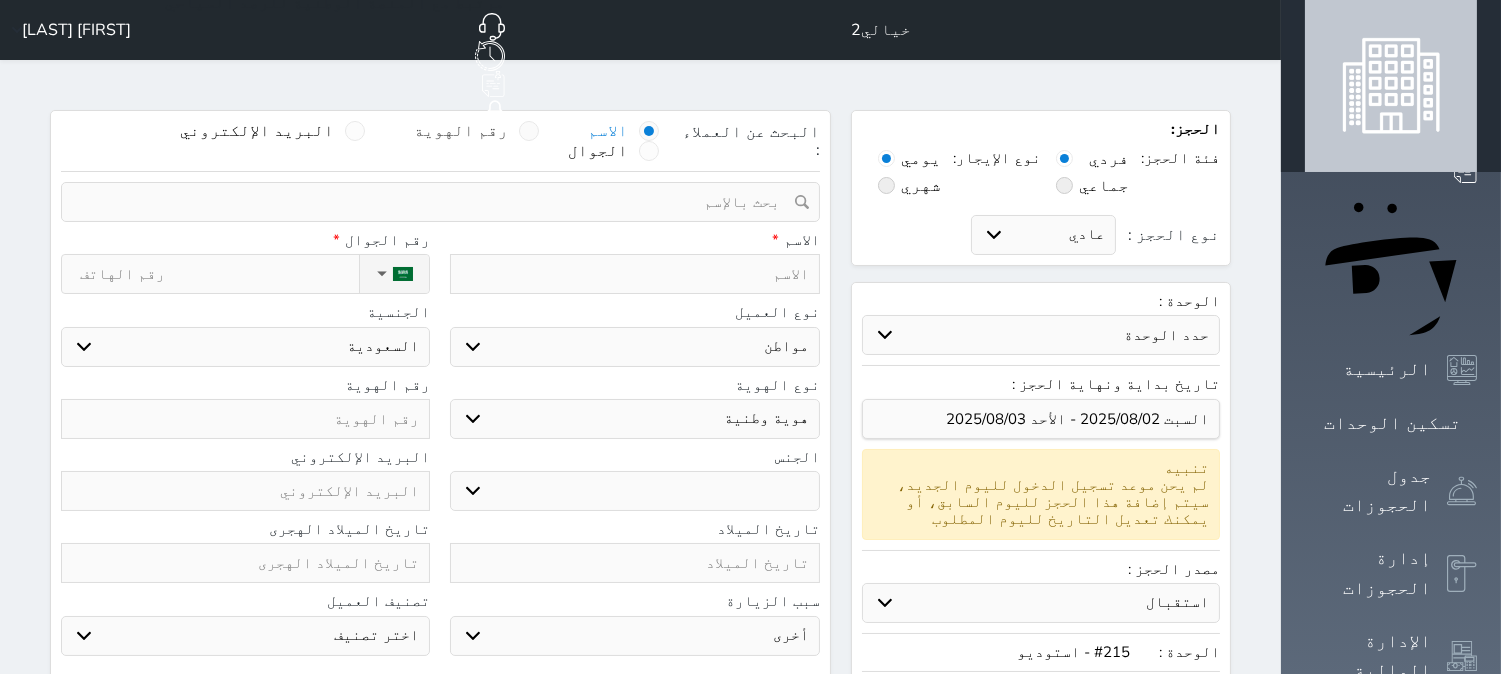 click at bounding box center (529, 131) 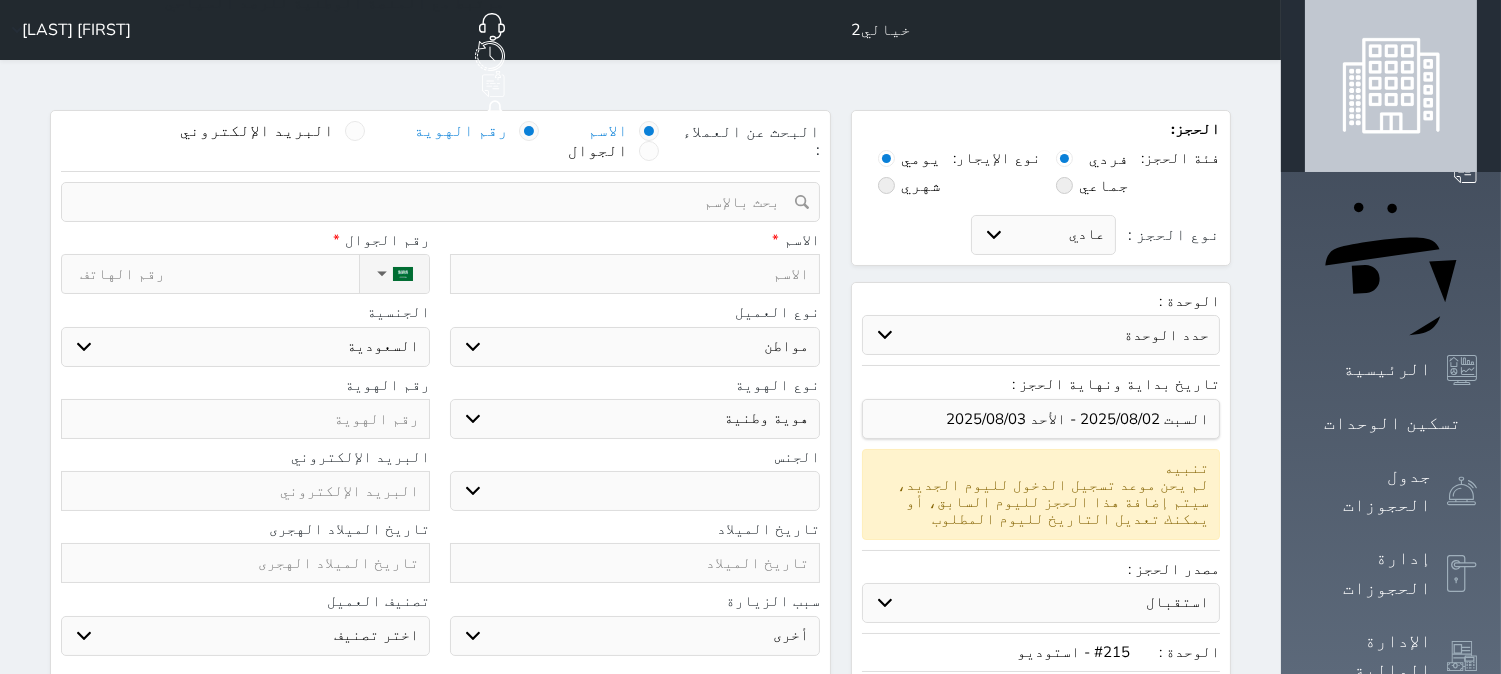 select 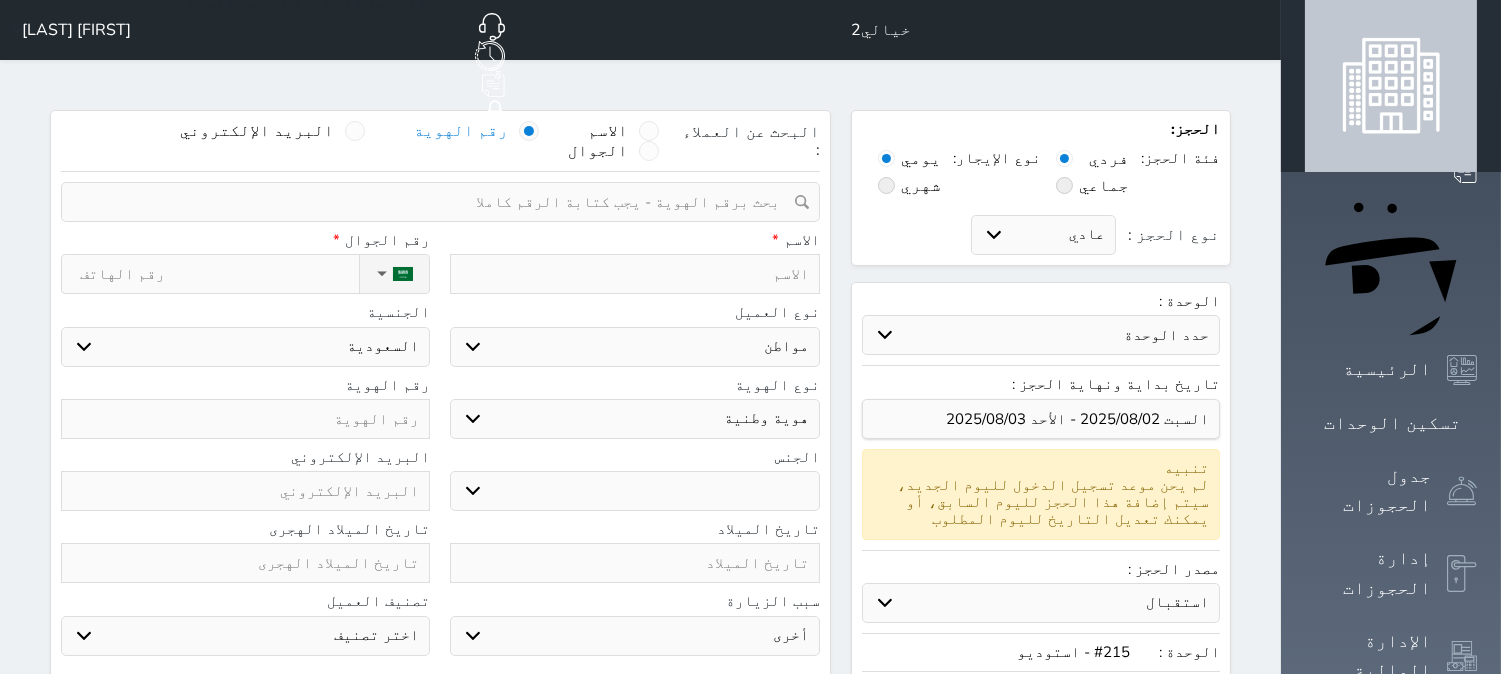 click at bounding box center [433, 202] 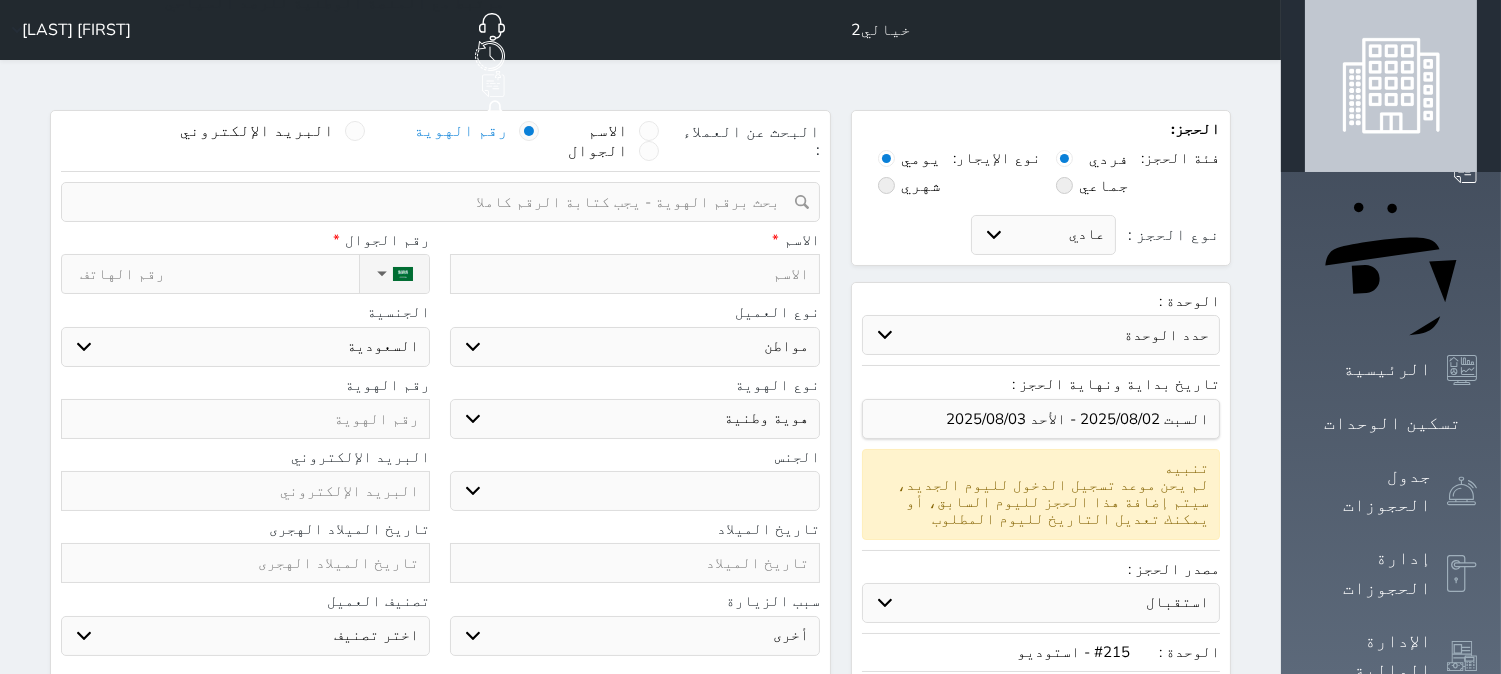 click at bounding box center (433, 202) 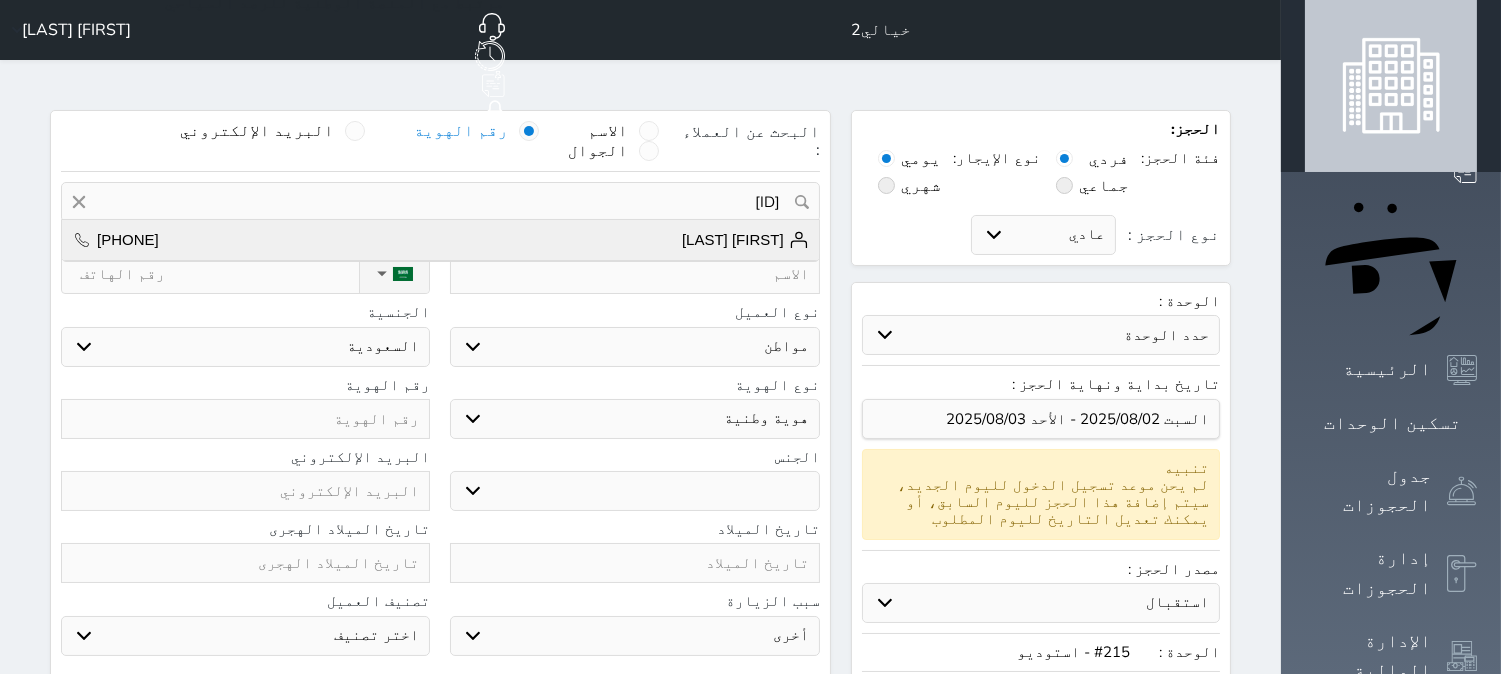 click on "[FIRST] [LAST]" at bounding box center [745, 240] 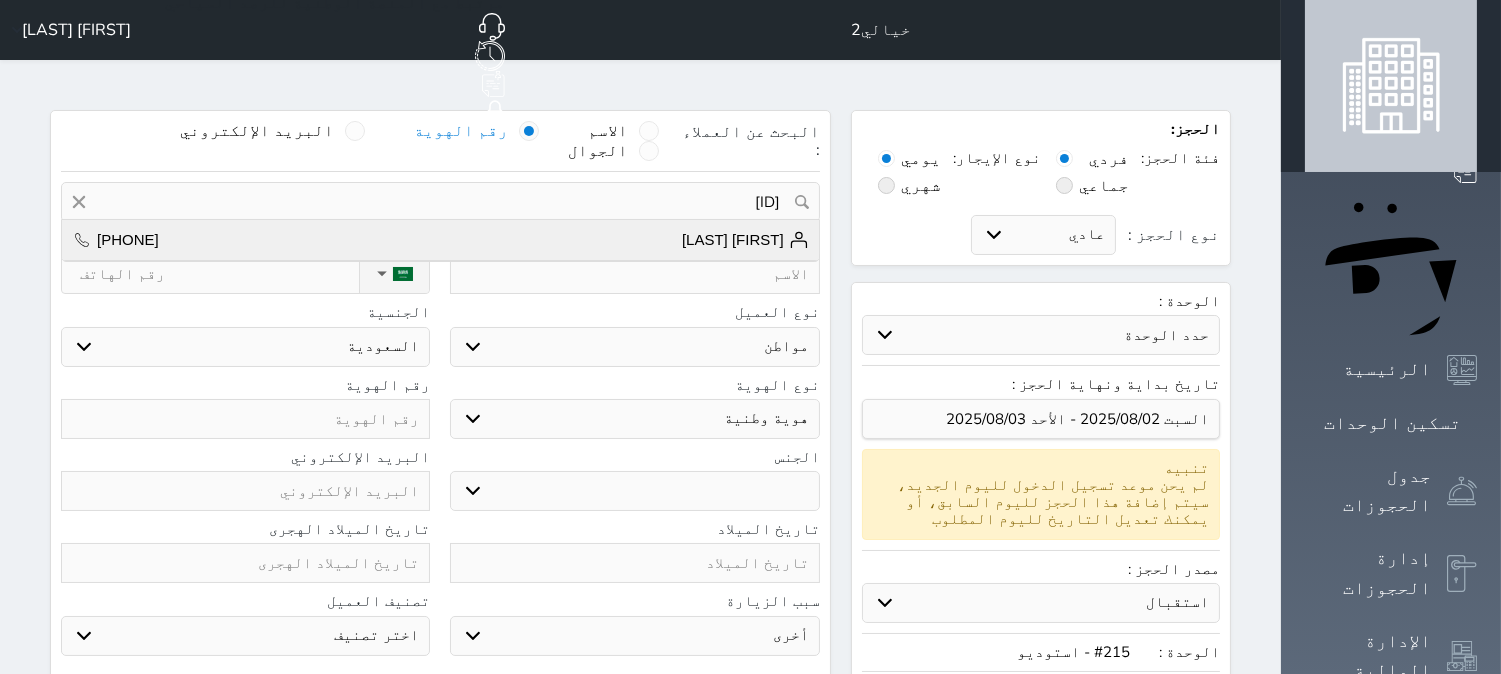 type on "[ID]" 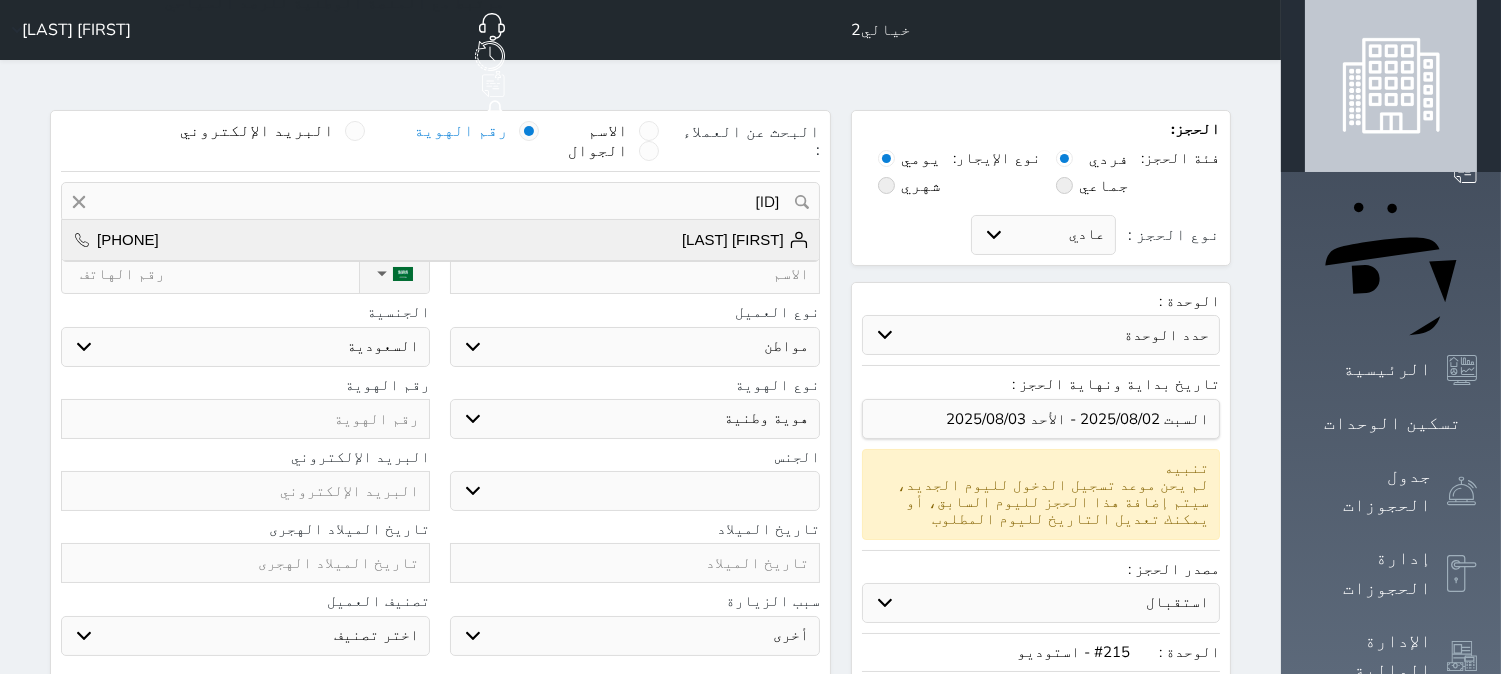 select on "male" 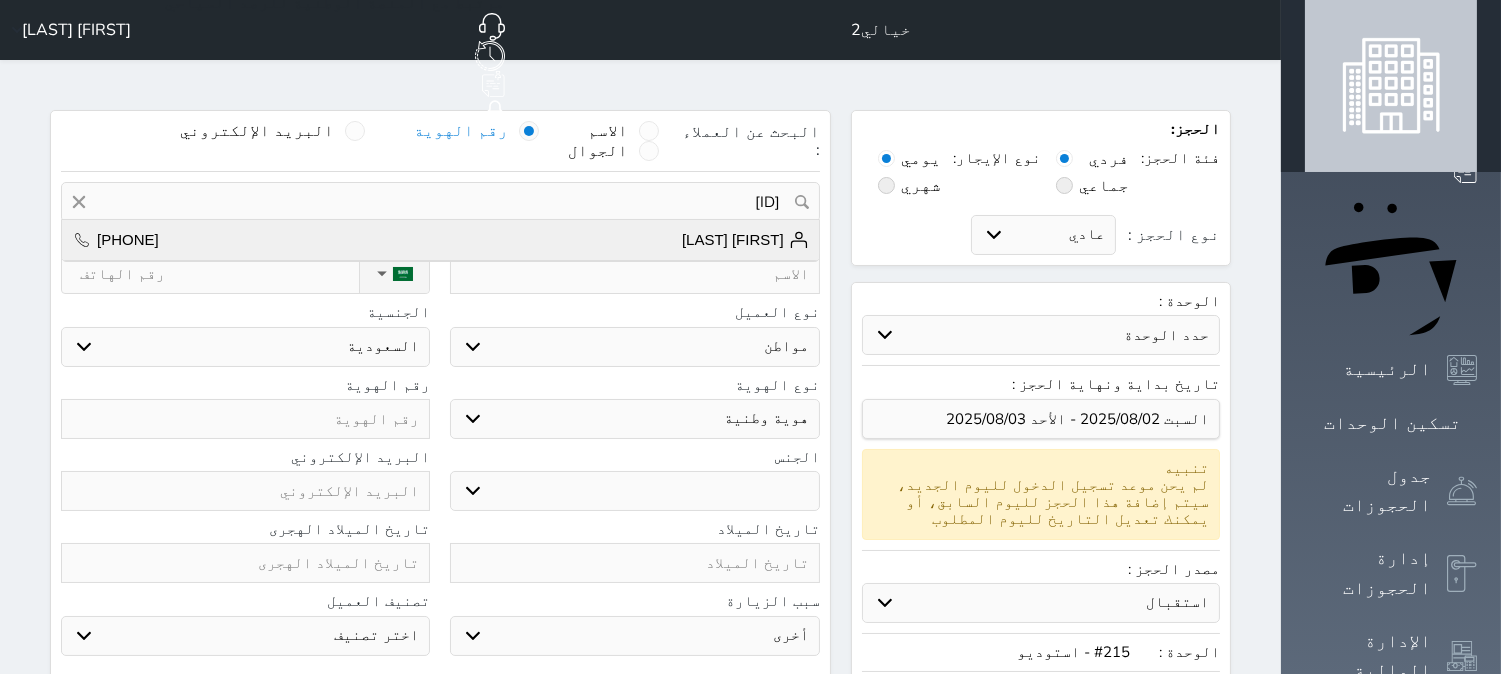 type on "Invalid date" 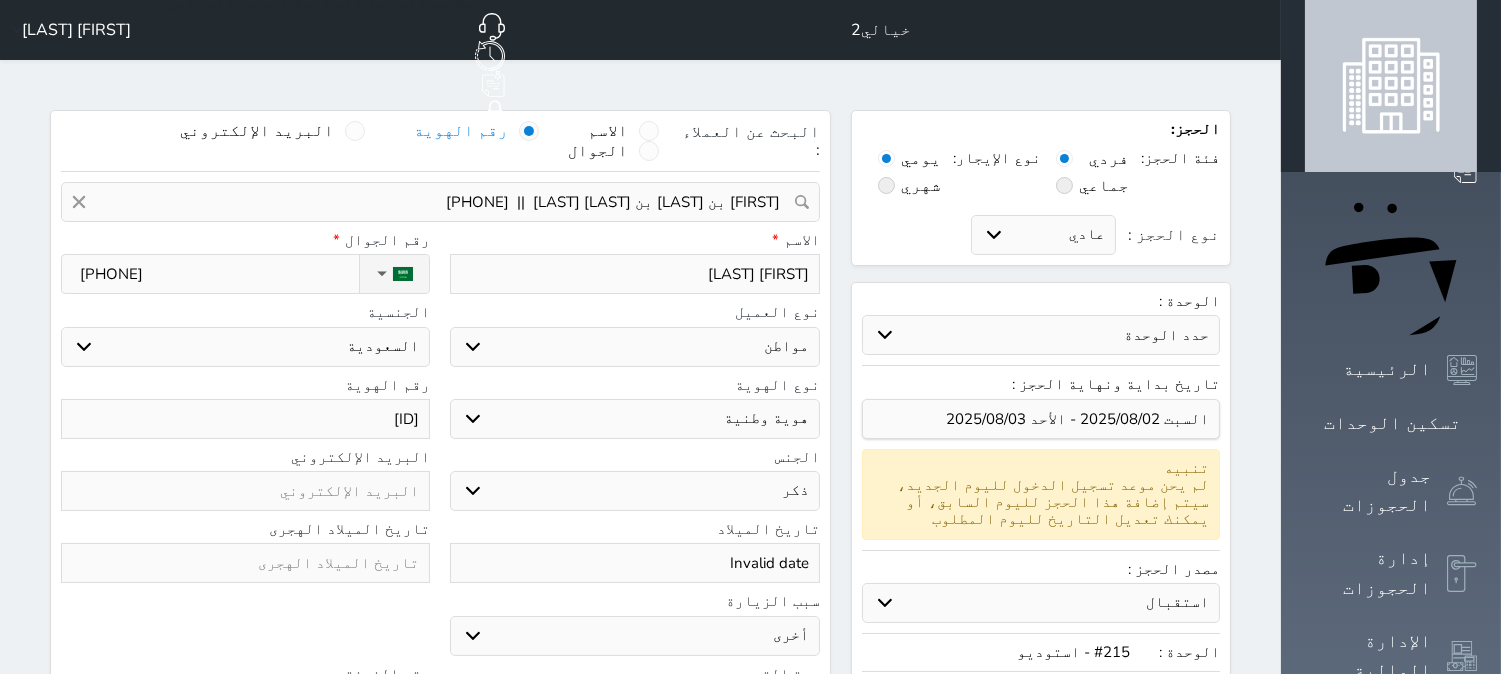 select 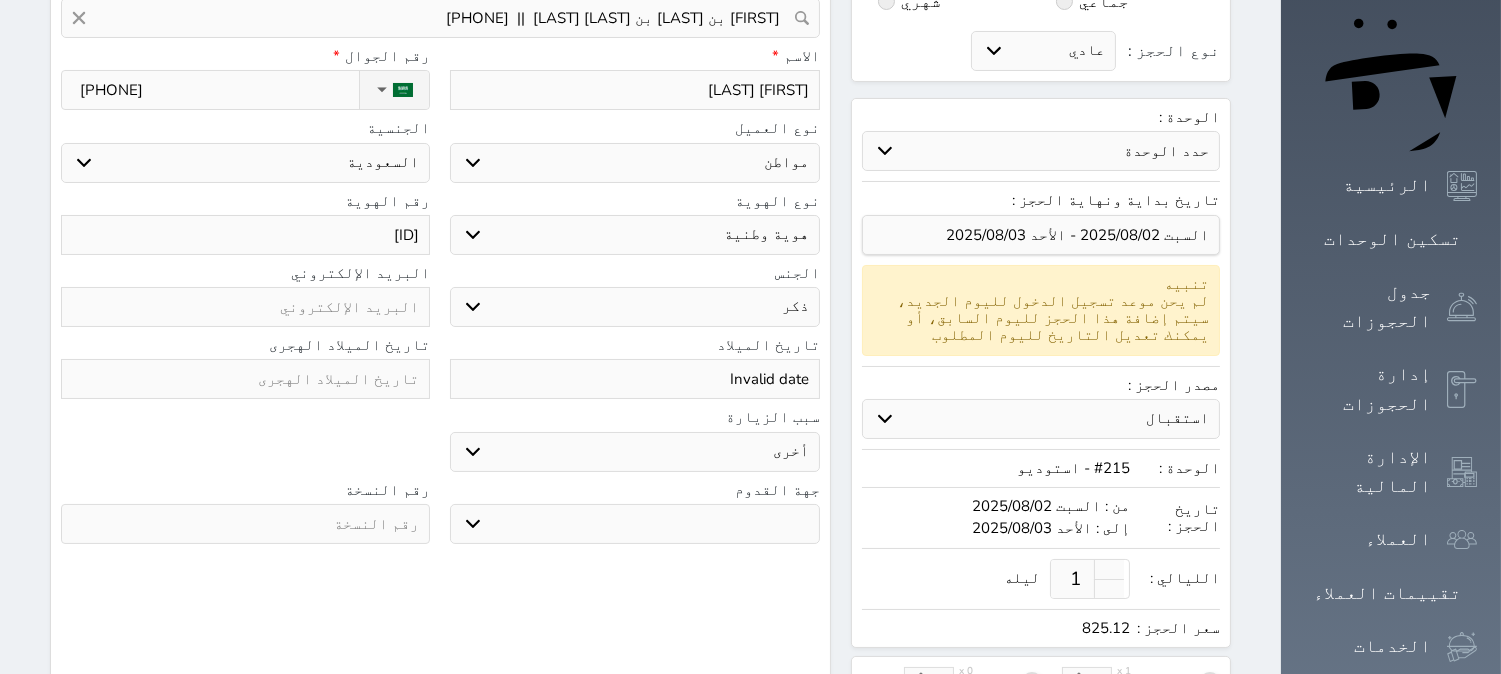 scroll, scrollTop: 222, scrollLeft: 0, axis: vertical 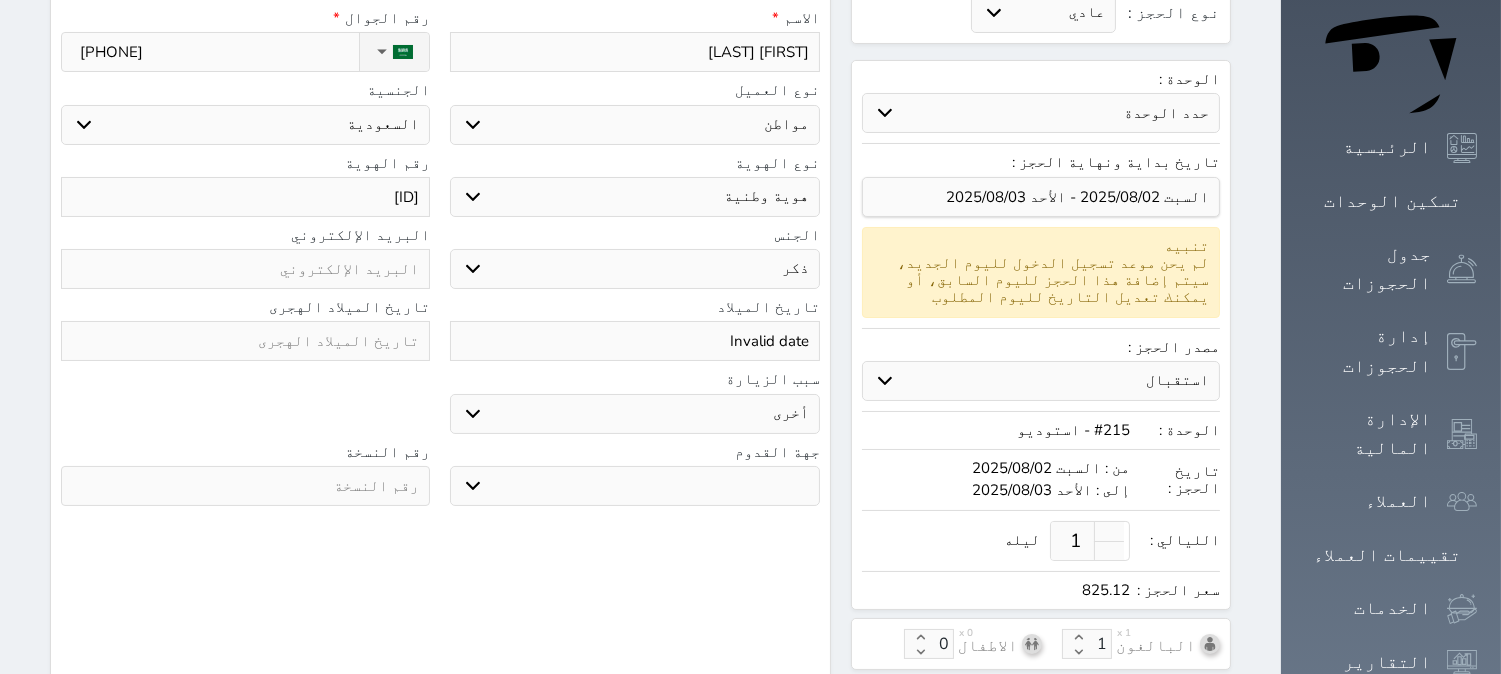 click at bounding box center [245, 341] 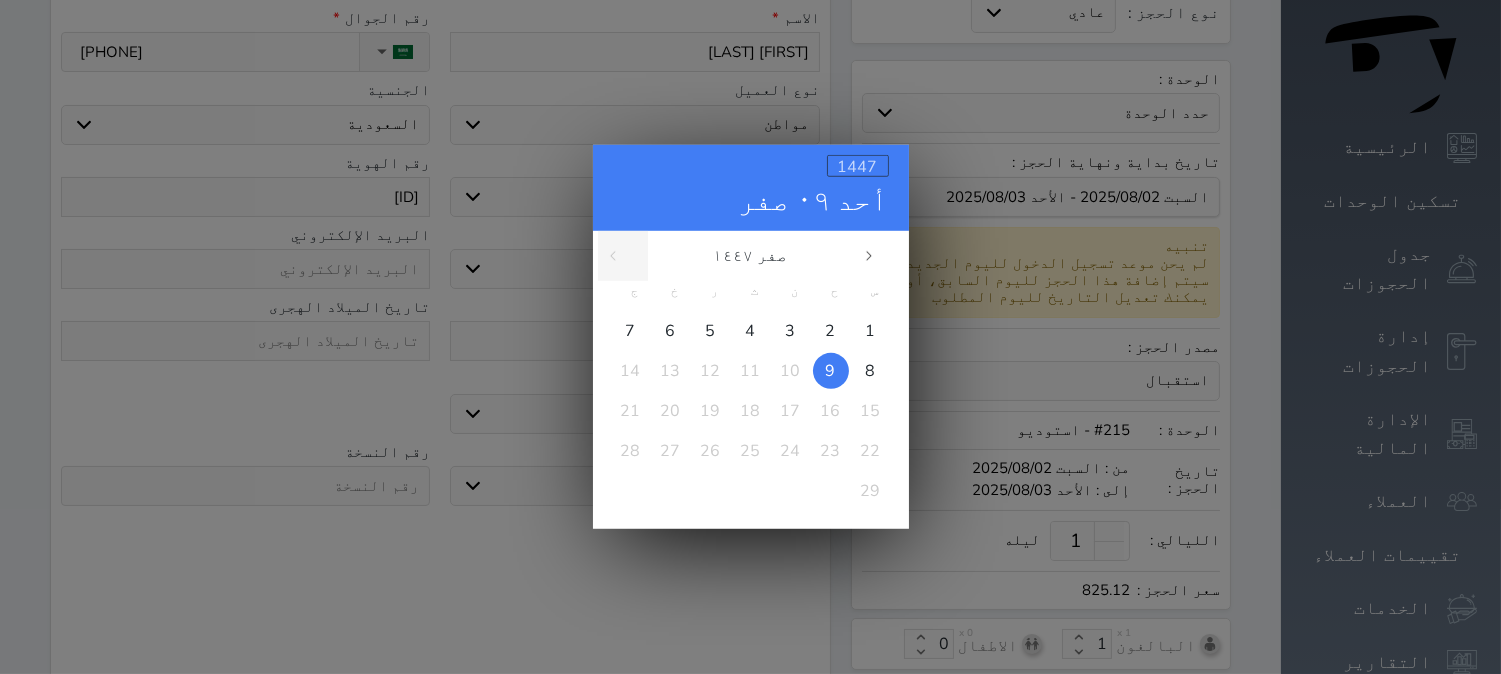 click on "1447" at bounding box center [858, 167] 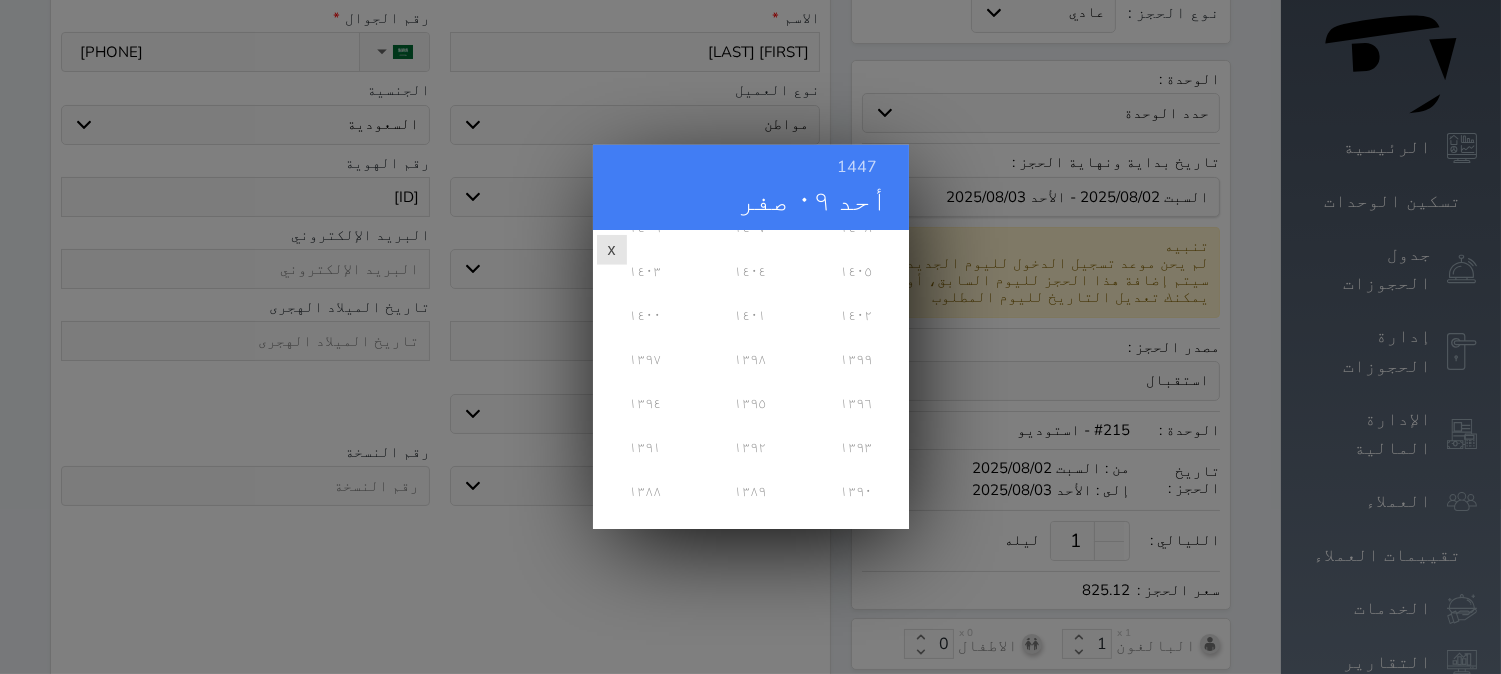 scroll, scrollTop: 666, scrollLeft: 0, axis: vertical 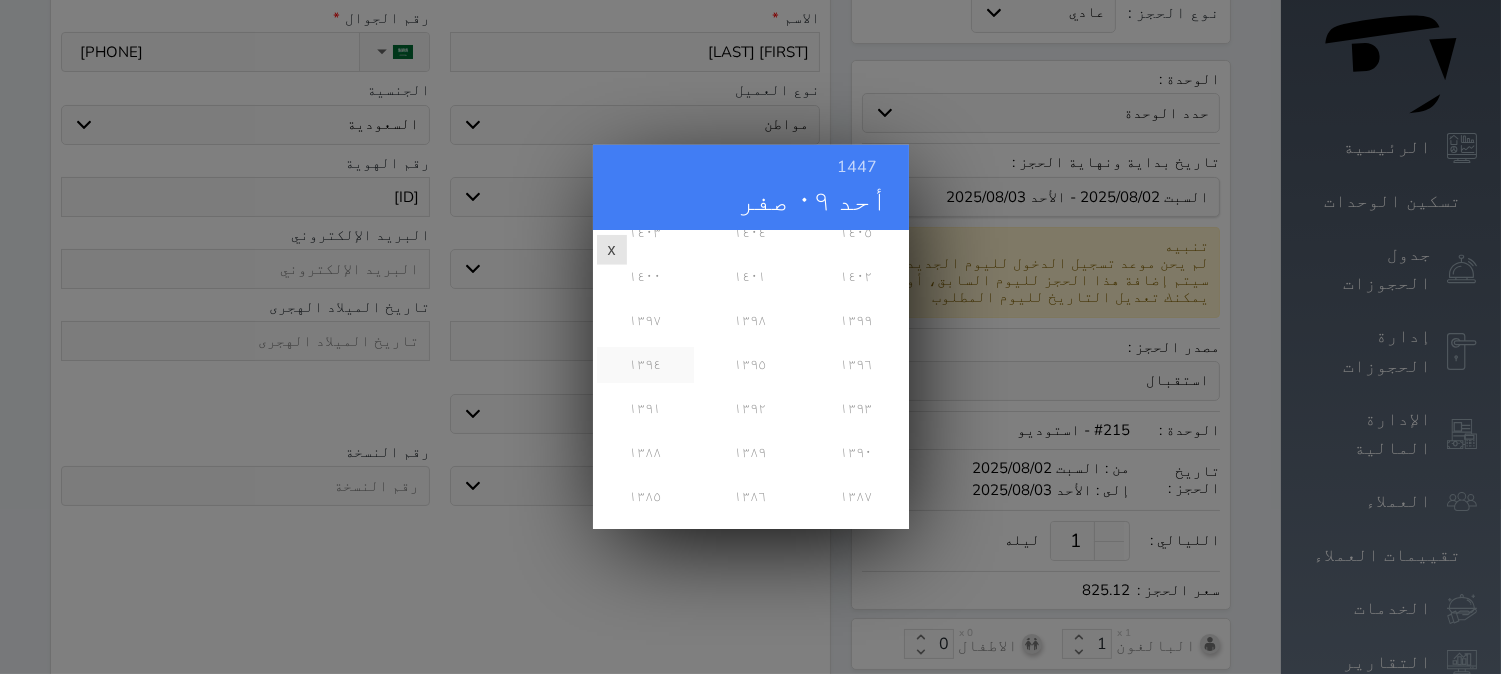 click on "١٣٩٤" at bounding box center [645, 365] 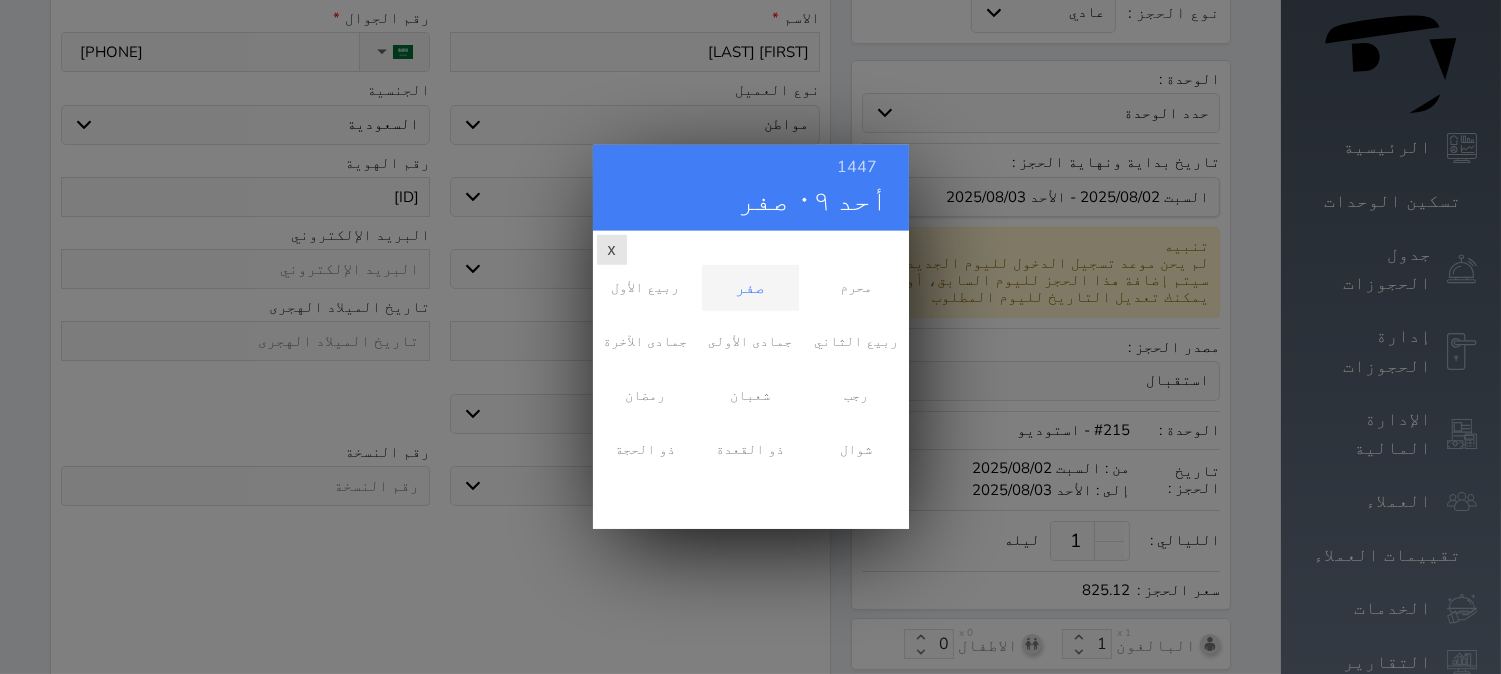 scroll, scrollTop: 0, scrollLeft: 0, axis: both 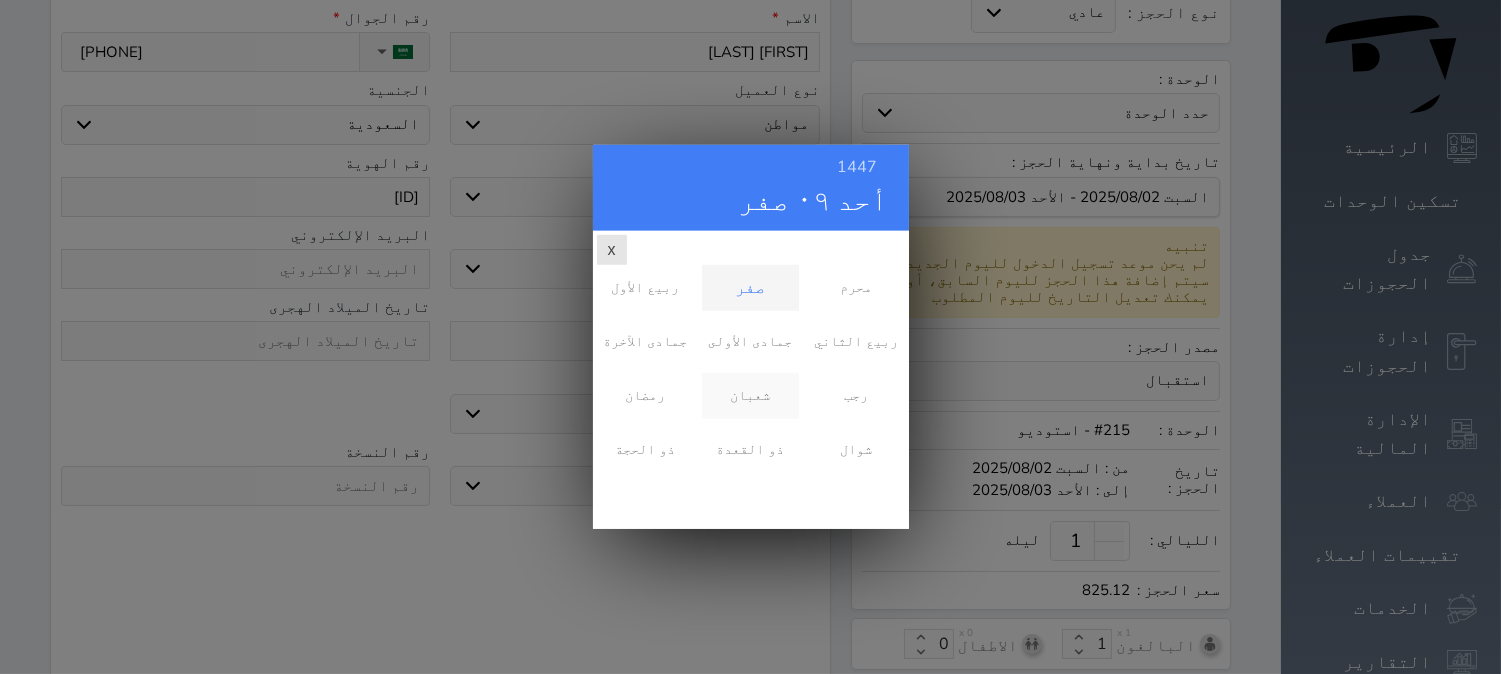 click on "شعبان" at bounding box center [750, 396] 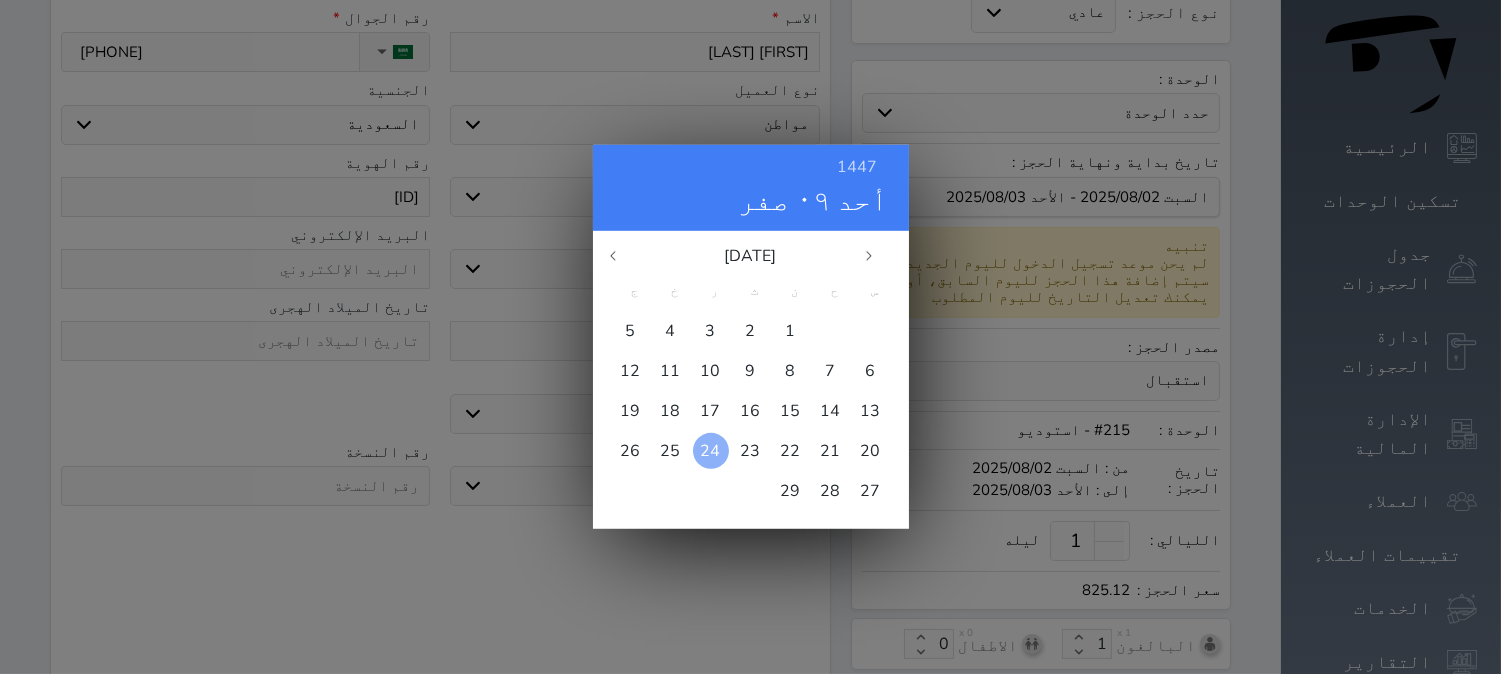 click on "24" at bounding box center (711, 451) 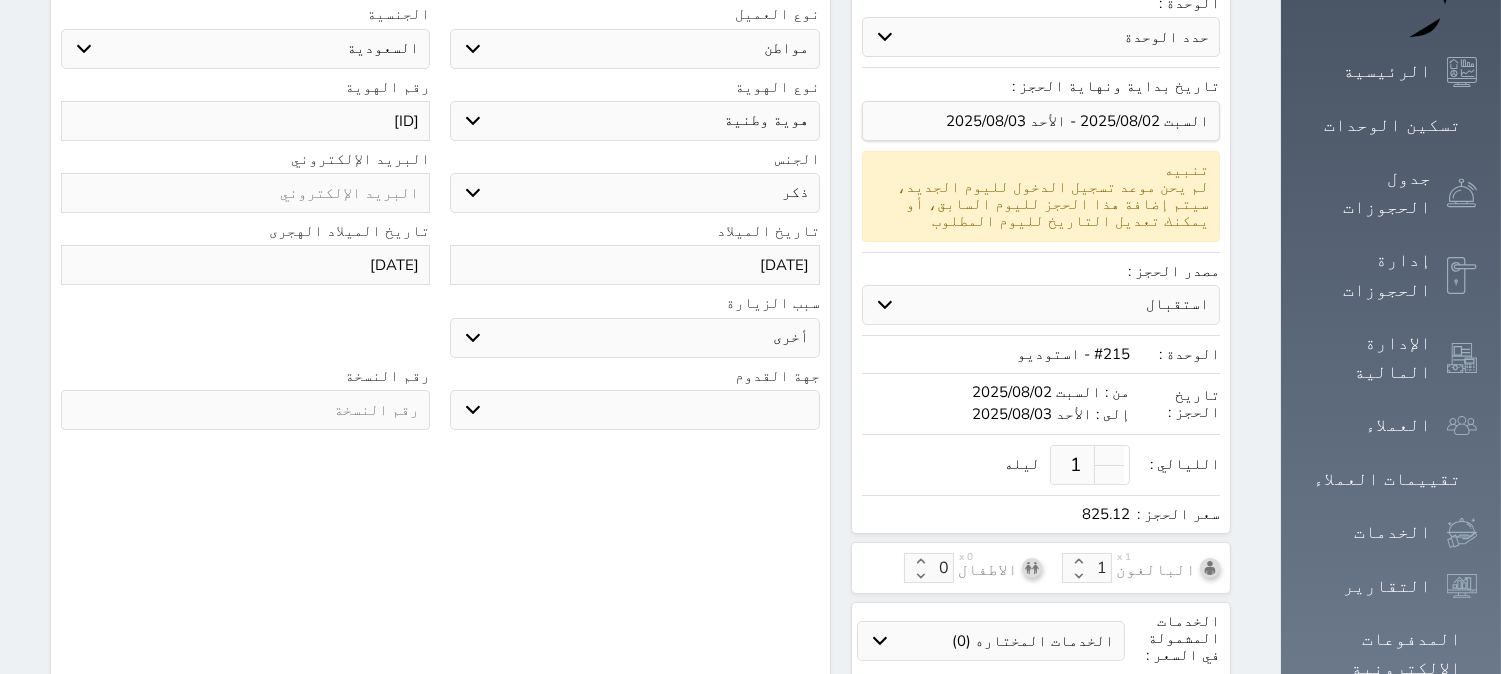 scroll, scrollTop: 333, scrollLeft: 0, axis: vertical 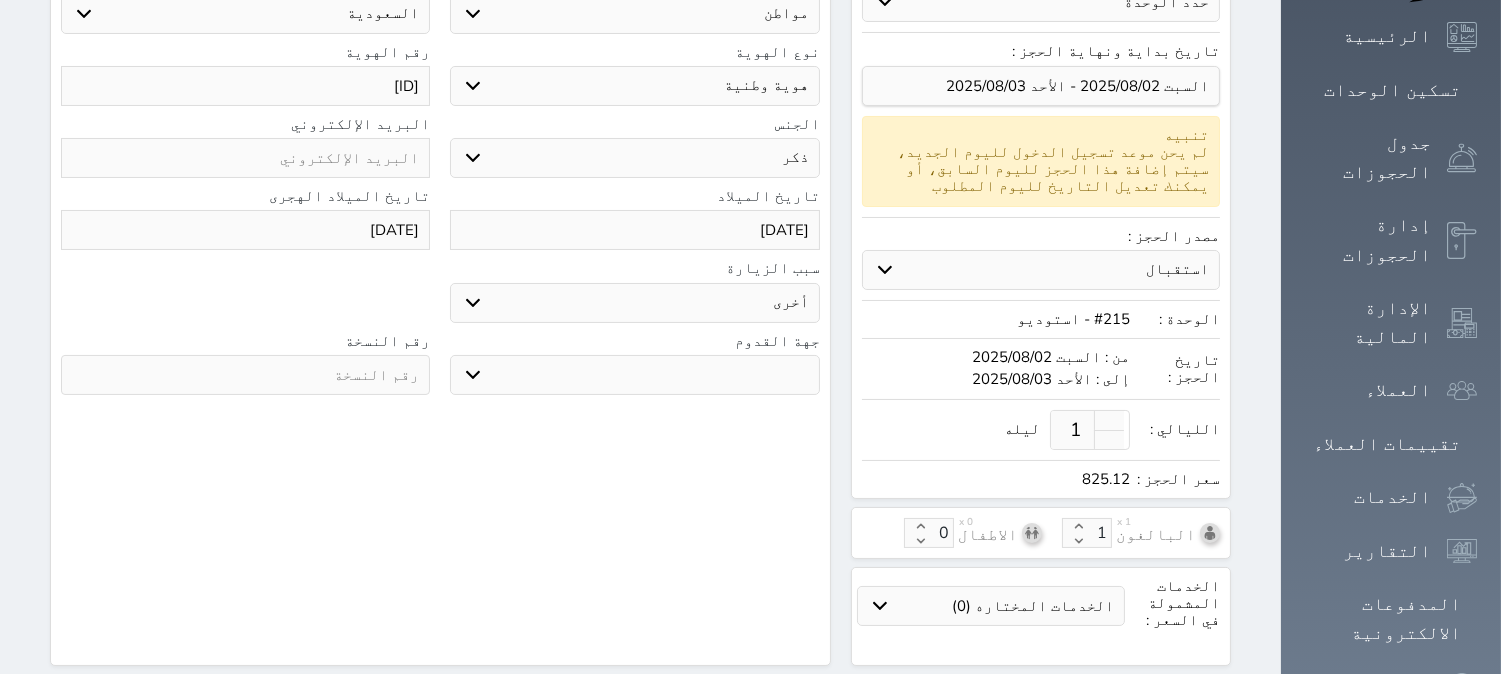 click on "جو بحر ارض" at bounding box center (634, 375) 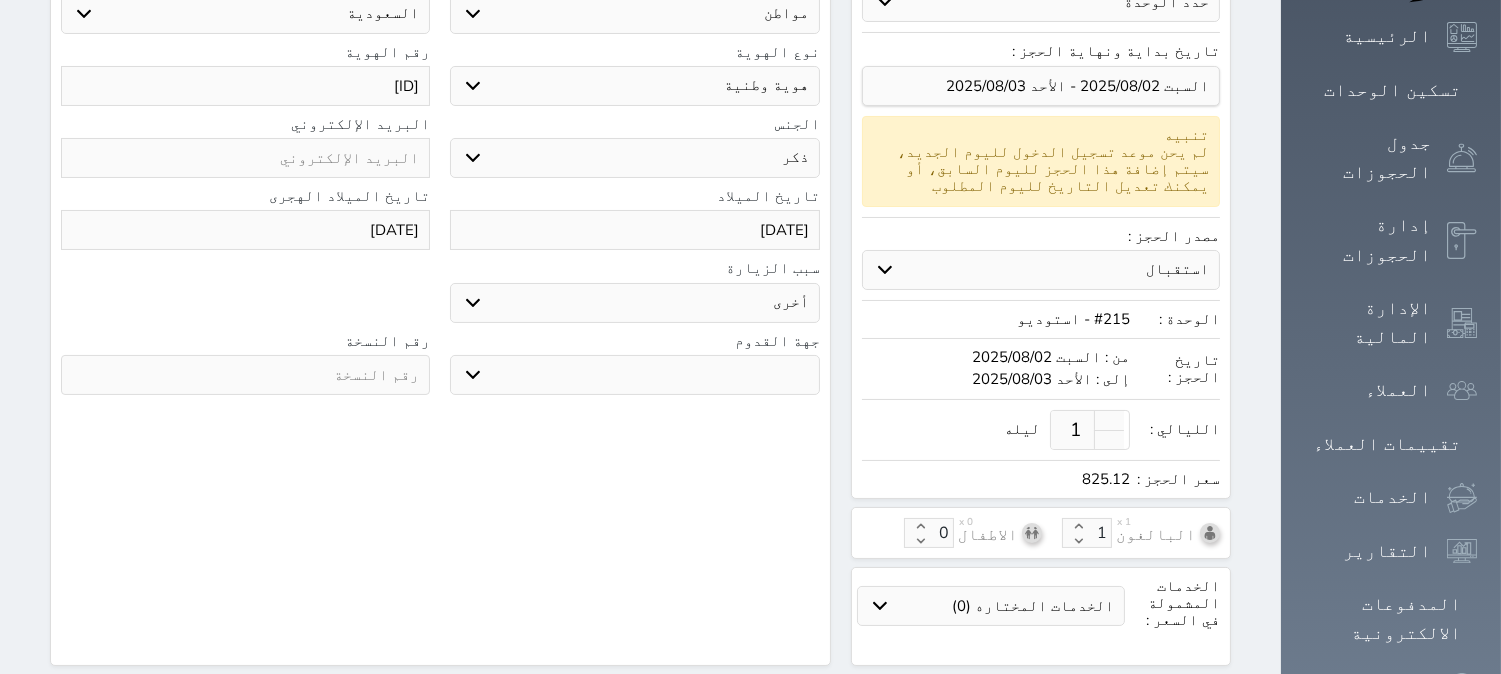select on "9" 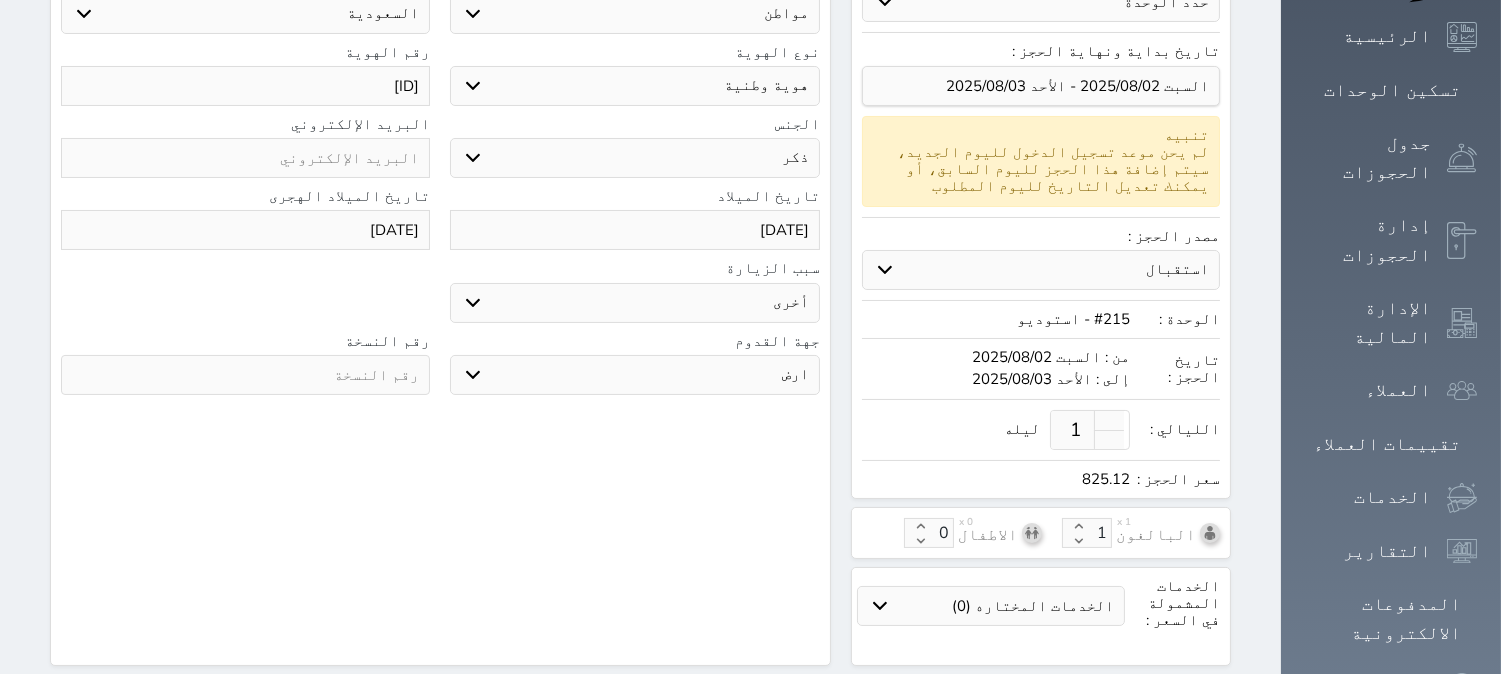 click on "جو بحر ارض" at bounding box center [634, 375] 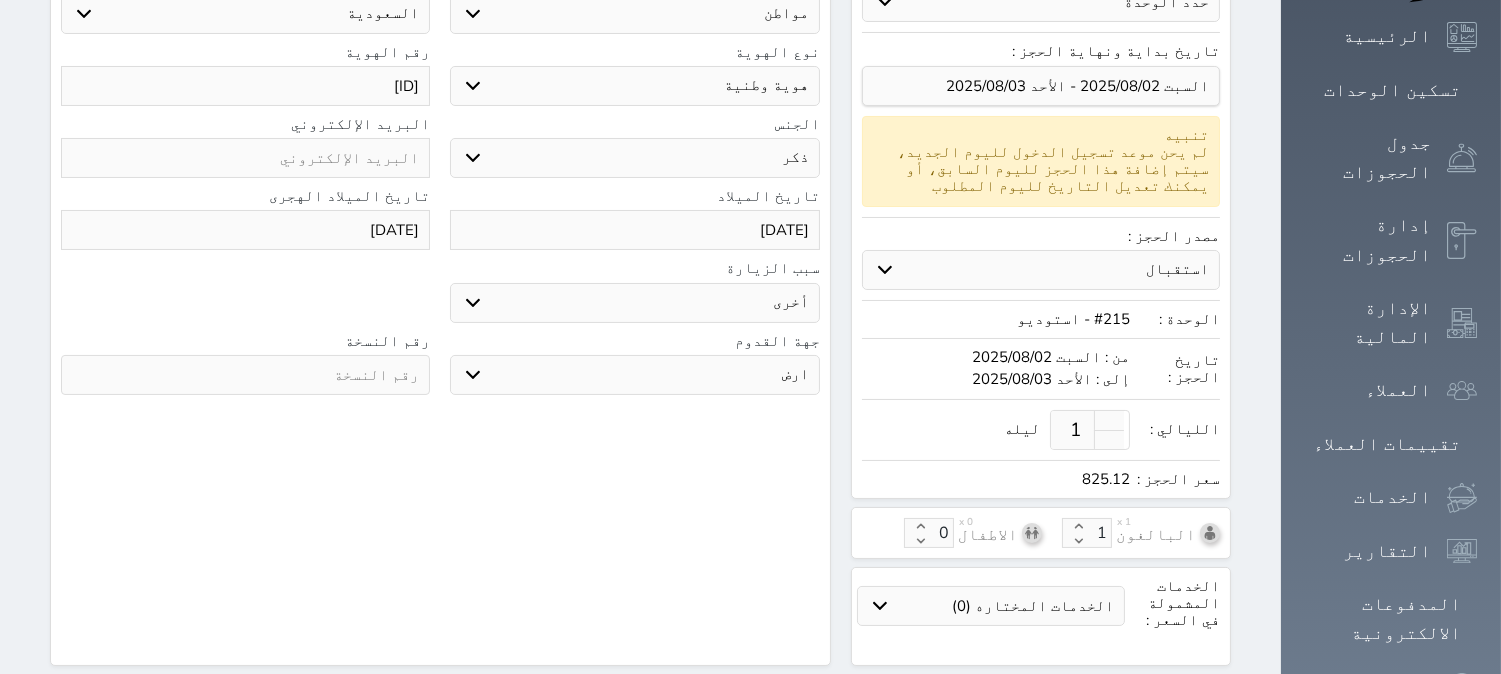 click at bounding box center [245, 375] 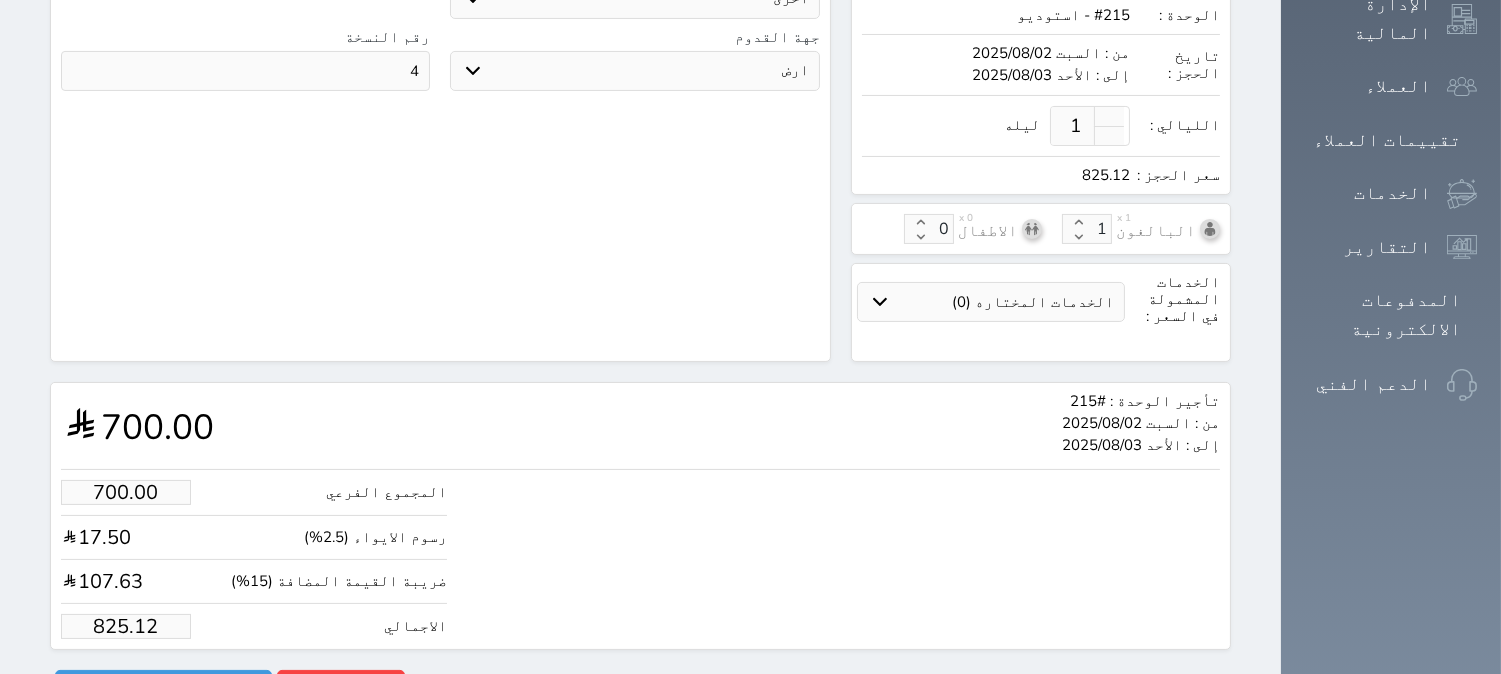 scroll, scrollTop: 638, scrollLeft: 0, axis: vertical 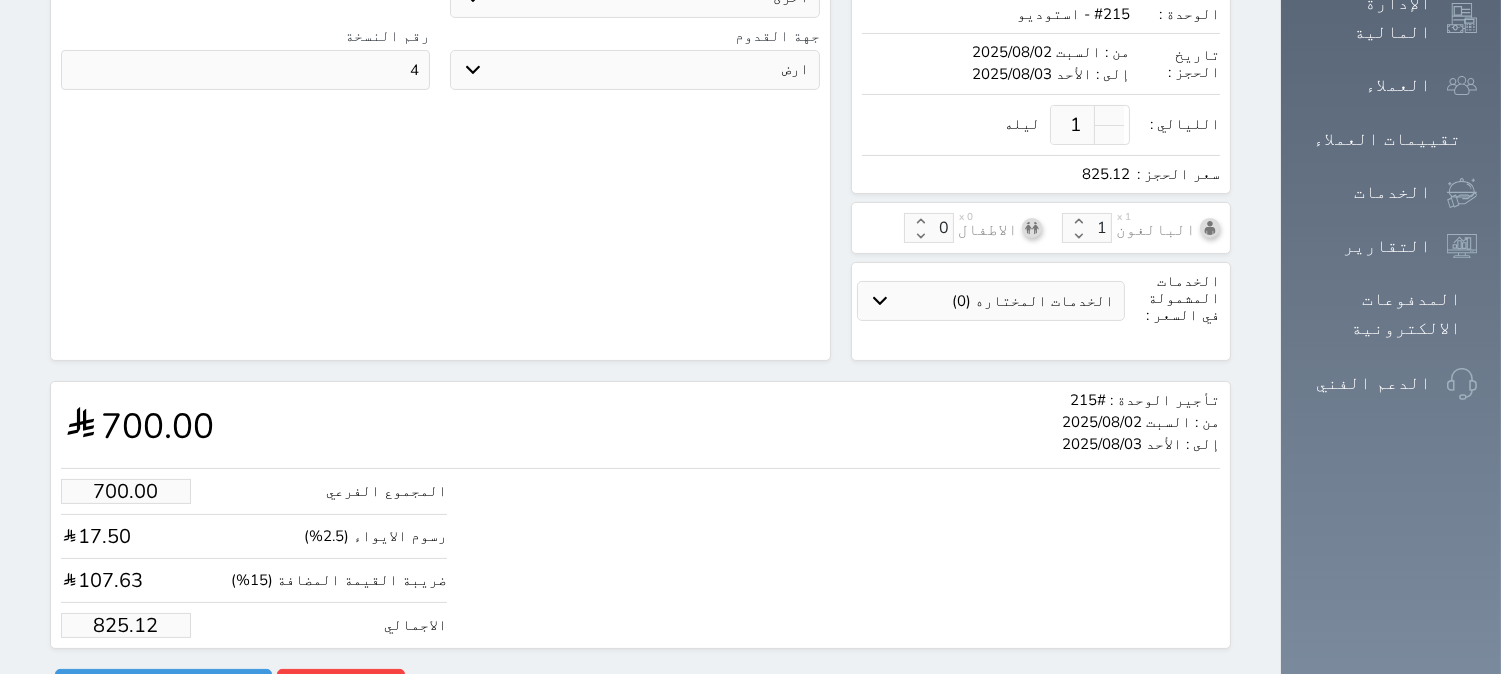 type on "4" 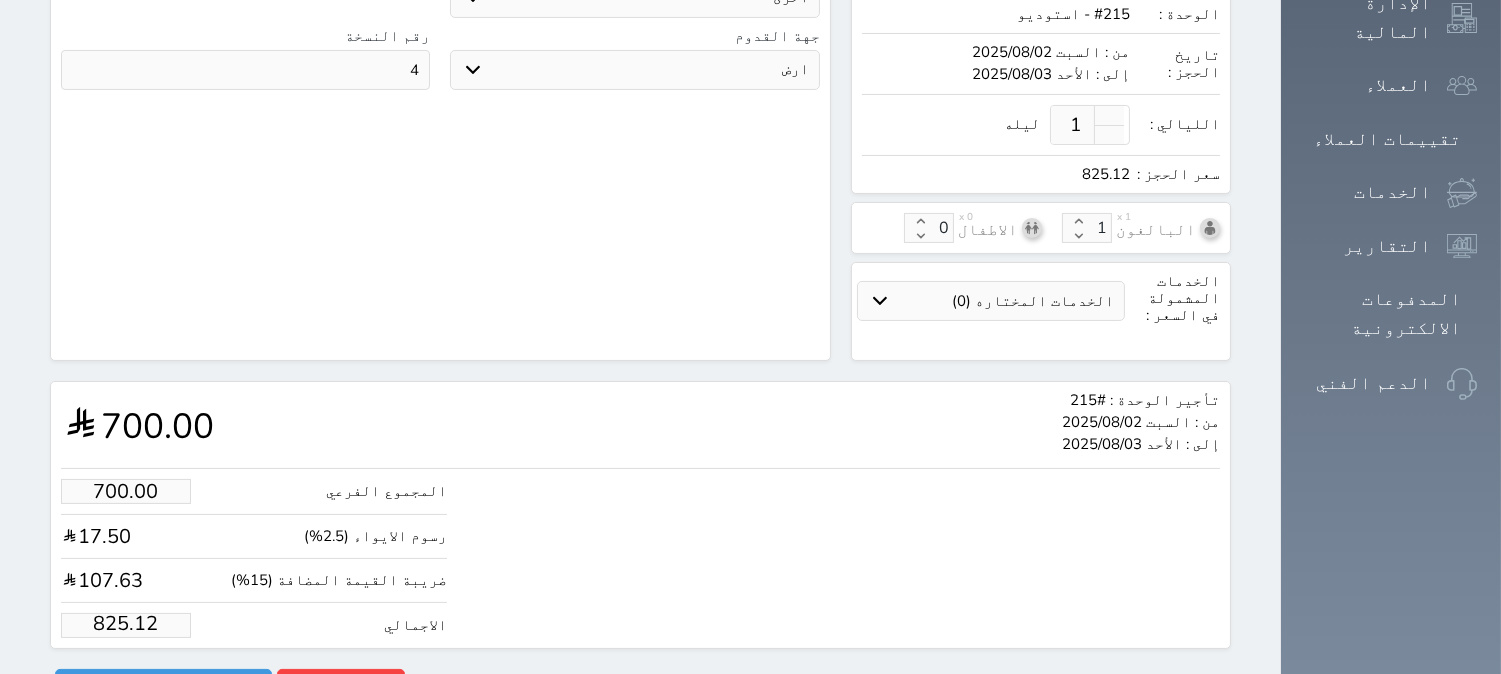 drag, startPoint x: 146, startPoint y: 575, endPoint x: 41, endPoint y: 592, distance: 106.36729 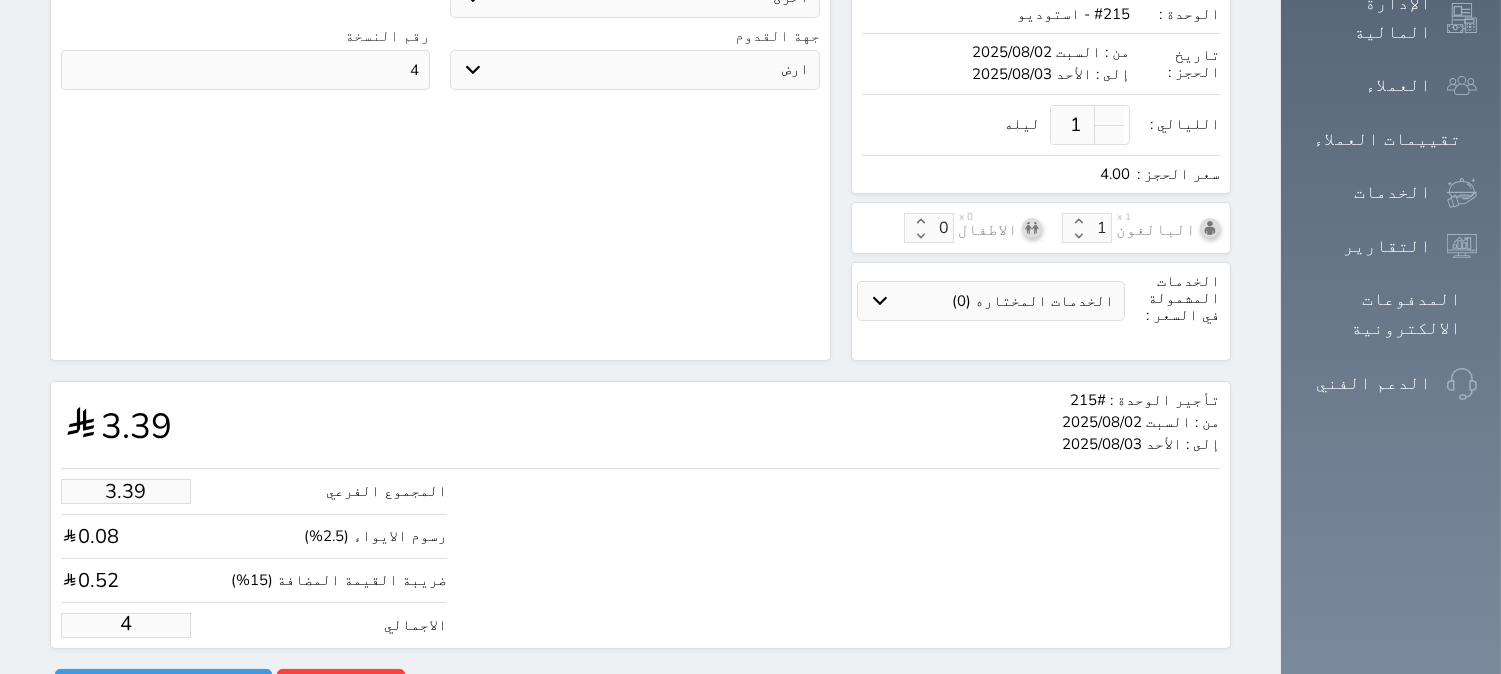 type on "33.93" 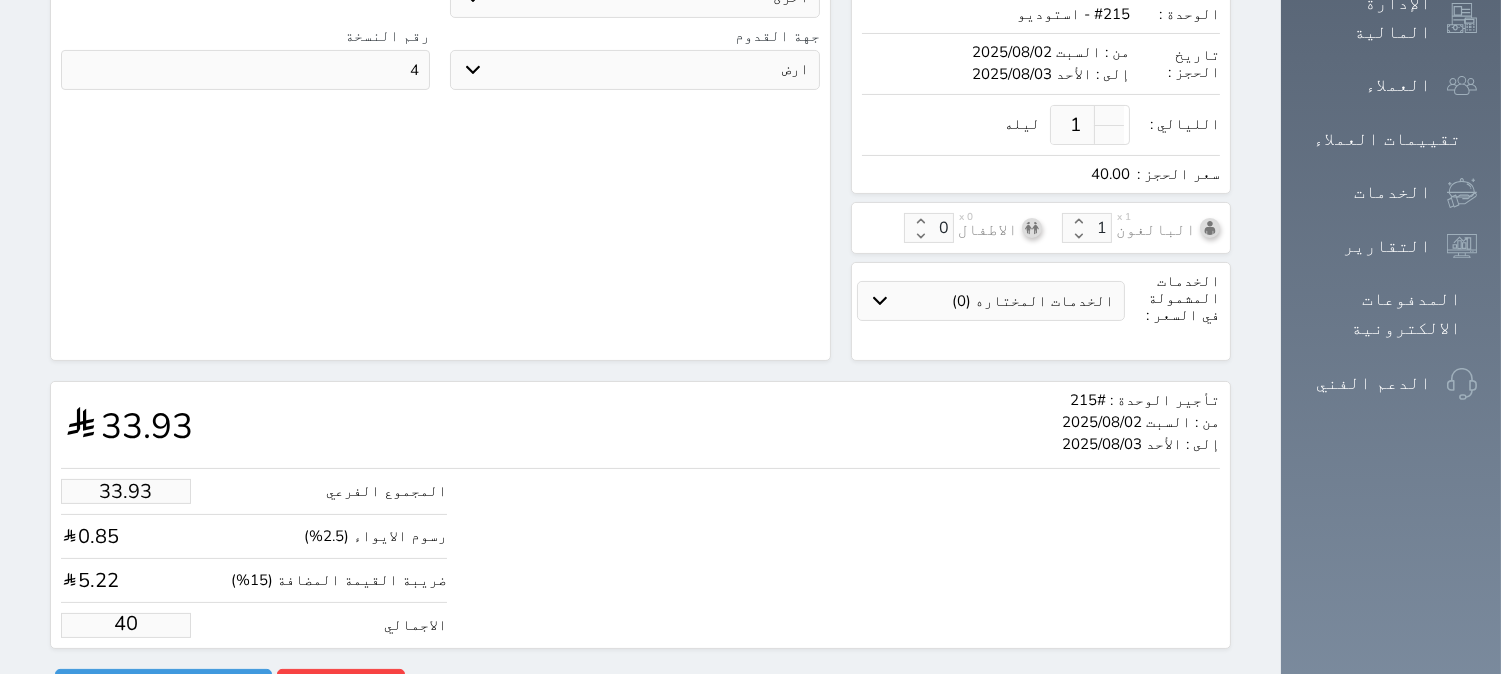 type on "339.34" 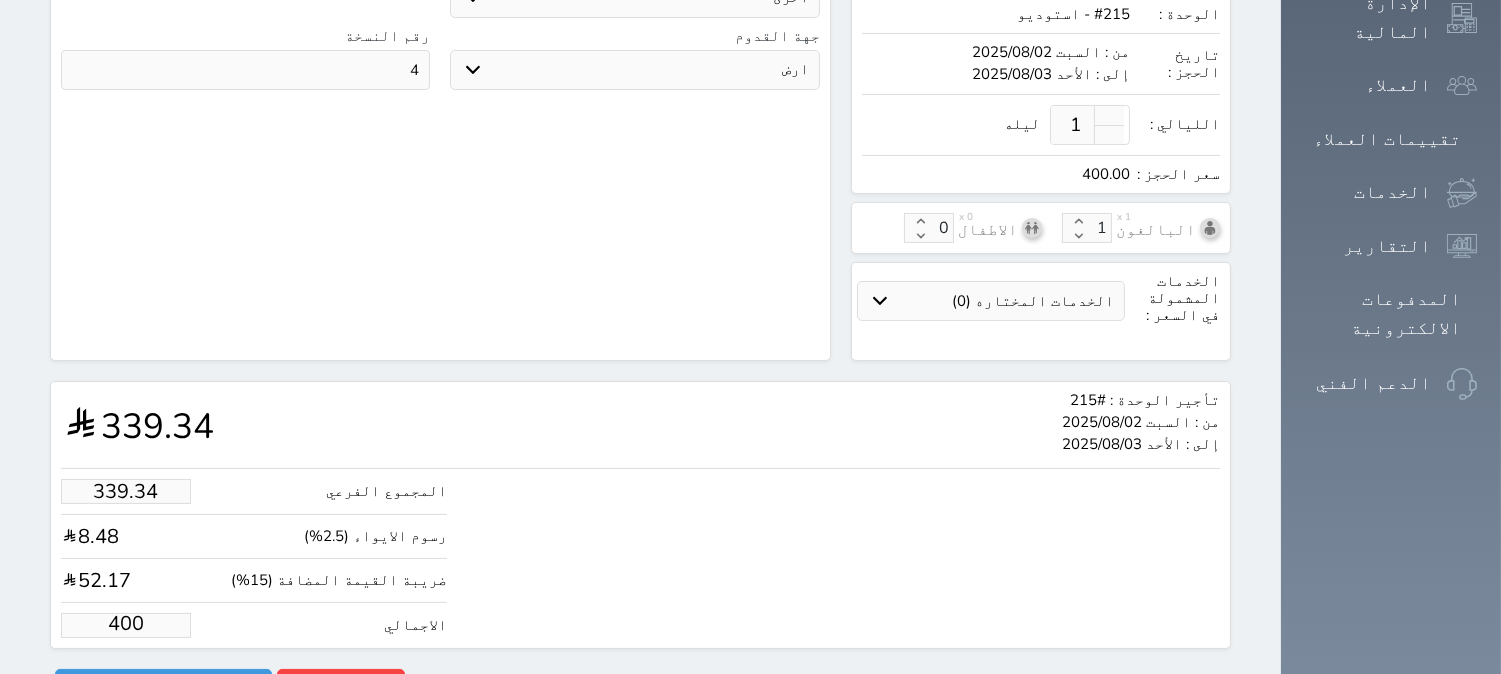 type on "33.93" 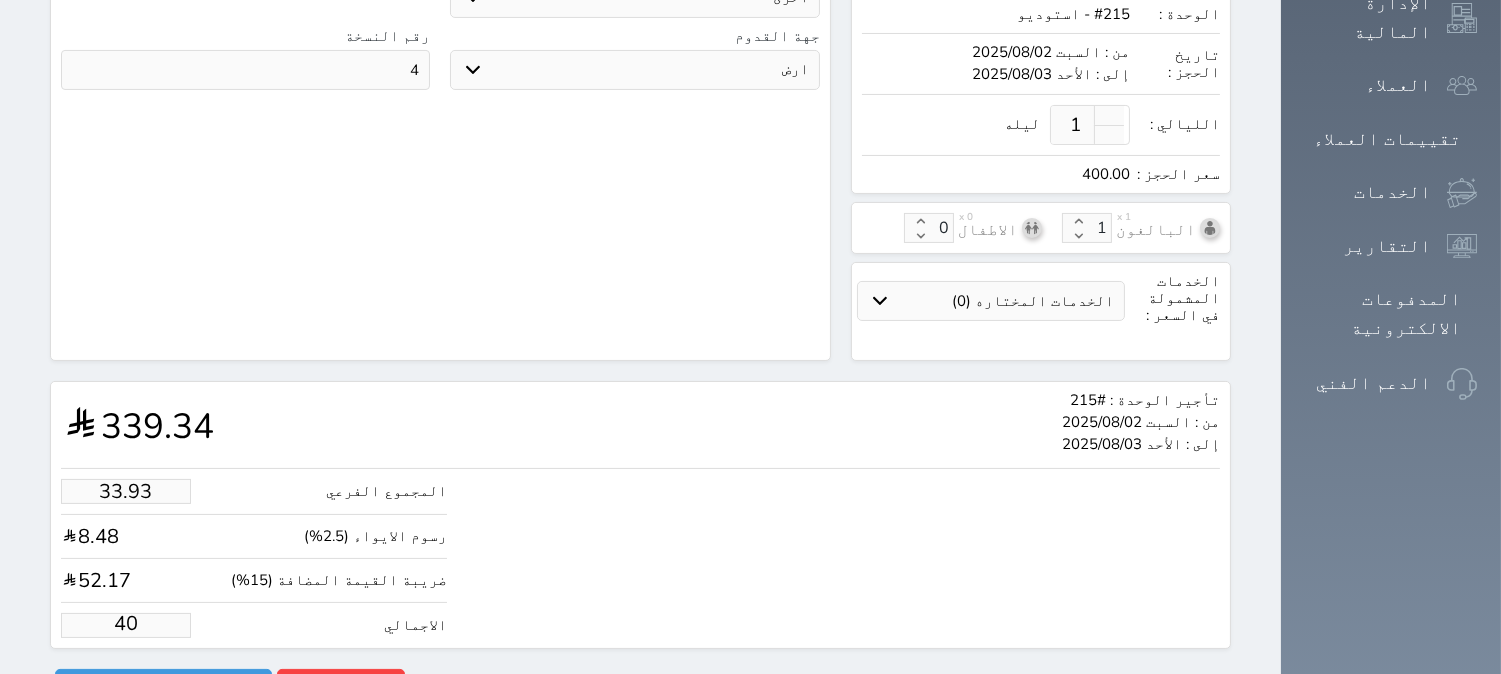 type on "3.39" 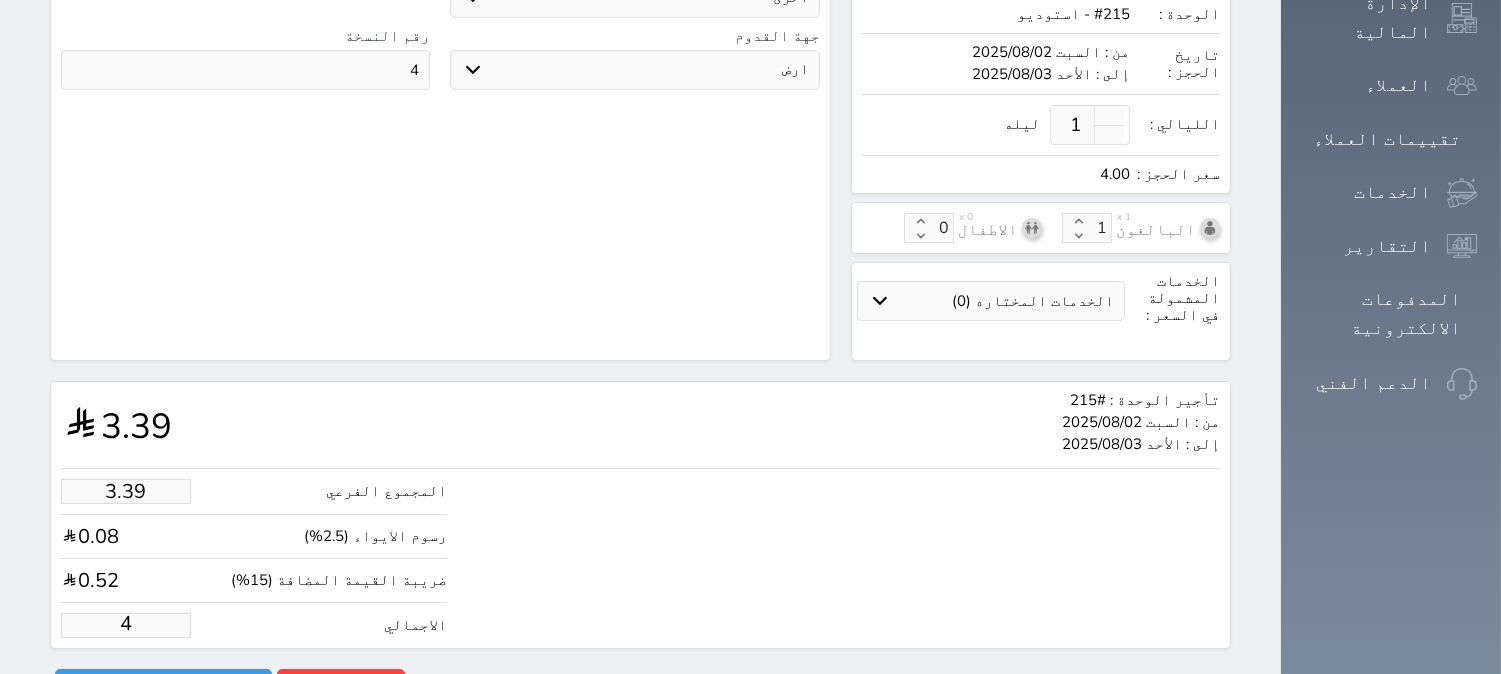 type on "1.00" 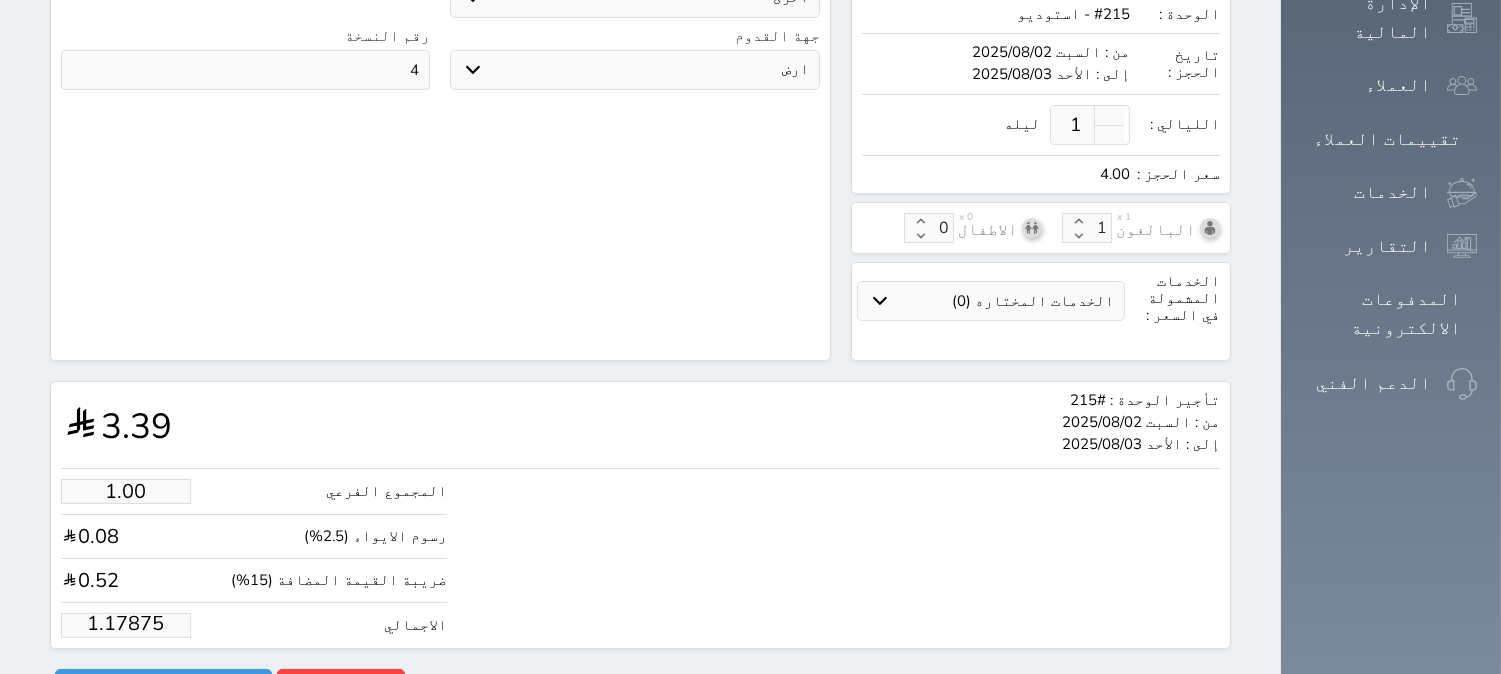 scroll, scrollTop: 0, scrollLeft: 0, axis: both 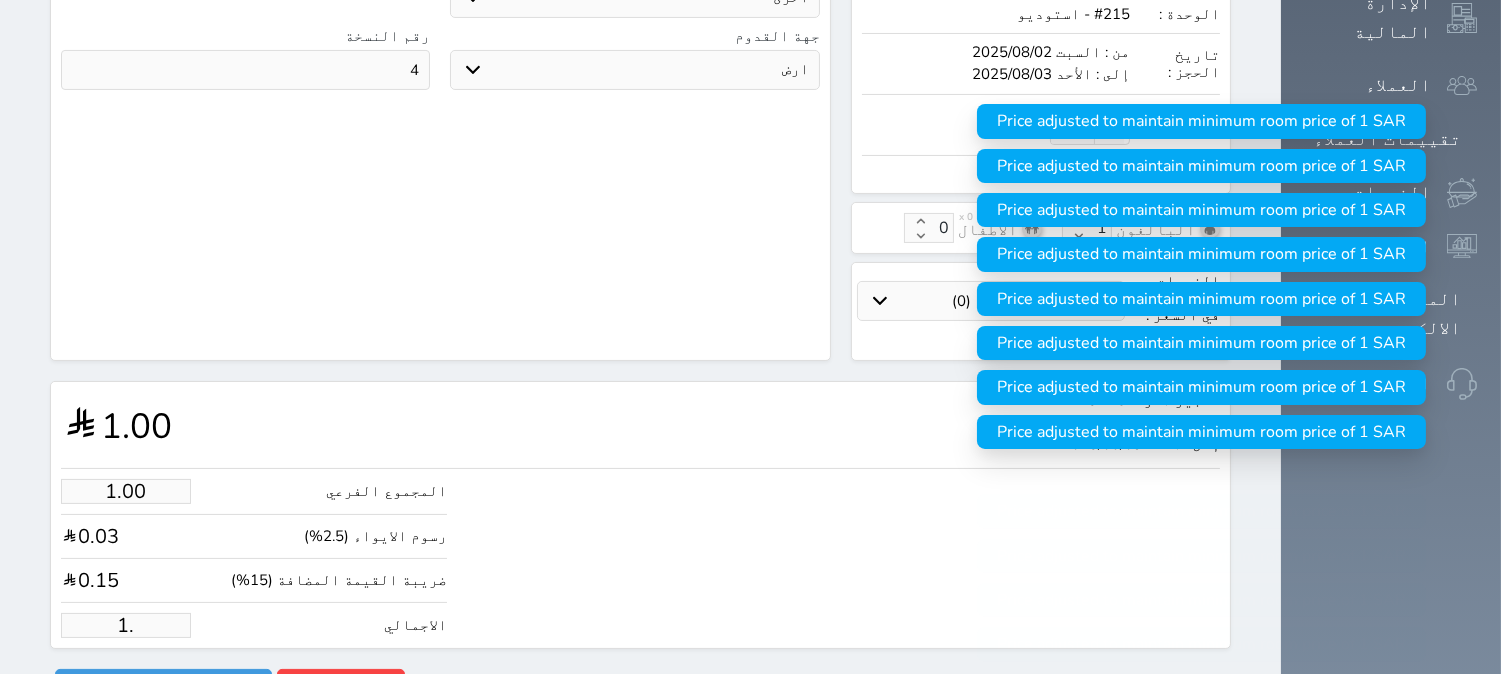 type on "1" 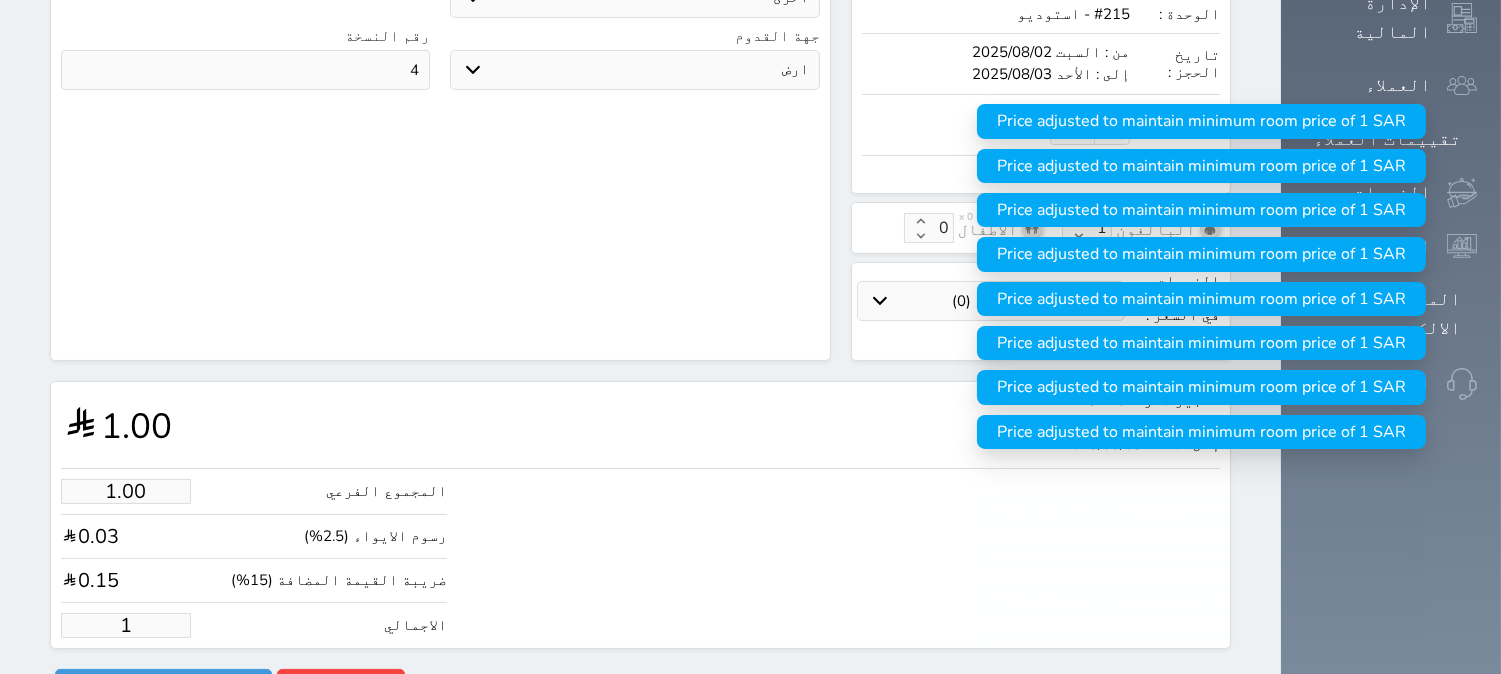 type 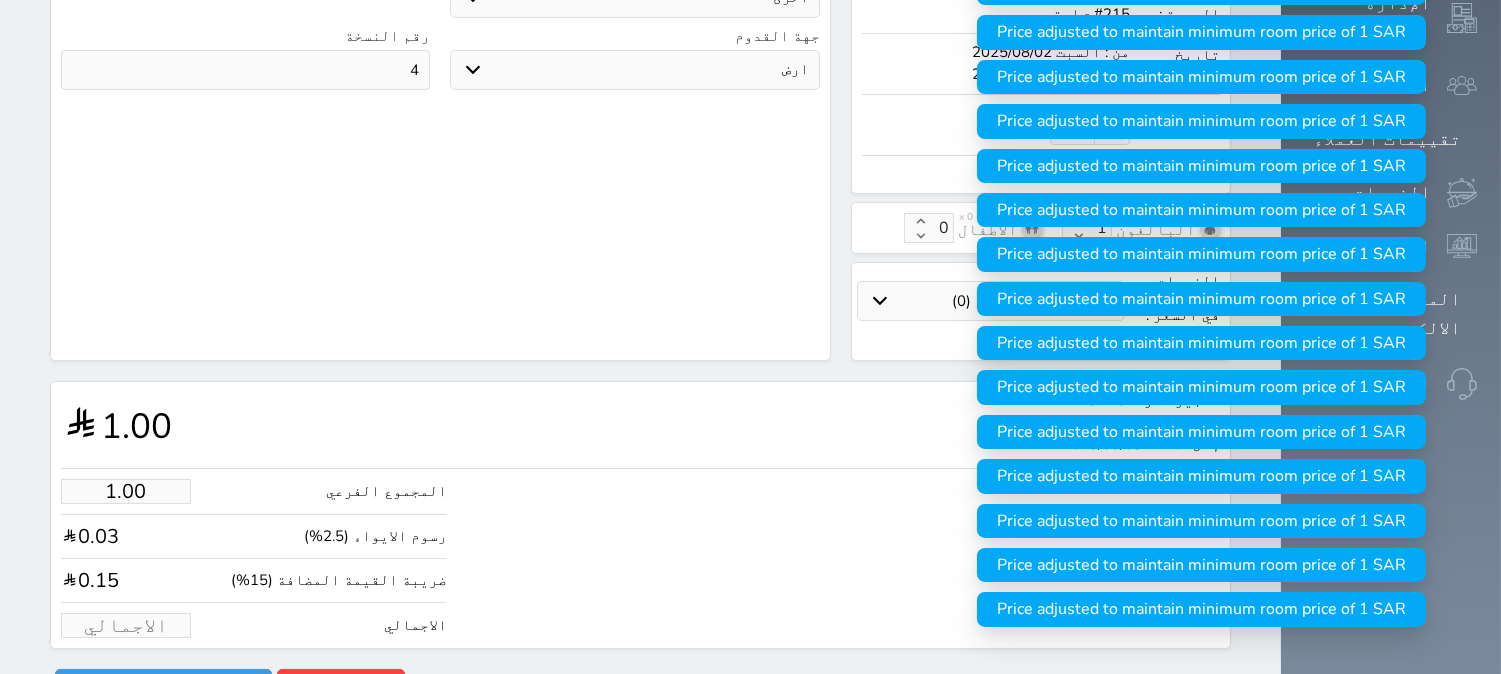 type on "2.55" 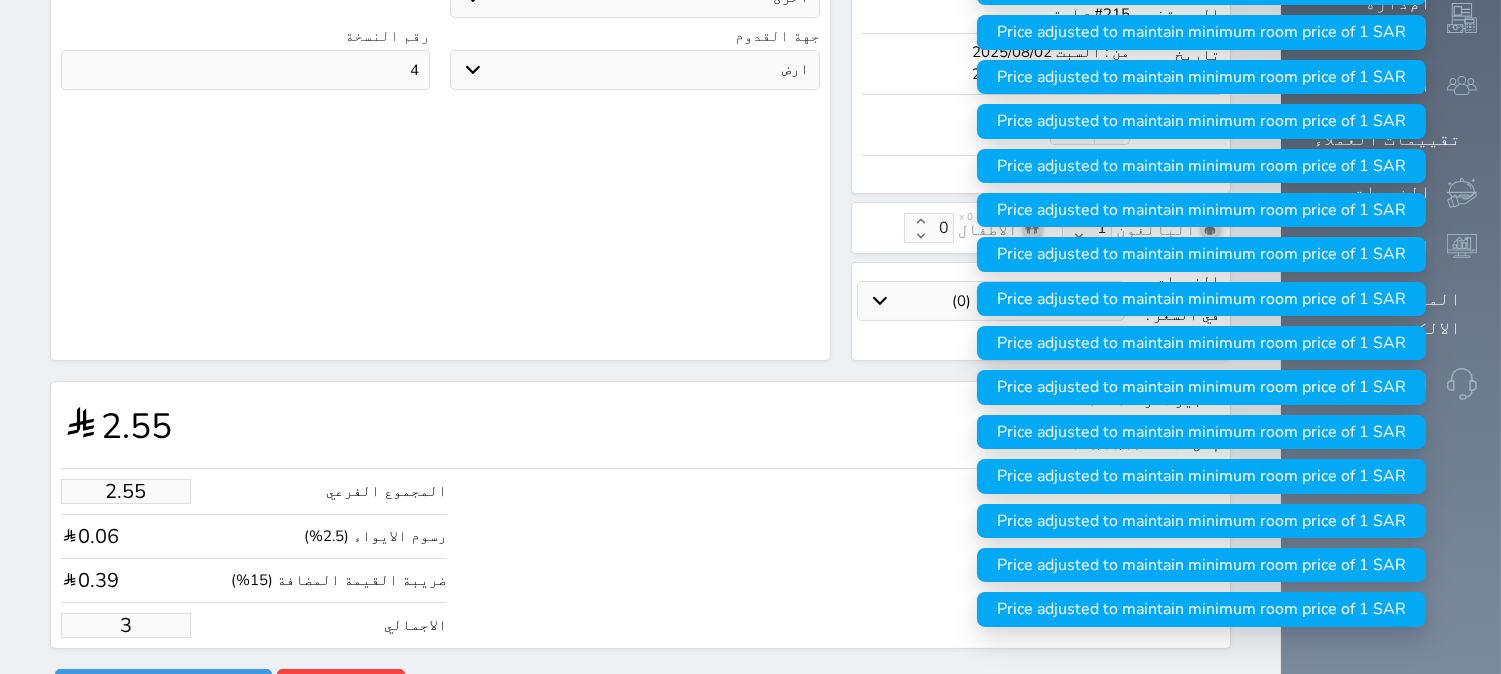 type on "29.69" 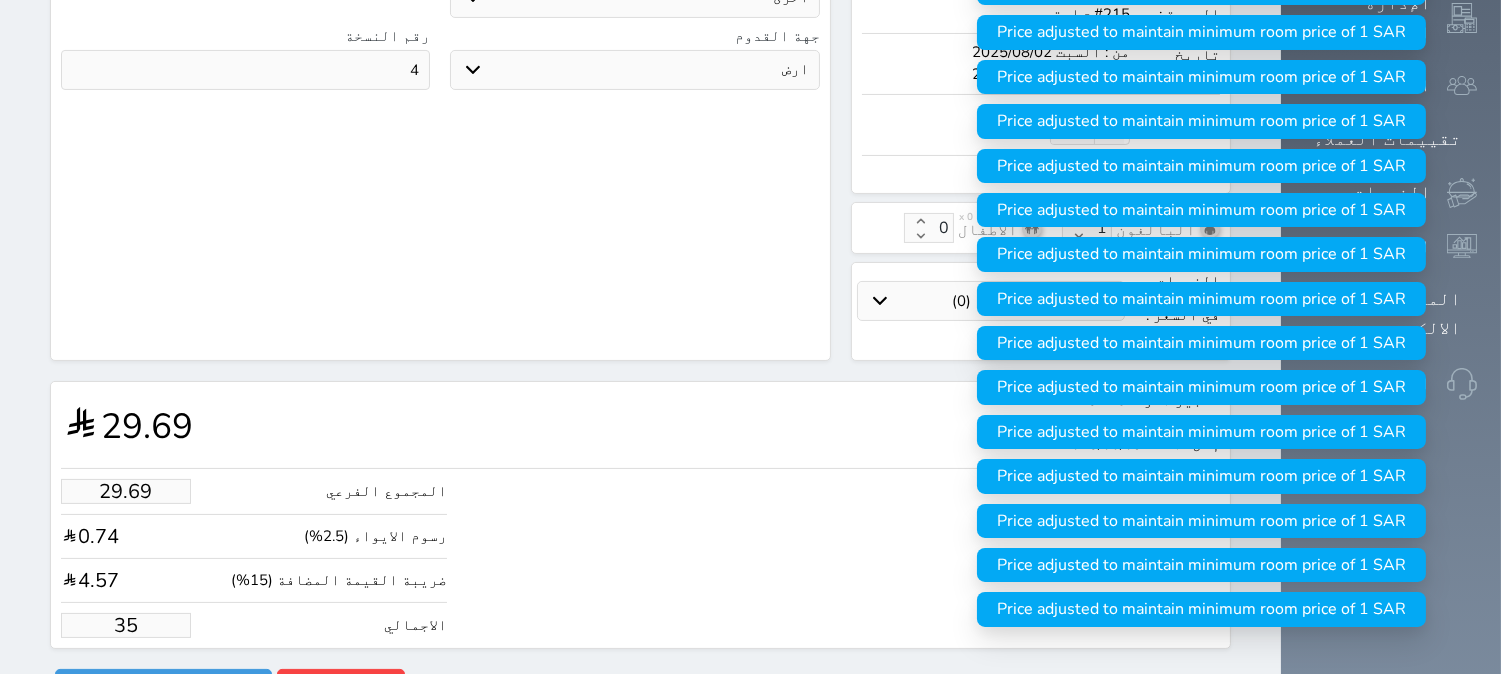 type on "296.92" 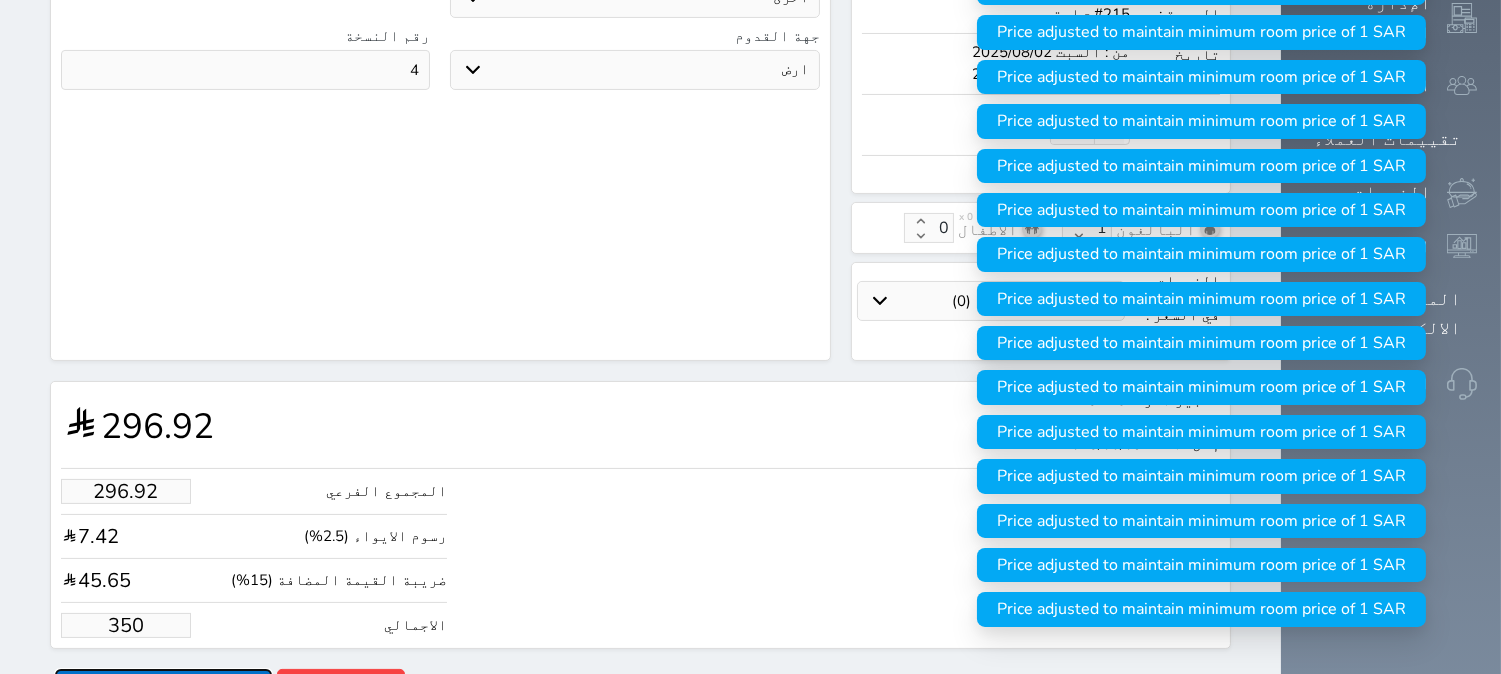 type on "350.00" 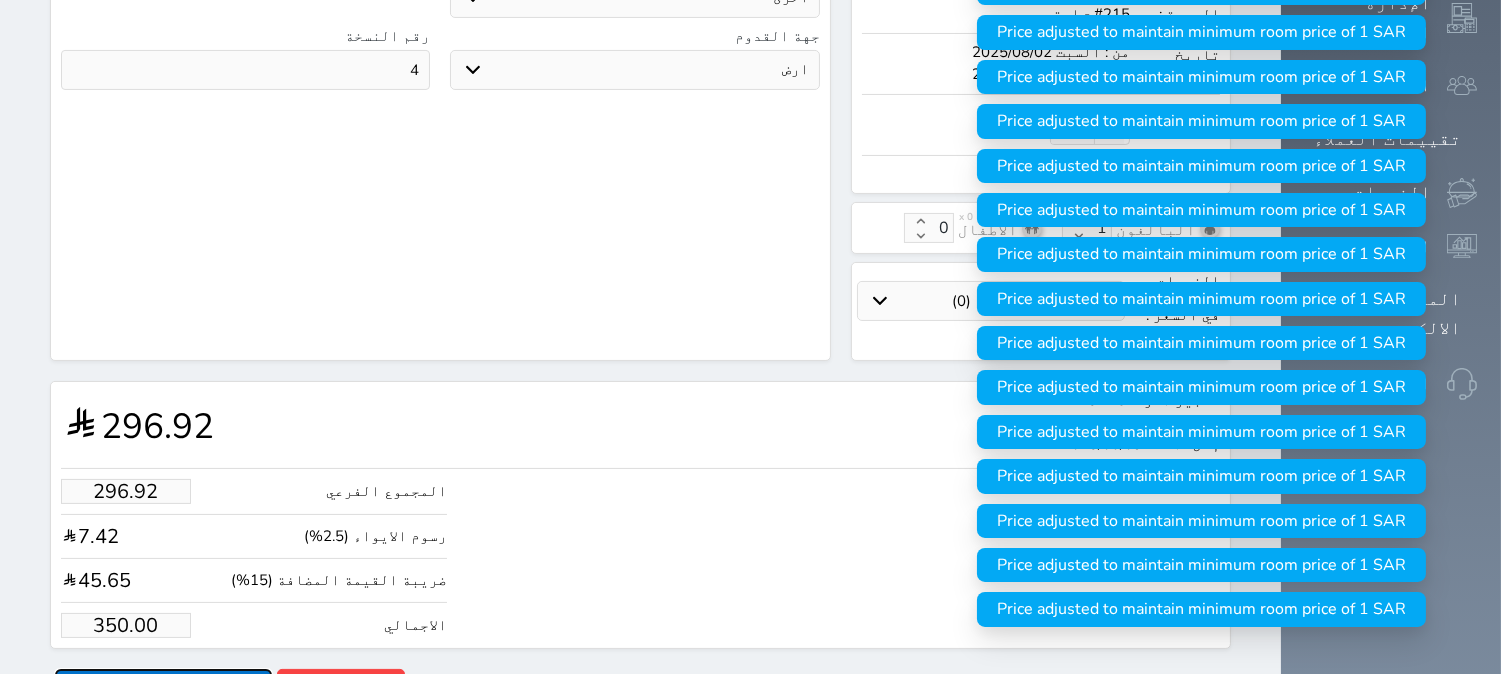 click on "حجز" at bounding box center (163, 686) 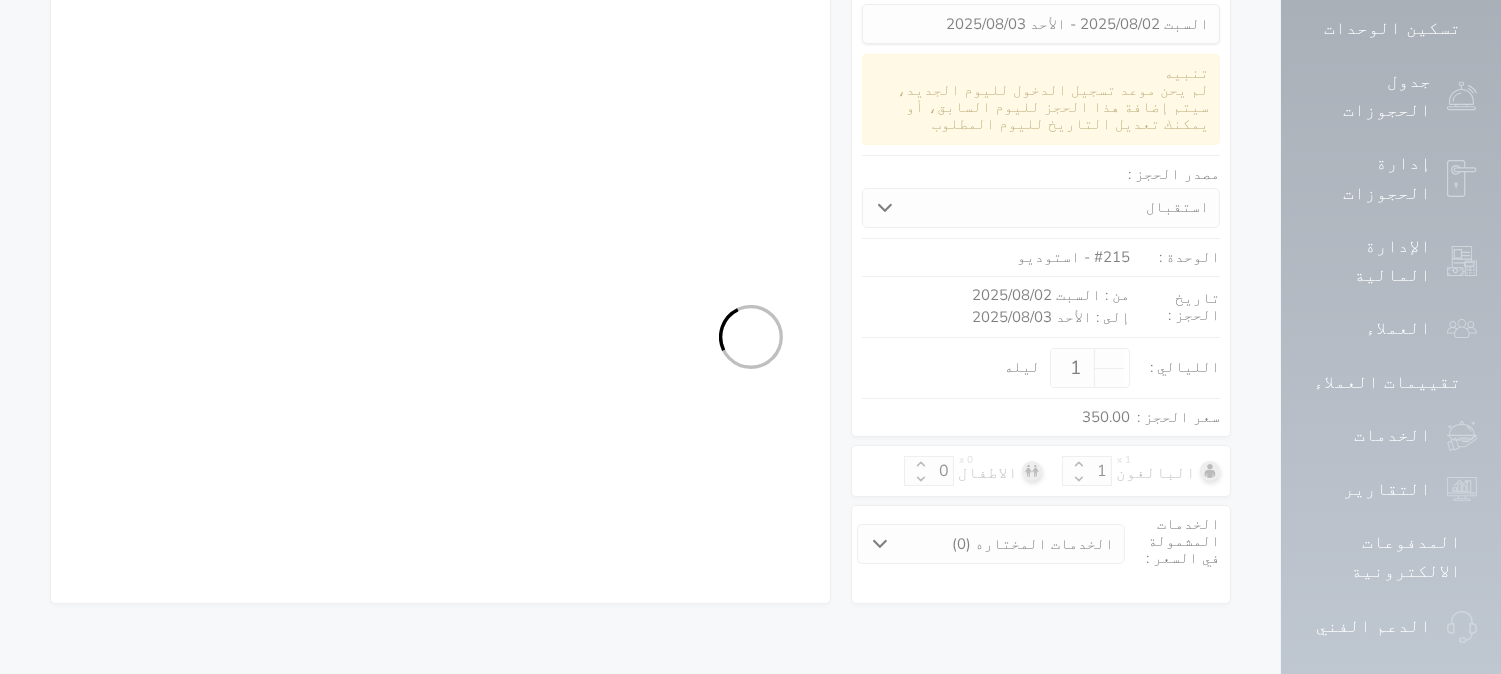 select on "1" 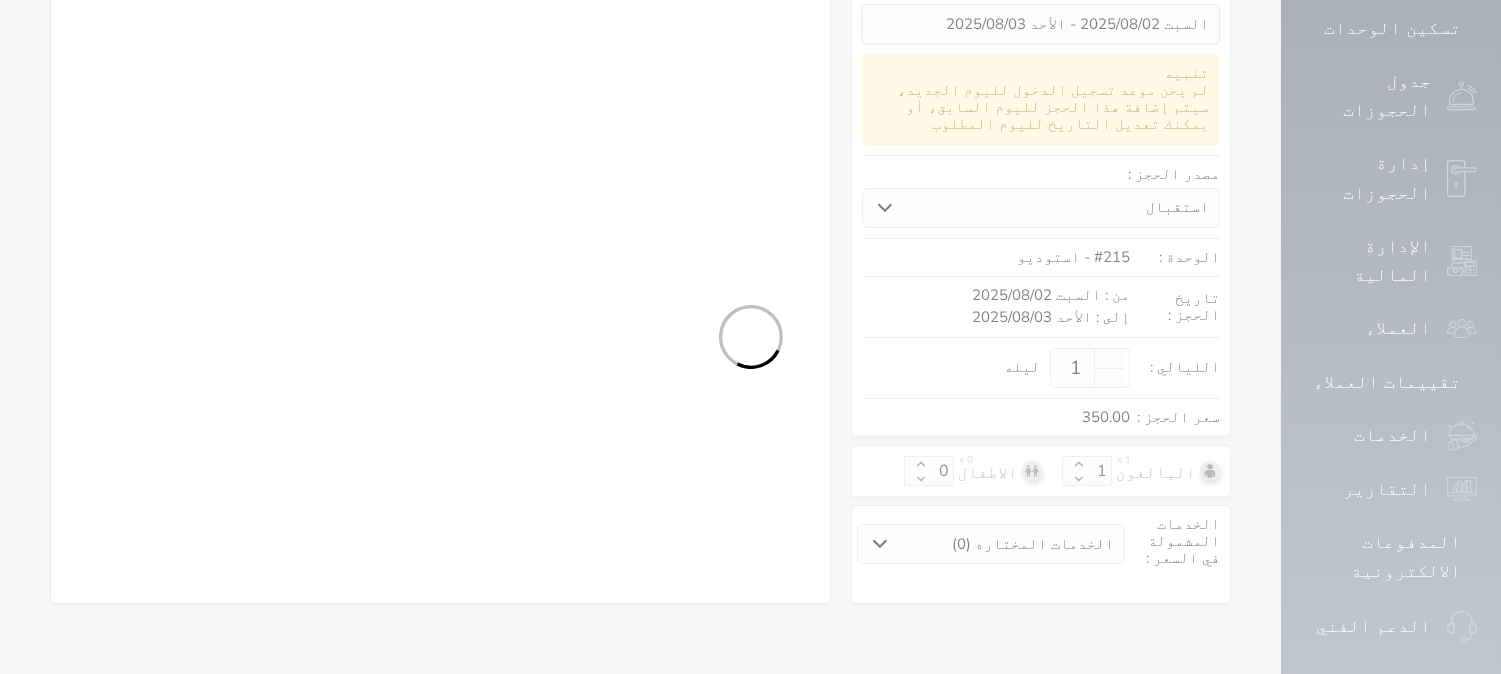 select on "113" 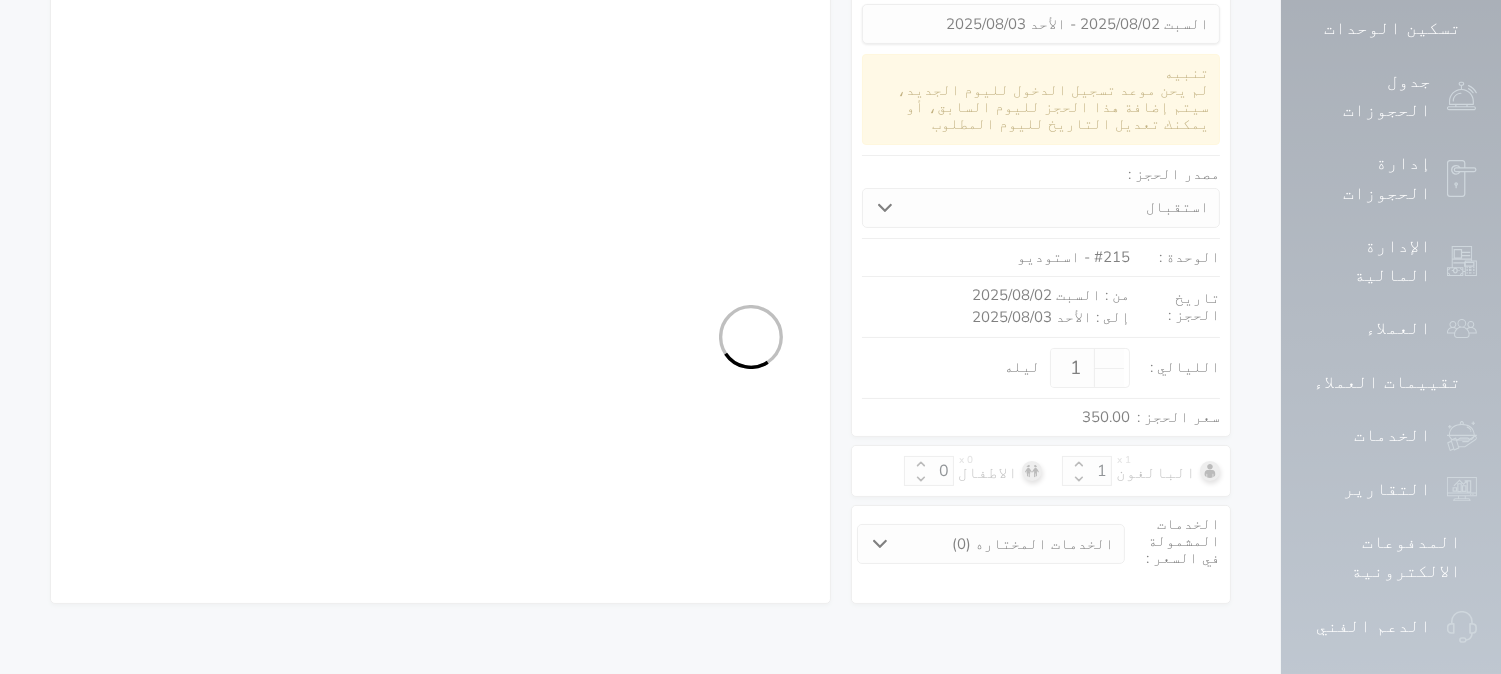 select on "1" 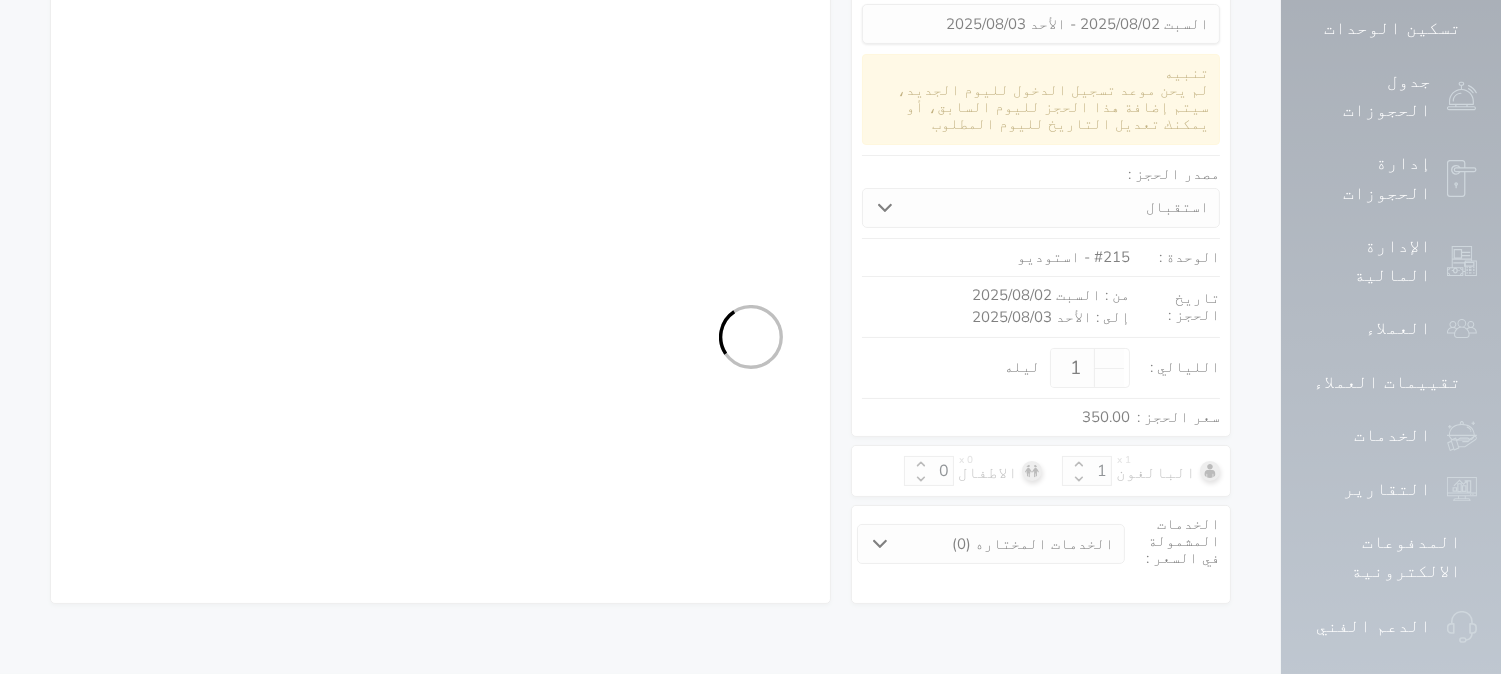 select on "7" 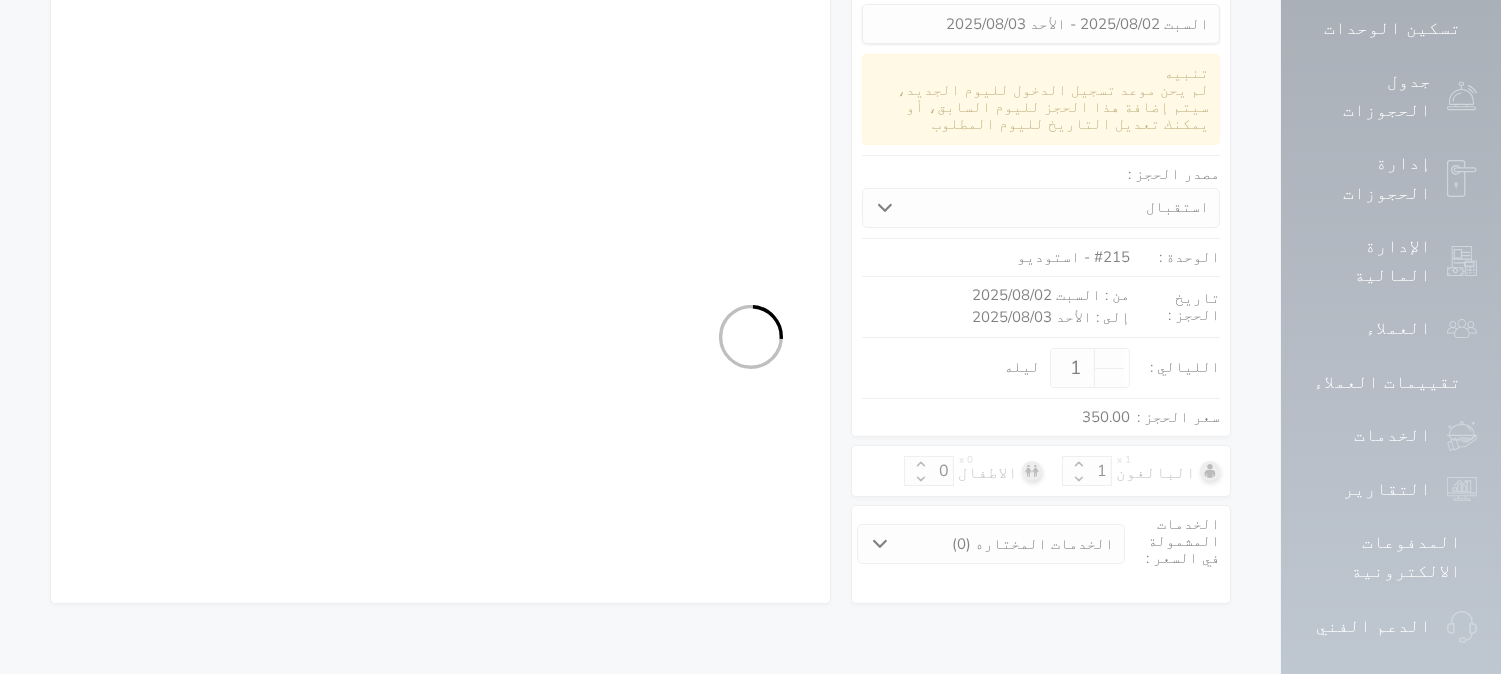 select on "9" 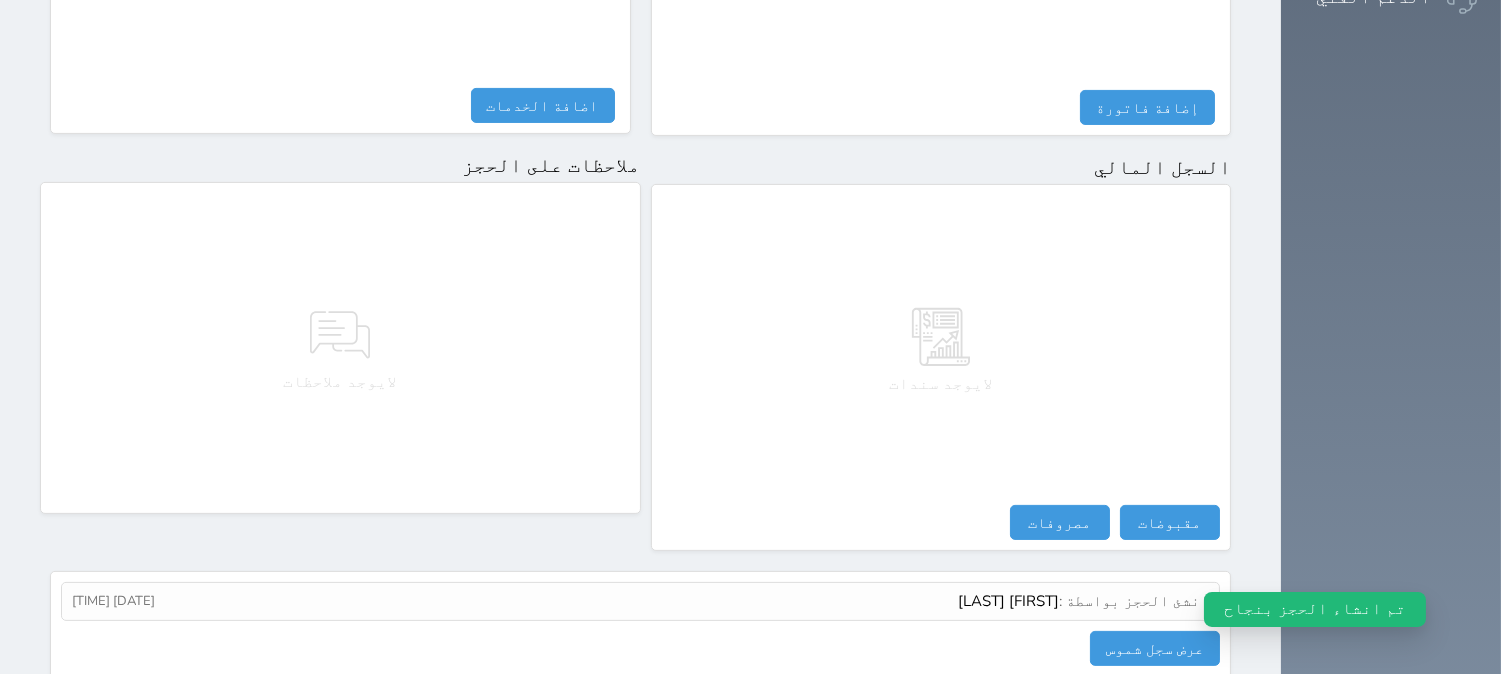 scroll, scrollTop: 1028, scrollLeft: 0, axis: vertical 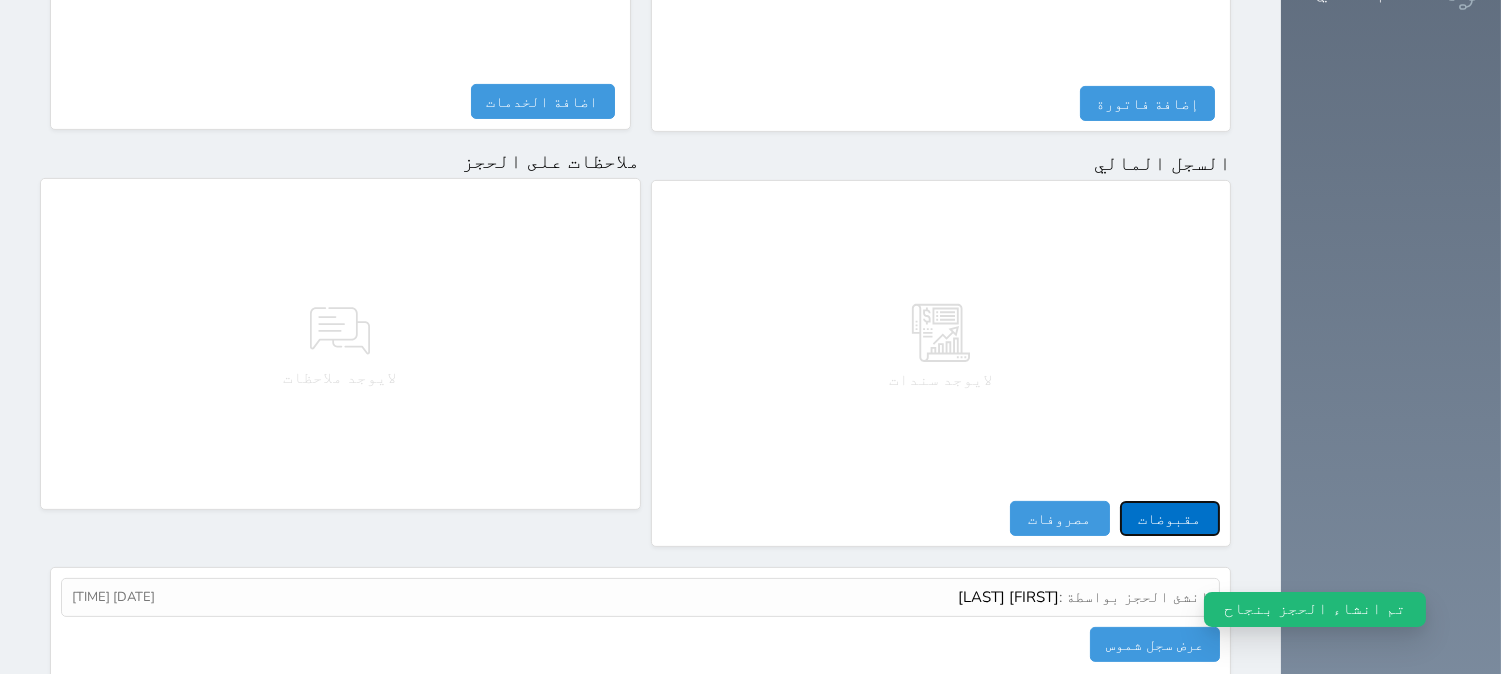 click on "مقبوضات" at bounding box center [1170, 518] 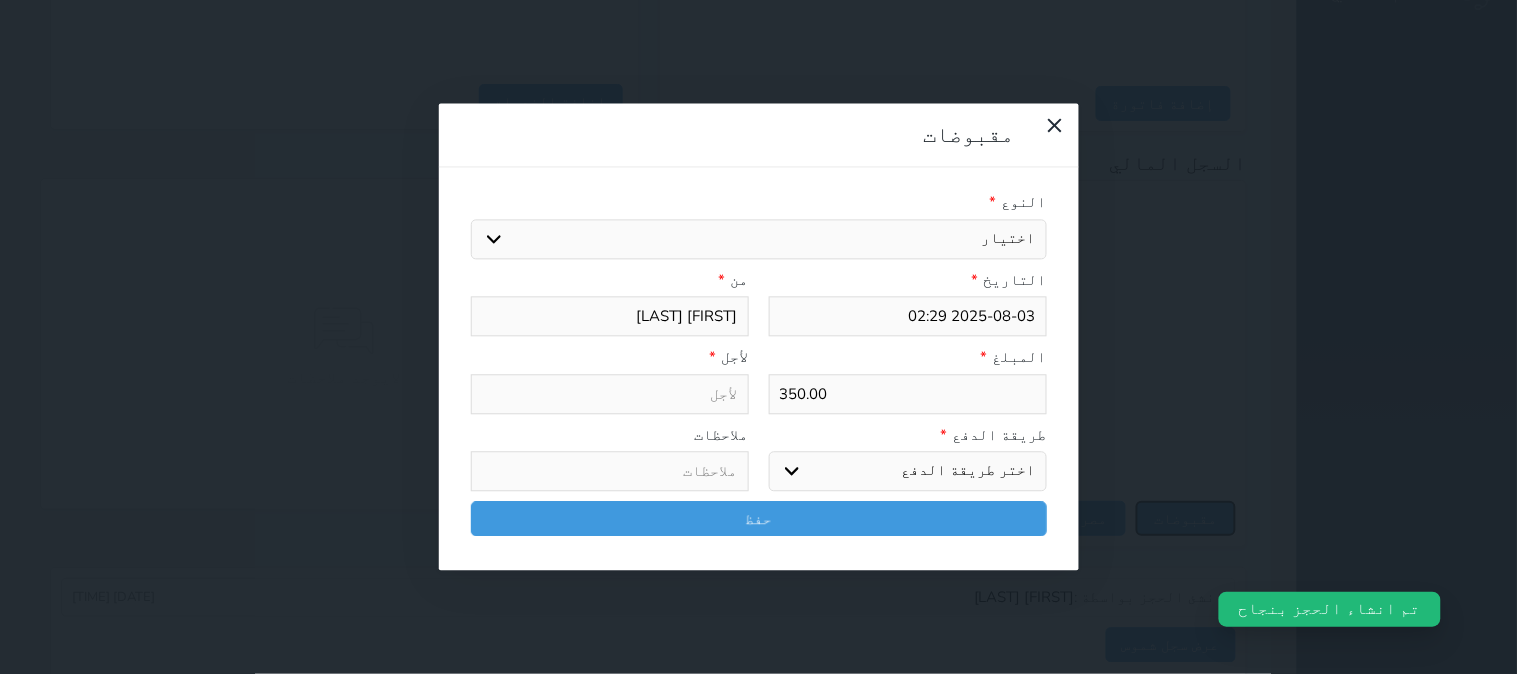 select 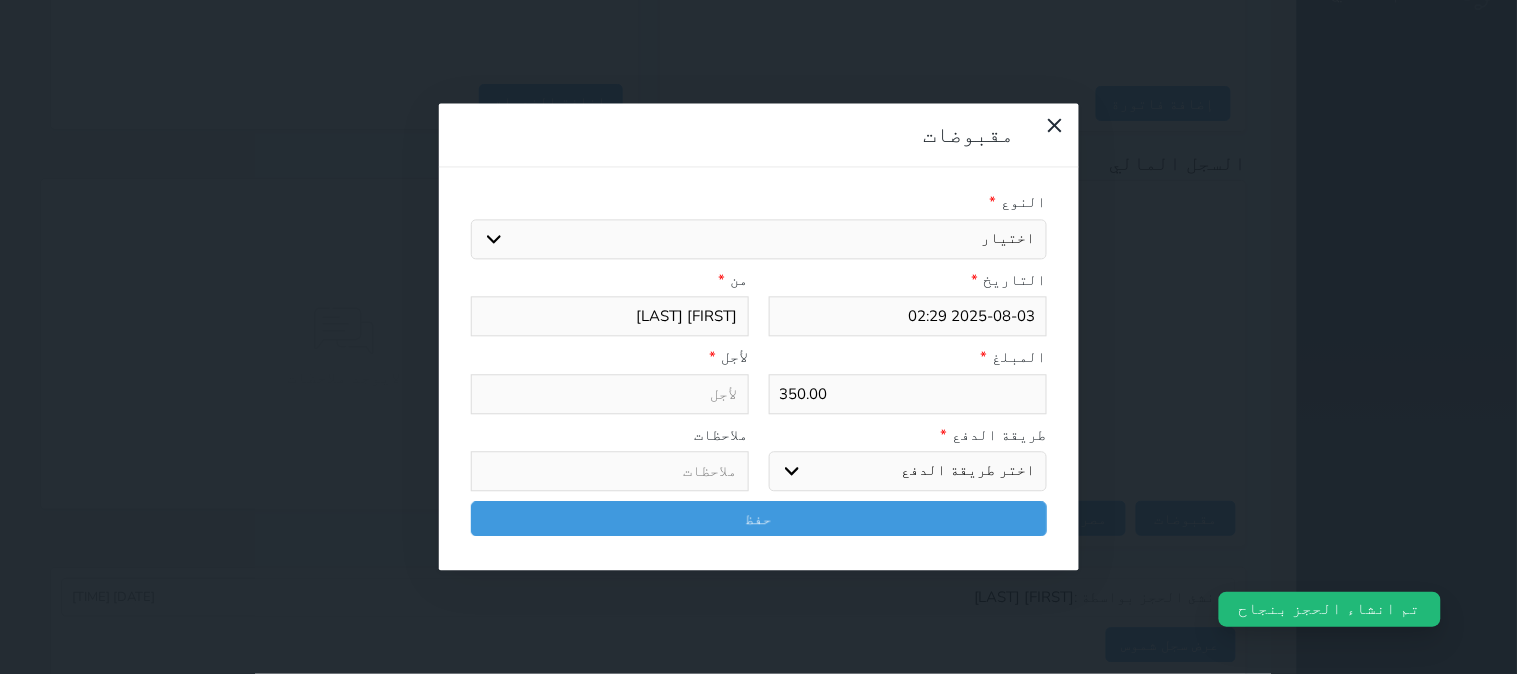 click on "اختيار   مقبوضات عامة قيمة إيجار فواتير تامين عربون لا ينطبق آخر مغسلة واي فاي - الإنترنت مواقف السيارات طعام الأغذية والمشروبات مشروبات المشروبات الباردة المشروبات الساخنة الإفطار غداء عشاء مخبز و كعك حمام سباحة الصالة الرياضية سبا و خدمات الجمال اختيار وإسقاط (خدمات النقل) ميني بار كابل - تلفزيون سرير إضافي تصفيف الشعر التسوق خدمات الجولات السياحية المنظمة خدمات الدليل السياحي" at bounding box center [759, 239] 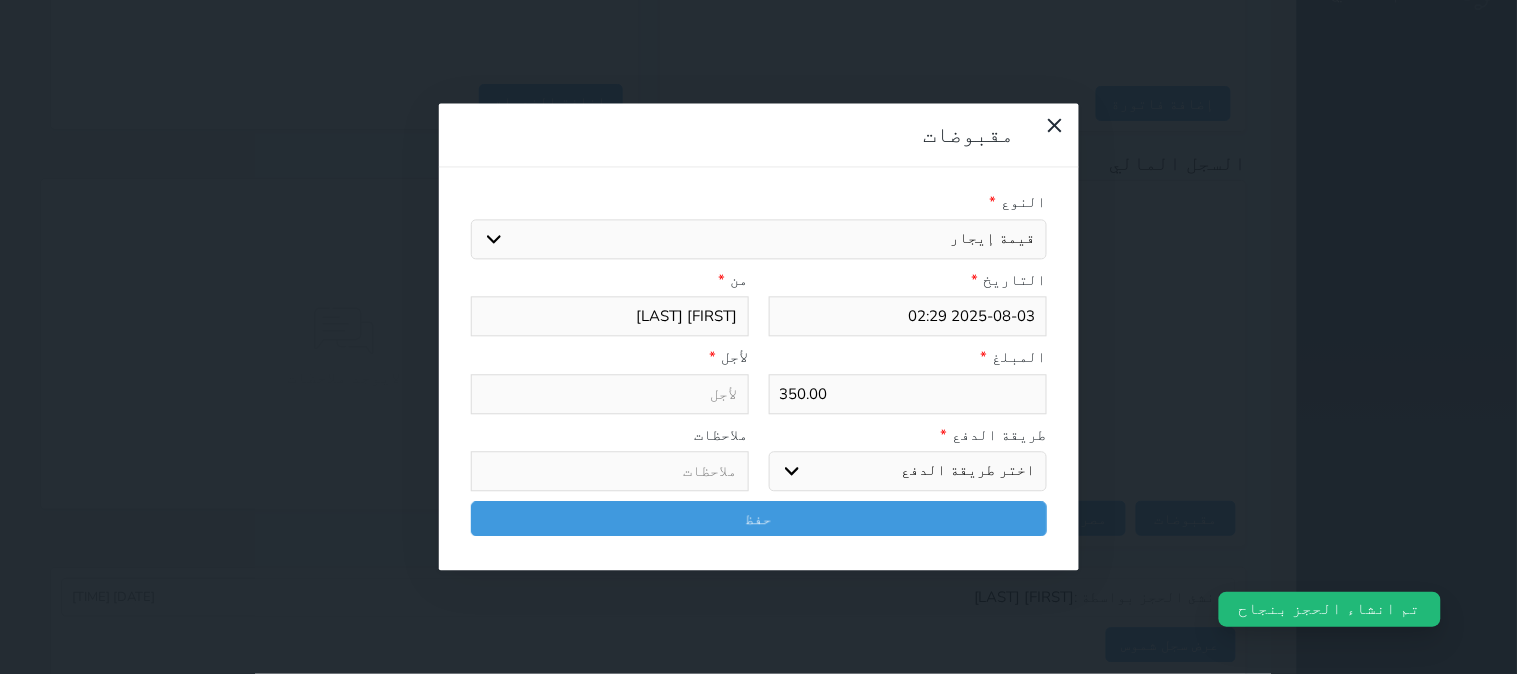 click on "اختيار   مقبوضات عامة قيمة إيجار فواتير تامين عربون لا ينطبق آخر مغسلة واي فاي - الإنترنت مواقف السيارات طعام الأغذية والمشروبات مشروبات المشروبات الباردة المشروبات الساخنة الإفطار غداء عشاء مخبز و كعك حمام سباحة الصالة الرياضية سبا و خدمات الجمال اختيار وإسقاط (خدمات النقل) ميني بار كابل - تلفزيون سرير إضافي تصفيف الشعر التسوق خدمات الجولات السياحية المنظمة خدمات الدليل السياحي" at bounding box center [759, 239] 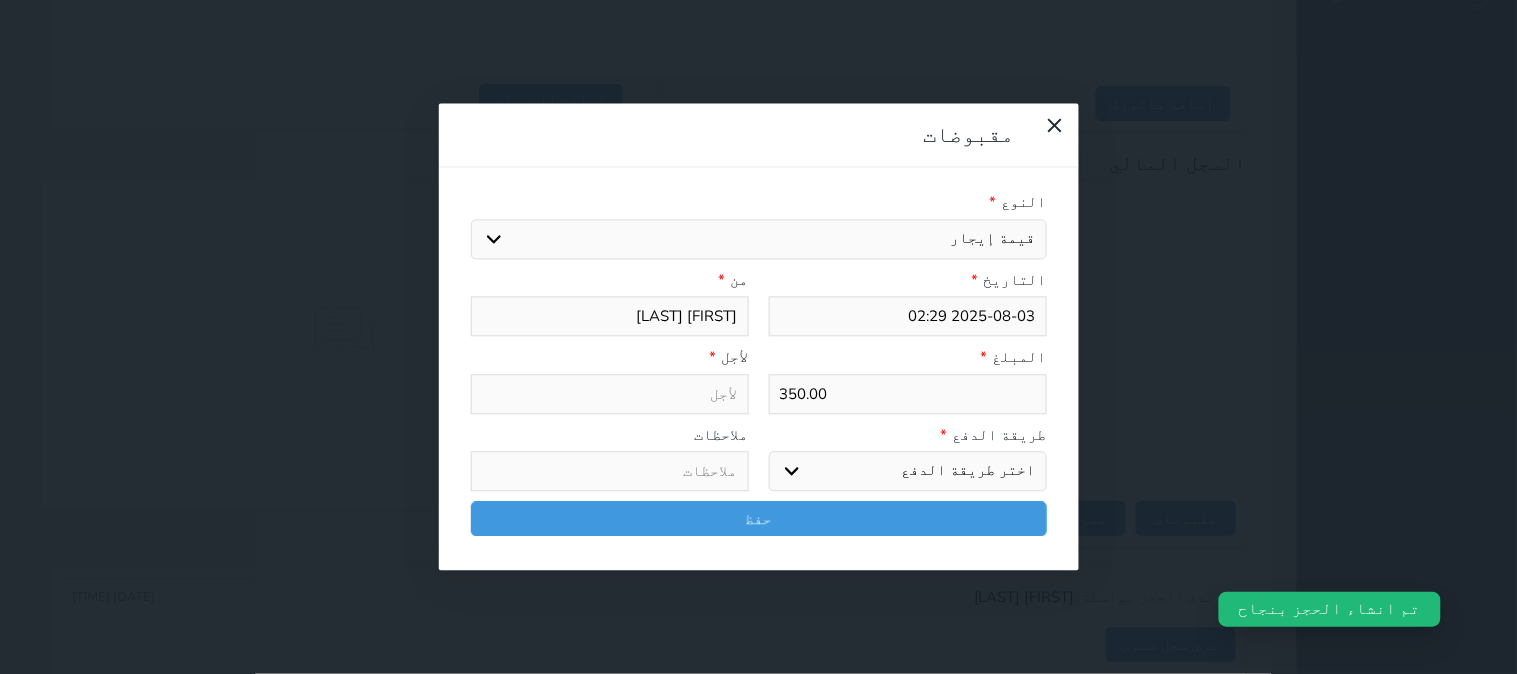 type on "قيمة إيجار - الوحدة - 215" 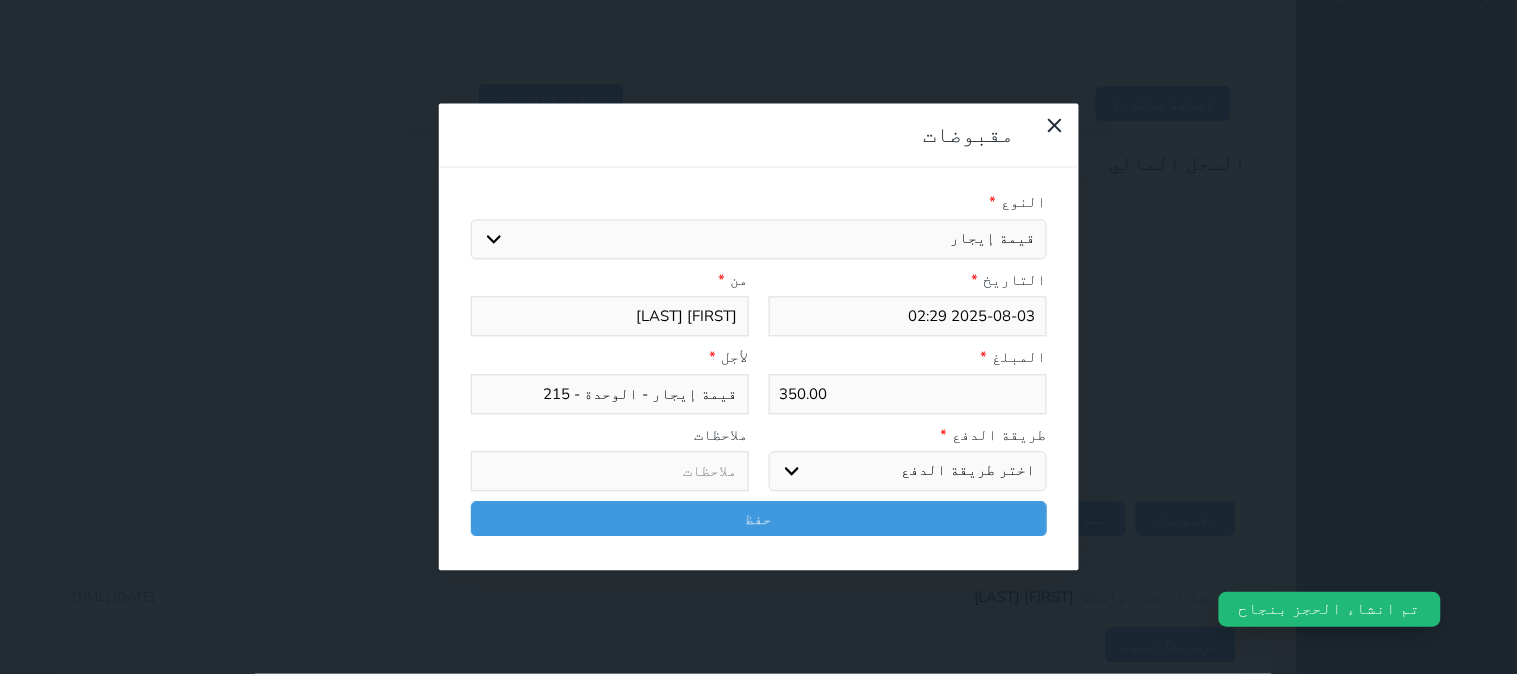 click on "اختر طريقة الدفع   دفع نقدى   تحويل بنكى   مدى   بطاقة ائتمان   آجل" at bounding box center [908, 472] 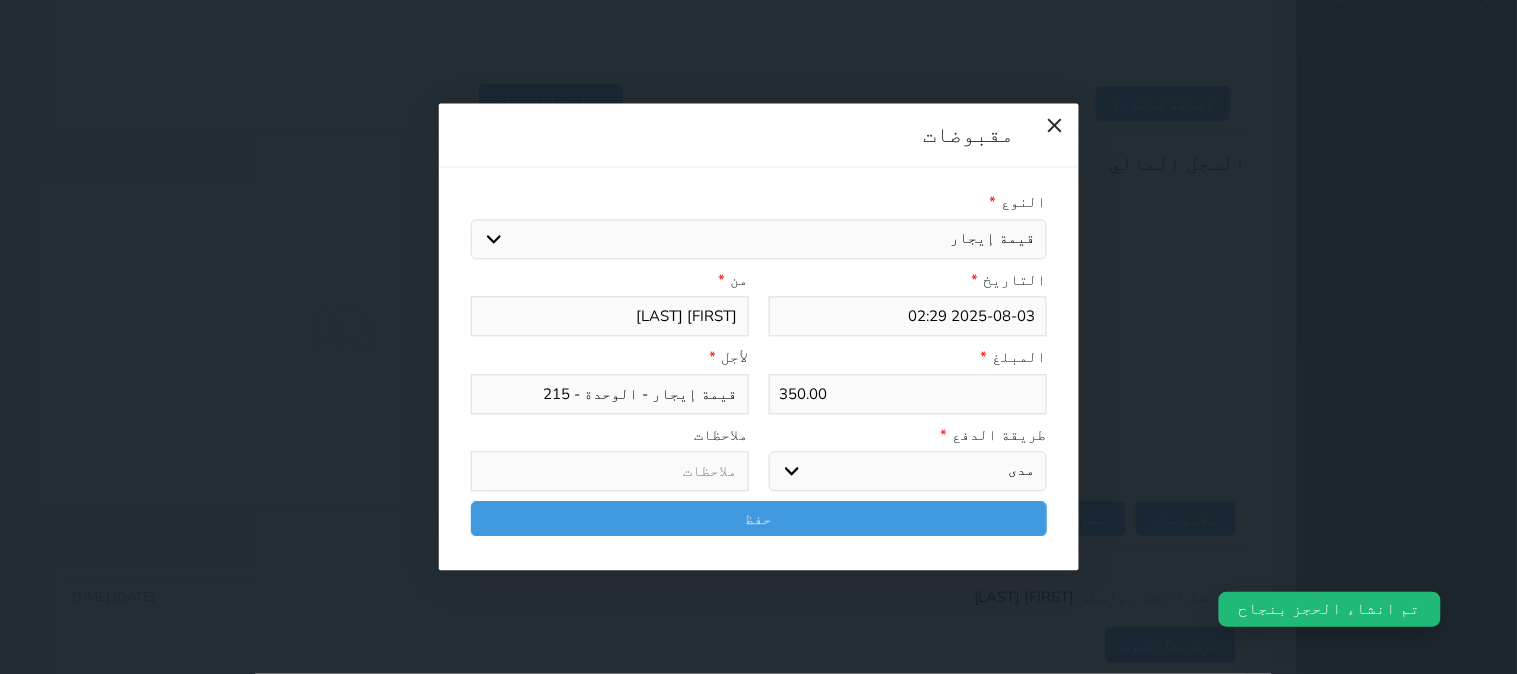 click on "اختر طريقة الدفع   دفع نقدى   تحويل بنكى   مدى   بطاقة ائتمان   آجل" at bounding box center (908, 472) 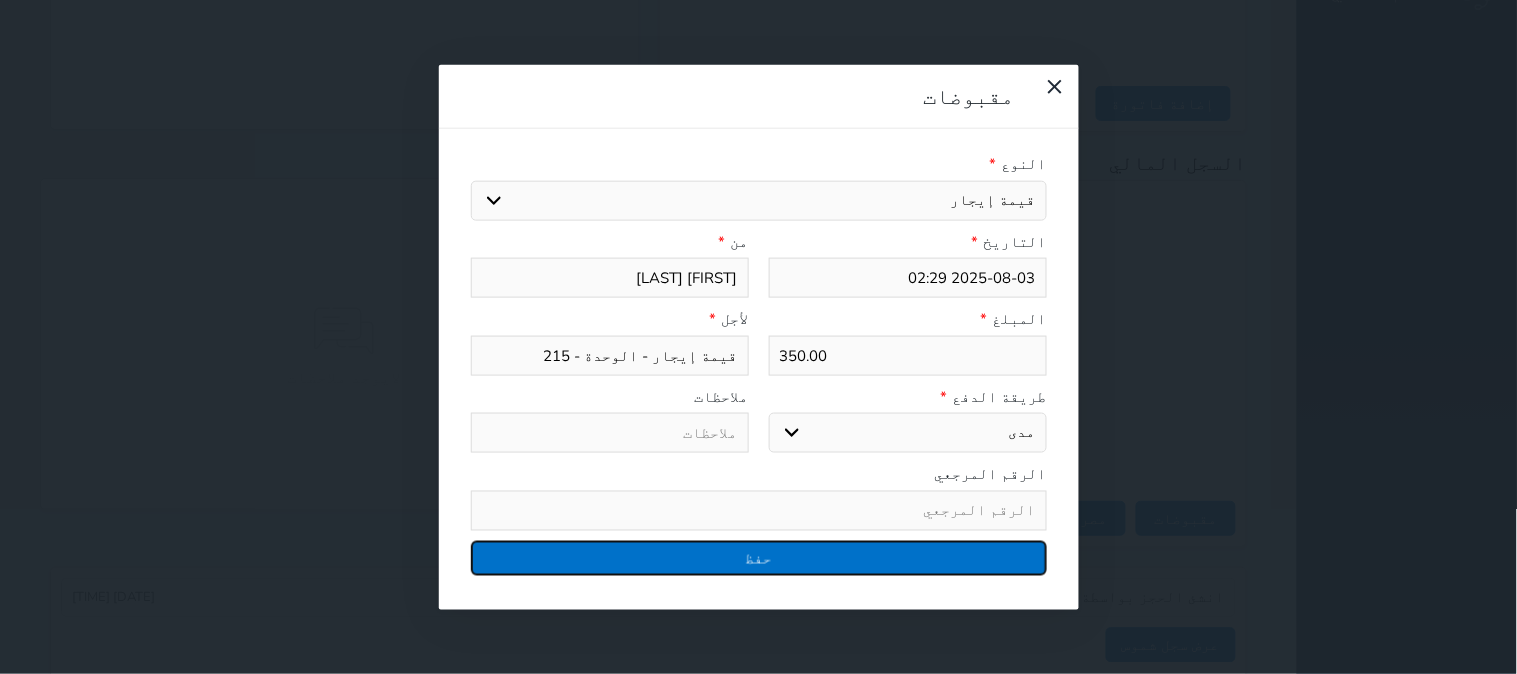 click on "حفظ" at bounding box center [759, 557] 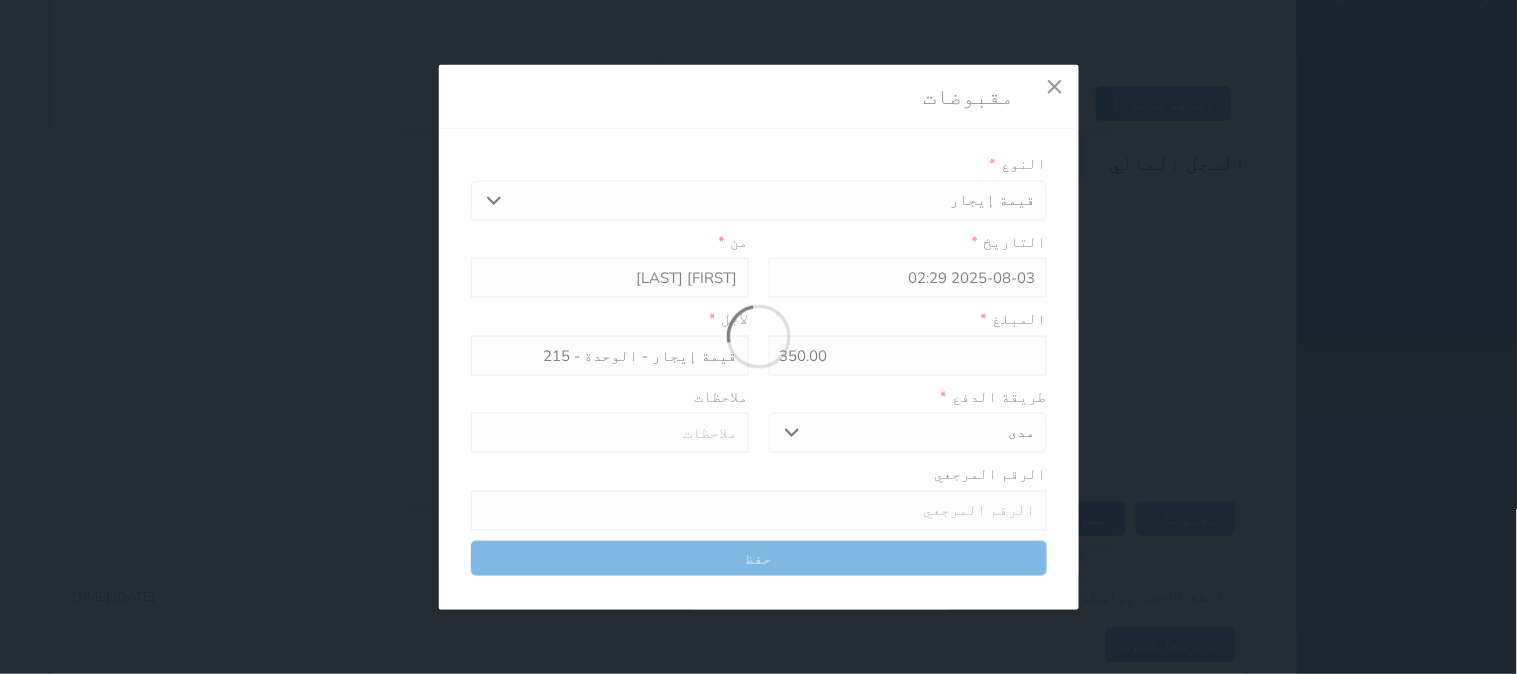 select 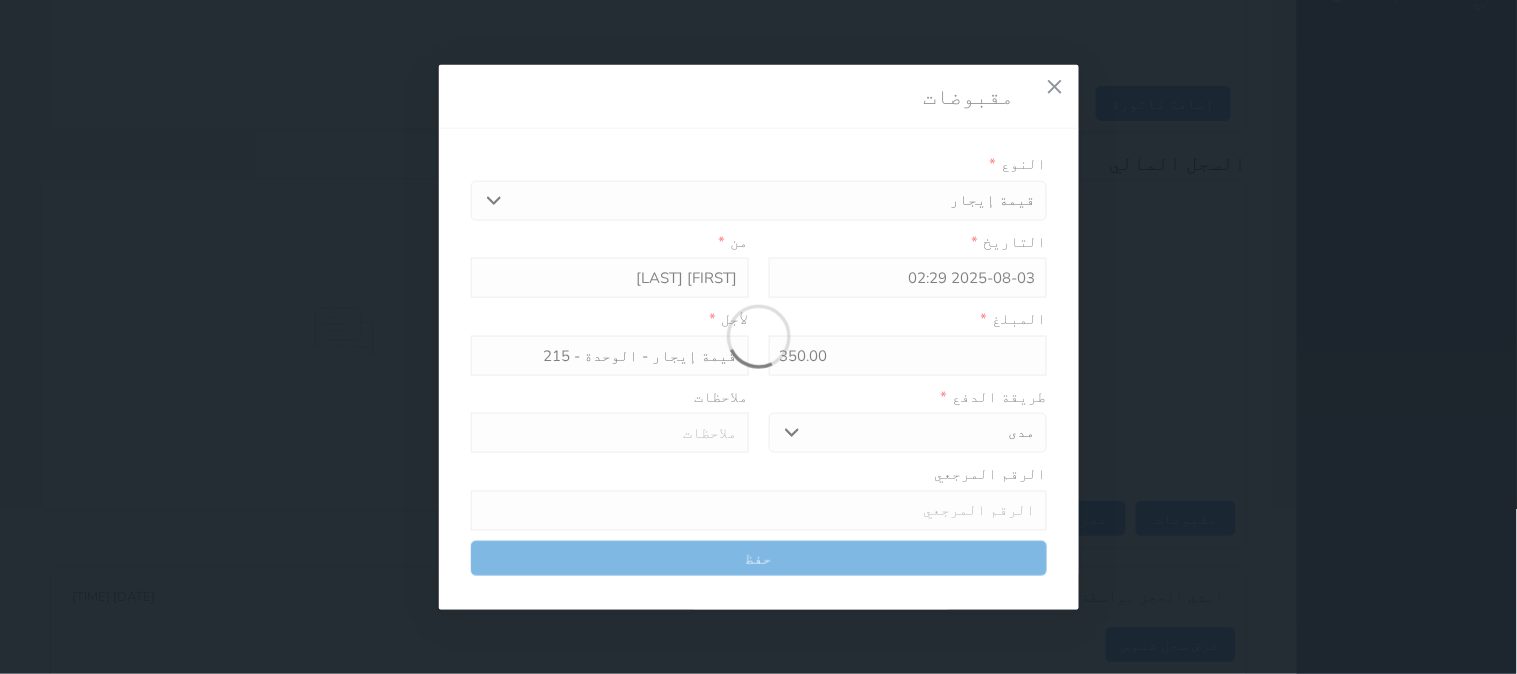 type 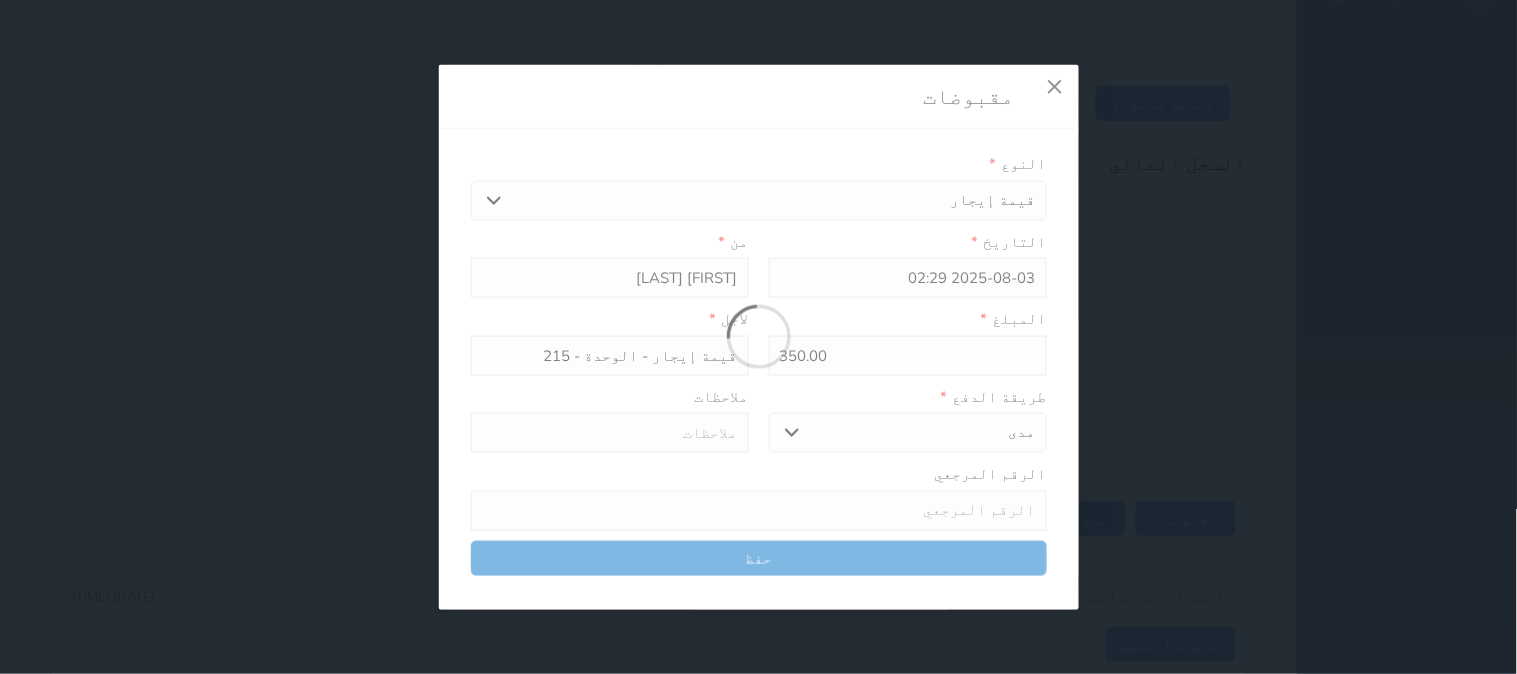 type on "0" 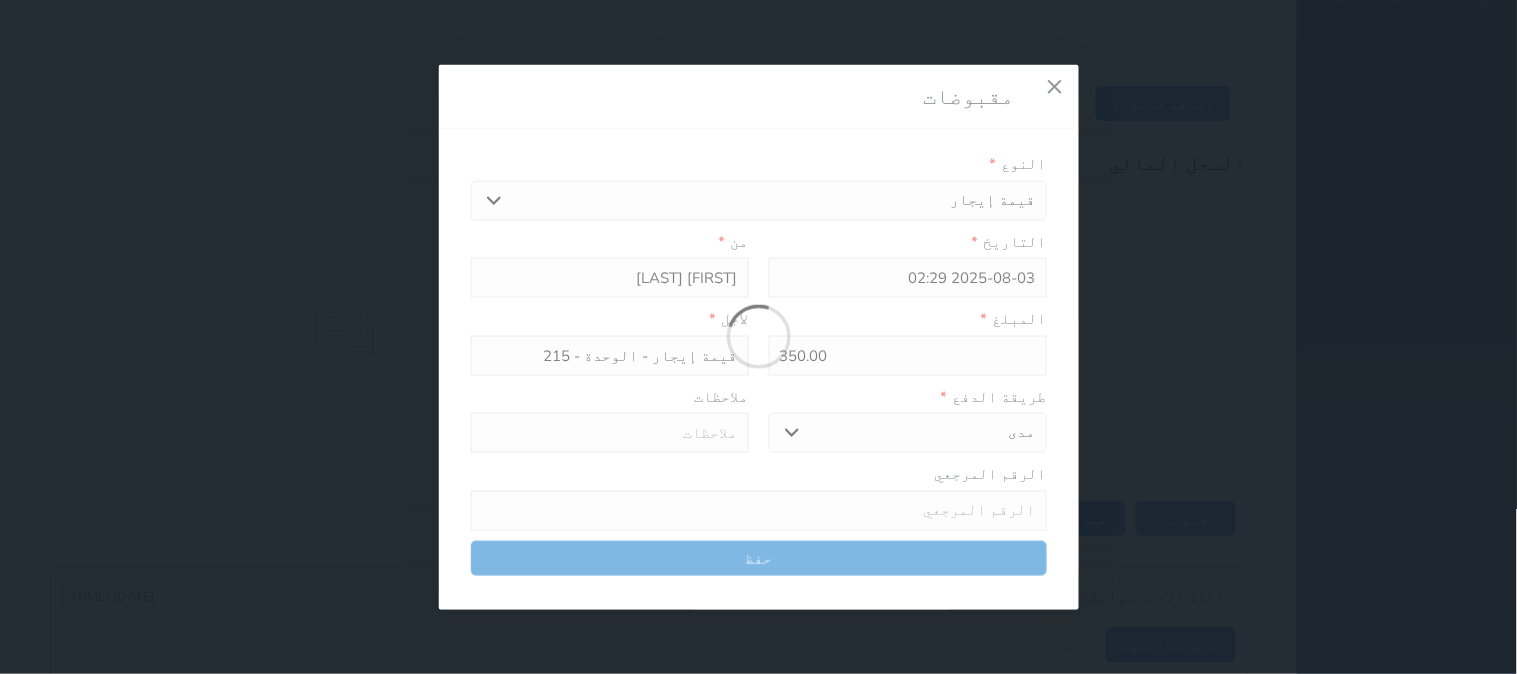 select 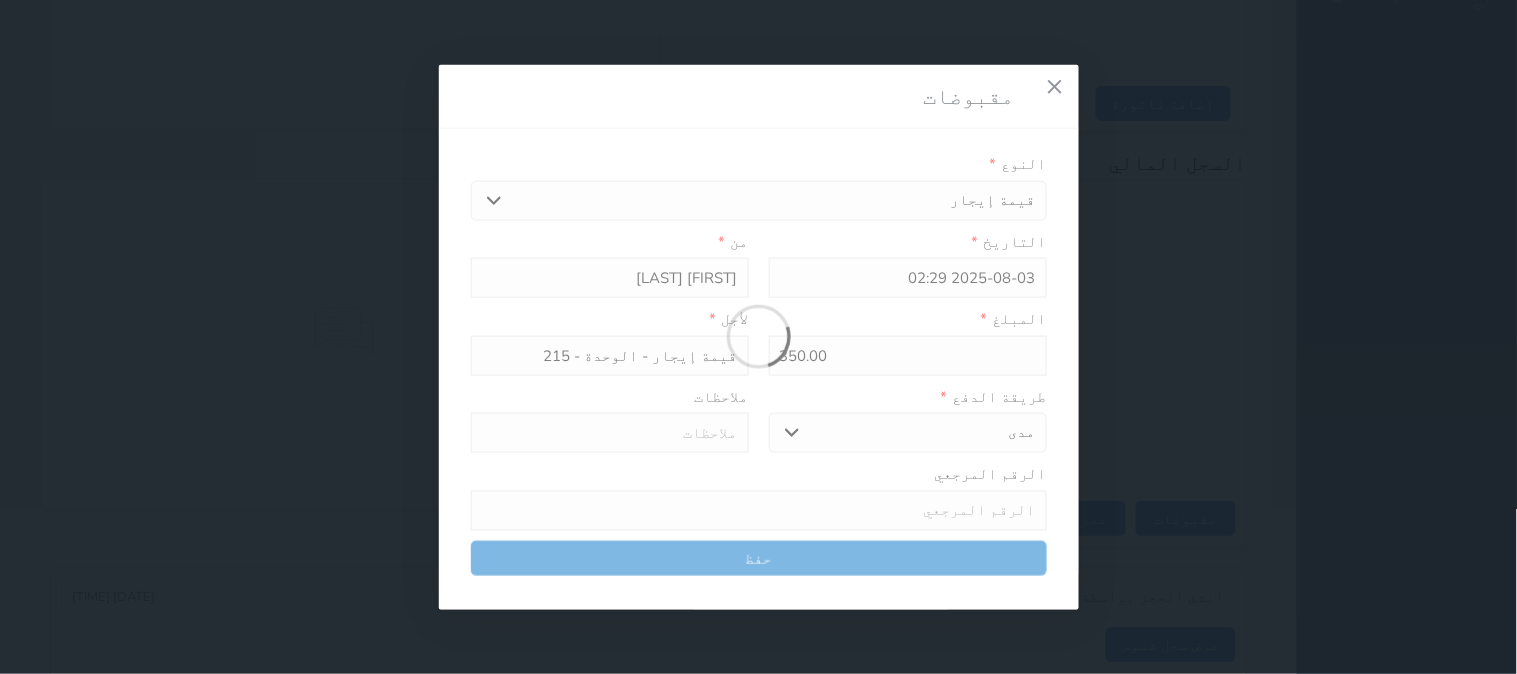 type on "0" 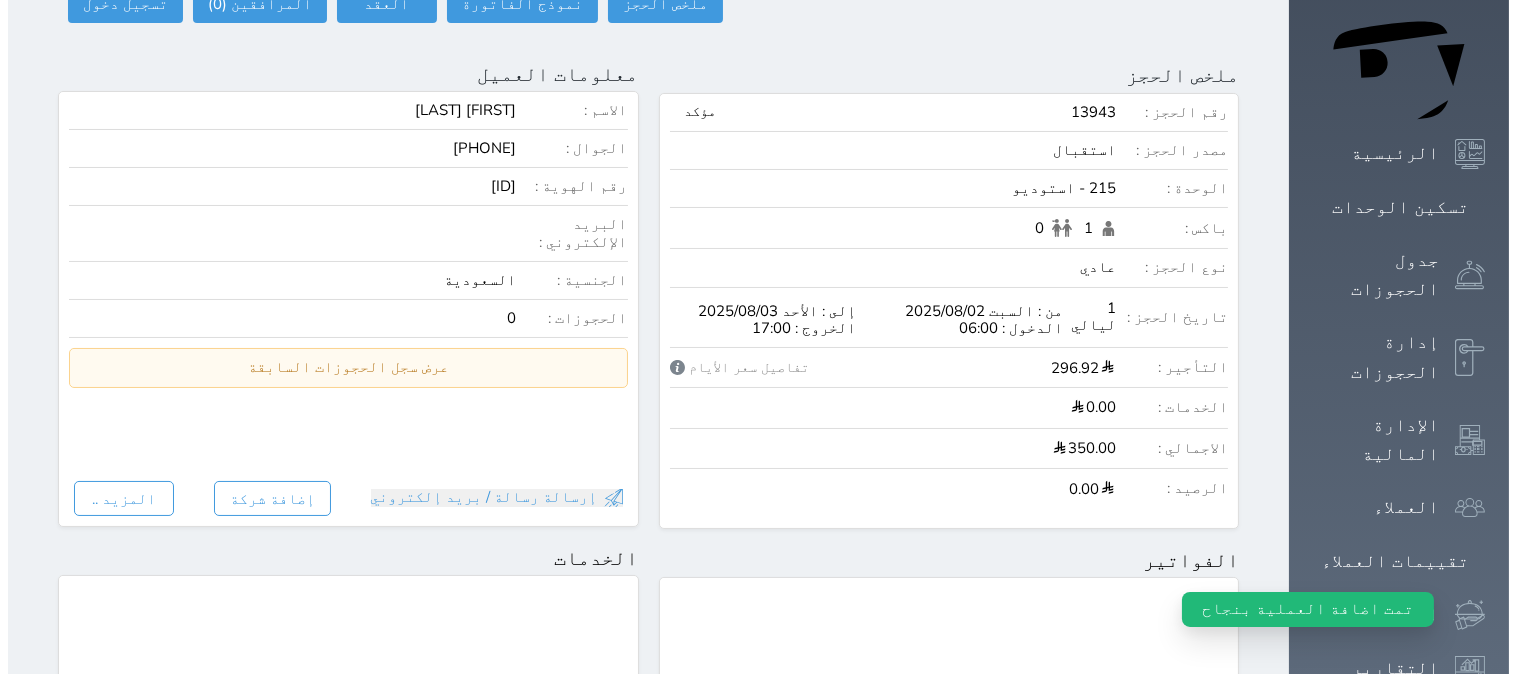 scroll, scrollTop: 0, scrollLeft: 0, axis: both 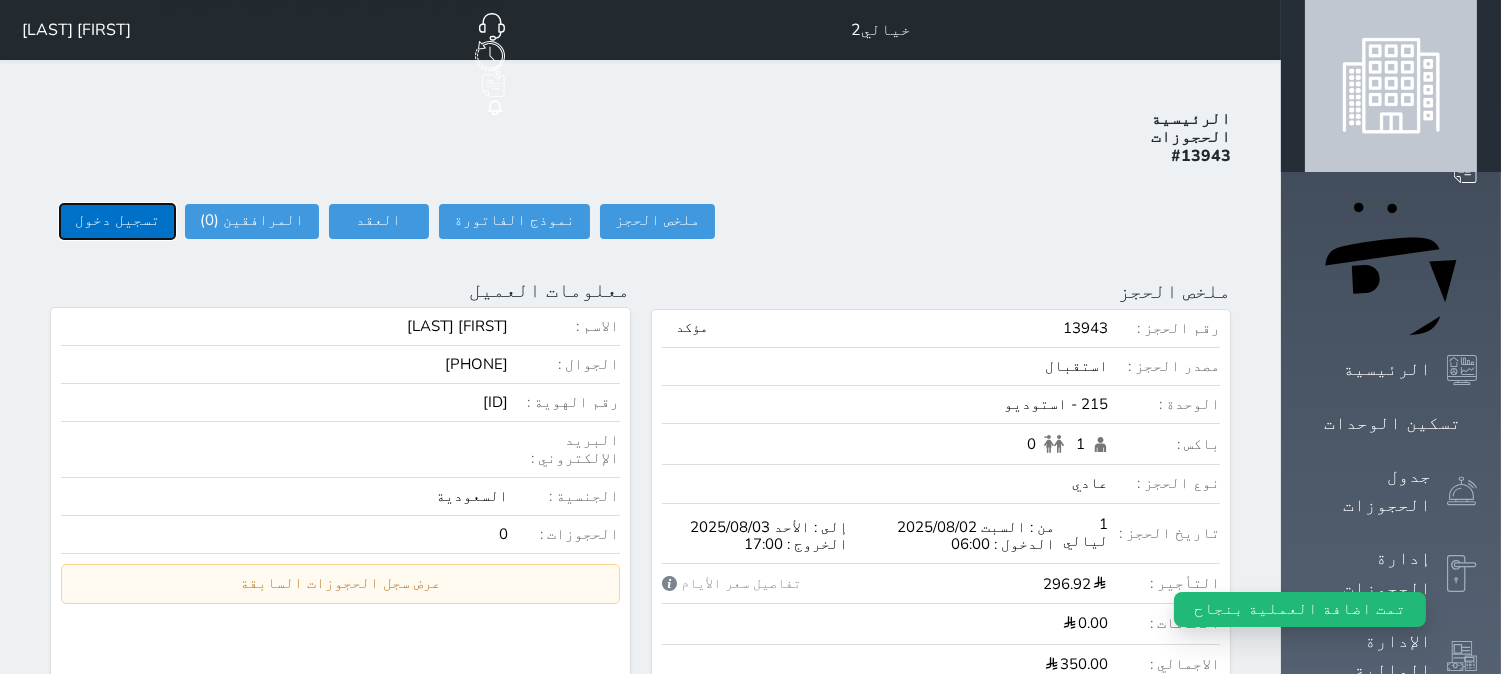 click on "تسجيل دخول" at bounding box center [117, 221] 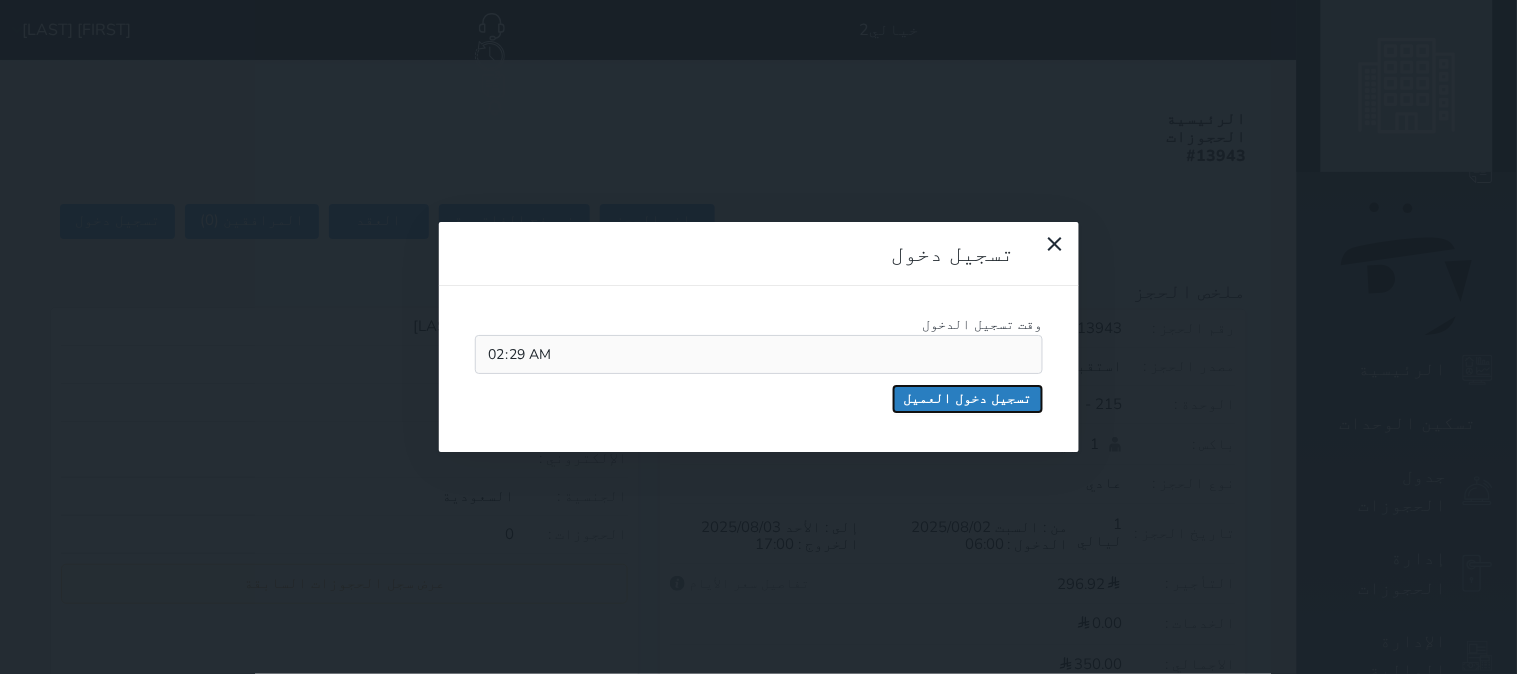 click on "تسجيل دخول العميل" at bounding box center [968, 399] 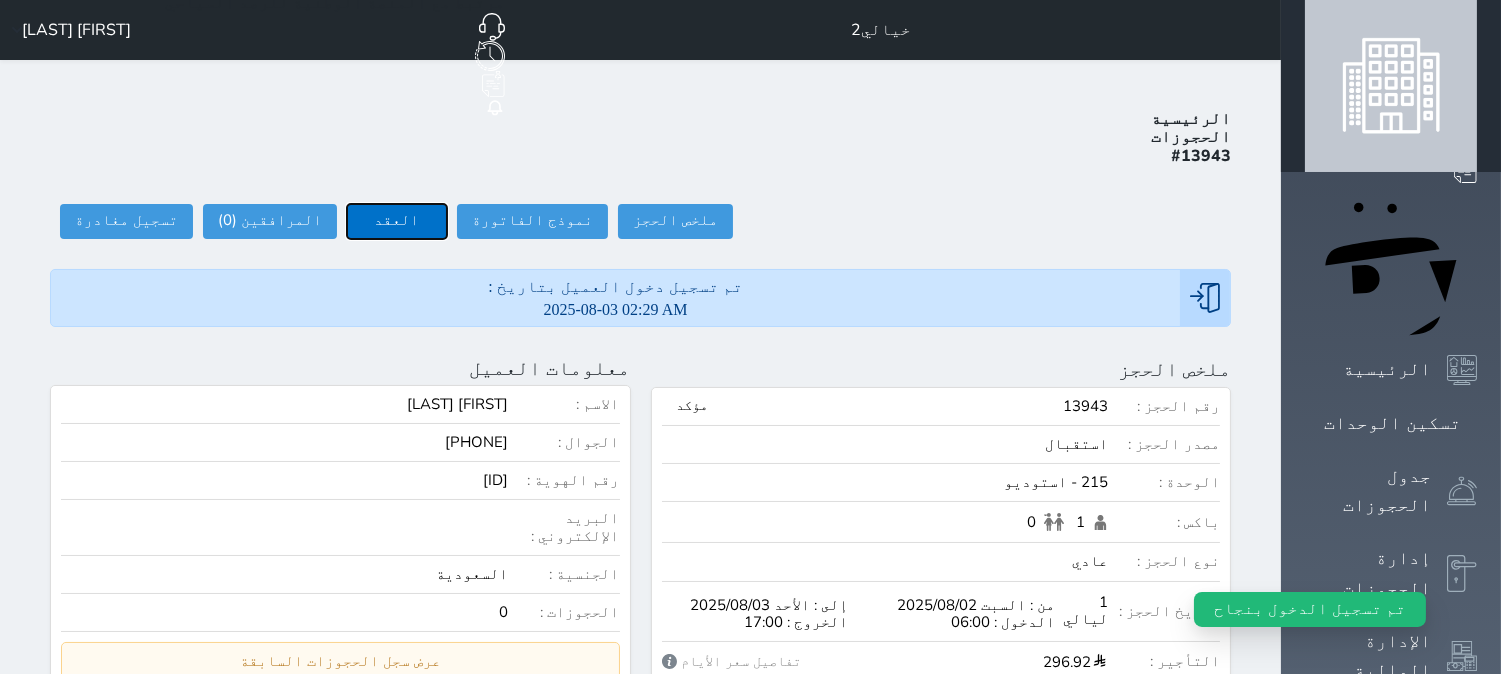 click on "العقد" at bounding box center (397, 221) 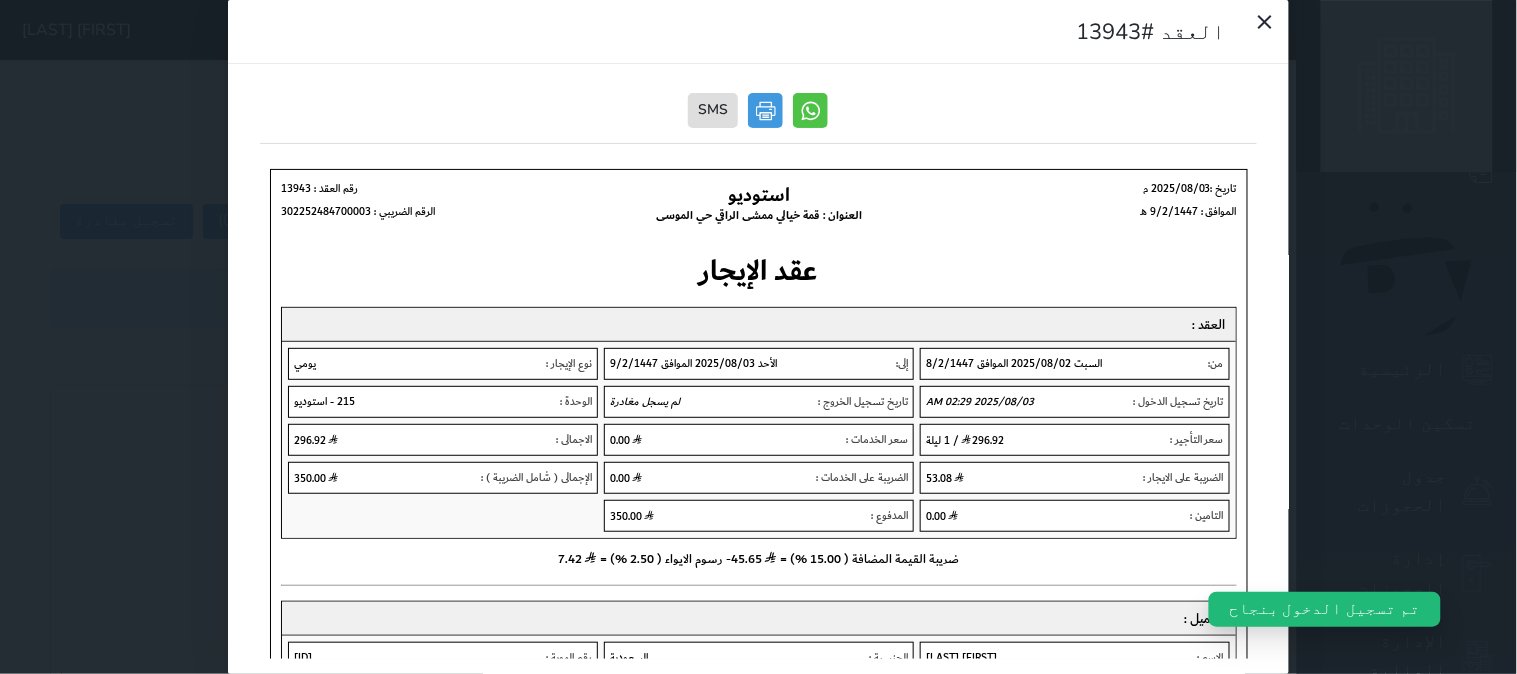 scroll, scrollTop: 0, scrollLeft: 0, axis: both 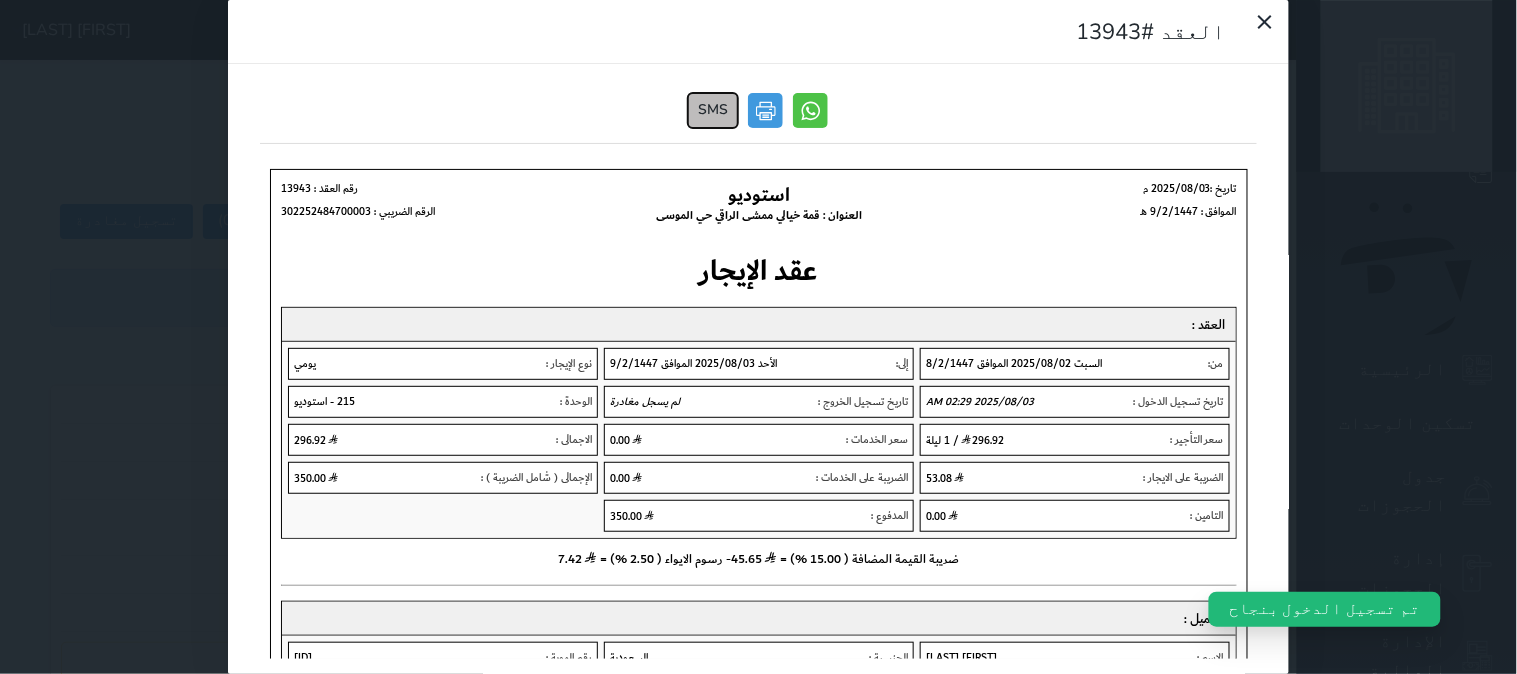 click on "SMS" at bounding box center [714, 110] 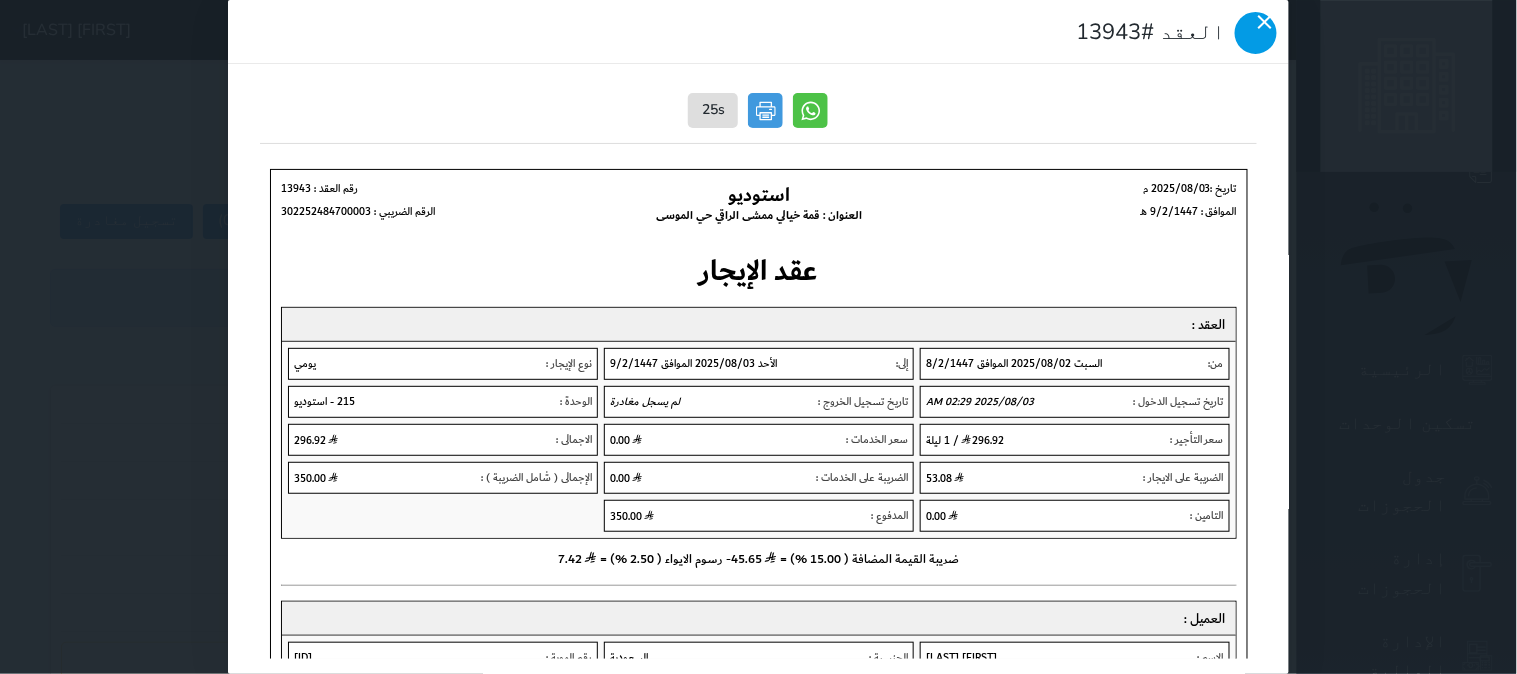 click at bounding box center (1256, 33) 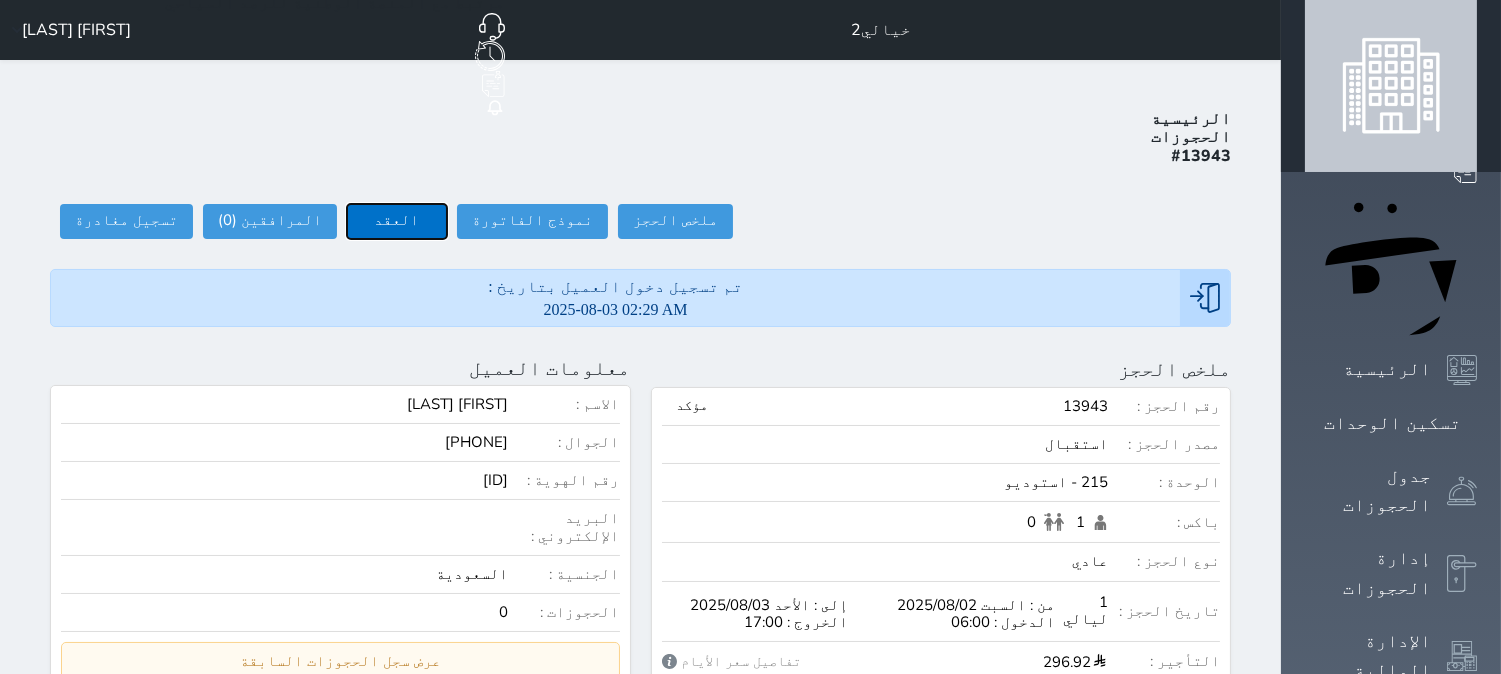 click on "العقد" at bounding box center [397, 221] 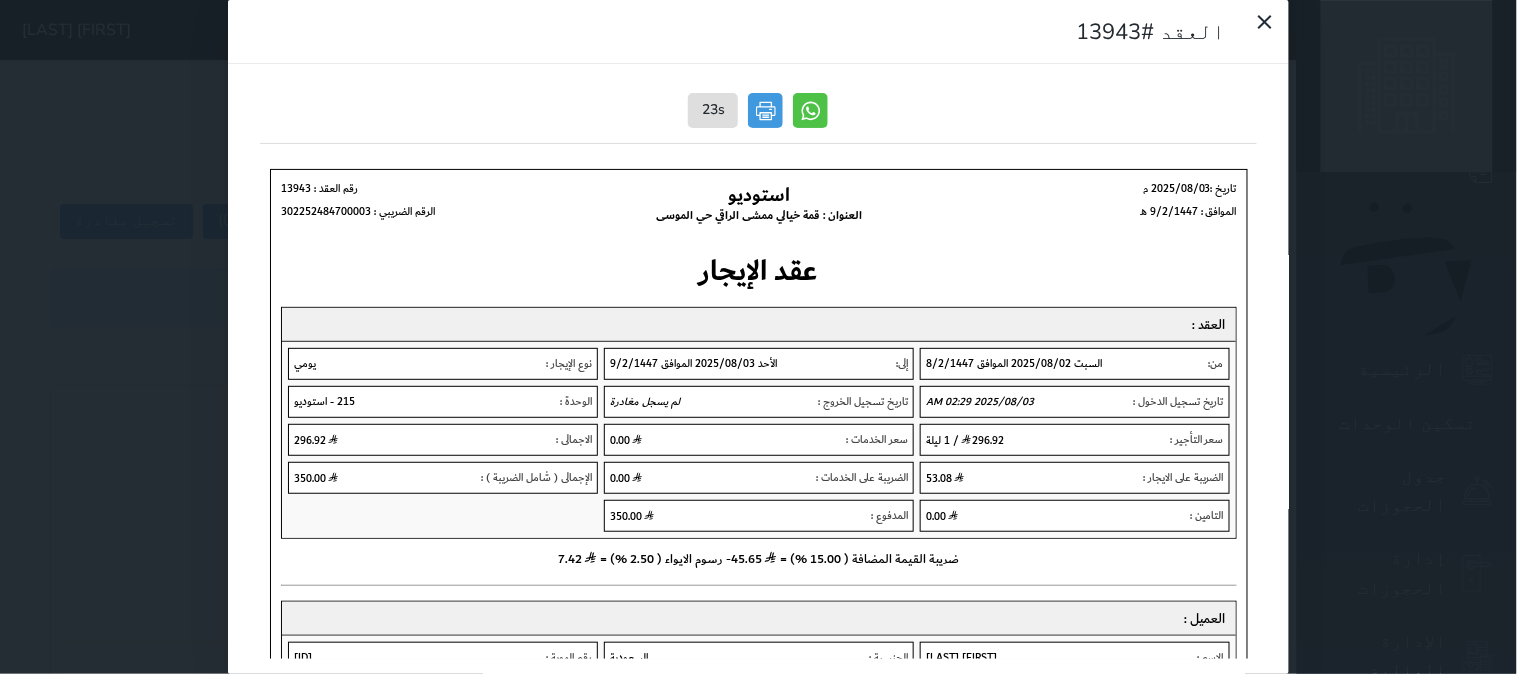 scroll, scrollTop: 0, scrollLeft: 0, axis: both 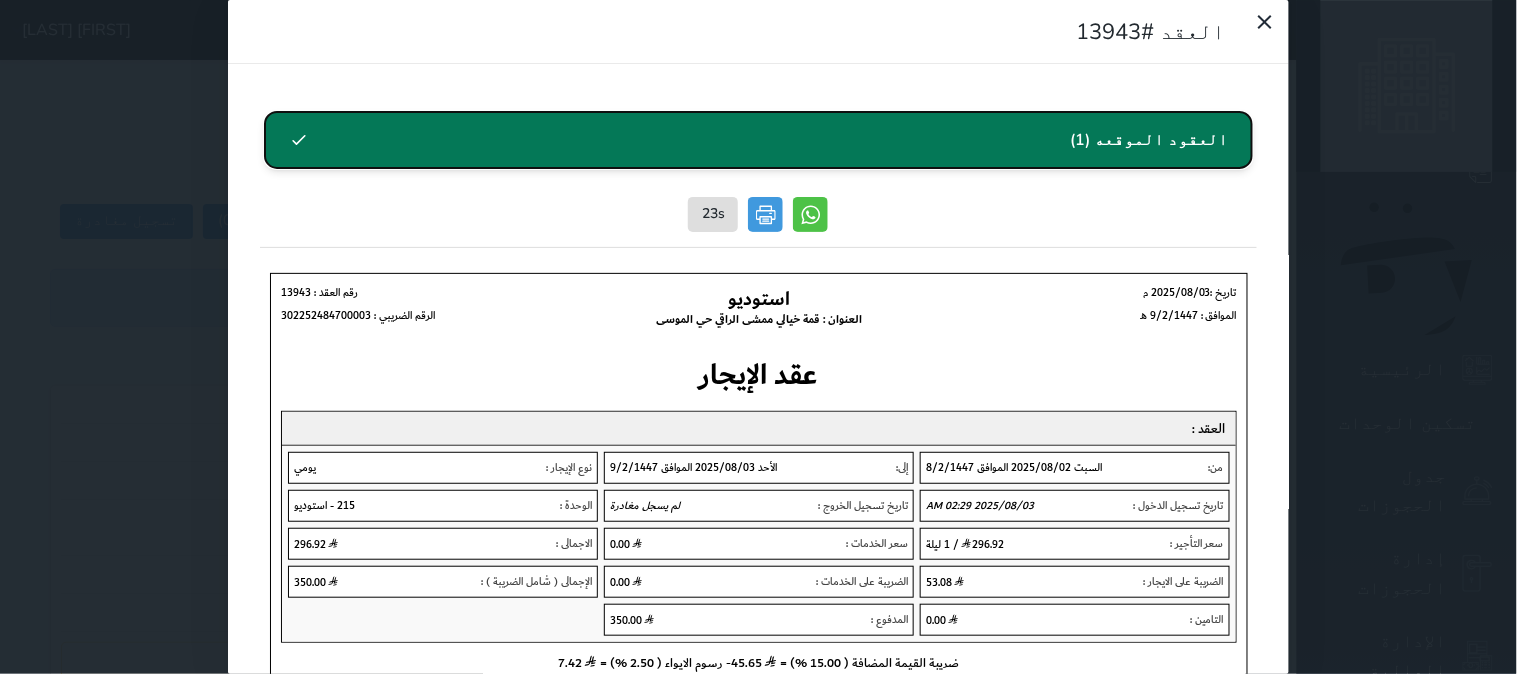 click on "العقود الموقعه (1)" at bounding box center (759, 140) 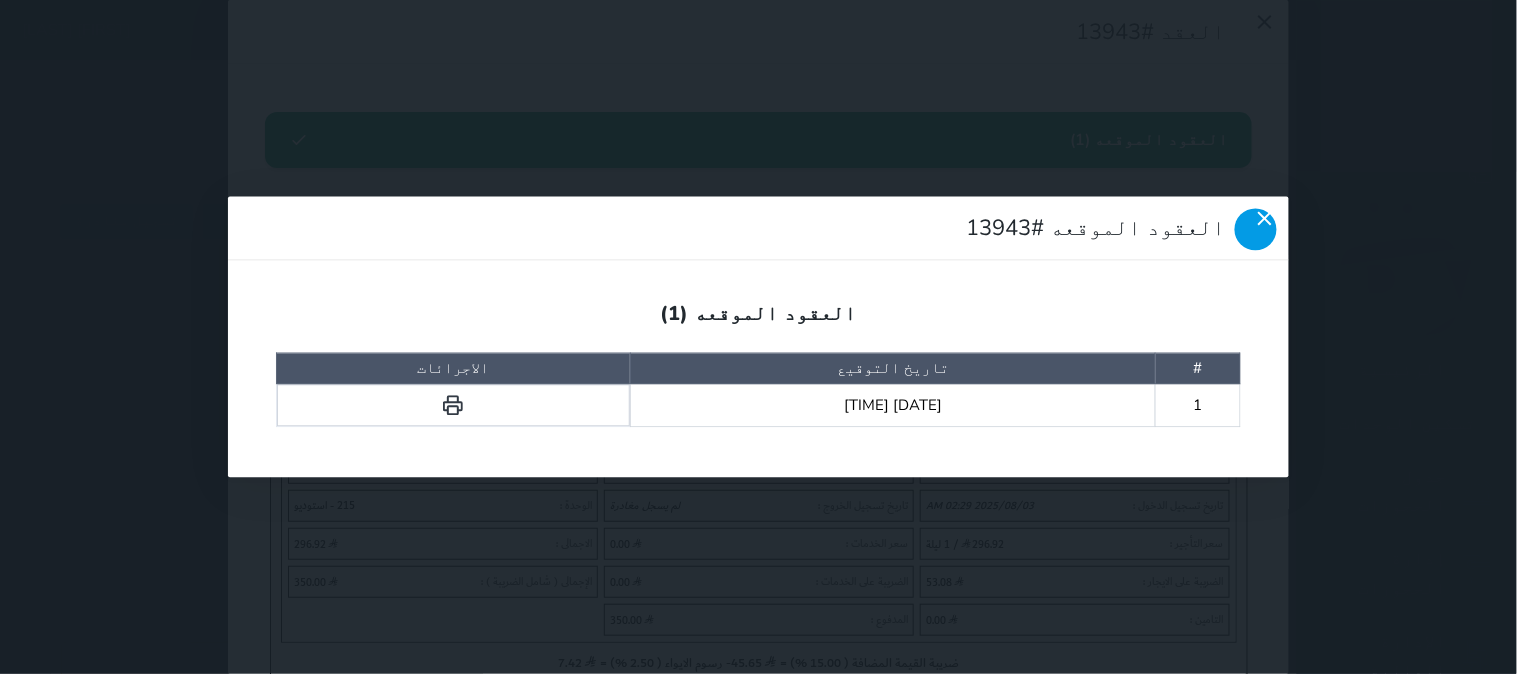 click 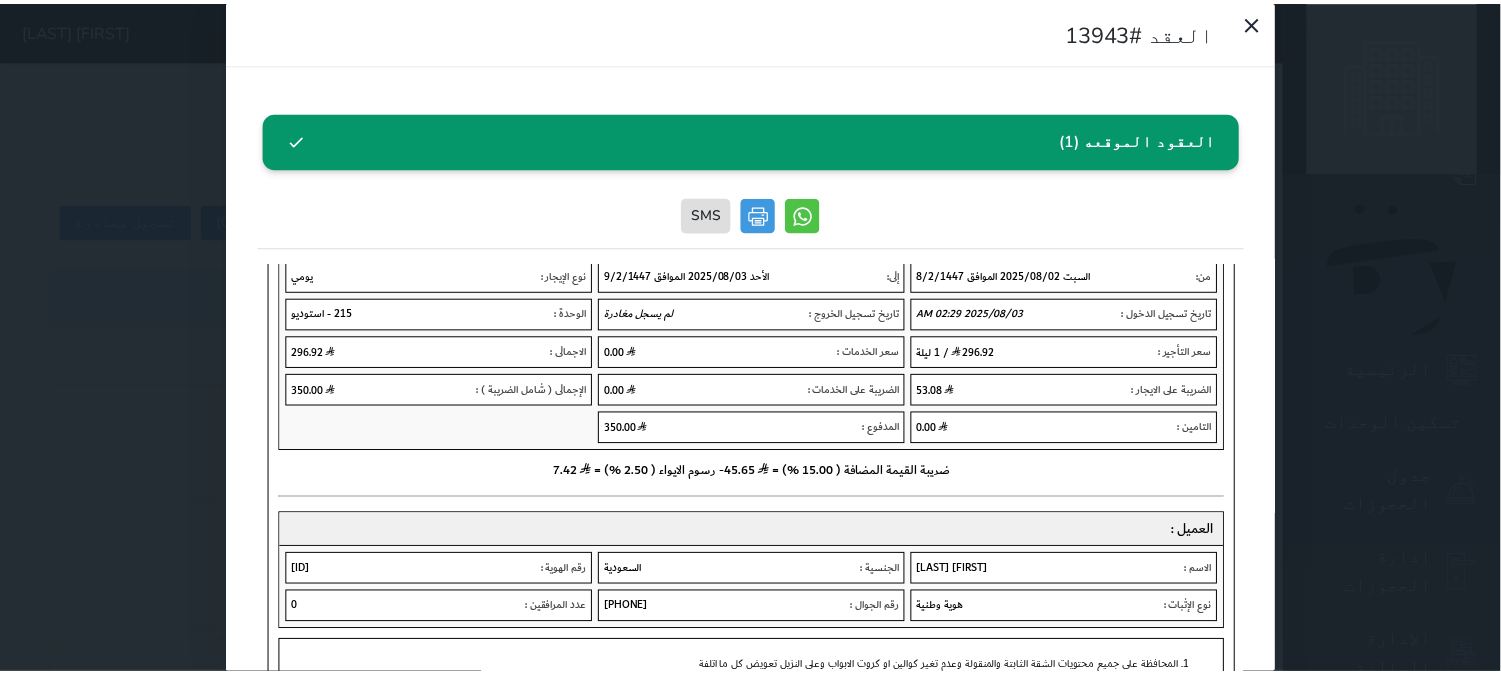 scroll, scrollTop: 222, scrollLeft: 0, axis: vertical 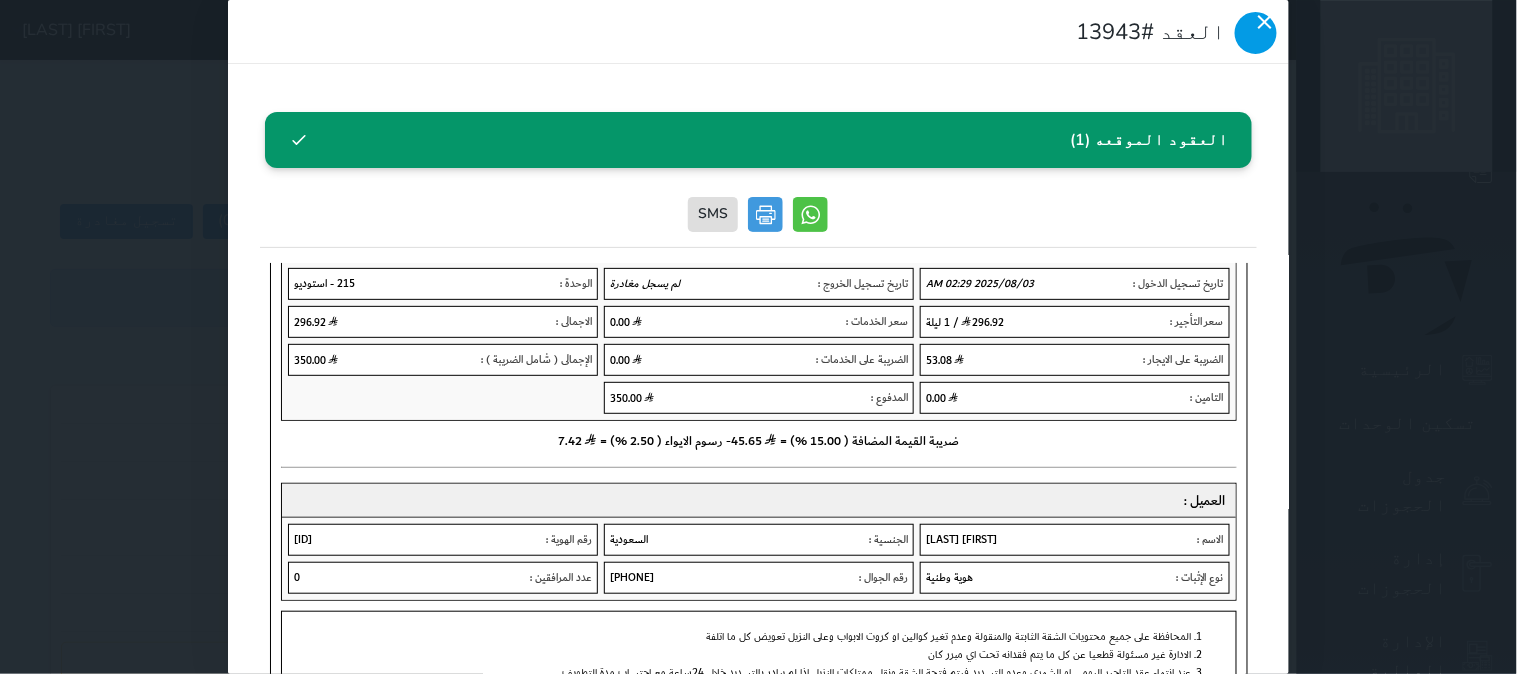 click 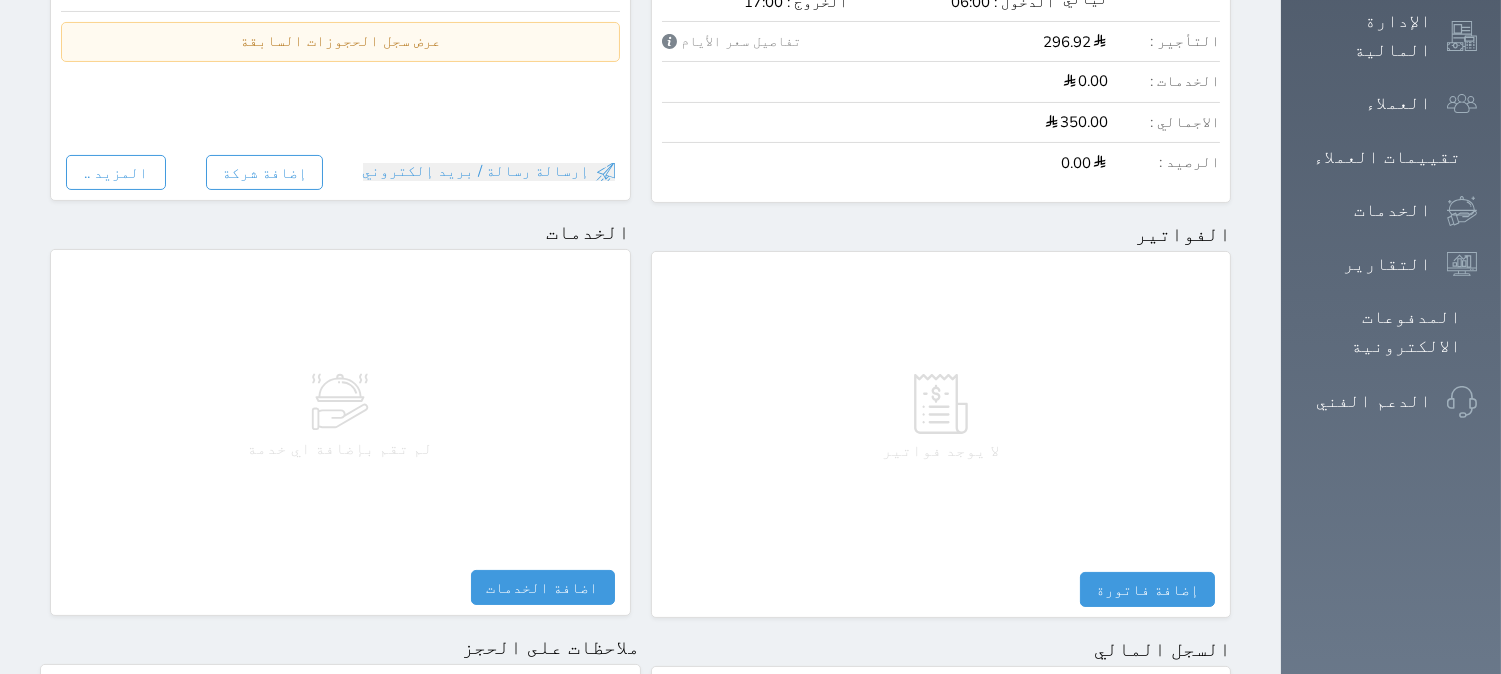scroll, scrollTop: 1106, scrollLeft: 0, axis: vertical 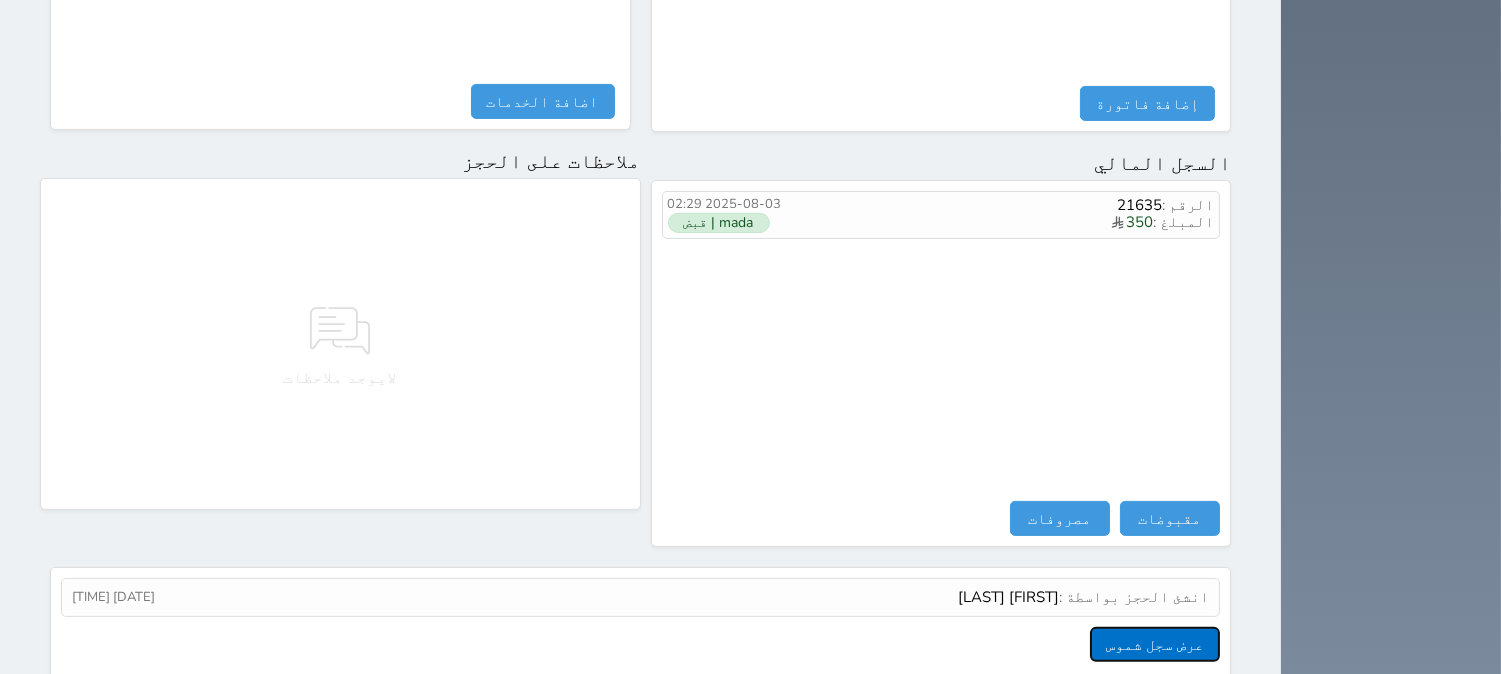 click on "عرض سجل شموس" at bounding box center [1155, 644] 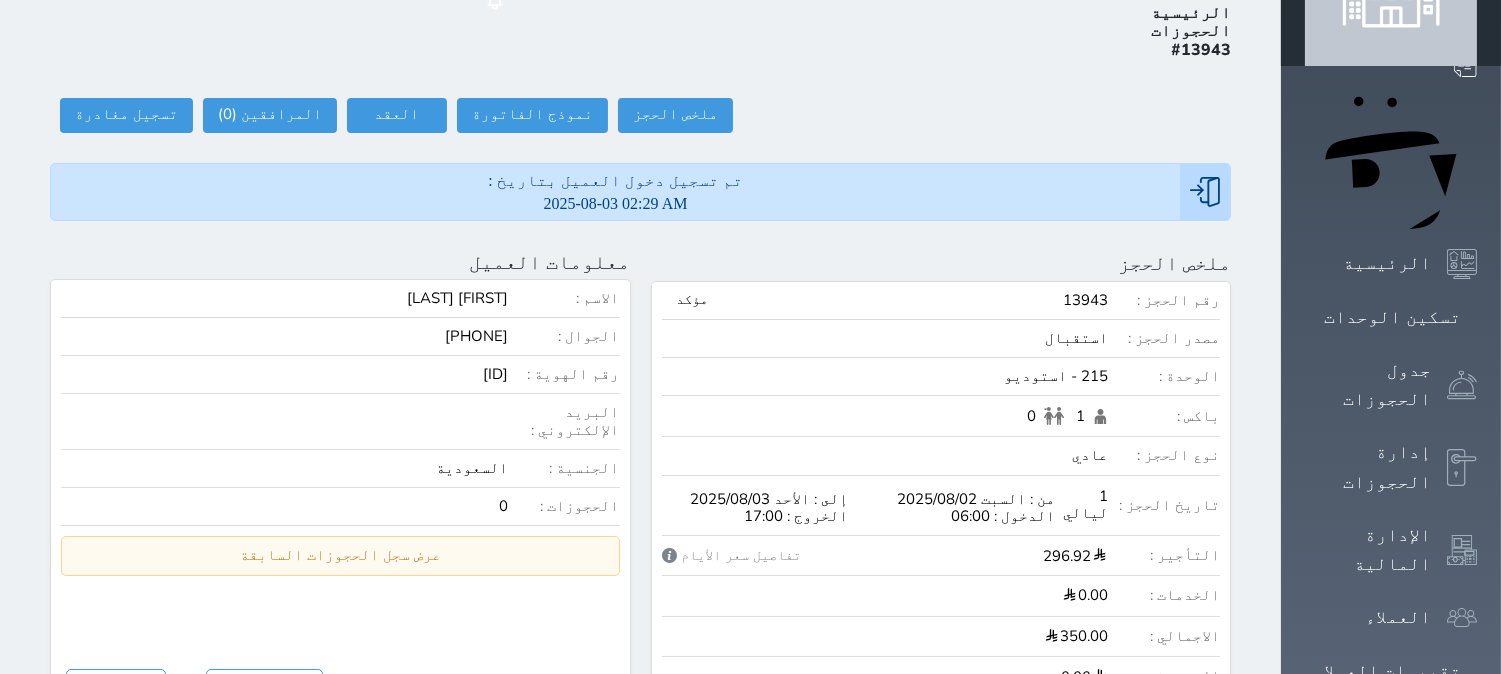 scroll, scrollTop: 0, scrollLeft: 0, axis: both 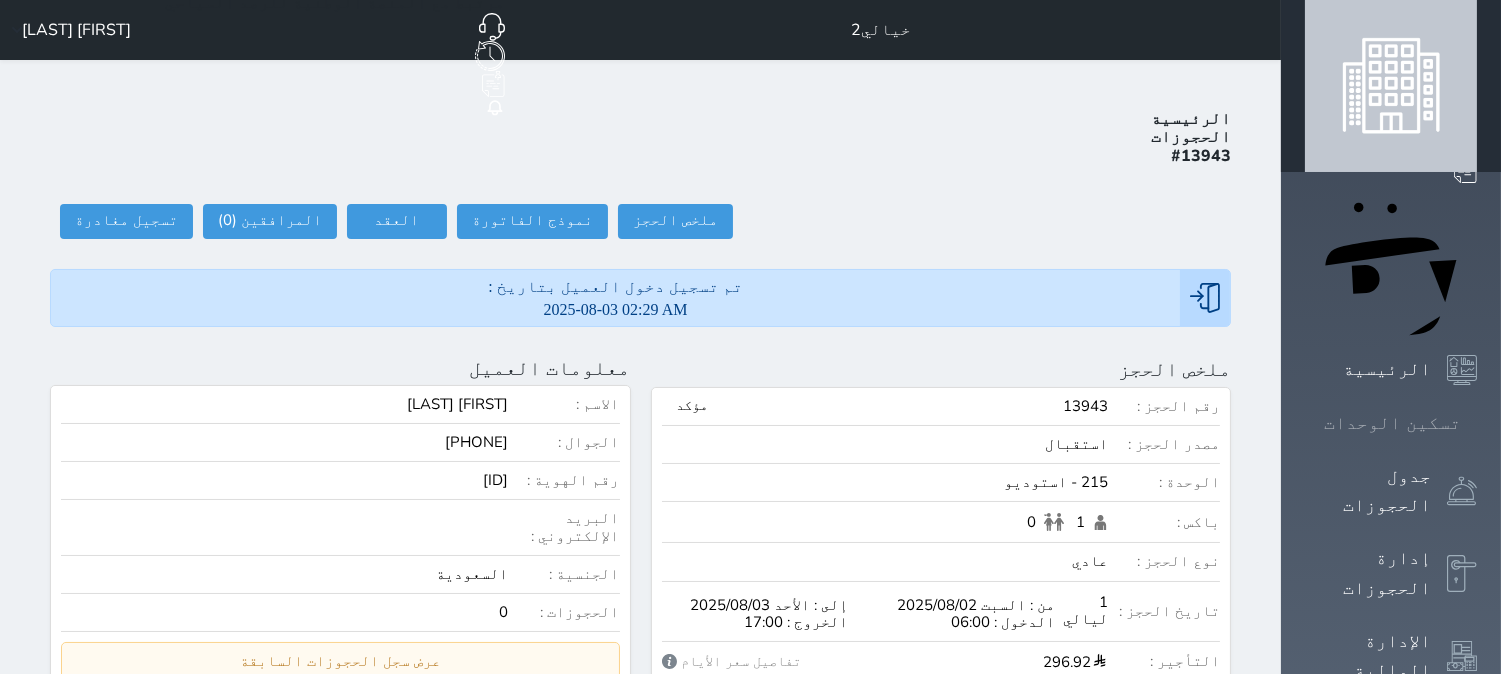 click 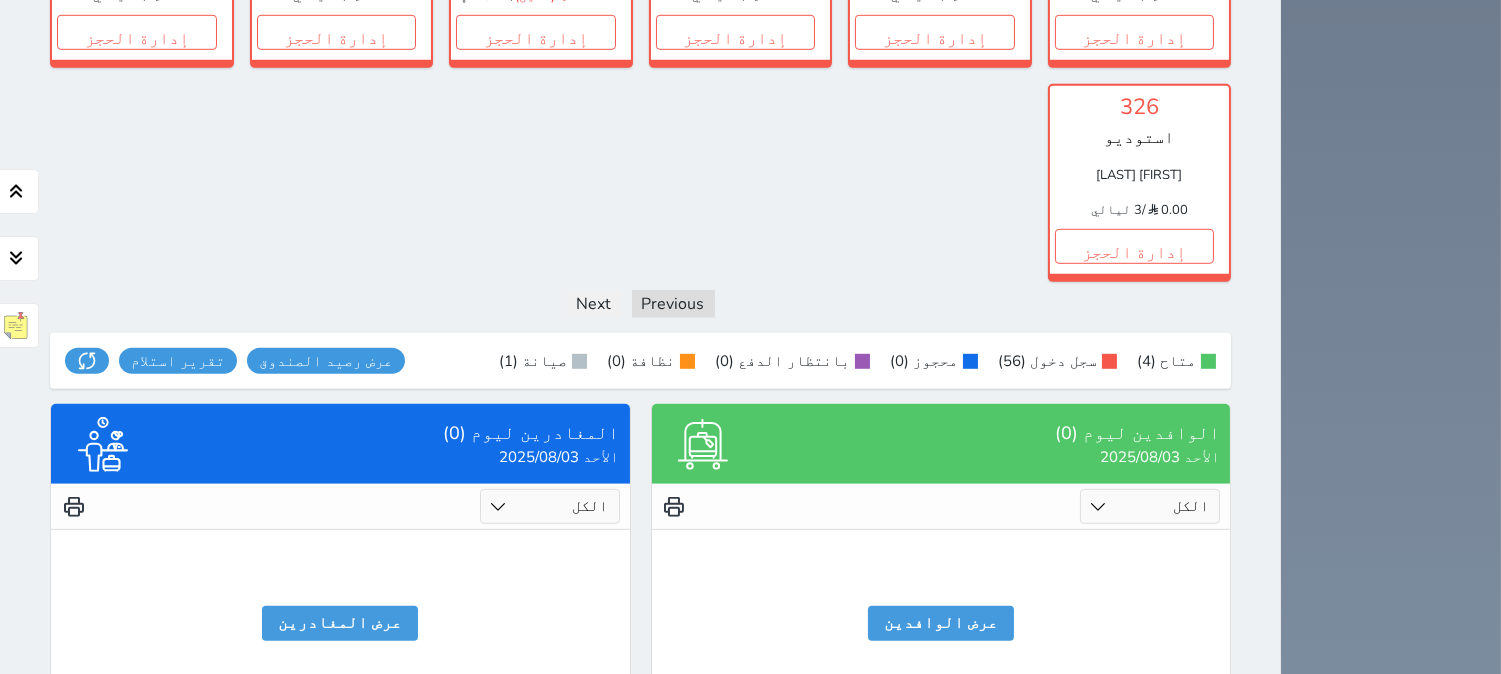 scroll, scrollTop: 2376, scrollLeft: 0, axis: vertical 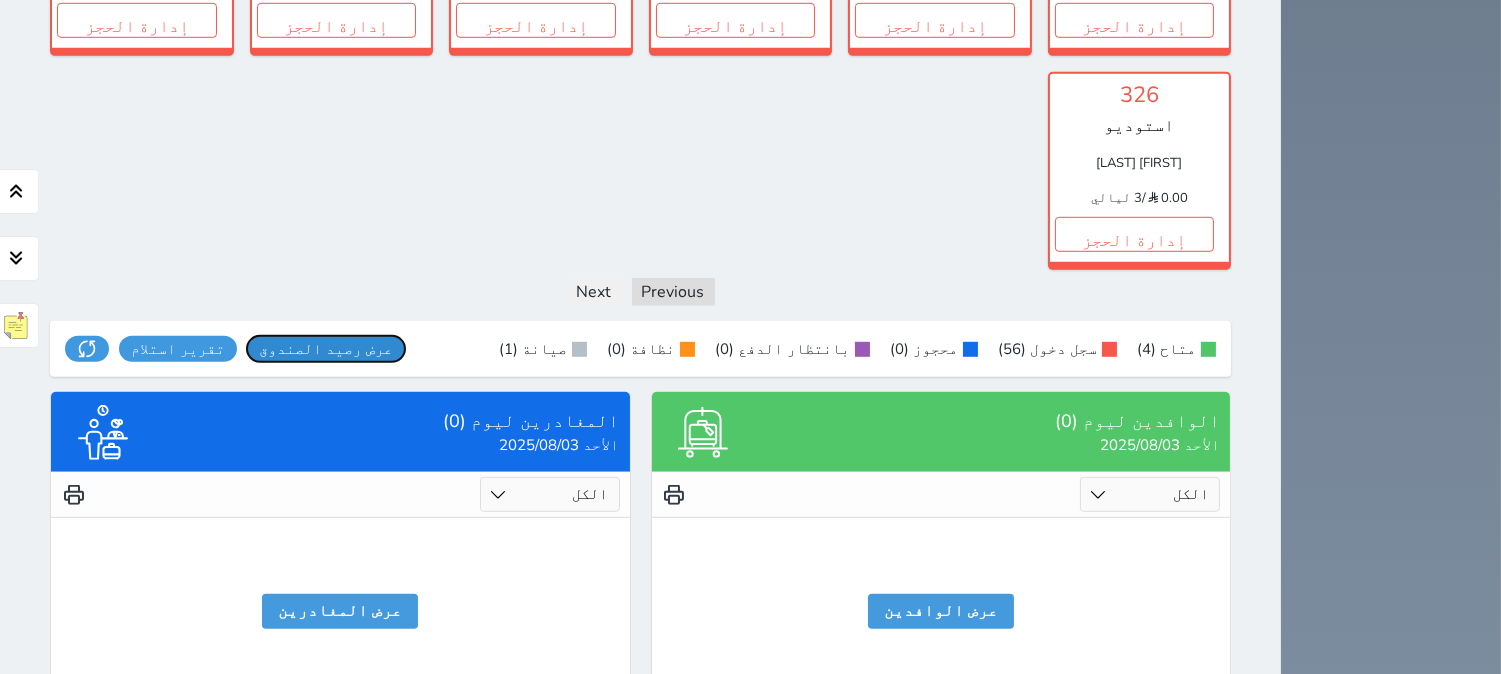 click on "عرض رصيد الصندوق" at bounding box center [326, 349] 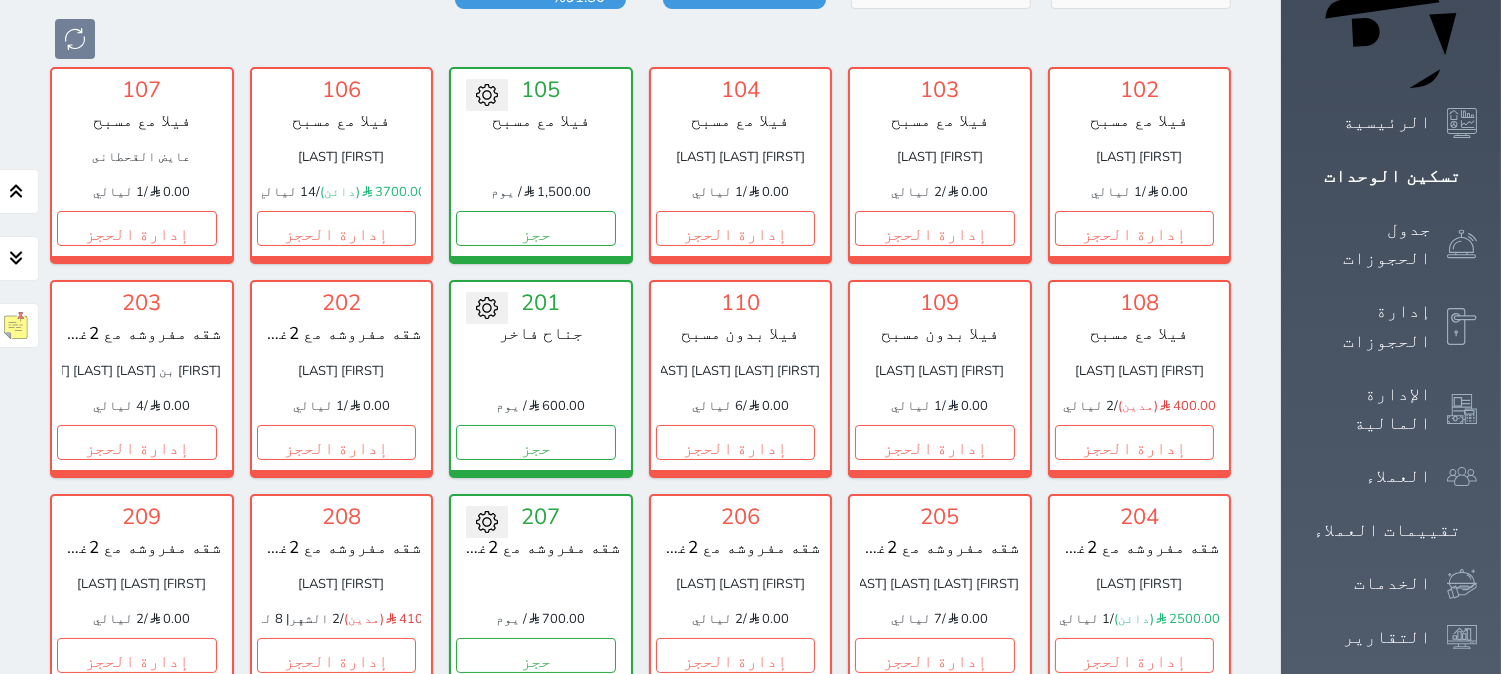 scroll, scrollTop: 223, scrollLeft: 0, axis: vertical 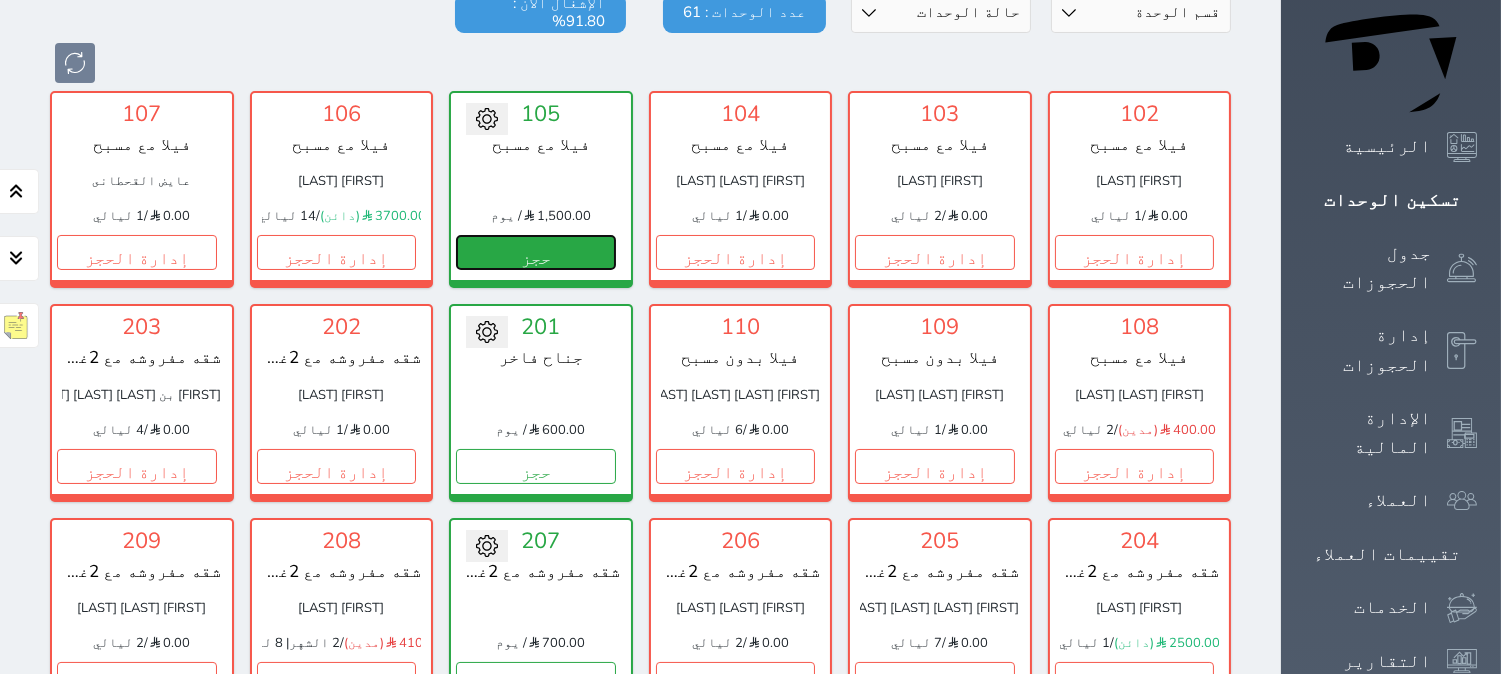 click on "حجز" at bounding box center [536, 252] 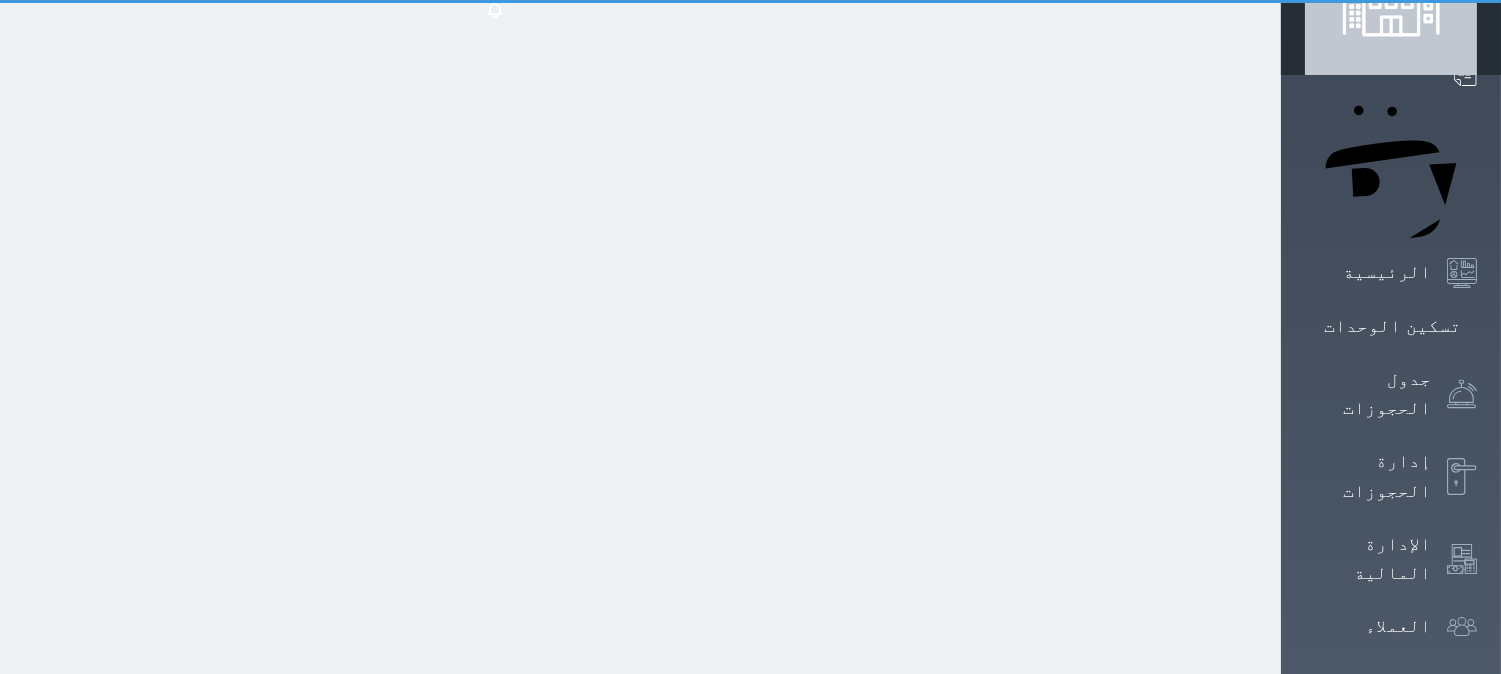 scroll, scrollTop: 26, scrollLeft: 0, axis: vertical 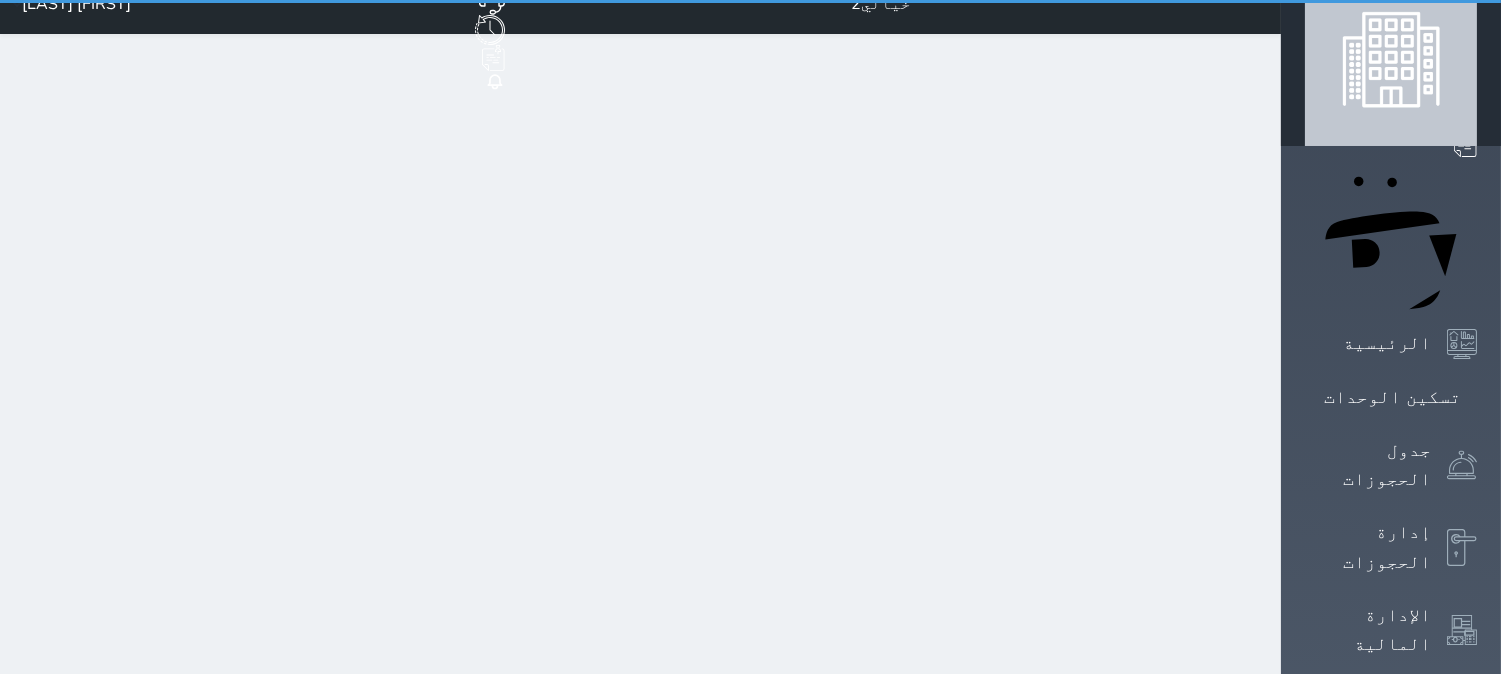 select on "1" 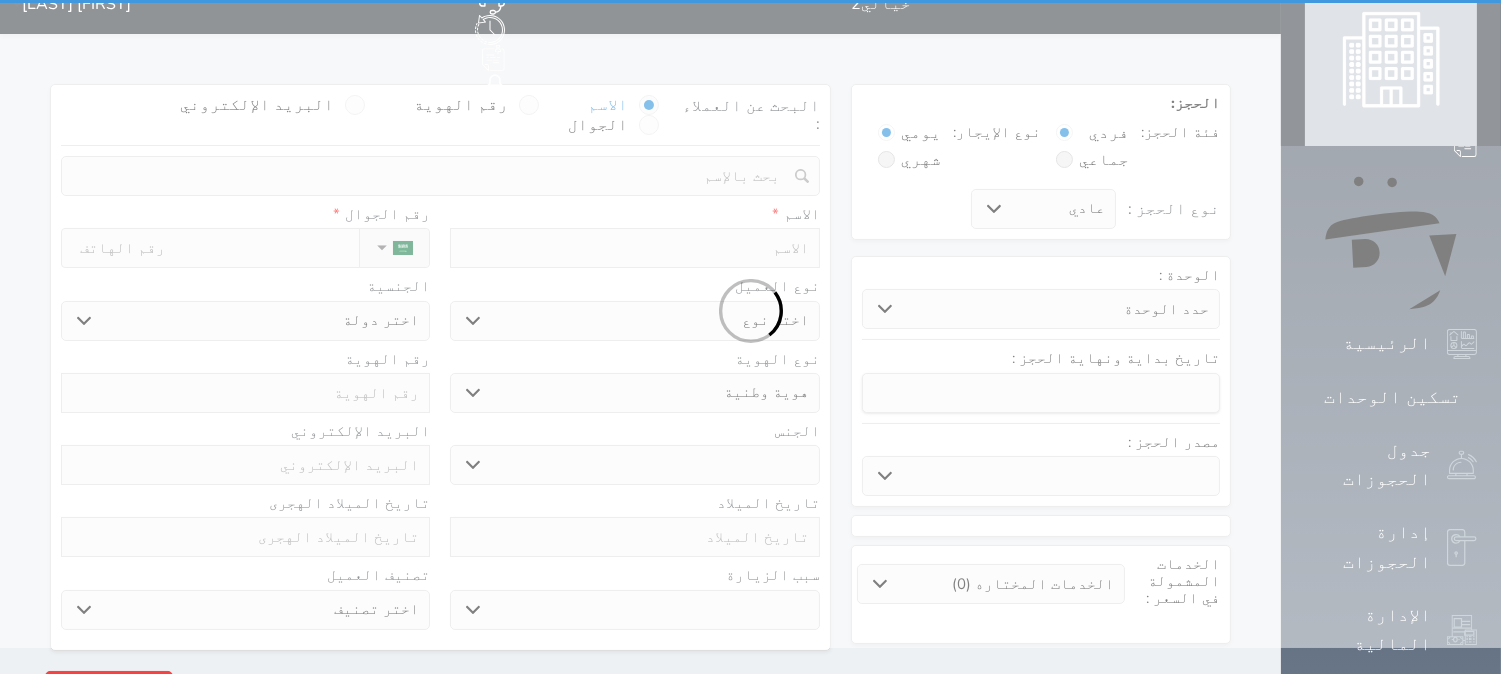 scroll, scrollTop: 0, scrollLeft: 0, axis: both 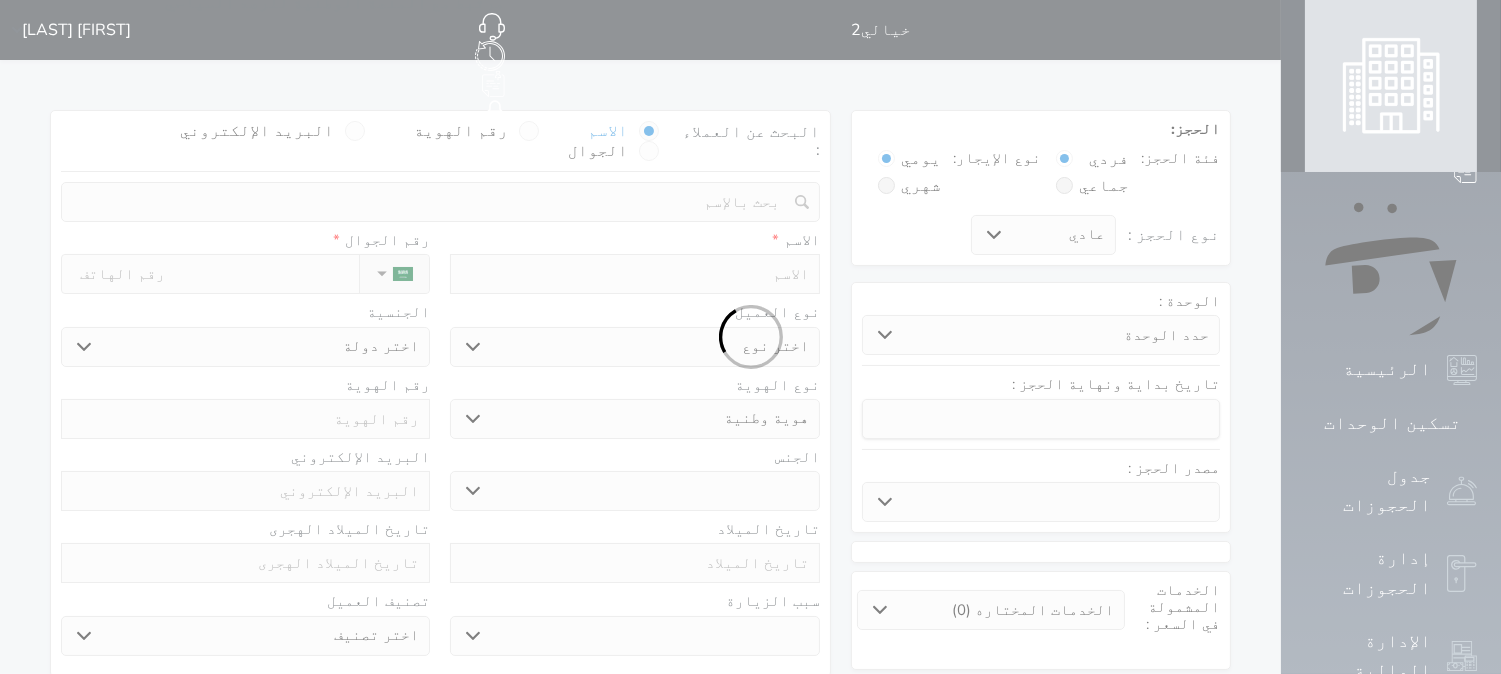select 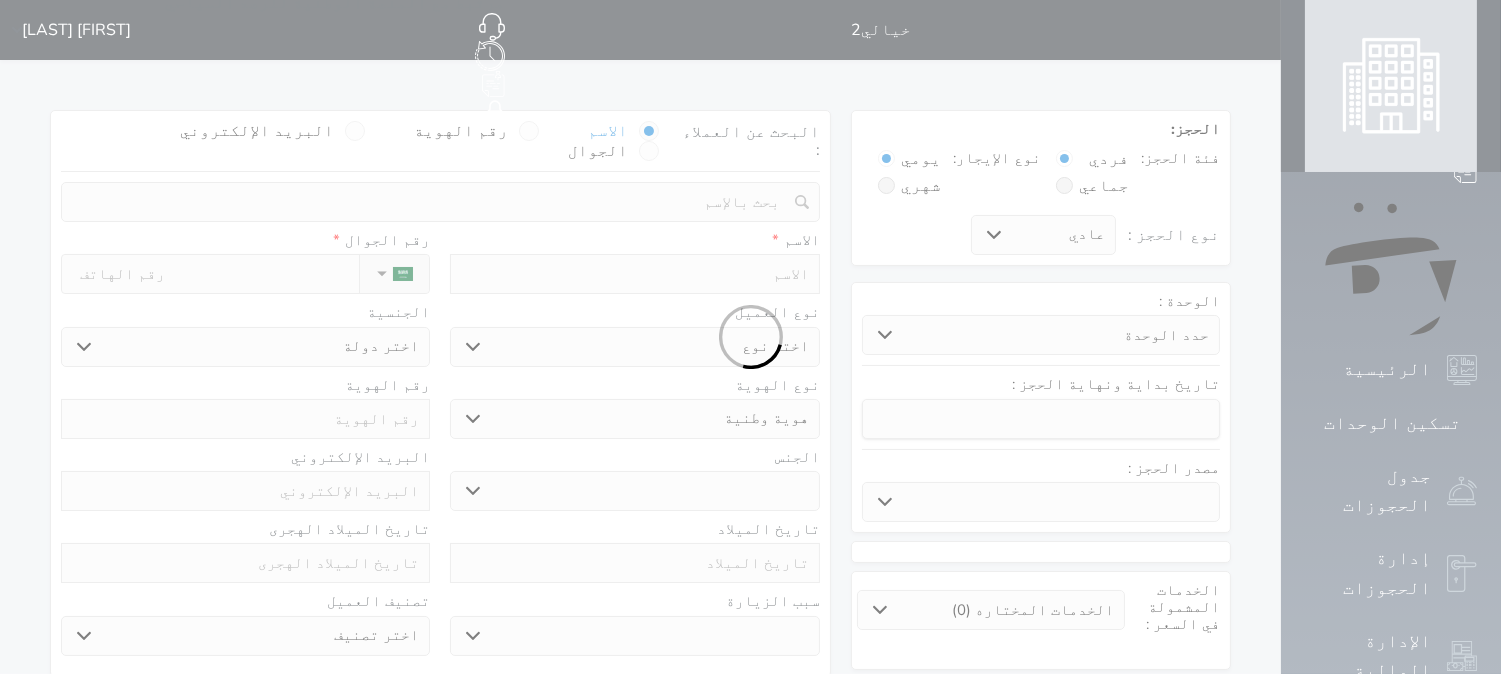 select 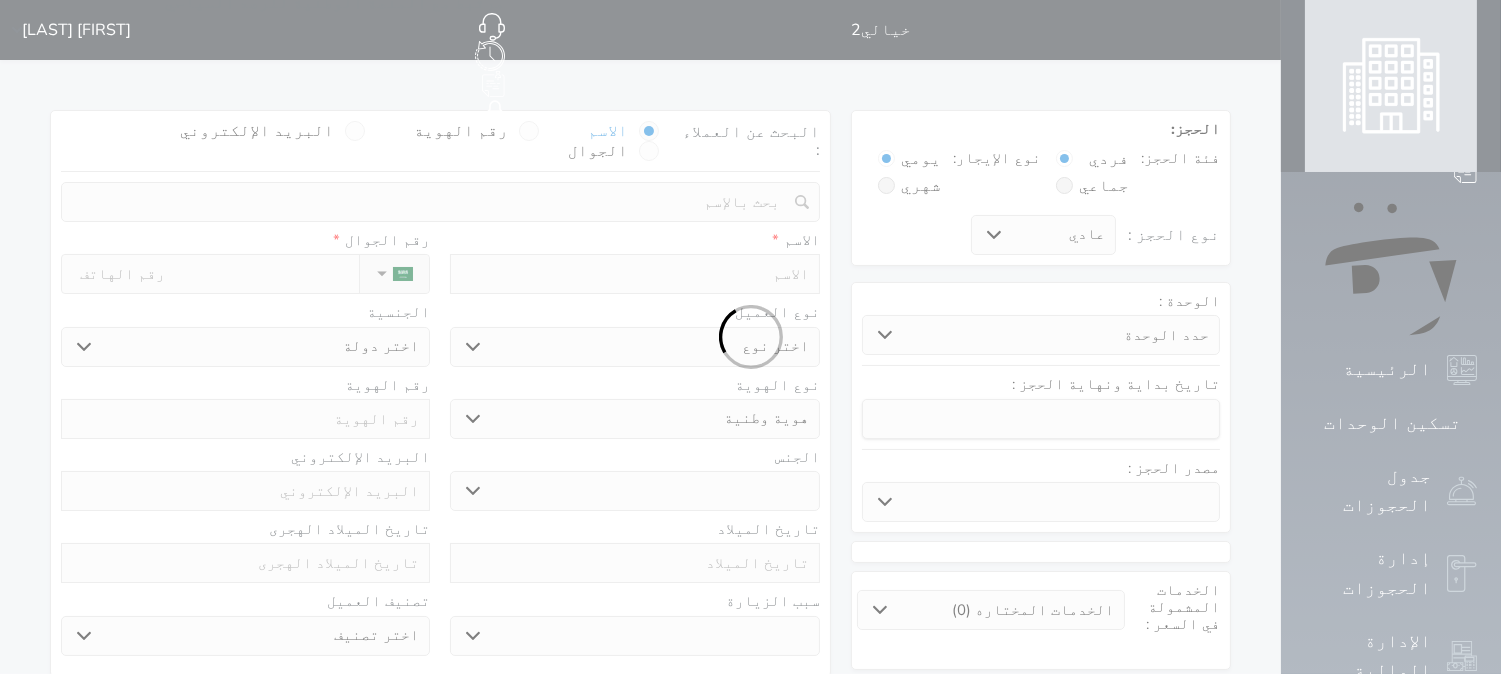 select 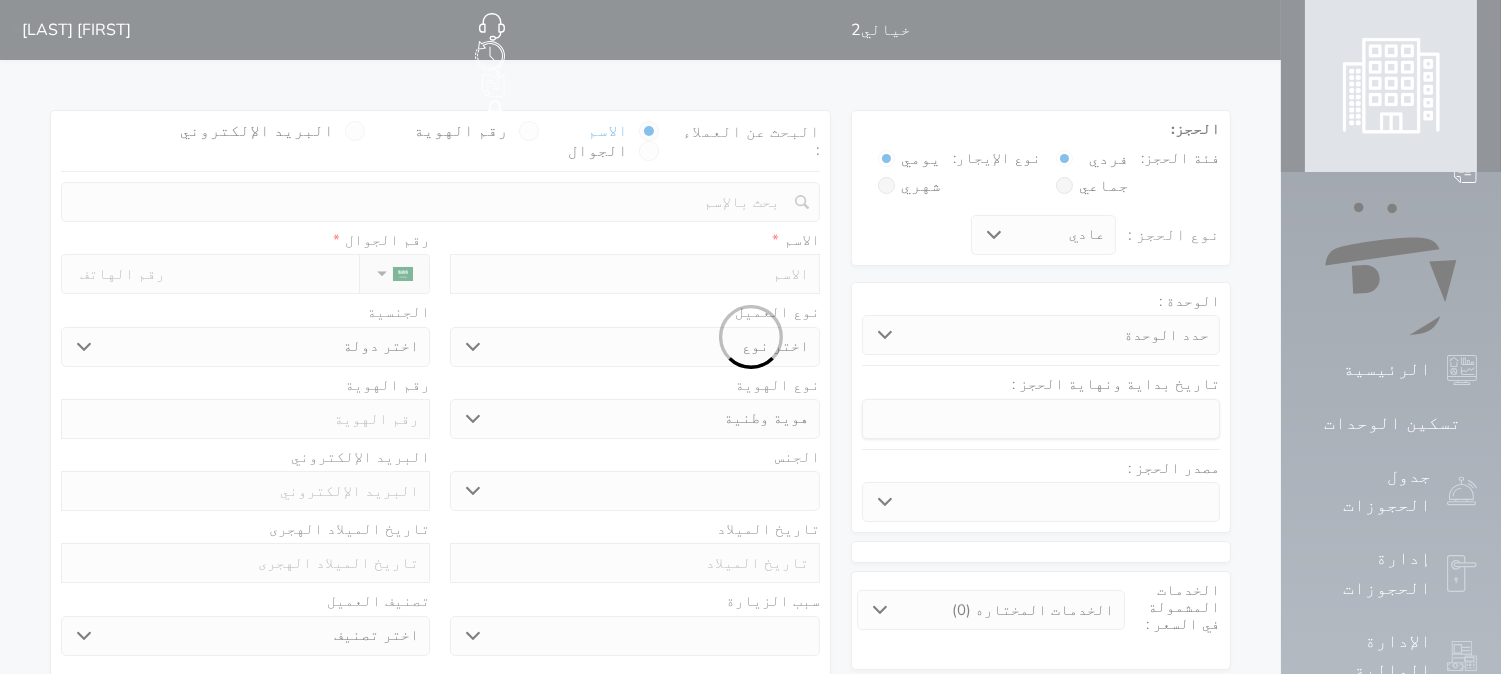 select 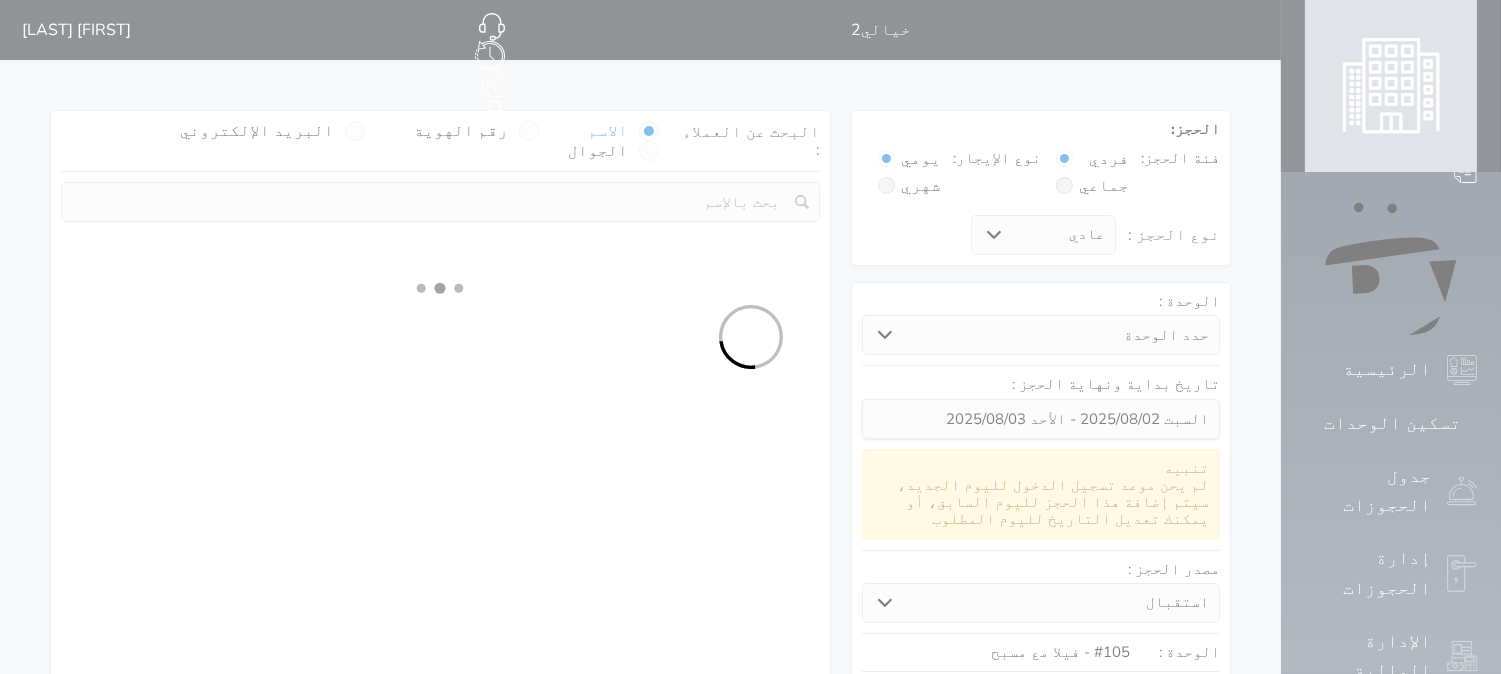 select 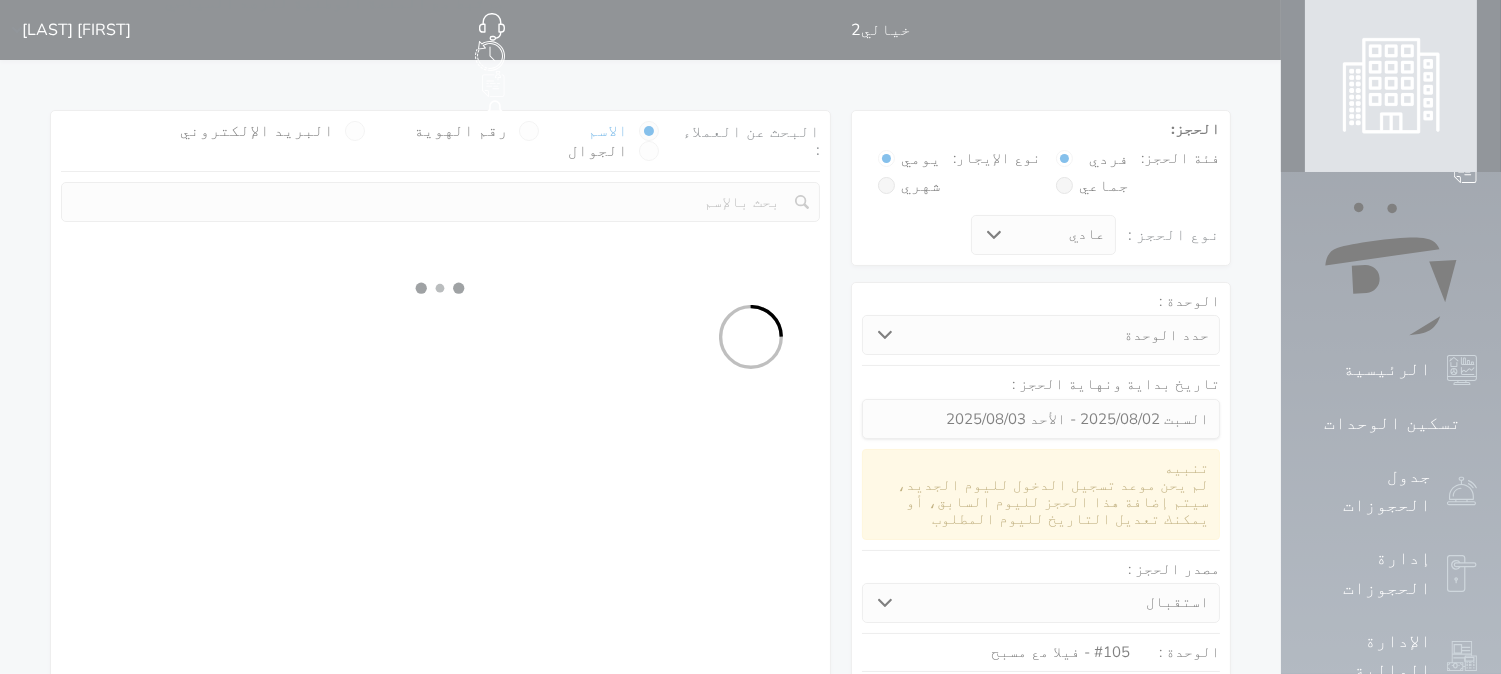 select on "113" 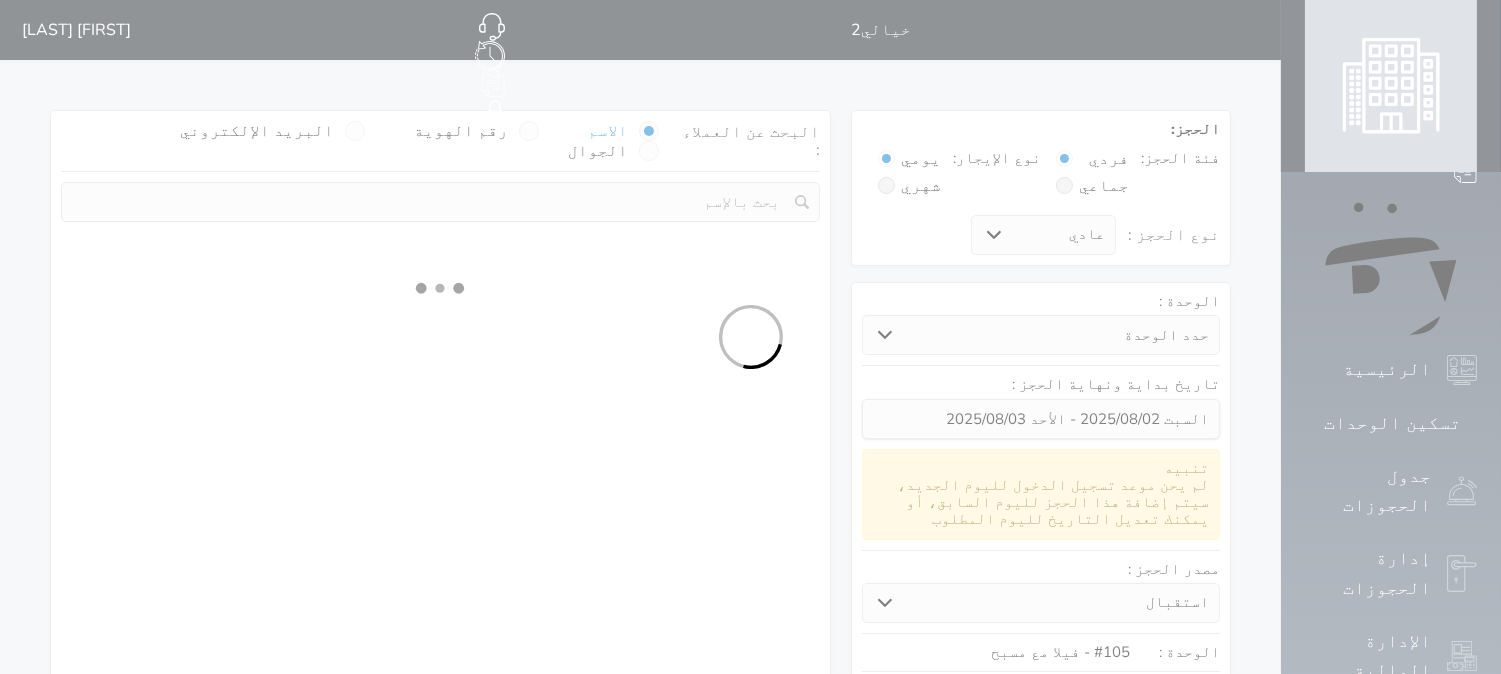 select on "1" 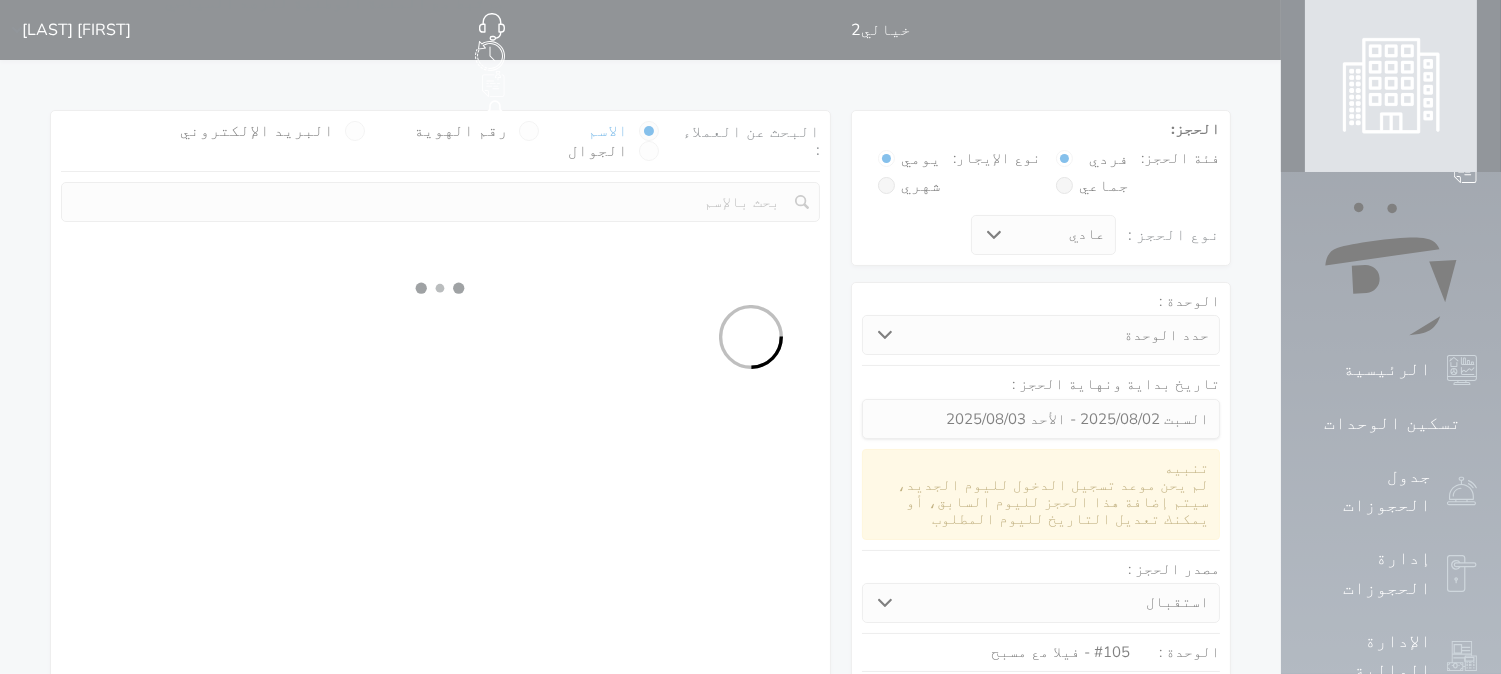 select 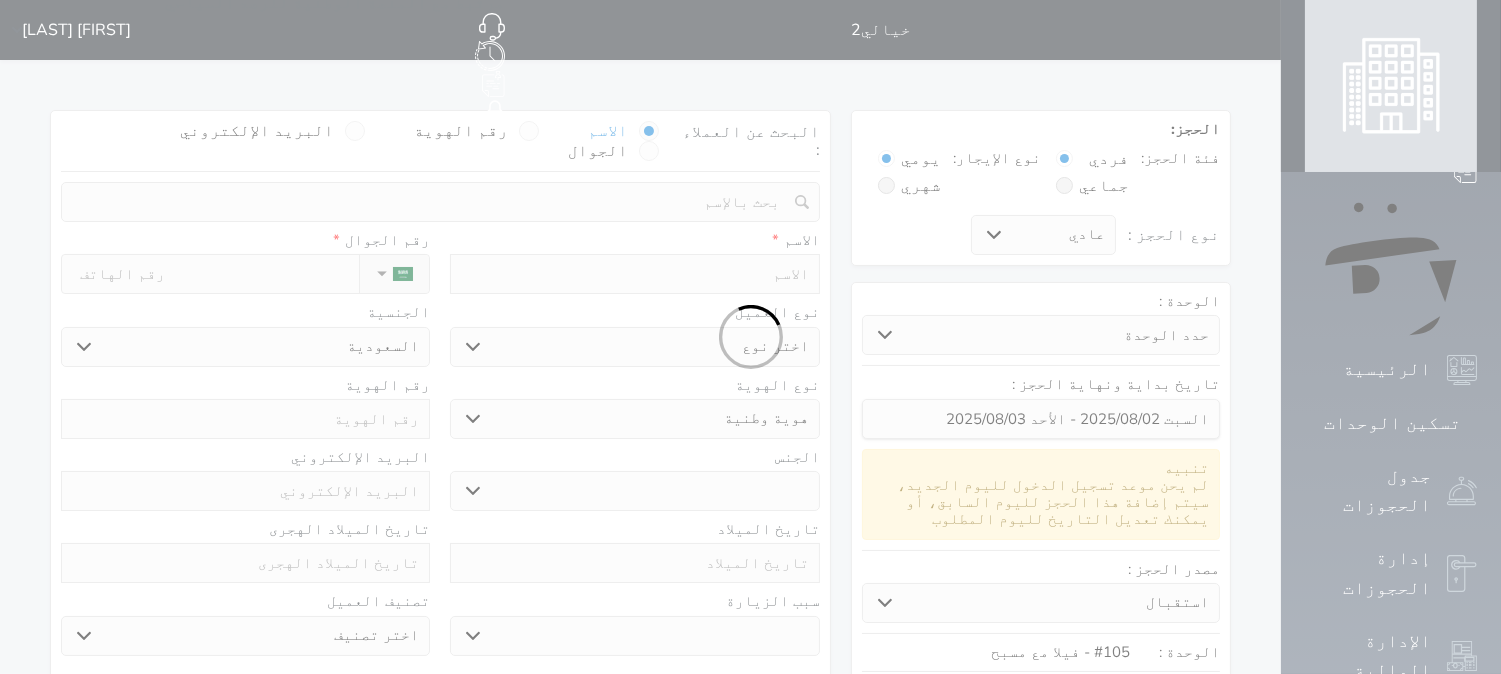 select 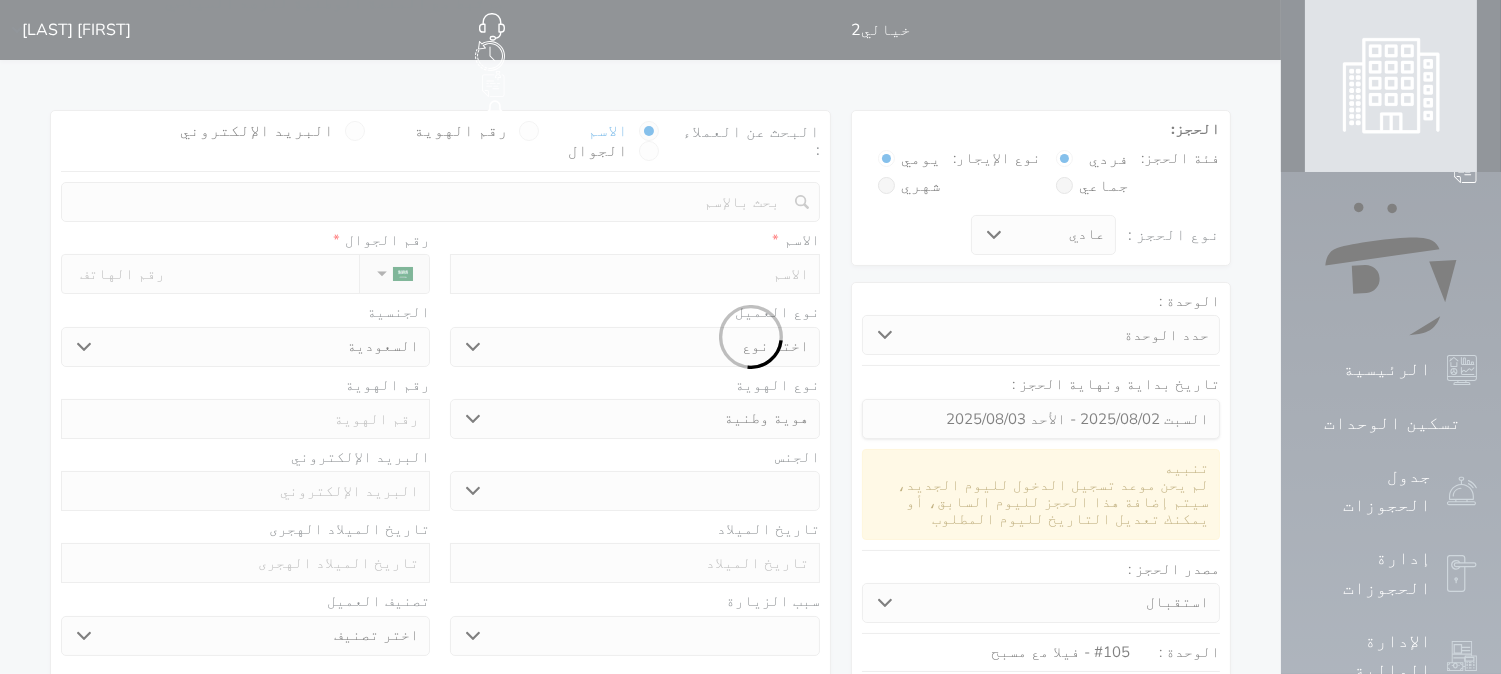 select 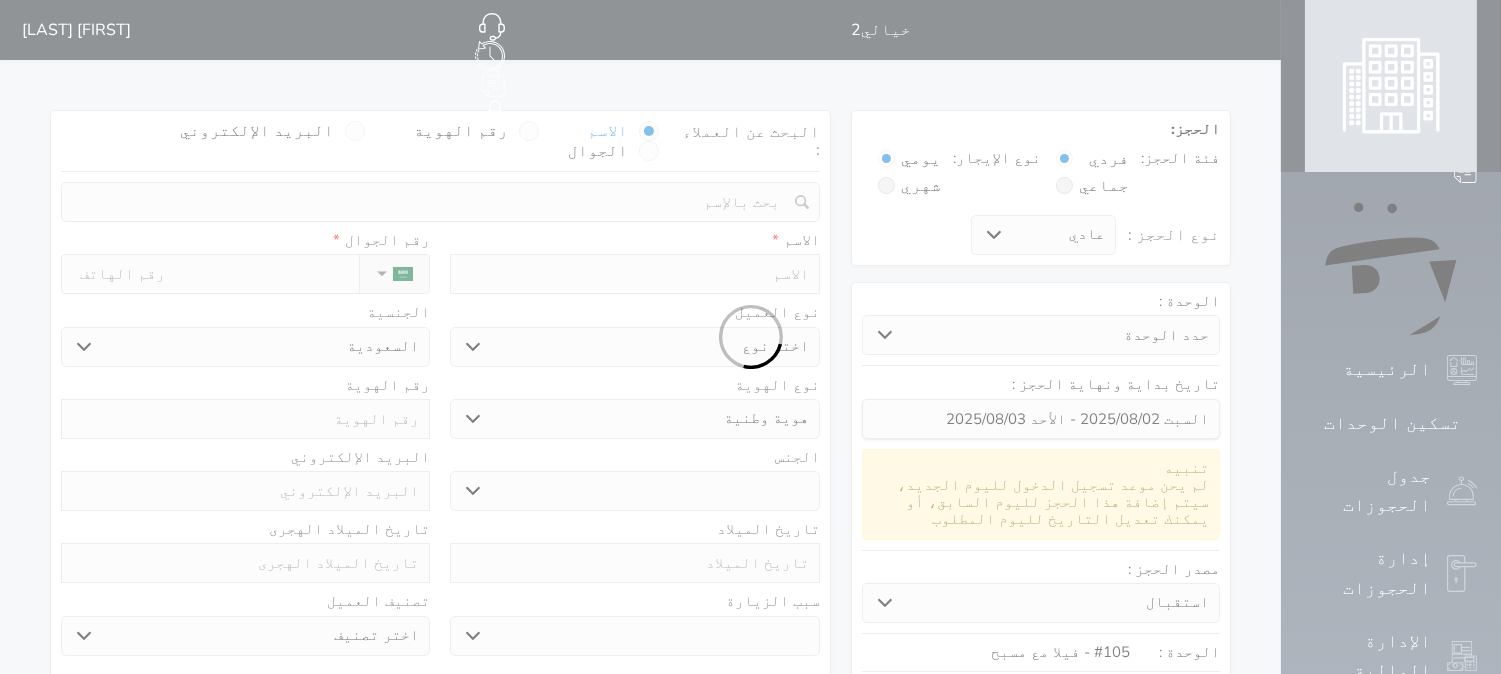 type 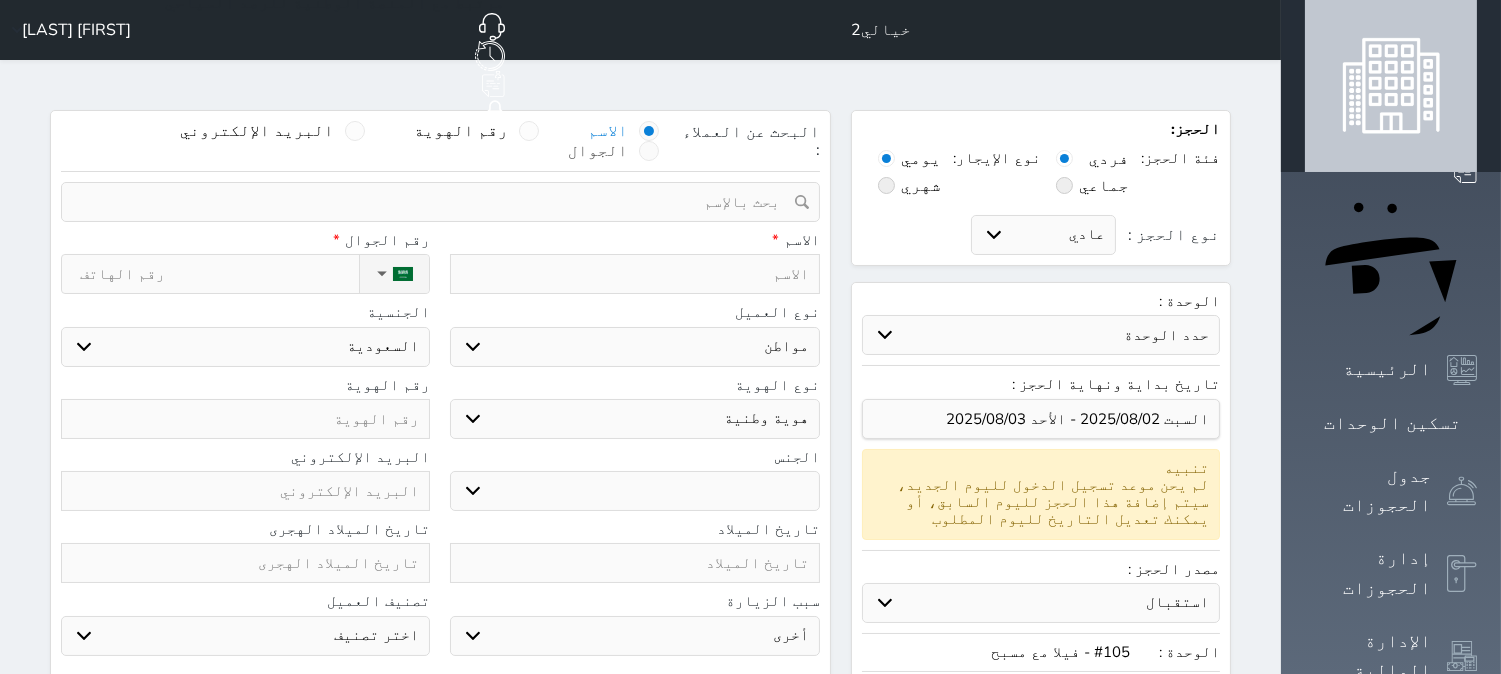 click at bounding box center [649, 151] 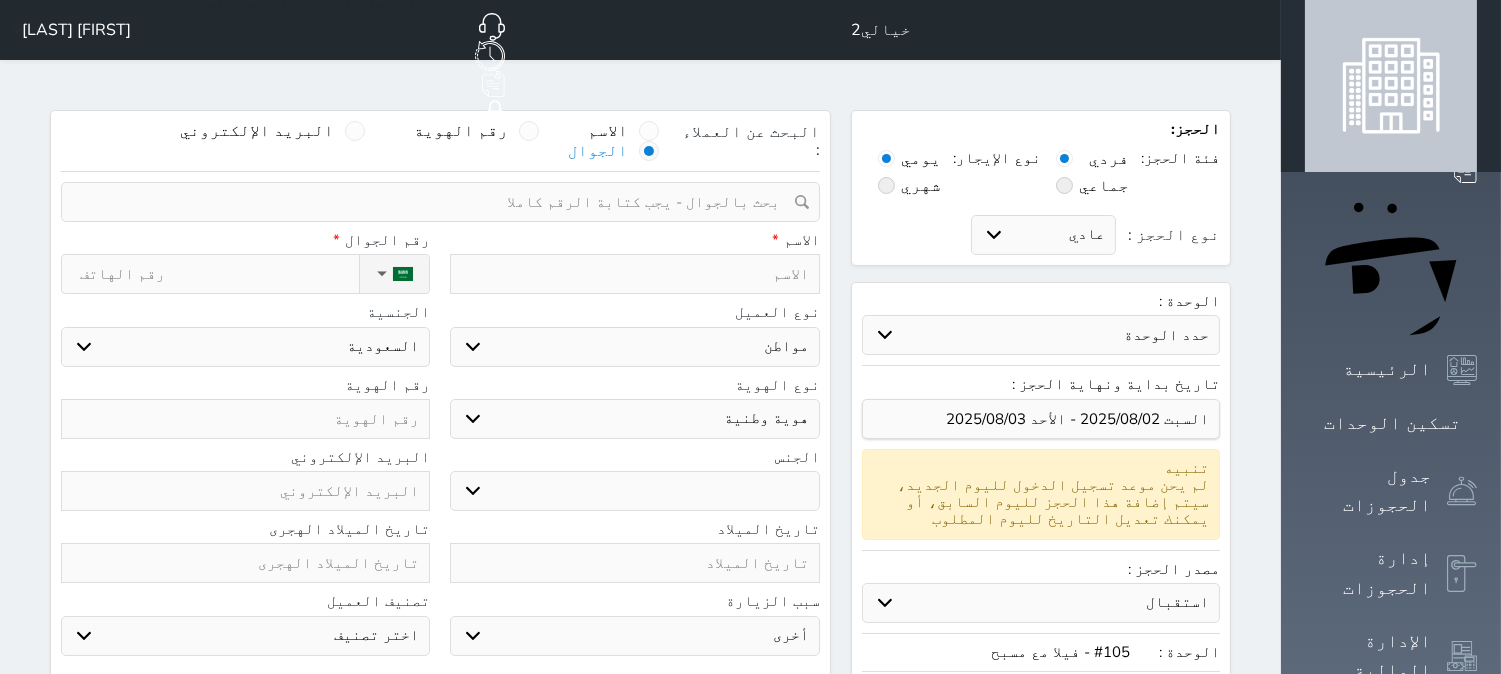 click at bounding box center [433, 202] 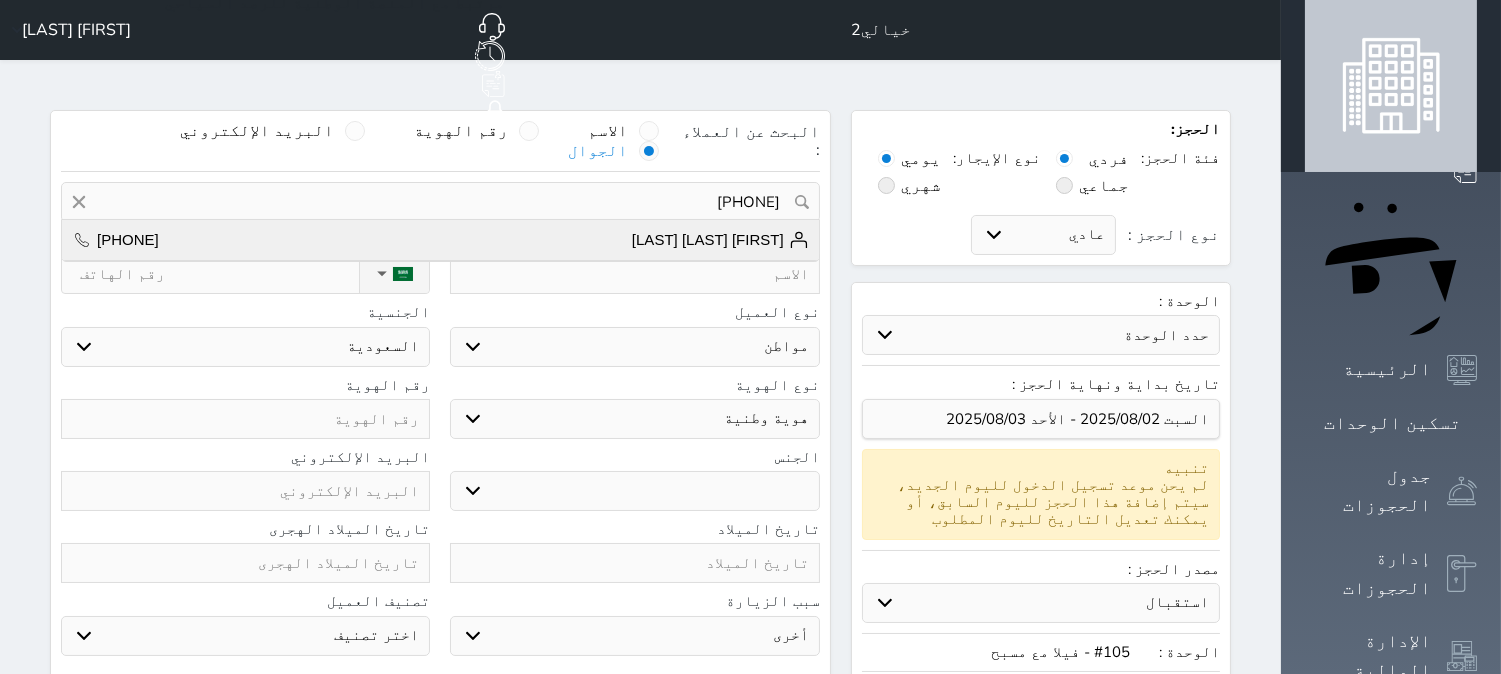 click on "[FIRST] [LAST] [LAST]" at bounding box center [720, 240] 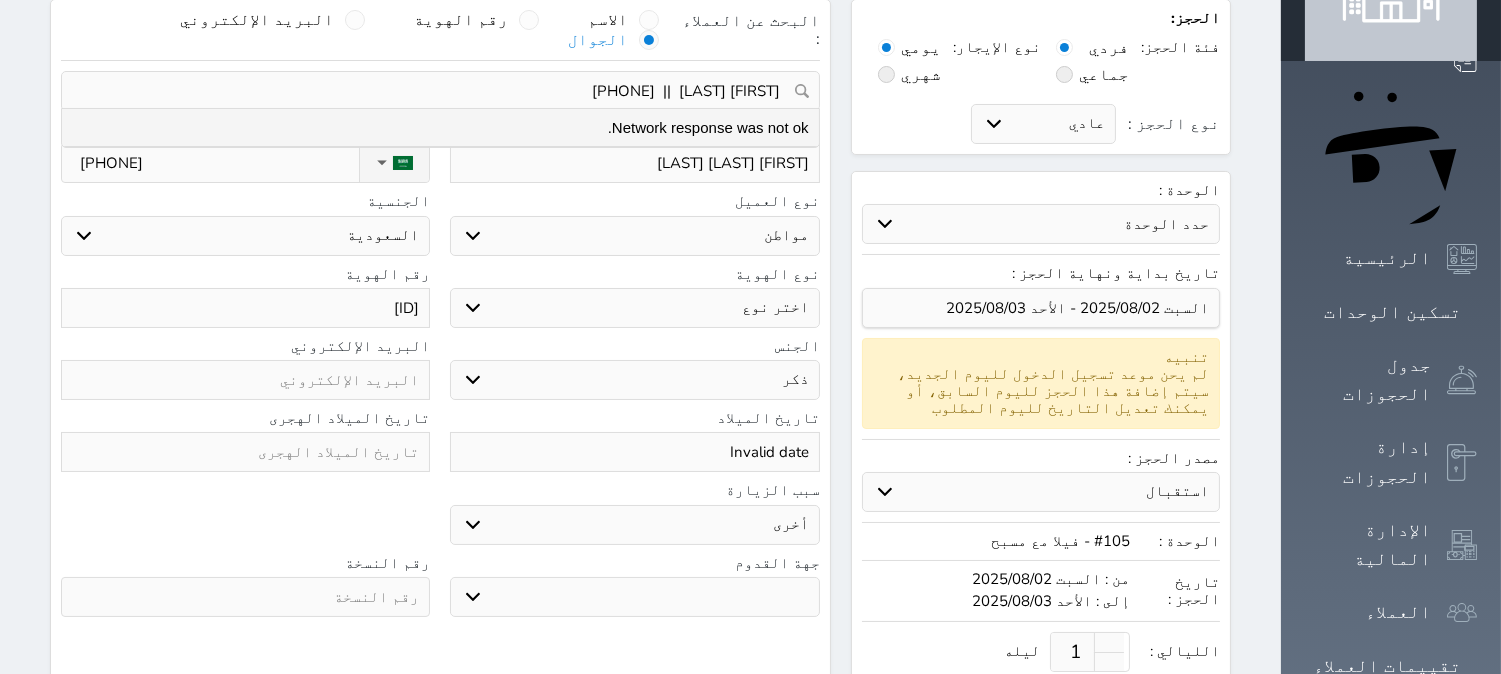 scroll, scrollTop: 0, scrollLeft: 0, axis: both 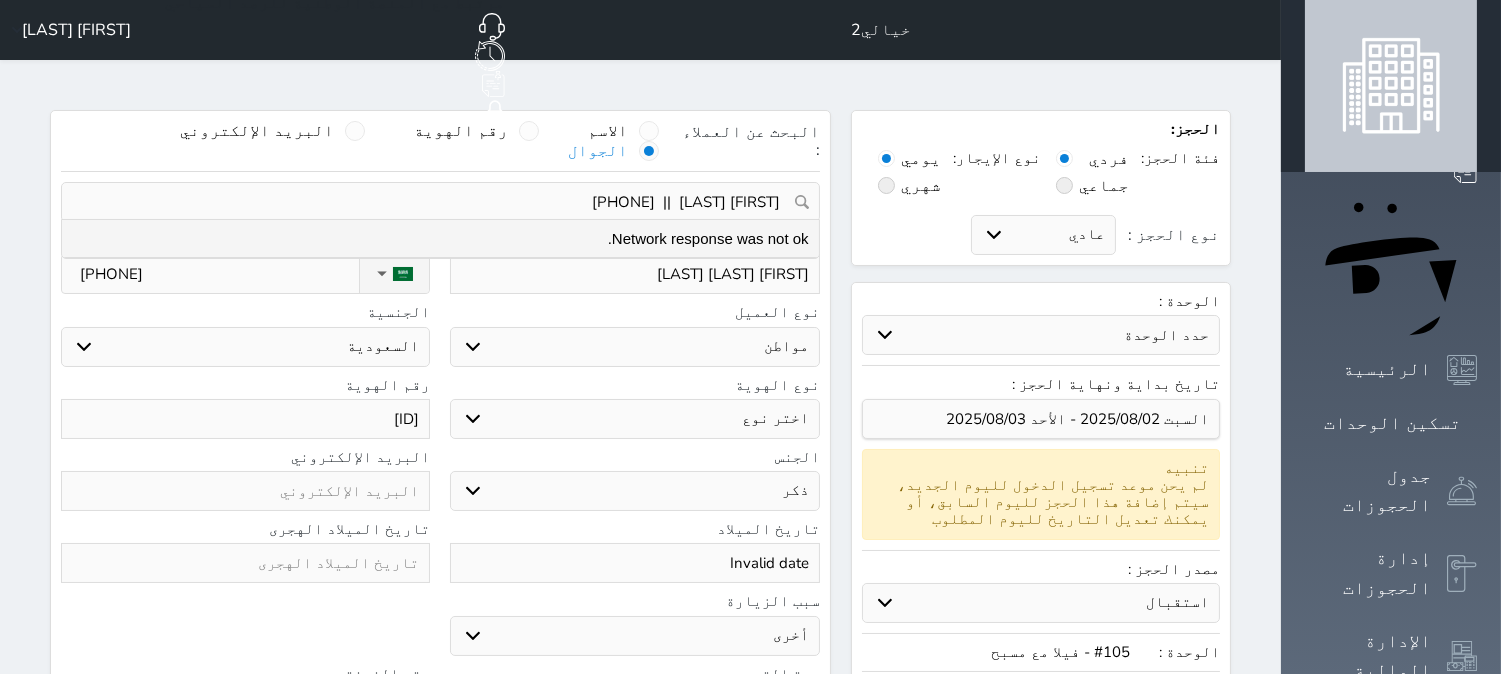 click on "البحث عن العملاء :        الاسم       رقم الهوية       البريد الإلكتروني       الجوال       [FIRST] [LAST]  ||  [PHONE]     تغيير العميل     Network response was not ok.                 ملاحظات                           سجل حجوزات العميل [FIRST] [LAST]                   إجمالى رصيد العميل : 0 ريال     رقم الحجز   الوحدة   من   إلى   نوع الحجز   الرصيد   الاجرائات         النتائج  : من (  ) - إلى  (  )   العدد  :              سجل الكمبيالات الغير محصلة على العميل [FIRST] [LAST]                 رقم الحجز   المبلغ الكلى    المبلغ المحصل    المبلغ المتبقى    تاريخ الإستحقاق         النتائج  : من (  ) - إلى  (  )   العدد  : 0     الاسم *   [FIRST] [LAST]   *       ▼" at bounding box center (440, 554) 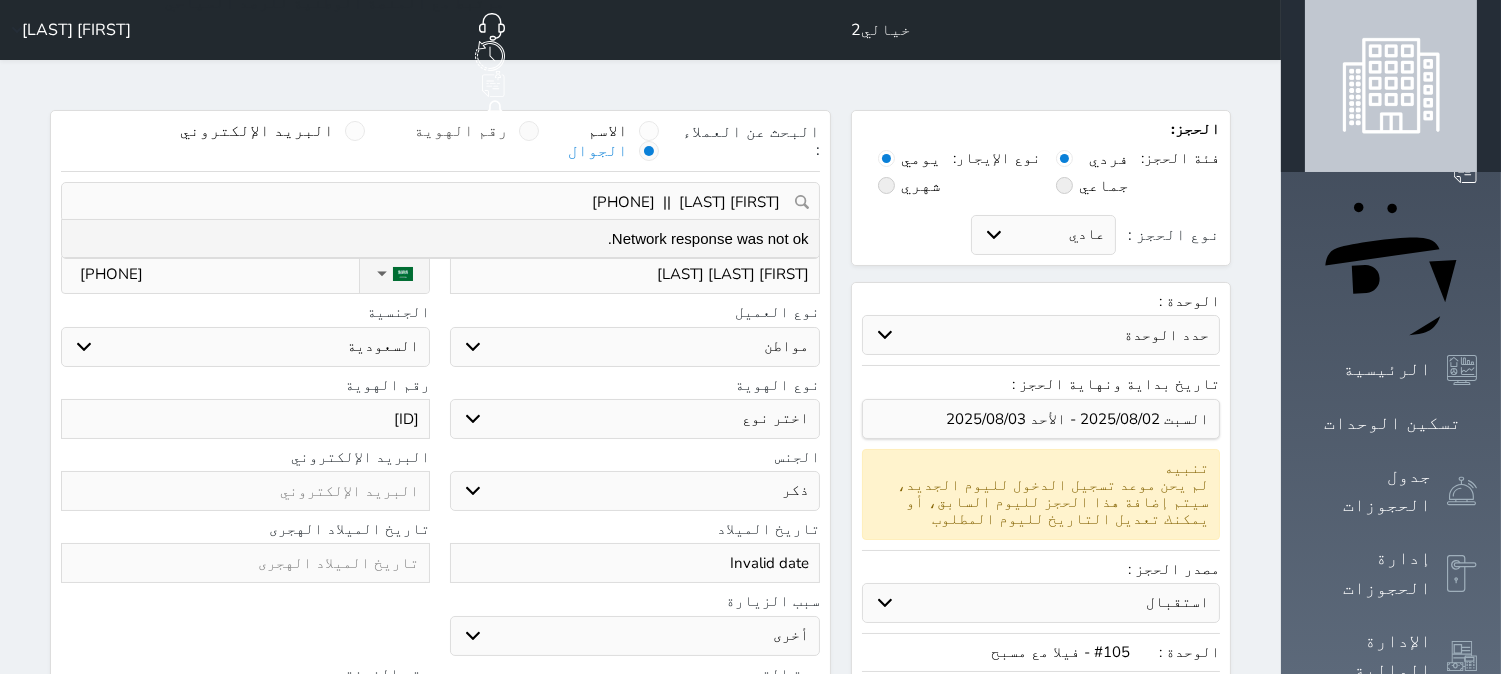 click at bounding box center [529, 131] 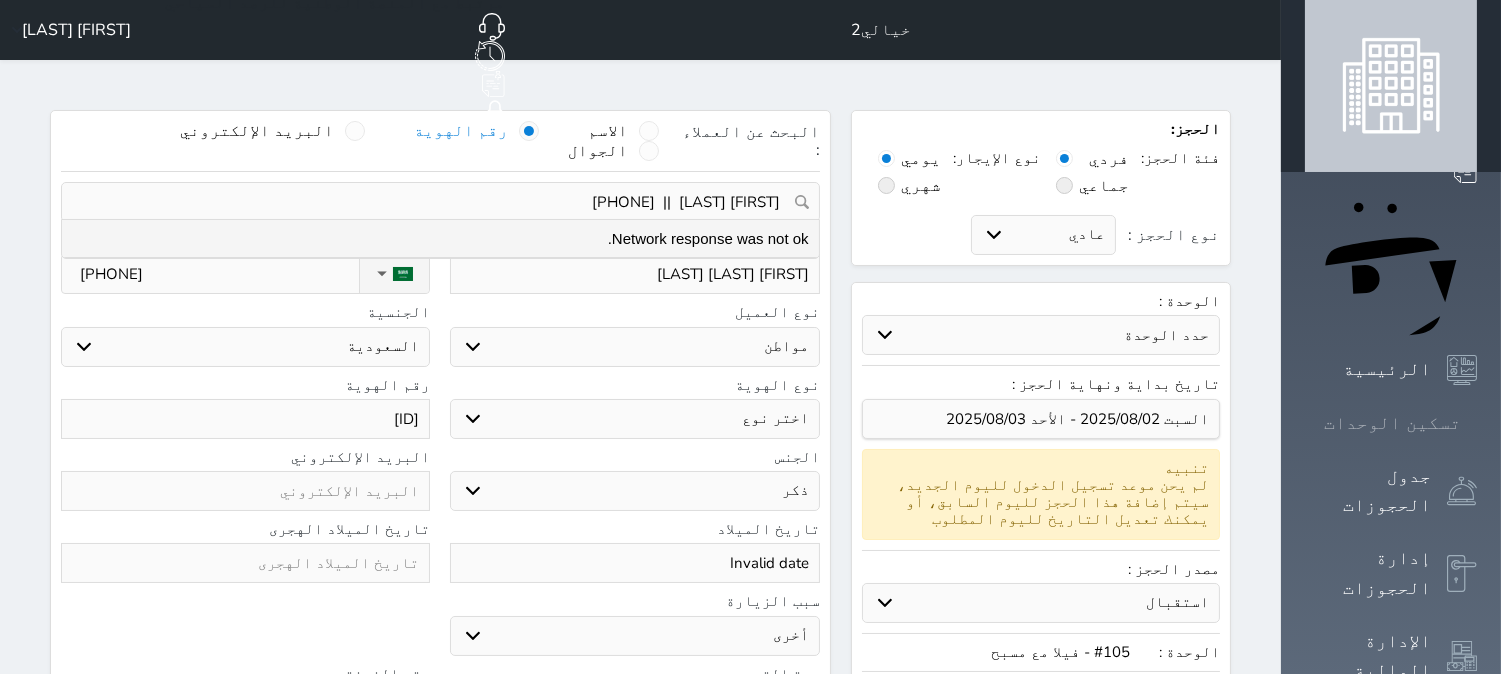 click 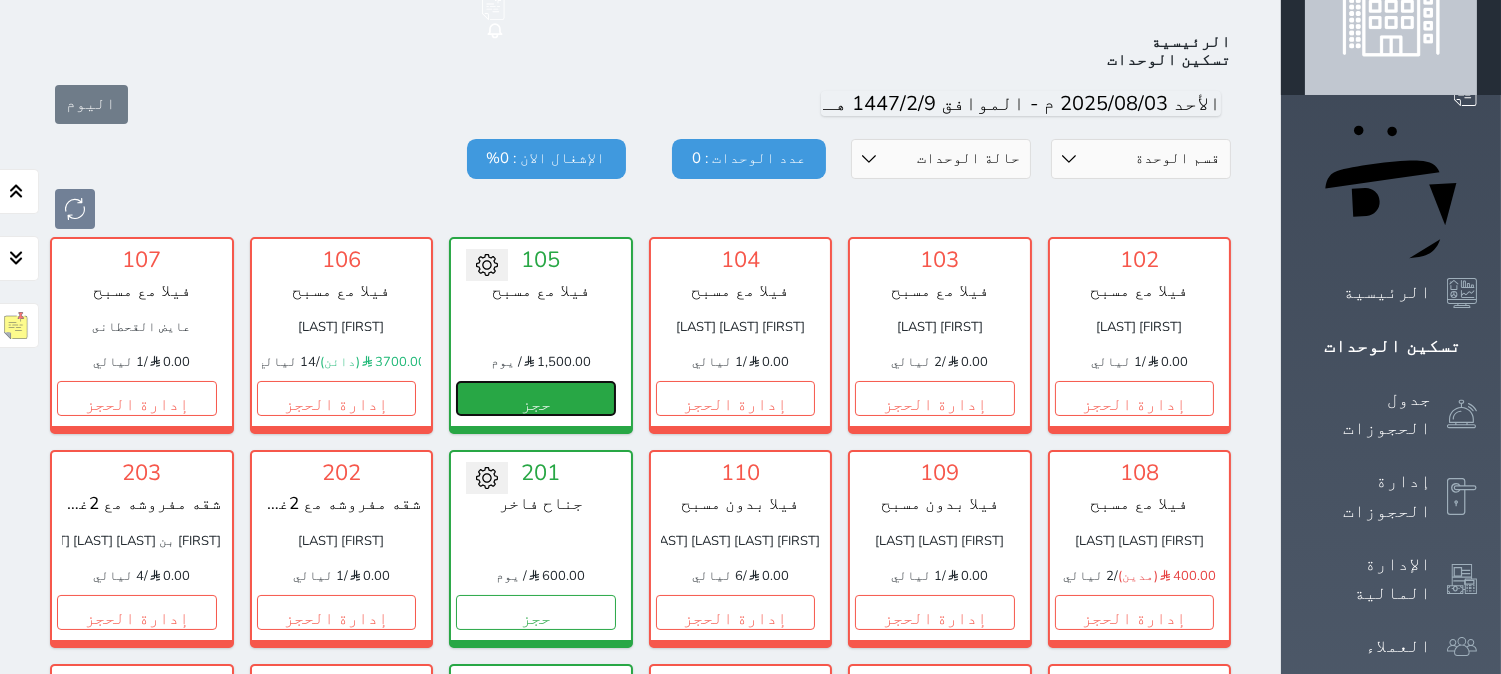 click on "حجز" at bounding box center (536, 398) 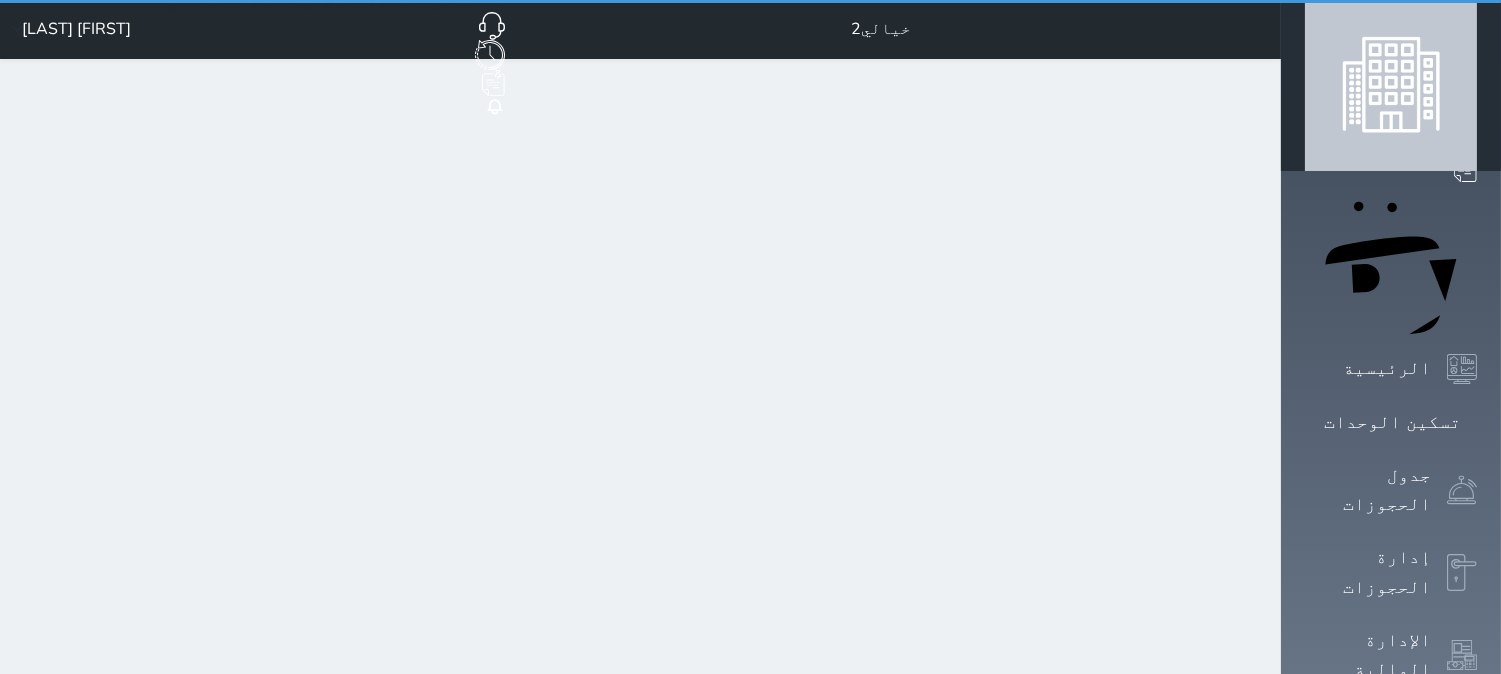 scroll, scrollTop: 0, scrollLeft: 0, axis: both 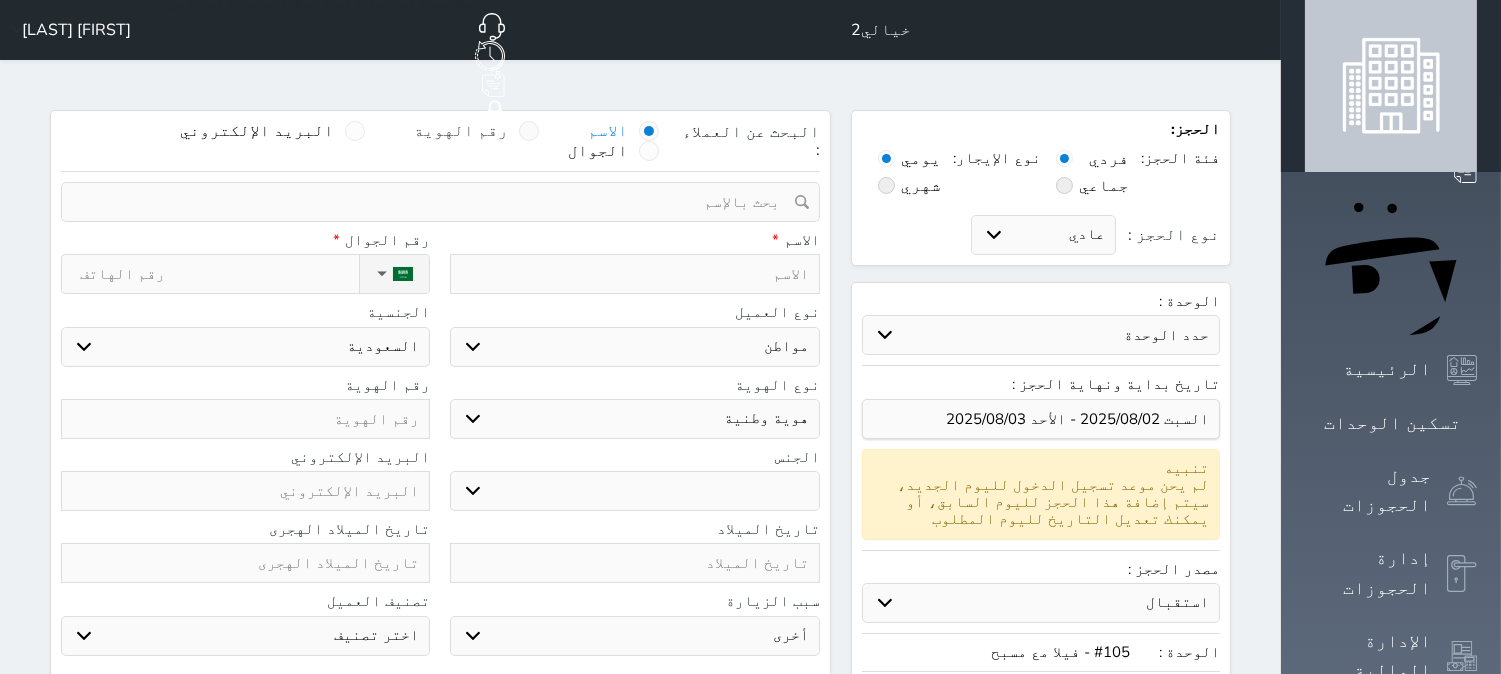 click at bounding box center (529, 131) 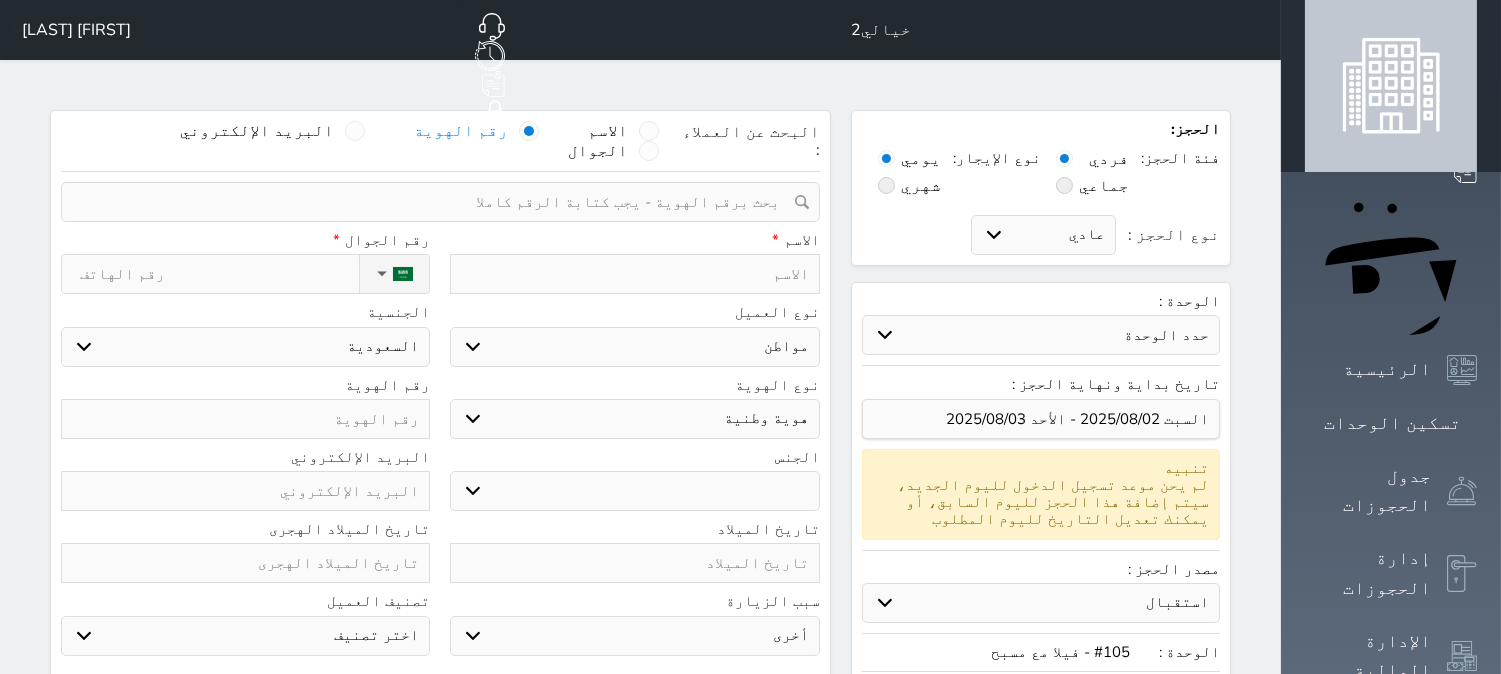 paste on "[ID]" 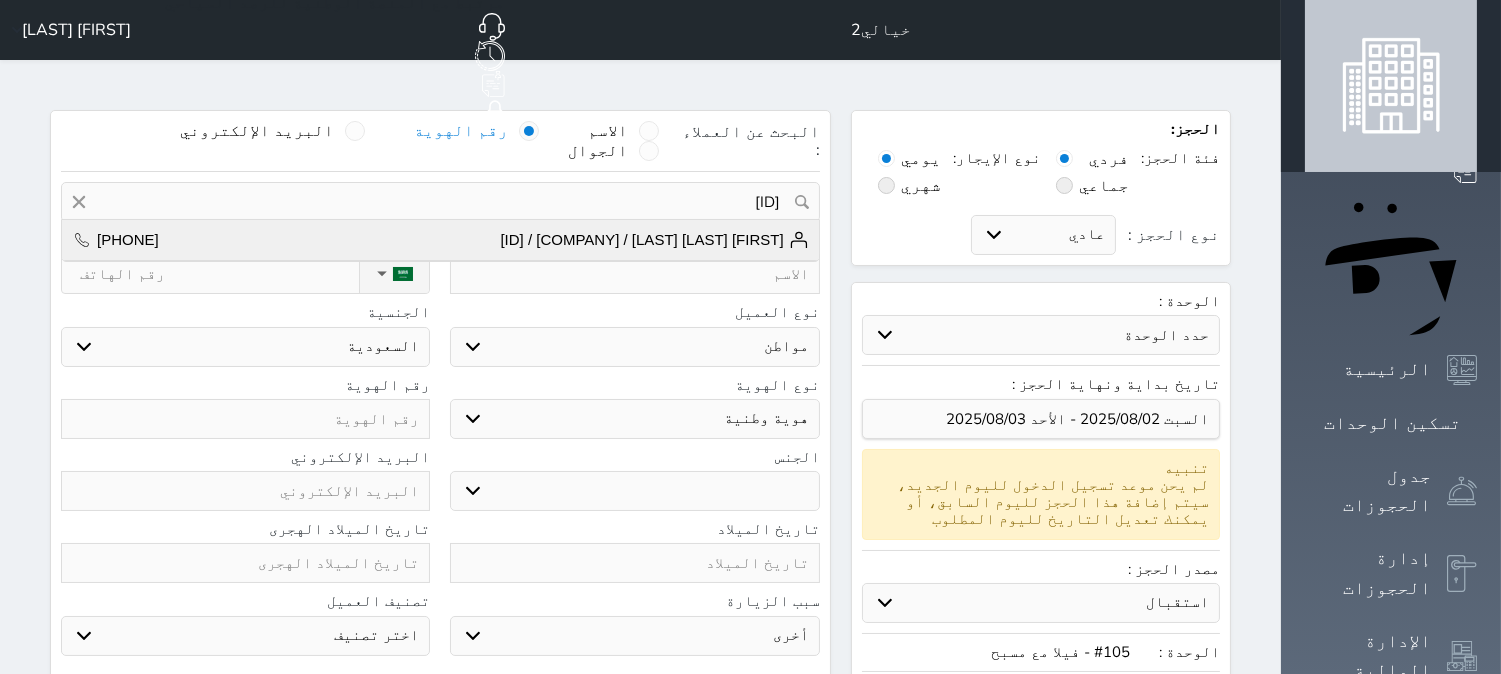 click on "[FIRST] [LAST] [LAST] / [COMPANY] / [ID]" at bounding box center (654, 240) 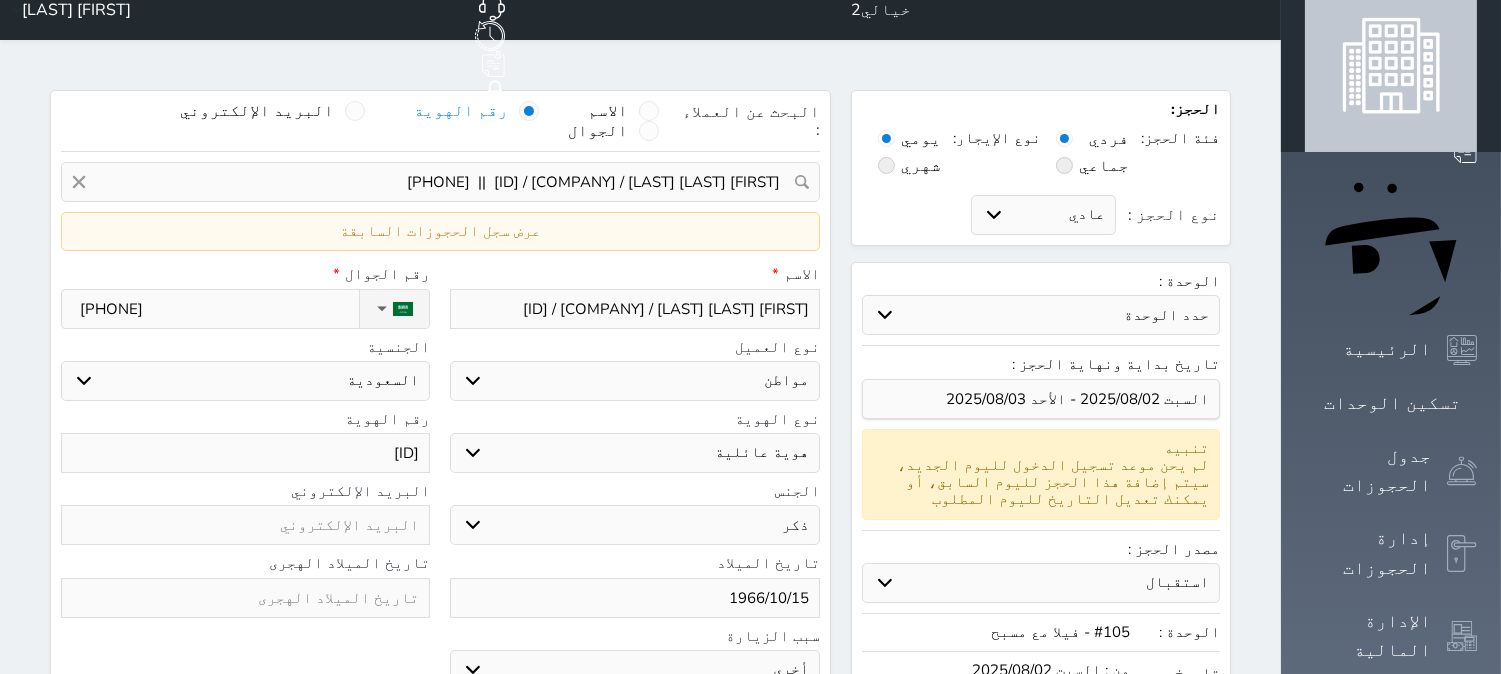 scroll, scrollTop: 0, scrollLeft: 0, axis: both 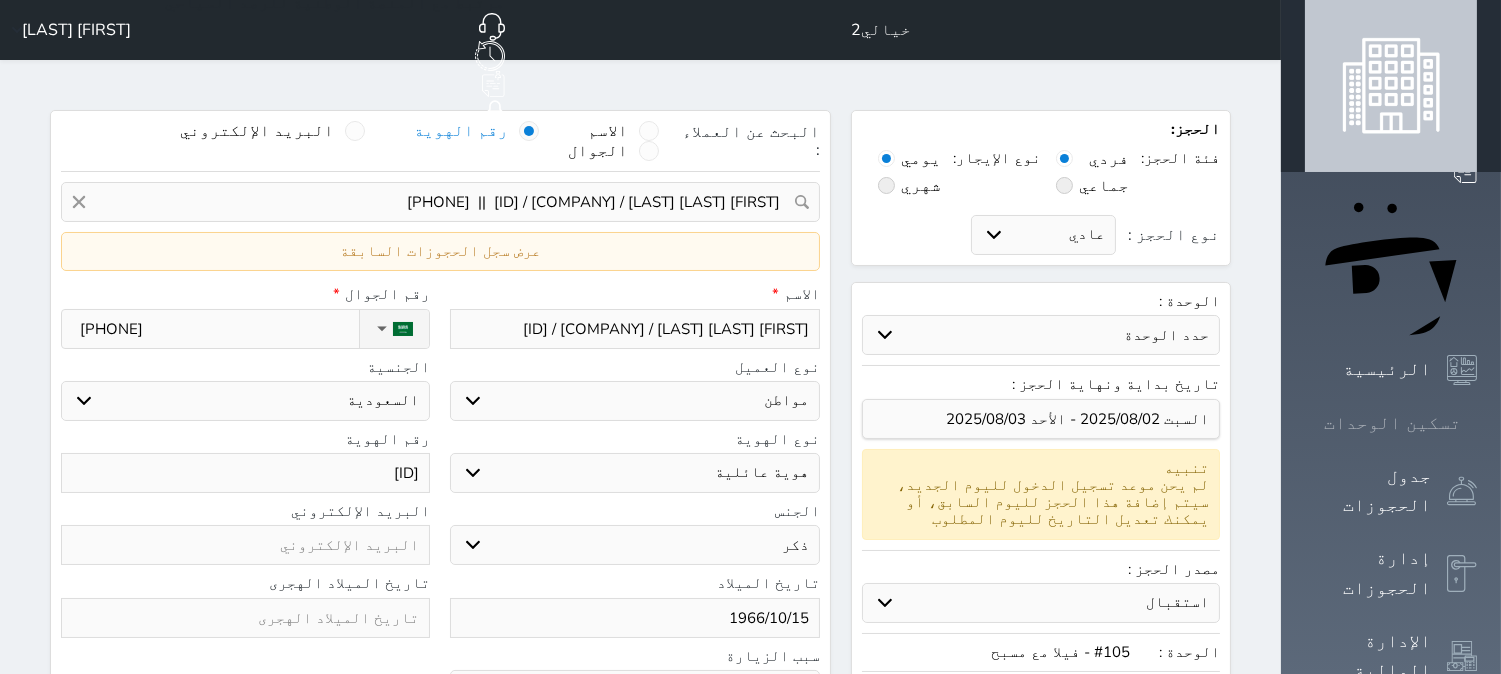 click 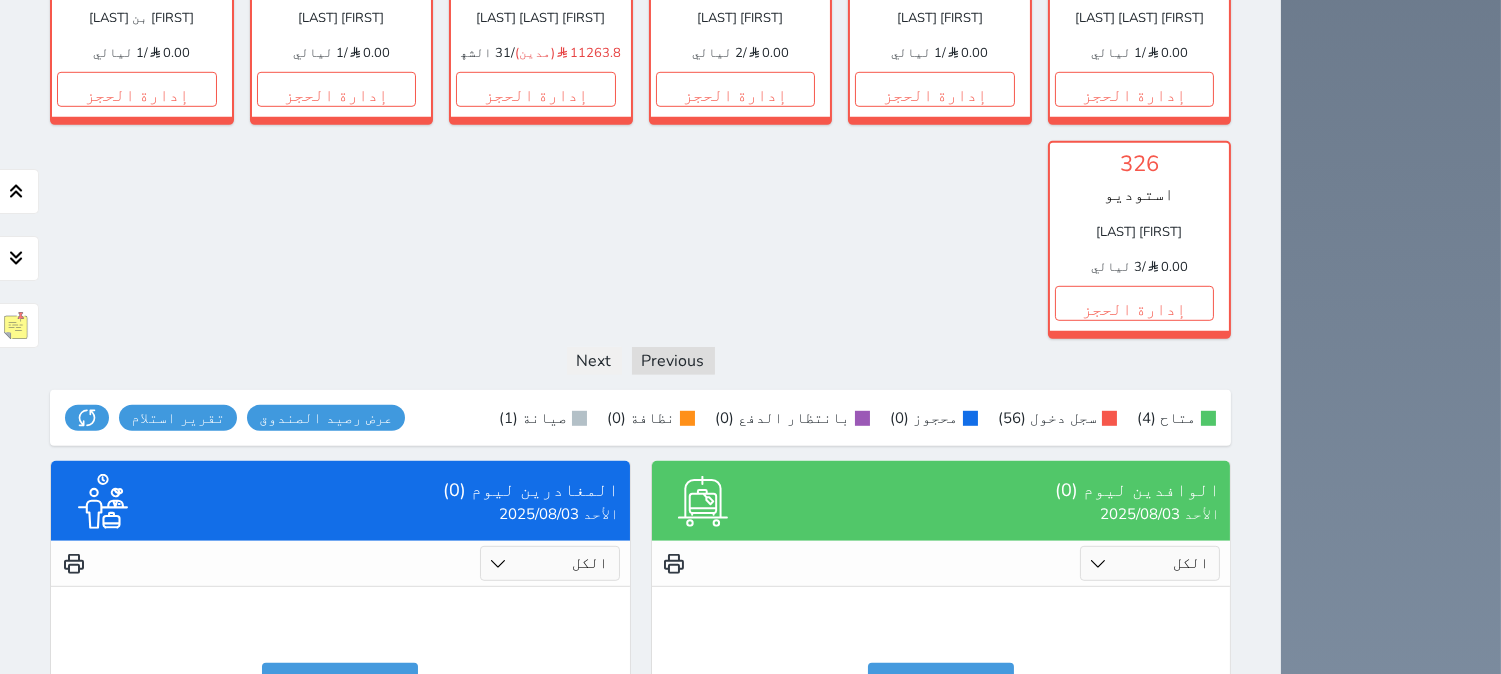 scroll, scrollTop: 2376, scrollLeft: 0, axis: vertical 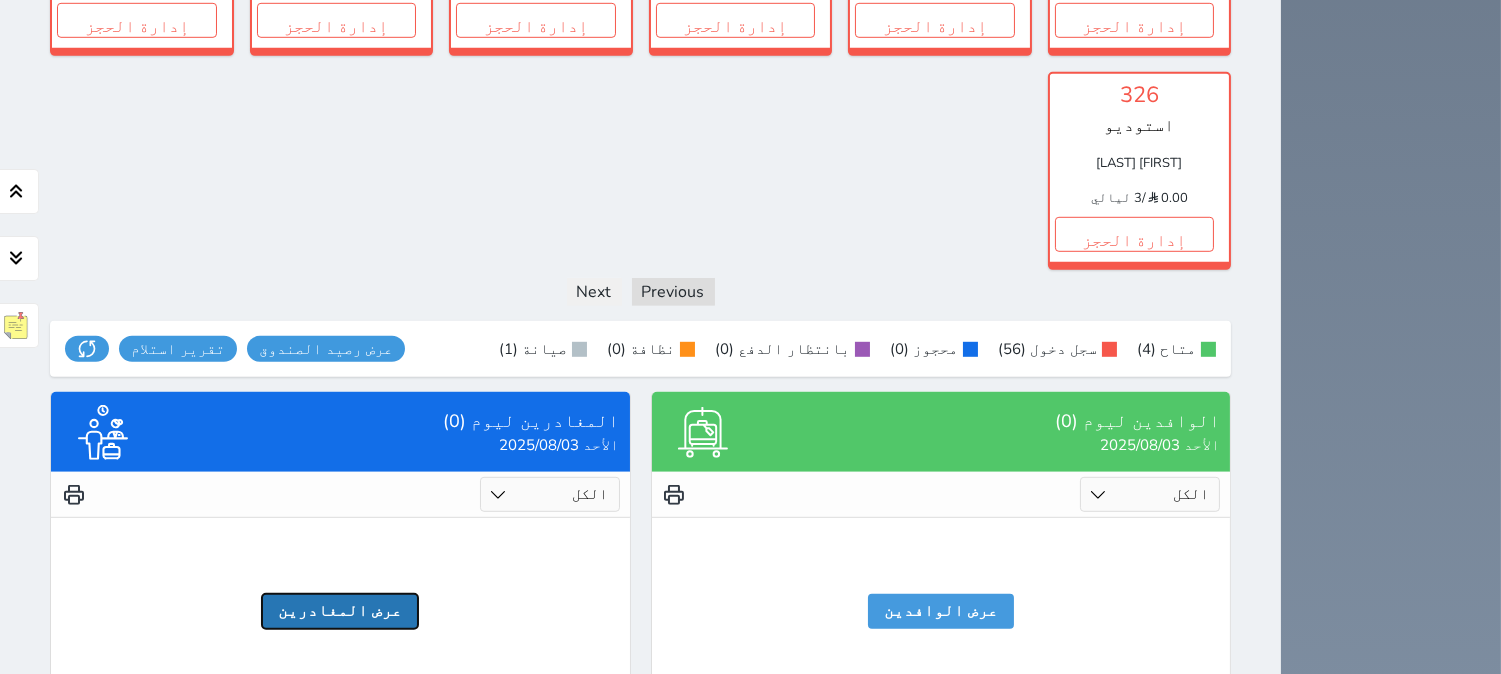 click on "عرض المغادرين" at bounding box center [340, 611] 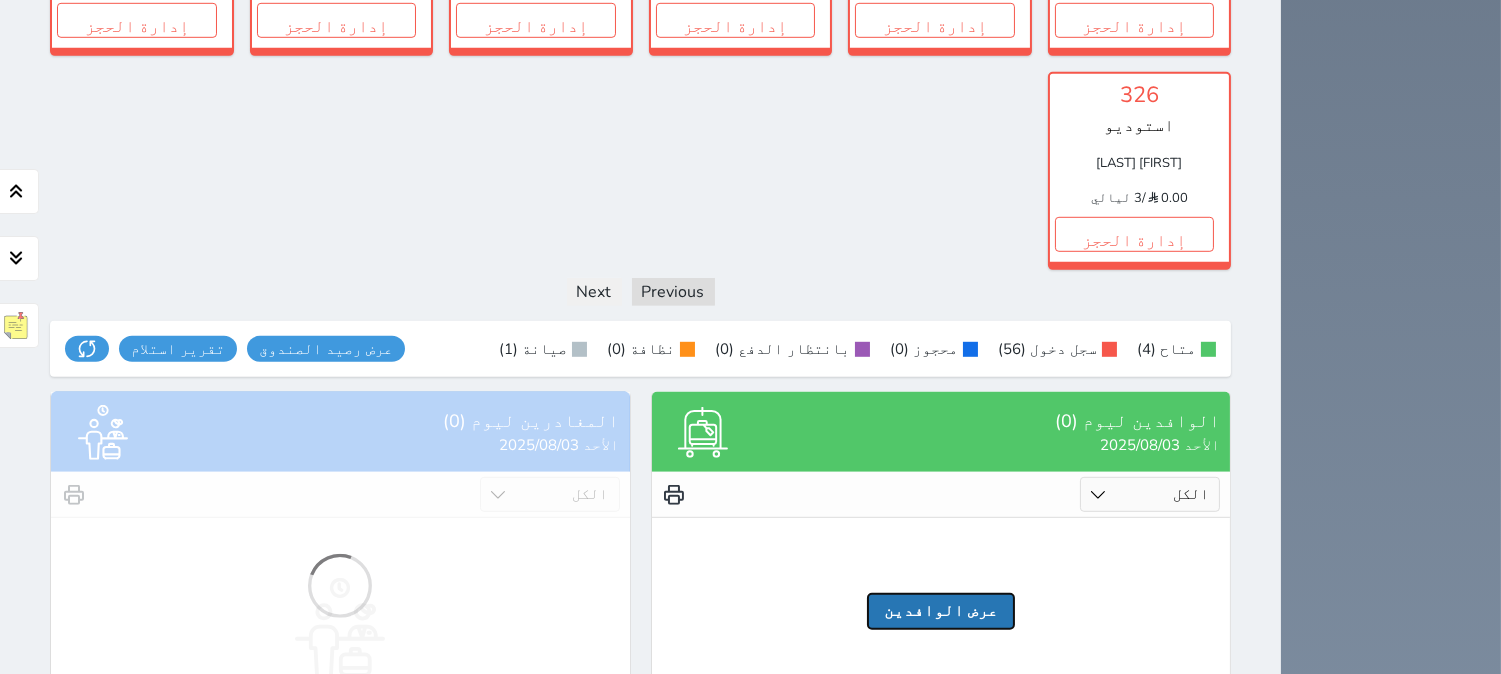 click on "عرض الوافدين" at bounding box center [941, 611] 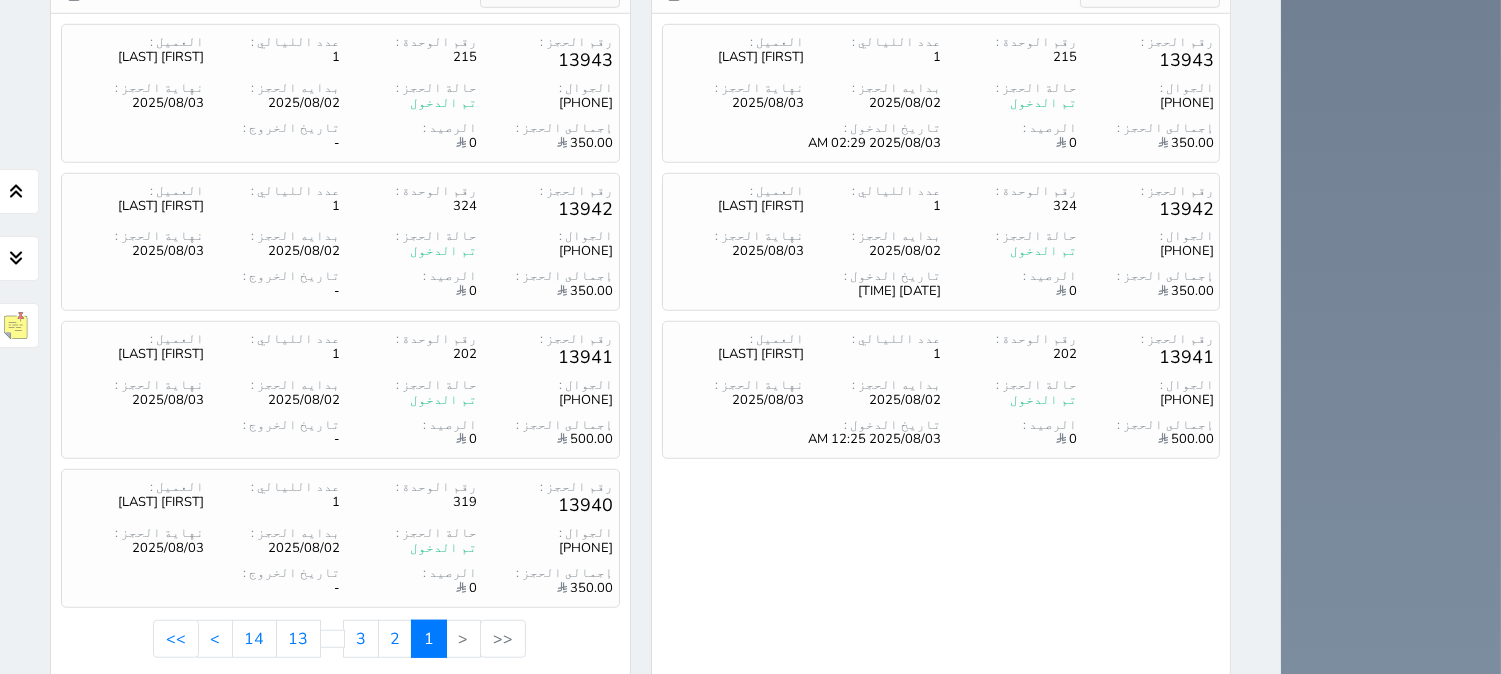 scroll, scrollTop: 2882, scrollLeft: 0, axis: vertical 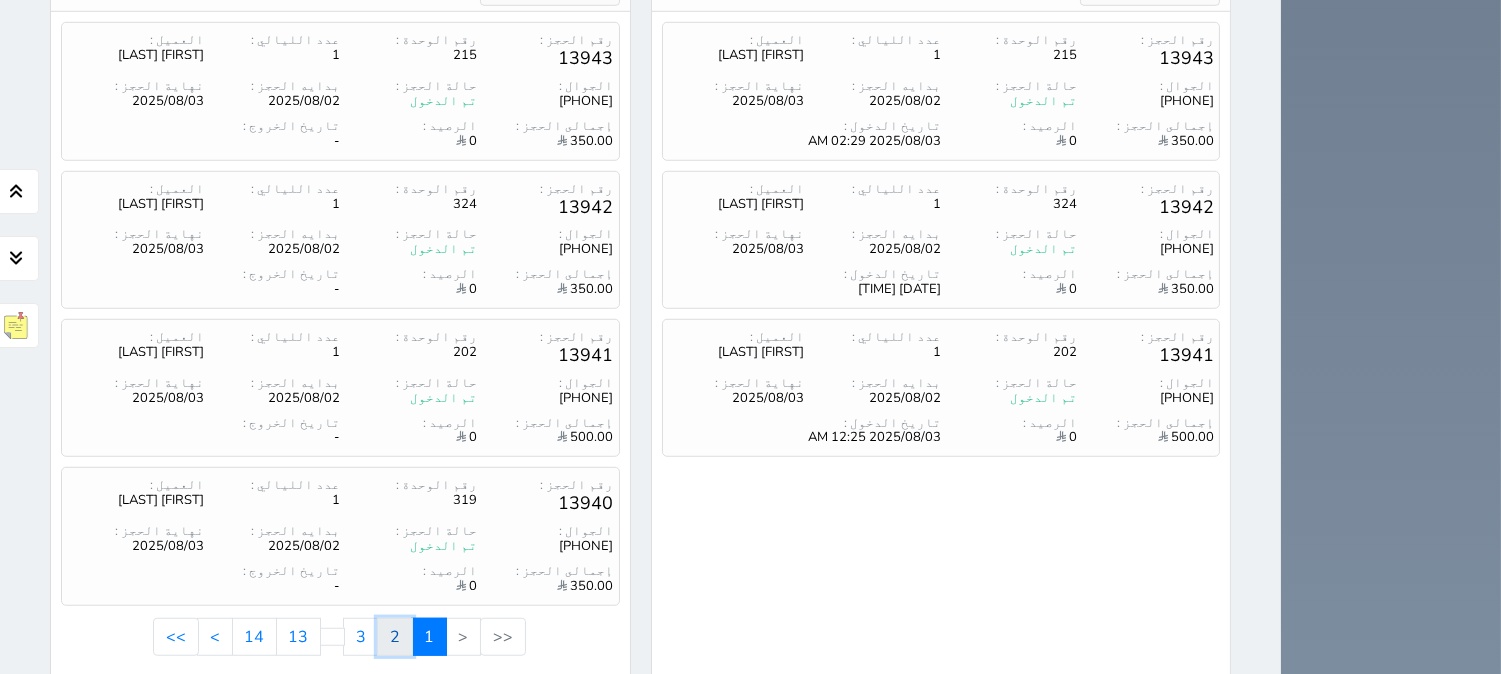 click on "2" at bounding box center (395, 637) 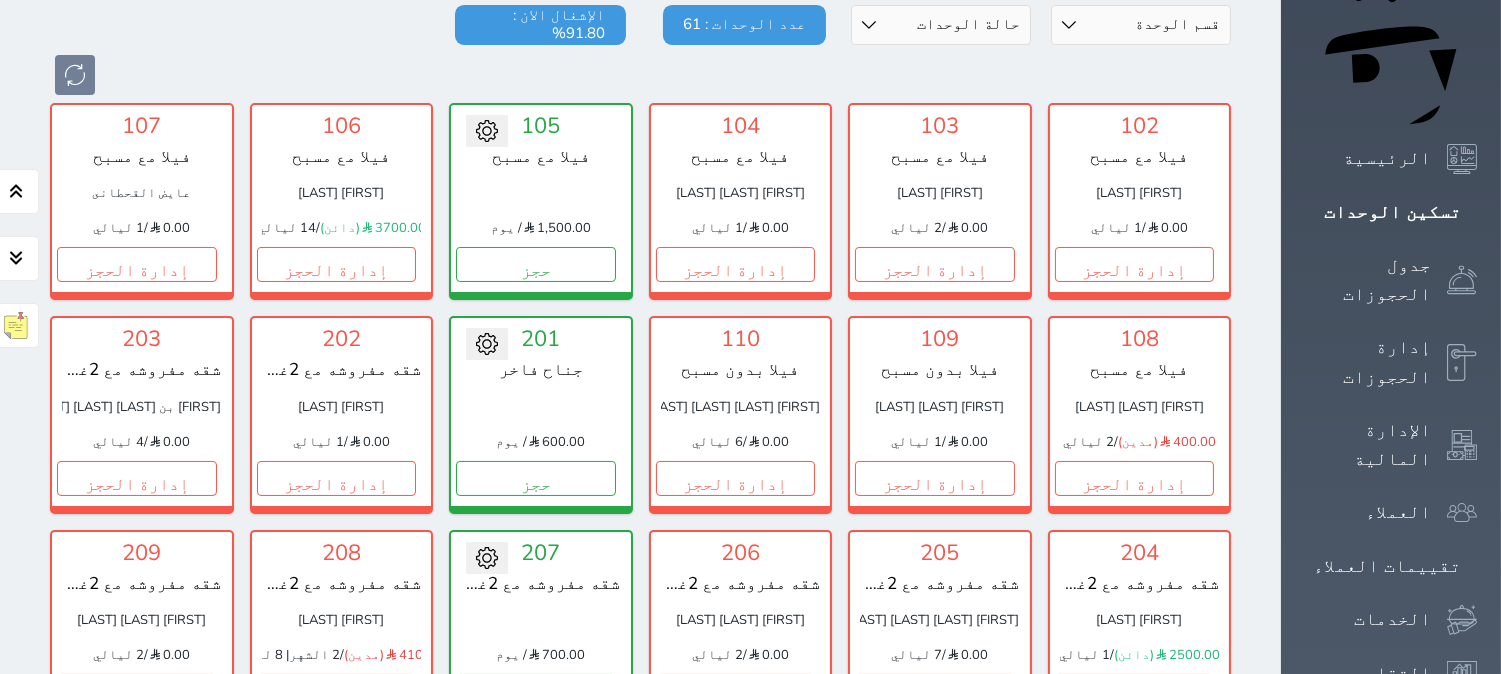 scroll, scrollTop: 0, scrollLeft: 0, axis: both 